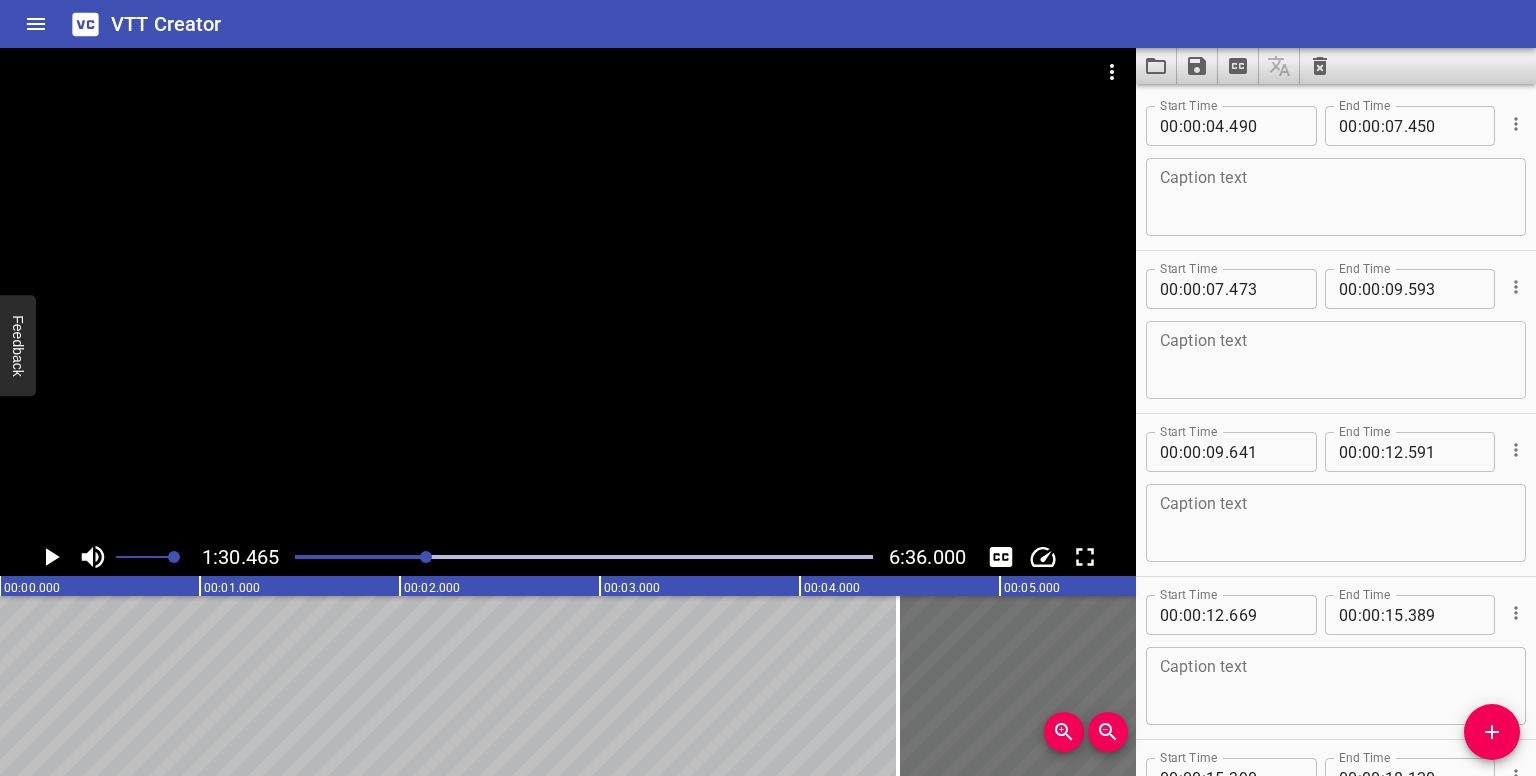 scroll, scrollTop: 0, scrollLeft: 0, axis: both 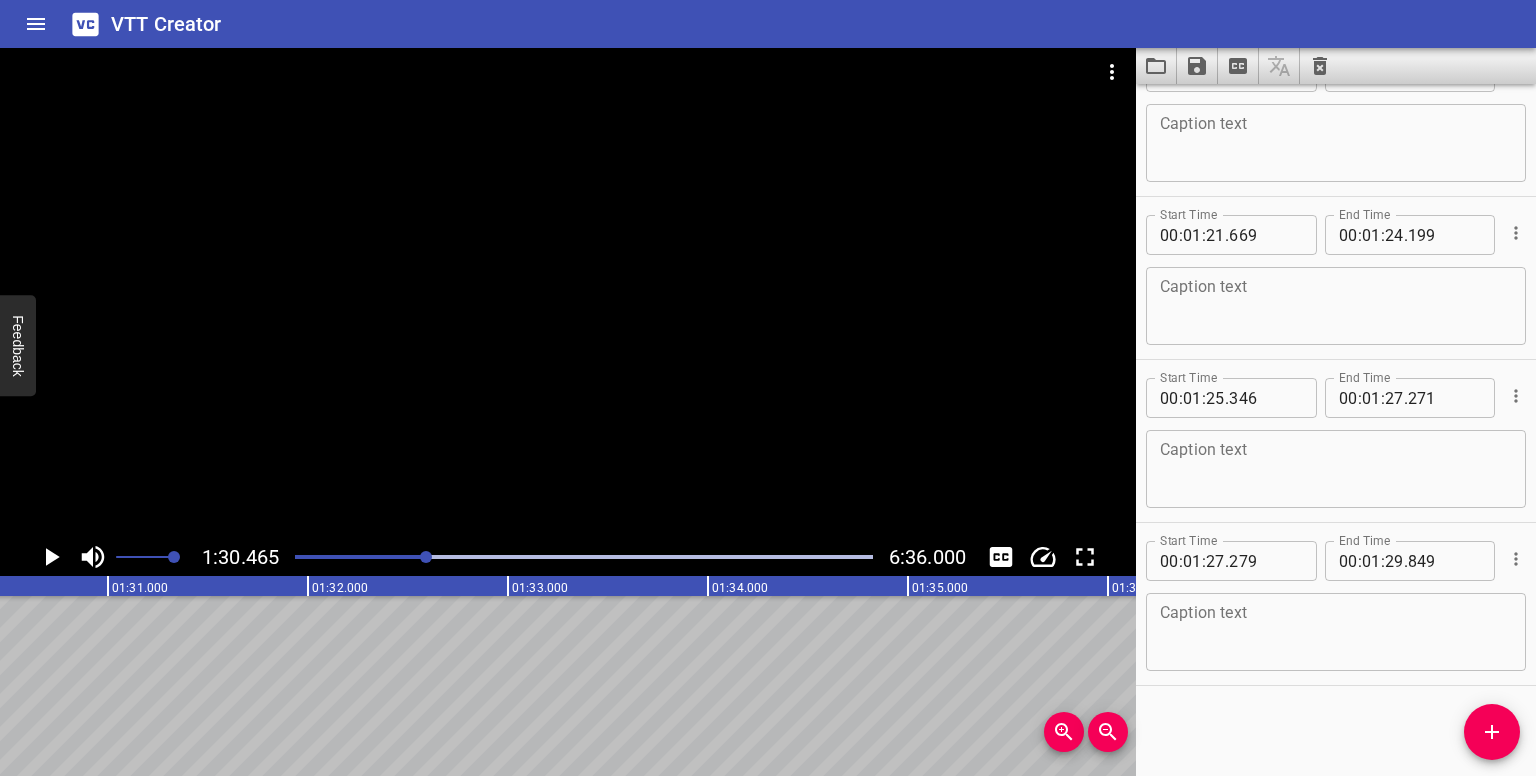 click at bounding box center (1492, 732) 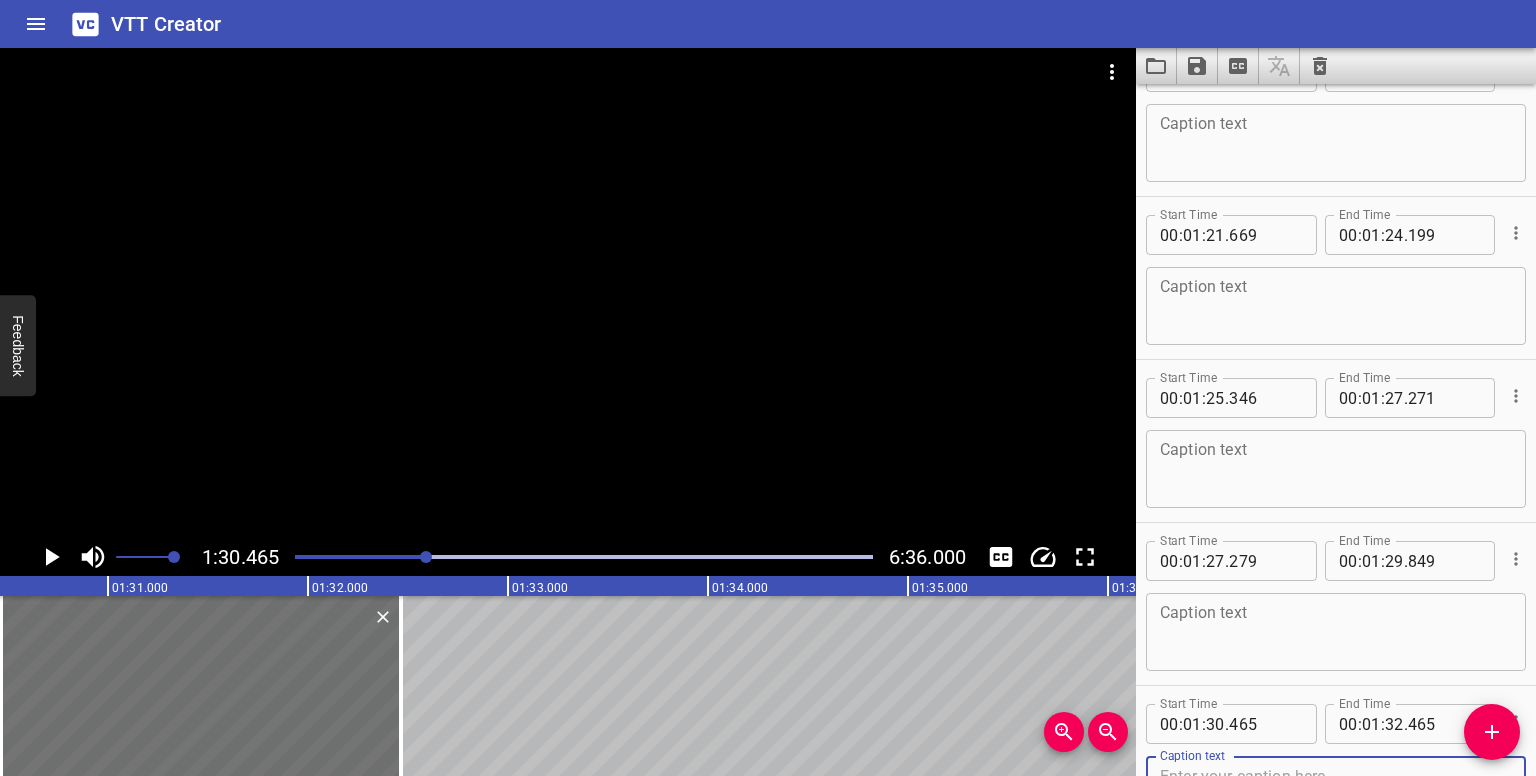 scroll, scrollTop: 3976, scrollLeft: 0, axis: vertical 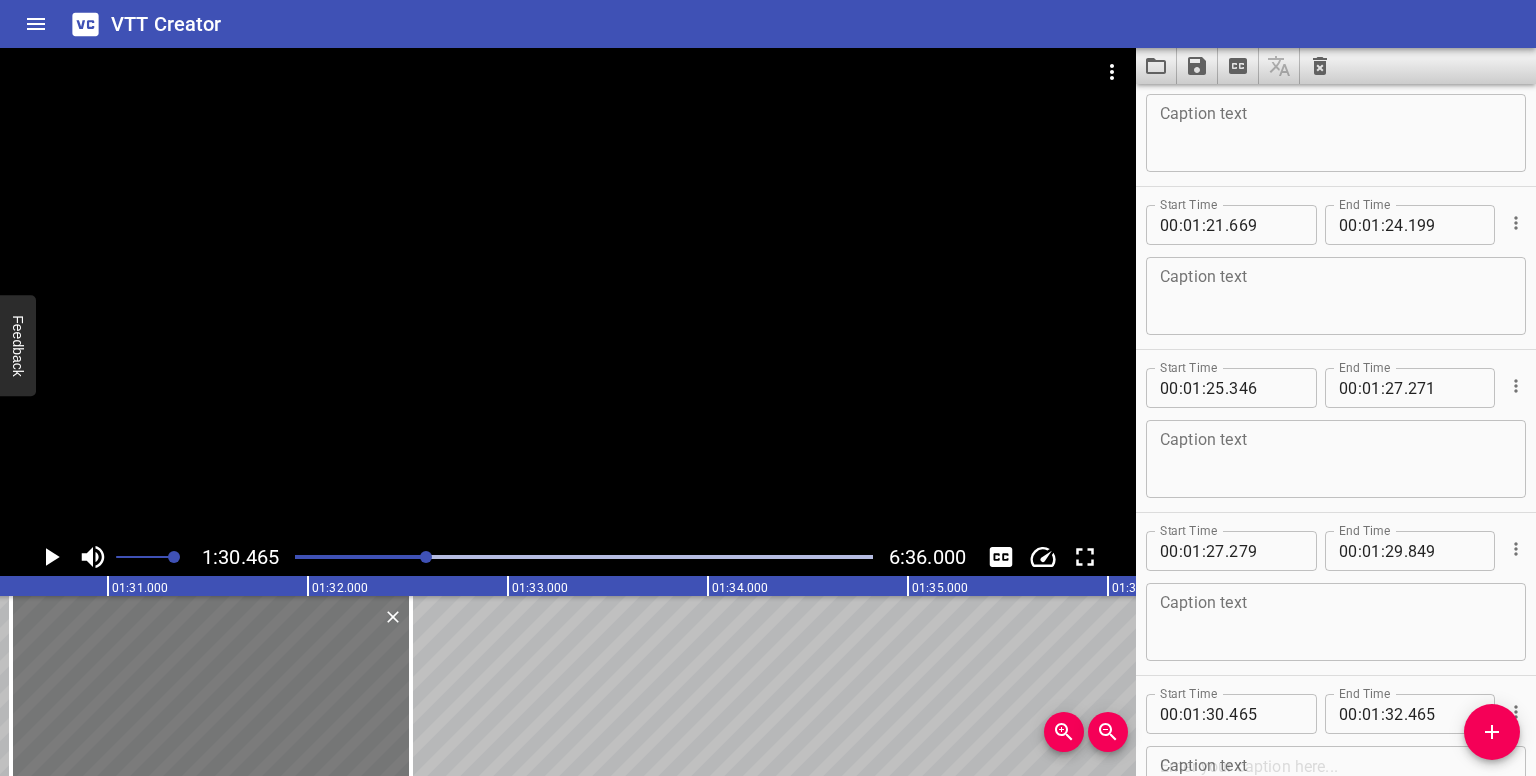 drag, startPoint x: 80, startPoint y: 710, endPoint x: 90, endPoint y: 705, distance: 11.18034 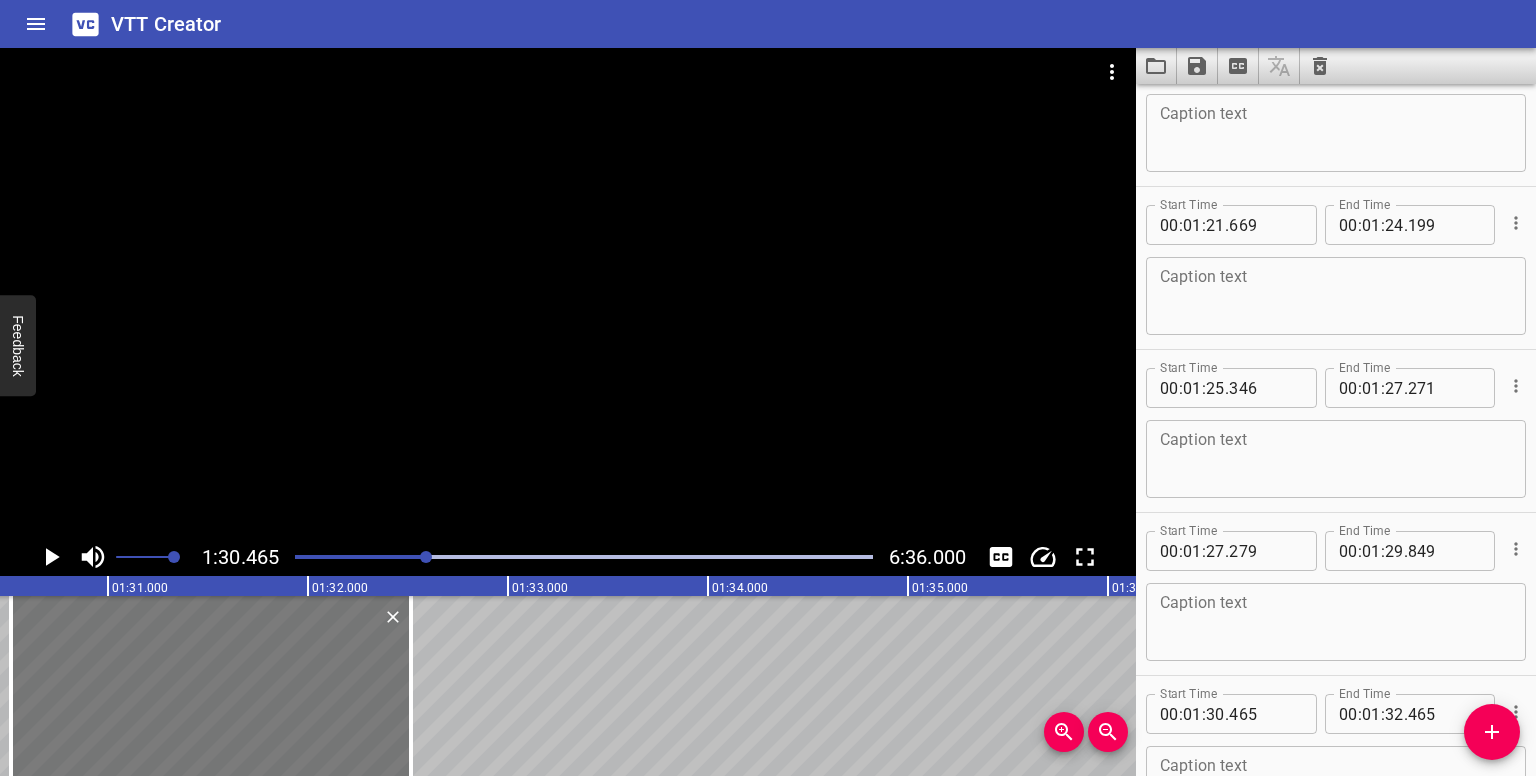 click at bounding box center [211, 686] 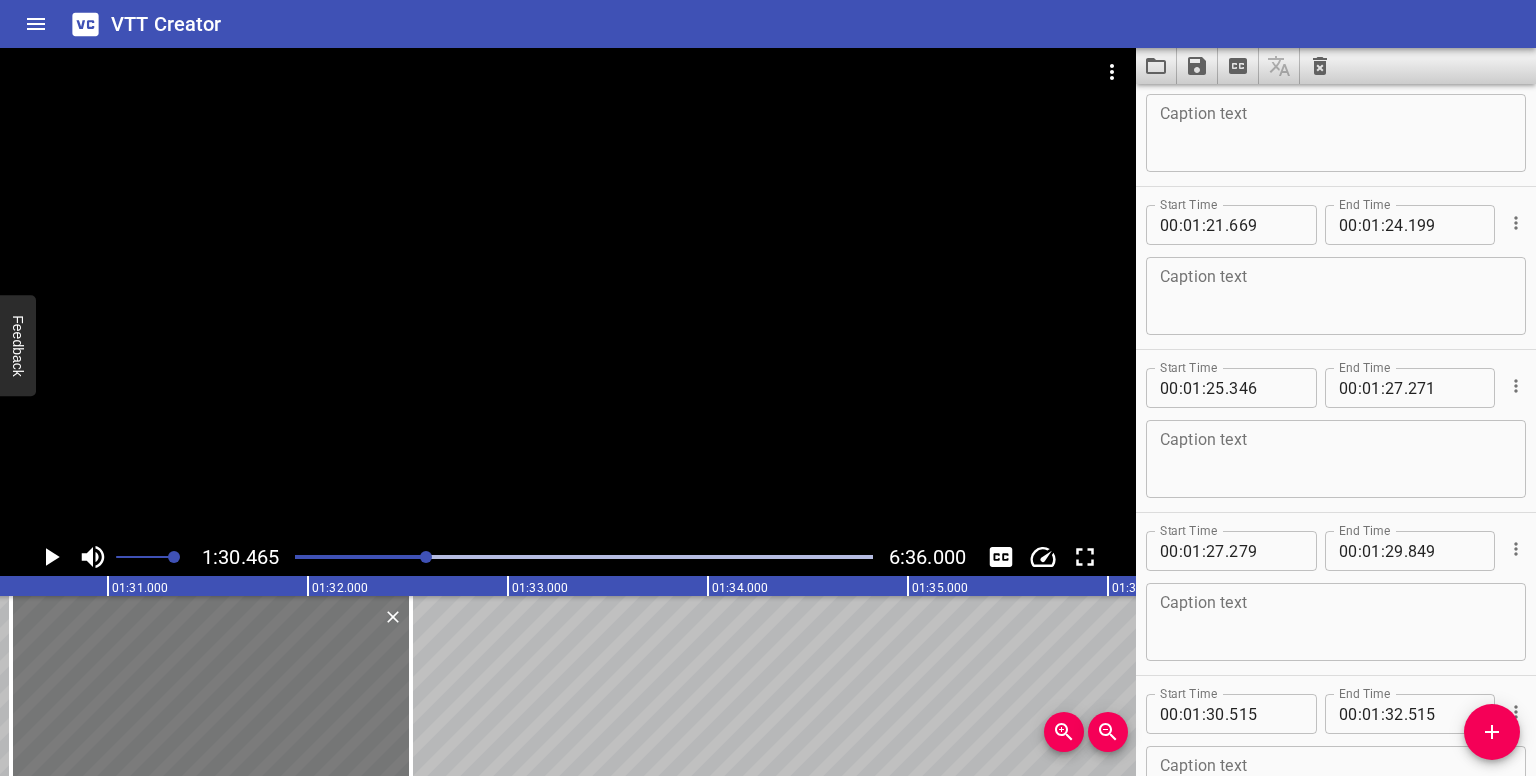 drag, startPoint x: 421, startPoint y: 727, endPoint x: 78, endPoint y: 698, distance: 344.22375 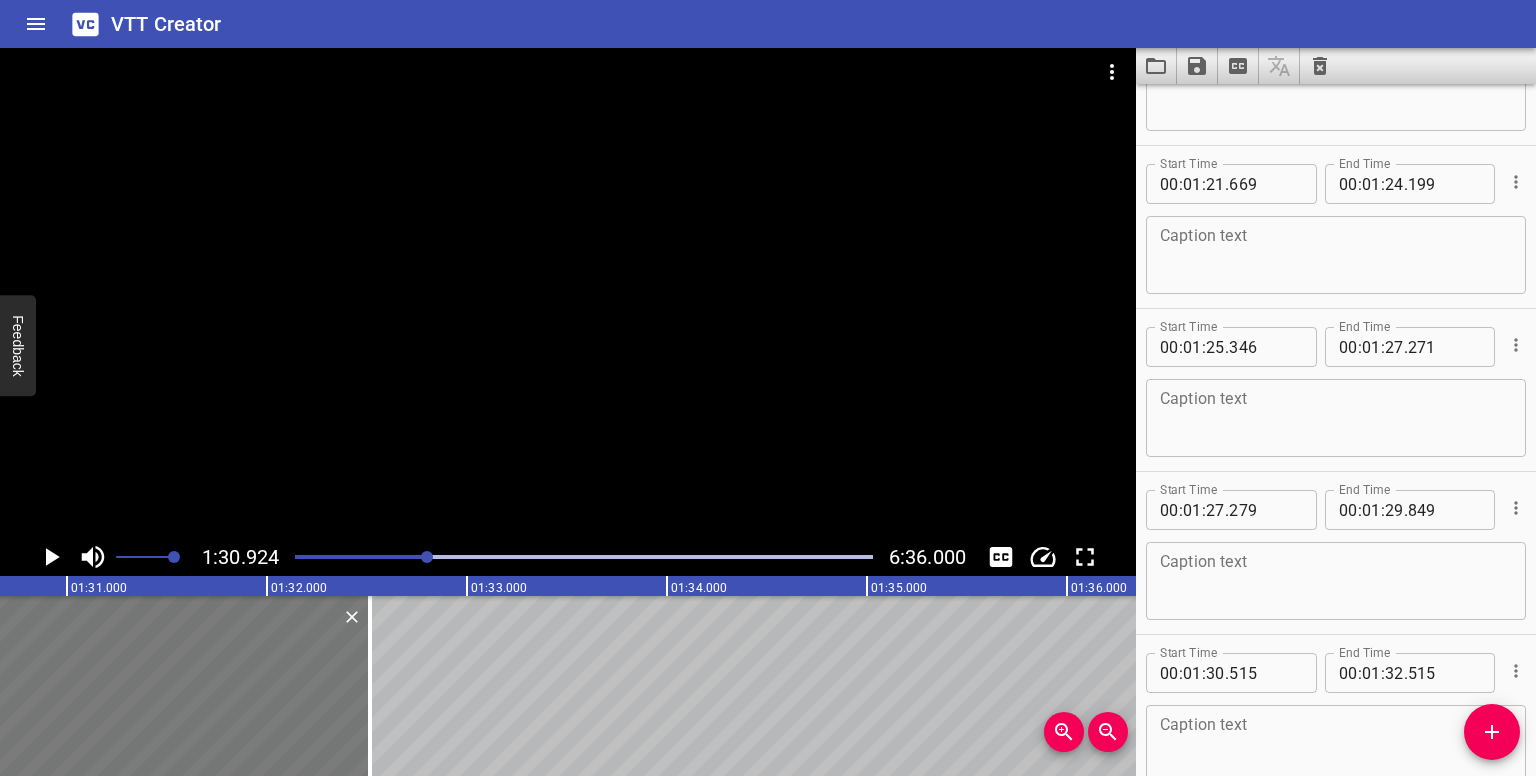 scroll, scrollTop: 4092, scrollLeft: 0, axis: vertical 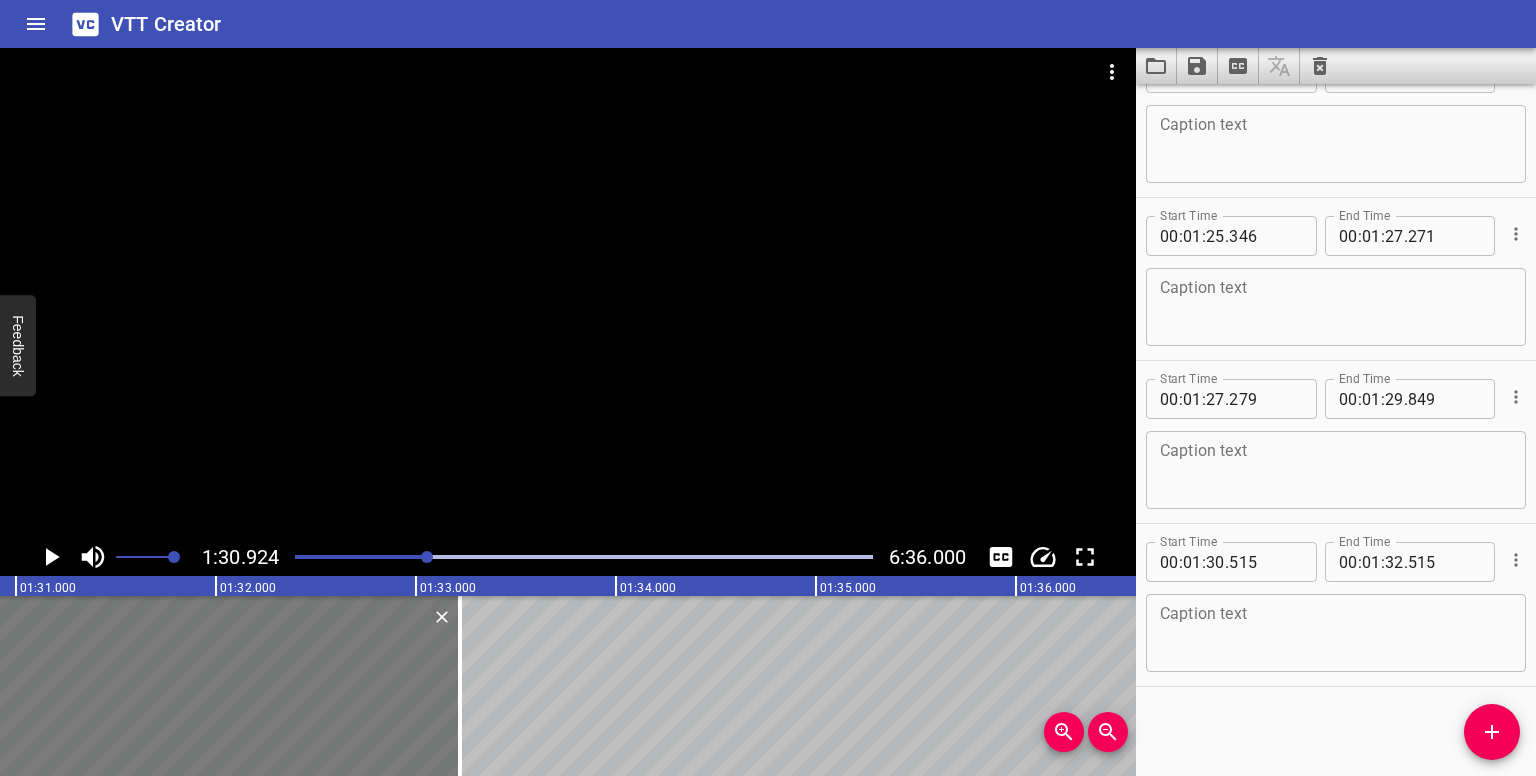 drag, startPoint x: 309, startPoint y: 725, endPoint x: 447, endPoint y: 697, distance: 140.81194 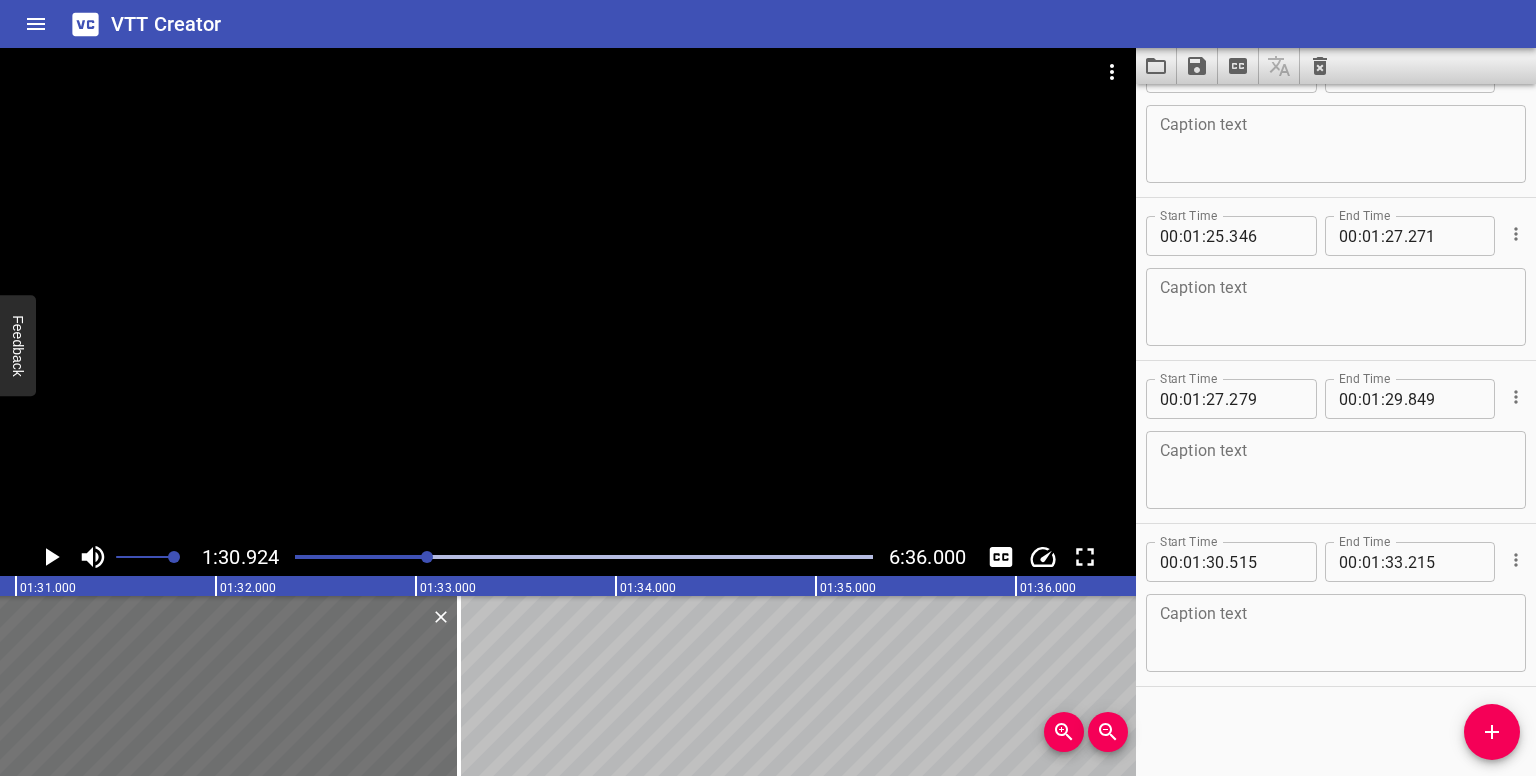 click at bounding box center [427, 557] 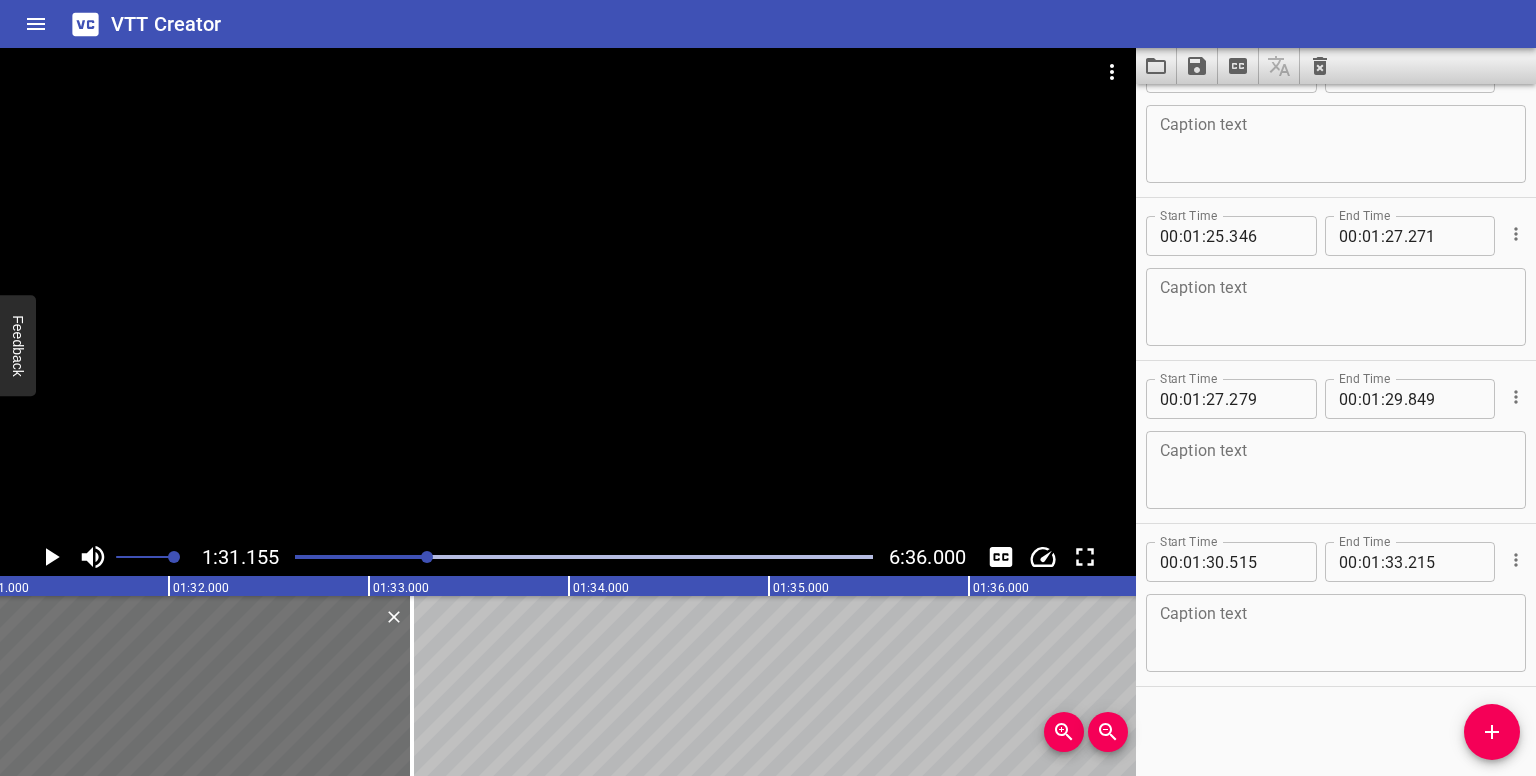 click at bounding box center [427, 557] 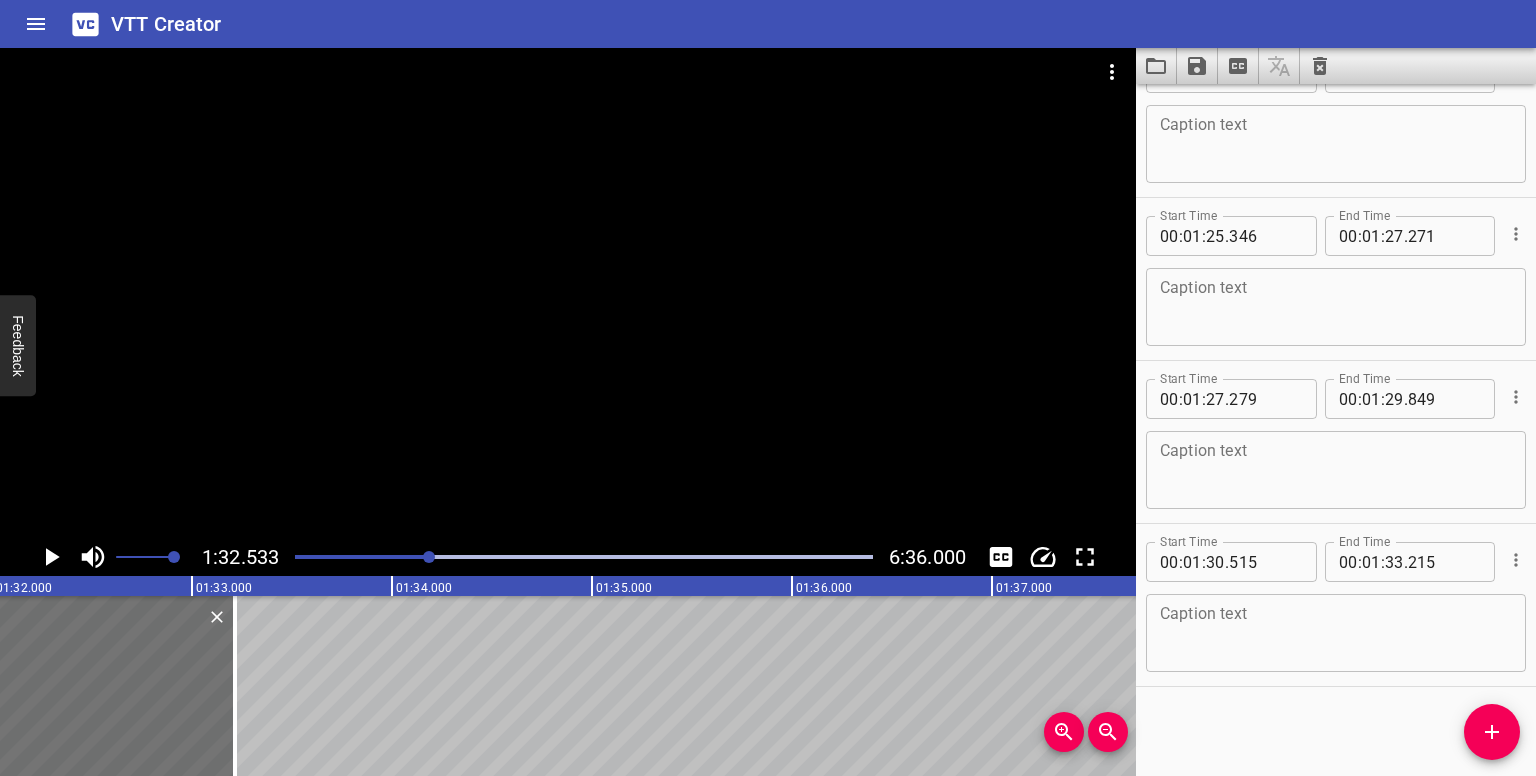scroll, scrollTop: 0, scrollLeft: 18506, axis: horizontal 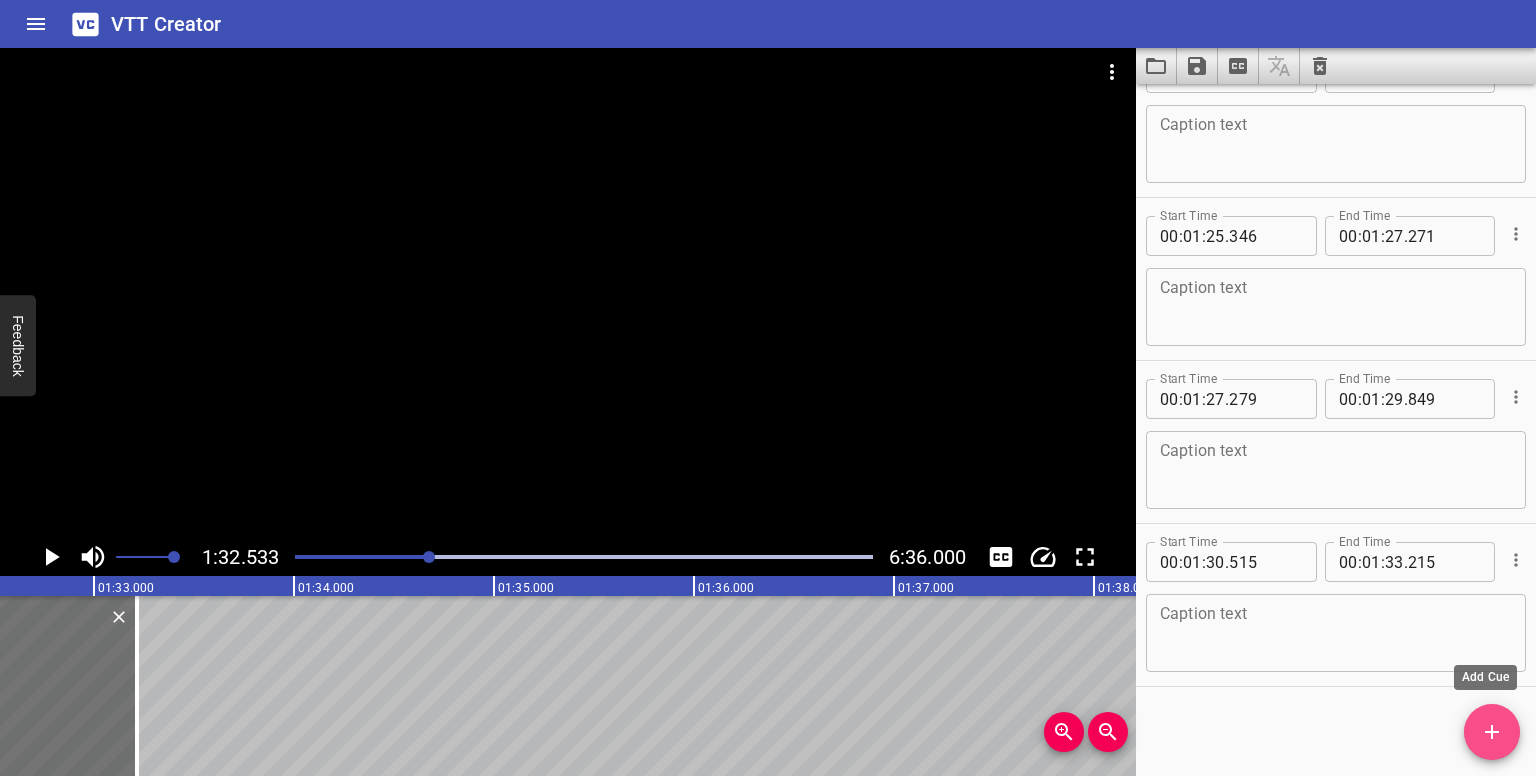 drag, startPoint x: 1494, startPoint y: 729, endPoint x: 1052, endPoint y: 681, distance: 444.5987 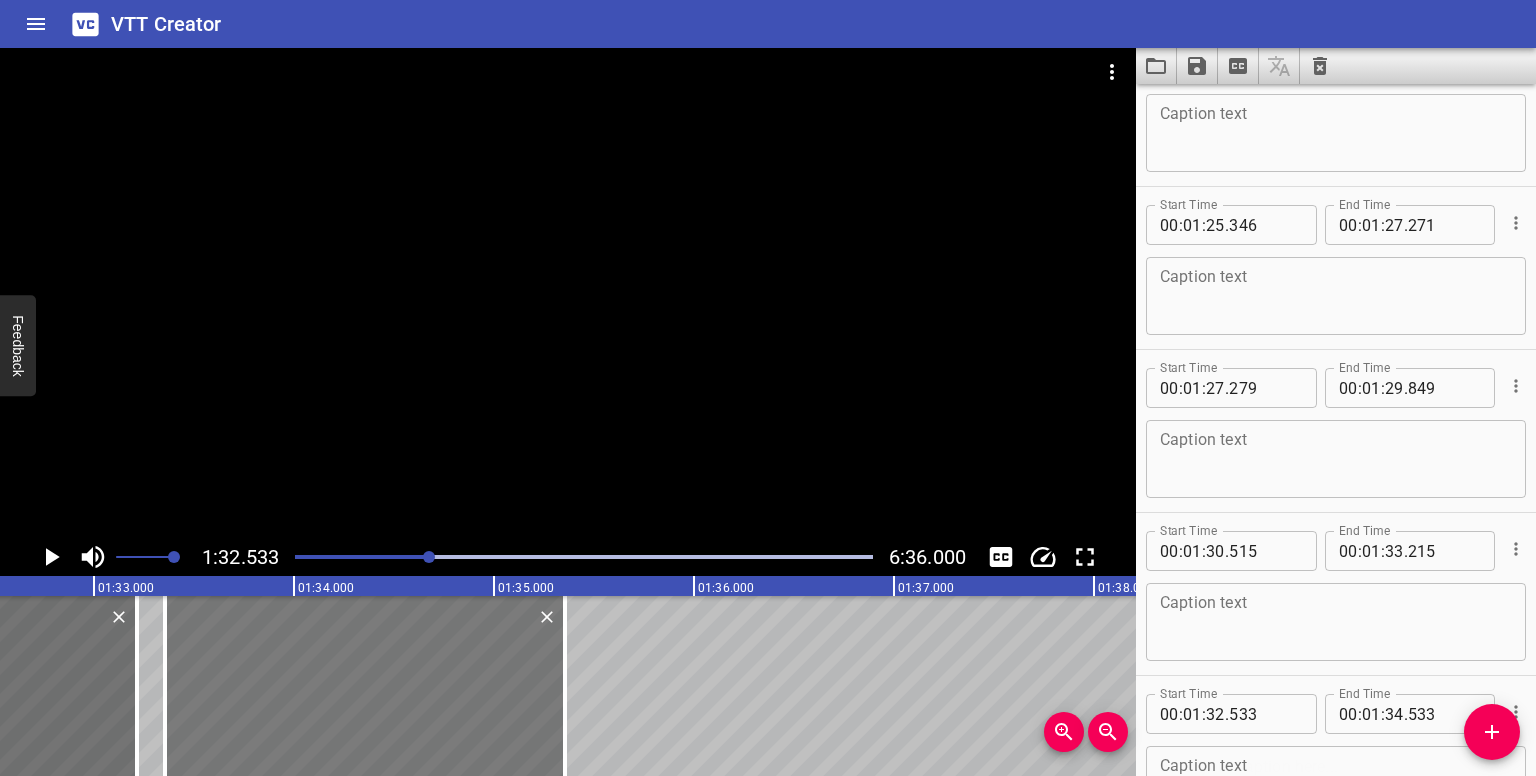 drag, startPoint x: 156, startPoint y: 657, endPoint x: 312, endPoint y: 661, distance: 156.05127 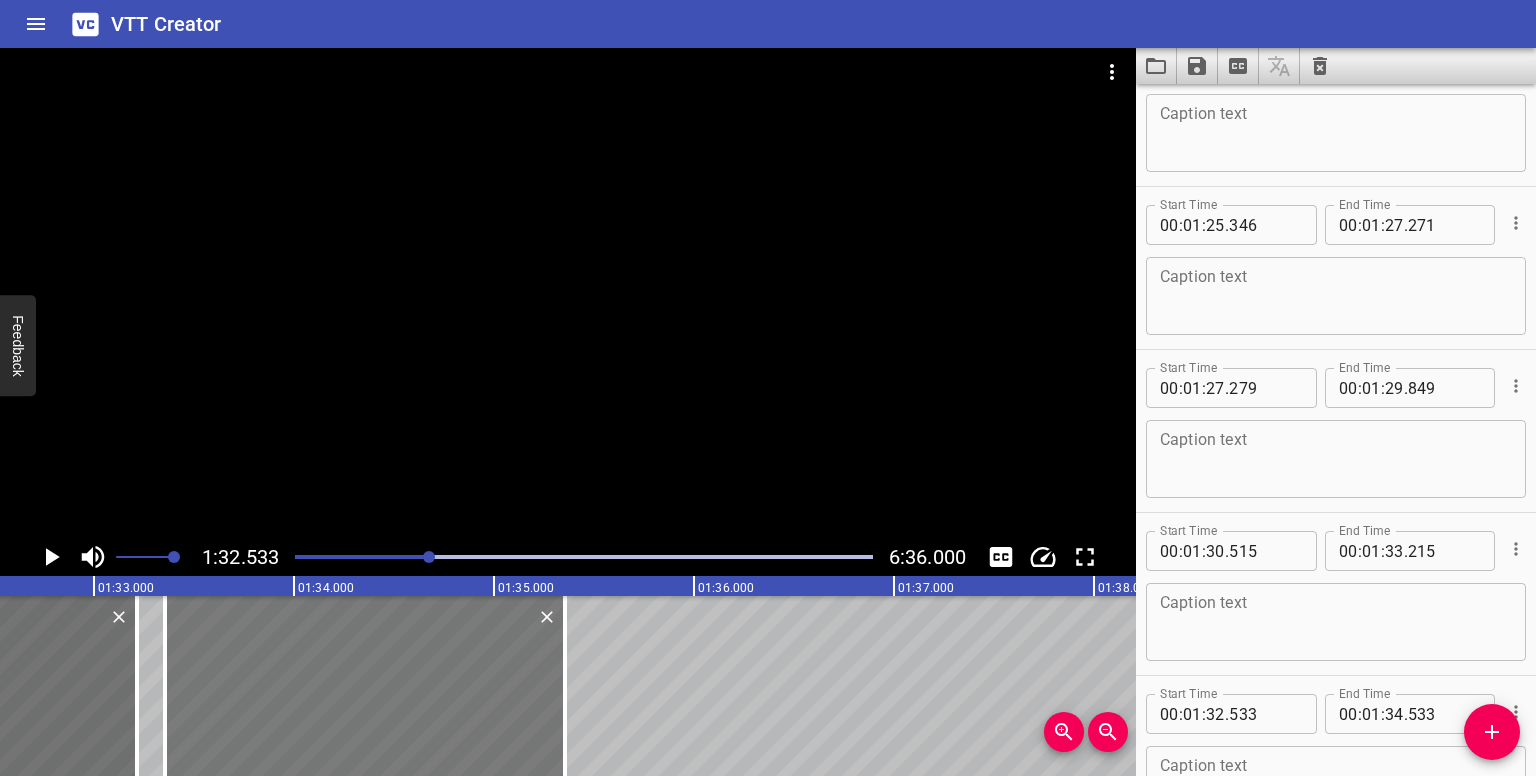 click at bounding box center (365, 686) 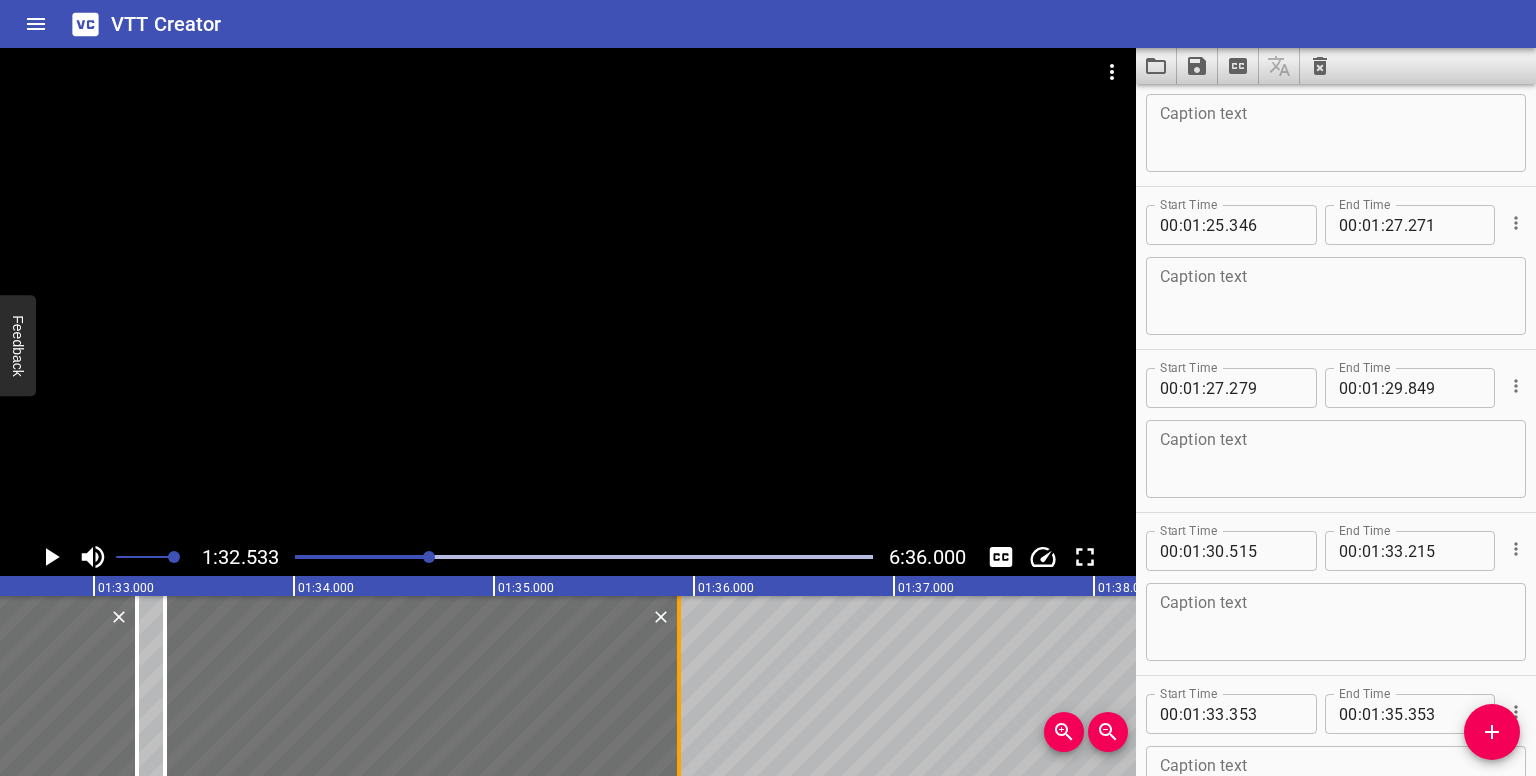 drag, startPoint x: 577, startPoint y: 693, endPoint x: 678, endPoint y: 694, distance: 101.00495 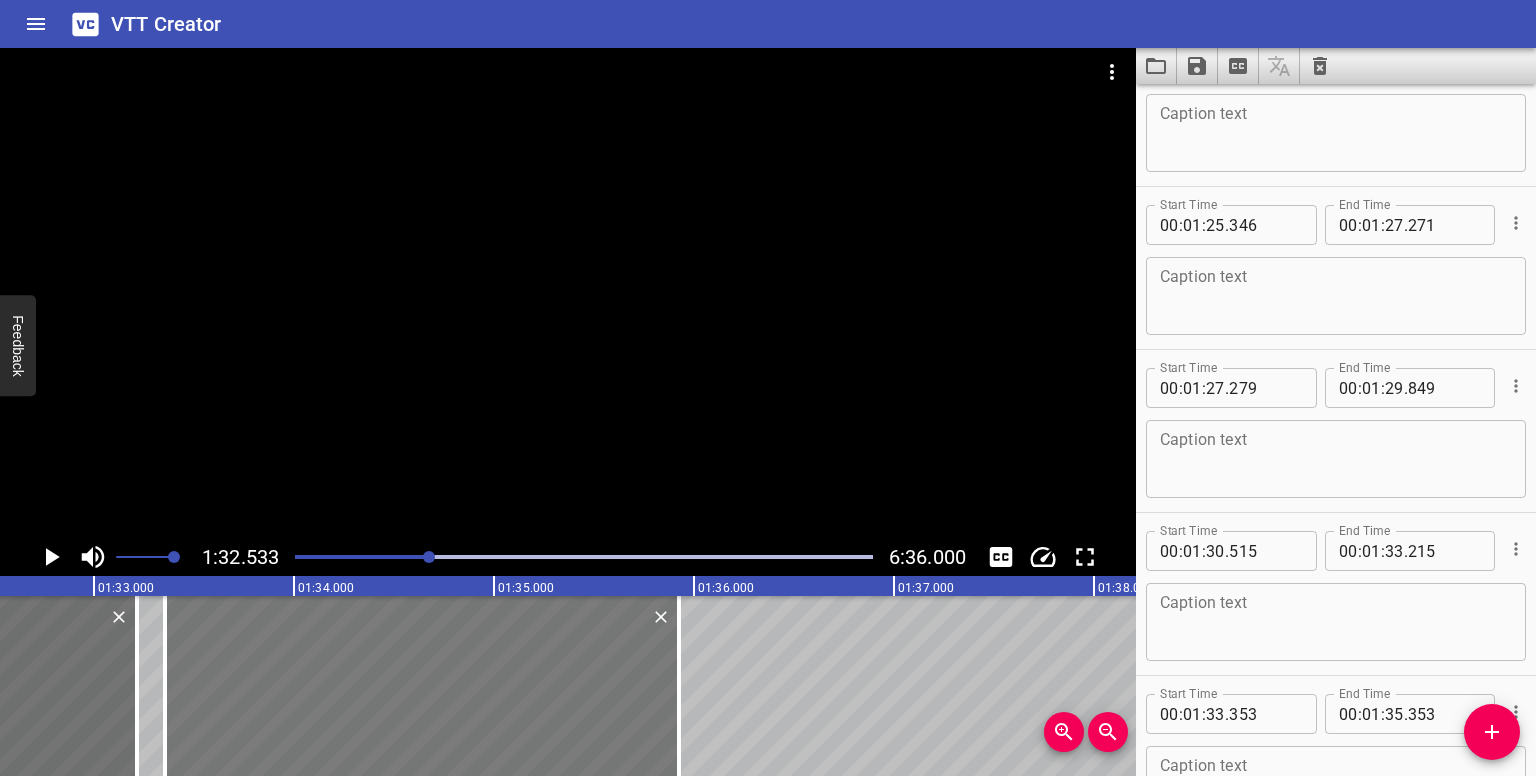 type on "923" 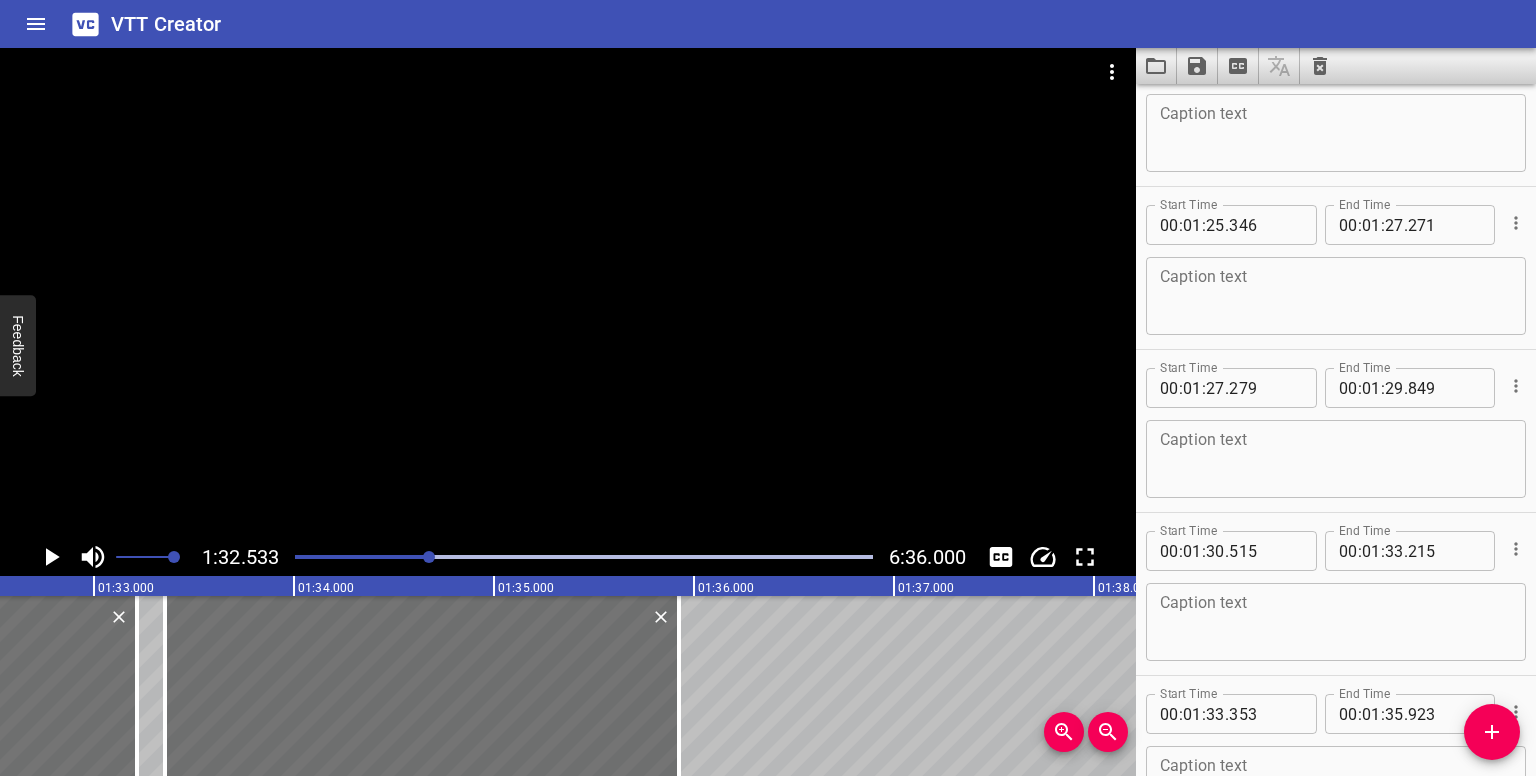 click at bounding box center (429, 557) 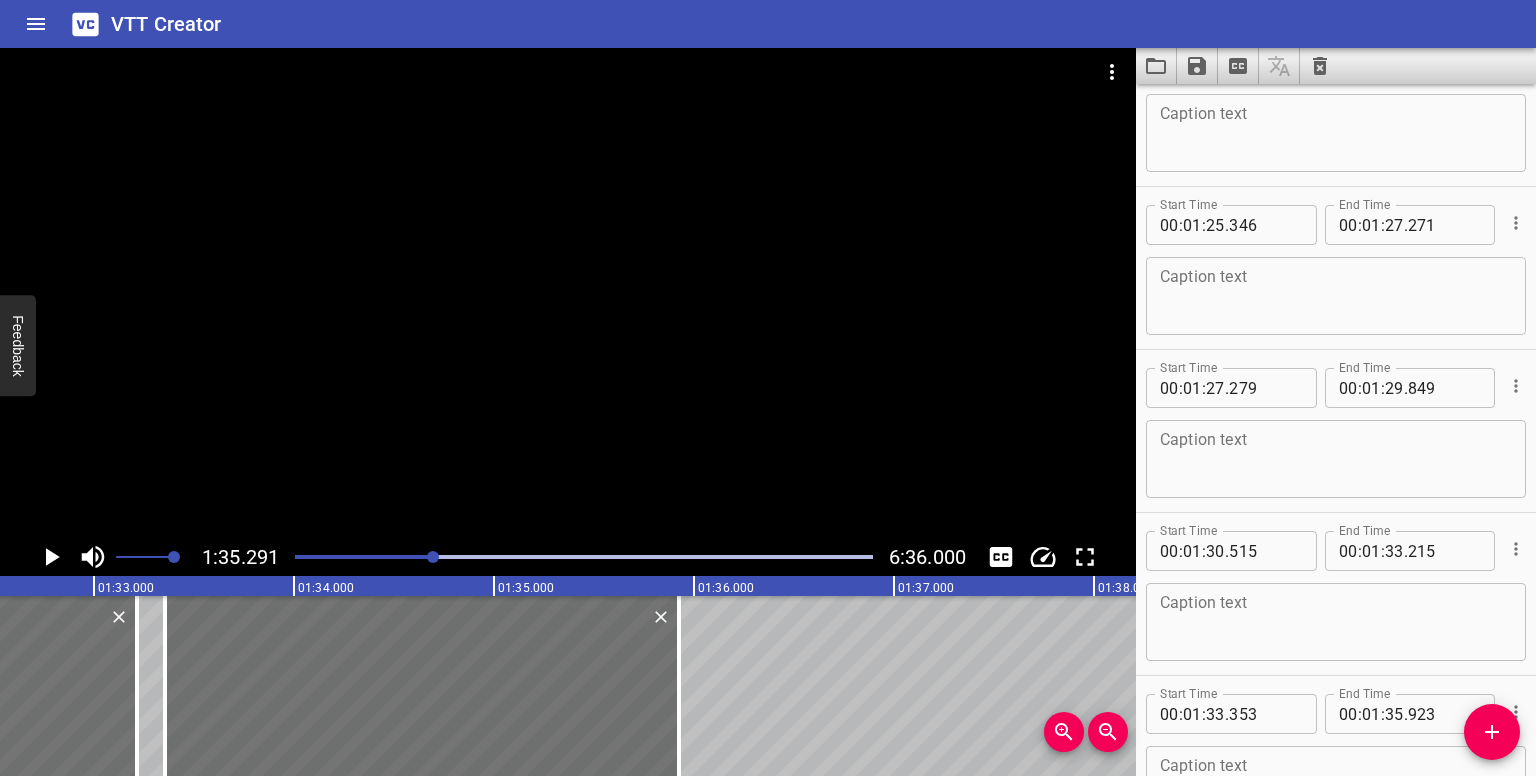 scroll, scrollTop: 4277, scrollLeft: 0, axis: vertical 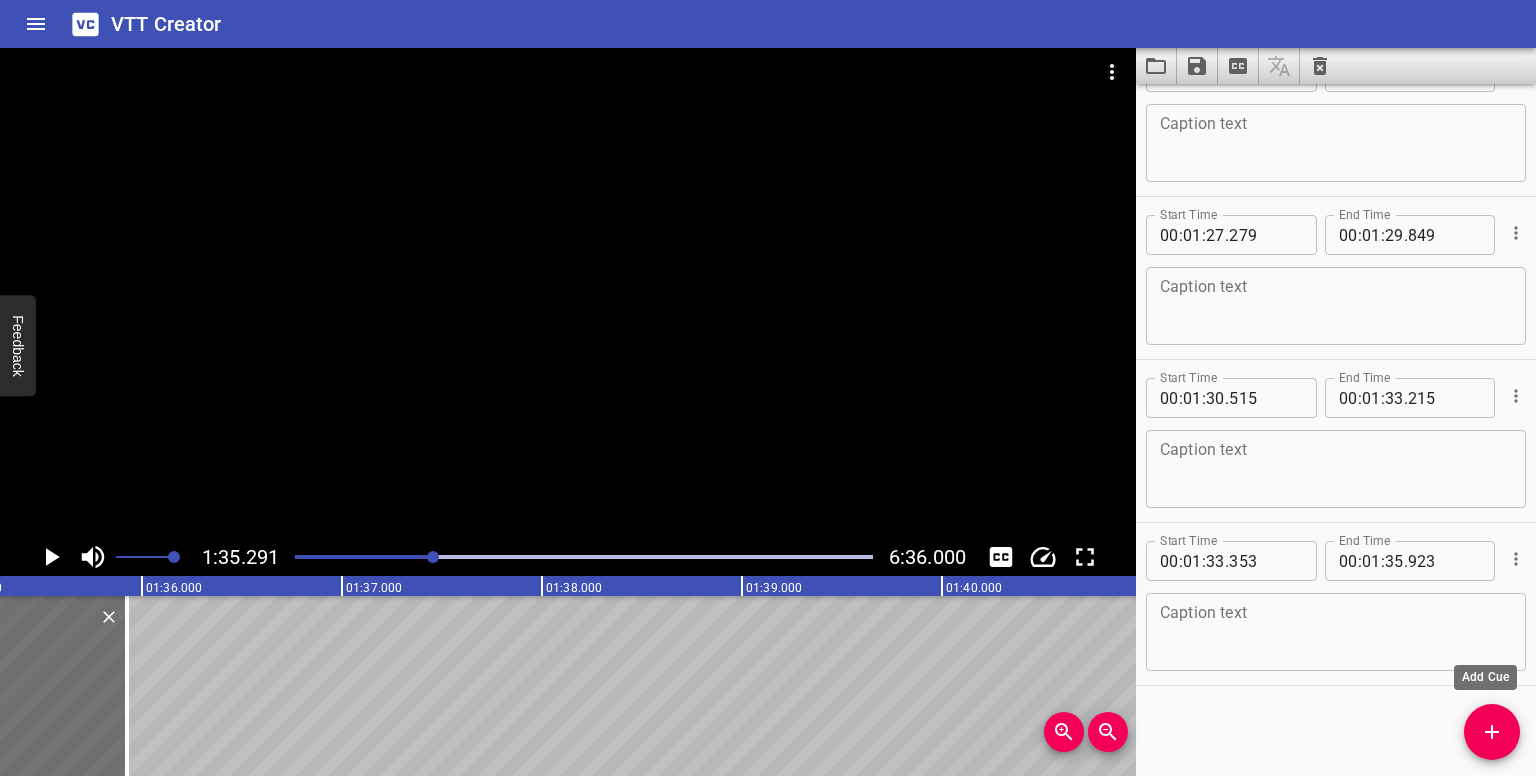 click at bounding box center [1492, 732] 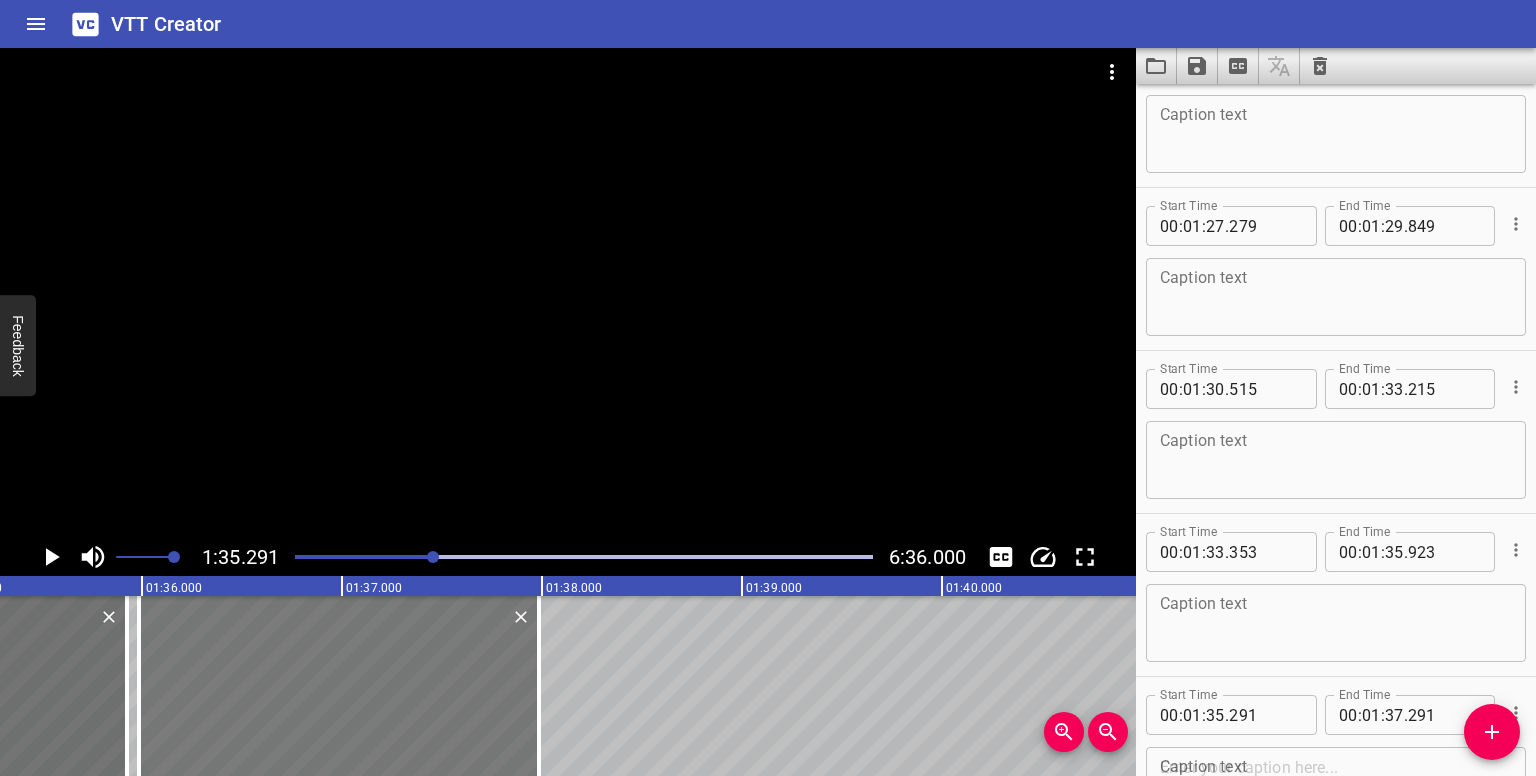 drag, startPoint x: 285, startPoint y: 654, endPoint x: 343, endPoint y: 647, distance: 58.420887 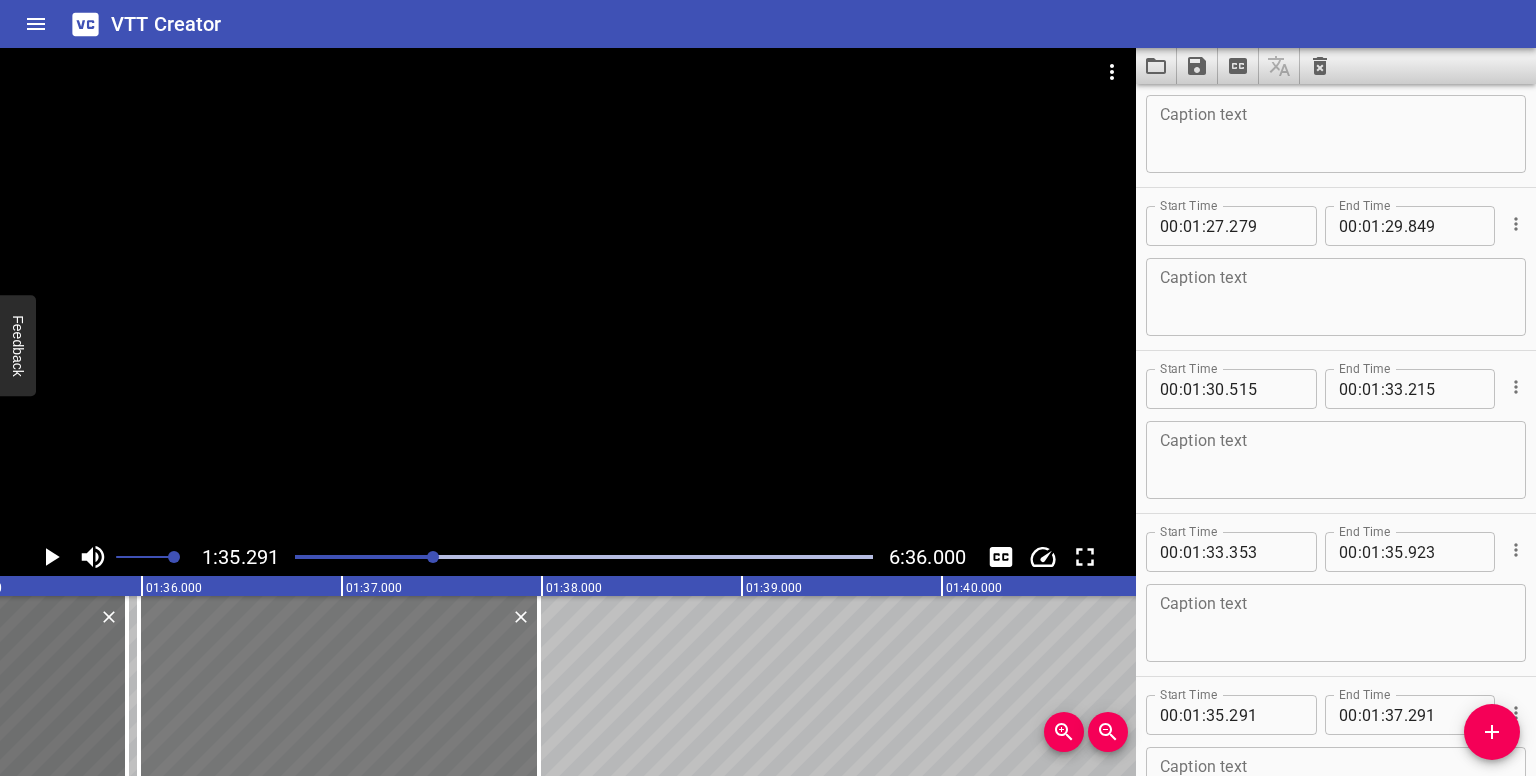 click at bounding box center [339, 686] 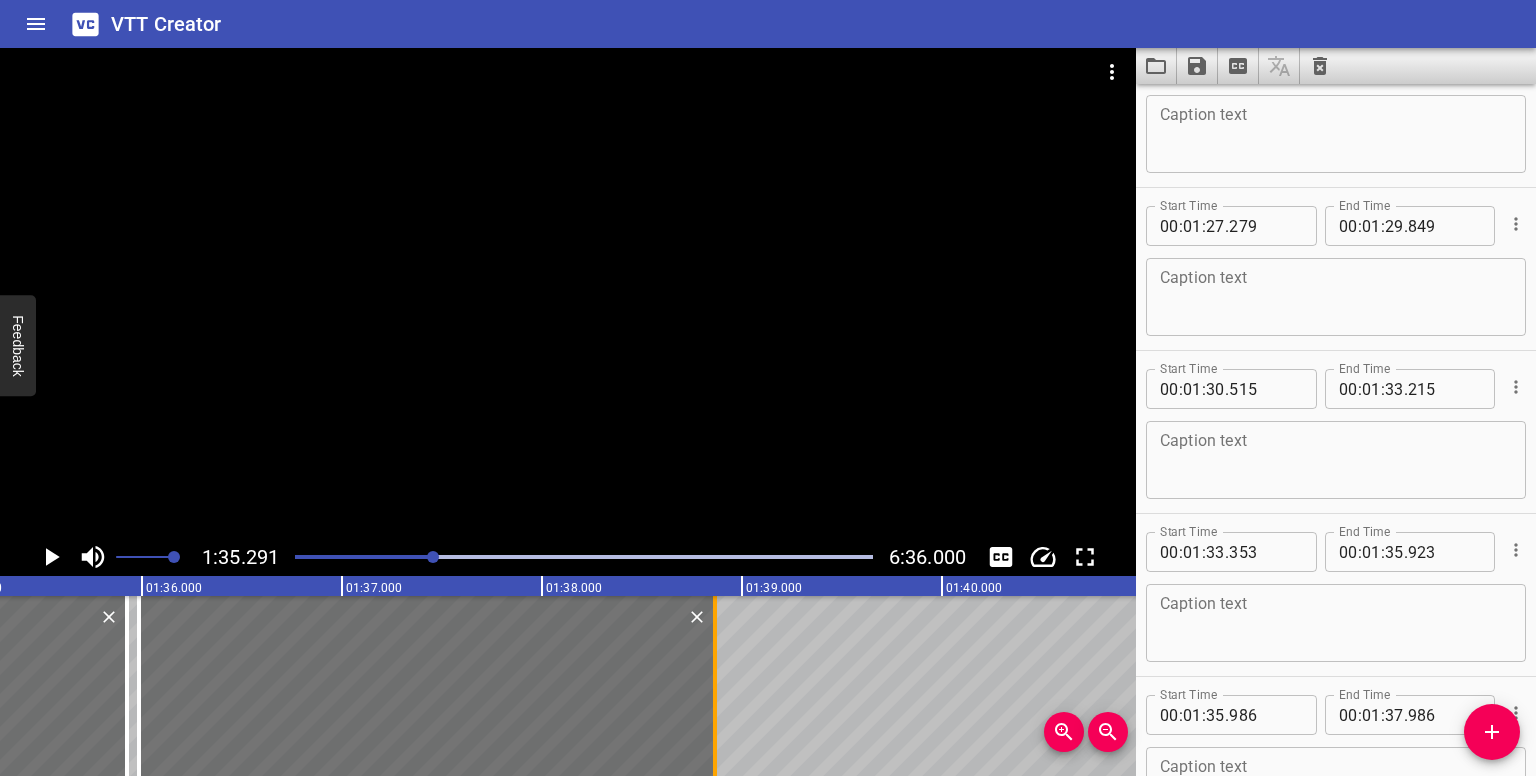 drag, startPoint x: 539, startPoint y: 709, endPoint x: 715, endPoint y: 706, distance: 176.02557 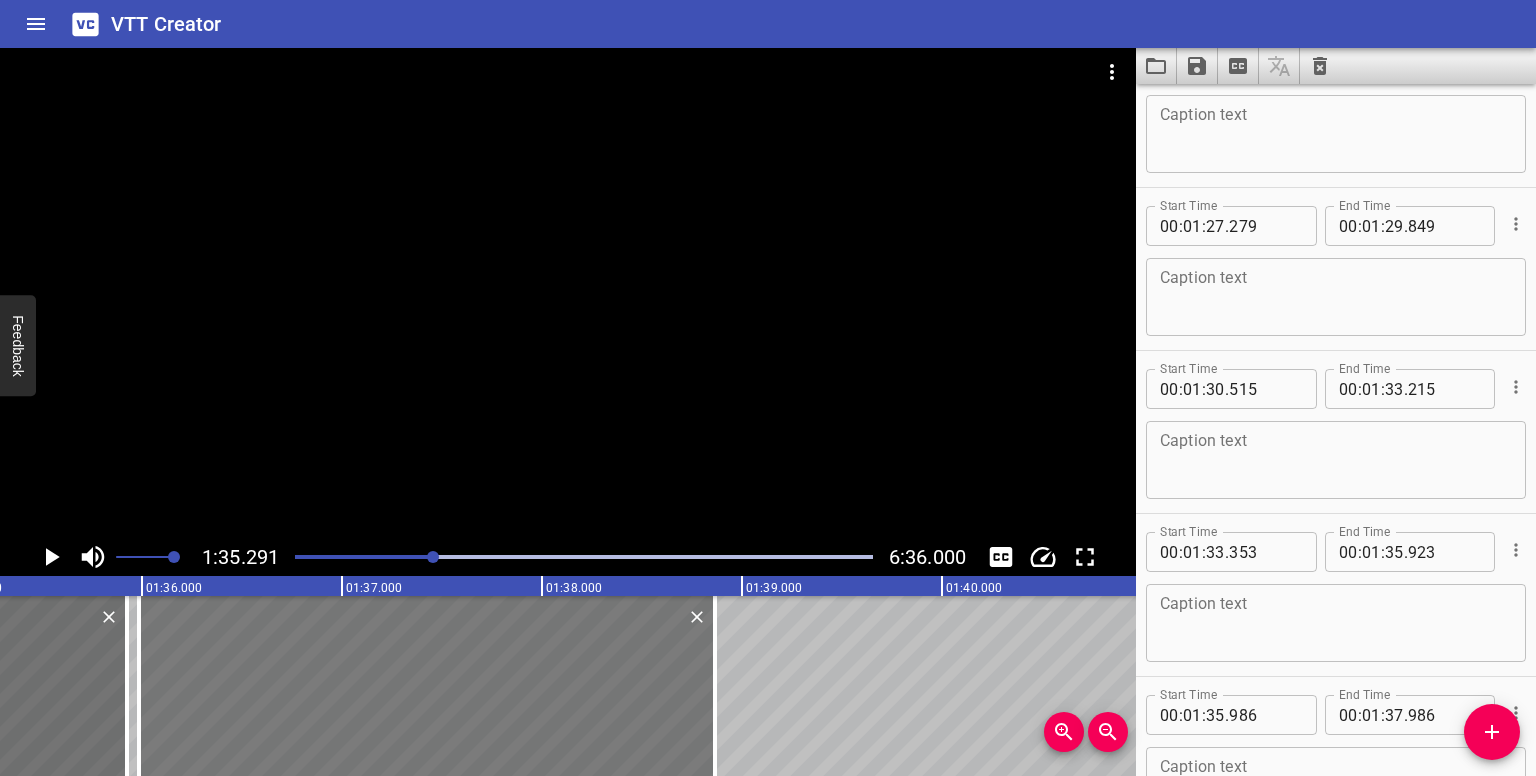 type on "38" 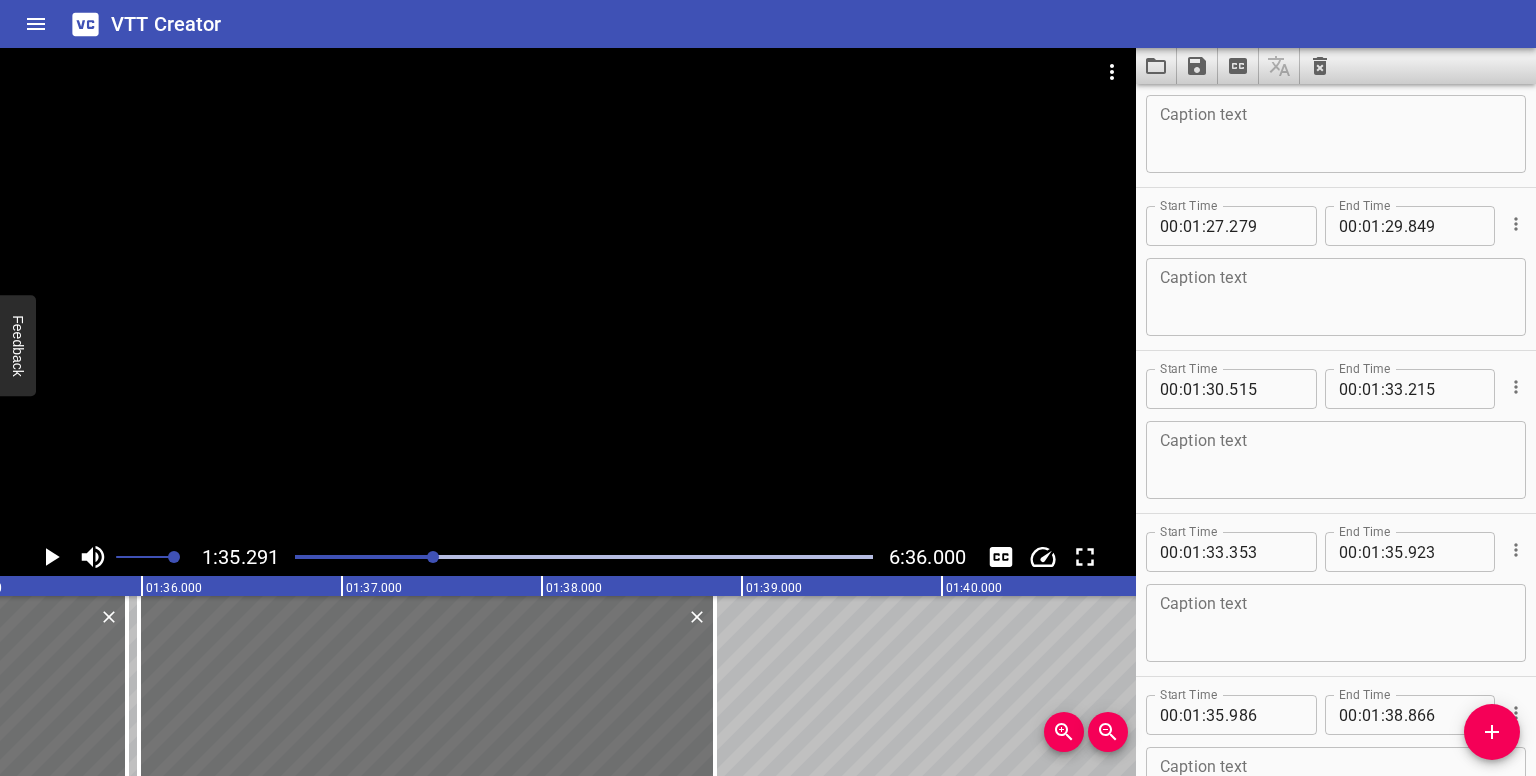click at bounding box center [433, 557] 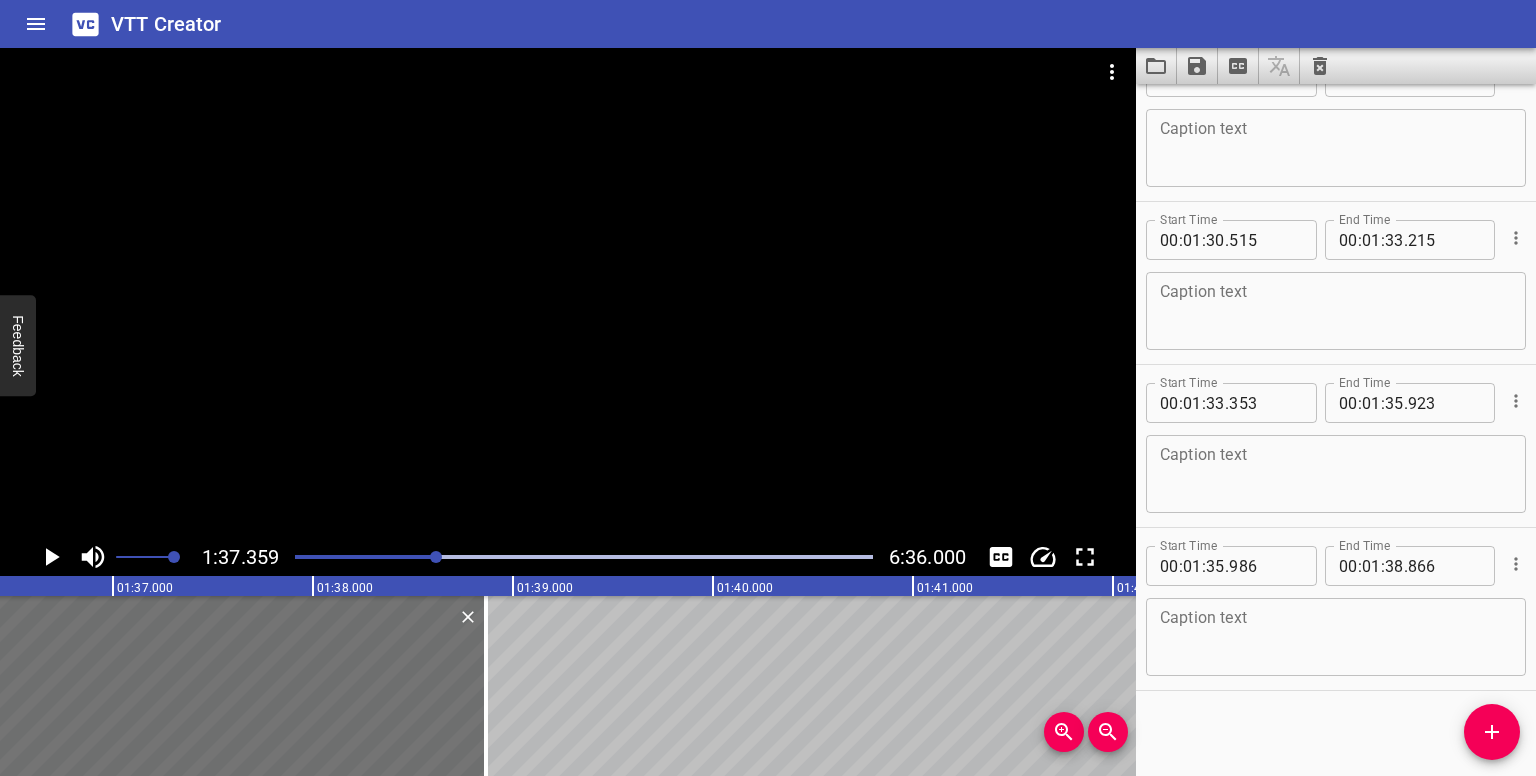 scroll, scrollTop: 4455, scrollLeft: 0, axis: vertical 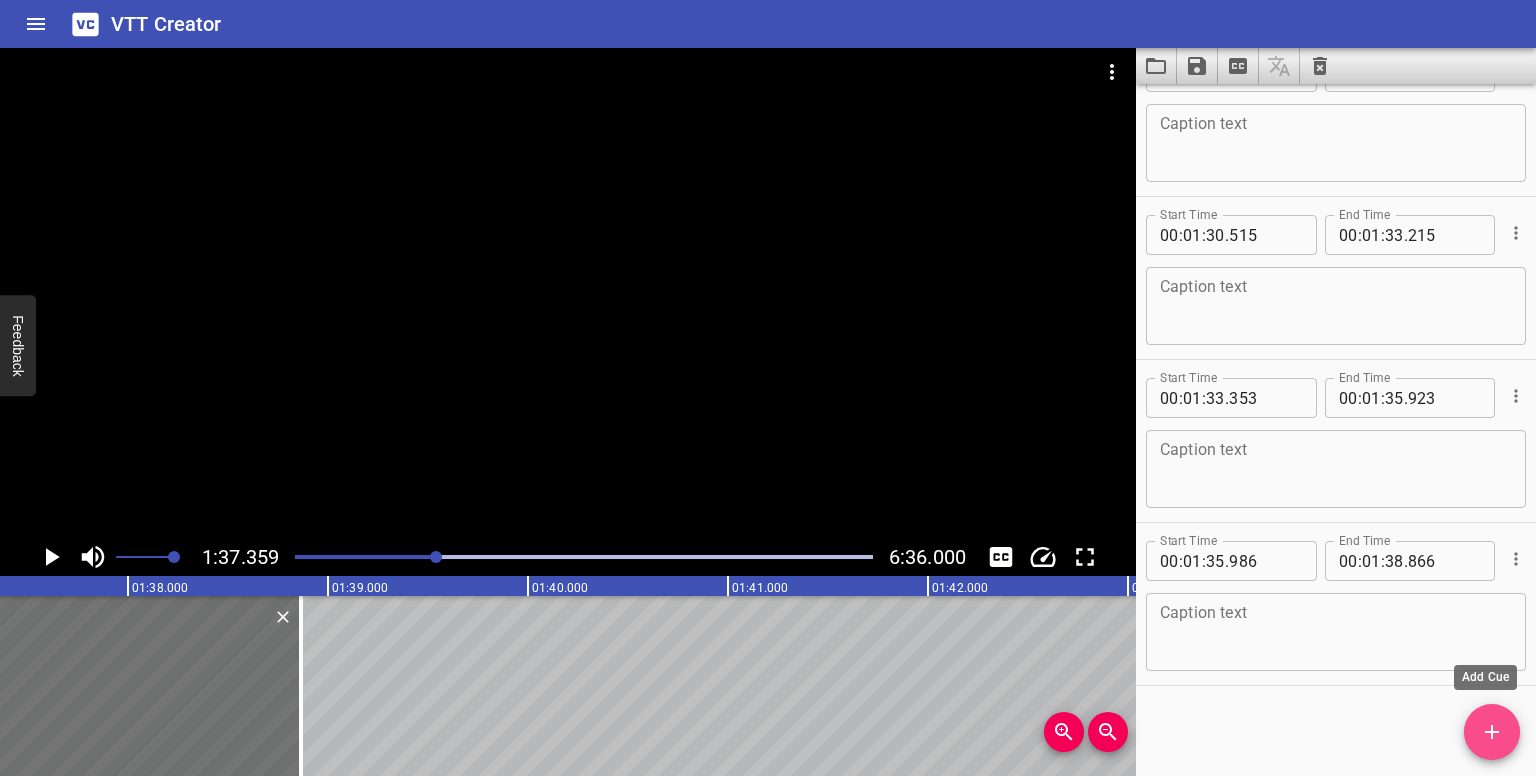 drag, startPoint x: 1495, startPoint y: 737, endPoint x: 1122, endPoint y: 674, distance: 378.28296 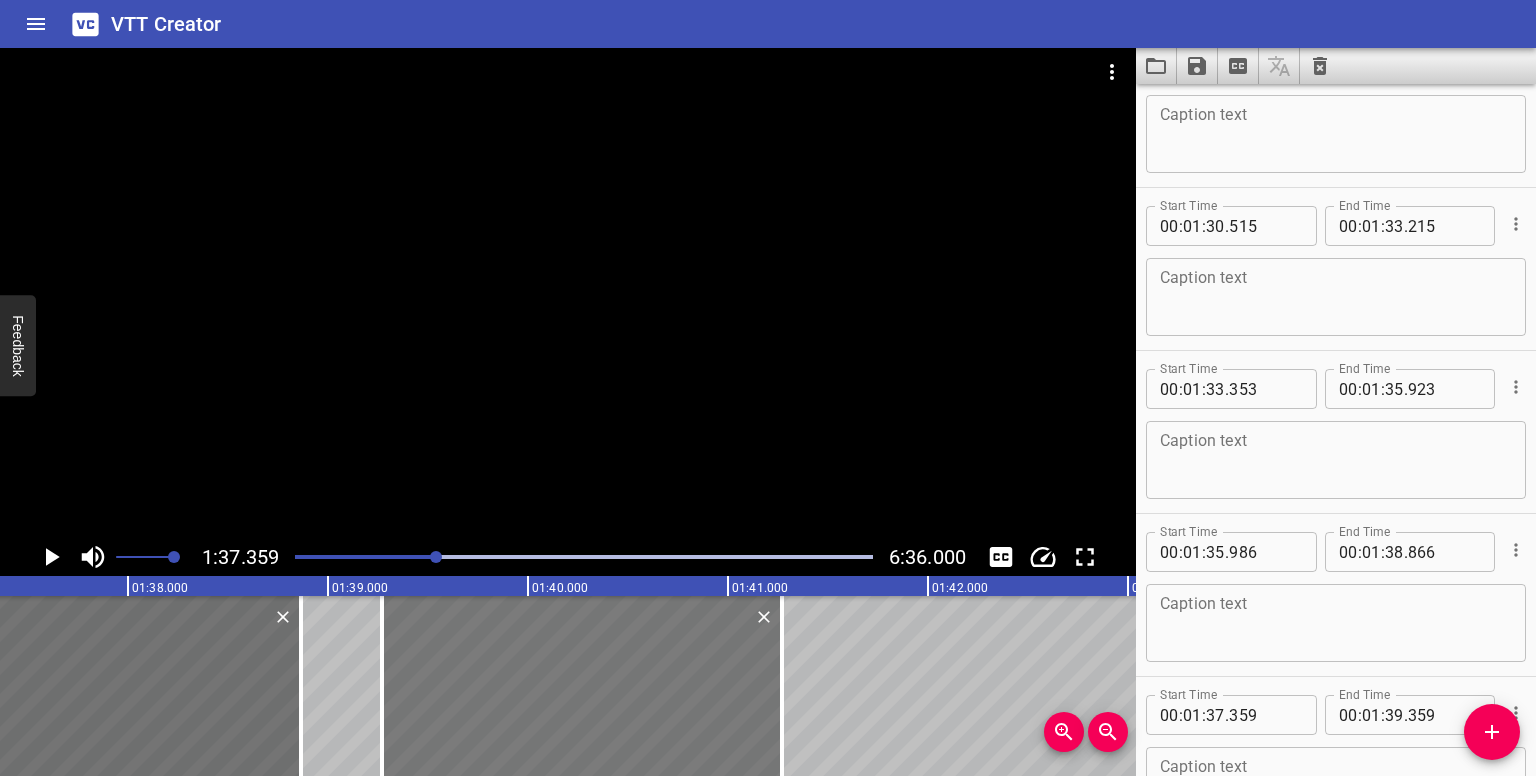 drag, startPoint x: 344, startPoint y: 649, endPoint x: 723, endPoint y: 667, distance: 379.4272 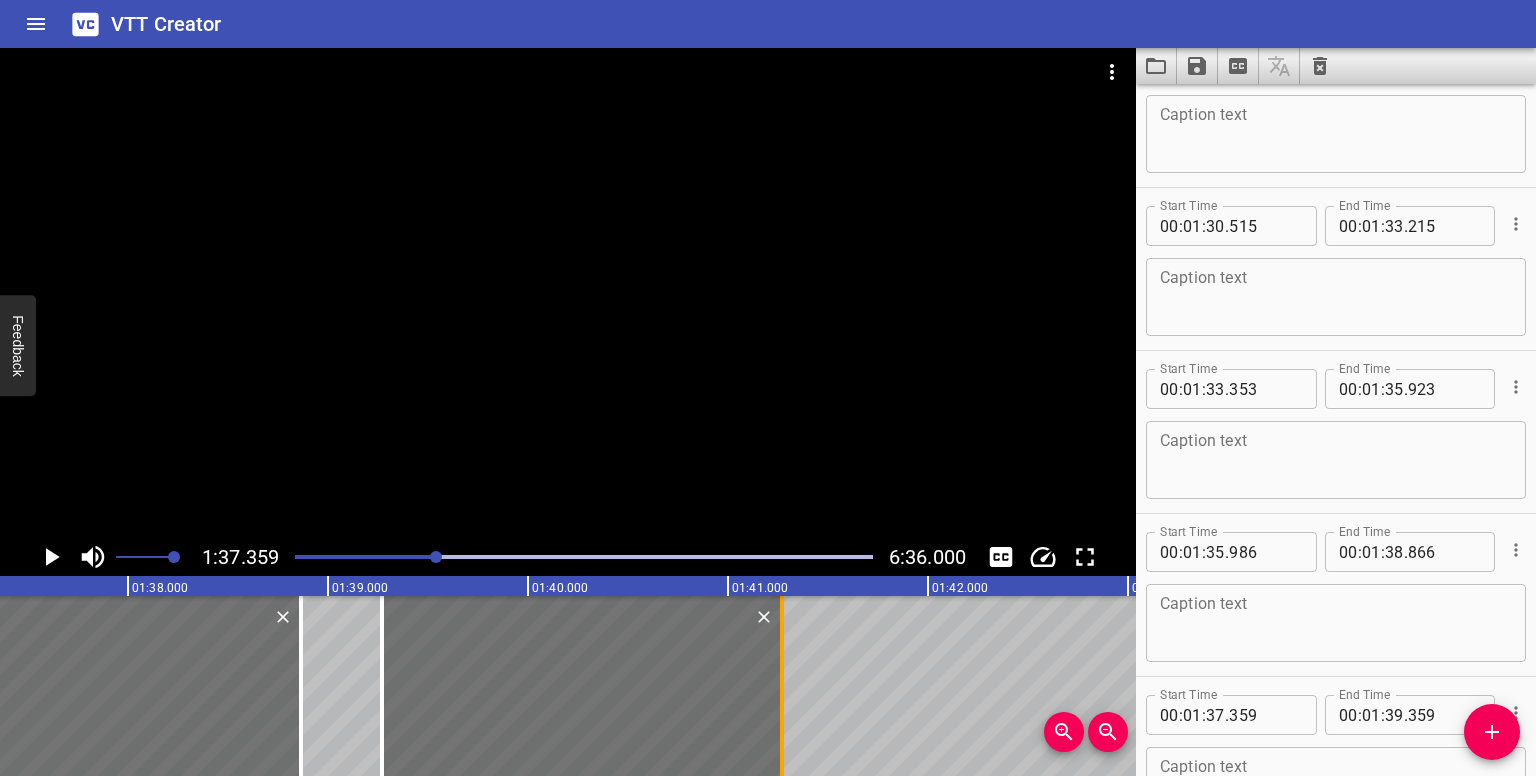 type on "39" 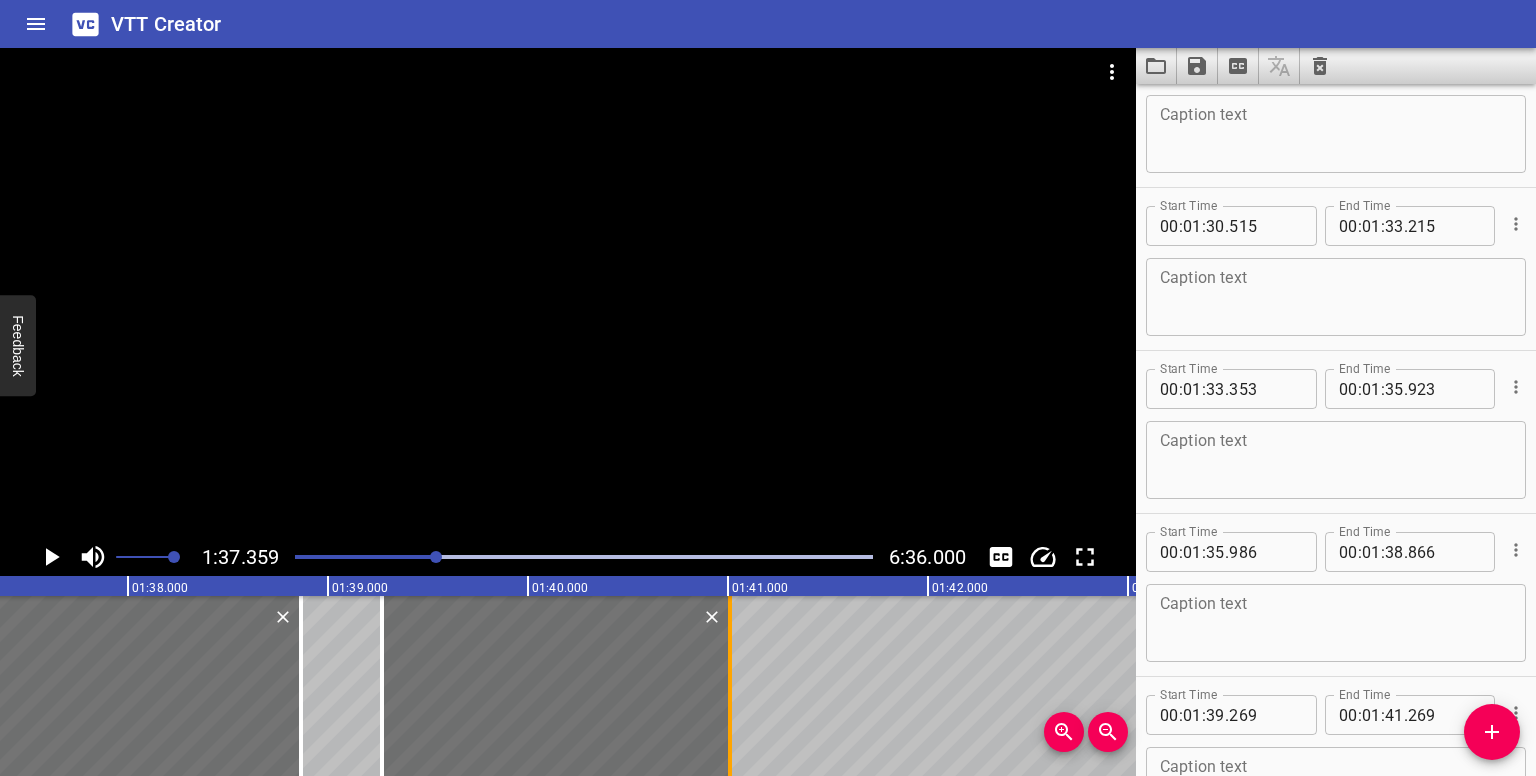 drag, startPoint x: 772, startPoint y: 717, endPoint x: 728, endPoint y: 715, distance: 44.04543 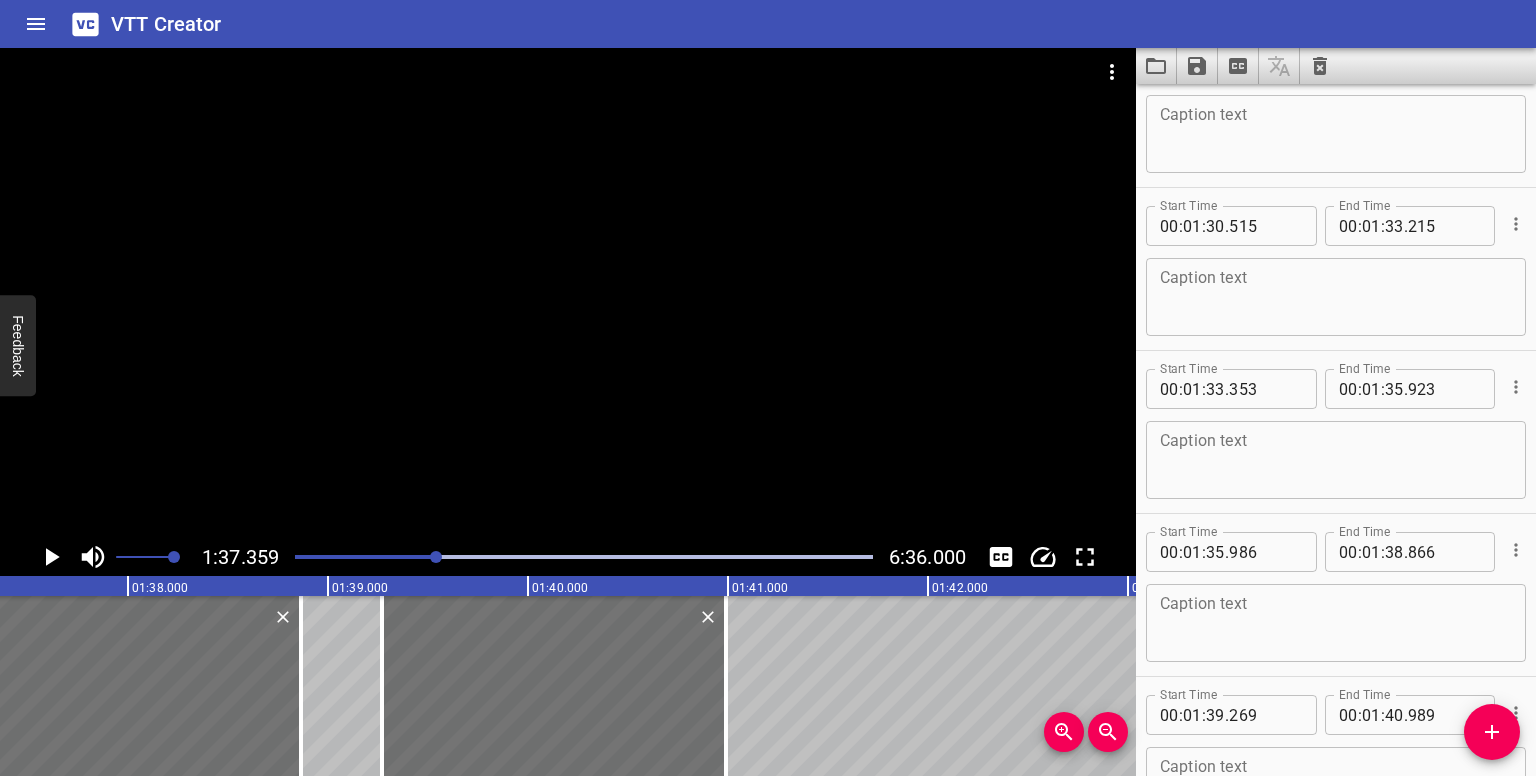 click at bounding box center [436, 557] 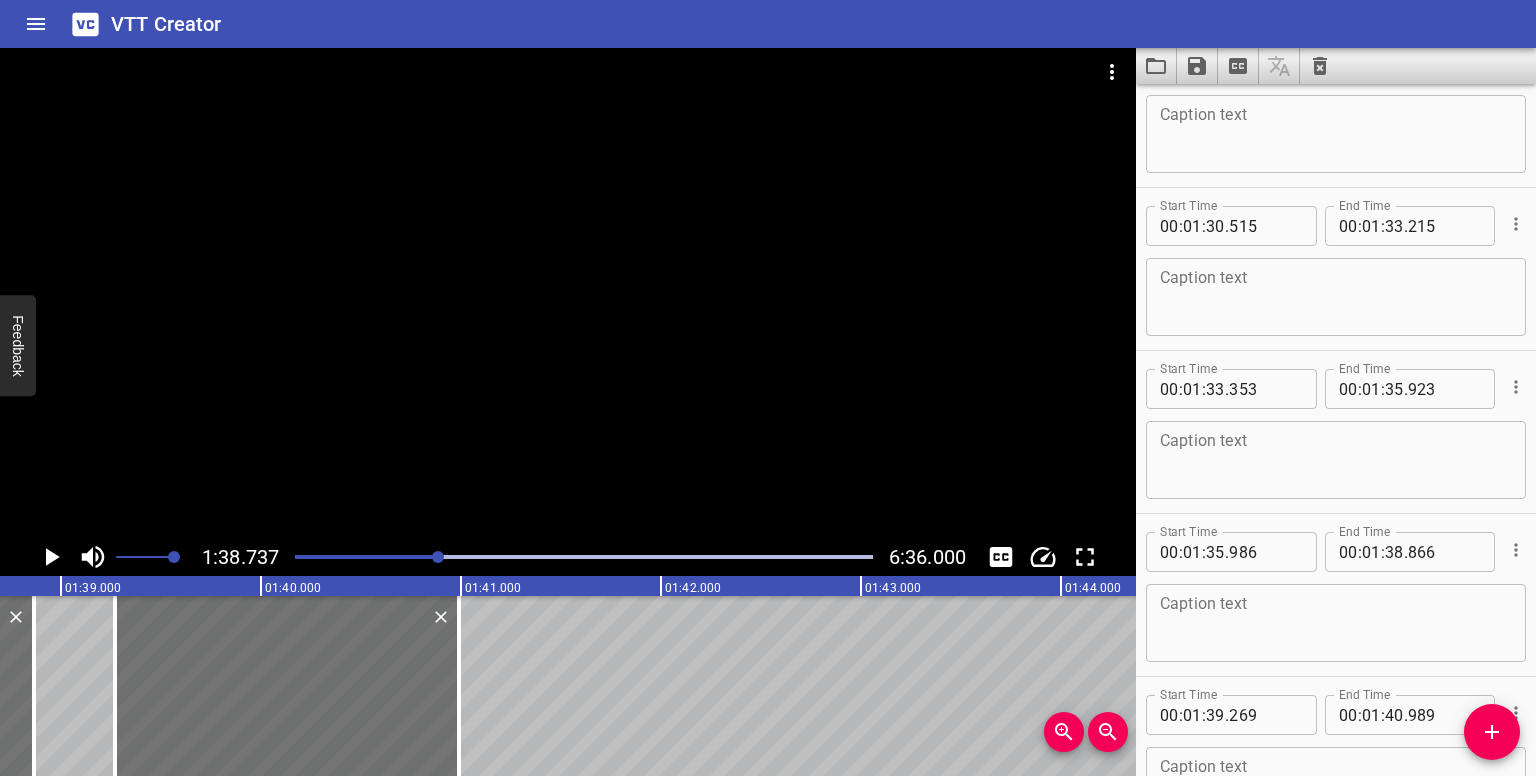 scroll, scrollTop: 0, scrollLeft: 19747, axis: horizontal 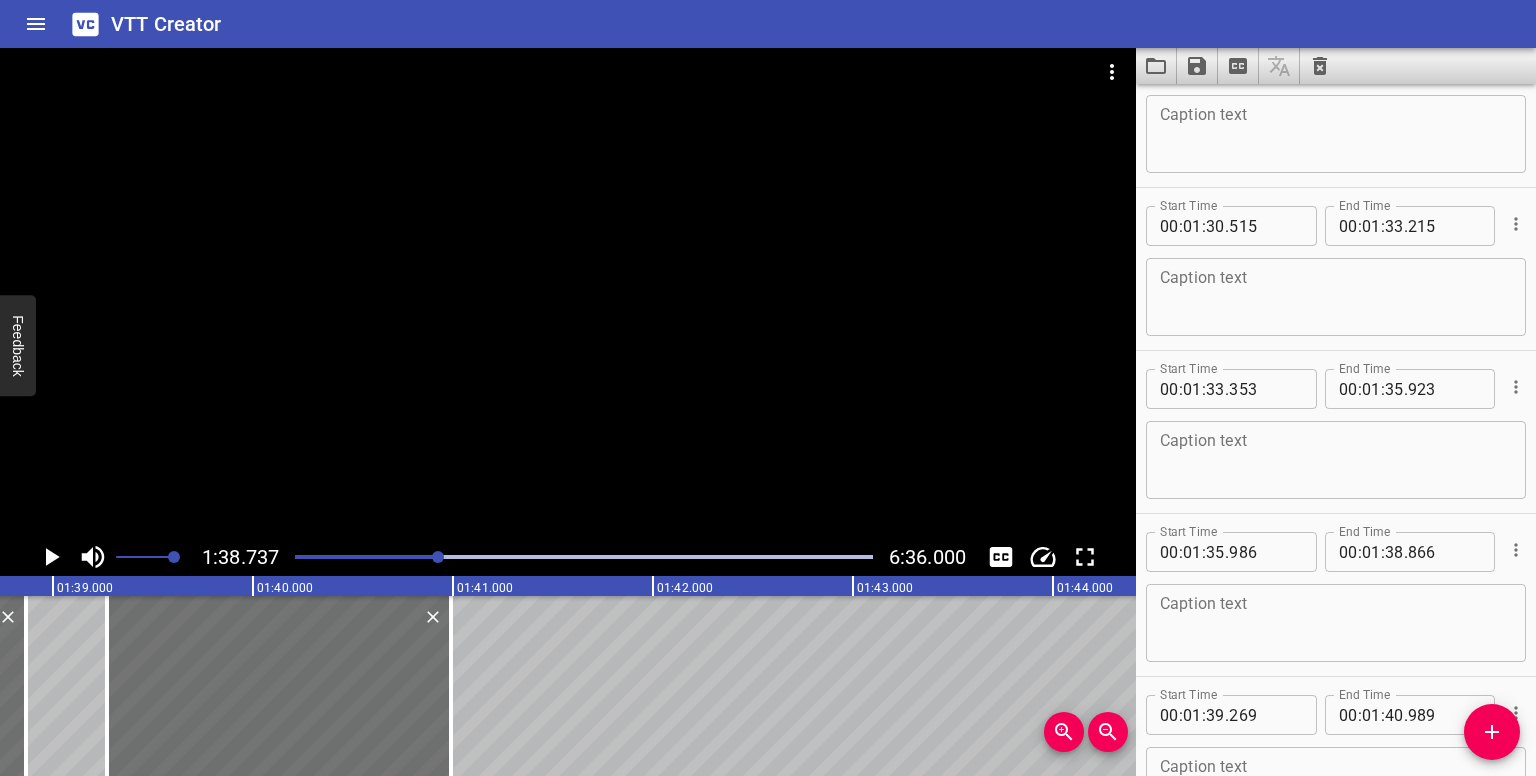 click at bounding box center [438, 557] 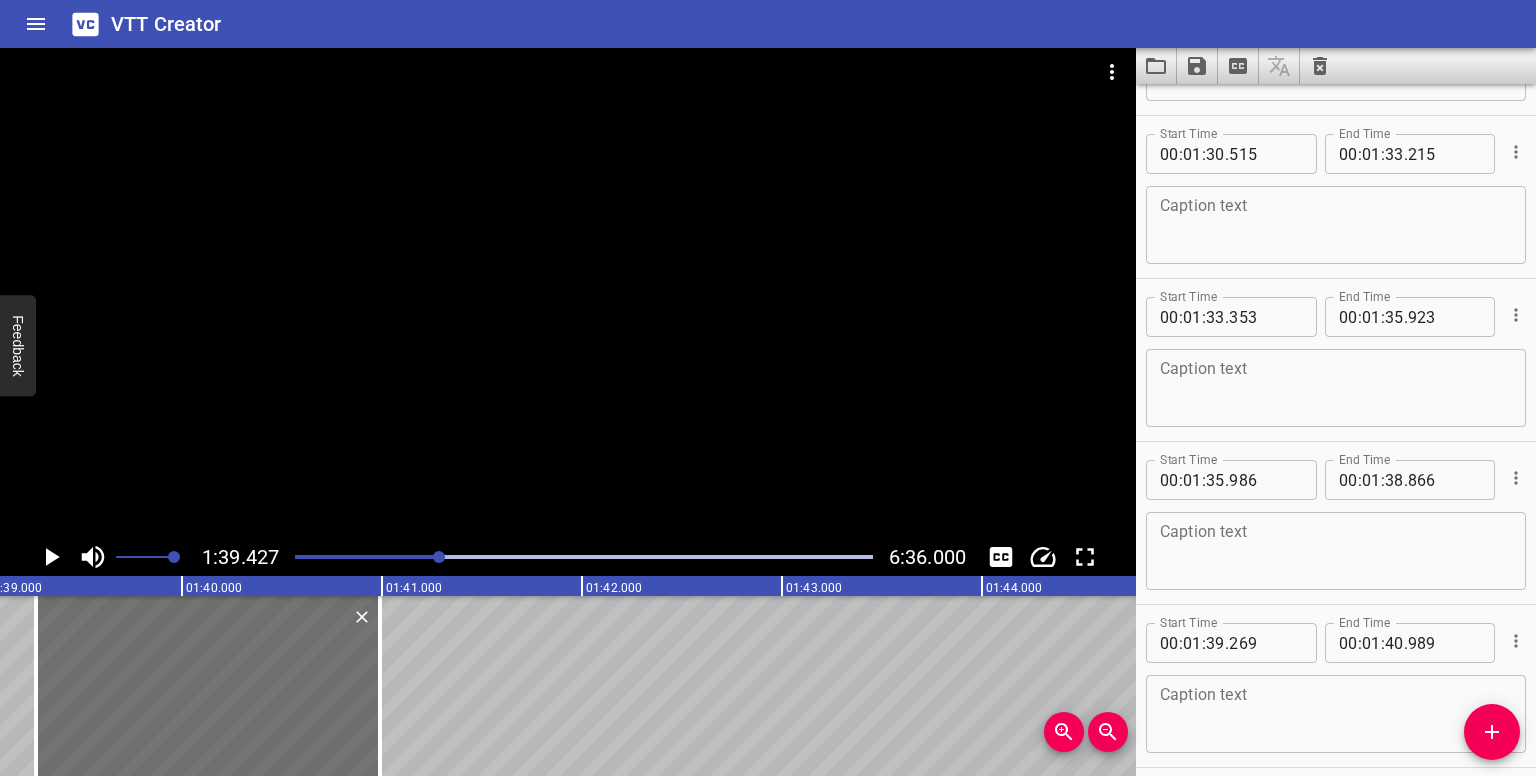 scroll, scrollTop: 4610, scrollLeft: 0, axis: vertical 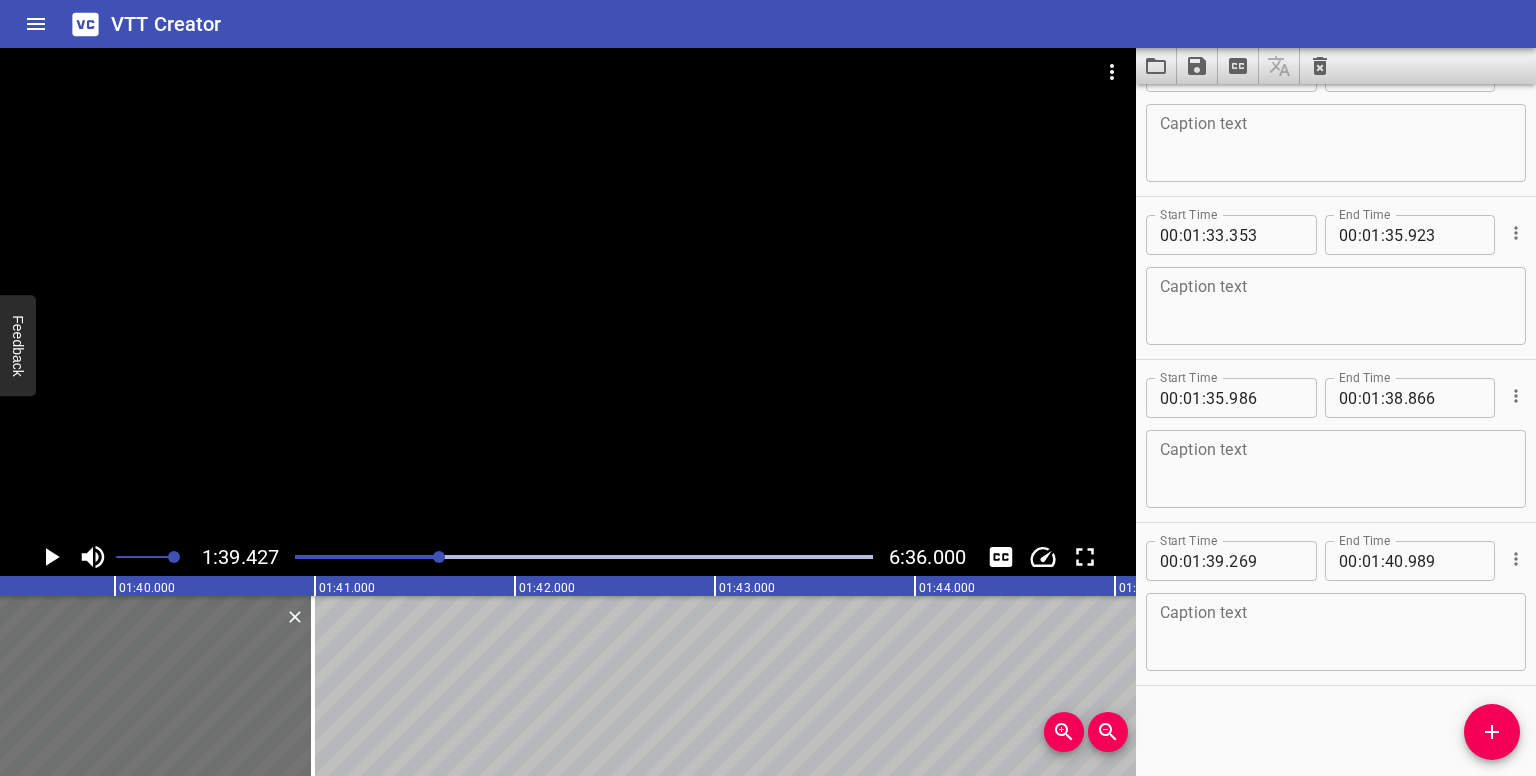 click at bounding box center (439, 557) 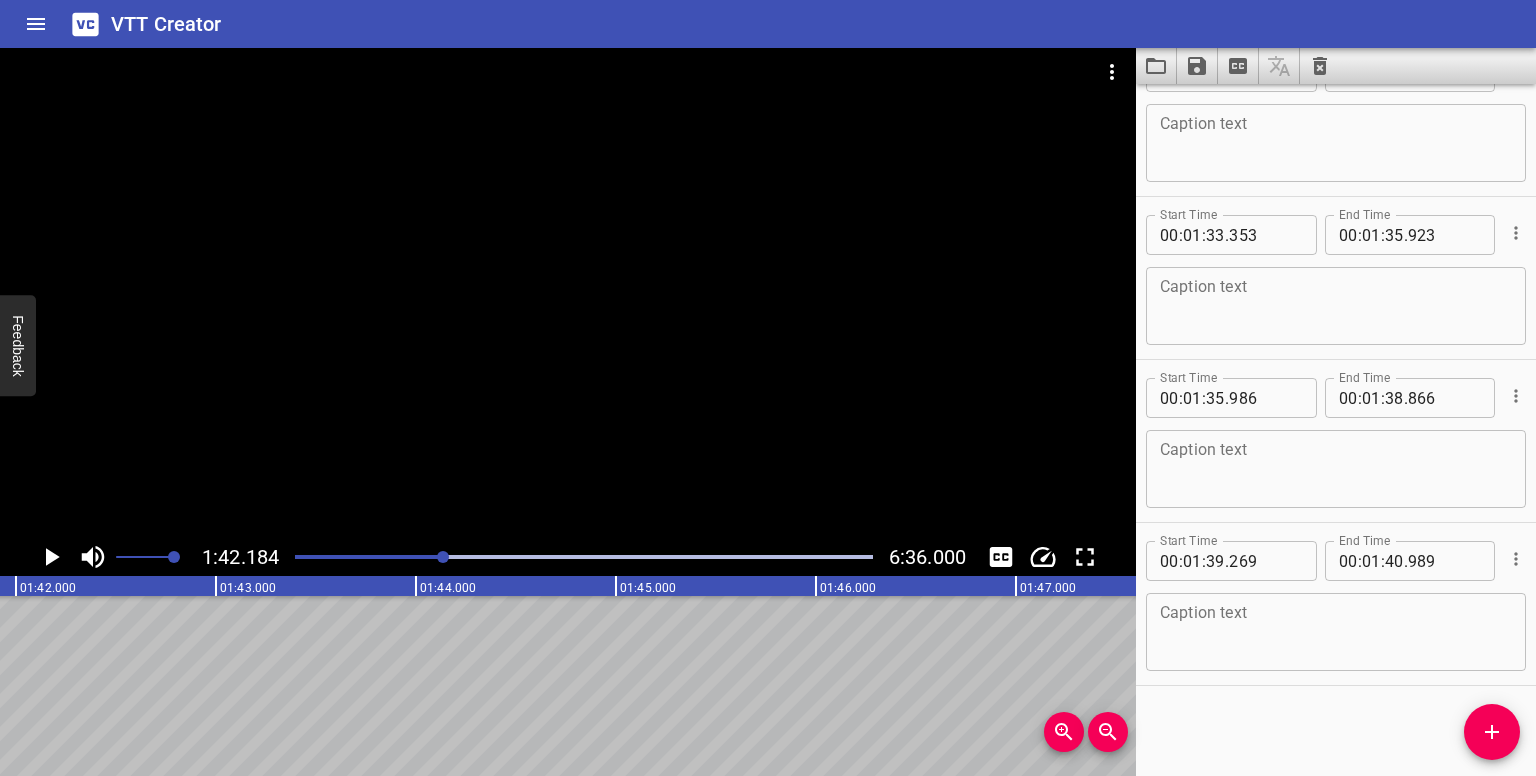 scroll, scrollTop: 0, scrollLeft: 20436, axis: horizontal 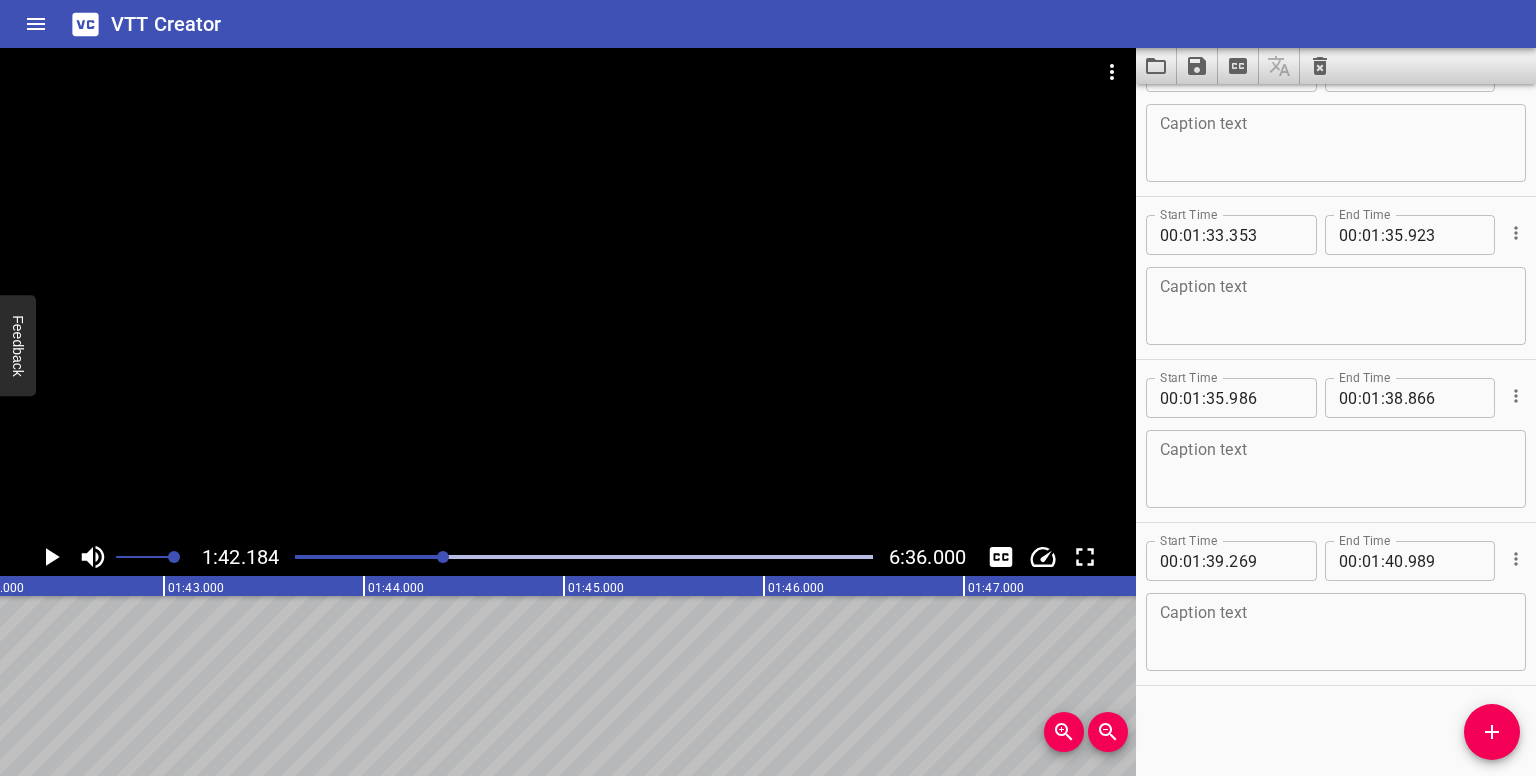 click at bounding box center [443, 557] 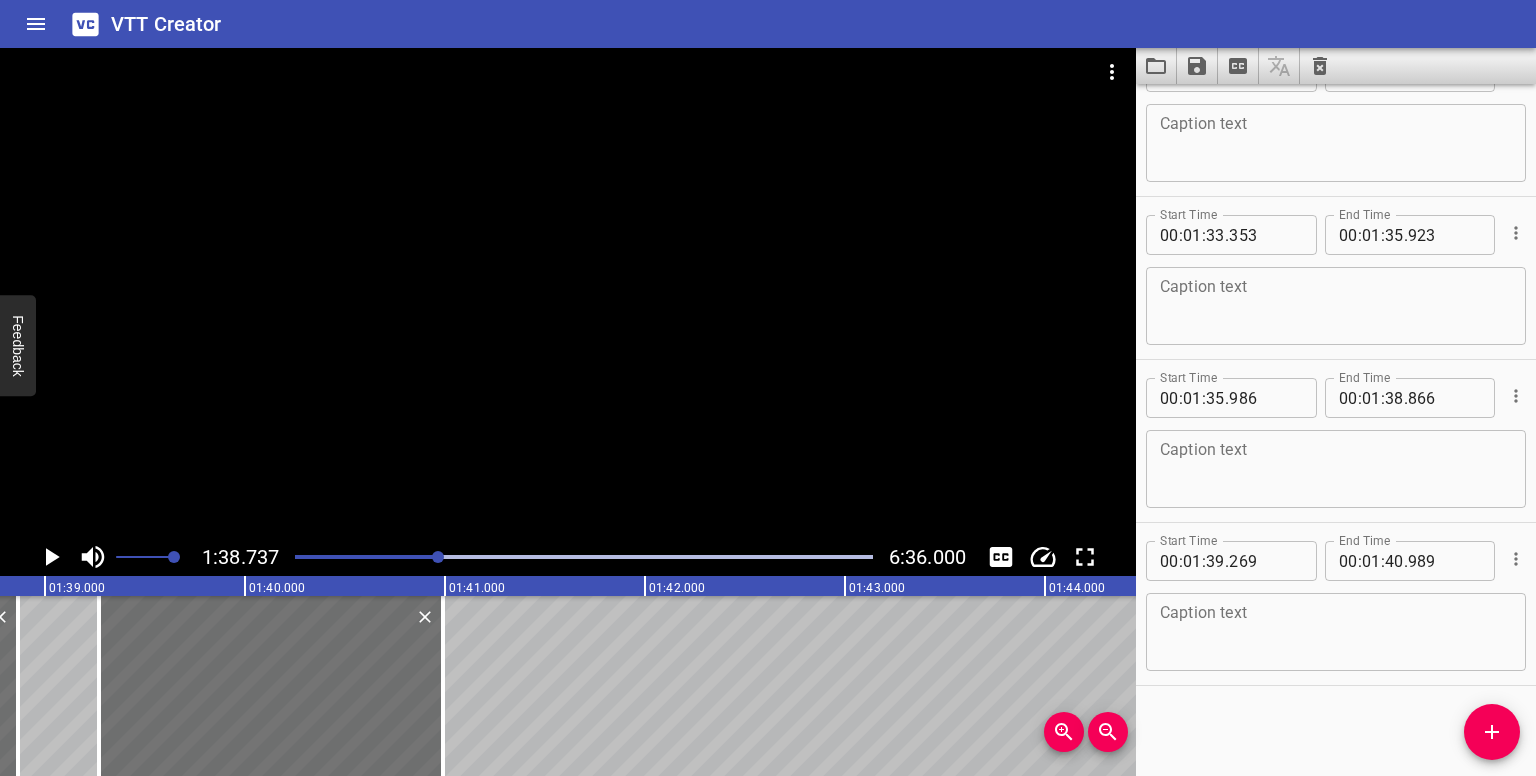 scroll 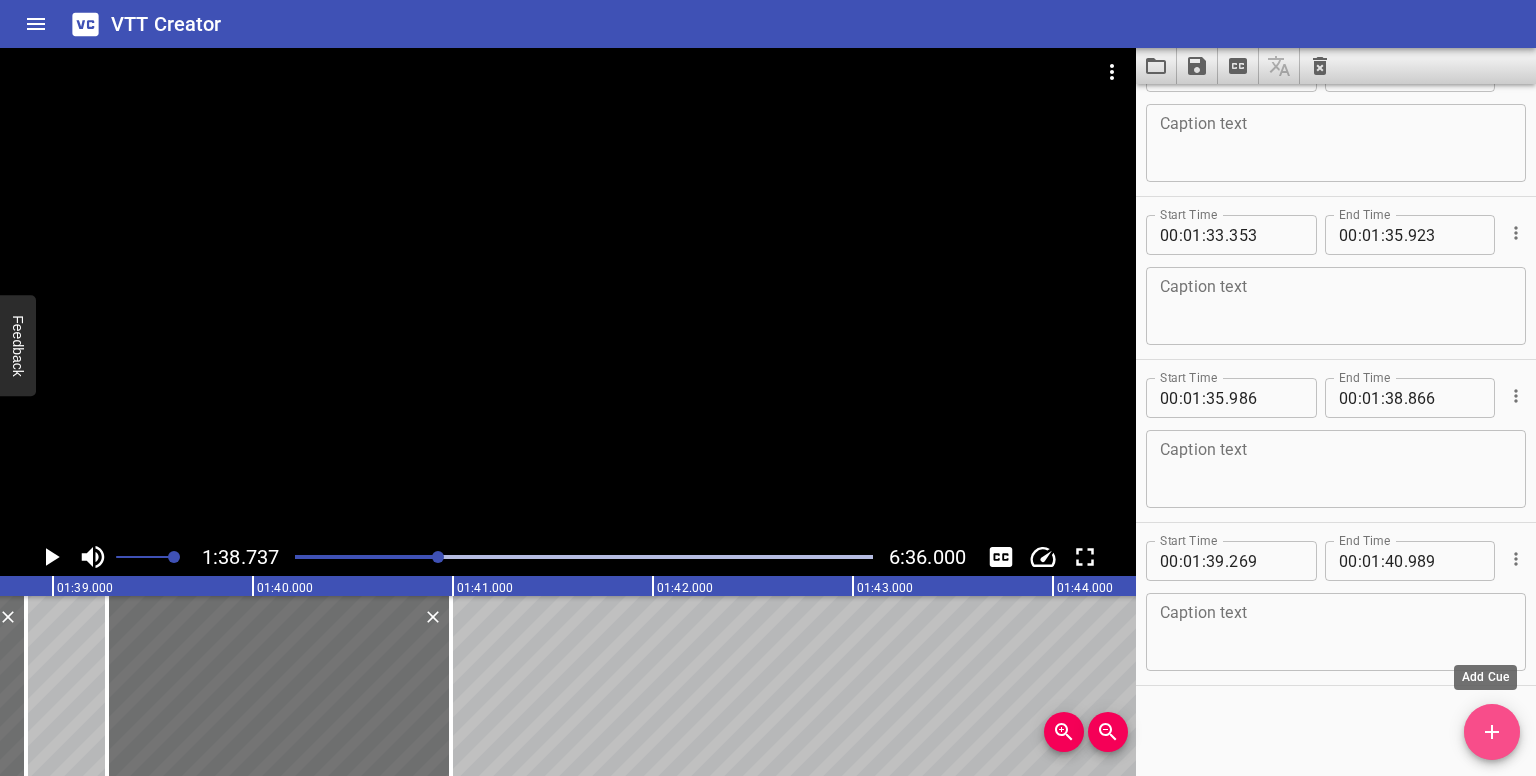 click 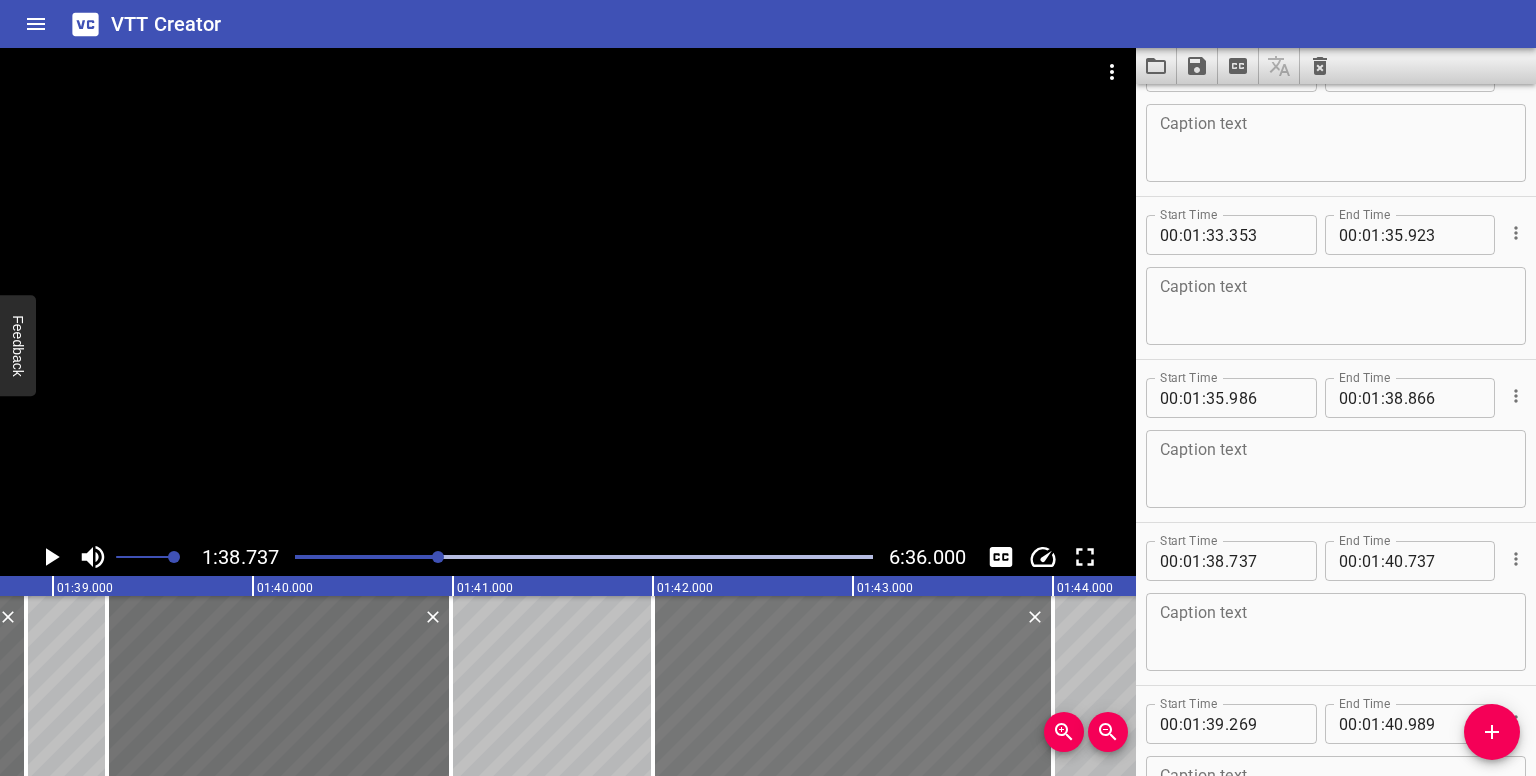 drag, startPoint x: 77, startPoint y: 652, endPoint x: 730, endPoint y: 668, distance: 653.196 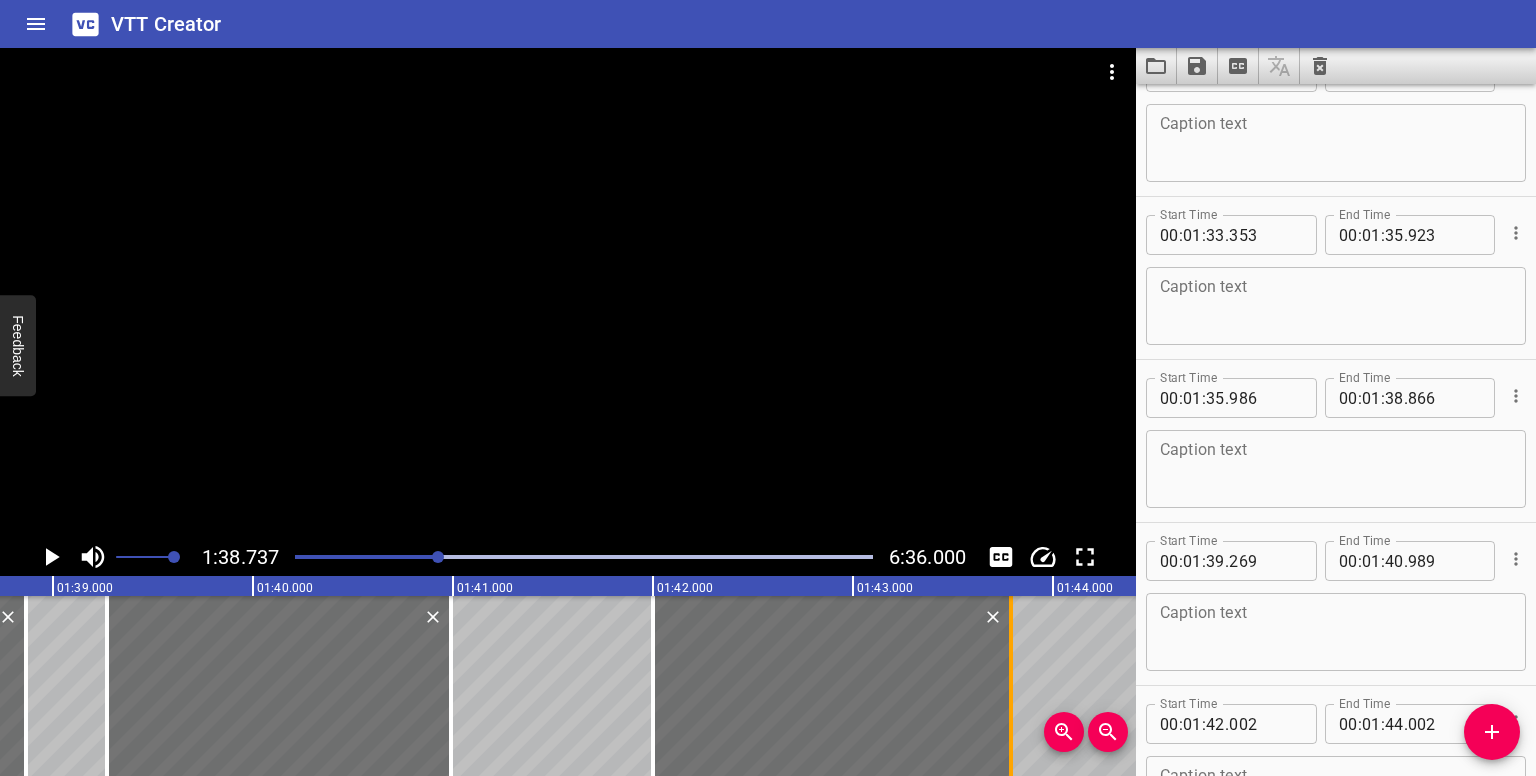 drag, startPoint x: 1056, startPoint y: 693, endPoint x: 1014, endPoint y: 695, distance: 42.047592 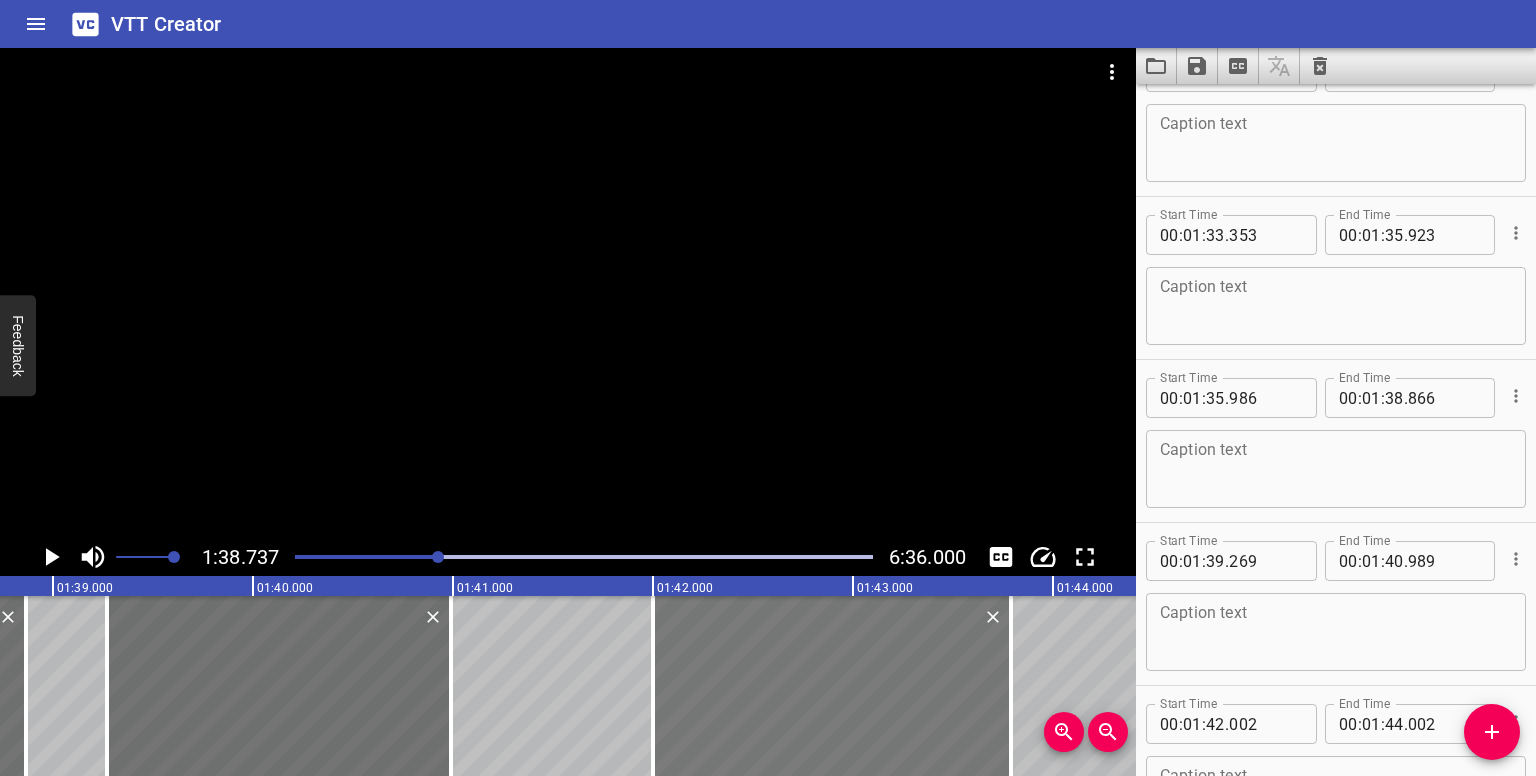 type on "43" 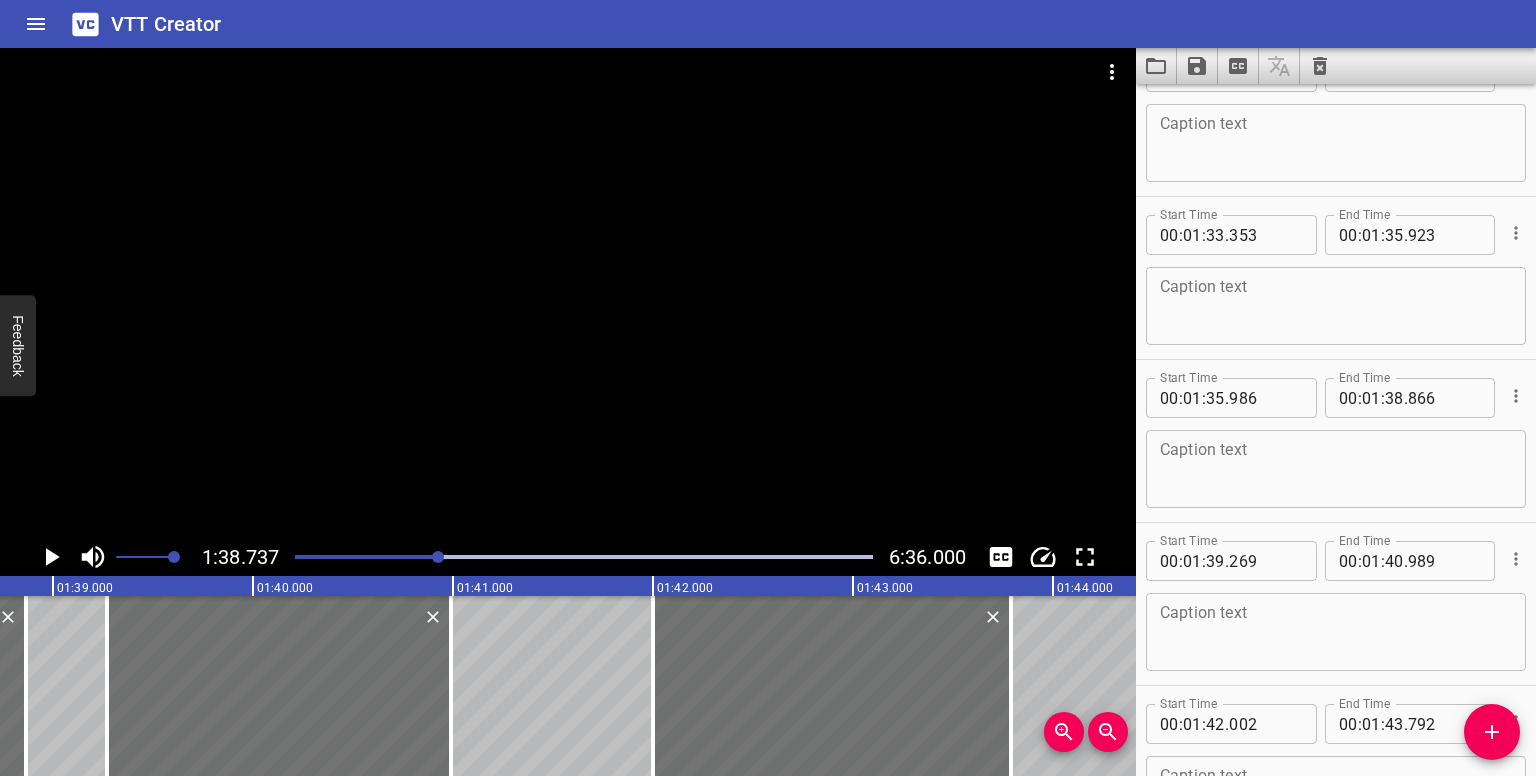 click at bounding box center [438, 557] 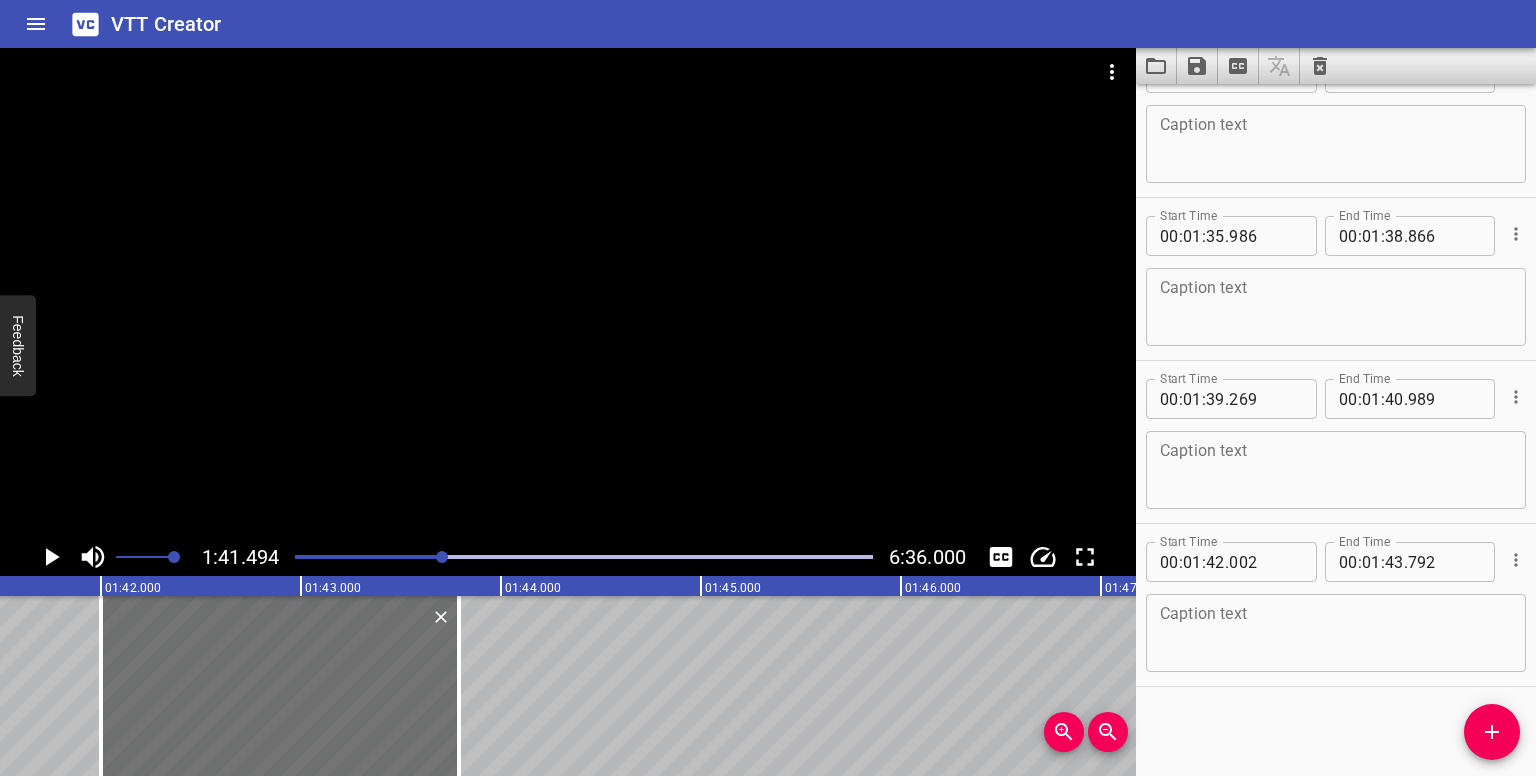 click at bounding box center [442, 557] 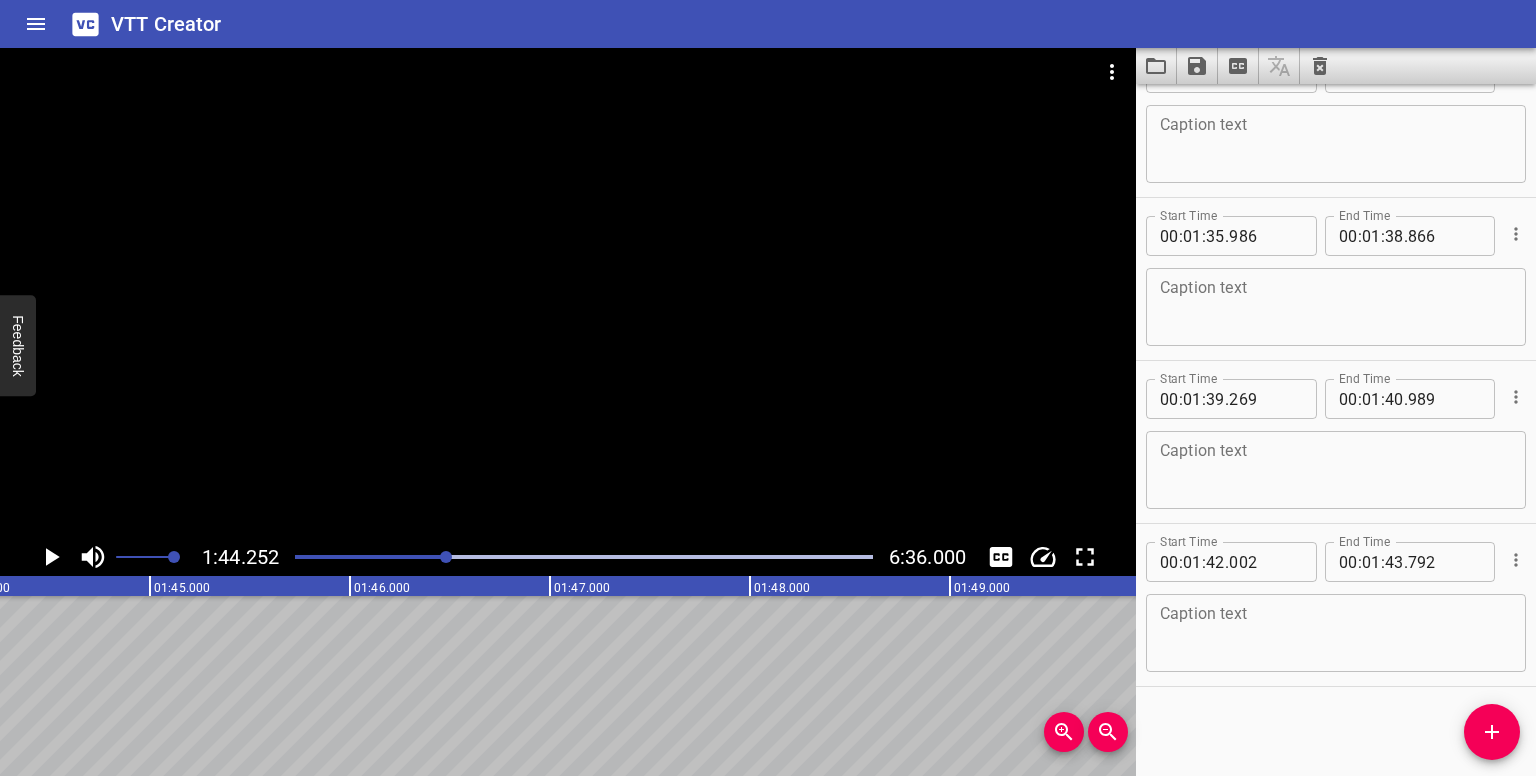 click at bounding box center [446, 557] 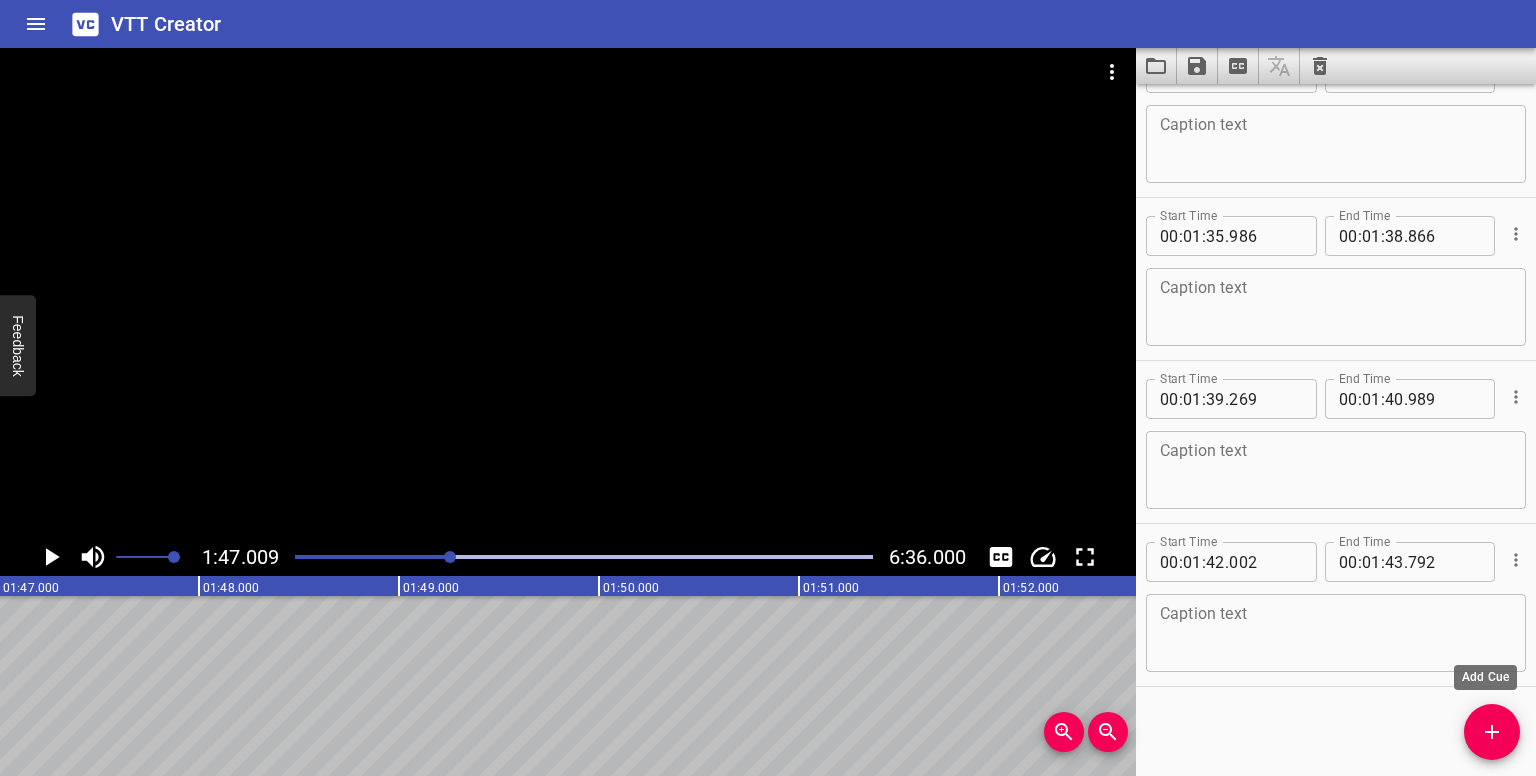 click at bounding box center [1492, 732] 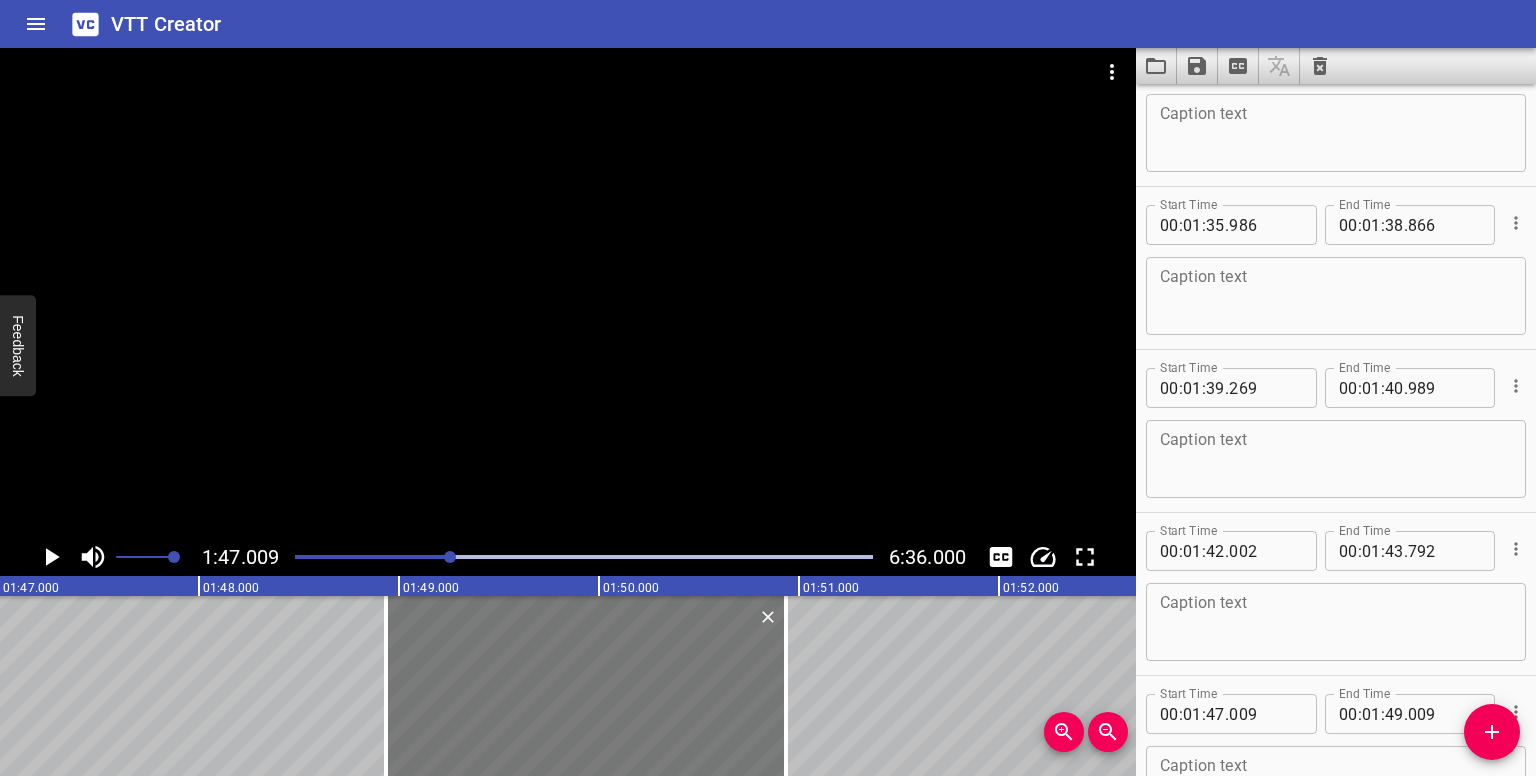 drag, startPoint x: 282, startPoint y: 665, endPoint x: 663, endPoint y: 700, distance: 382.60425 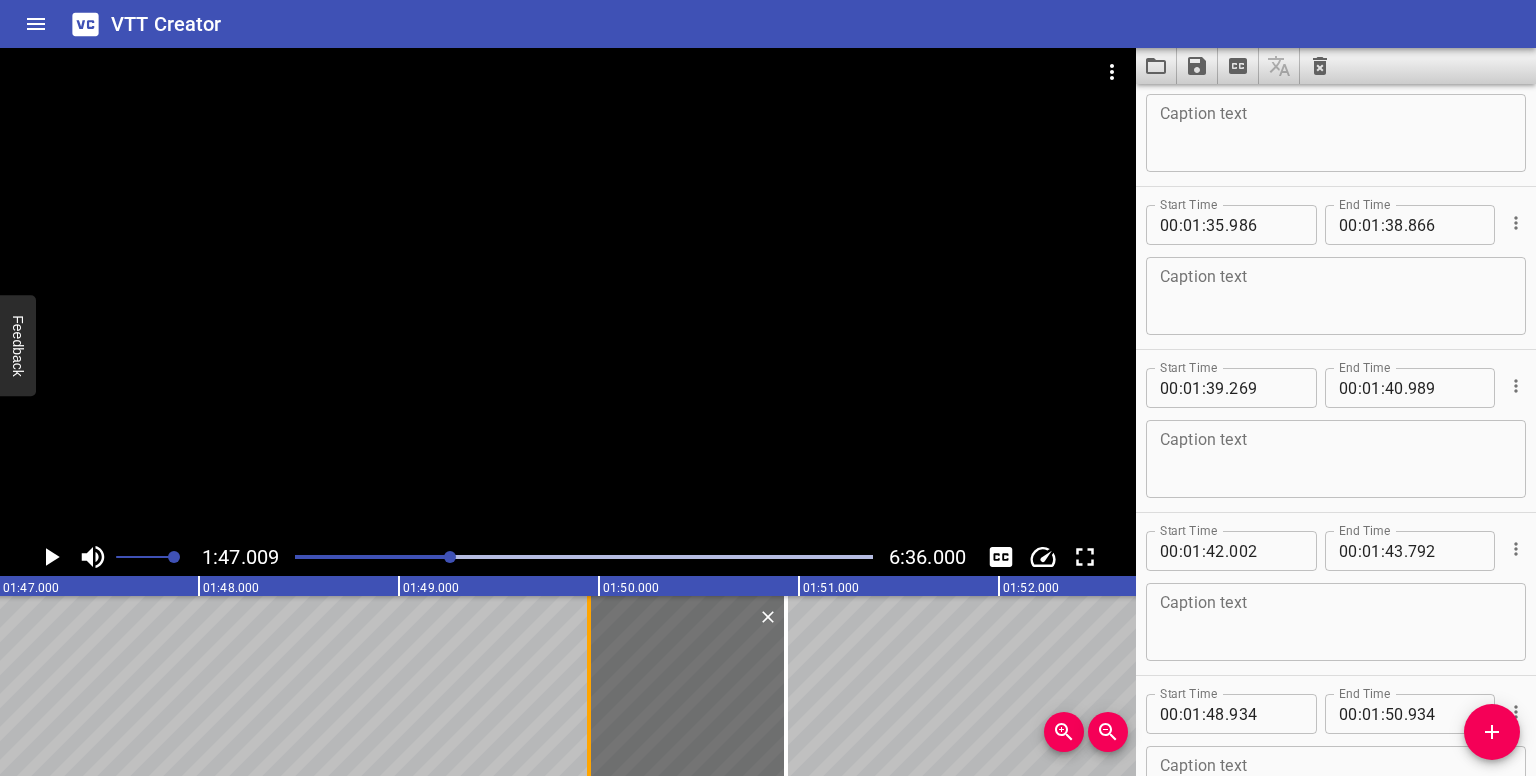 drag, startPoint x: 380, startPoint y: 662, endPoint x: 583, endPoint y: 654, distance: 203.15758 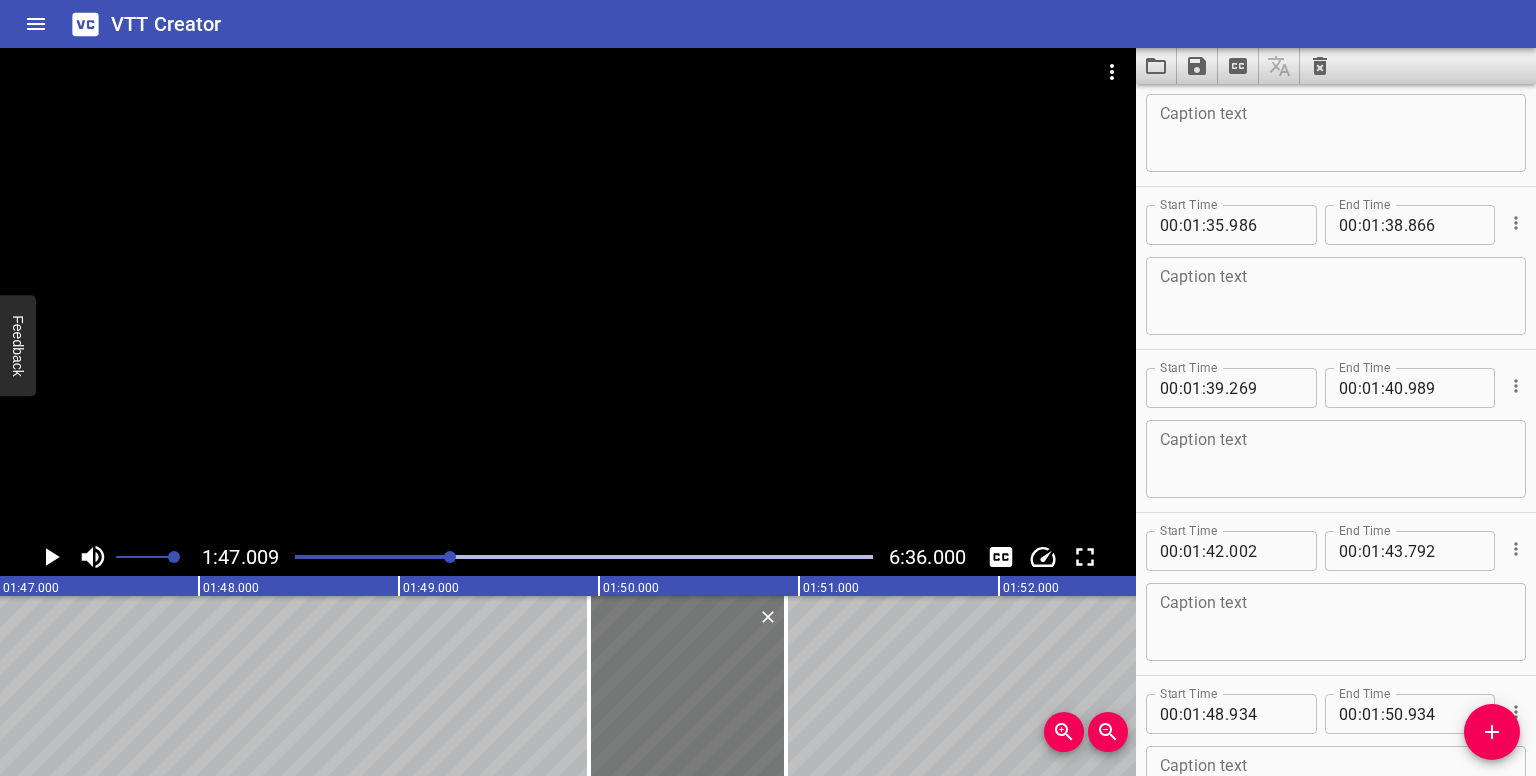 type on "49" 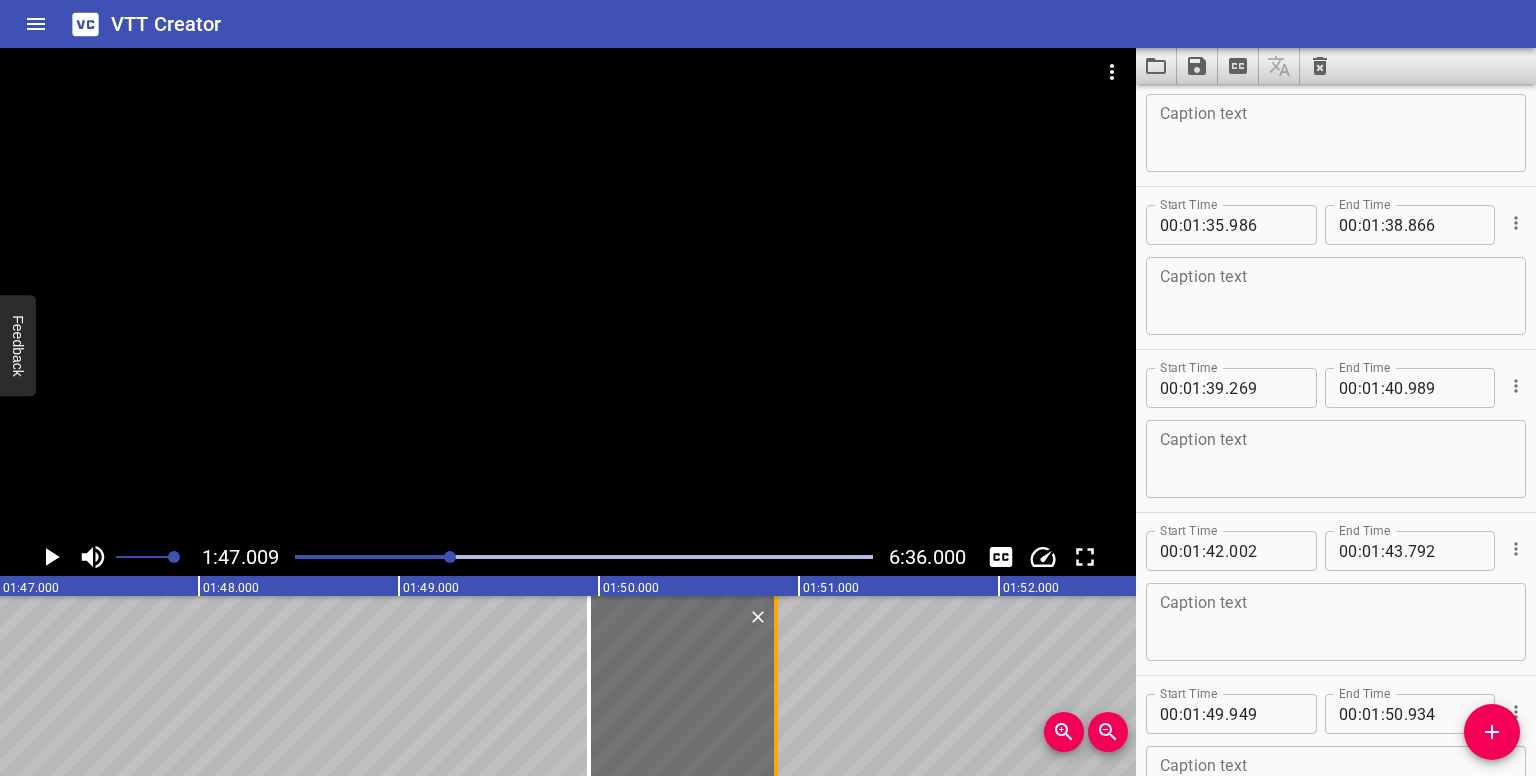 drag, startPoint x: 786, startPoint y: 701, endPoint x: 776, endPoint y: 703, distance: 10.198039 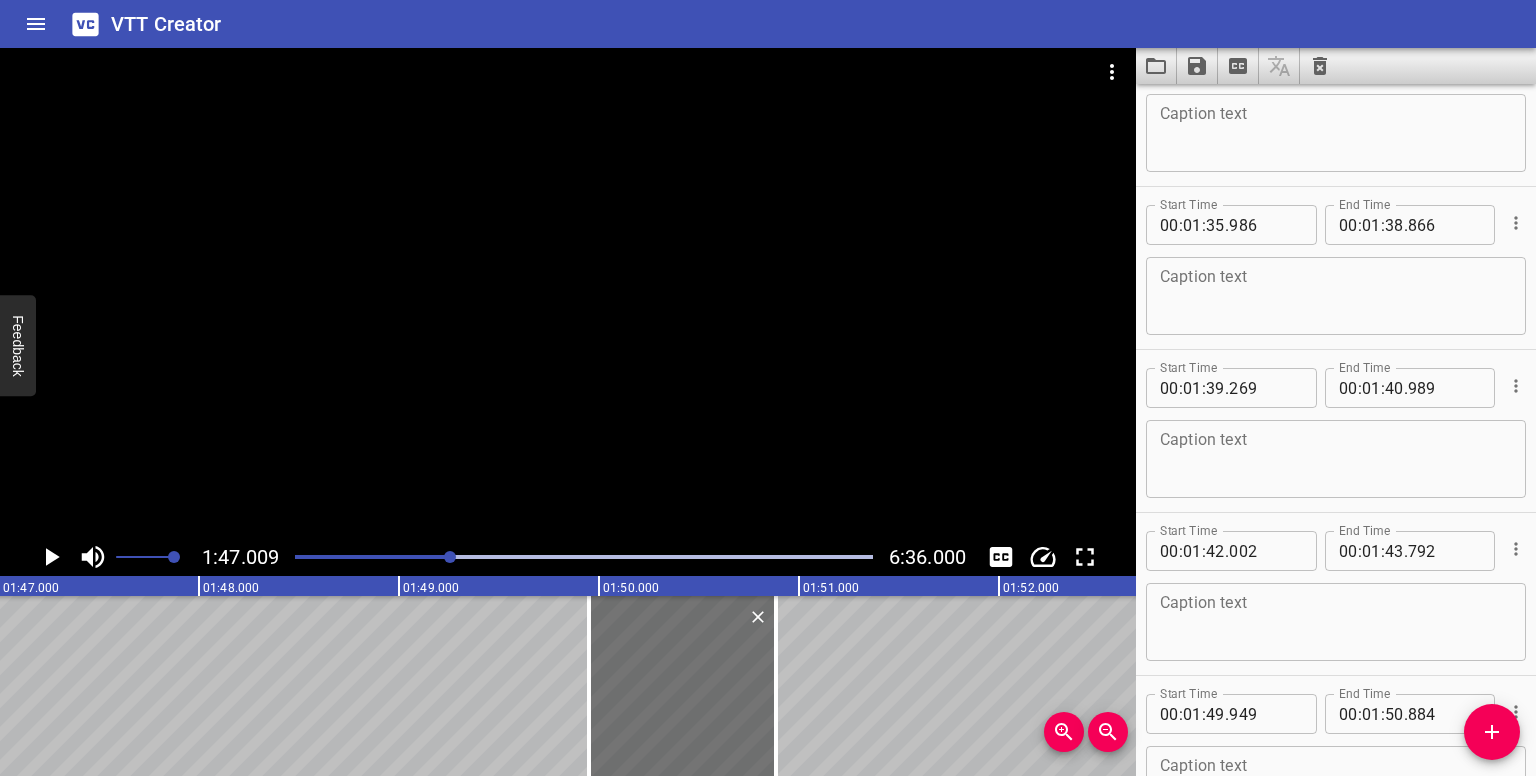 click at bounding box center [450, 557] 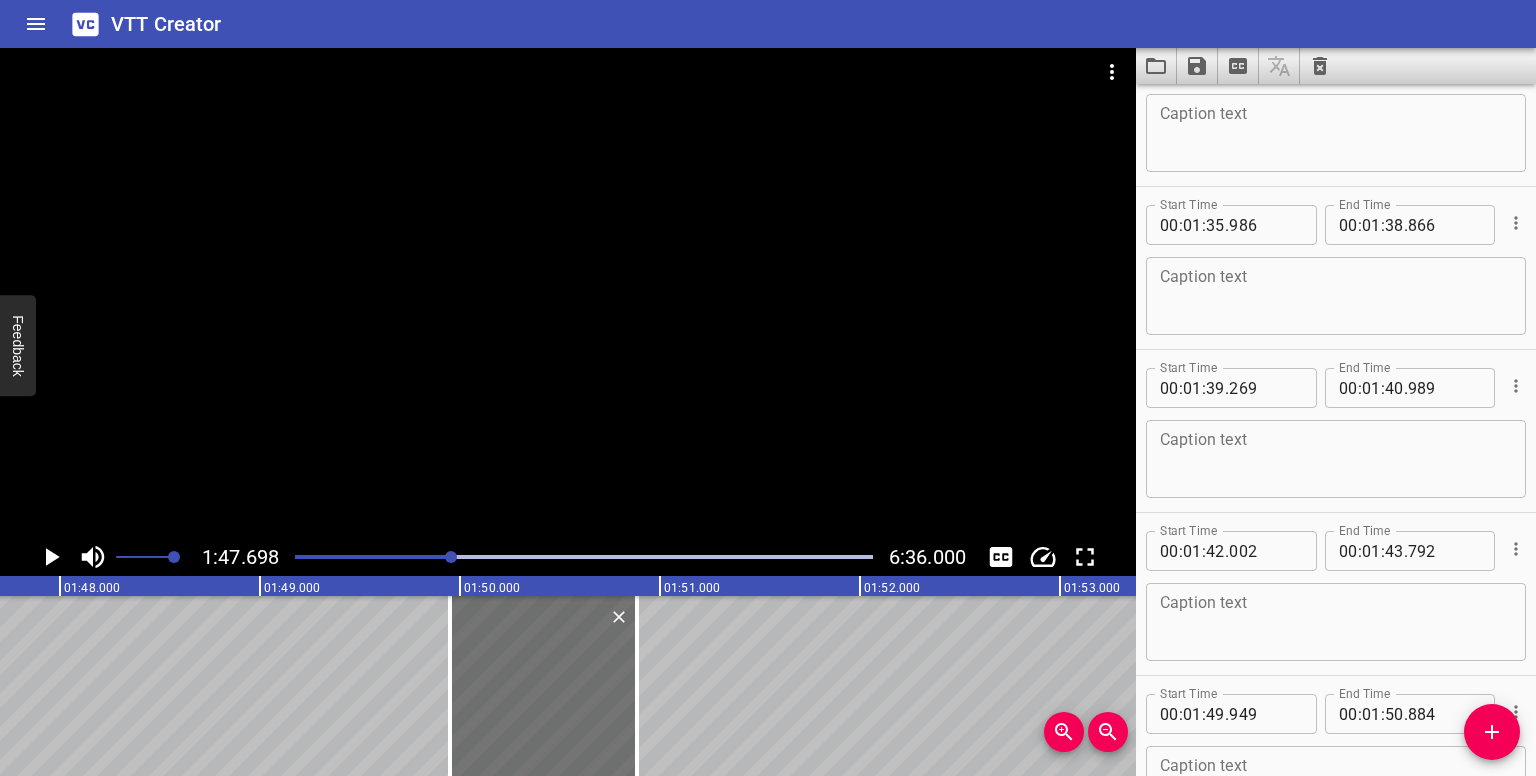 click at bounding box center [451, 557] 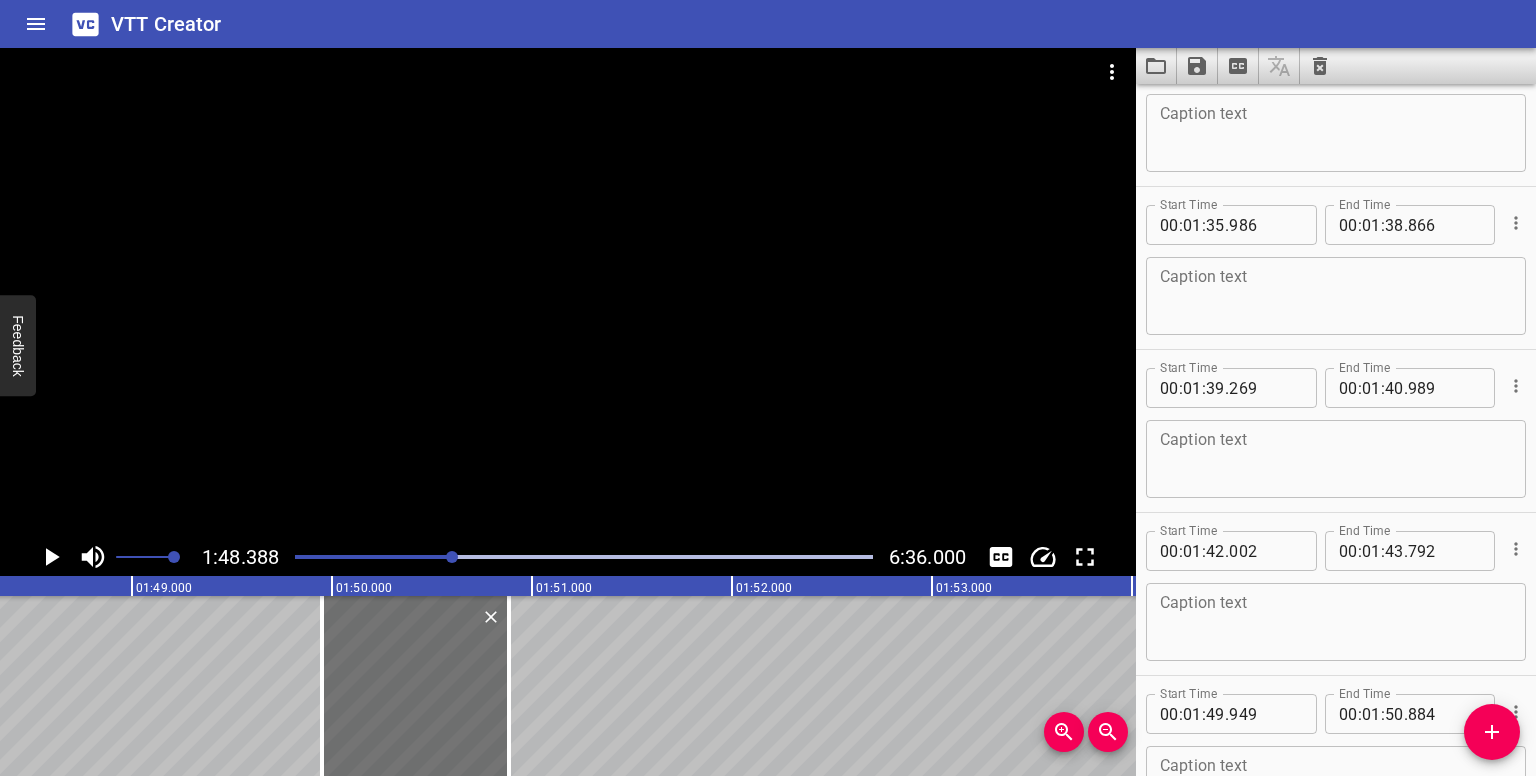 scroll, scrollTop: 0, scrollLeft: 21677, axis: horizontal 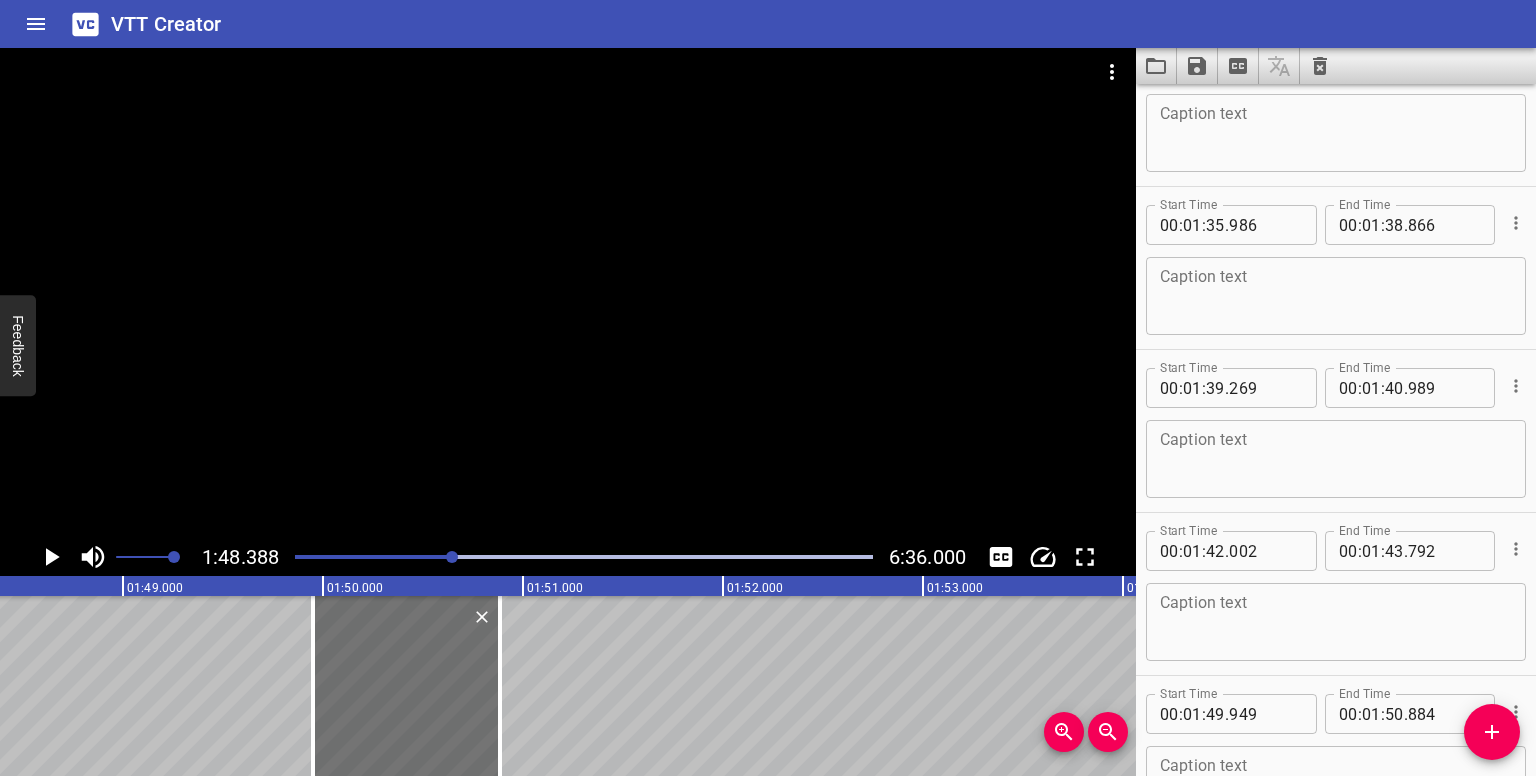 click at bounding box center (452, 557) 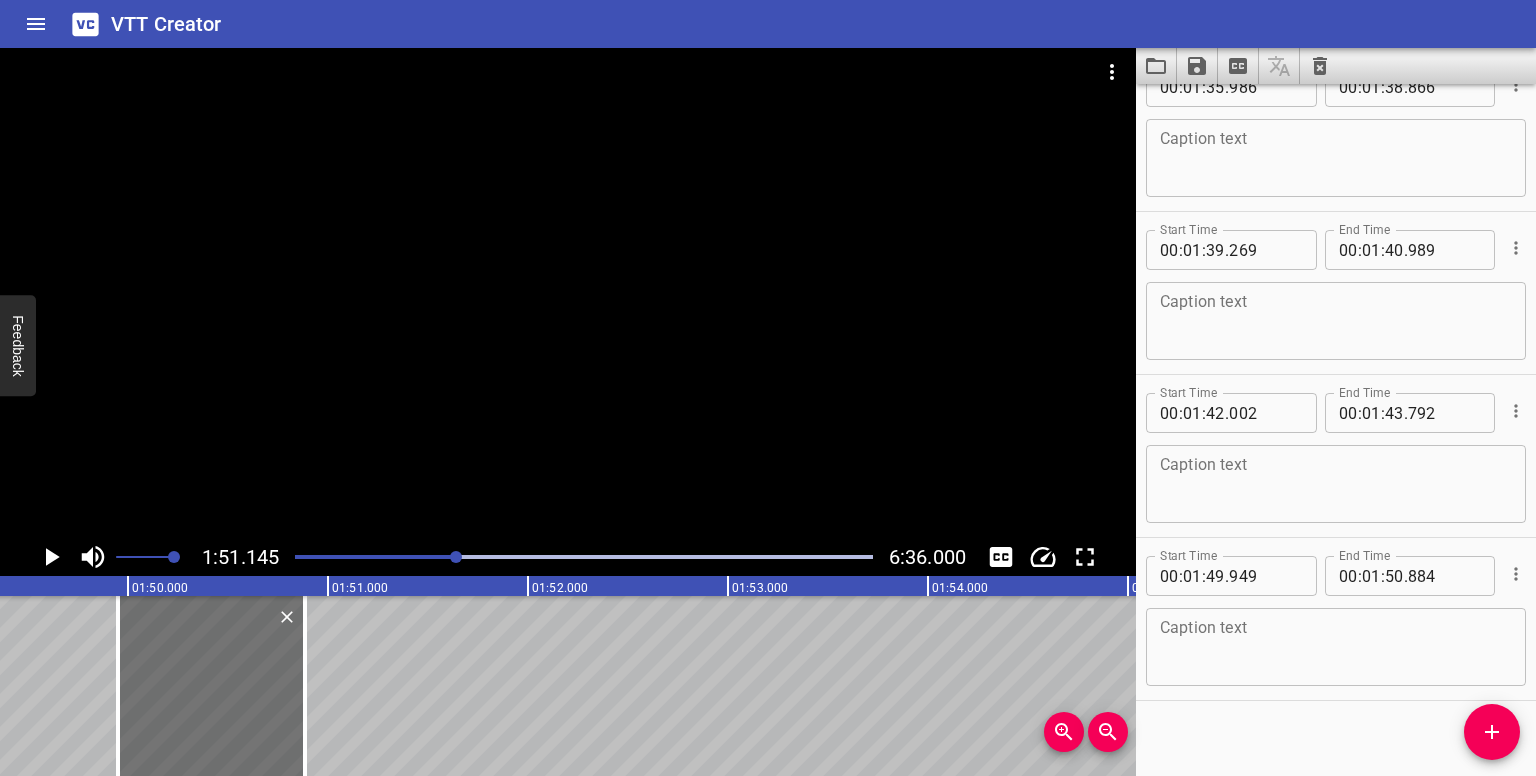 scroll, scrollTop: 4944, scrollLeft: 0, axis: vertical 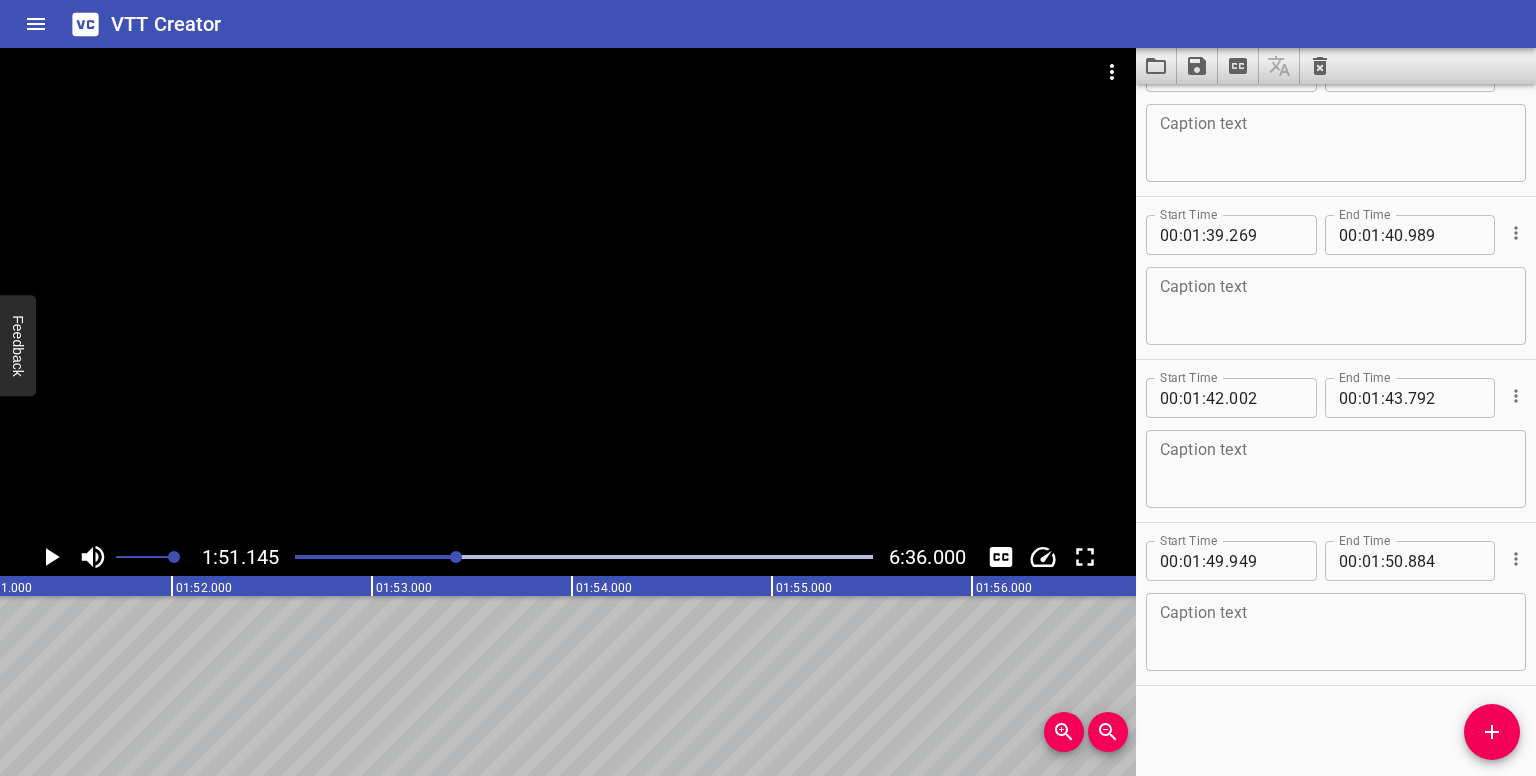 click at bounding box center [456, 557] 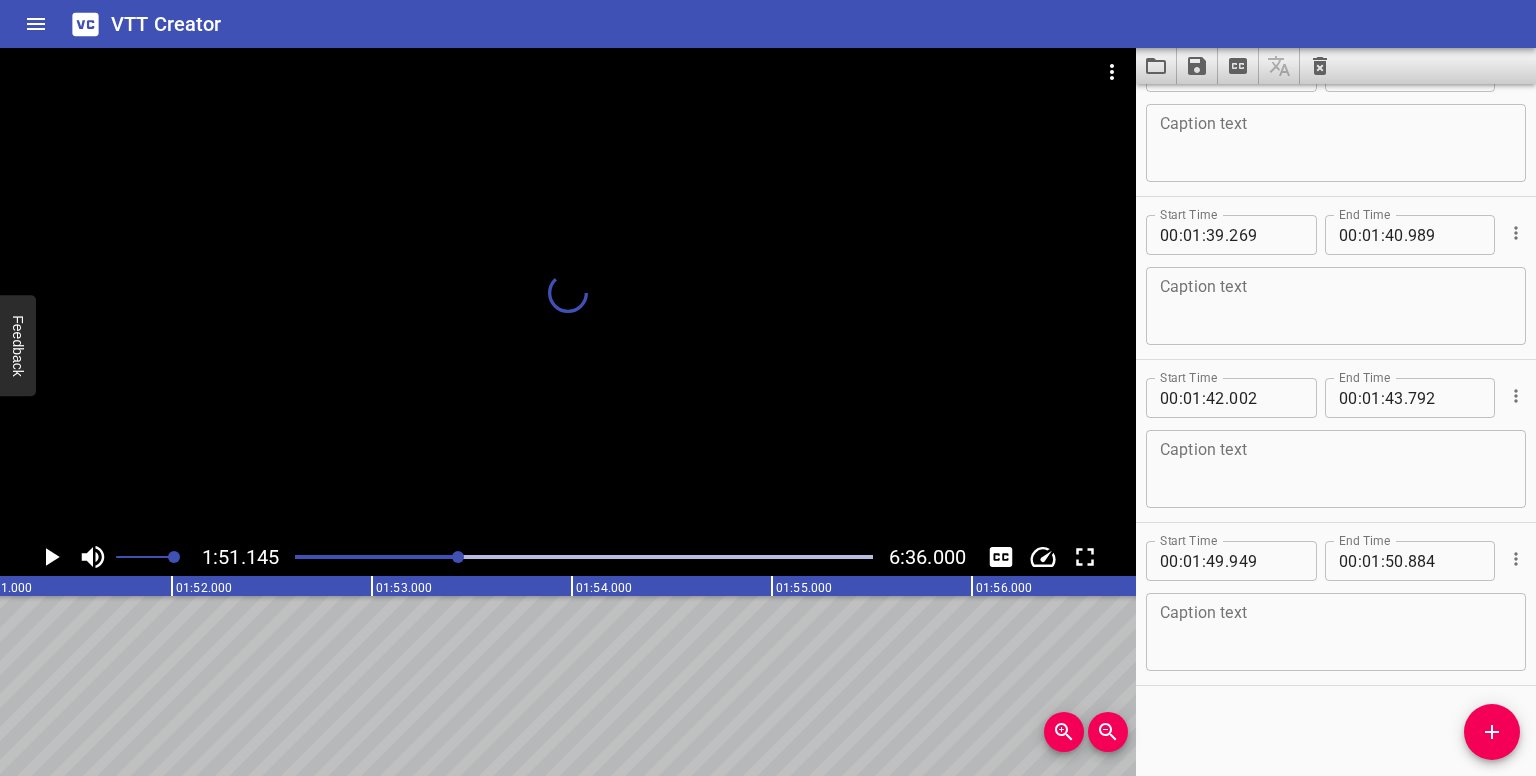 click at bounding box center (458, 557) 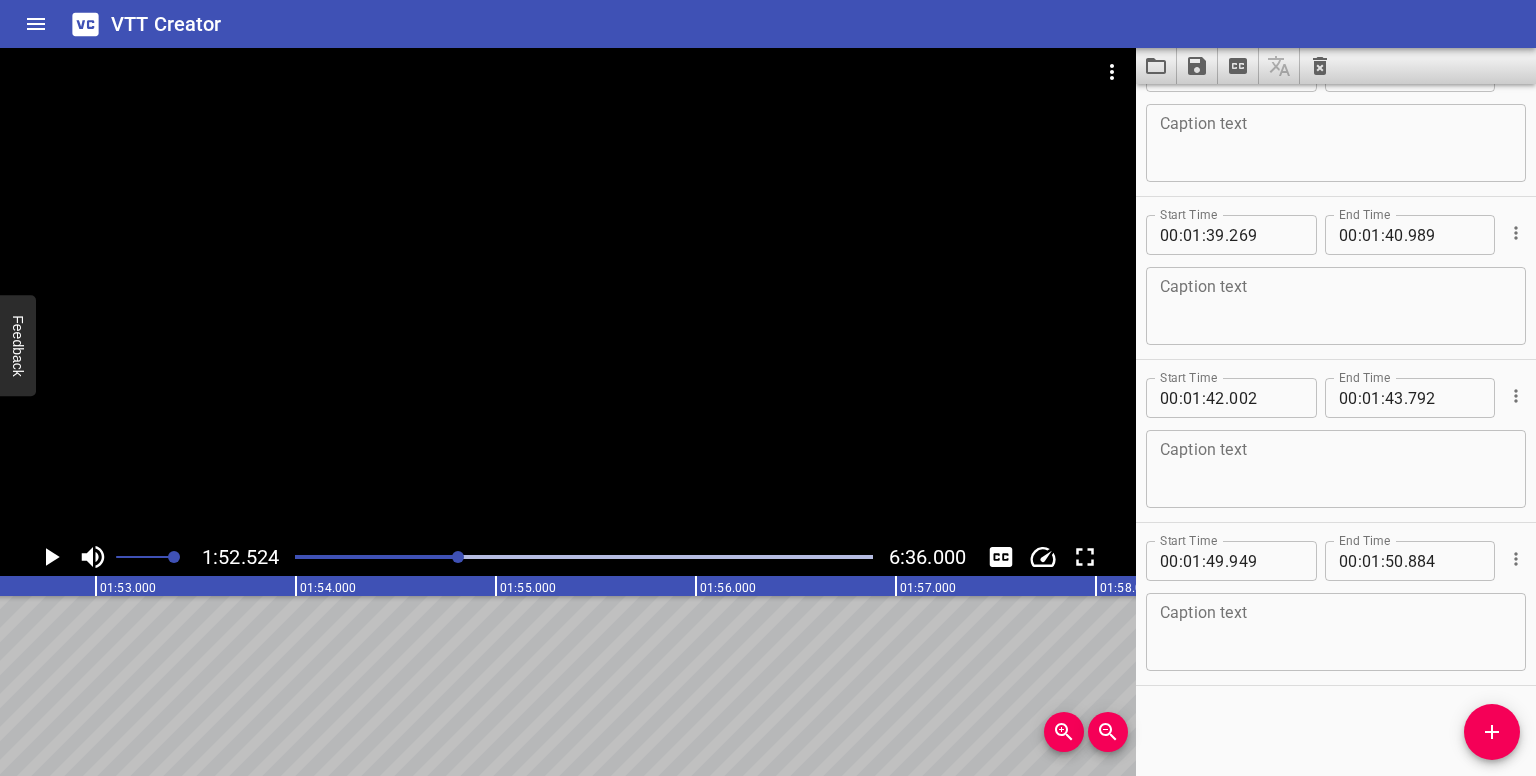click at bounding box center [458, 557] 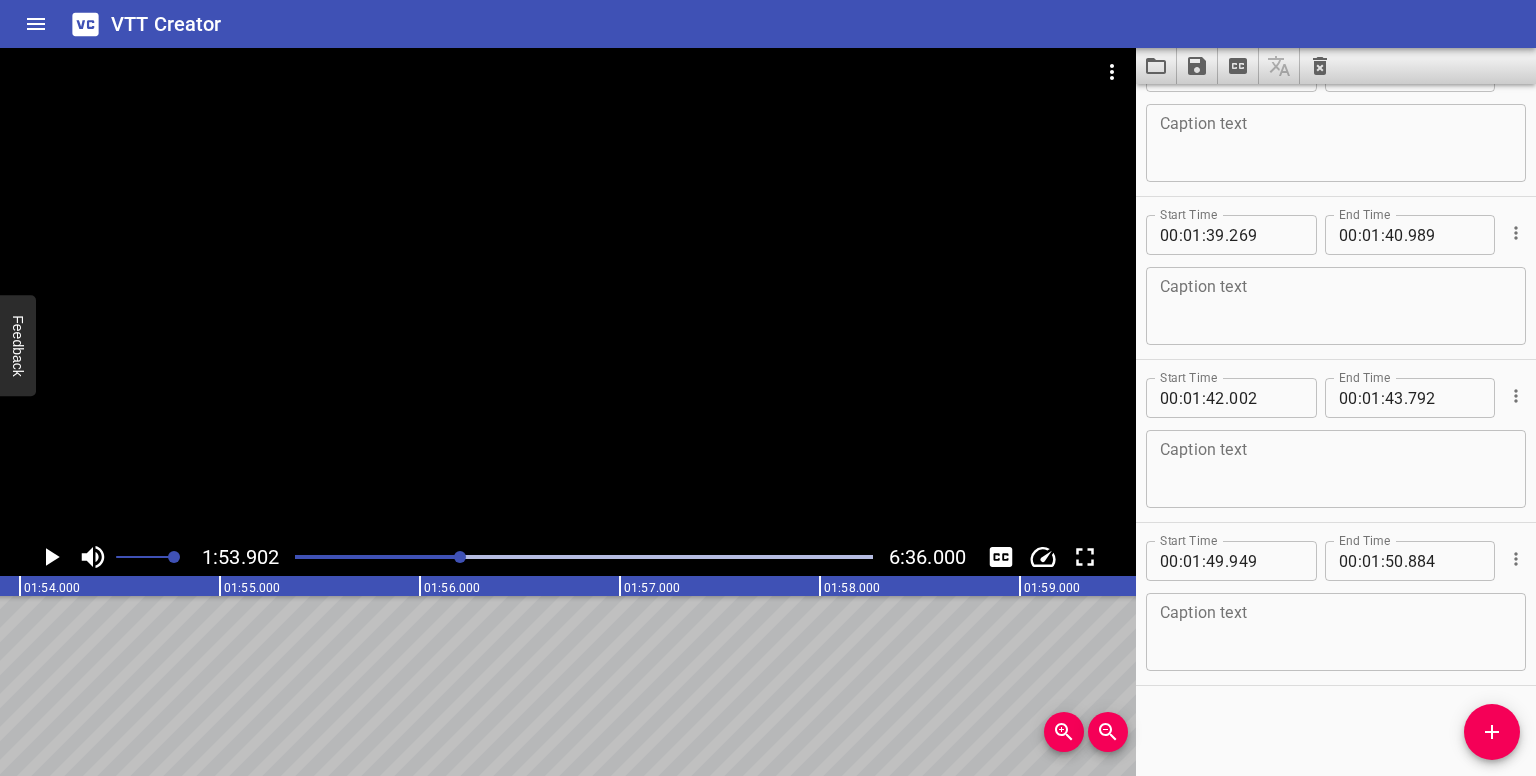 click 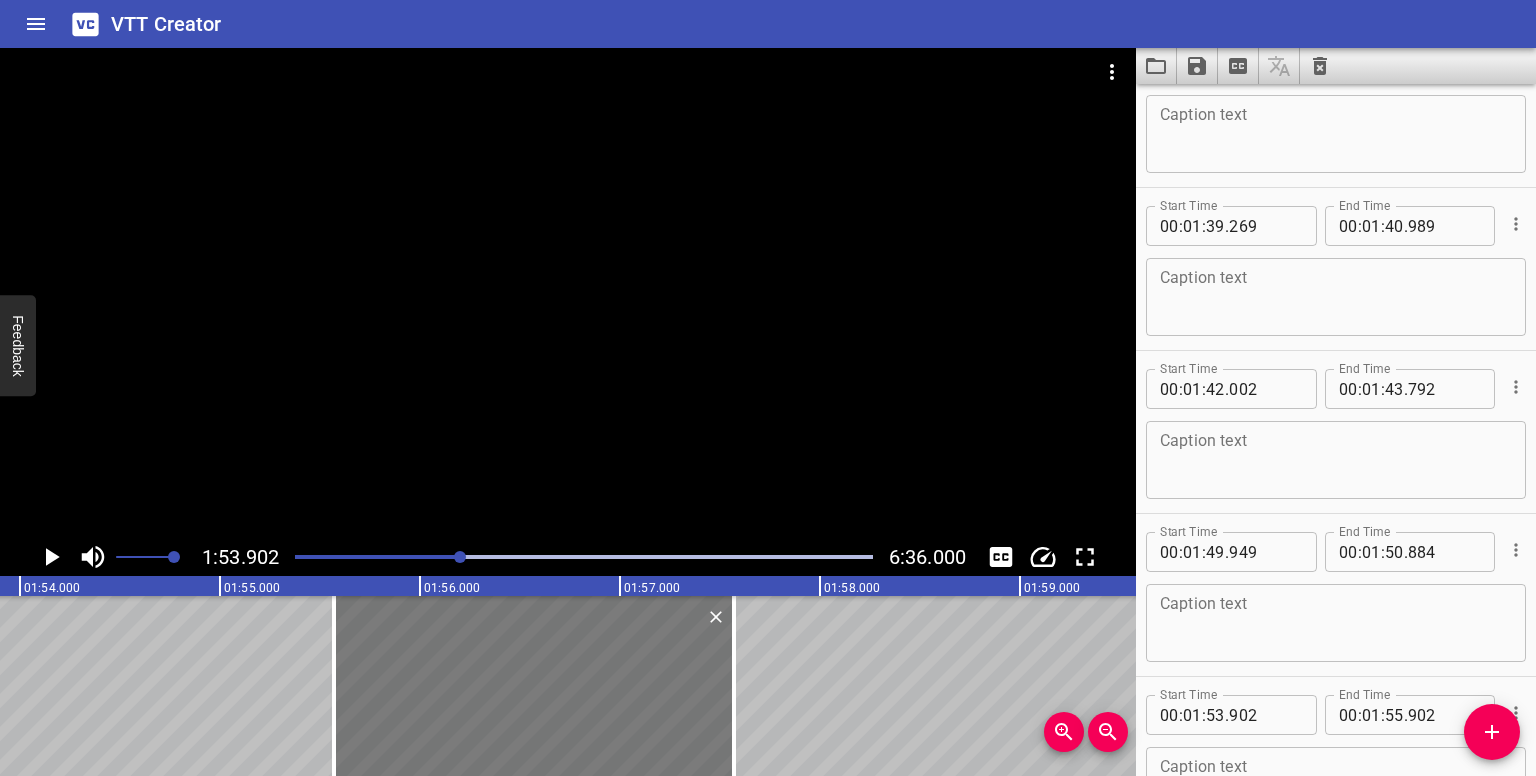 drag, startPoint x: 275, startPoint y: 671, endPoint x: 612, endPoint y: 682, distance: 337.17947 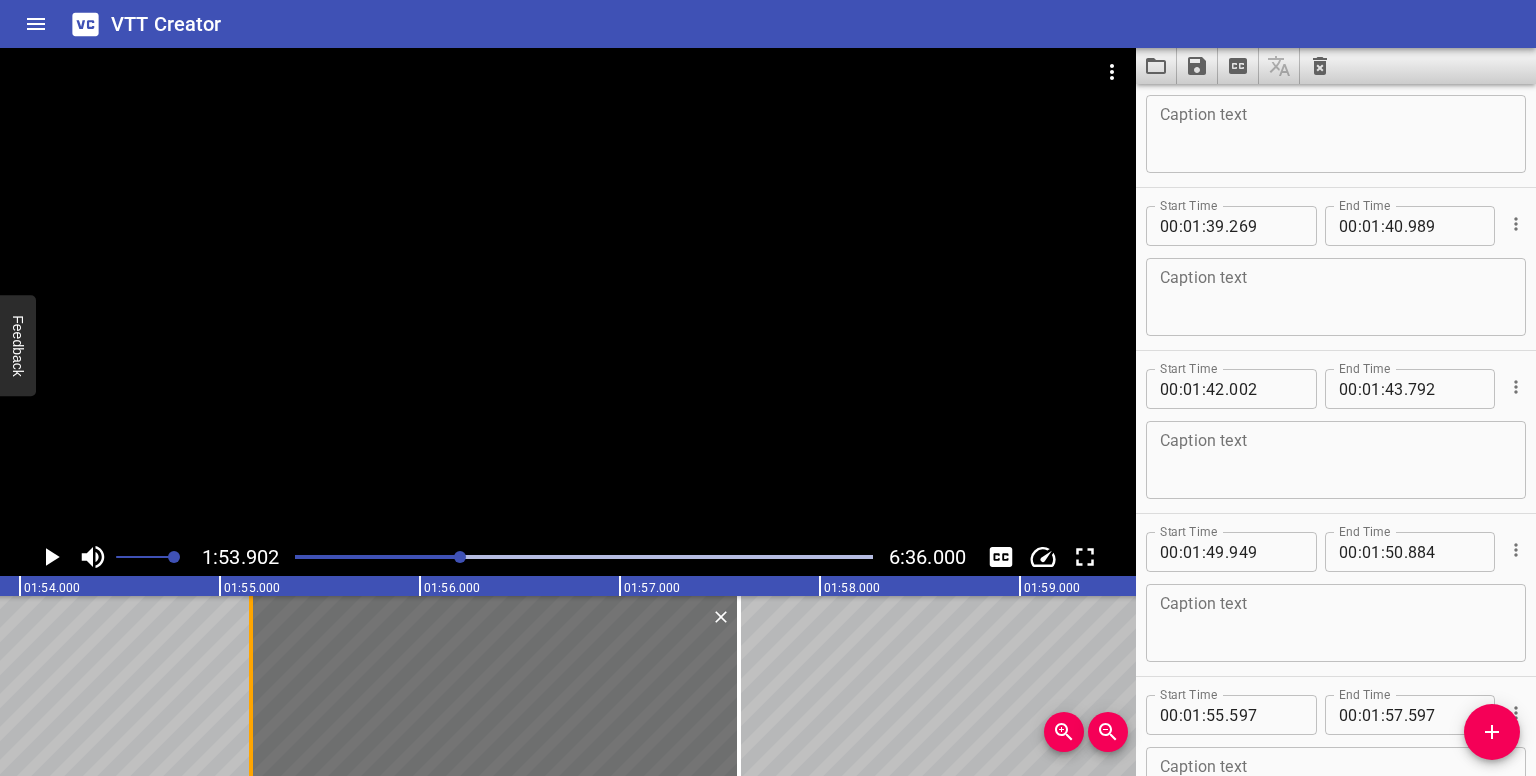 drag, startPoint x: 340, startPoint y: 640, endPoint x: 253, endPoint y: 639, distance: 87.005745 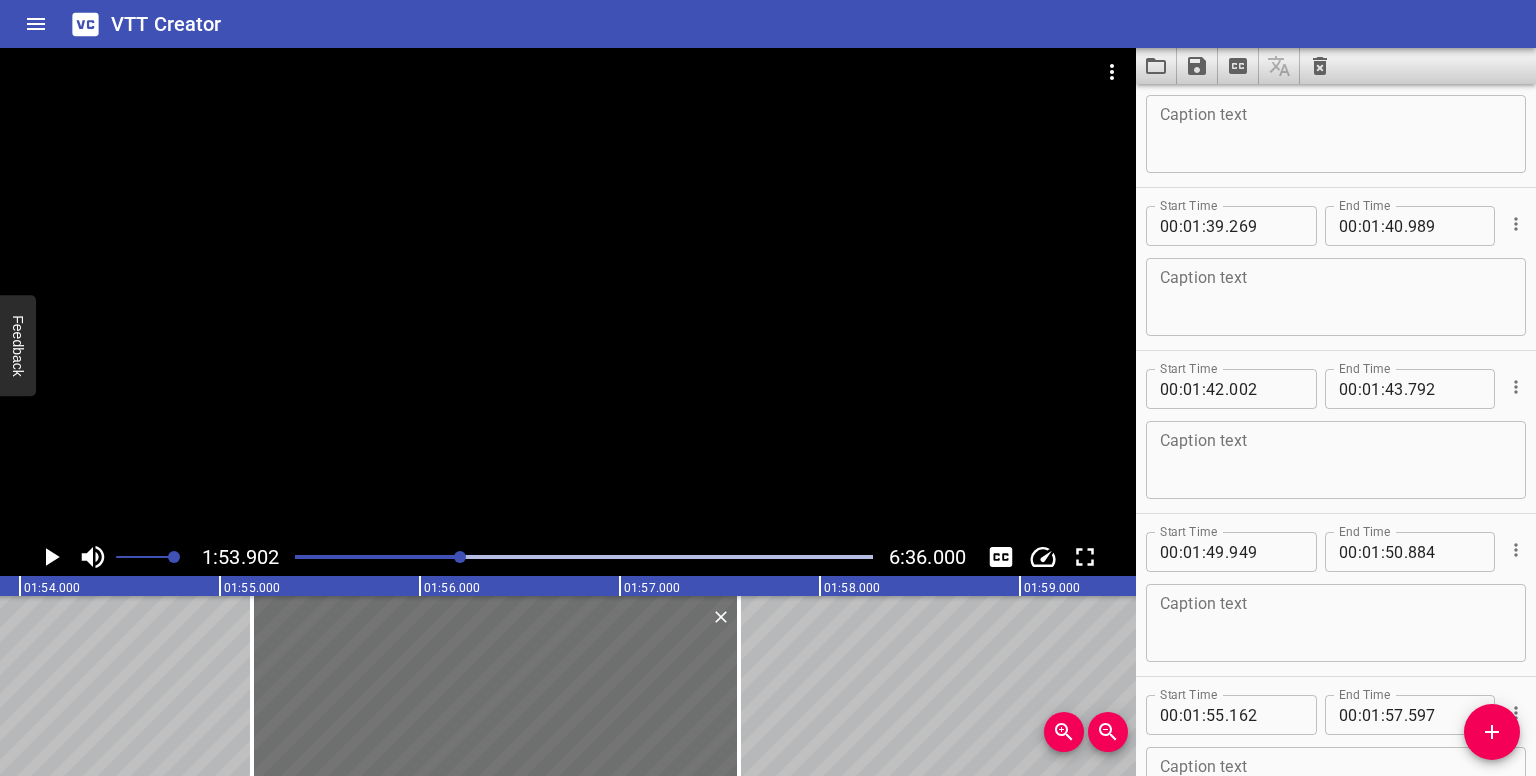 click at bounding box center (584, 557) 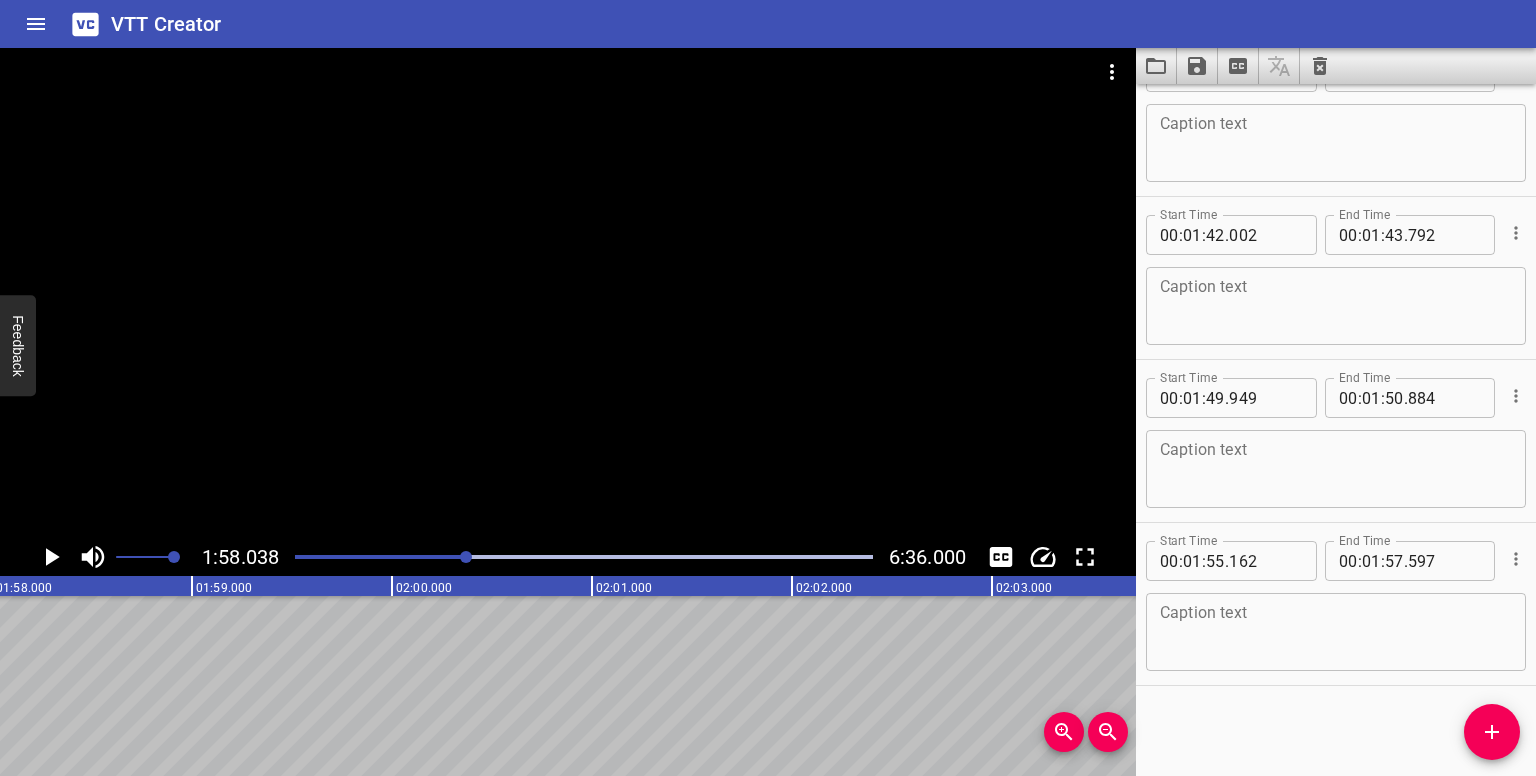 click at bounding box center (1492, 732) 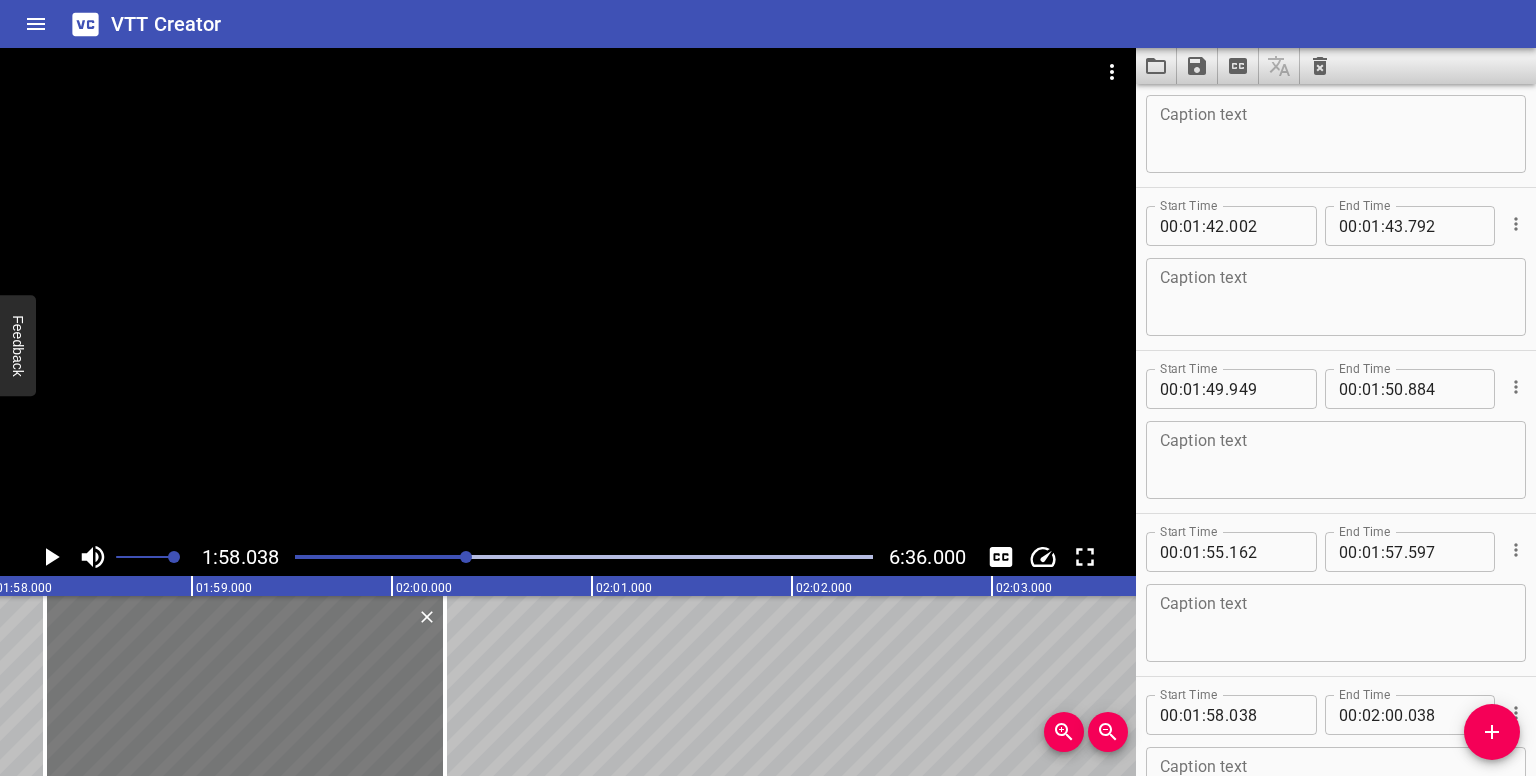 drag, startPoint x: 128, startPoint y: 652, endPoint x: 164, endPoint y: 652, distance: 36 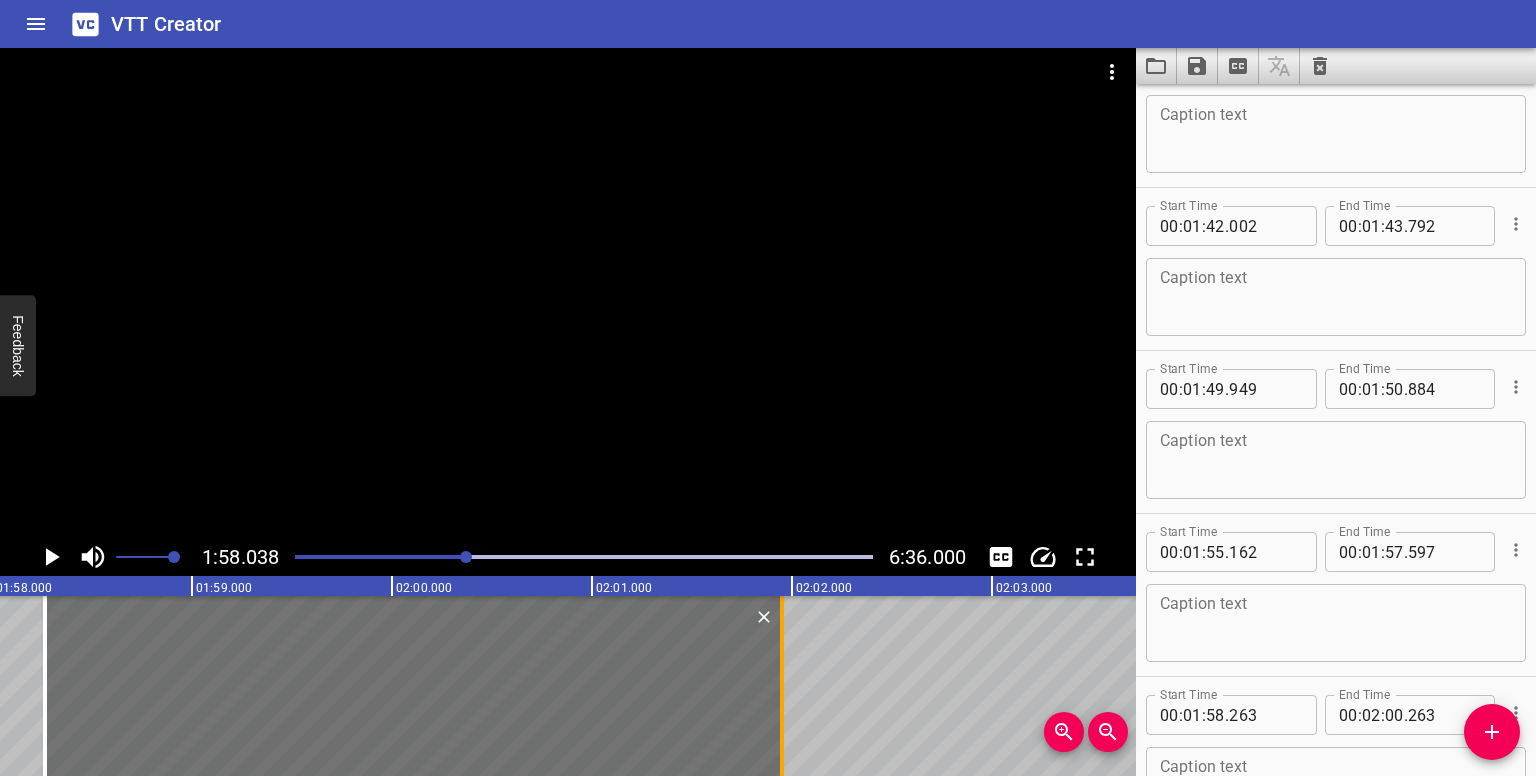 drag, startPoint x: 449, startPoint y: 704, endPoint x: 786, endPoint y: 701, distance: 337.01337 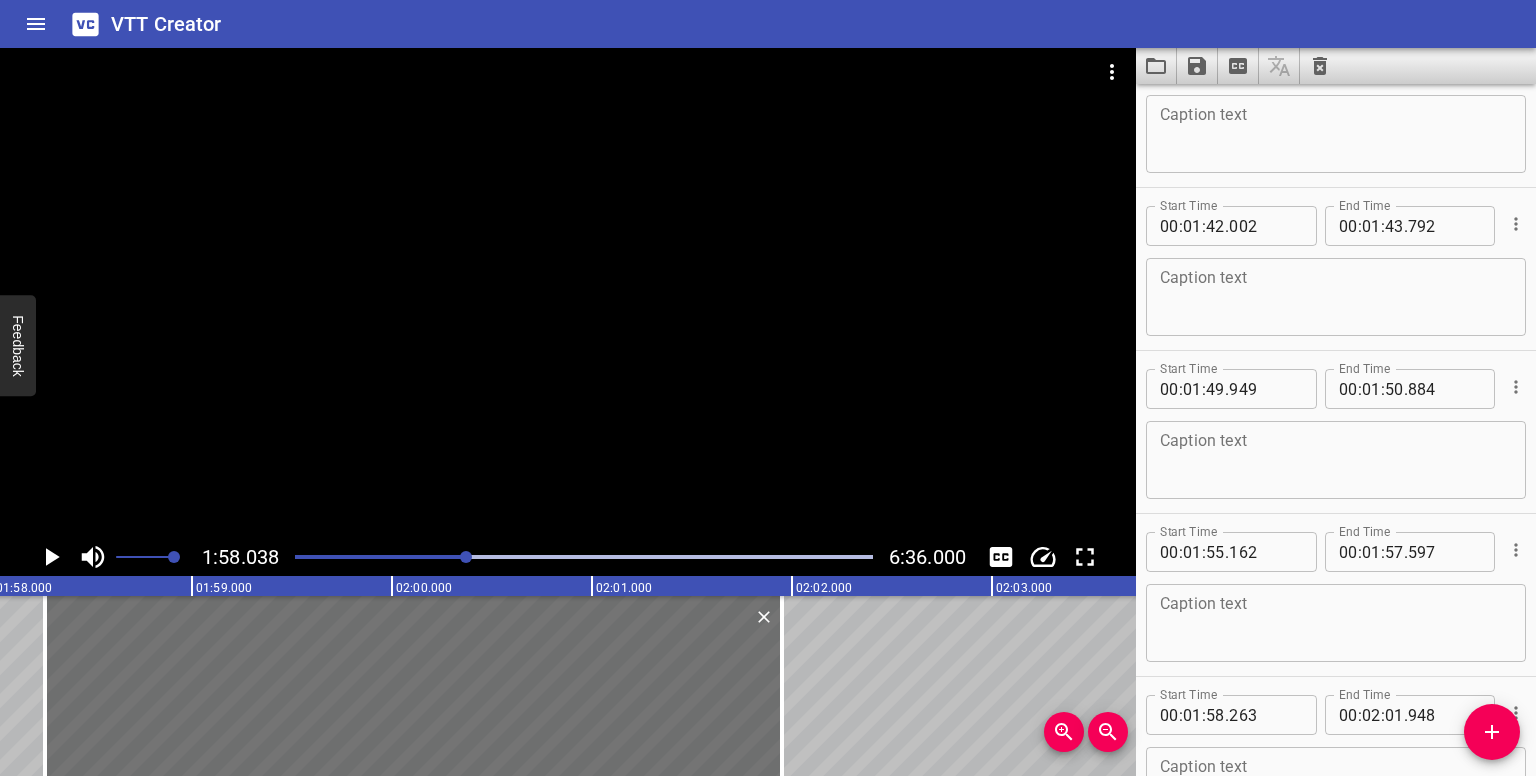 click at bounding box center (584, 557) 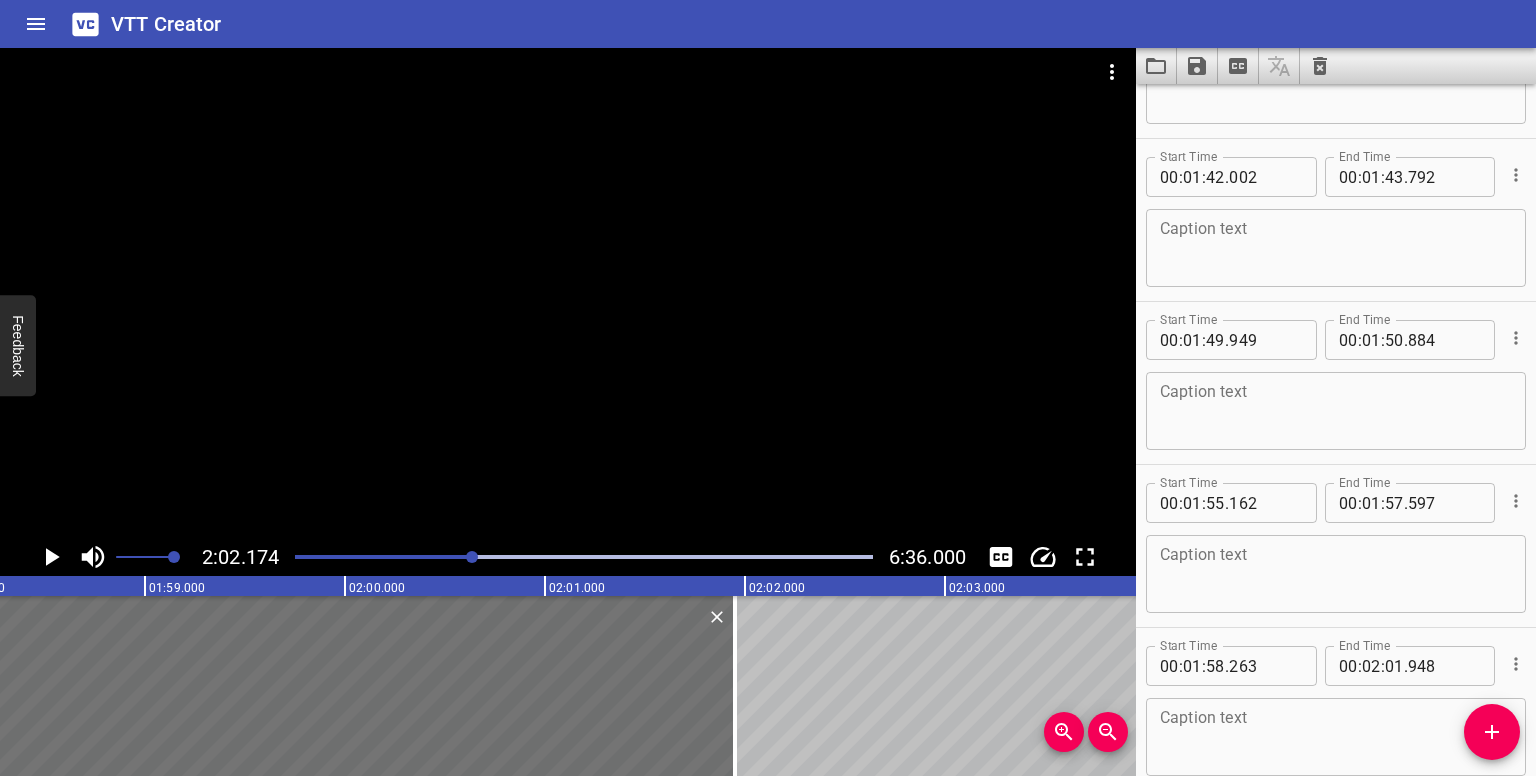 scroll, scrollTop: 5251, scrollLeft: 0, axis: vertical 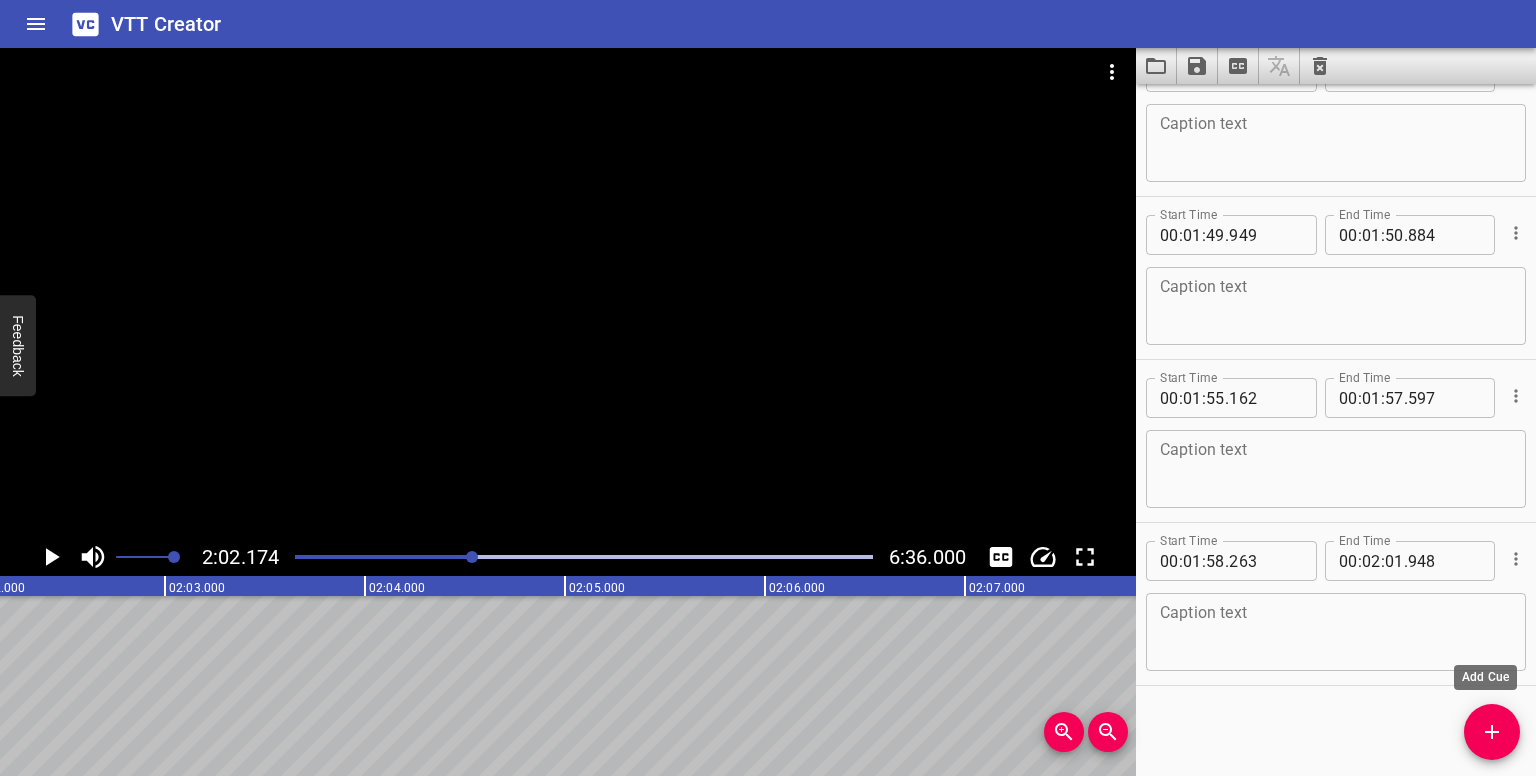 drag, startPoint x: 1486, startPoint y: 735, endPoint x: 1441, endPoint y: 726, distance: 45.891174 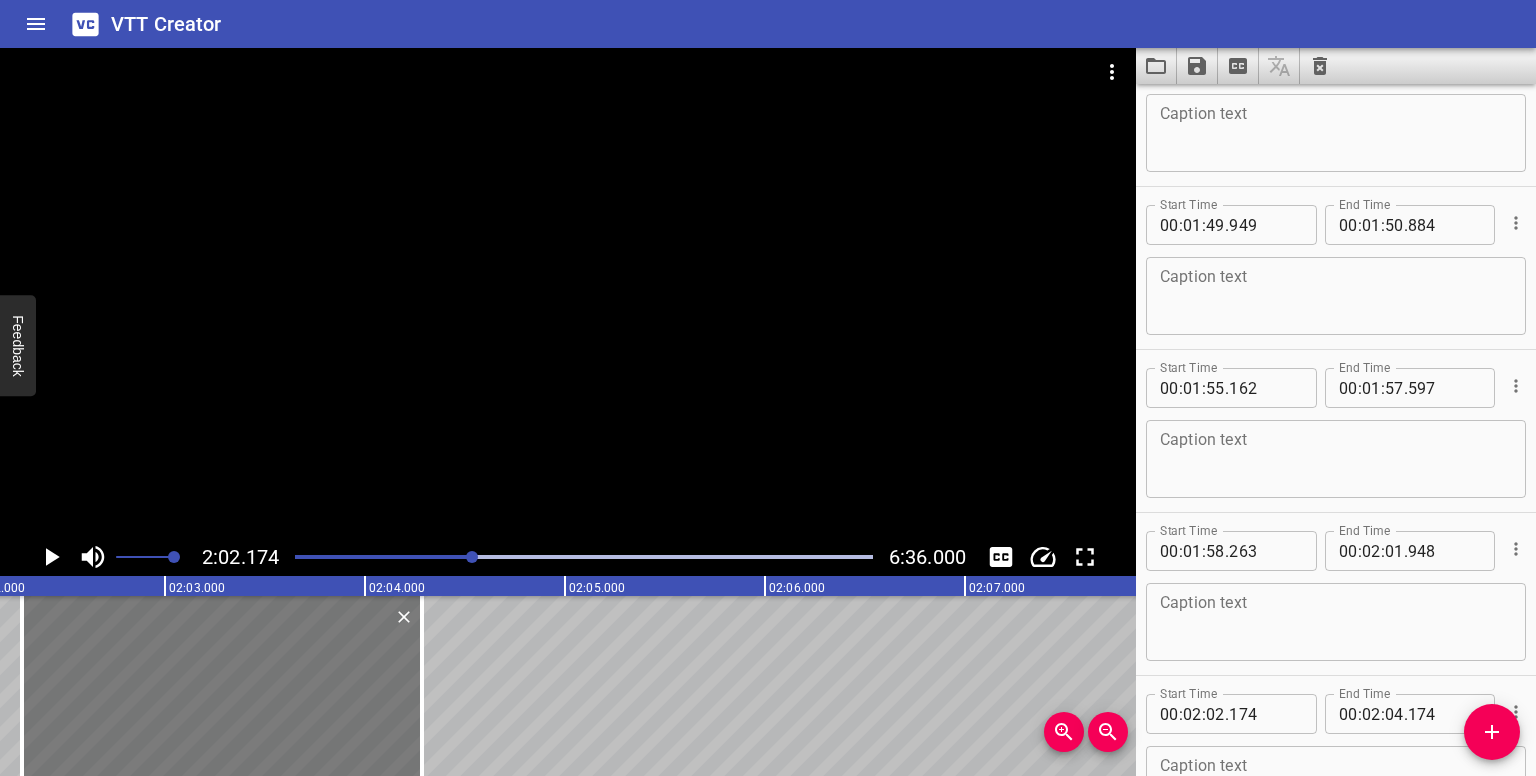 drag, startPoint x: 231, startPoint y: 648, endPoint x: 246, endPoint y: 646, distance: 15.132746 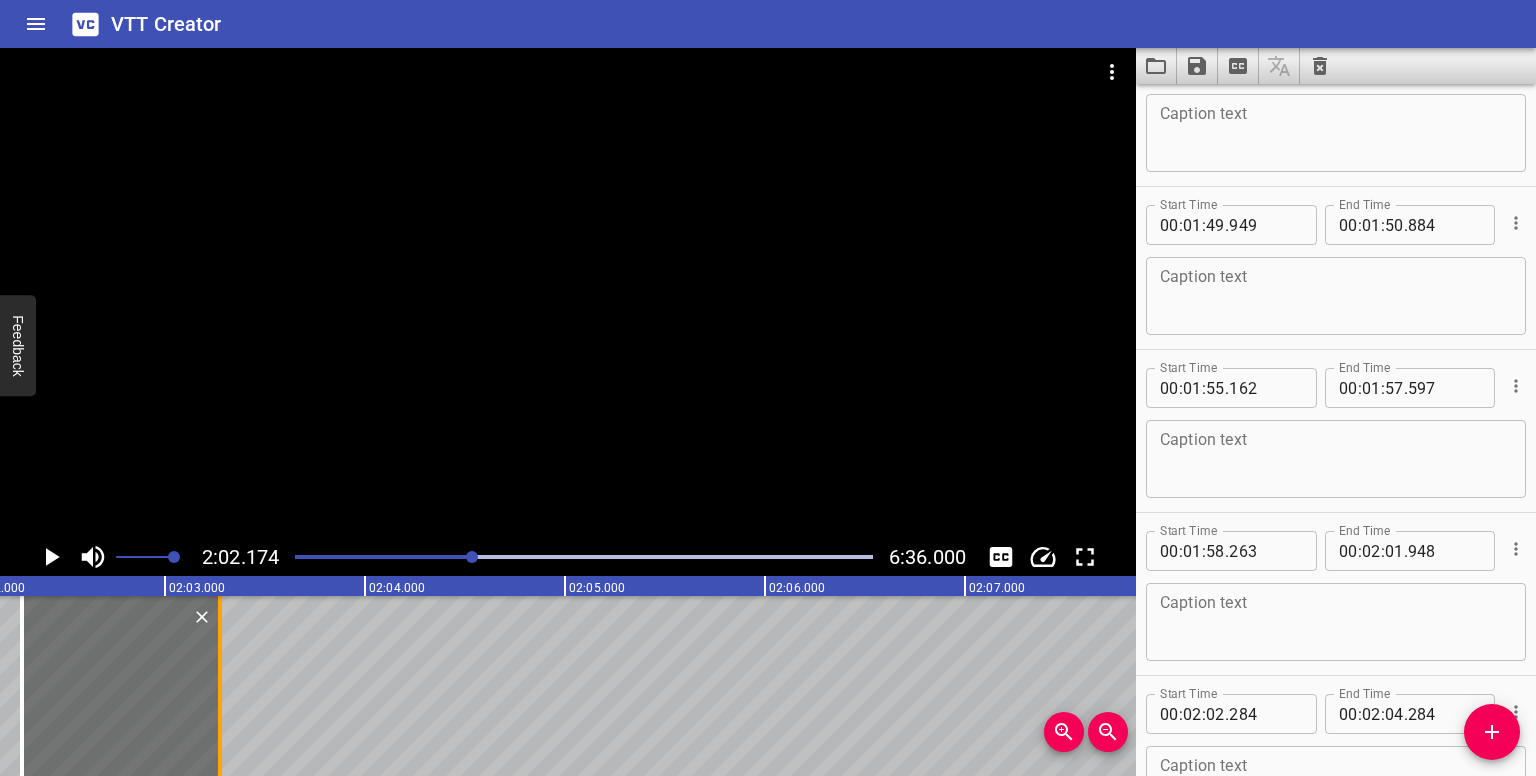 drag, startPoint x: 424, startPoint y: 677, endPoint x: 222, endPoint y: 674, distance: 202.02228 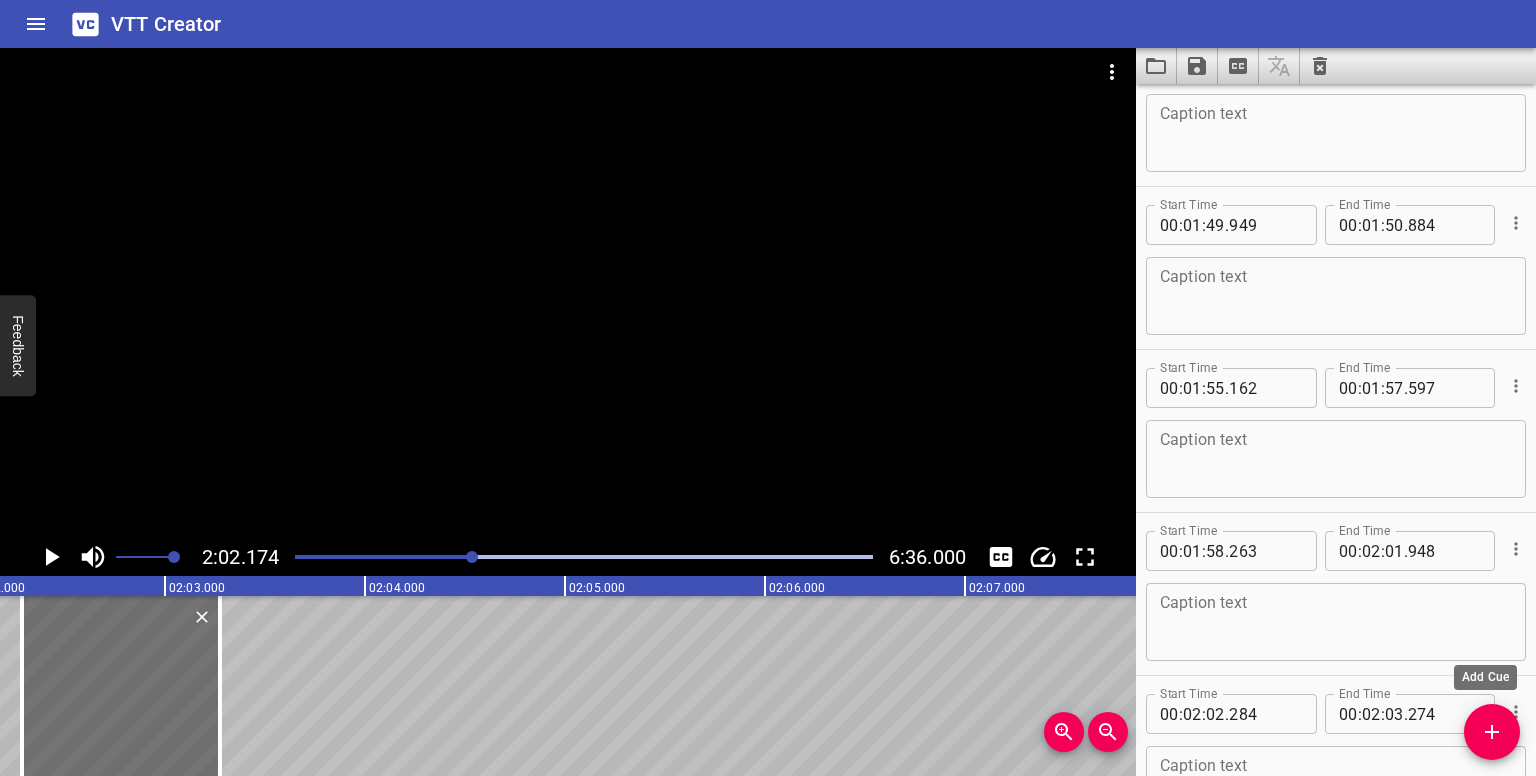 click 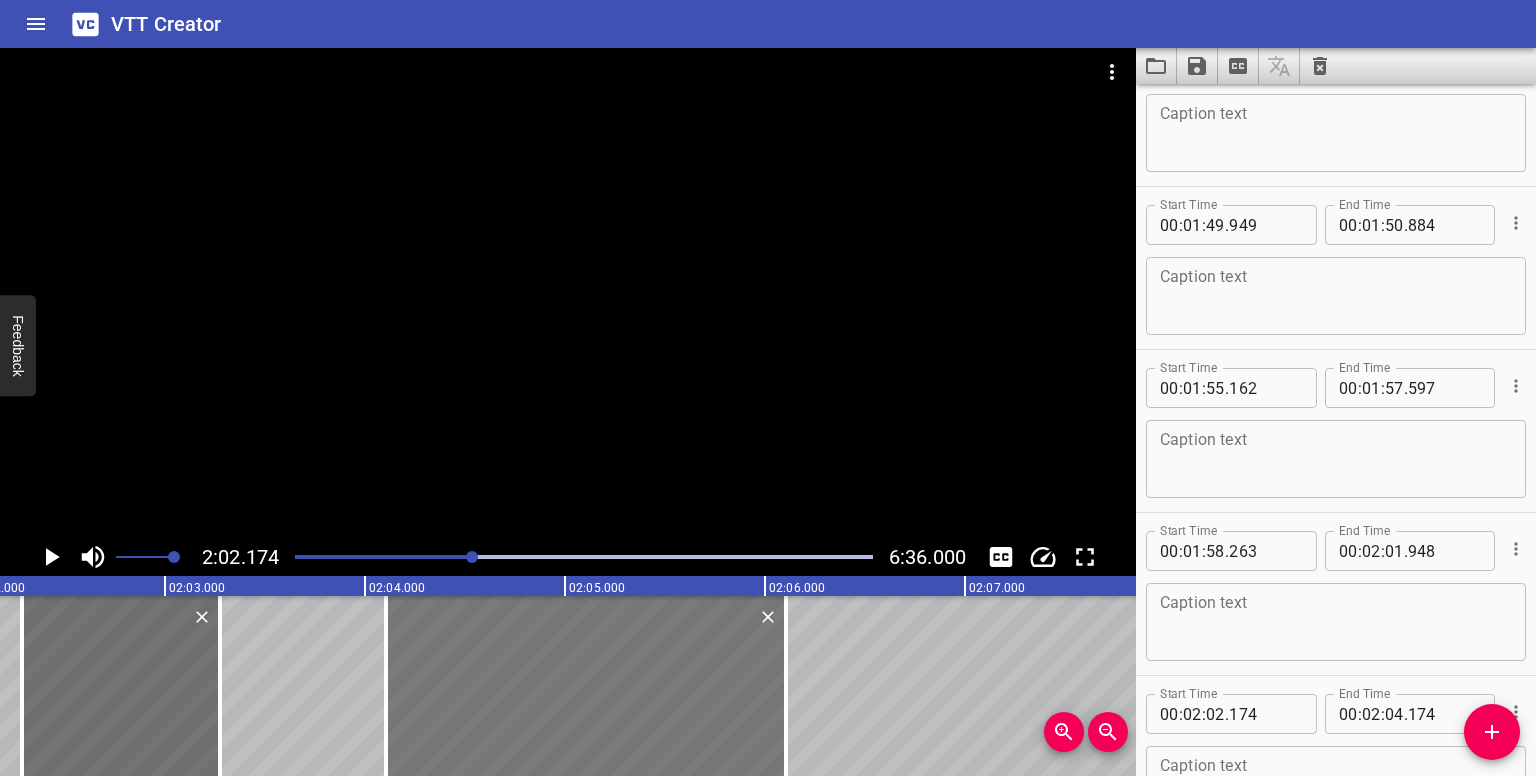 drag, startPoint x: 338, startPoint y: 680, endPoint x: 723, endPoint y: 698, distance: 385.42056 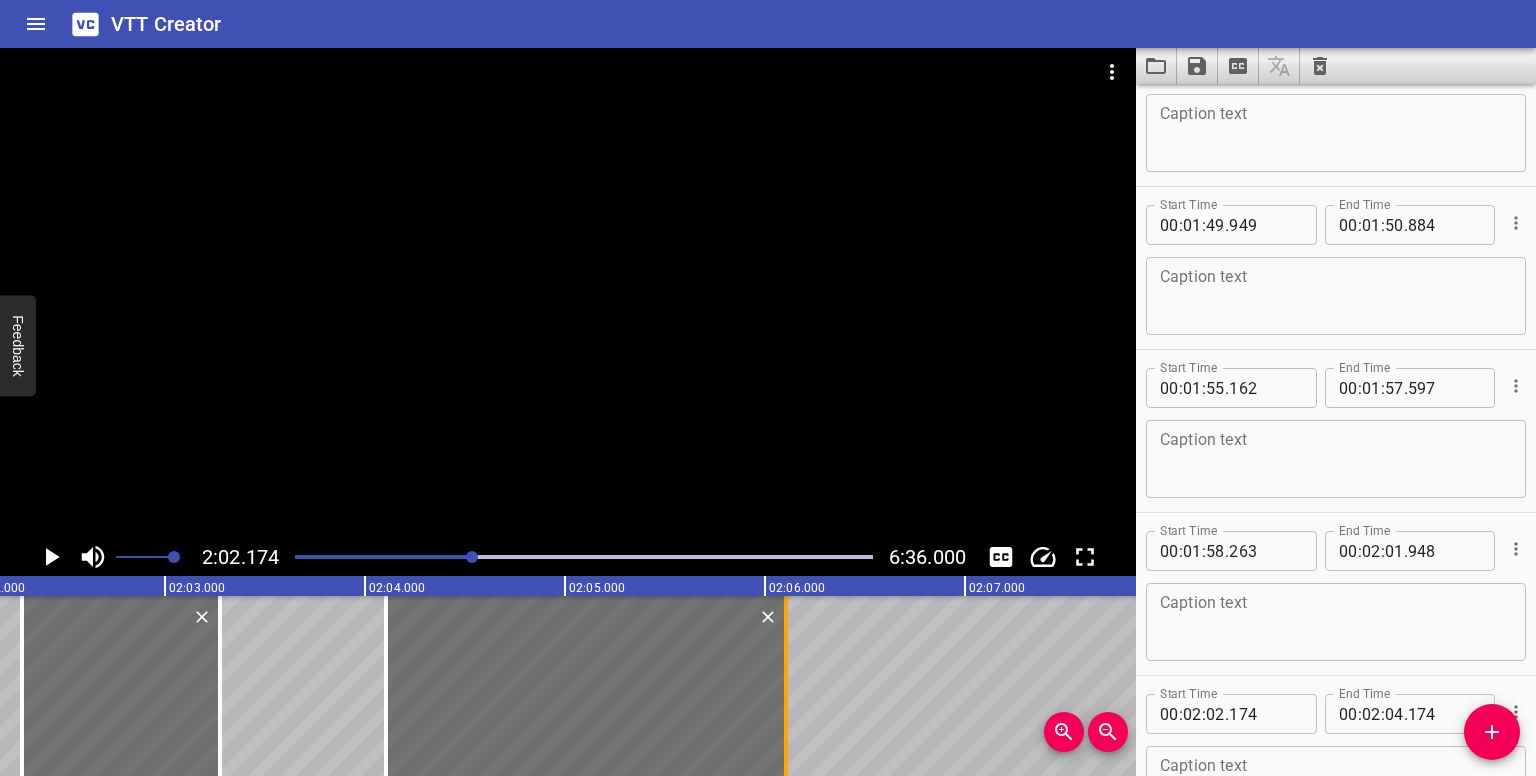 type on "04" 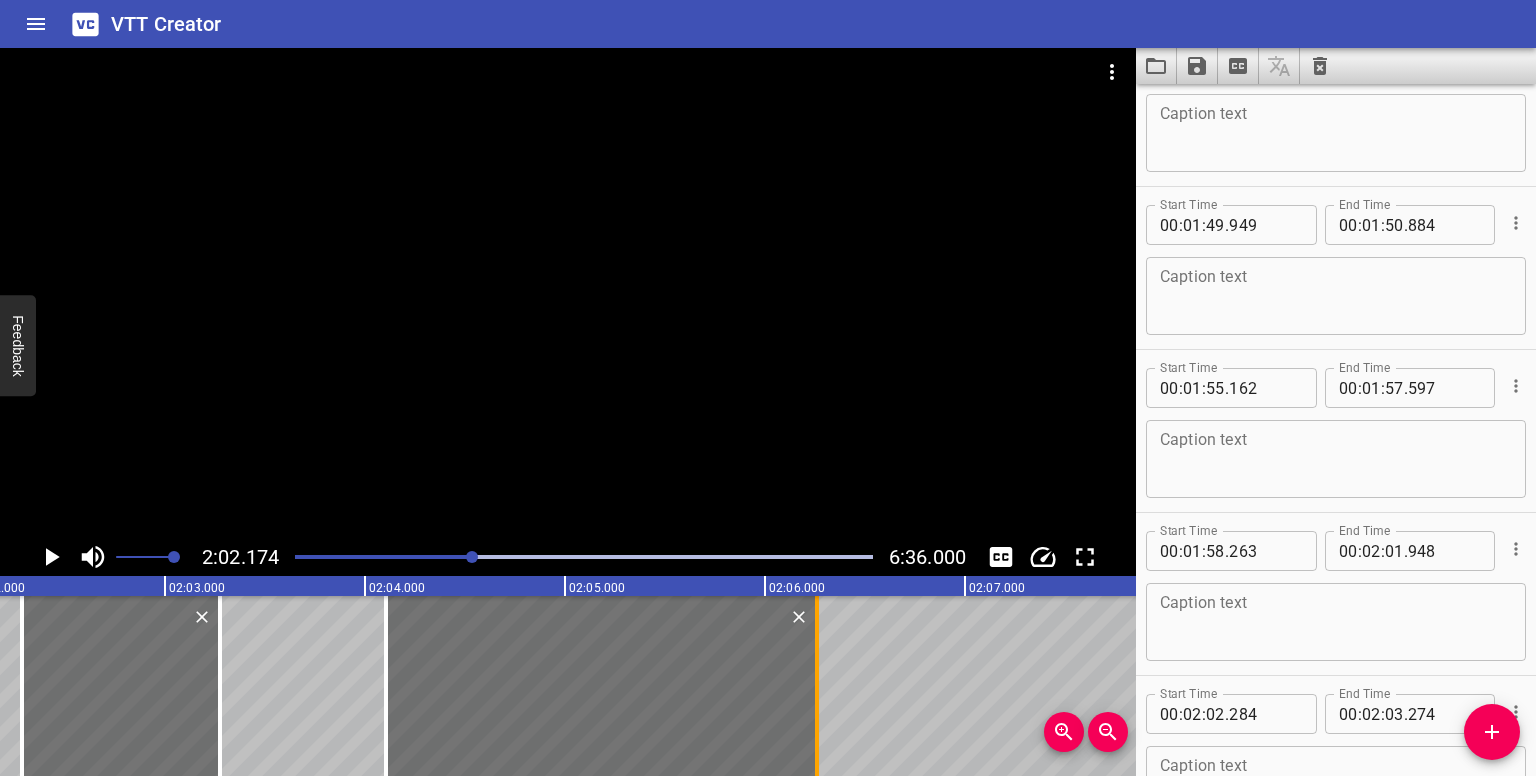 drag, startPoint x: 776, startPoint y: 707, endPoint x: 807, endPoint y: 714, distance: 31.780497 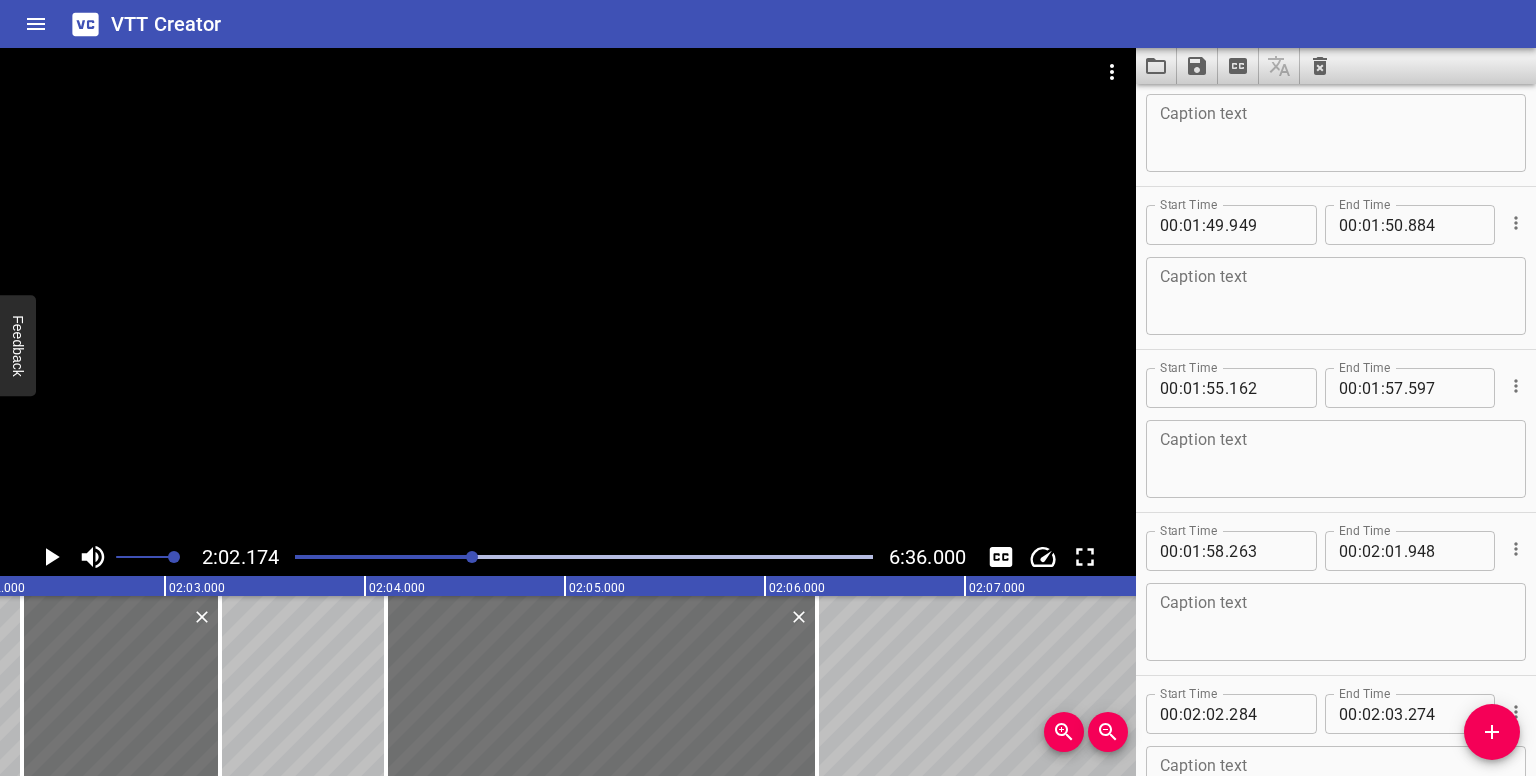 click at bounding box center [584, 557] 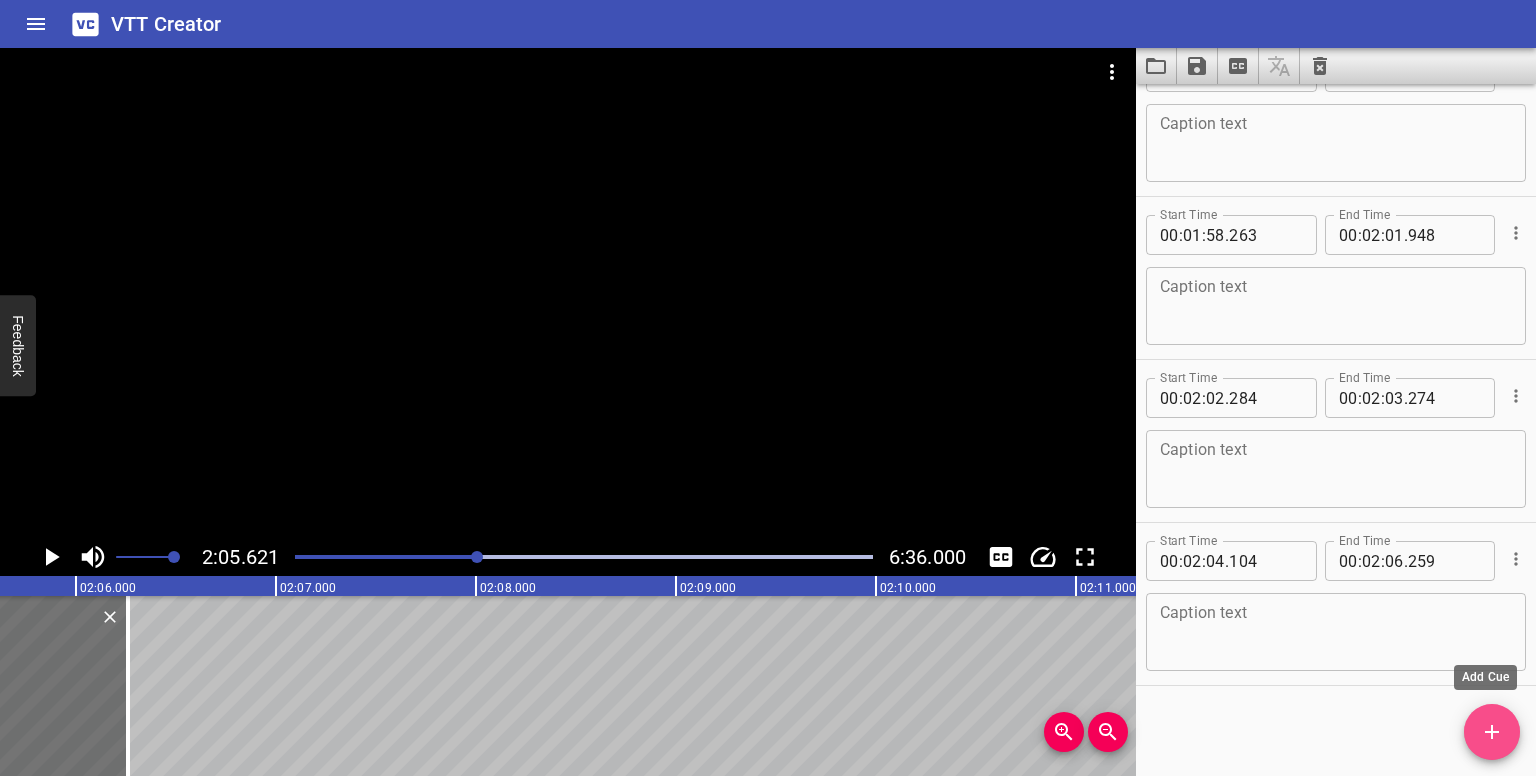 click 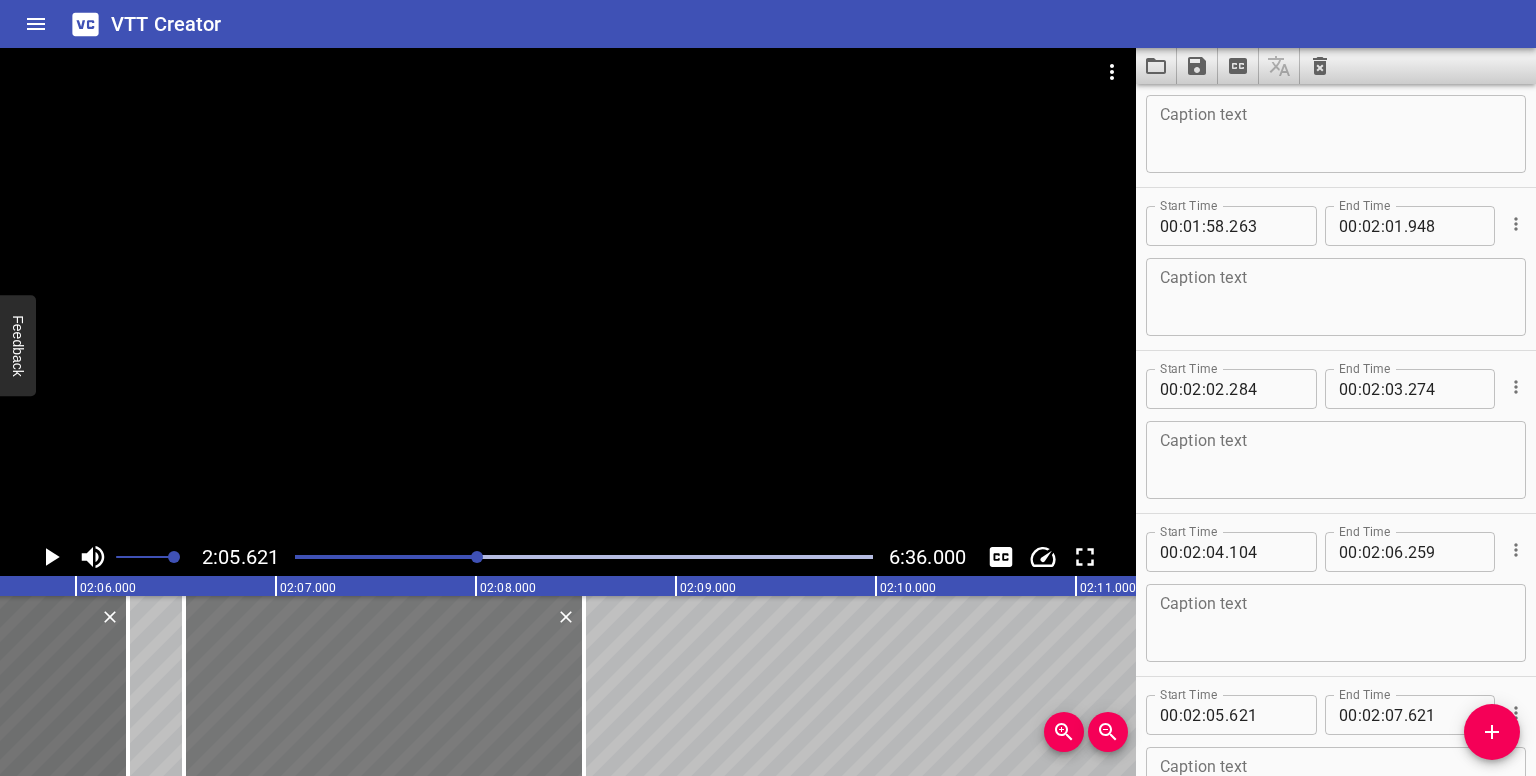 drag, startPoint x: 407, startPoint y: 681, endPoint x: 536, endPoint y: 683, distance: 129.0155 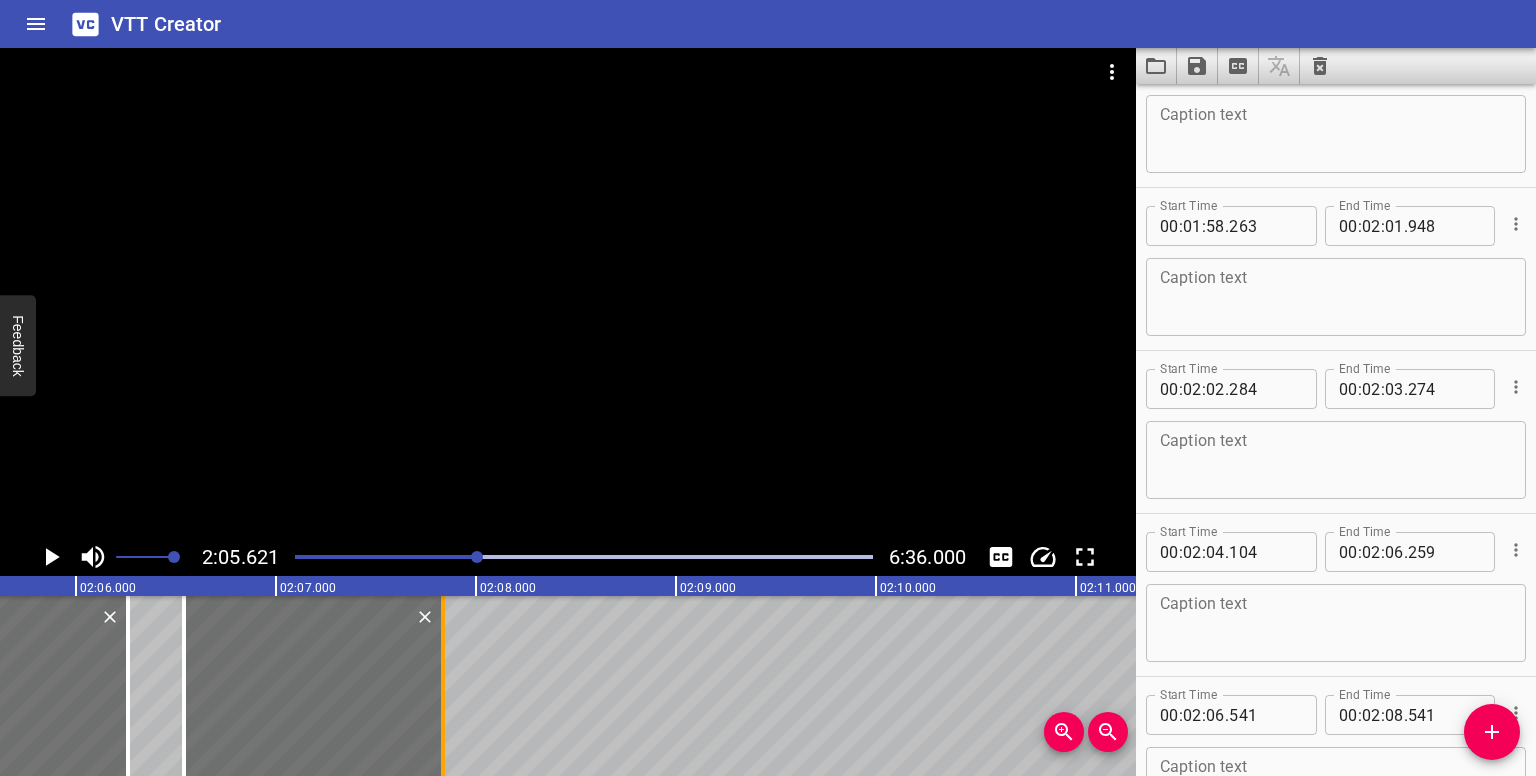 drag, startPoint x: 583, startPoint y: 690, endPoint x: 442, endPoint y: 690, distance: 141 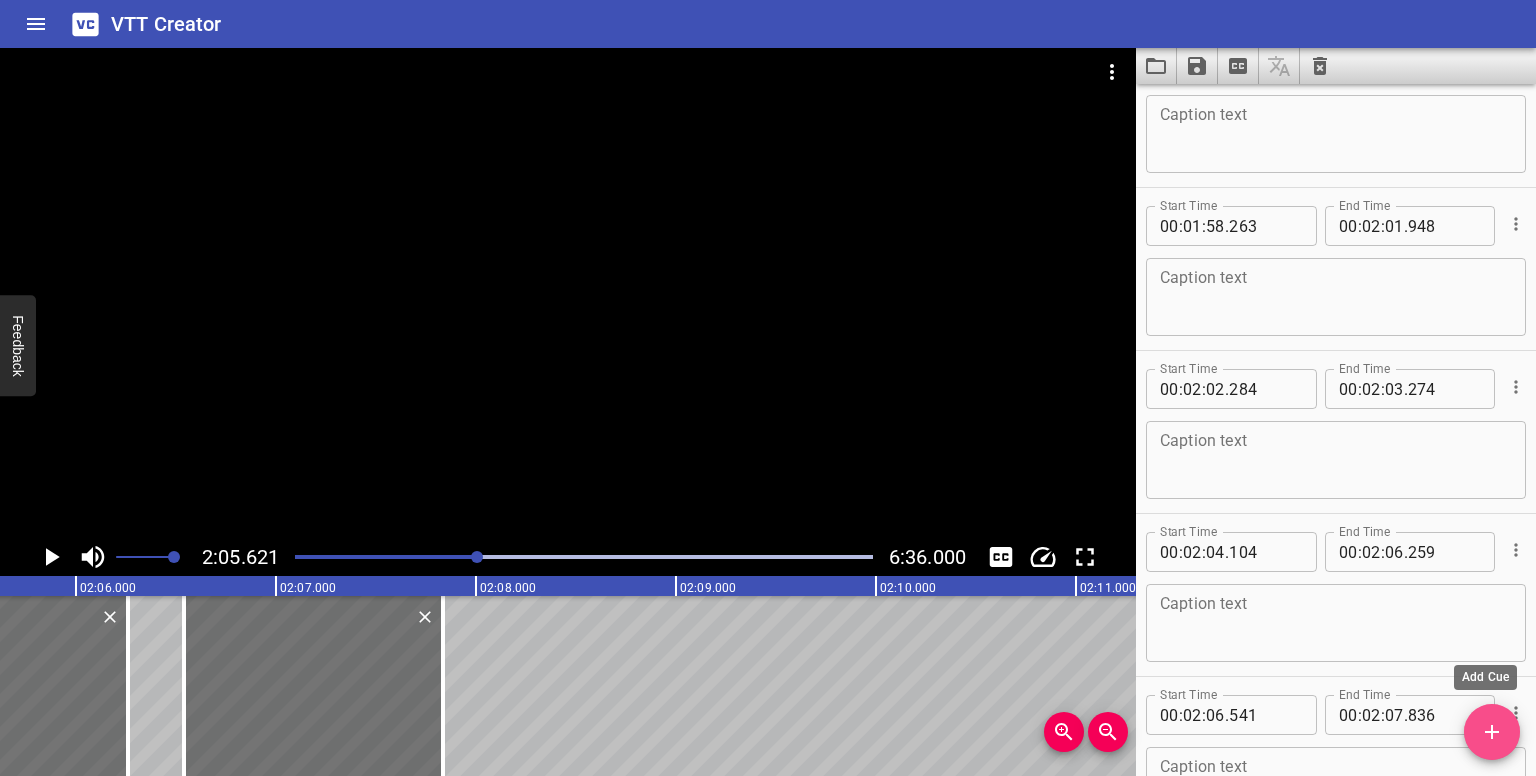 click 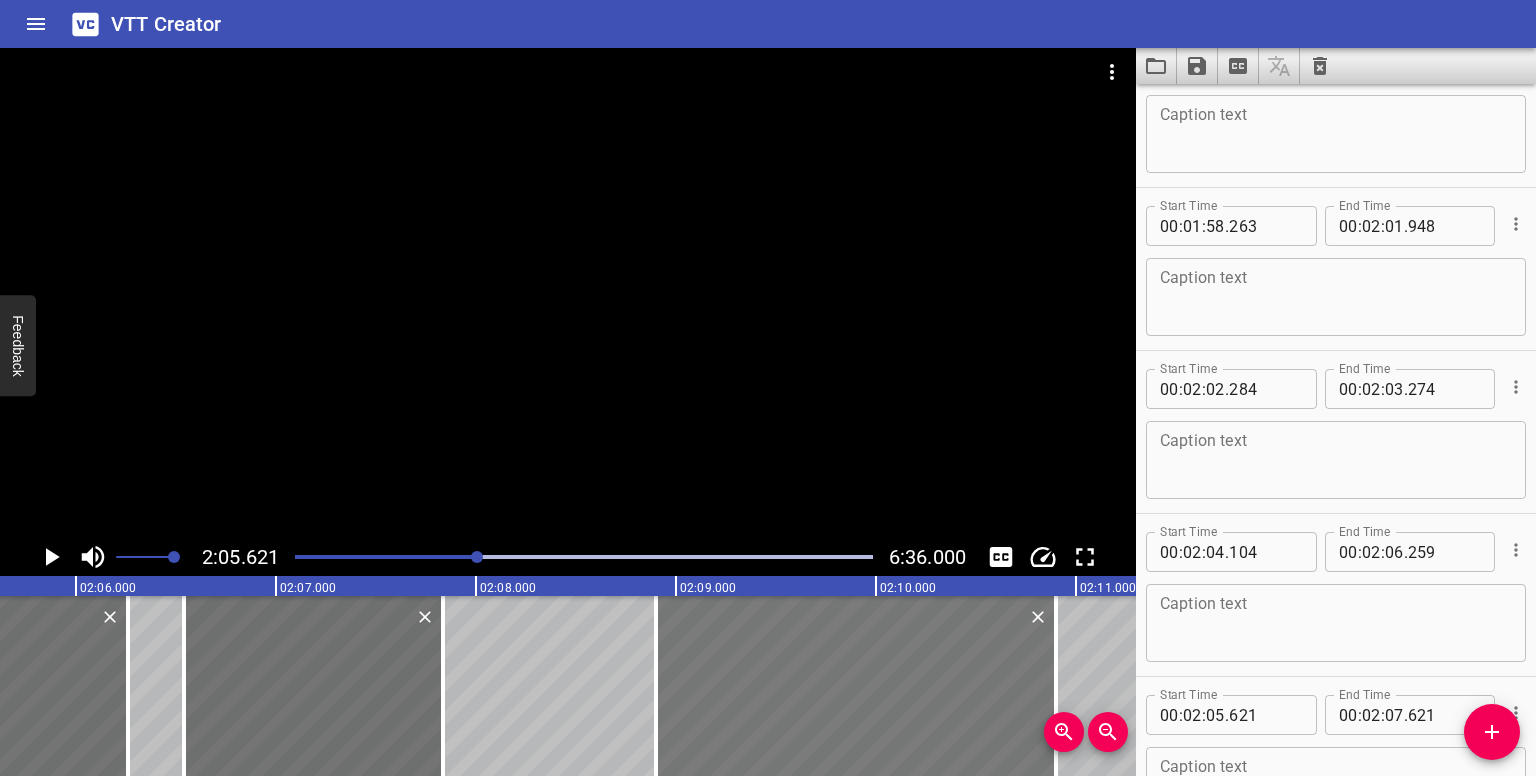 drag, startPoint x: 160, startPoint y: 665, endPoint x: 816, endPoint y: 669, distance: 656.0122 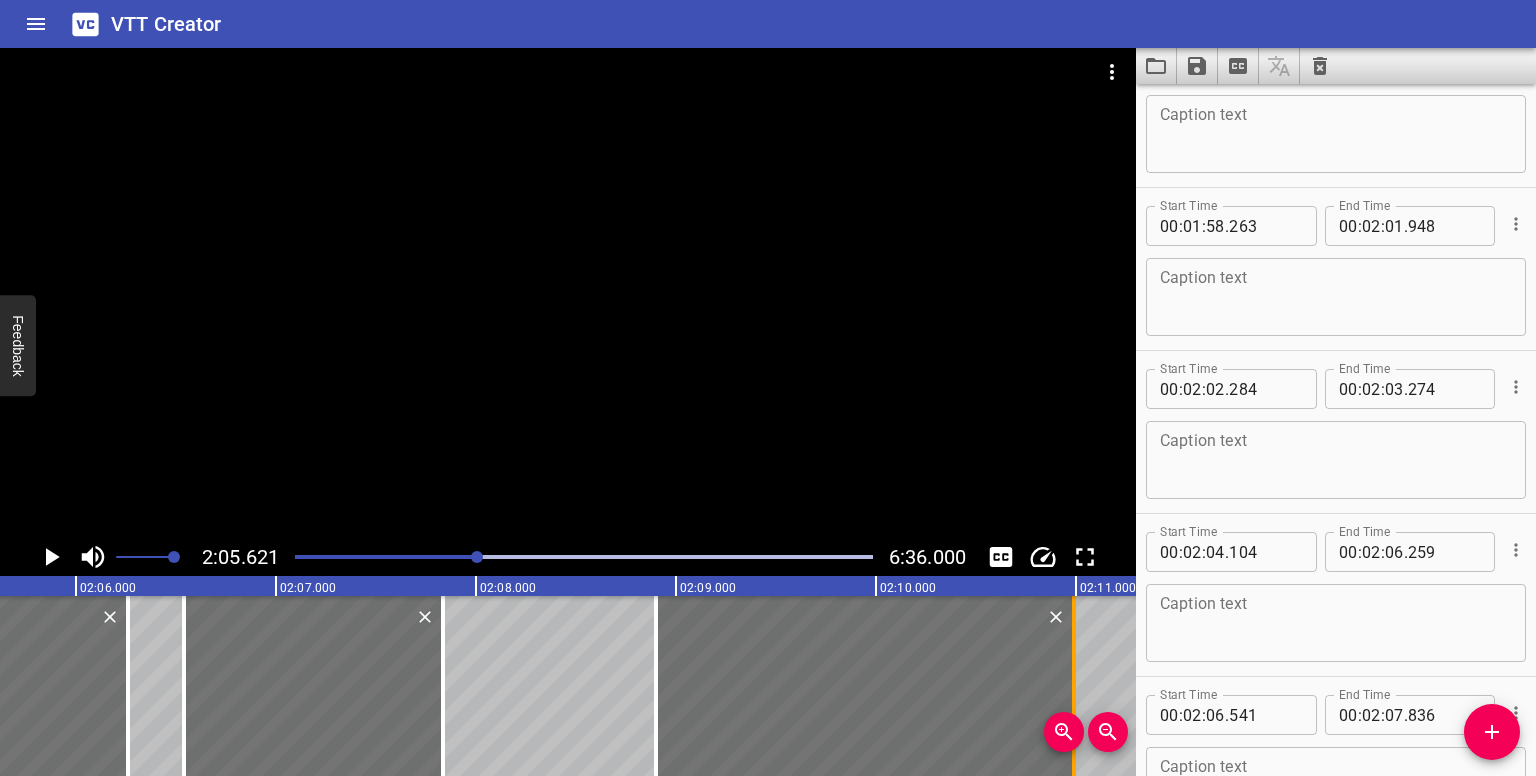 drag, startPoint x: 1051, startPoint y: 683, endPoint x: 1070, endPoint y: 683, distance: 19 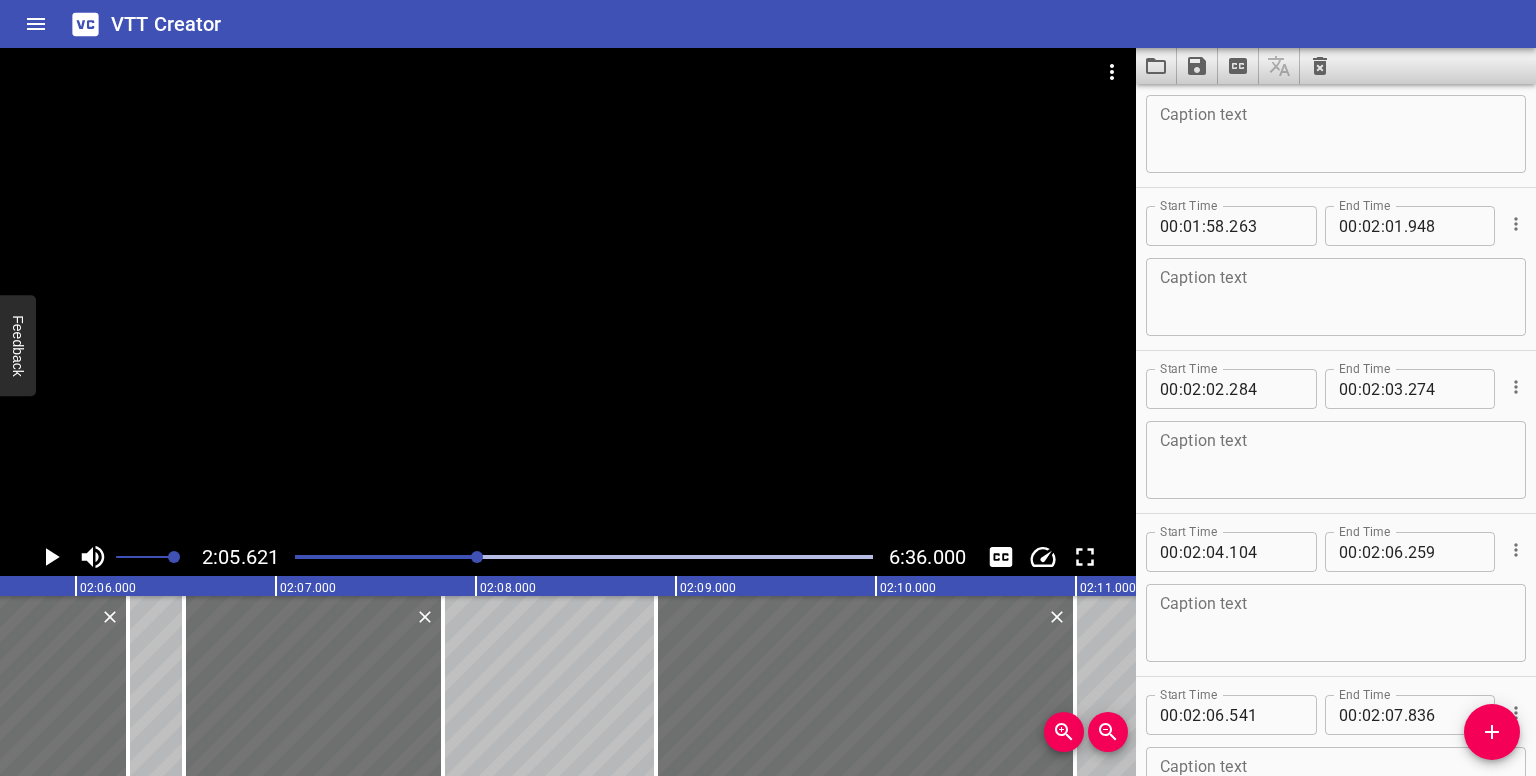 click at bounding box center (477, 557) 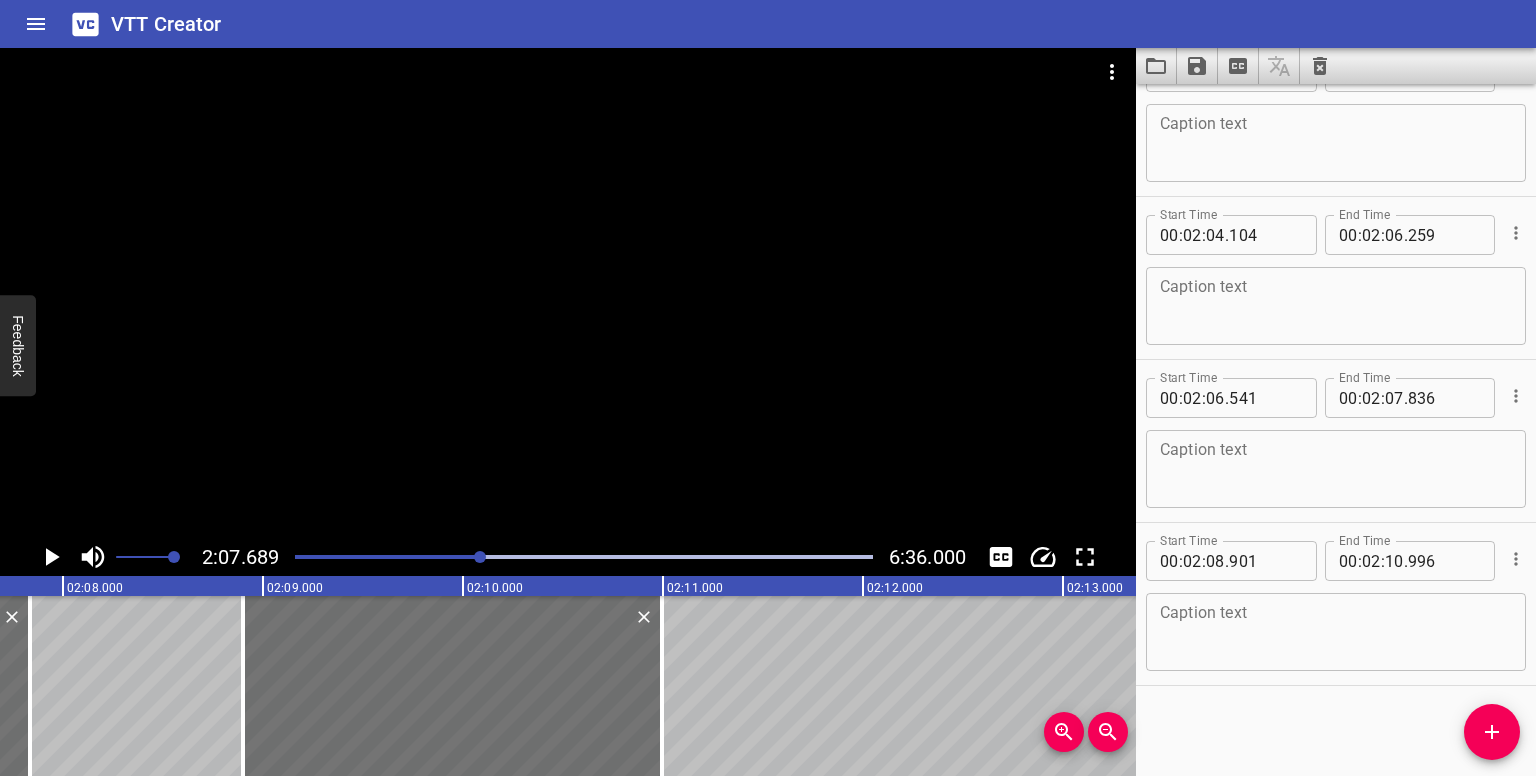 click at bounding box center (480, 557) 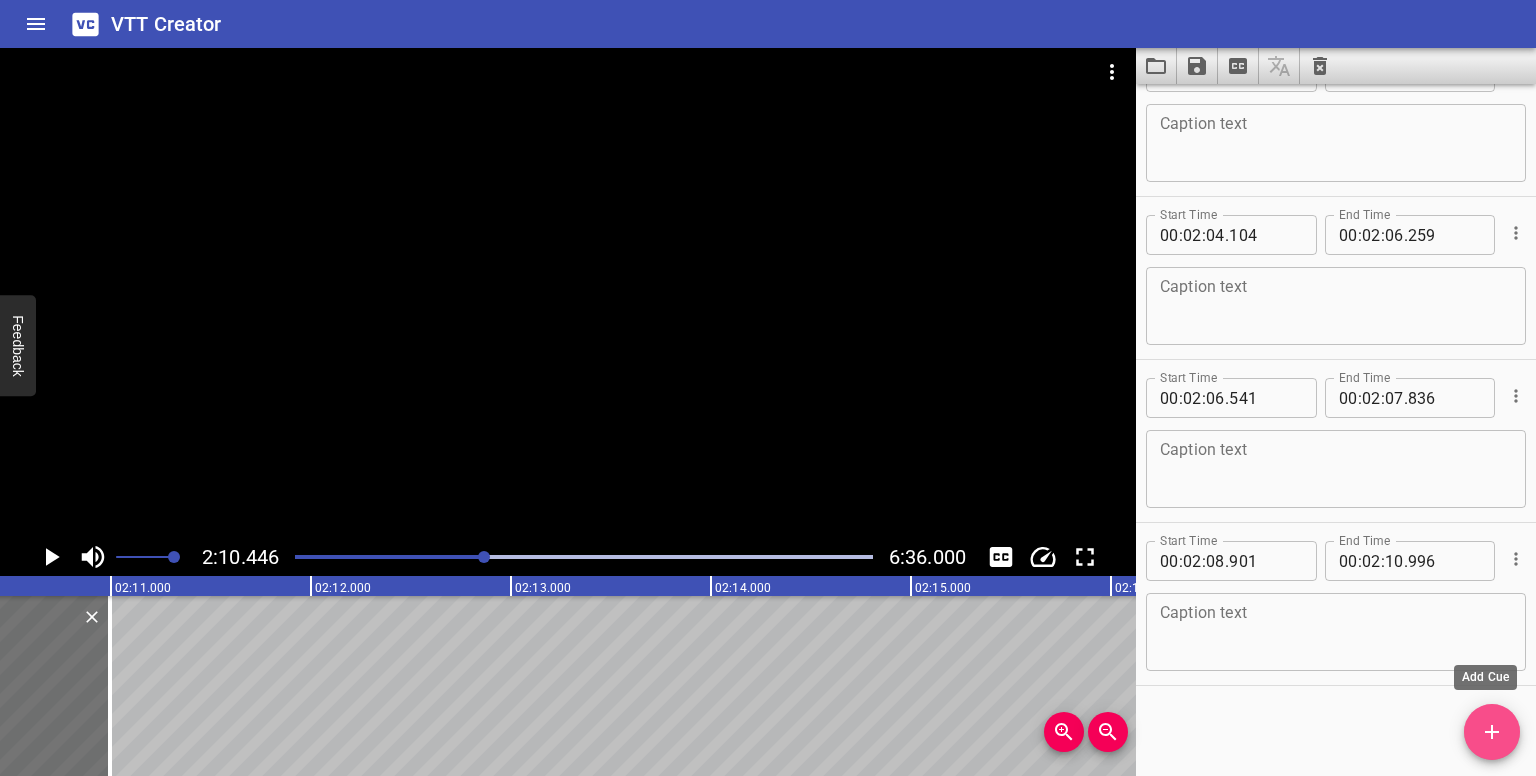 click 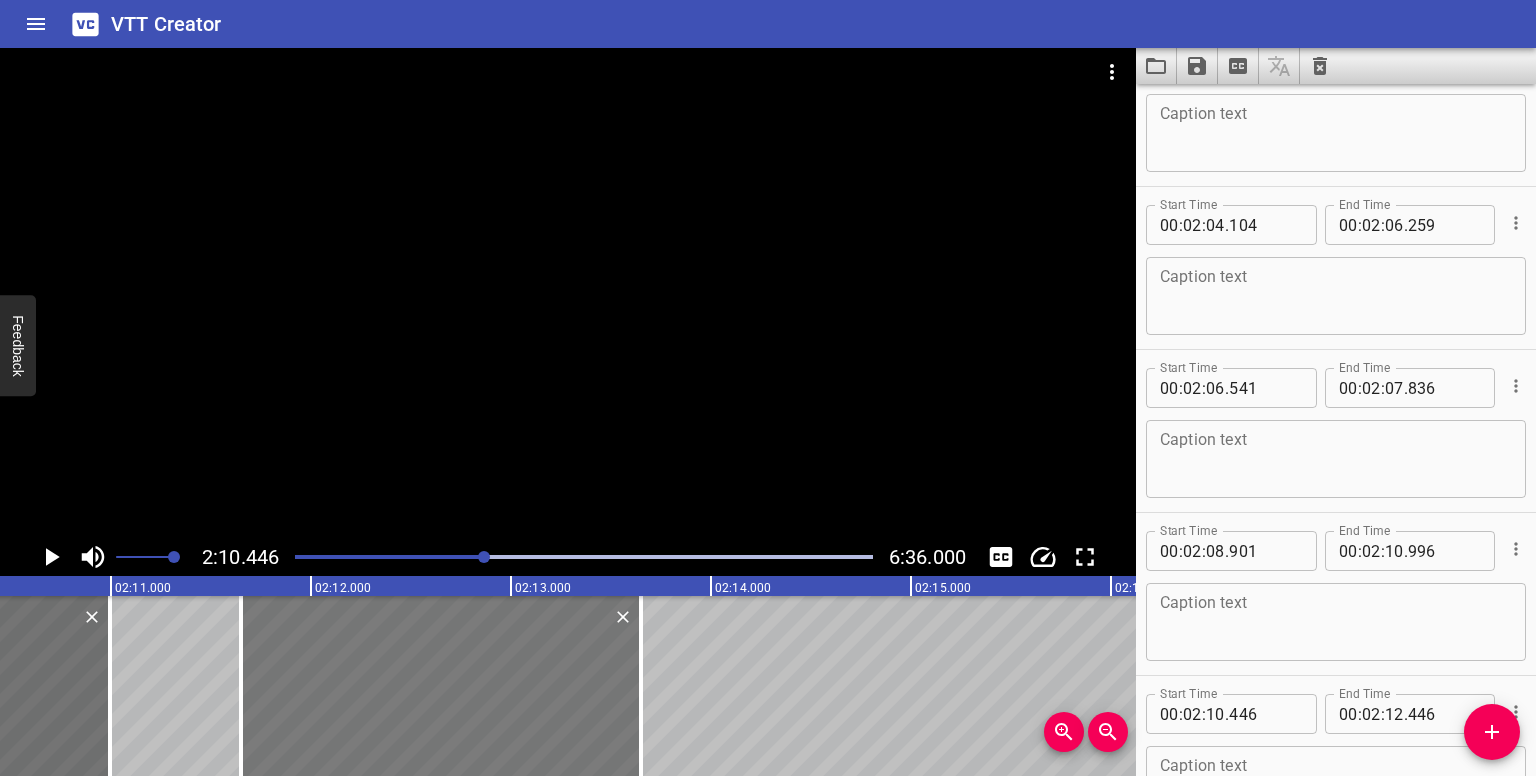 drag, startPoint x: 264, startPoint y: 642, endPoint x: 396, endPoint y: 647, distance: 132.09467 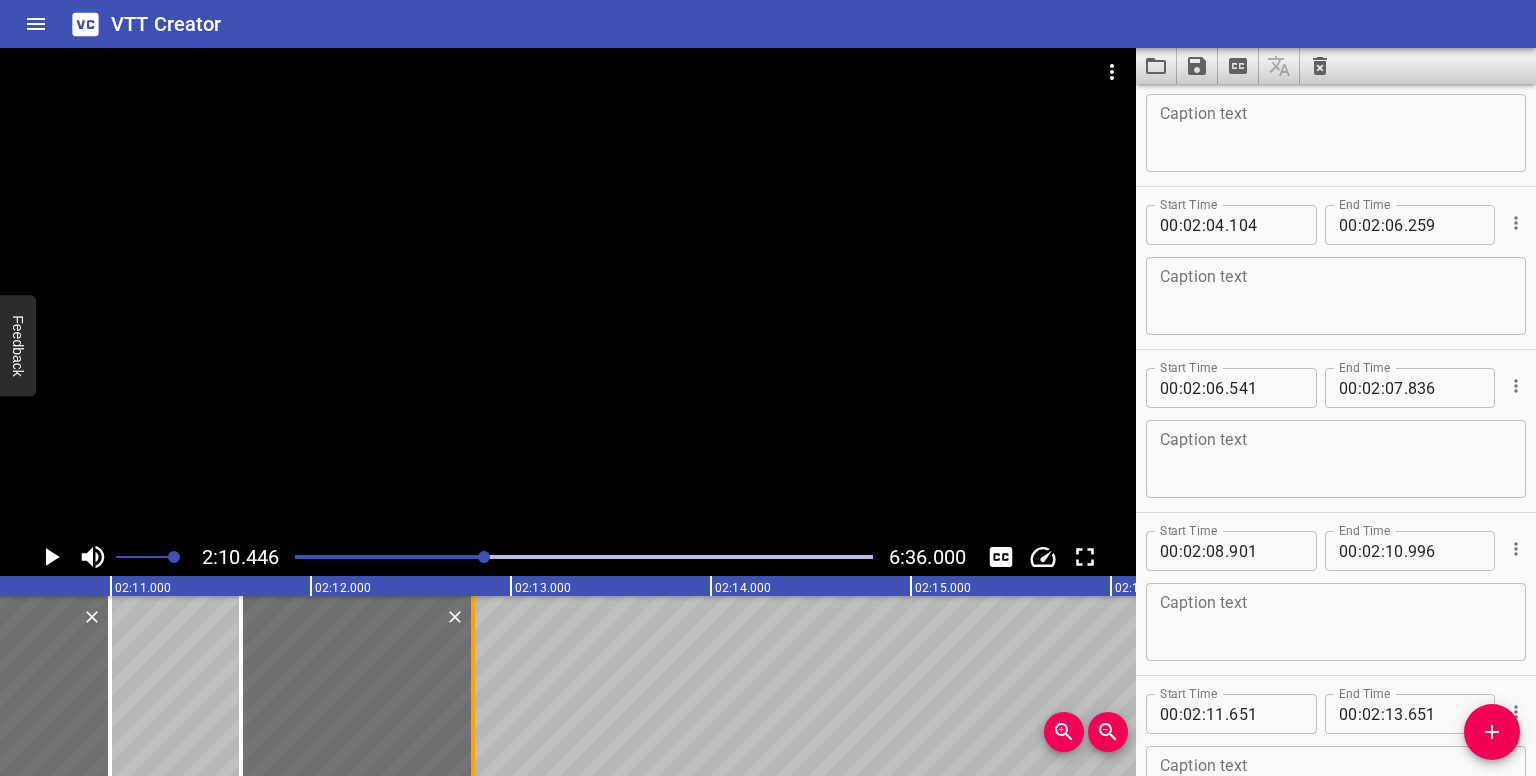 drag, startPoint x: 554, startPoint y: 713, endPoint x: 472, endPoint y: 704, distance: 82.492424 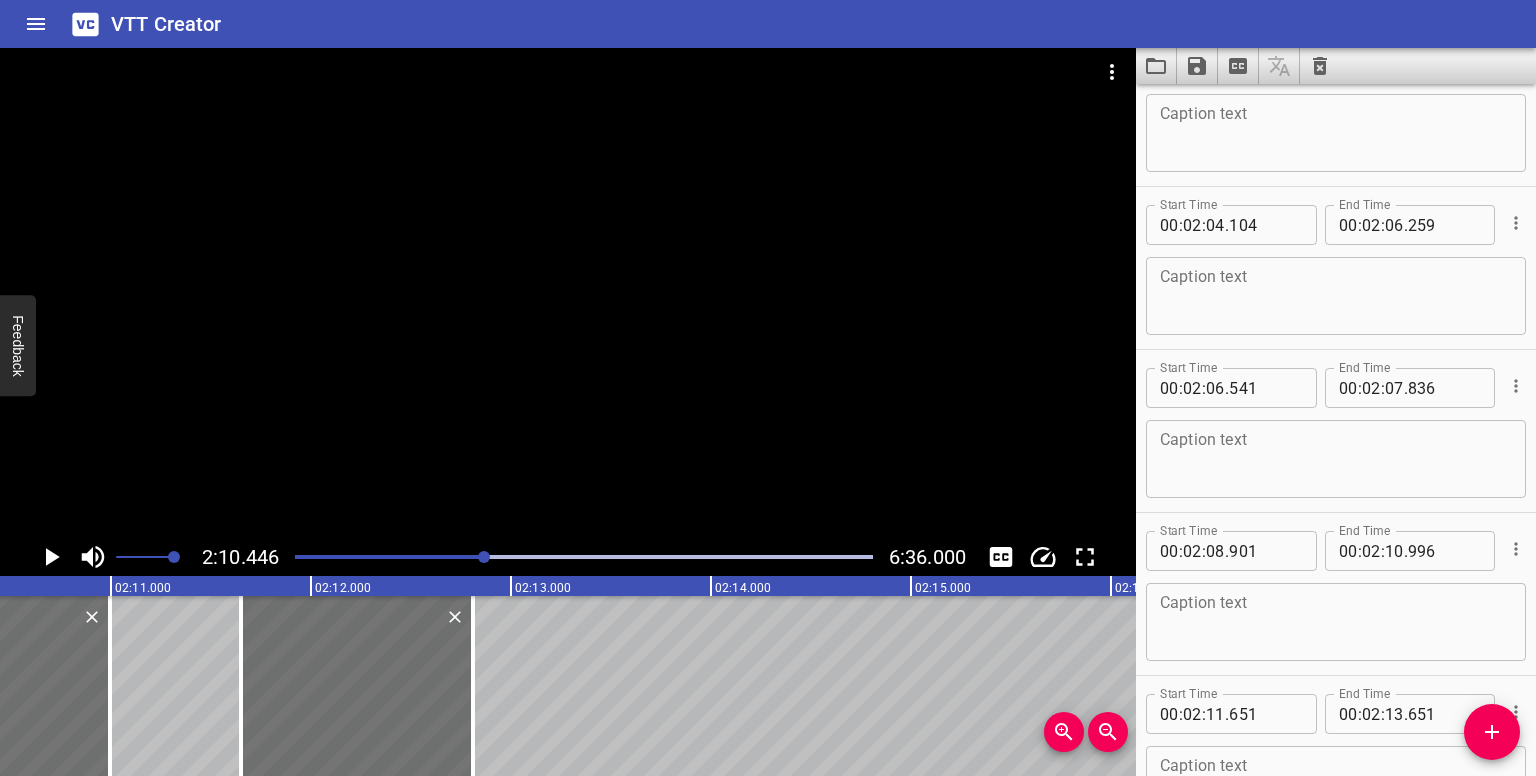 type on "12" 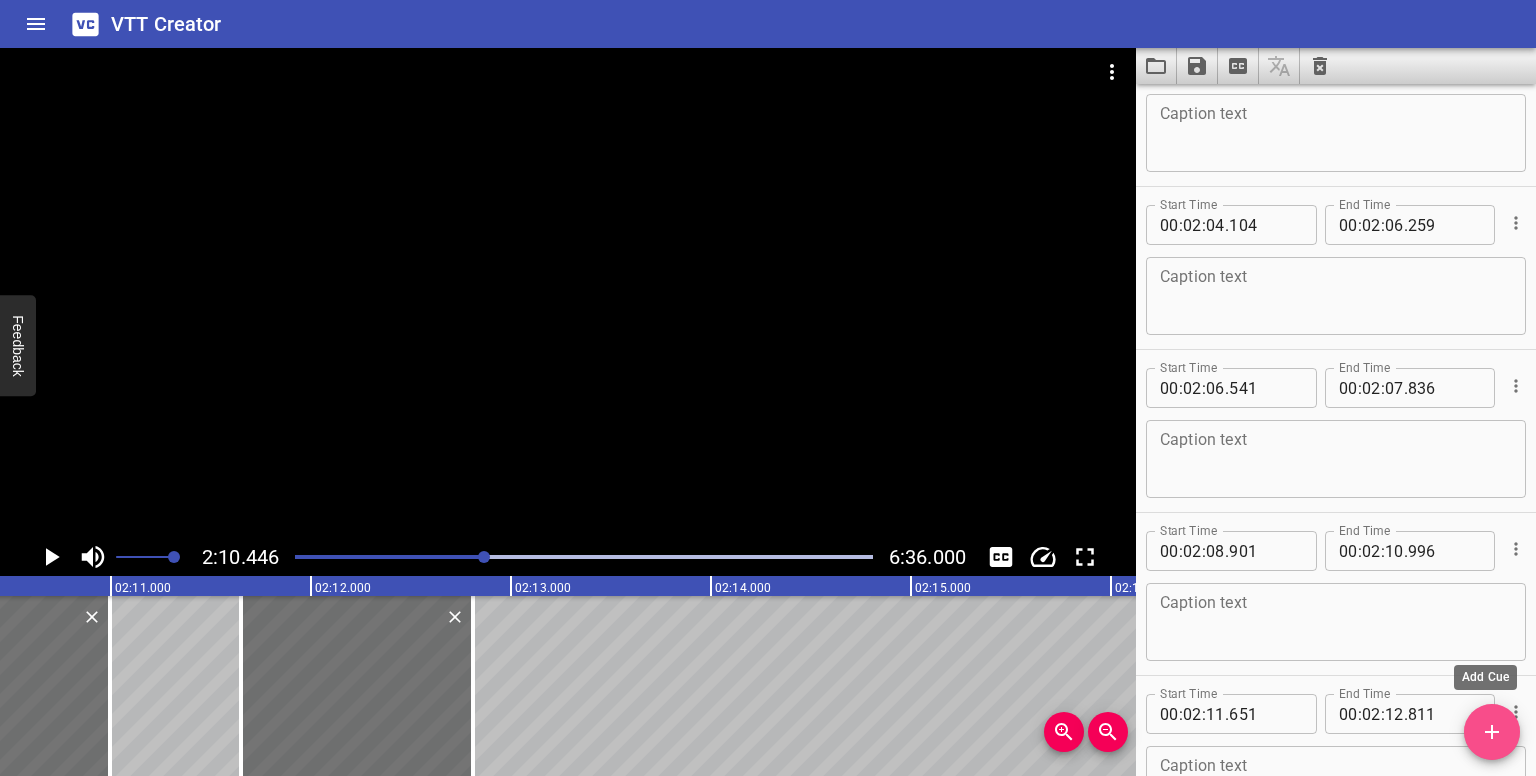 click at bounding box center (1492, 732) 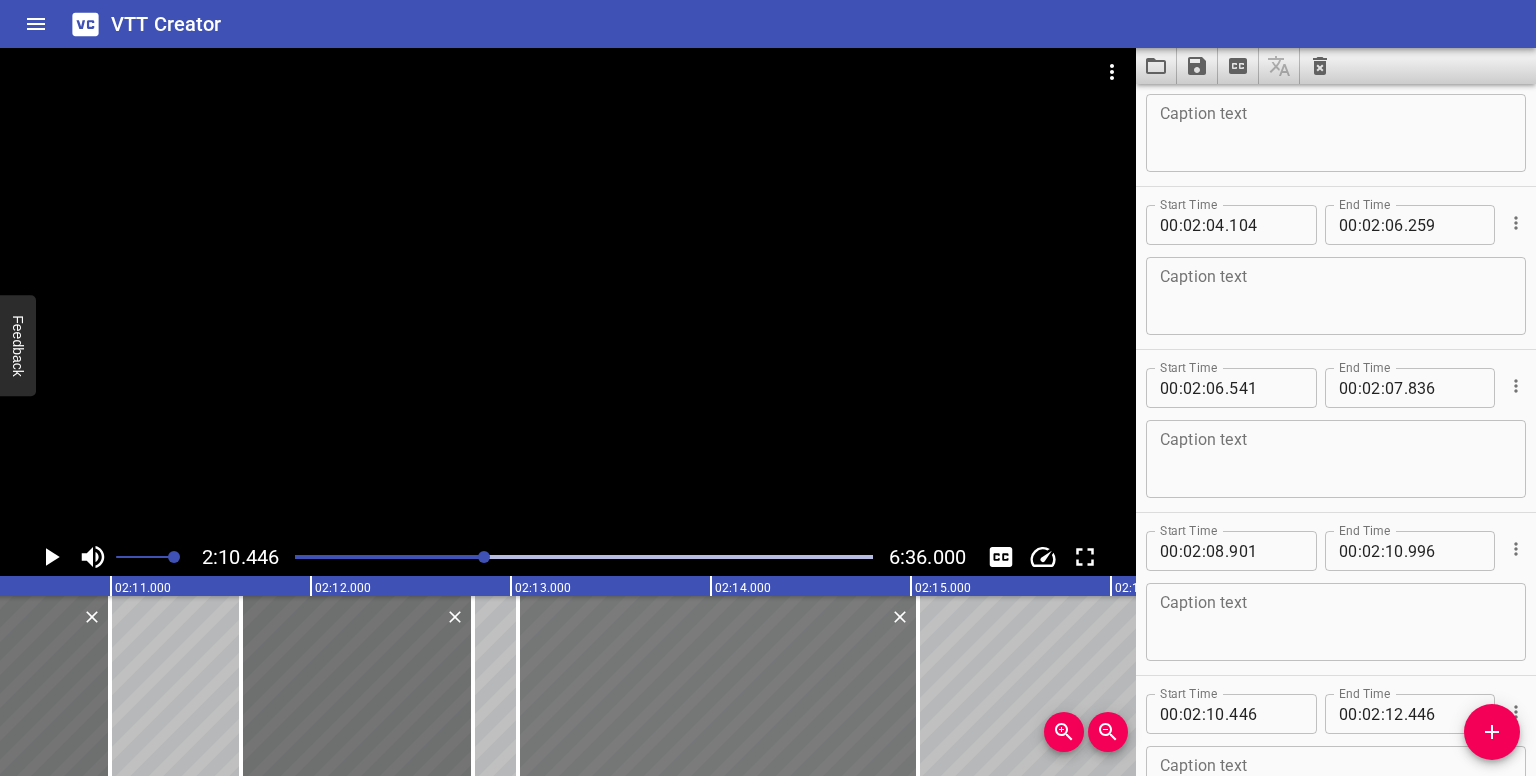drag, startPoint x: 172, startPoint y: 665, endPoint x: 690, endPoint y: 663, distance: 518.00385 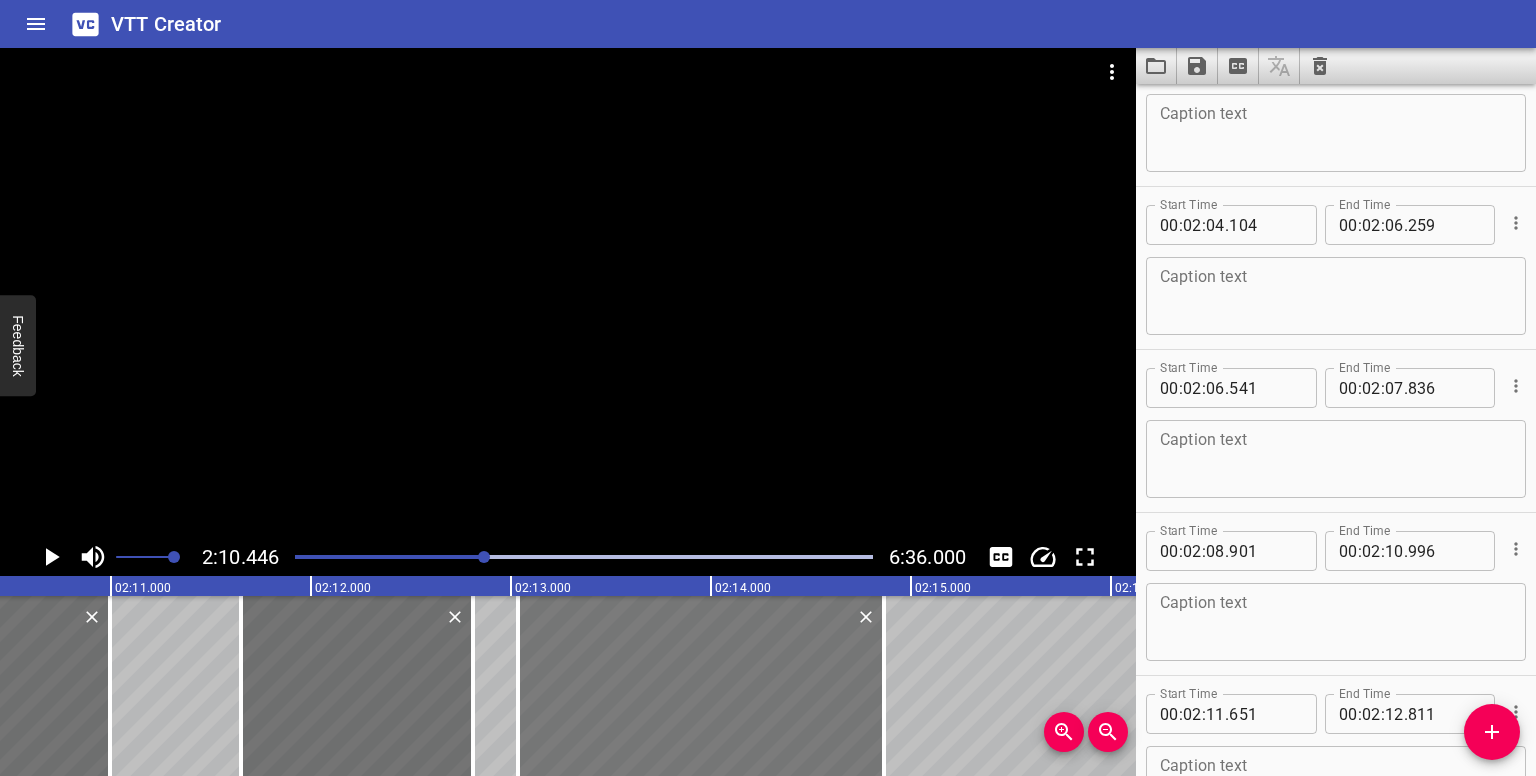 drag, startPoint x: 907, startPoint y: 717, endPoint x: 873, endPoint y: 713, distance: 34.234486 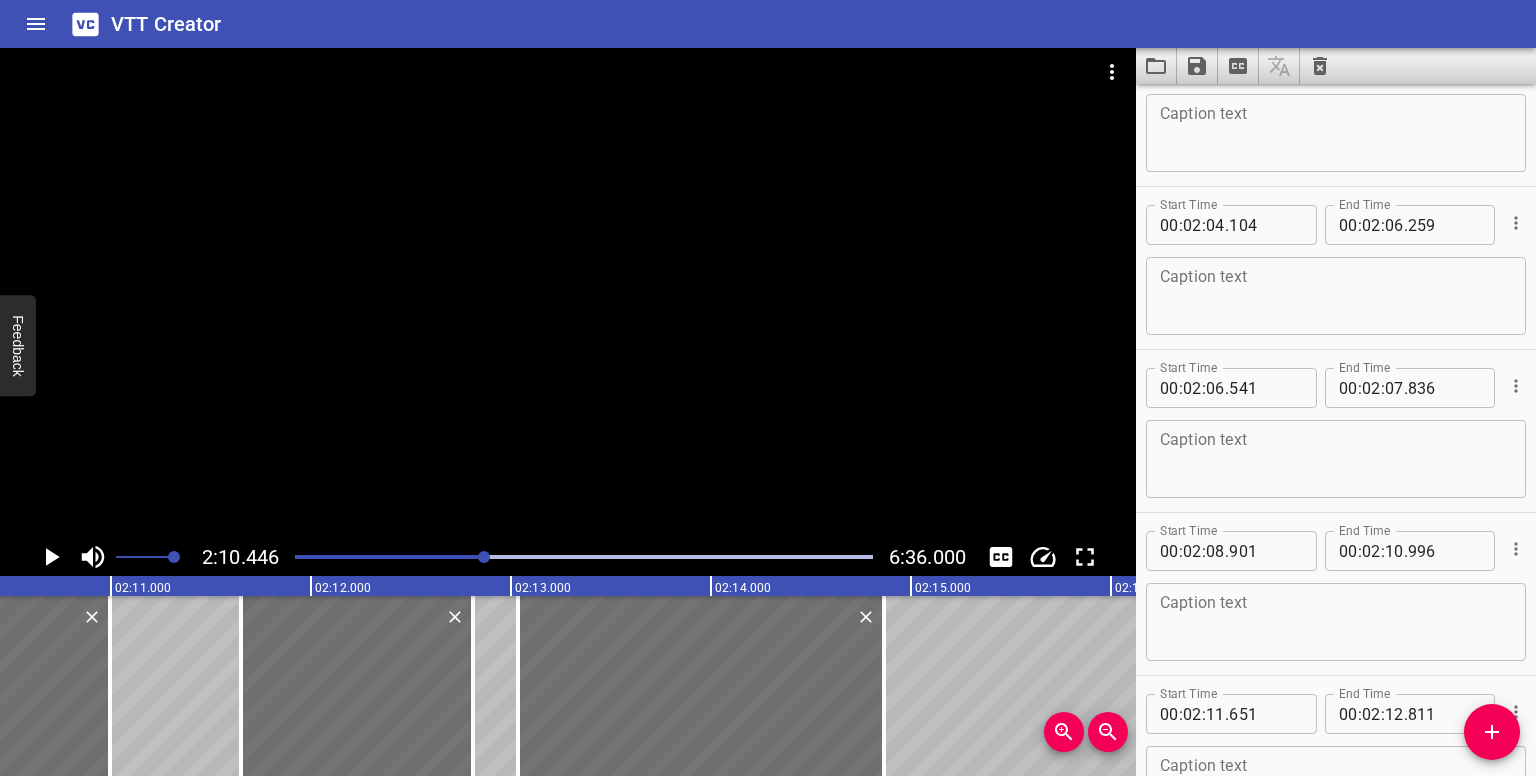 click at bounding box center (484, 557) 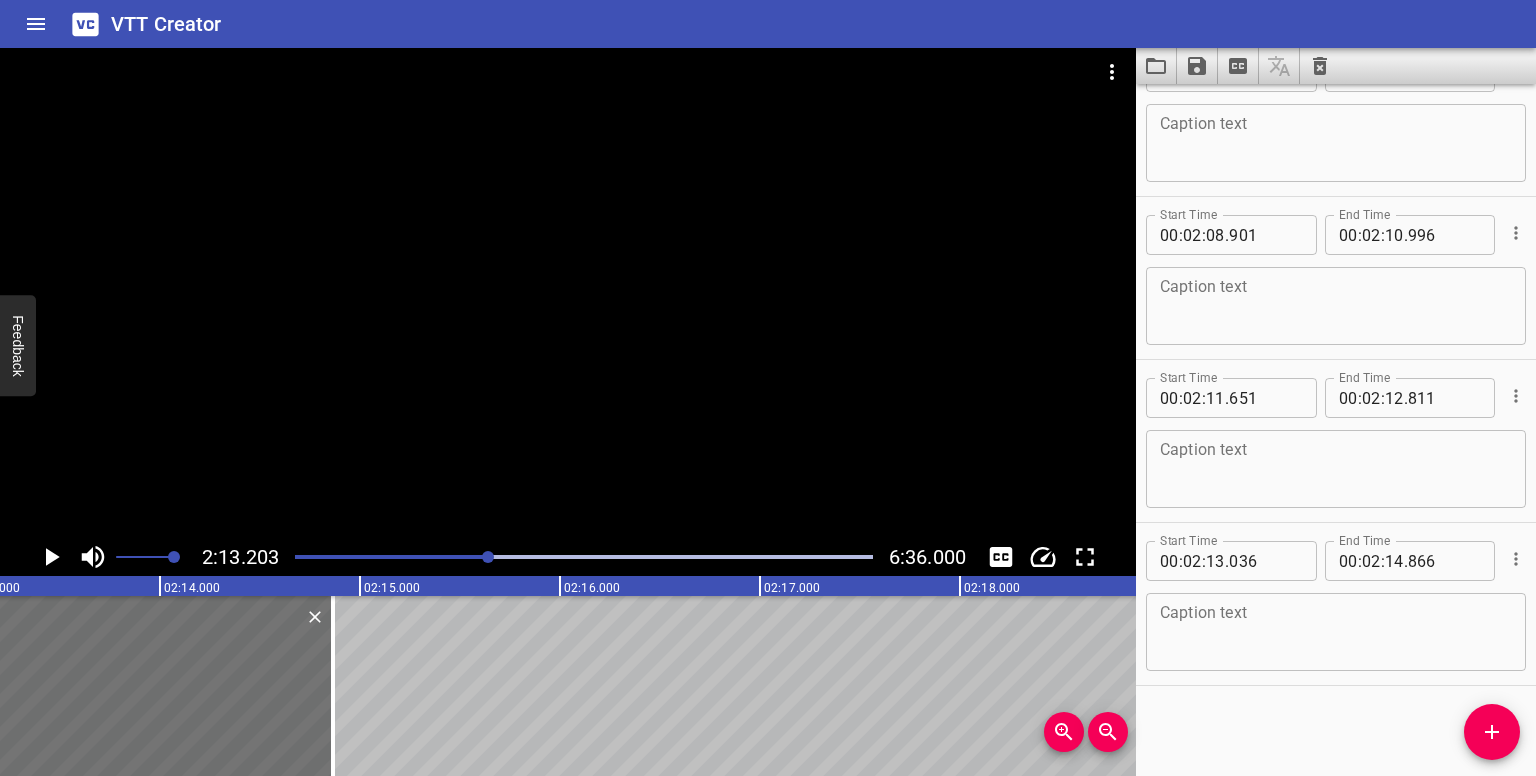click at bounding box center (488, 557) 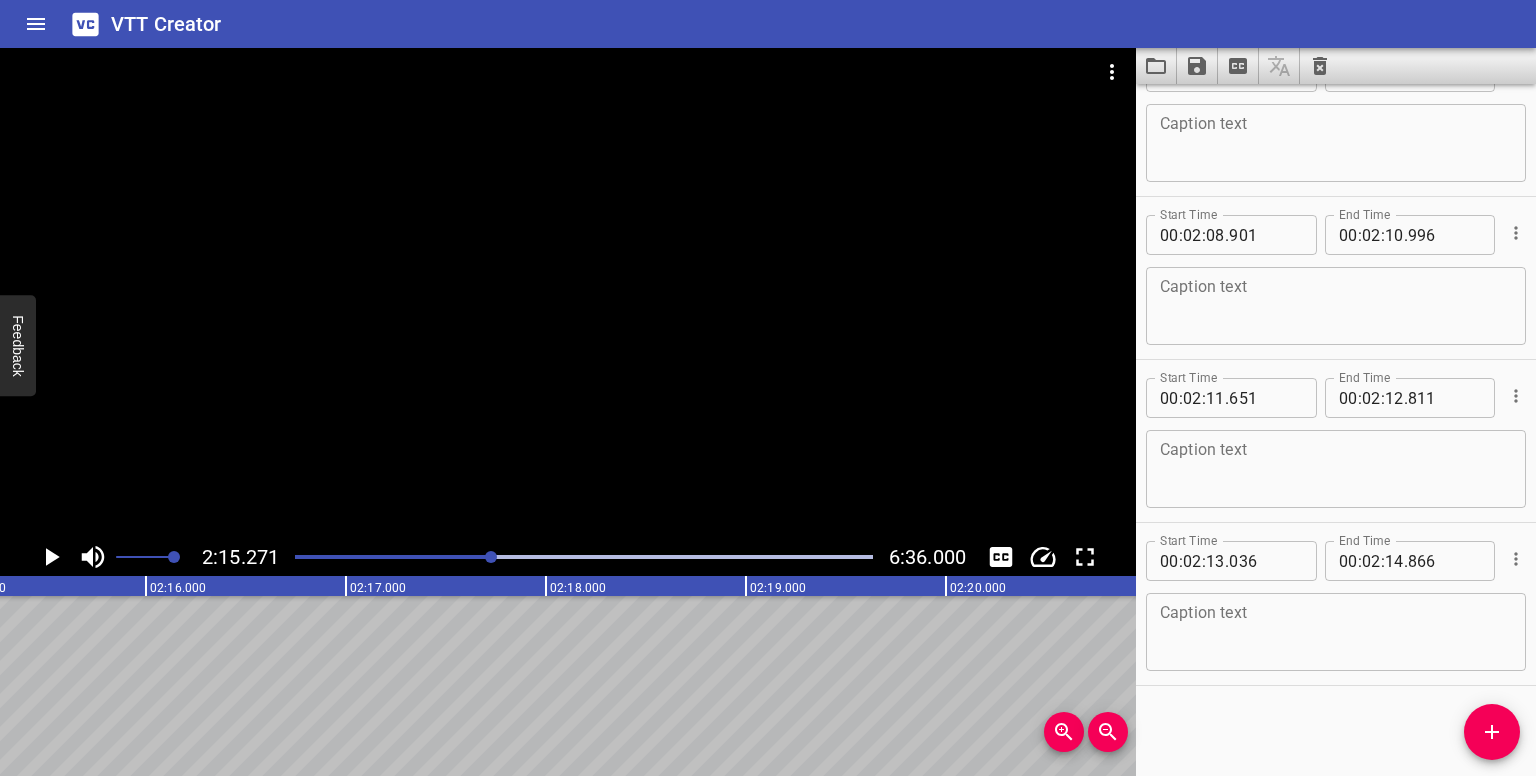 drag, startPoint x: 1499, startPoint y: 732, endPoint x: 1270, endPoint y: 705, distance: 230.58621 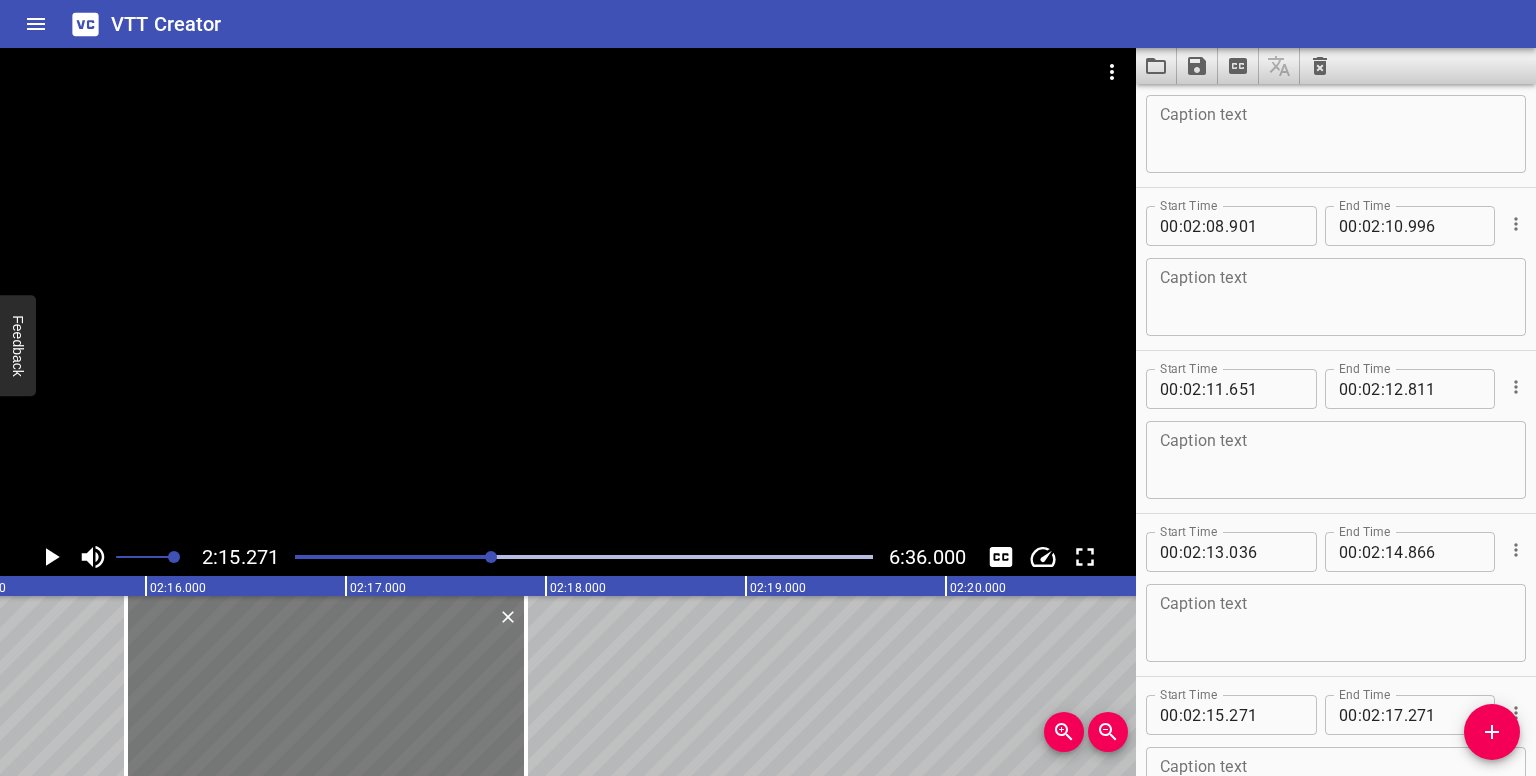 drag, startPoint x: 180, startPoint y: 651, endPoint x: 306, endPoint y: 669, distance: 127.27922 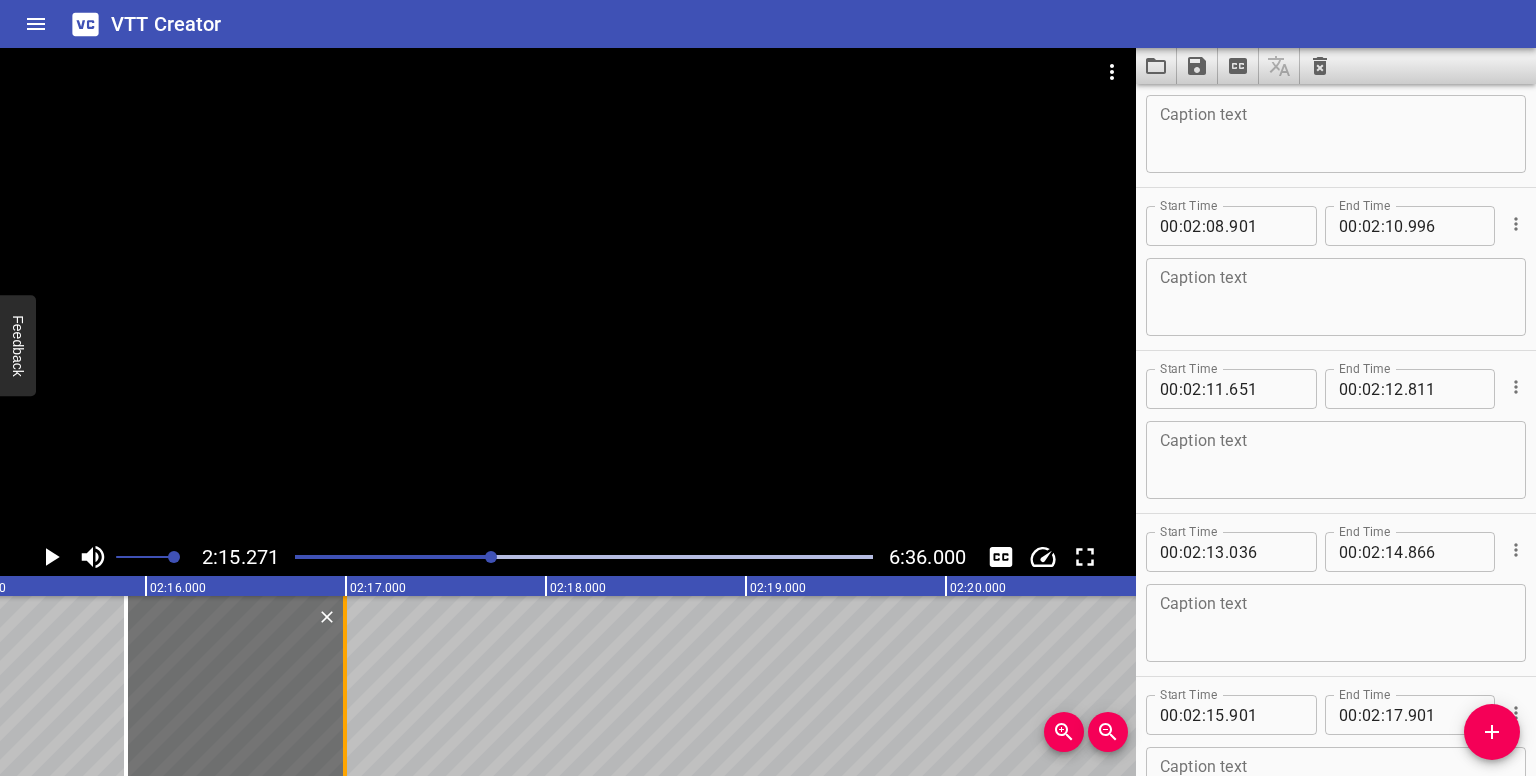 drag, startPoint x: 522, startPoint y: 680, endPoint x: 341, endPoint y: 676, distance: 181.04419 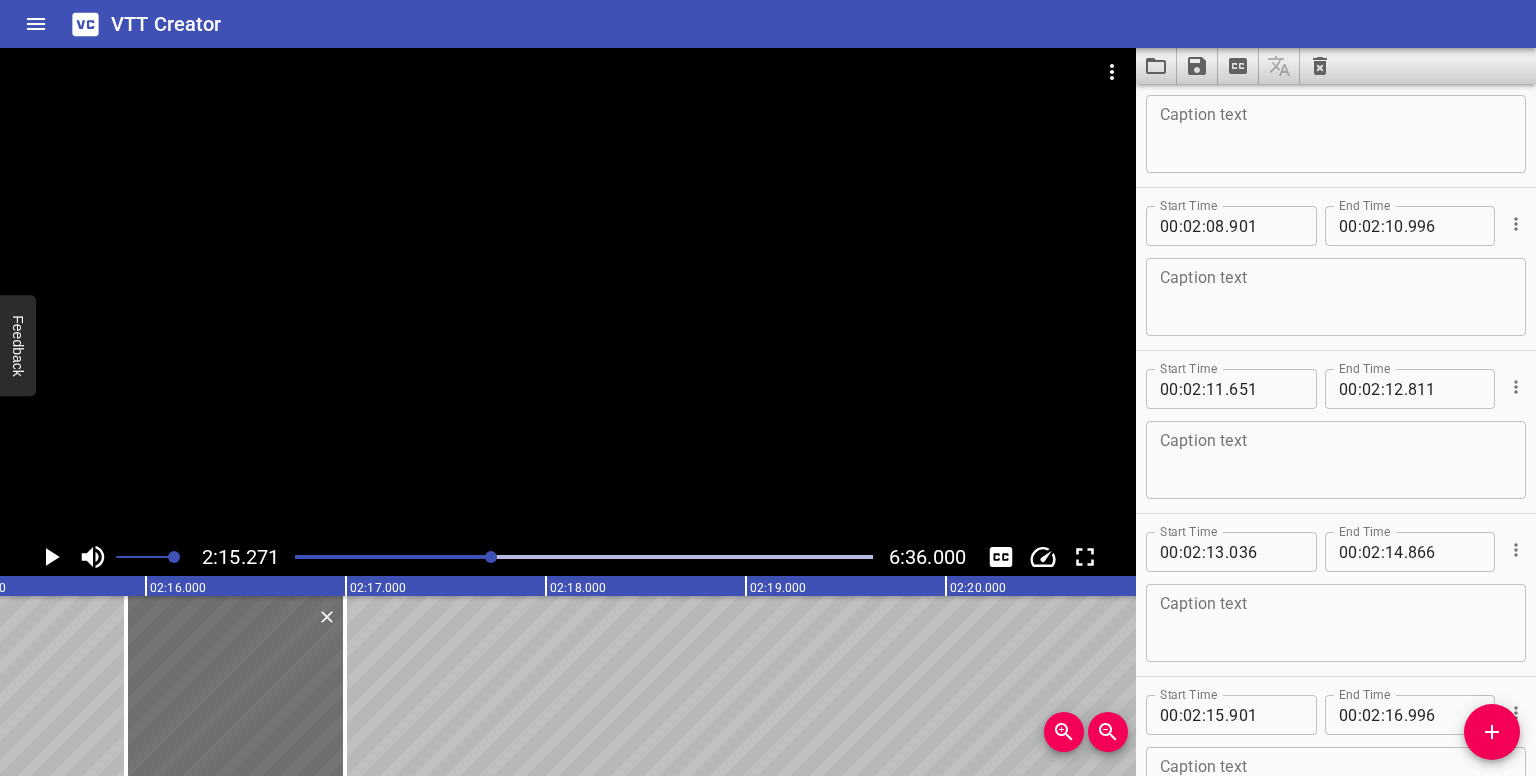 click 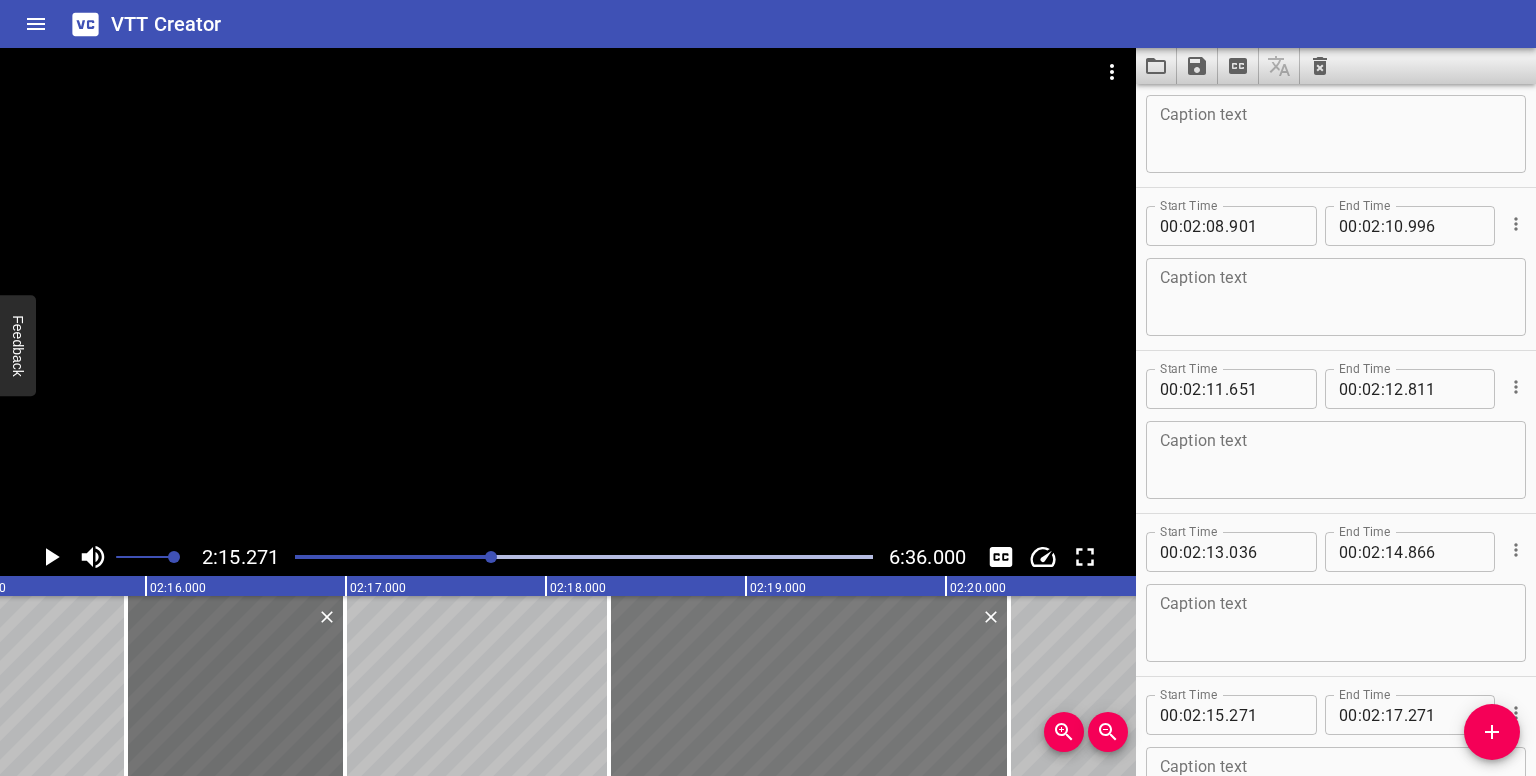 drag, startPoint x: 57, startPoint y: 670, endPoint x: 660, endPoint y: 685, distance: 603.1865 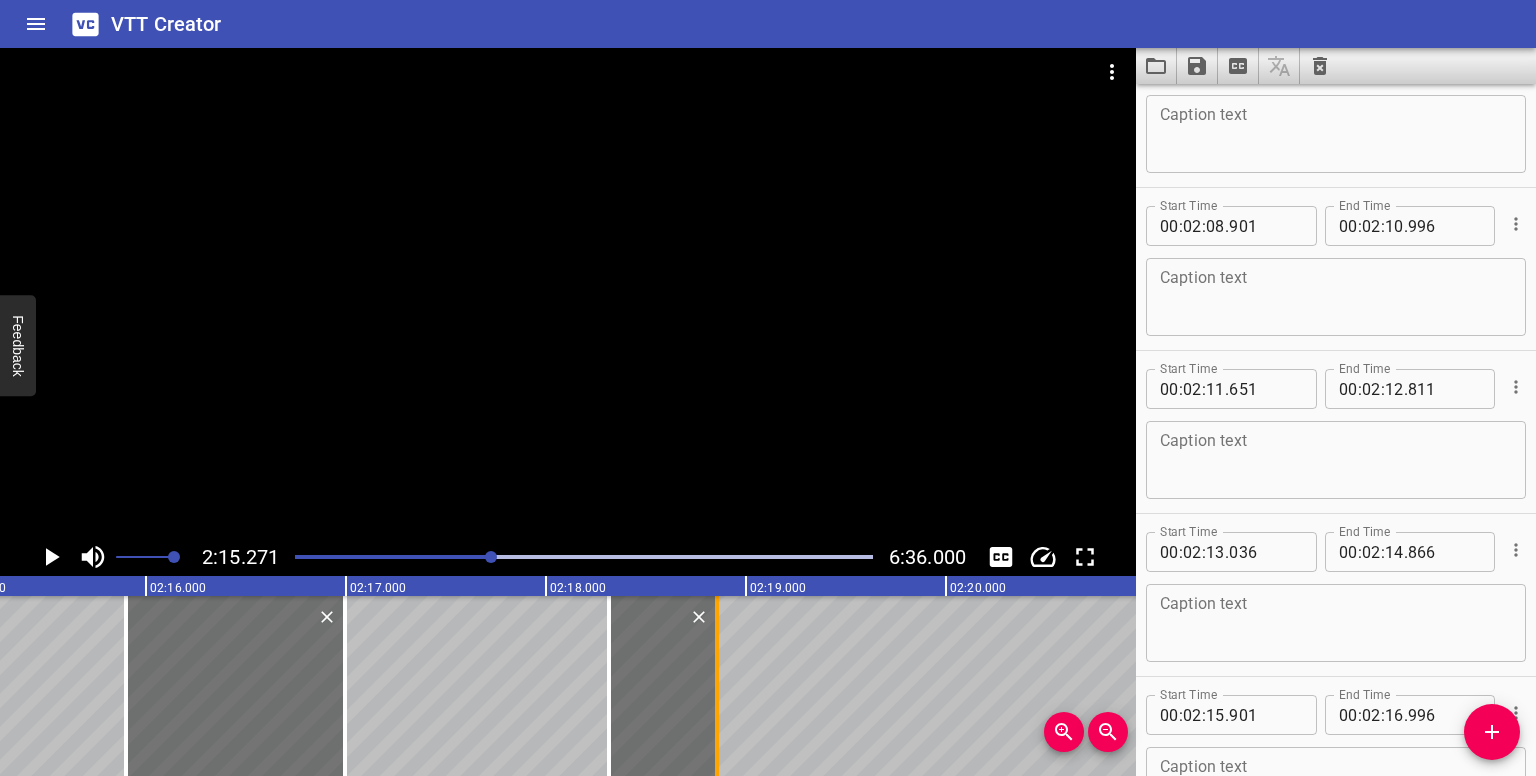drag, startPoint x: 1004, startPoint y: 705, endPoint x: 712, endPoint y: 713, distance: 292.10956 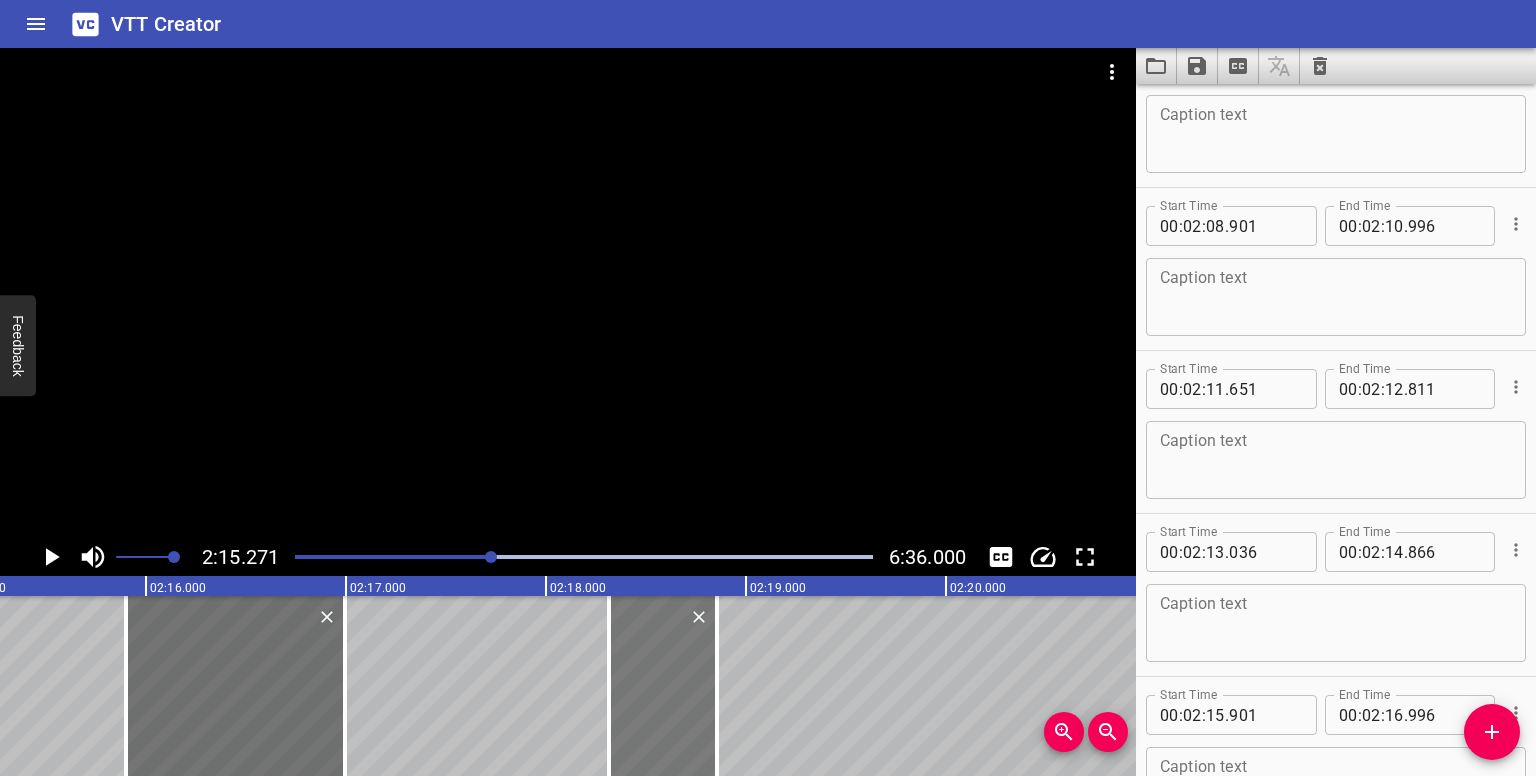 type on "18" 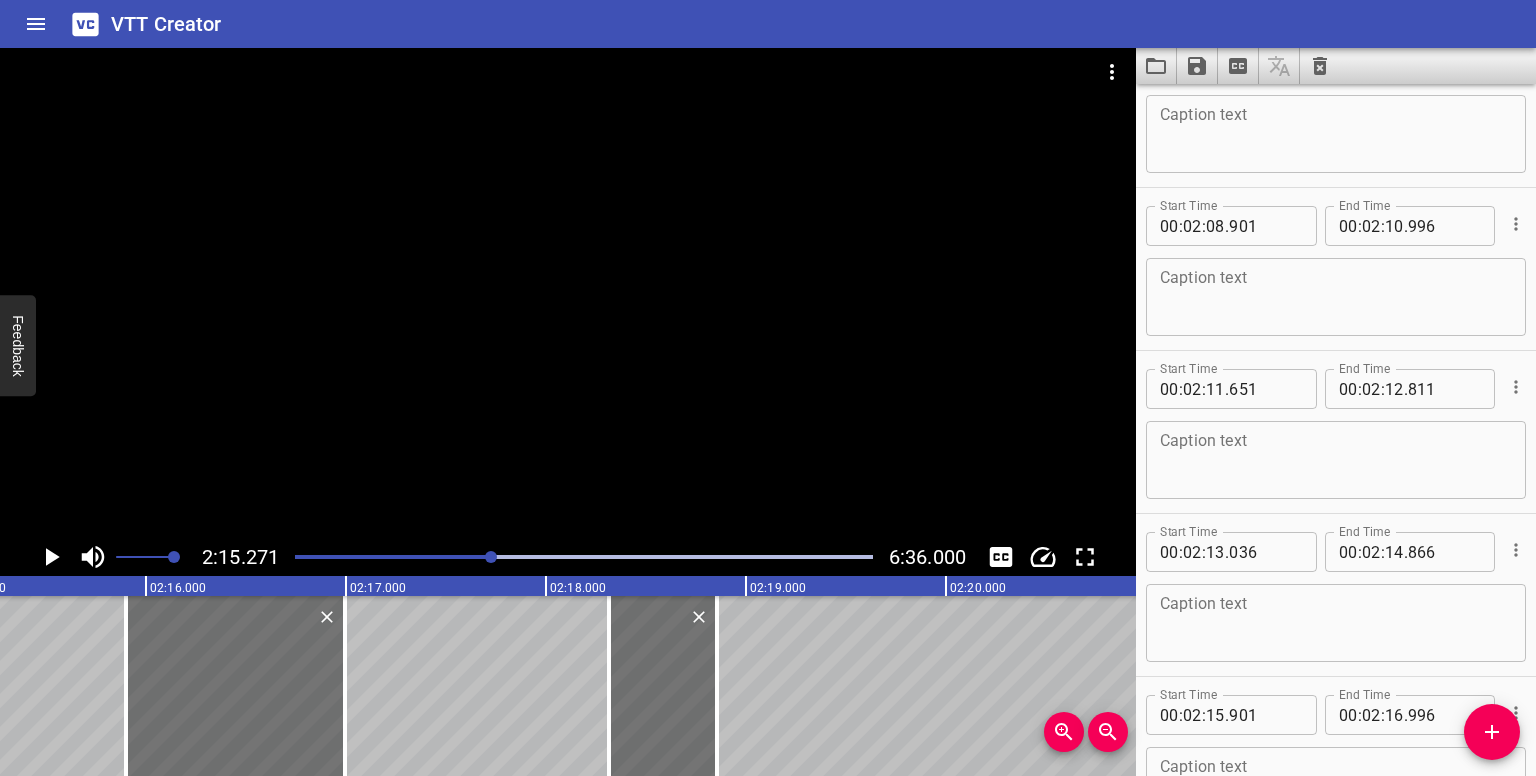 click at bounding box center [584, 557] 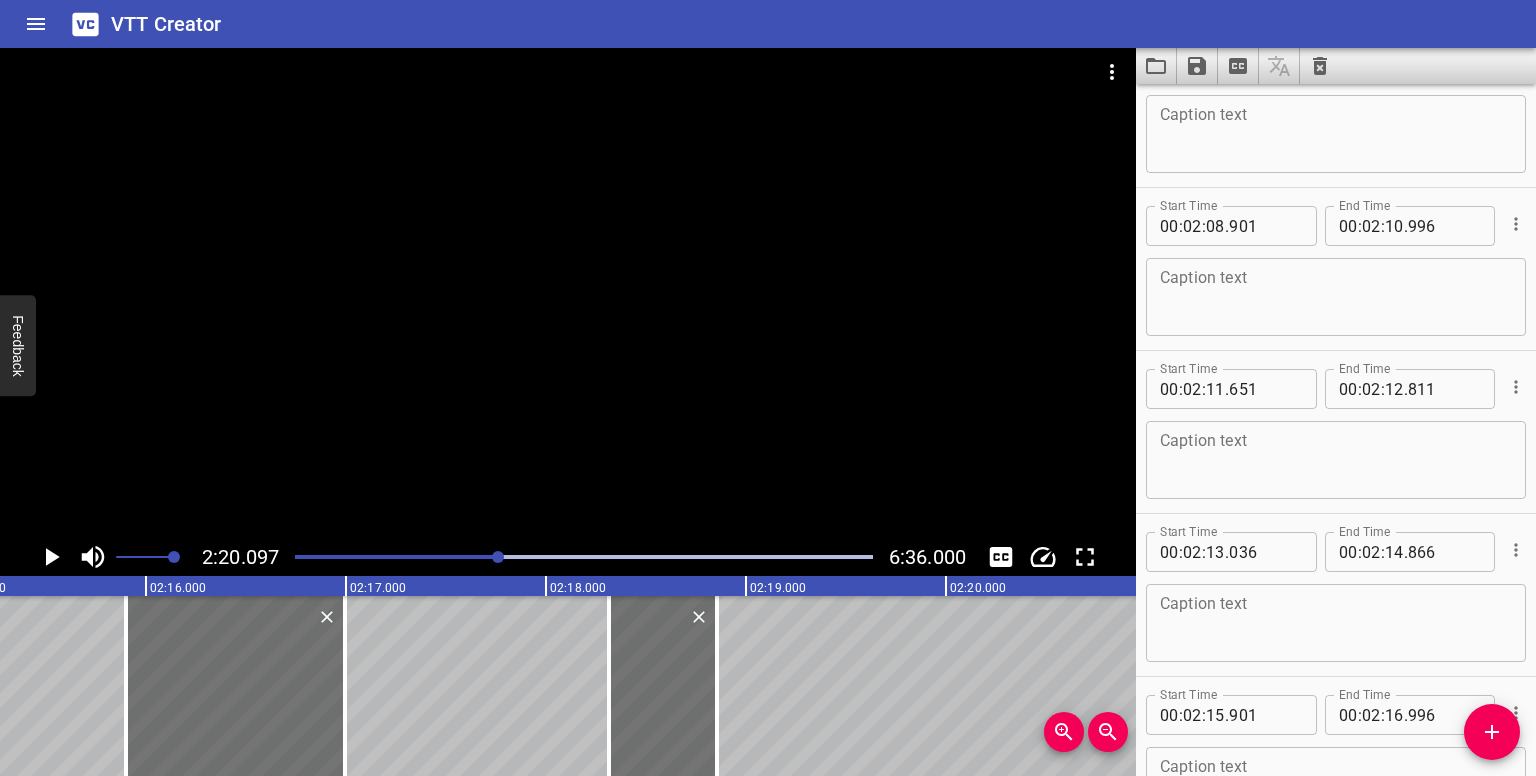 scroll, scrollTop: 6451, scrollLeft: 0, axis: vertical 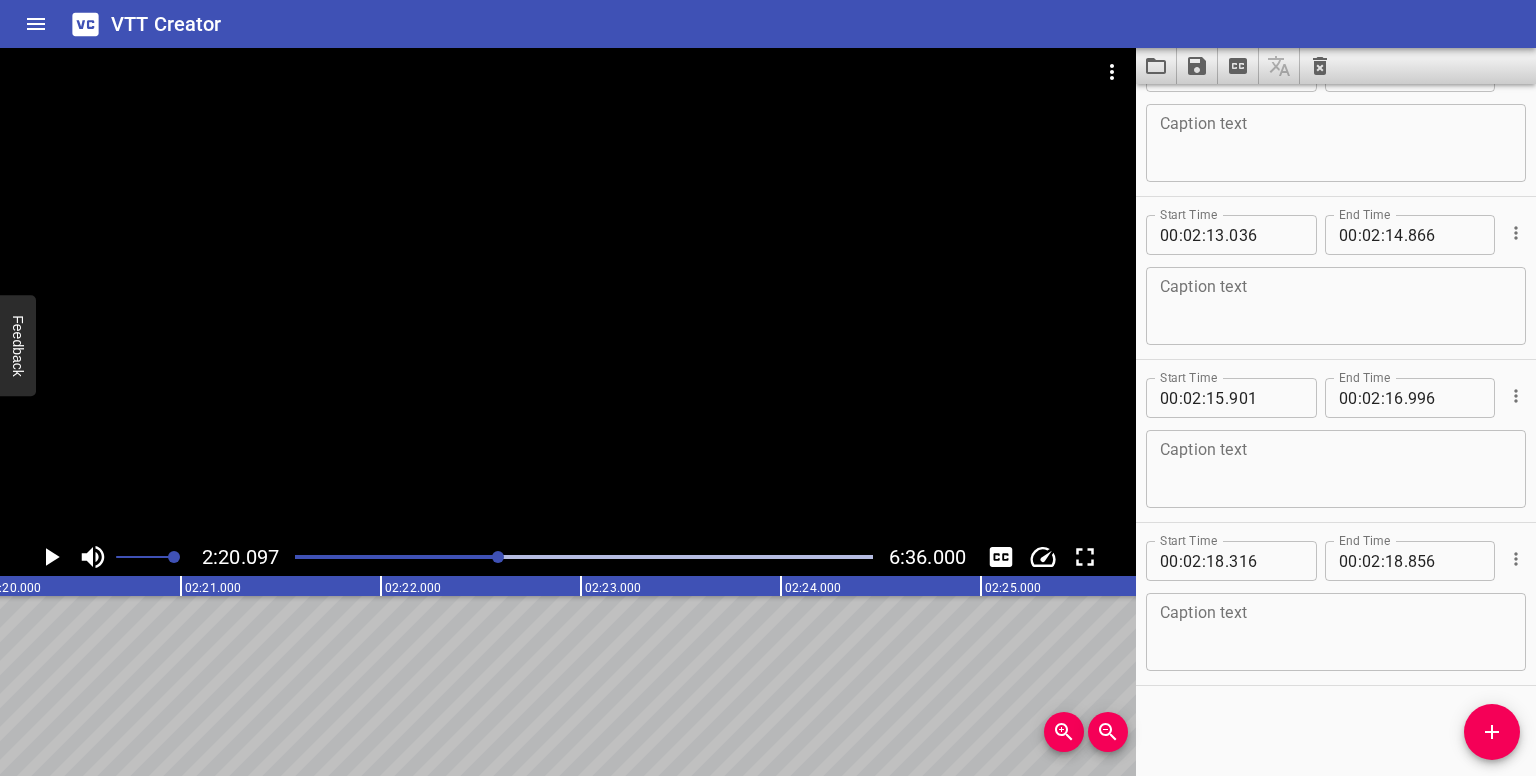 click at bounding box center [498, 557] 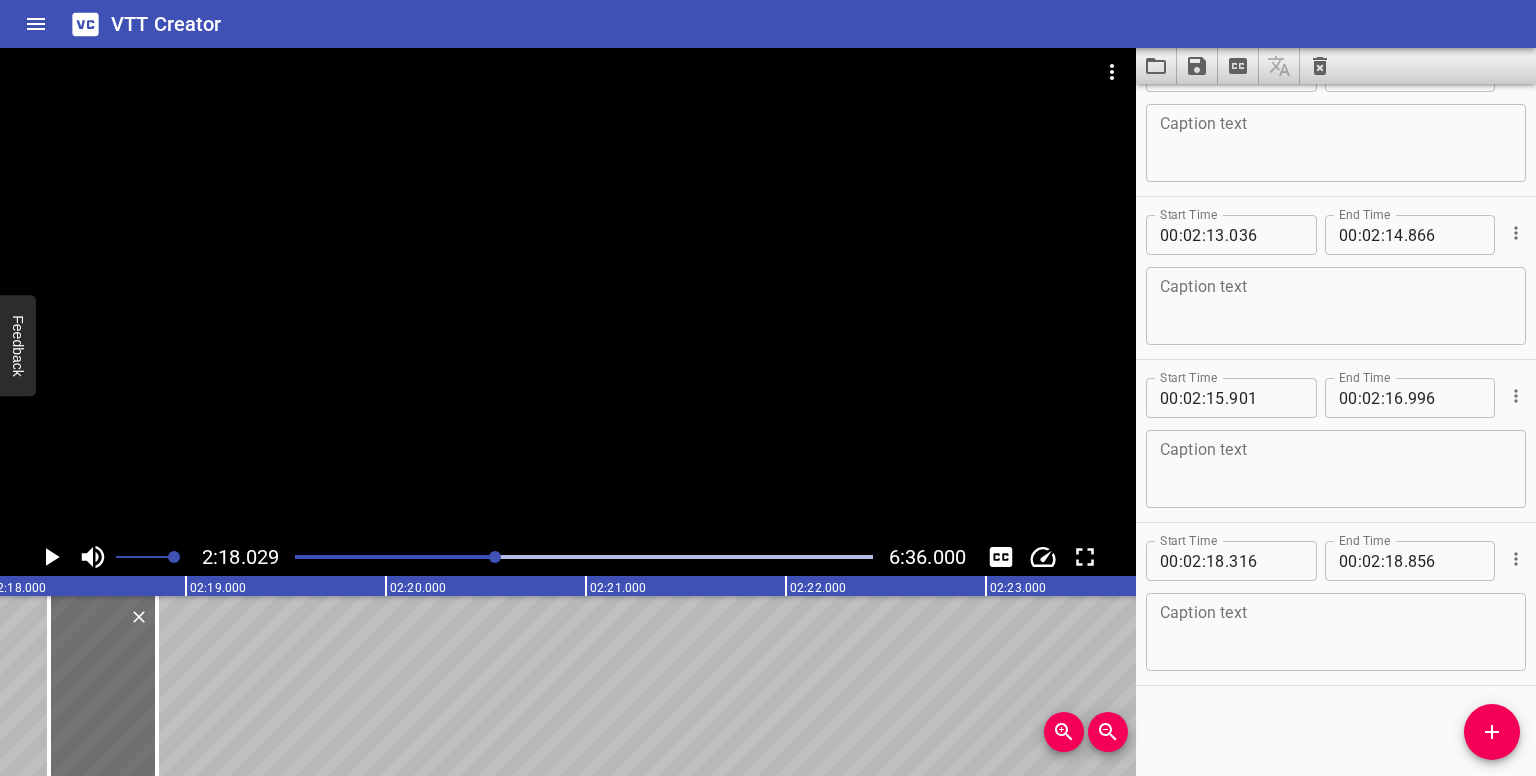 scroll, scrollTop: 0, scrollLeft: 27605, axis: horizontal 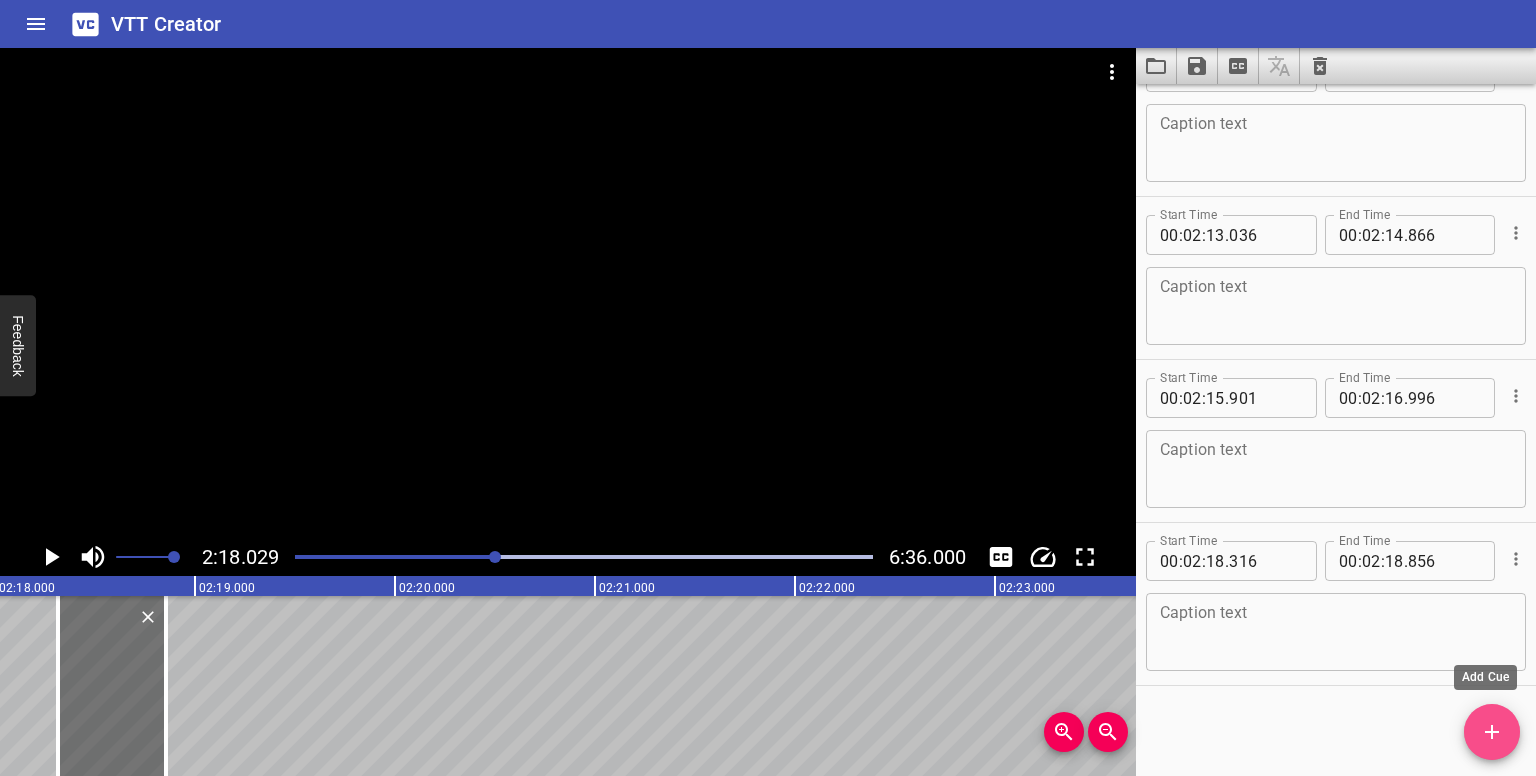 click 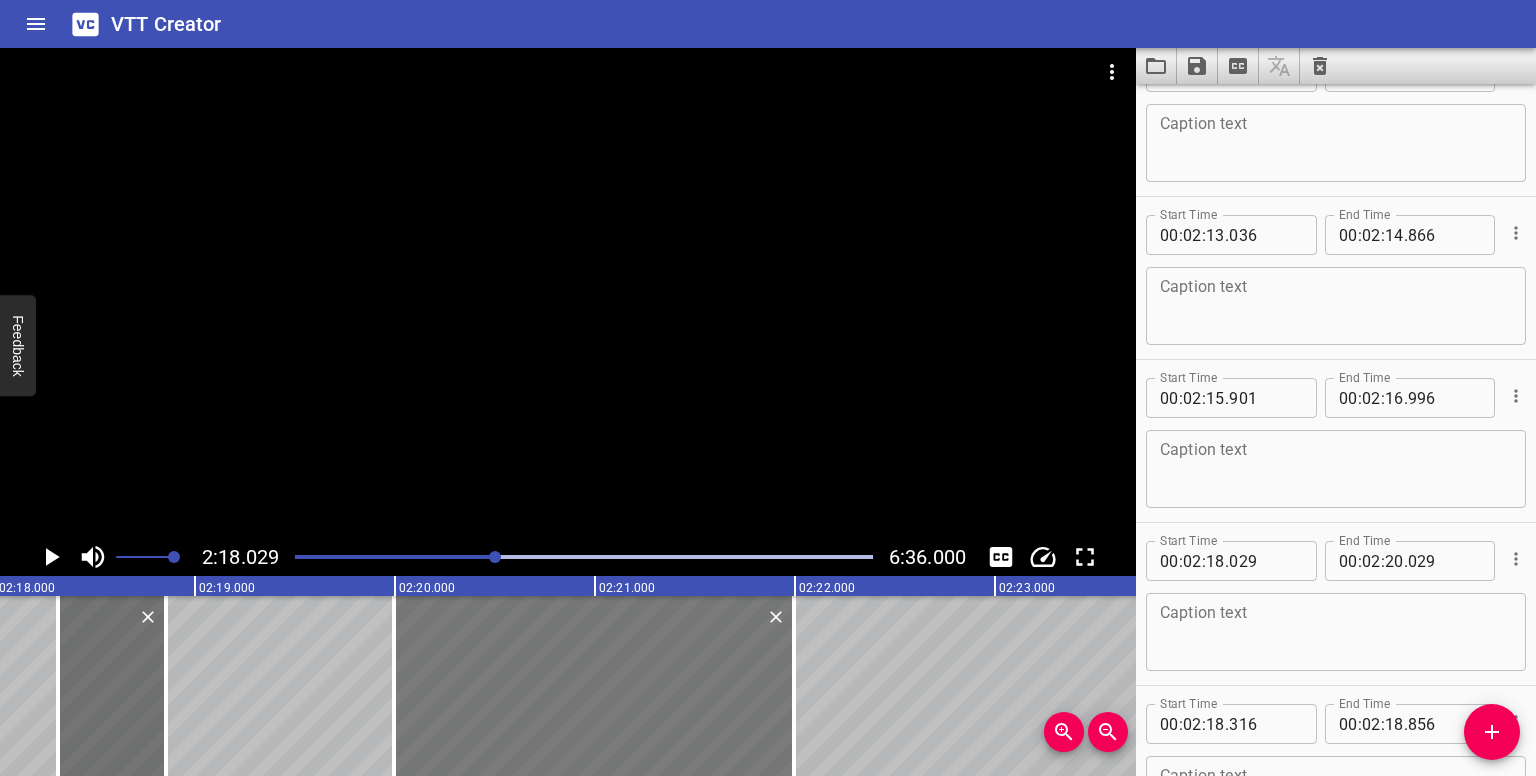 drag, startPoint x: 308, startPoint y: 713, endPoint x: 696, endPoint y: 717, distance: 388.02063 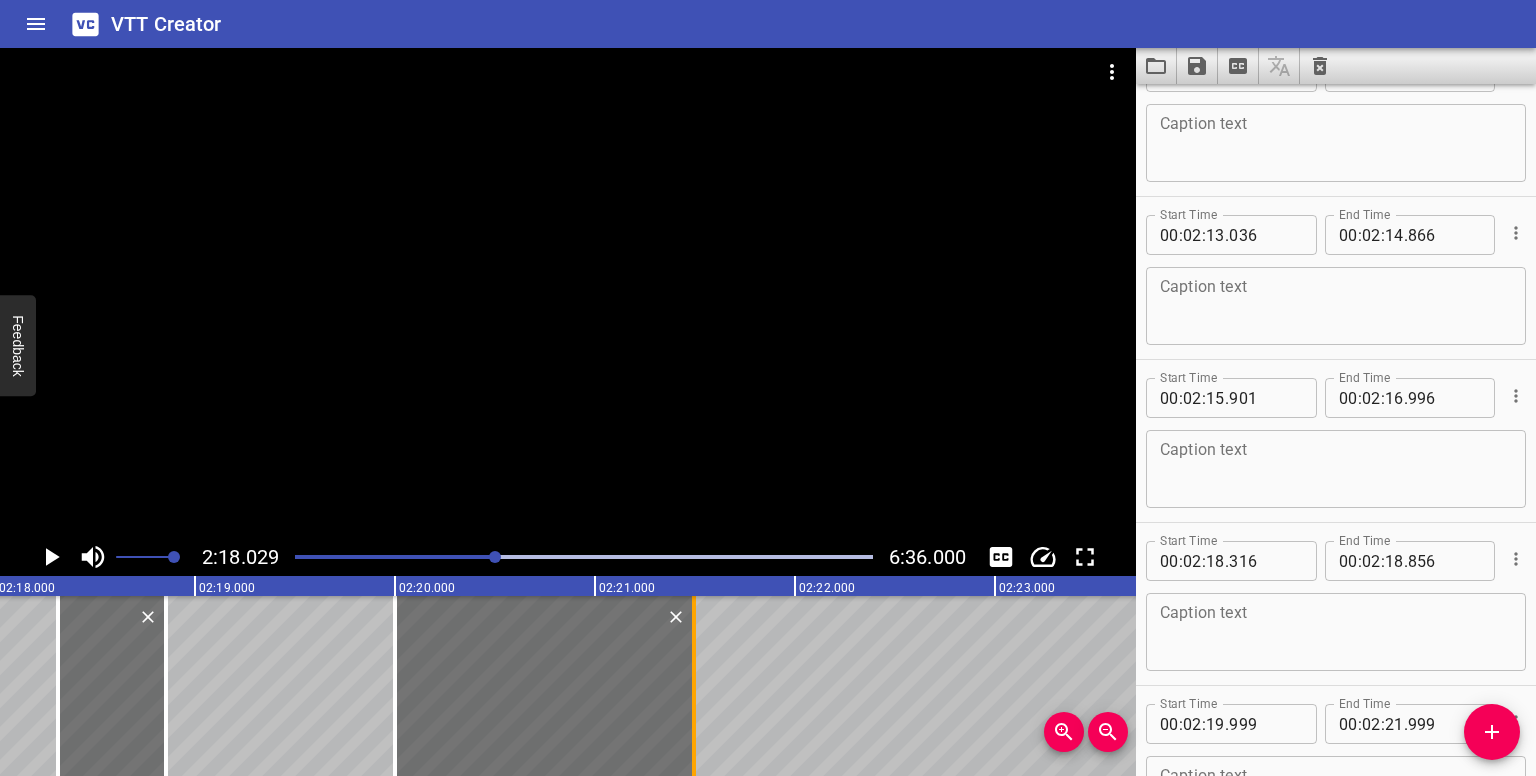drag, startPoint x: 789, startPoint y: 701, endPoint x: 688, endPoint y: 693, distance: 101.31634 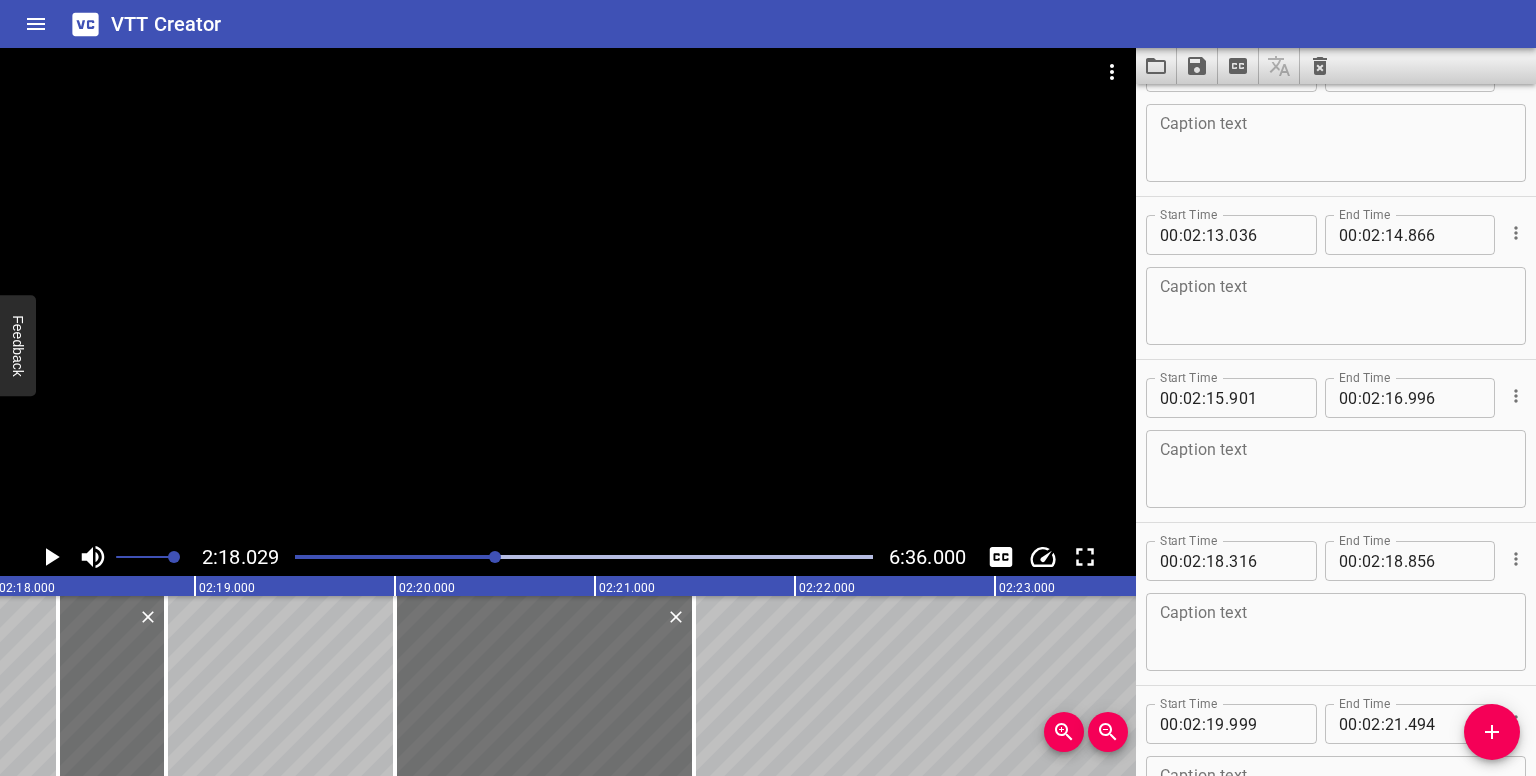 scroll, scrollTop: 0, scrollLeft: 26540, axis: horizontal 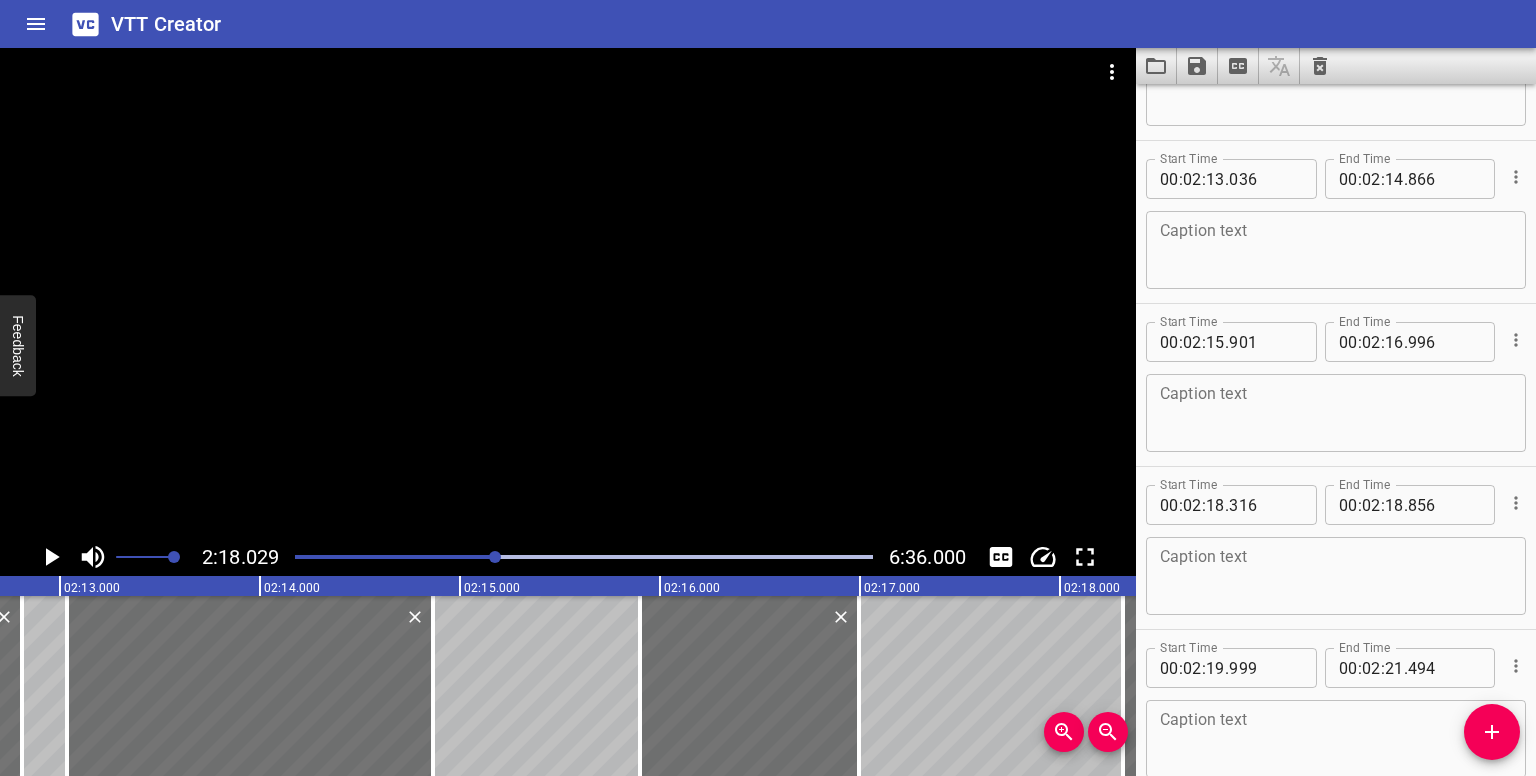 click at bounding box center [495, 557] 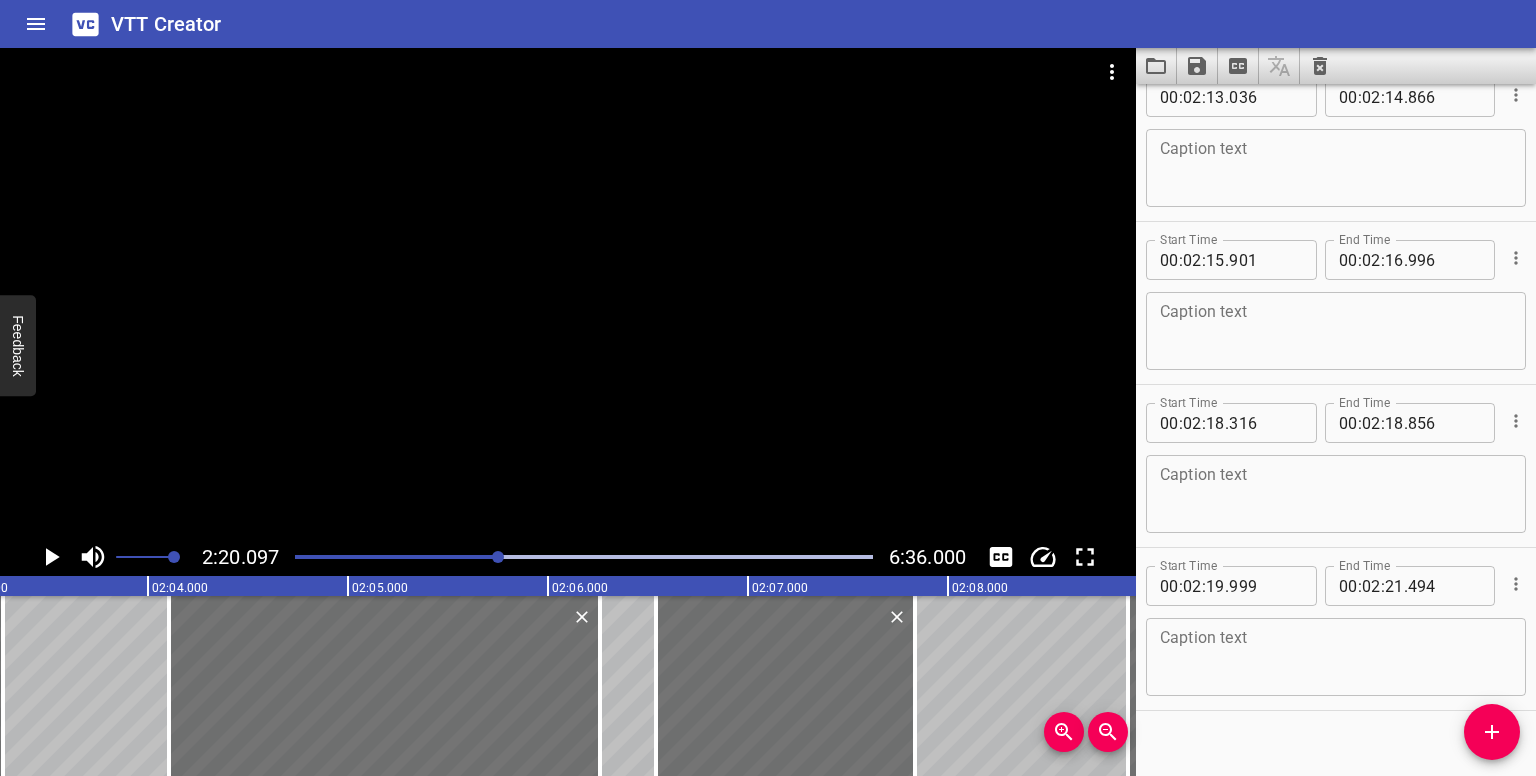 scroll, scrollTop: 6732, scrollLeft: 0, axis: vertical 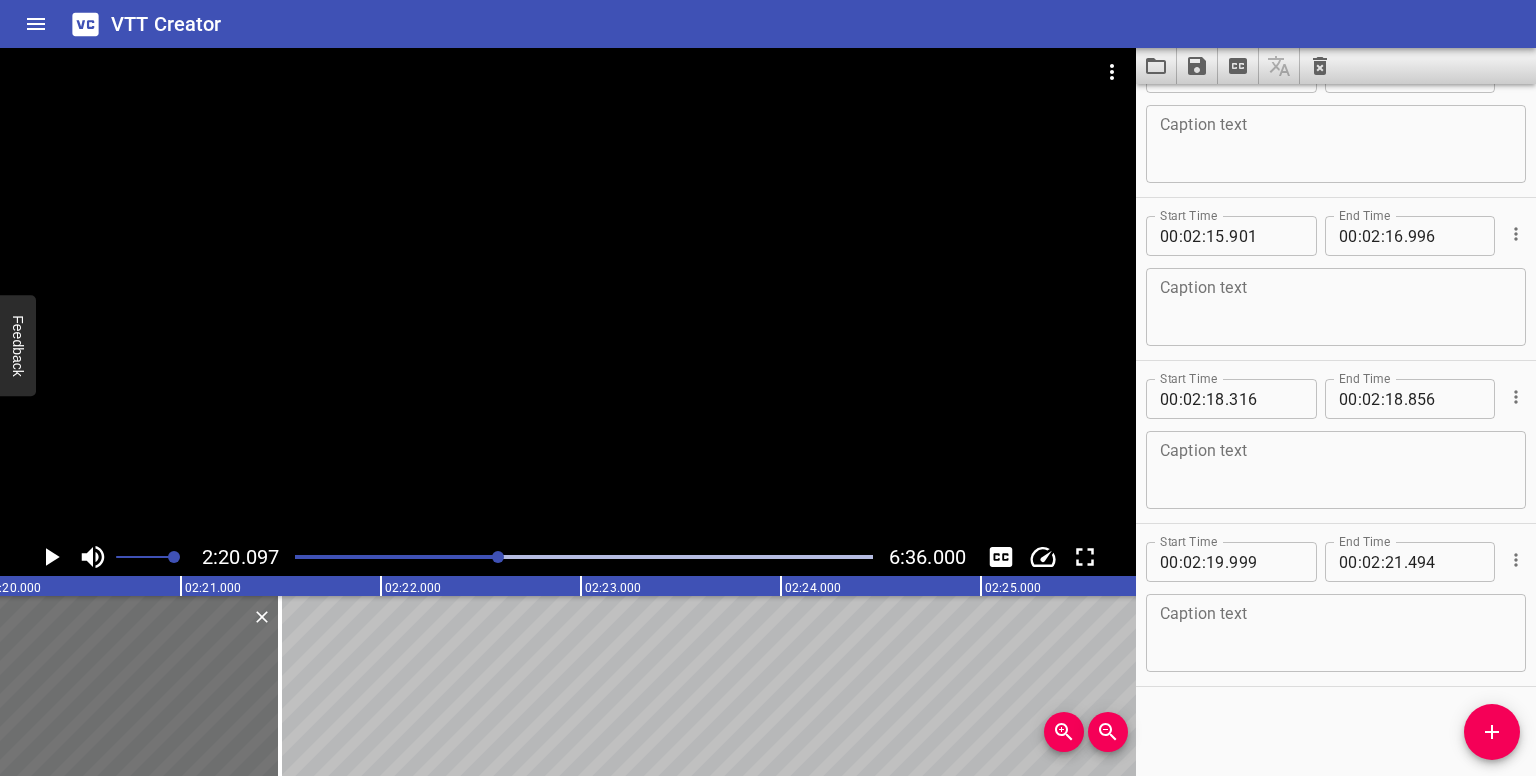 click at bounding box center (498, 557) 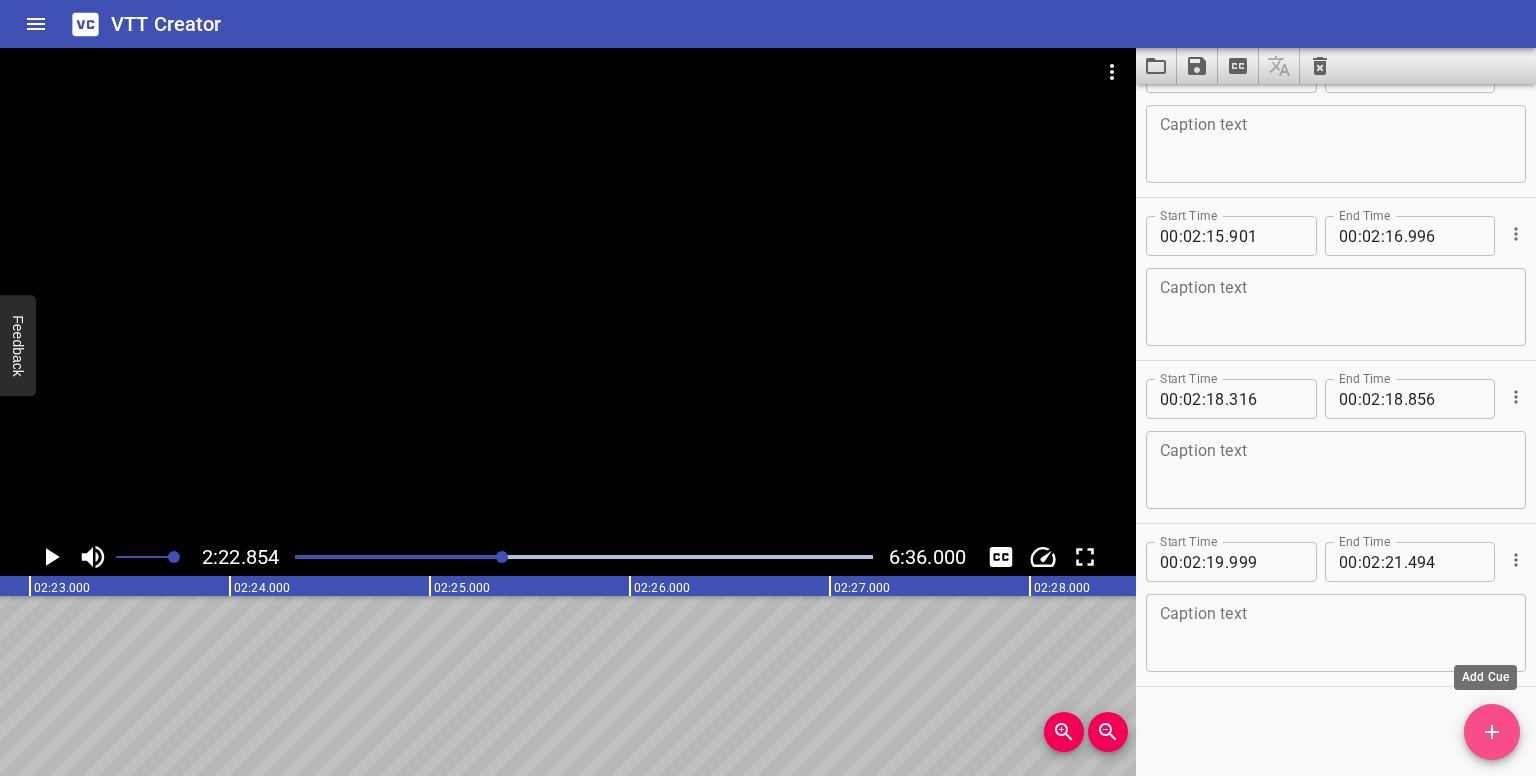 click 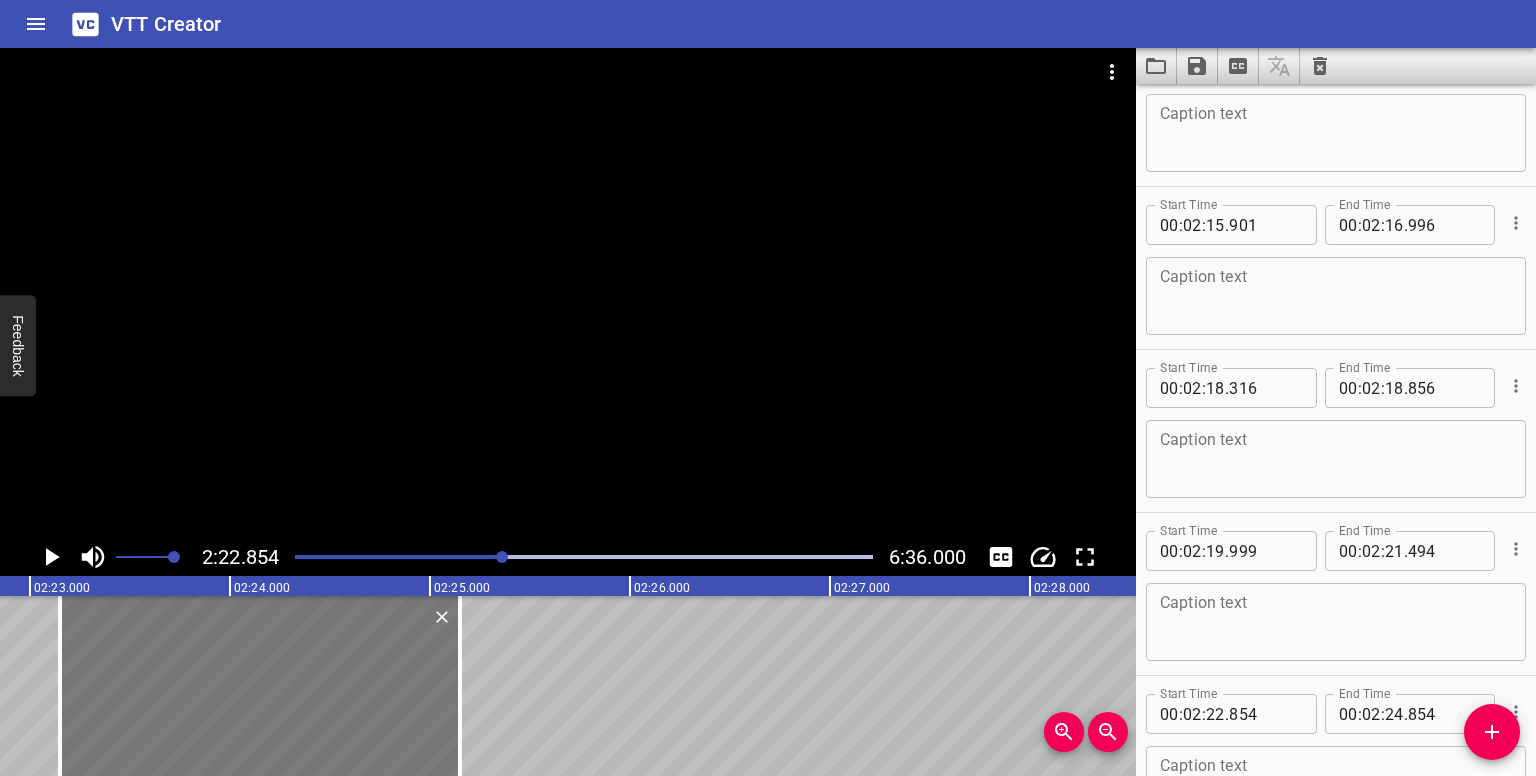 drag, startPoint x: 233, startPoint y: 703, endPoint x: 288, endPoint y: 699, distance: 55.145264 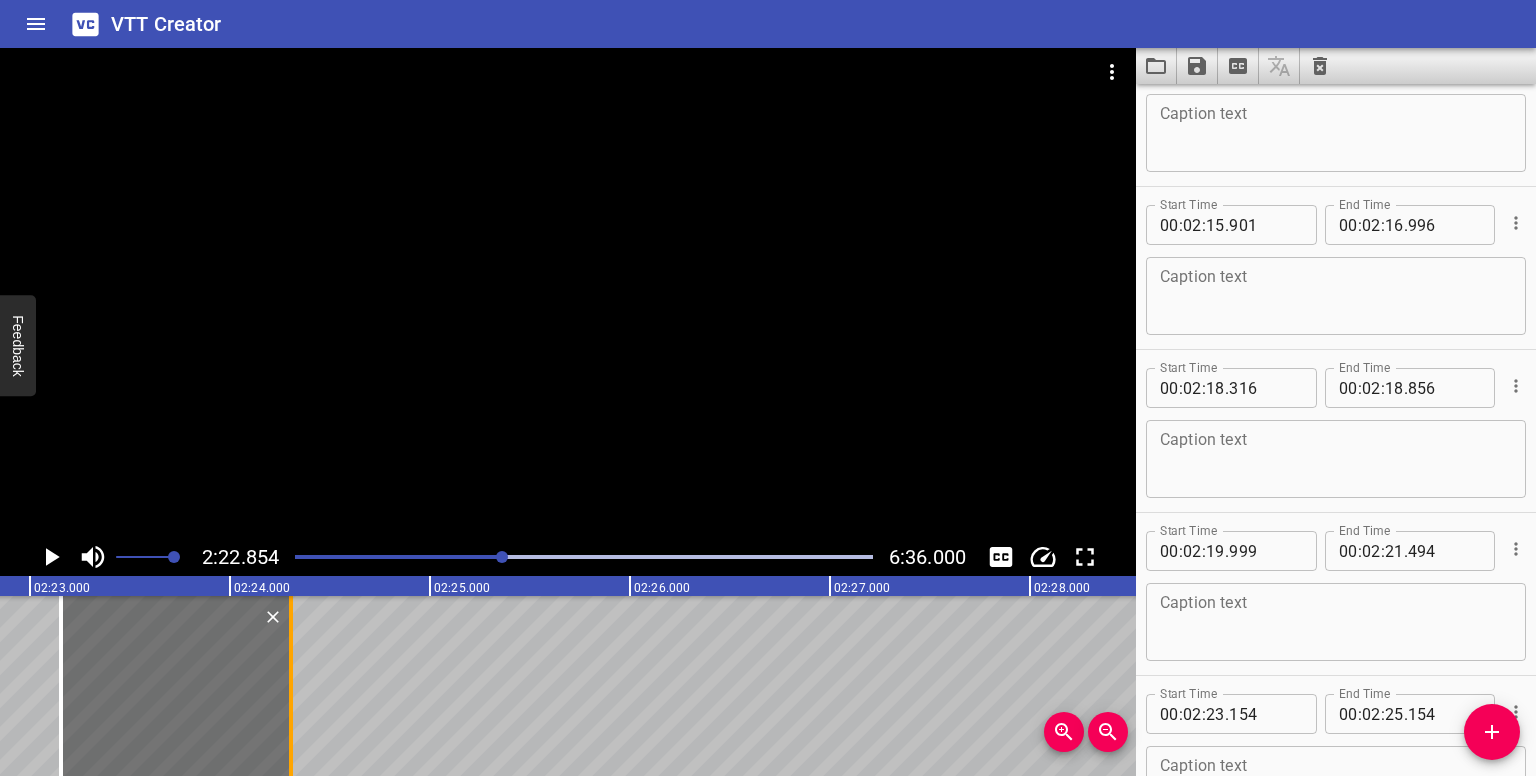 drag, startPoint x: 453, startPoint y: 688, endPoint x: 283, endPoint y: 701, distance: 170.49634 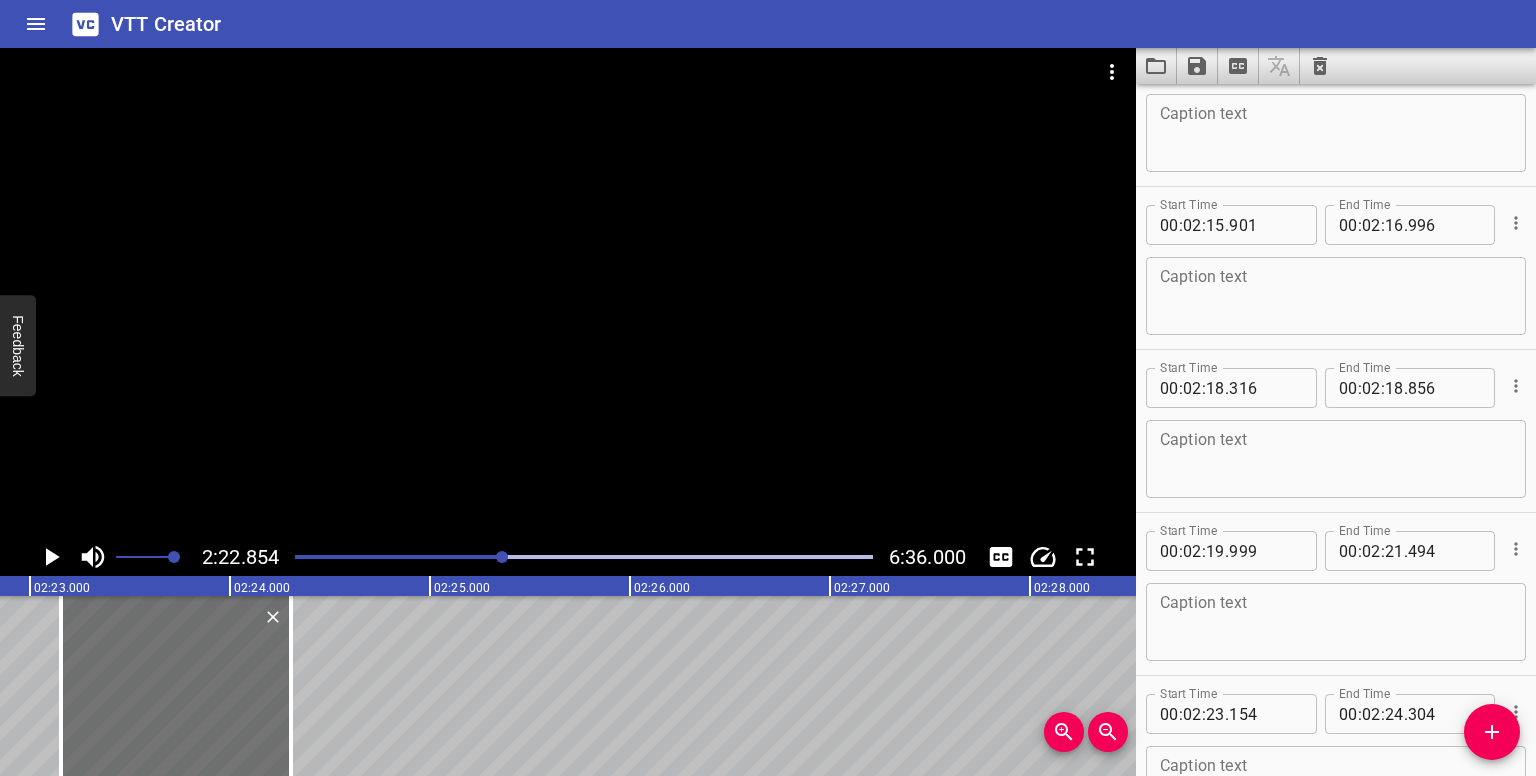 click at bounding box center (502, 557) 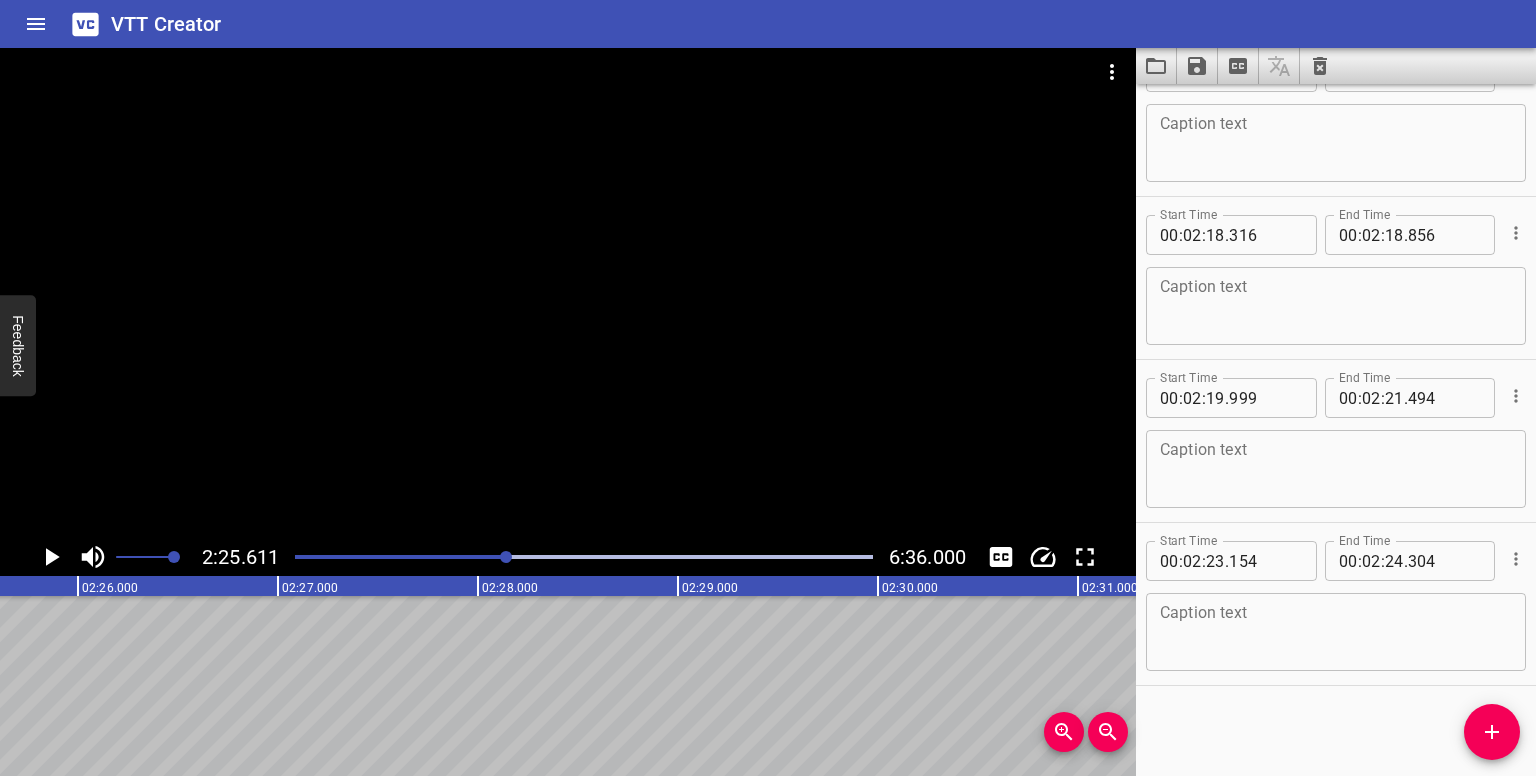 click at bounding box center (506, 557) 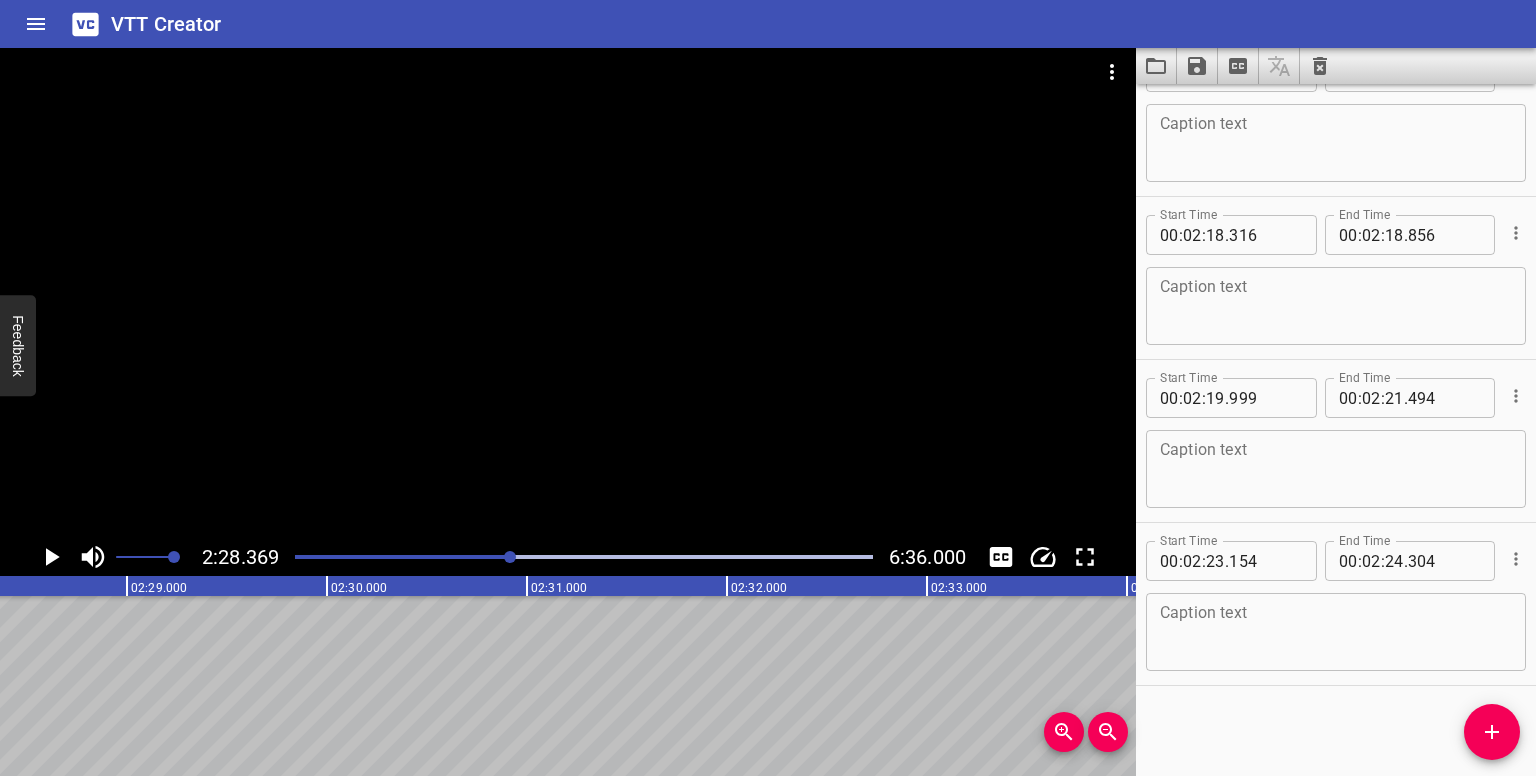 click at bounding box center [510, 557] 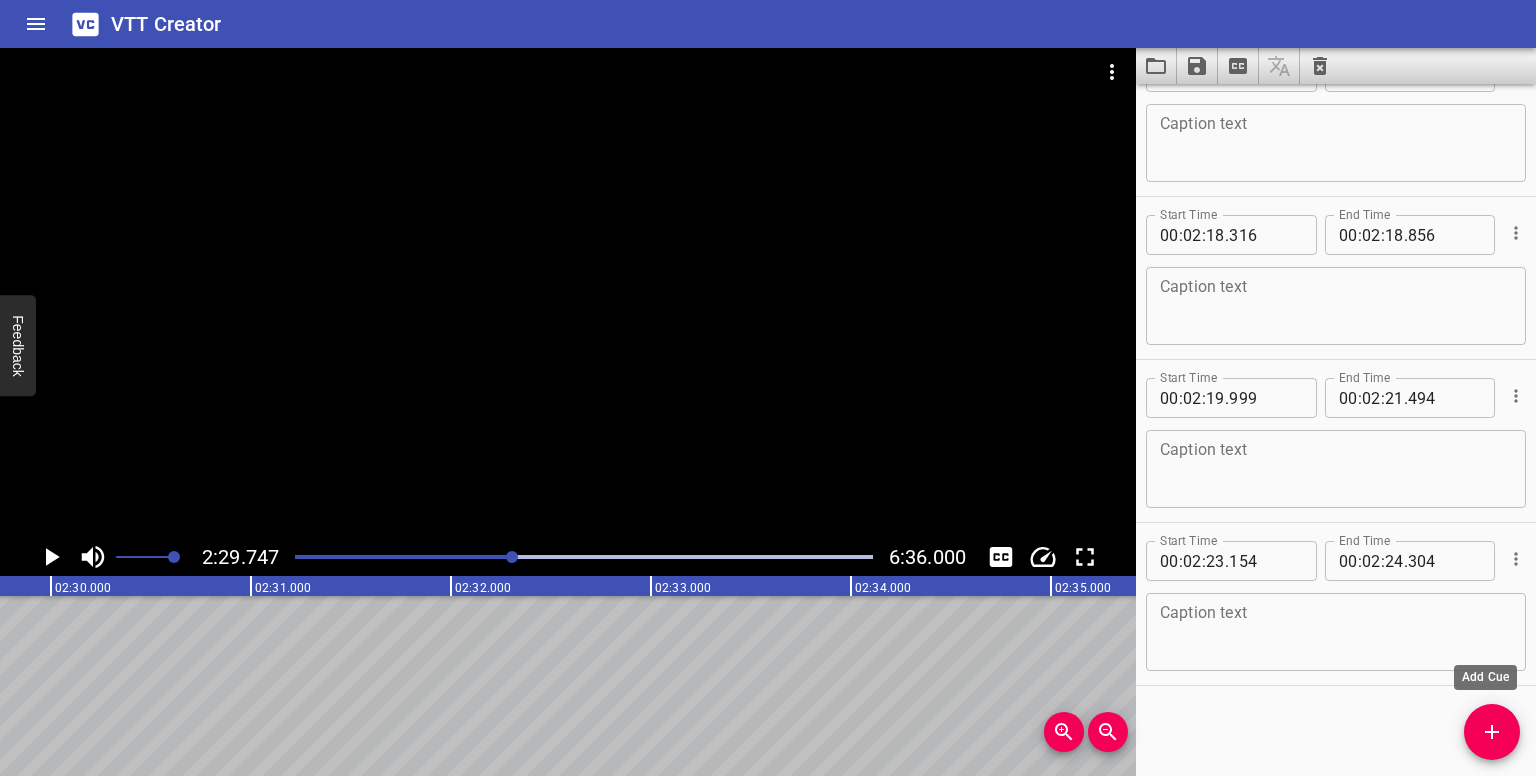 click 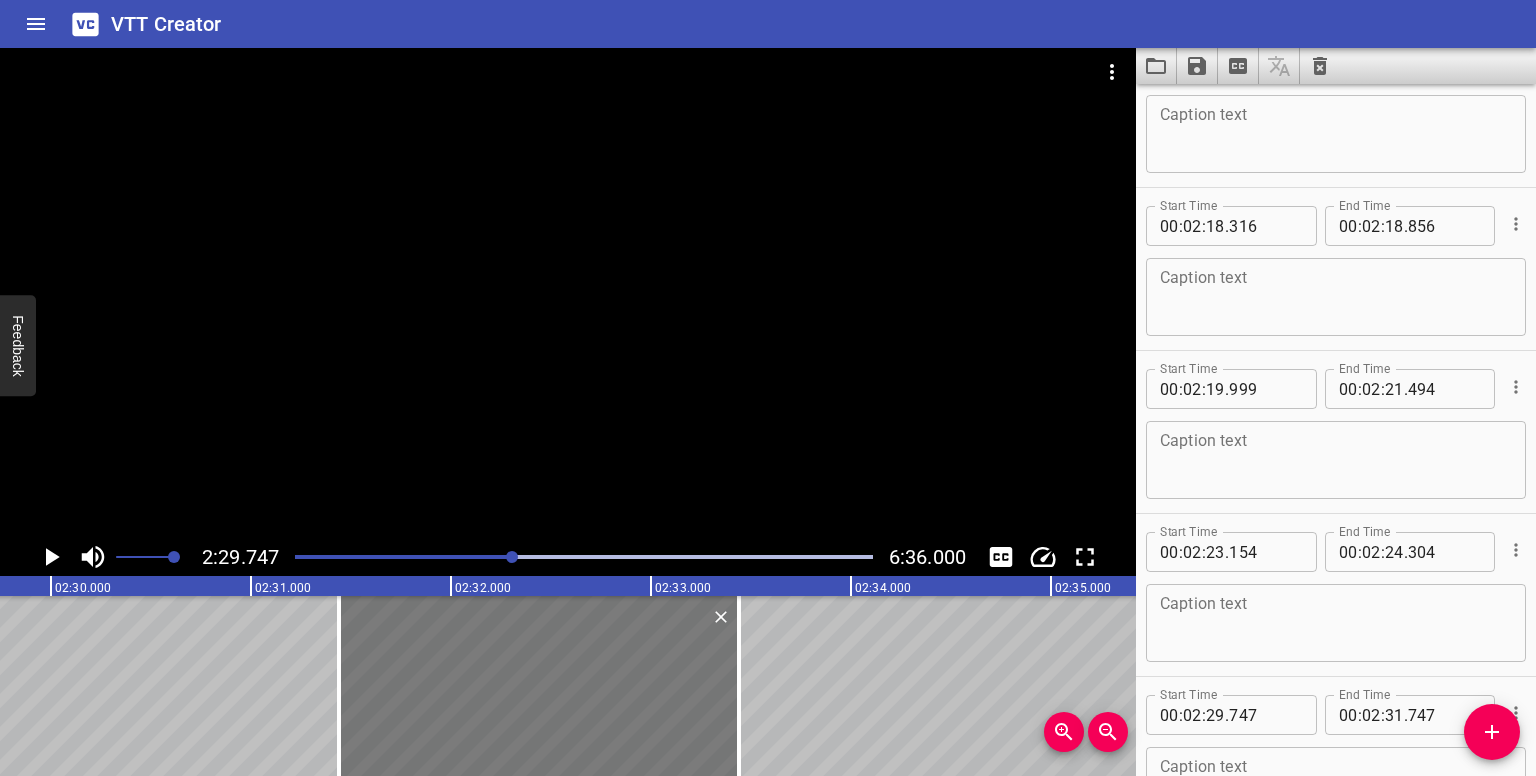 drag, startPoint x: 237, startPoint y: 667, endPoint x: 509, endPoint y: 685, distance: 272.59494 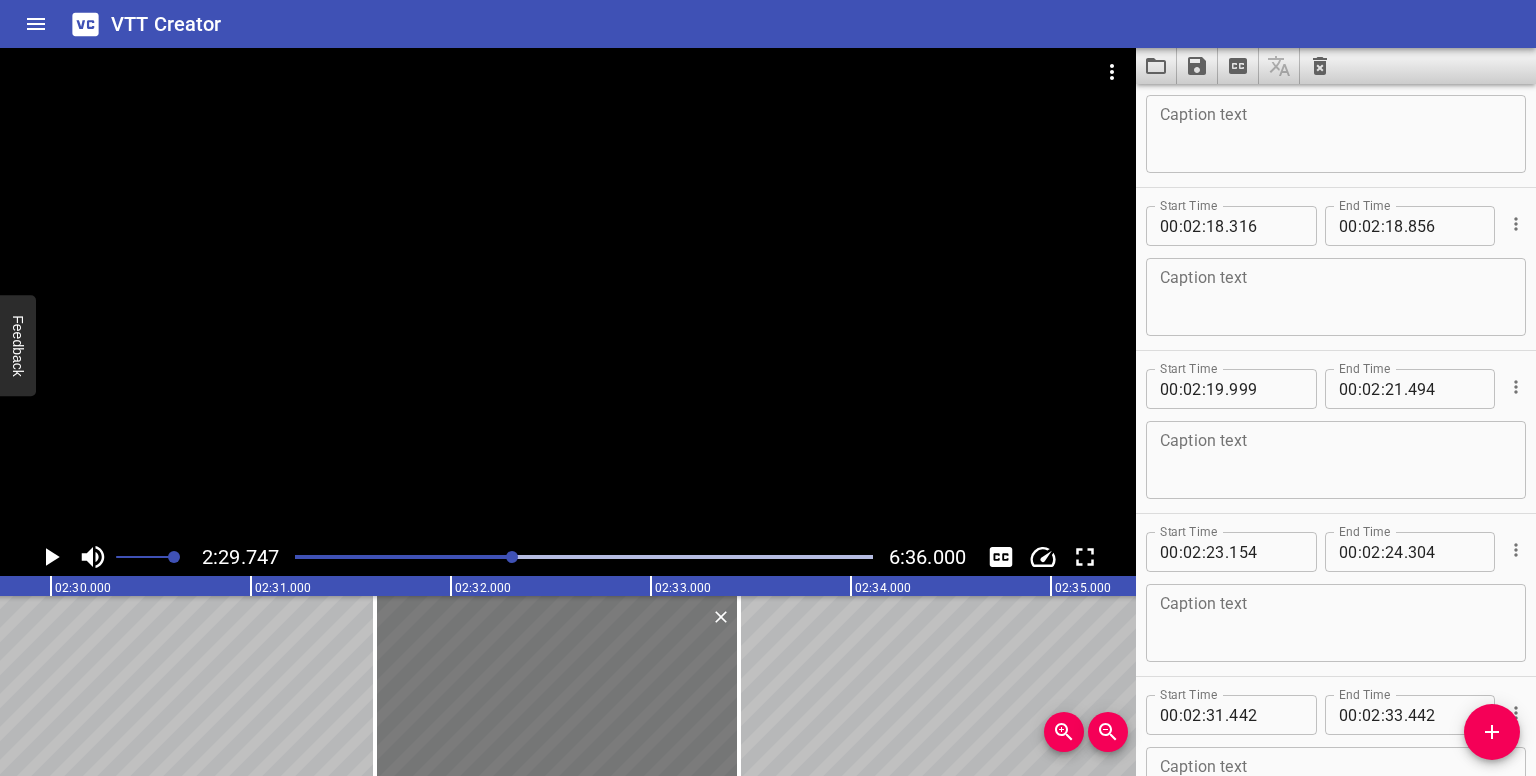 drag, startPoint x: 340, startPoint y: 648, endPoint x: 406, endPoint y: 629, distance: 68.68042 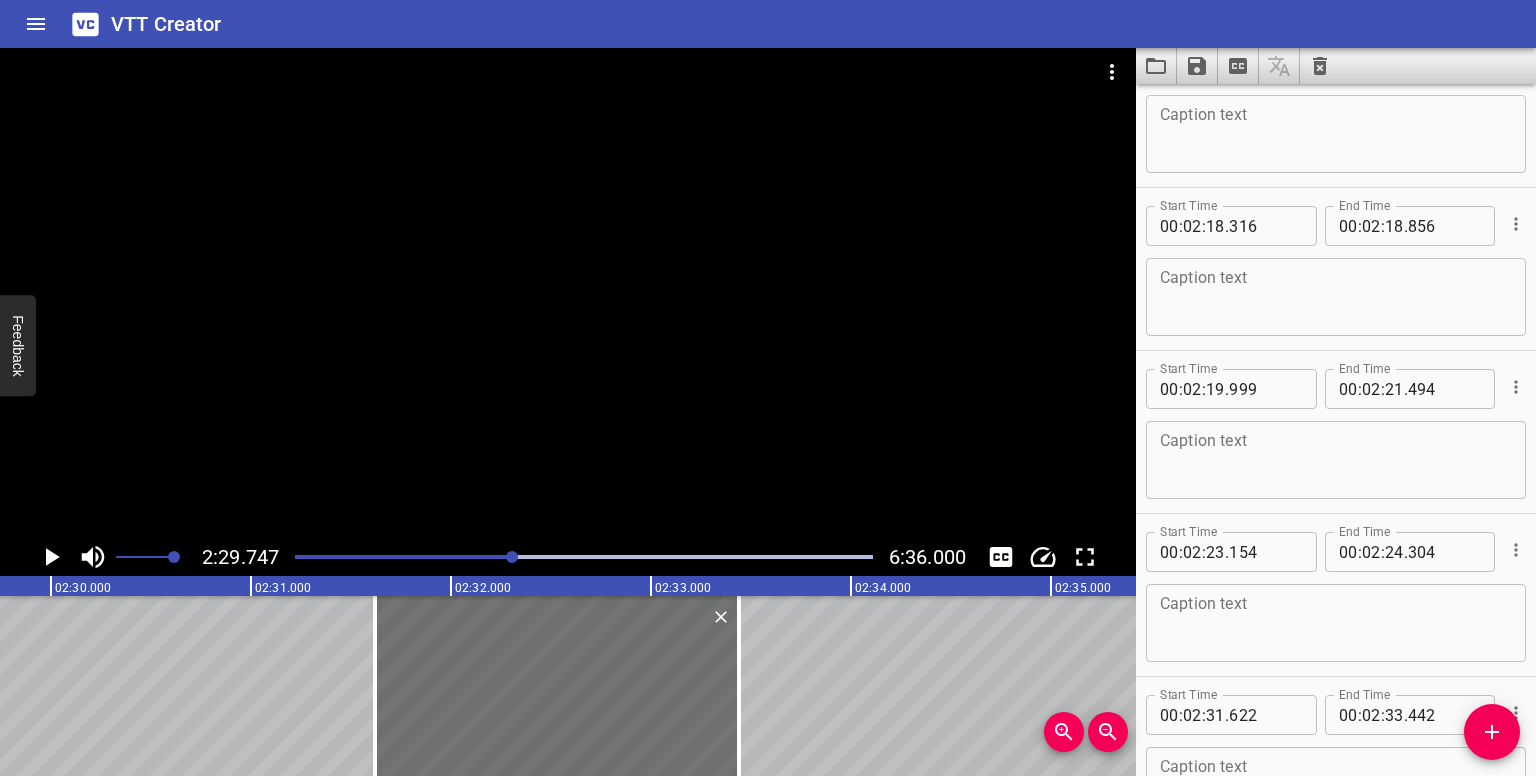 click at bounding box center [512, 557] 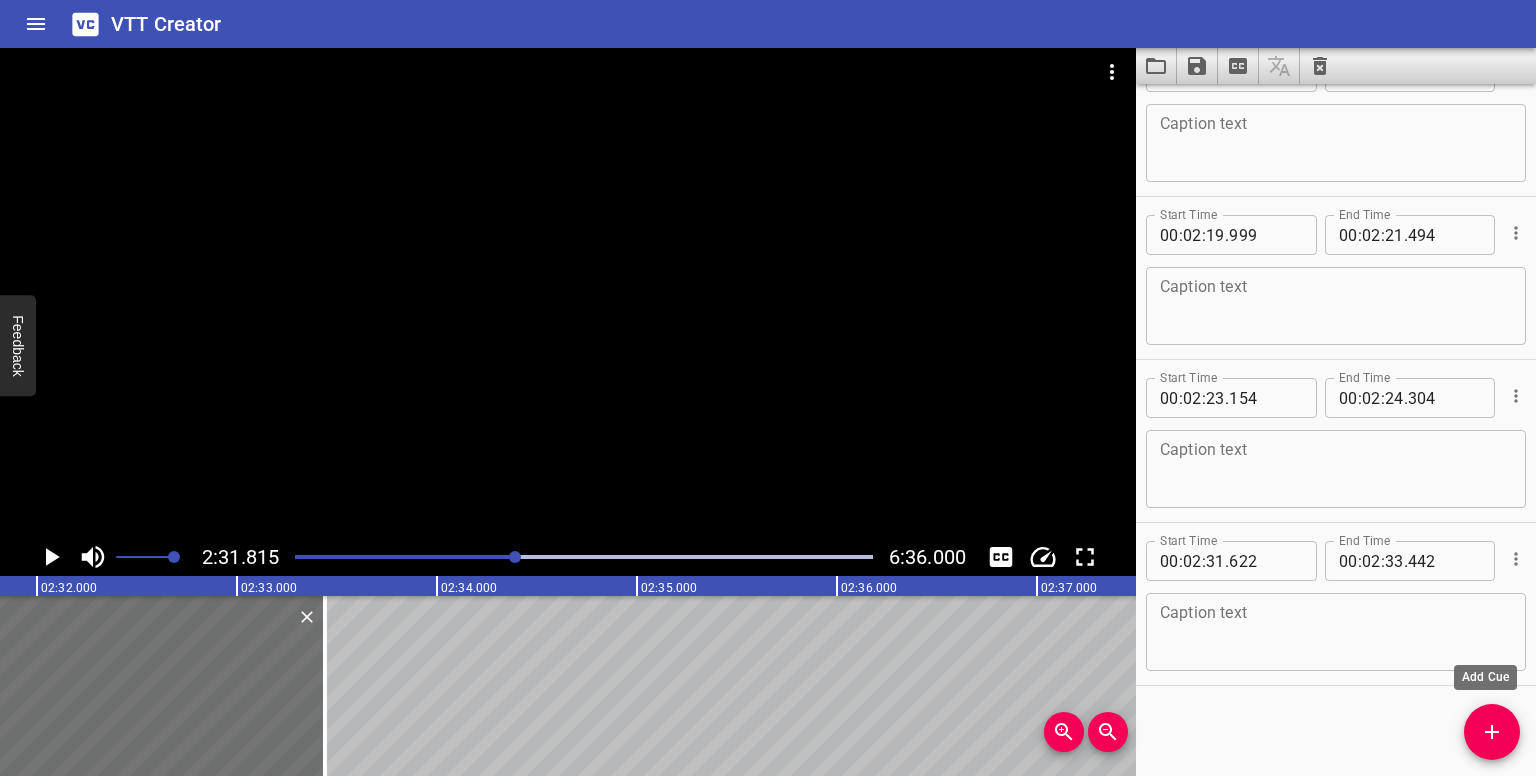 click at bounding box center [1492, 732] 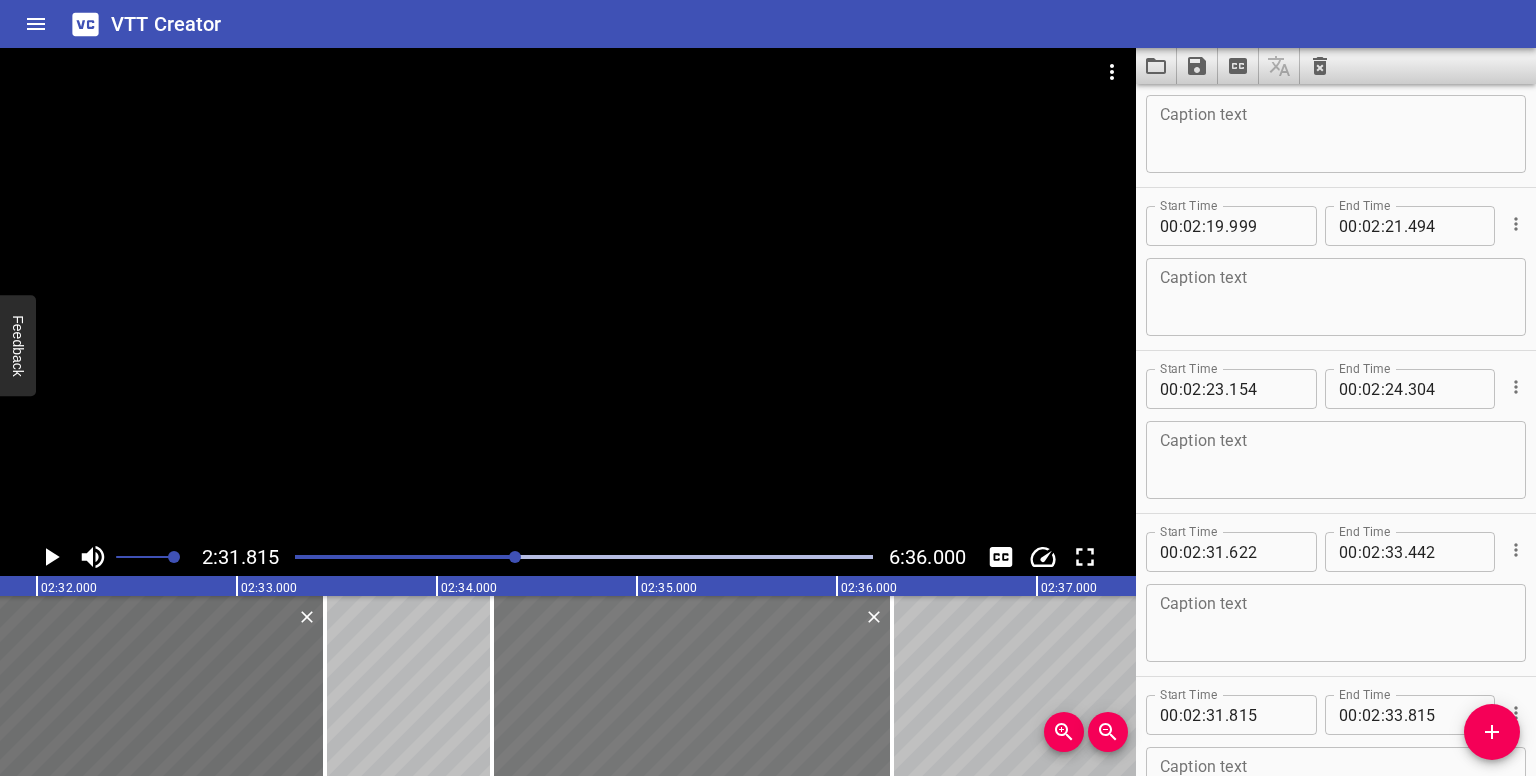 drag, startPoint x: 366, startPoint y: 693, endPoint x: 852, endPoint y: 701, distance: 486.06583 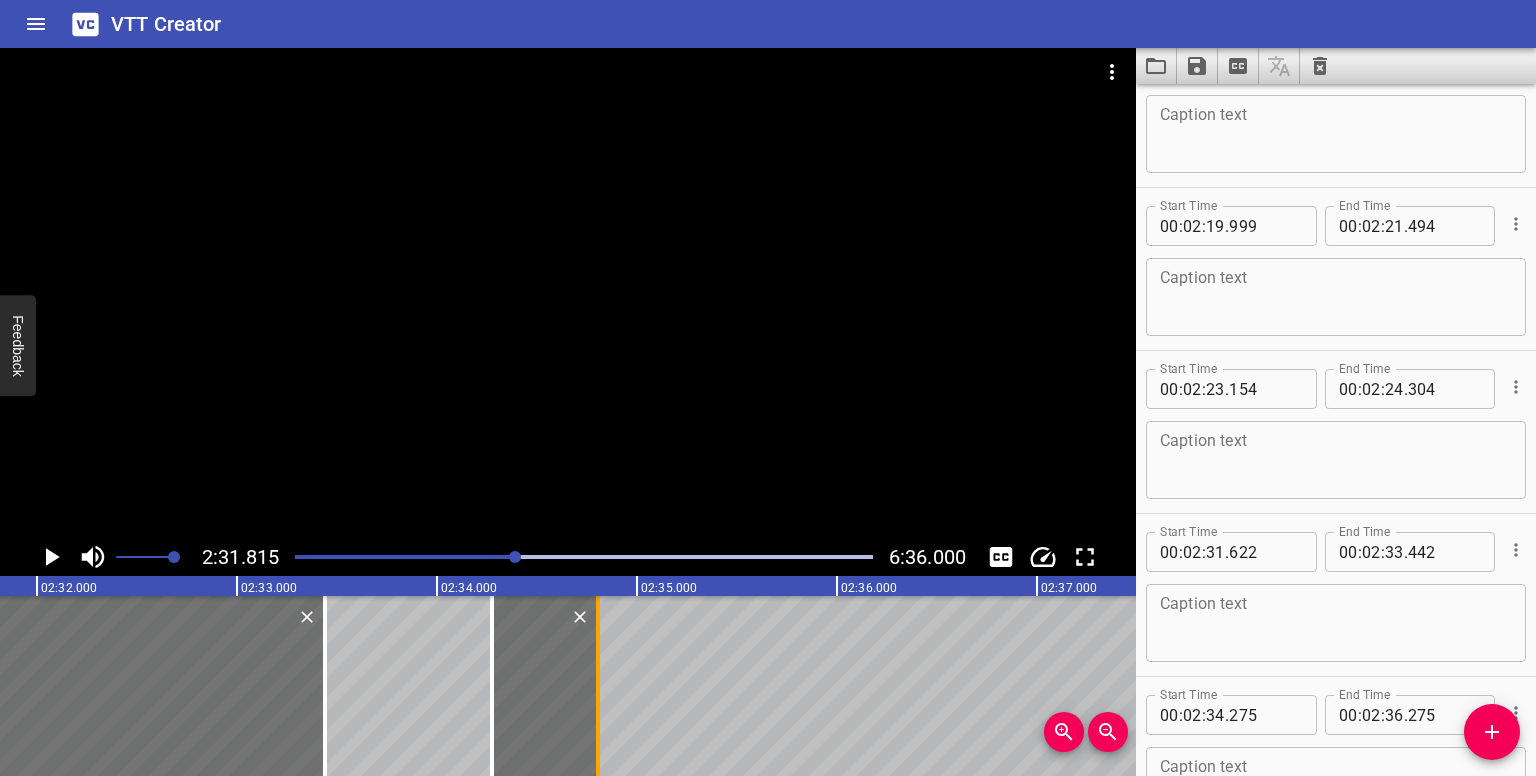drag, startPoint x: 888, startPoint y: 700, endPoint x: 594, endPoint y: 691, distance: 294.13773 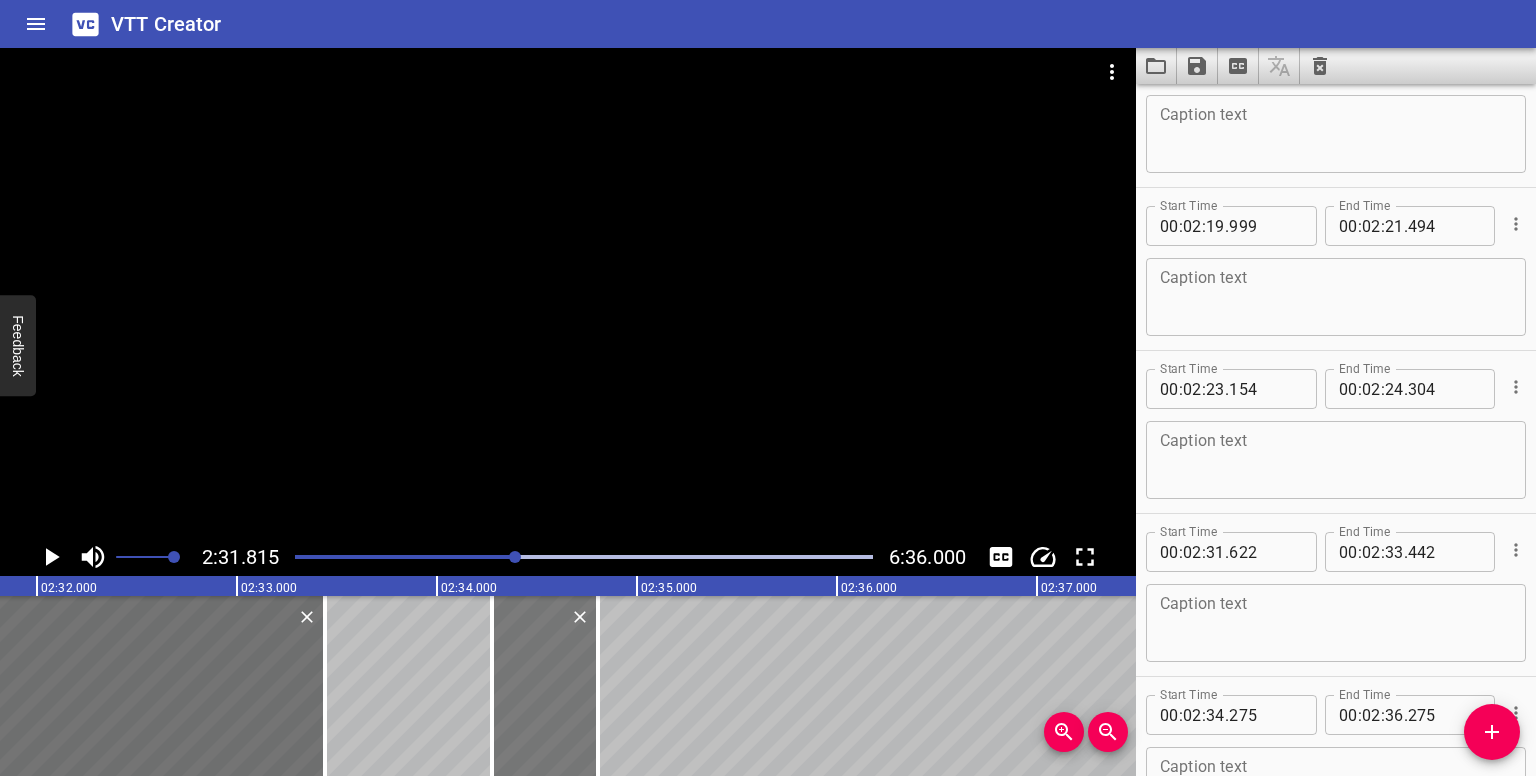type on "34" 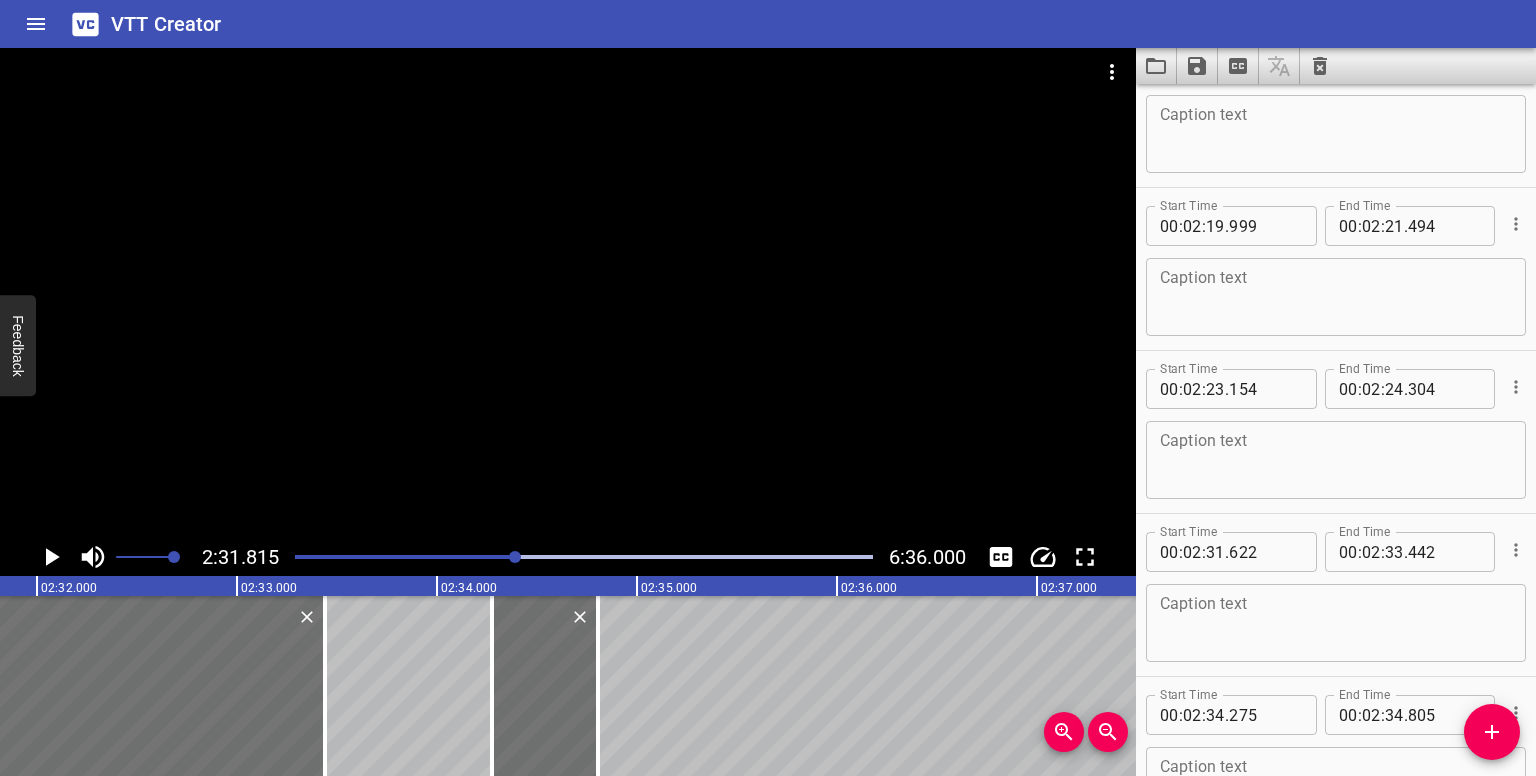 click at bounding box center [515, 557] 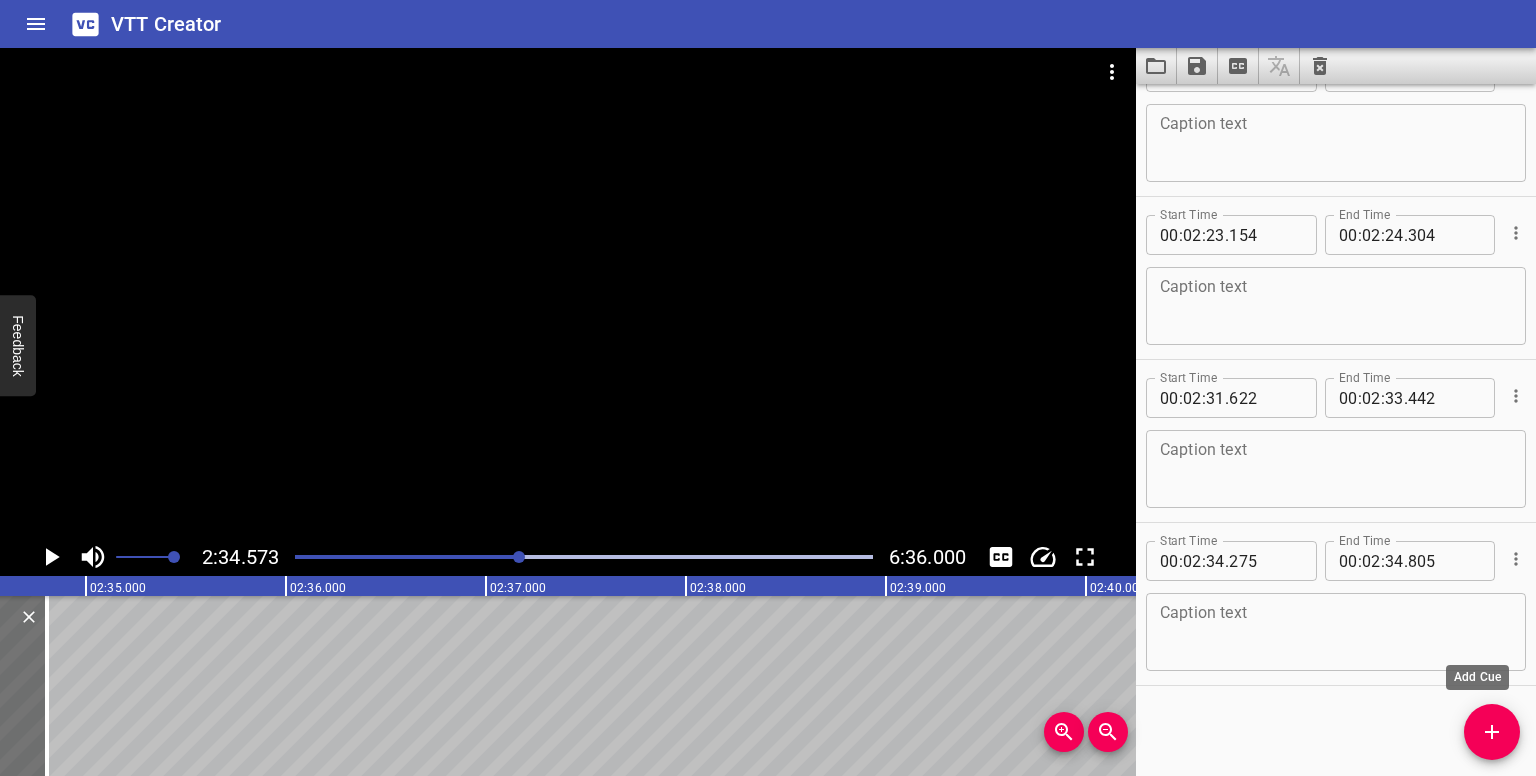 drag, startPoint x: 1488, startPoint y: 725, endPoint x: 1048, endPoint y: 695, distance: 441.02155 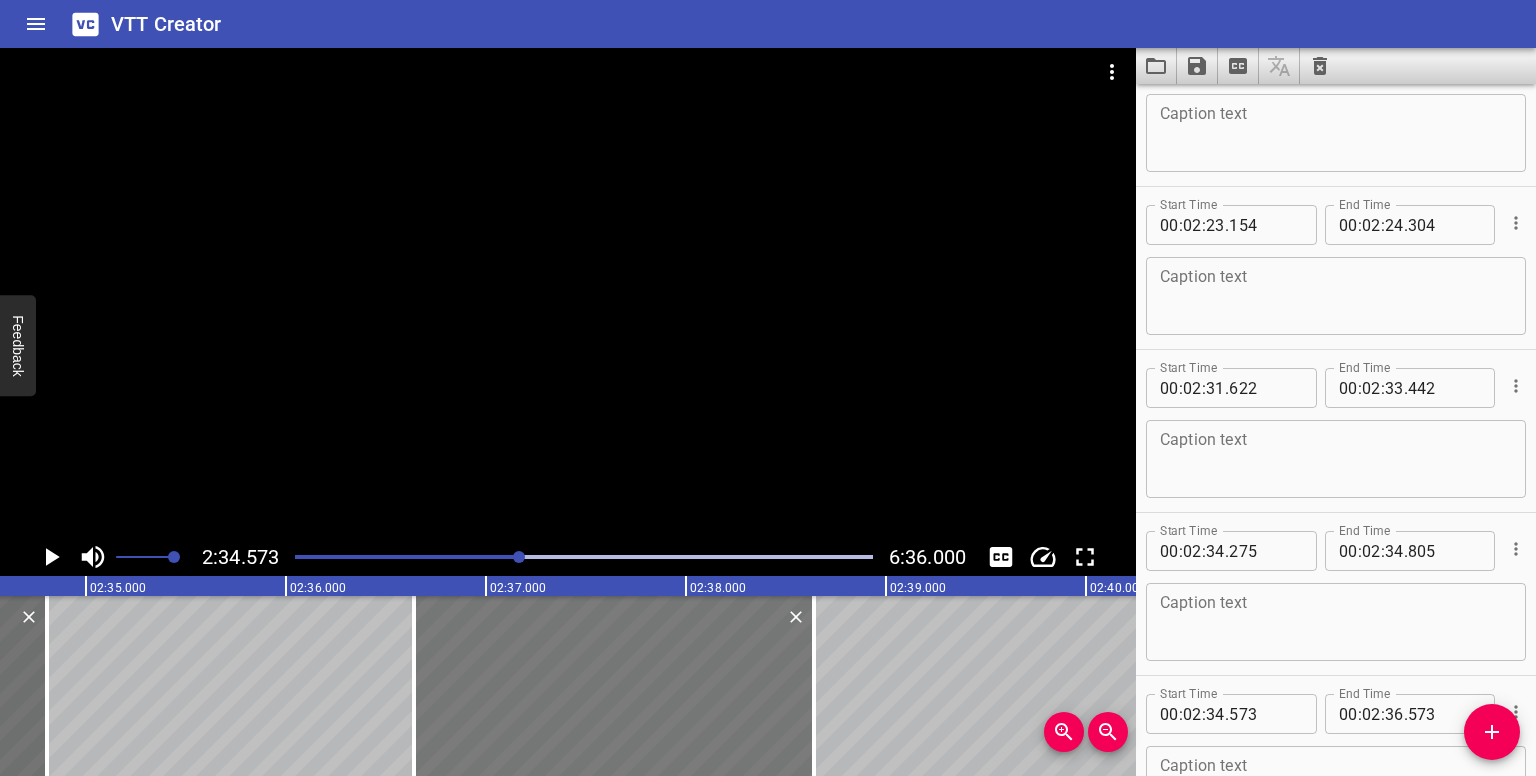 drag, startPoint x: 377, startPoint y: 686, endPoint x: 703, endPoint y: 685, distance: 326.00153 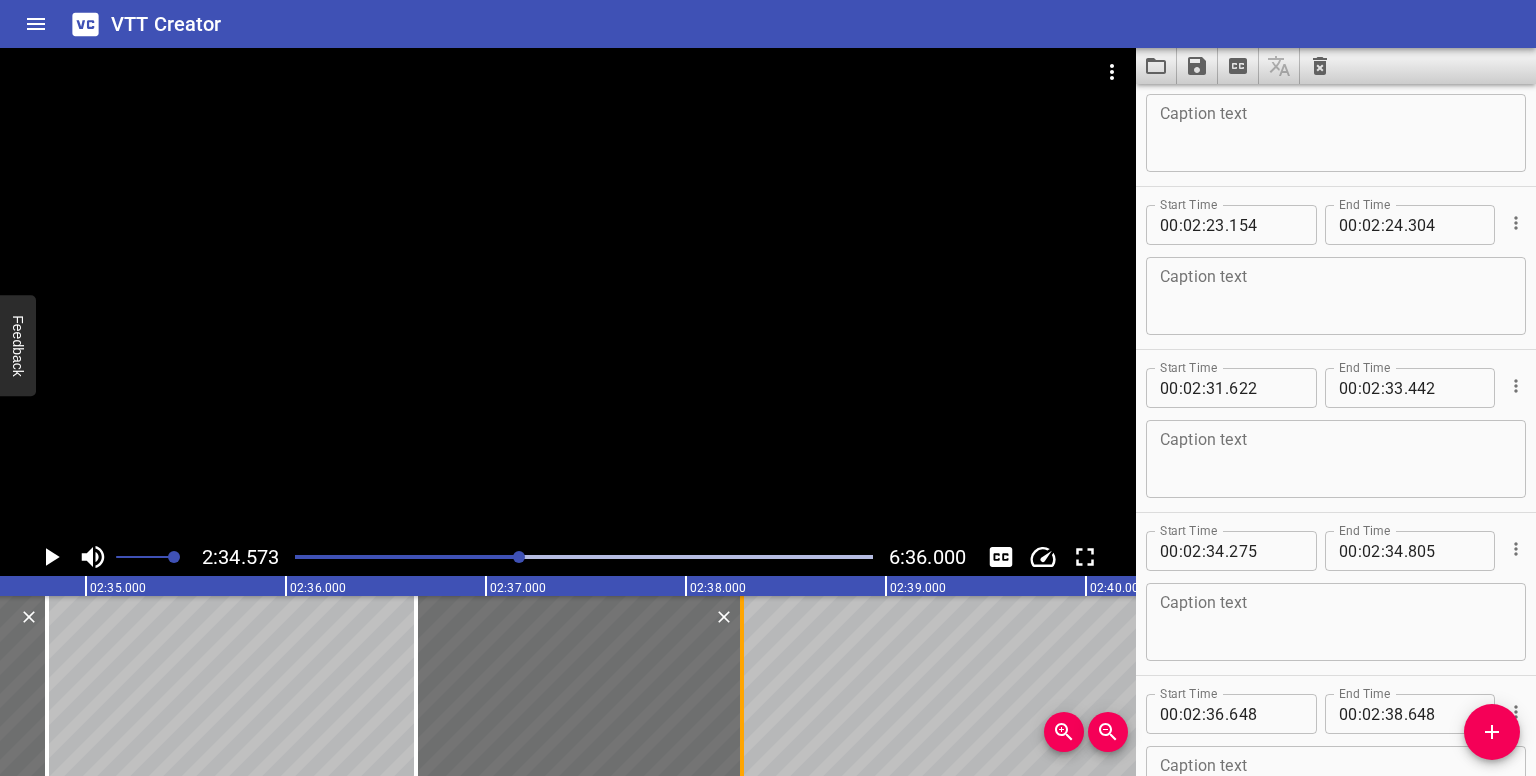 drag, startPoint x: 813, startPoint y: 712, endPoint x: 739, endPoint y: 713, distance: 74.00676 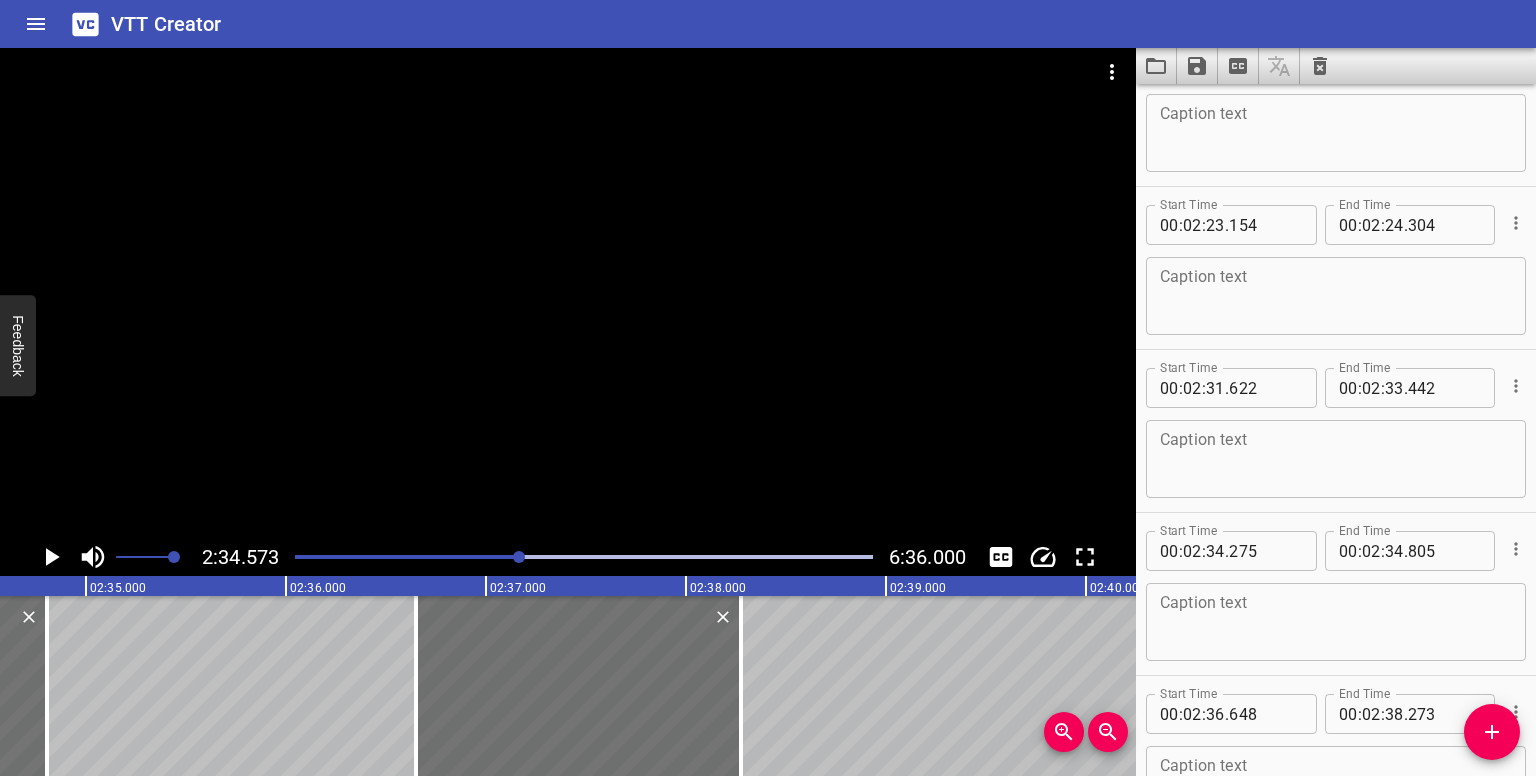 click at bounding box center (519, 557) 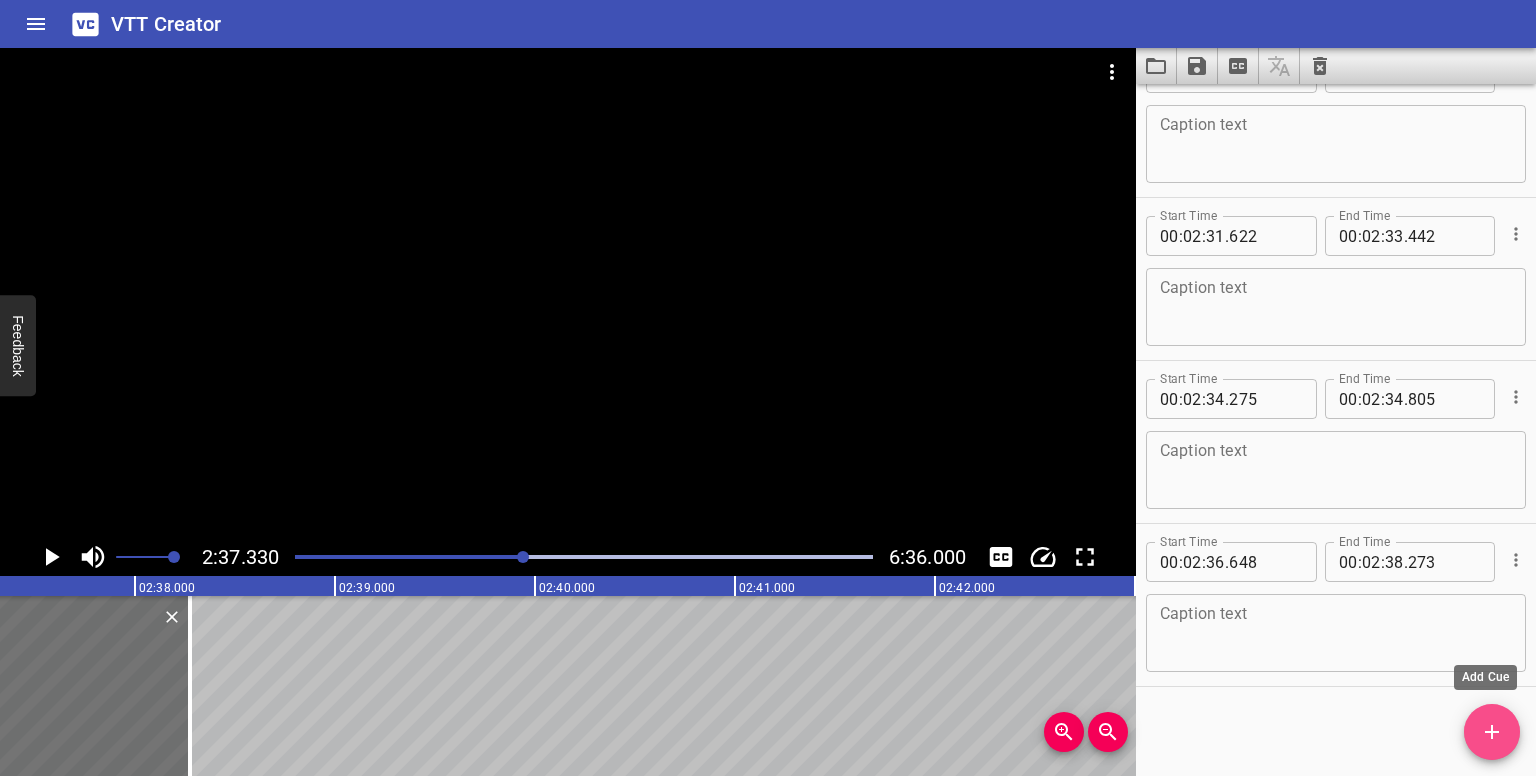 click at bounding box center [1492, 732] 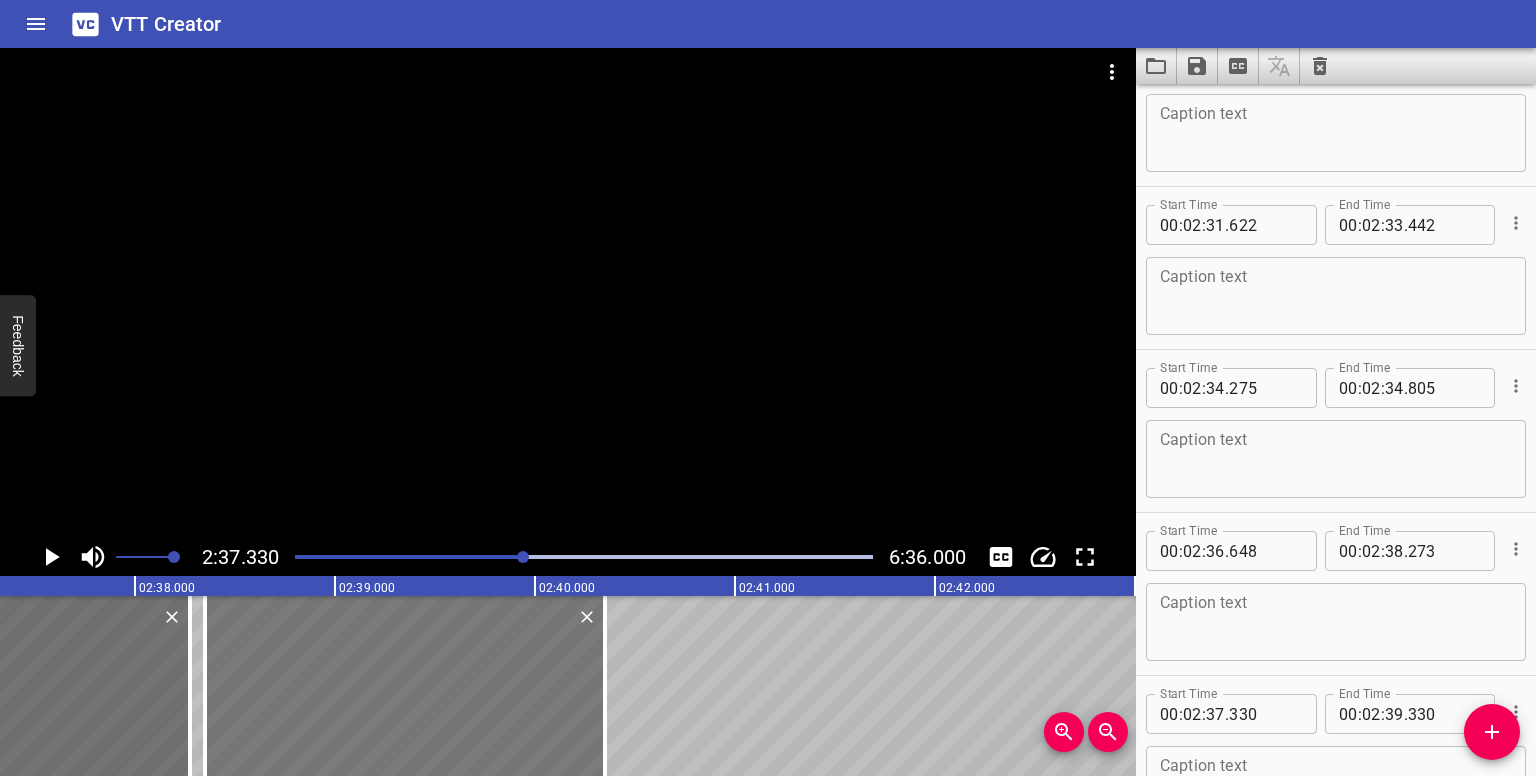 drag, startPoint x: 338, startPoint y: 686, endPoint x: 432, endPoint y: 688, distance: 94.02127 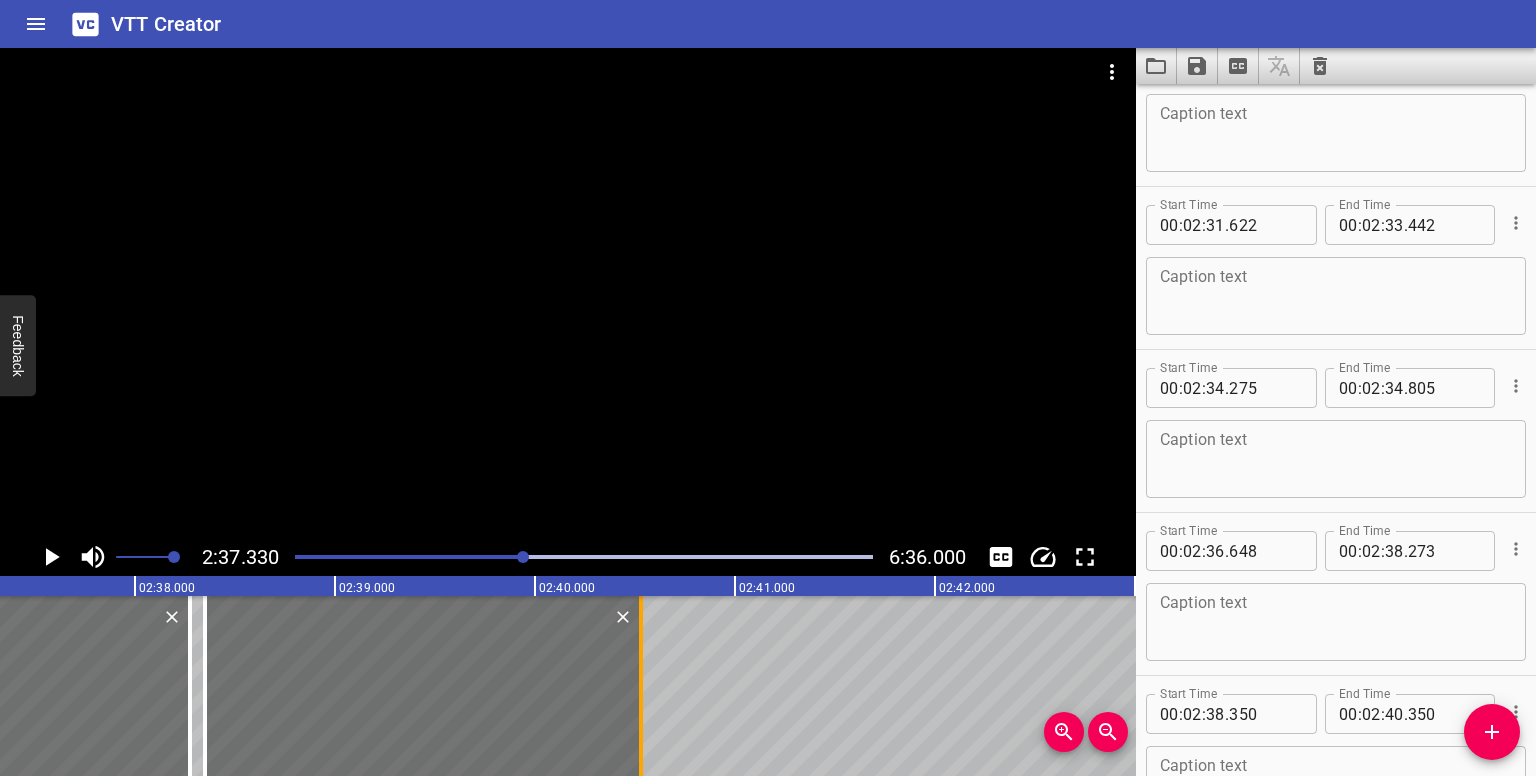 drag, startPoint x: 602, startPoint y: 694, endPoint x: 636, endPoint y: 692, distance: 34.058773 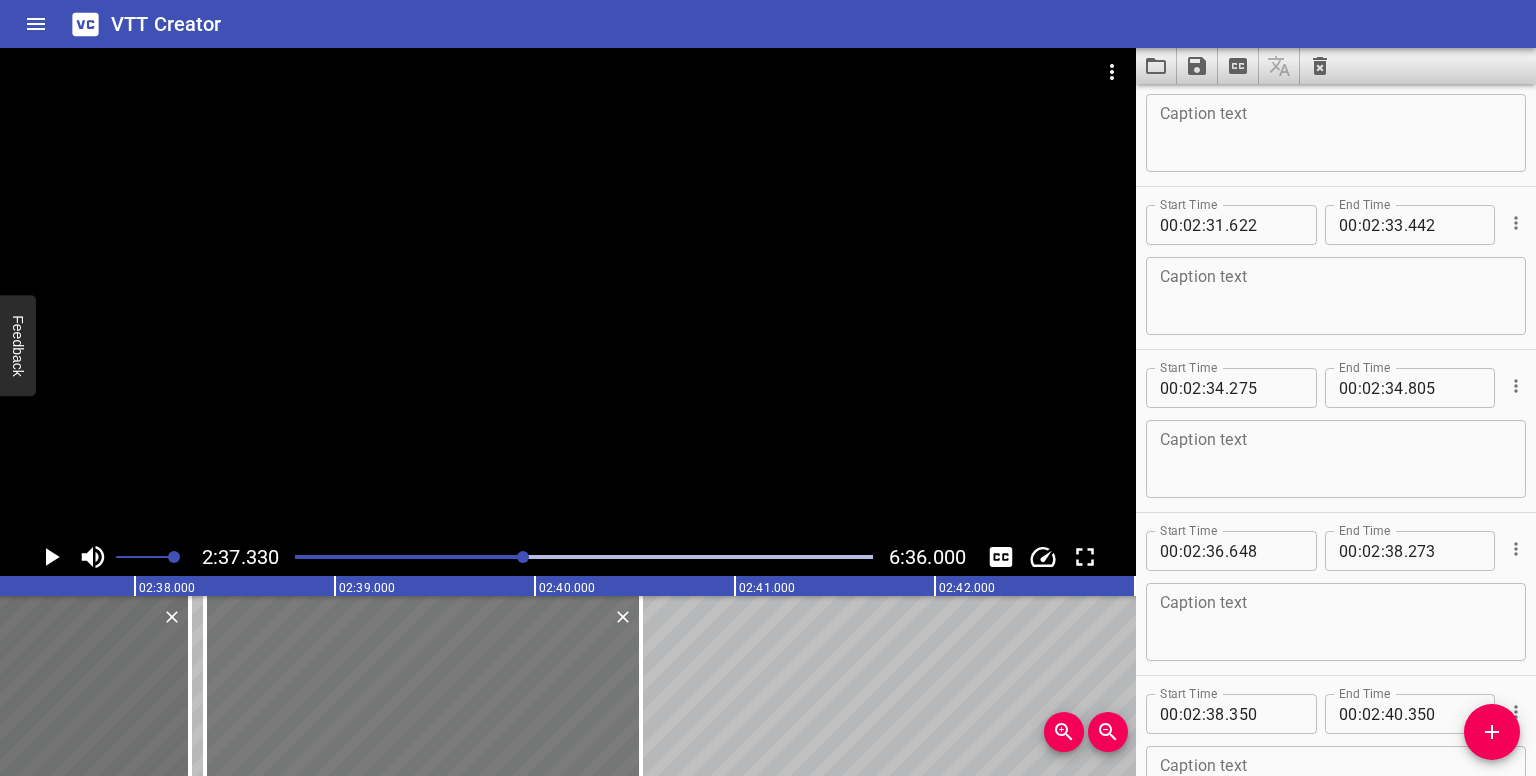 type on "530" 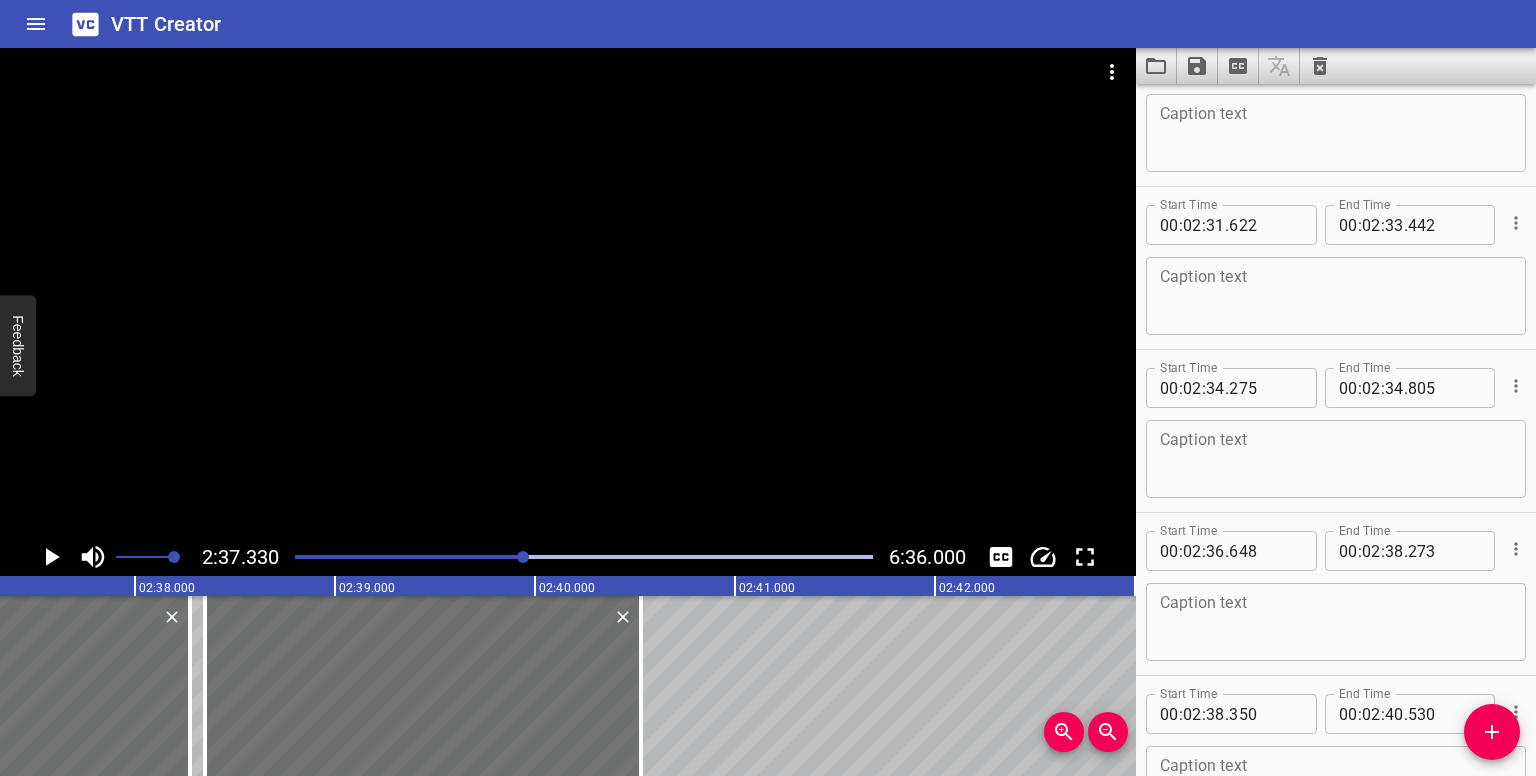 click at bounding box center (523, 557) 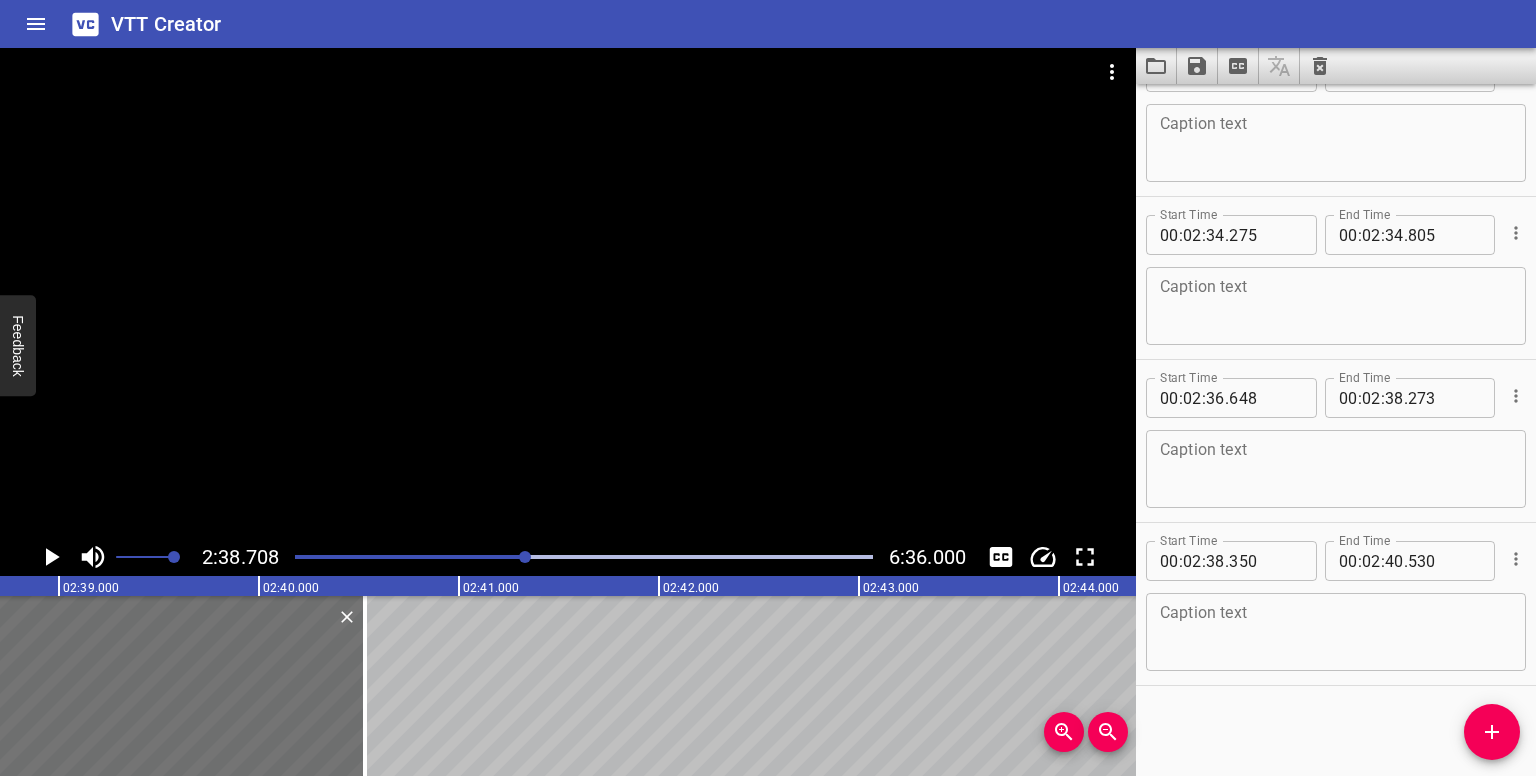 click at bounding box center [525, 557] 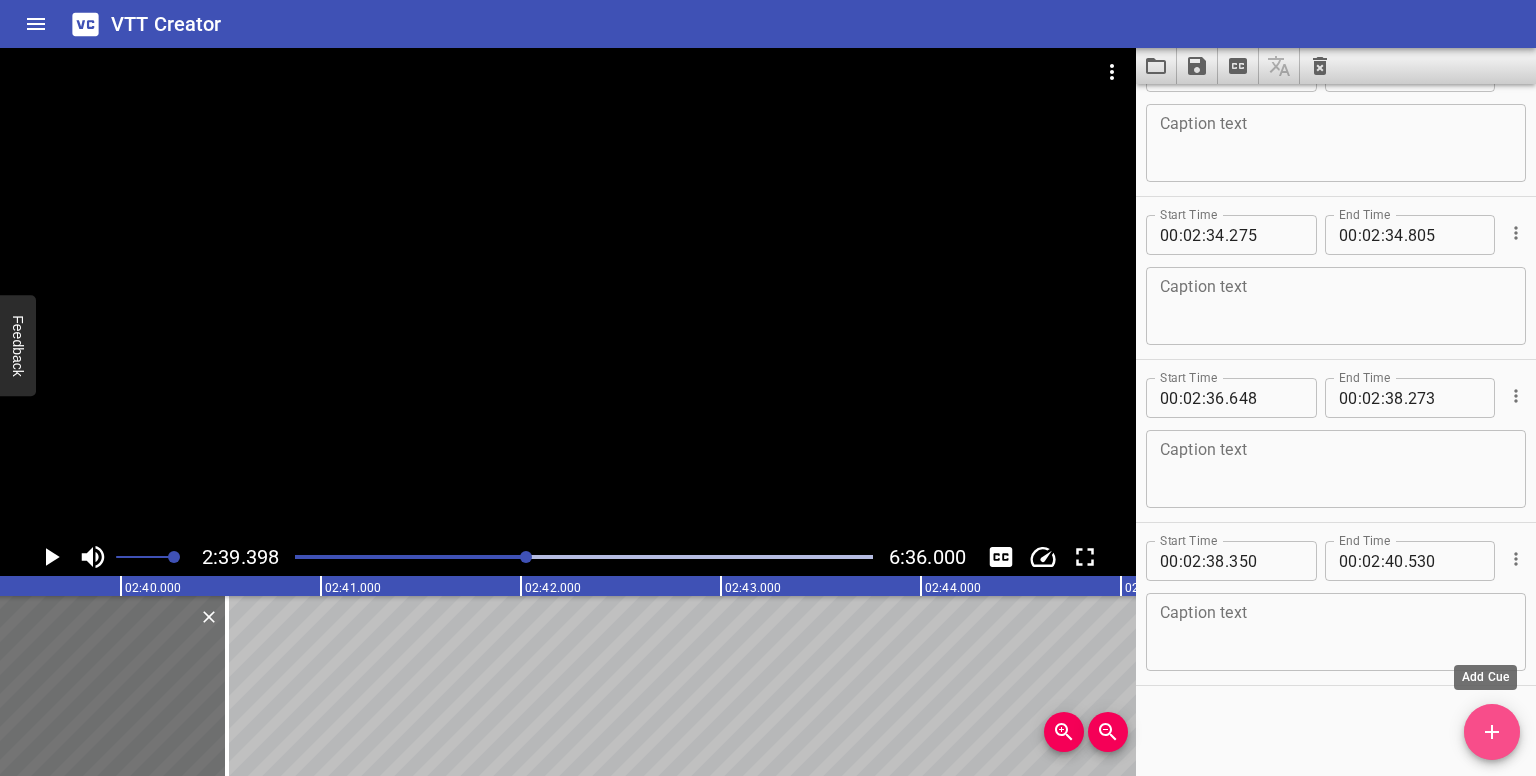 drag, startPoint x: 1498, startPoint y: 728, endPoint x: 1115, endPoint y: 705, distance: 383.68997 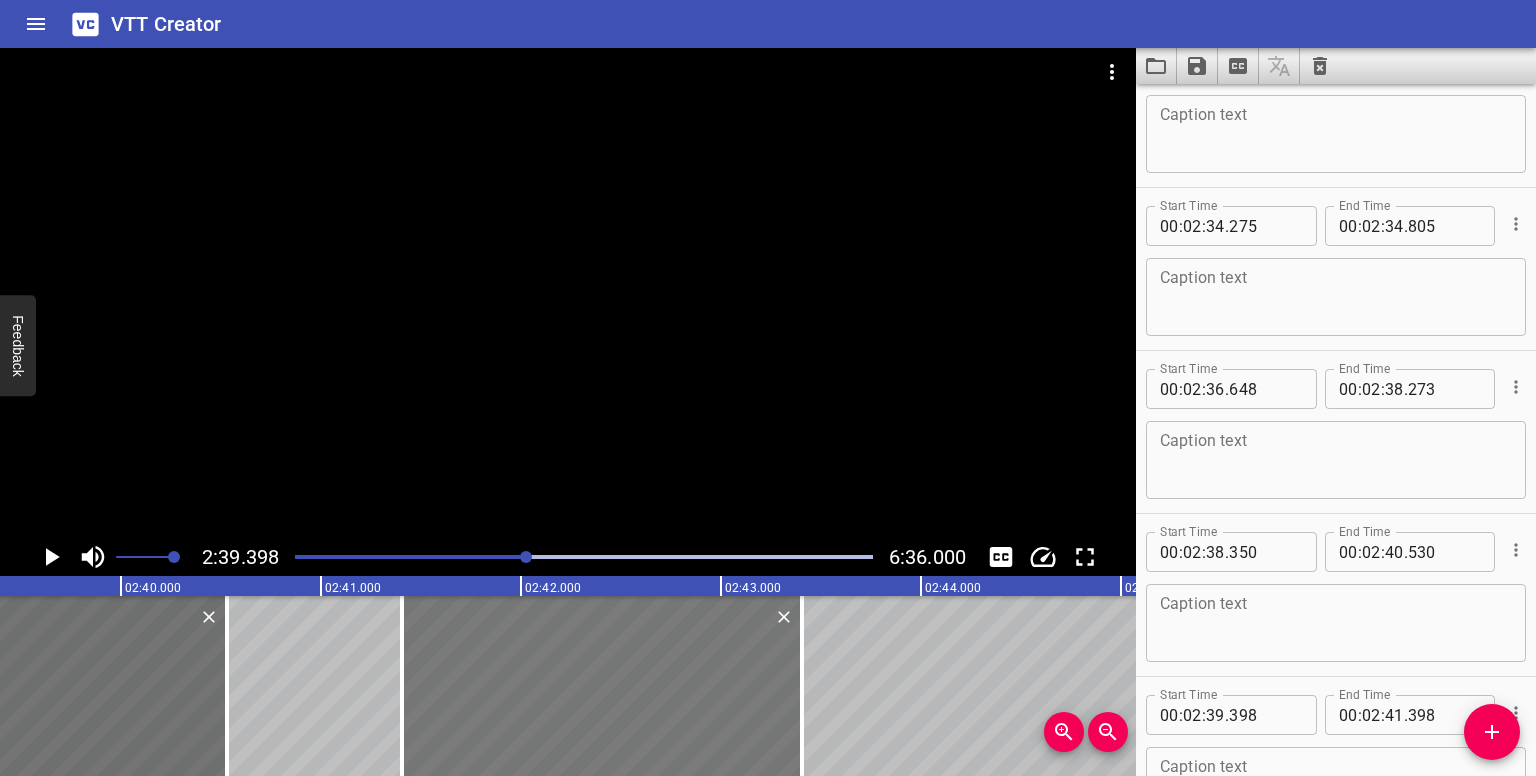 drag, startPoint x: 327, startPoint y: 691, endPoint x: 728, endPoint y: 685, distance: 401.0449 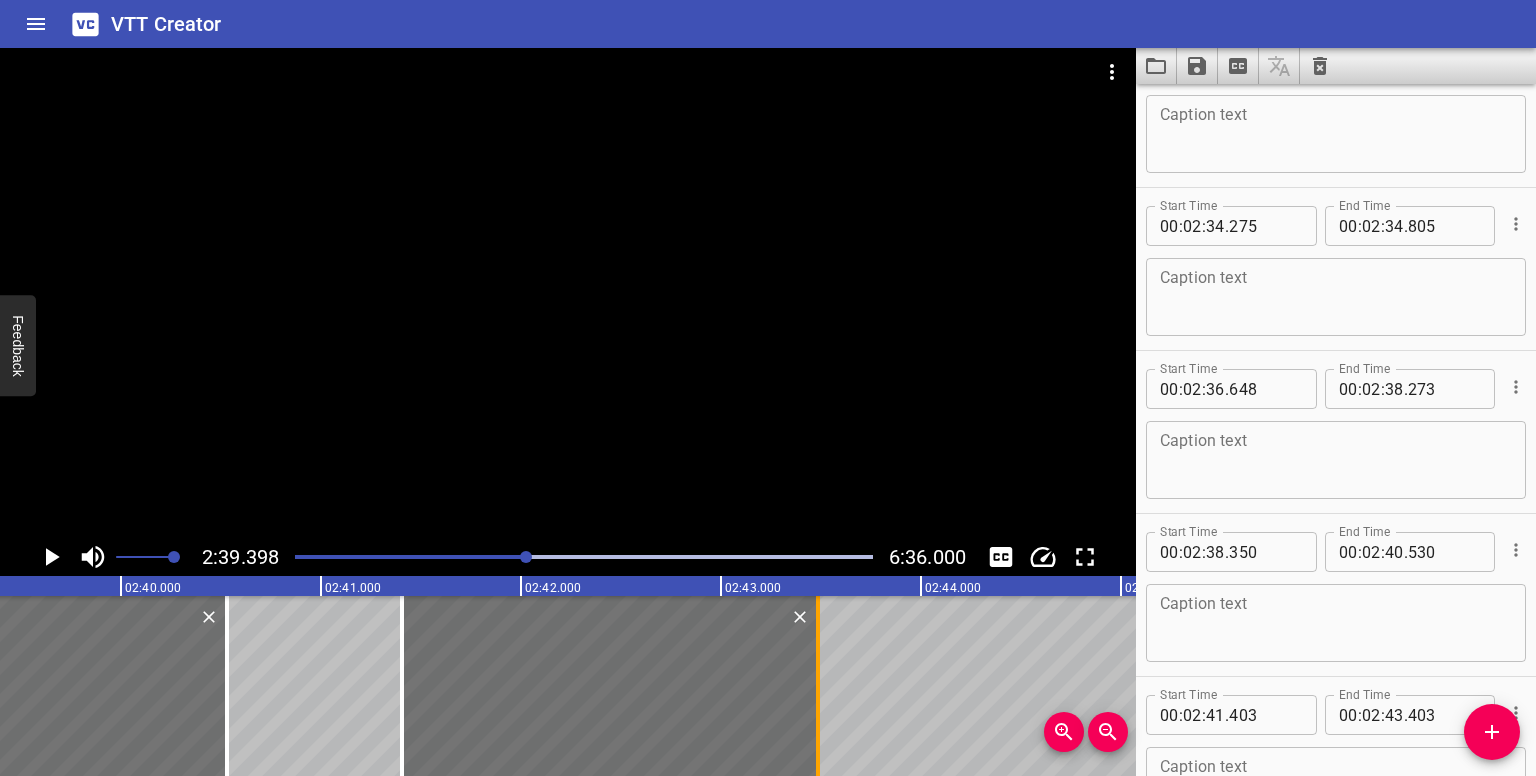 drag, startPoint x: 805, startPoint y: 701, endPoint x: 820, endPoint y: 702, distance: 15.033297 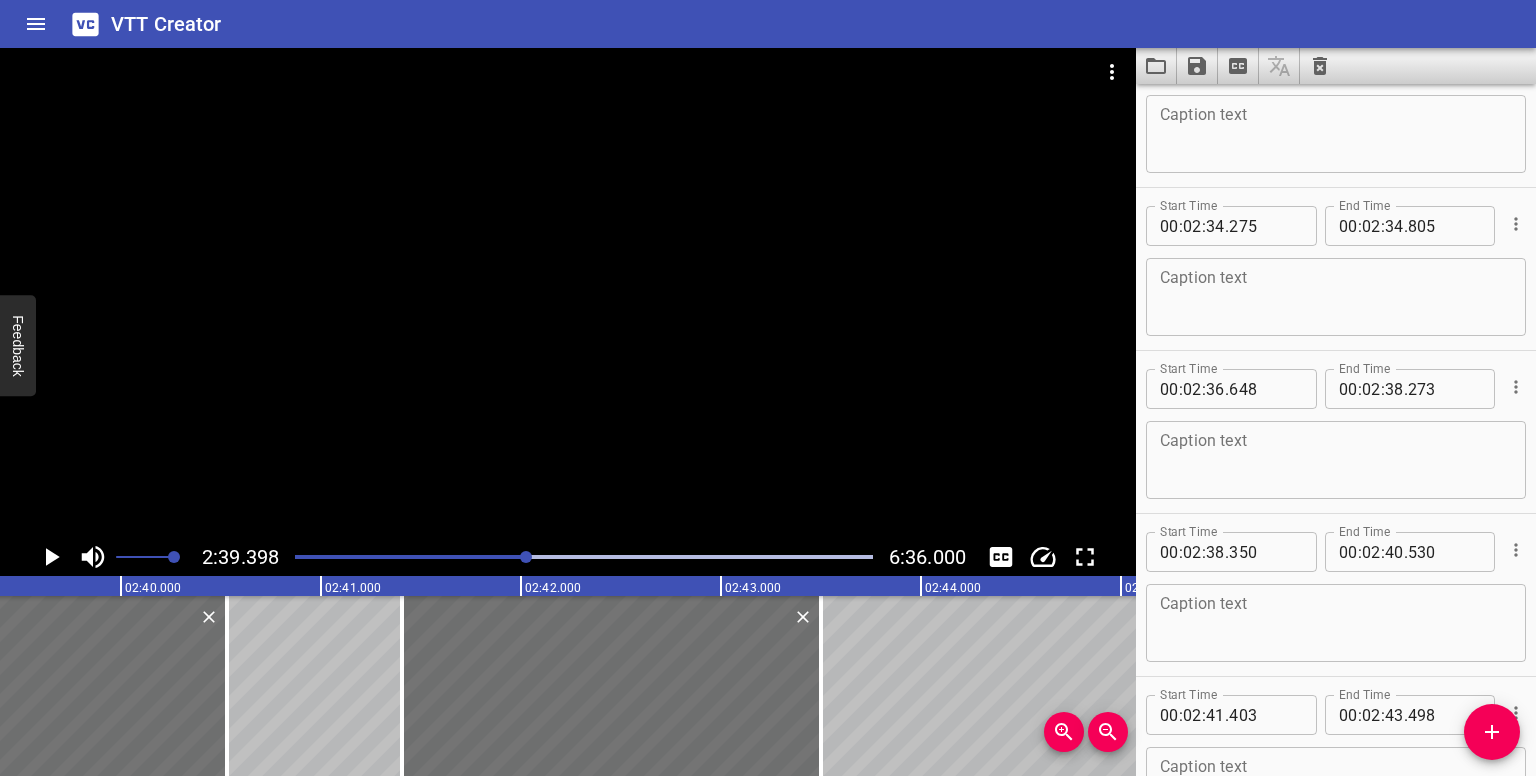 click at bounding box center (526, 557) 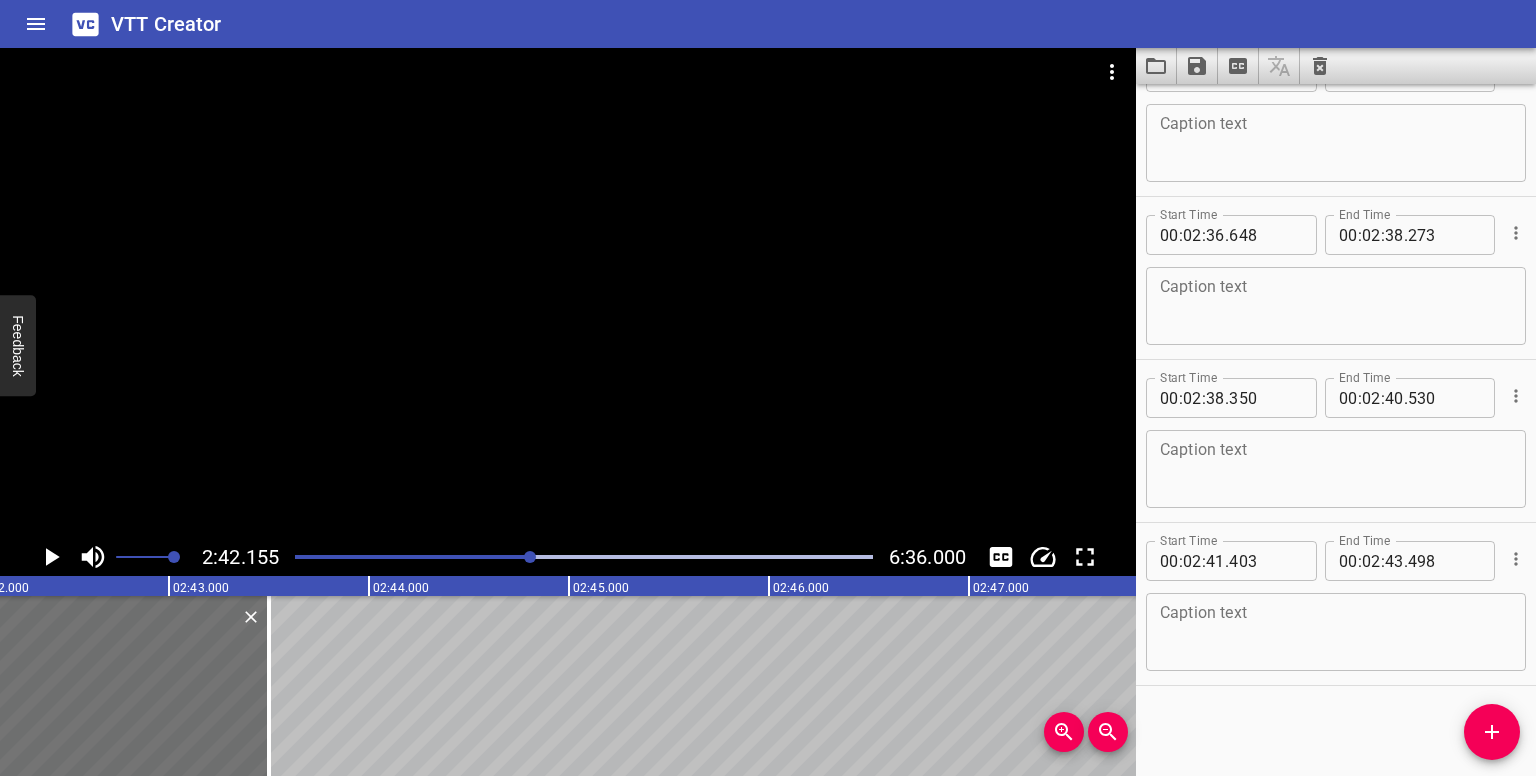 click 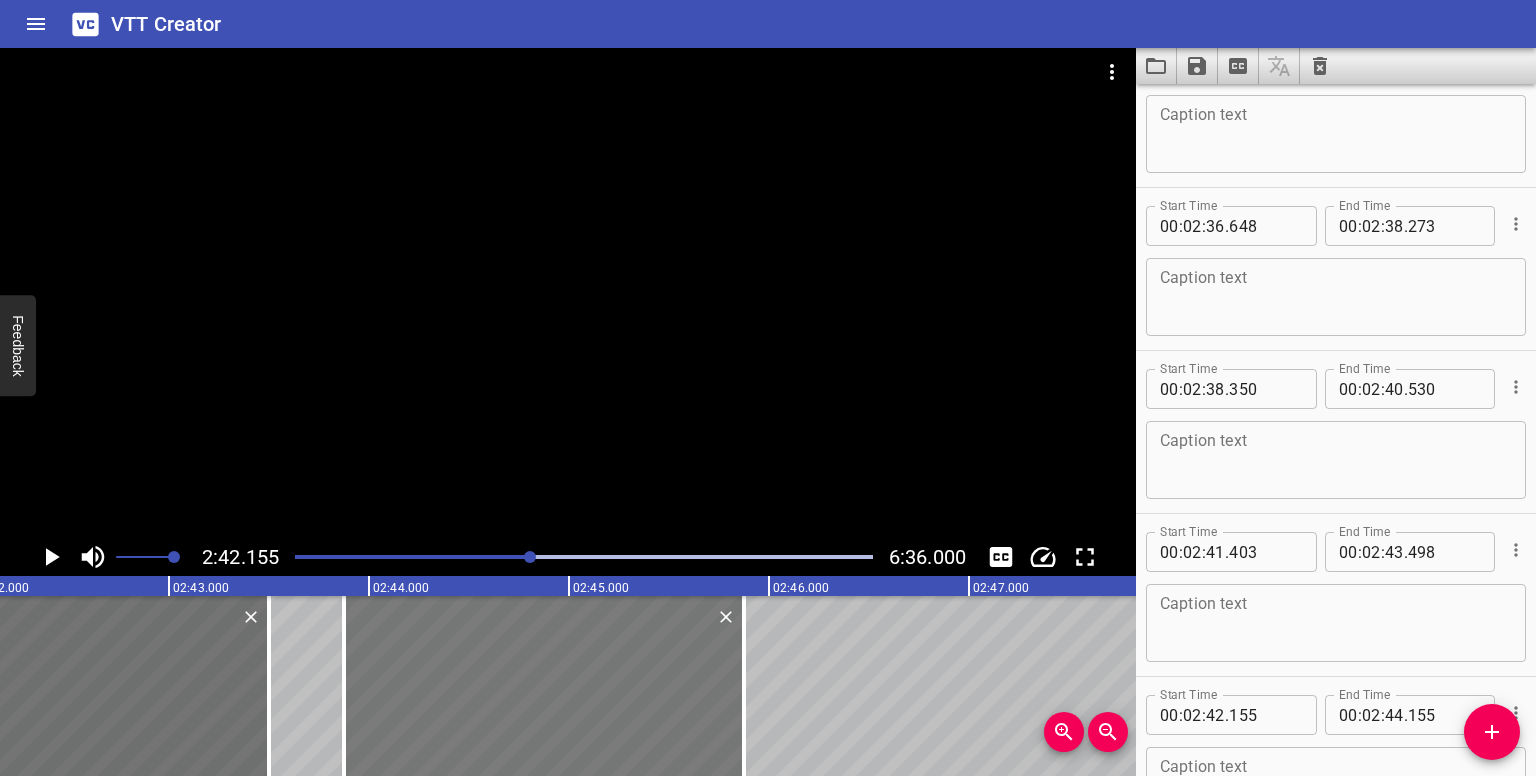 drag, startPoint x: 341, startPoint y: 689, endPoint x: 659, endPoint y: 681, distance: 318.10062 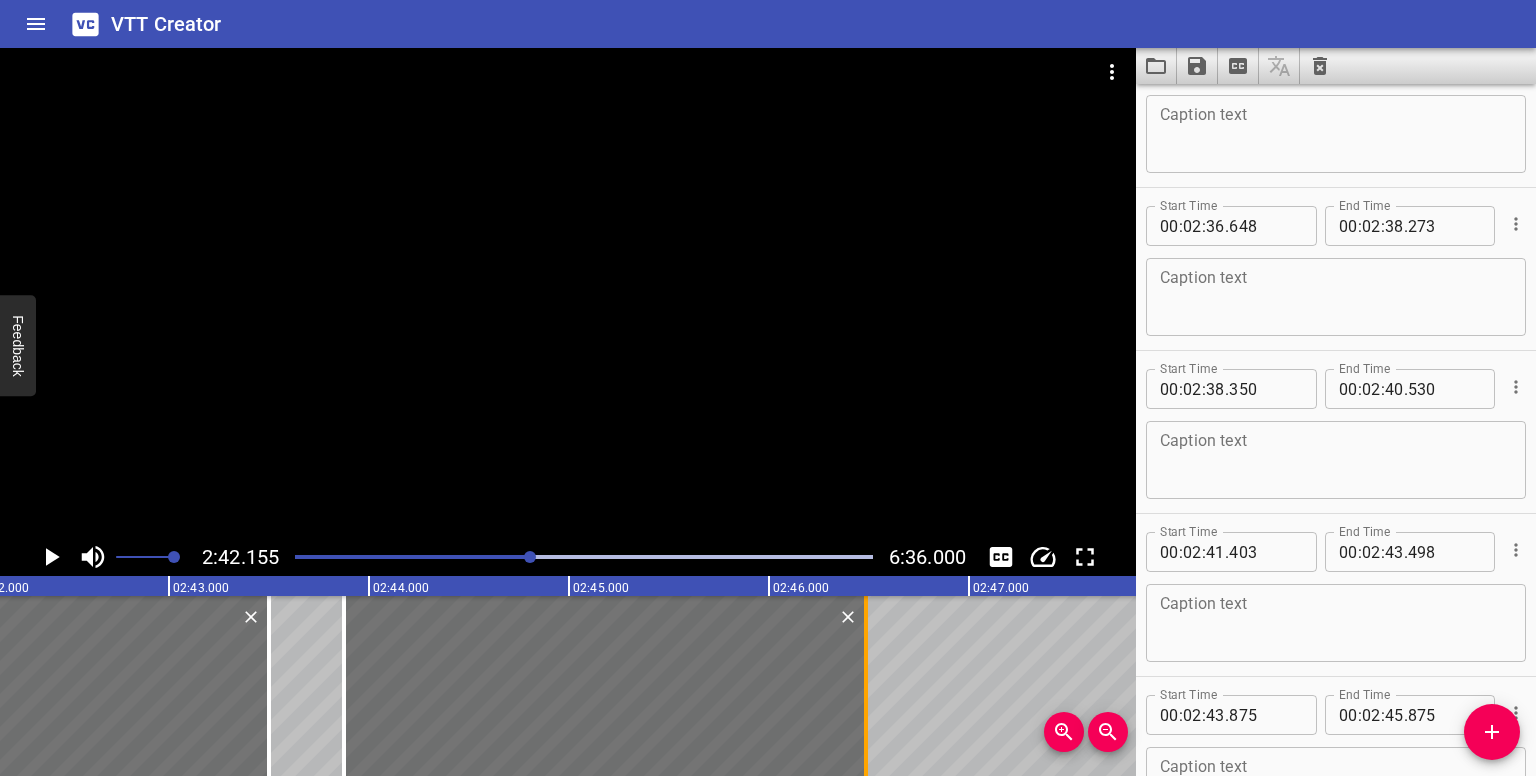 drag, startPoint x: 743, startPoint y: 700, endPoint x: 865, endPoint y: 697, distance: 122.03688 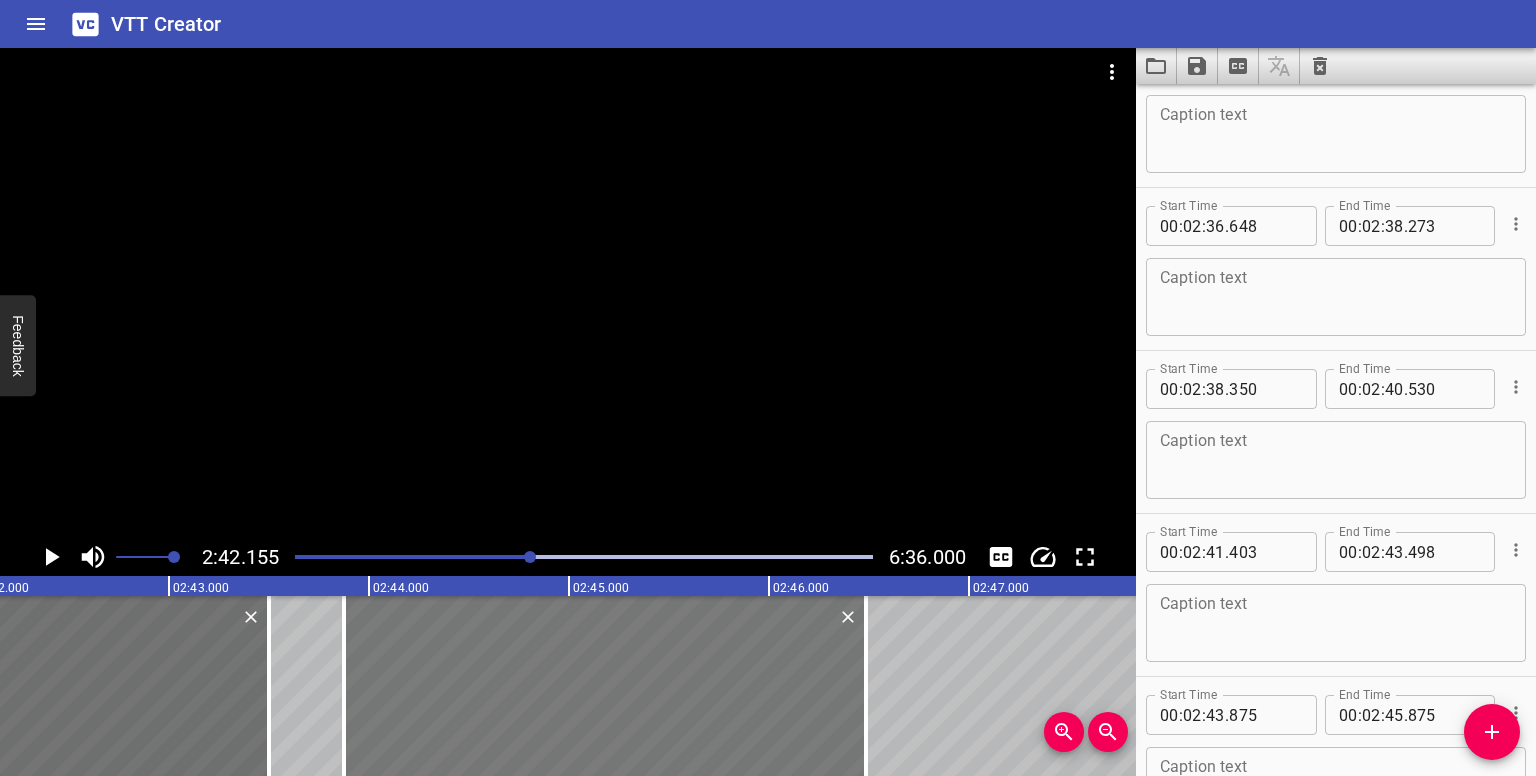 type on "46" 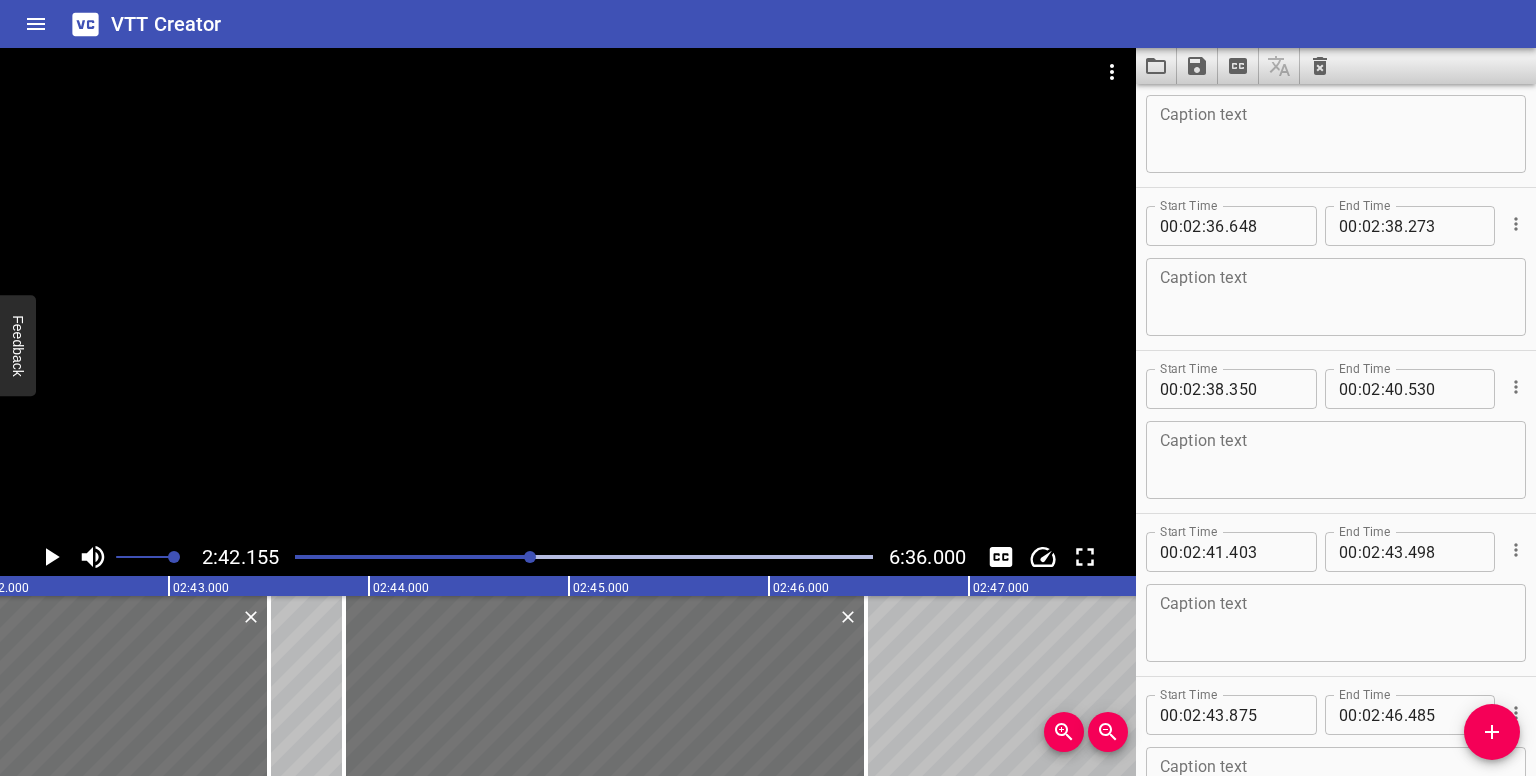 click at bounding box center (530, 557) 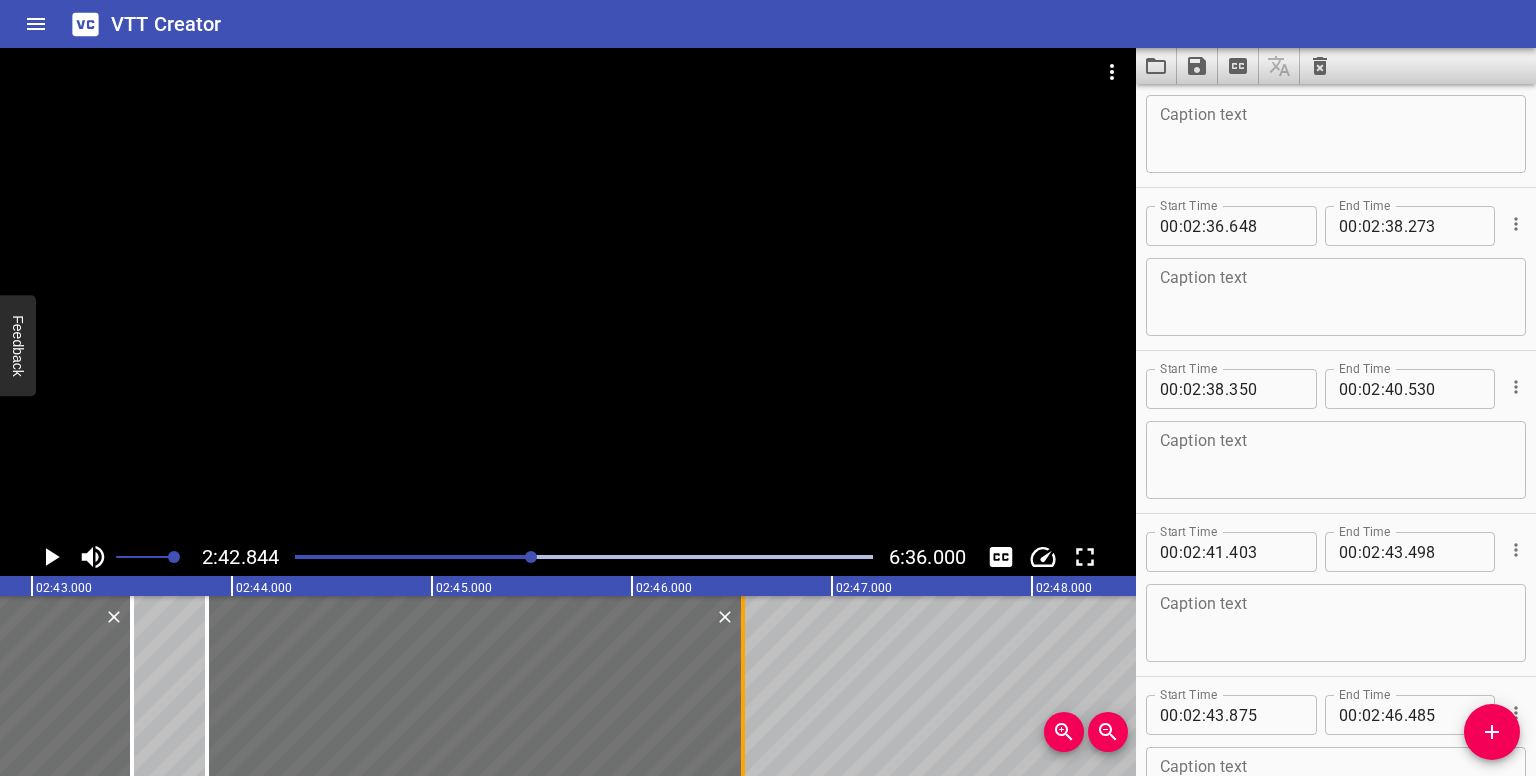 click at bounding box center (743, 686) 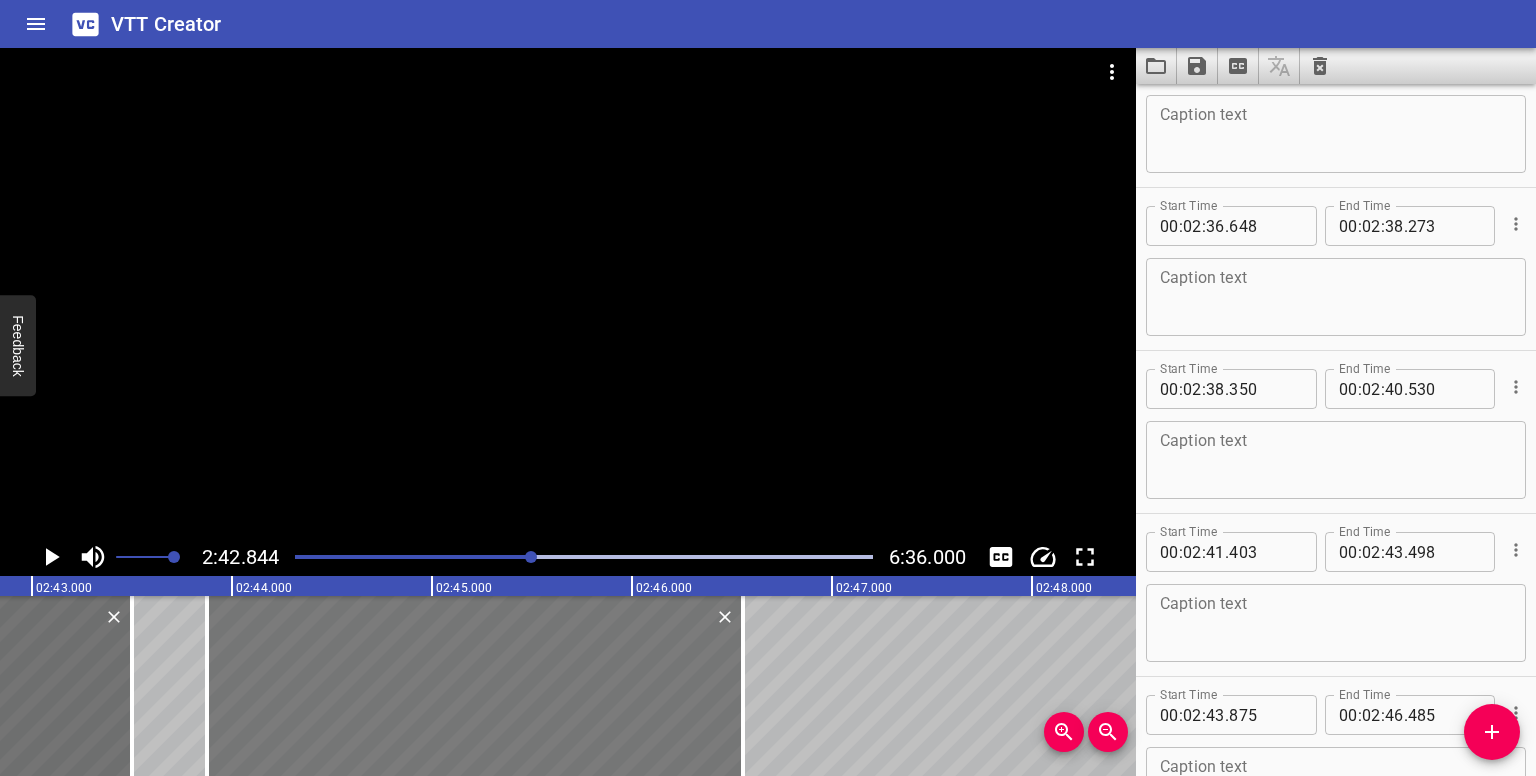 type on "555" 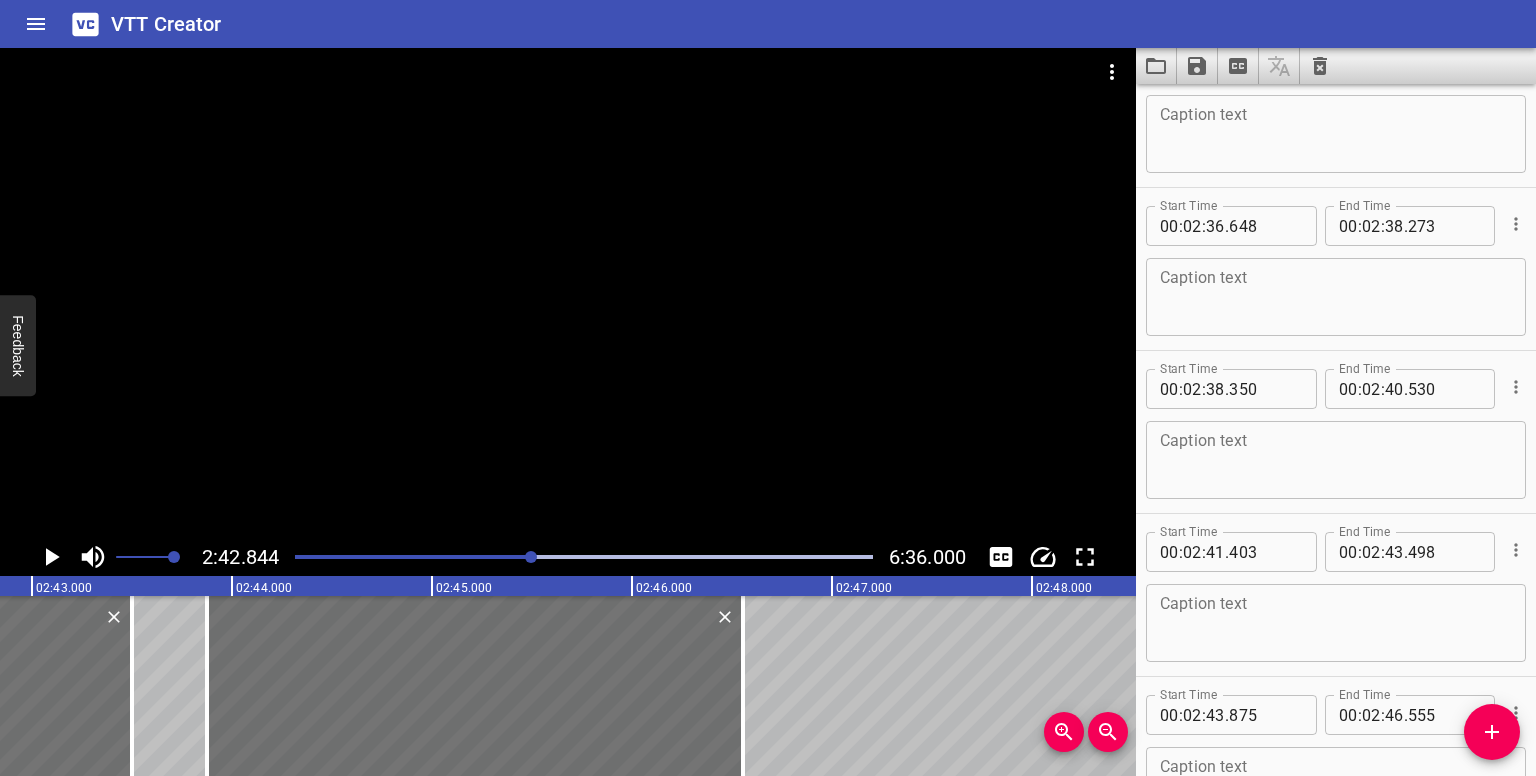 click at bounding box center [531, 557] 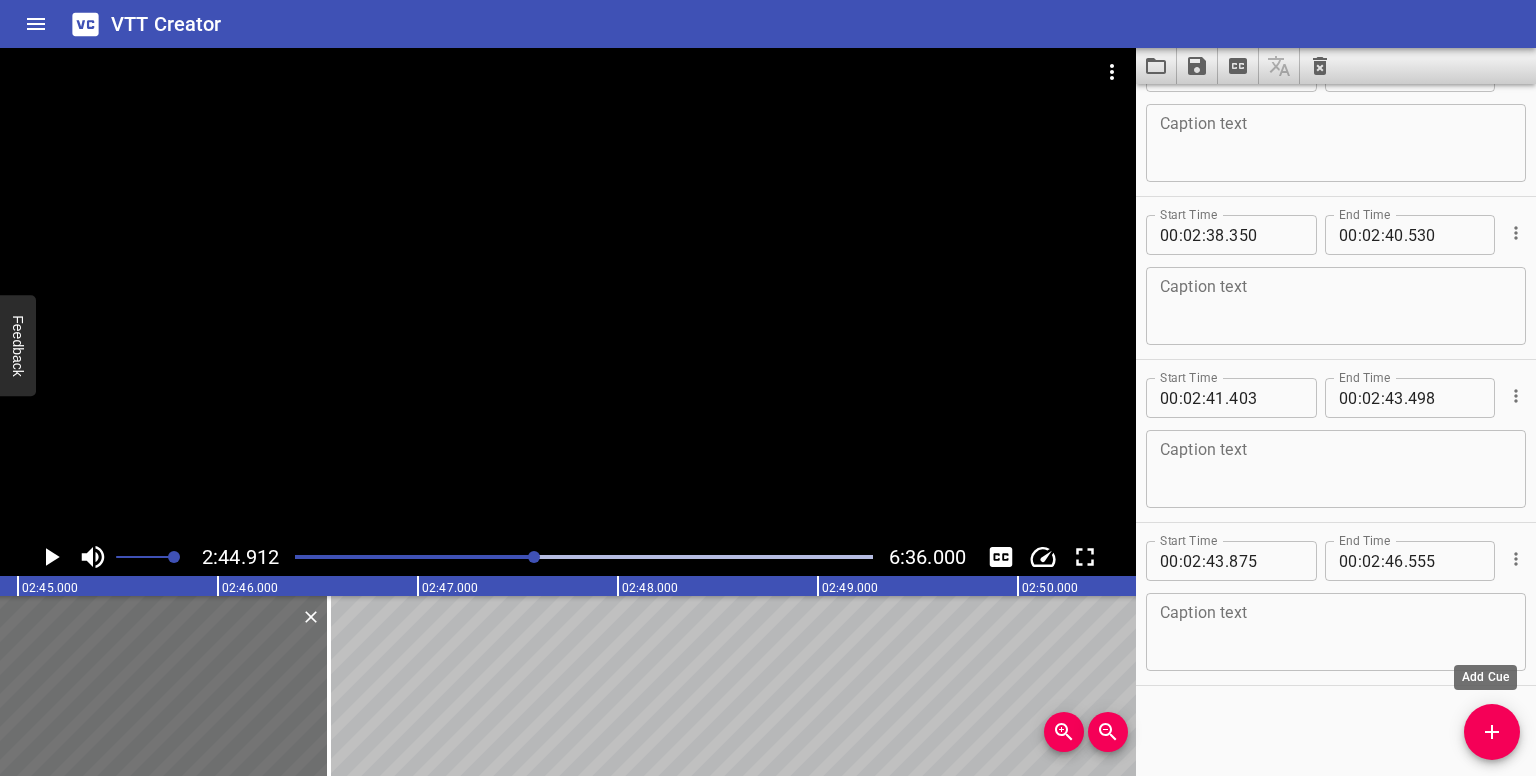 click at bounding box center [1492, 732] 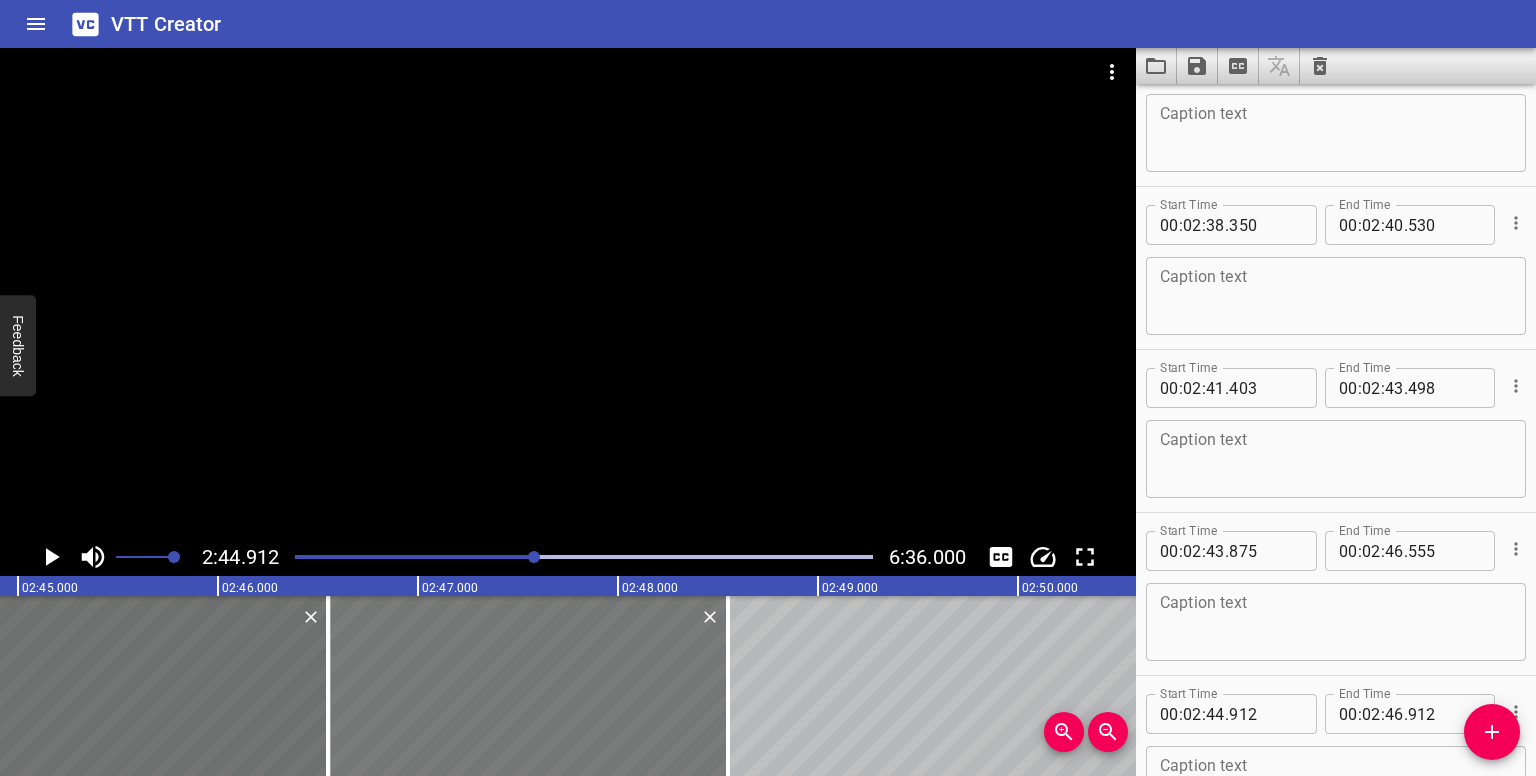 drag, startPoint x: 477, startPoint y: 684, endPoint x: 700, endPoint y: 686, distance: 223.00897 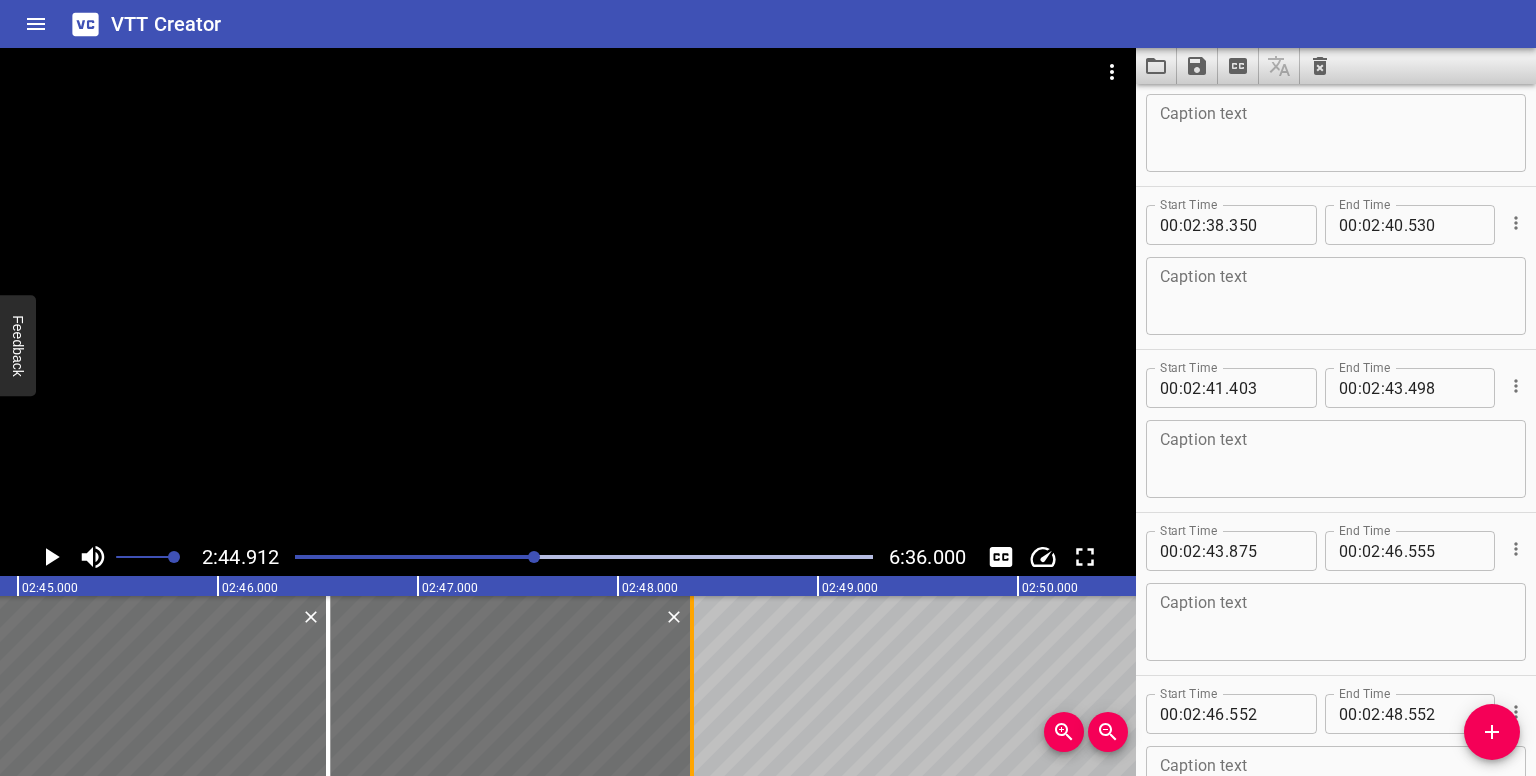 drag, startPoint x: 724, startPoint y: 687, endPoint x: 690, endPoint y: 681, distance: 34.525352 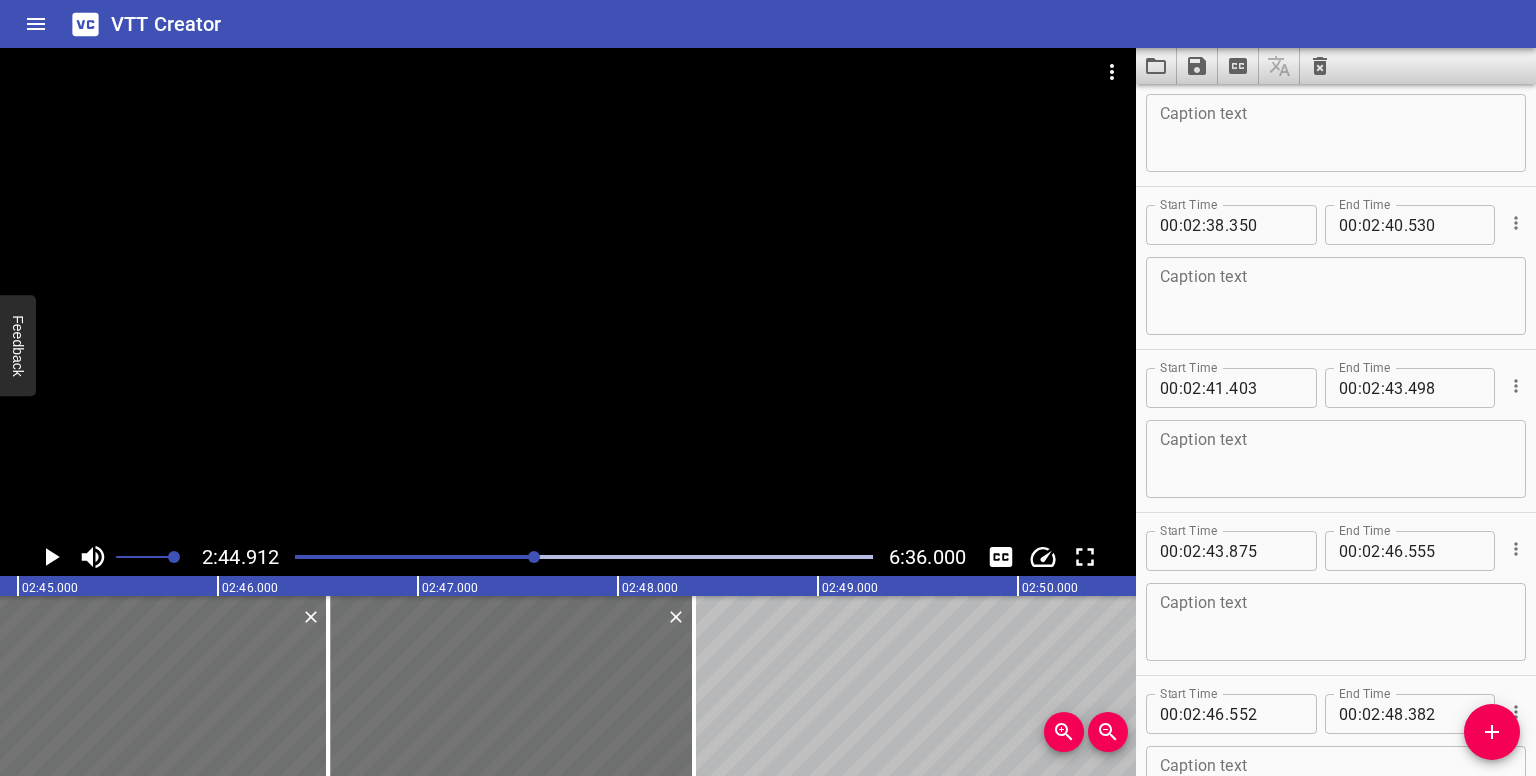 click at bounding box center [534, 557] 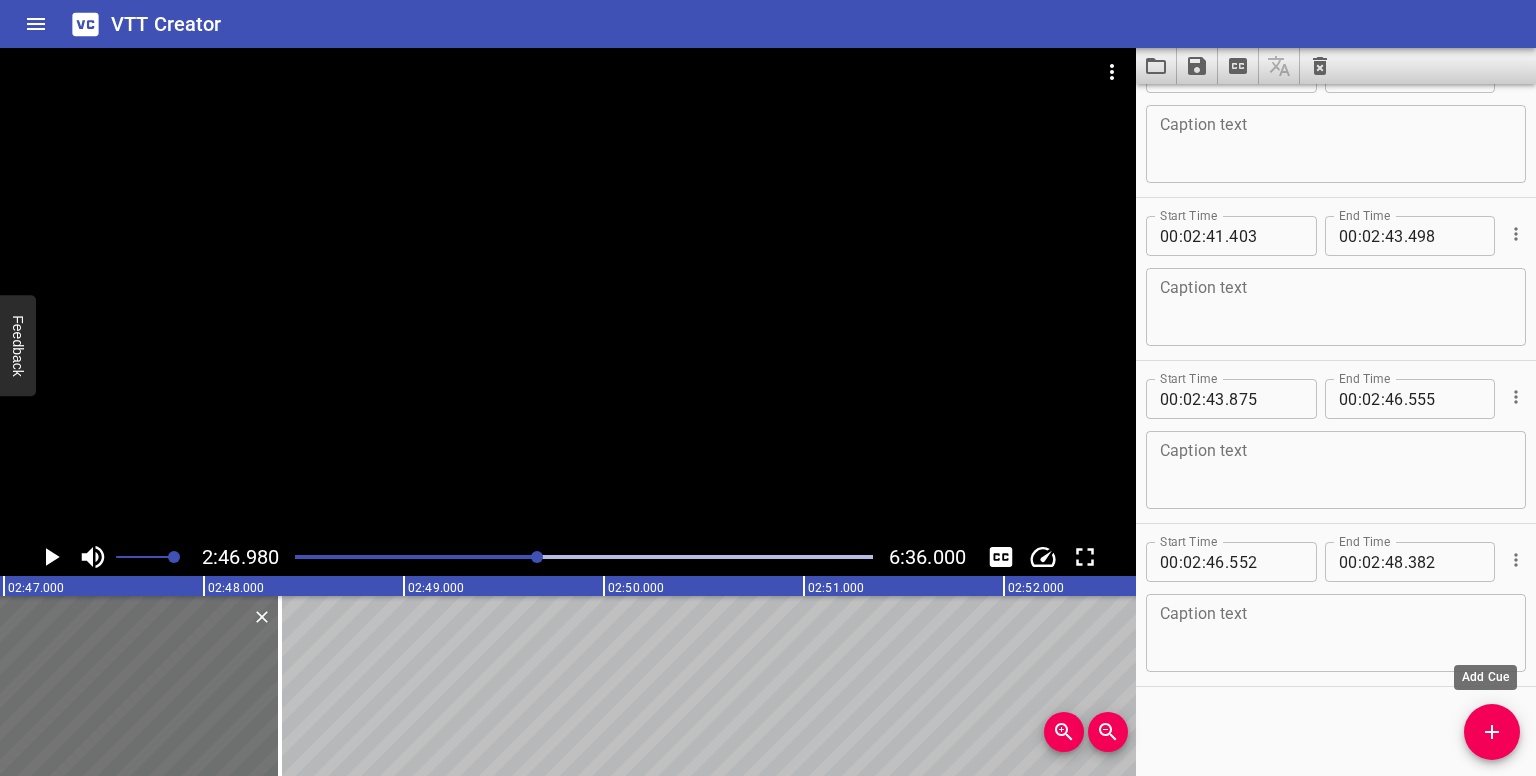 click at bounding box center (1492, 732) 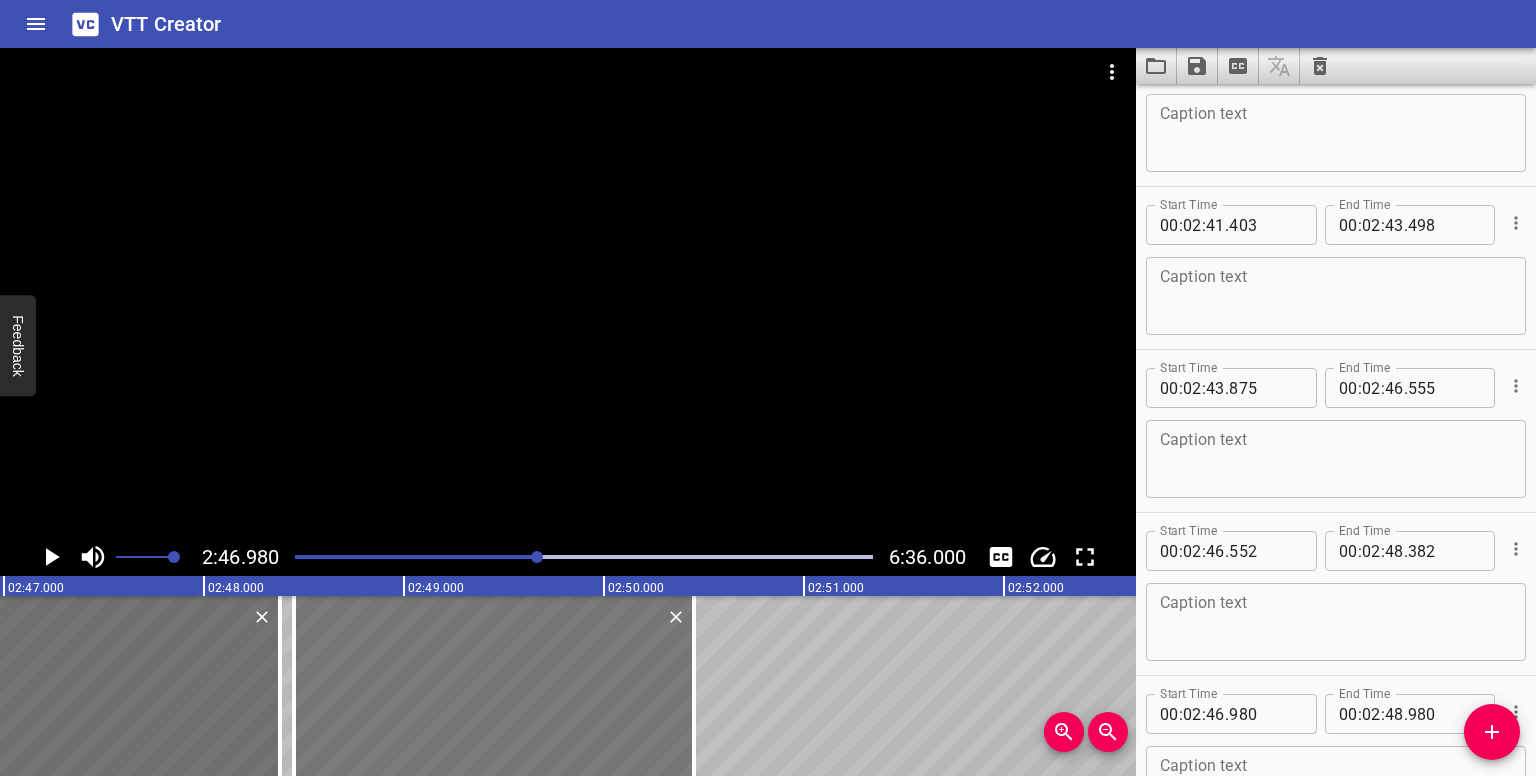 drag, startPoint x: 355, startPoint y: 704, endPoint x: 593, endPoint y: 701, distance: 238.0189 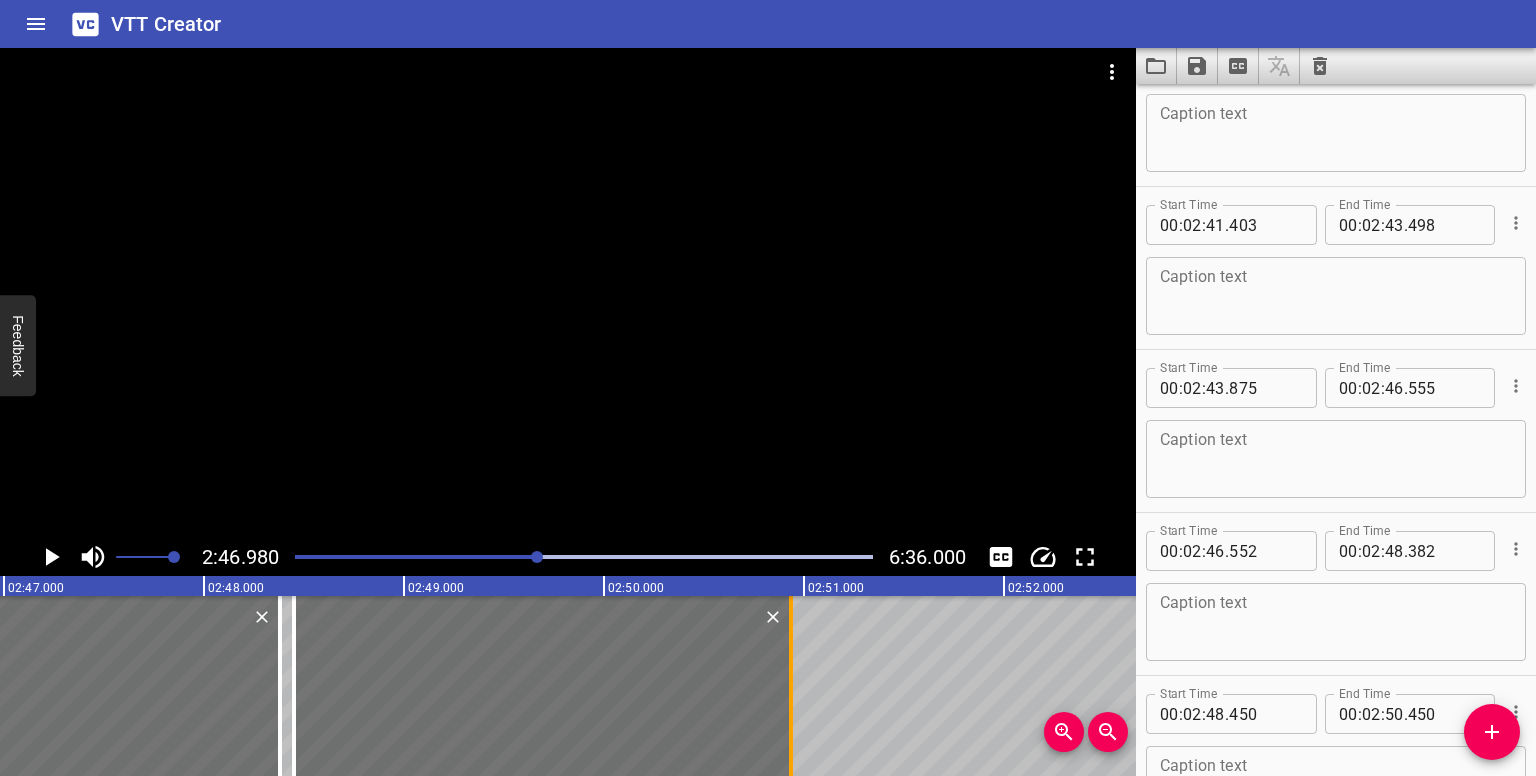 drag, startPoint x: 693, startPoint y: 716, endPoint x: 792, endPoint y: 713, distance: 99.04544 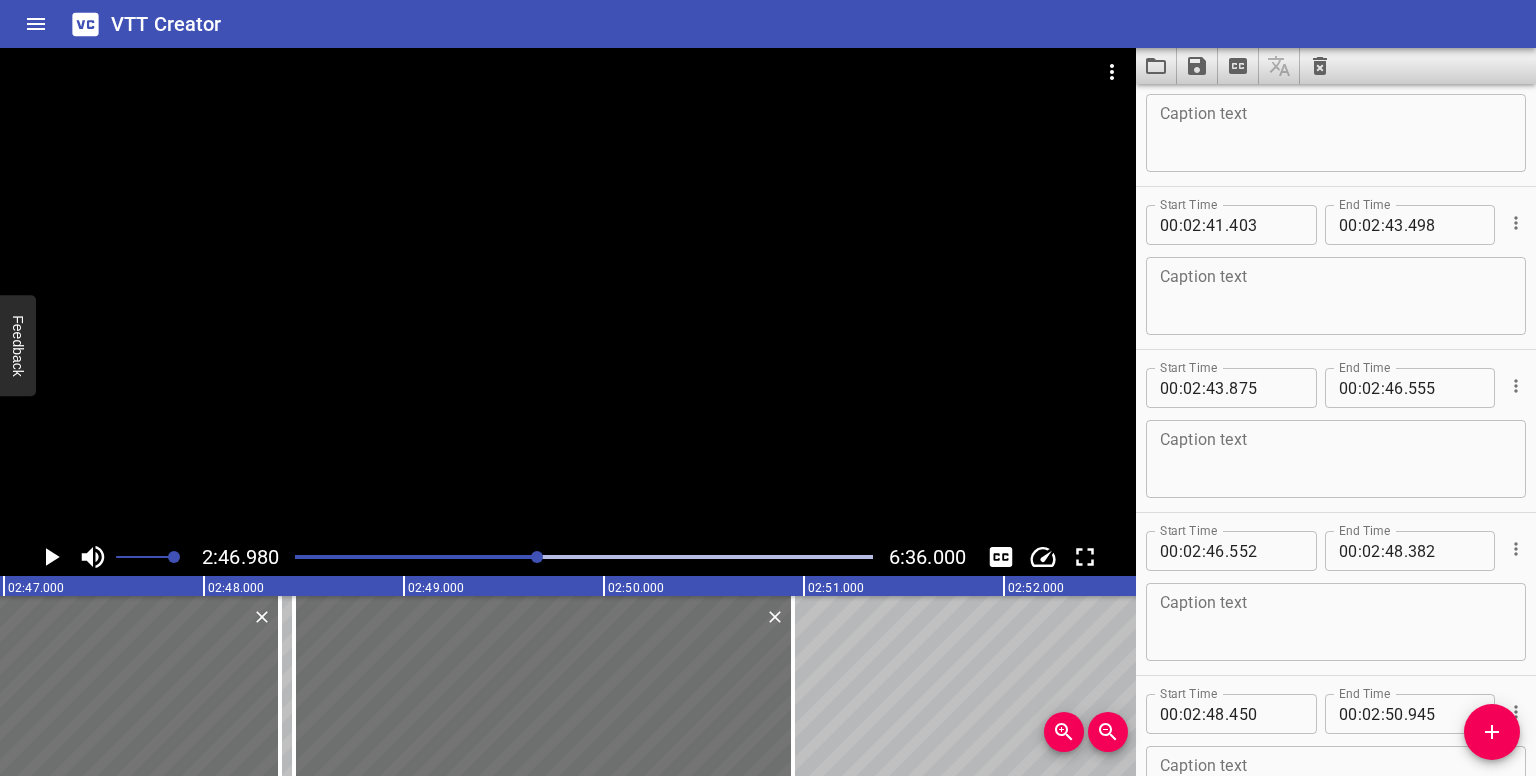 click at bounding box center (537, 557) 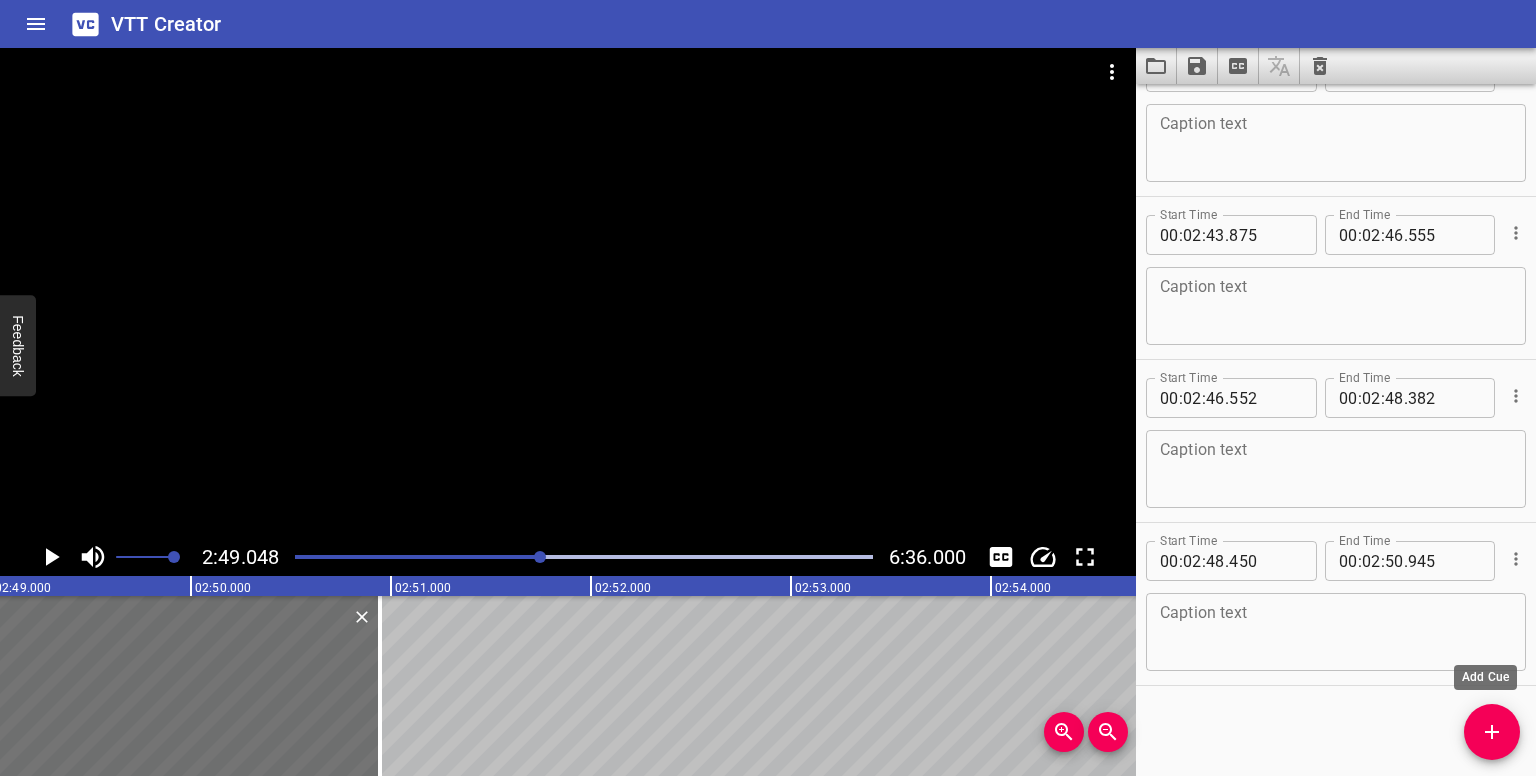 click 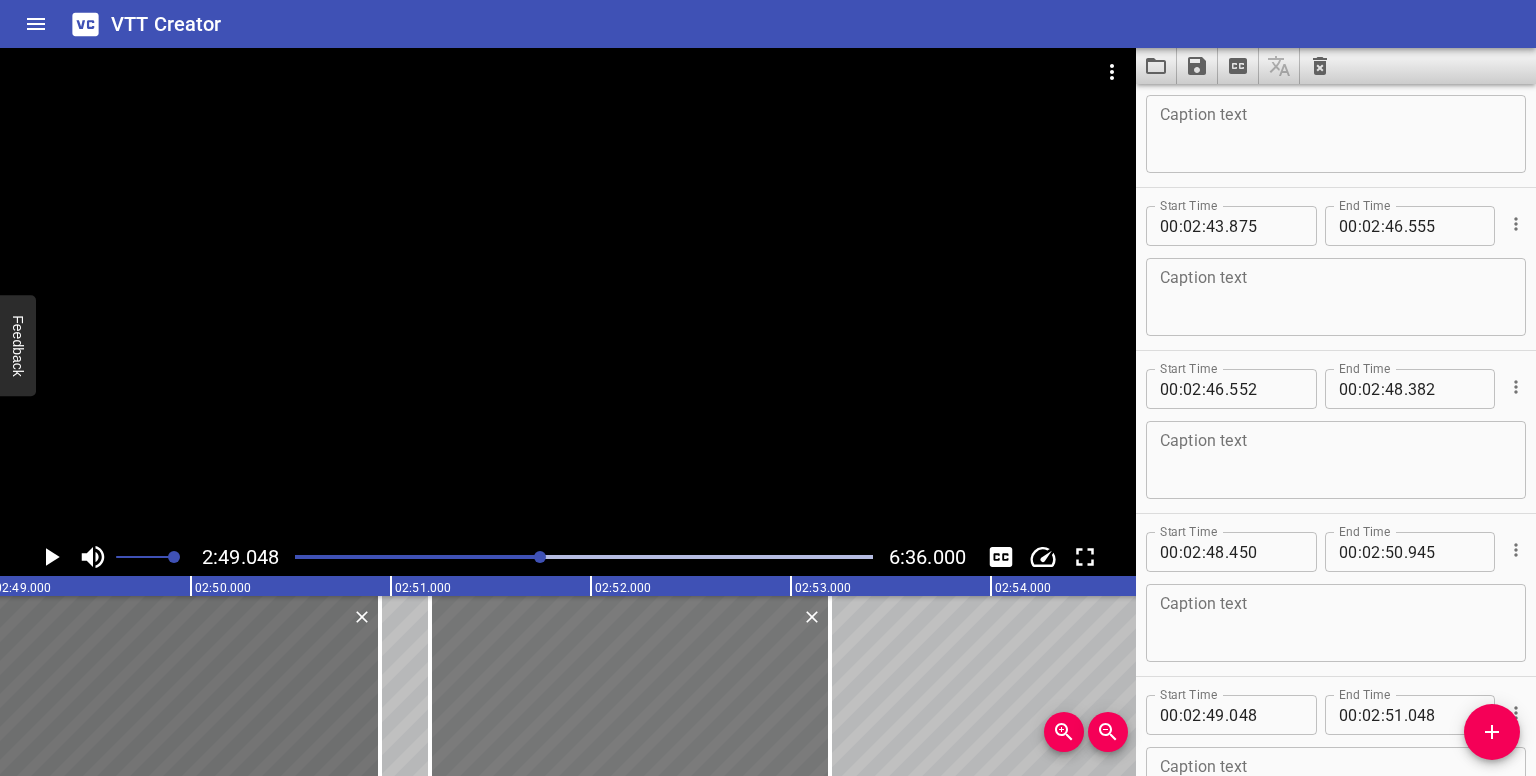 drag, startPoint x: 280, startPoint y: 691, endPoint x: 698, endPoint y: 675, distance: 418.30612 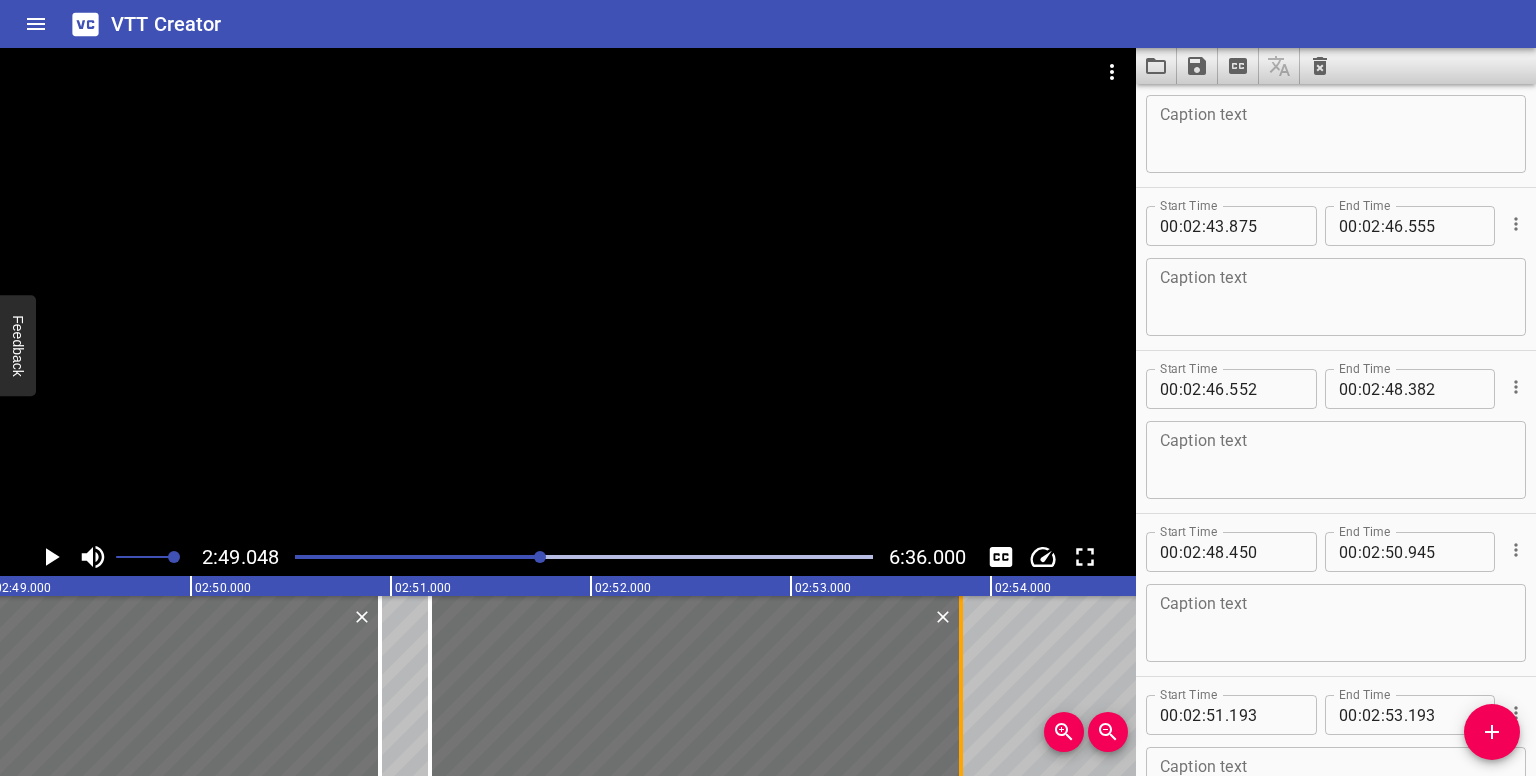 drag, startPoint x: 829, startPoint y: 697, endPoint x: 960, endPoint y: 699, distance: 131.01526 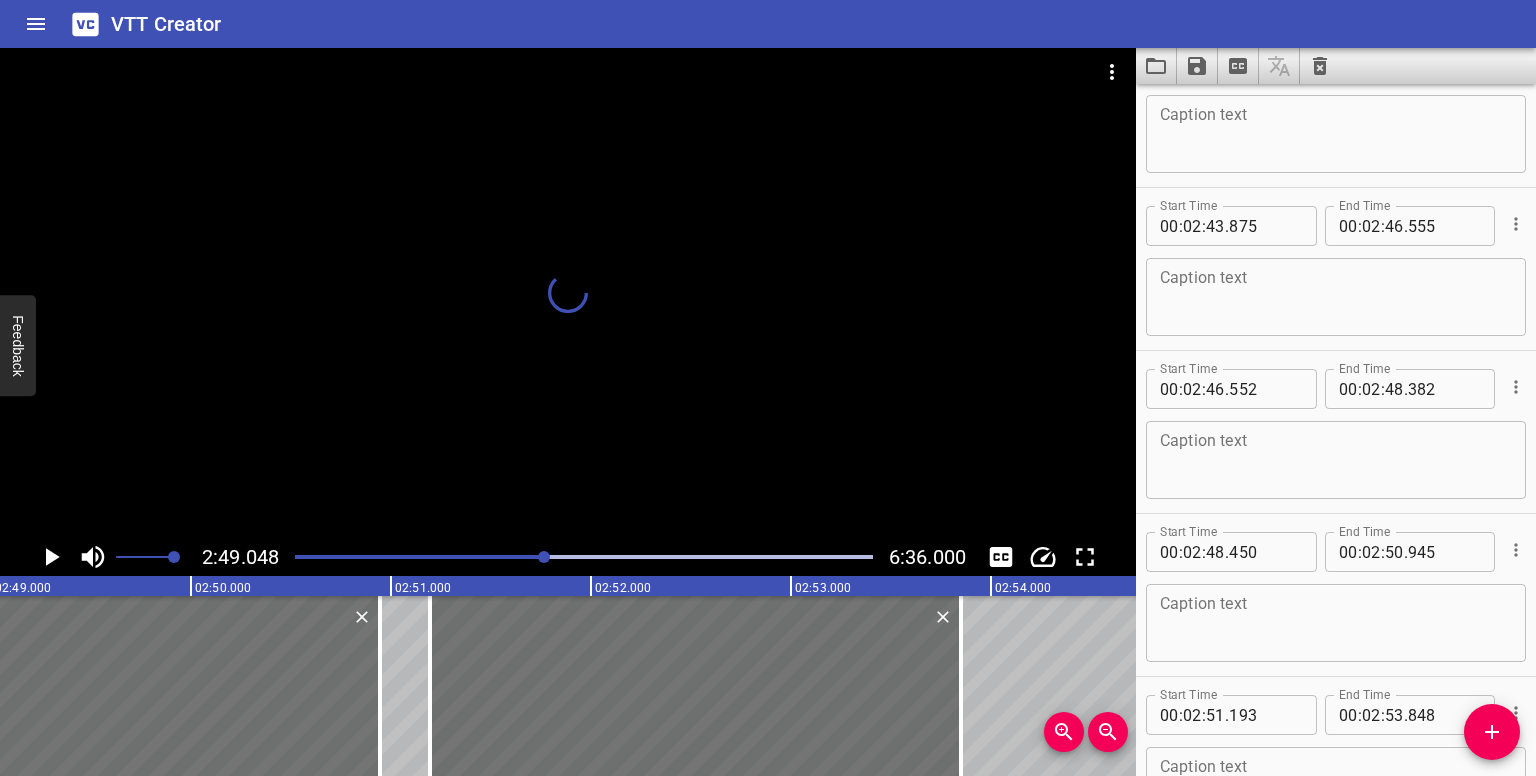 click at bounding box center [544, 557] 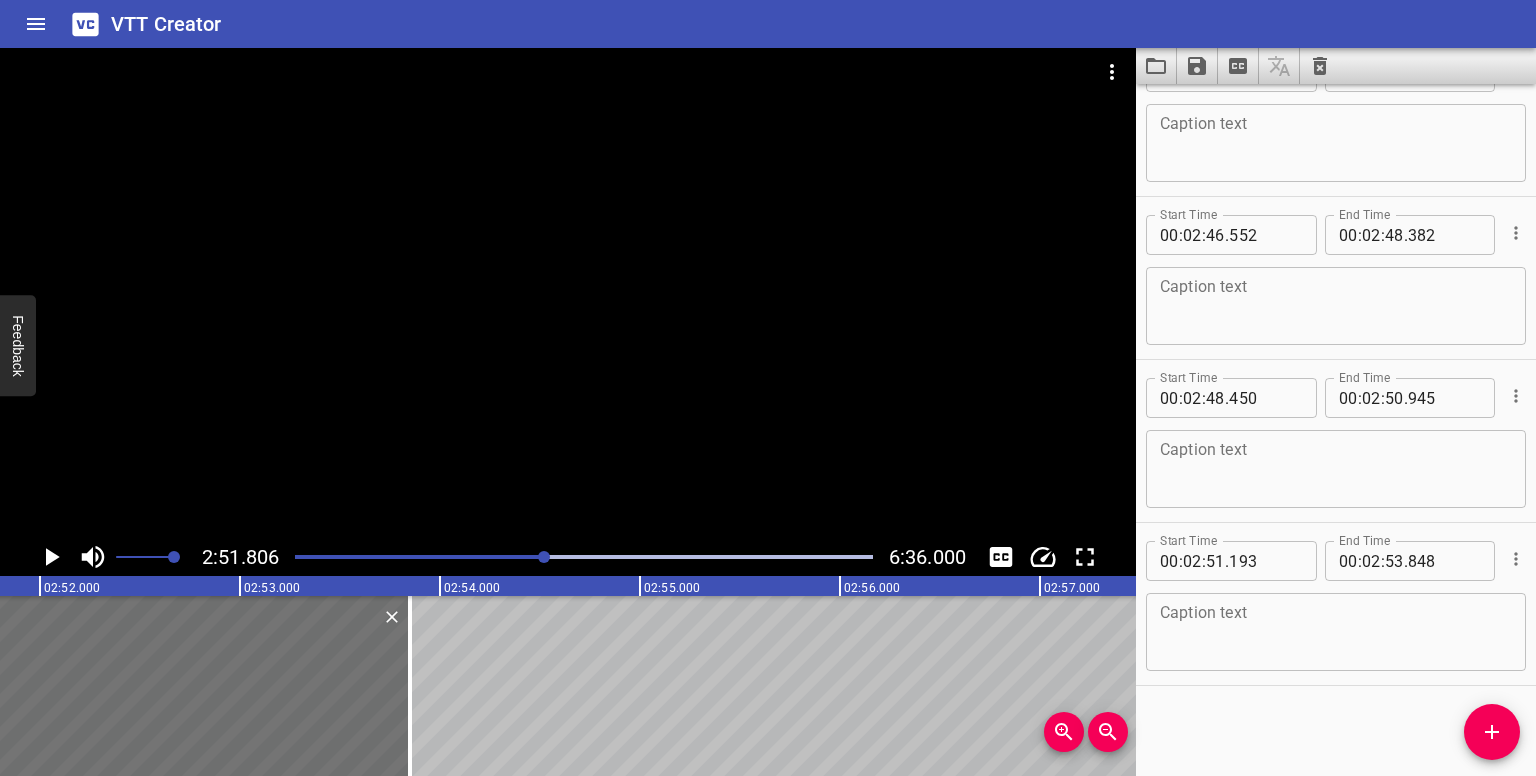 click at bounding box center [544, 557] 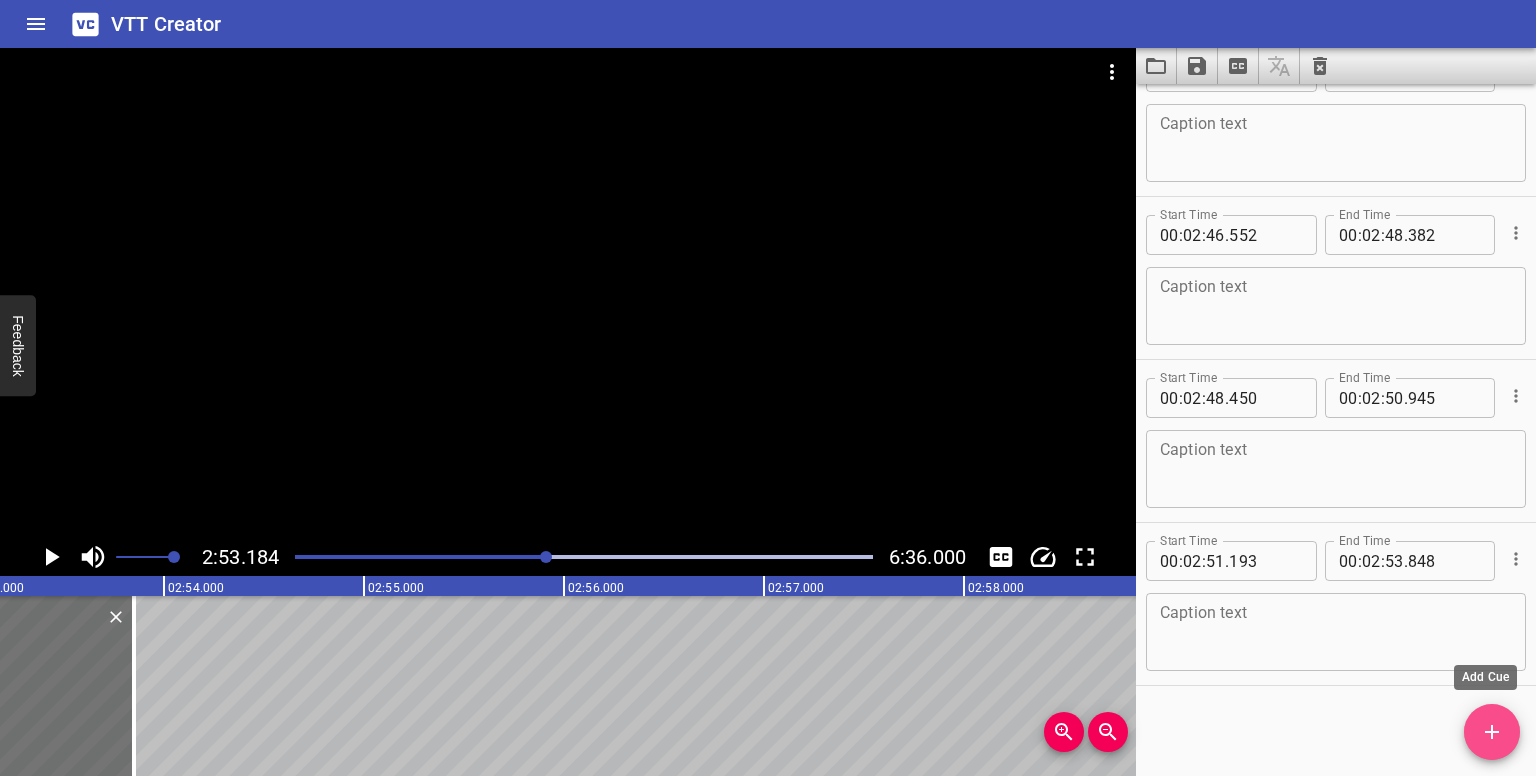 click 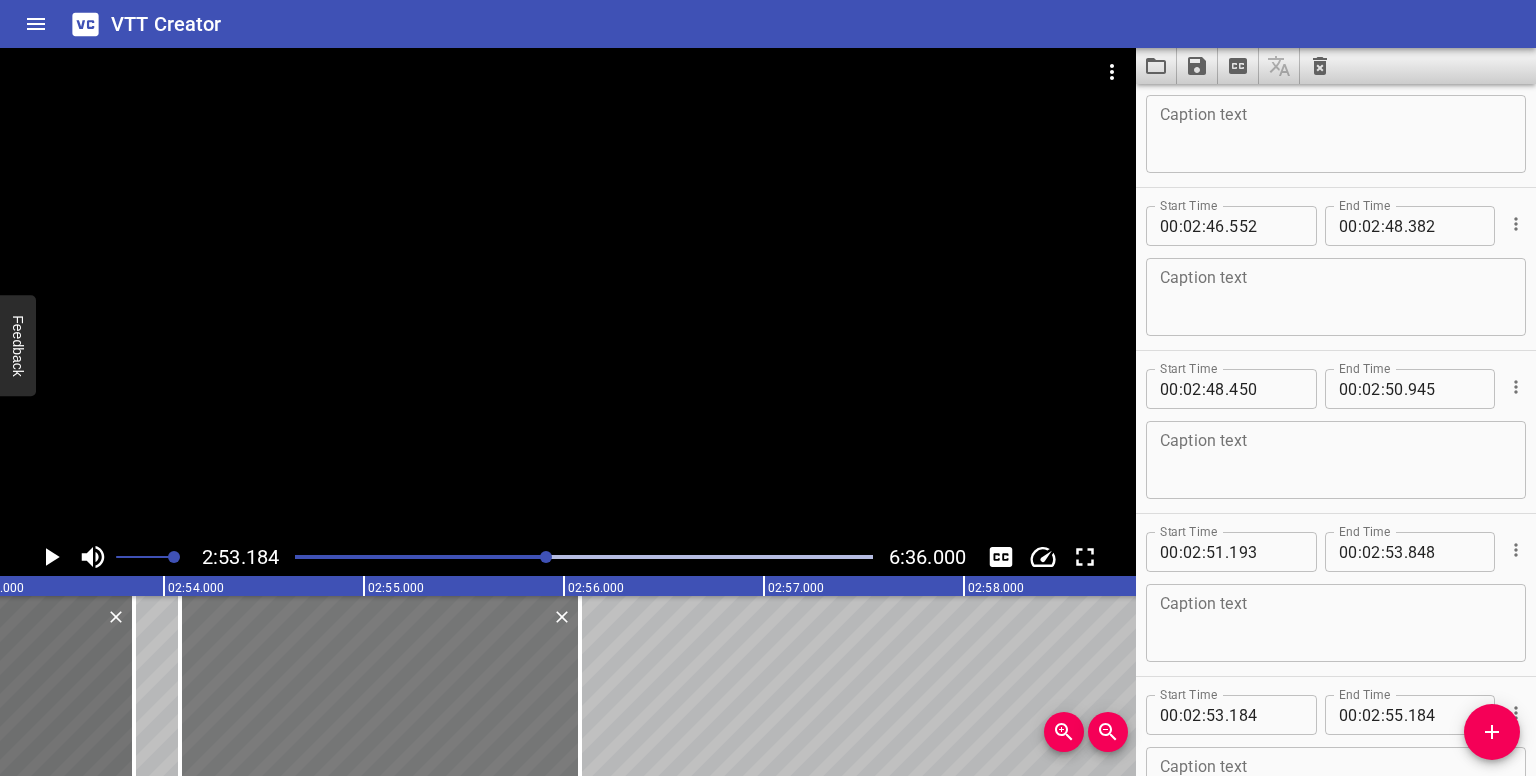 drag, startPoint x: 207, startPoint y: 660, endPoint x: 352, endPoint y: 665, distance: 145.08618 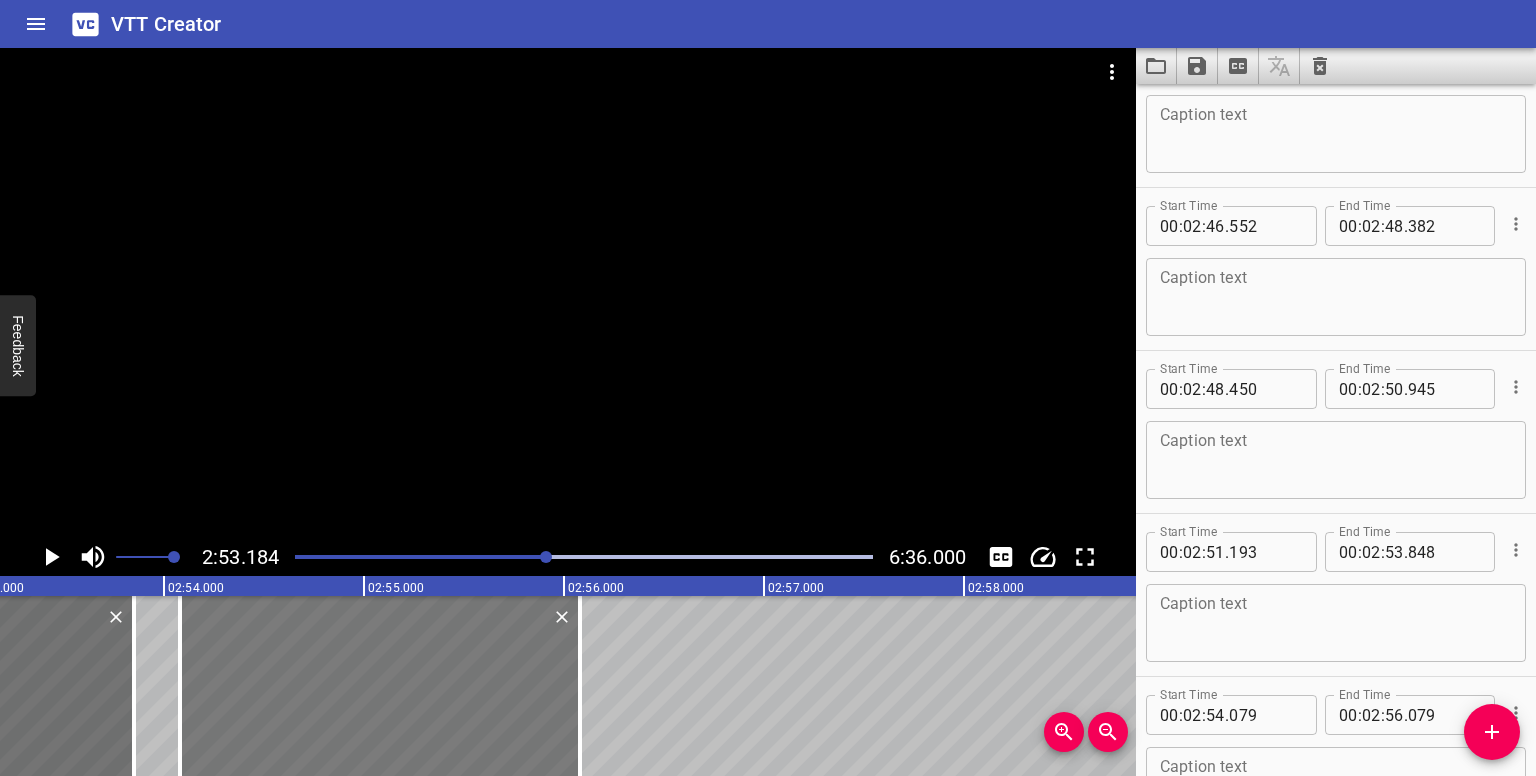 drag, startPoint x: 592, startPoint y: 691, endPoint x: 360, endPoint y: 698, distance: 232.10558 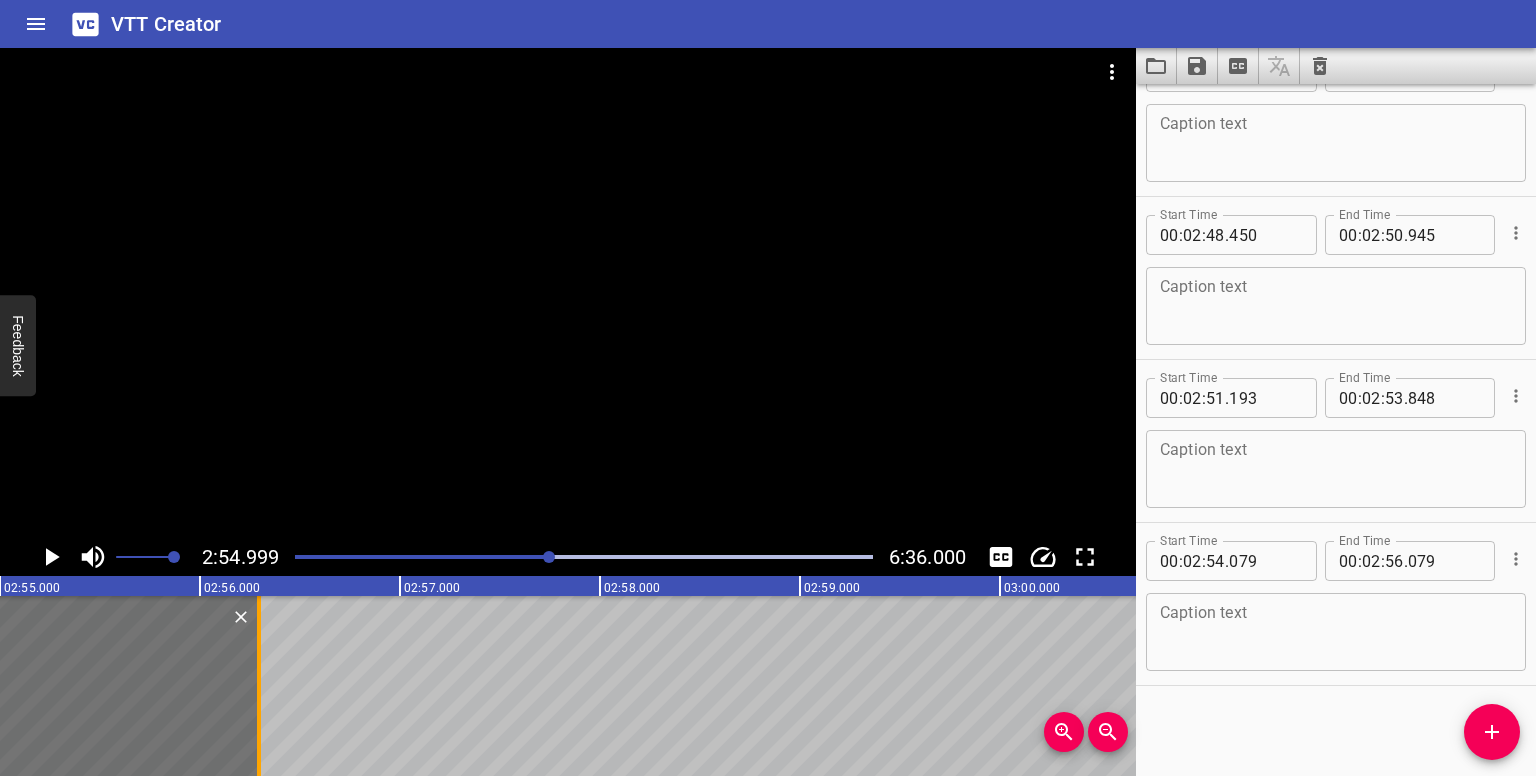 drag, startPoint x: 212, startPoint y: 698, endPoint x: 255, endPoint y: 704, distance: 43.416588 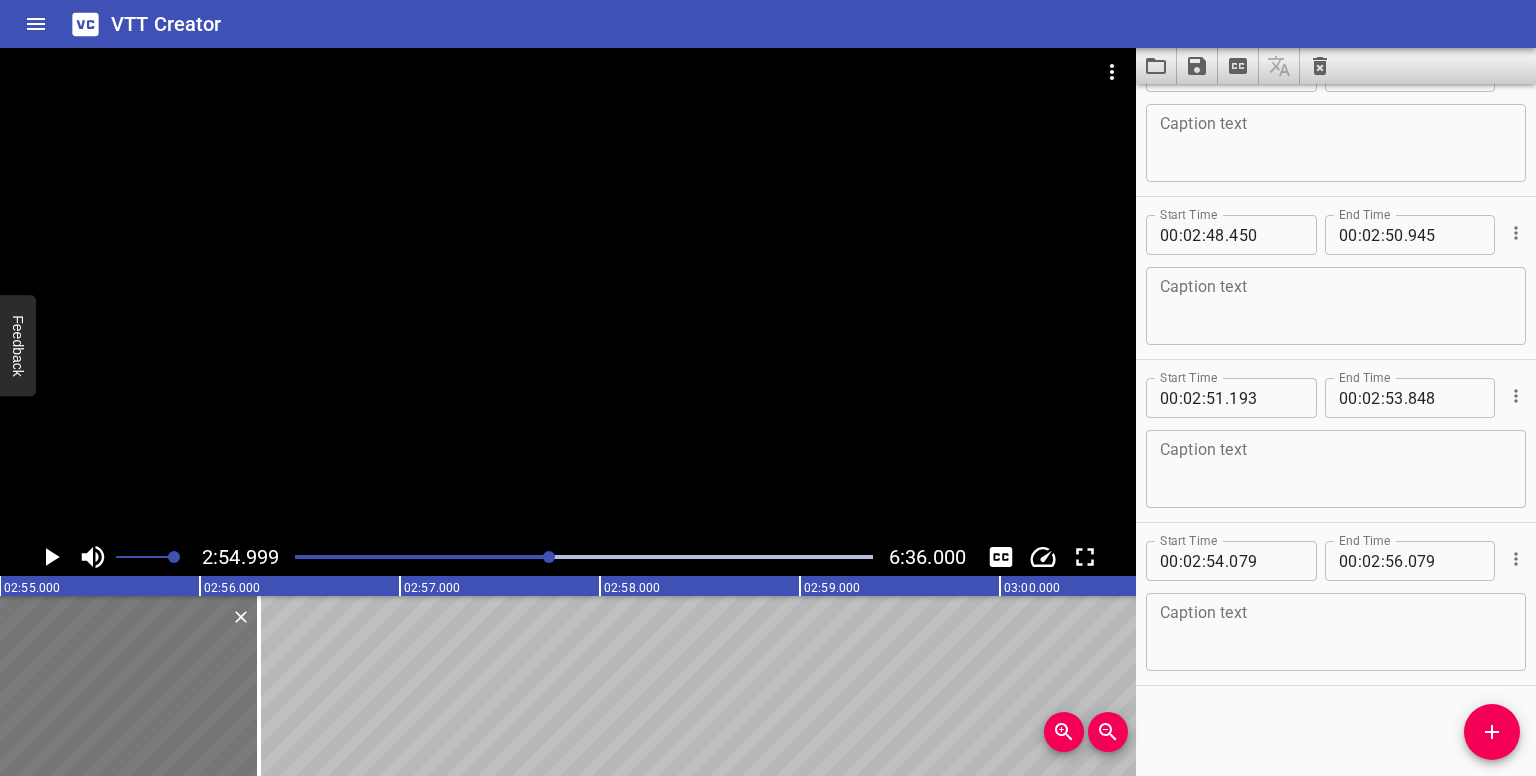 type on "294" 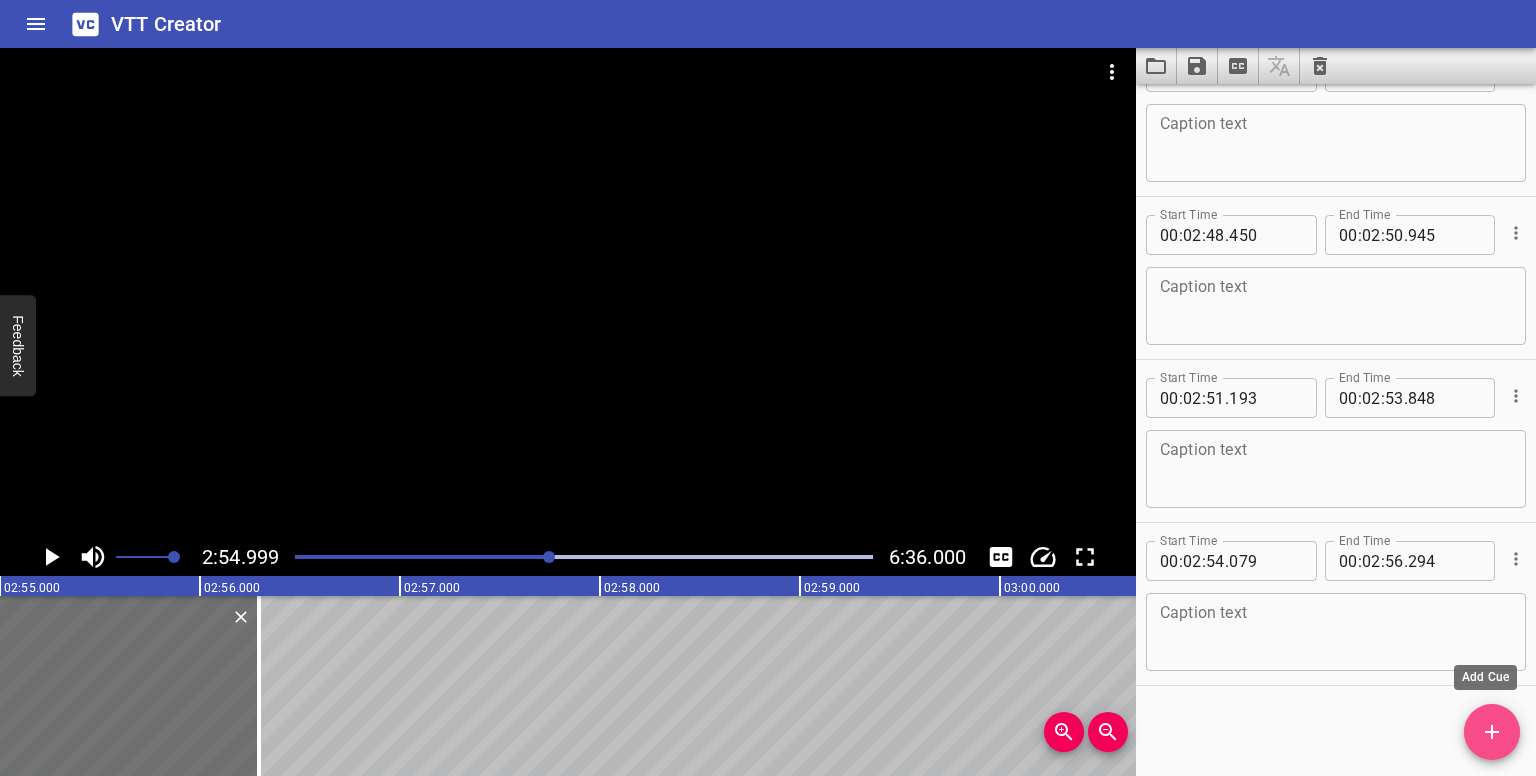 click at bounding box center (1492, 732) 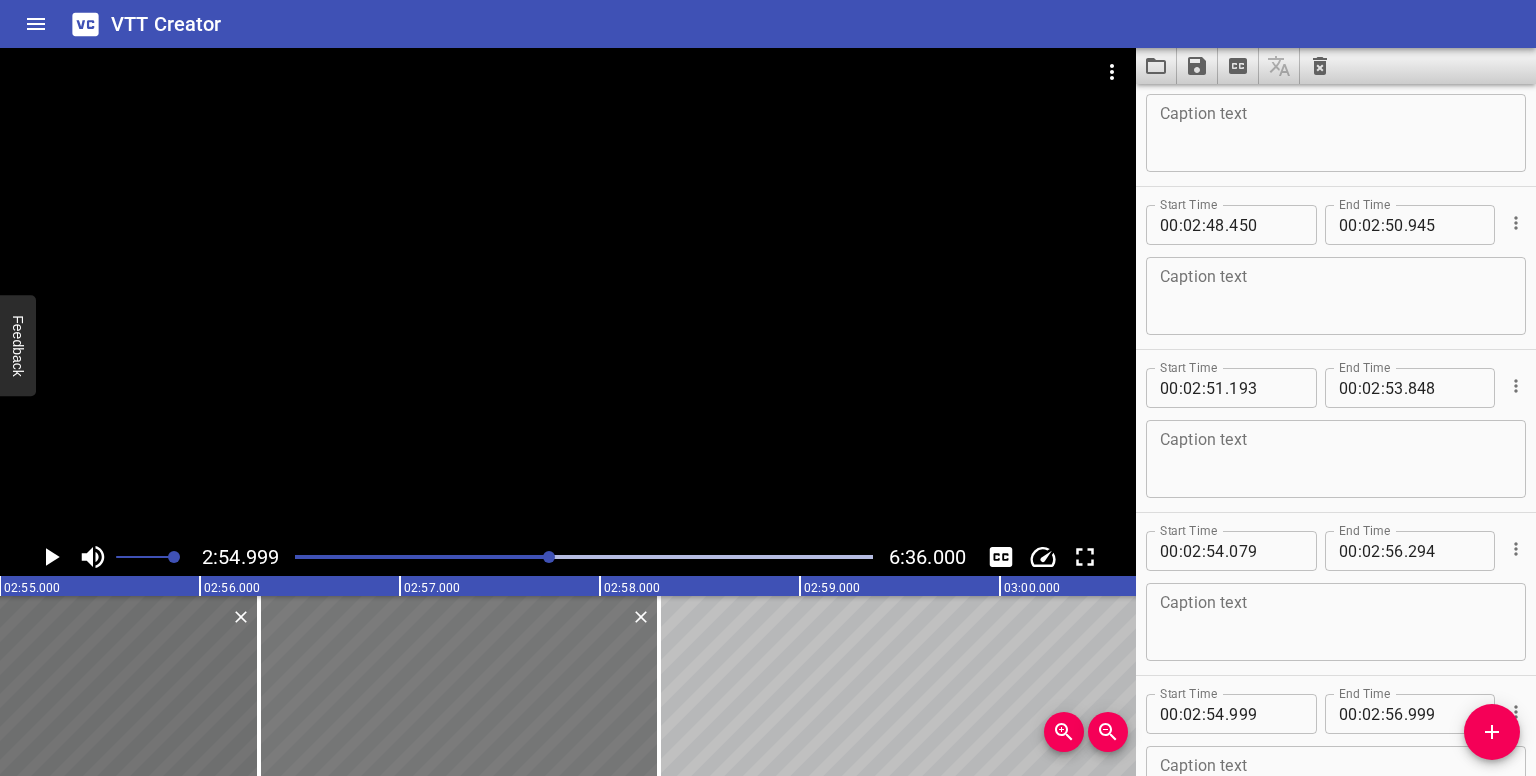 drag, startPoint x: 304, startPoint y: 718, endPoint x: 563, endPoint y: 712, distance: 259.0695 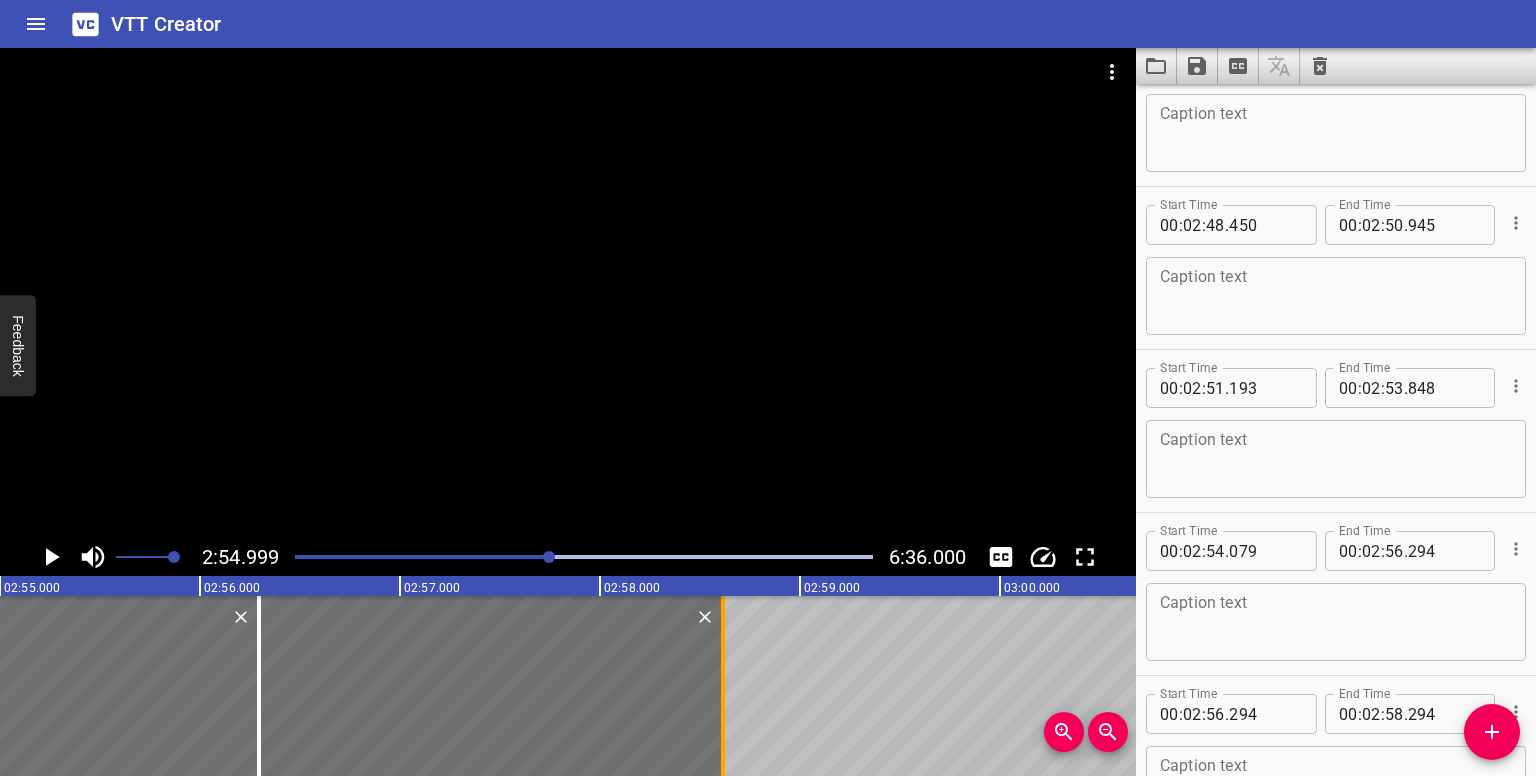 drag, startPoint x: 656, startPoint y: 695, endPoint x: 720, endPoint y: 697, distance: 64.03124 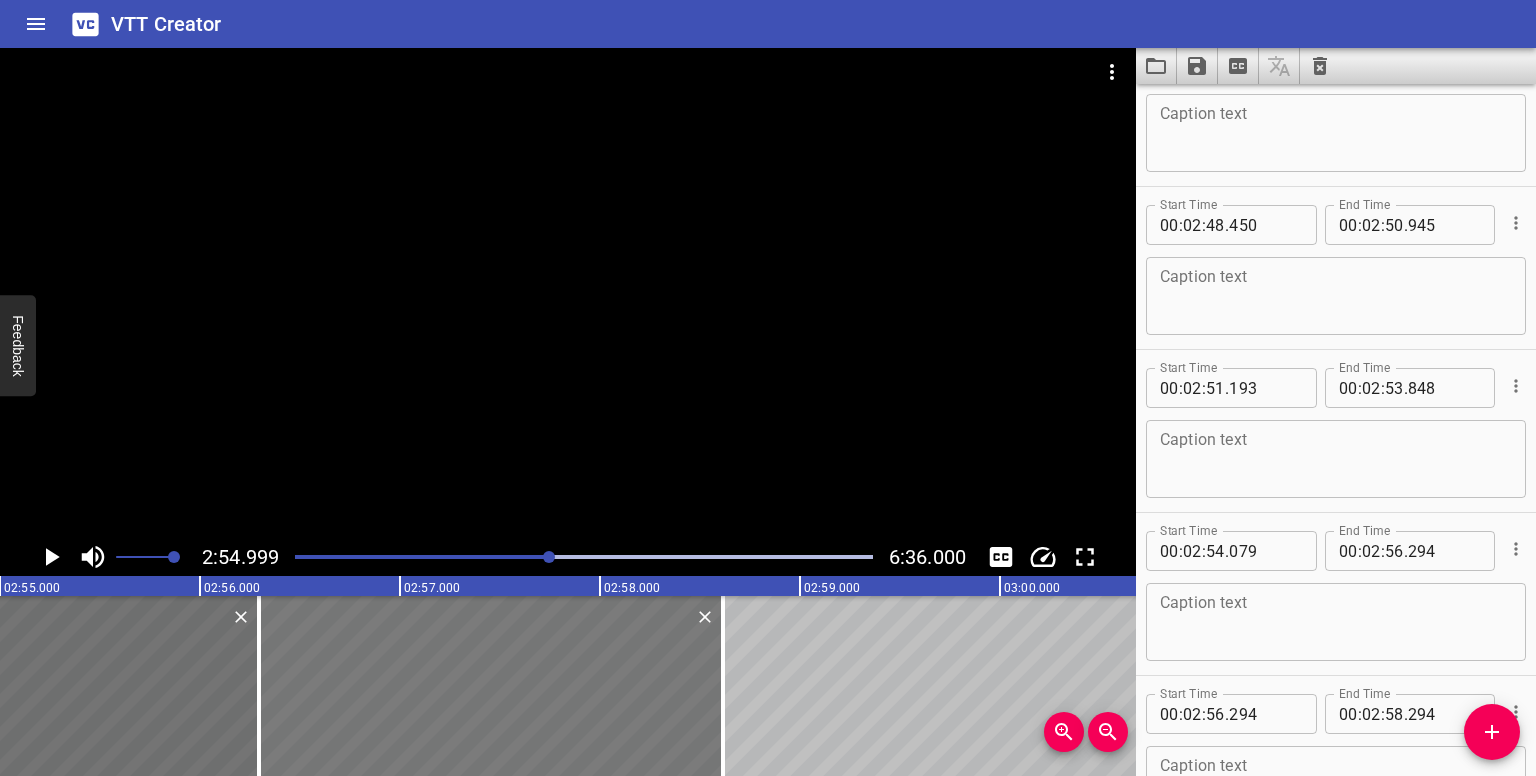 type on "614" 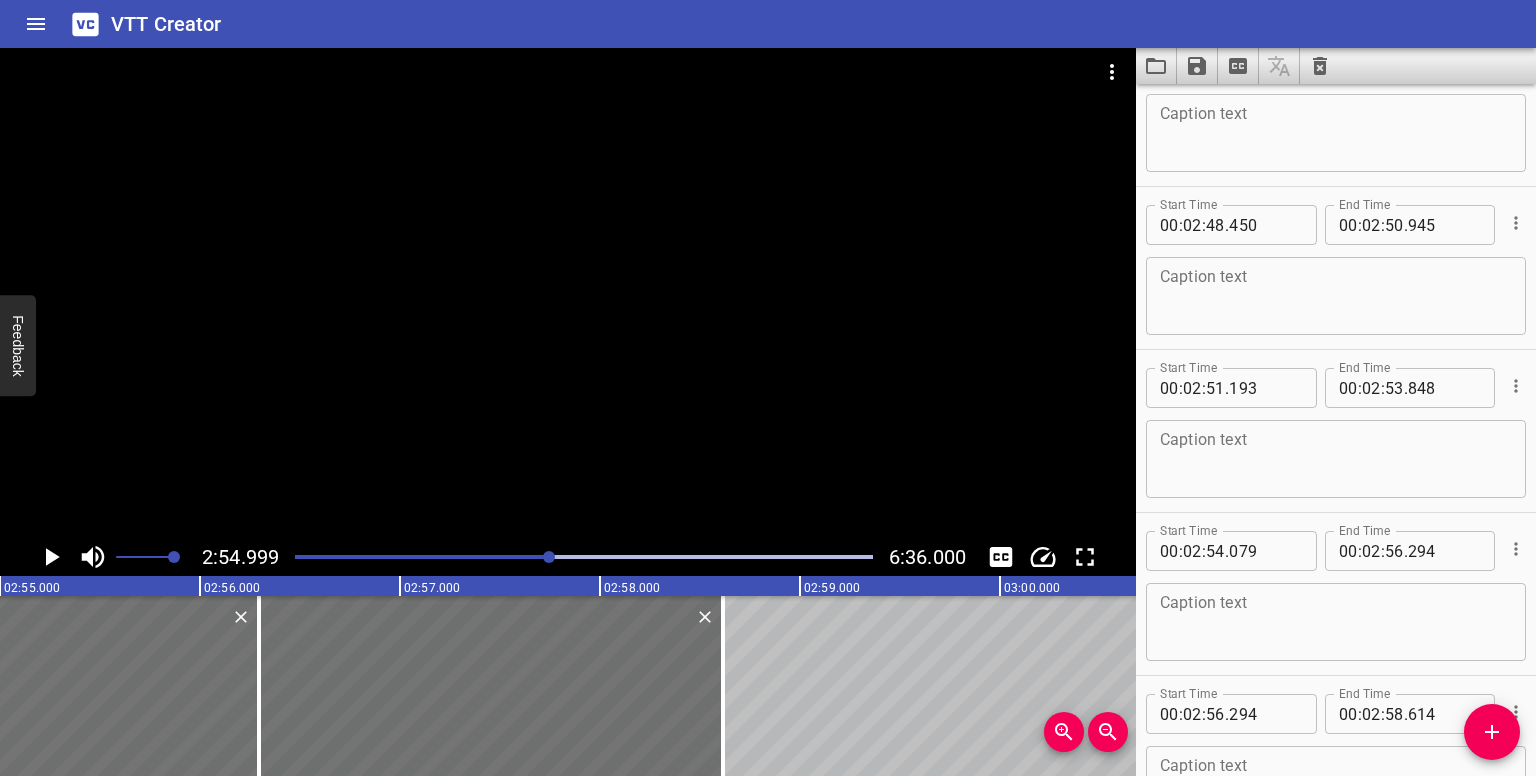 click at bounding box center [549, 557] 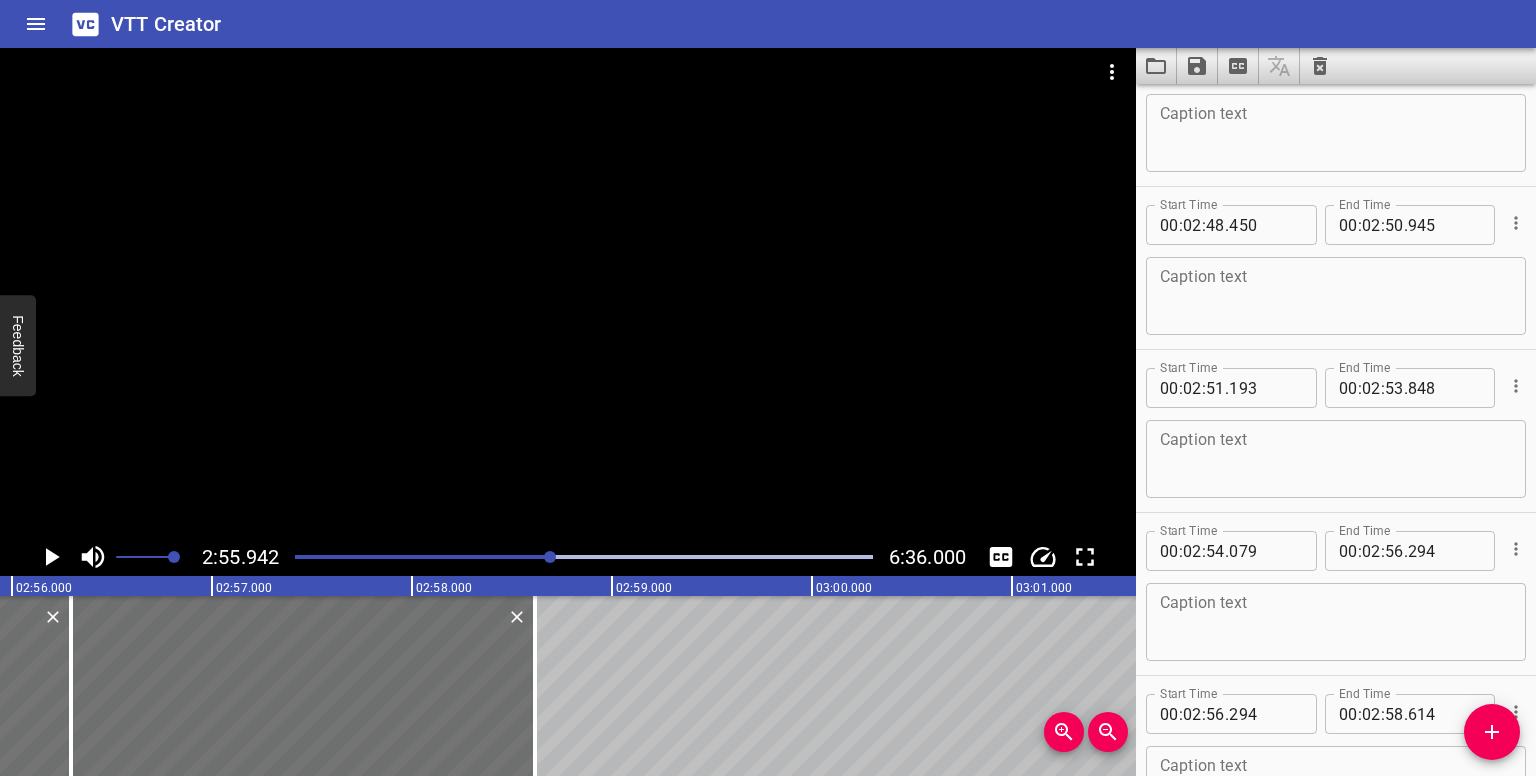 click at bounding box center [550, 557] 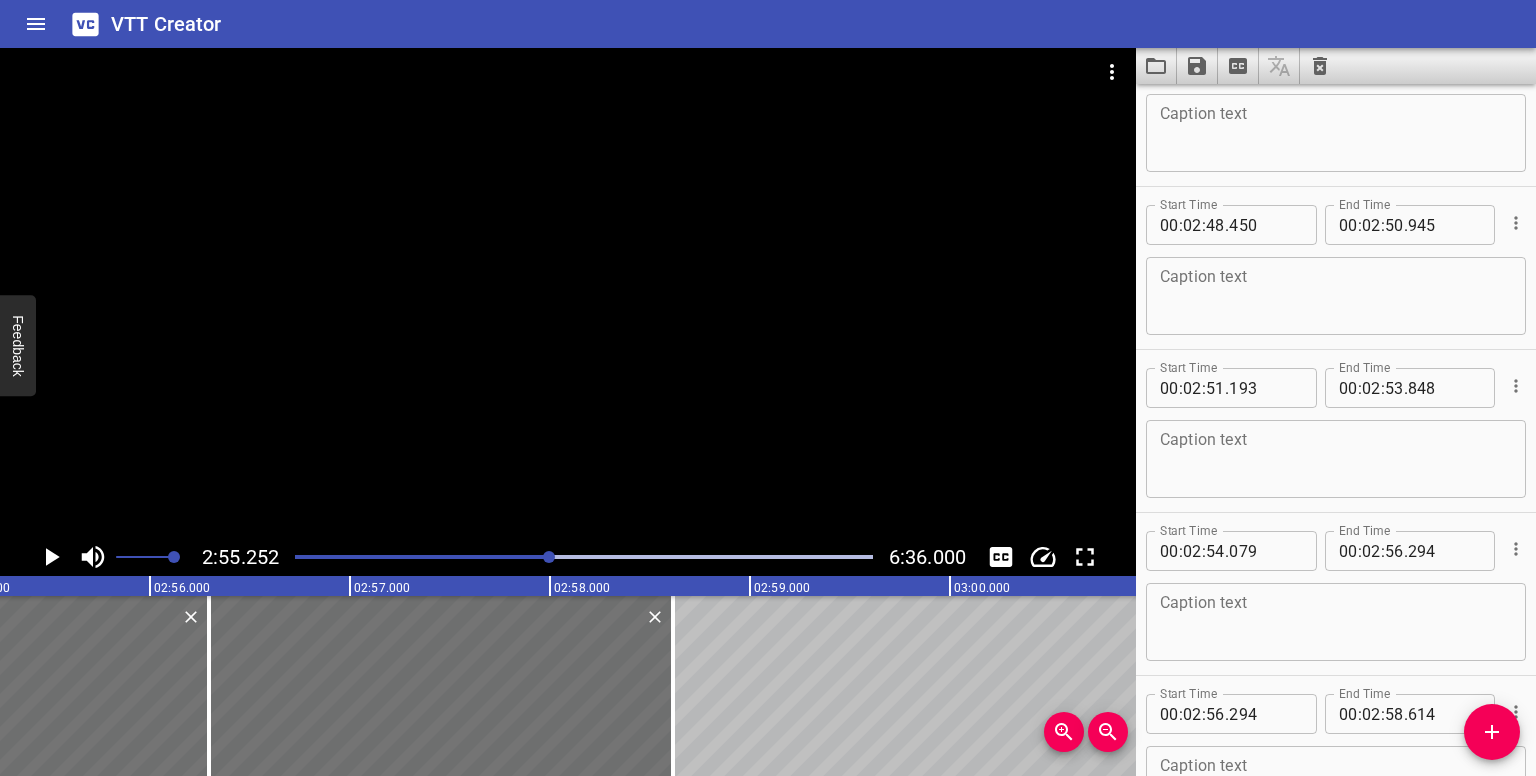 click at bounding box center [549, 557] 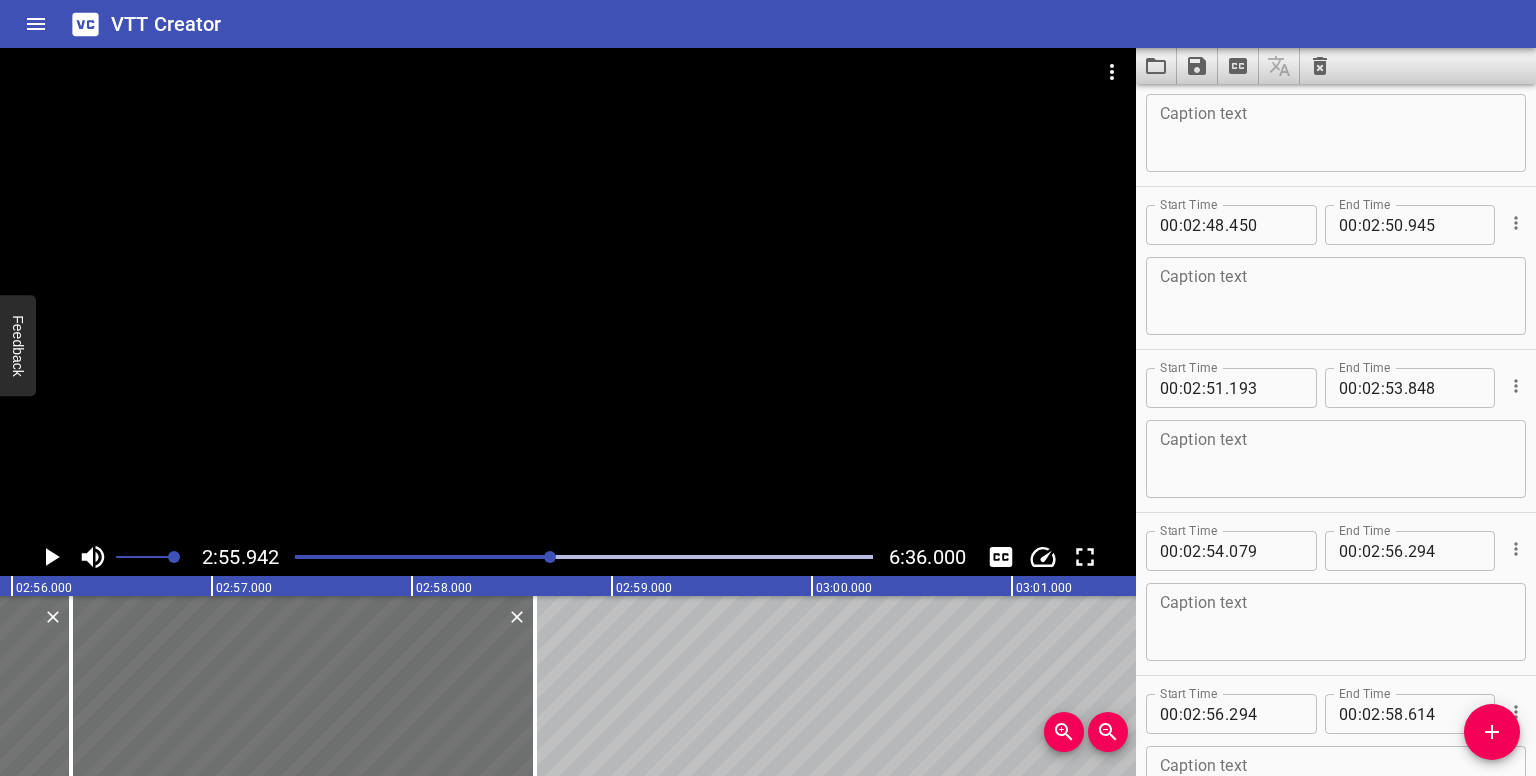 click at bounding box center (550, 557) 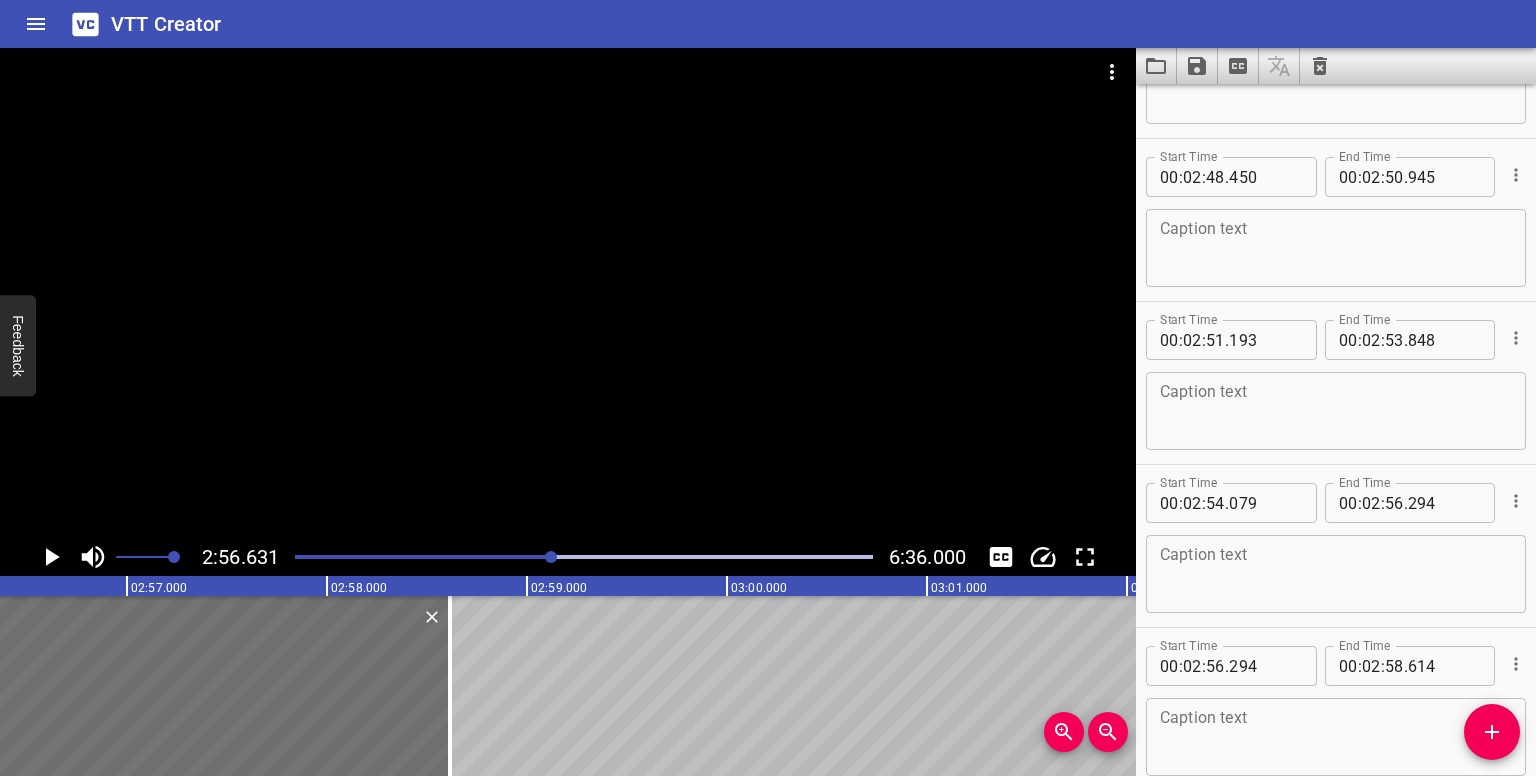 scroll, scrollTop: 8673, scrollLeft: 0, axis: vertical 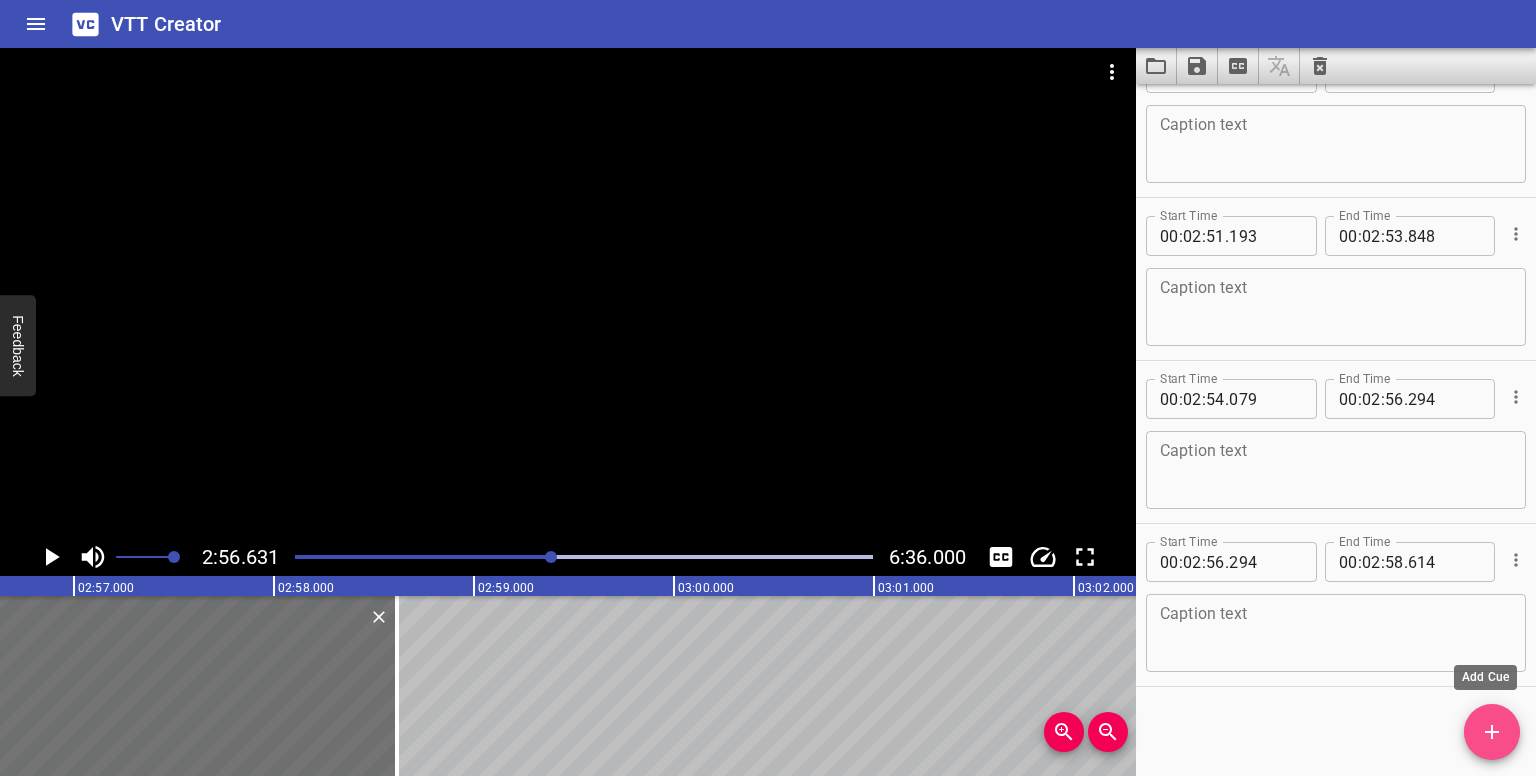 drag, startPoint x: 1496, startPoint y: 733, endPoint x: 902, endPoint y: 676, distance: 596.7286 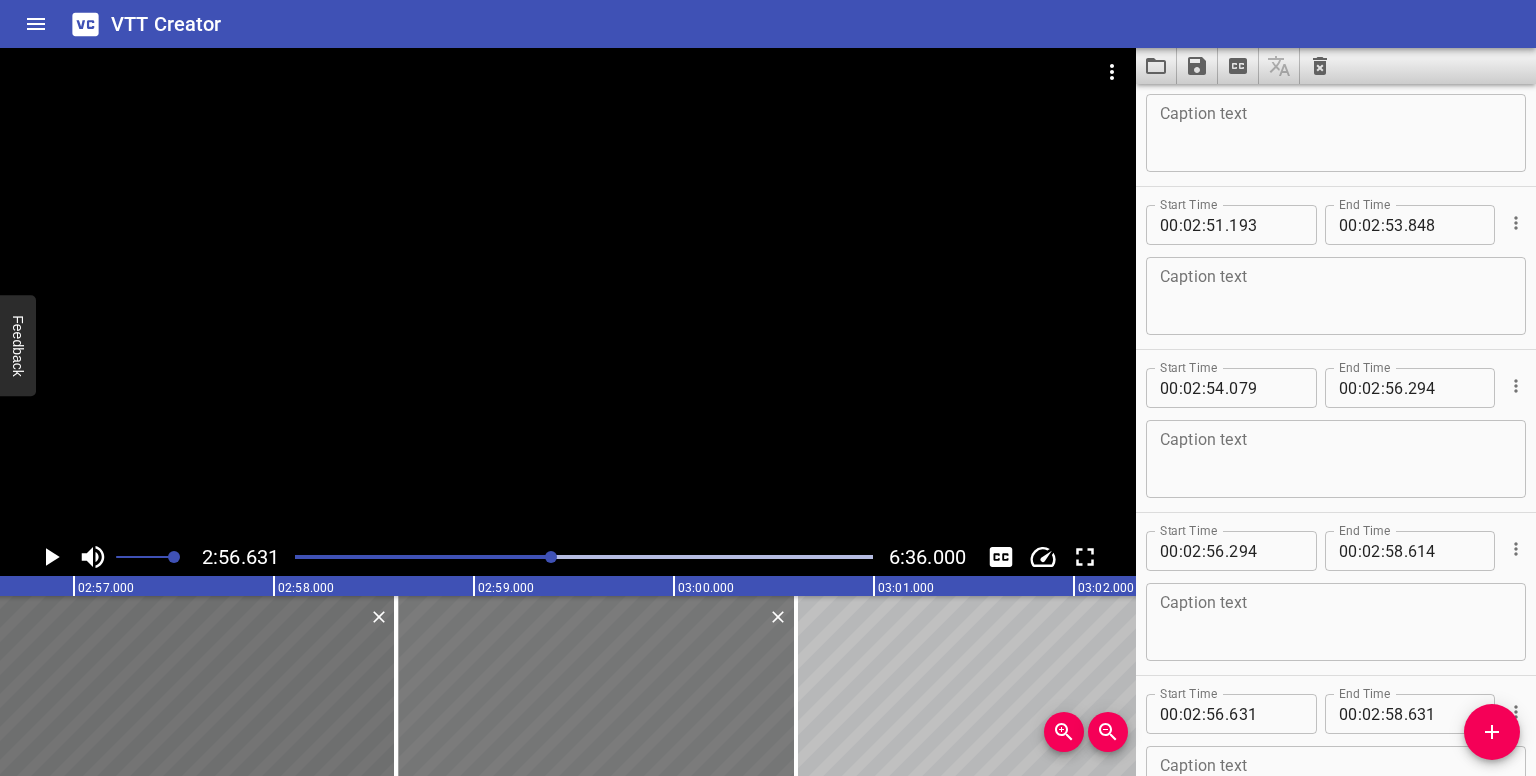 drag, startPoint x: 141, startPoint y: 687, endPoint x: 532, endPoint y: 694, distance: 391.06265 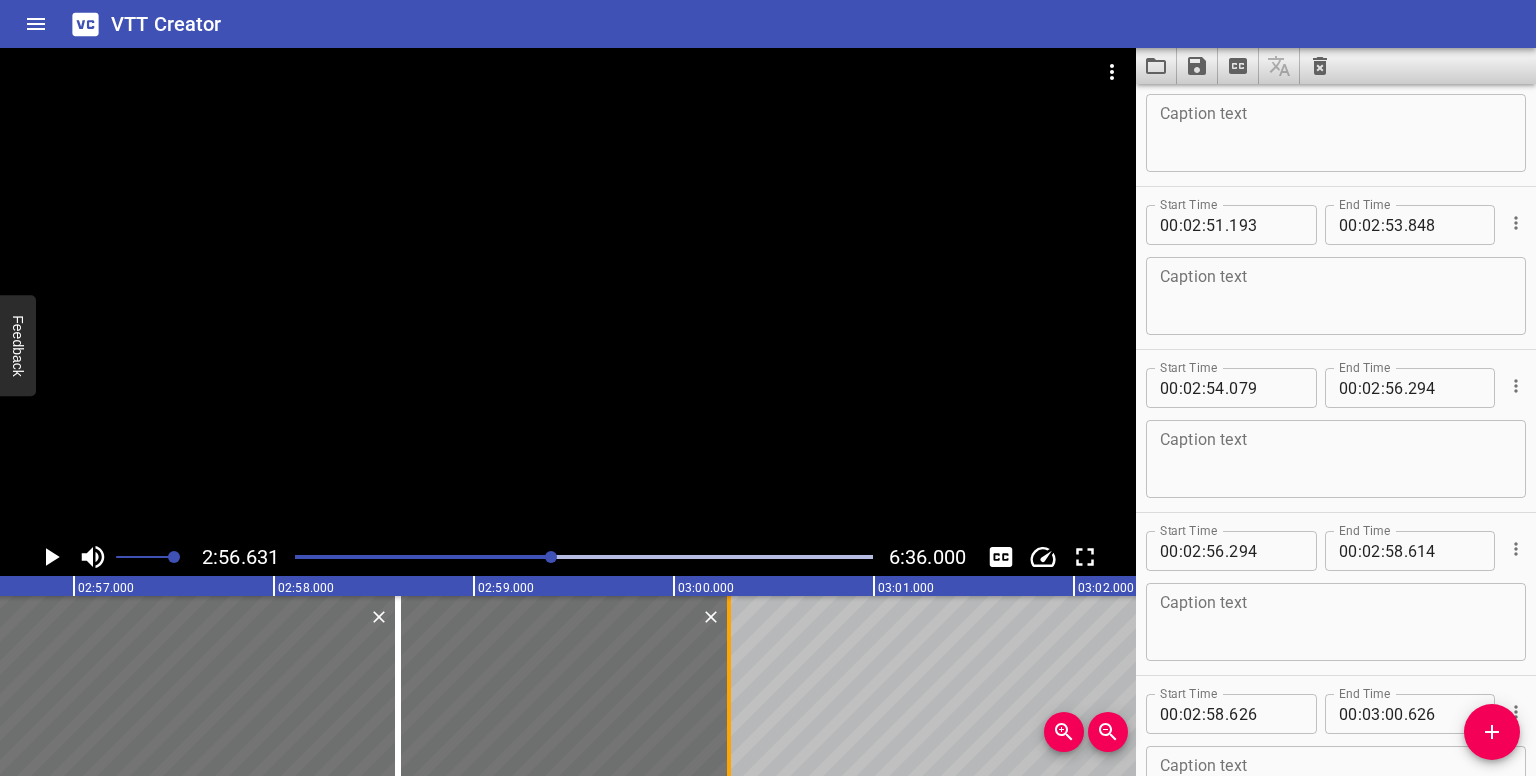 drag, startPoint x: 802, startPoint y: 701, endPoint x: 732, endPoint y: 701, distance: 70 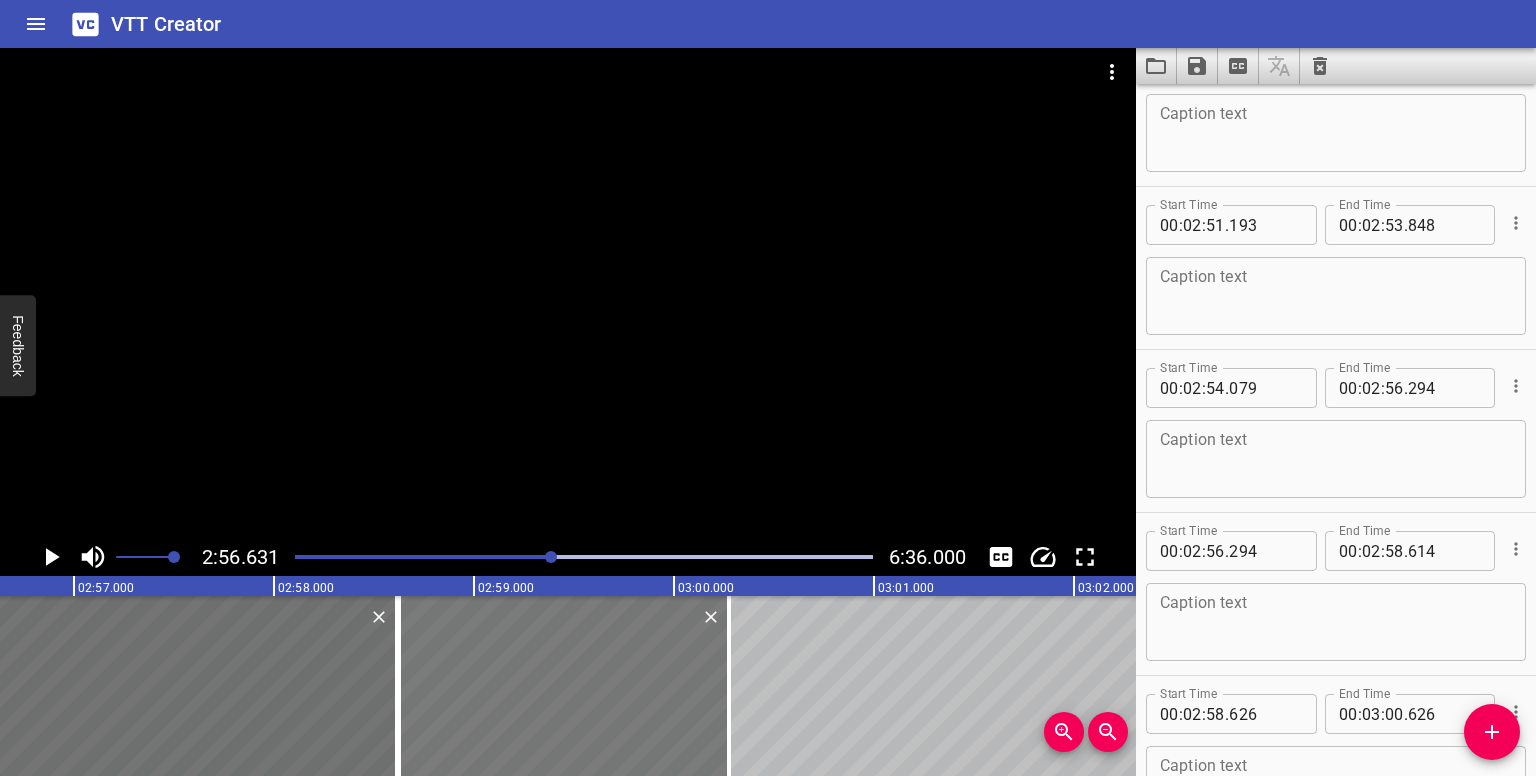 type on "276" 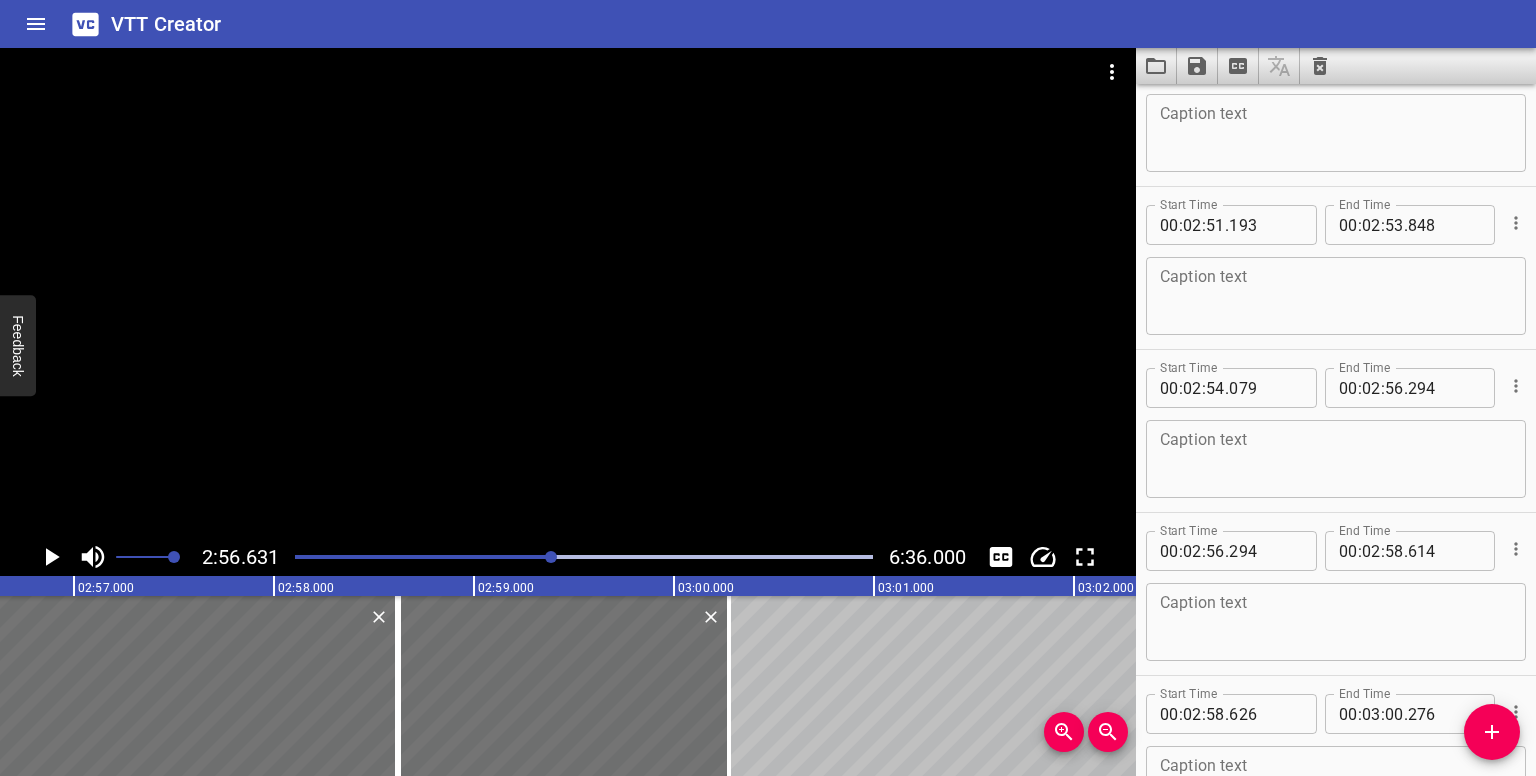 click at bounding box center [551, 557] 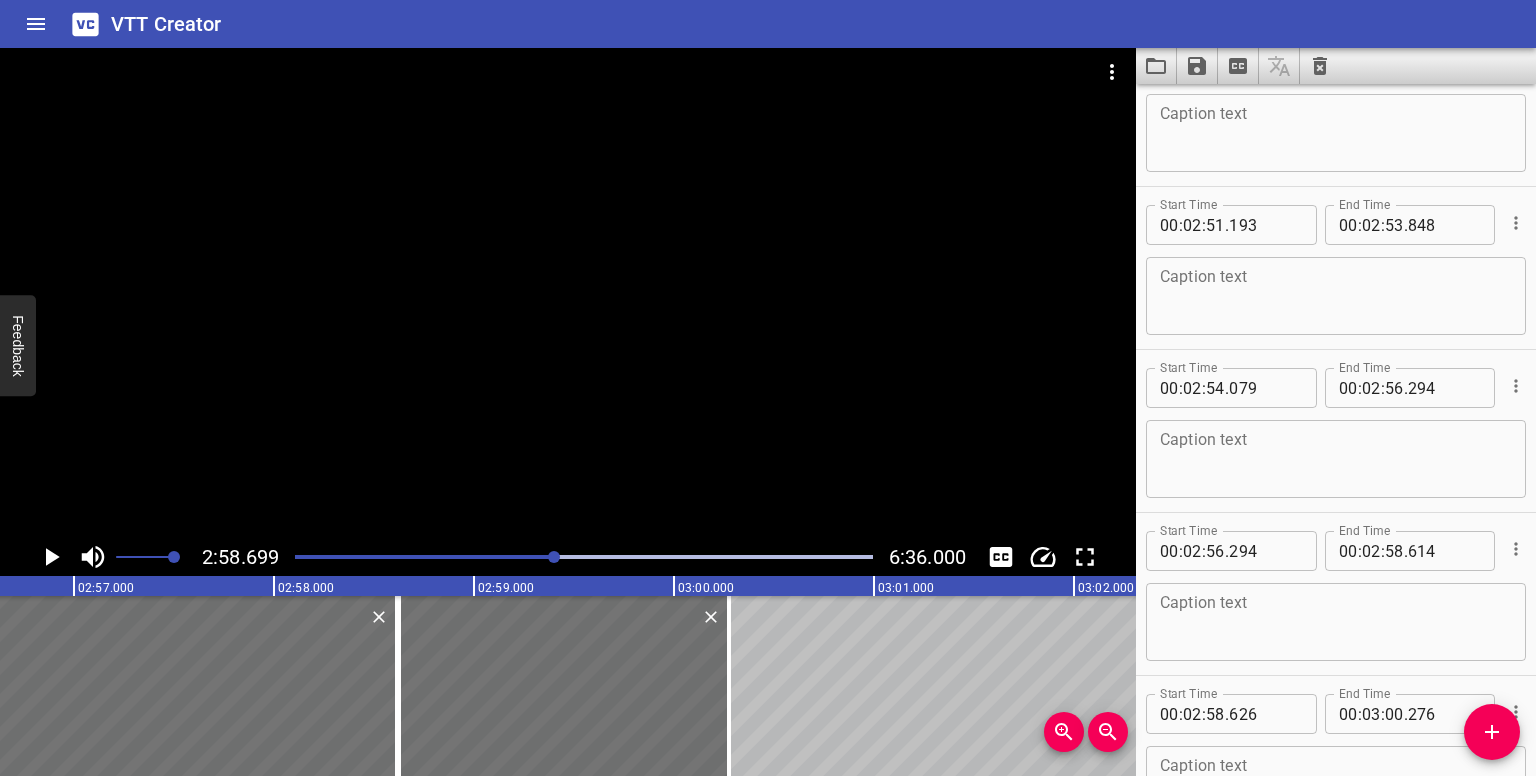 scroll, scrollTop: 8856, scrollLeft: 0, axis: vertical 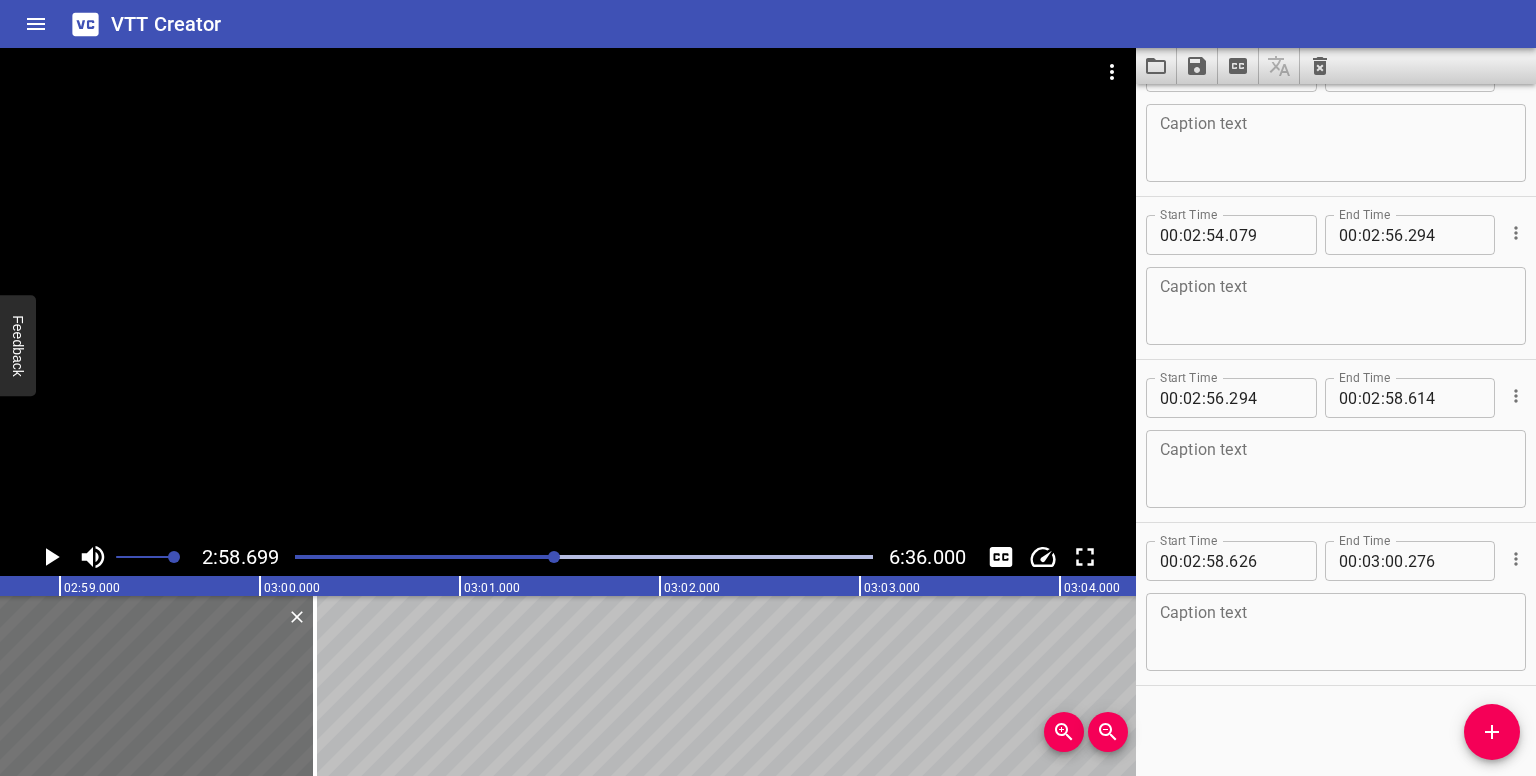 click at bounding box center [554, 557] 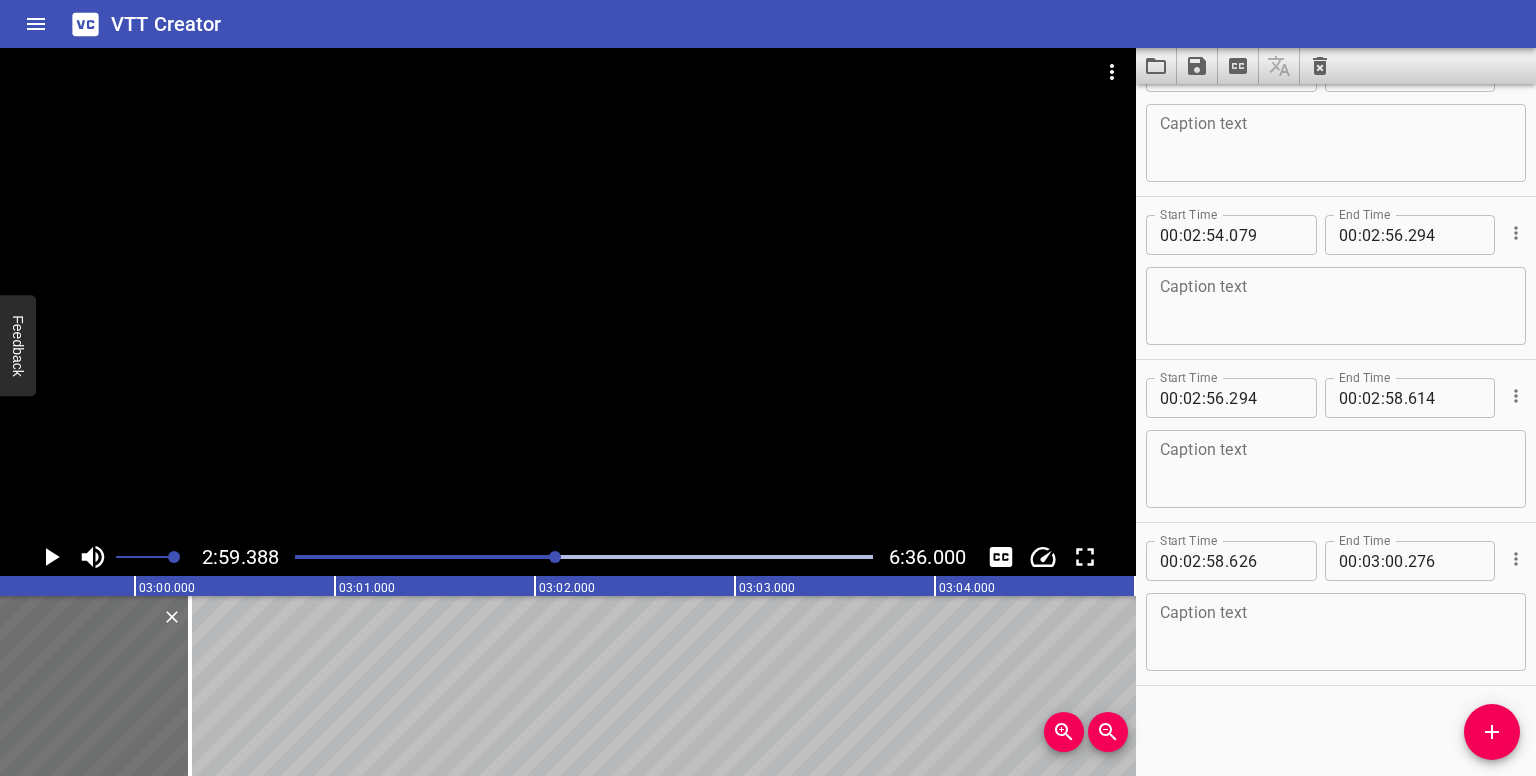 scroll, scrollTop: 0, scrollLeft: 35877, axis: horizontal 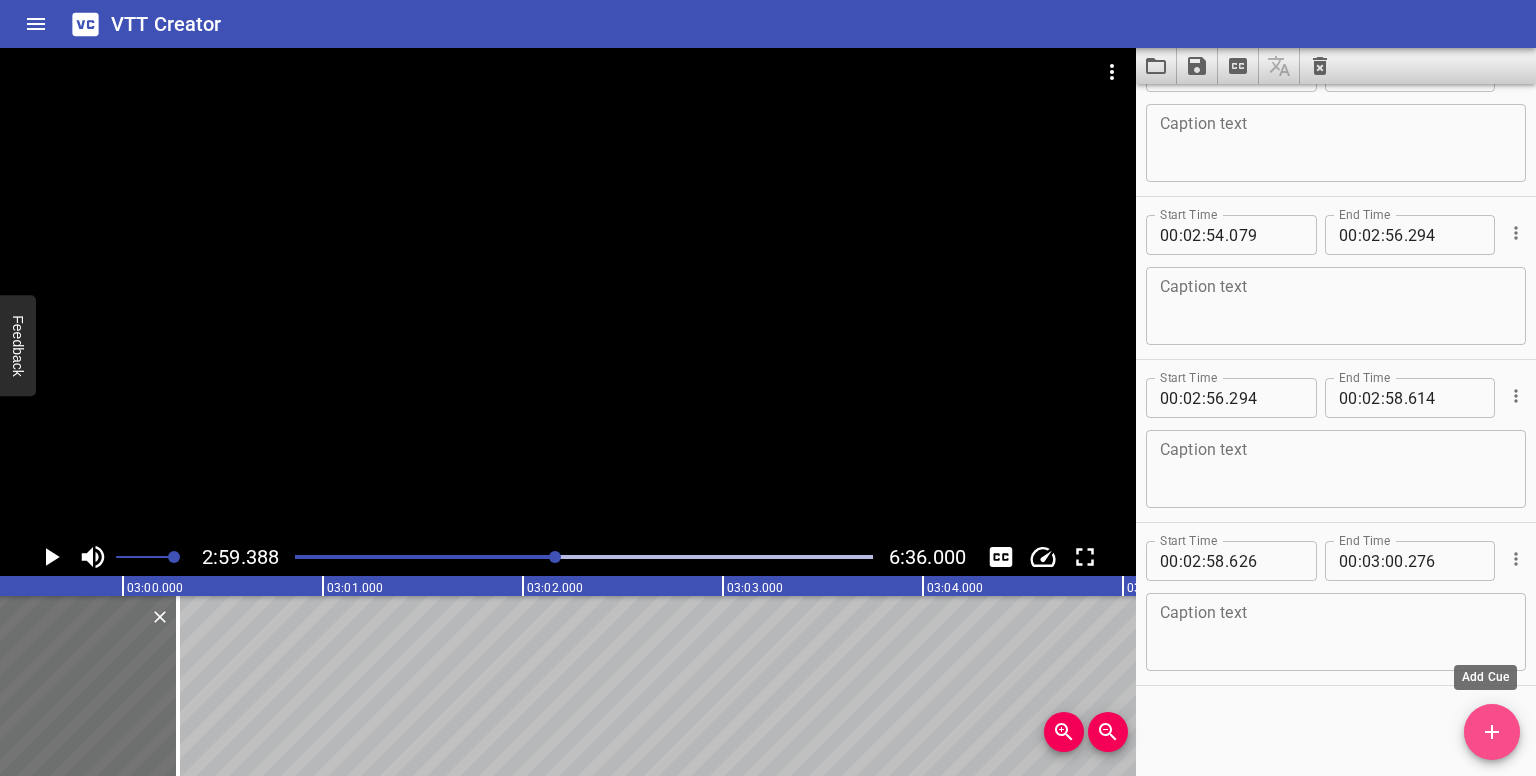 click at bounding box center (1492, 732) 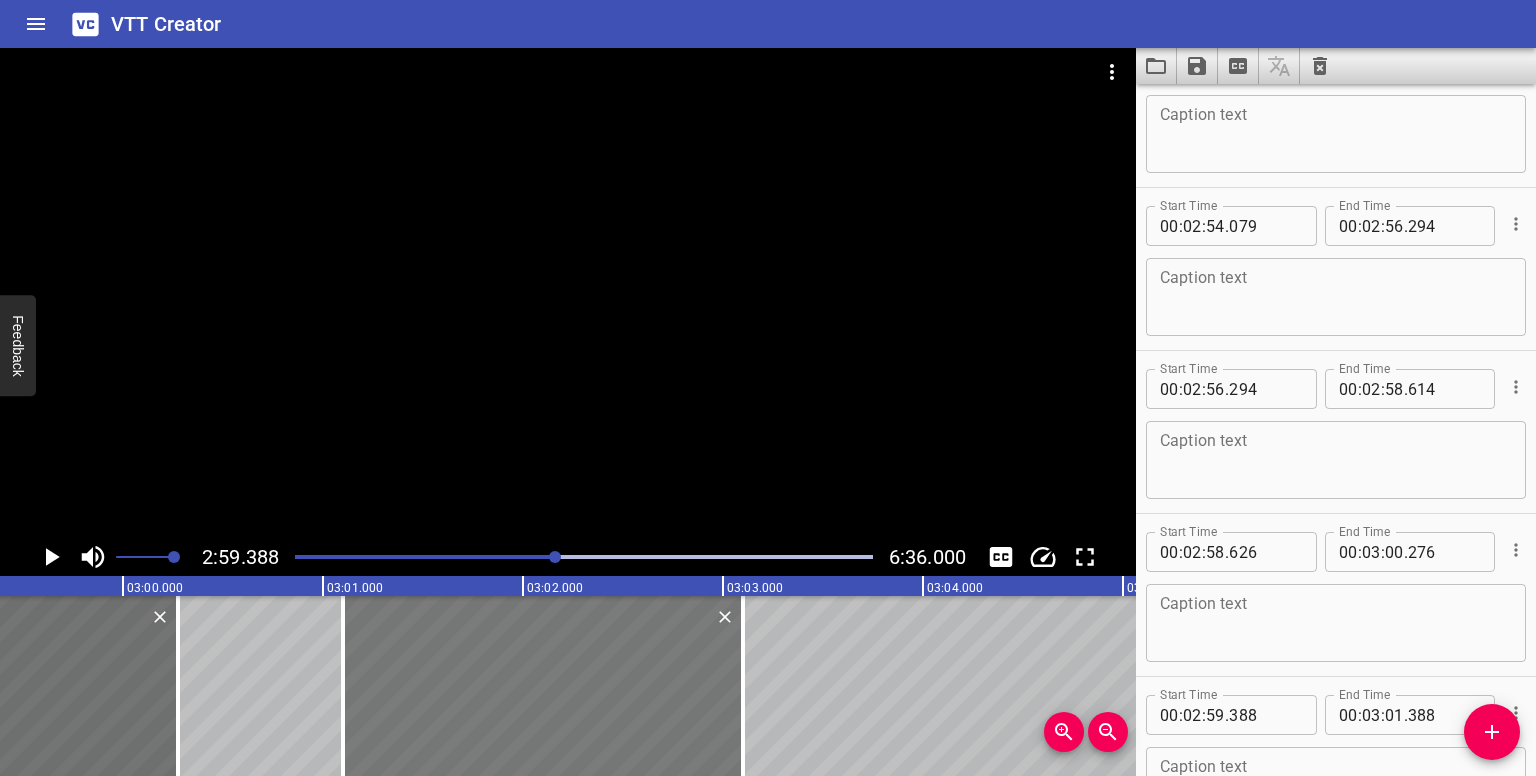 drag, startPoint x: 273, startPoint y: 661, endPoint x: 620, endPoint y: 666, distance: 347.036 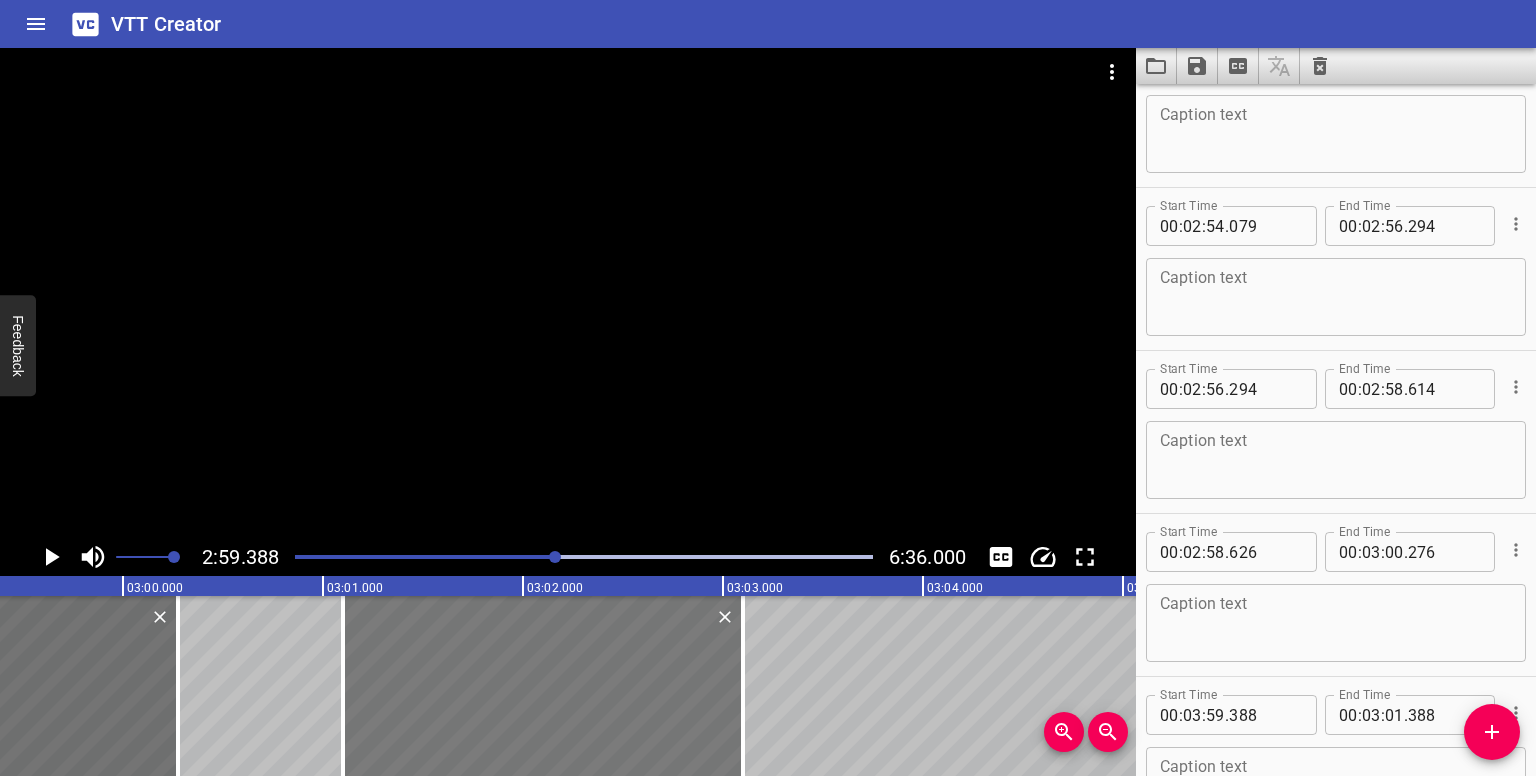 type on "01" 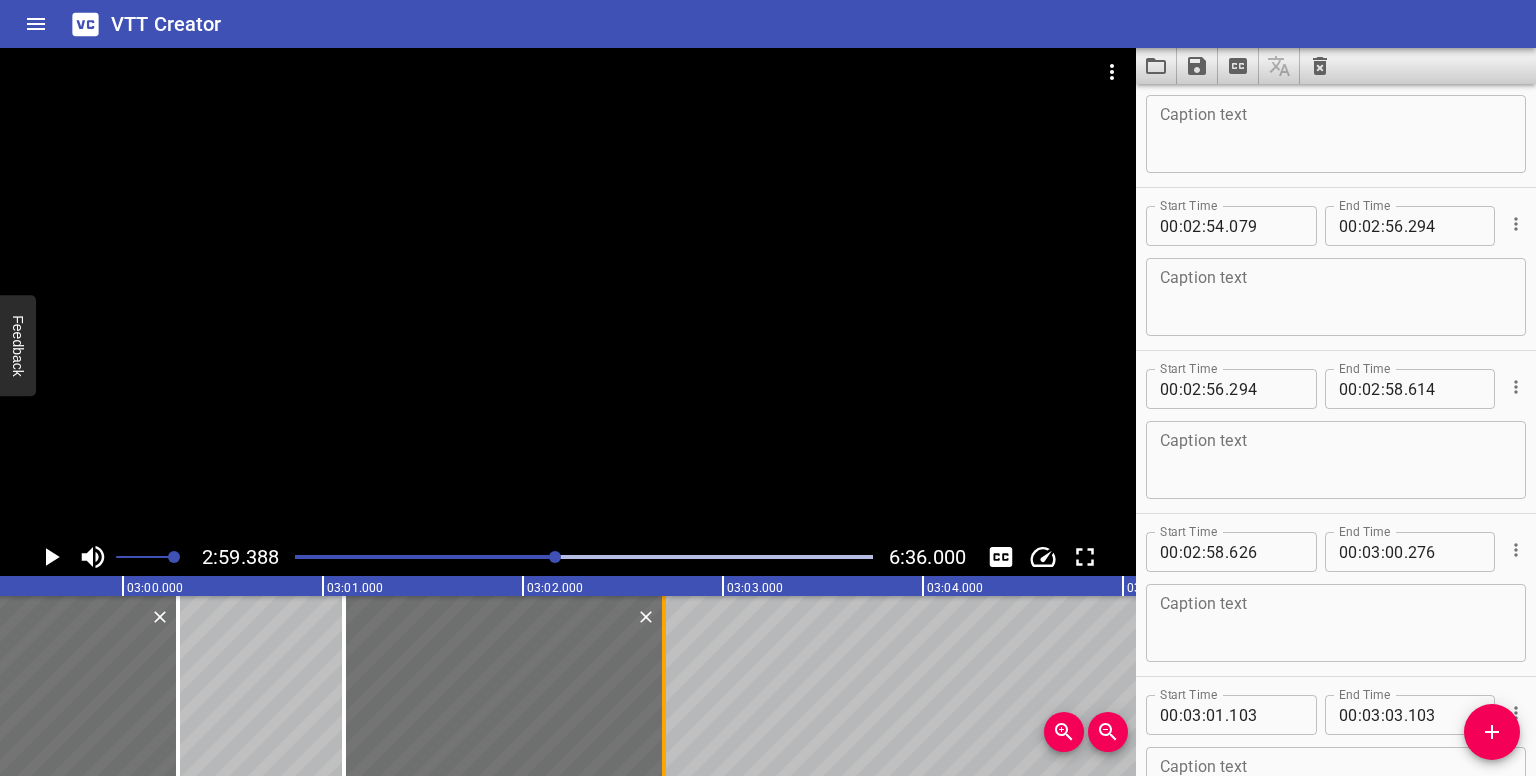 drag, startPoint x: 691, startPoint y: 676, endPoint x: 668, endPoint y: 673, distance: 23.194826 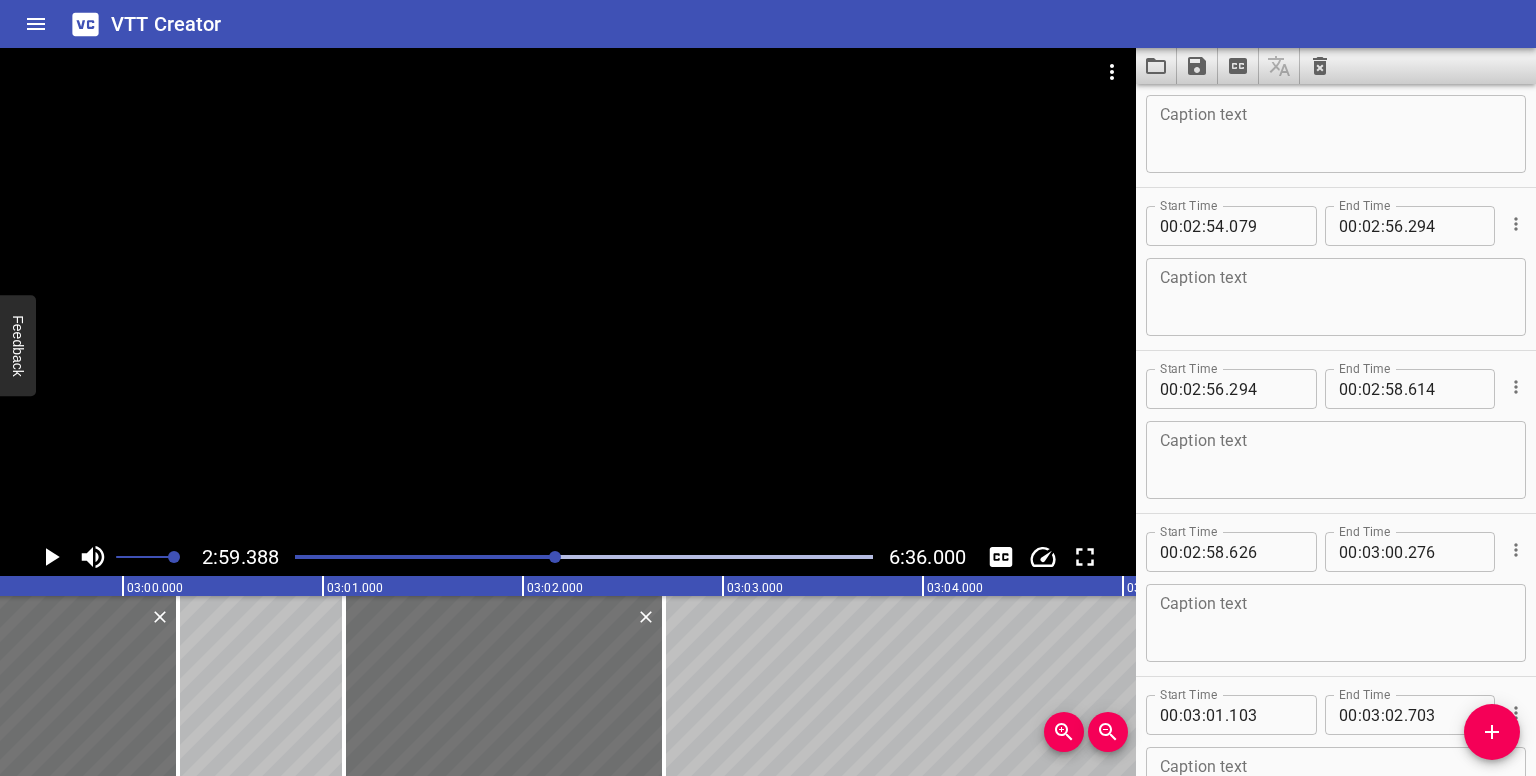 click at bounding box center (555, 557) 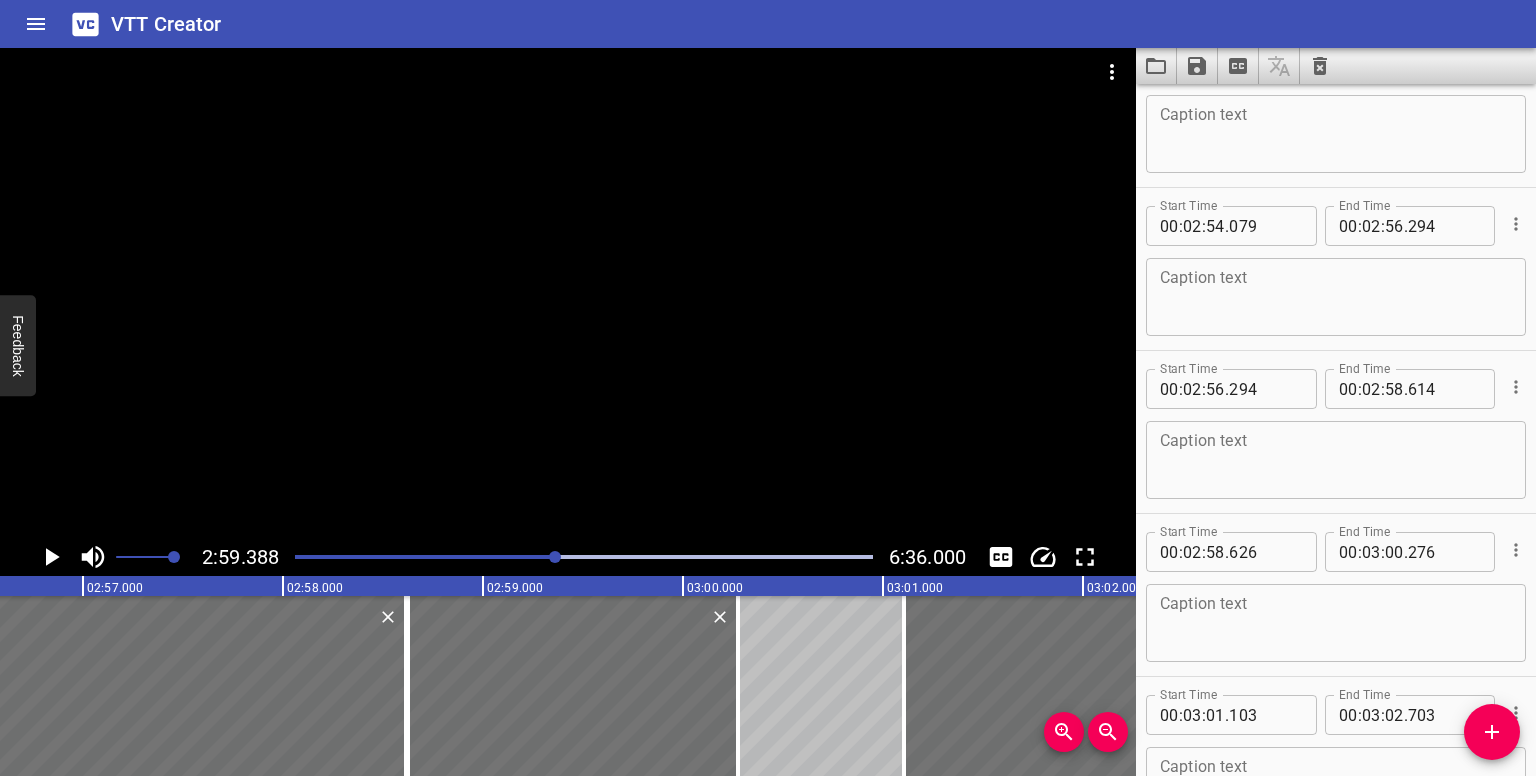scroll, scrollTop: 8942, scrollLeft: 0, axis: vertical 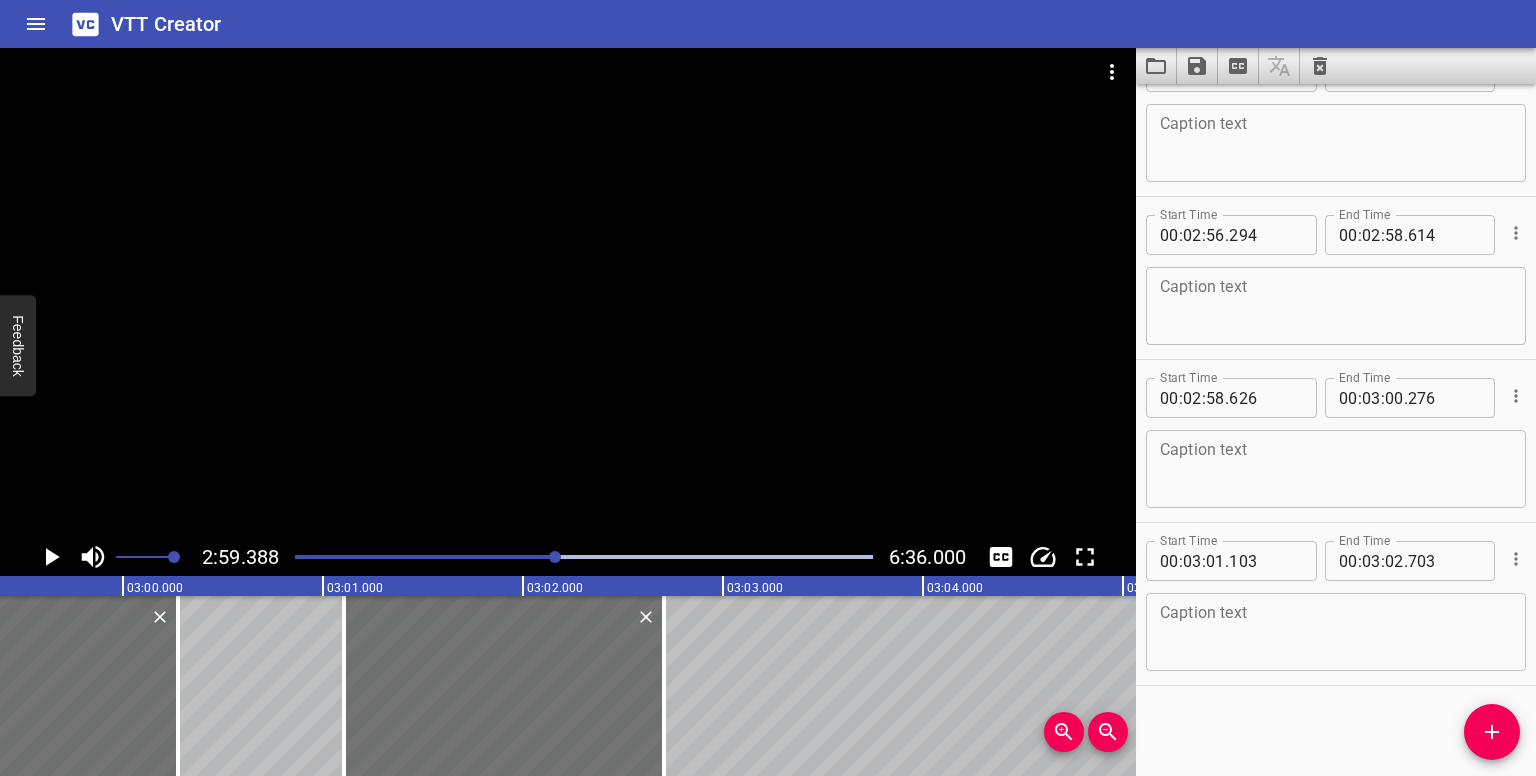 click at bounding box center (555, 557) 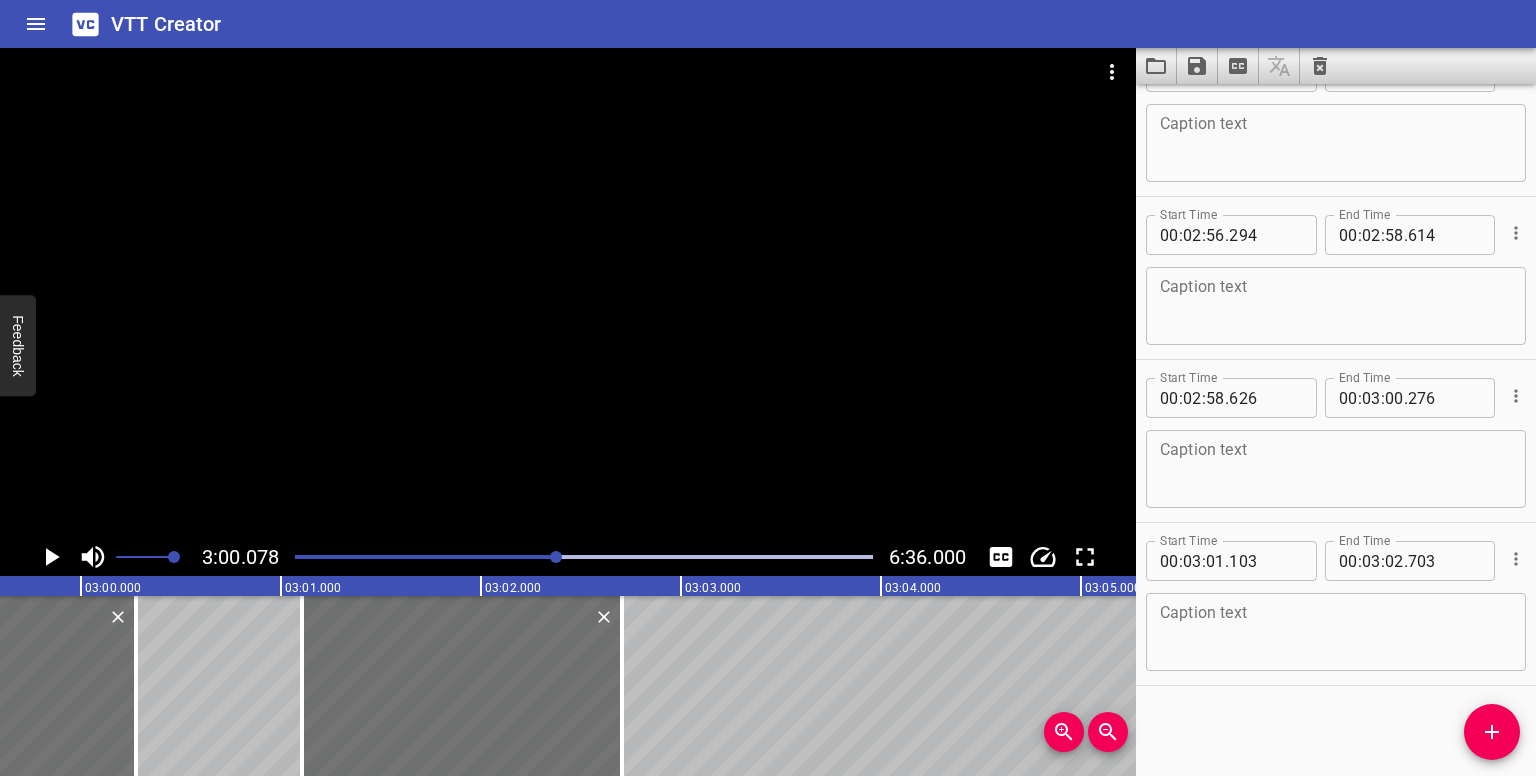 scroll, scrollTop: 0, scrollLeft: 36015, axis: horizontal 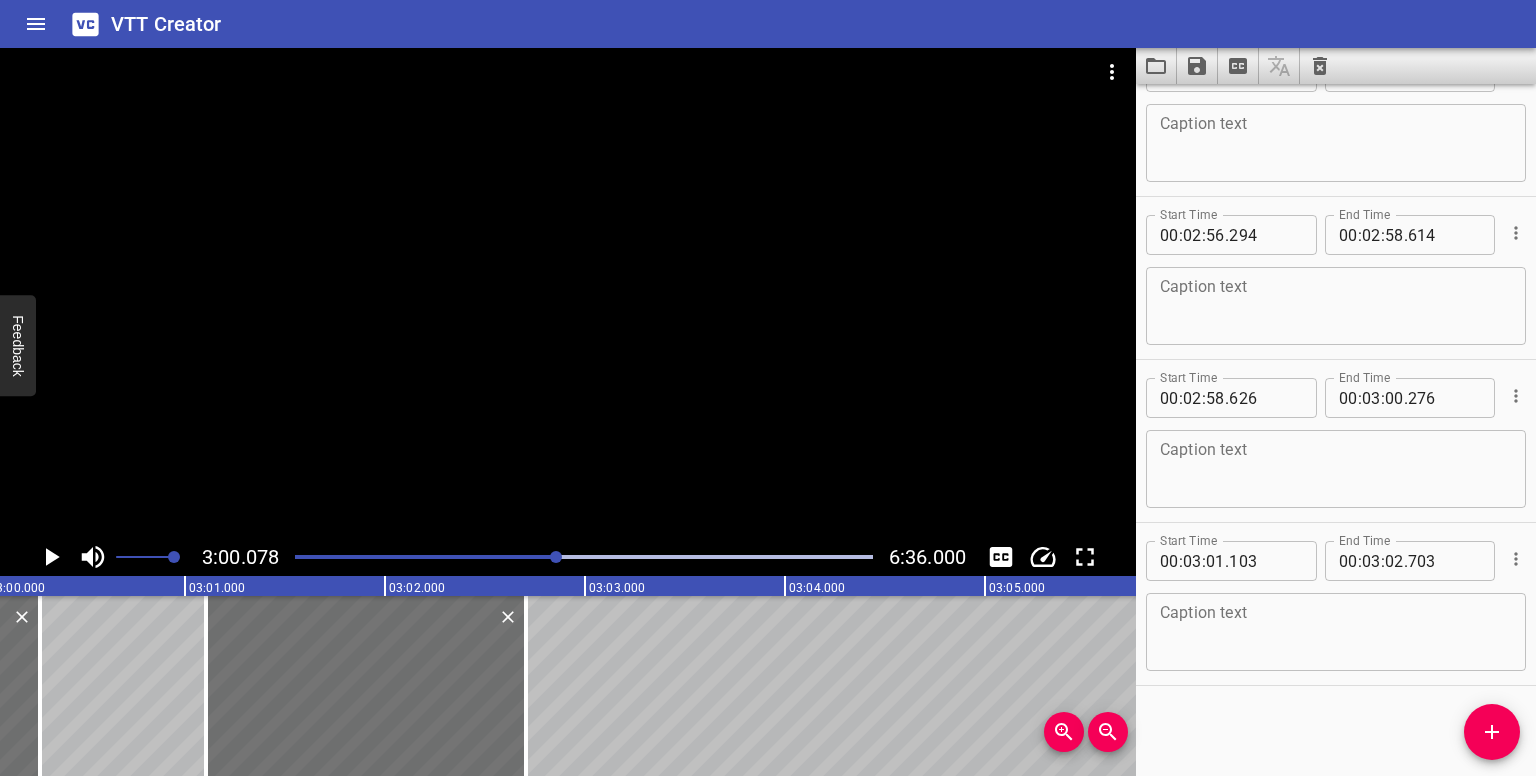 click at bounding box center (584, 557) 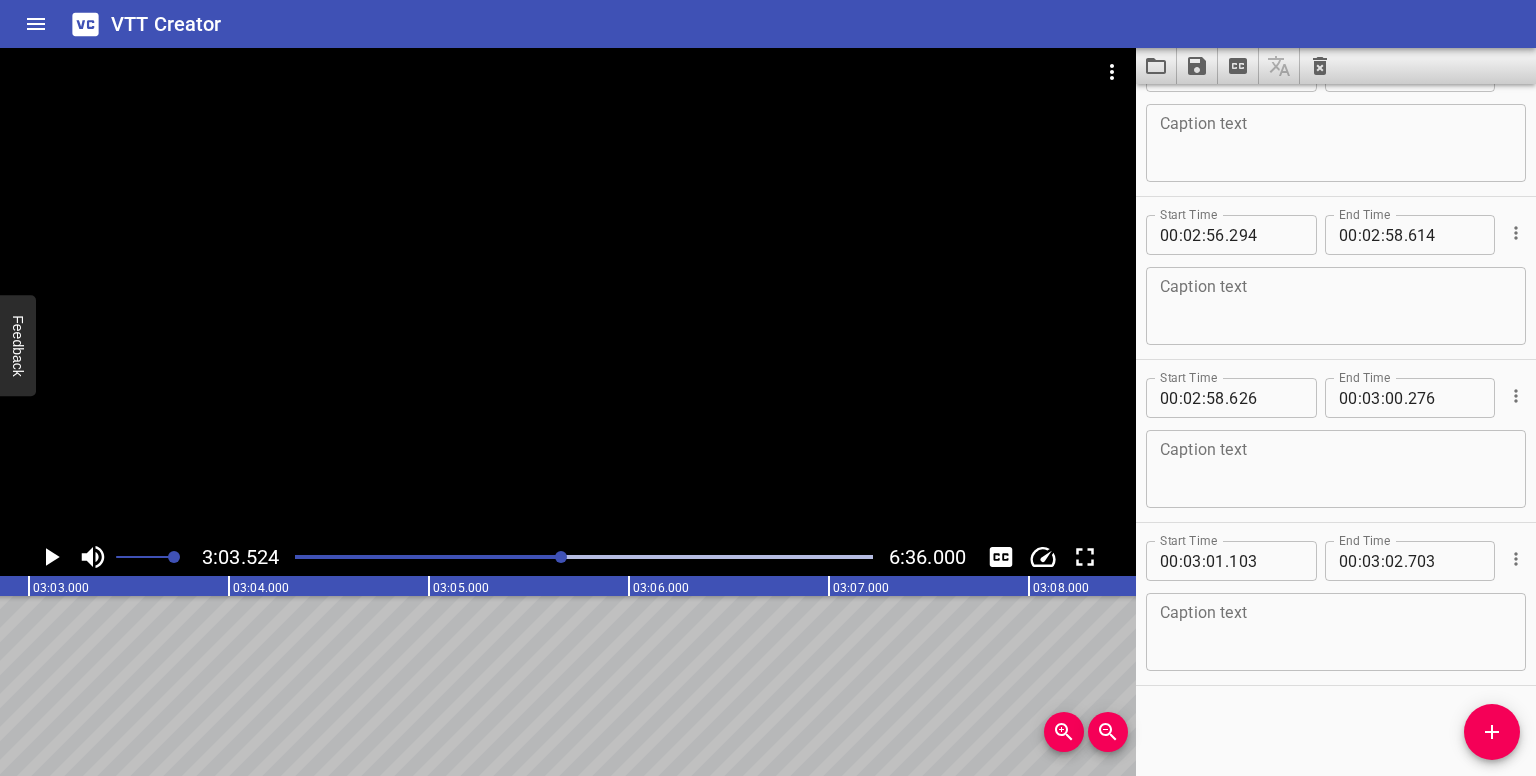 scroll, scrollTop: 0, scrollLeft: 36704, axis: horizontal 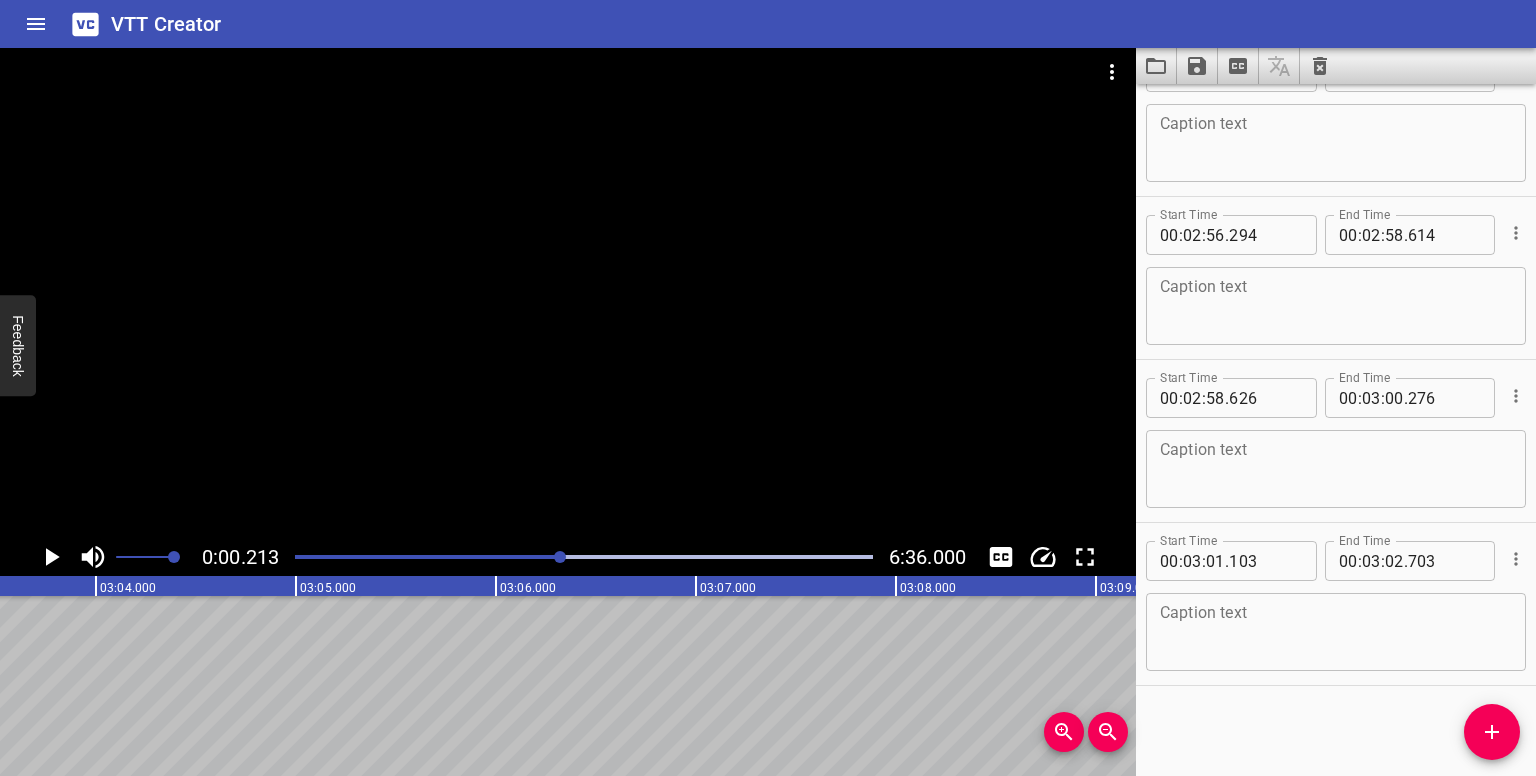 click at bounding box center [560, 557] 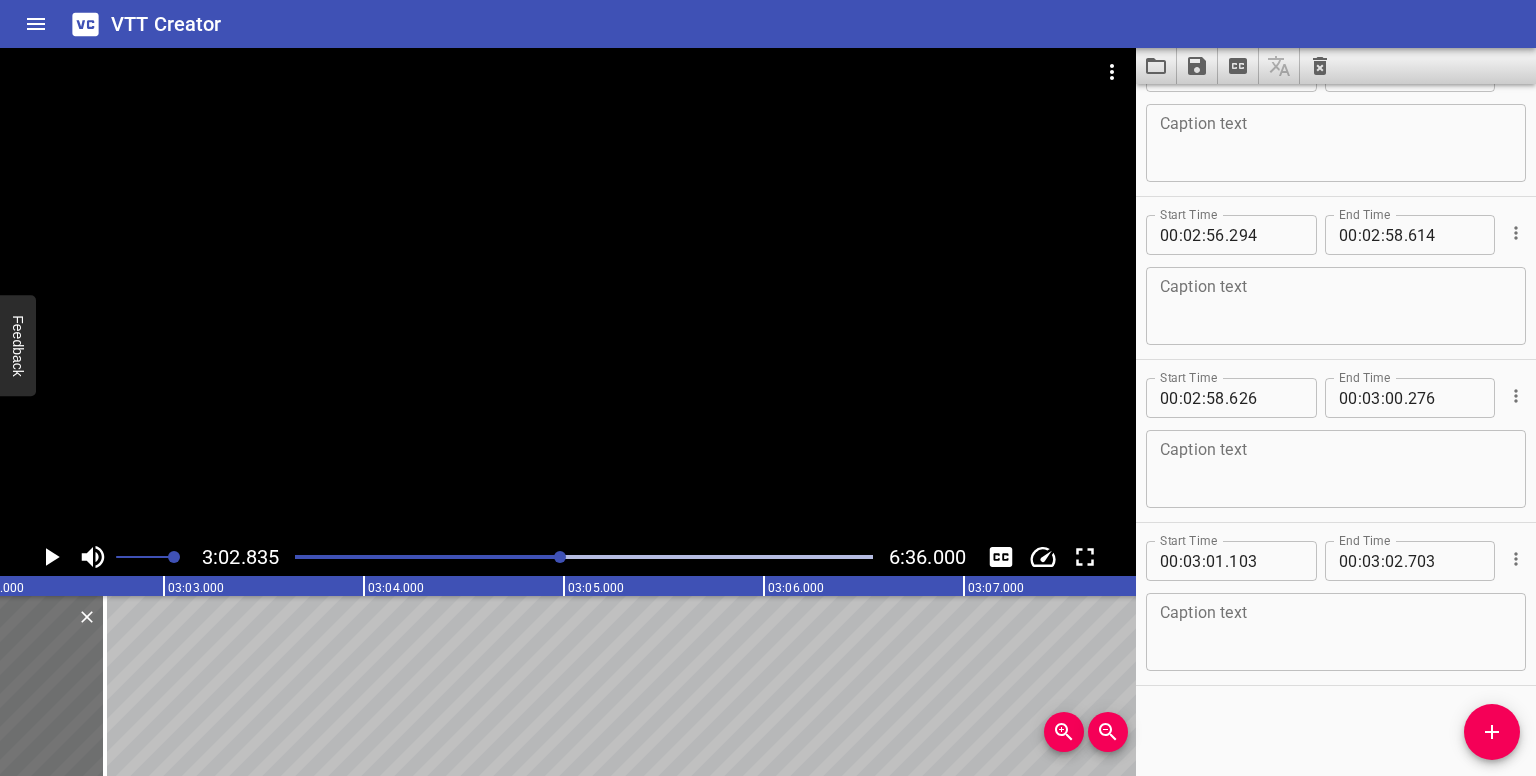 scroll, scrollTop: 0, scrollLeft: 36567, axis: horizontal 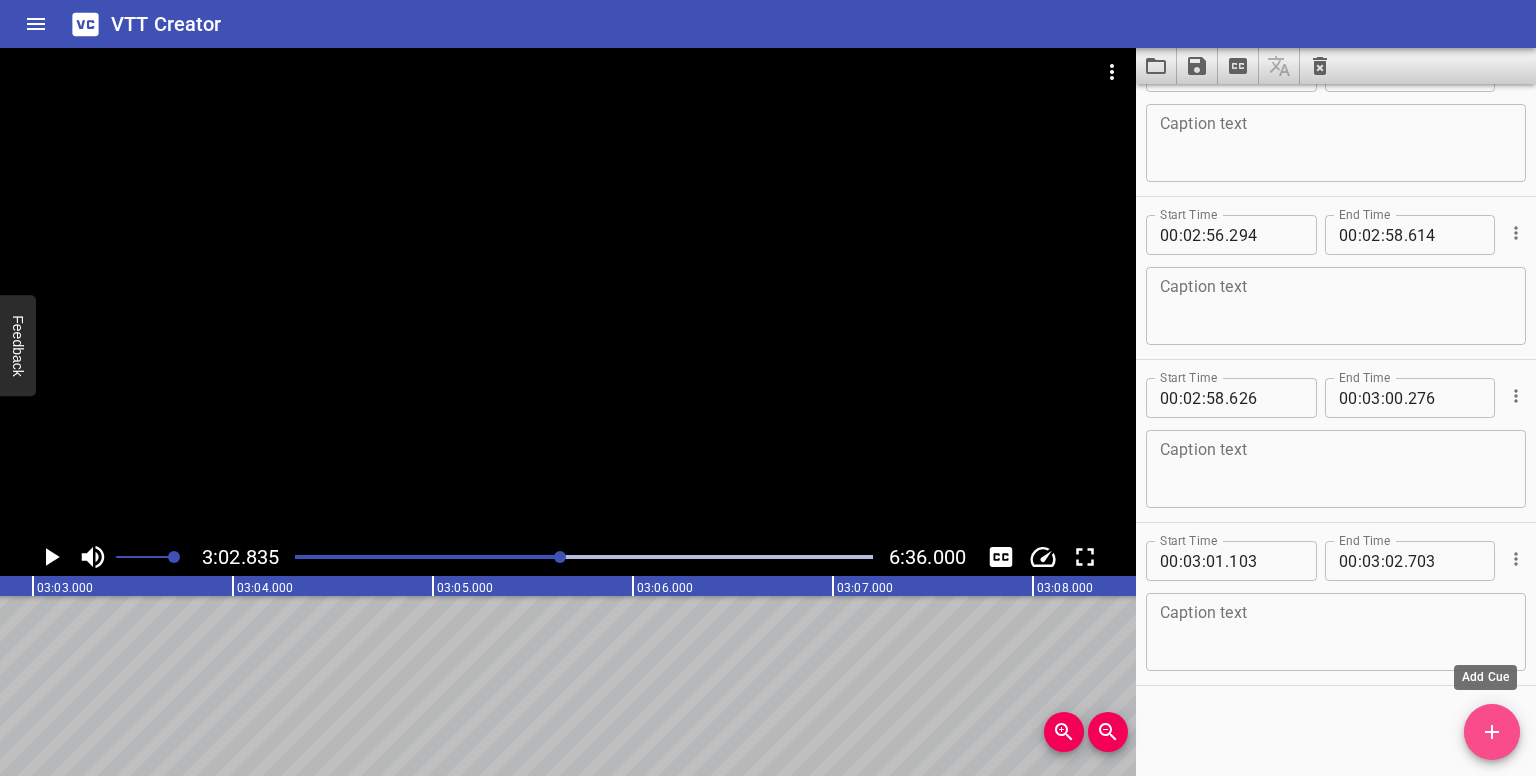 click 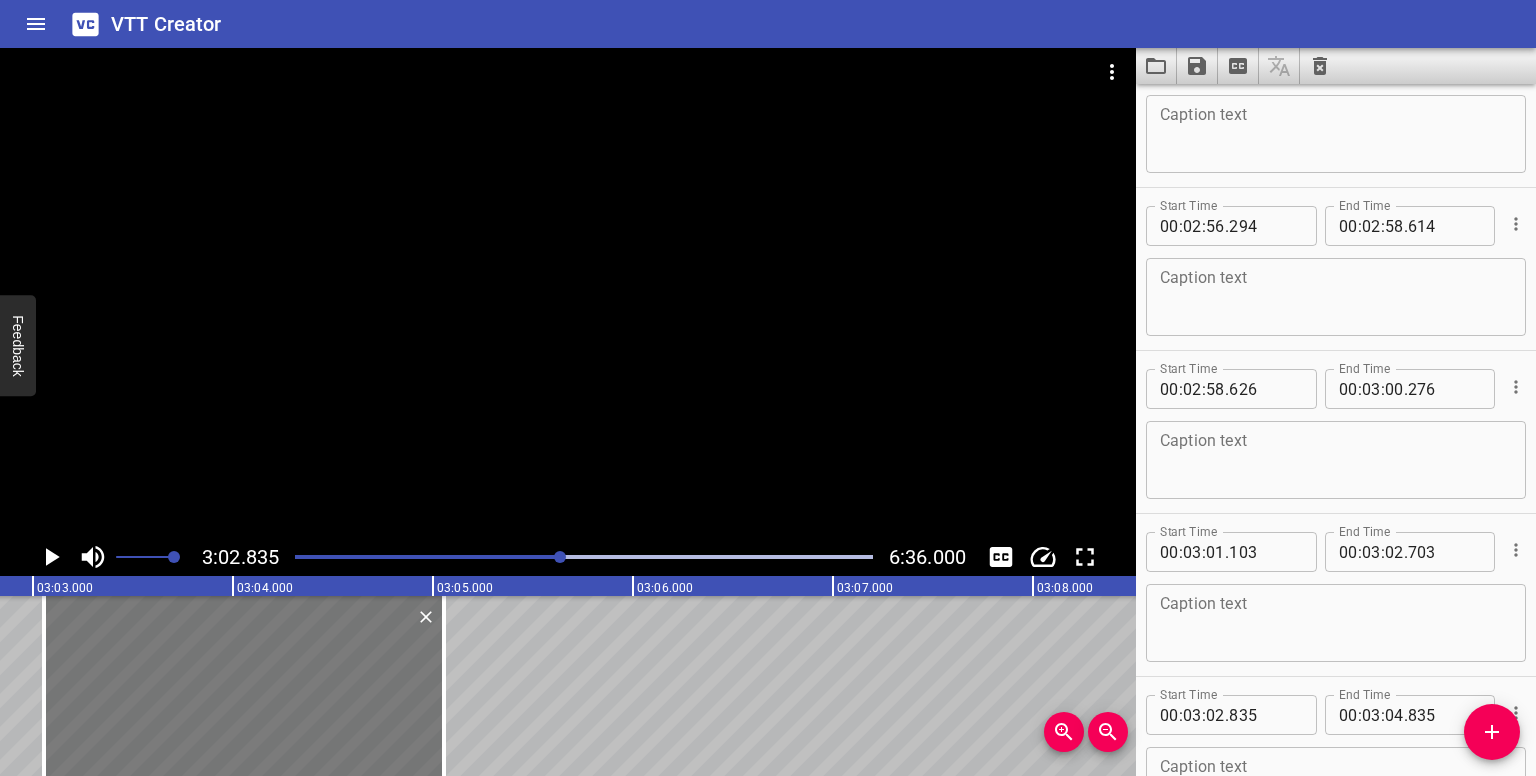drag, startPoint x: 239, startPoint y: 693, endPoint x: 260, endPoint y: 694, distance: 21.023796 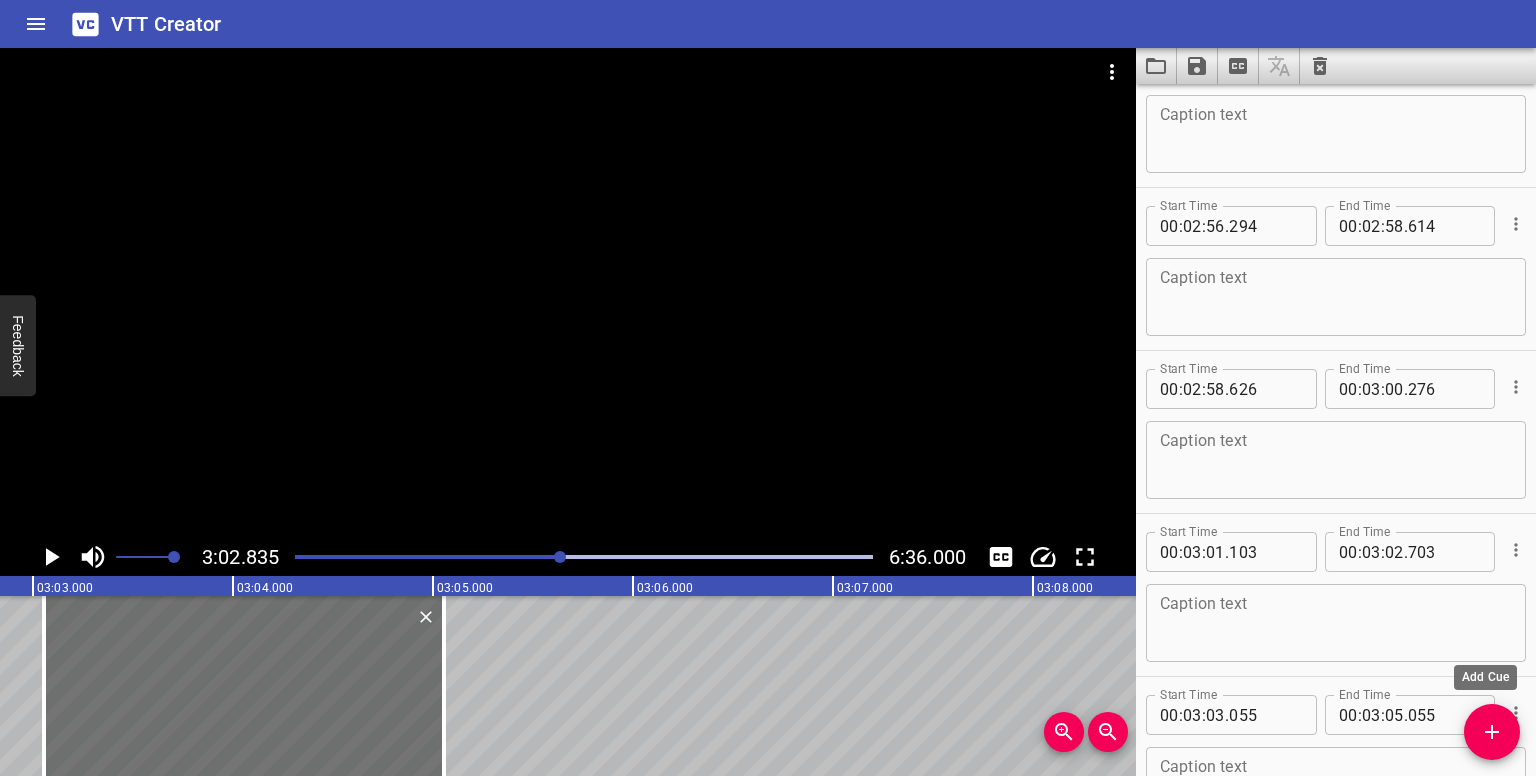 click 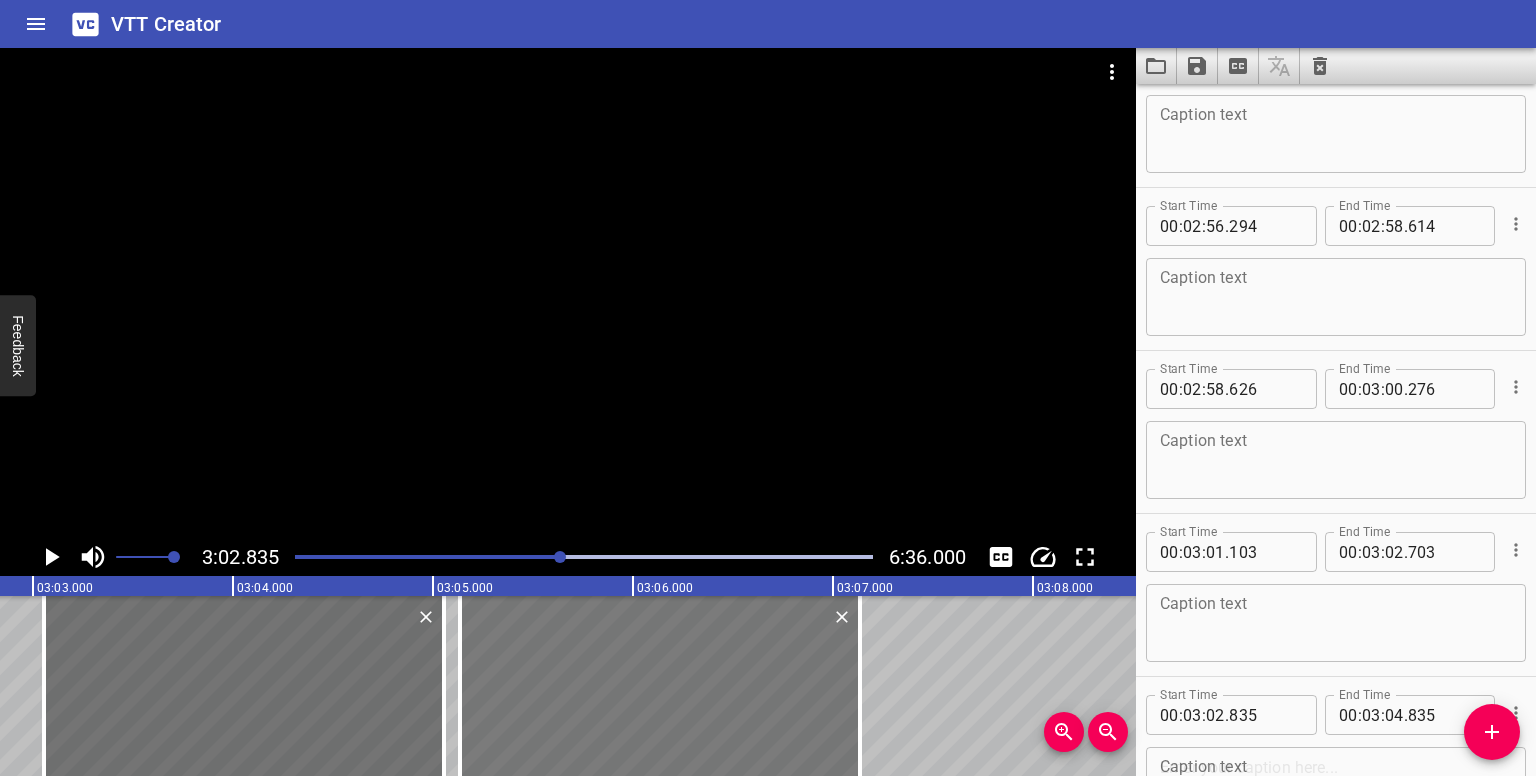 drag, startPoint x: 20, startPoint y: 672, endPoint x: 480, endPoint y: 625, distance: 462.39487 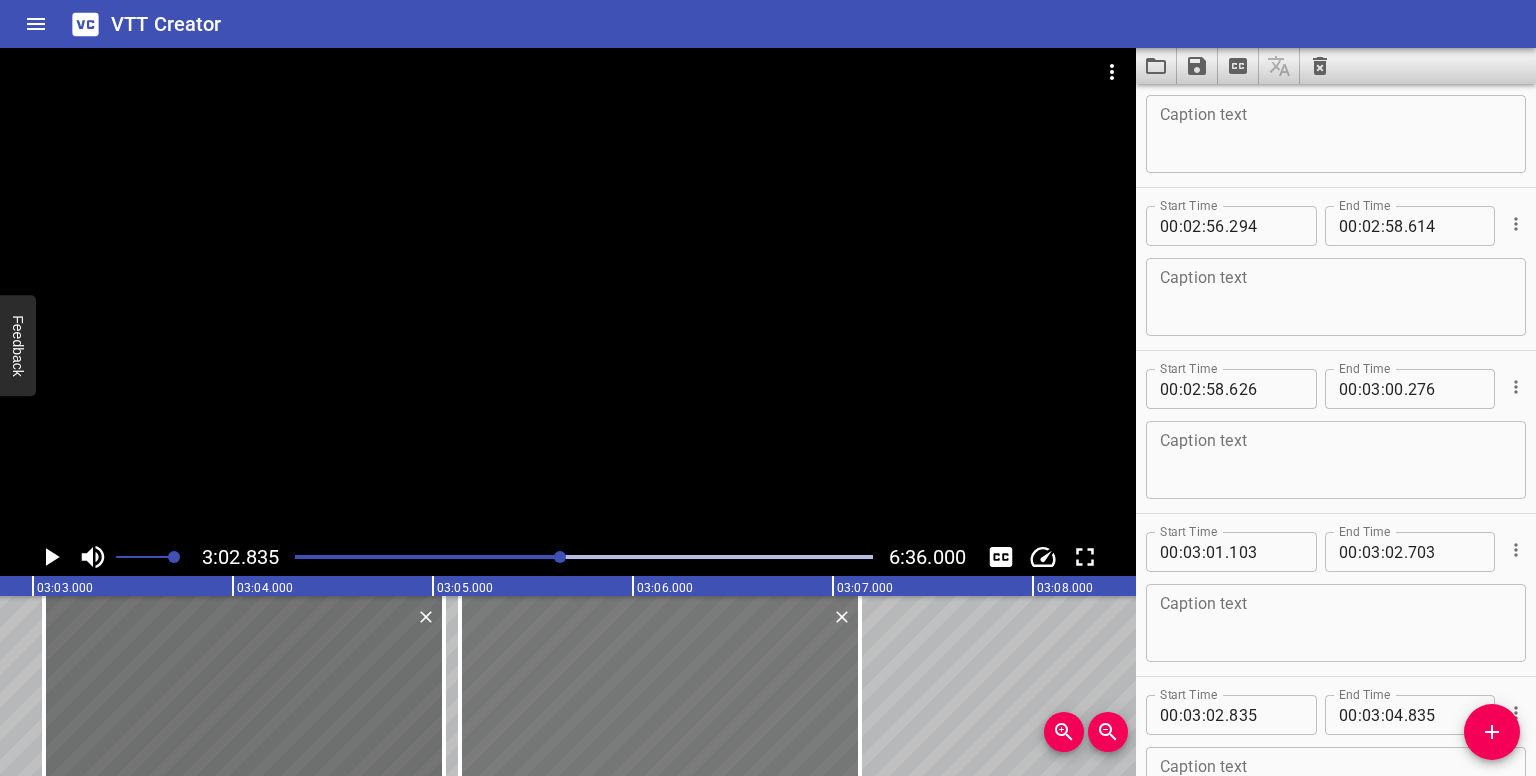 type on "05" 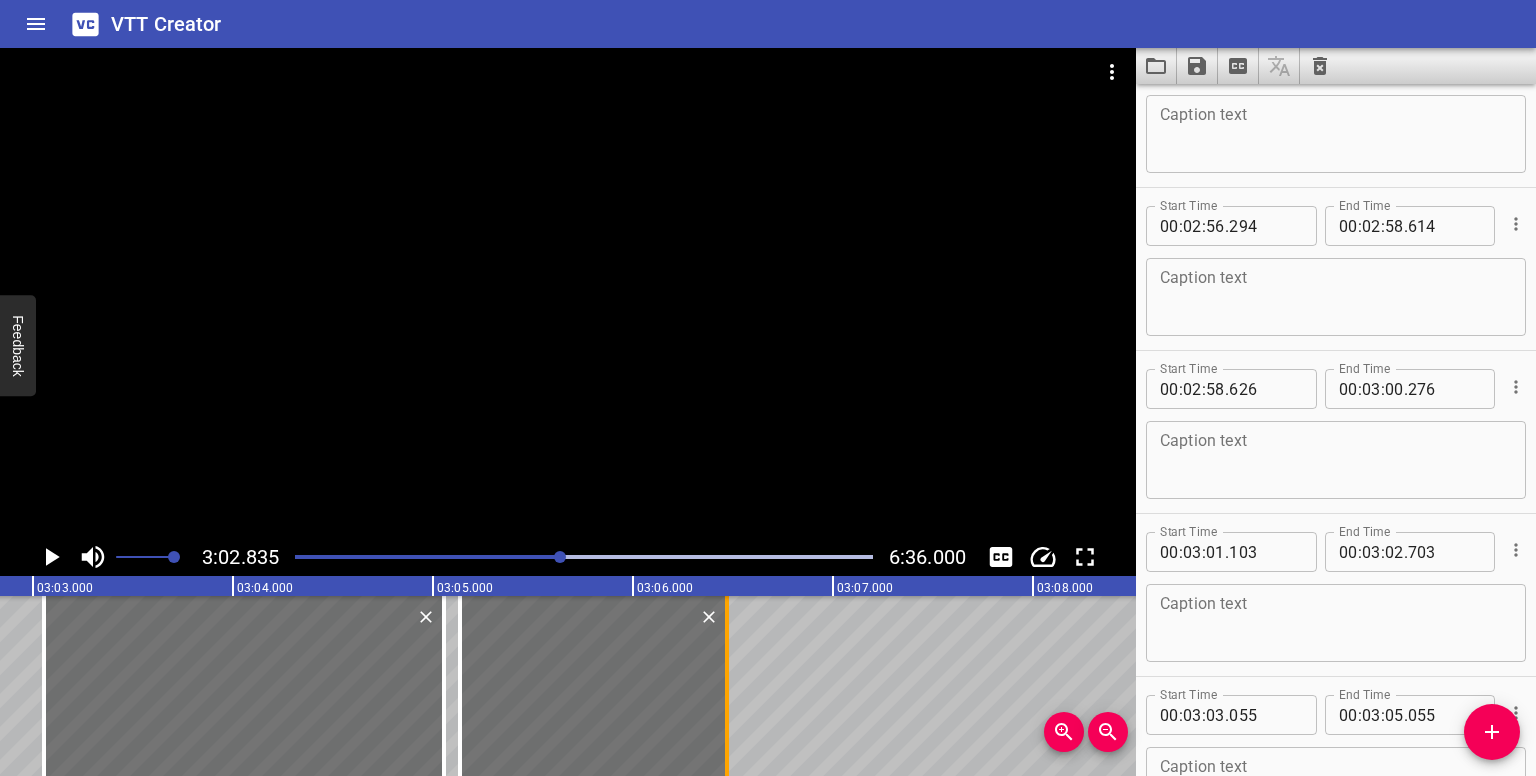 drag, startPoint x: 853, startPoint y: 695, endPoint x: 720, endPoint y: 719, distance: 135.14807 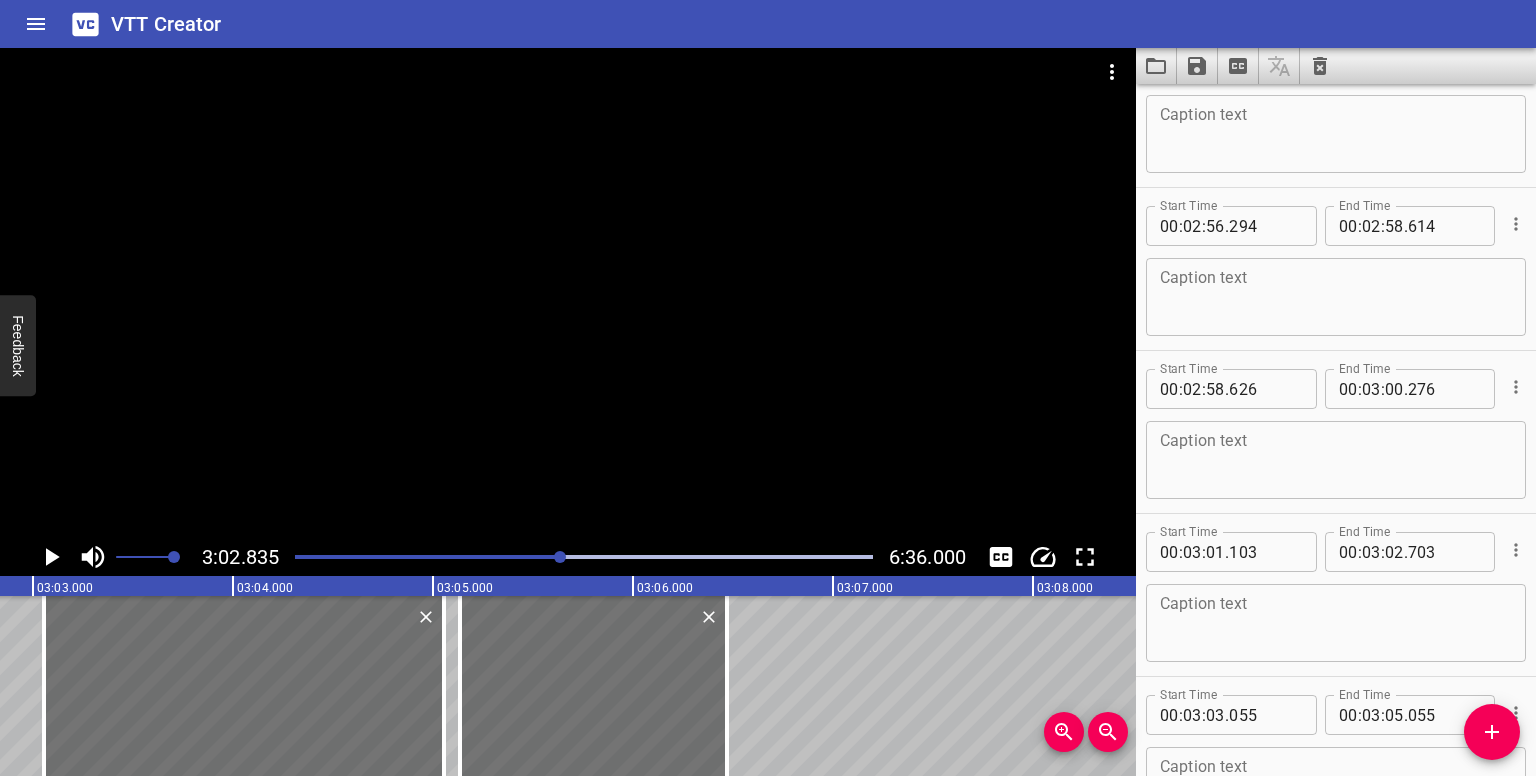 click at bounding box center (560, 557) 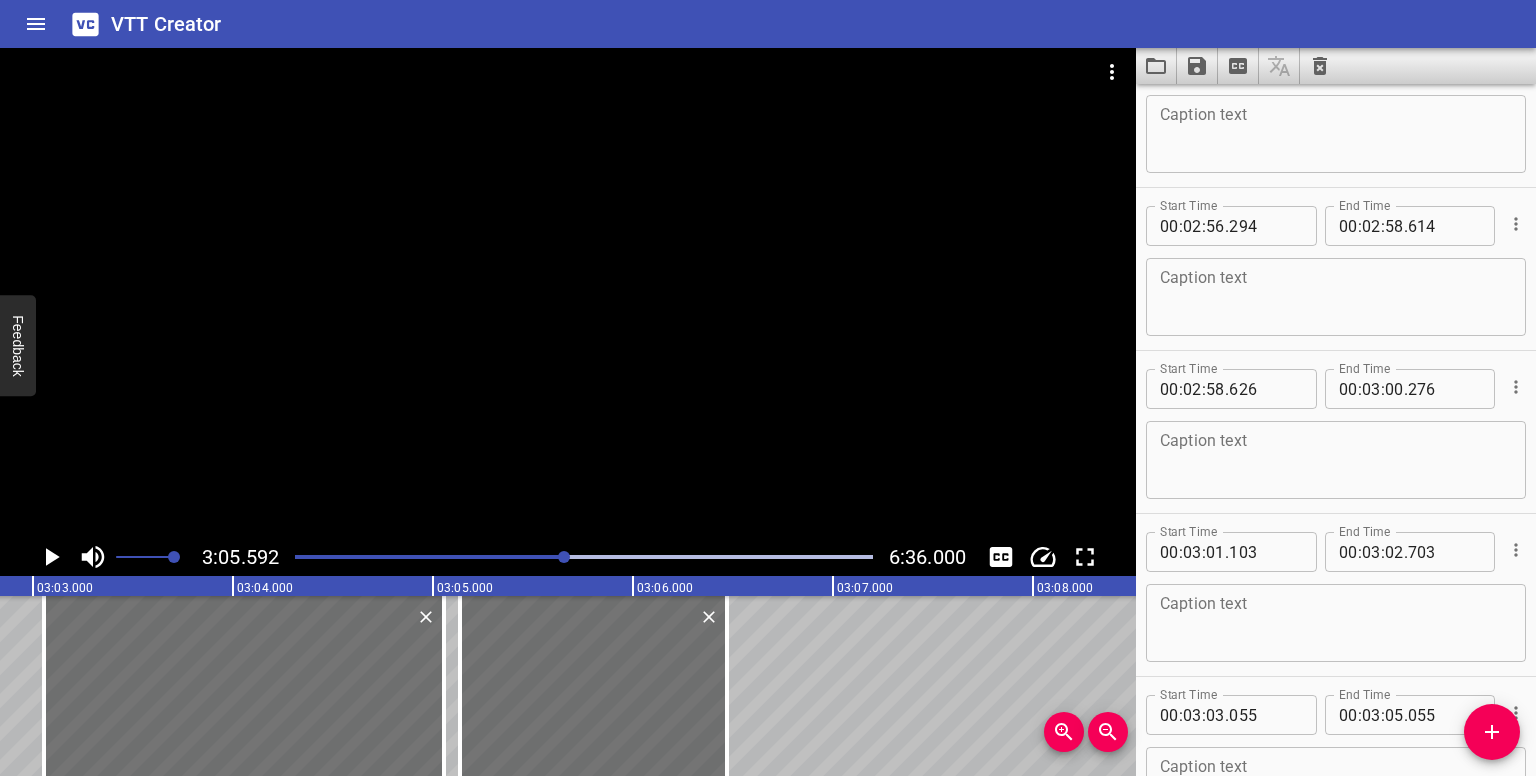 scroll, scrollTop: 9211, scrollLeft: 0, axis: vertical 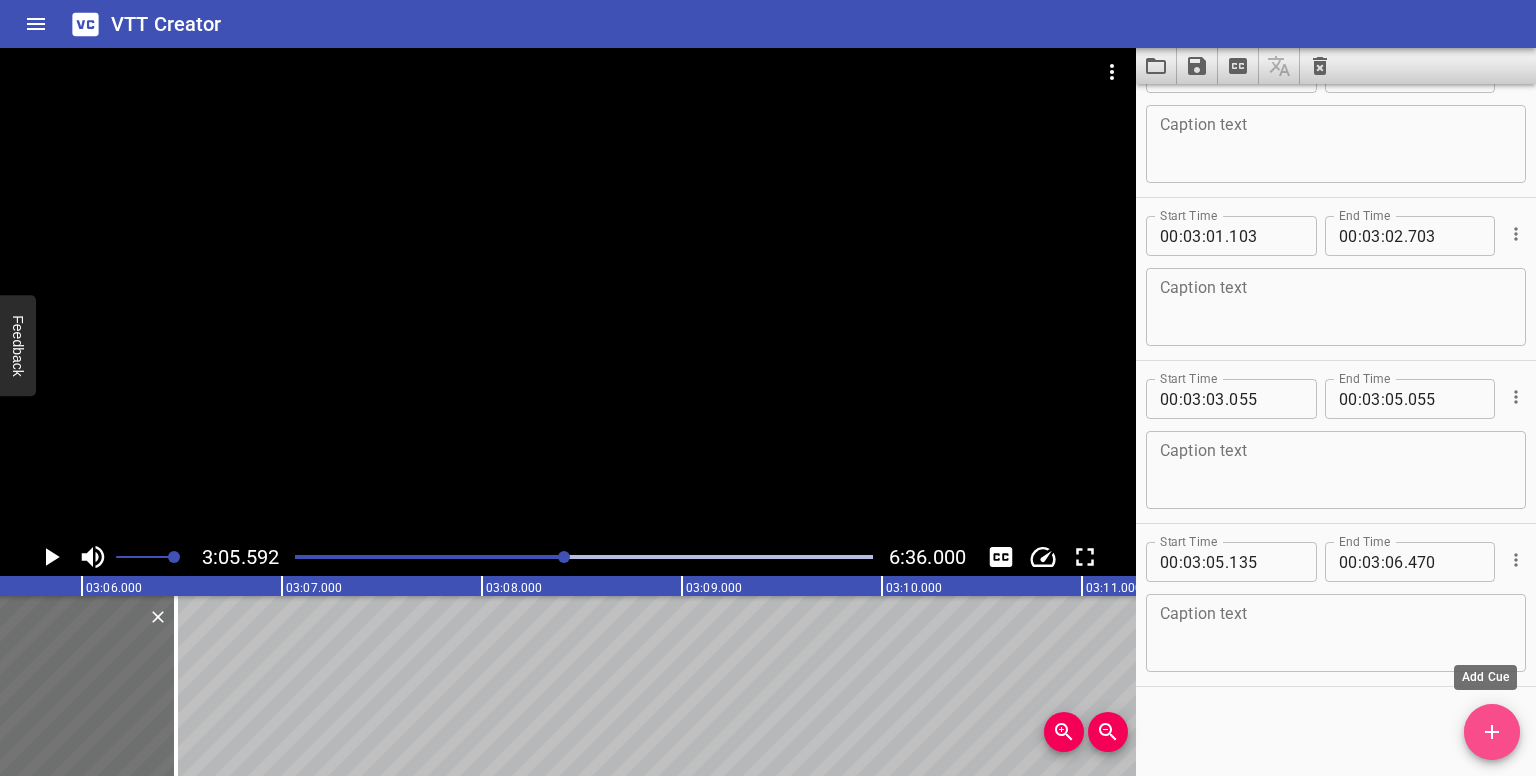 drag, startPoint x: 1499, startPoint y: 721, endPoint x: 1376, endPoint y: 697, distance: 125.31959 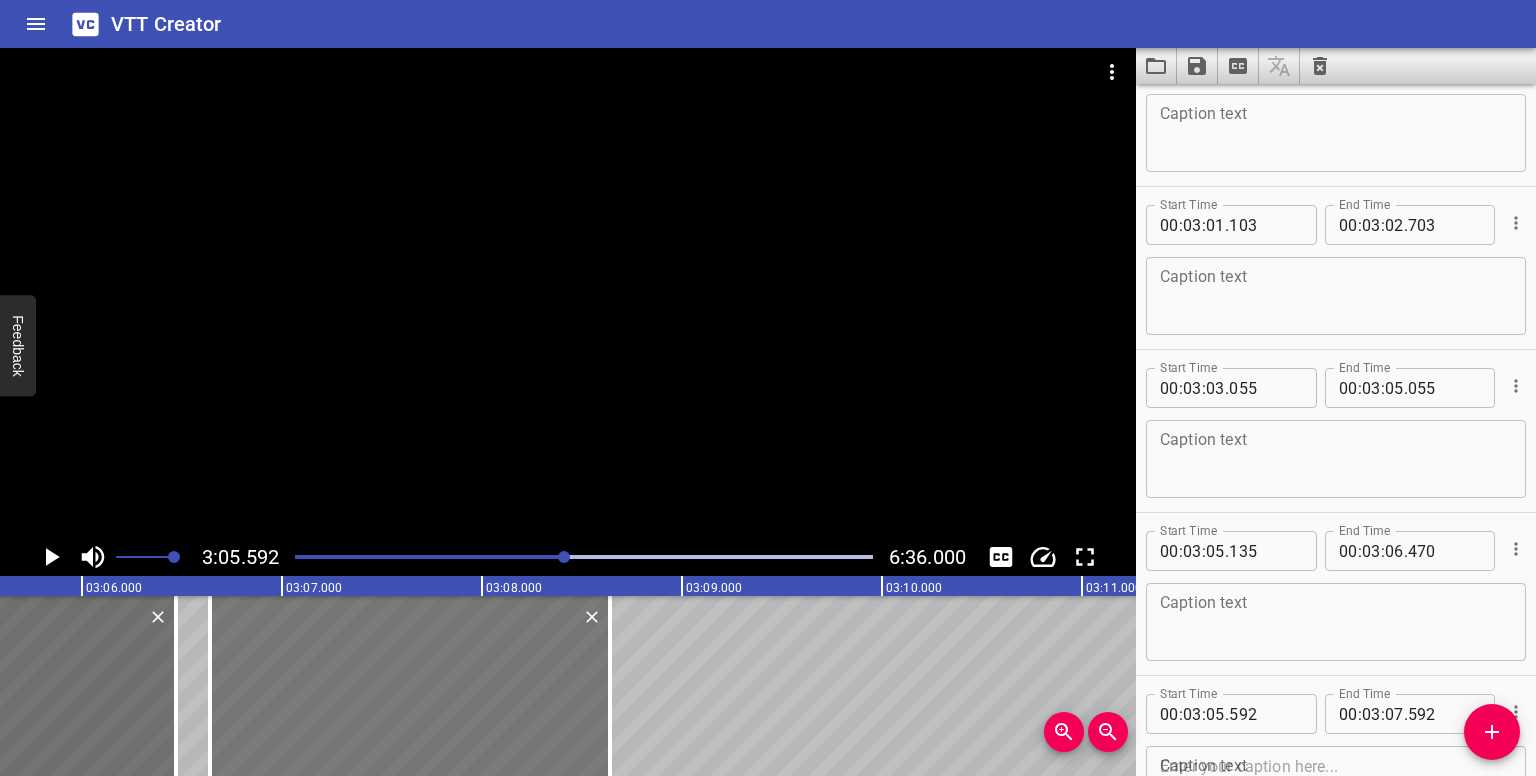 drag, startPoint x: 194, startPoint y: 679, endPoint x: 404, endPoint y: 685, distance: 210.0857 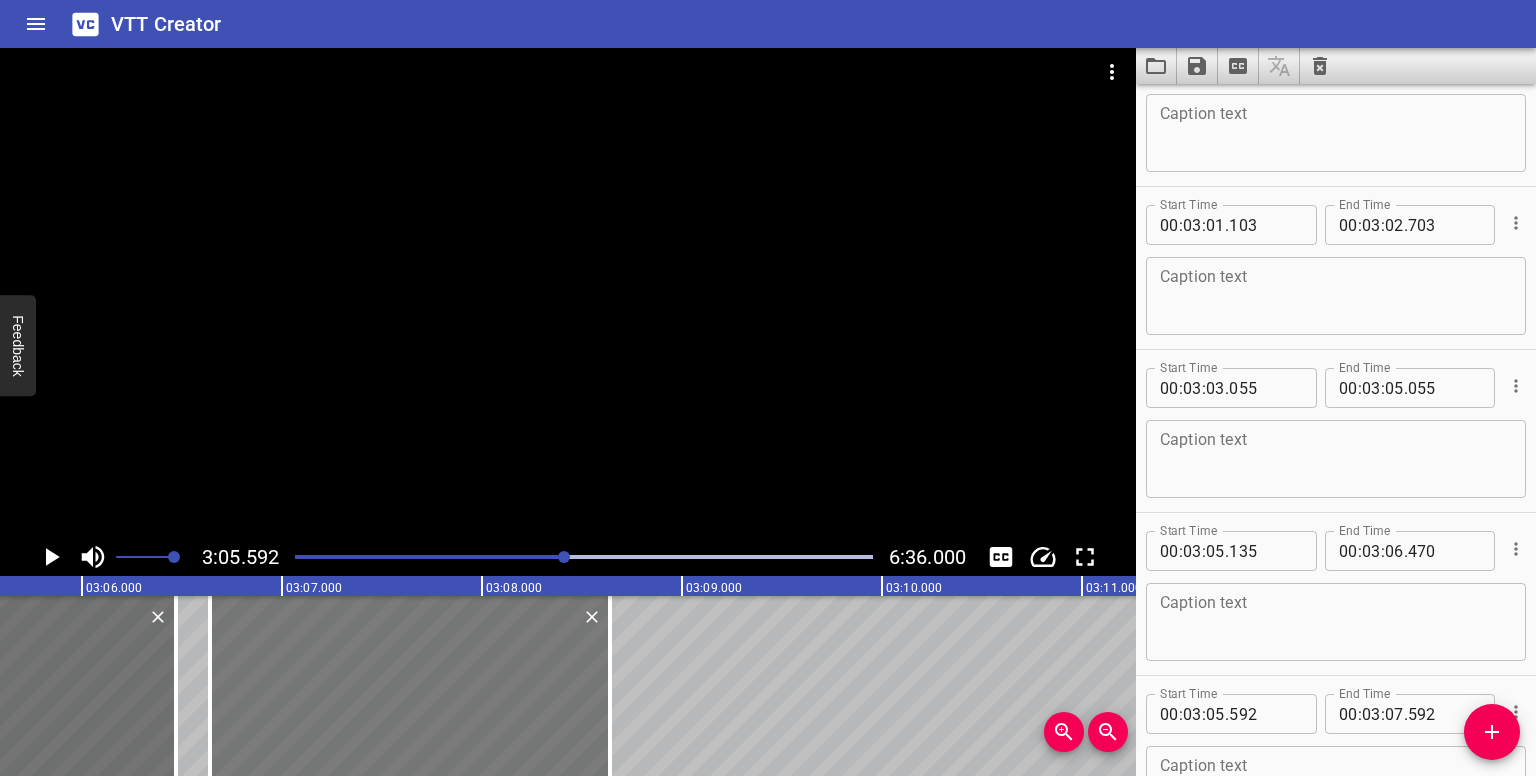 click at bounding box center [410, 686] 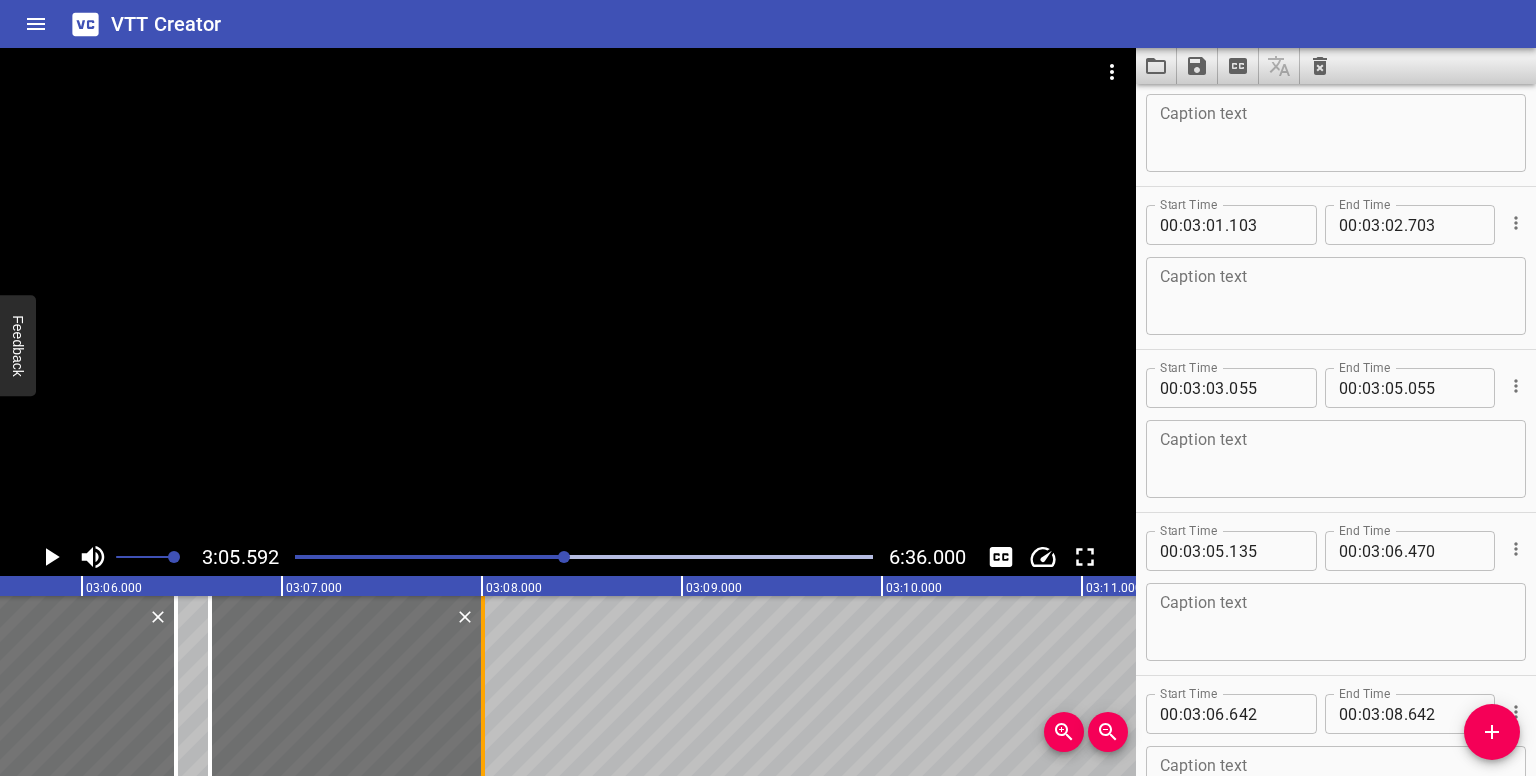 drag, startPoint x: 604, startPoint y: 701, endPoint x: 478, endPoint y: 696, distance: 126.09917 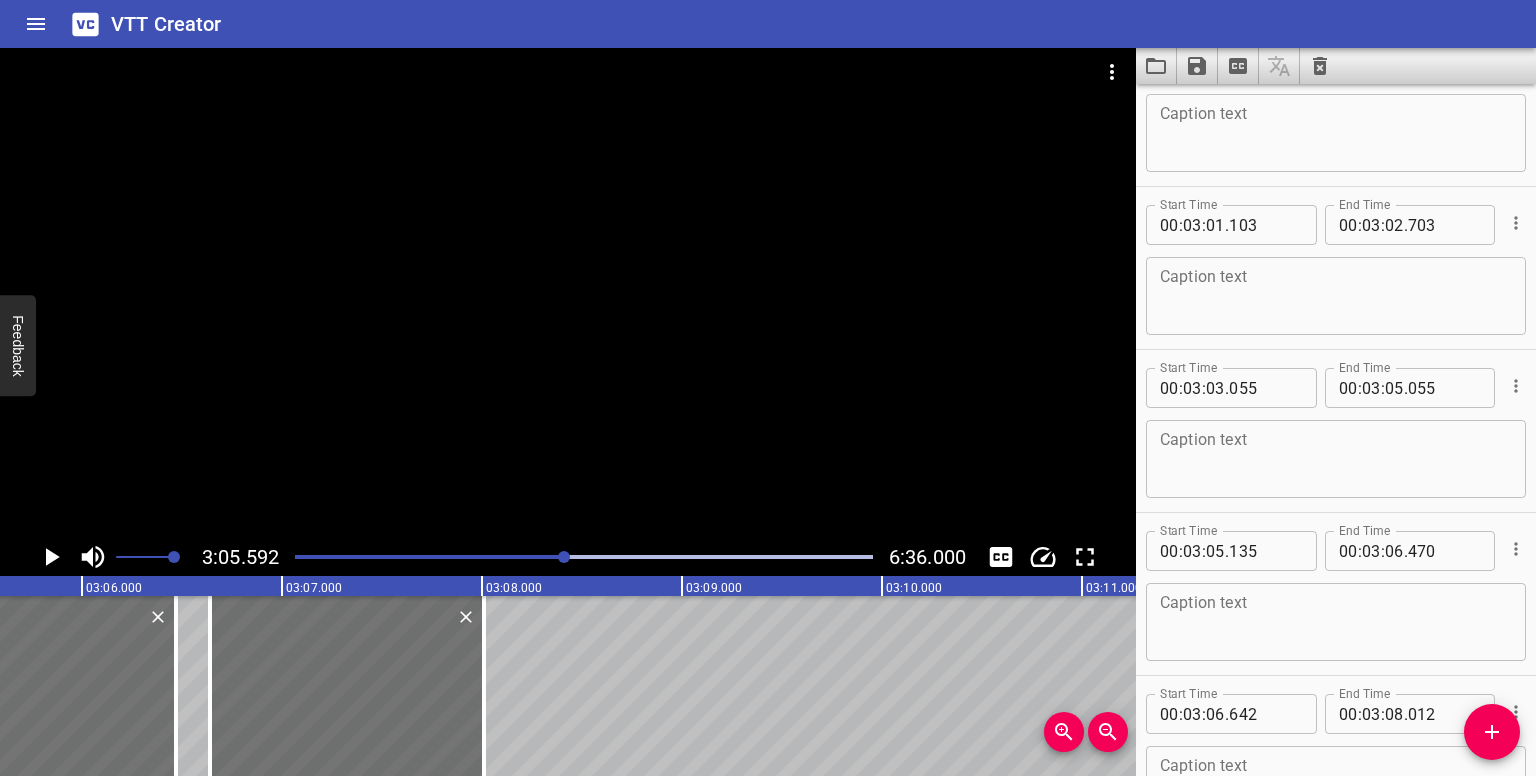 click at bounding box center (564, 557) 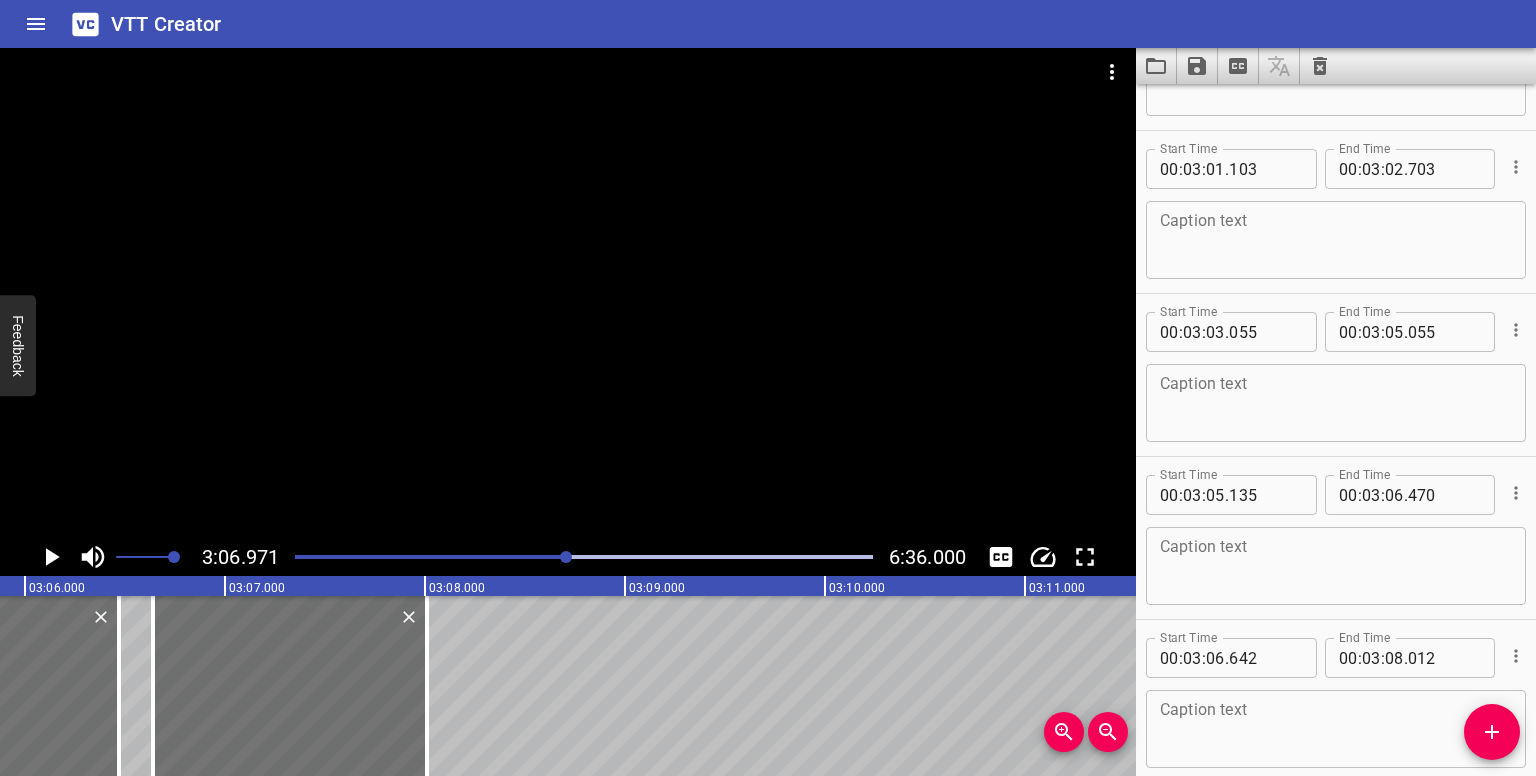 scroll, scrollTop: 9493, scrollLeft: 0, axis: vertical 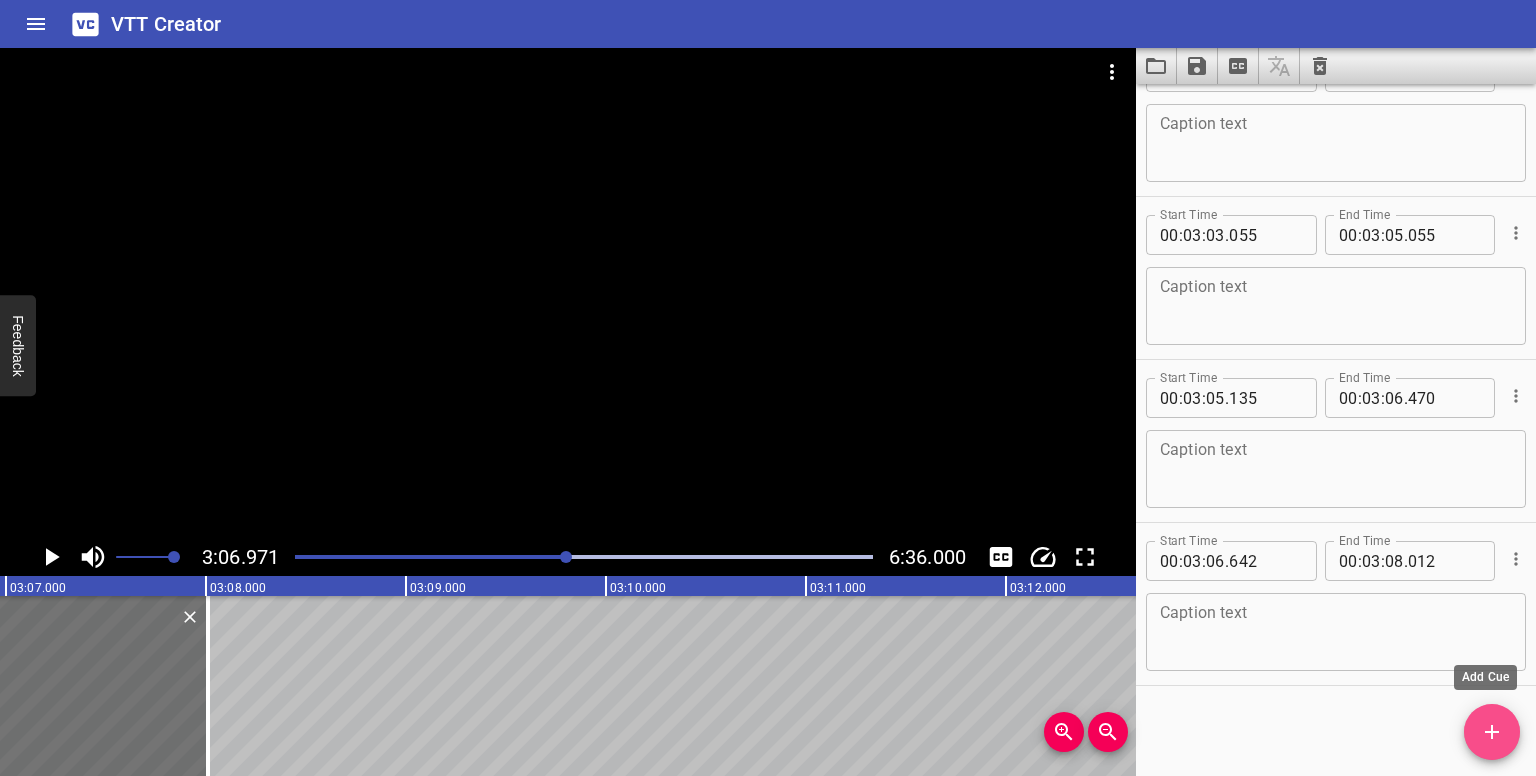 click 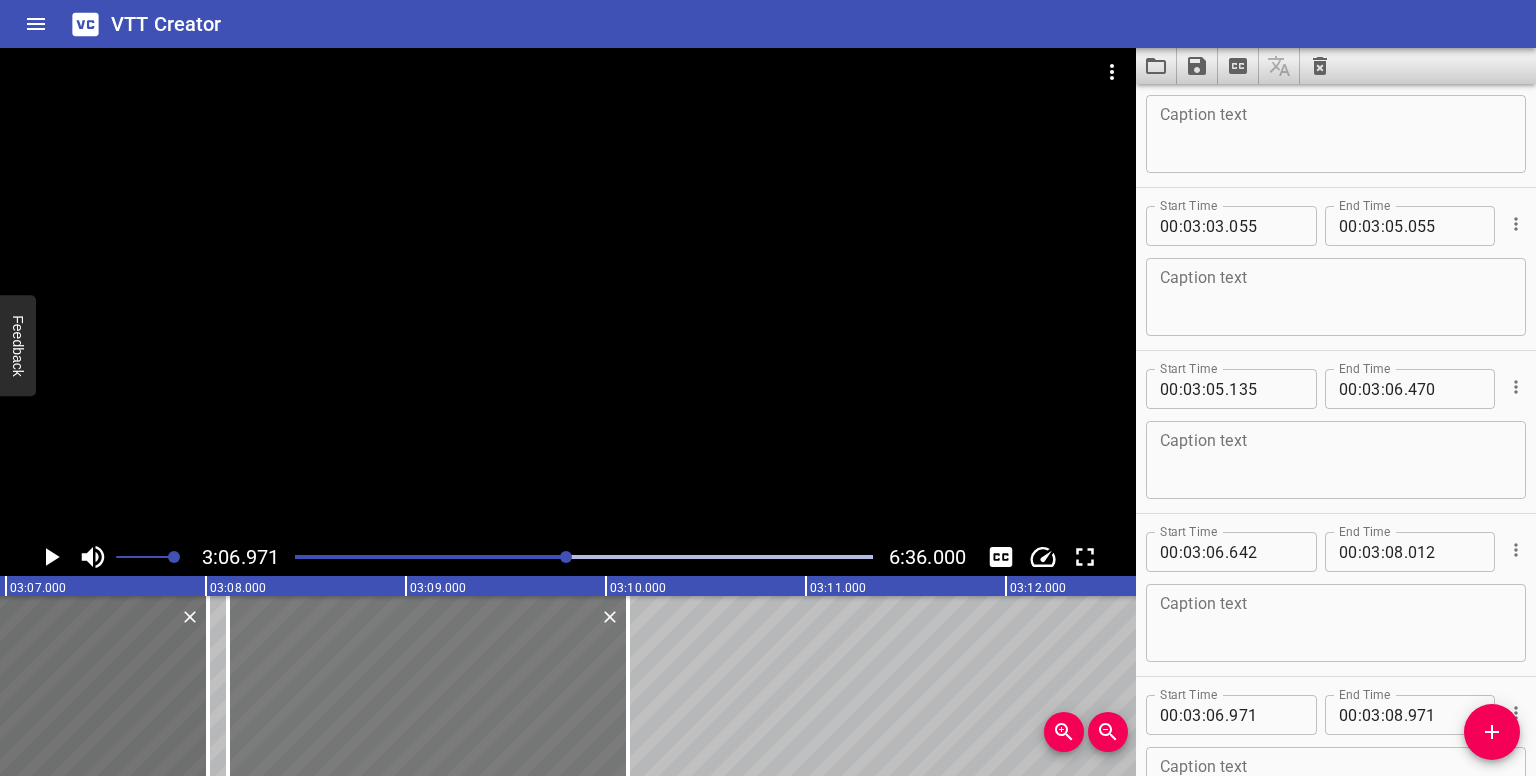 drag, startPoint x: 284, startPoint y: 699, endPoint x: 469, endPoint y: 682, distance: 185.77943 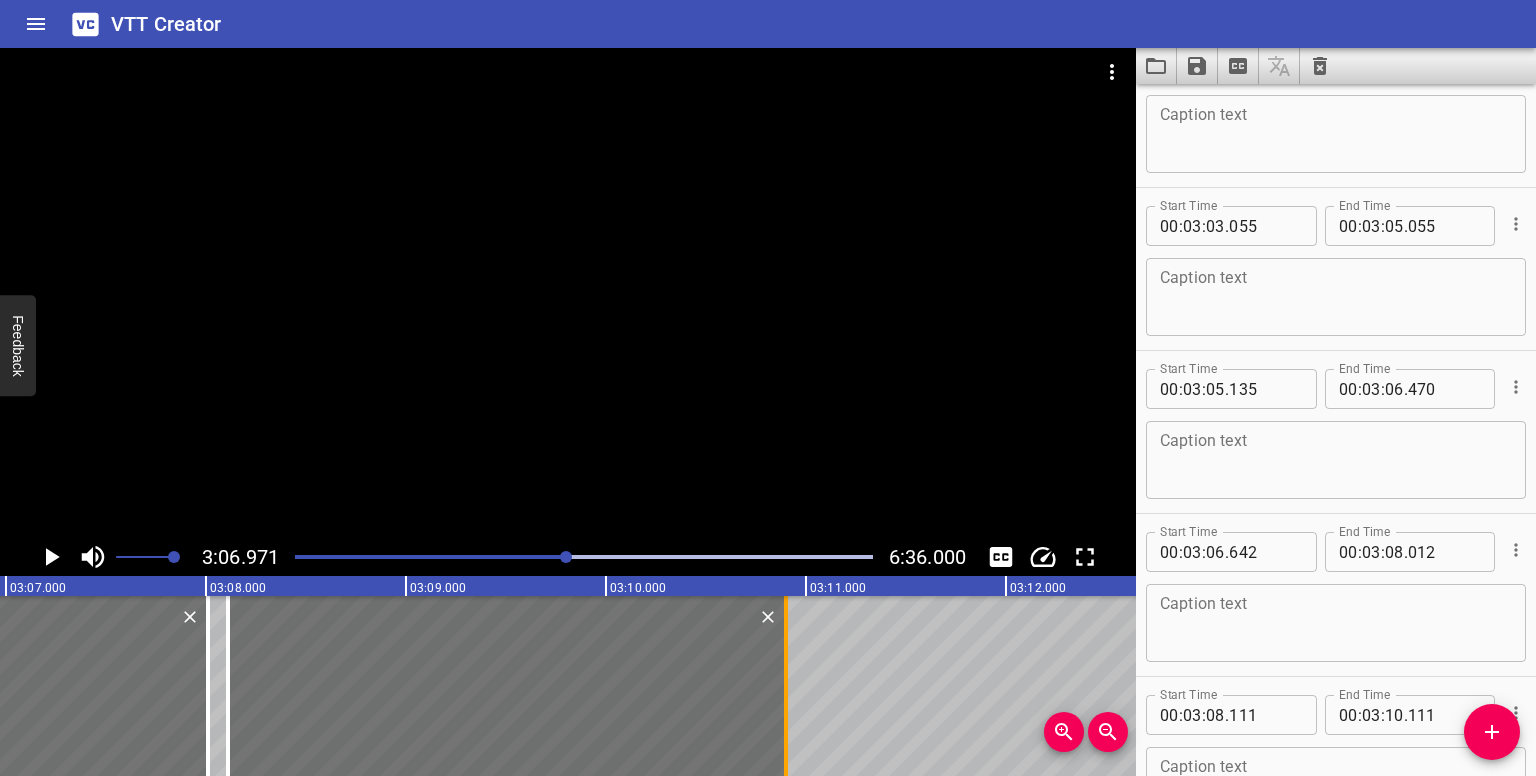 drag, startPoint x: 623, startPoint y: 697, endPoint x: 781, endPoint y: 702, distance: 158.0791 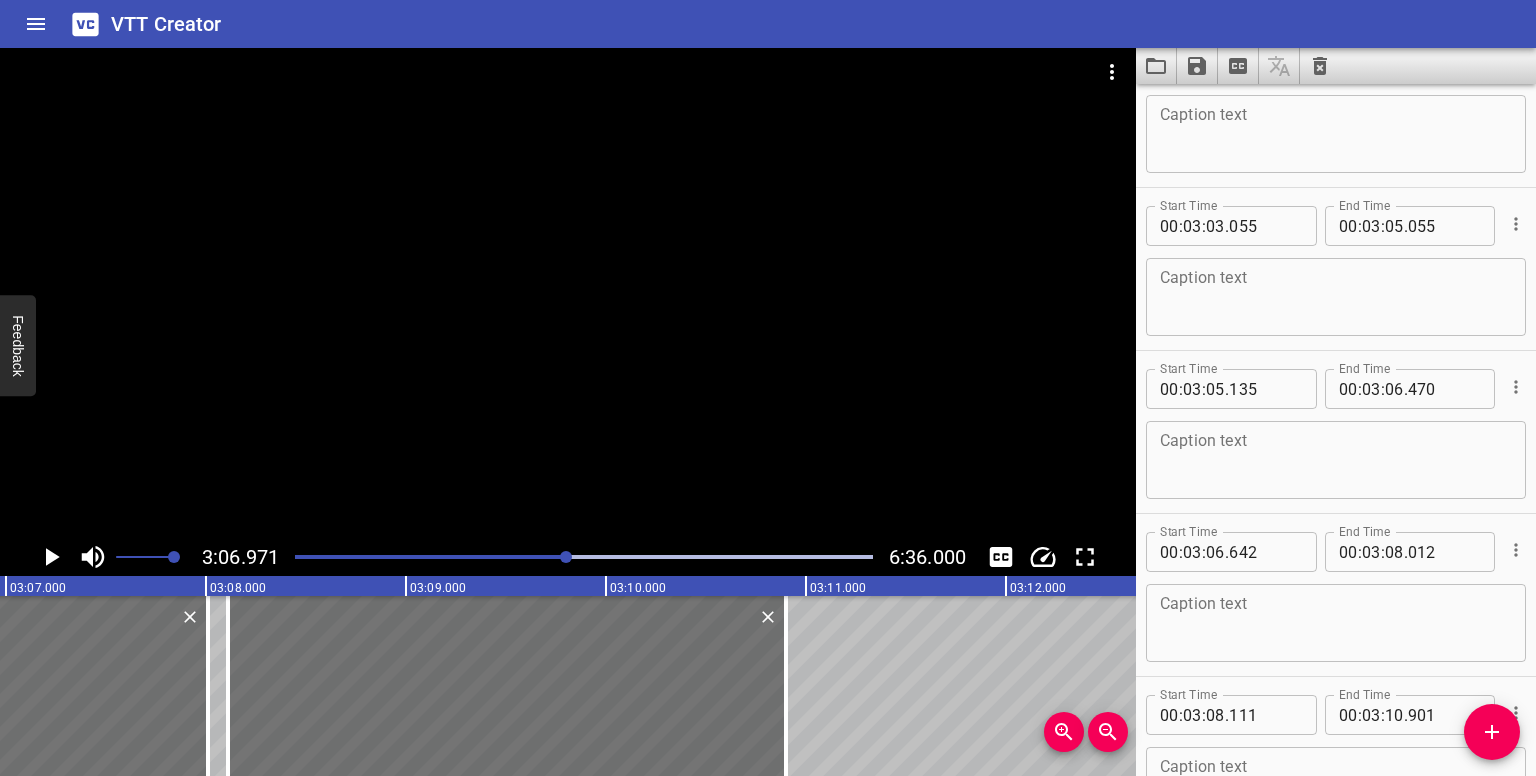click at bounding box center [566, 557] 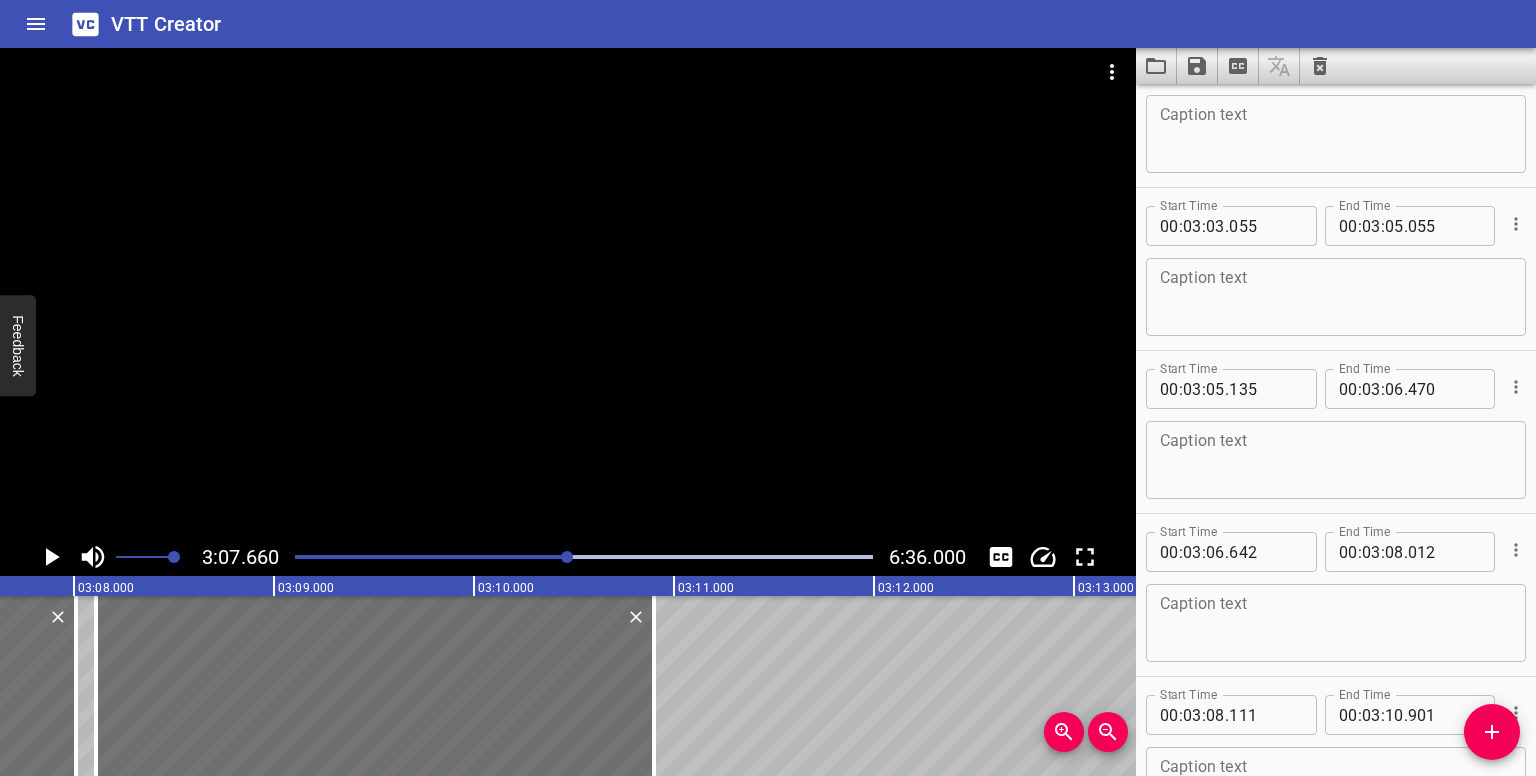 scroll, scrollTop: 0, scrollLeft: 37532, axis: horizontal 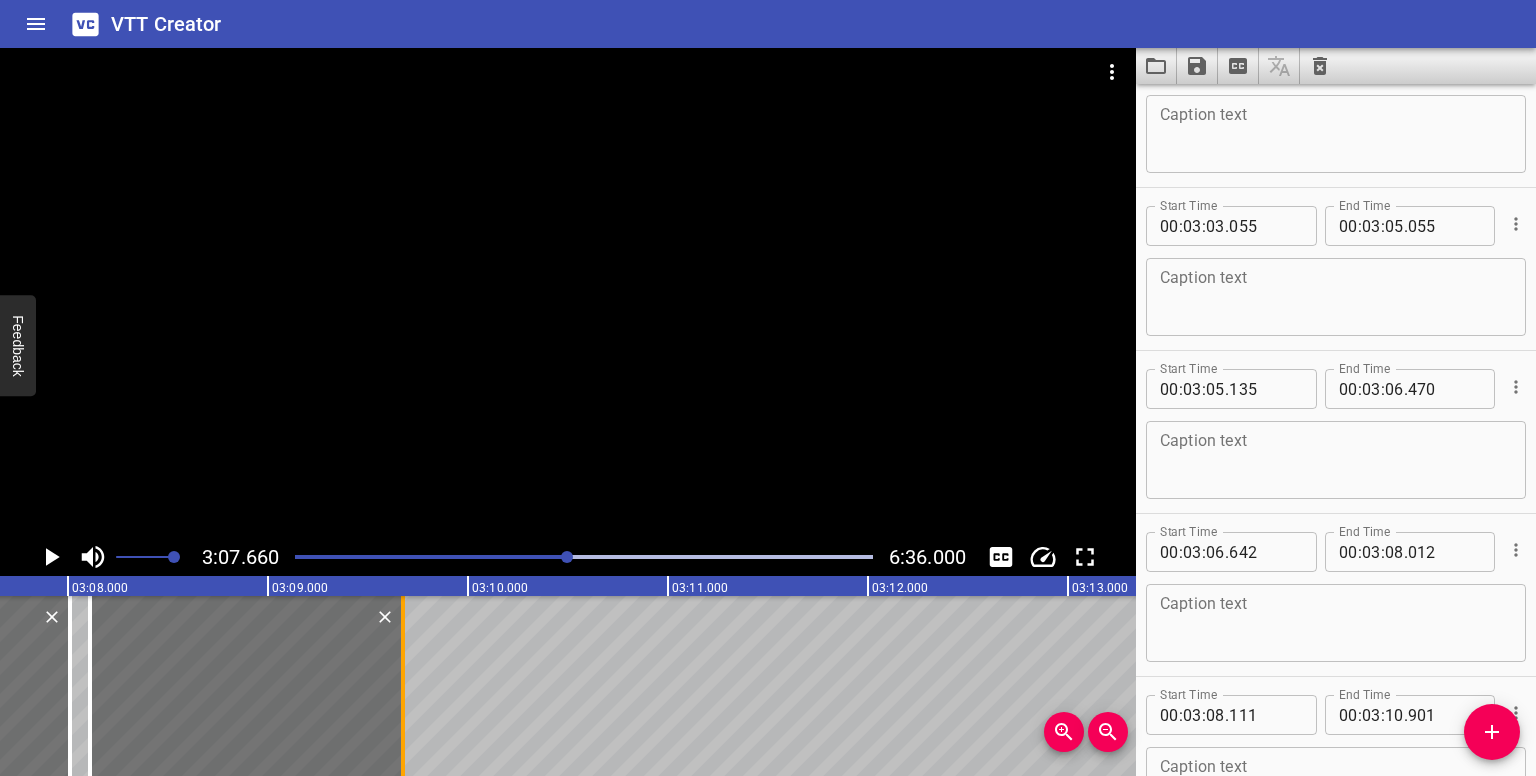 drag, startPoint x: 656, startPoint y: 702, endPoint x: 411, endPoint y: 722, distance: 245.81497 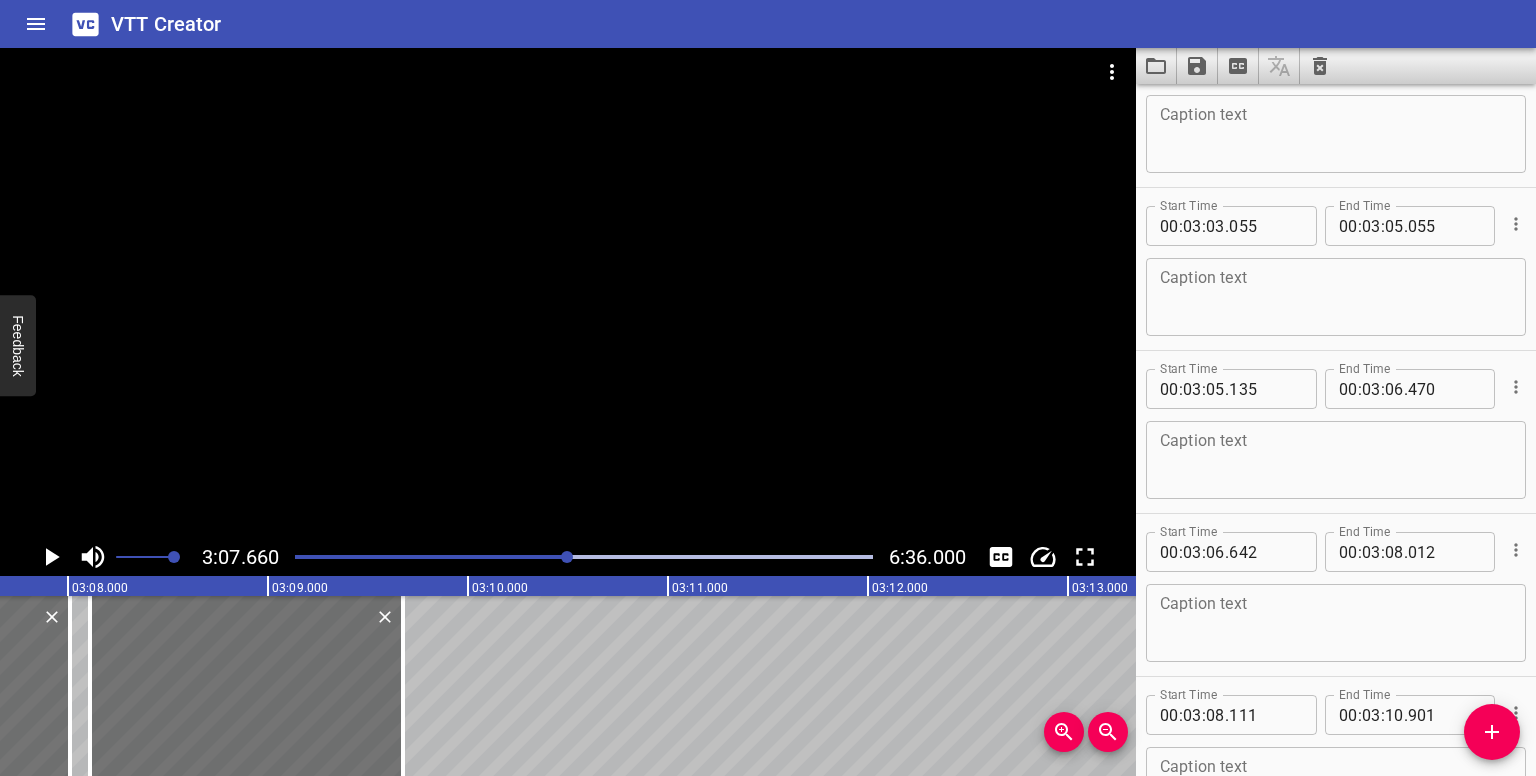 type on "09" 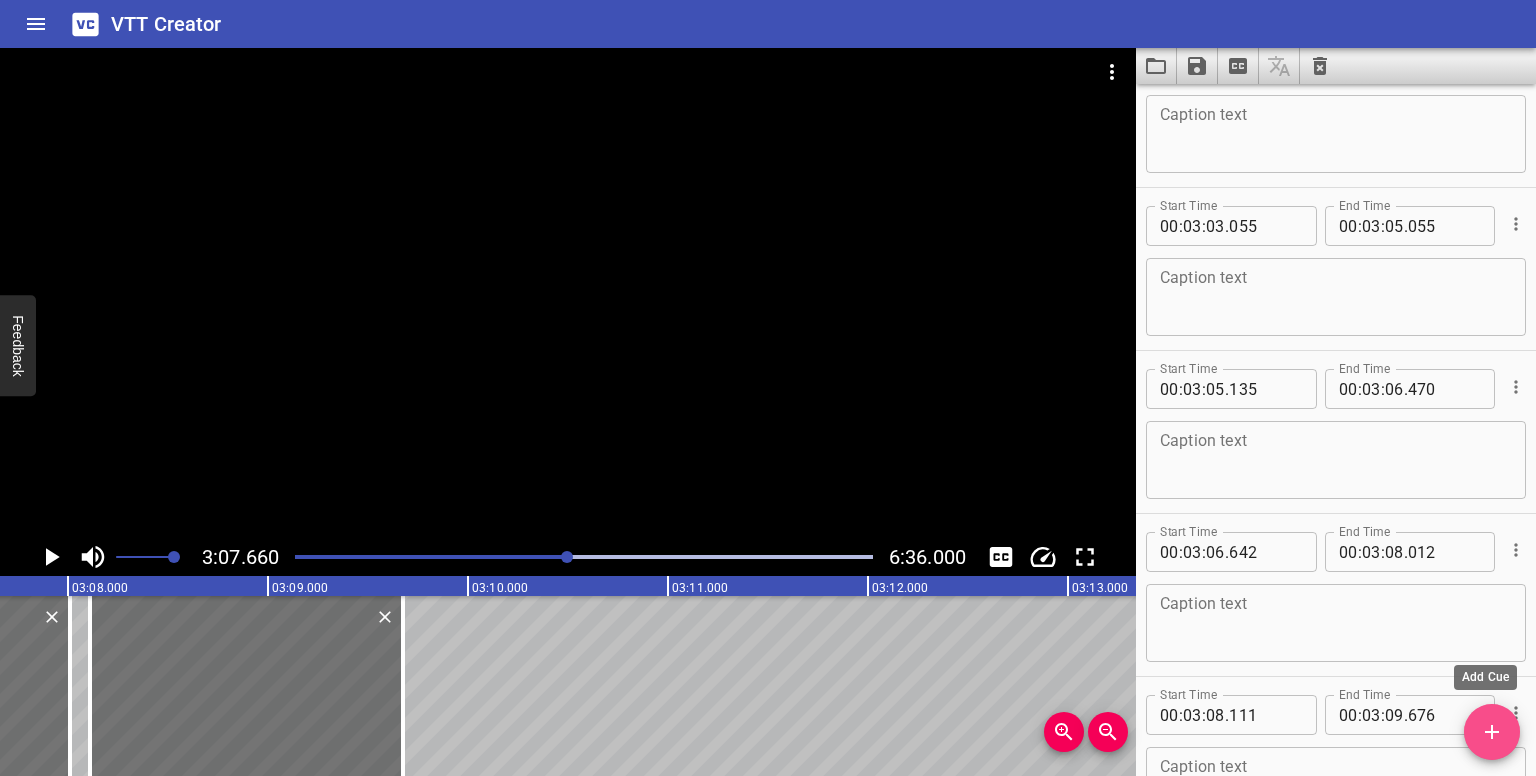 drag, startPoint x: 1487, startPoint y: 728, endPoint x: 1309, endPoint y: 714, distance: 178.54971 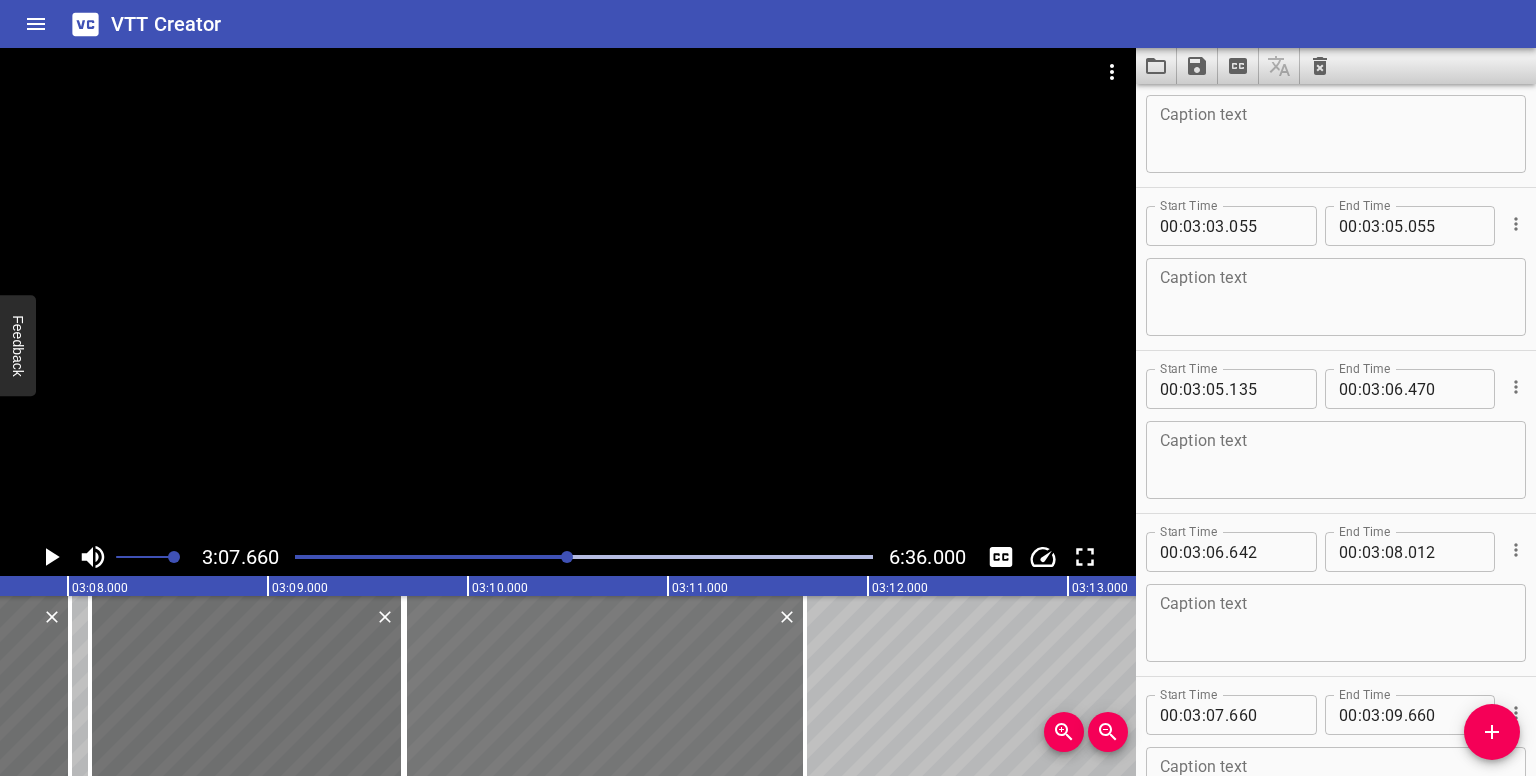 drag, startPoint x: 68, startPoint y: 669, endPoint x: 473, endPoint y: 661, distance: 405.079 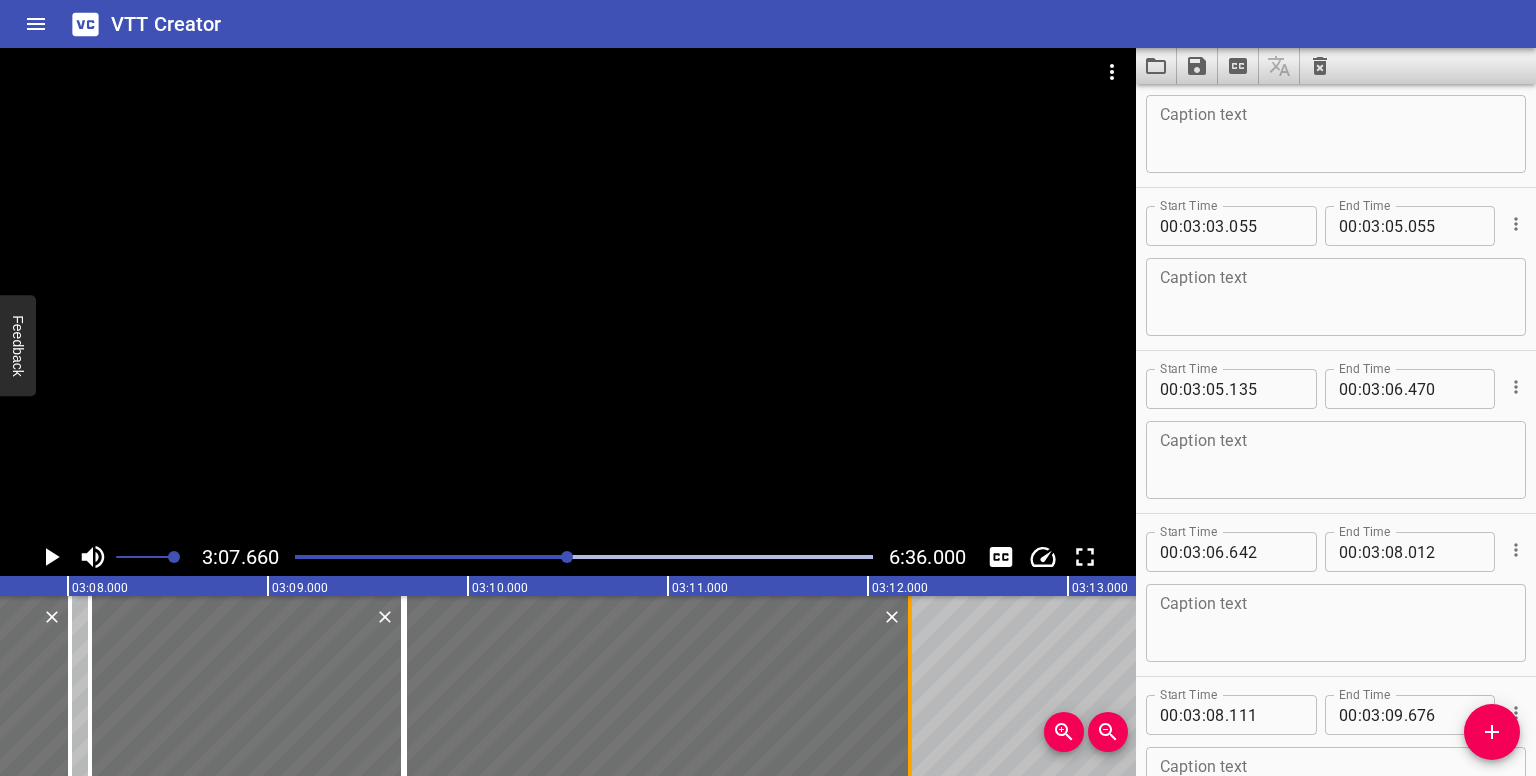 drag, startPoint x: 804, startPoint y: 693, endPoint x: 909, endPoint y: 688, distance: 105.11898 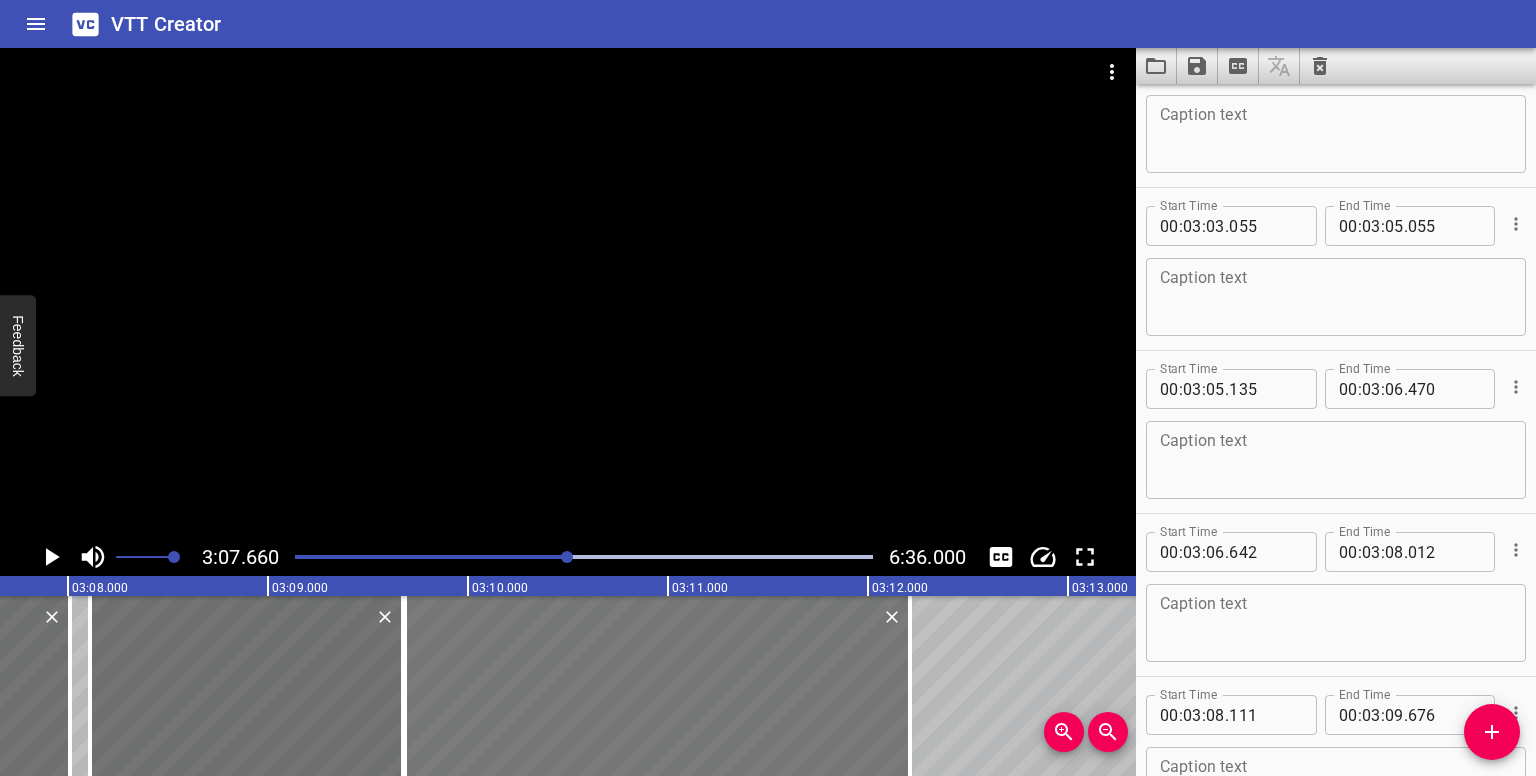 type on "12" 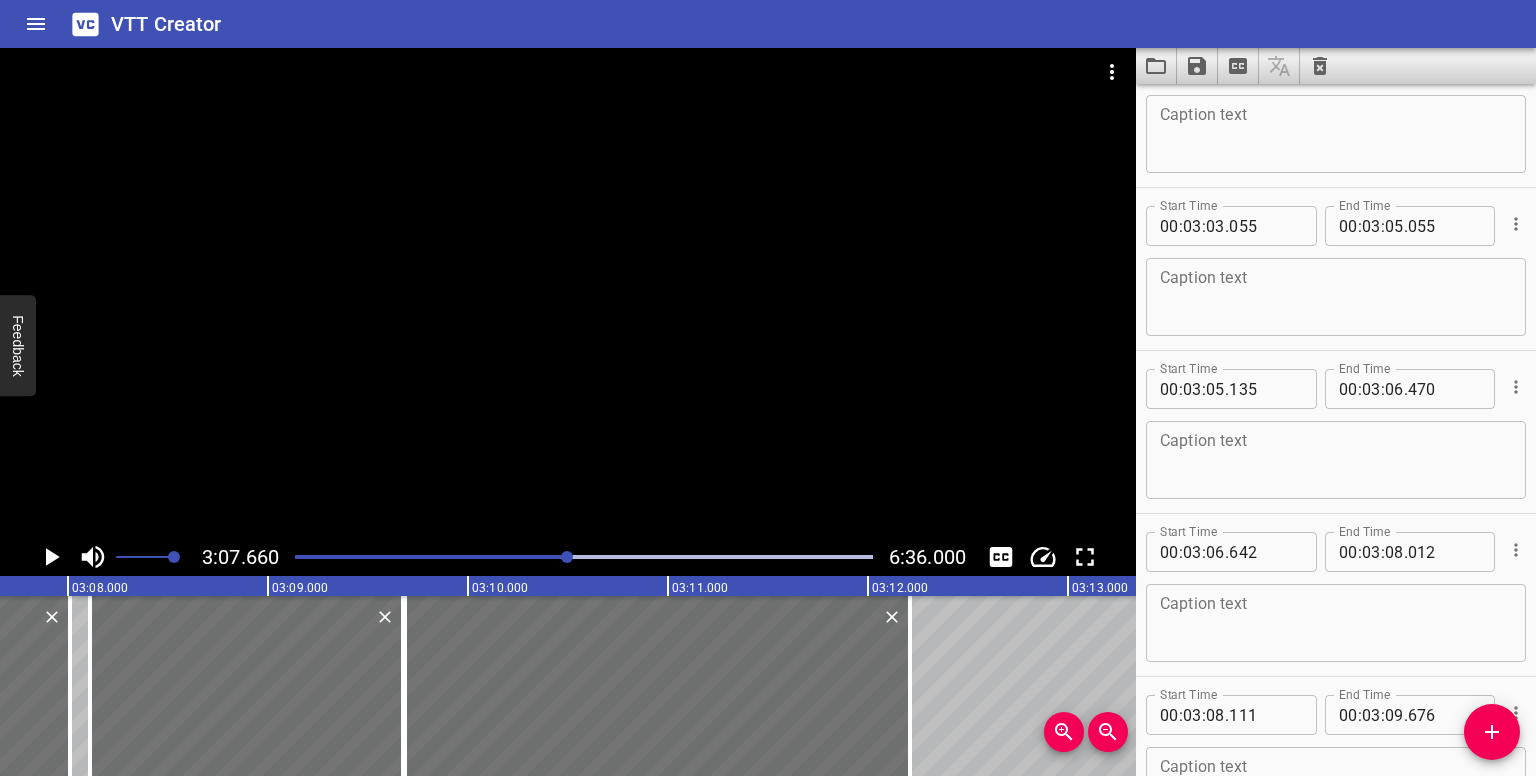 click at bounding box center (584, 557) 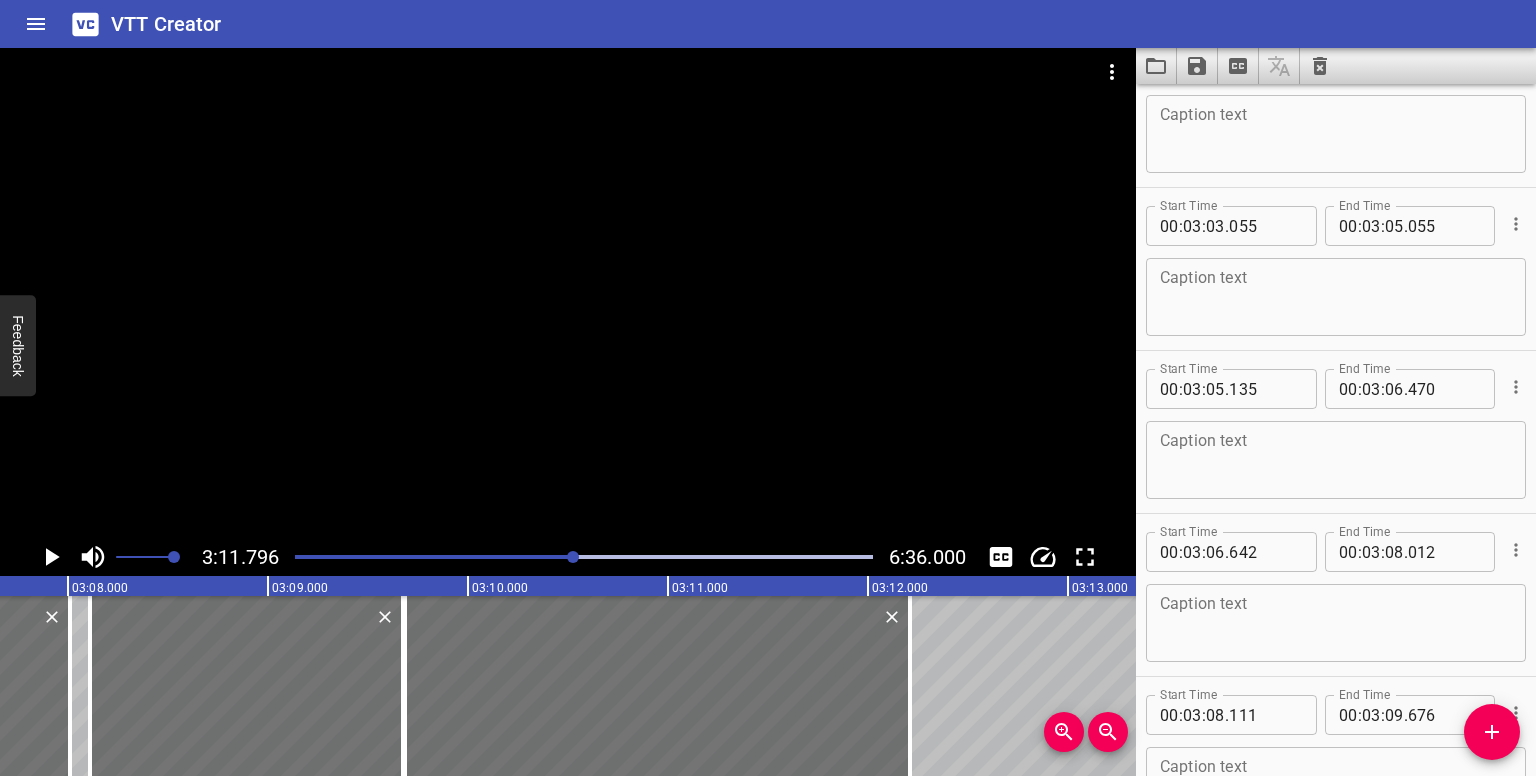 scroll, scrollTop: 9711, scrollLeft: 0, axis: vertical 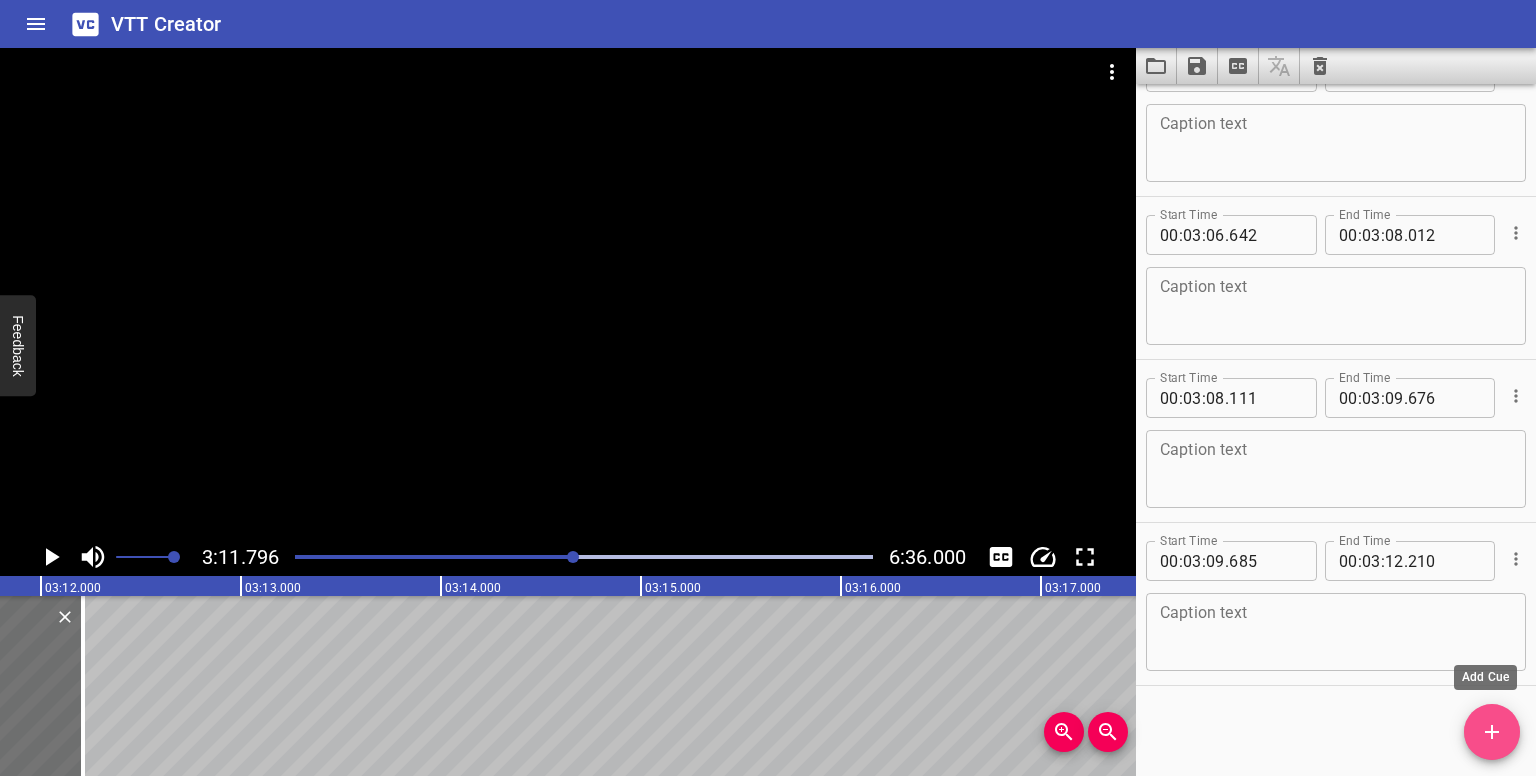 click at bounding box center [1492, 732] 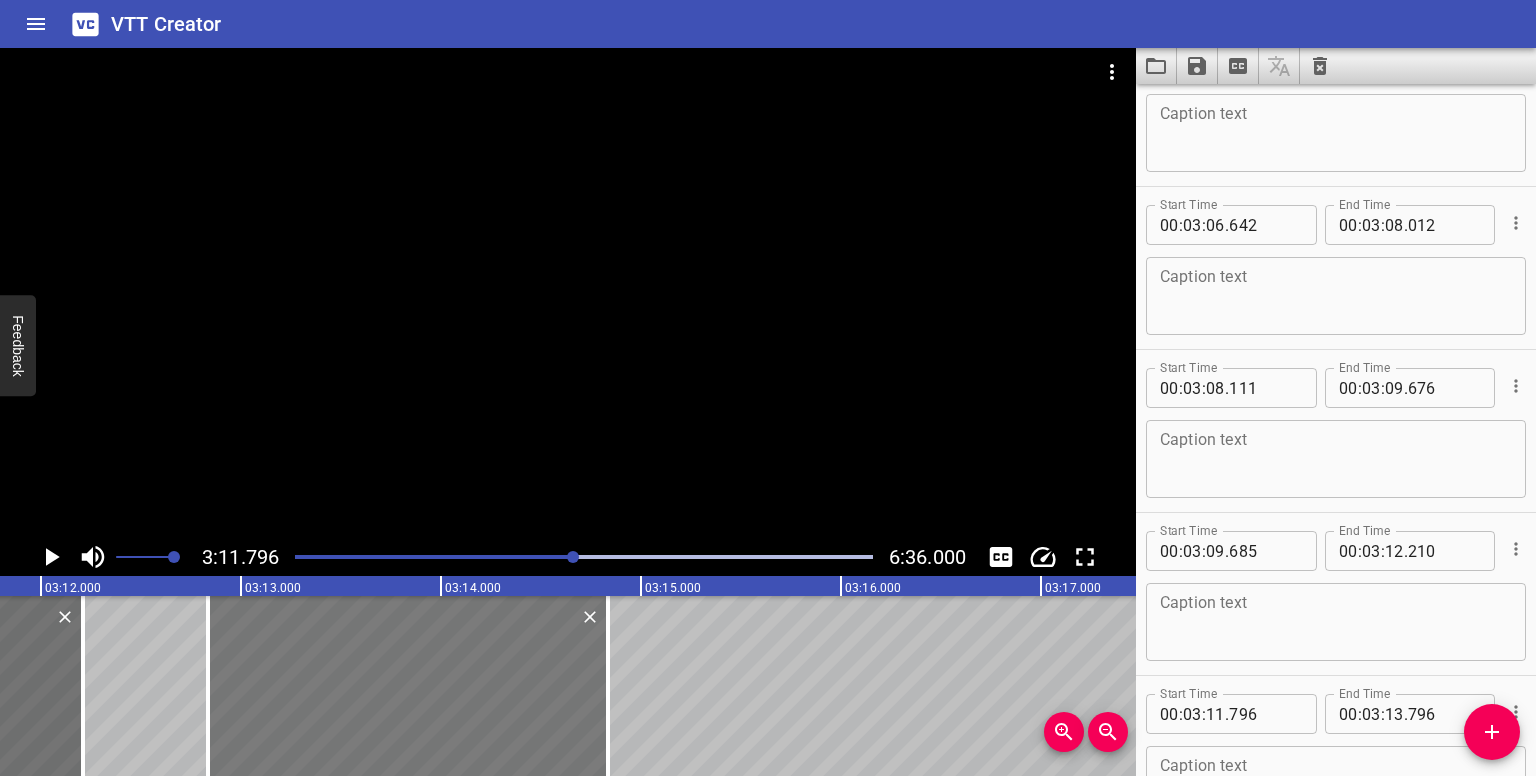 drag, startPoint x: 232, startPoint y: 690, endPoint x: 412, endPoint y: 684, distance: 180.09998 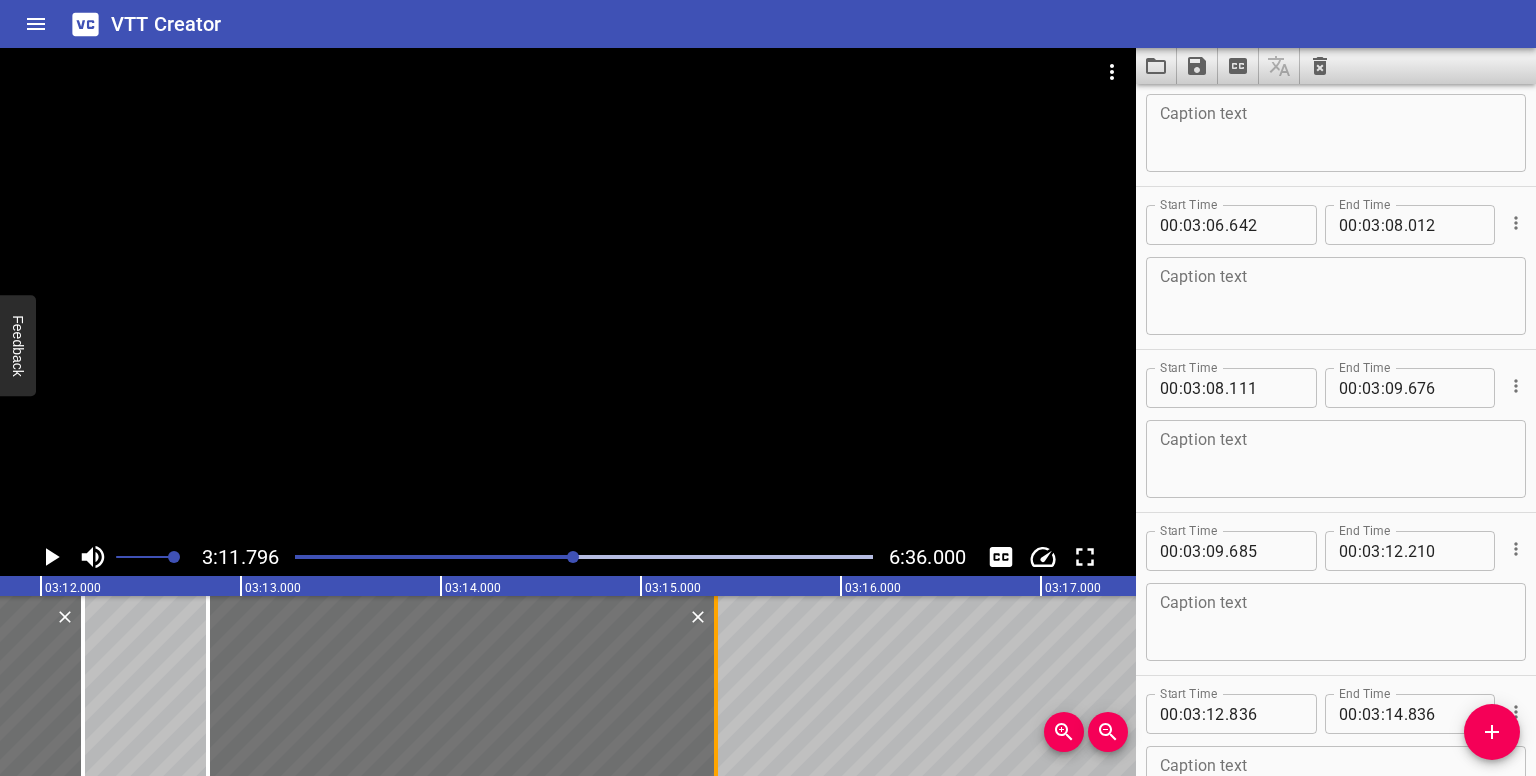 drag, startPoint x: 613, startPoint y: 709, endPoint x: 721, endPoint y: 729, distance: 109.83624 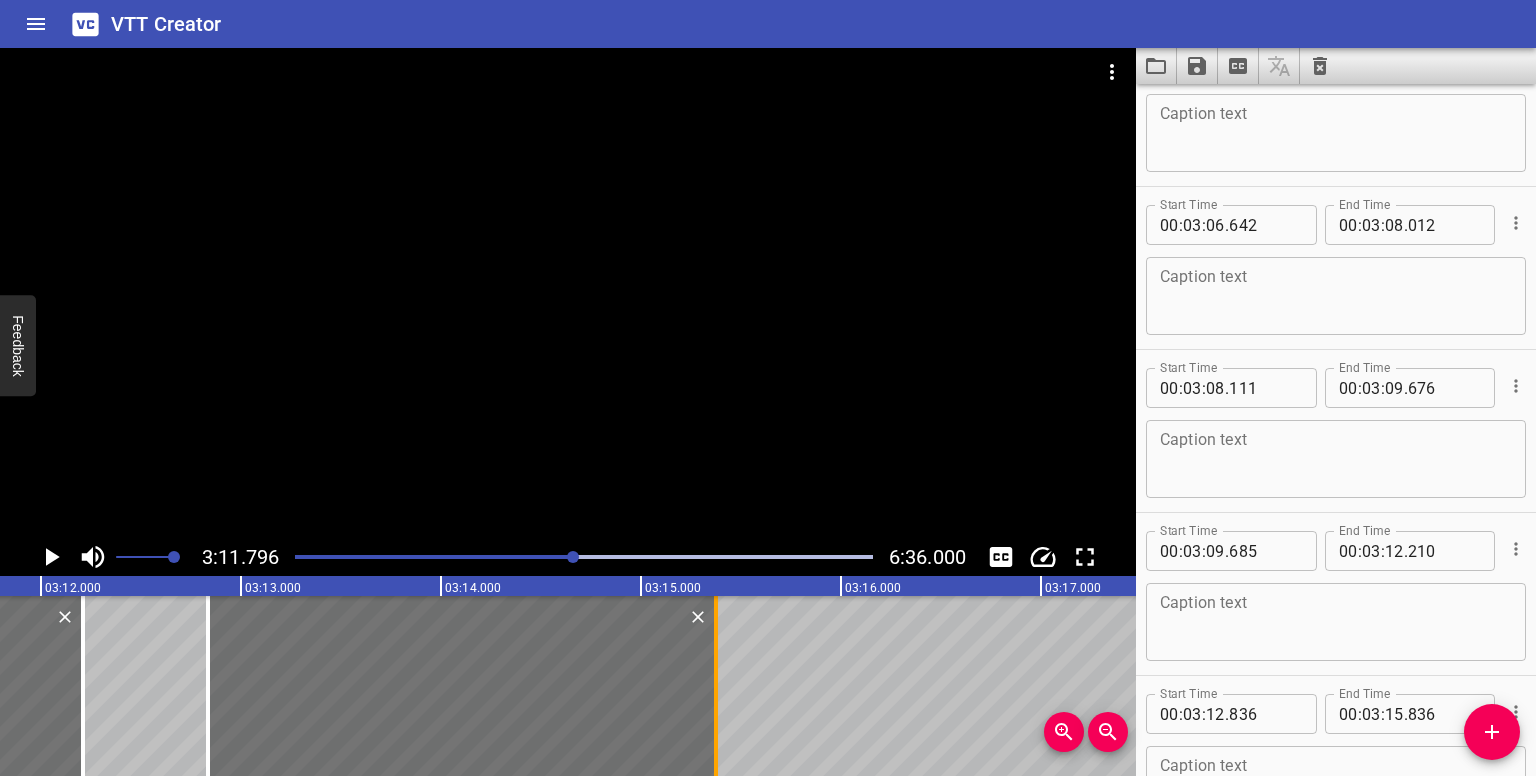 type on "376" 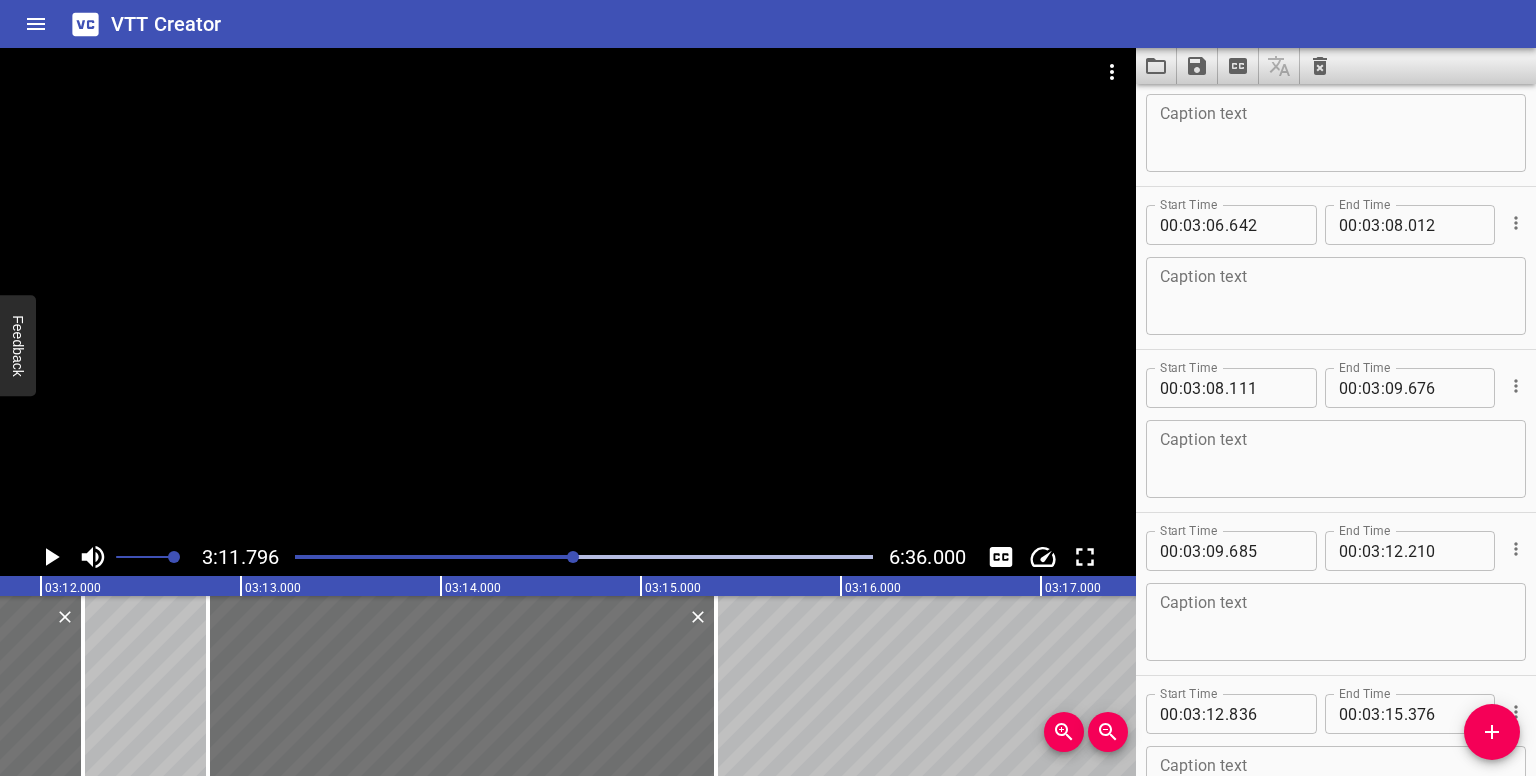 click at bounding box center [573, 557] 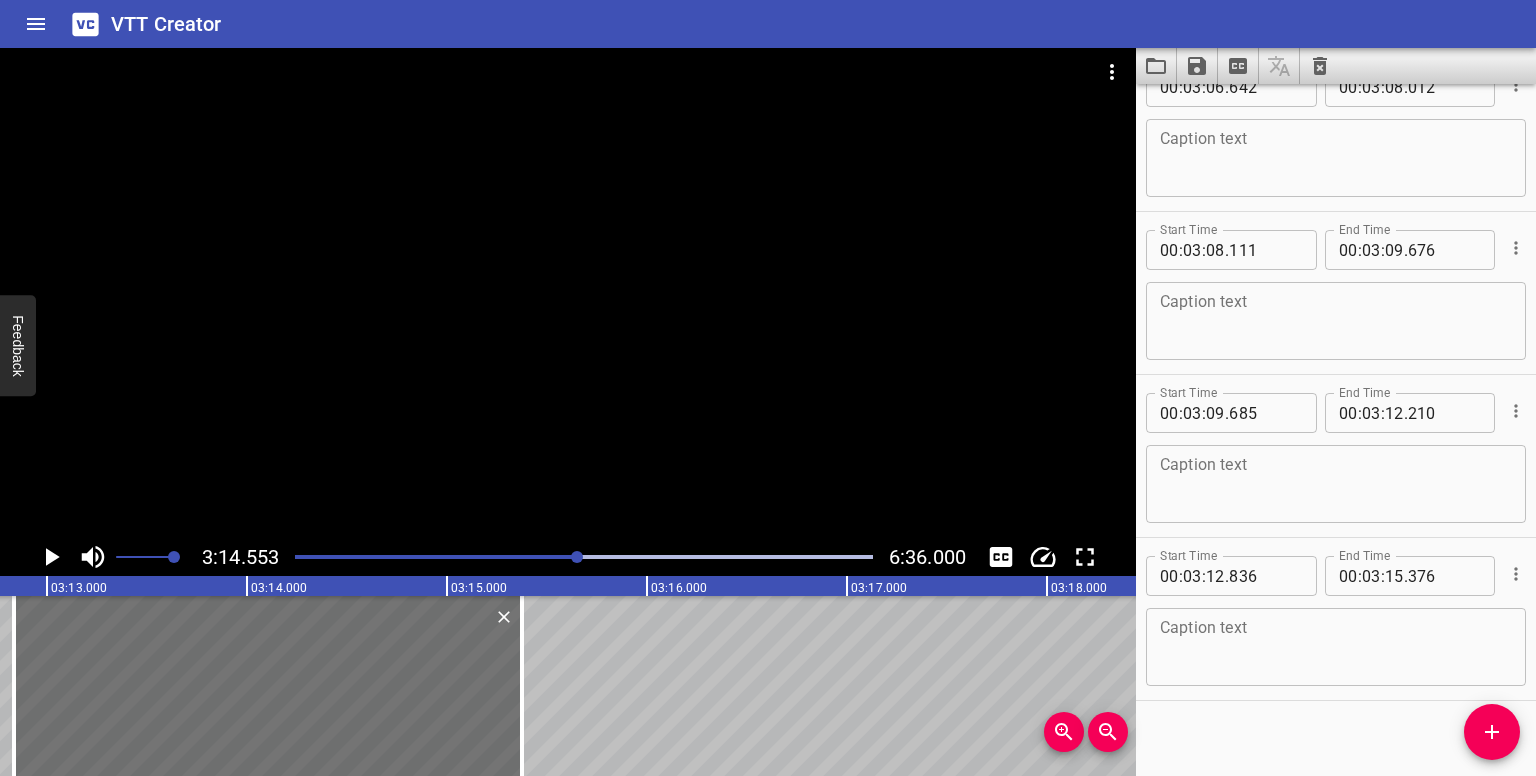 scroll, scrollTop: 9996, scrollLeft: 0, axis: vertical 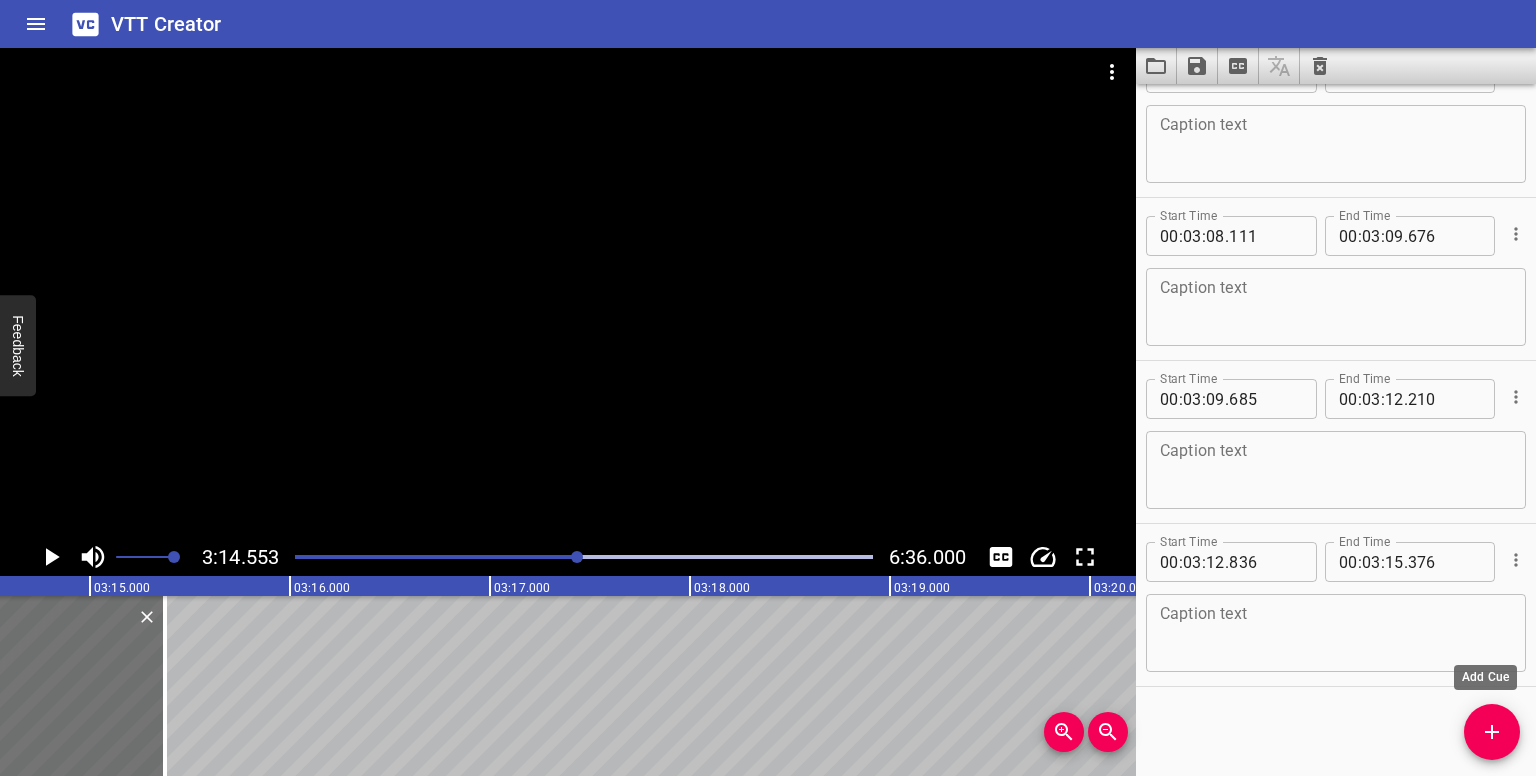 drag, startPoint x: 1479, startPoint y: 723, endPoint x: 1445, endPoint y: 723, distance: 34 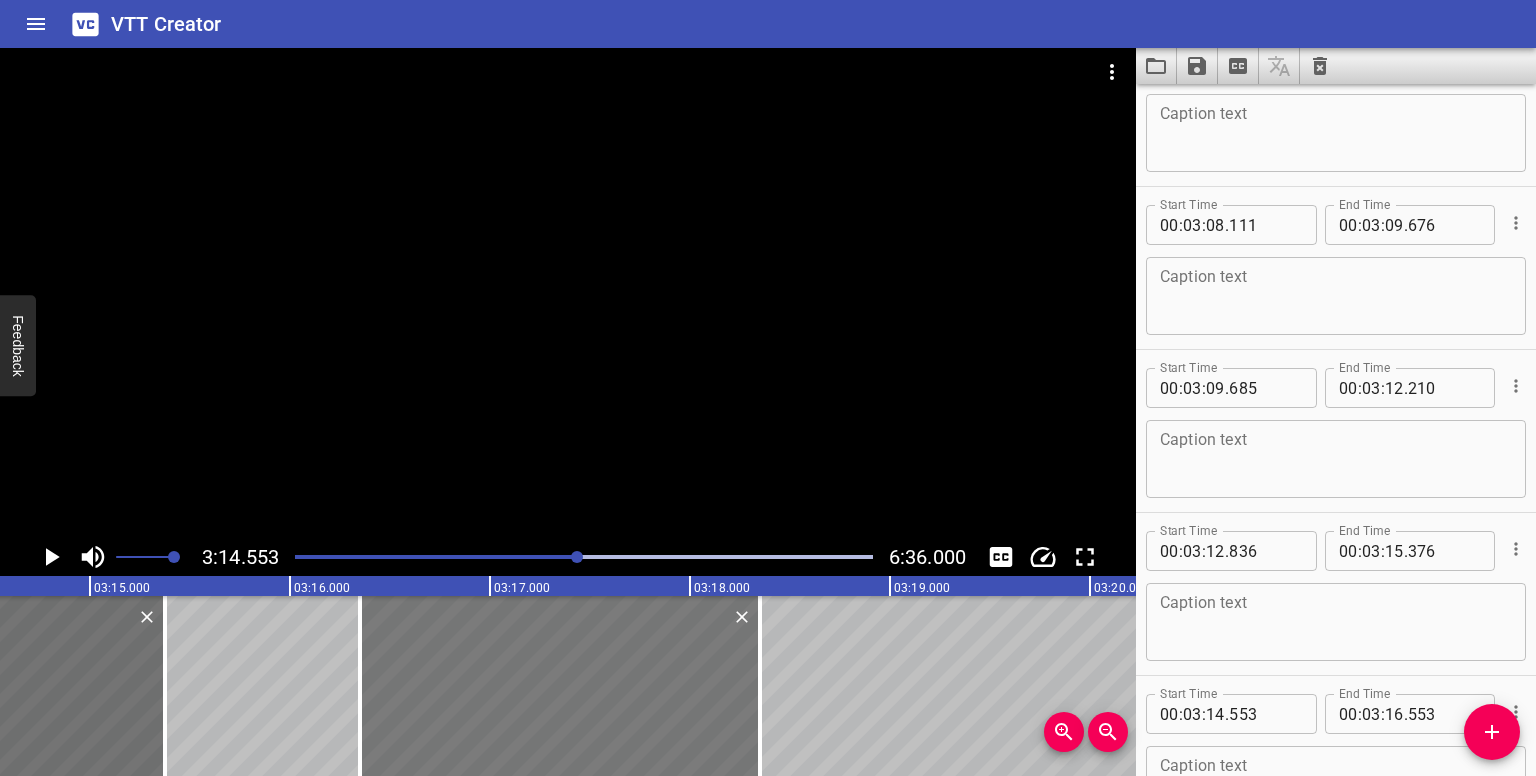 drag, startPoint x: 182, startPoint y: 696, endPoint x: 544, endPoint y: 705, distance: 362.11185 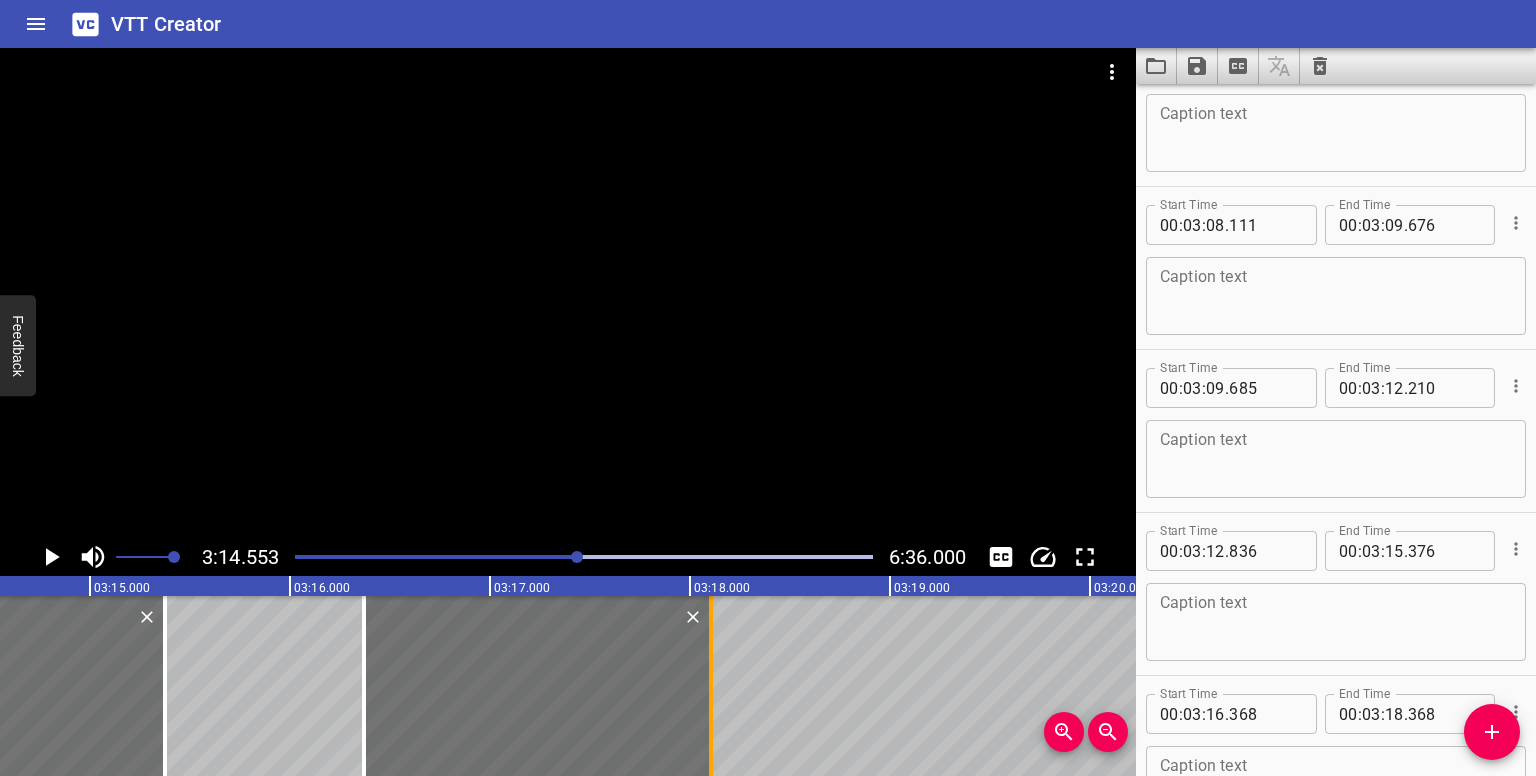 drag, startPoint x: 768, startPoint y: 704, endPoint x: 712, endPoint y: 710, distance: 56.32051 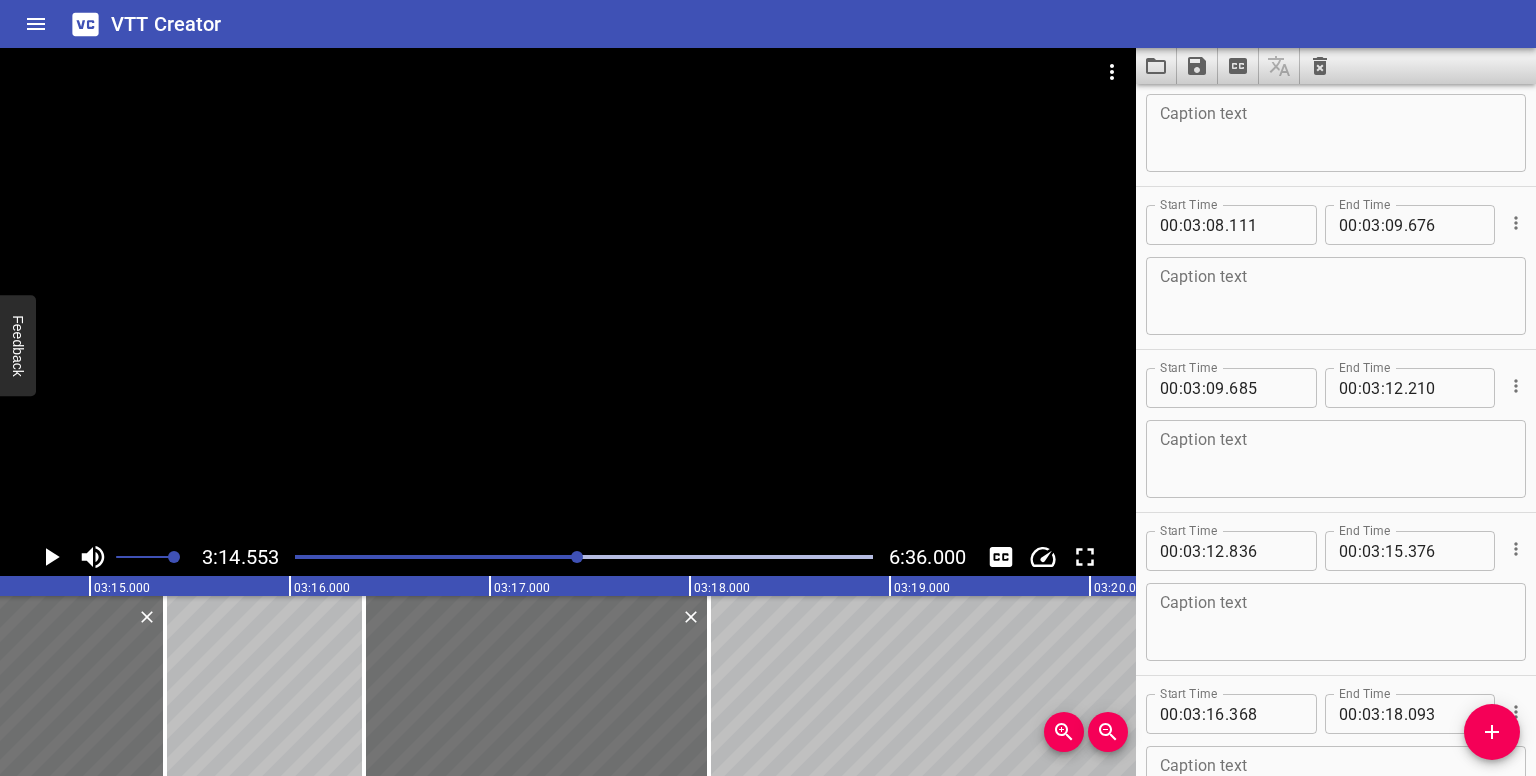 click at bounding box center (577, 557) 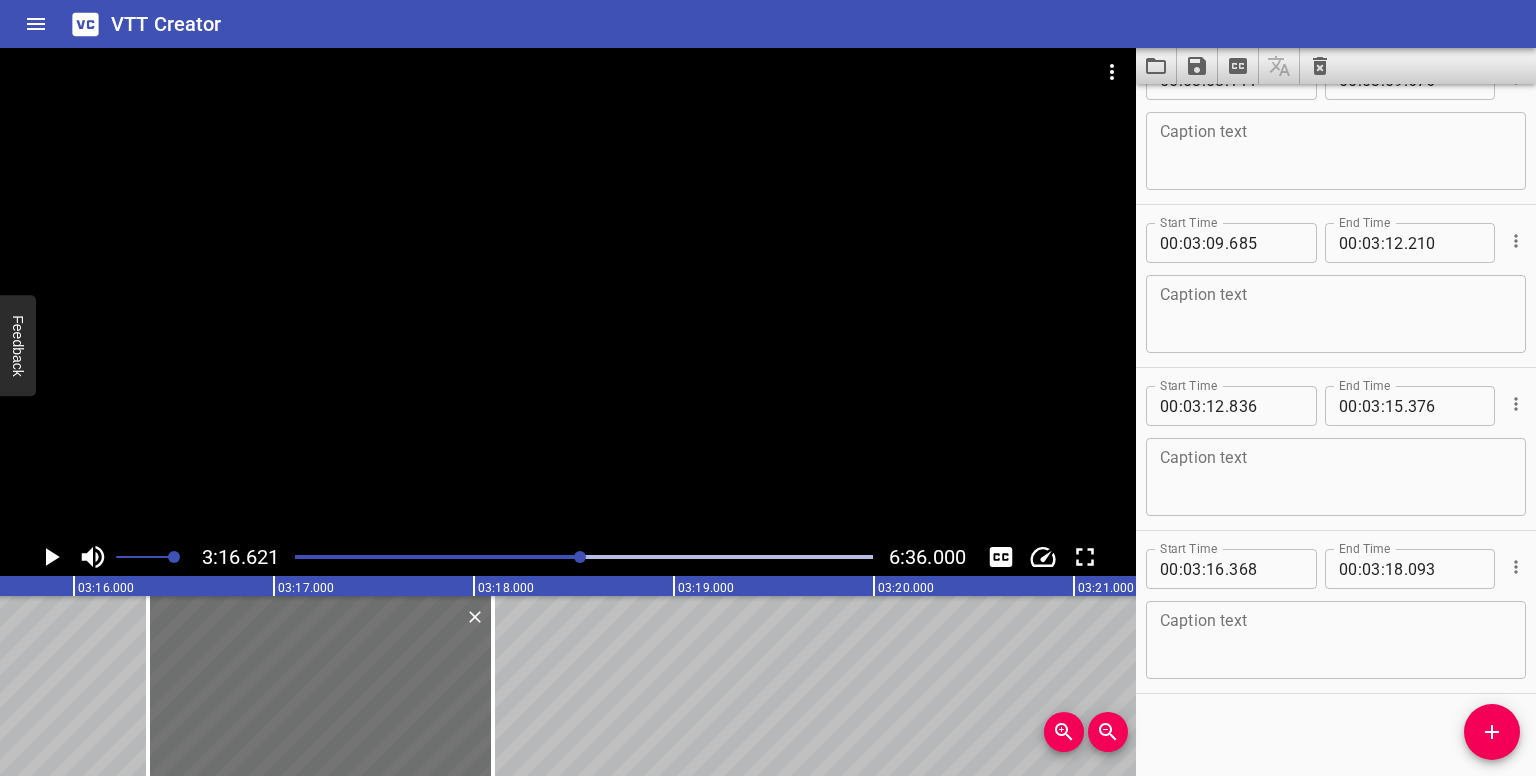 scroll, scrollTop: 10160, scrollLeft: 0, axis: vertical 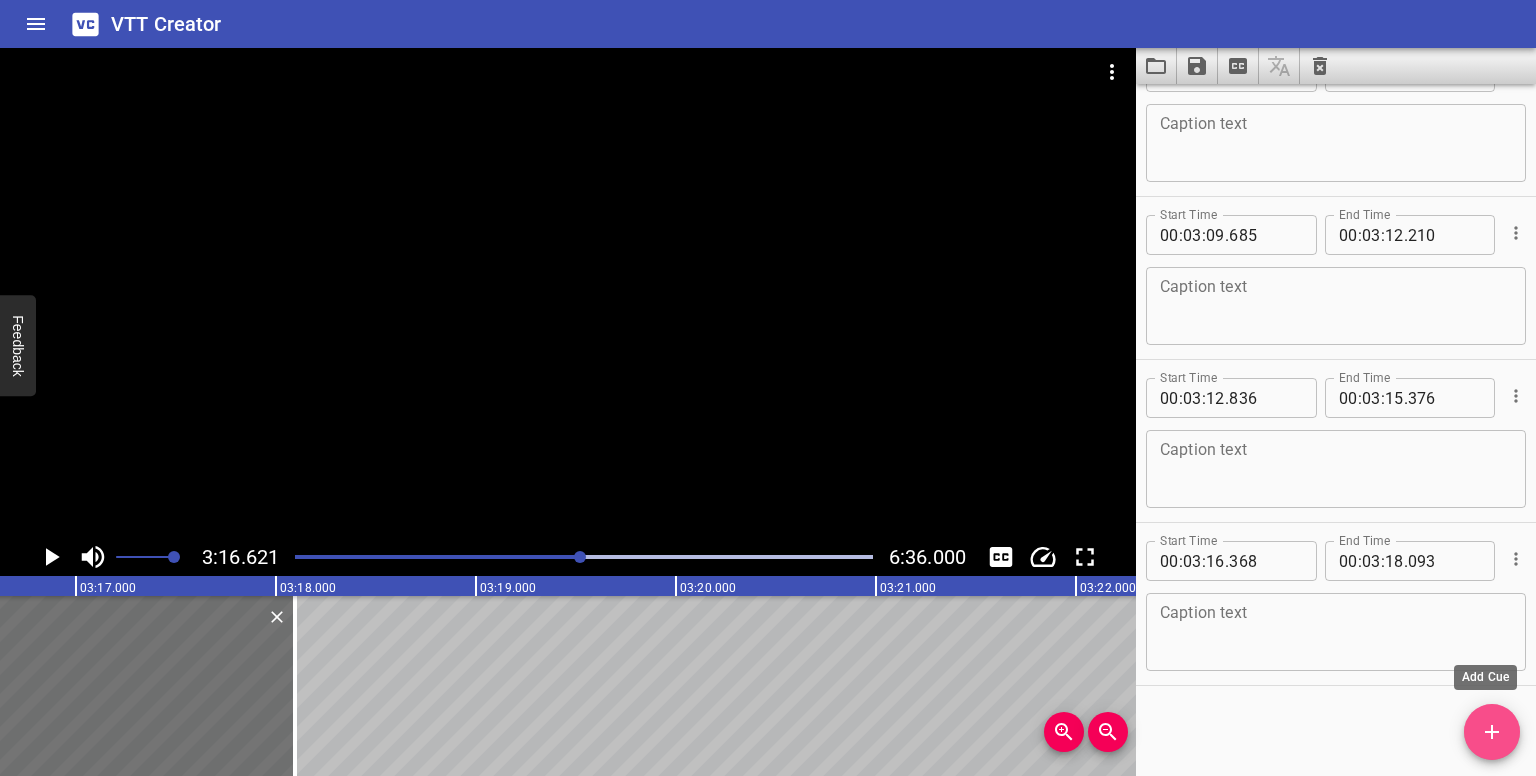 drag, startPoint x: 1473, startPoint y: 722, endPoint x: 1461, endPoint y: 721, distance: 12.0415945 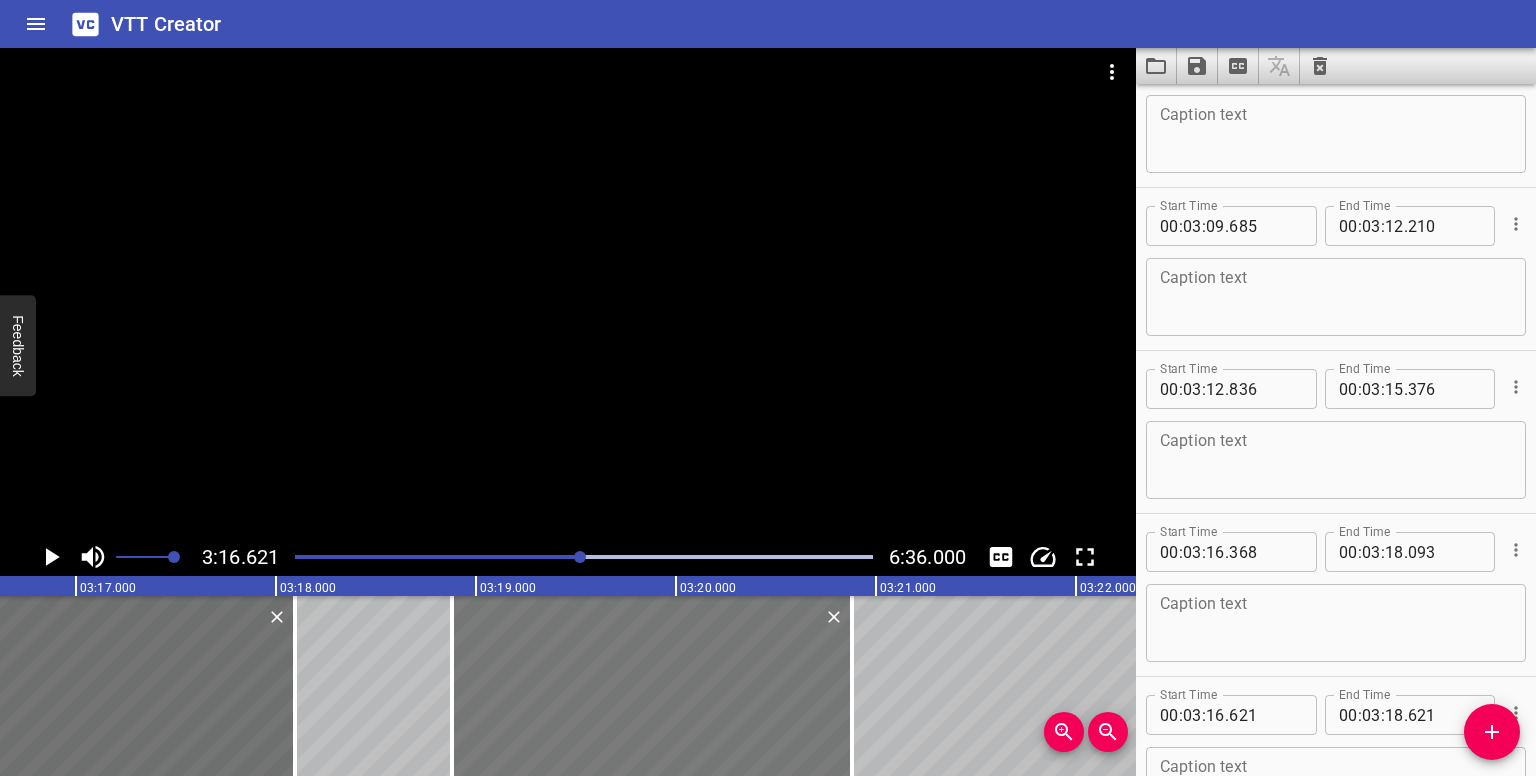 drag, startPoint x: 322, startPoint y: 679, endPoint x: 773, endPoint y: 678, distance: 451.0011 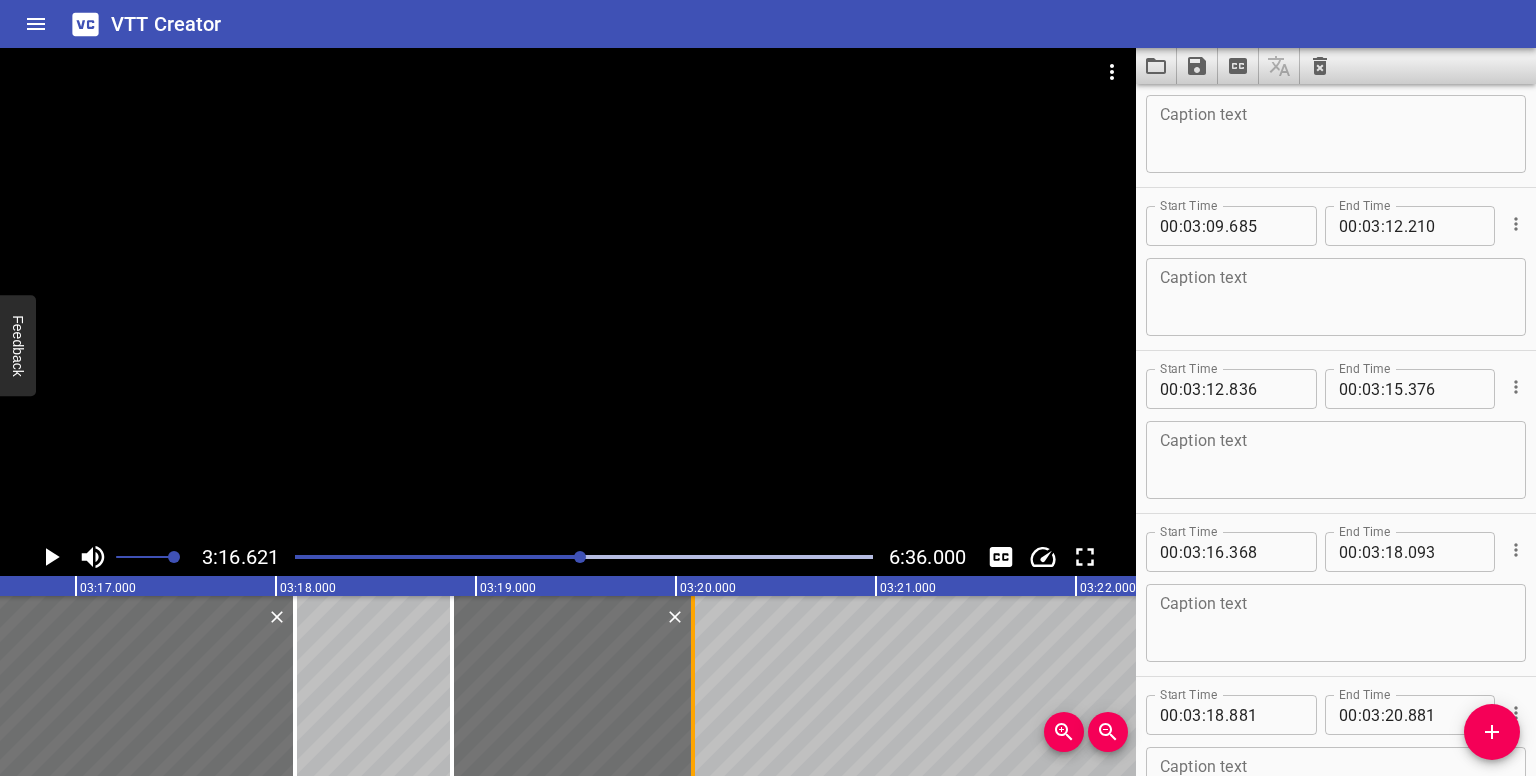 drag, startPoint x: 854, startPoint y: 681, endPoint x: 692, endPoint y: 704, distance: 163.62457 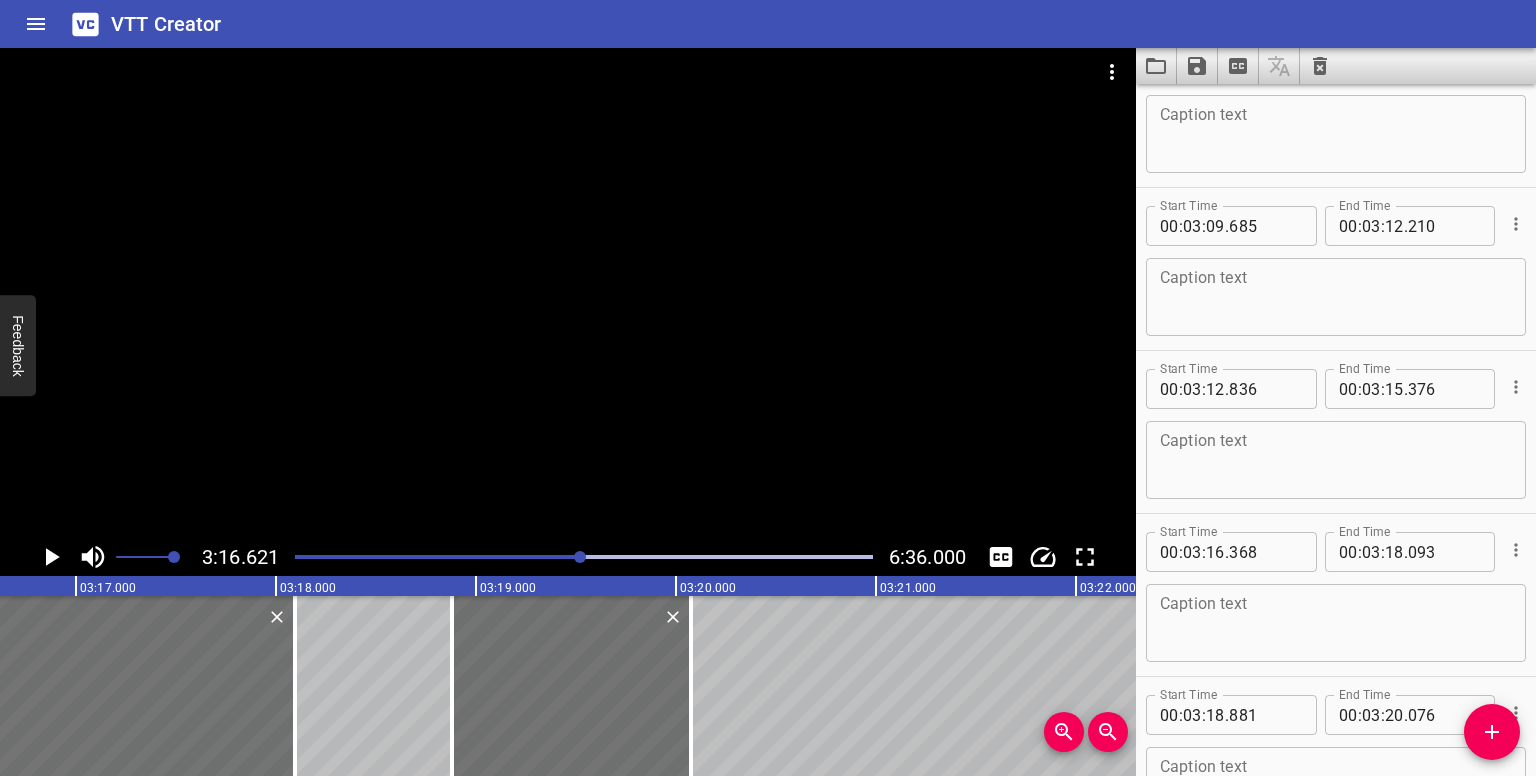 click at bounding box center [584, 557] 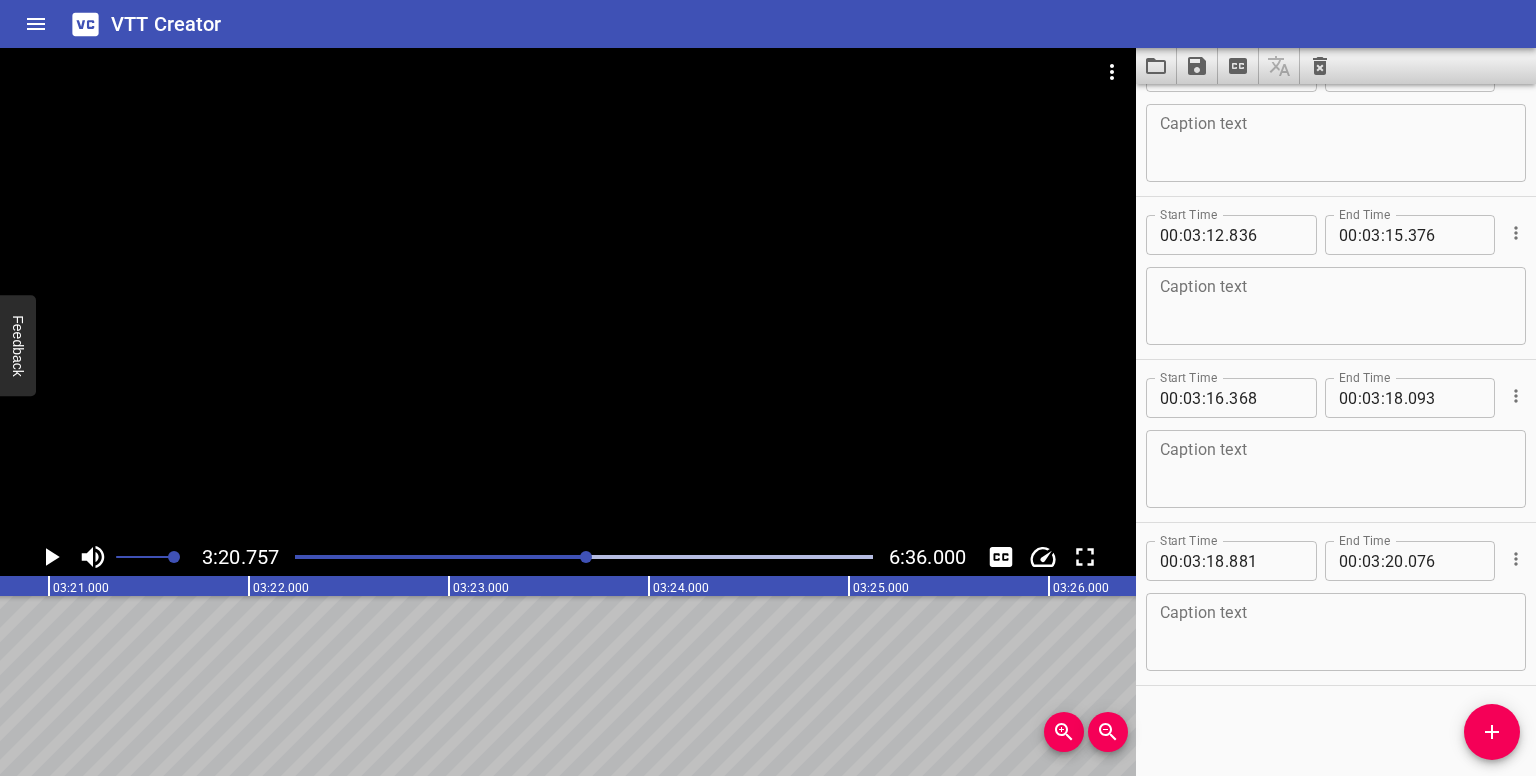 click 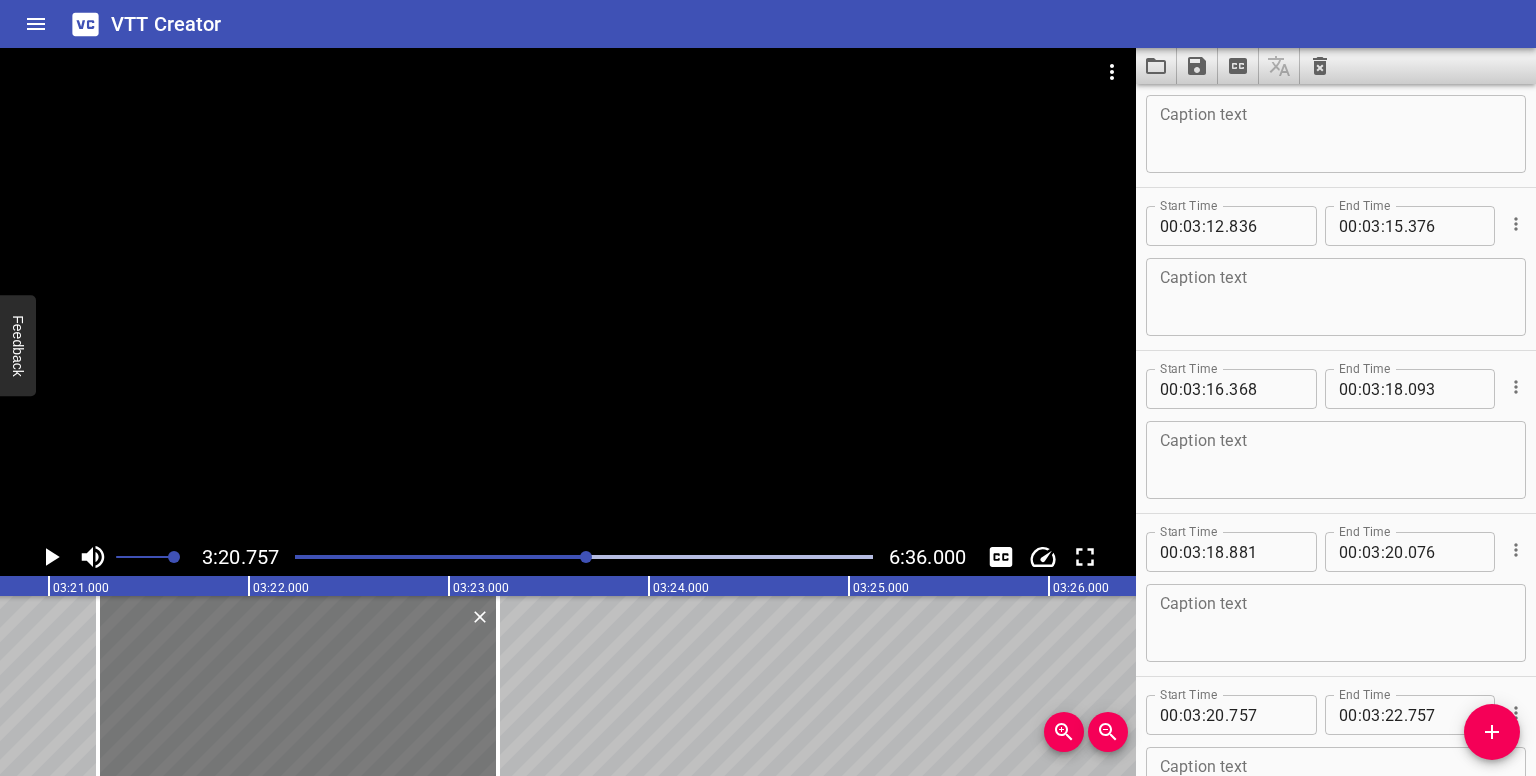 drag, startPoint x: 218, startPoint y: 717, endPoint x: 316, endPoint y: 709, distance: 98.32599 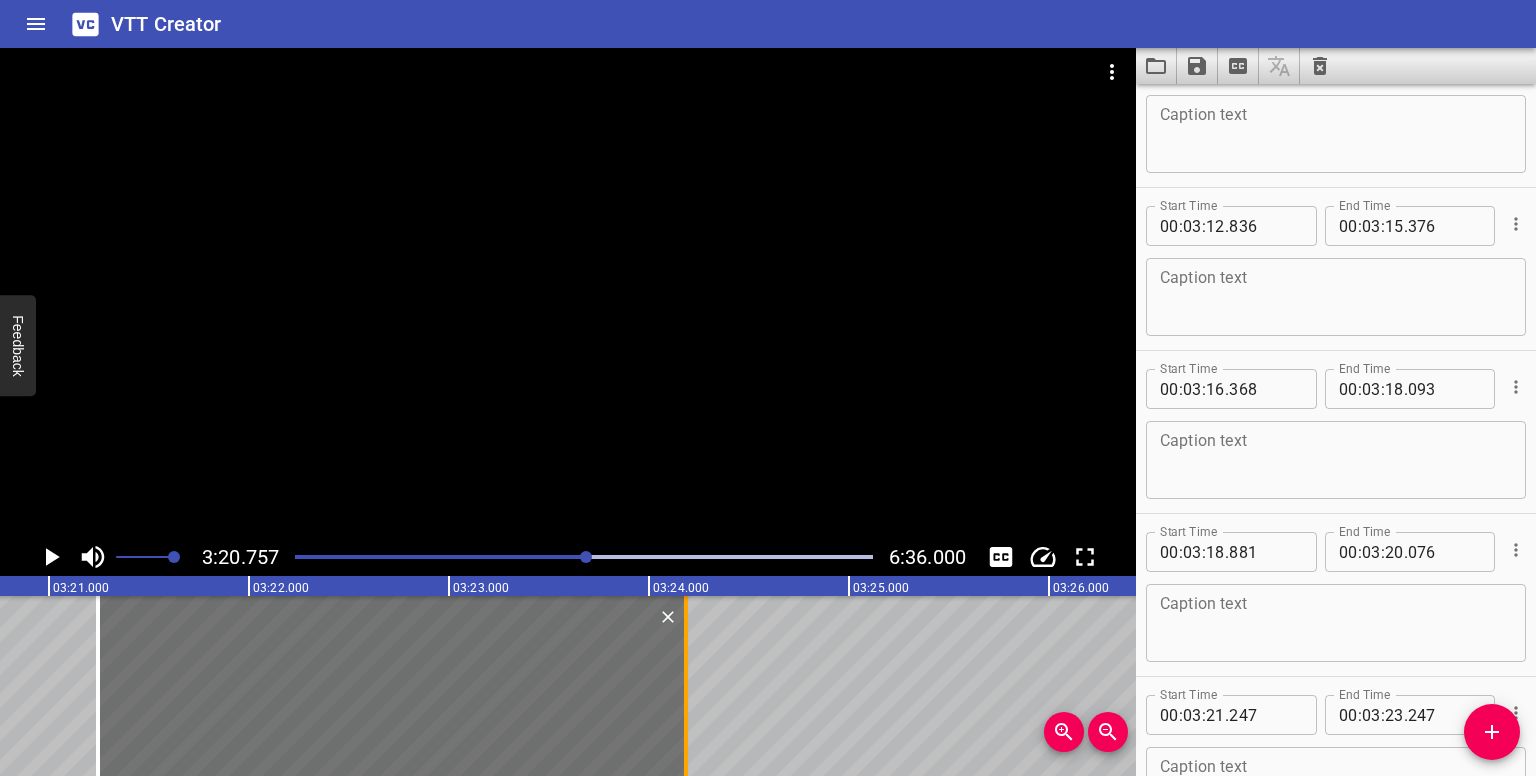 drag, startPoint x: 498, startPoint y: 709, endPoint x: 685, endPoint y: 701, distance: 187.17105 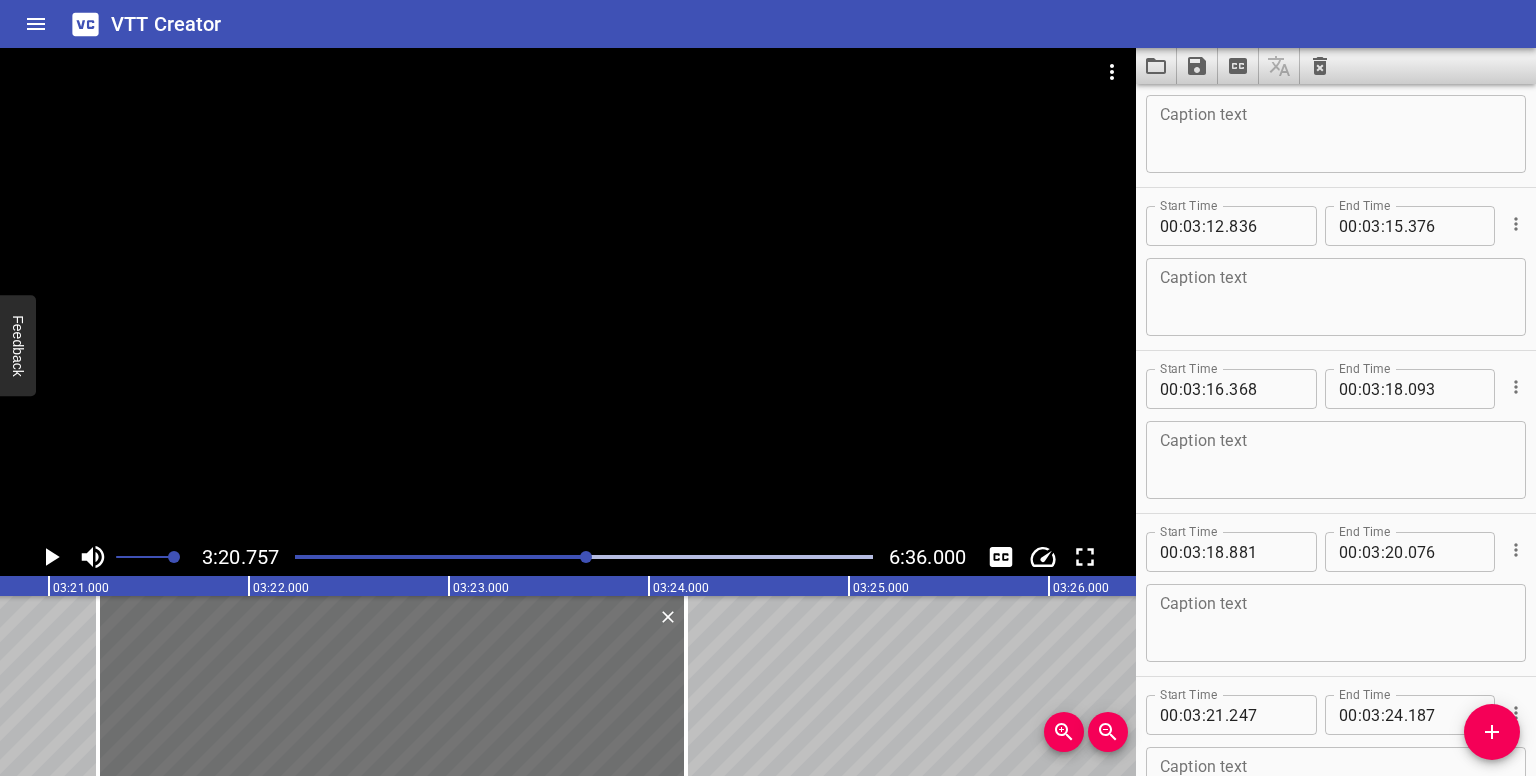 click at bounding box center (584, 557) 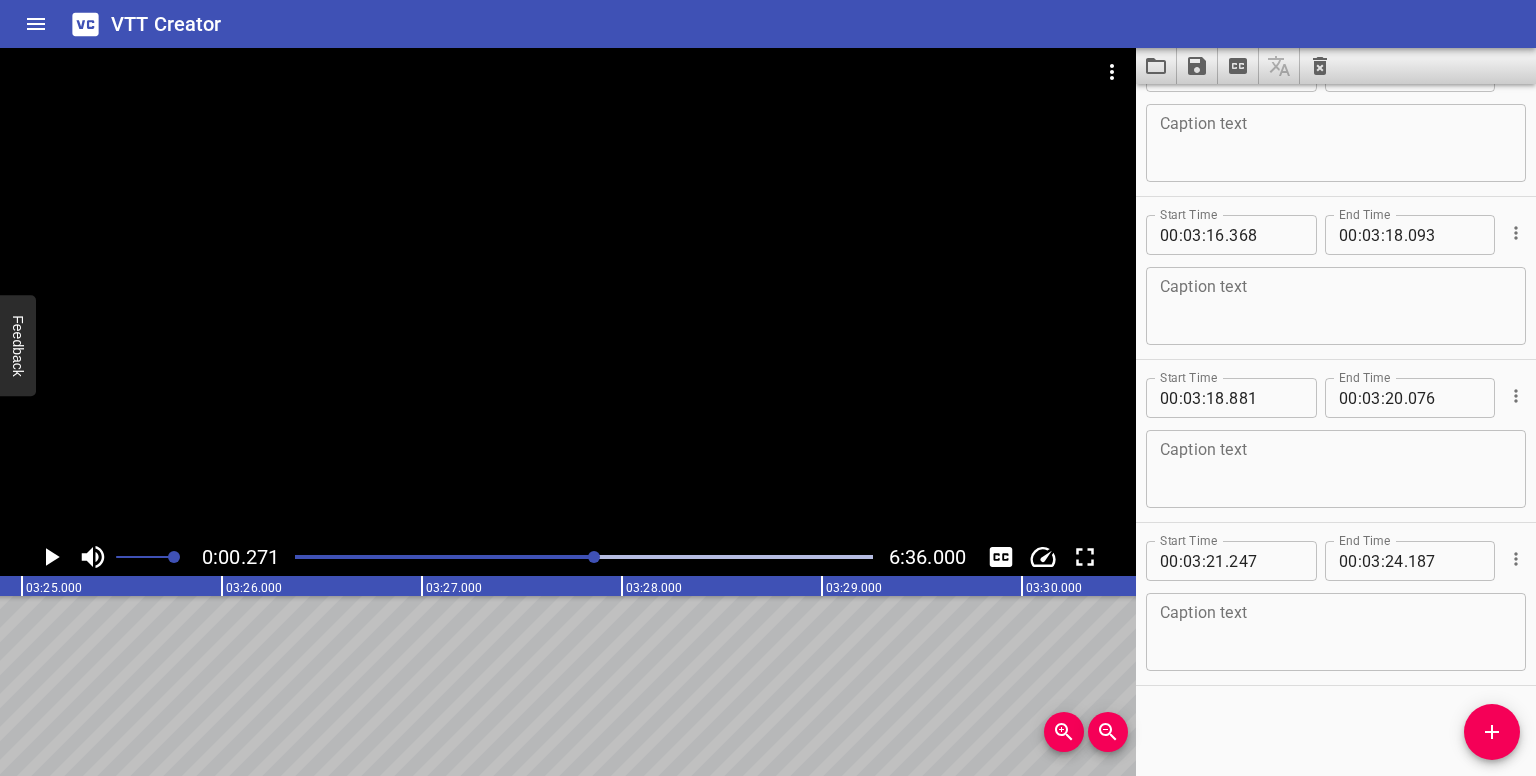 click at bounding box center [594, 557] 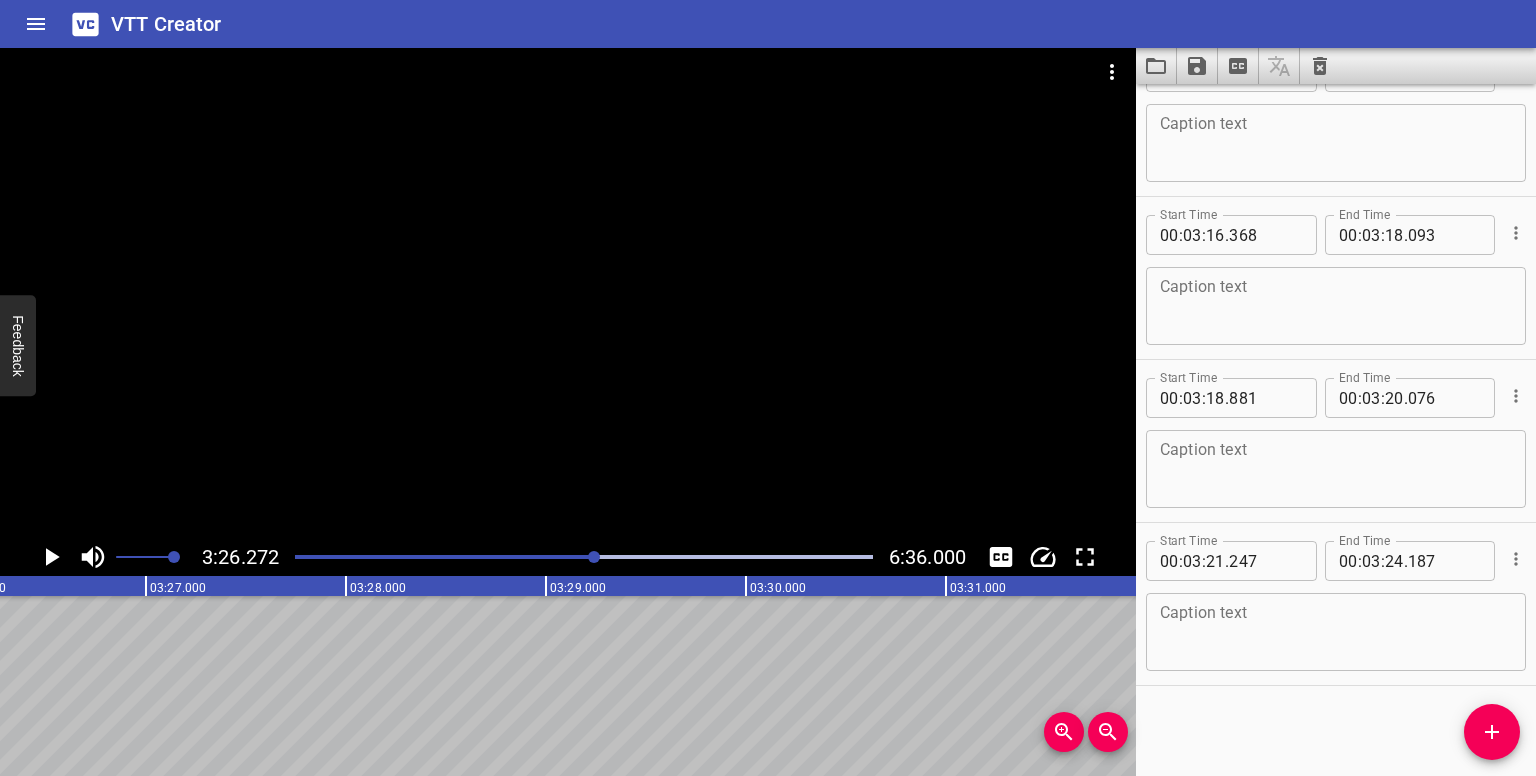 click at bounding box center (594, 557) 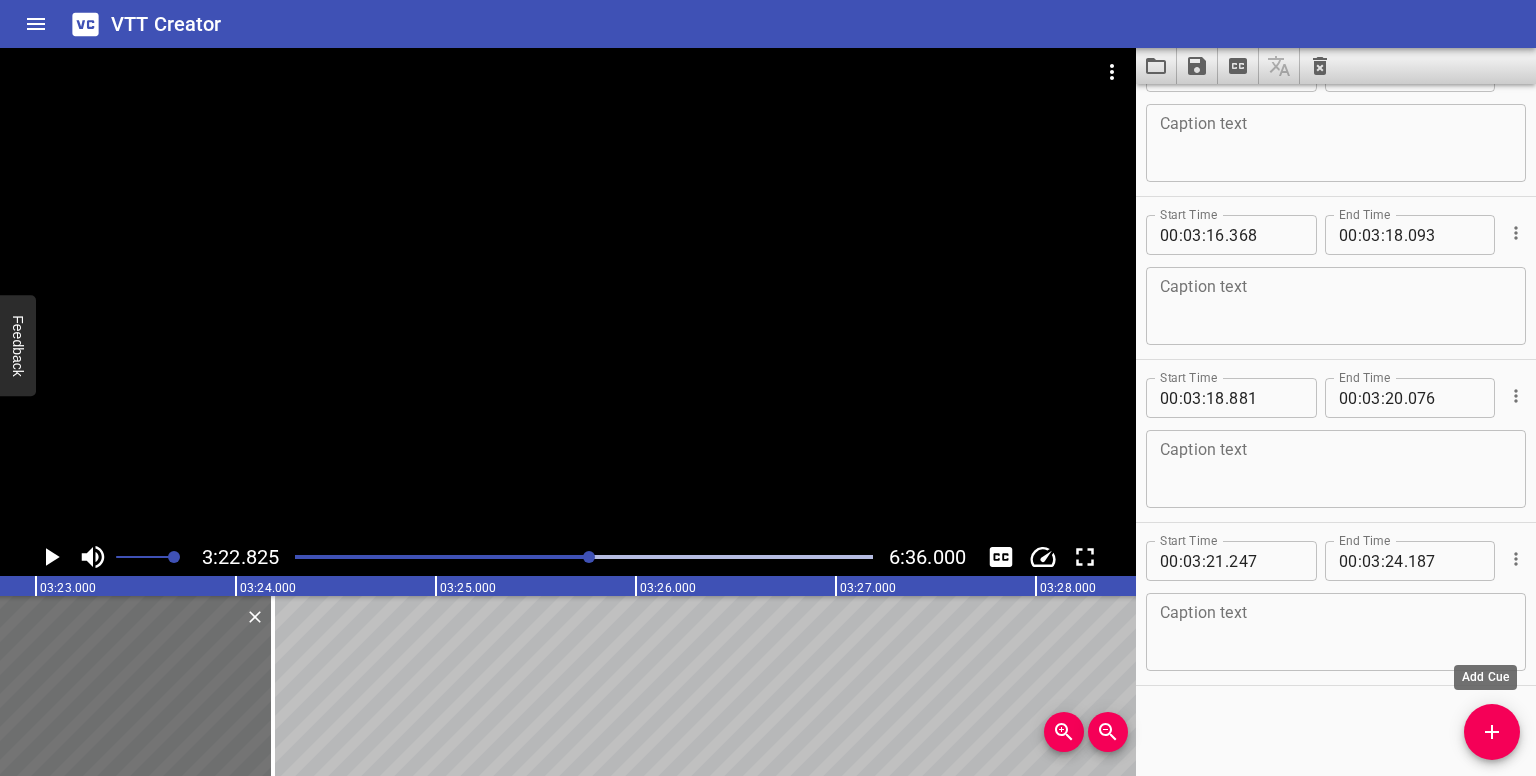 click 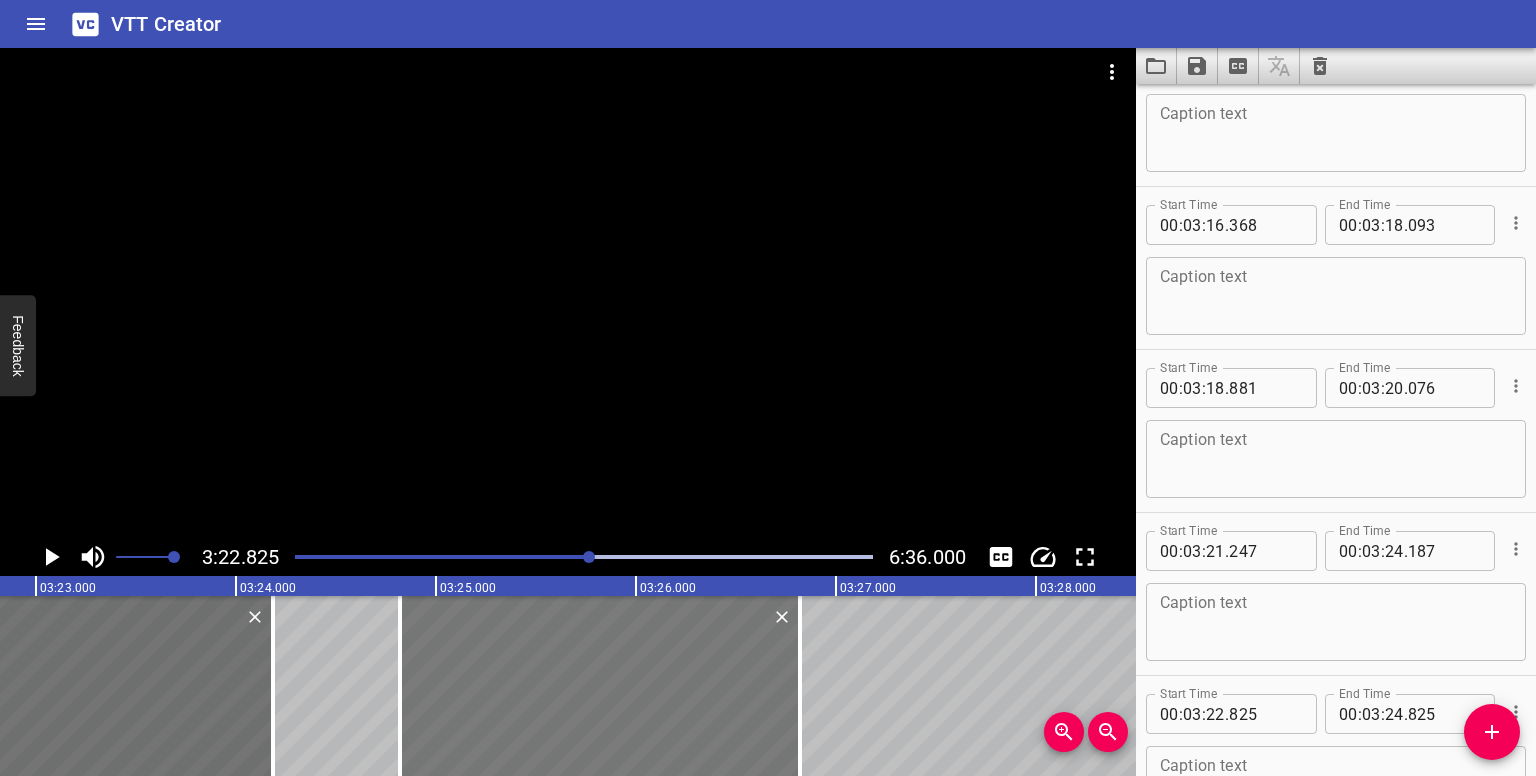 drag, startPoint x: 311, startPoint y: 693, endPoint x: 710, endPoint y: 697, distance: 399.02005 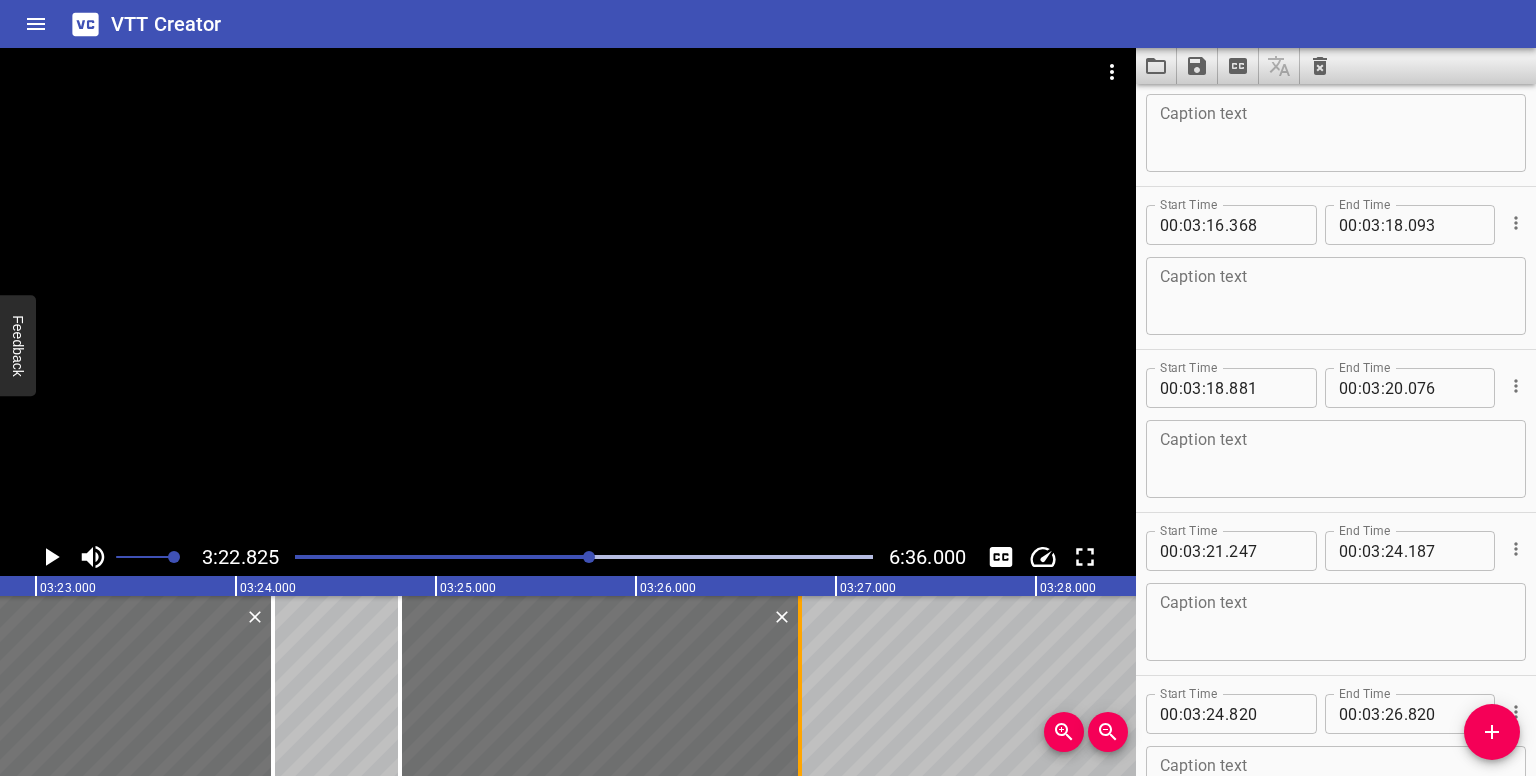 click at bounding box center [800, 686] 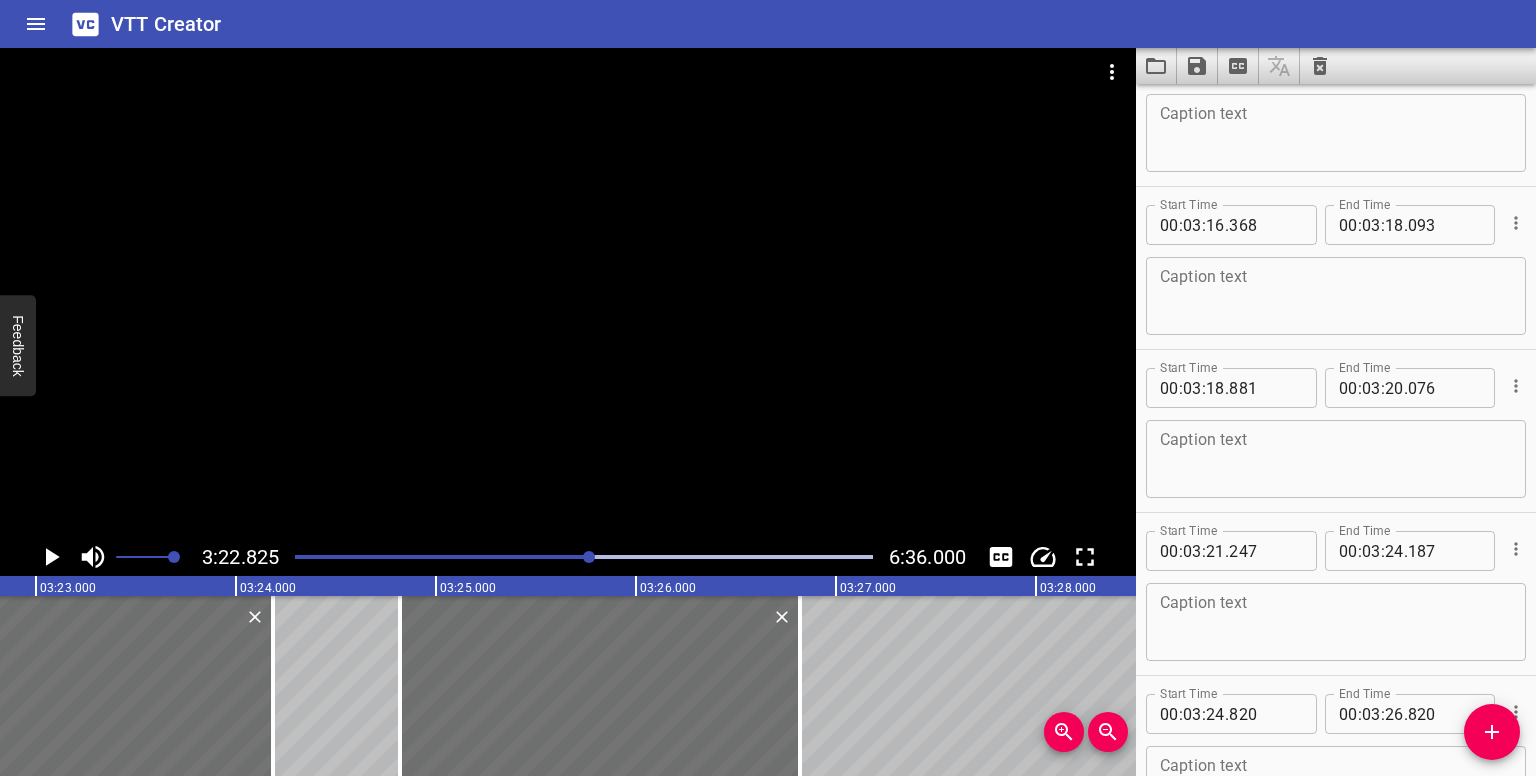 click at bounding box center (584, 557) 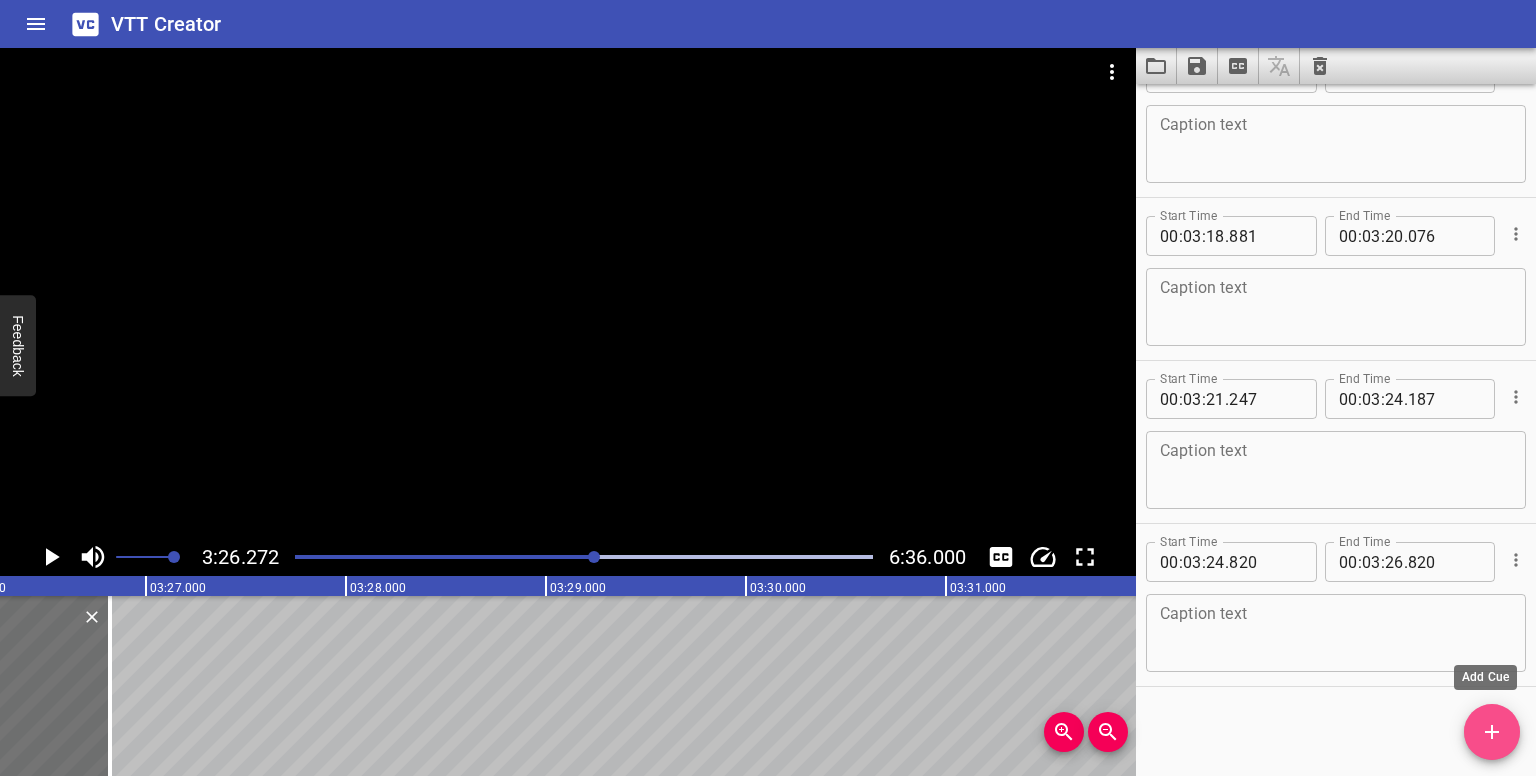click 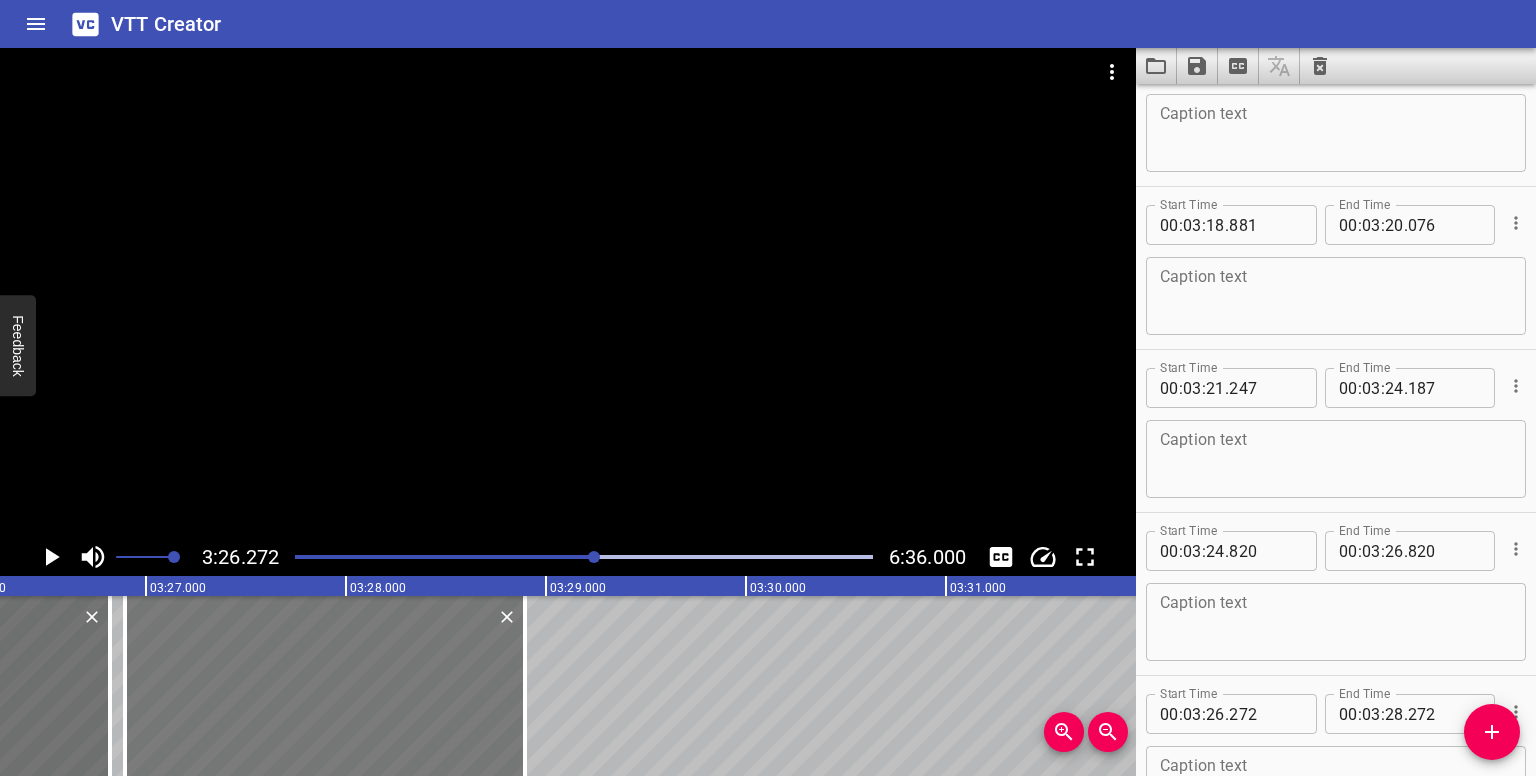 drag, startPoint x: 232, startPoint y: 705, endPoint x: 355, endPoint y: 697, distance: 123.25989 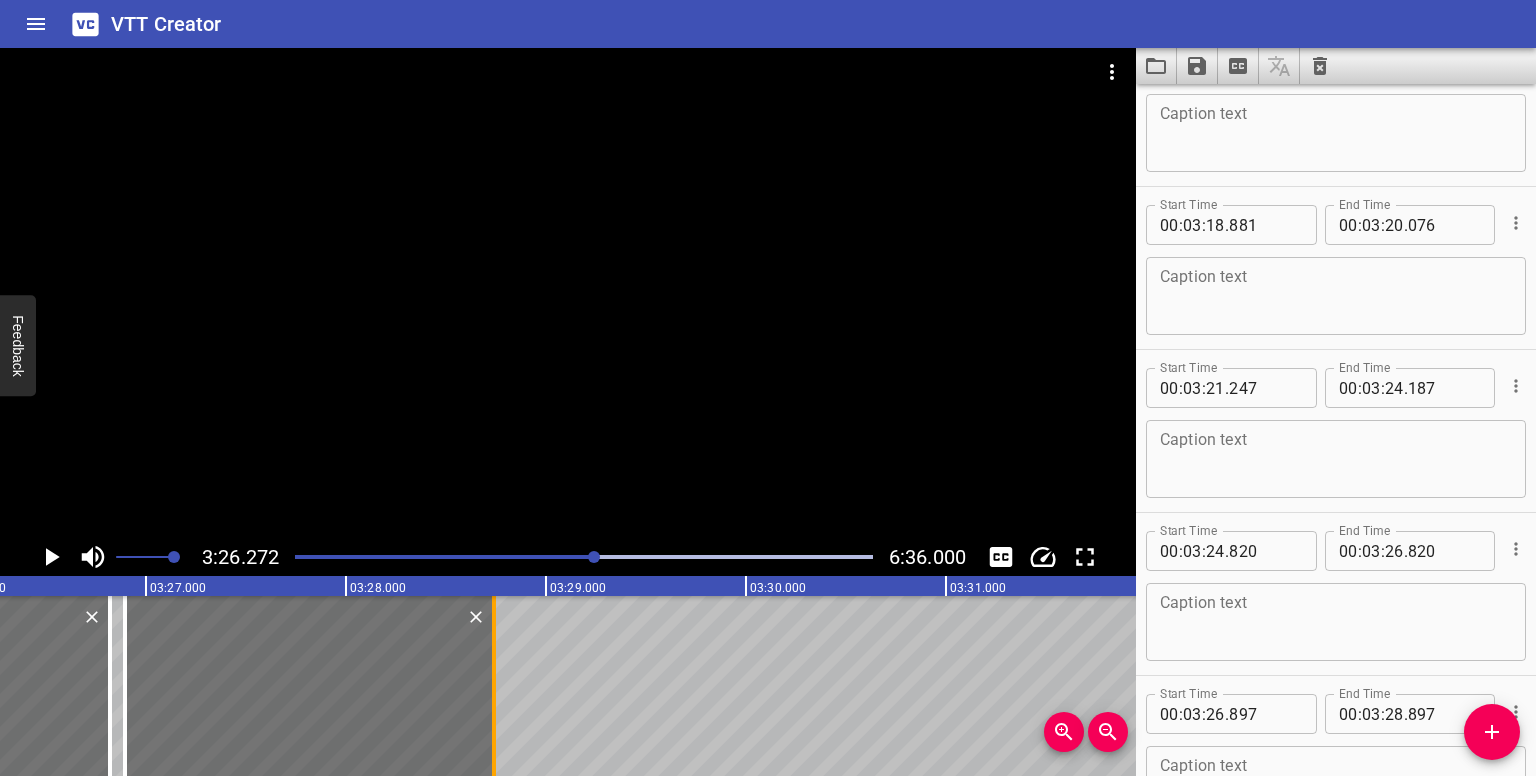 drag, startPoint x: 522, startPoint y: 716, endPoint x: 491, endPoint y: 721, distance: 31.400637 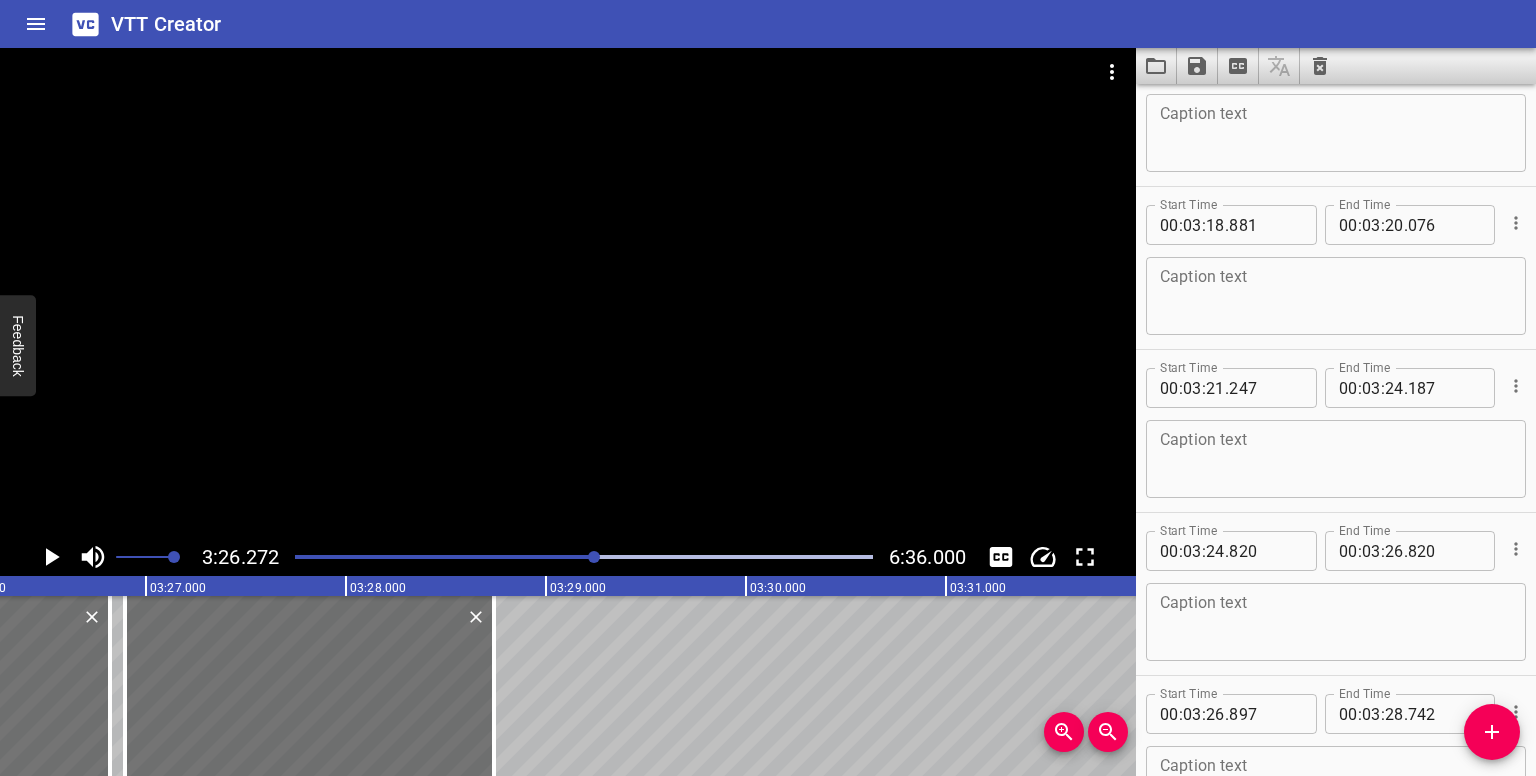 click at bounding box center [594, 557] 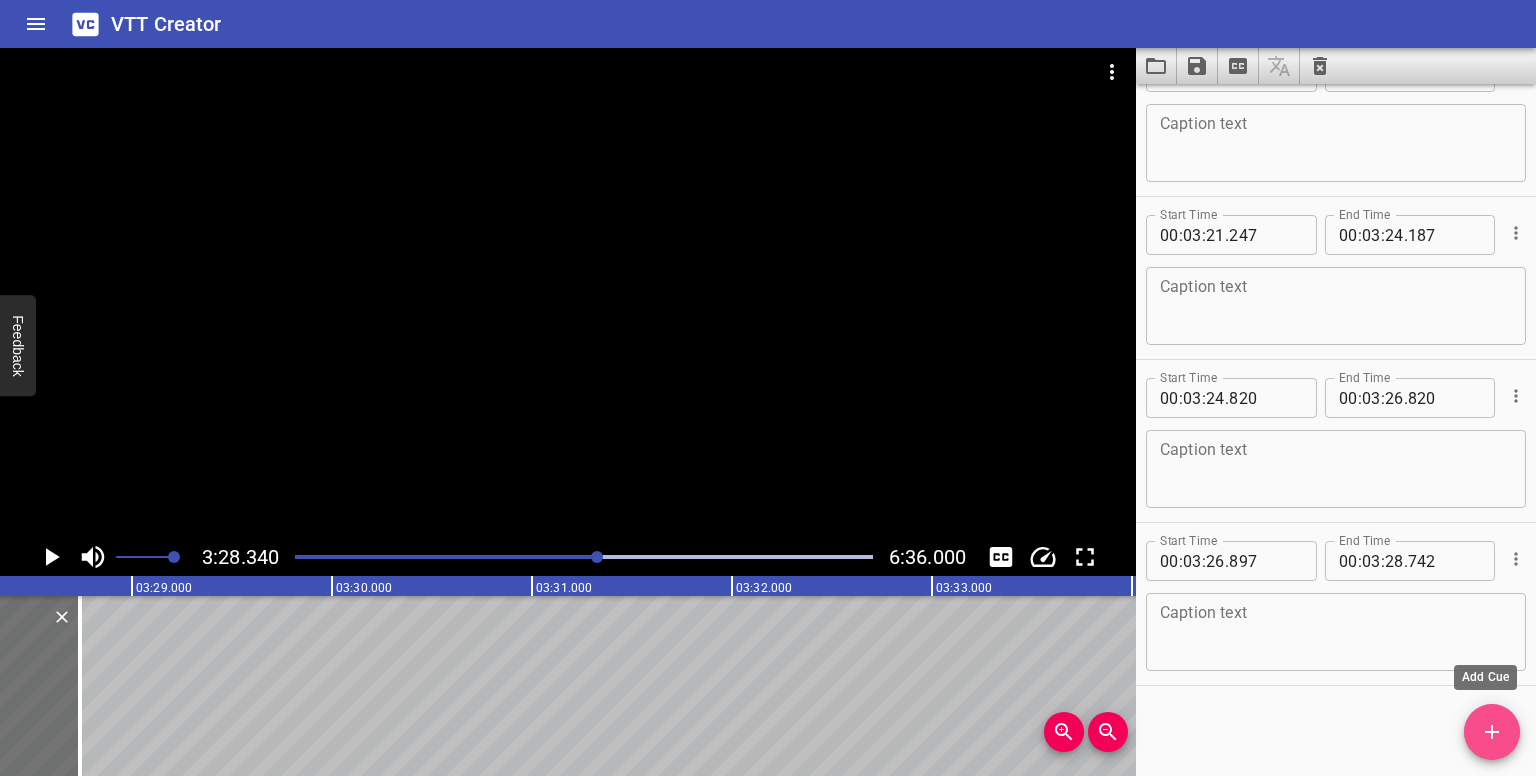 drag, startPoint x: 1491, startPoint y: 728, endPoint x: 1452, endPoint y: 722, distance: 39.45884 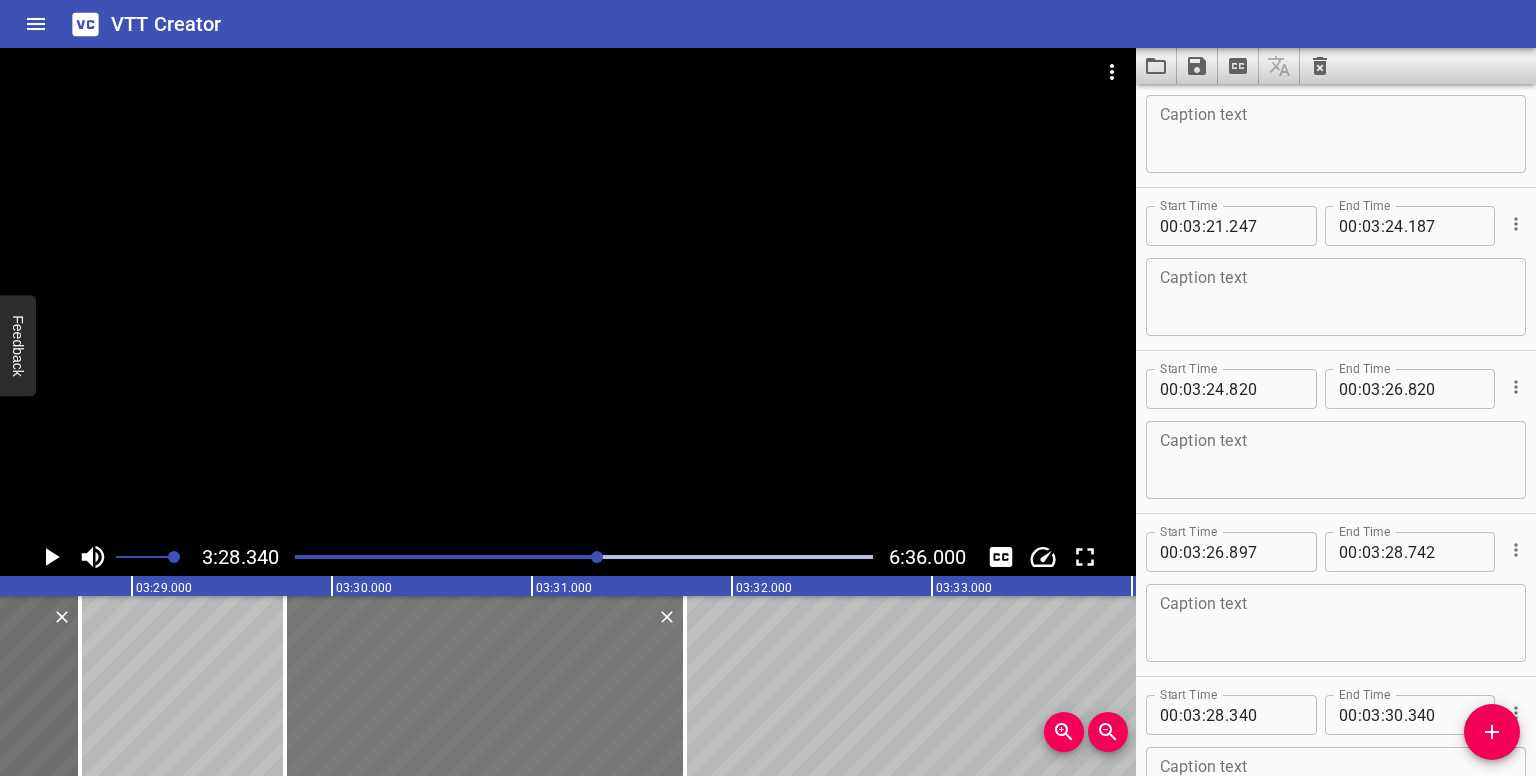 drag, startPoint x: 204, startPoint y: 681, endPoint x: 489, endPoint y: 697, distance: 285.44876 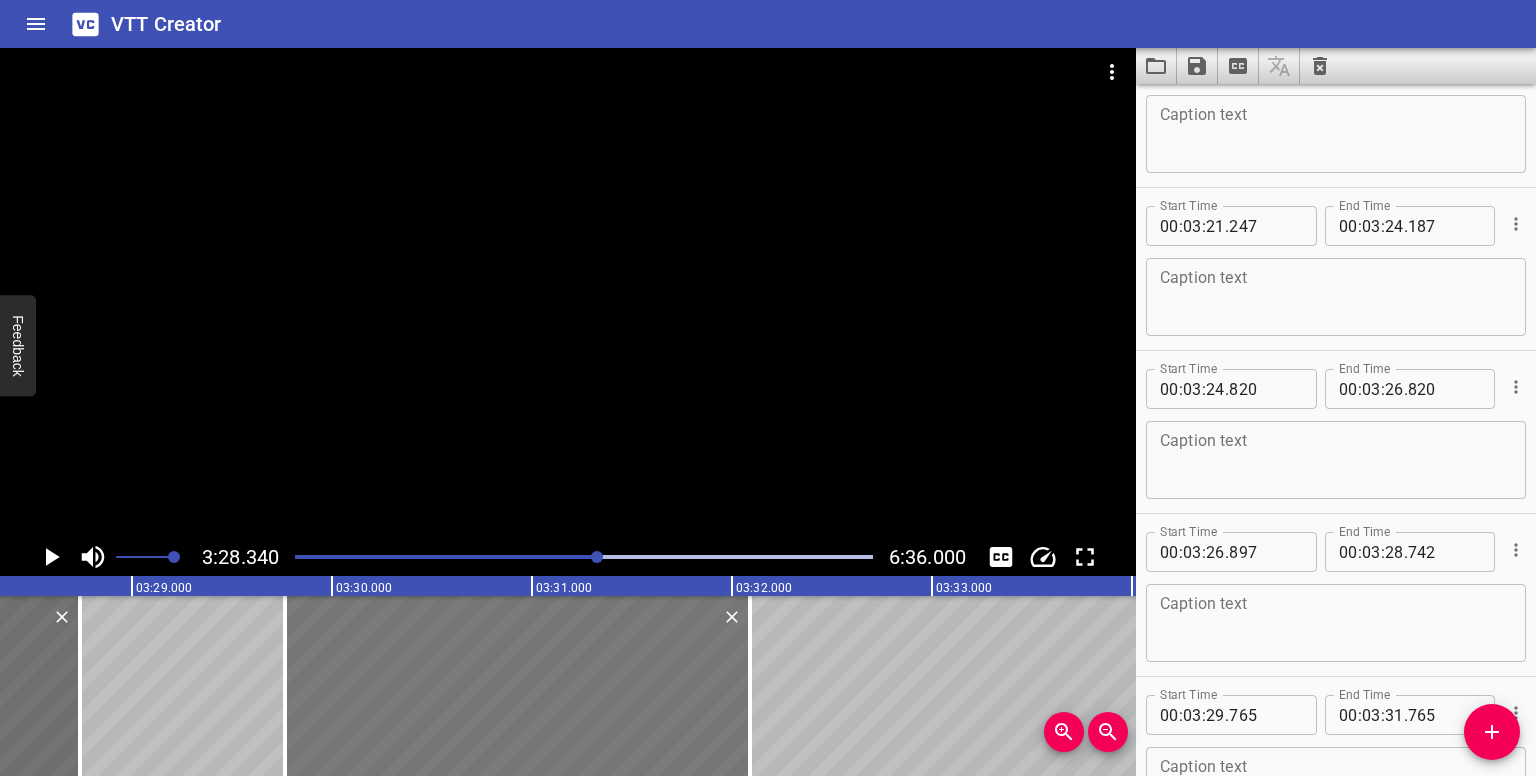 drag, startPoint x: 687, startPoint y: 711, endPoint x: 728, endPoint y: 712, distance: 41.01219 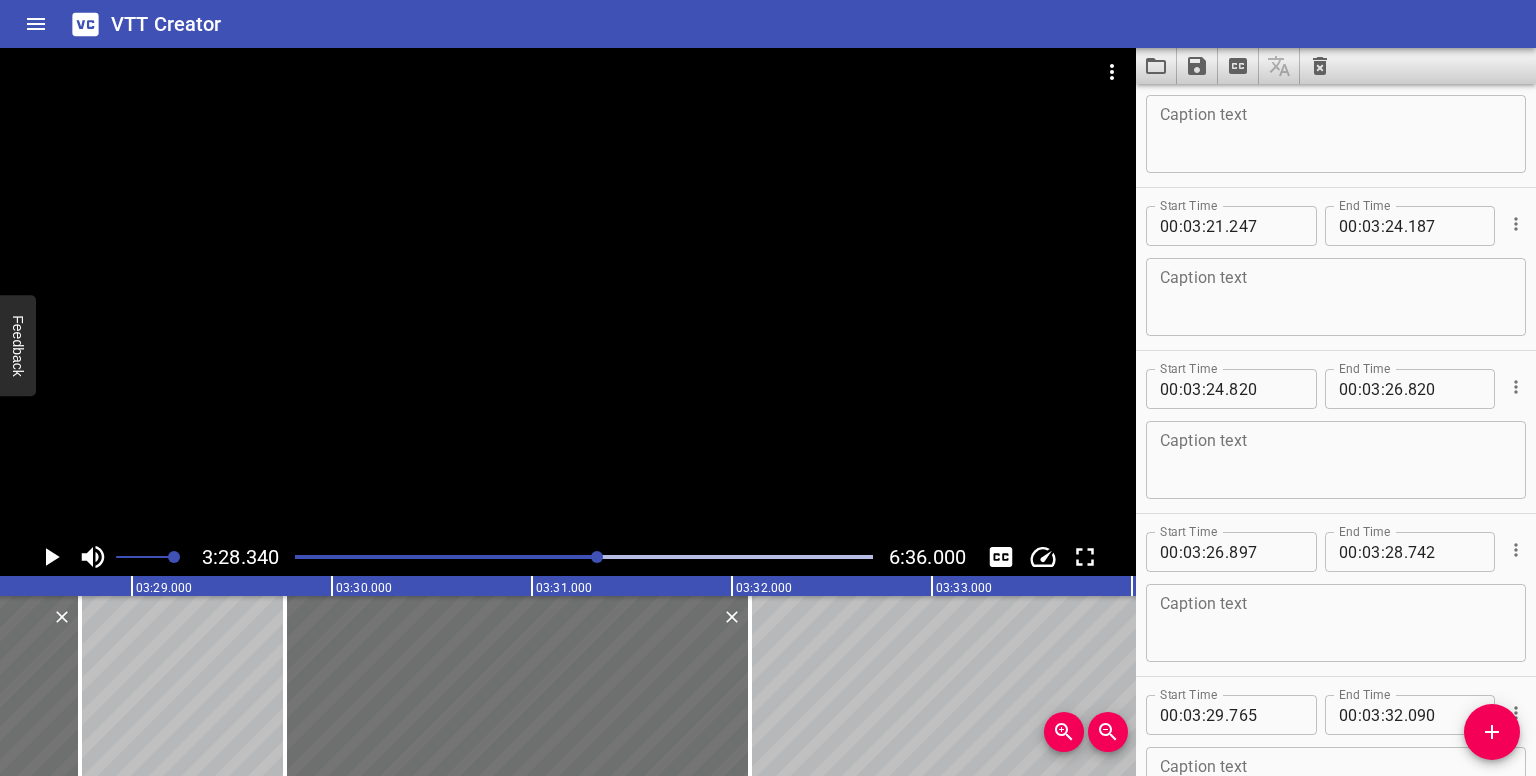 click at bounding box center [597, 557] 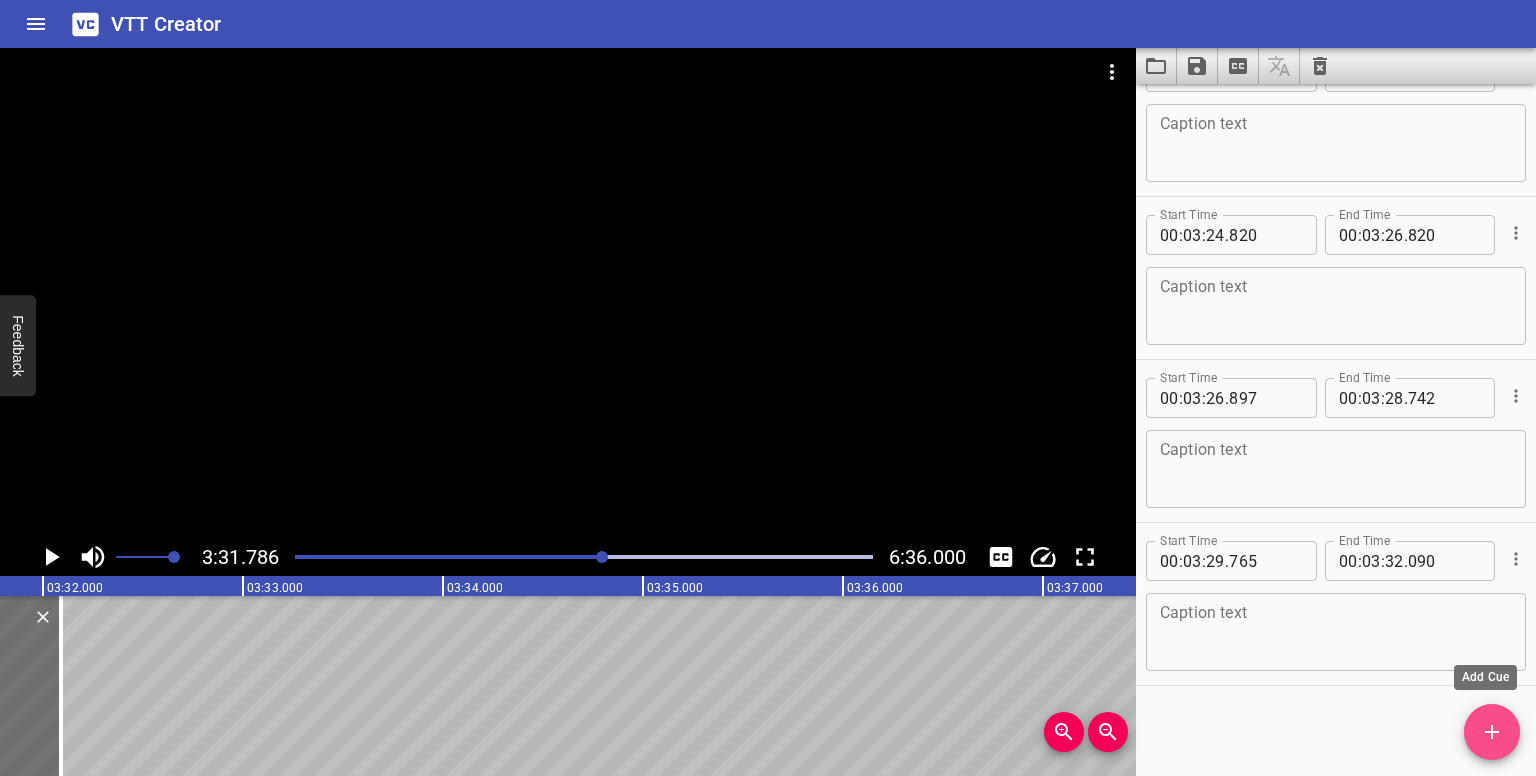 click at bounding box center (1492, 732) 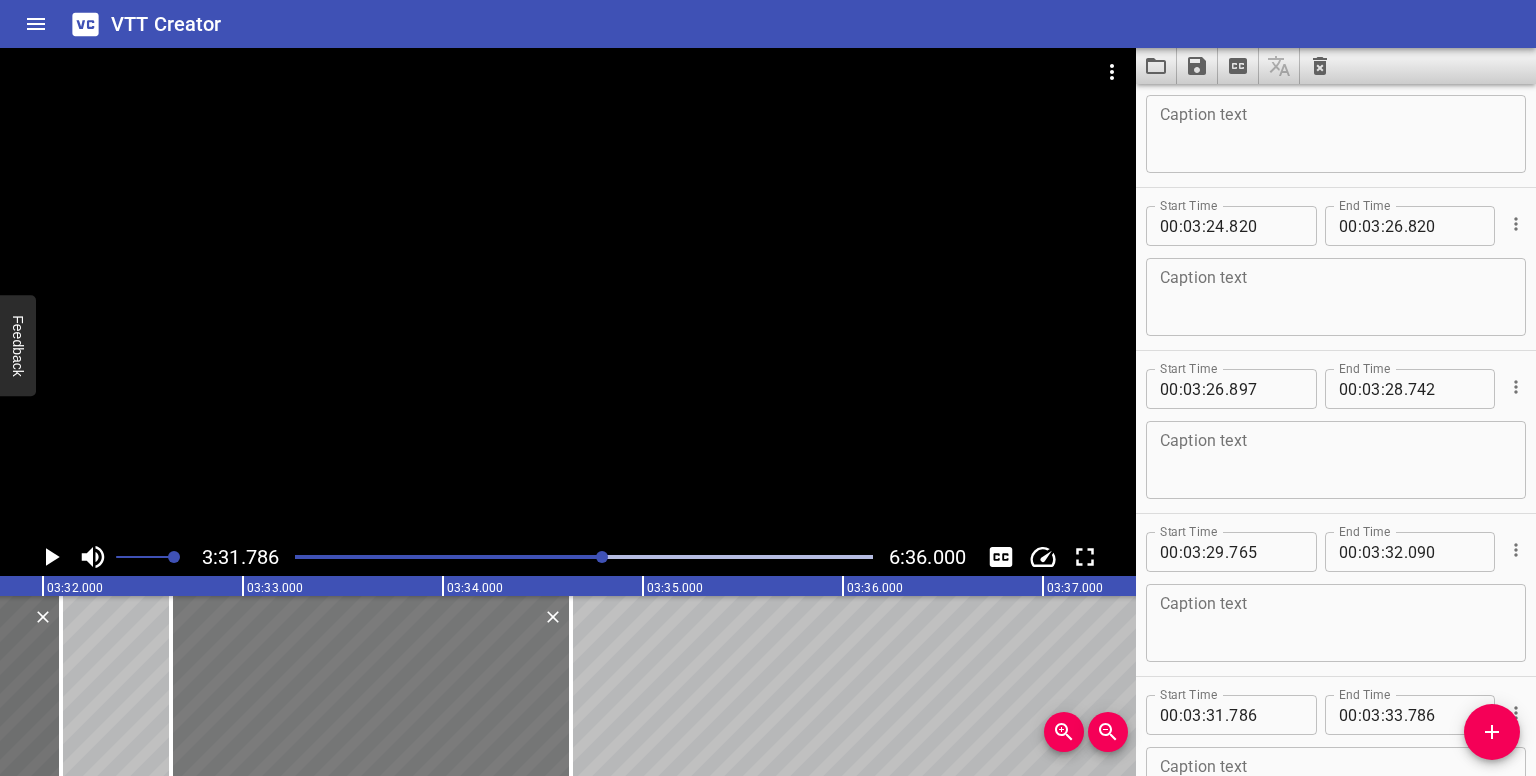 drag, startPoint x: 261, startPoint y: 669, endPoint x: 432, endPoint y: 662, distance: 171.14322 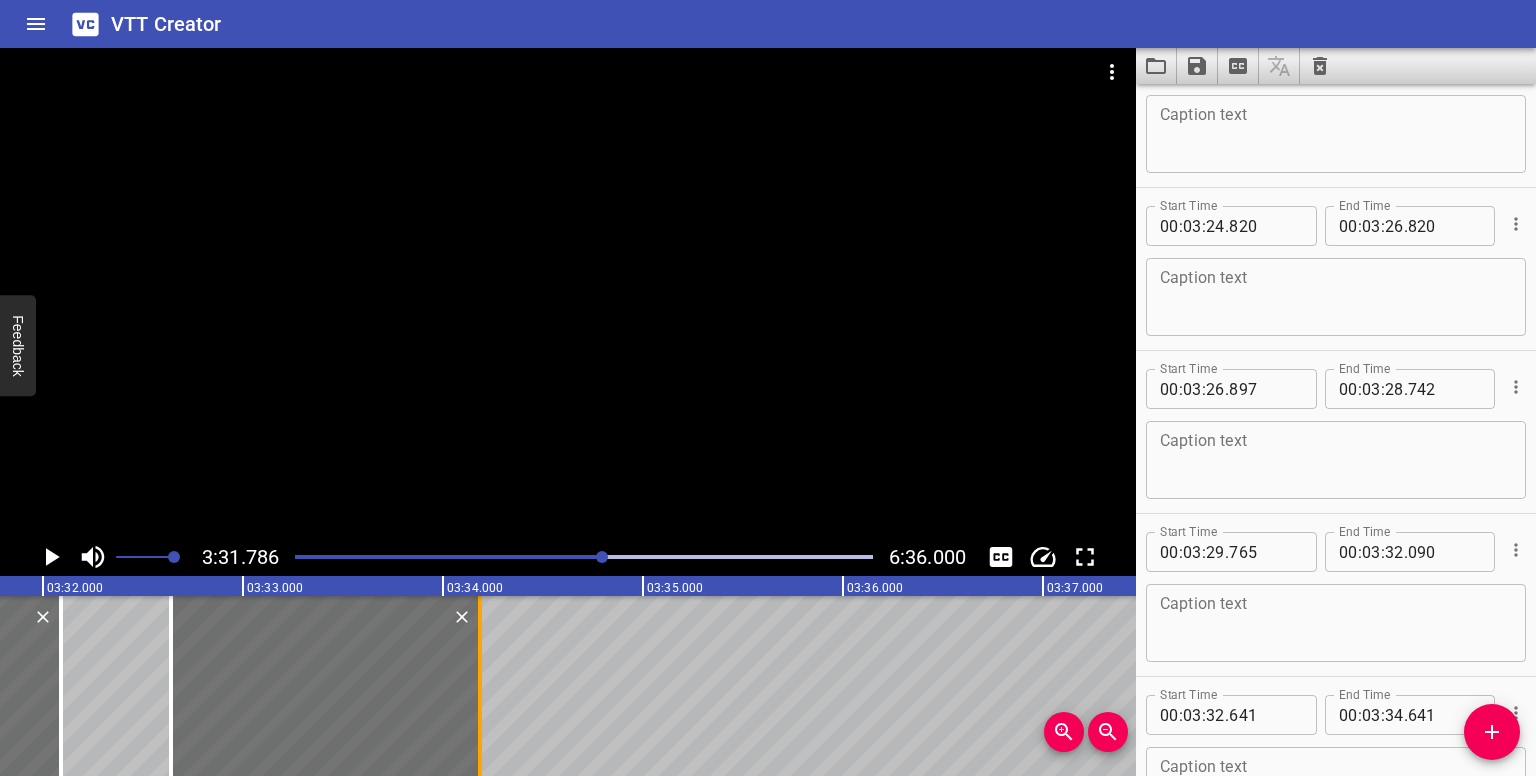 drag, startPoint x: 571, startPoint y: 704, endPoint x: 480, endPoint y: 708, distance: 91.08787 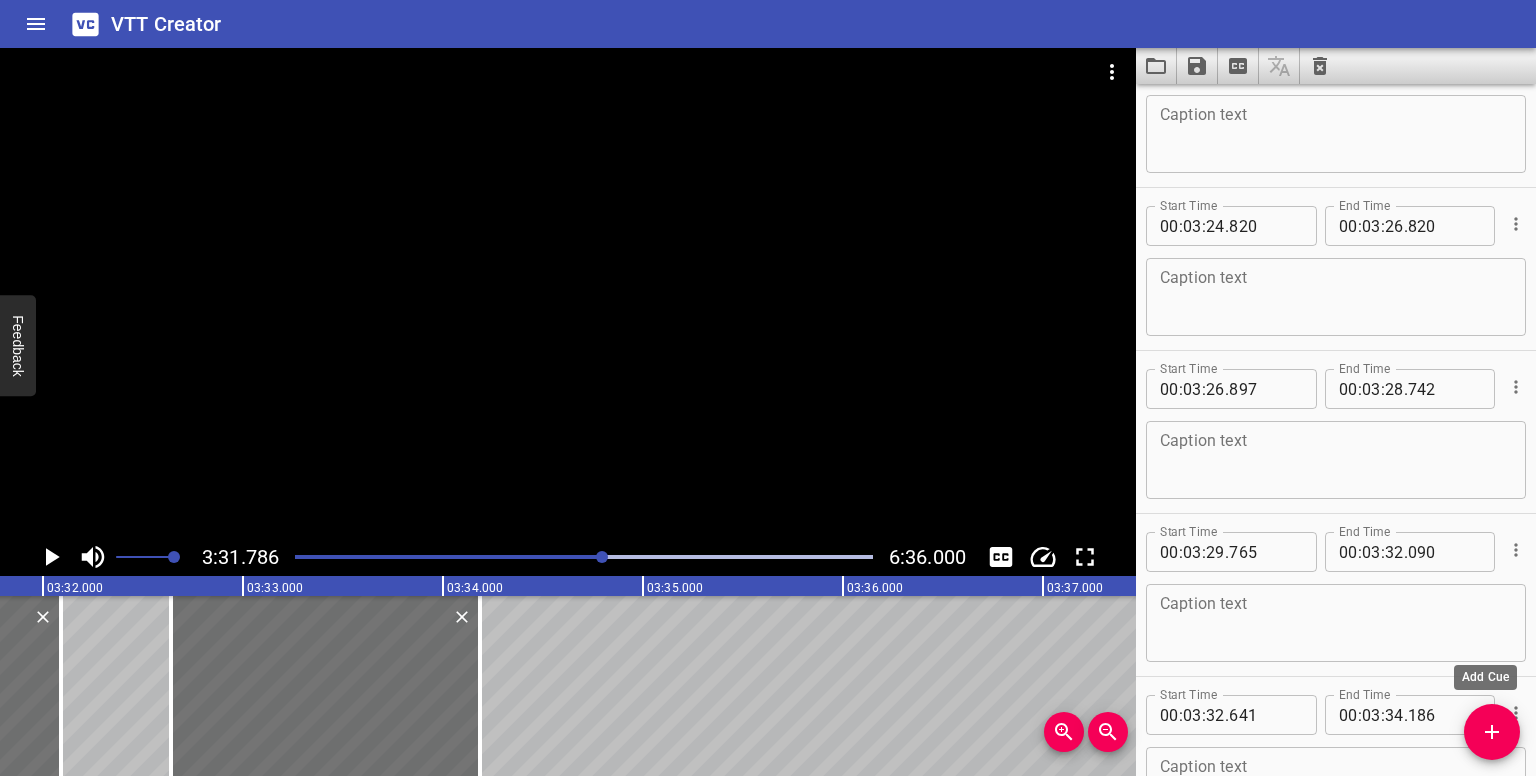 click 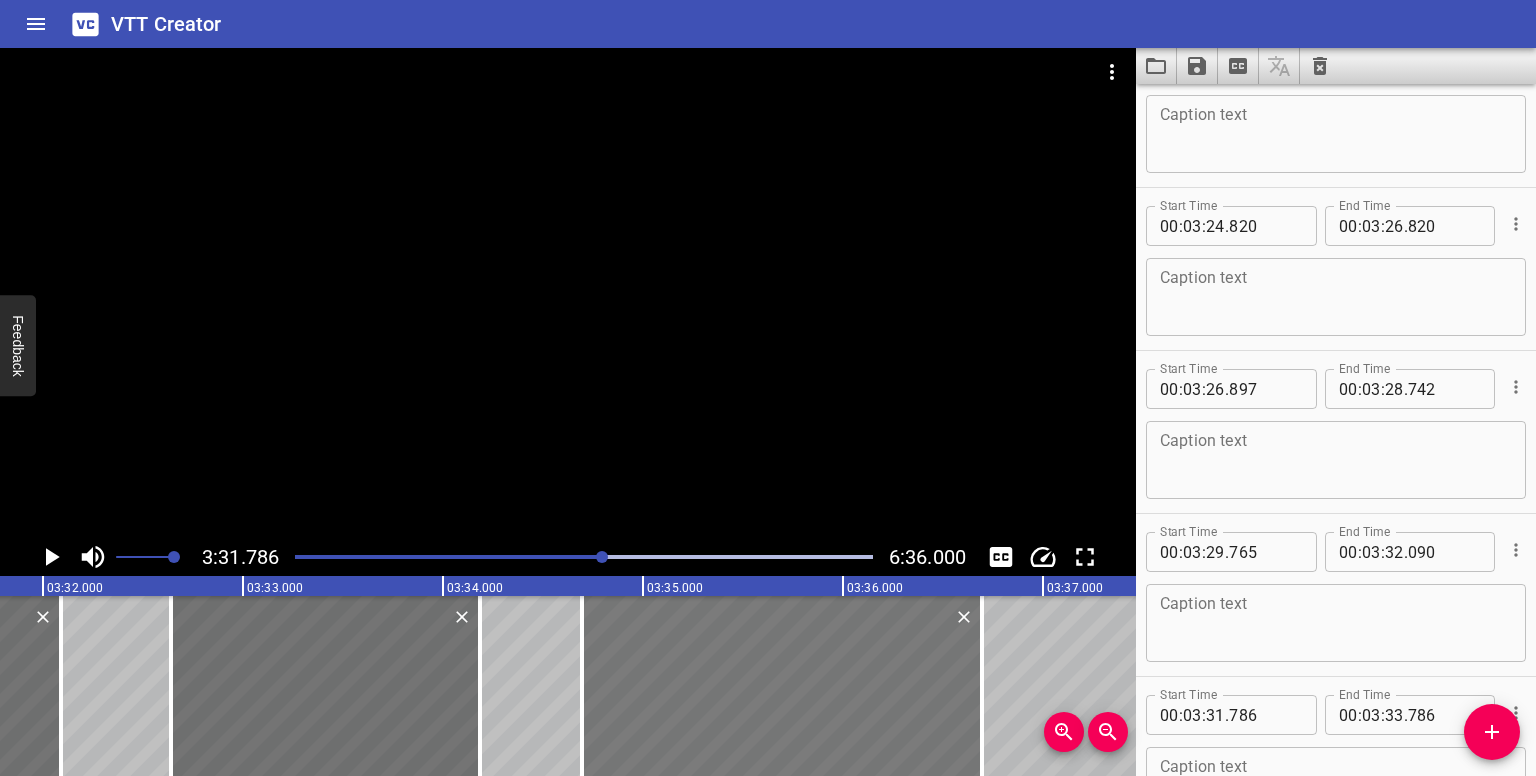 drag, startPoint x: 107, startPoint y: 679, endPoint x: 691, endPoint y: 665, distance: 584.1678 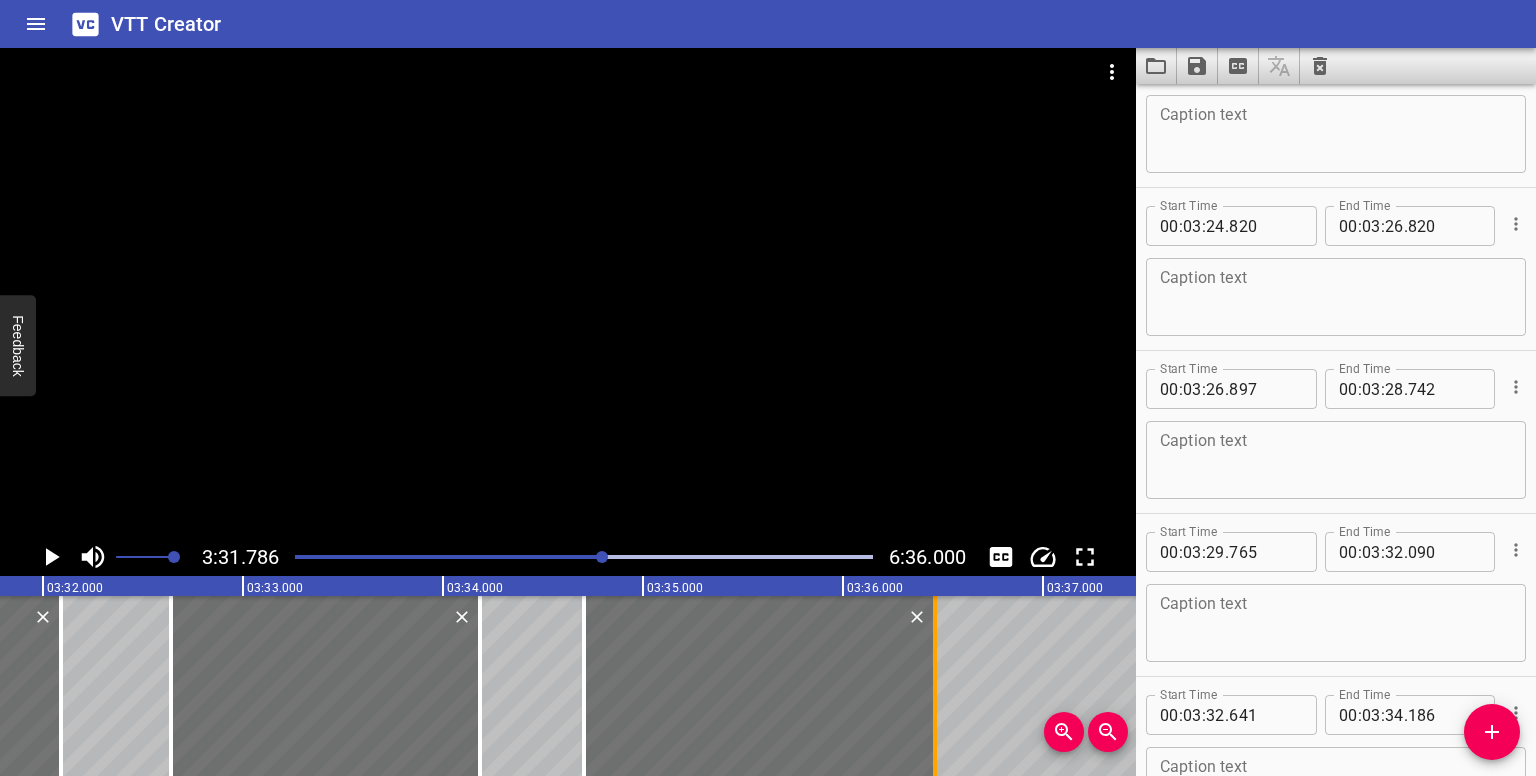 drag, startPoint x: 989, startPoint y: 693, endPoint x: 940, endPoint y: 703, distance: 50.01 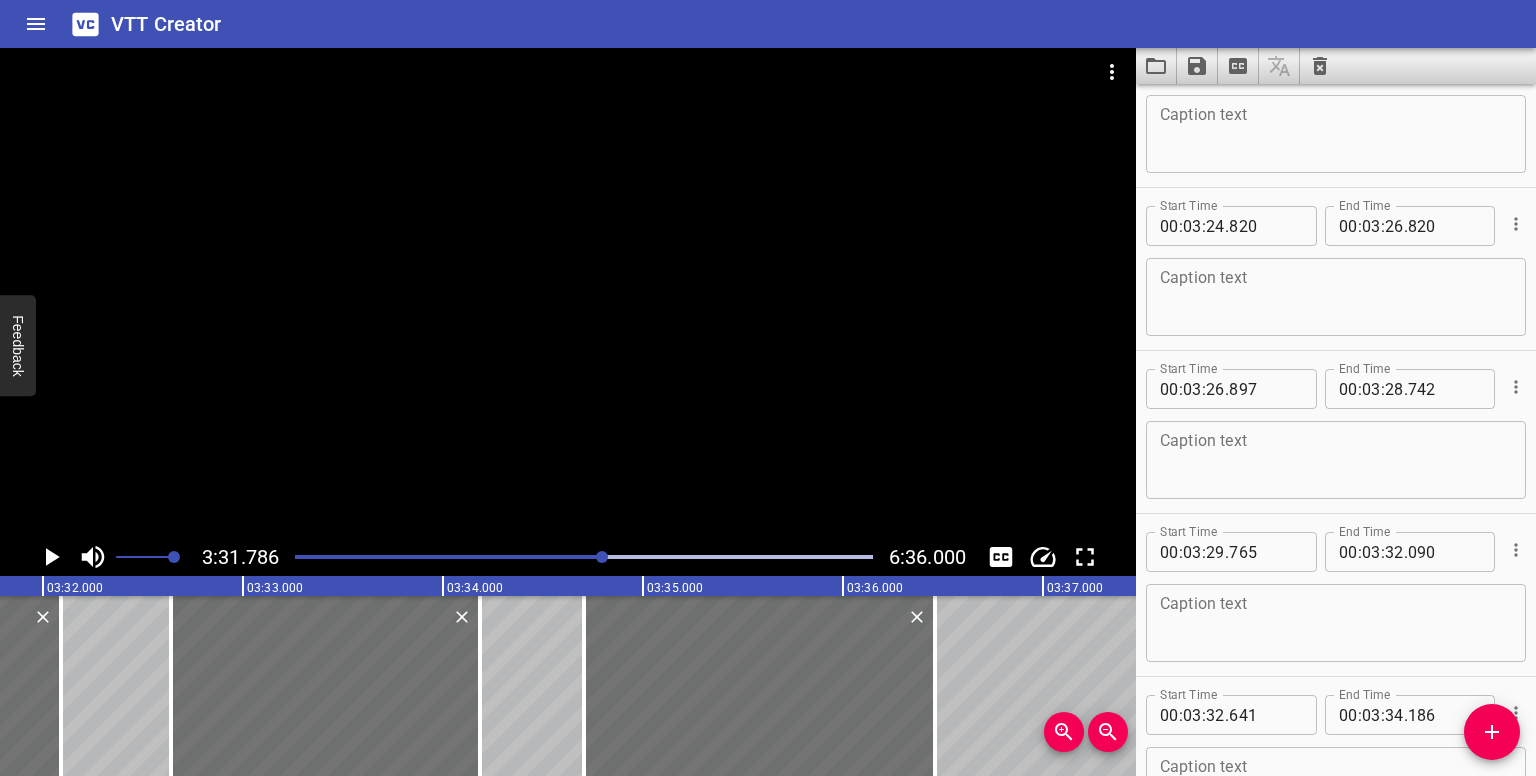 click at bounding box center [584, 557] 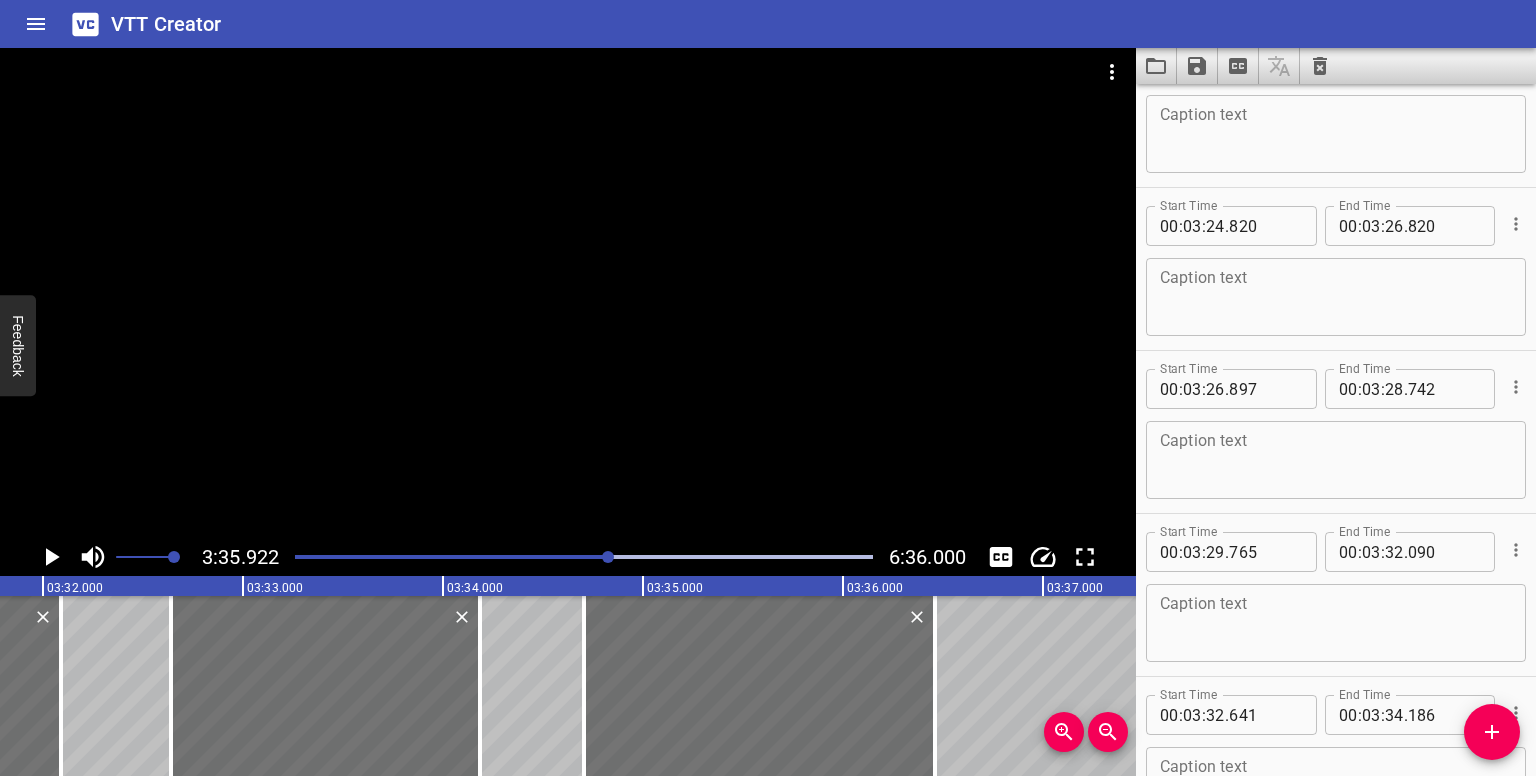 scroll, scrollTop: 11200, scrollLeft: 0, axis: vertical 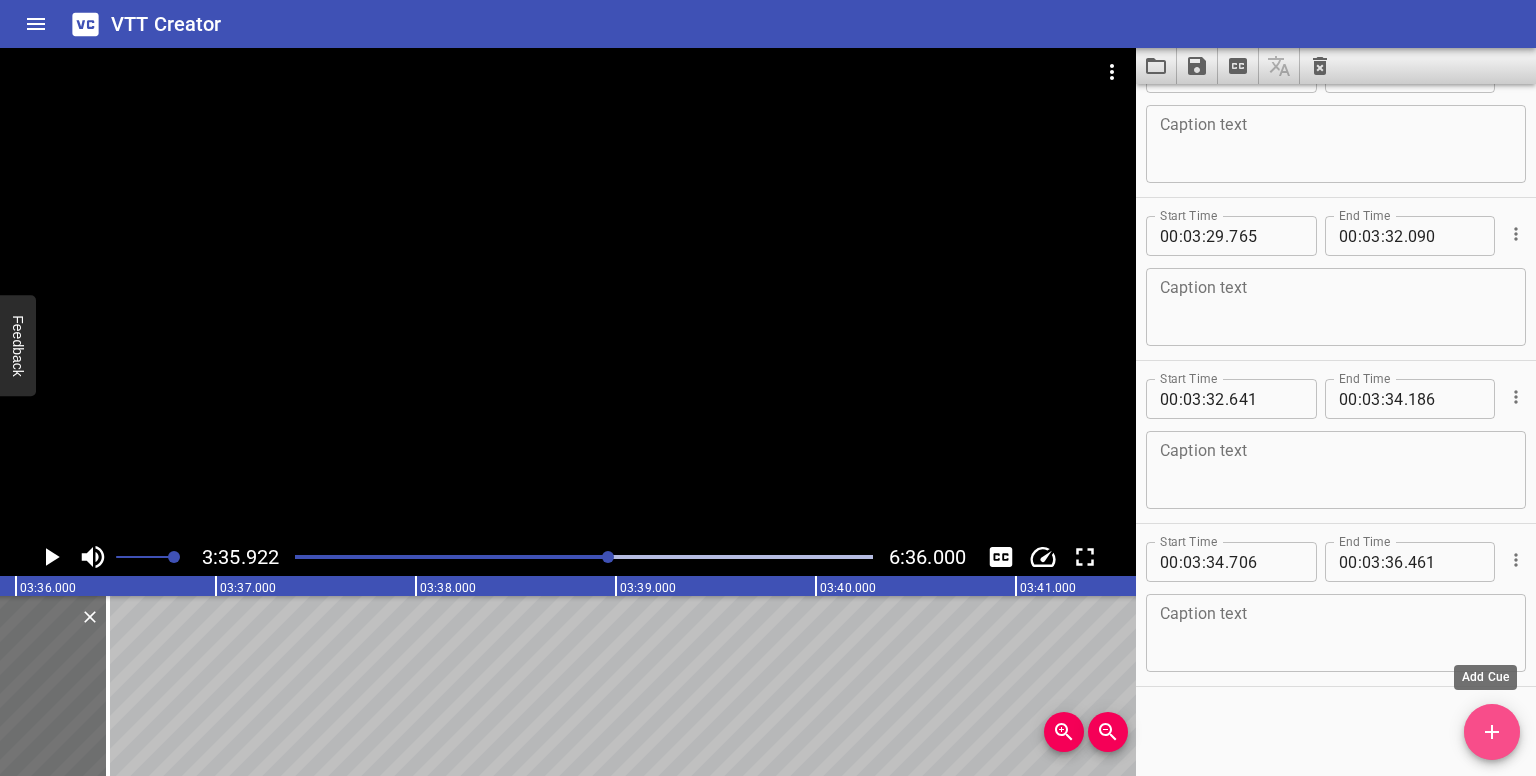 click 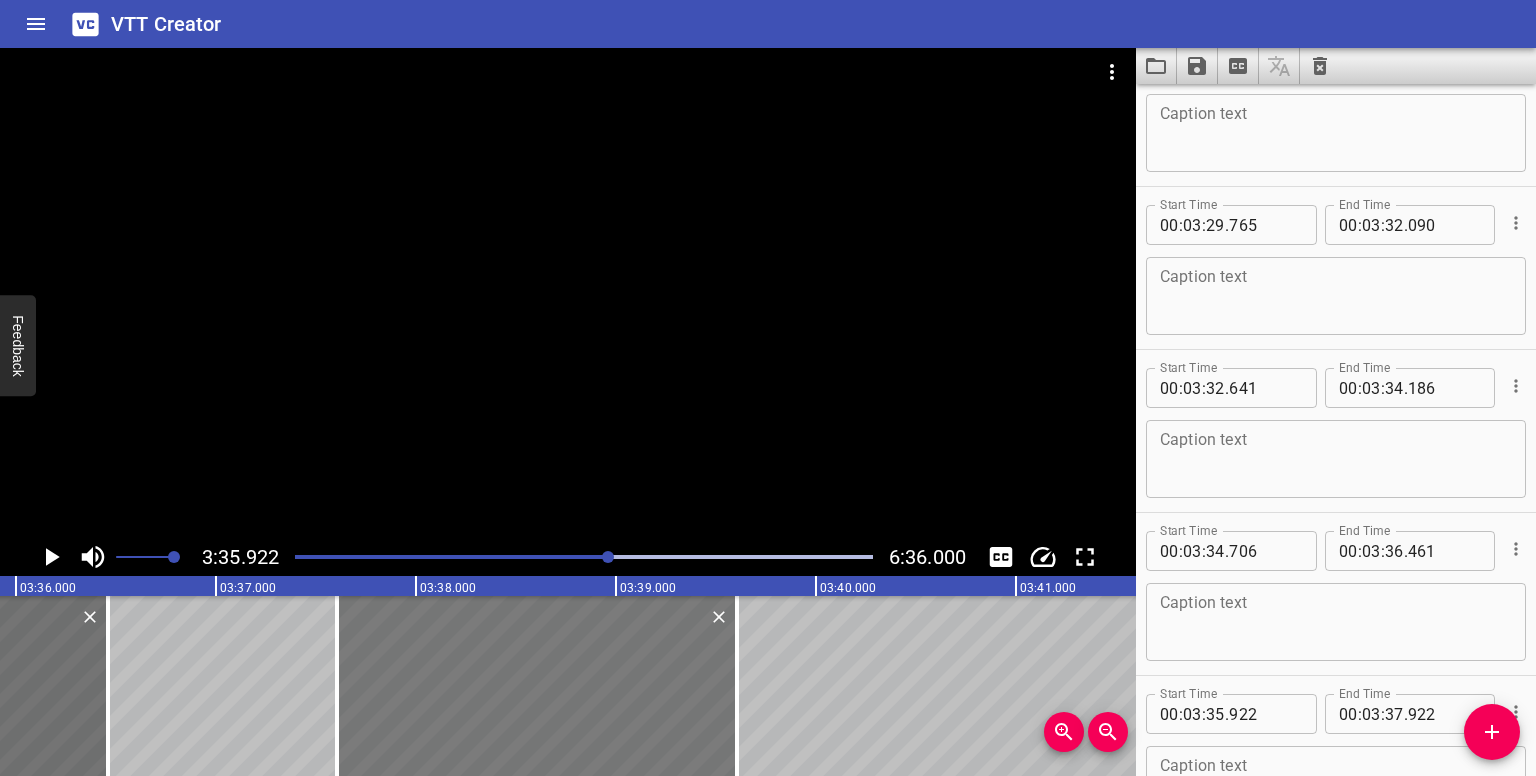 drag, startPoint x: 337, startPoint y: 673, endPoint x: 669, endPoint y: 682, distance: 332.12198 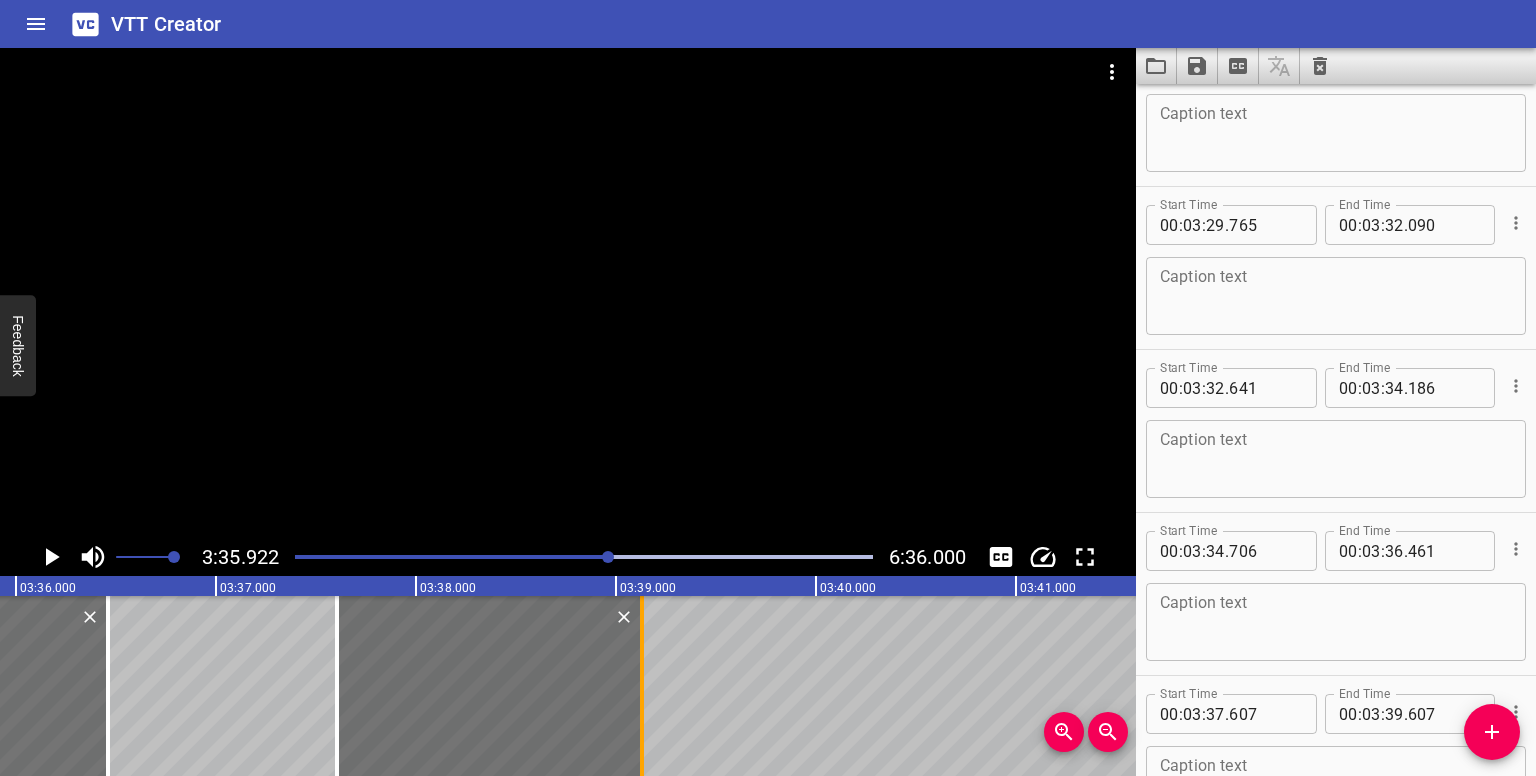 drag, startPoint x: 739, startPoint y: 699, endPoint x: 644, endPoint y: 710, distance: 95.63472 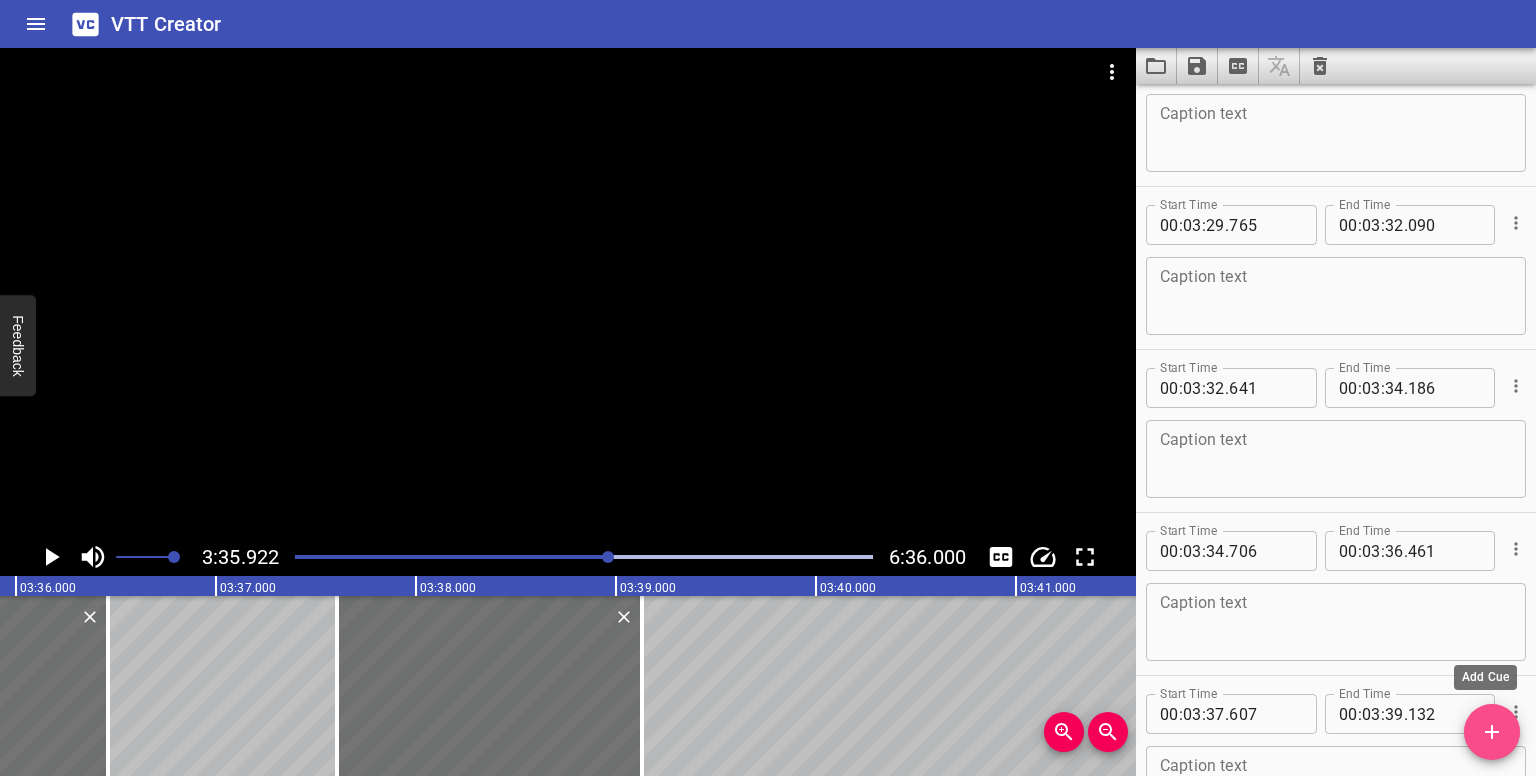 drag, startPoint x: 1493, startPoint y: 747, endPoint x: 1263, endPoint y: 698, distance: 235.16165 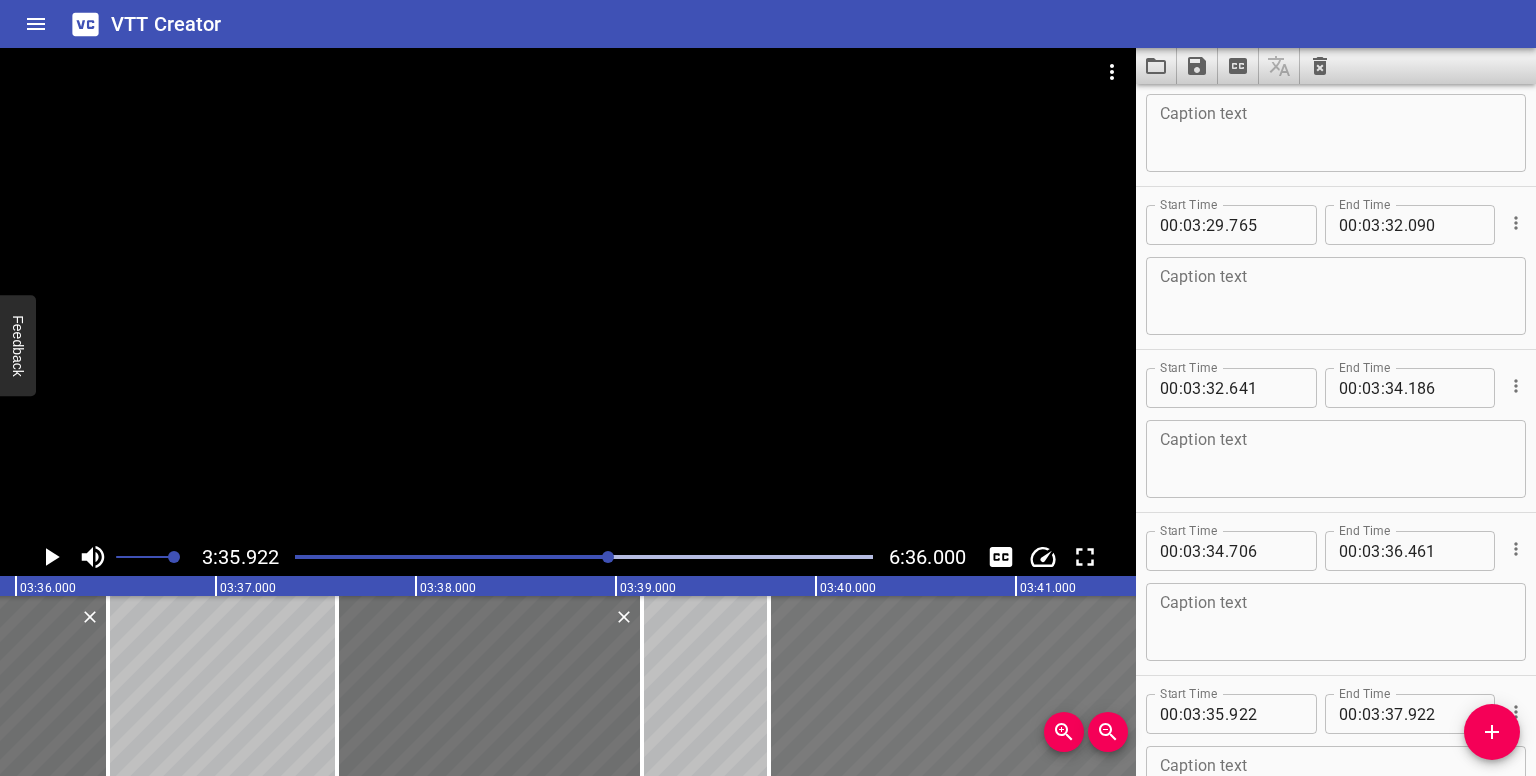 drag, startPoint x: 258, startPoint y: 681, endPoint x: 1024, endPoint y: 688, distance: 766.032 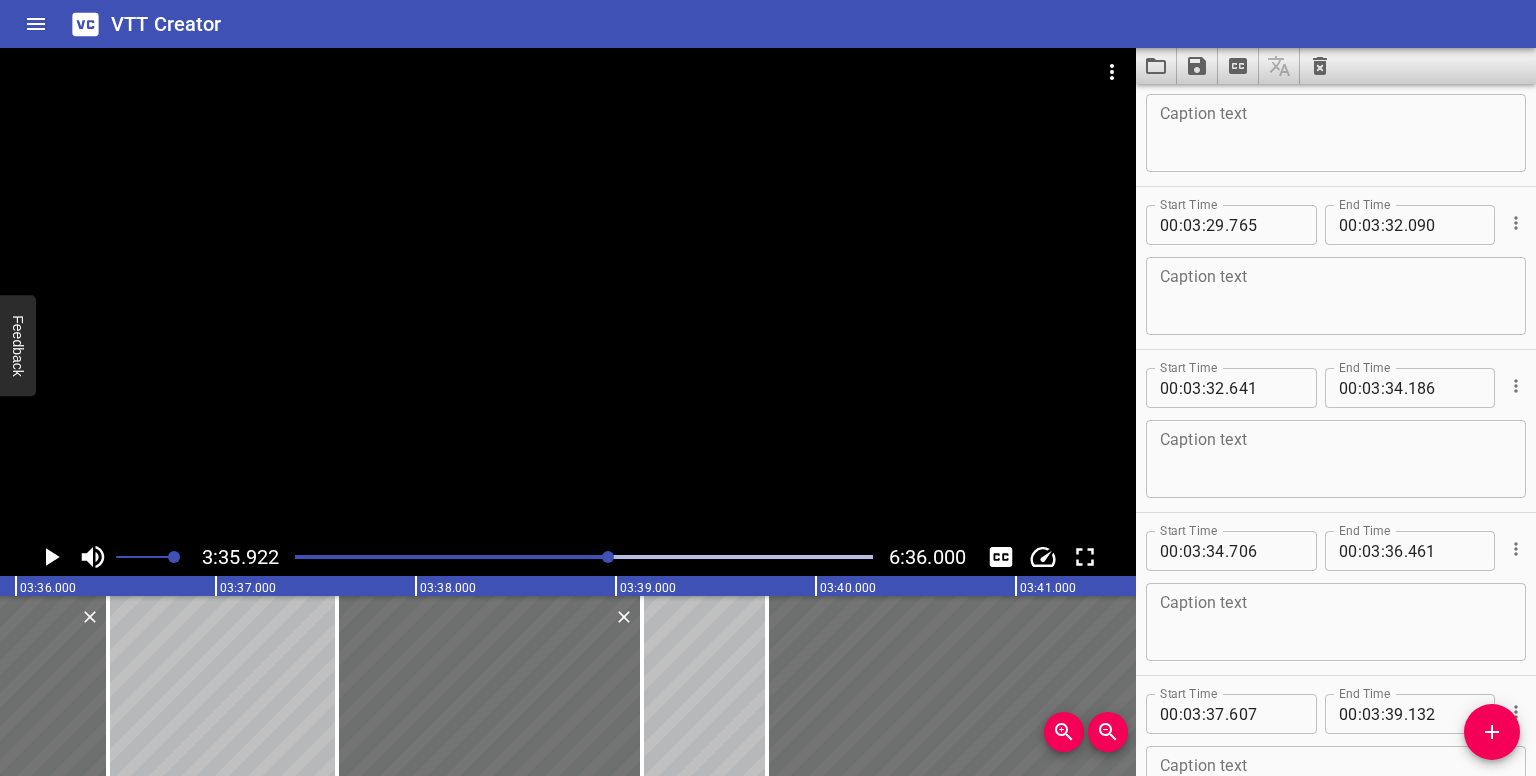 click at bounding box center [608, 557] 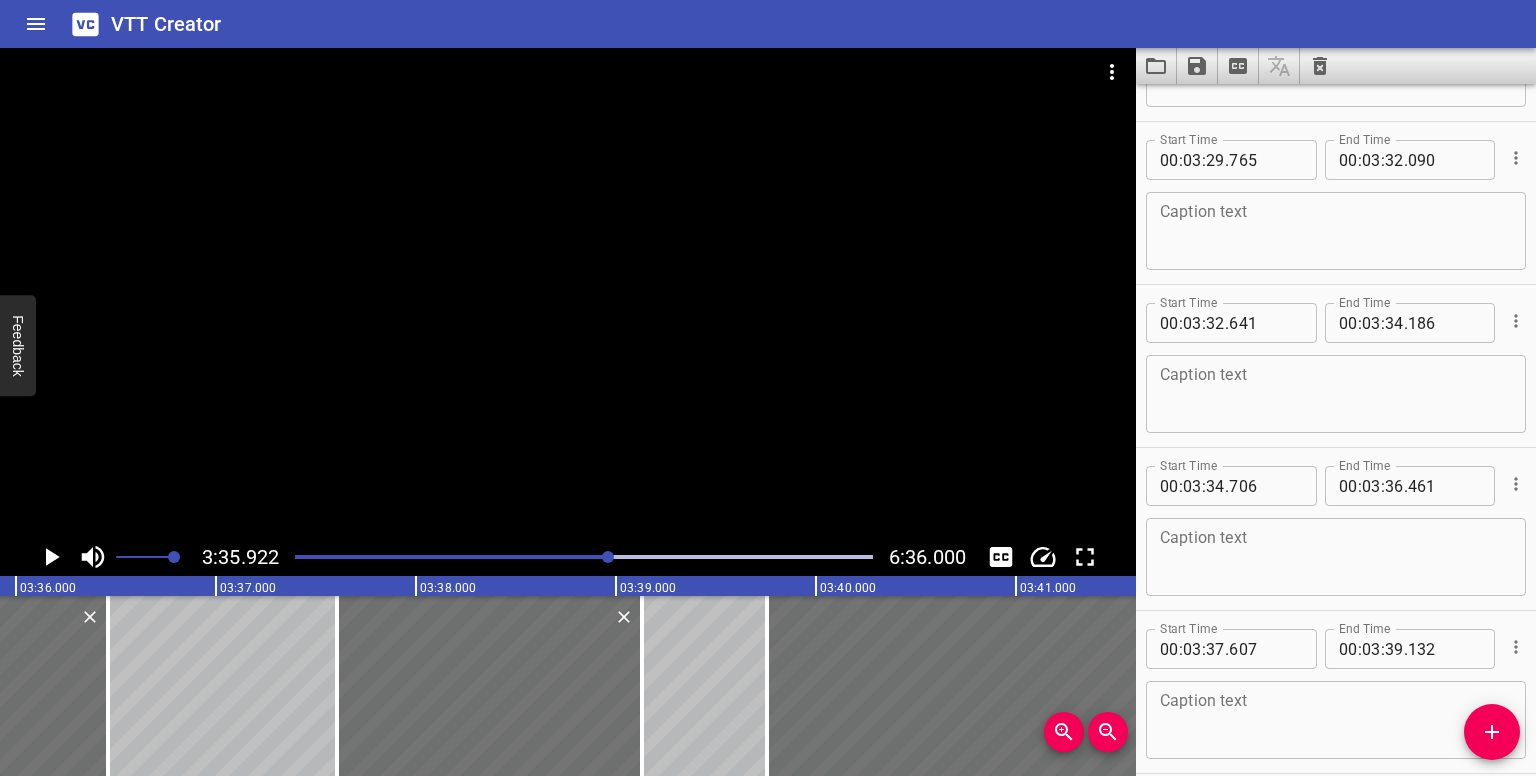 scroll, scrollTop: 0, scrollLeft: 43249, axis: horizontal 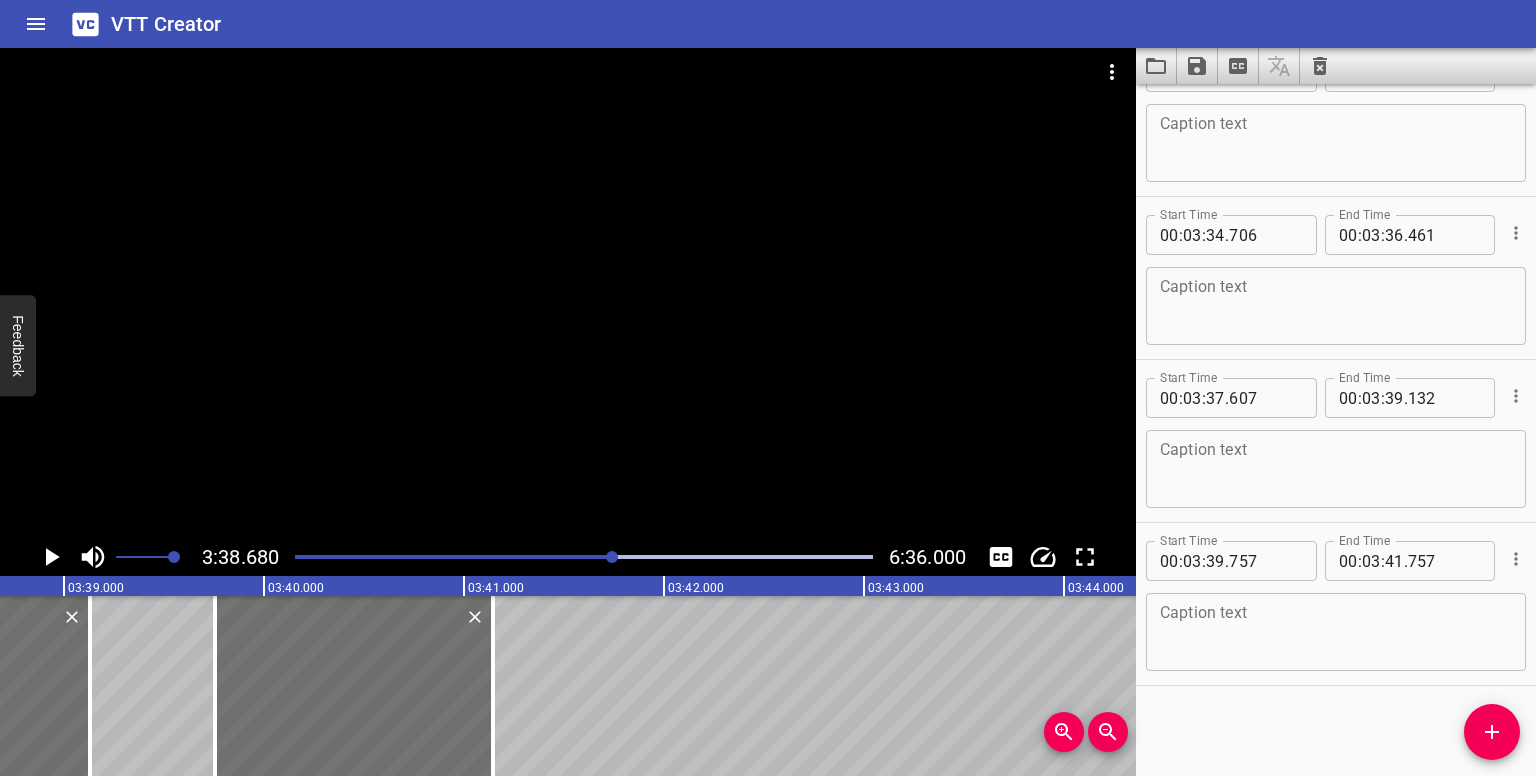 click at bounding box center [493, 686] 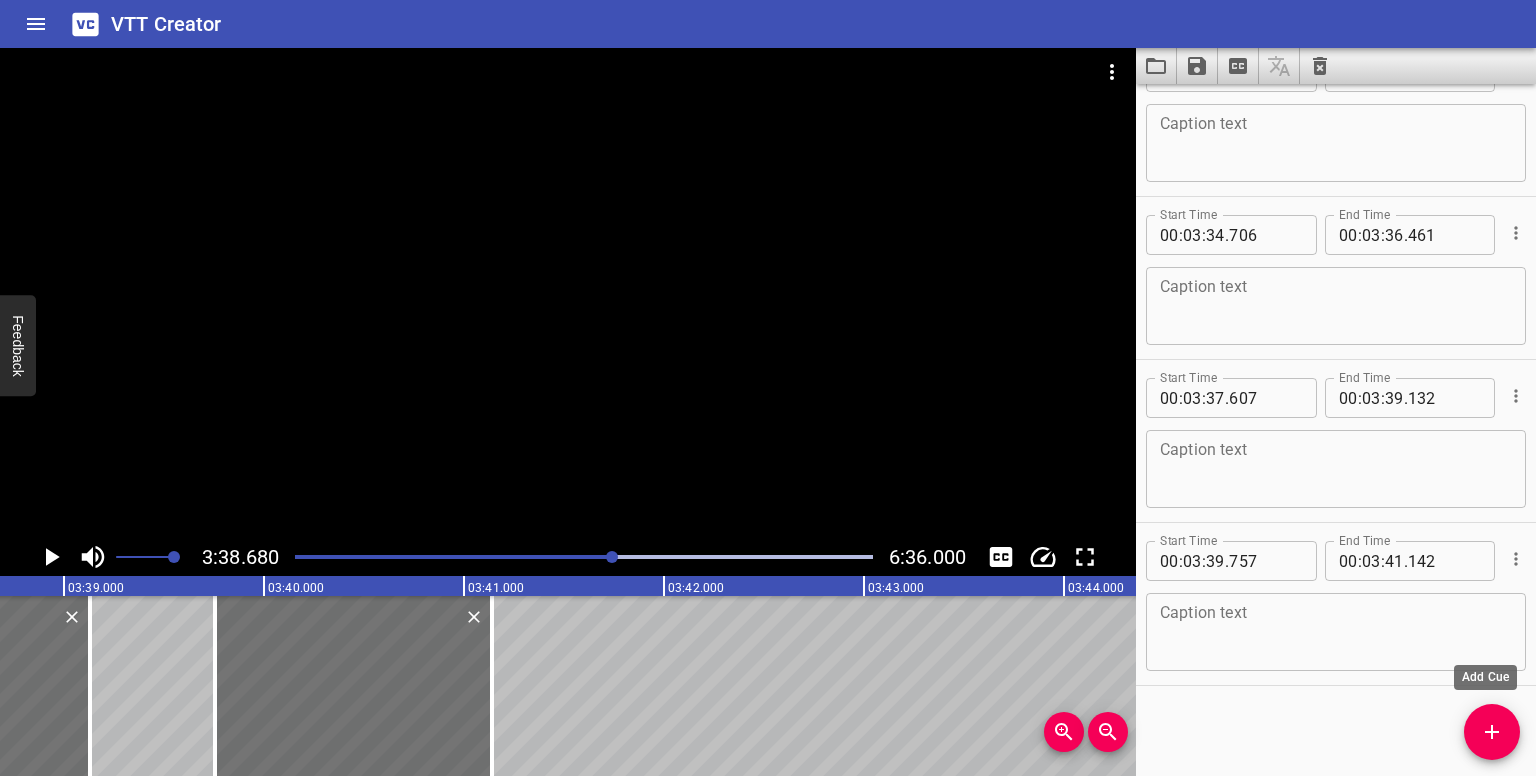 click at bounding box center (1492, 732) 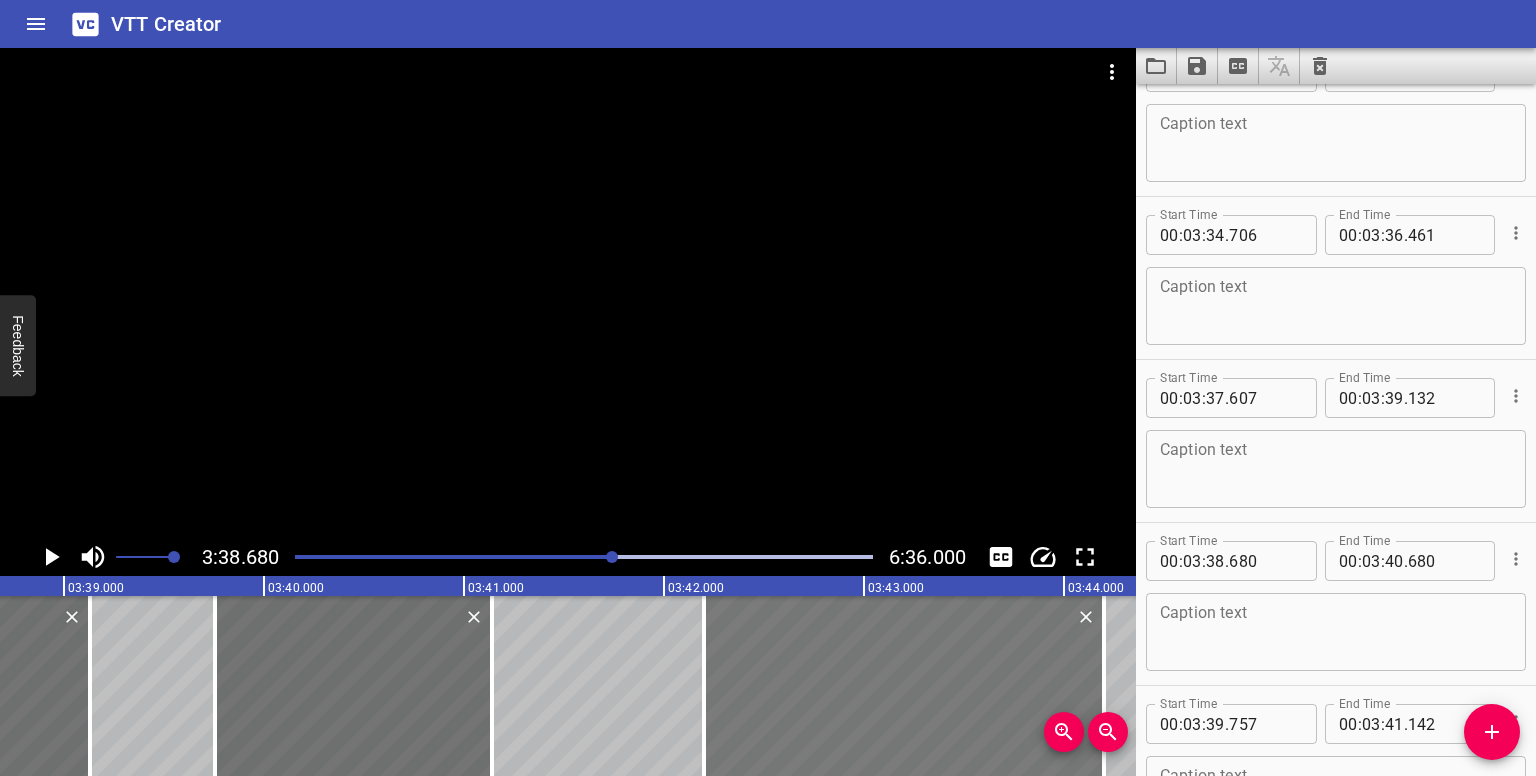 drag, startPoint x: 180, startPoint y: 660, endPoint x: 861, endPoint y: 625, distance: 681.8988 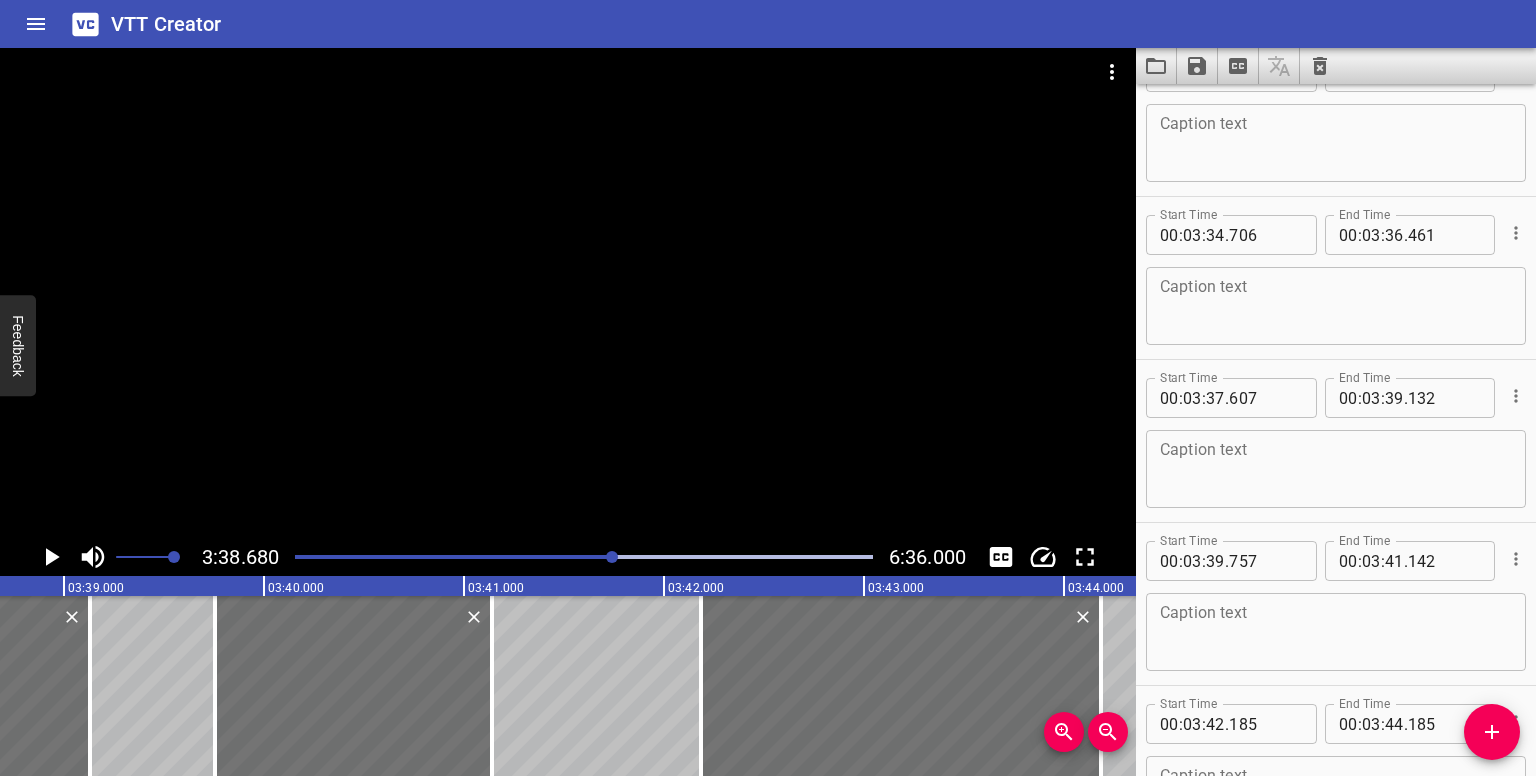 click at bounding box center [612, 557] 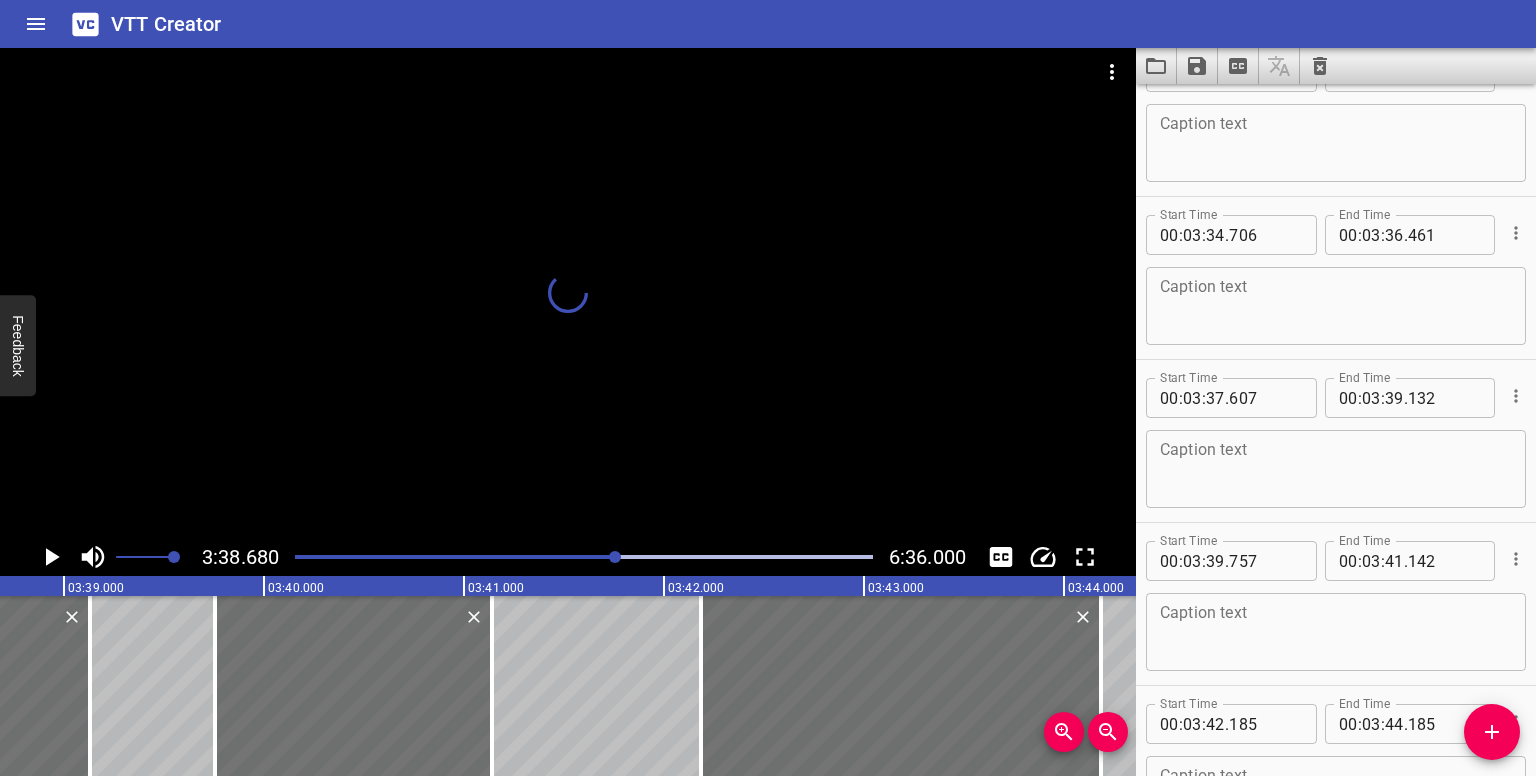 scroll, scrollTop: 11770, scrollLeft: 0, axis: vertical 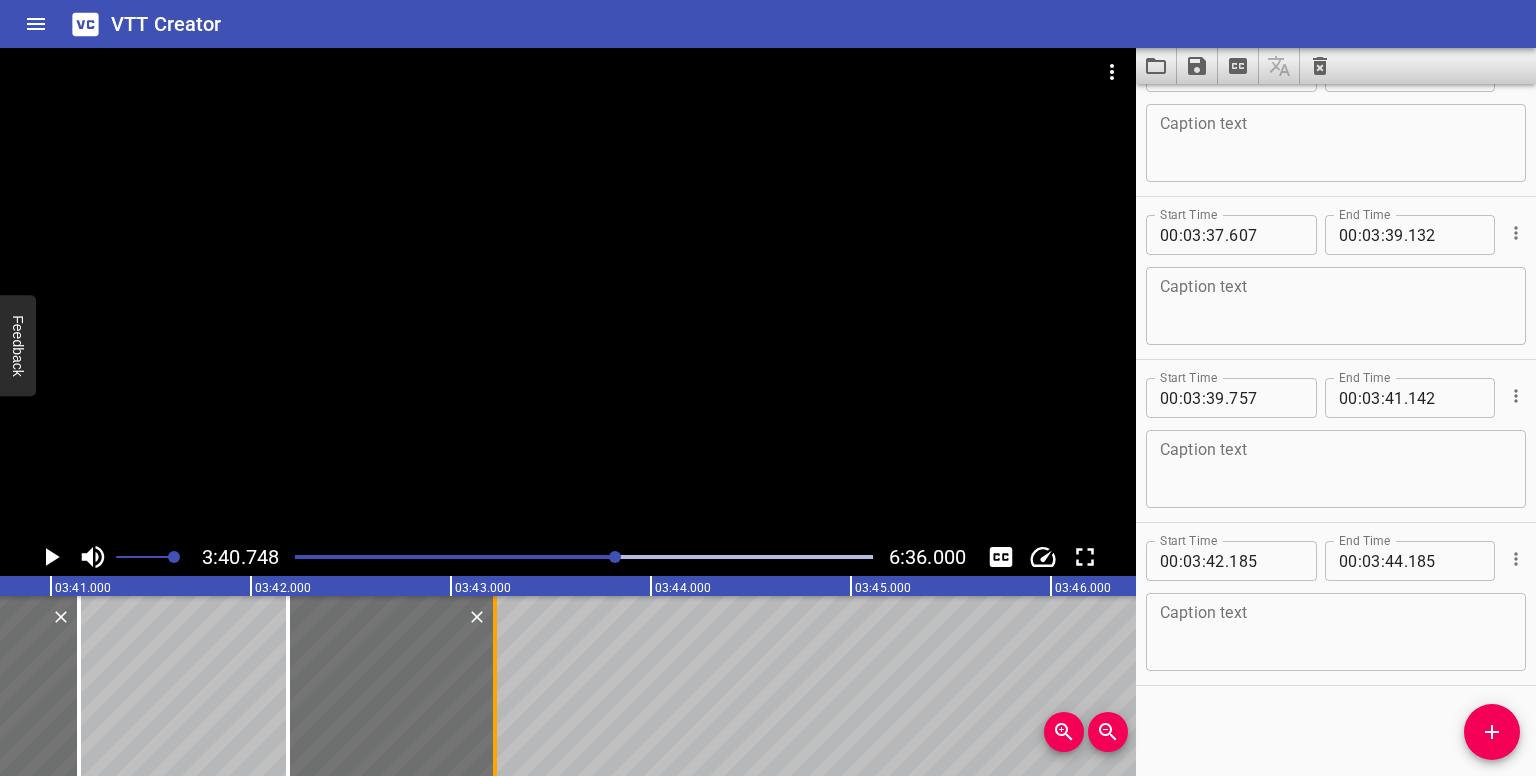 drag, startPoint x: 692, startPoint y: 661, endPoint x: 499, endPoint y: 654, distance: 193.1269 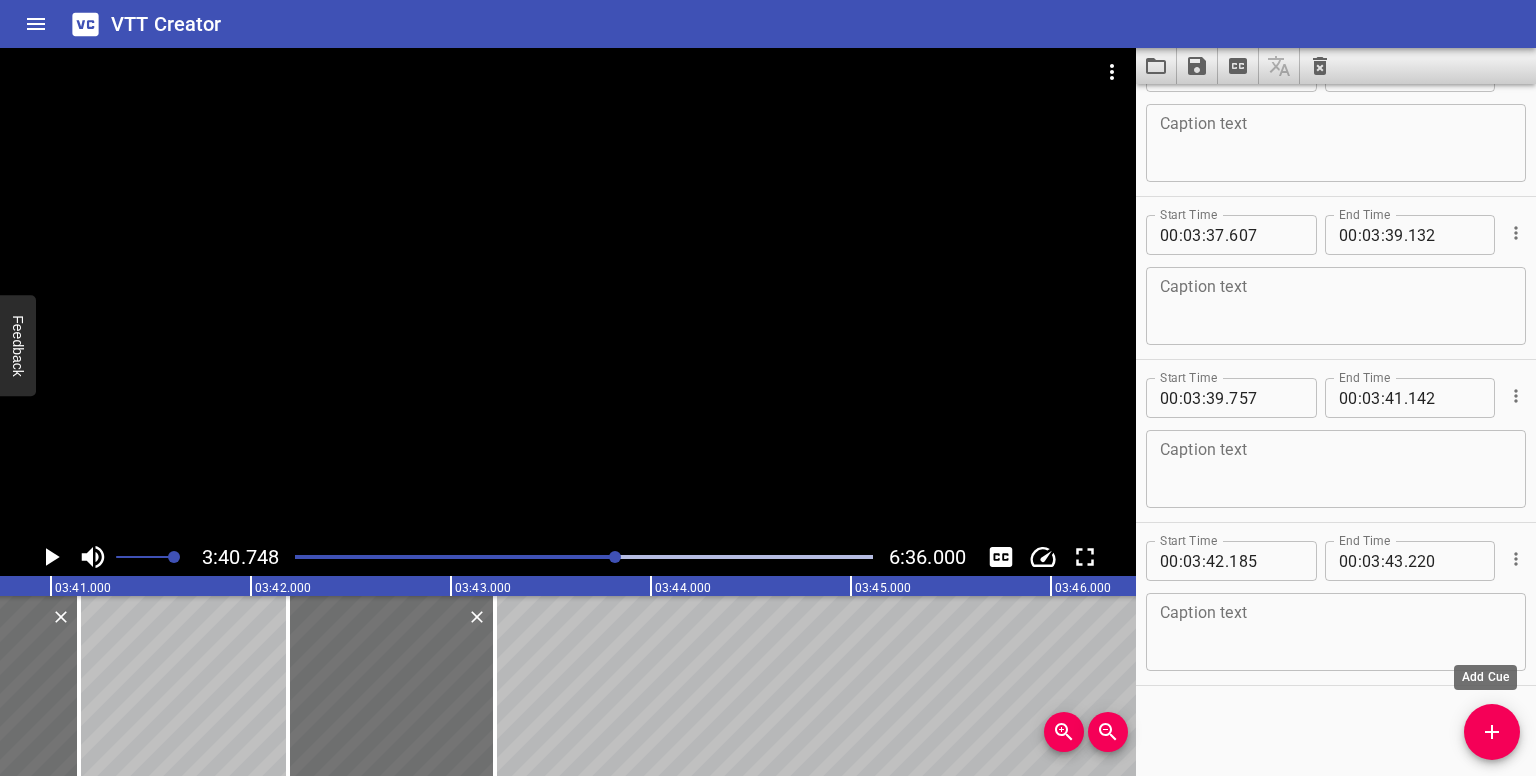click 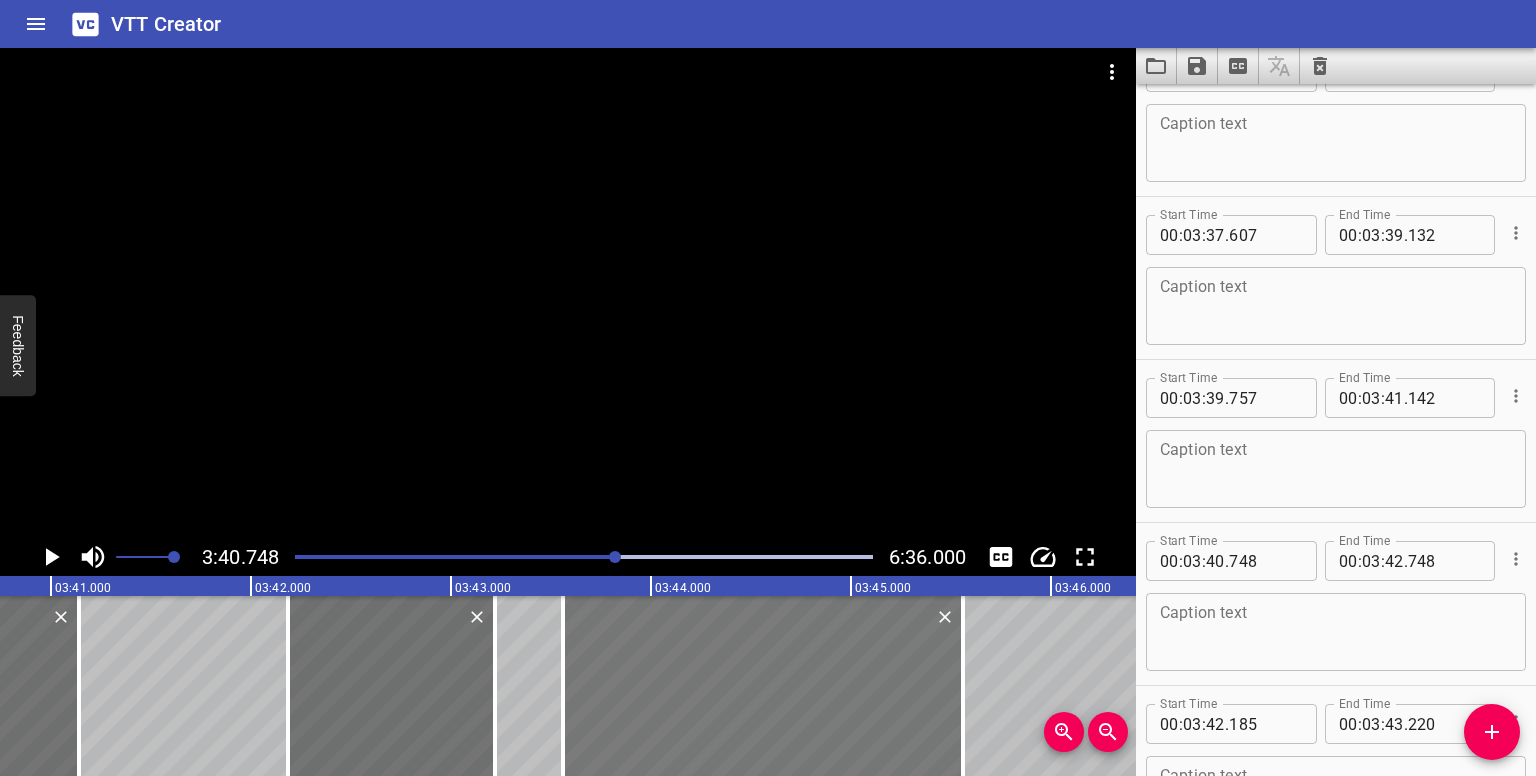 drag, startPoint x: 206, startPoint y: 677, endPoint x: 776, endPoint y: 666, distance: 570.10614 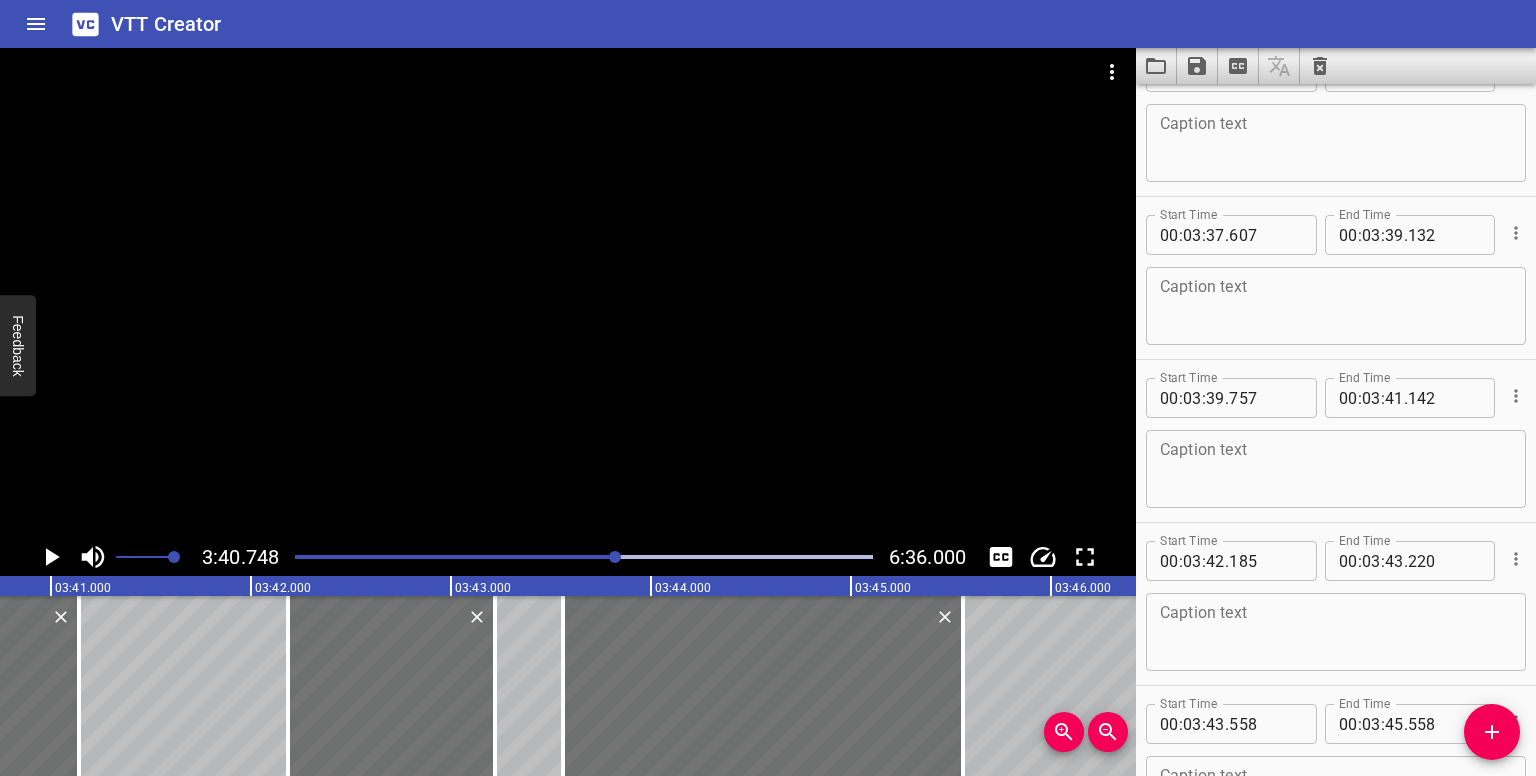 click at bounding box center (584, 557) 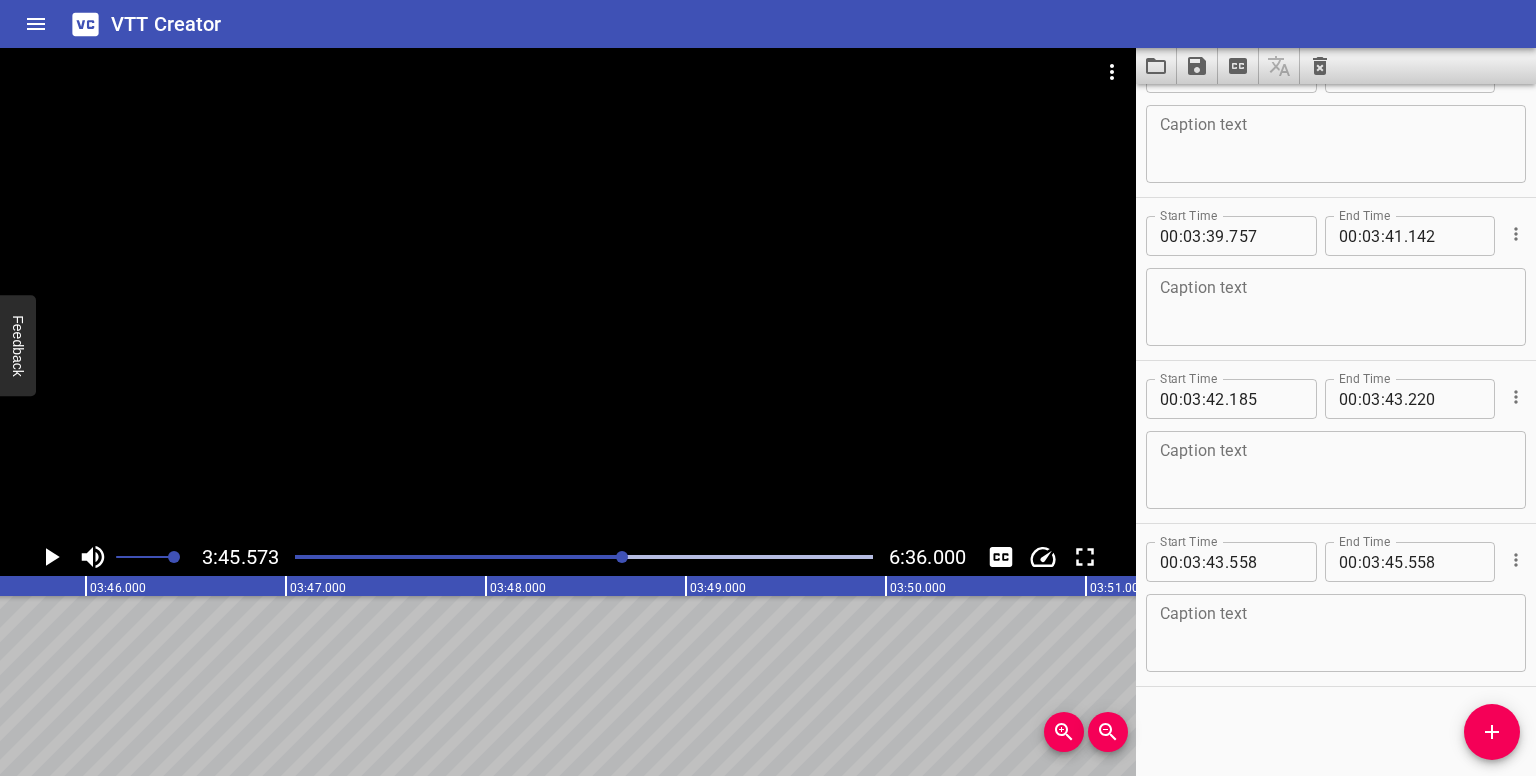 click at bounding box center [622, 557] 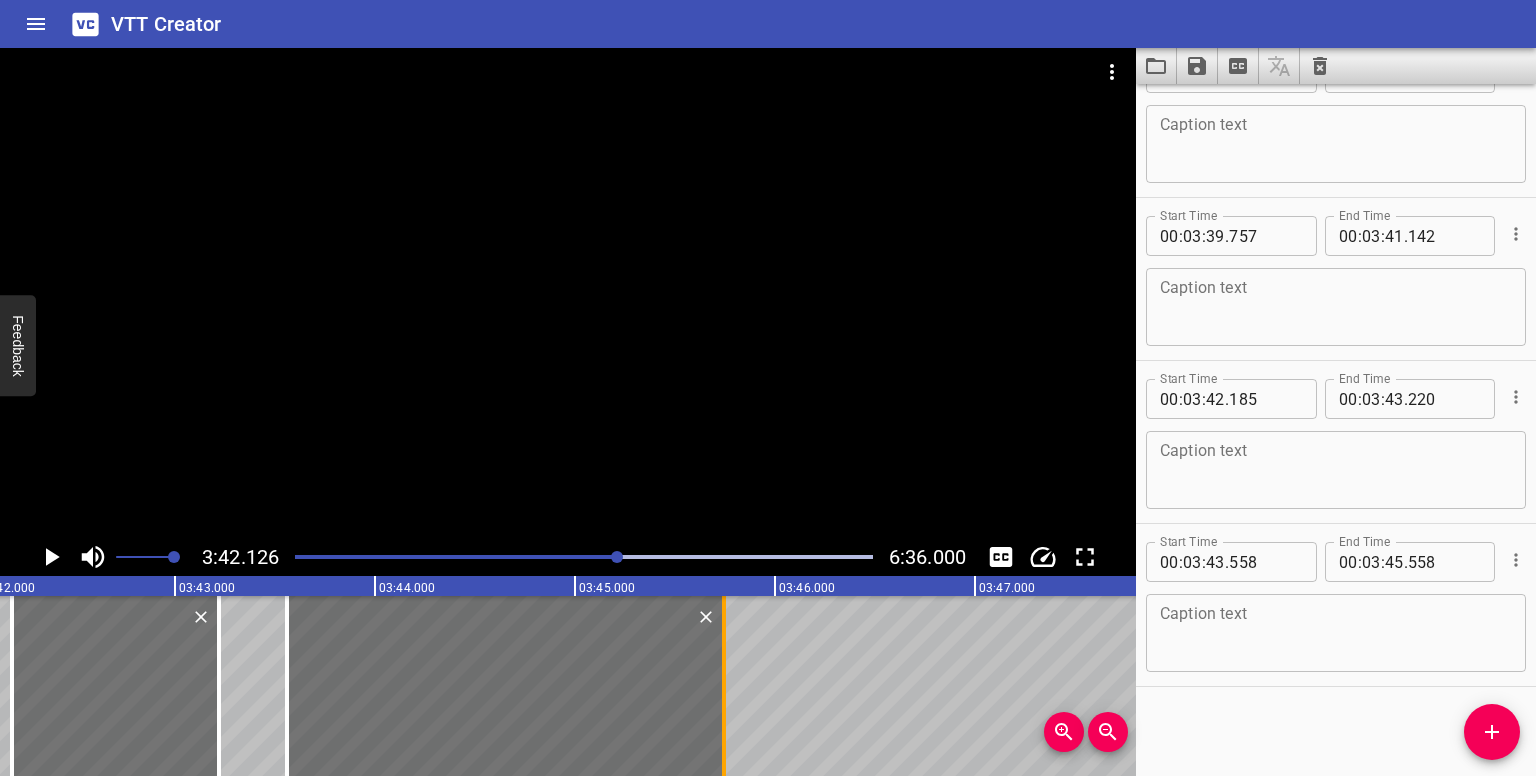 drag, startPoint x: 687, startPoint y: 651, endPoint x: 722, endPoint y: 637, distance: 37.696156 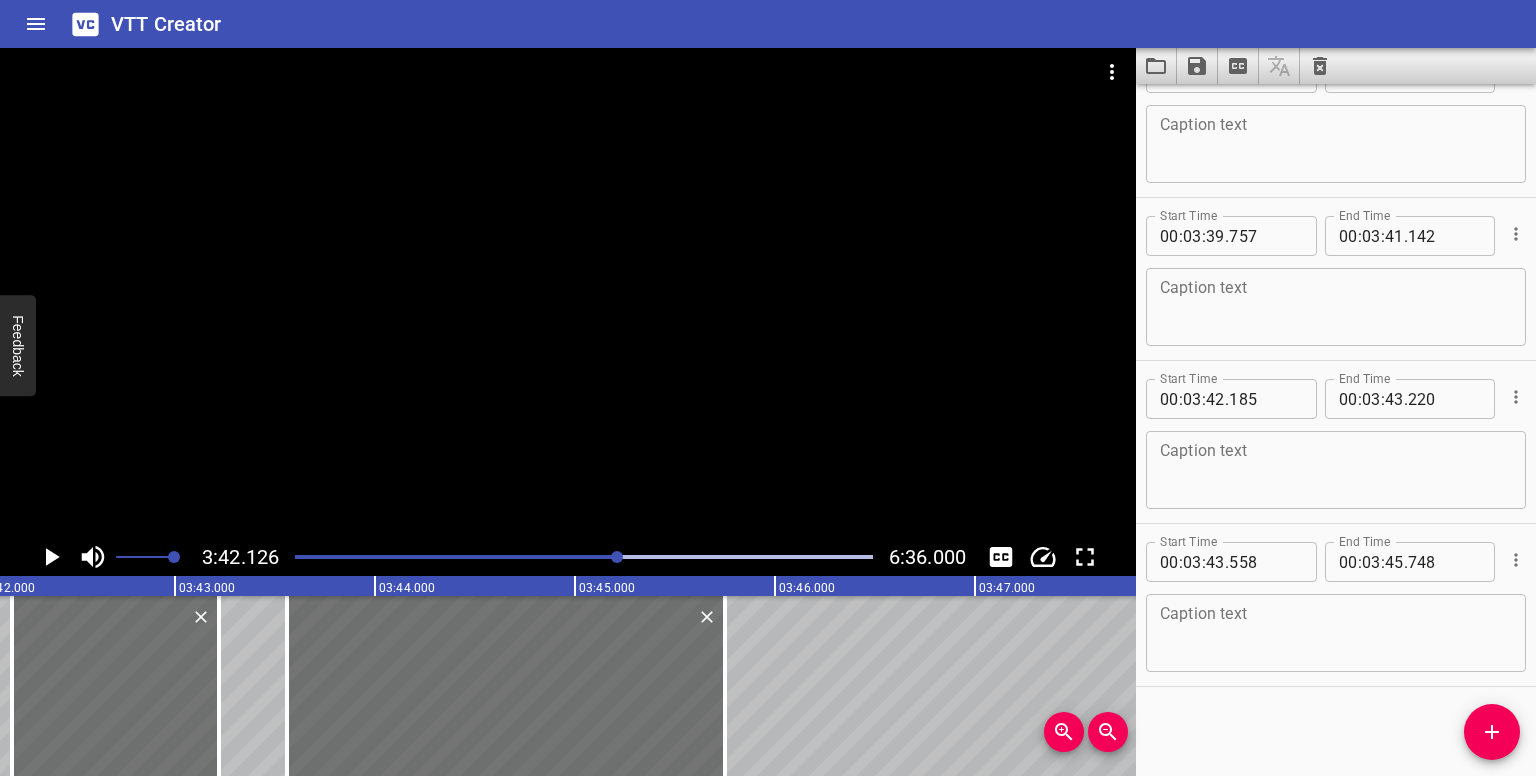 click at bounding box center (617, 557) 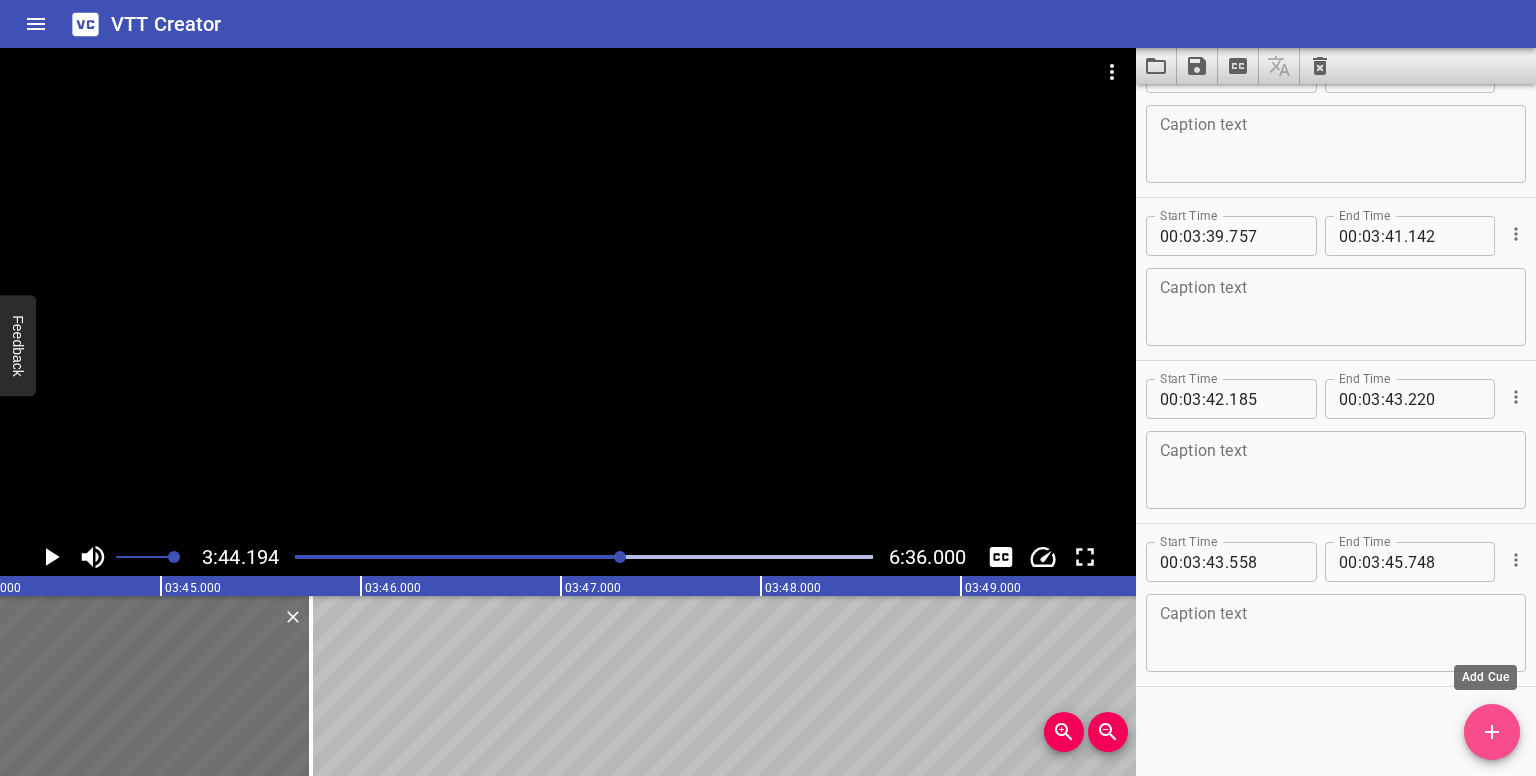 click at bounding box center (1492, 732) 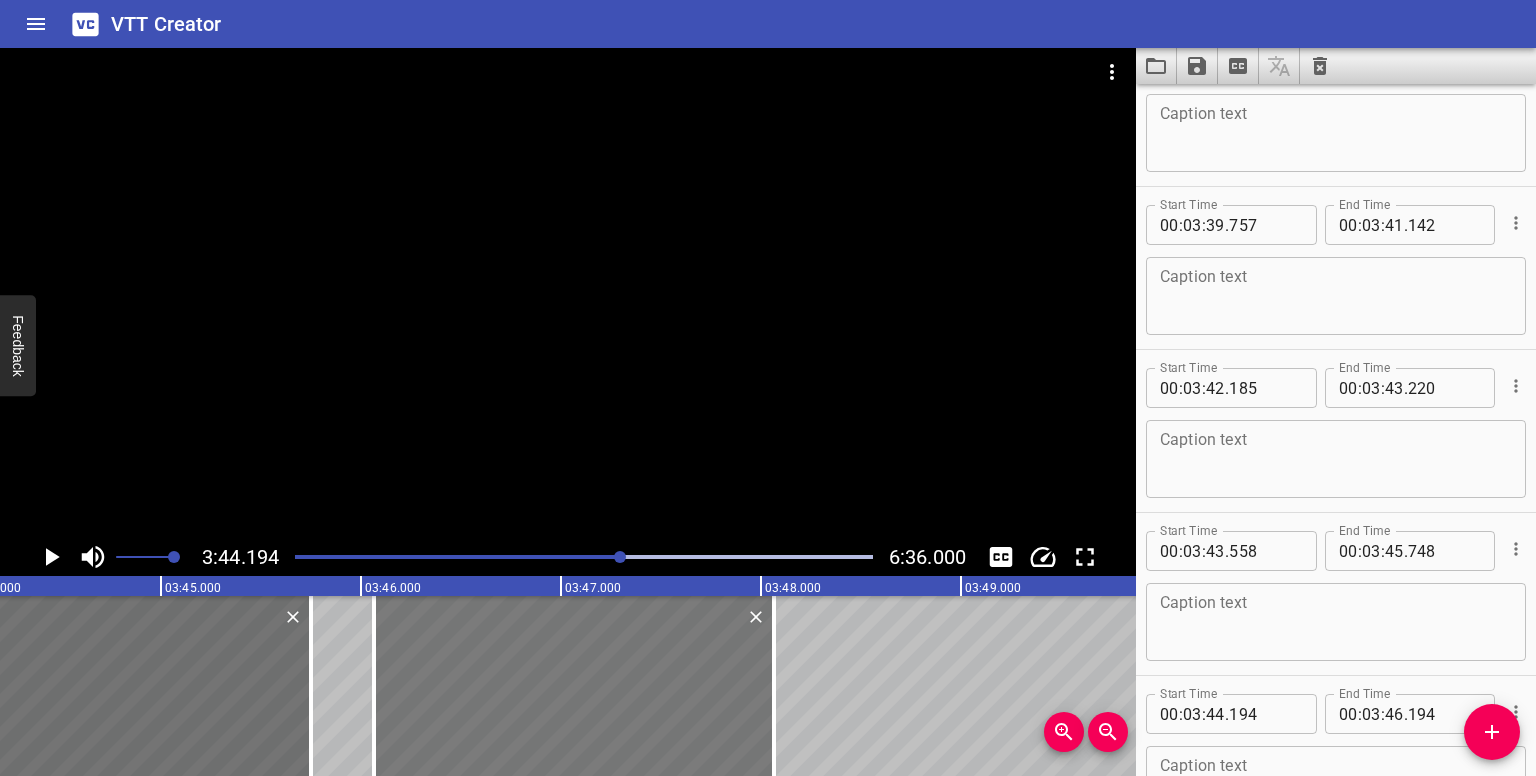 drag, startPoint x: 334, startPoint y: 670, endPoint x: 712, endPoint y: 682, distance: 378.19043 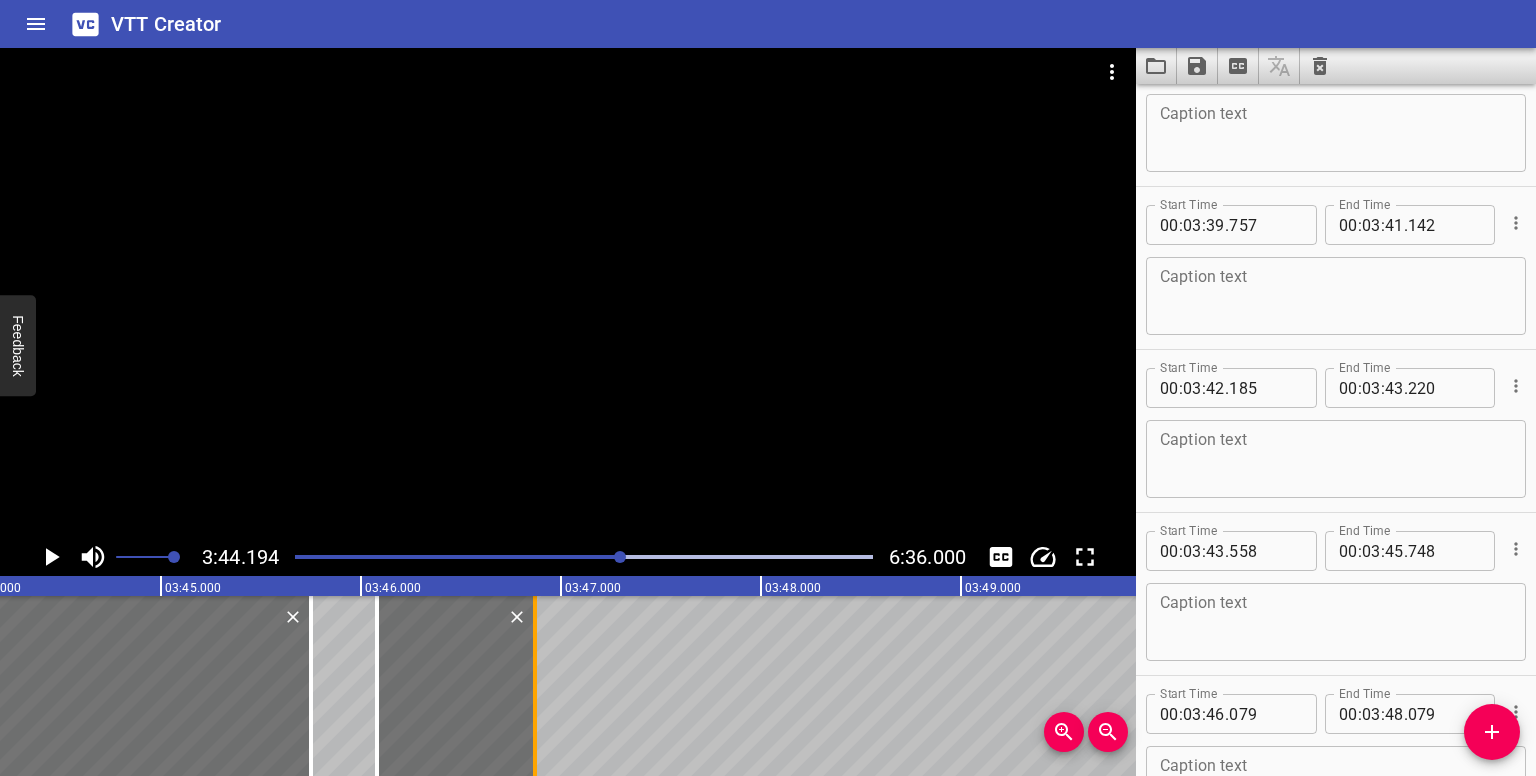 drag, startPoint x: 780, startPoint y: 705, endPoint x: 538, endPoint y: 703, distance: 242.00827 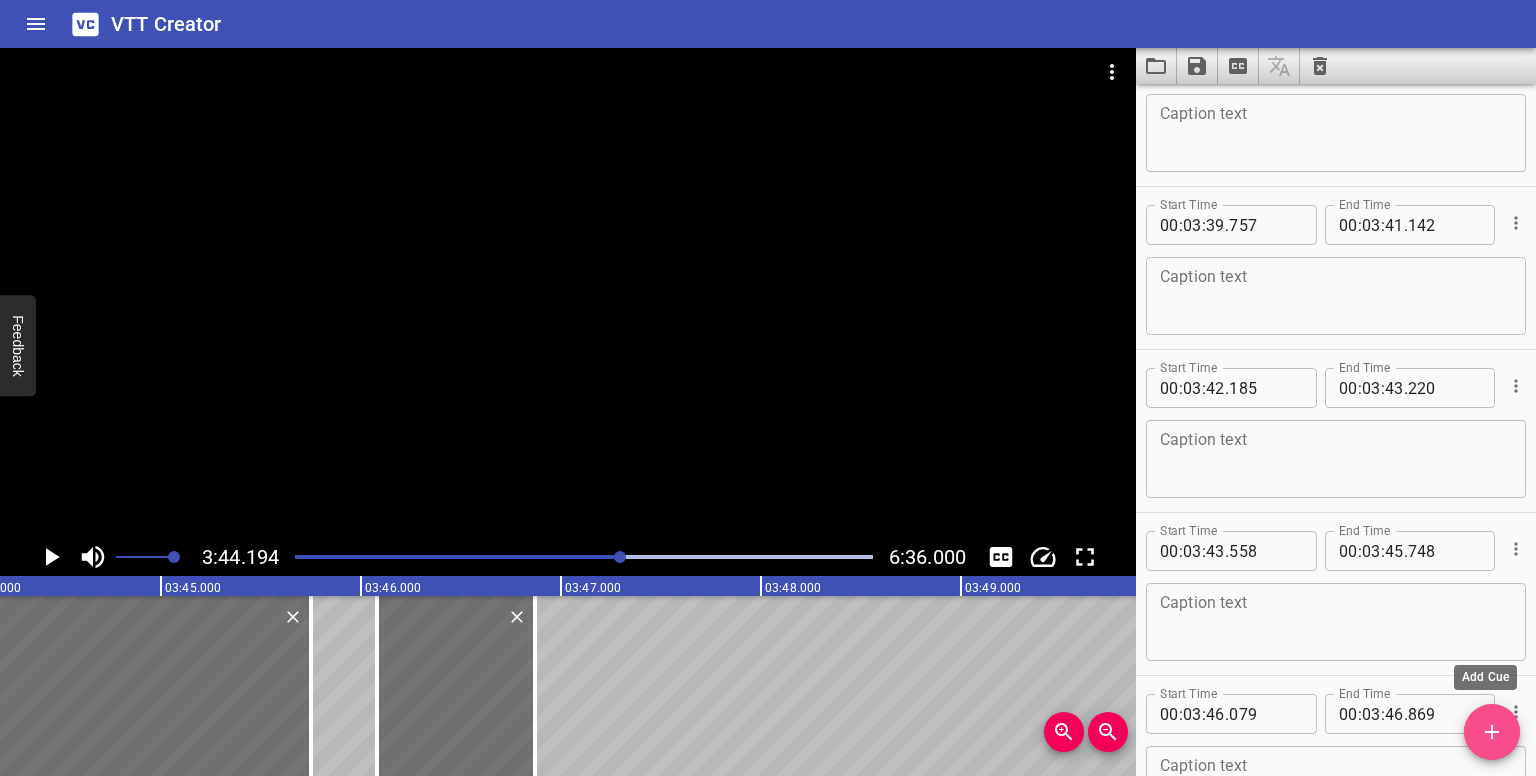 click 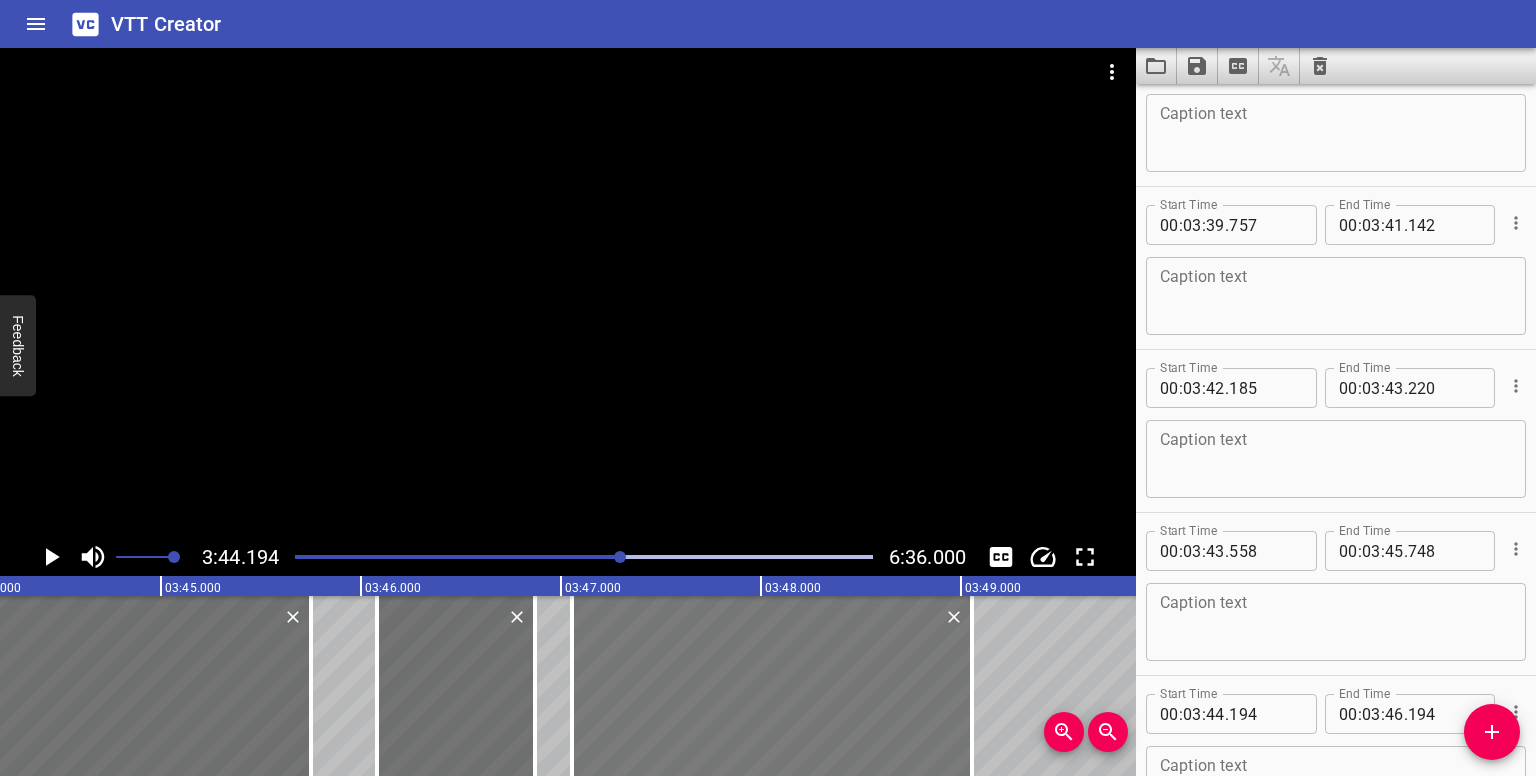 drag, startPoint x: 336, startPoint y: 657, endPoint x: 908, endPoint y: 623, distance: 573.0096 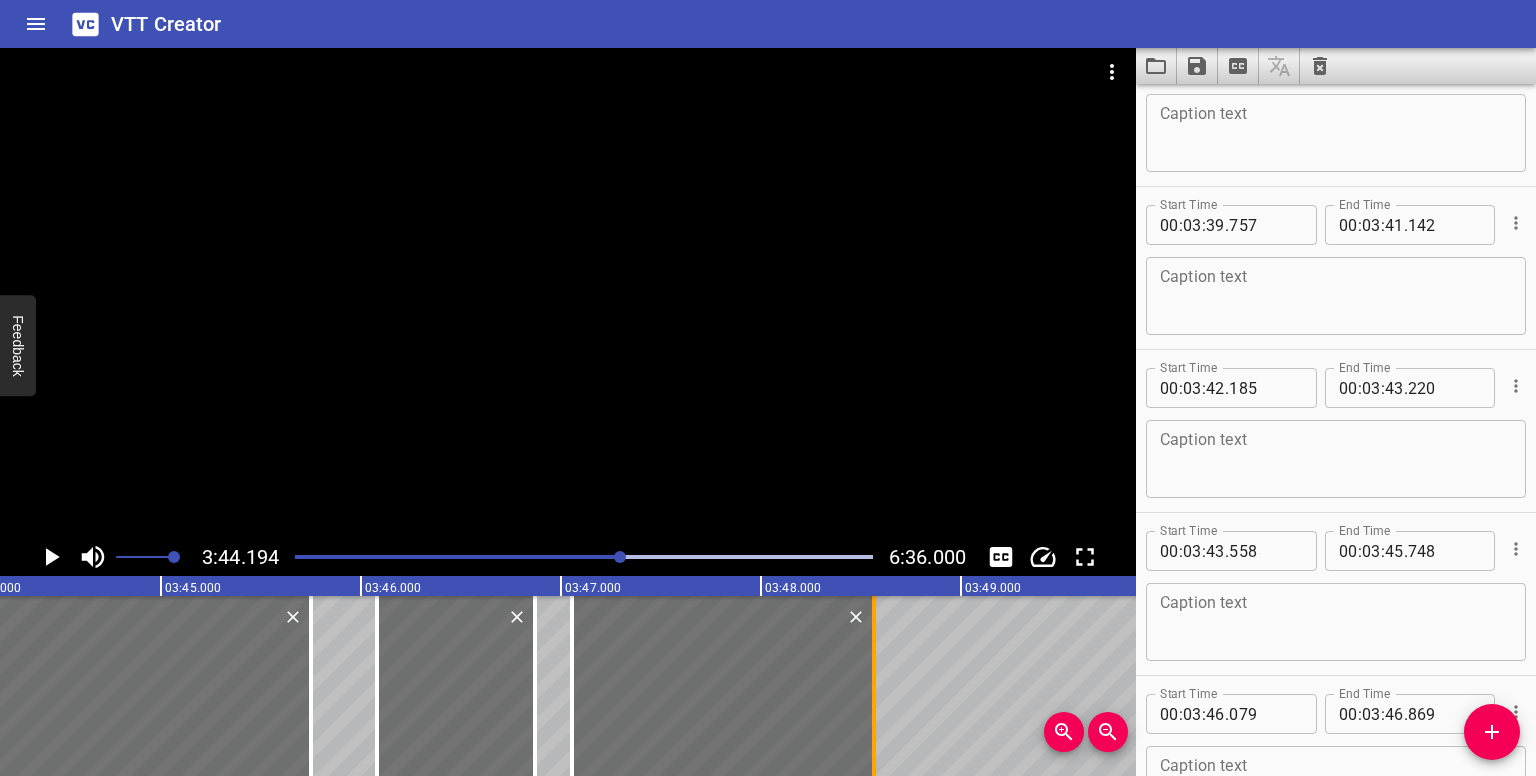 drag, startPoint x: 970, startPoint y: 669, endPoint x: 873, endPoint y: 665, distance: 97.082436 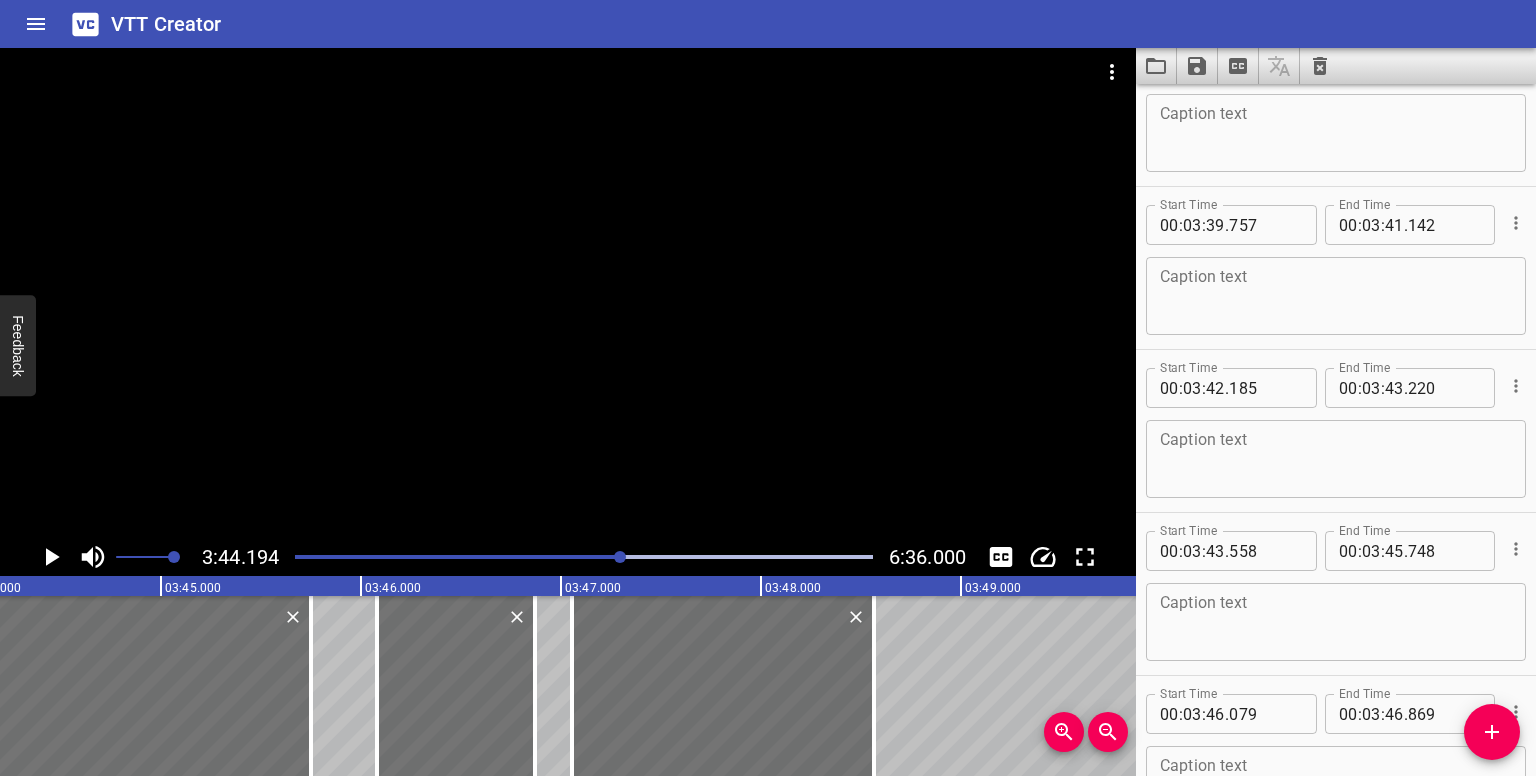 click at bounding box center (584, 557) 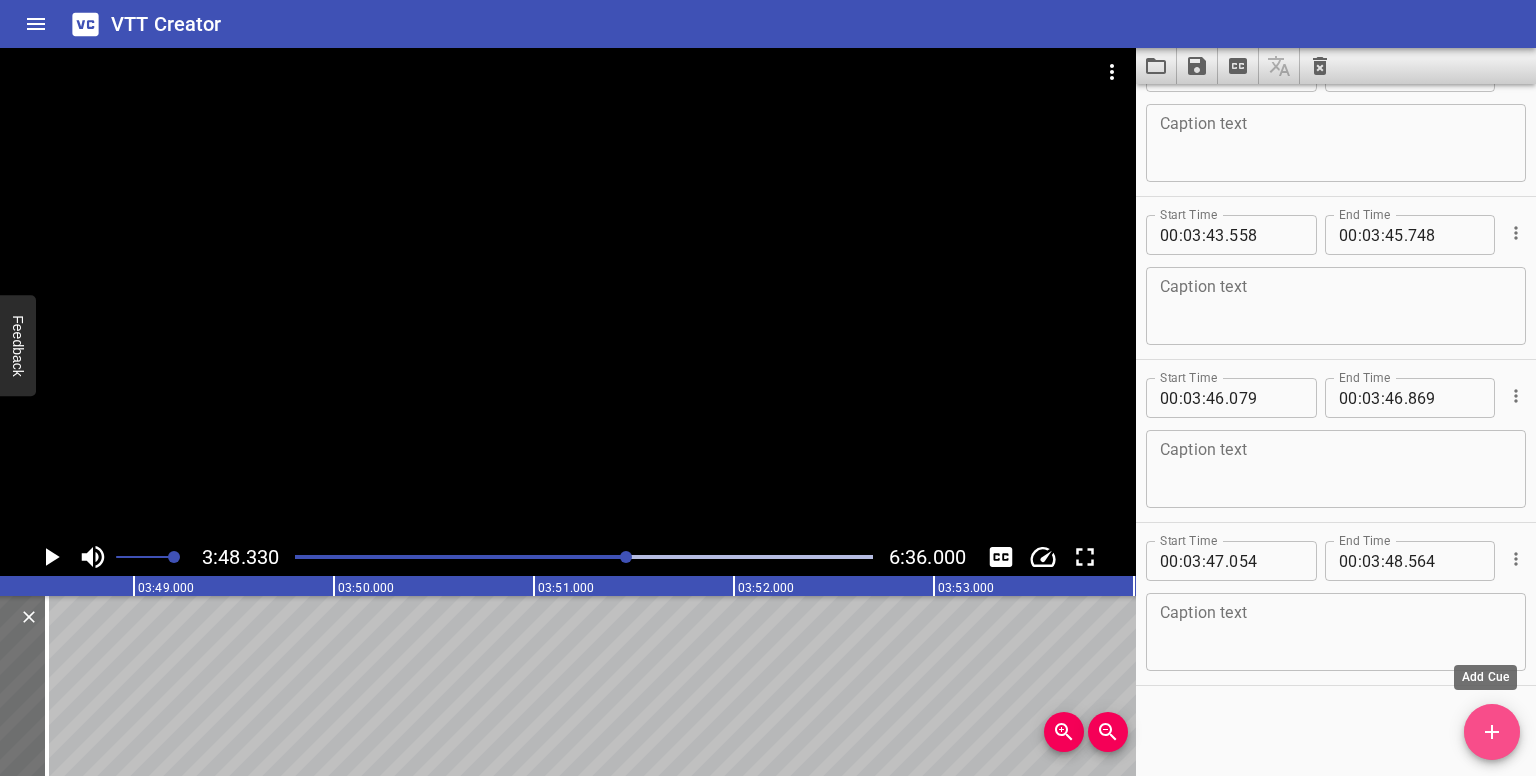 drag, startPoint x: 1497, startPoint y: 722, endPoint x: 1436, endPoint y: 696, distance: 66.309875 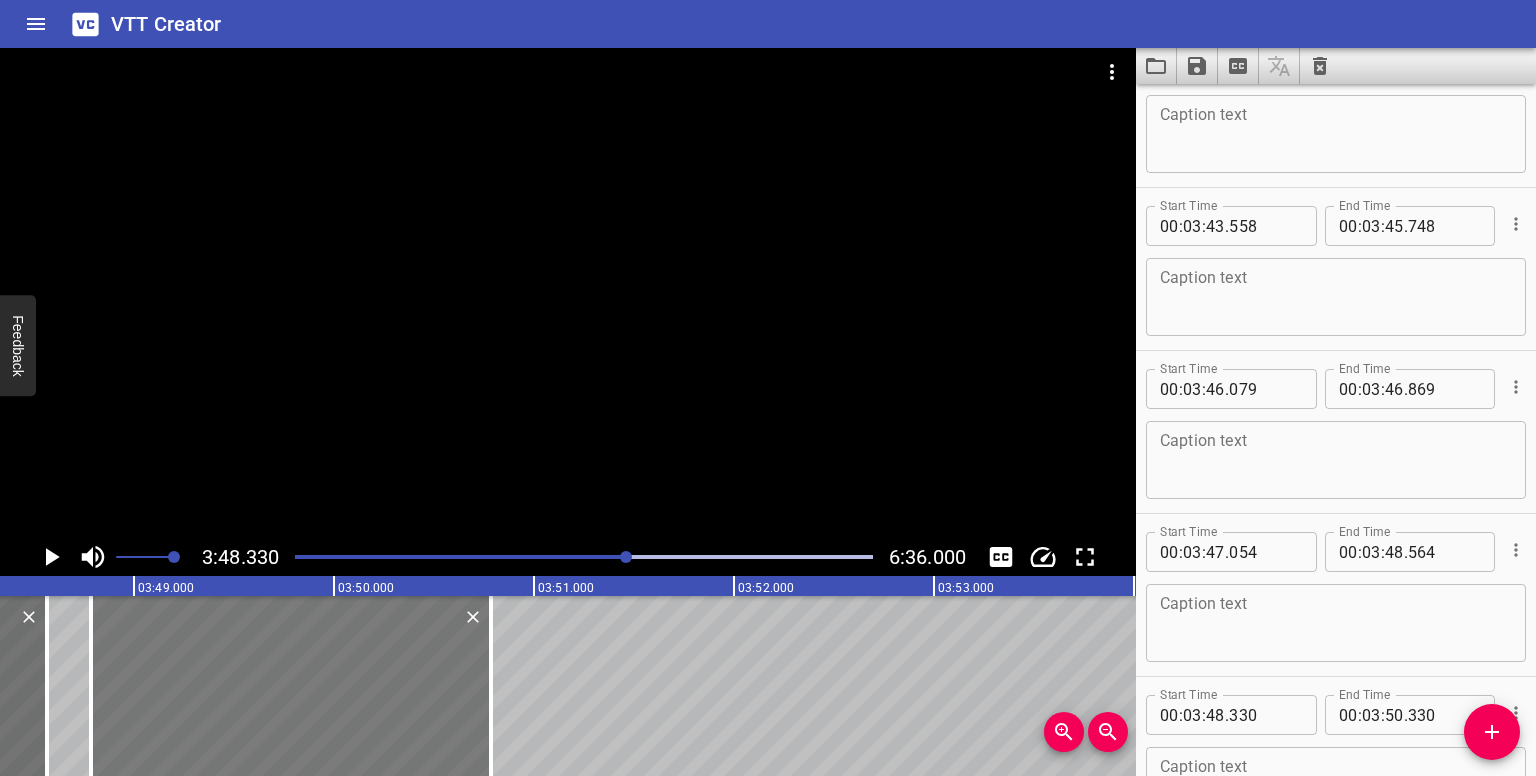 drag, startPoint x: 350, startPoint y: 685, endPoint x: 441, endPoint y: 684, distance: 91.00549 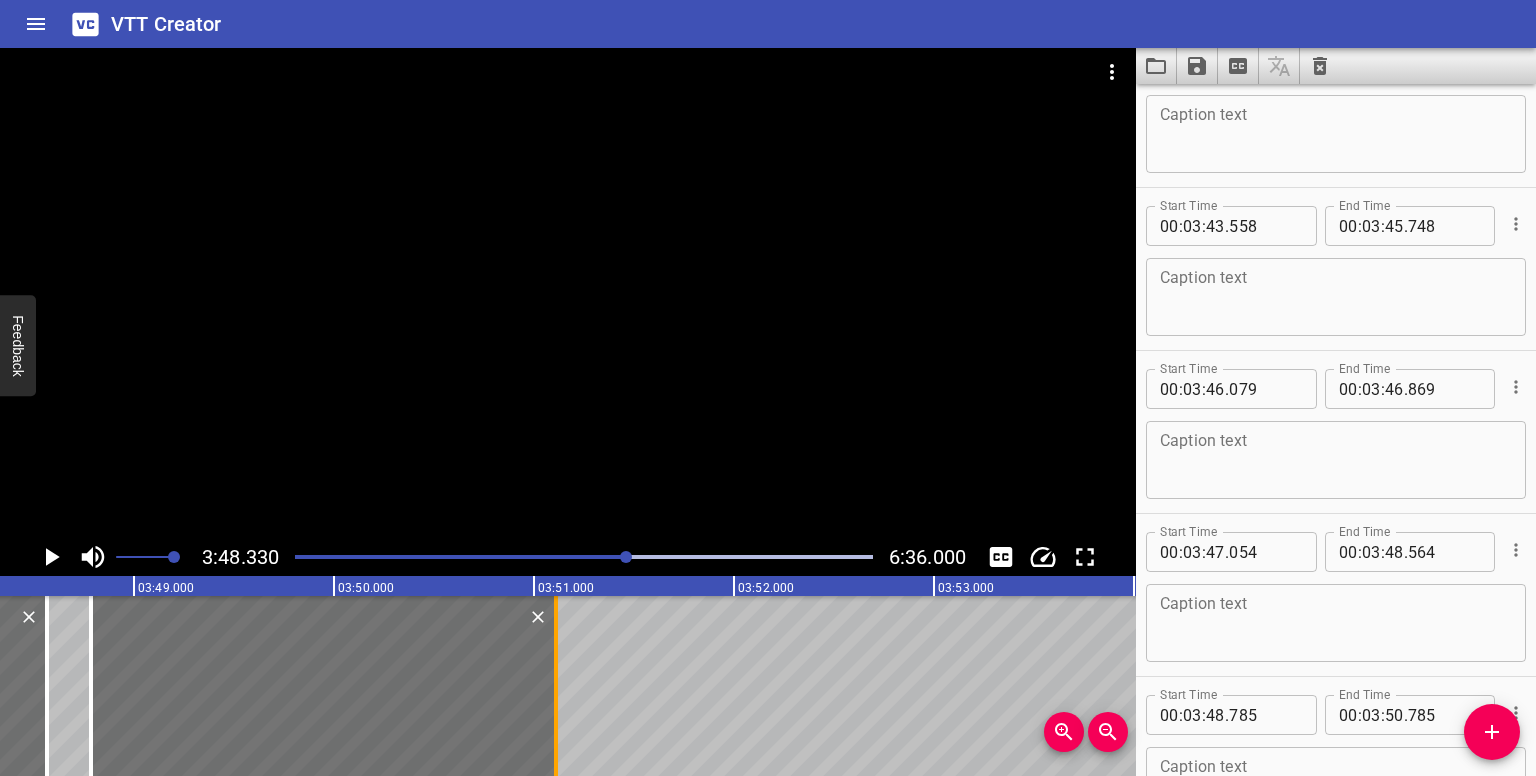 drag, startPoint x: 484, startPoint y: 694, endPoint x: 549, endPoint y: 698, distance: 65.12296 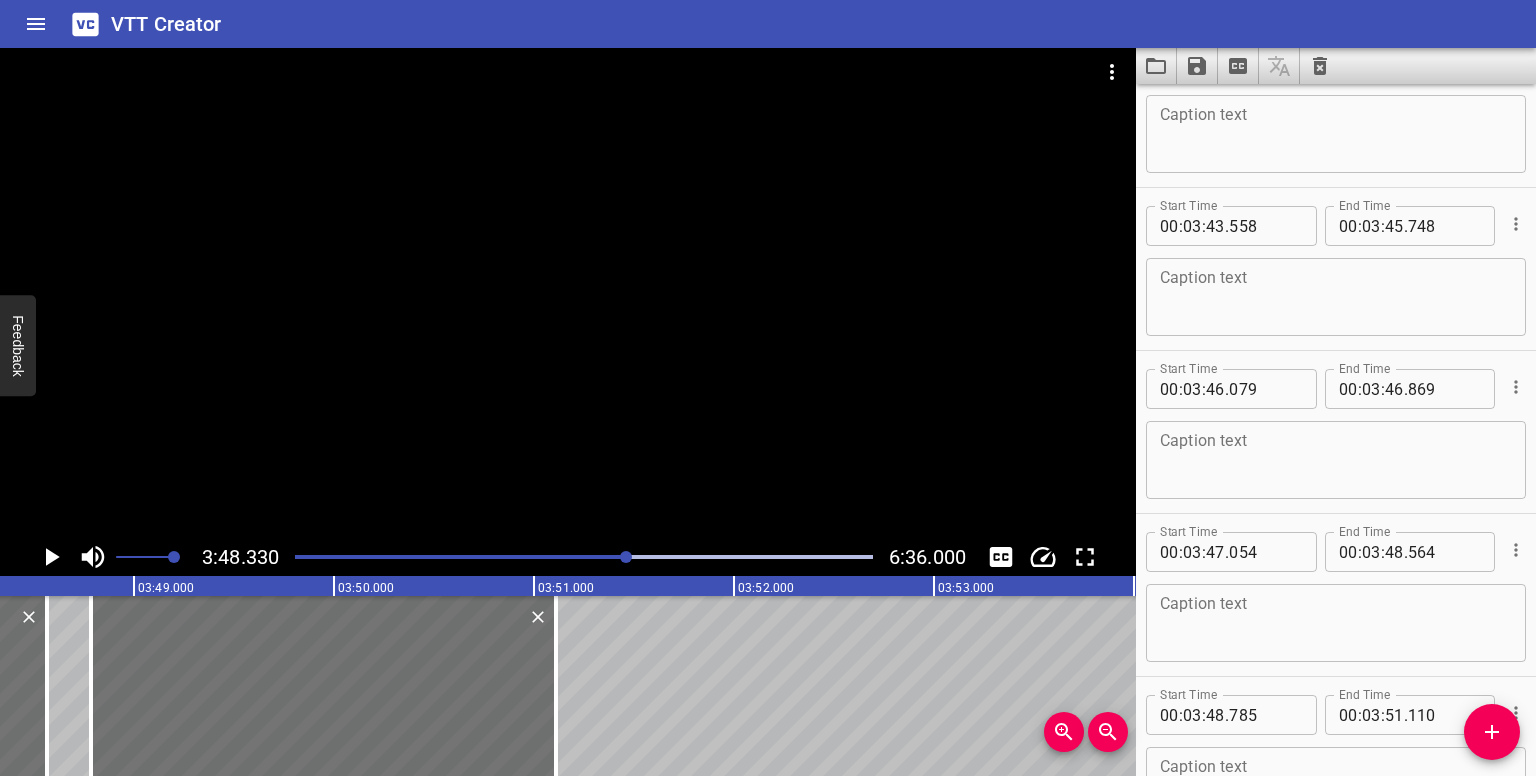 click at bounding box center [626, 557] 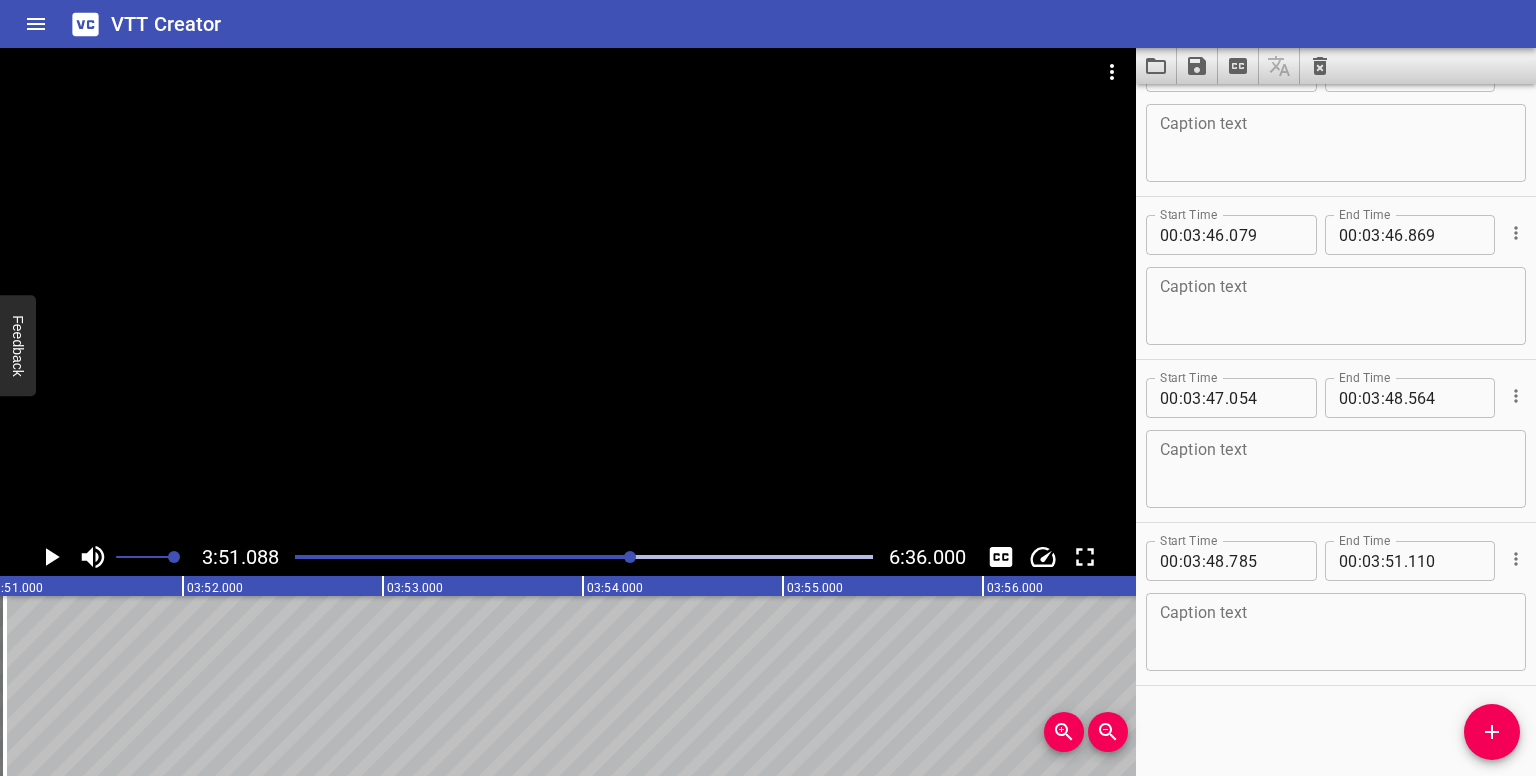 click 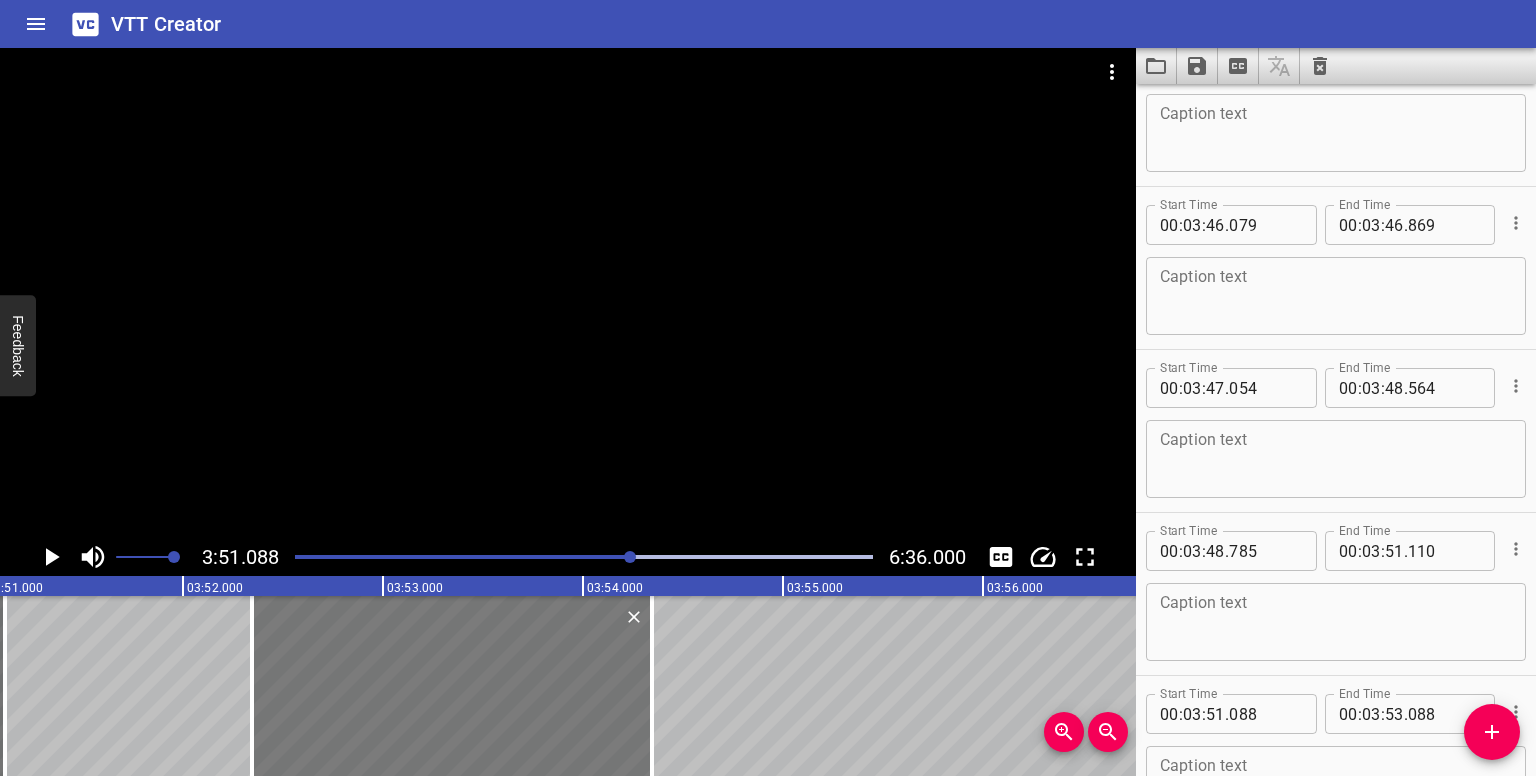 drag, startPoint x: 202, startPoint y: 697, endPoint x: 449, endPoint y: 717, distance: 247.8084 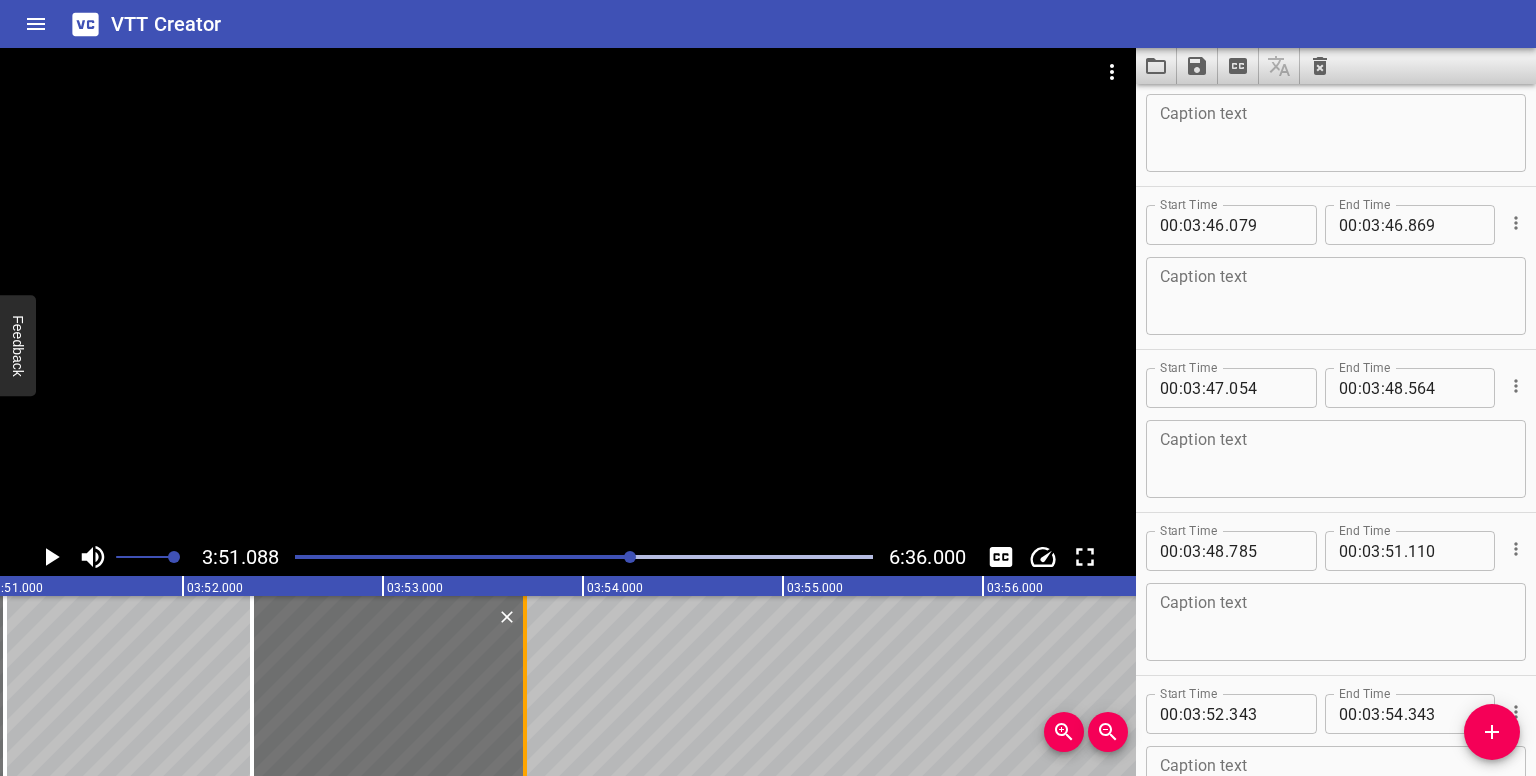 drag, startPoint x: 647, startPoint y: 709, endPoint x: 520, endPoint y: 702, distance: 127.192764 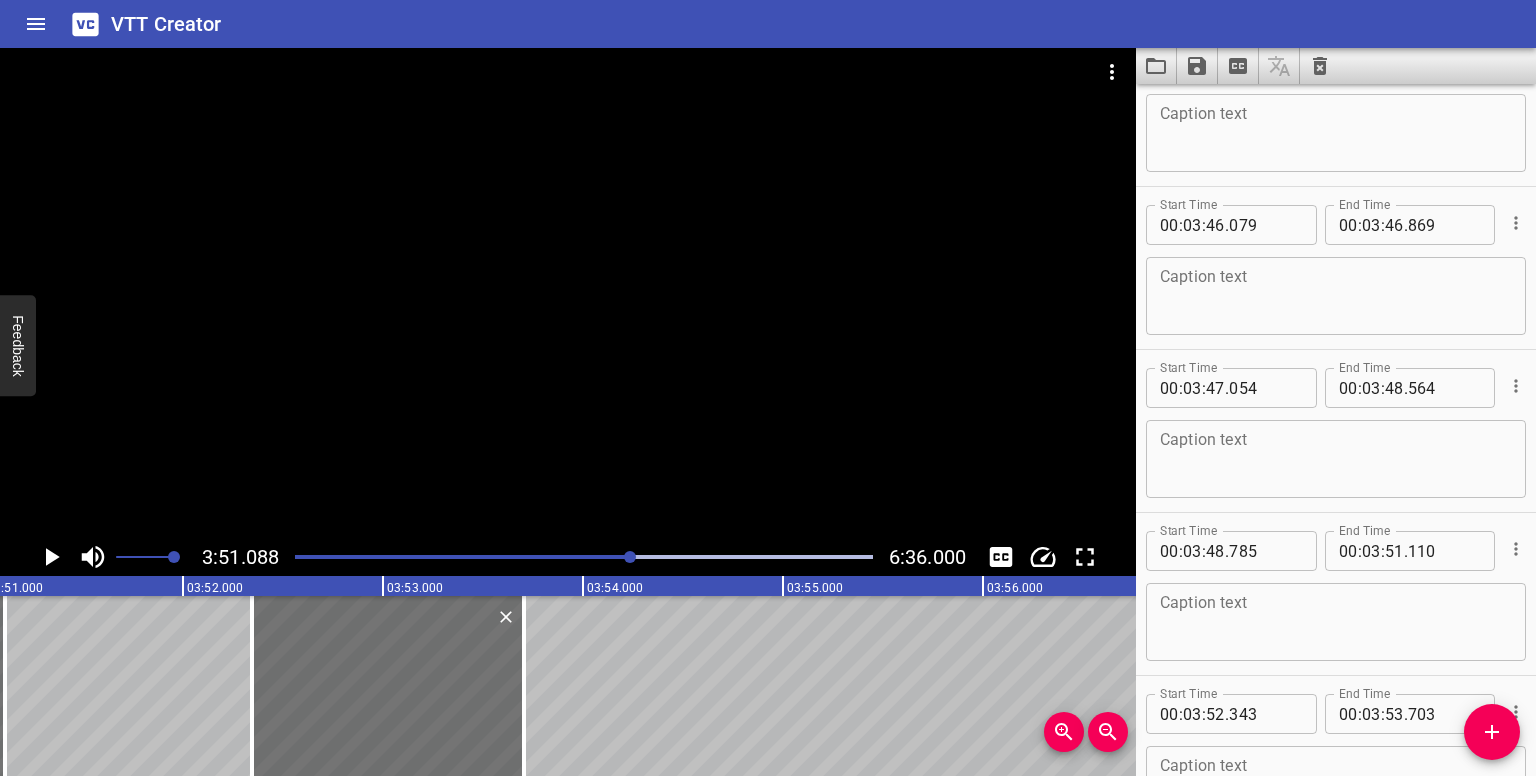 click at bounding box center [630, 557] 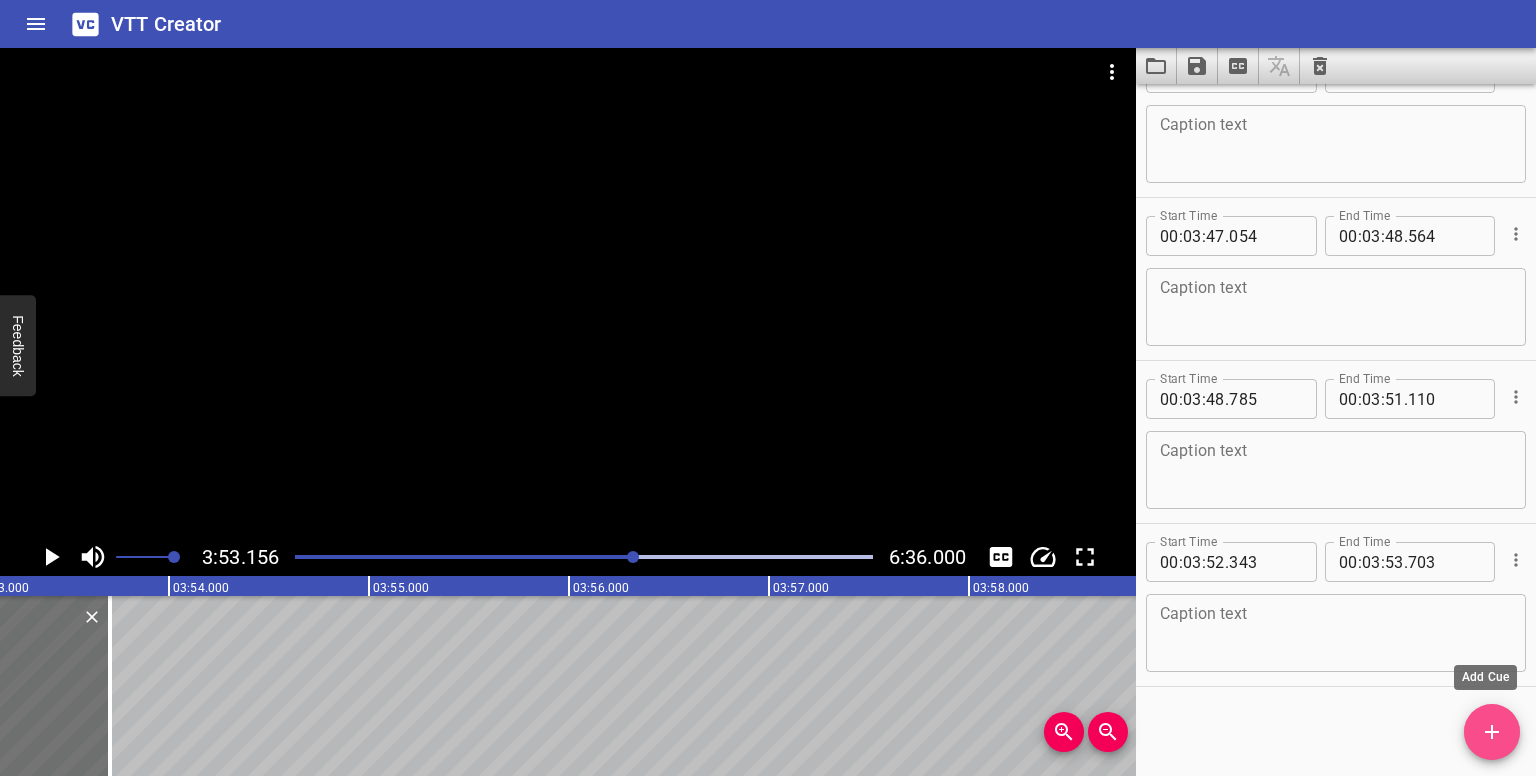 click 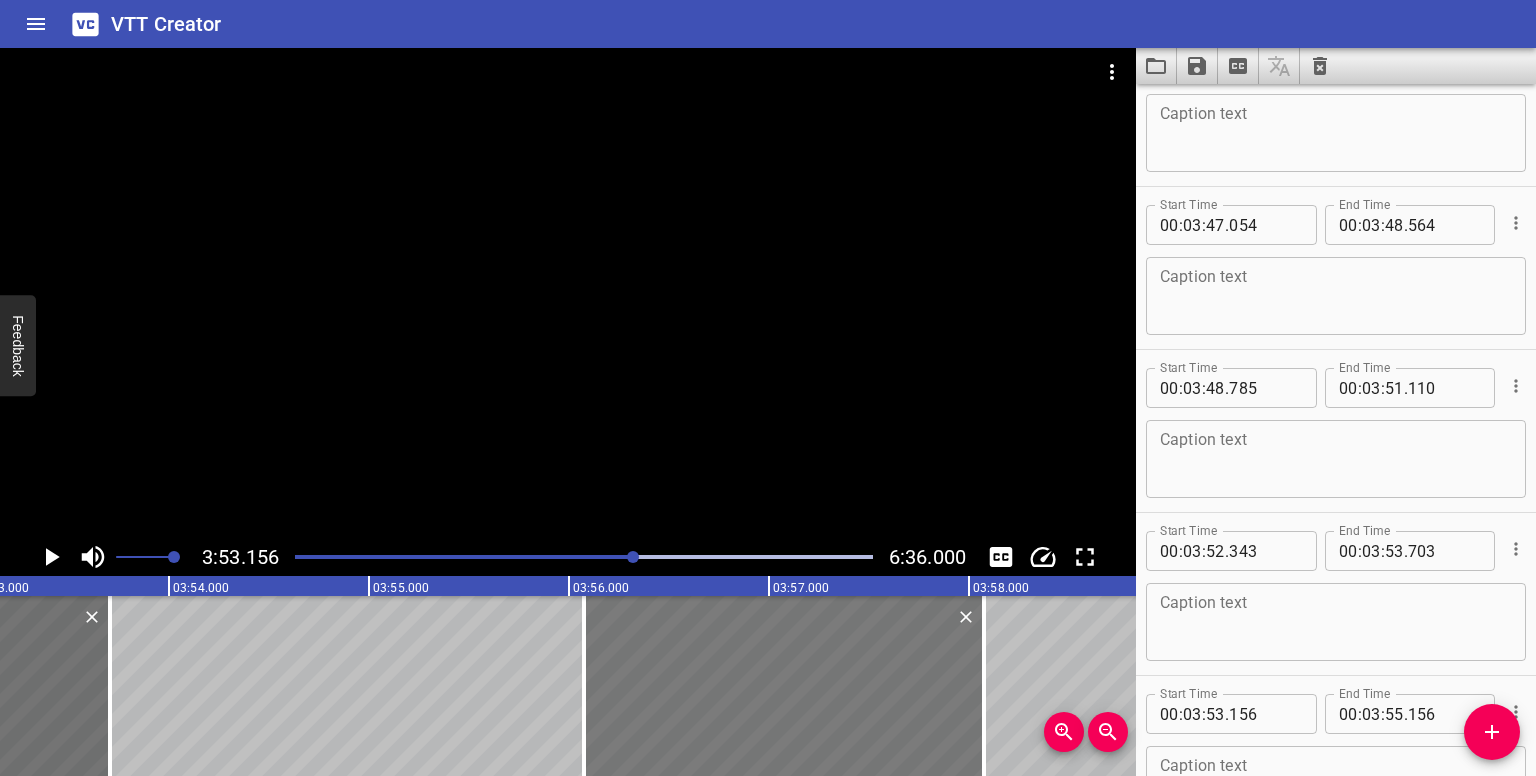drag, startPoint x: 270, startPoint y: 685, endPoint x: 840, endPoint y: 711, distance: 570.59265 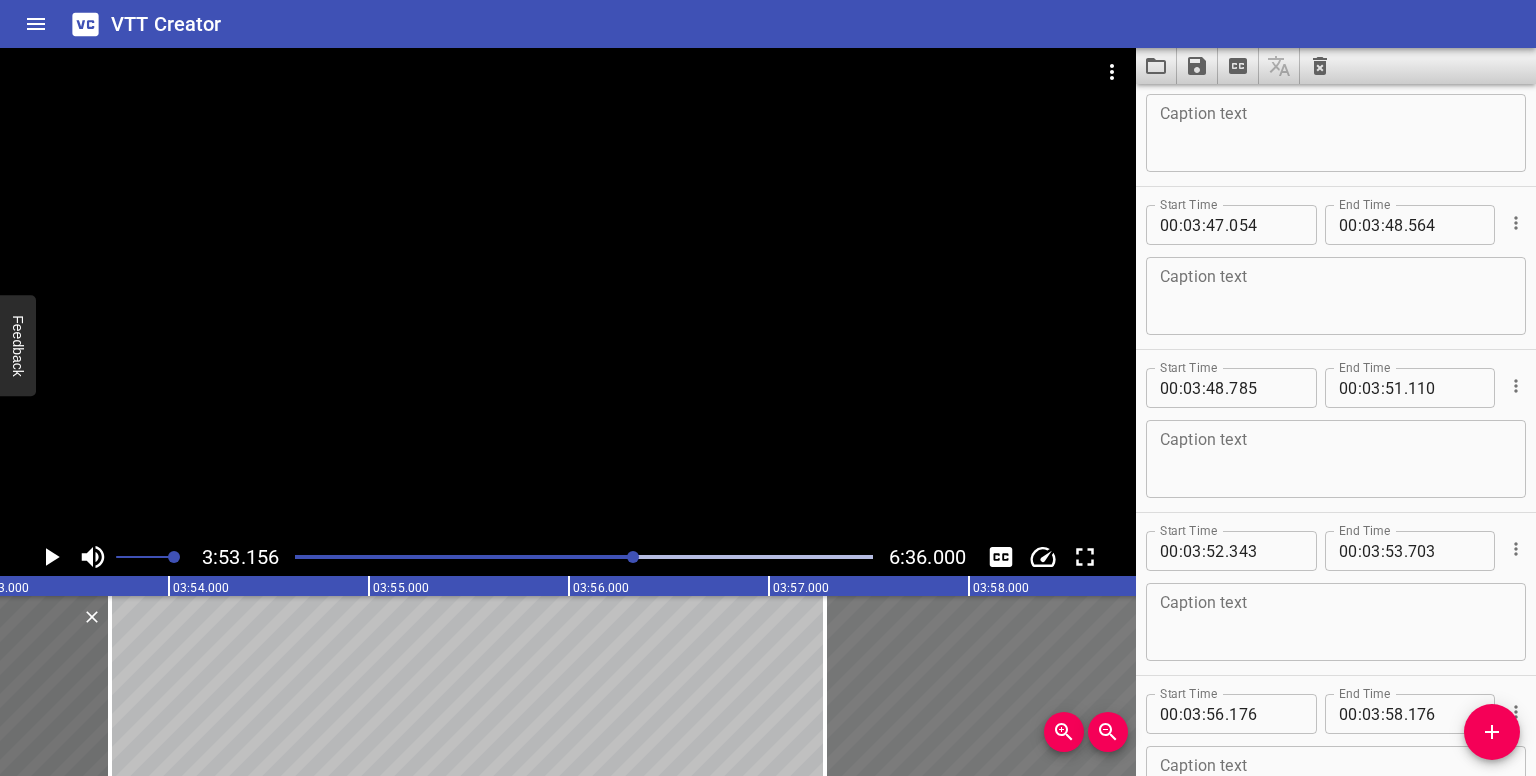 drag, startPoint x: 735, startPoint y: 697, endPoint x: 956, endPoint y: 705, distance: 221.14474 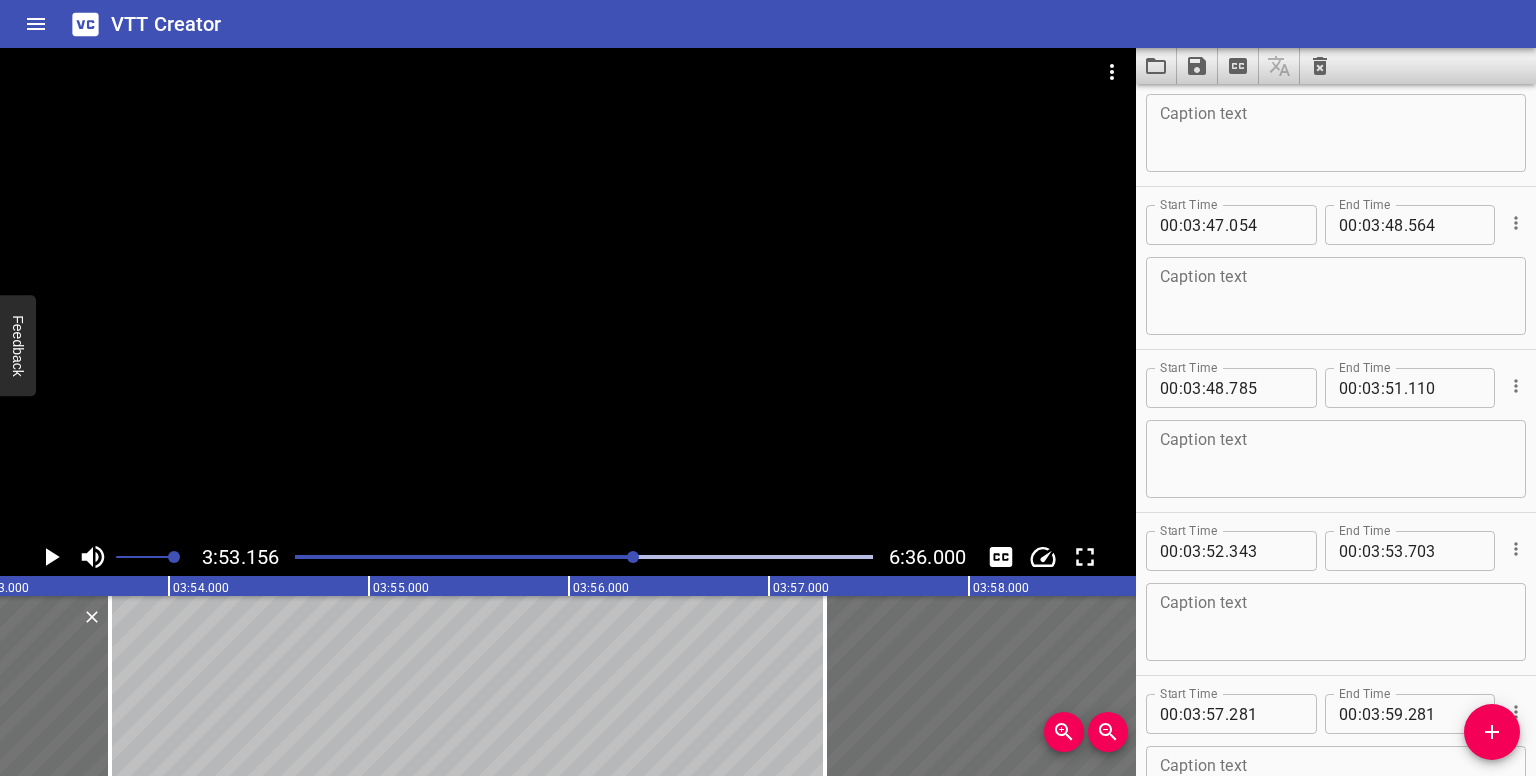 click at bounding box center [633, 557] 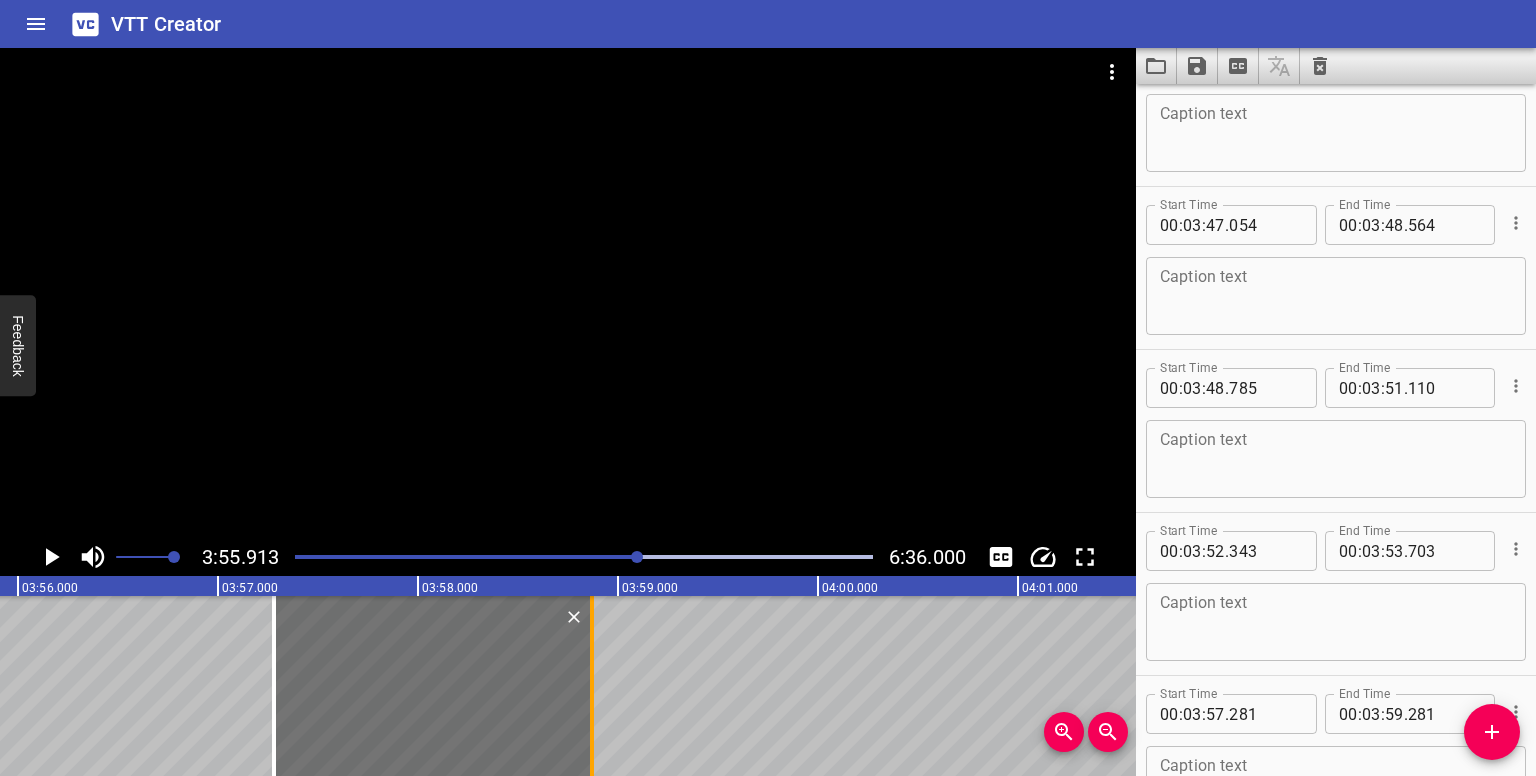 drag, startPoint x: 668, startPoint y: 707, endPoint x: 586, endPoint y: 721, distance: 83.18654 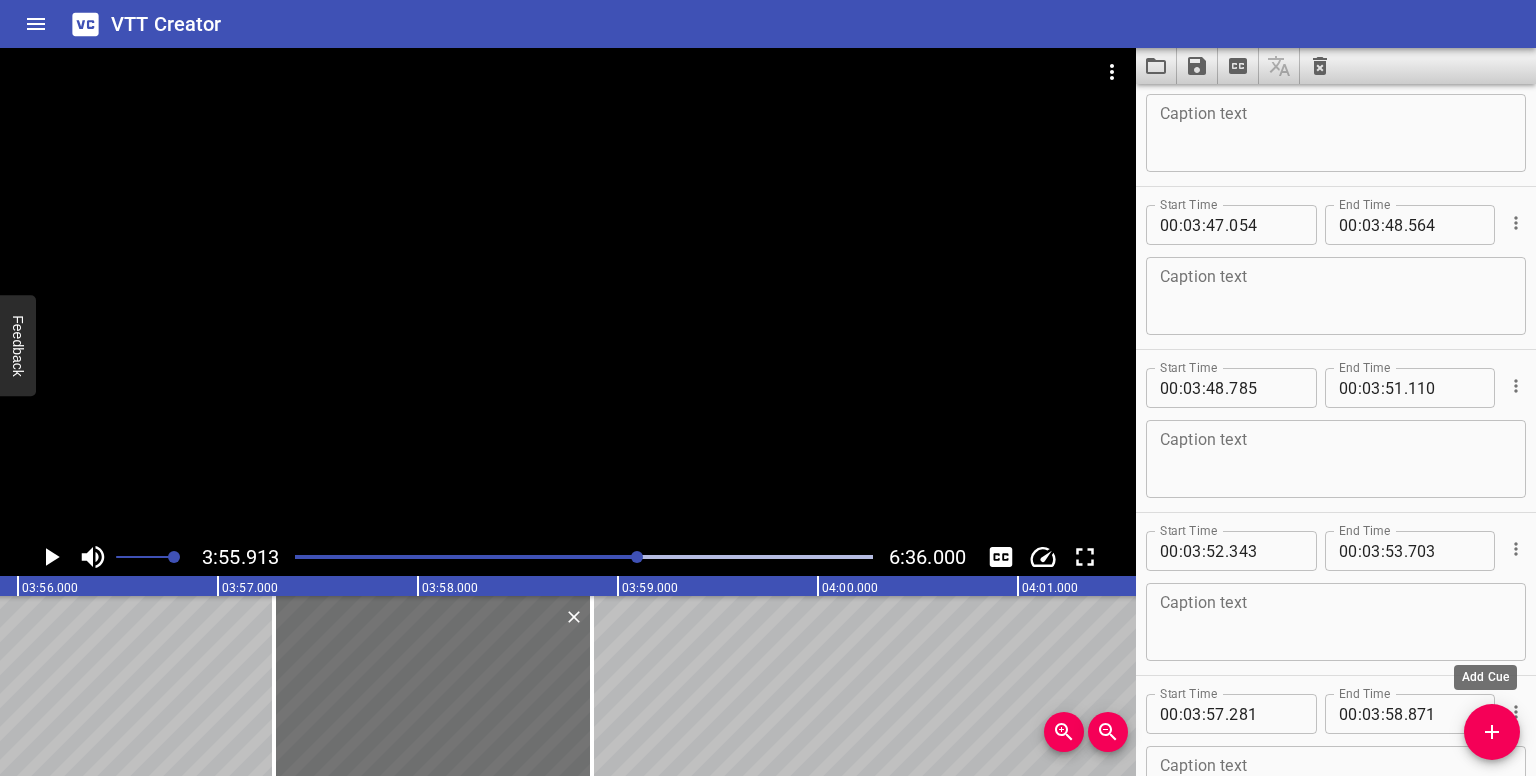 click 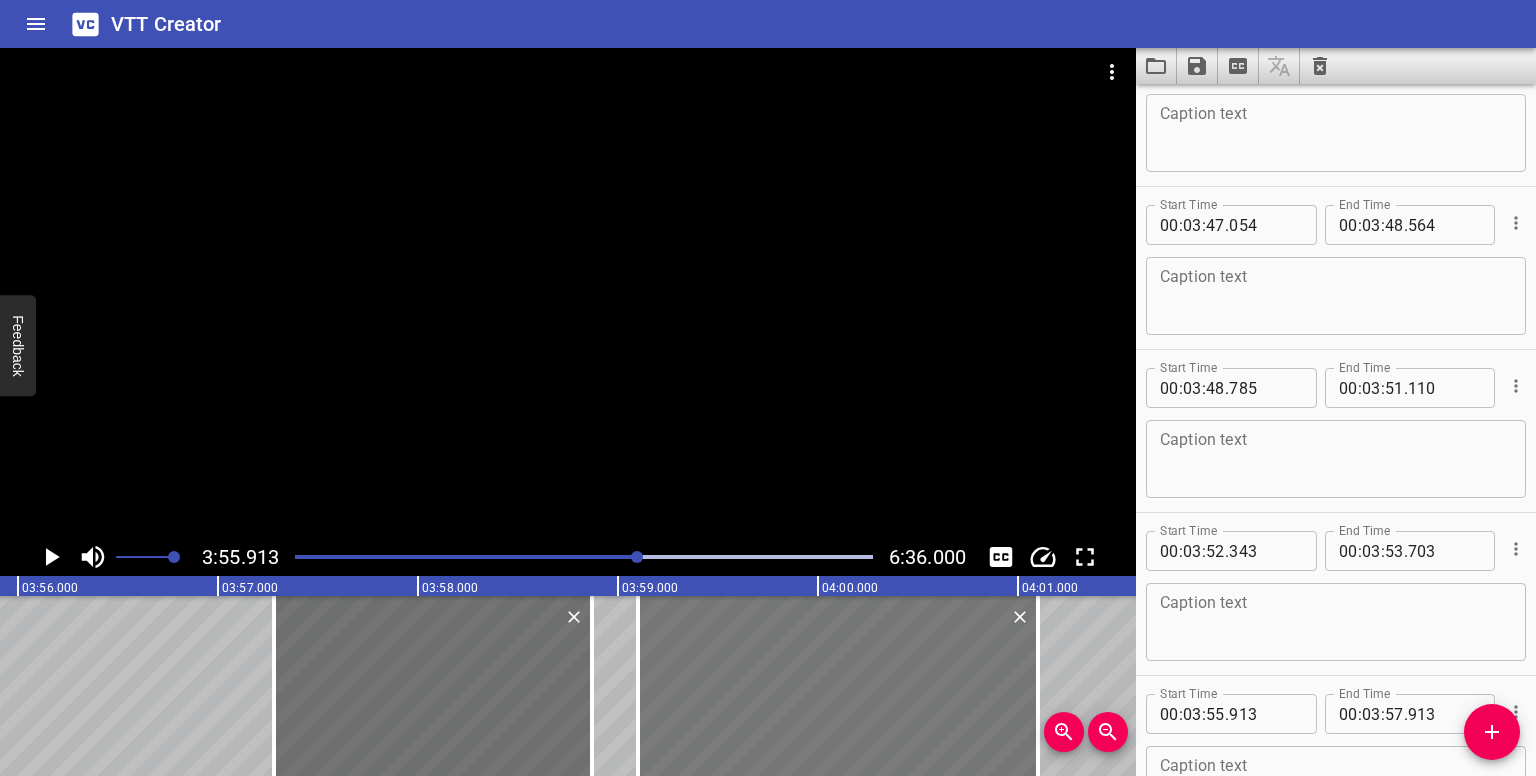 drag, startPoint x: 402, startPoint y: 674, endPoint x: 785, endPoint y: 654, distance: 383.52185 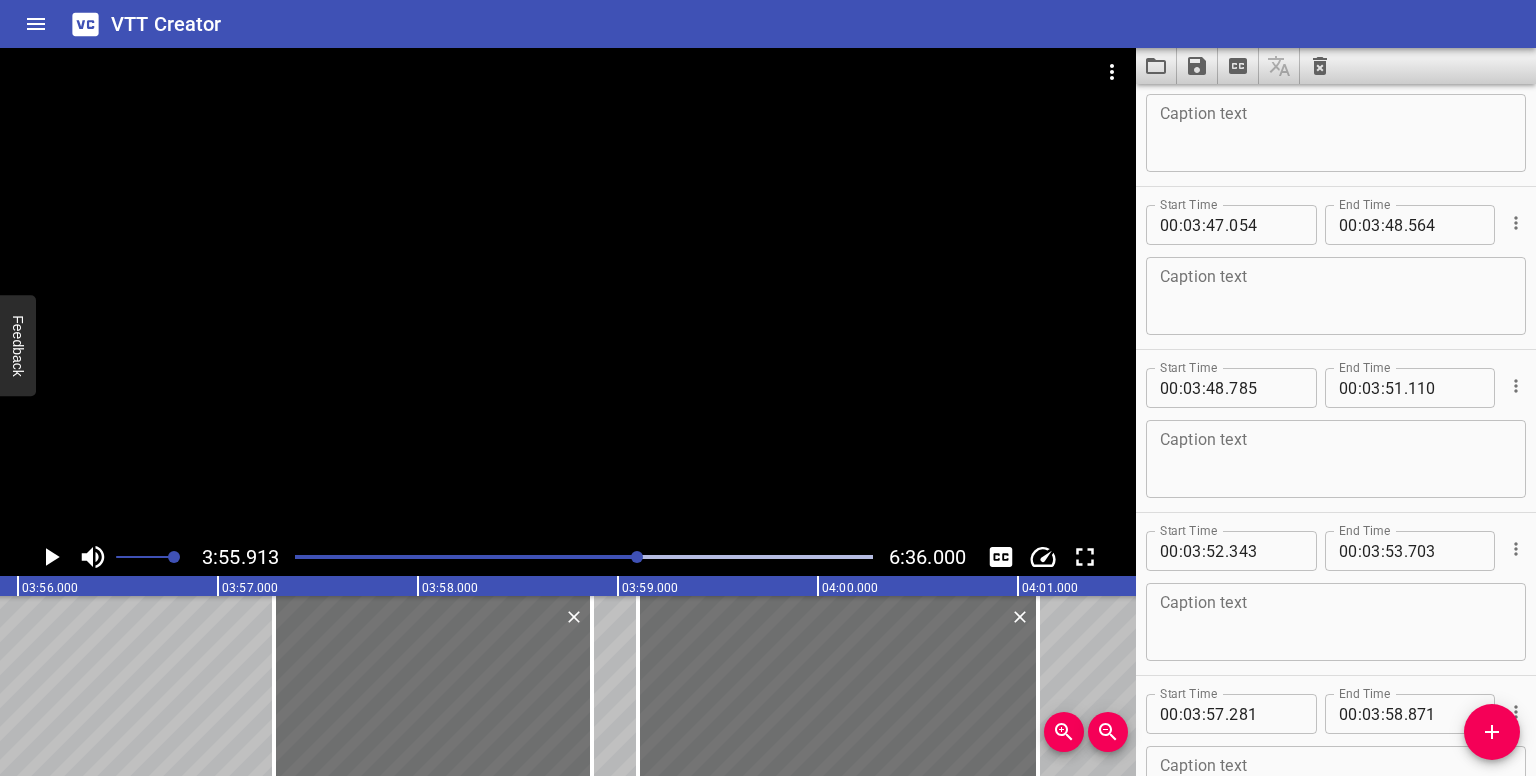 click at bounding box center (637, 557) 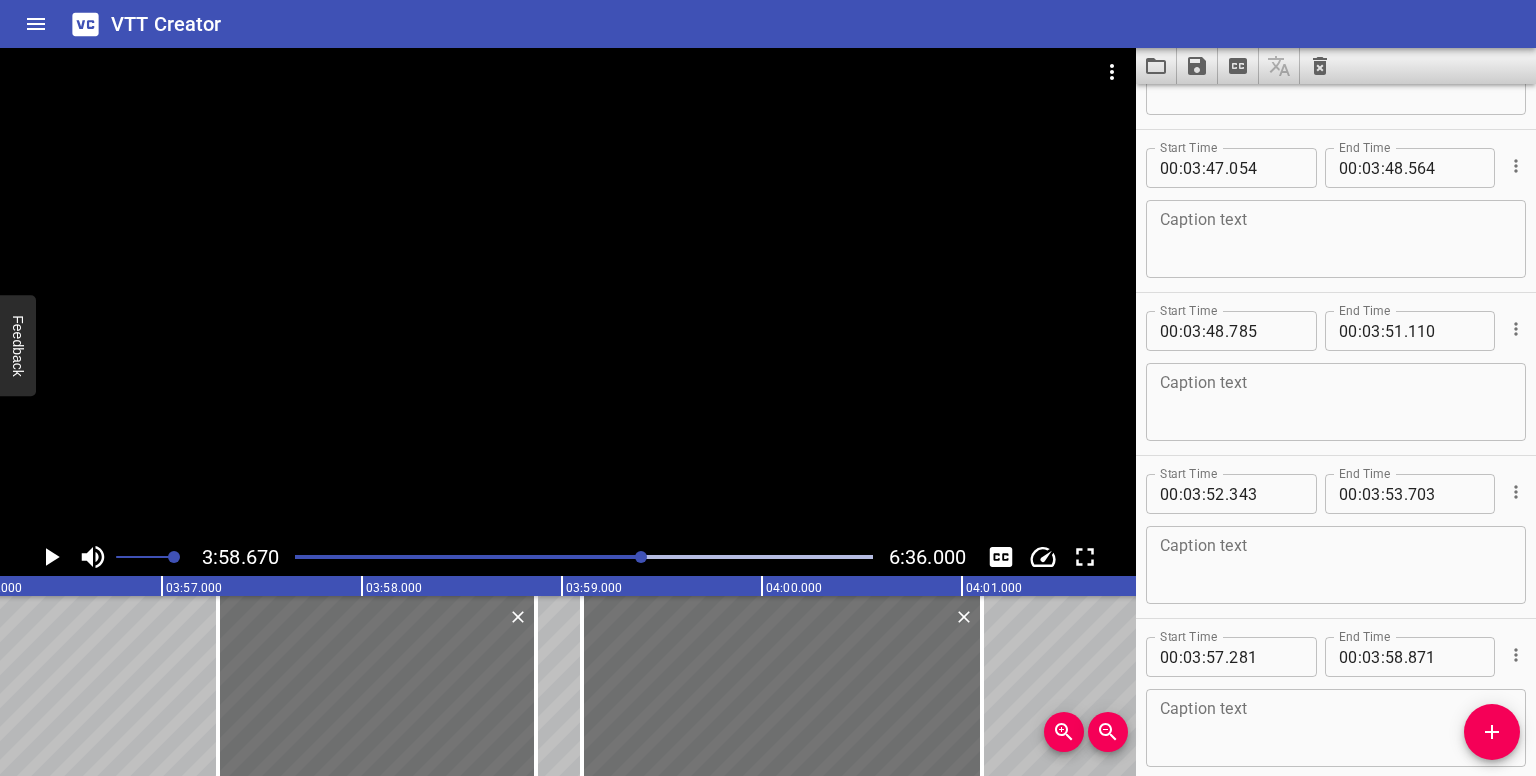 scroll, scrollTop: 12763, scrollLeft: 0, axis: vertical 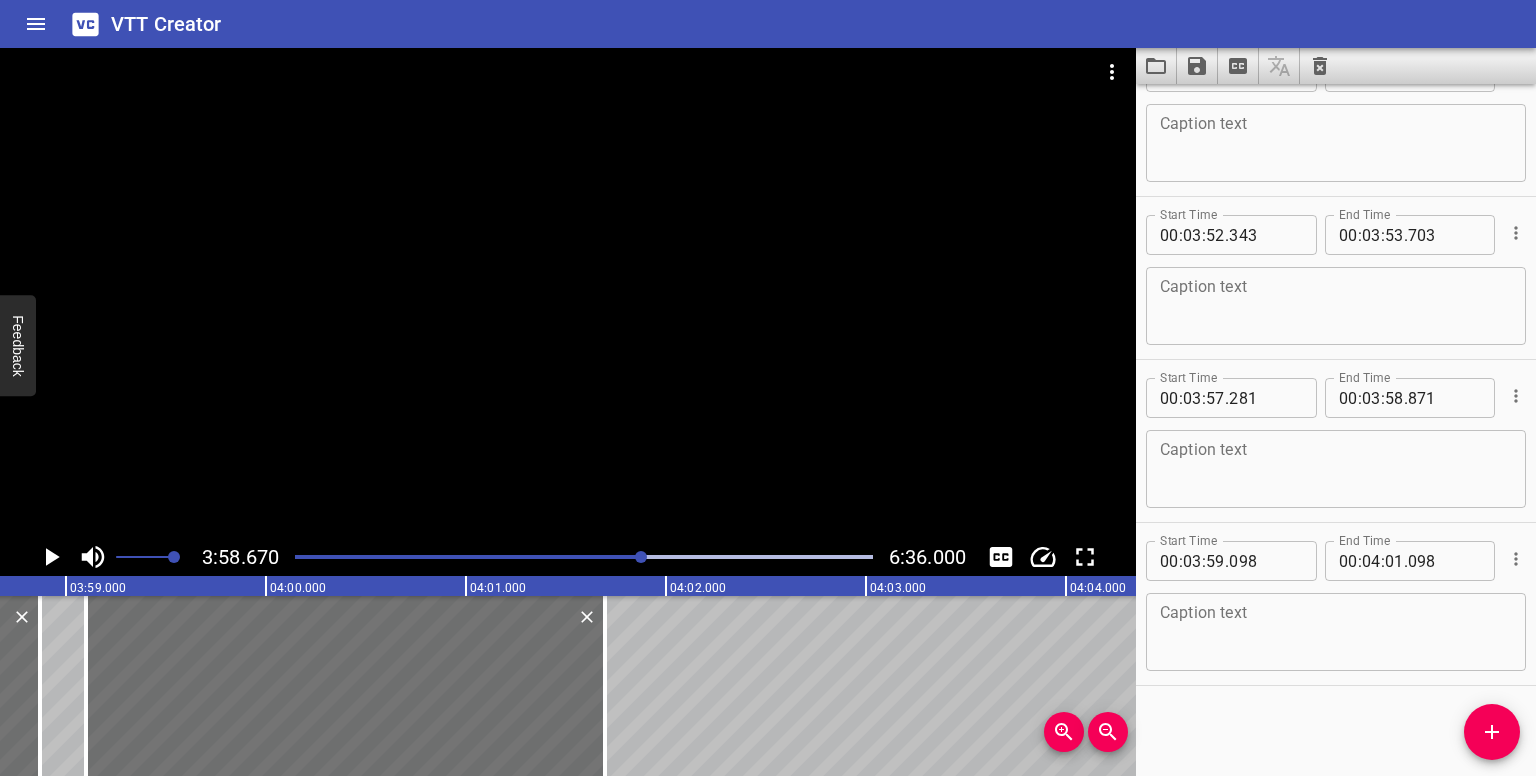 drag, startPoint x: 484, startPoint y: 701, endPoint x: 796, endPoint y: 673, distance: 313.25388 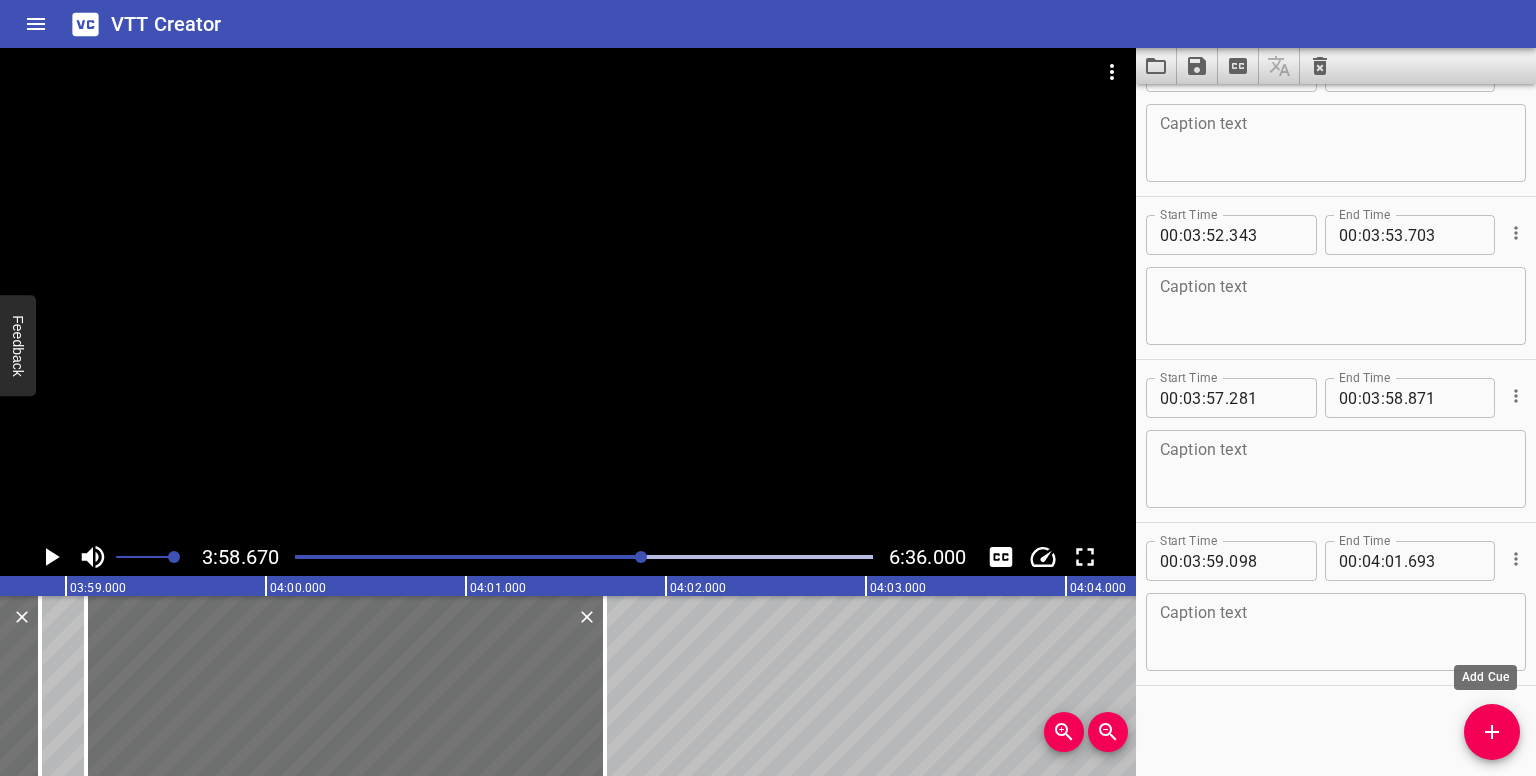 click 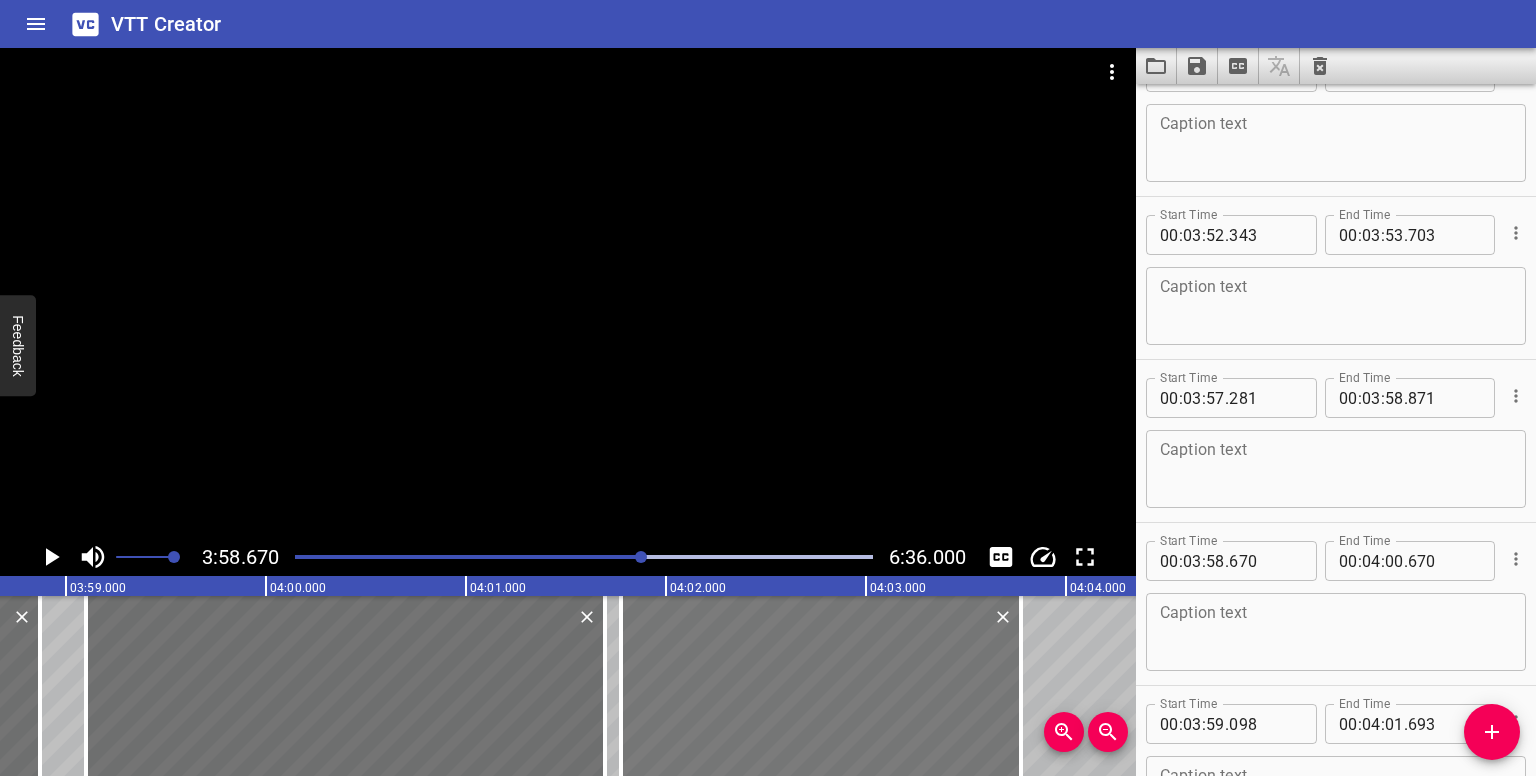 drag, startPoint x: 68, startPoint y: 669, endPoint x: 689, endPoint y: 634, distance: 621.98553 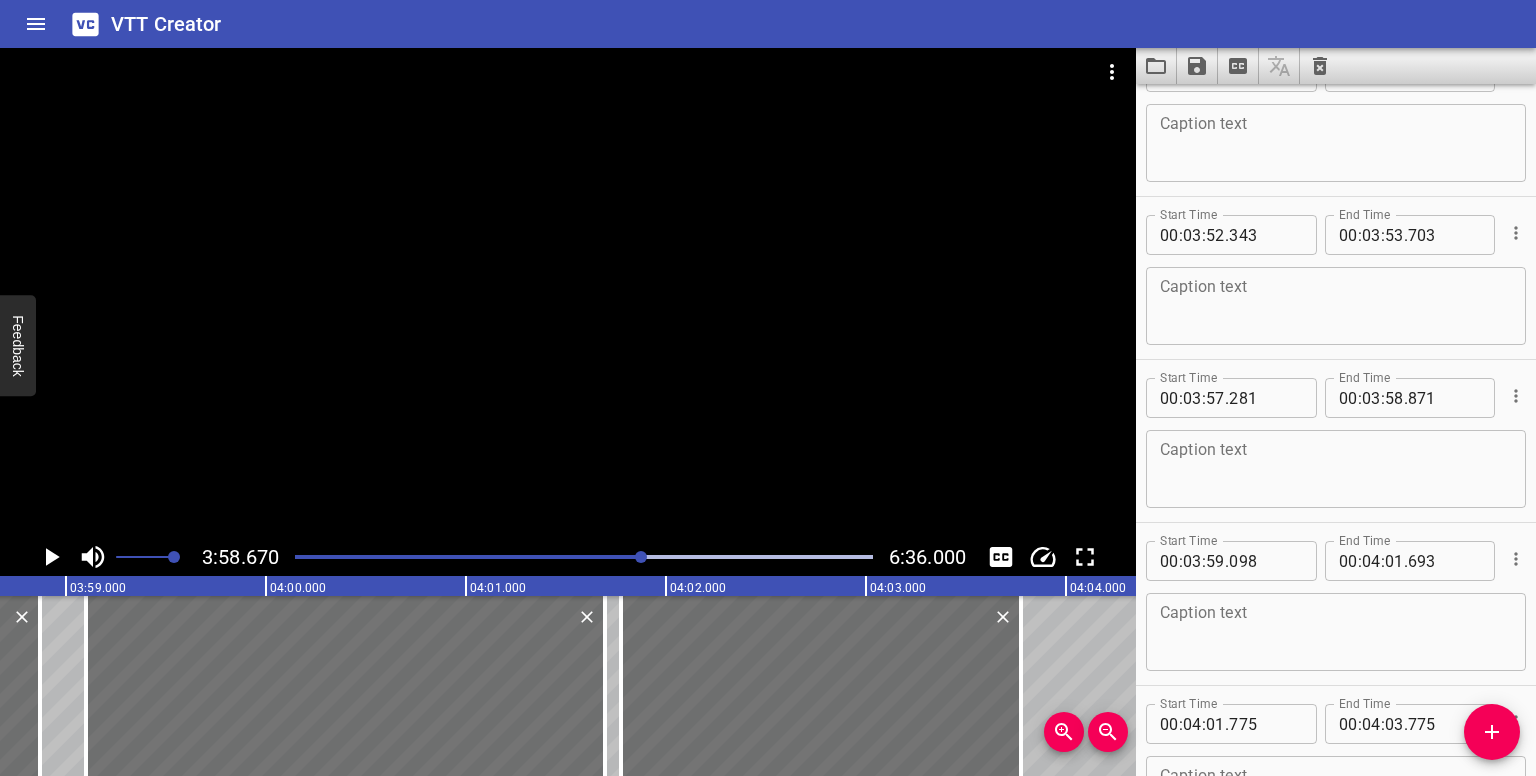 click at bounding box center [641, 557] 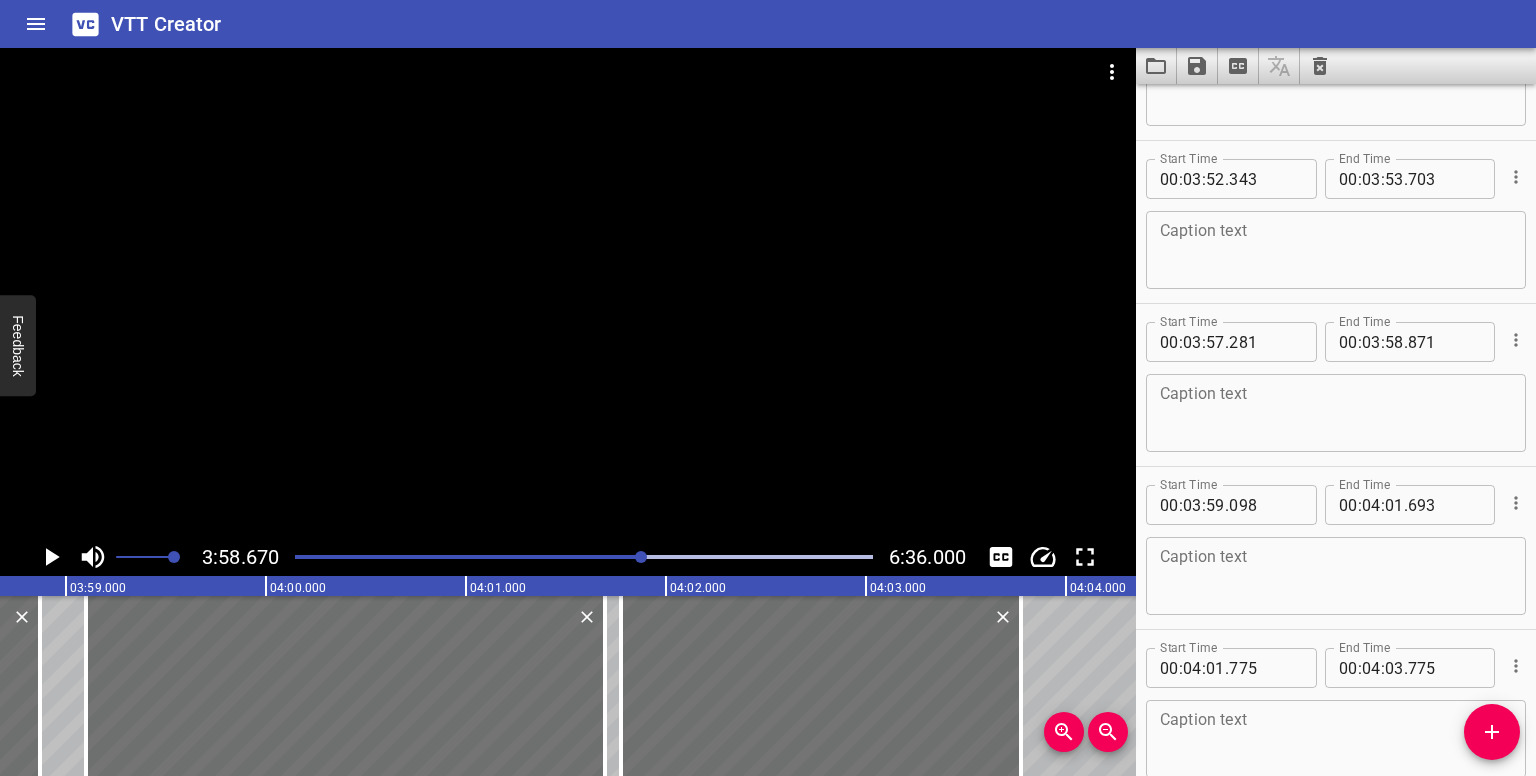 scroll, scrollTop: 0, scrollLeft: 47790, axis: horizontal 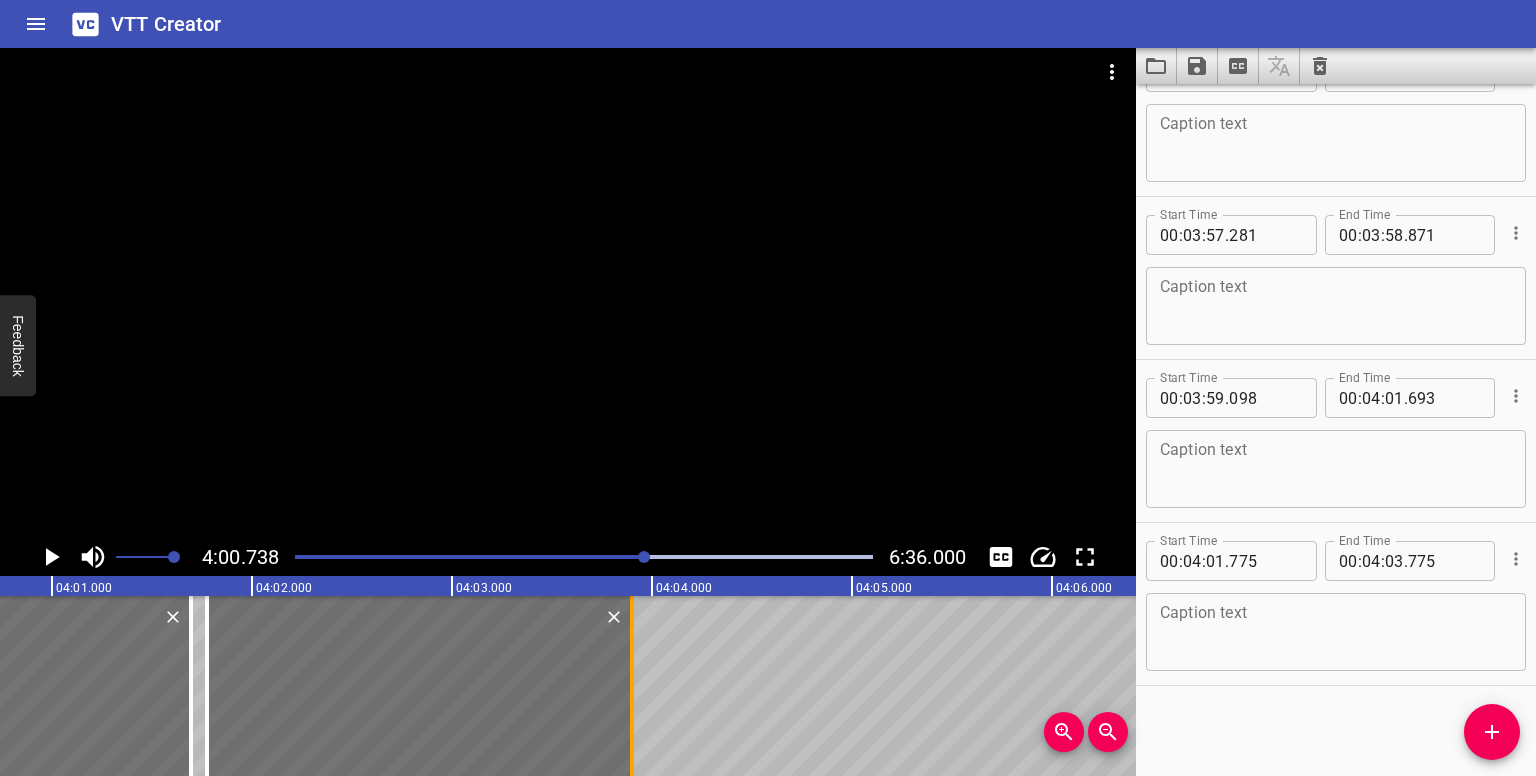 drag, startPoint x: 611, startPoint y: 696, endPoint x: 636, endPoint y: 693, distance: 25.179358 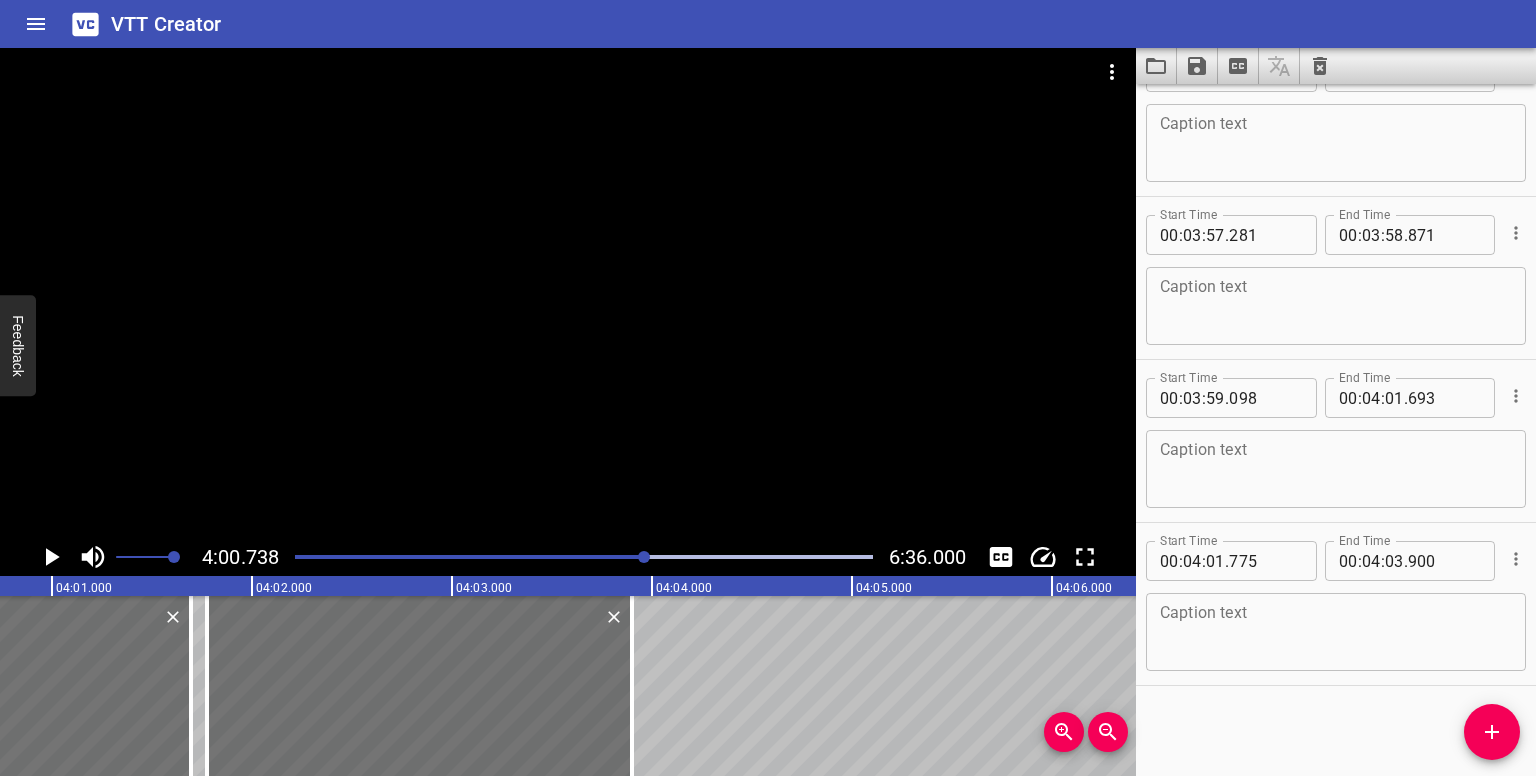 click at bounding box center [644, 557] 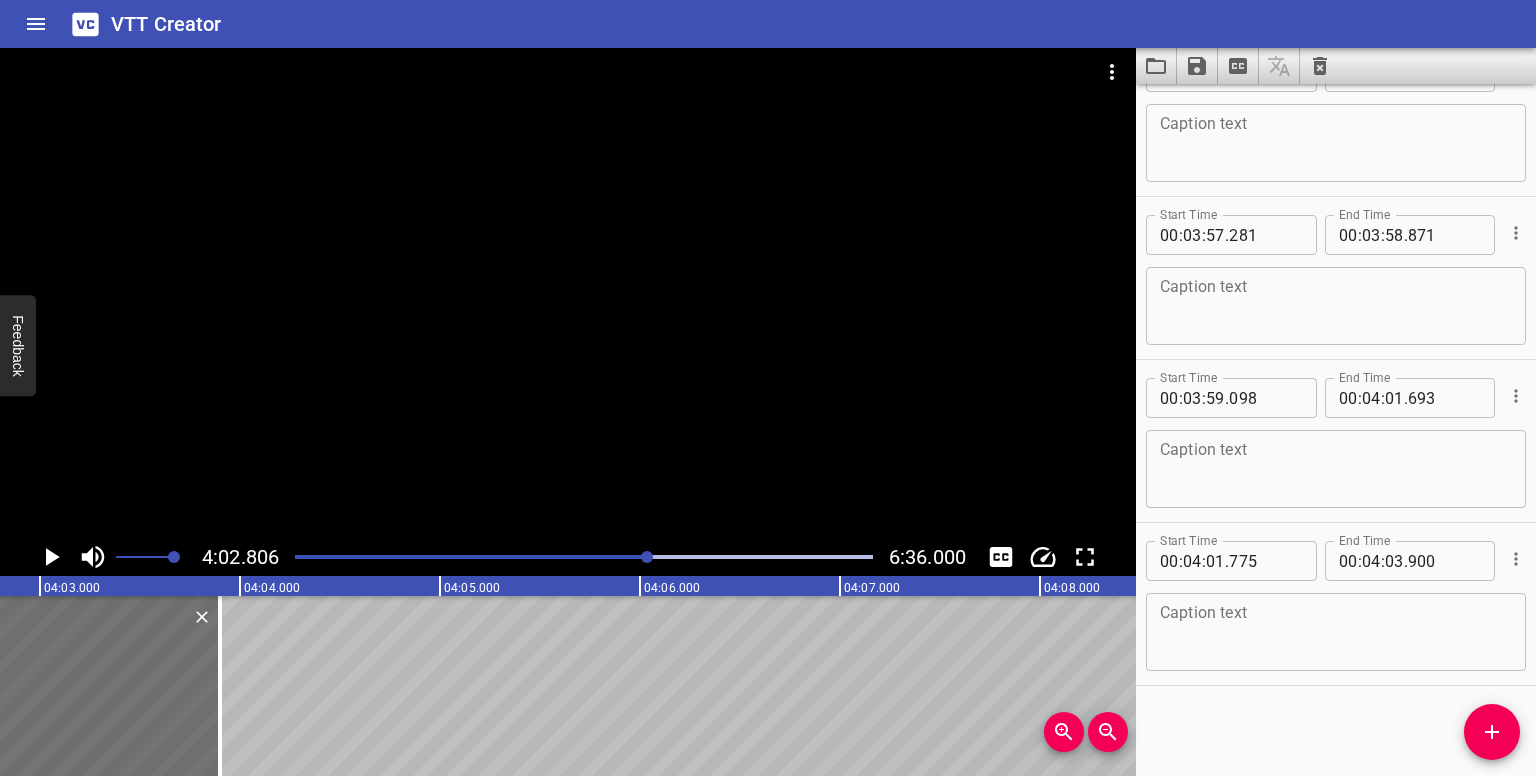 scroll, scrollTop: 0, scrollLeft: 48561, axis: horizontal 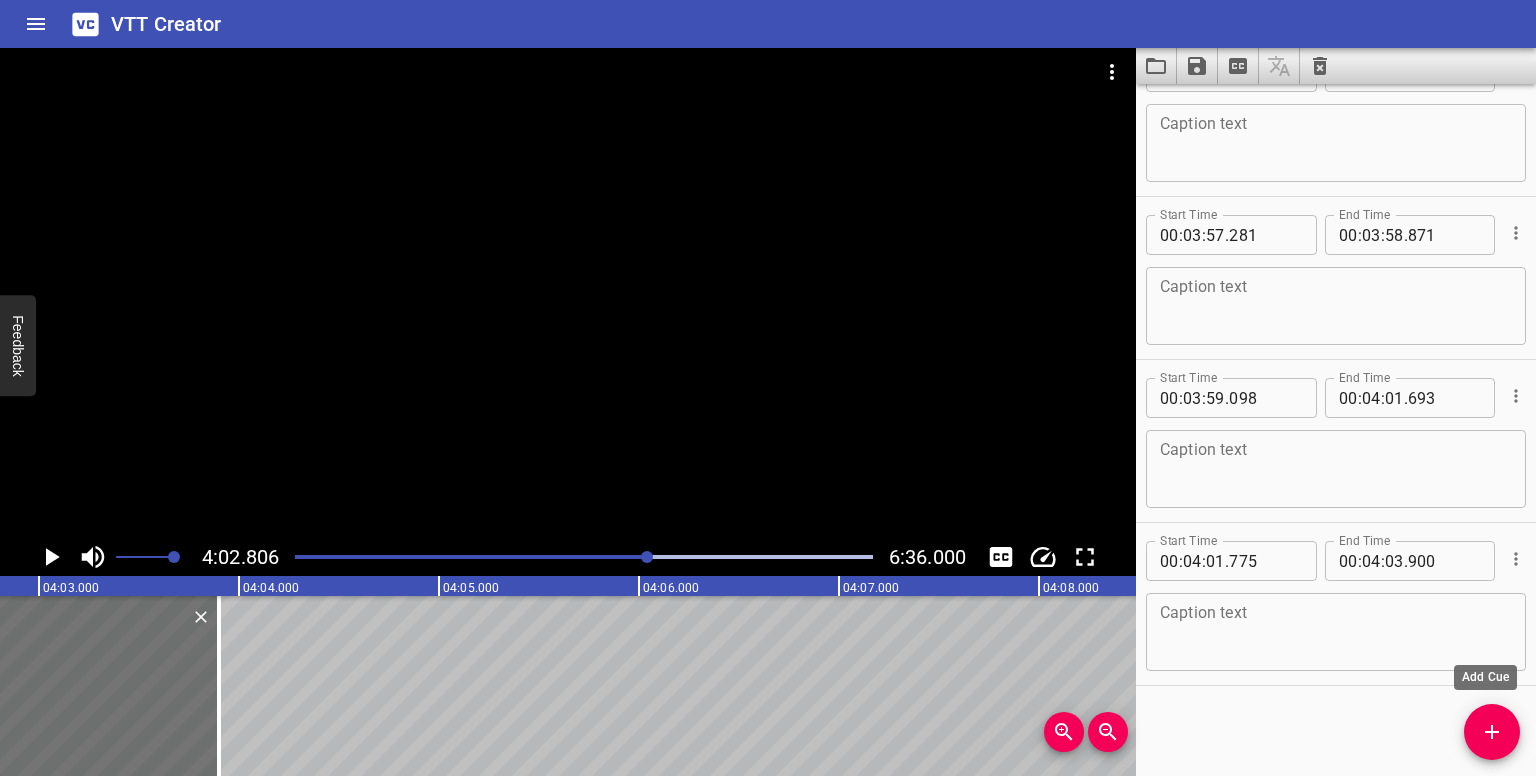 drag, startPoint x: 1502, startPoint y: 732, endPoint x: 1419, endPoint y: 717, distance: 84.34453 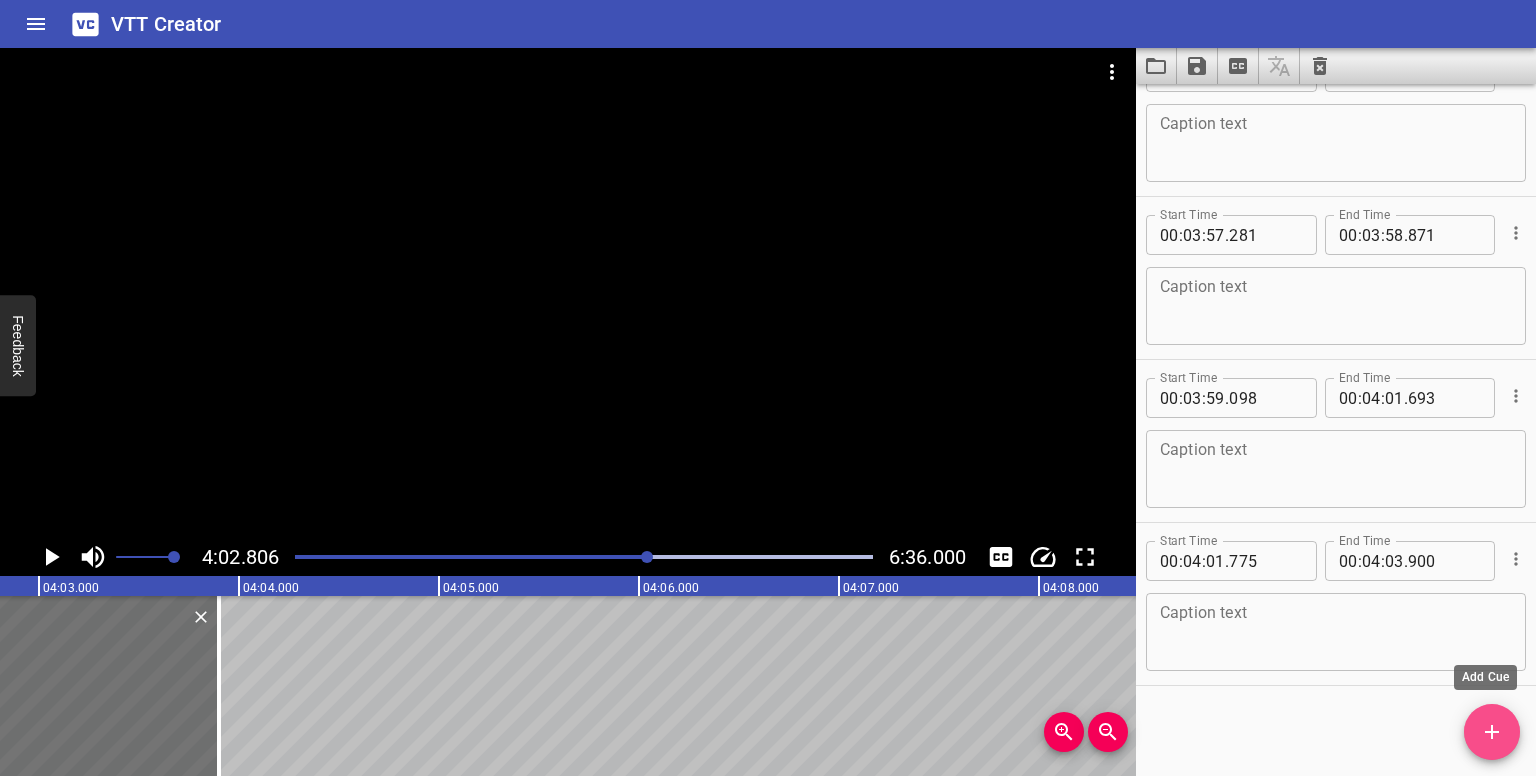 click at bounding box center (1492, 732) 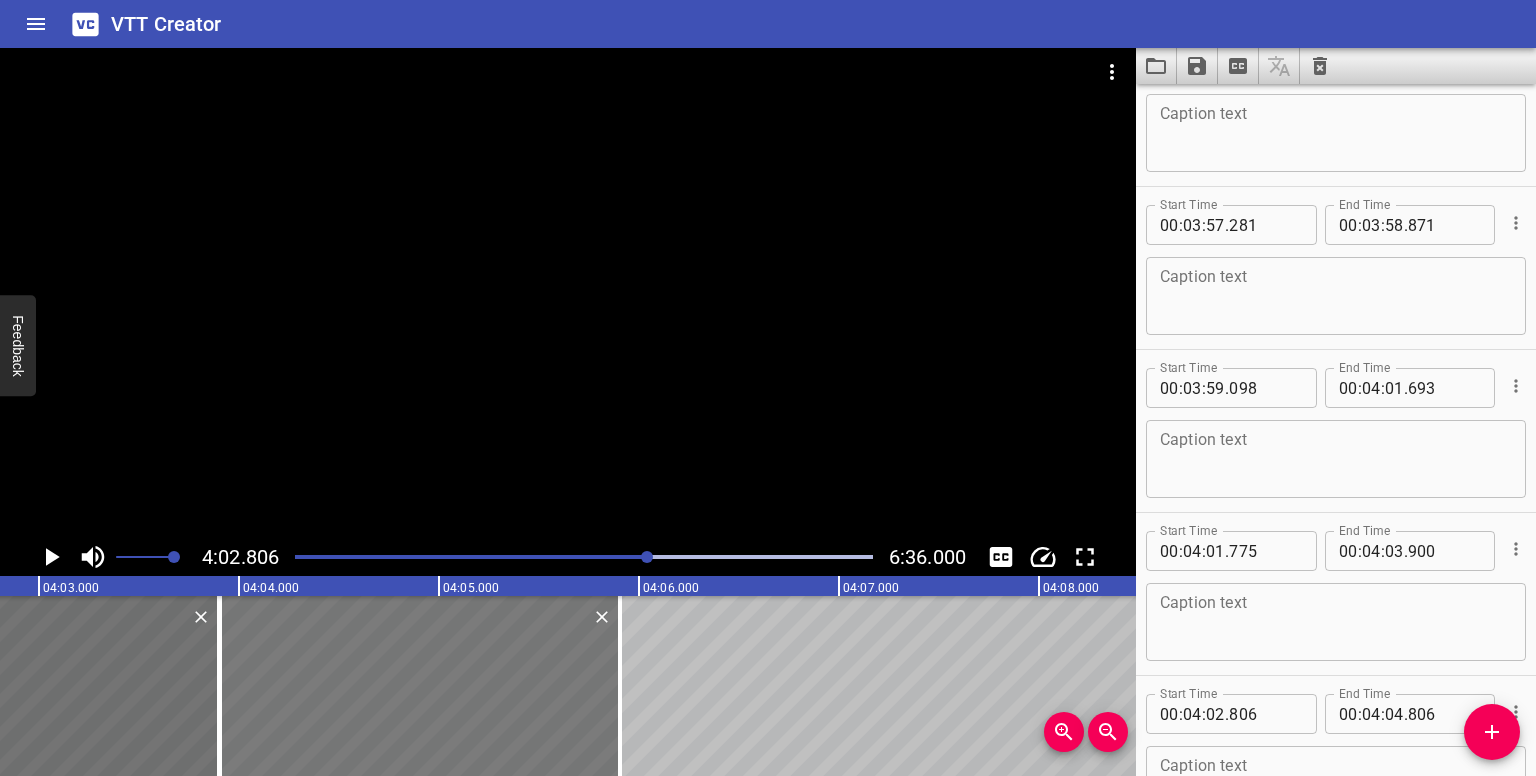 drag, startPoint x: 342, startPoint y: 688, endPoint x: 480, endPoint y: 705, distance: 139.04315 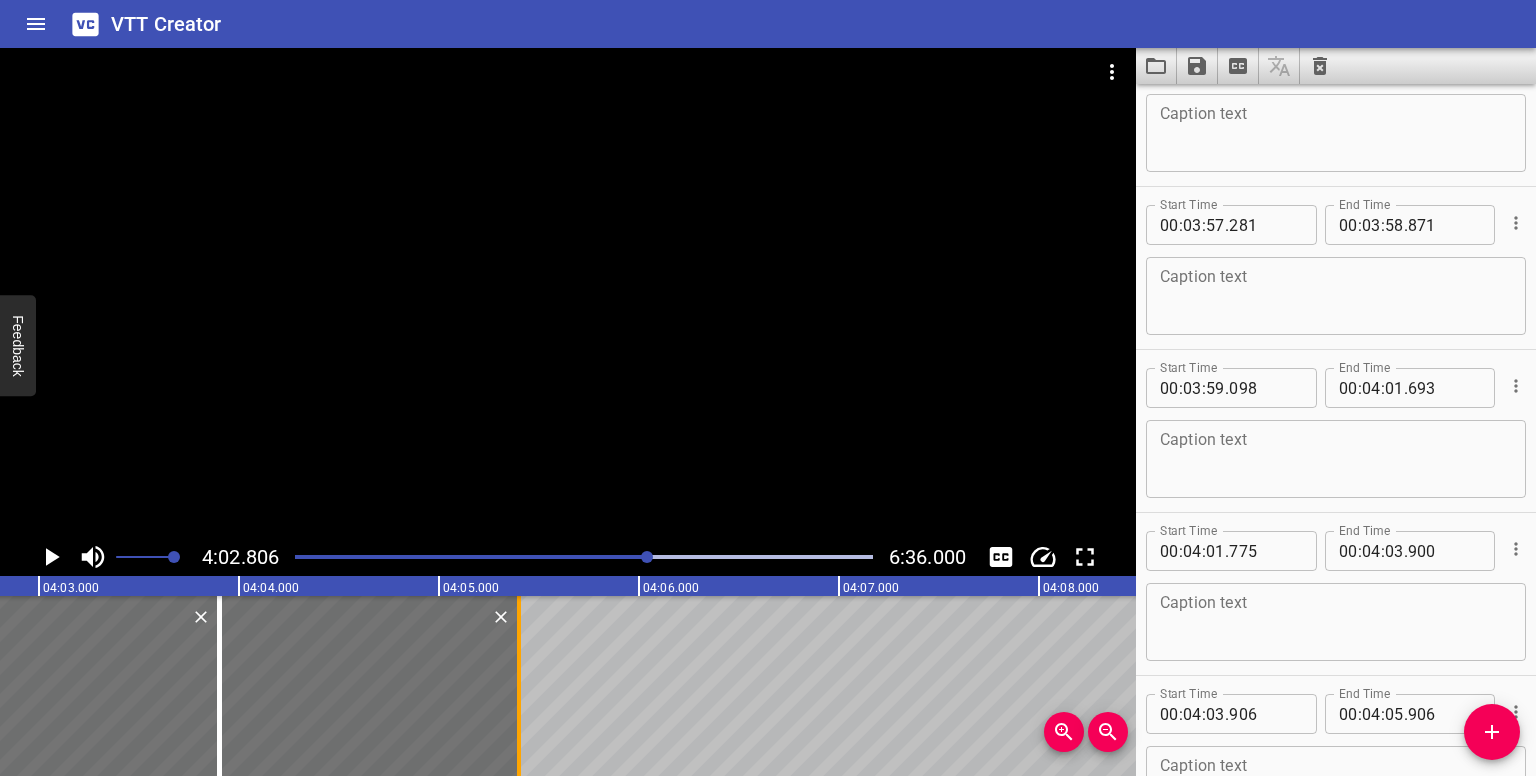 drag, startPoint x: 618, startPoint y: 713, endPoint x: 523, endPoint y: 716, distance: 95.047356 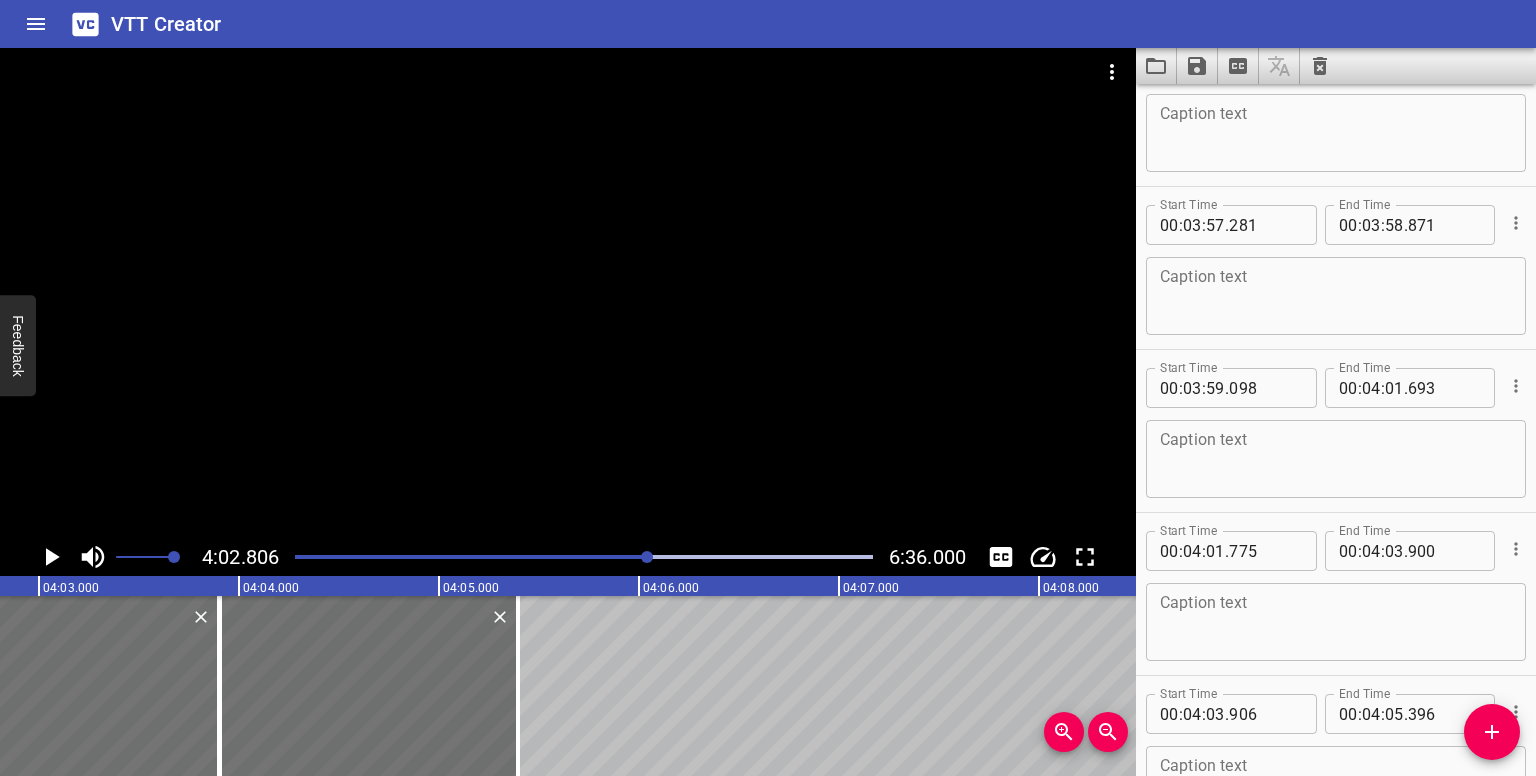 click at bounding box center (584, 557) 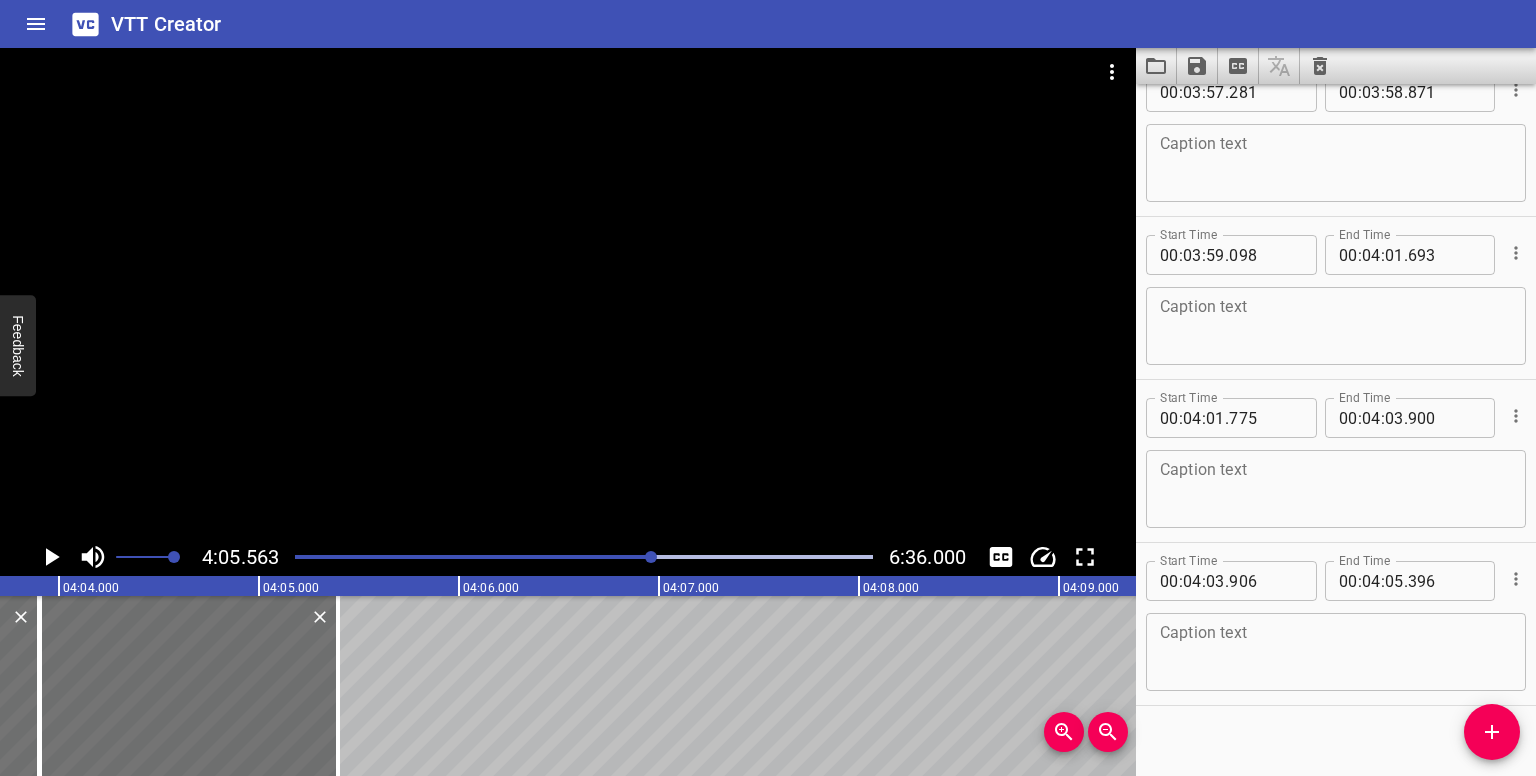 scroll, scrollTop: 13256, scrollLeft: 0, axis: vertical 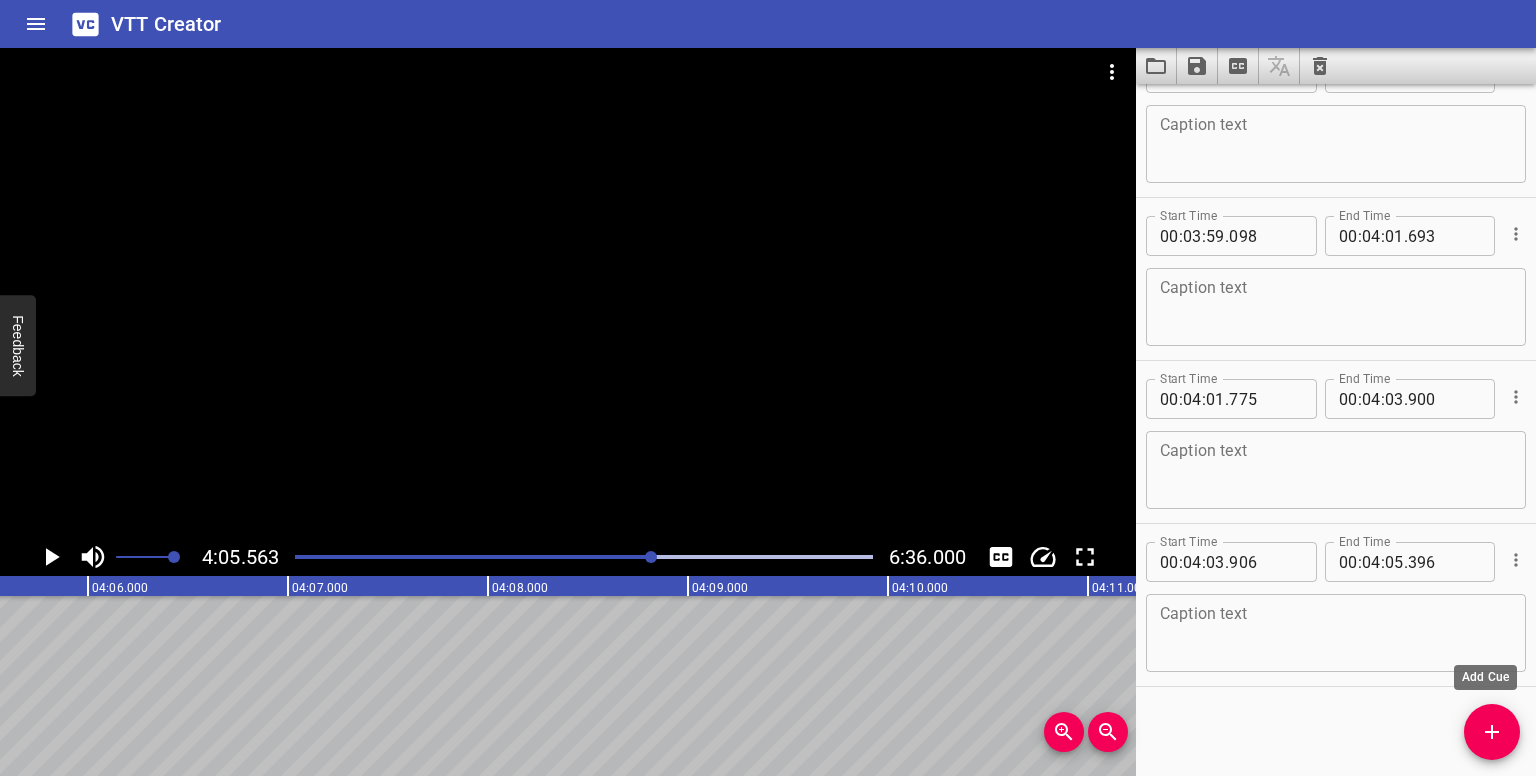 click 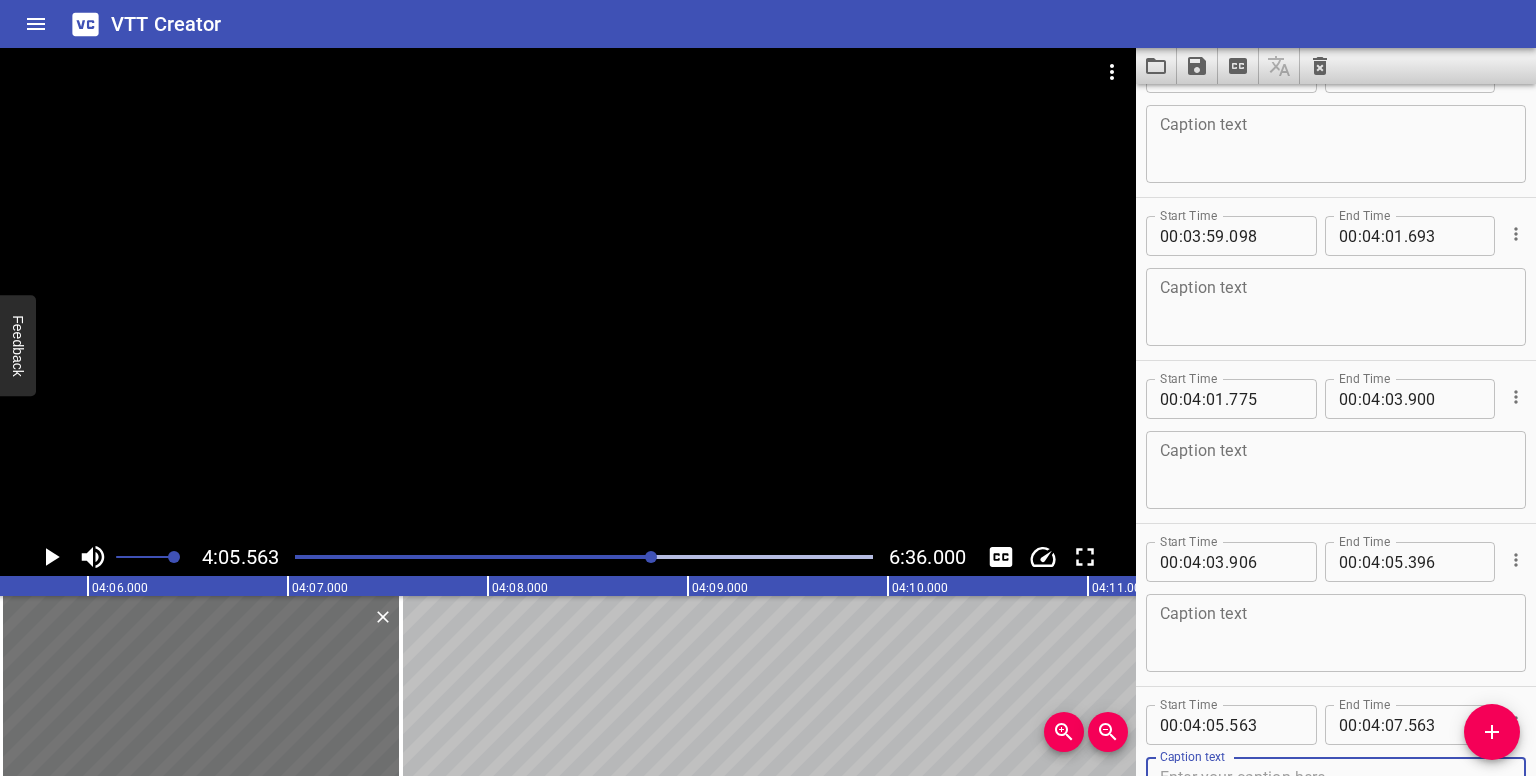 scroll, scrollTop: 13267, scrollLeft: 0, axis: vertical 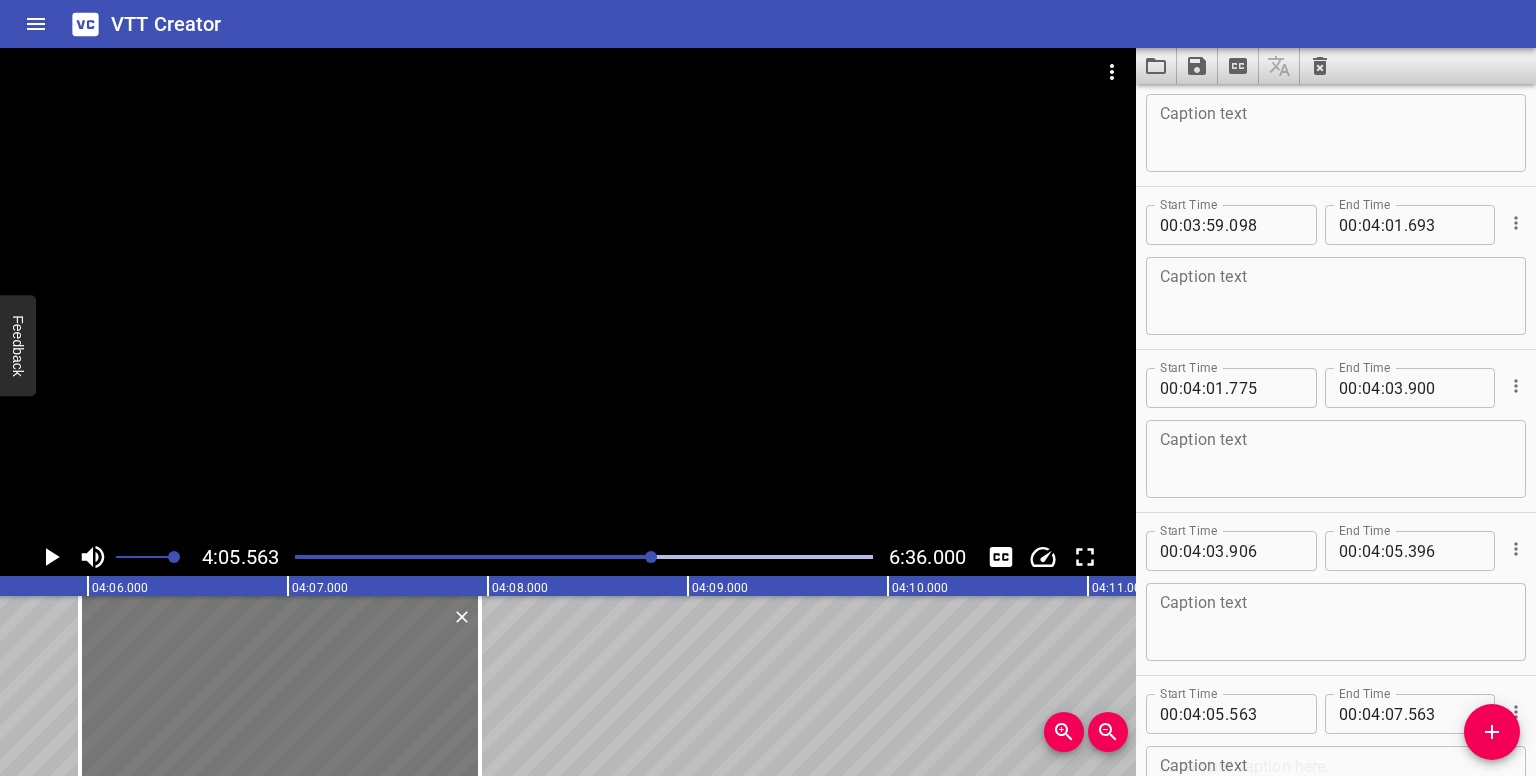 drag, startPoint x: 172, startPoint y: 651, endPoint x: 236, endPoint y: 655, distance: 64.12488 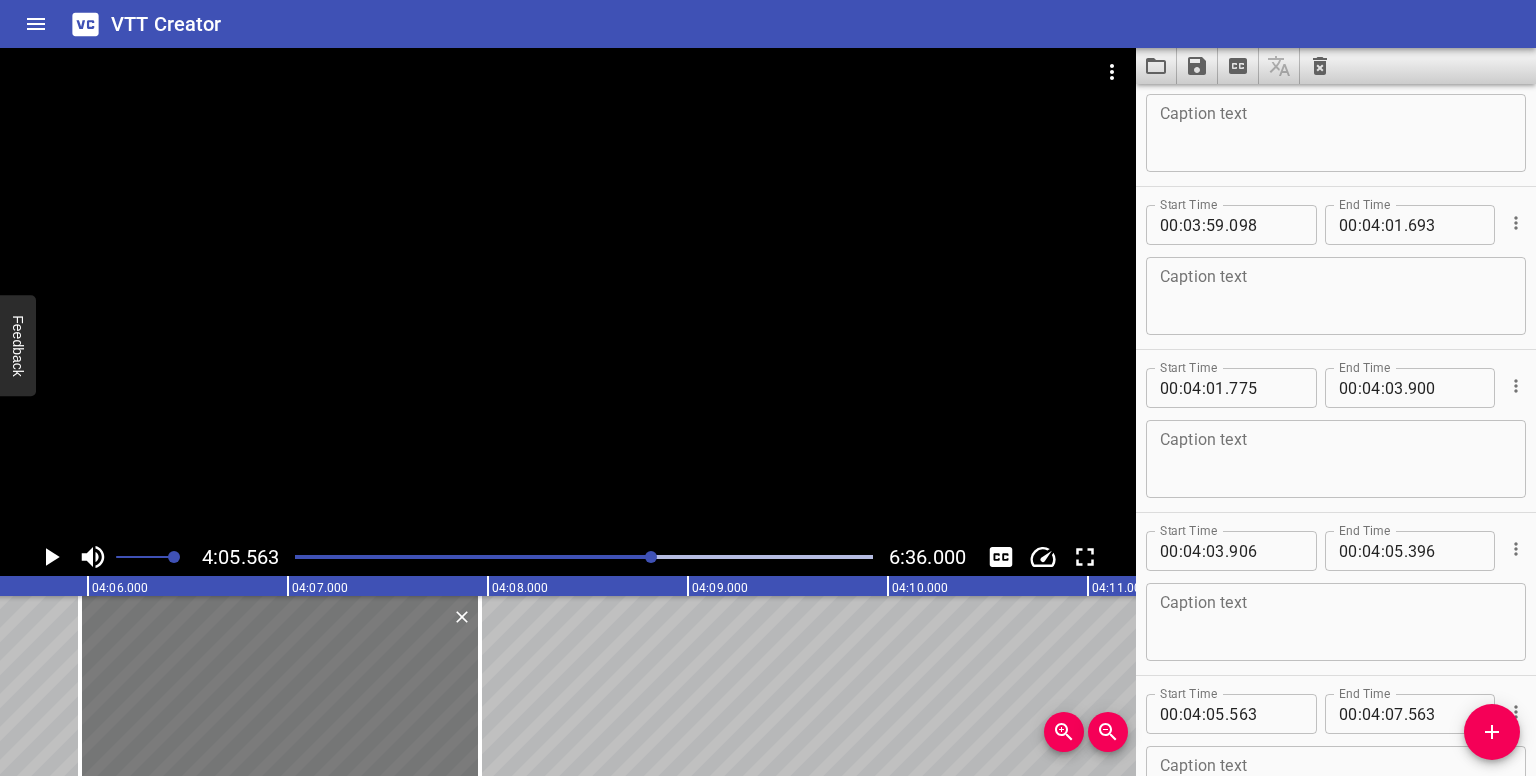 click at bounding box center [280, 686] 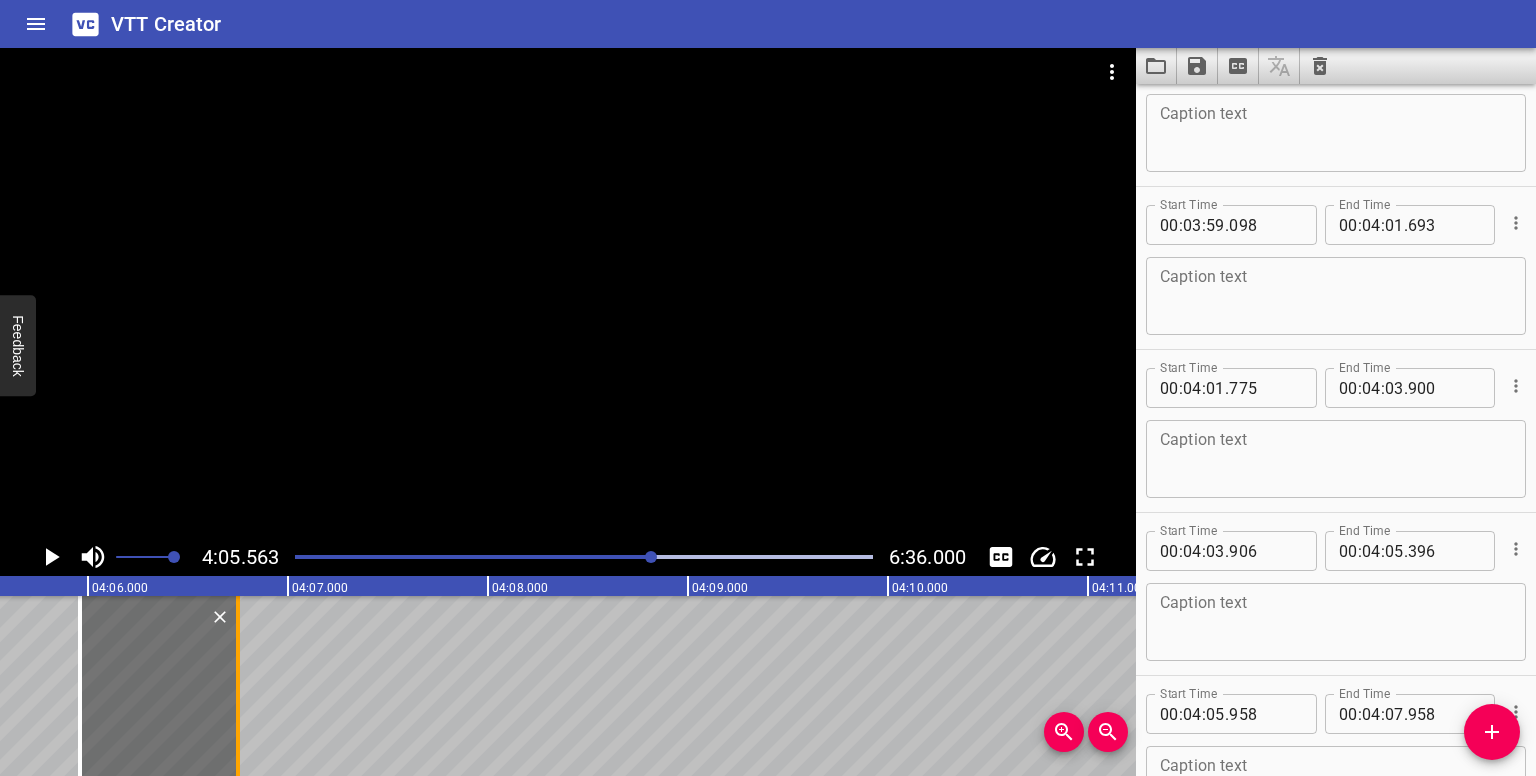 drag, startPoint x: 478, startPoint y: 686, endPoint x: 233, endPoint y: 685, distance: 245.00204 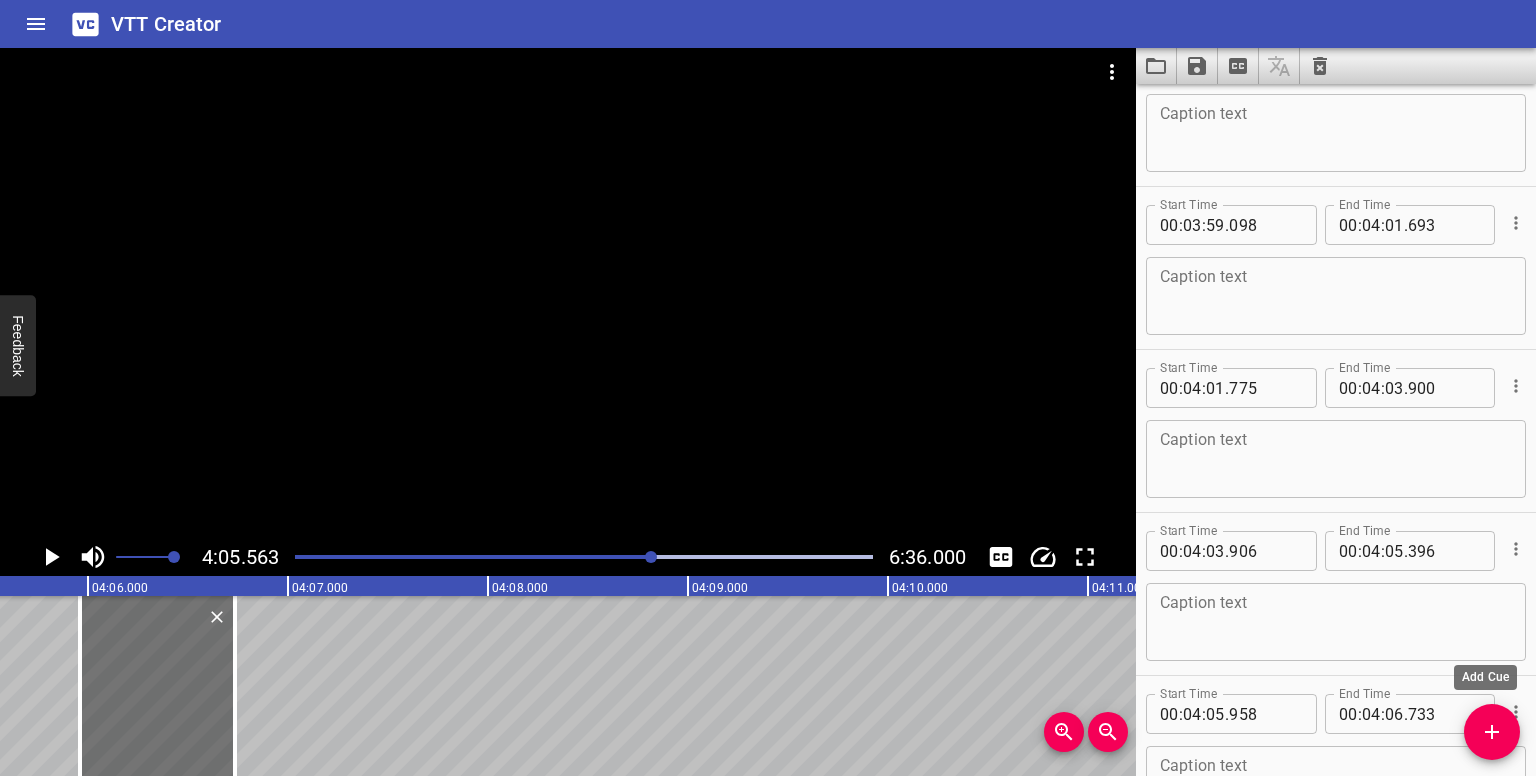 click 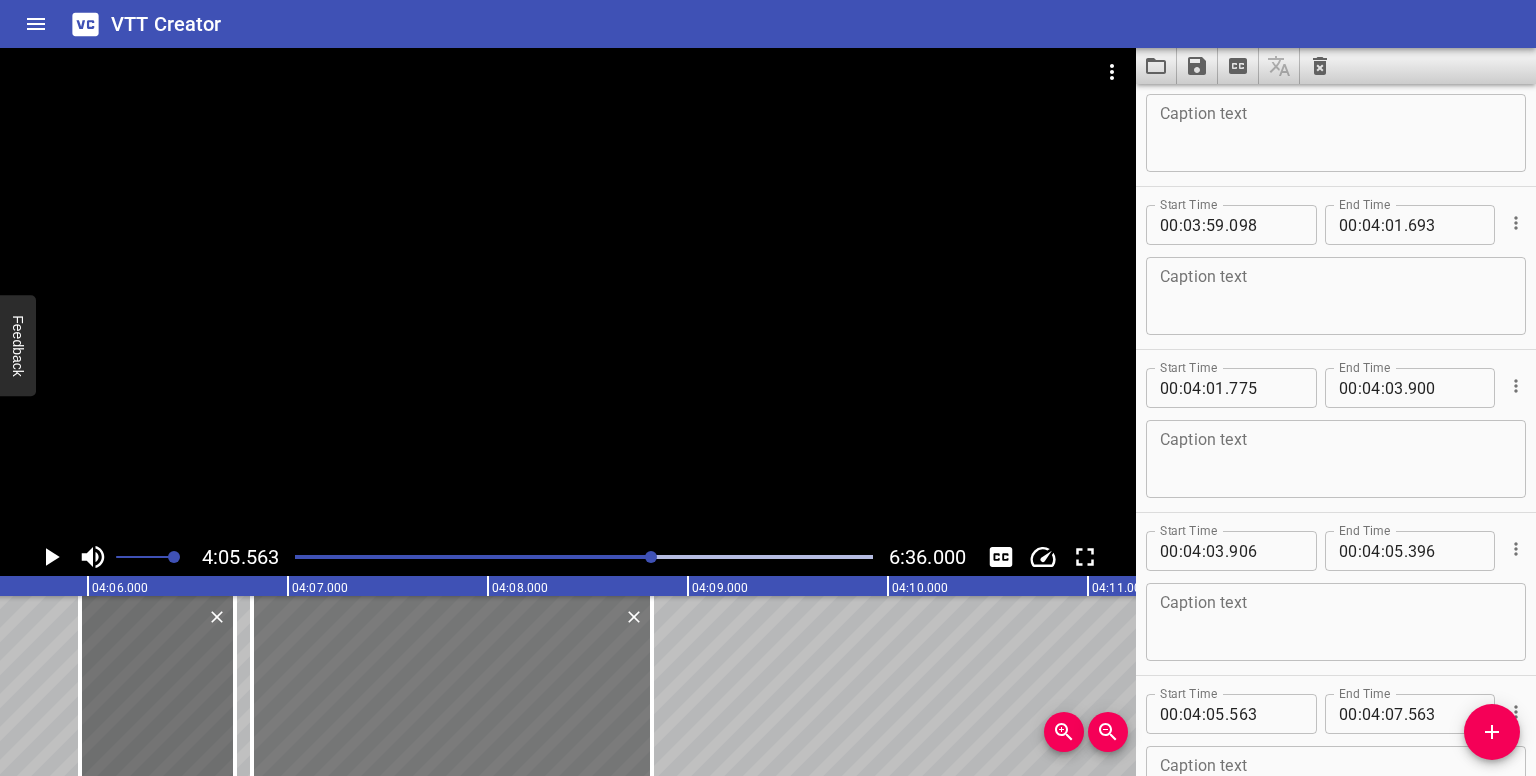 drag, startPoint x: 62, startPoint y: 648, endPoint x: 314, endPoint y: 652, distance: 252.03174 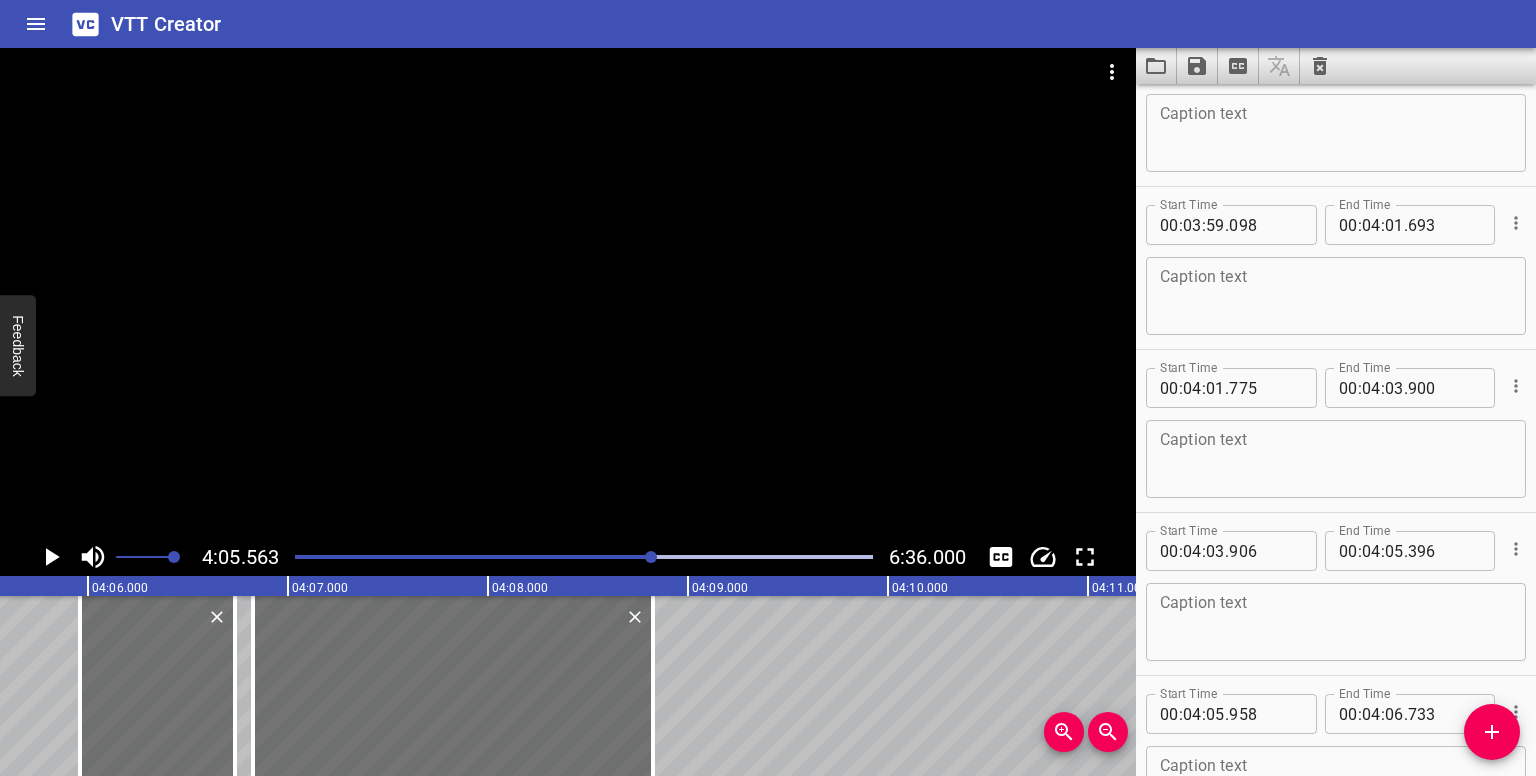 click at bounding box center (651, 557) 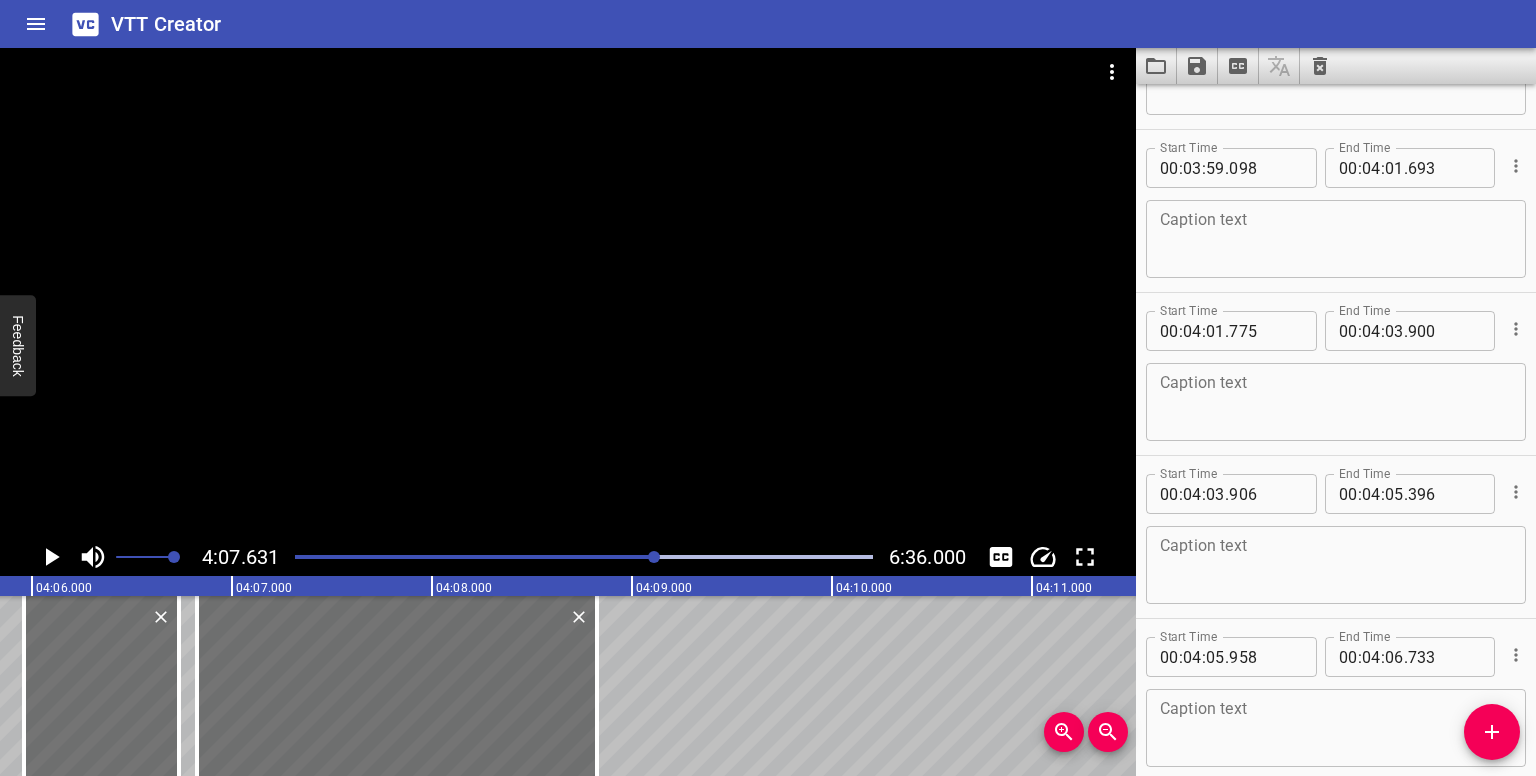 scroll, scrollTop: 13536, scrollLeft: 0, axis: vertical 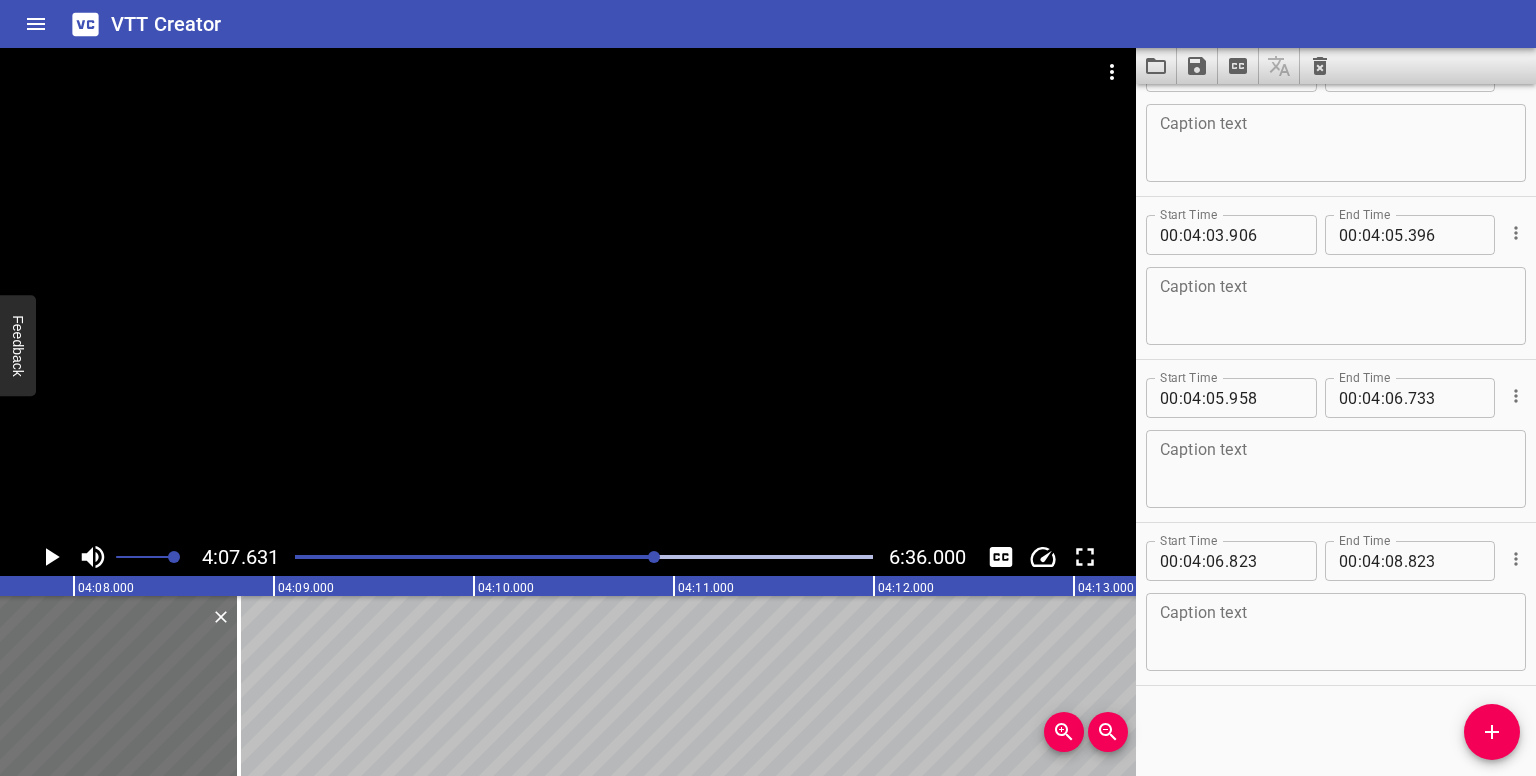 click 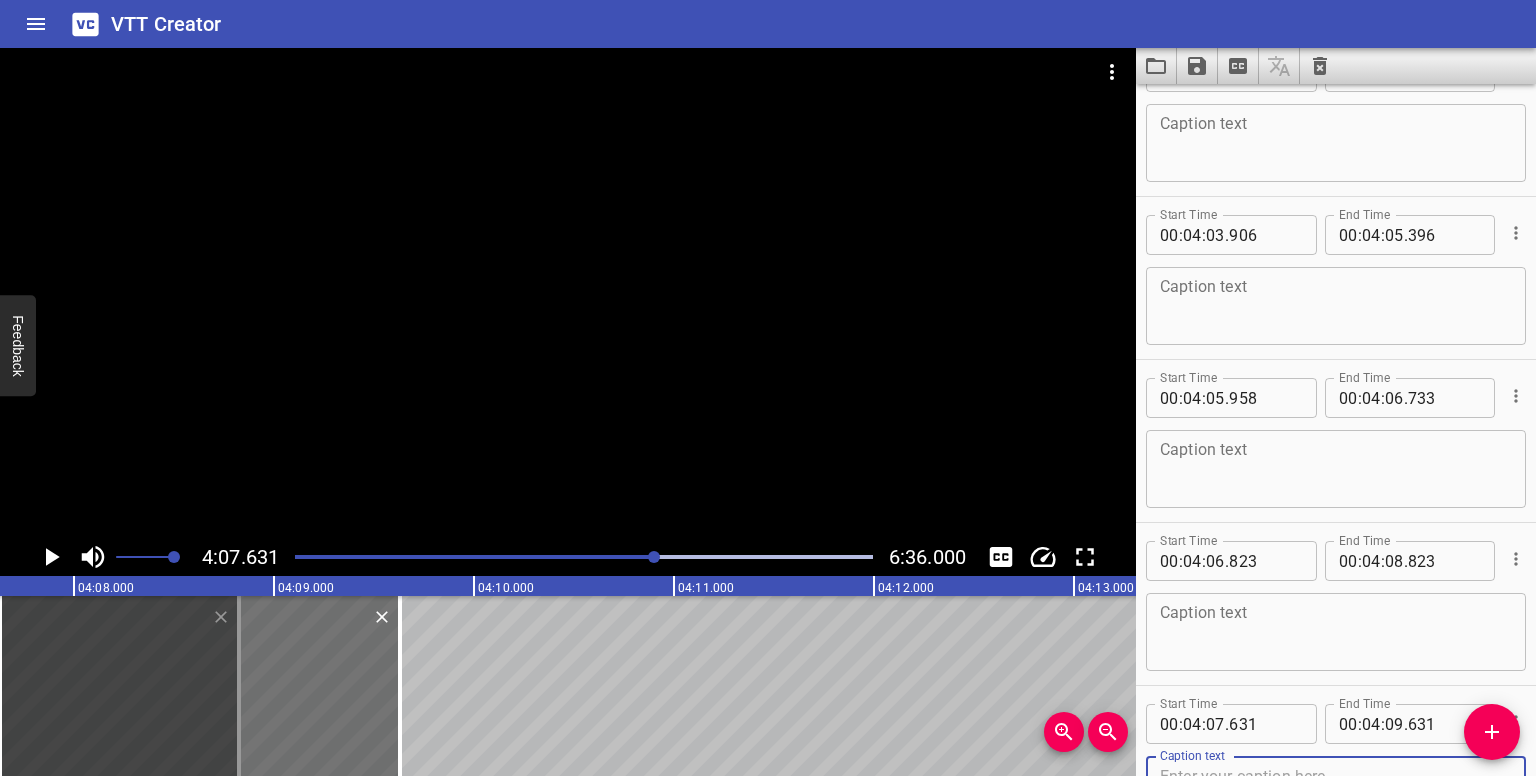 scroll, scrollTop: 13592, scrollLeft: 0, axis: vertical 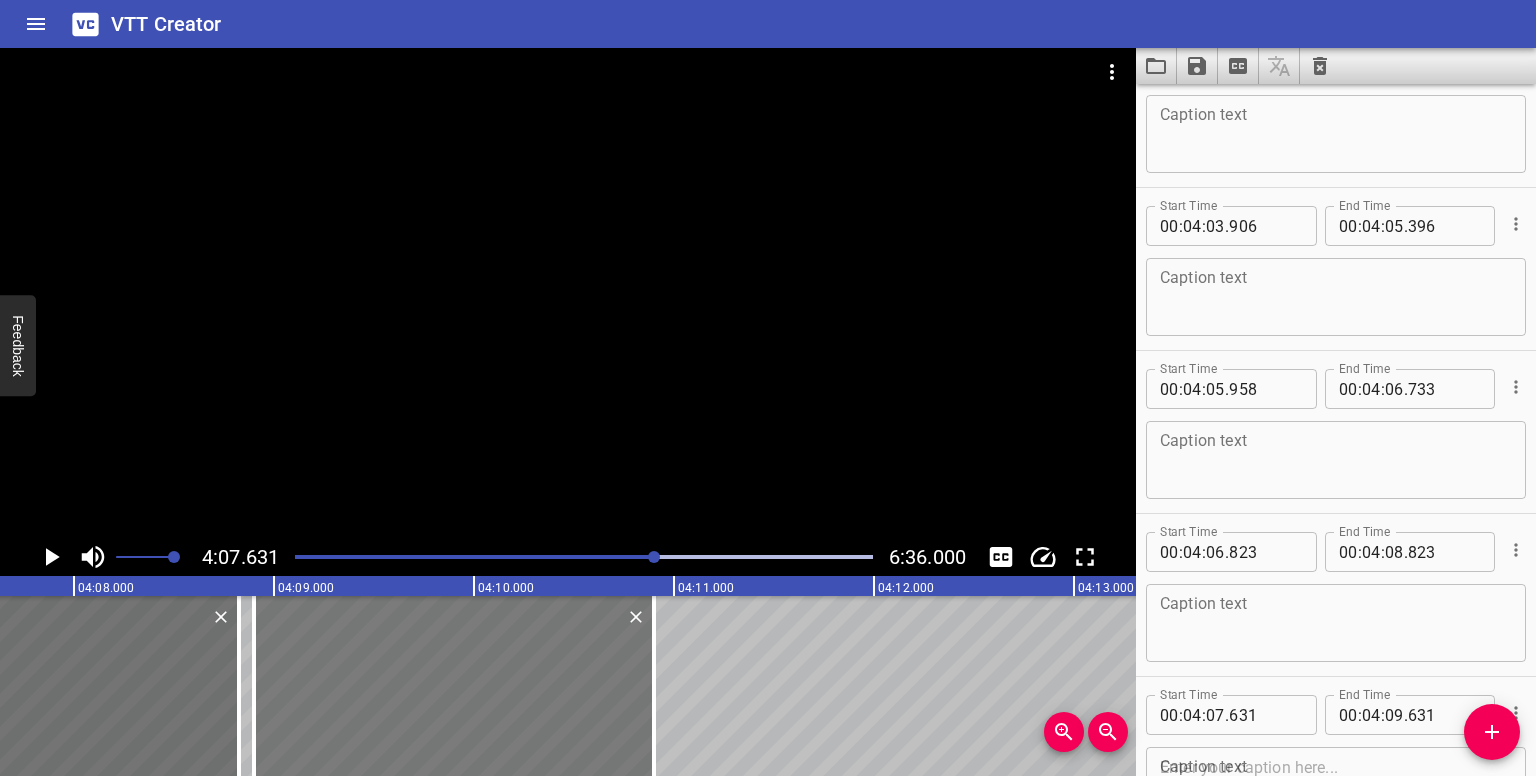 drag, startPoint x: 312, startPoint y: 701, endPoint x: 565, endPoint y: 684, distance: 253.5705 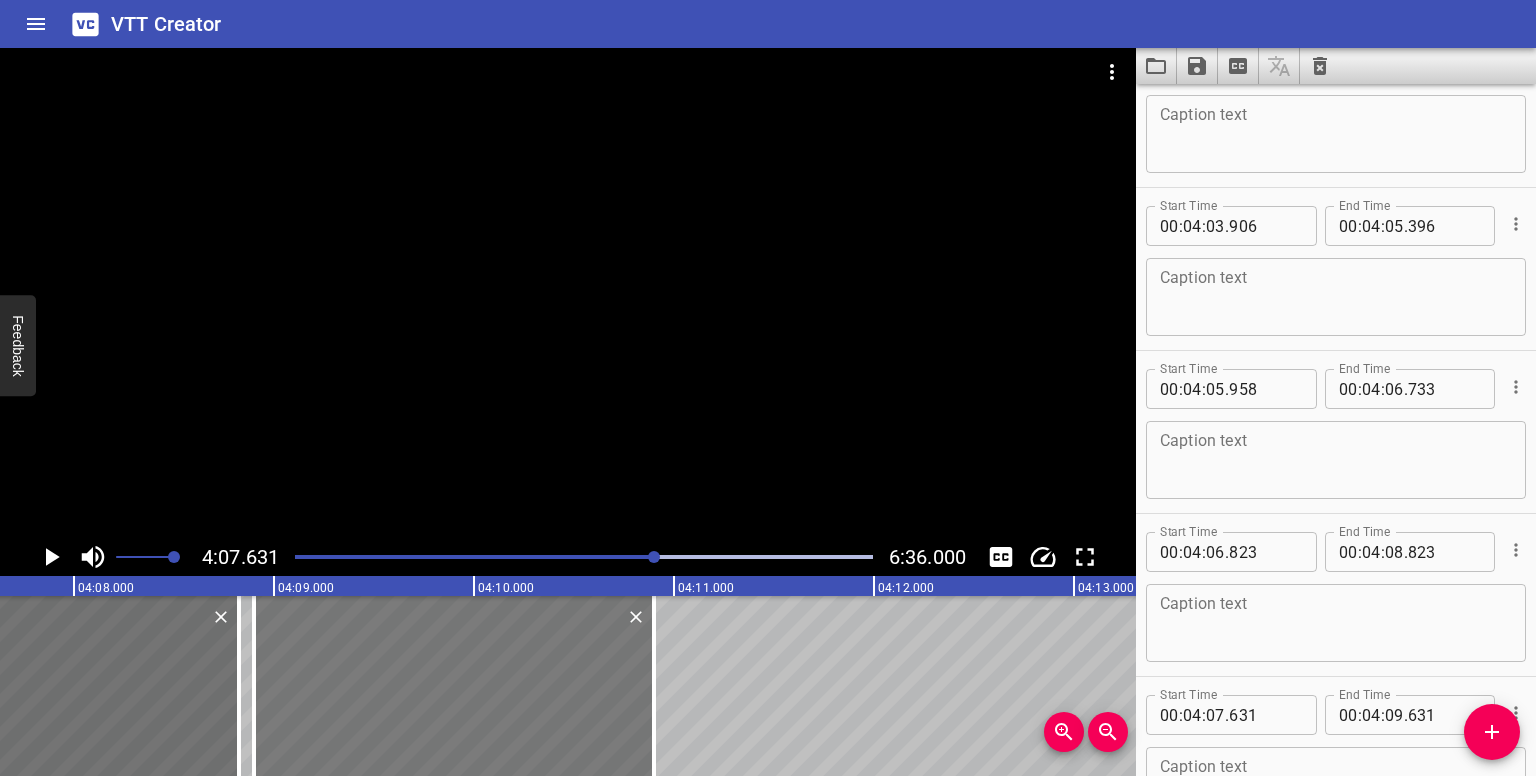 click at bounding box center [454, 686] 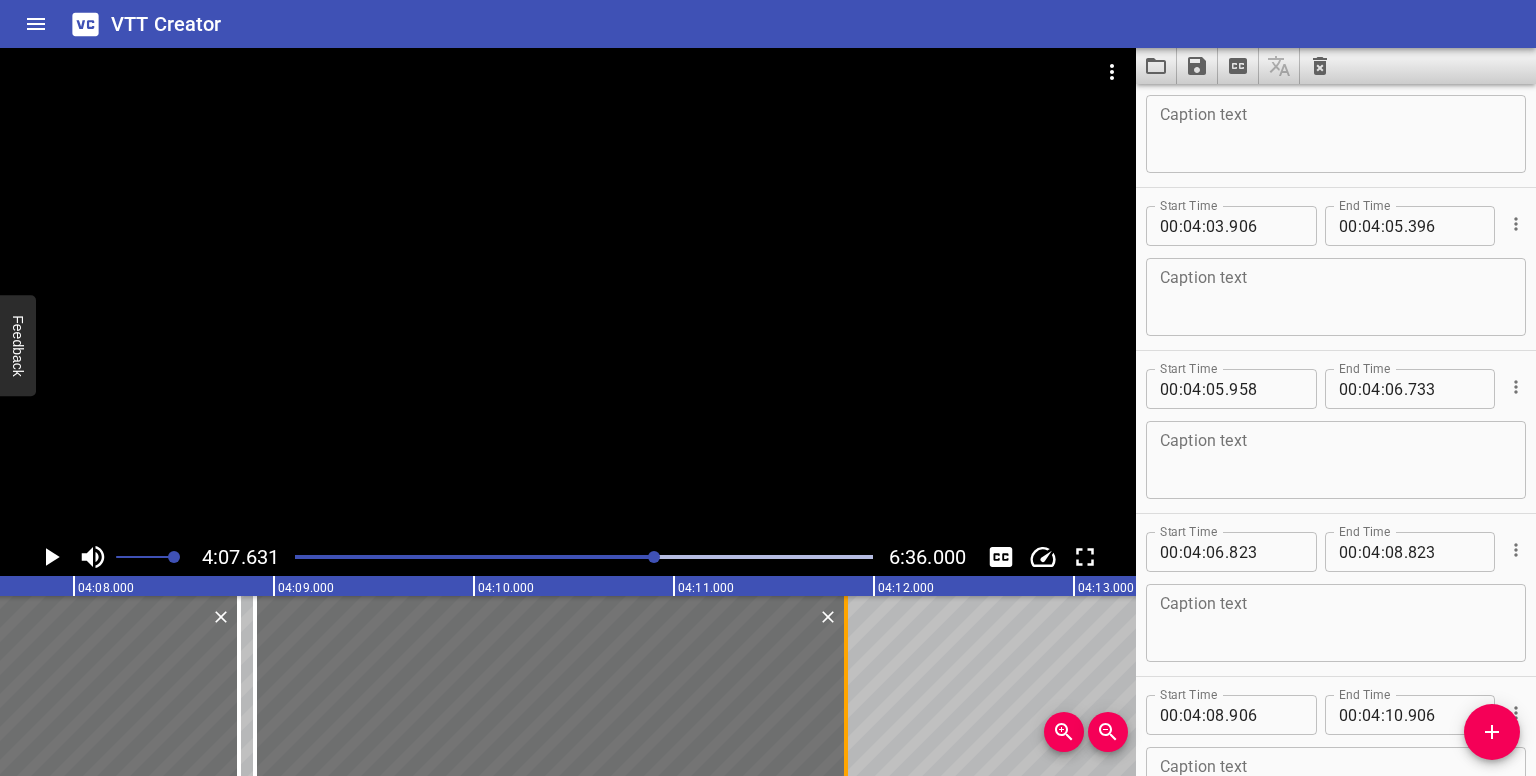 drag, startPoint x: 660, startPoint y: 689, endPoint x: 844, endPoint y: 683, distance: 184.0978 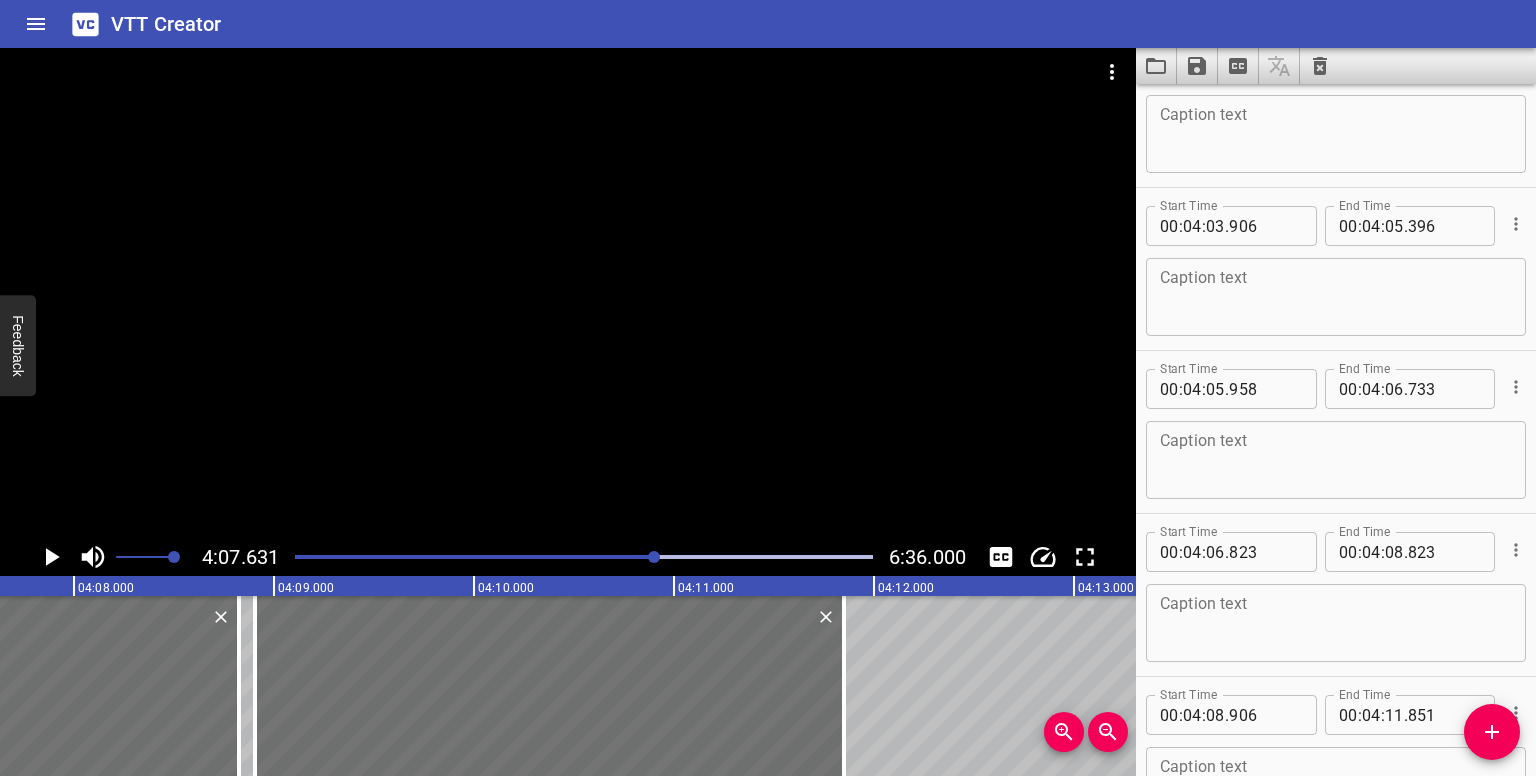 click at bounding box center [654, 557] 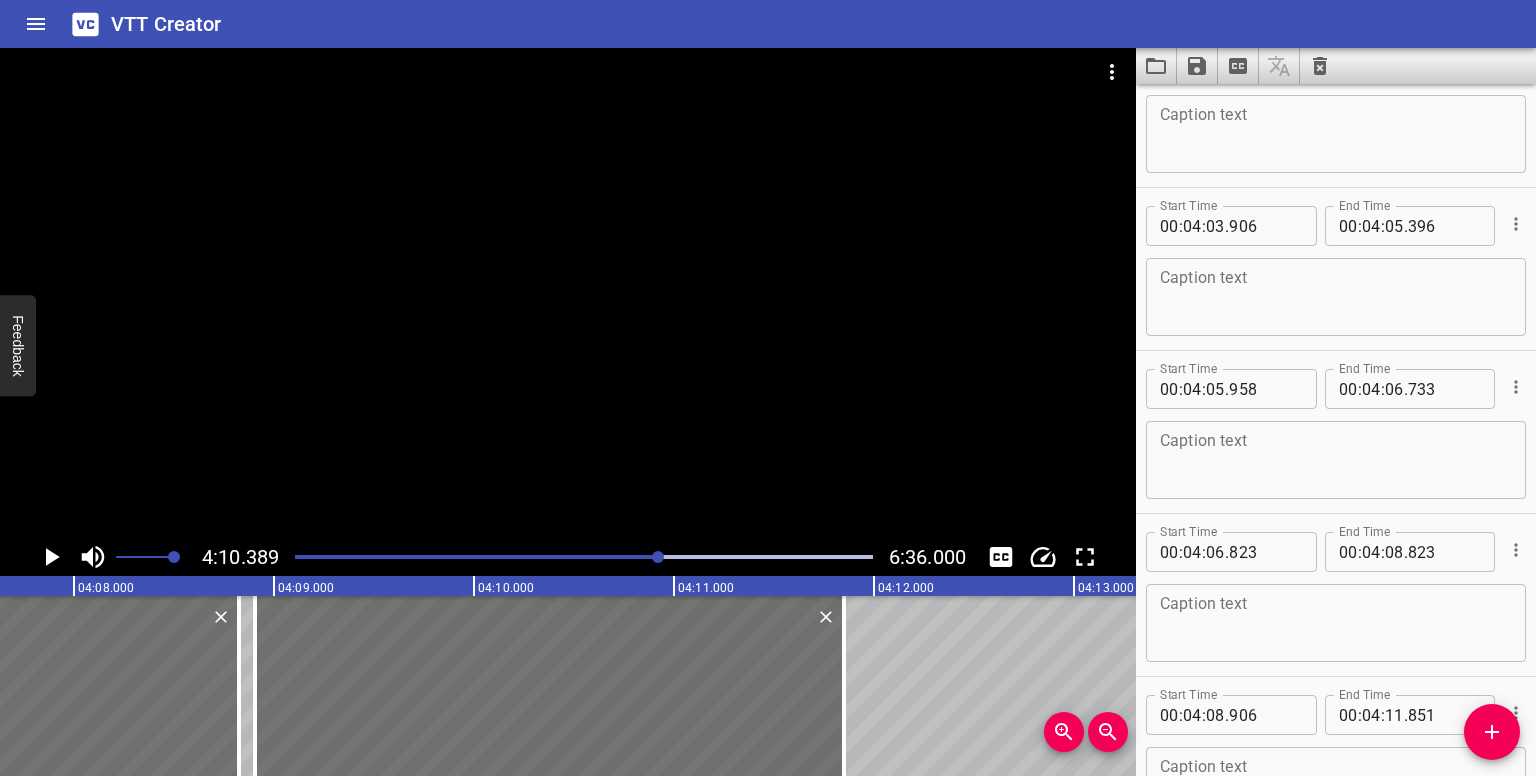 scroll, scrollTop: 13744, scrollLeft: 0, axis: vertical 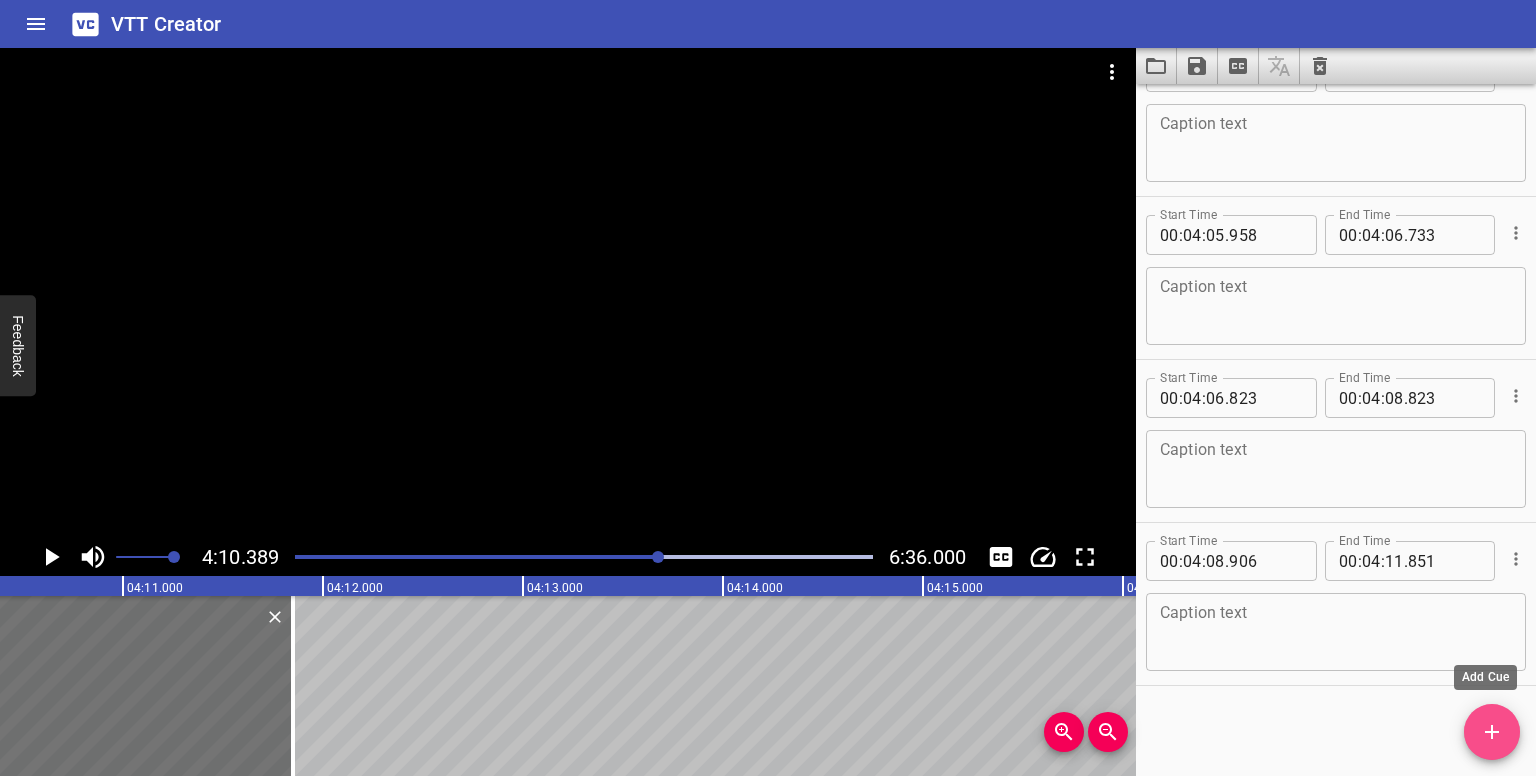 click 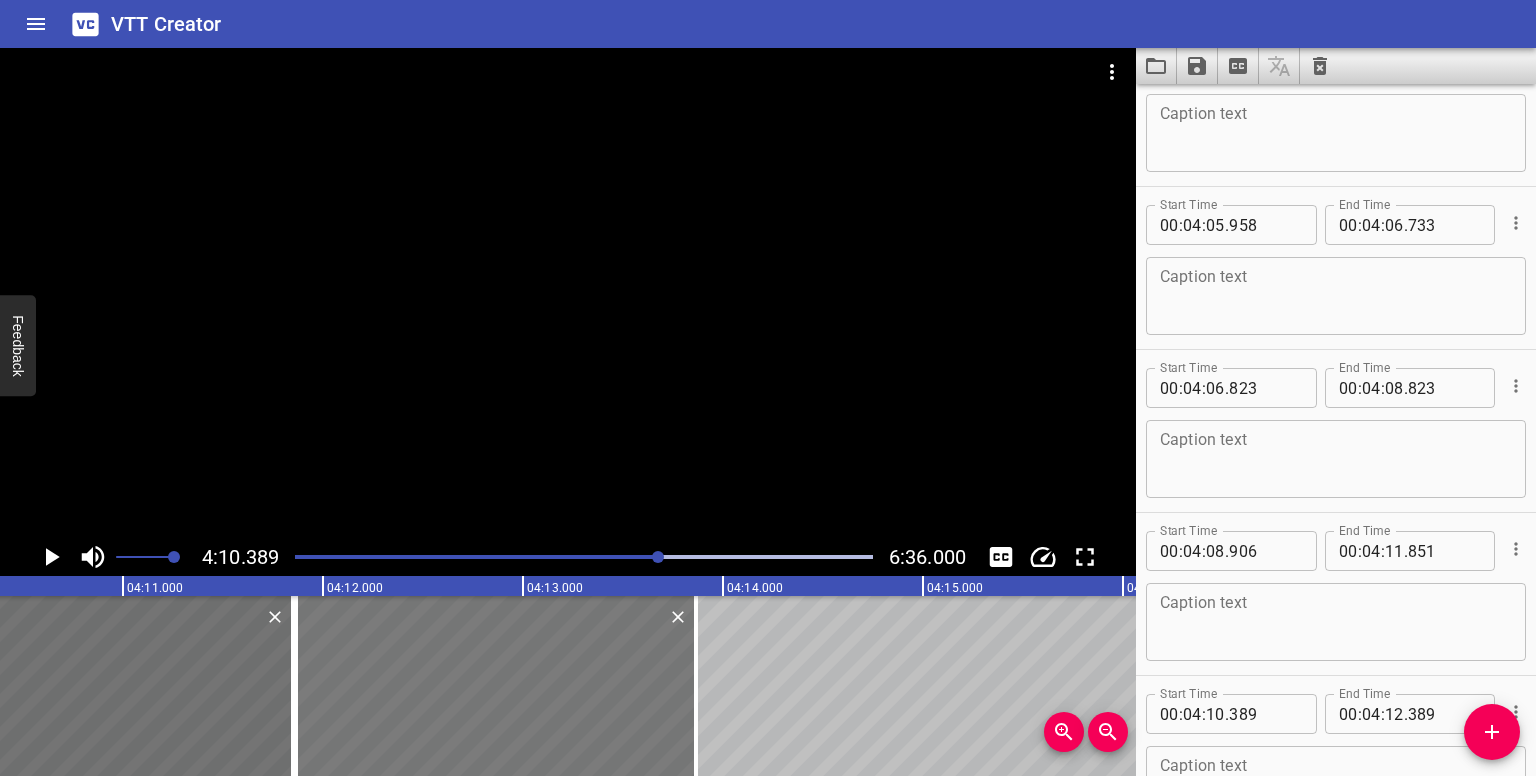 drag, startPoint x: 411, startPoint y: 677, endPoint x: 594, endPoint y: 675, distance: 183.01093 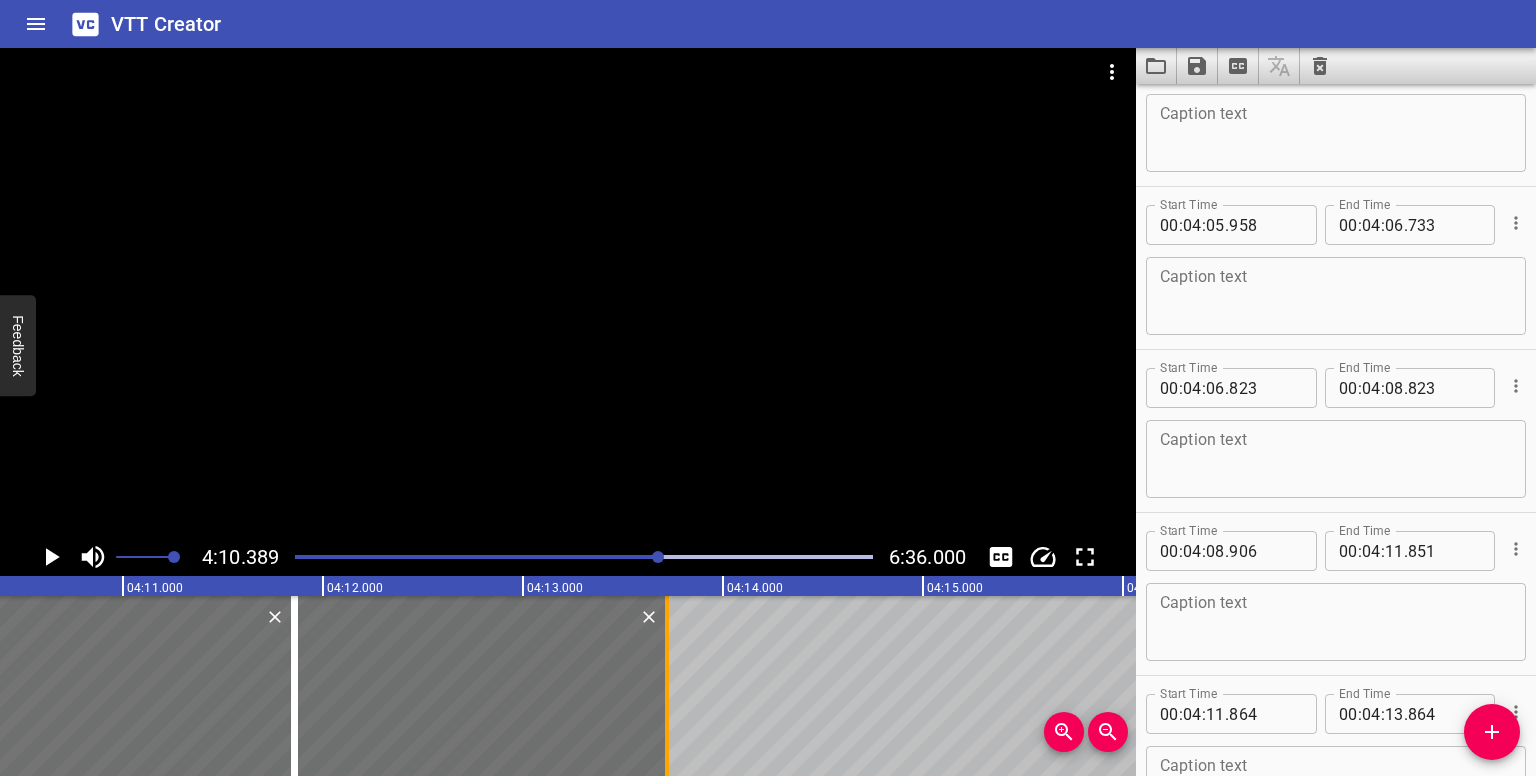 drag, startPoint x: 688, startPoint y: 712, endPoint x: 659, endPoint y: 722, distance: 30.675724 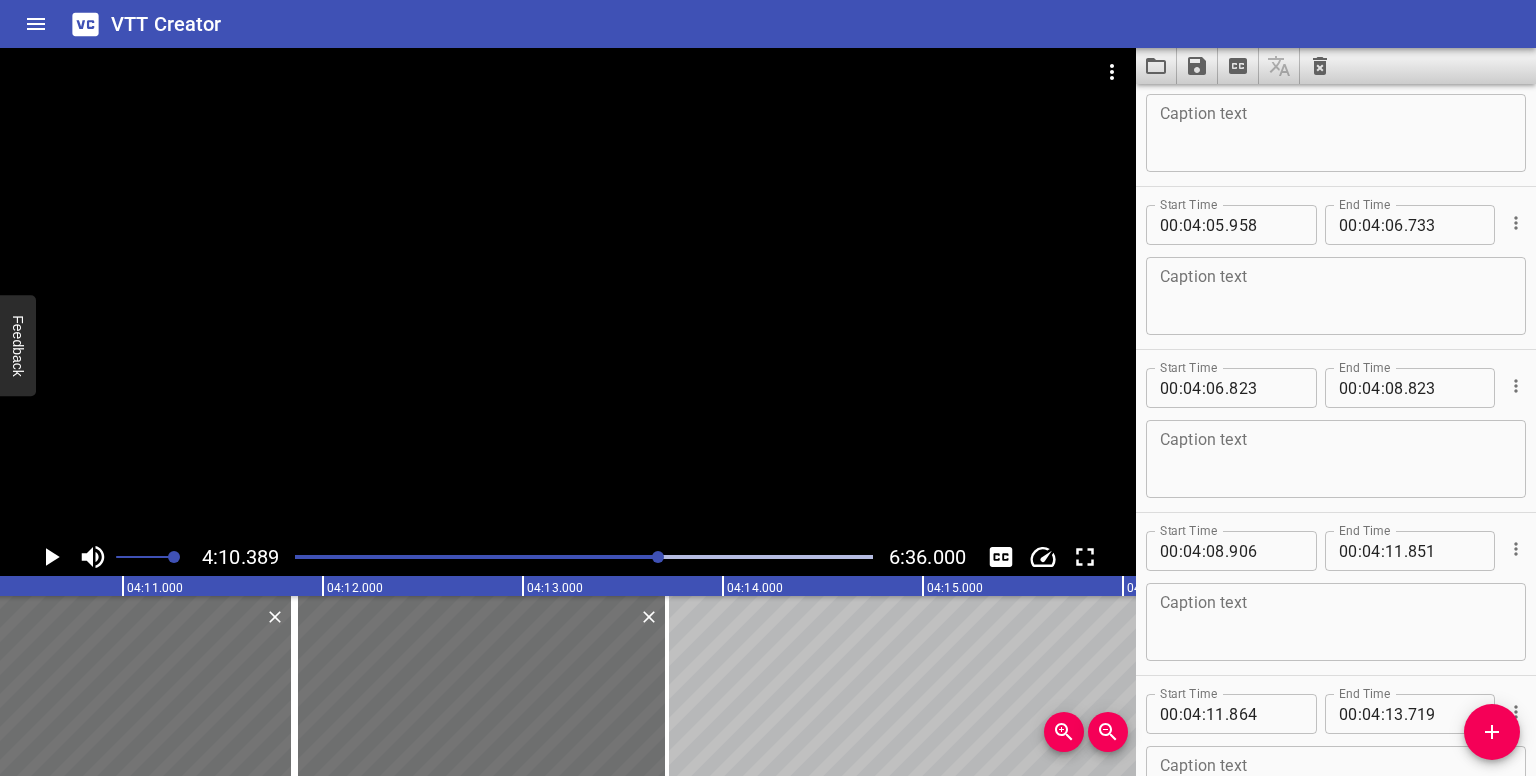 click at bounding box center (658, 557) 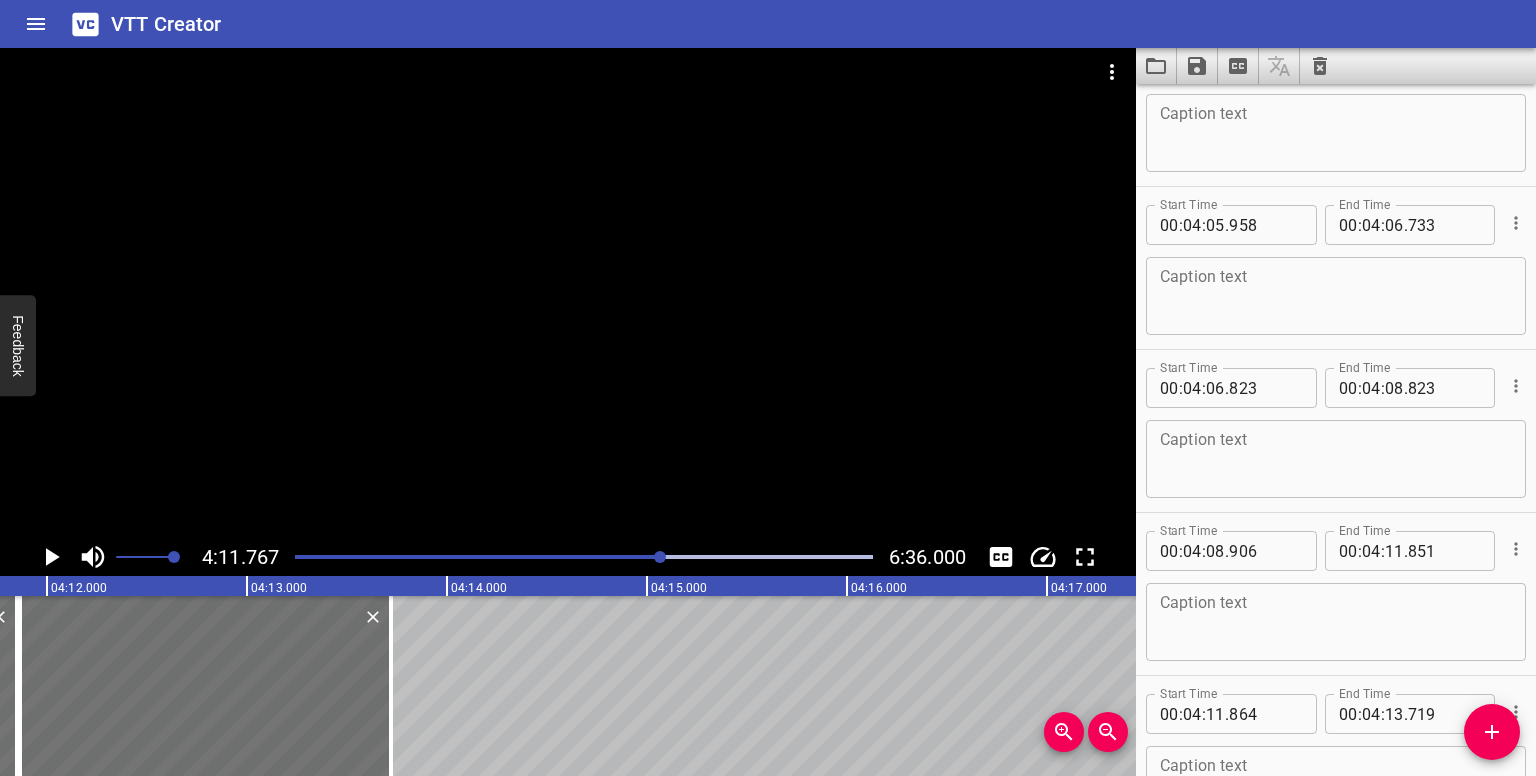 click at bounding box center [660, 557] 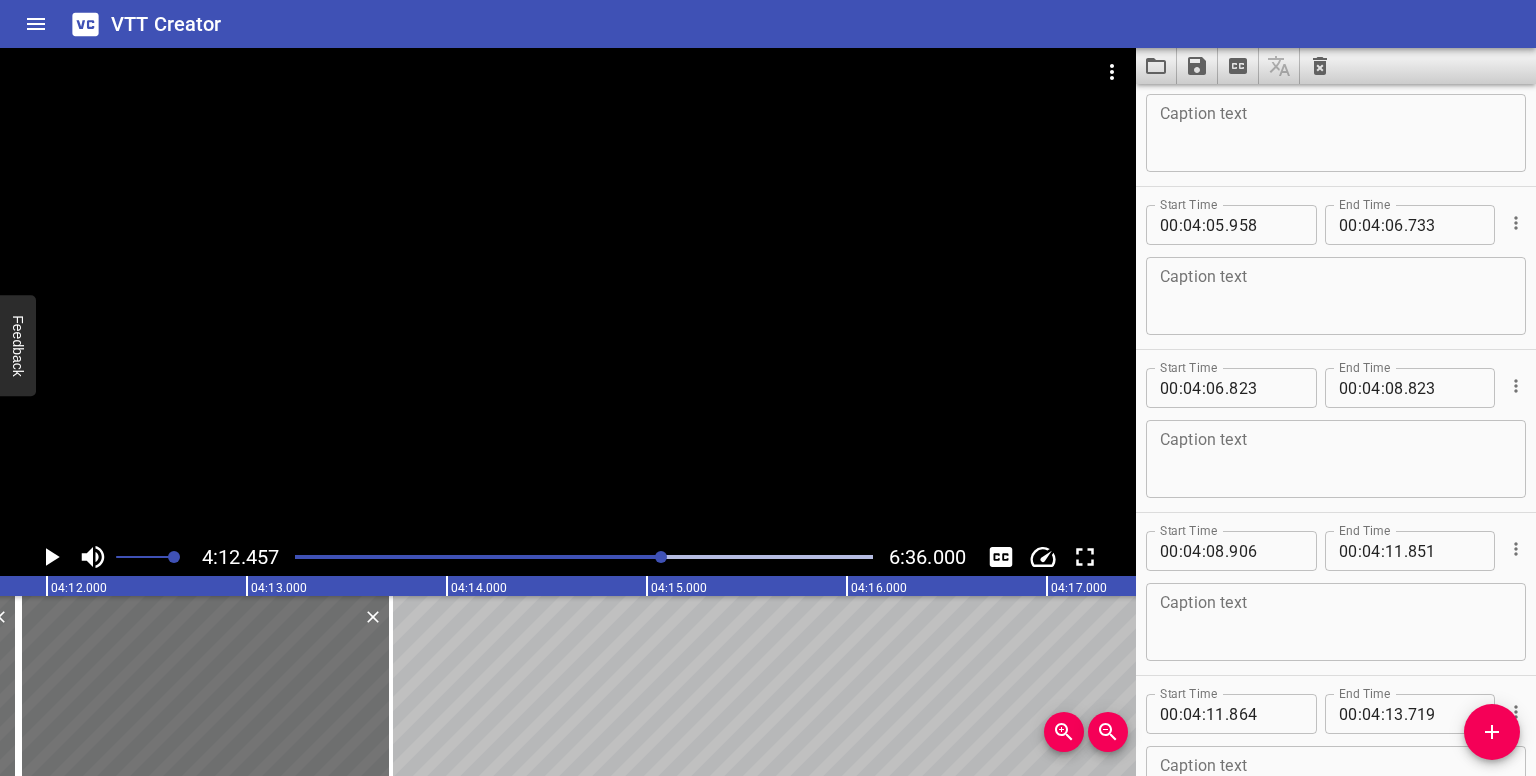 scroll, scrollTop: 13812, scrollLeft: 0, axis: vertical 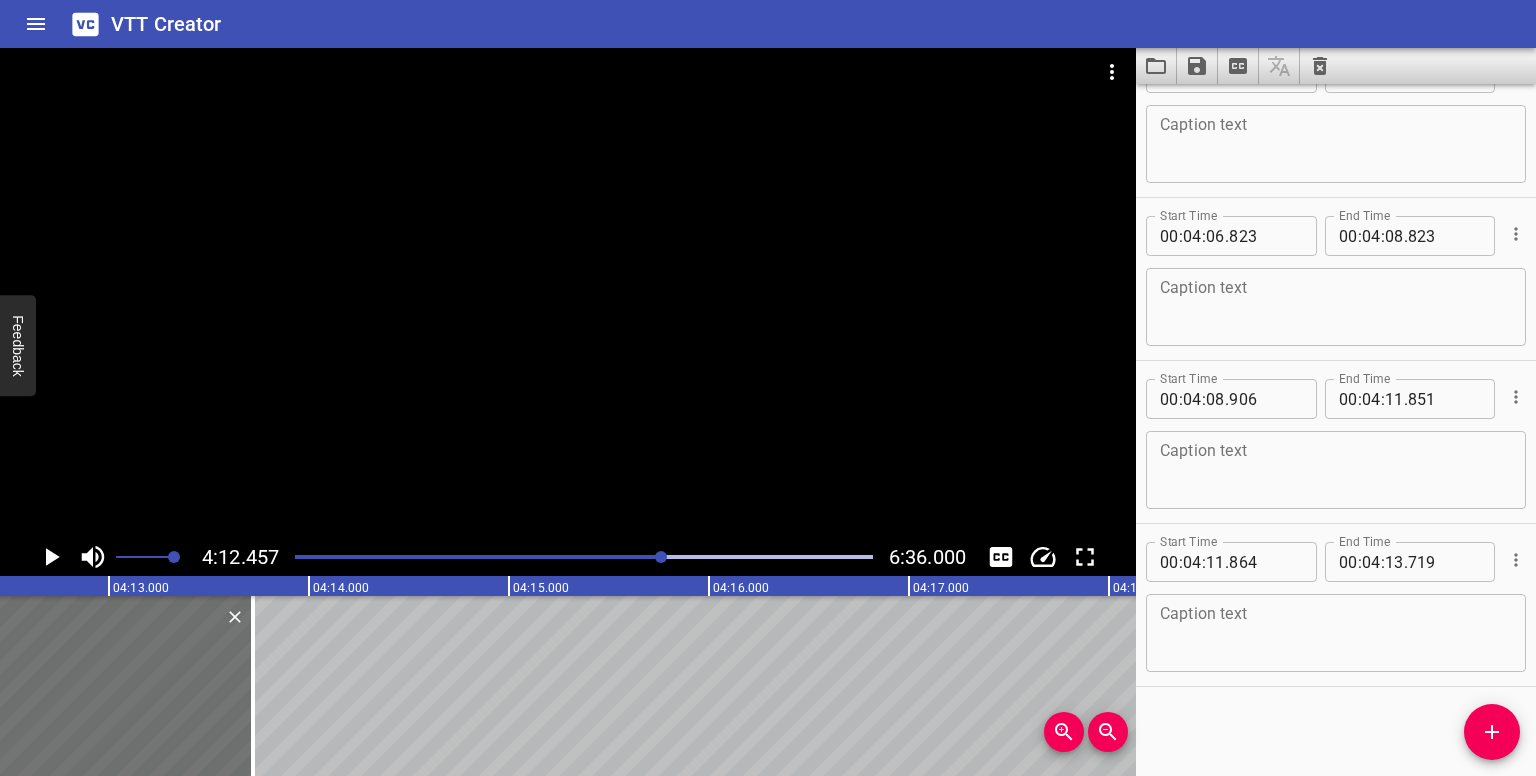 click at bounding box center [661, 557] 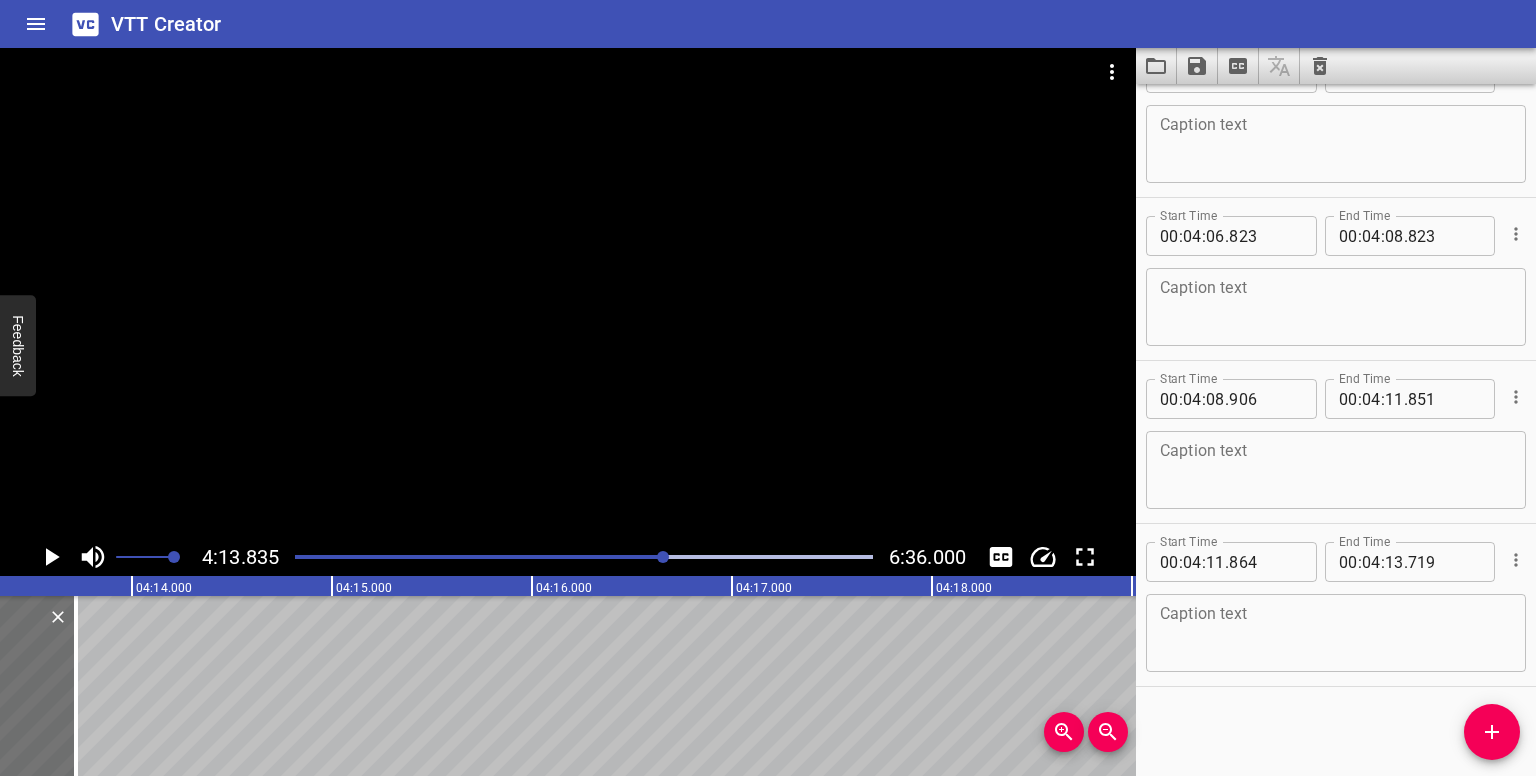 scroll, scrollTop: 0, scrollLeft: 50767, axis: horizontal 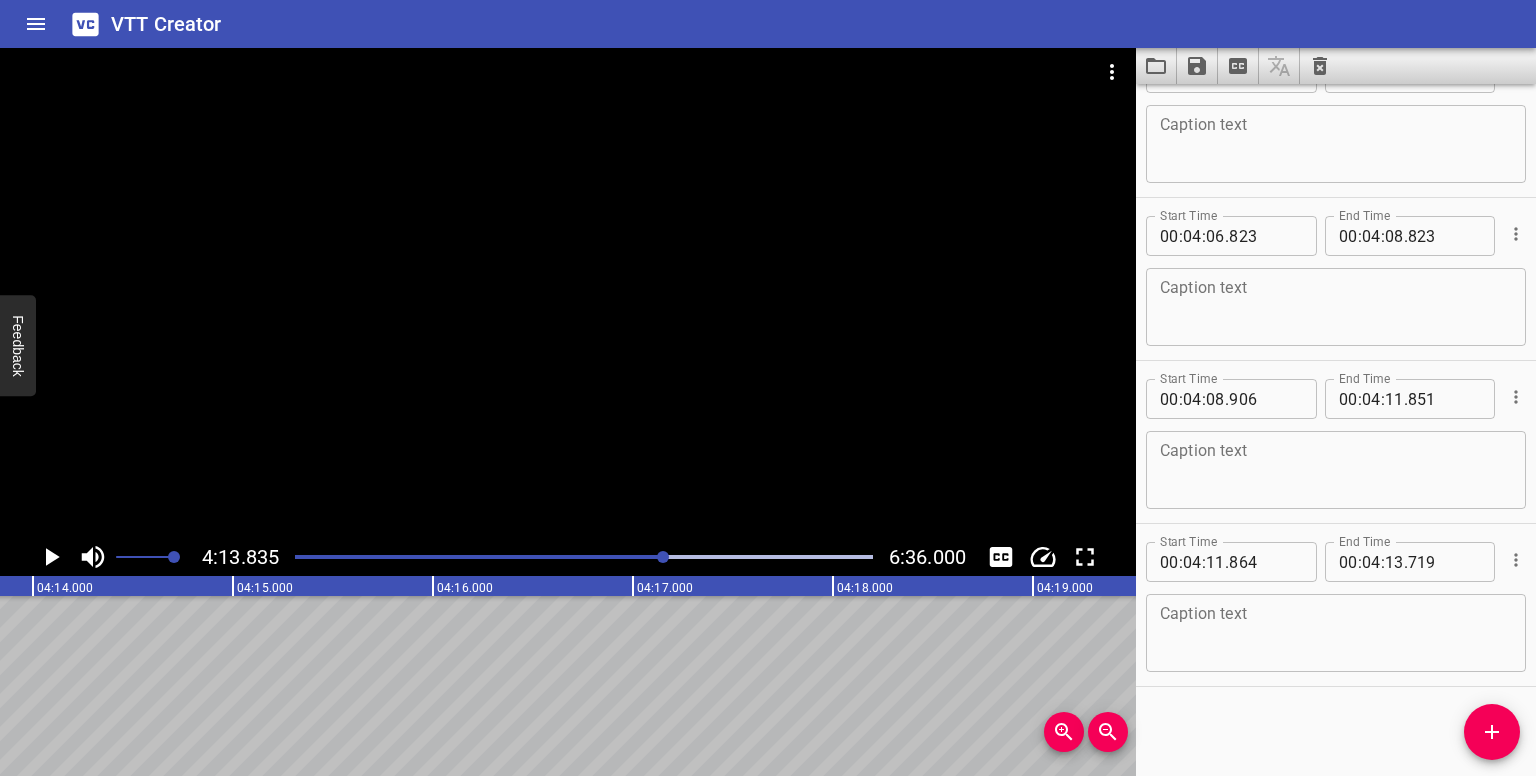 click 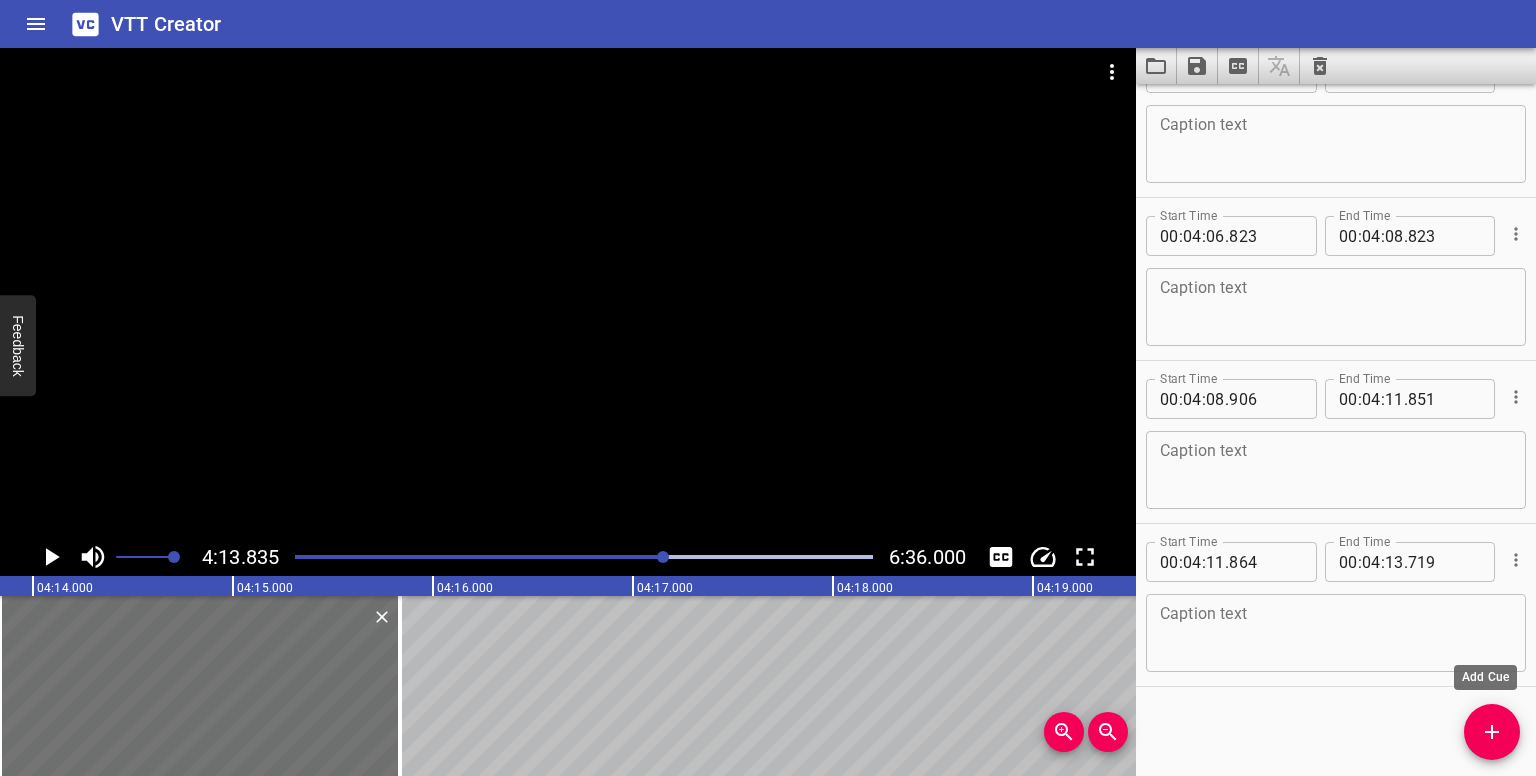 scroll, scrollTop: 13919, scrollLeft: 0, axis: vertical 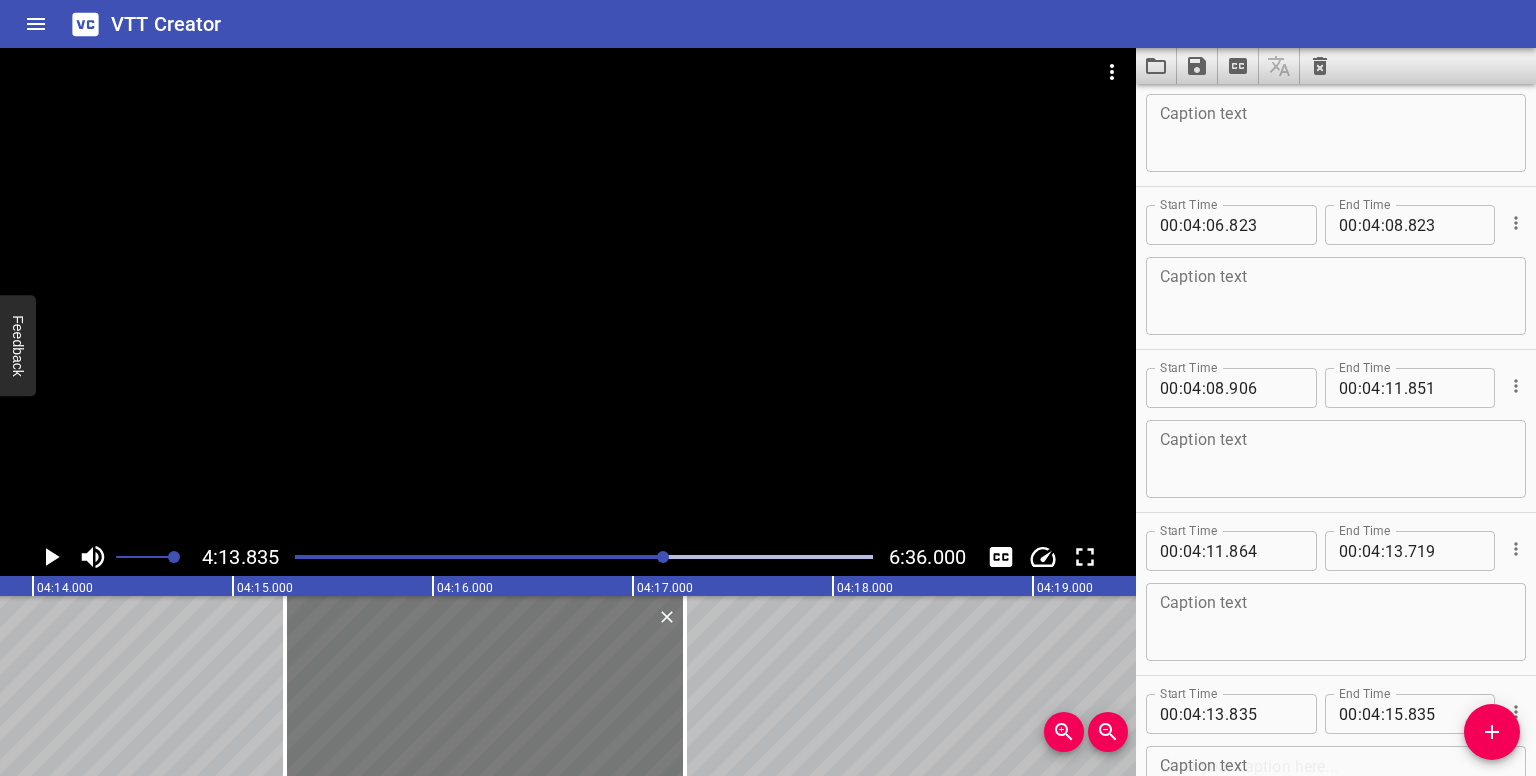 drag, startPoint x: 264, startPoint y: 661, endPoint x: 490, endPoint y: 674, distance: 226.37358 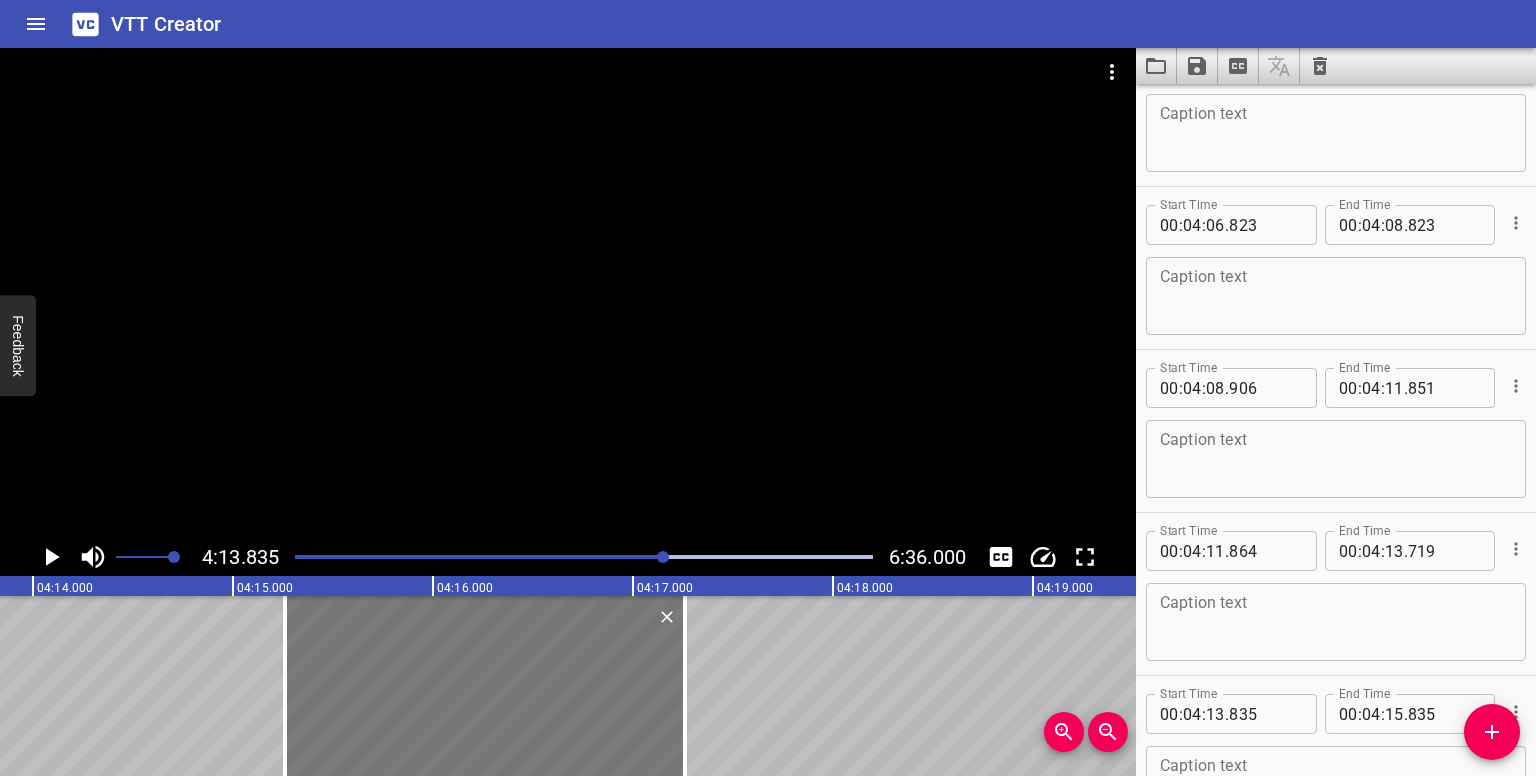 click at bounding box center [485, 686] 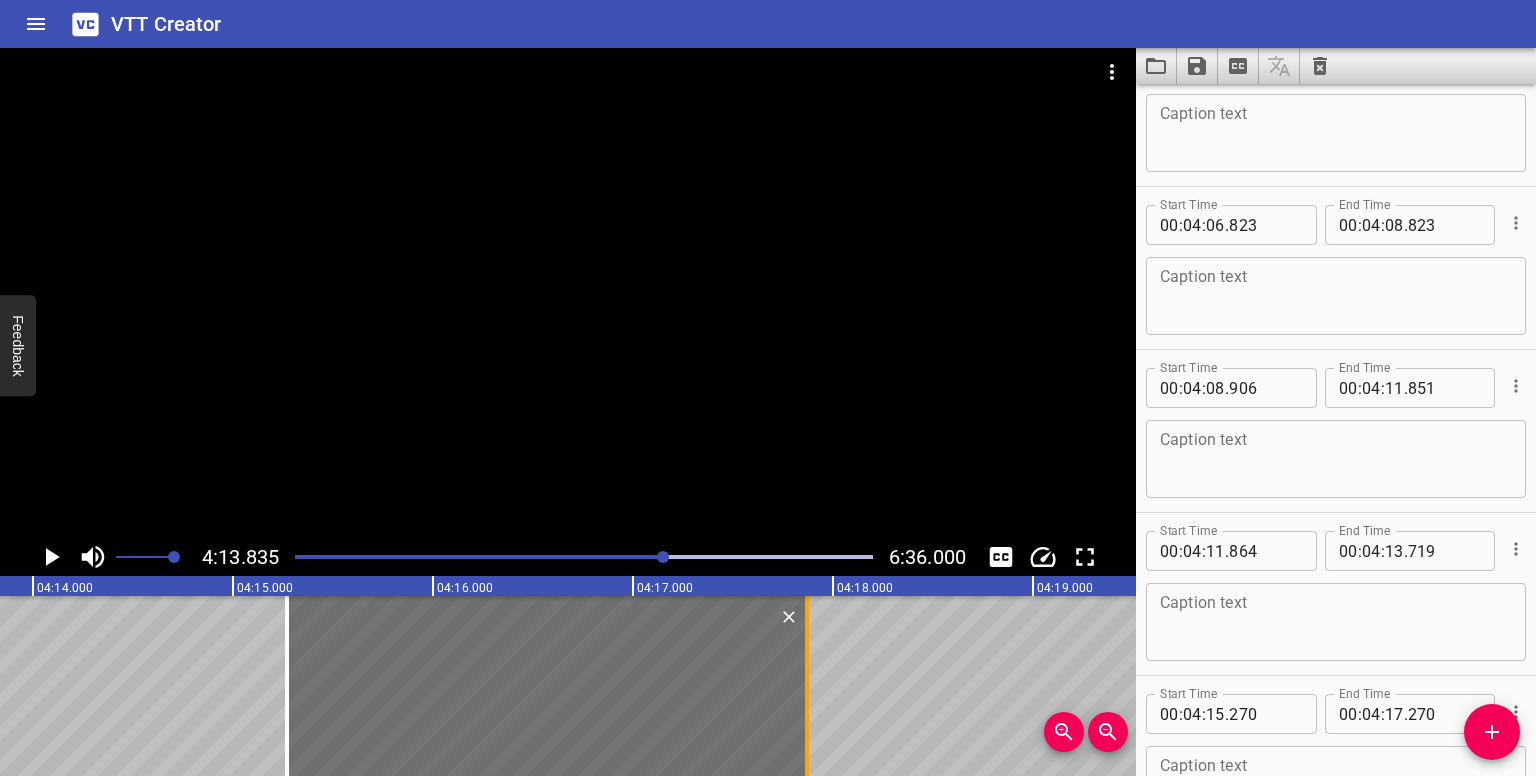 drag, startPoint x: 681, startPoint y: 687, endPoint x: 801, endPoint y: 697, distance: 120.41595 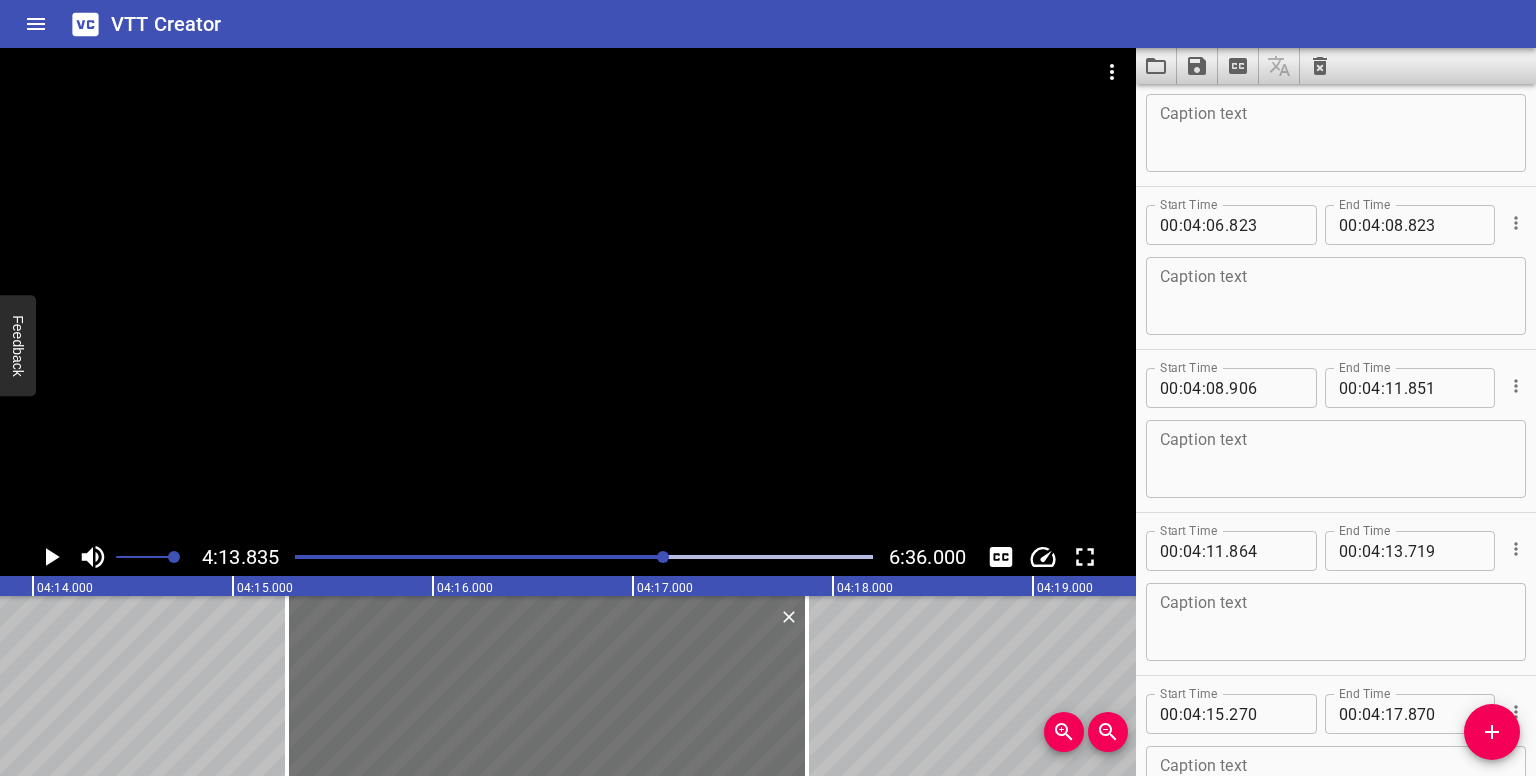 click at bounding box center (663, 557) 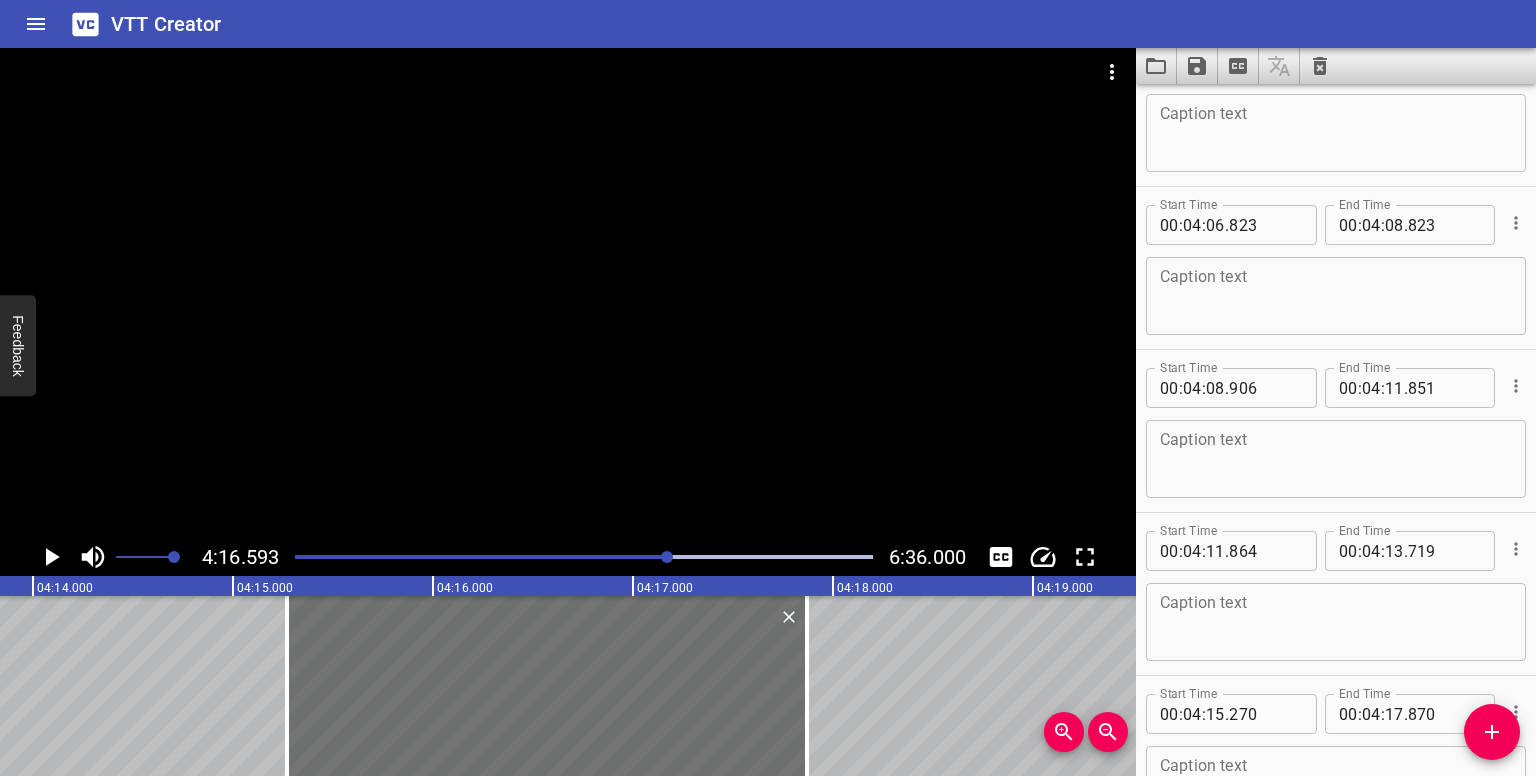 scroll, scrollTop: 14061, scrollLeft: 0, axis: vertical 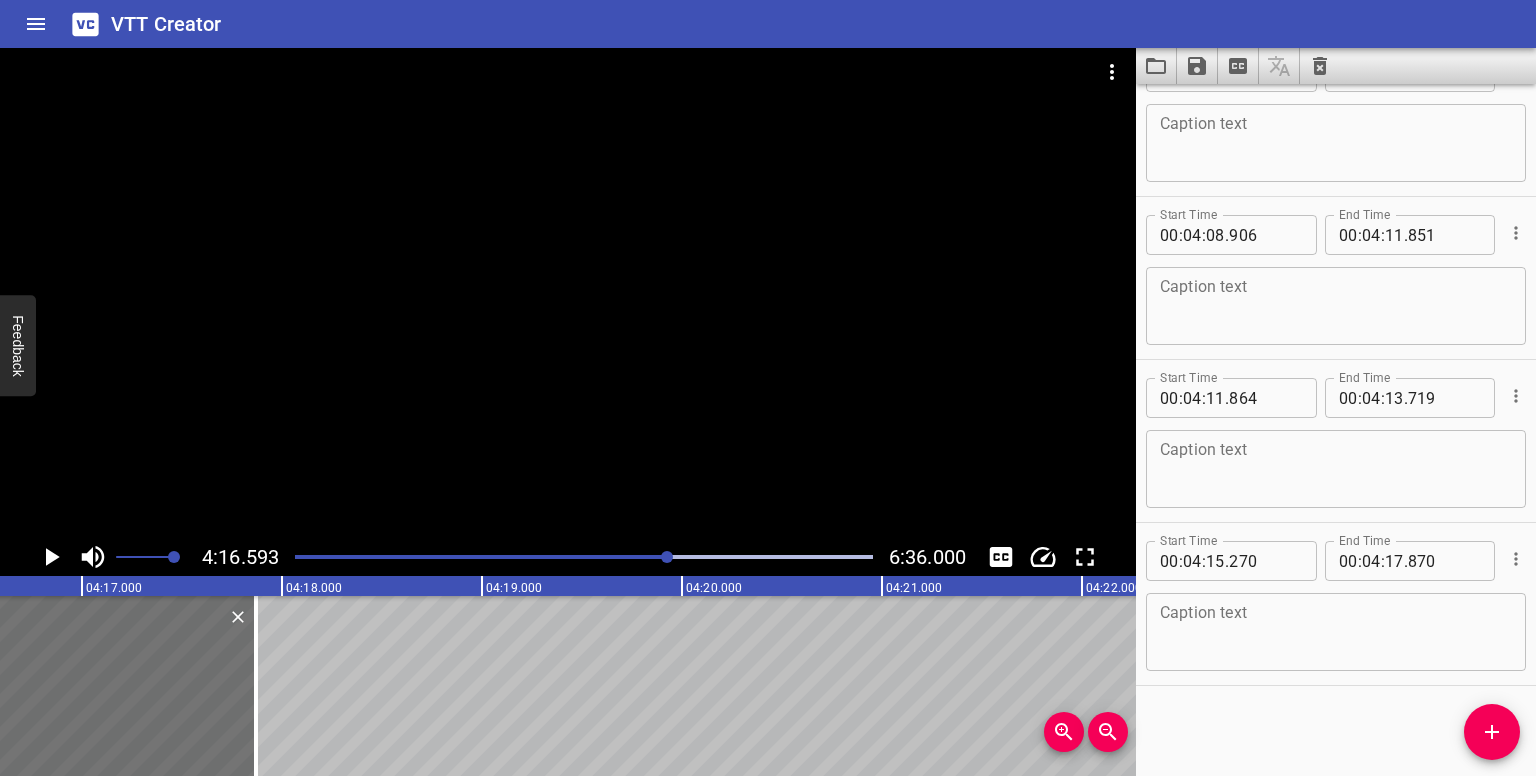 click 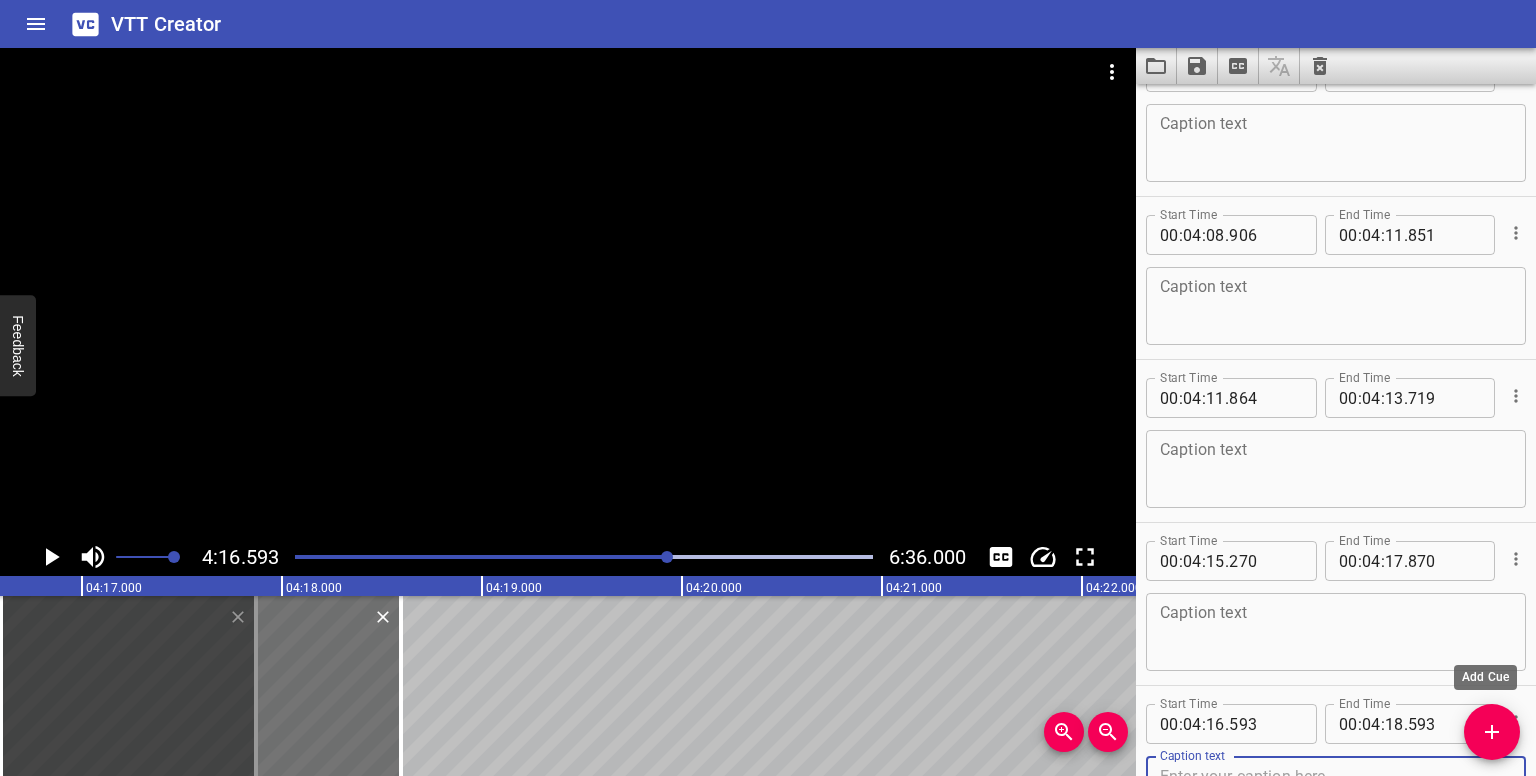 scroll, scrollTop: 14081, scrollLeft: 0, axis: vertical 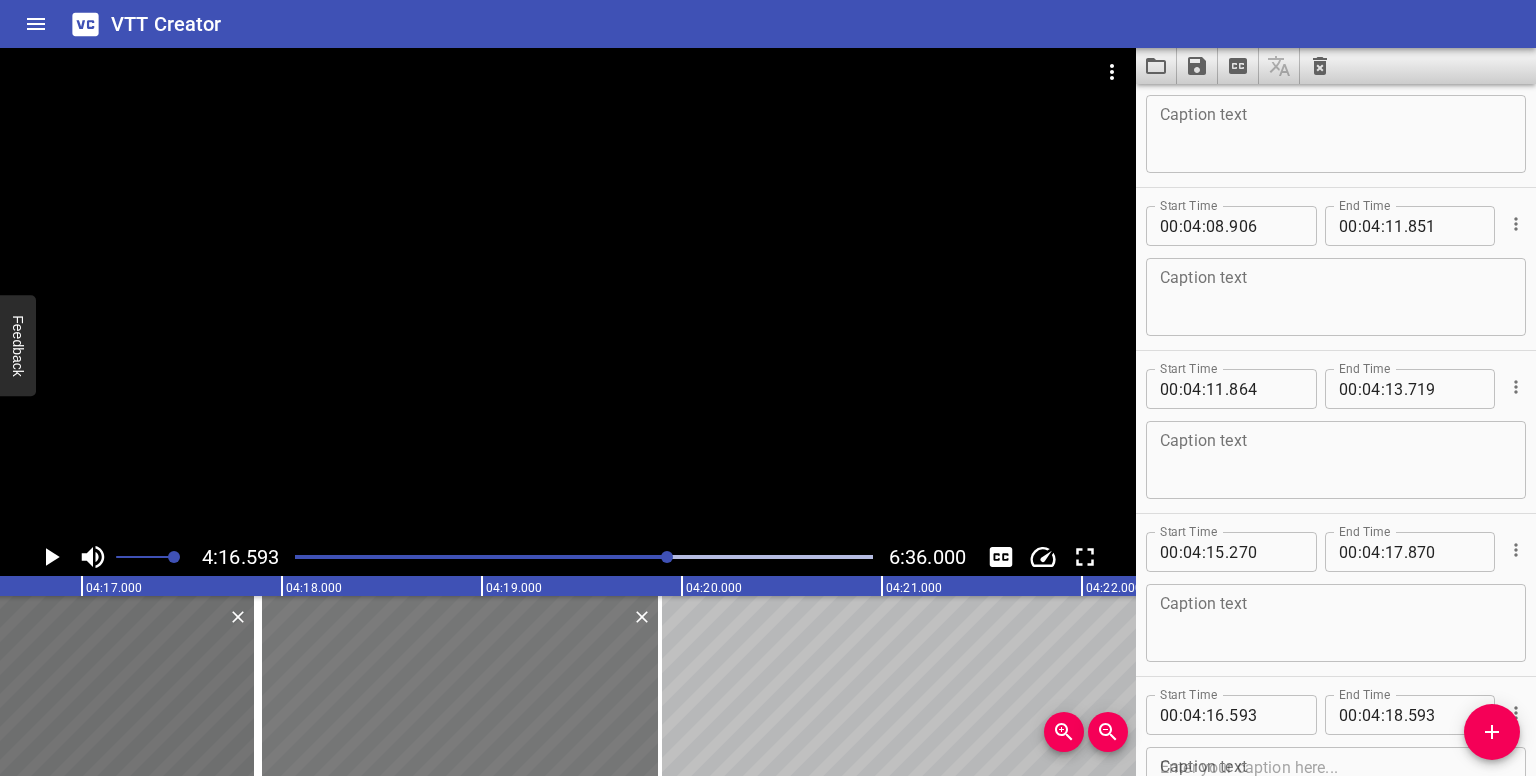drag, startPoint x: 219, startPoint y: 641, endPoint x: 478, endPoint y: 641, distance: 259 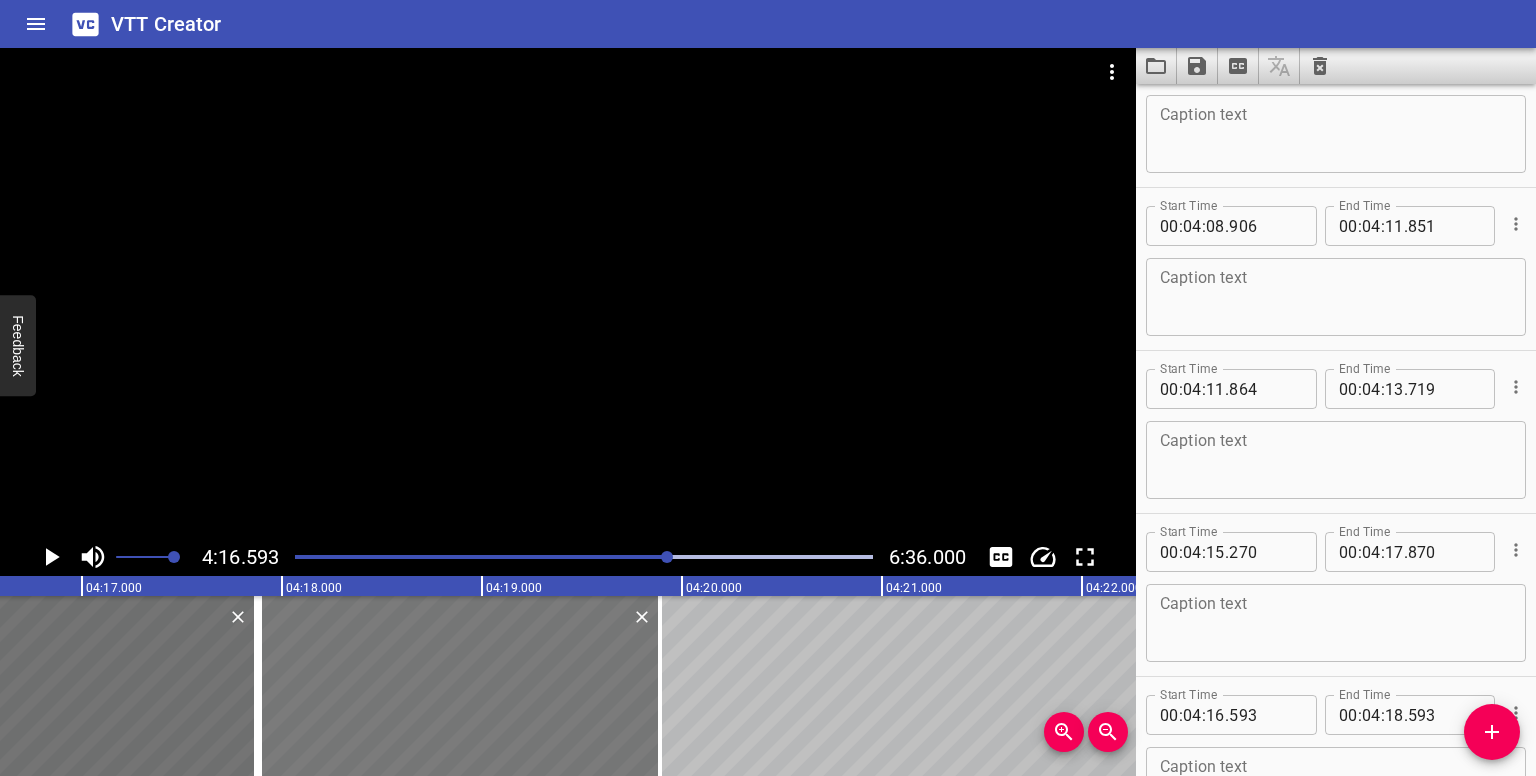 click at bounding box center [460, 686] 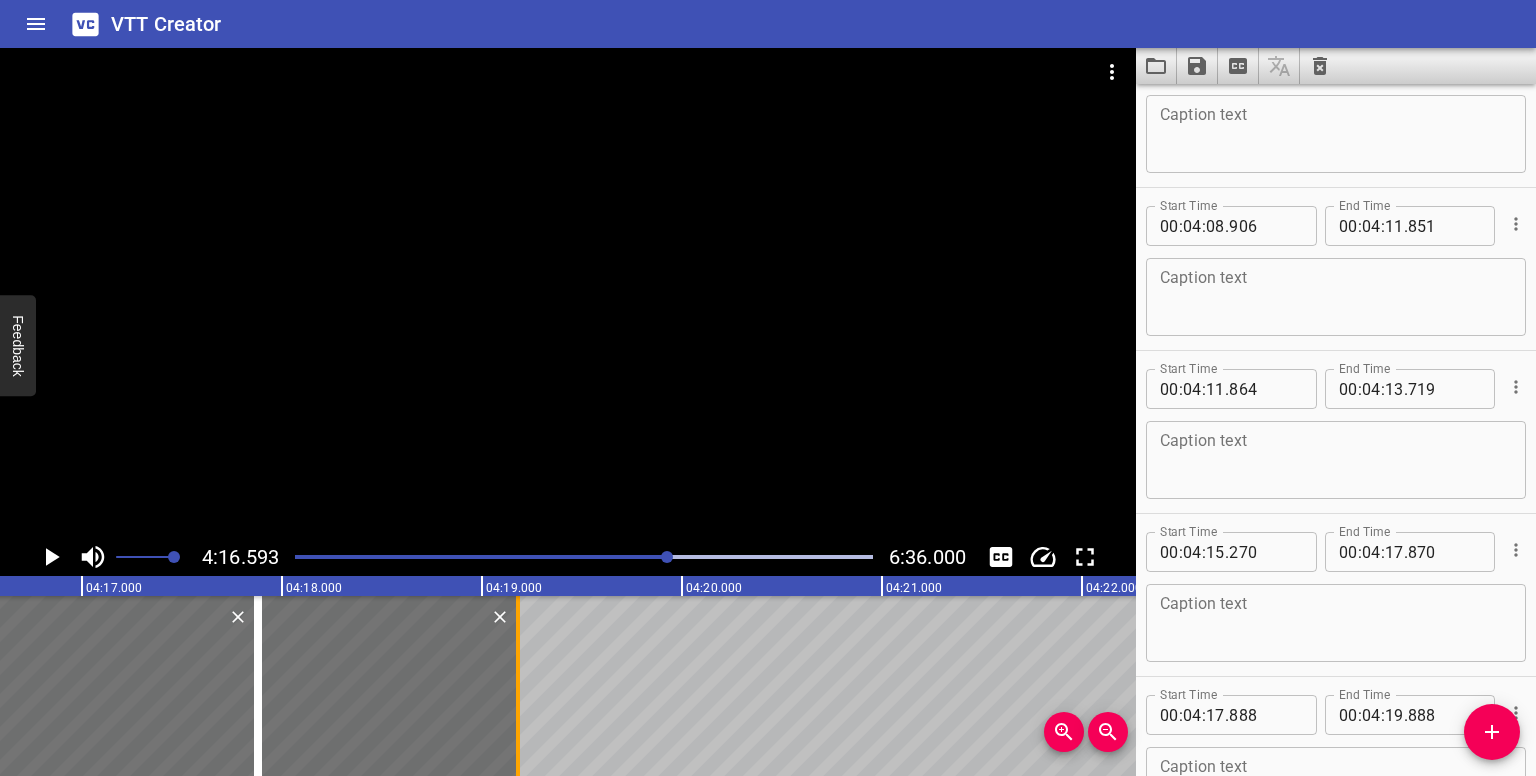 drag, startPoint x: 654, startPoint y: 686, endPoint x: 512, endPoint y: 696, distance: 142.35168 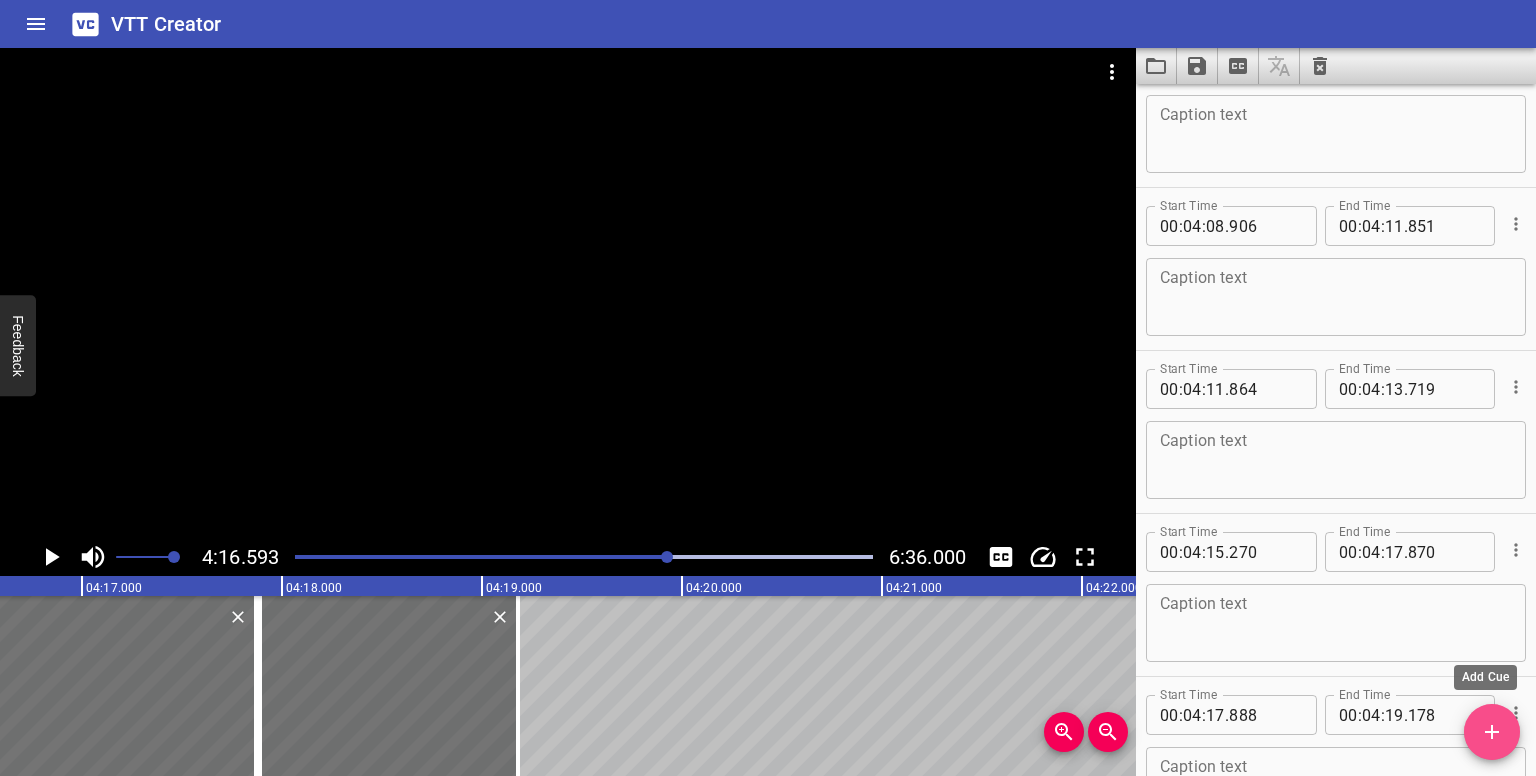 drag, startPoint x: 1512, startPoint y: 737, endPoint x: 1400, endPoint y: 718, distance: 113.600174 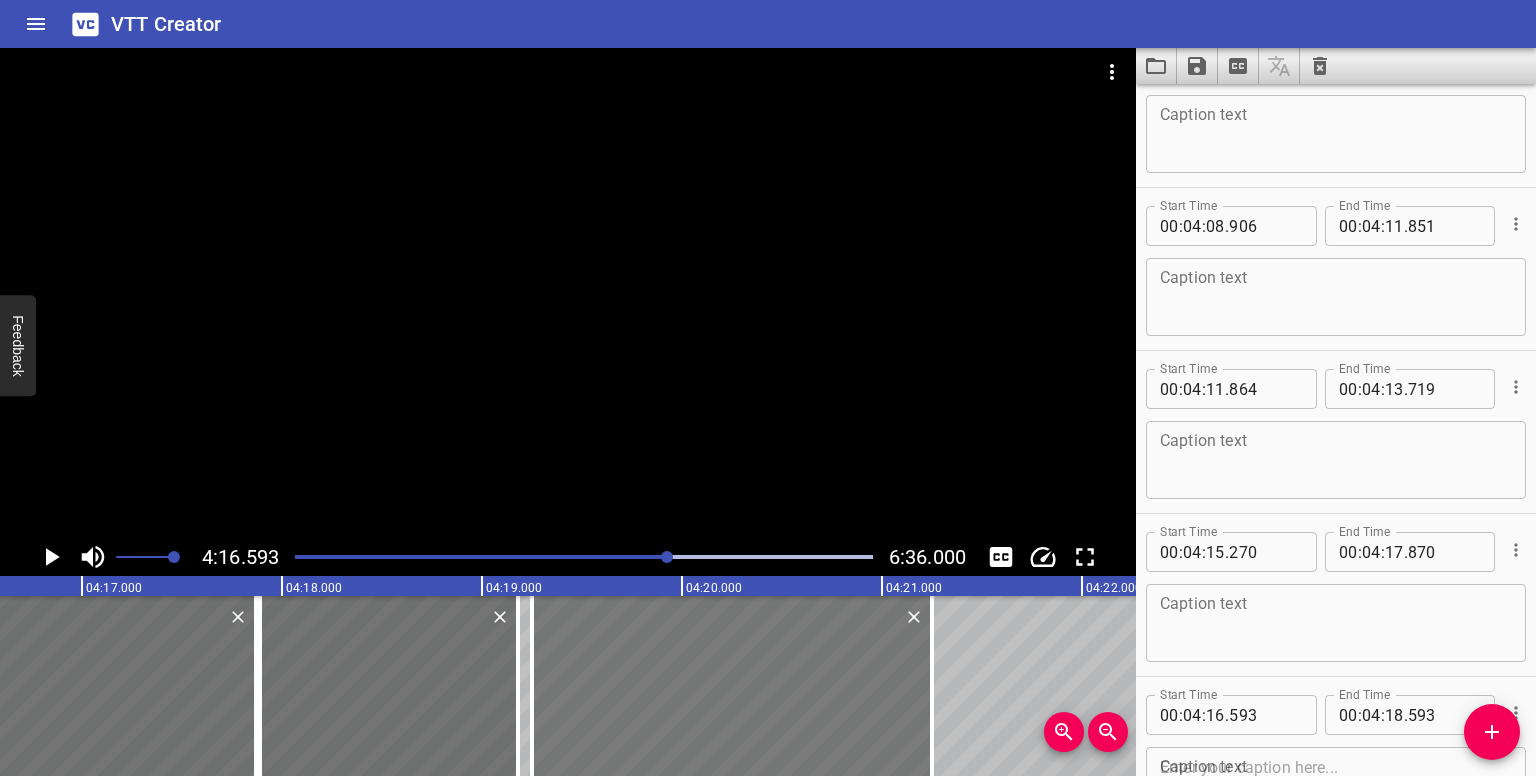 drag, startPoint x: 149, startPoint y: 633, endPoint x: 679, endPoint y: 645, distance: 530.1358 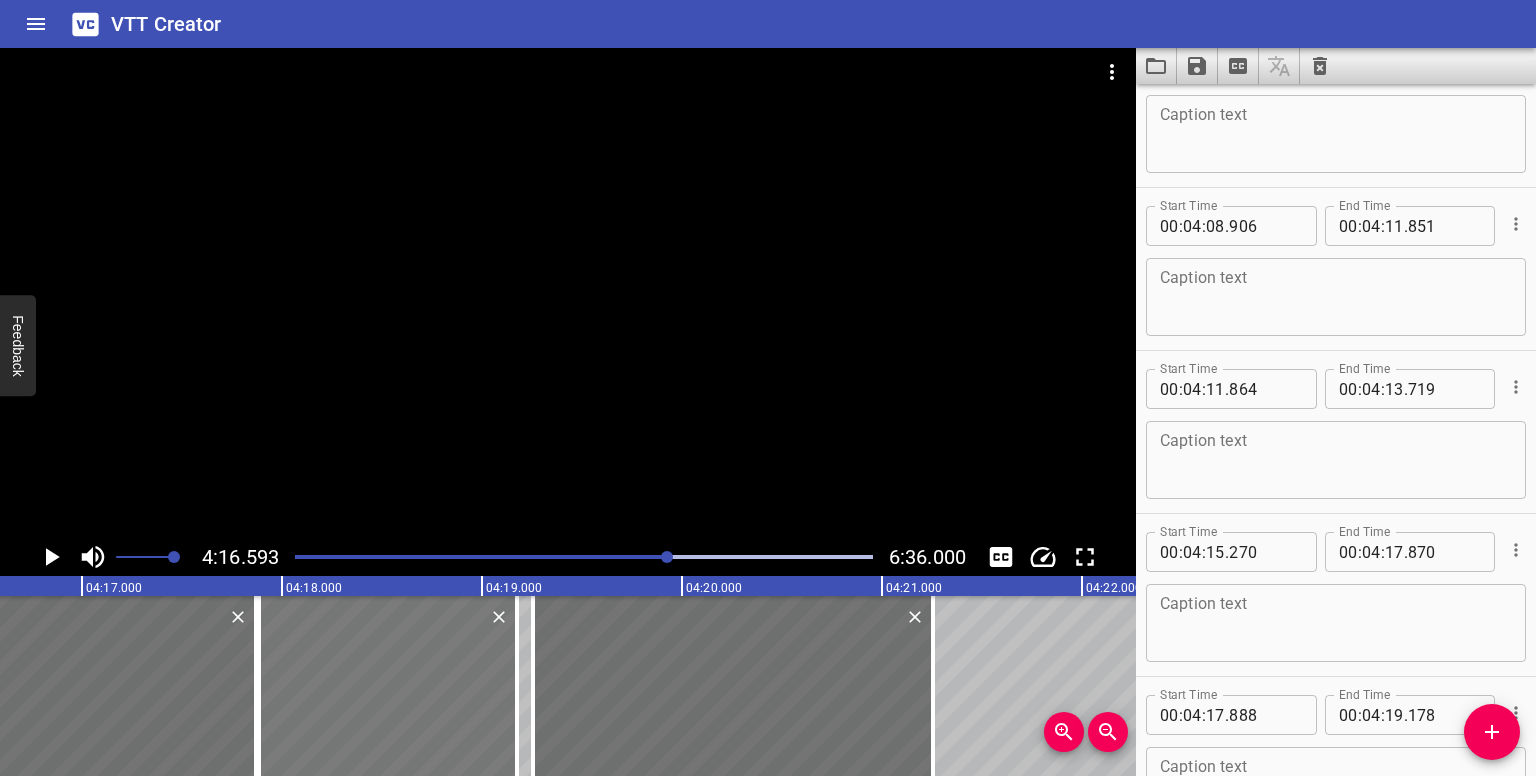 click at bounding box center [388, 686] 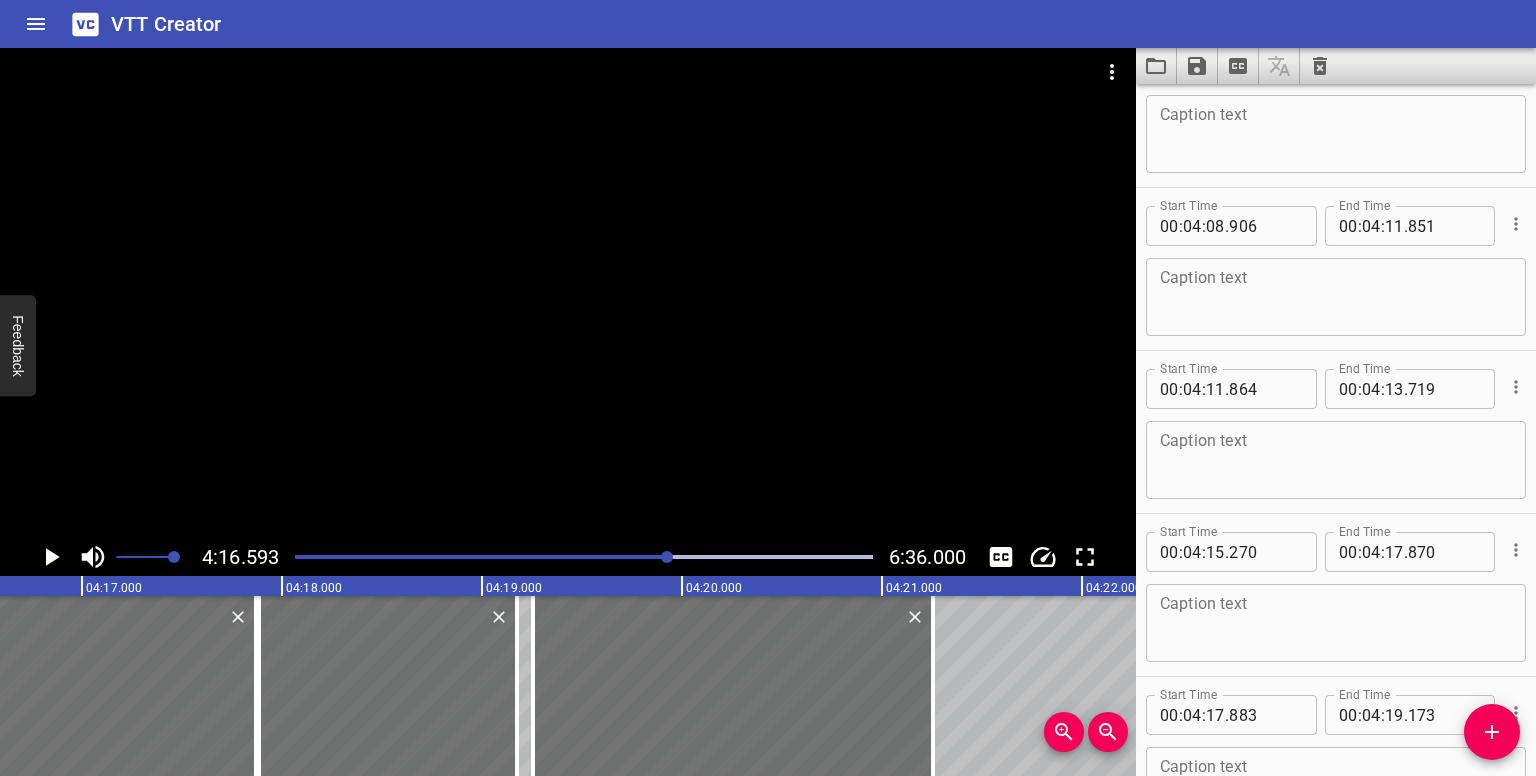 click at bounding box center (667, 557) 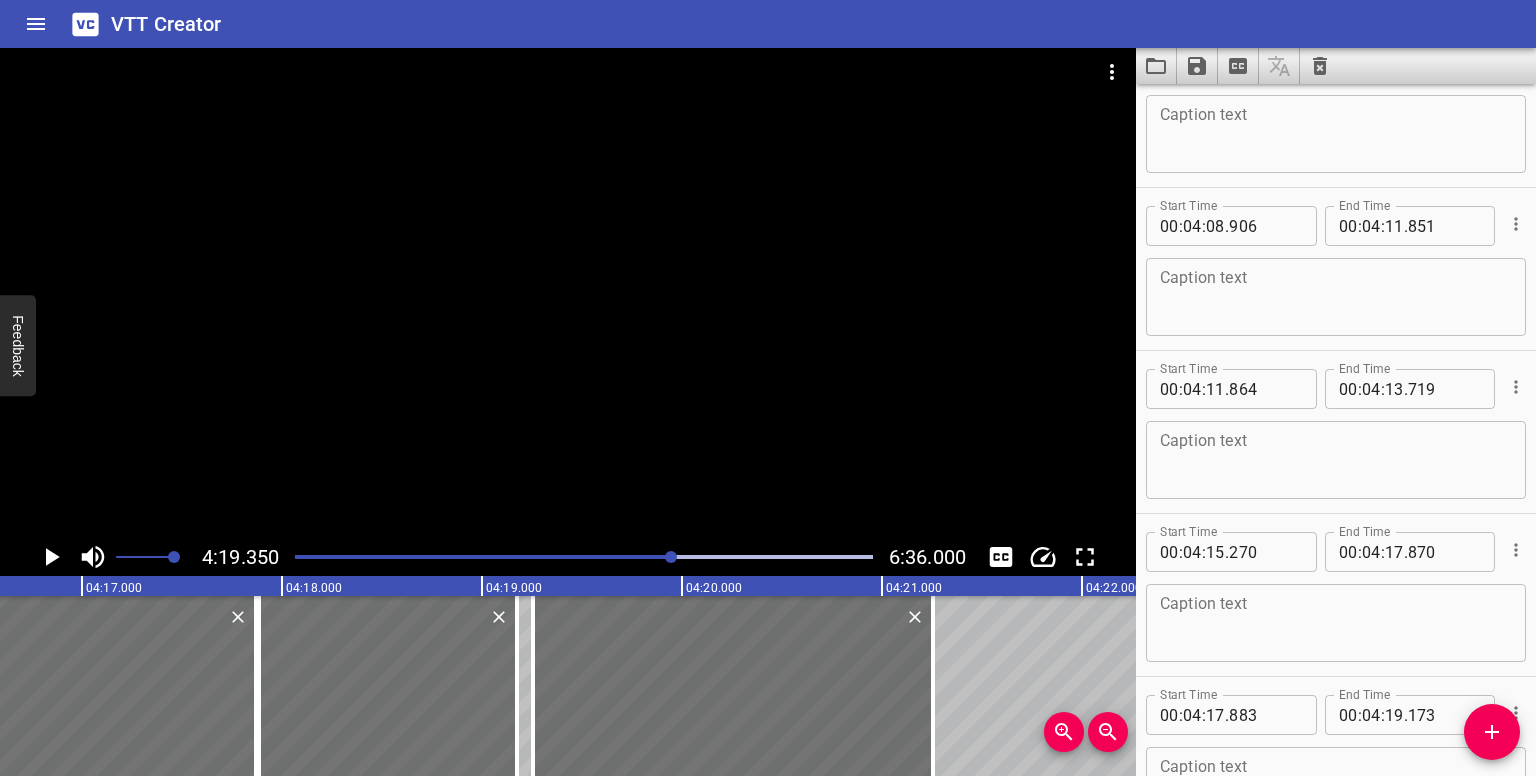 scroll, scrollTop: 14264, scrollLeft: 0, axis: vertical 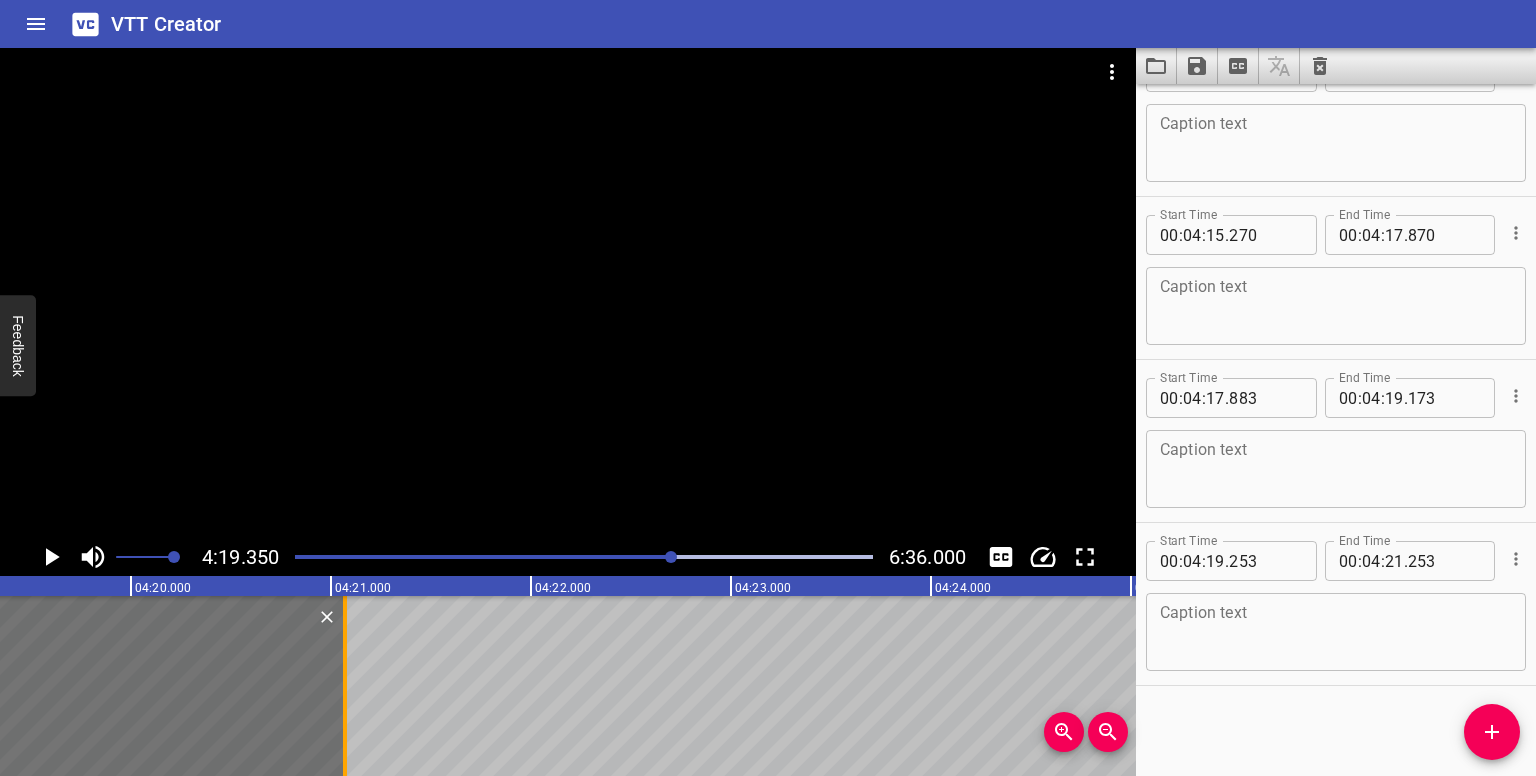 drag, startPoint x: 377, startPoint y: 677, endPoint x: 340, endPoint y: 693, distance: 40.311287 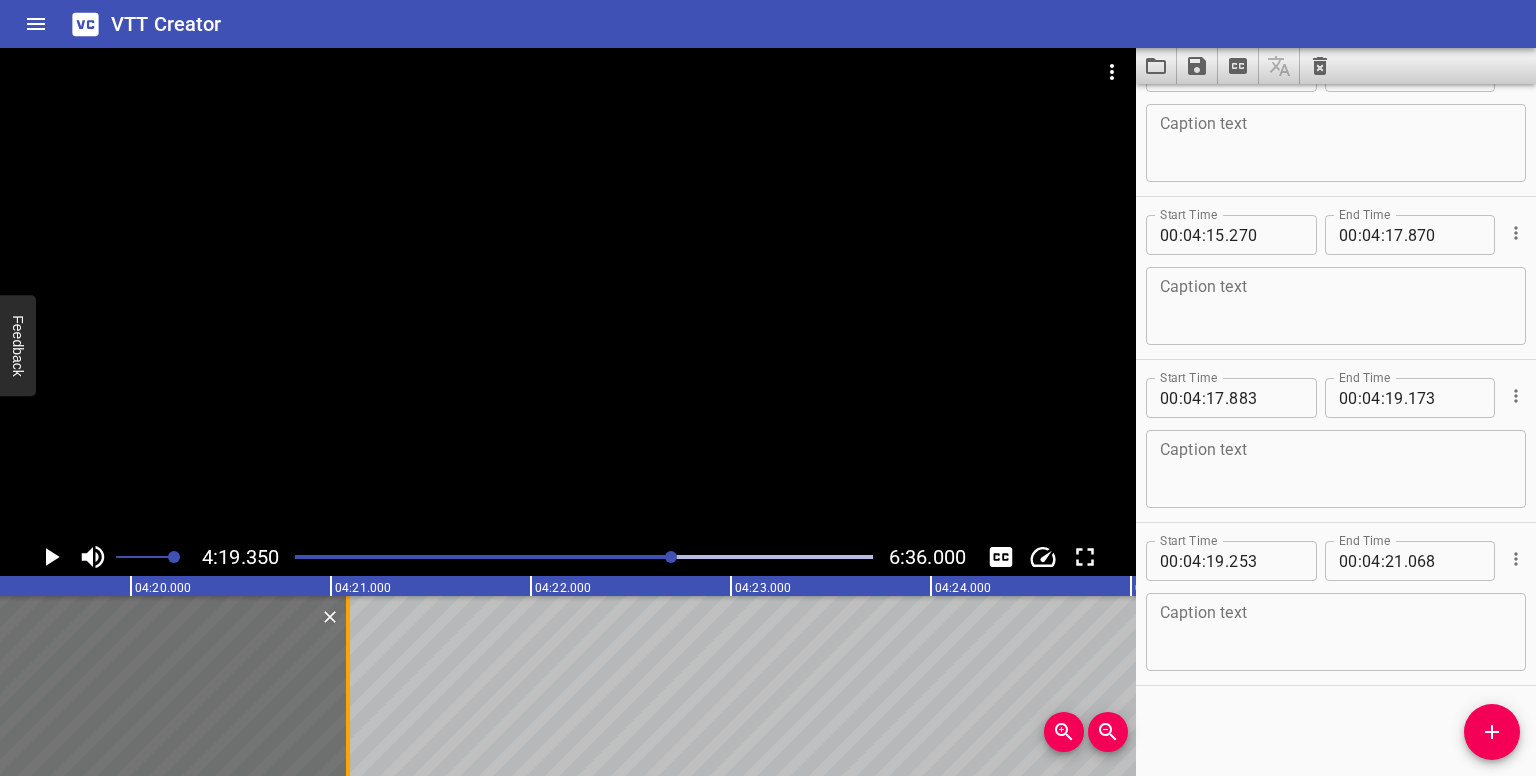 click at bounding box center [348, 686] 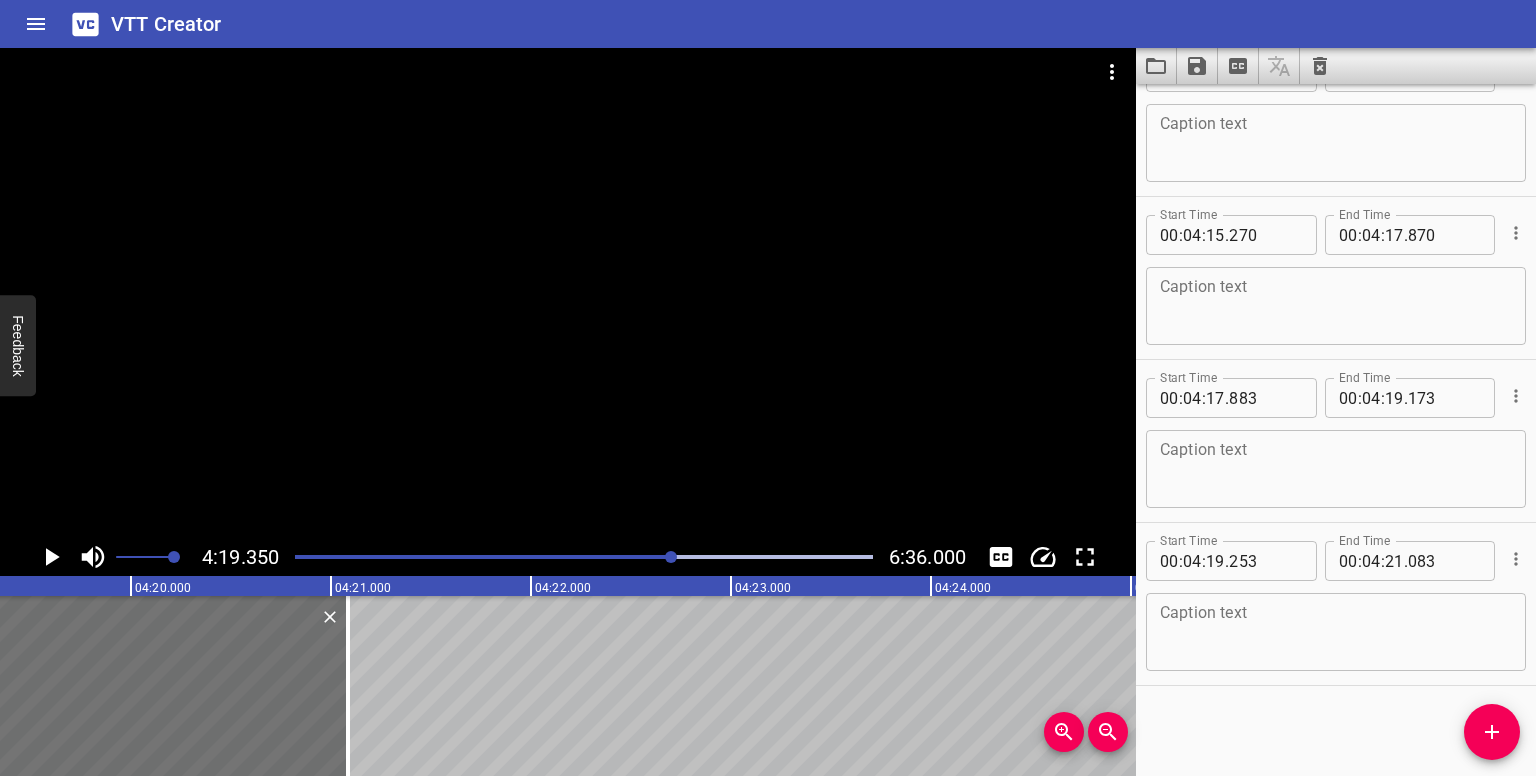 click 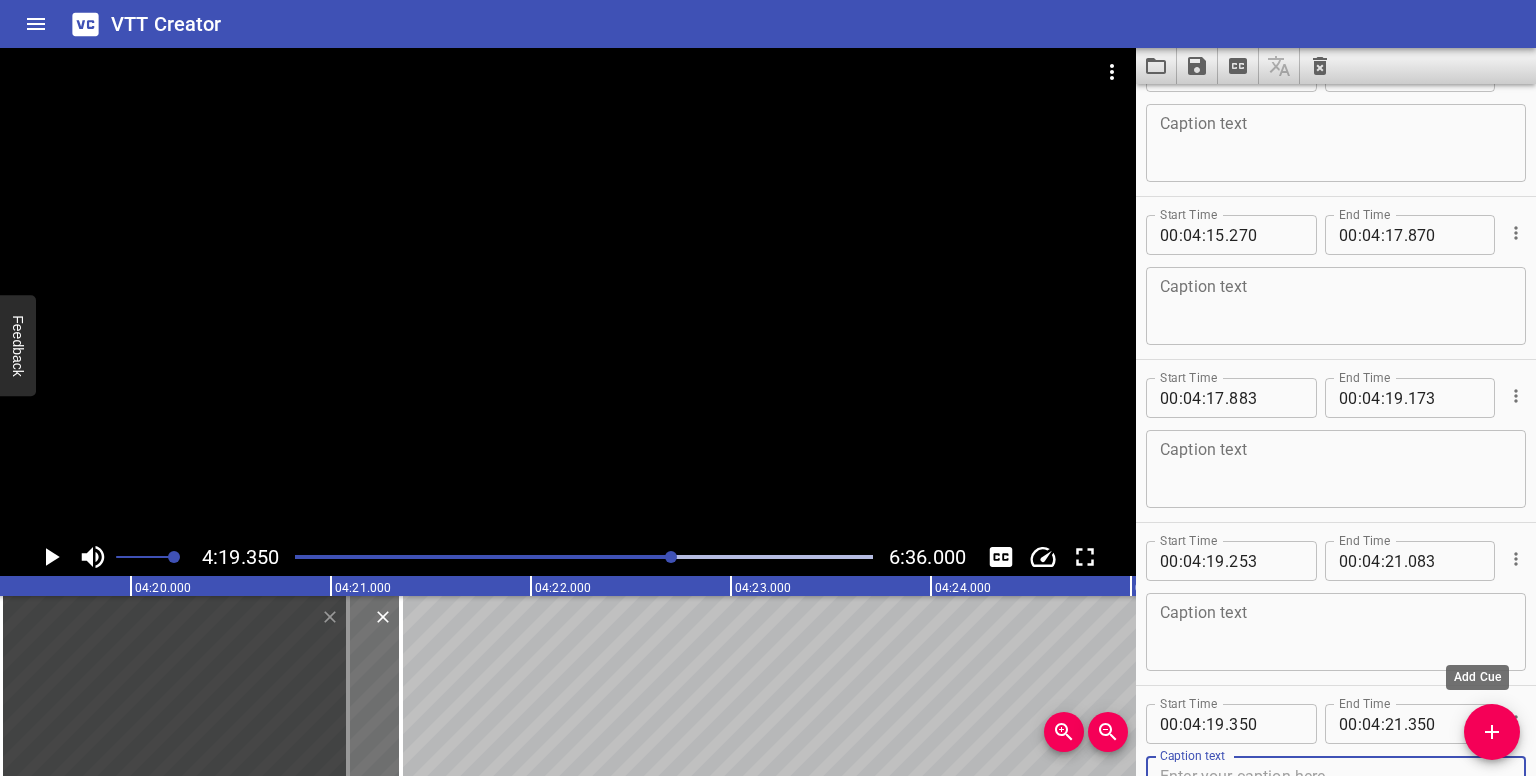 scroll, scrollTop: 14408, scrollLeft: 0, axis: vertical 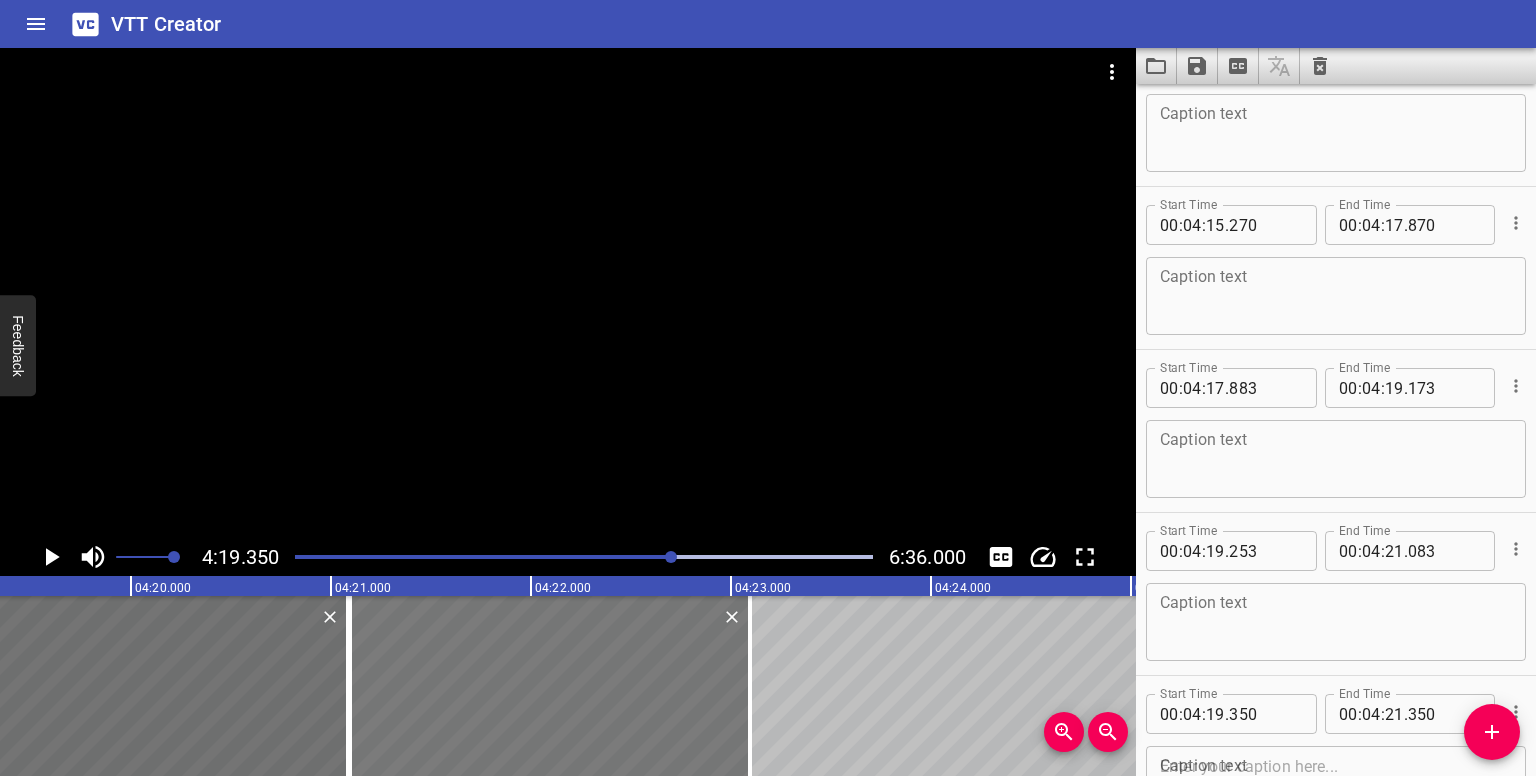 drag, startPoint x: 179, startPoint y: 680, endPoint x: 528, endPoint y: 703, distance: 349.75705 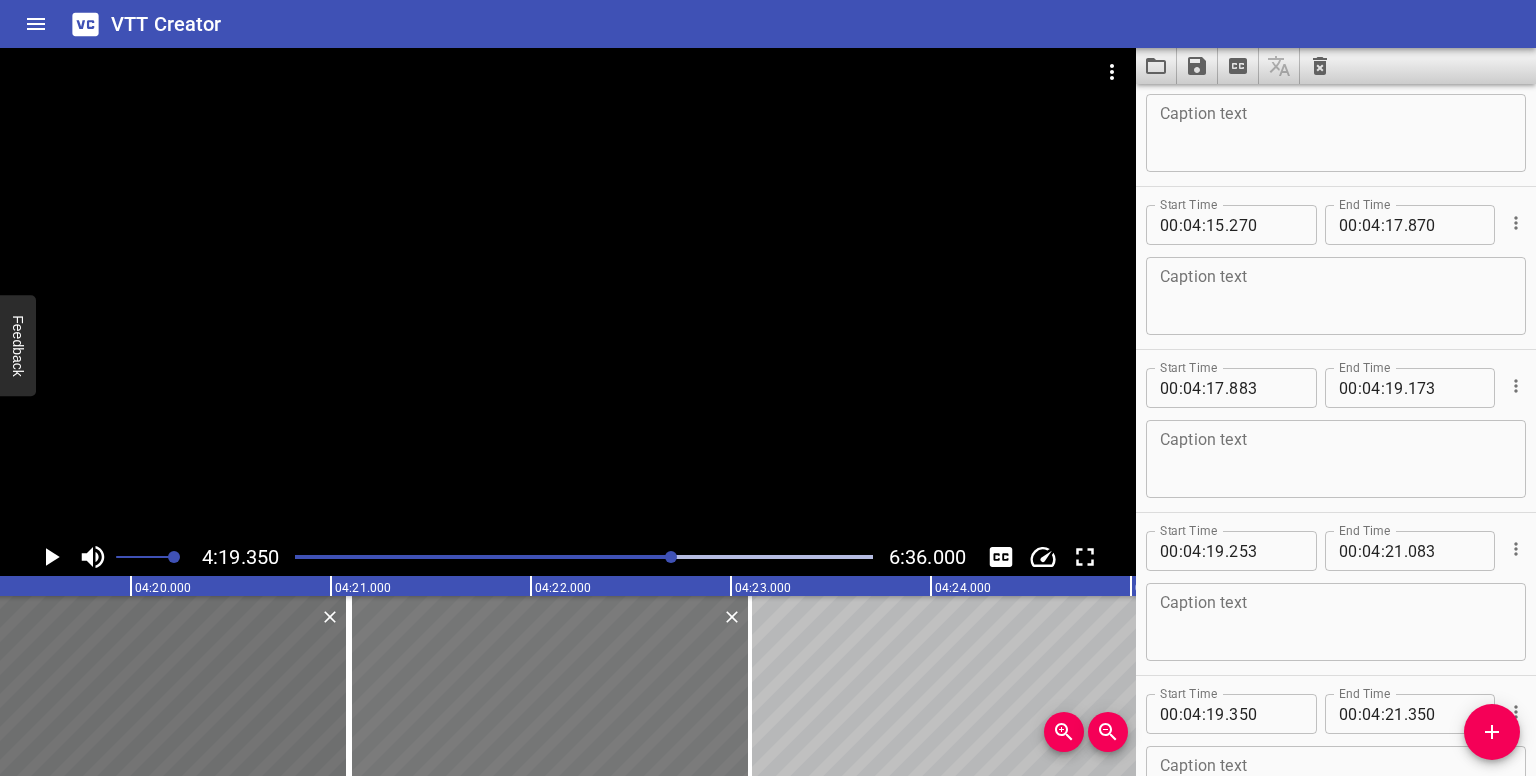 click at bounding box center (550, 686) 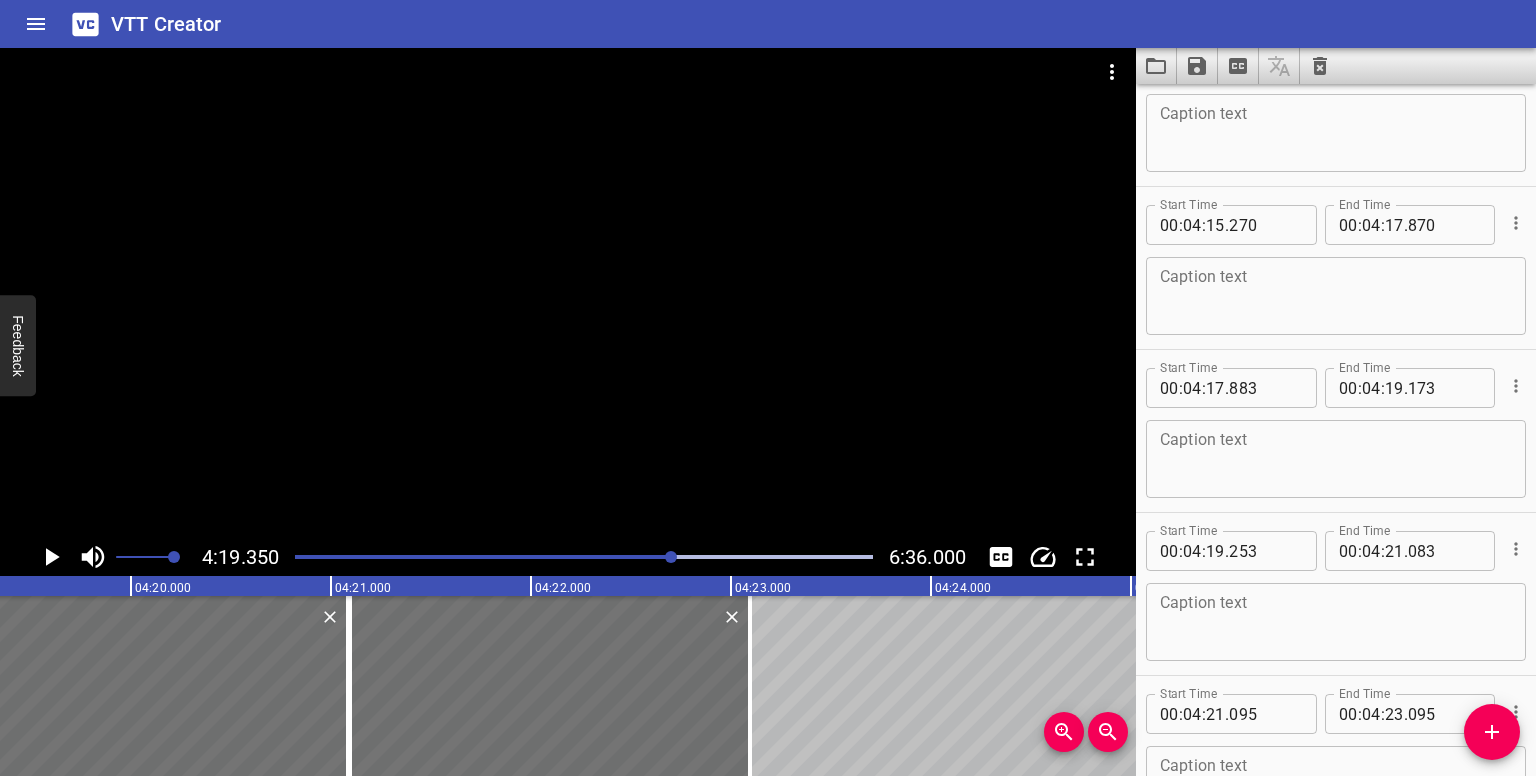 click at bounding box center (584, 557) 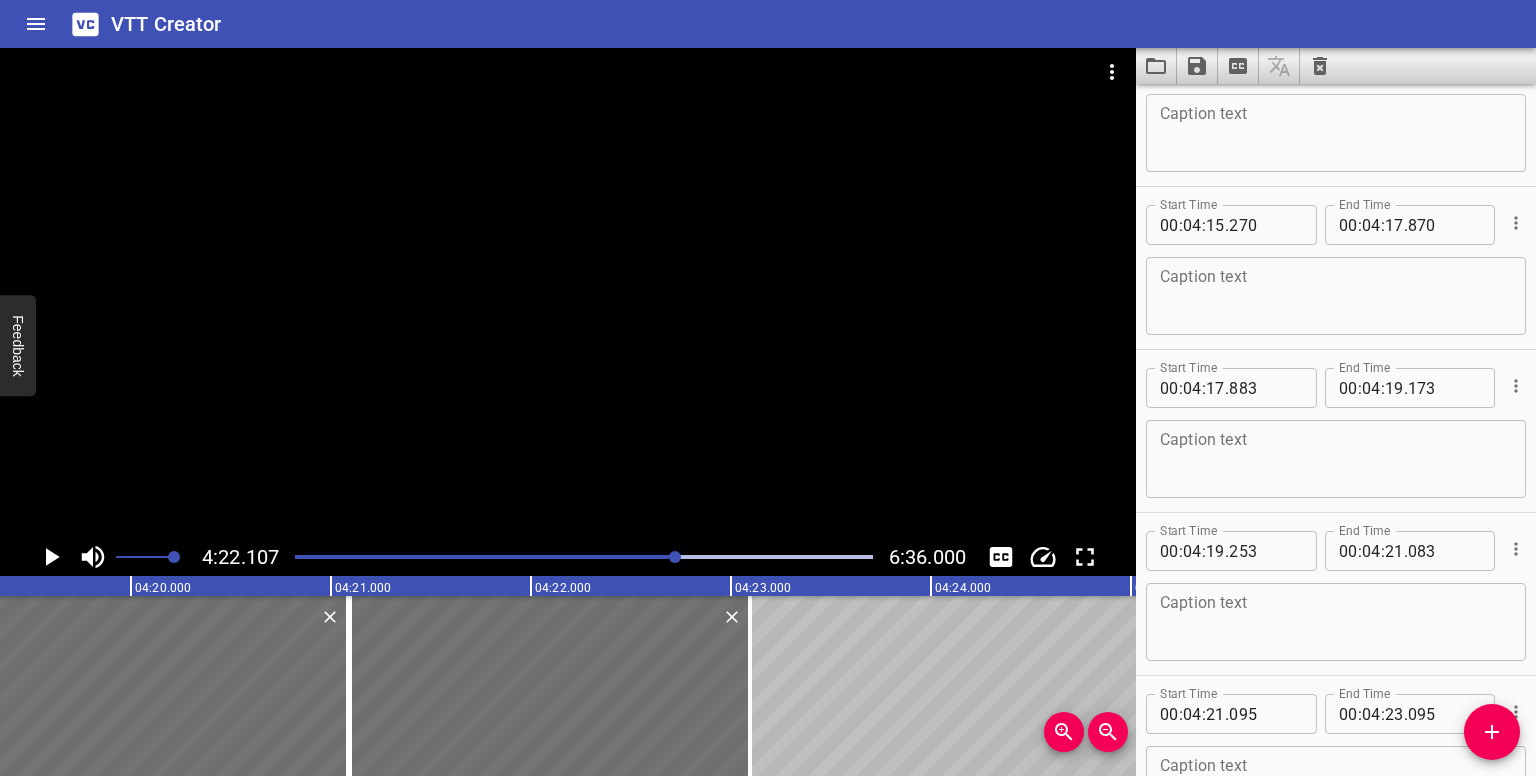 scroll, scrollTop: 14546, scrollLeft: 0, axis: vertical 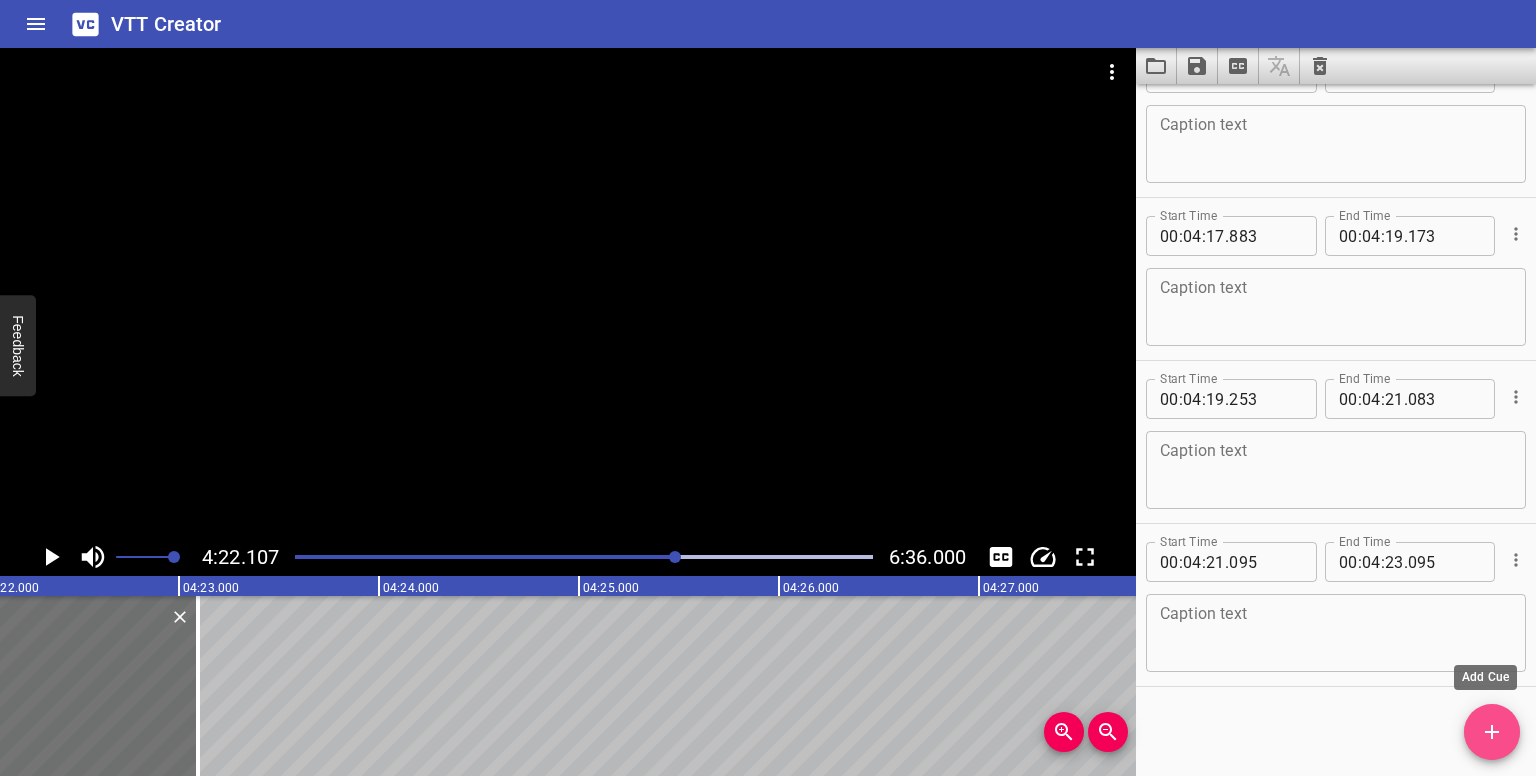 click at bounding box center [1492, 732] 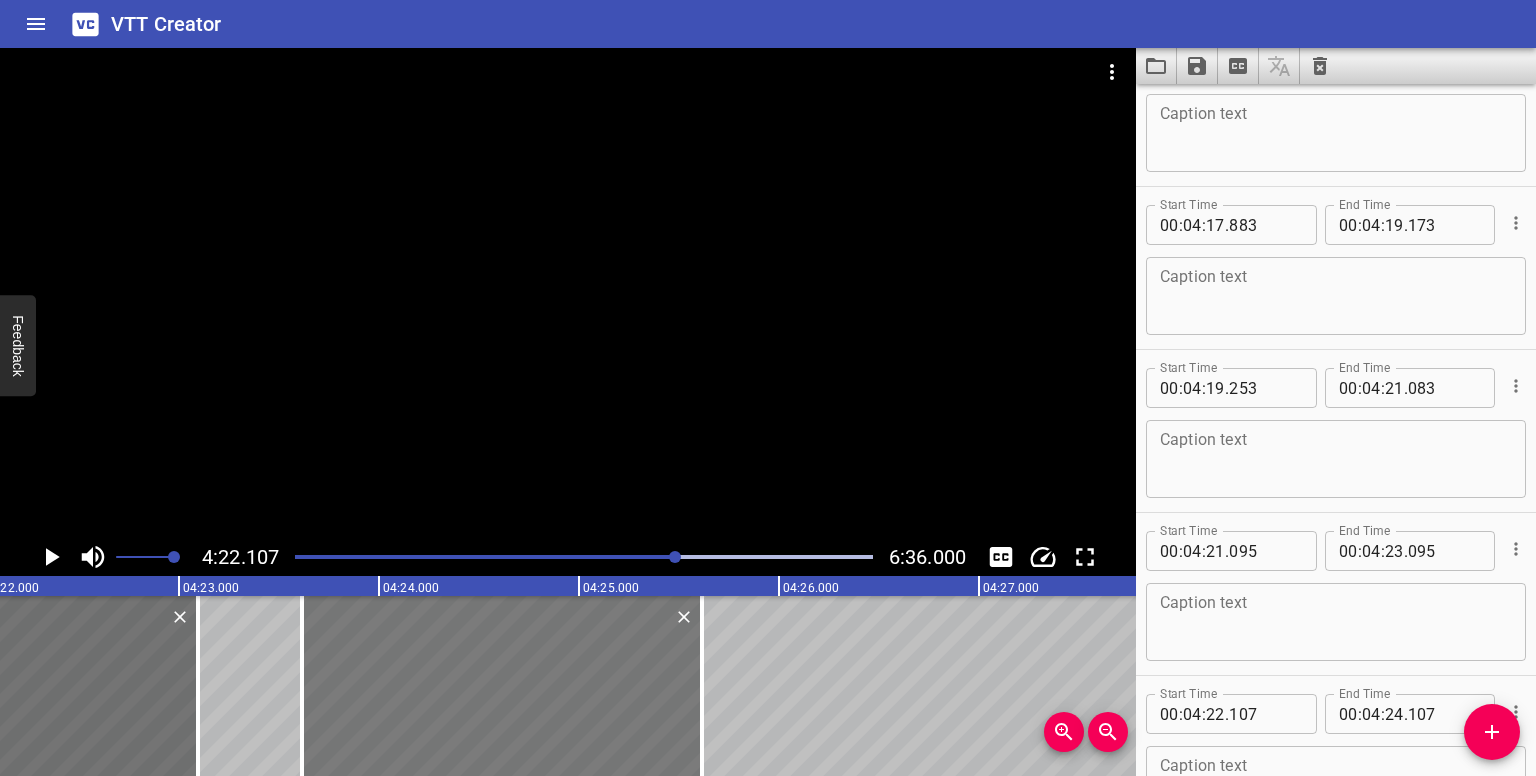 drag, startPoint x: 380, startPoint y: 699, endPoint x: 606, endPoint y: 701, distance: 226.00885 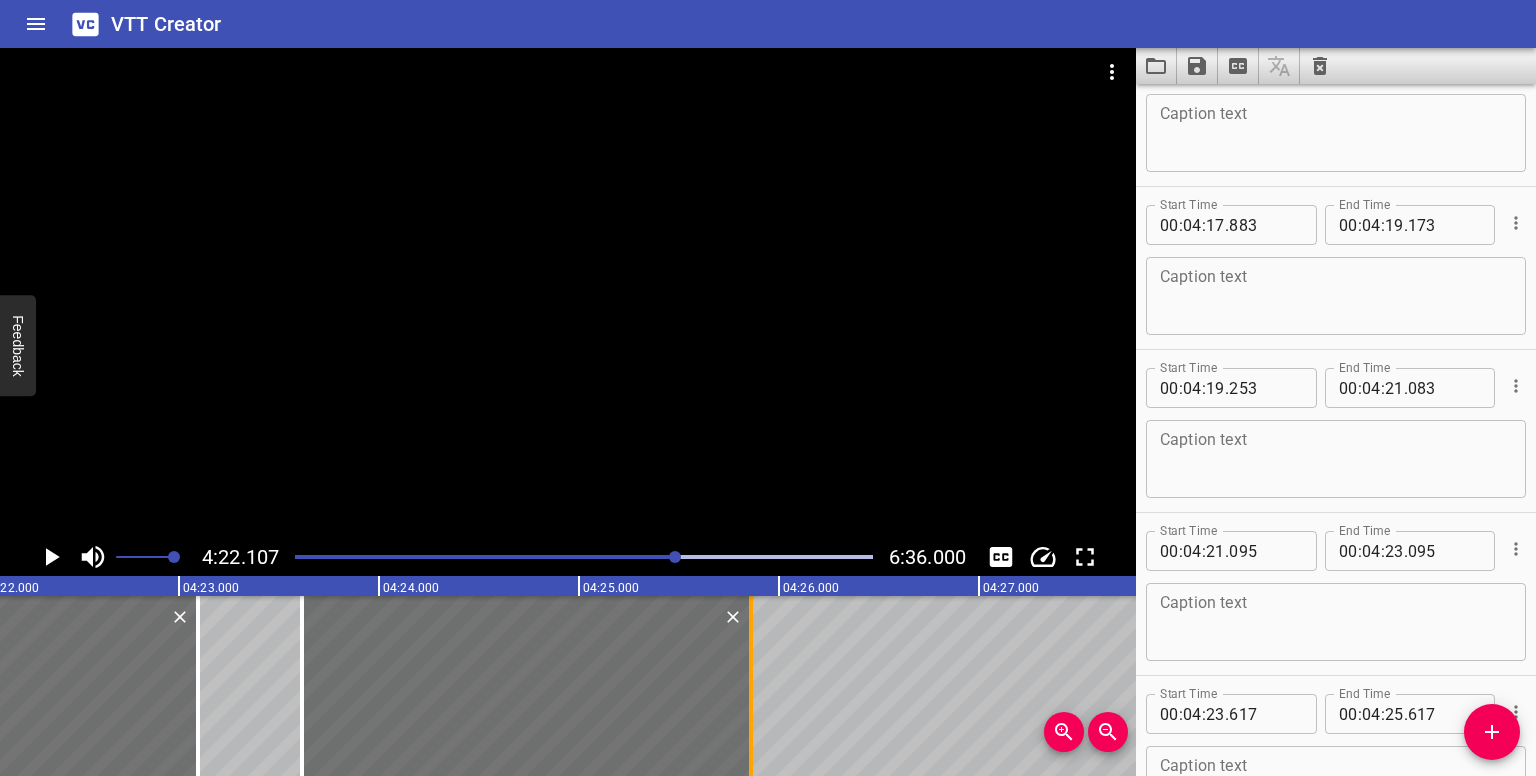 drag, startPoint x: 706, startPoint y: 701, endPoint x: 755, endPoint y: 701, distance: 49 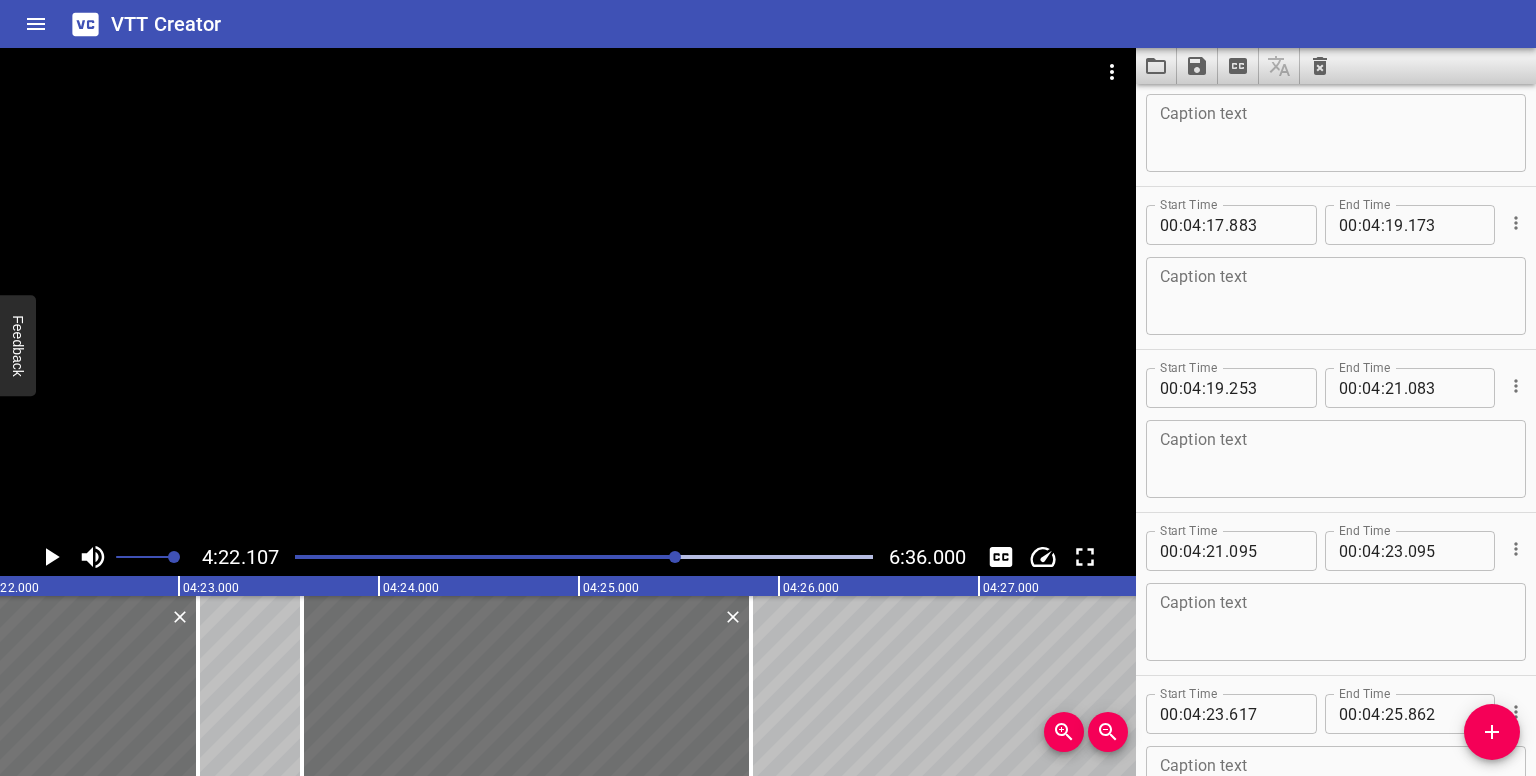 click at bounding box center [675, 557] 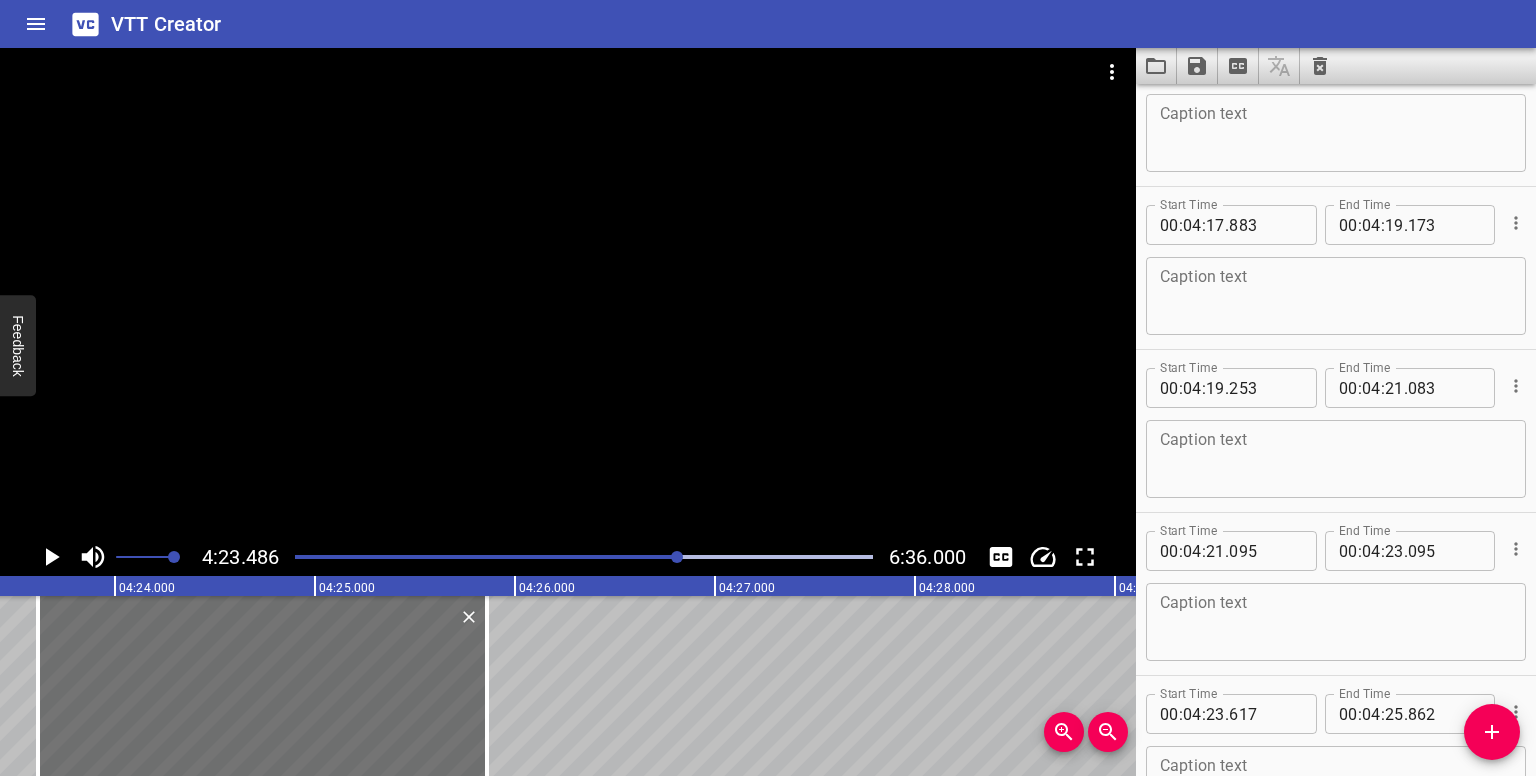 scroll, scrollTop: 0, scrollLeft: 52696, axis: horizontal 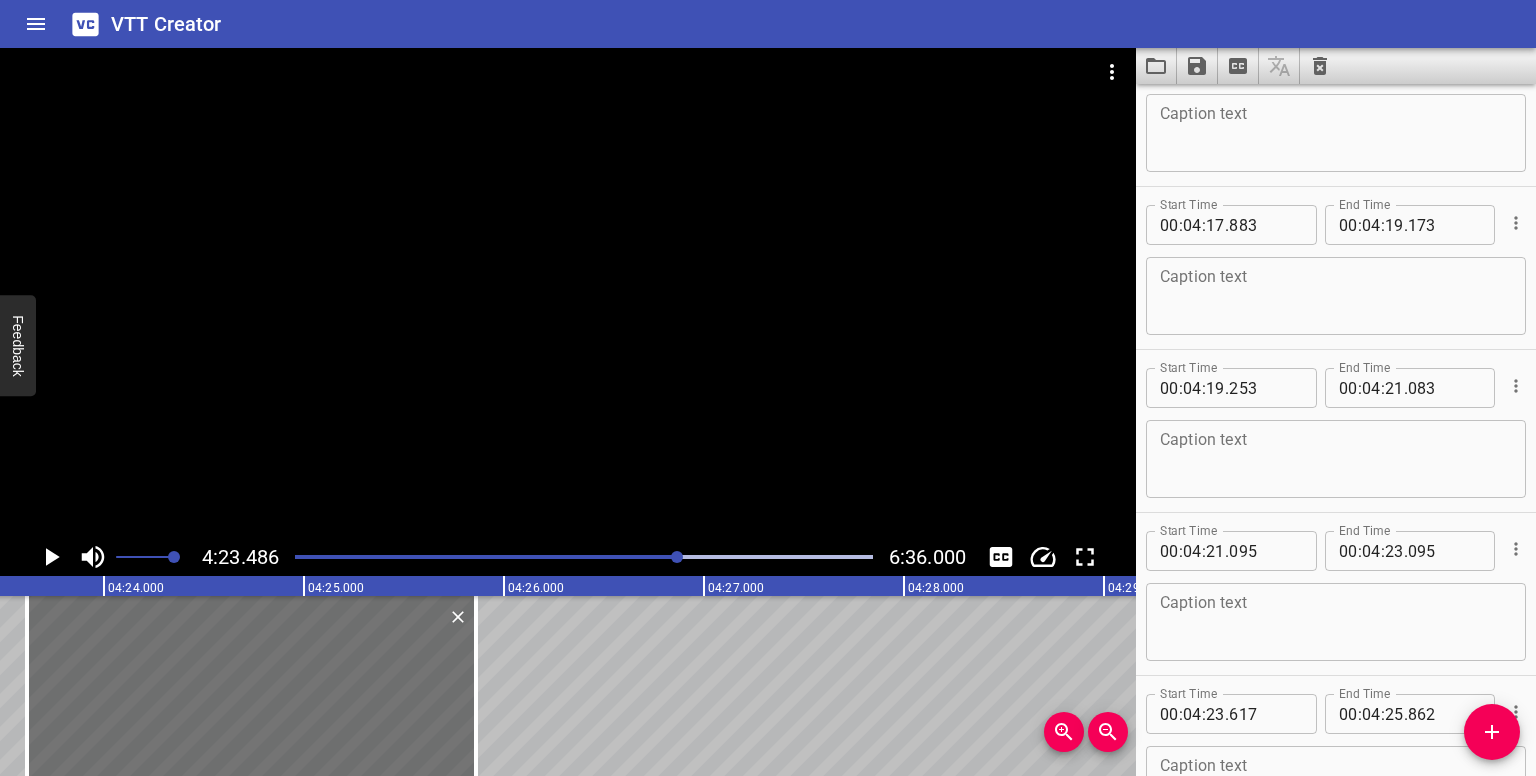 click at bounding box center [677, 557] 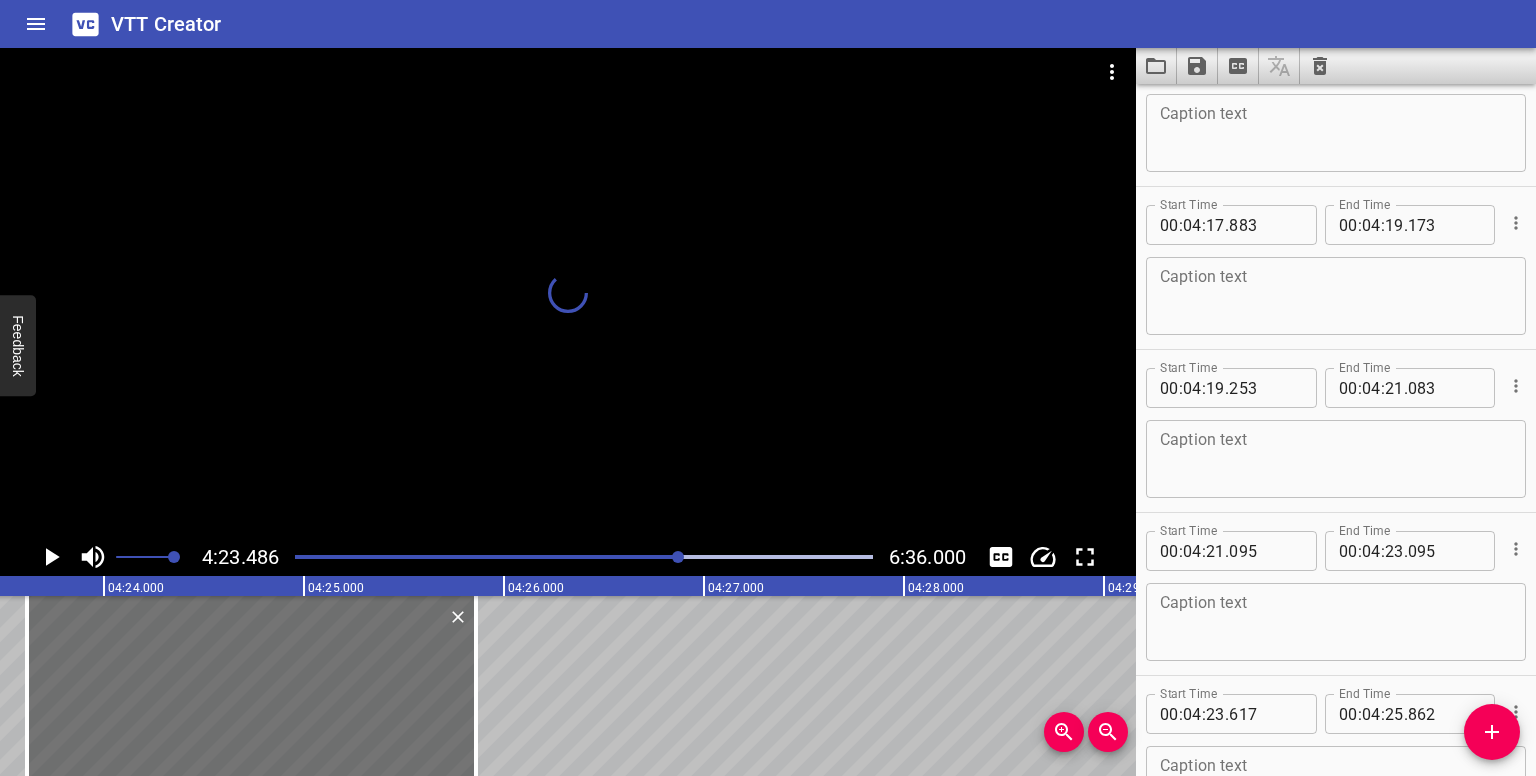 scroll, scrollTop: 14709, scrollLeft: 0, axis: vertical 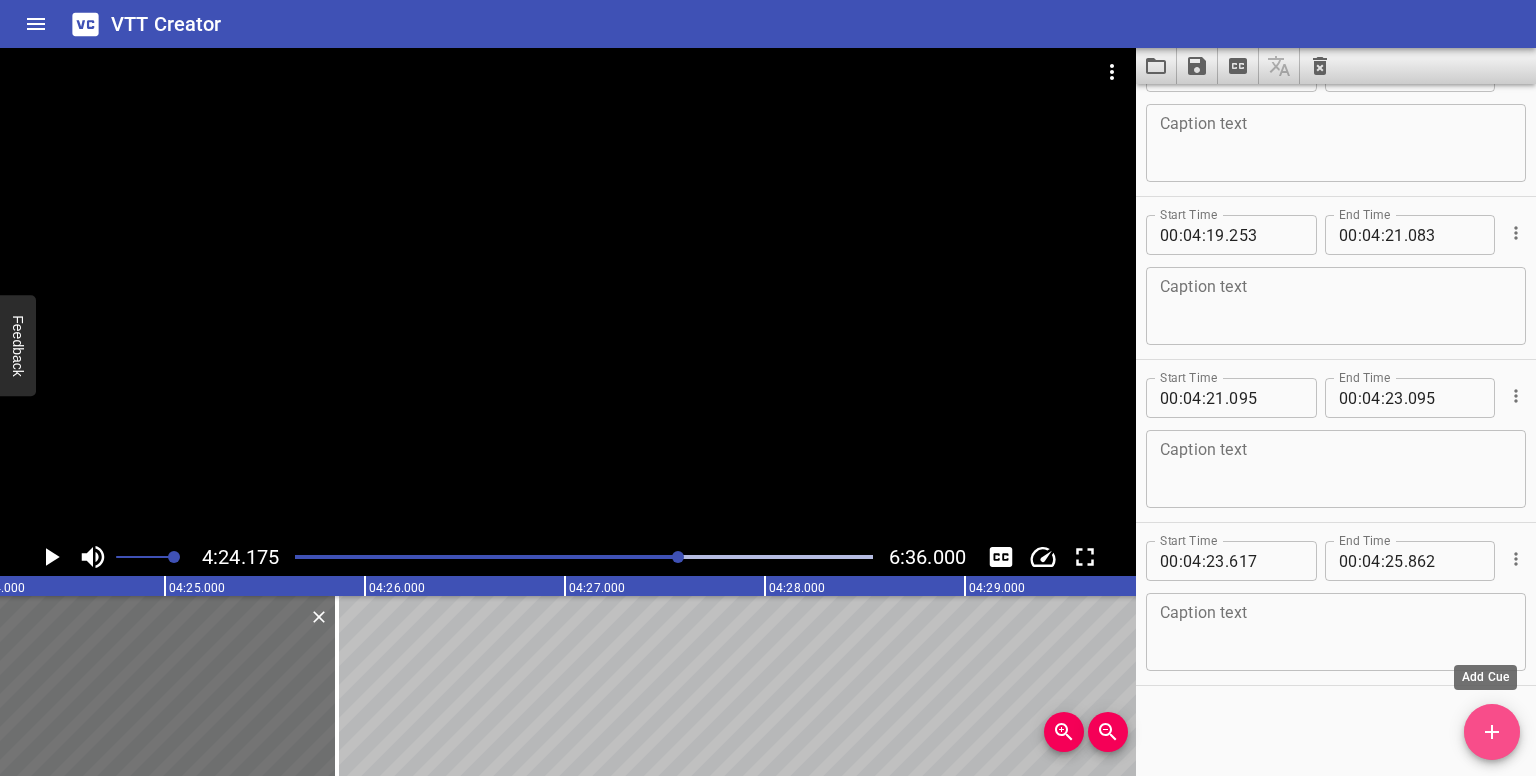 click 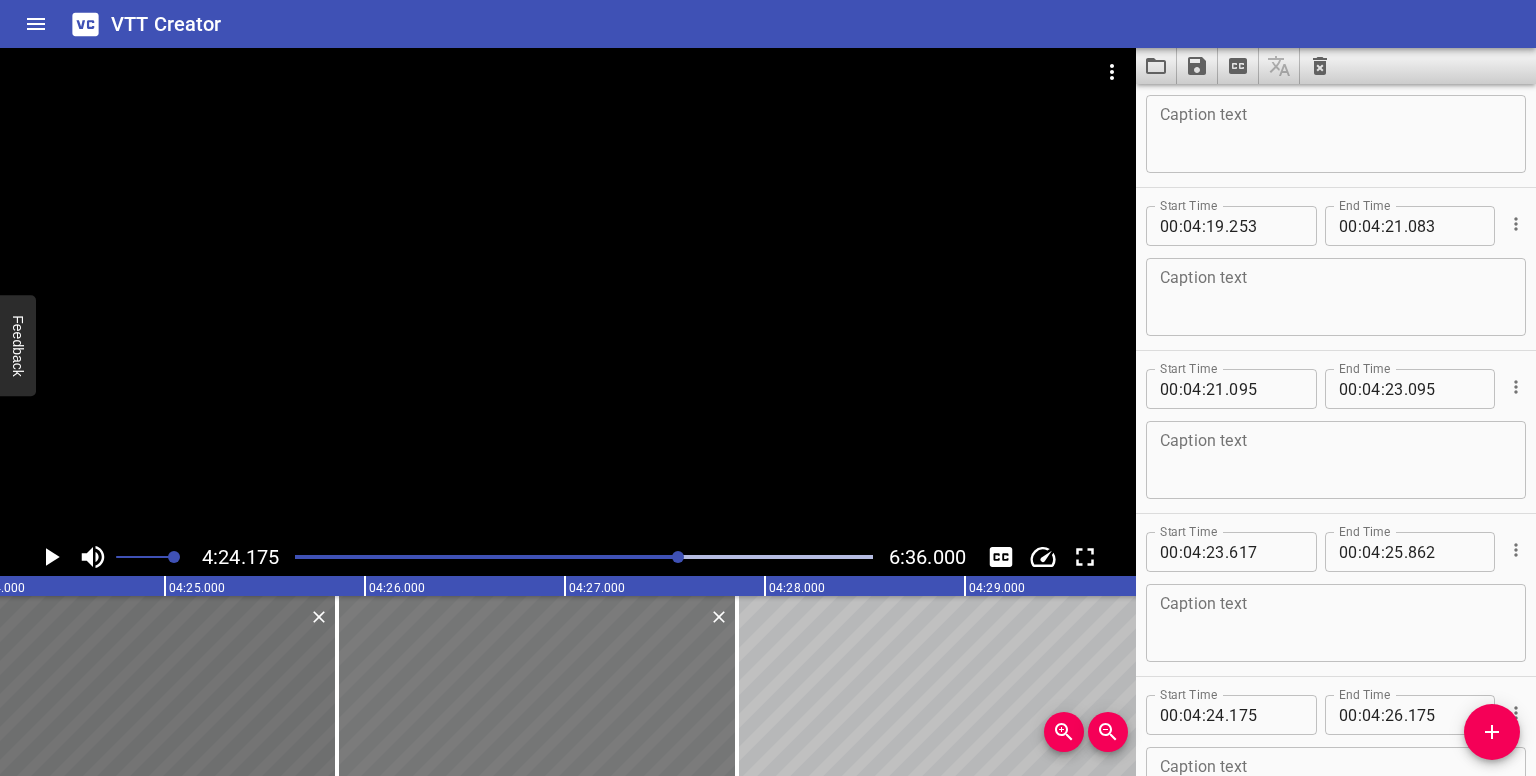 drag, startPoint x: 364, startPoint y: 686, endPoint x: 701, endPoint y: 669, distance: 337.4285 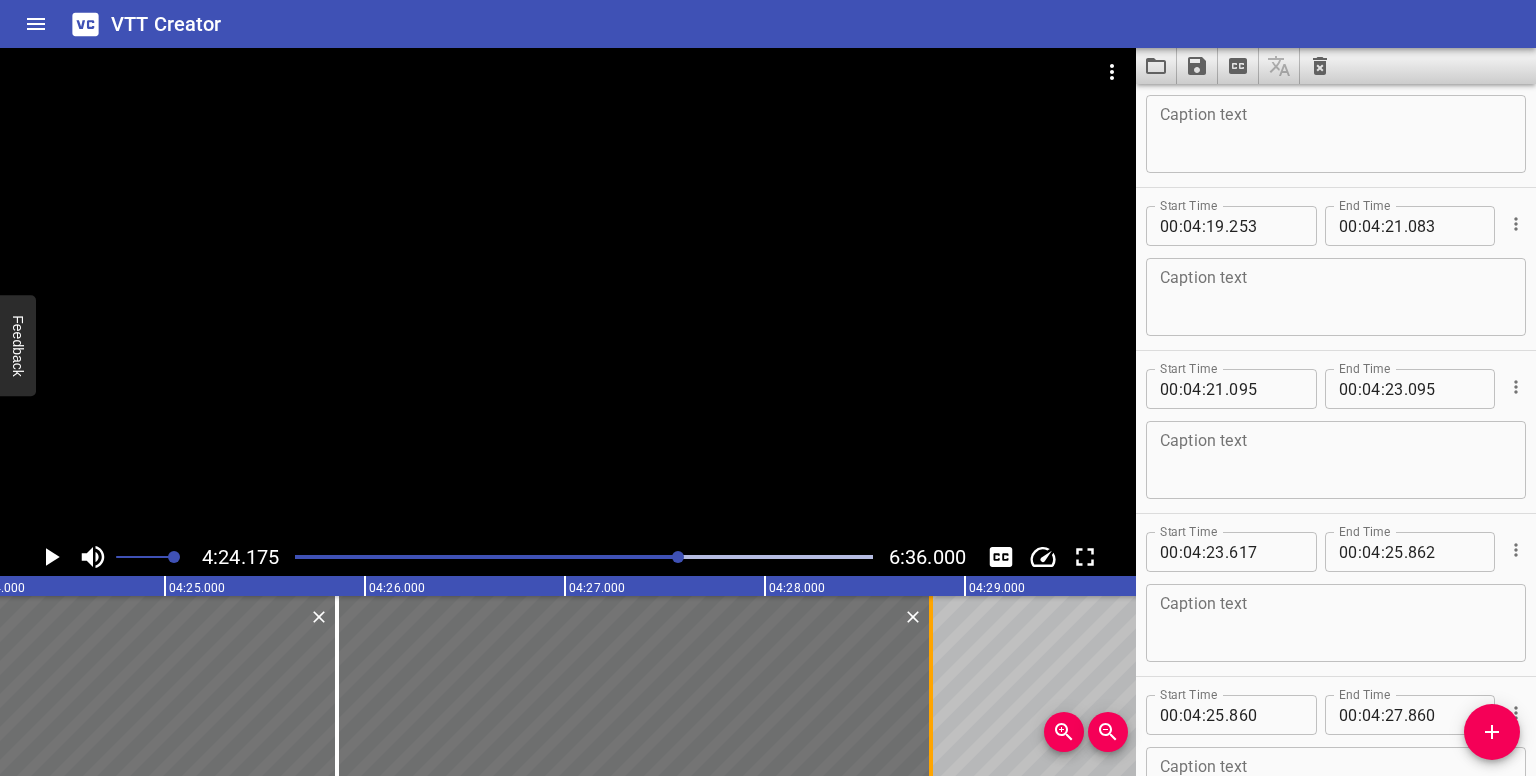 drag, startPoint x: 740, startPoint y: 698, endPoint x: 932, endPoint y: 713, distance: 192.58505 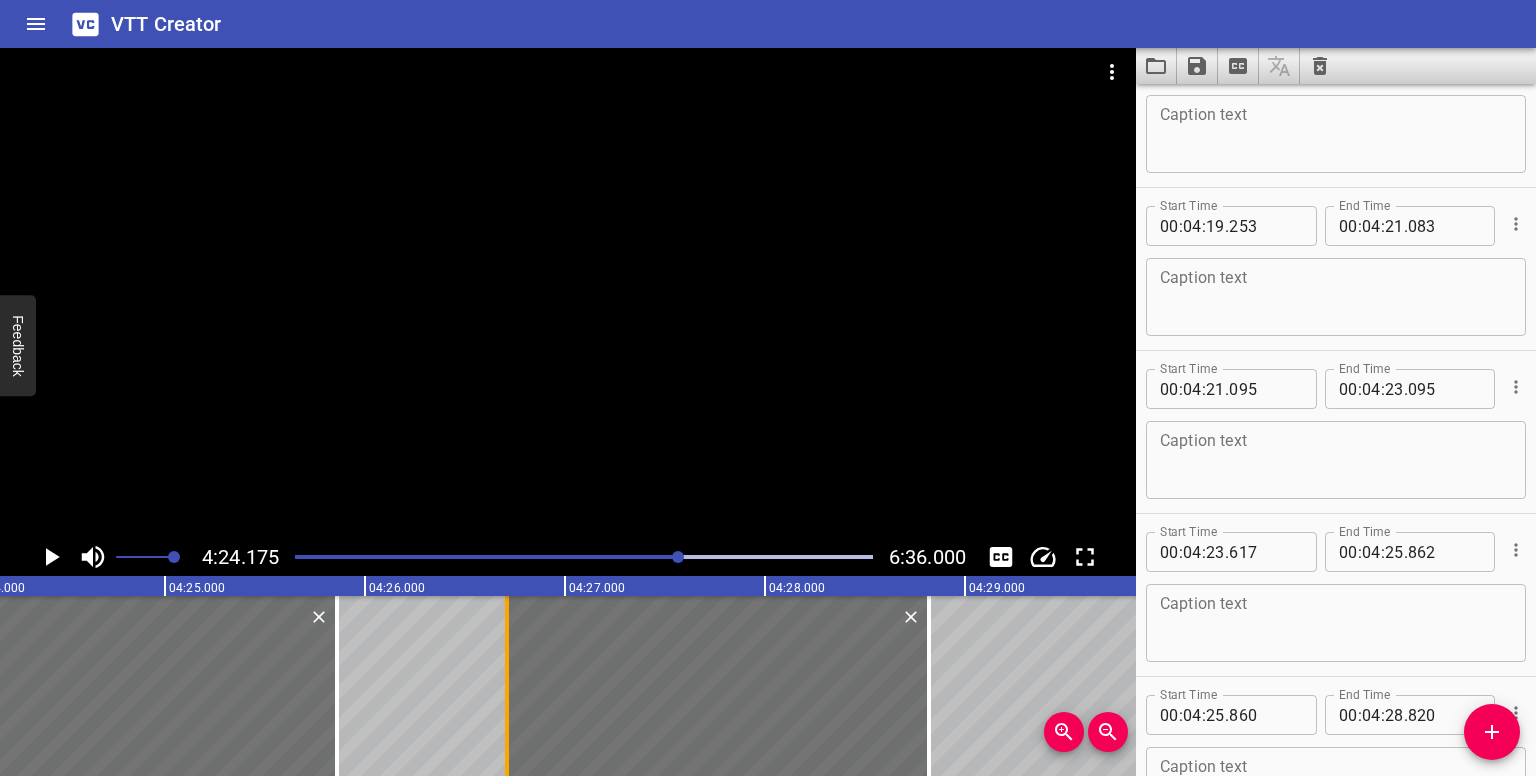 drag, startPoint x: 339, startPoint y: 679, endPoint x: 500, endPoint y: 700, distance: 162.36378 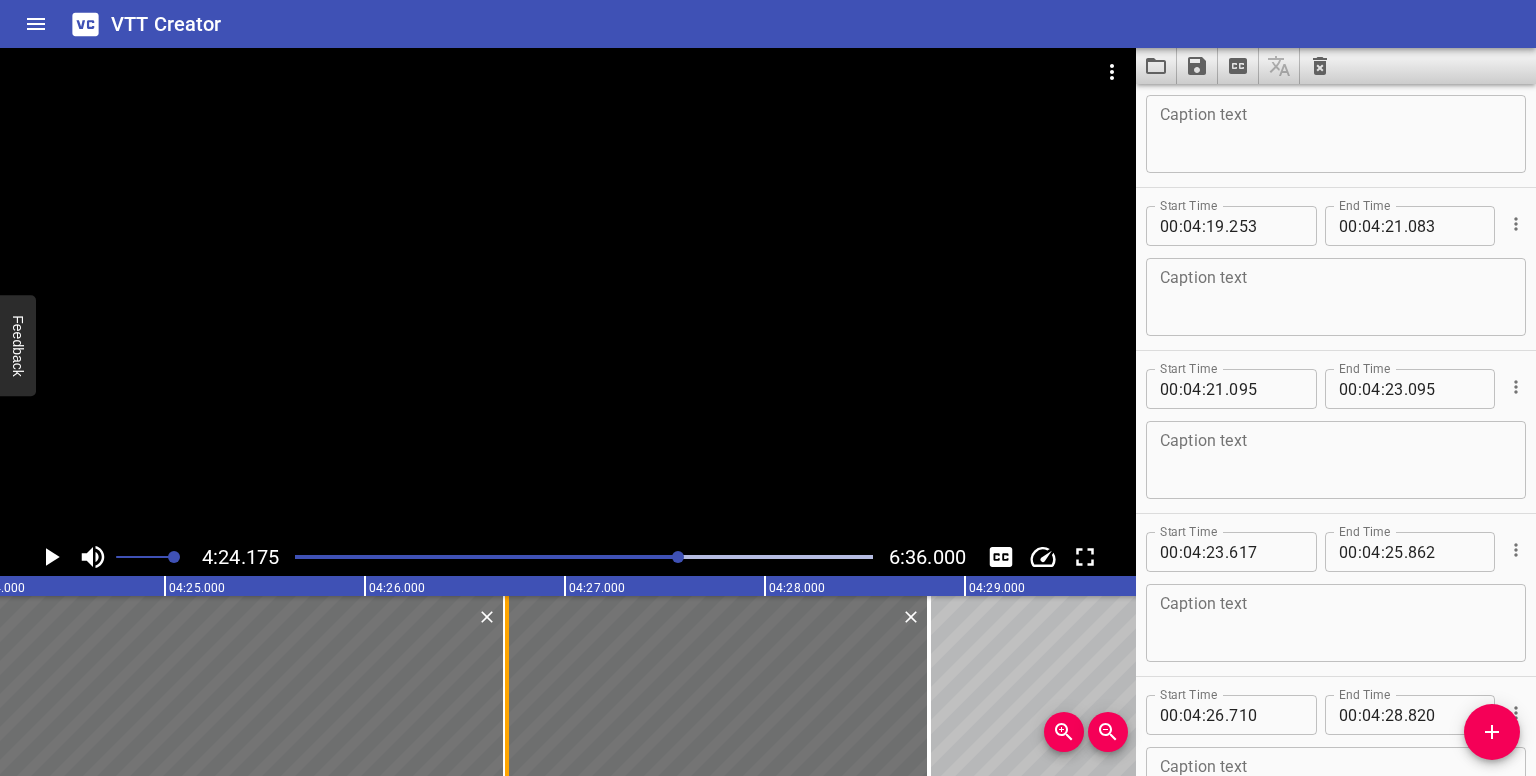 drag, startPoint x: 336, startPoint y: 692, endPoint x: 504, endPoint y: 712, distance: 169.1863 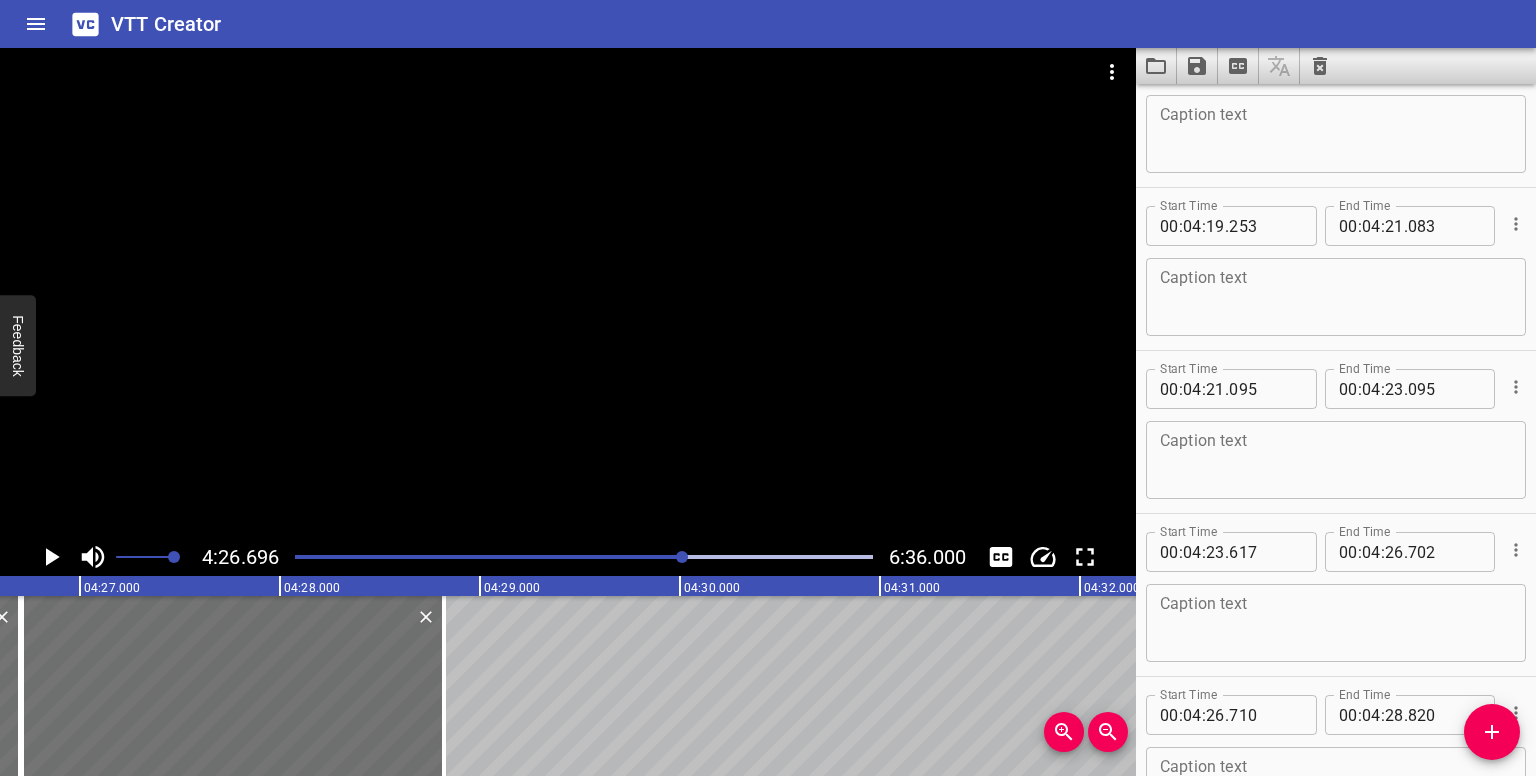 scroll, scrollTop: 0, scrollLeft: 53339, axis: horizontal 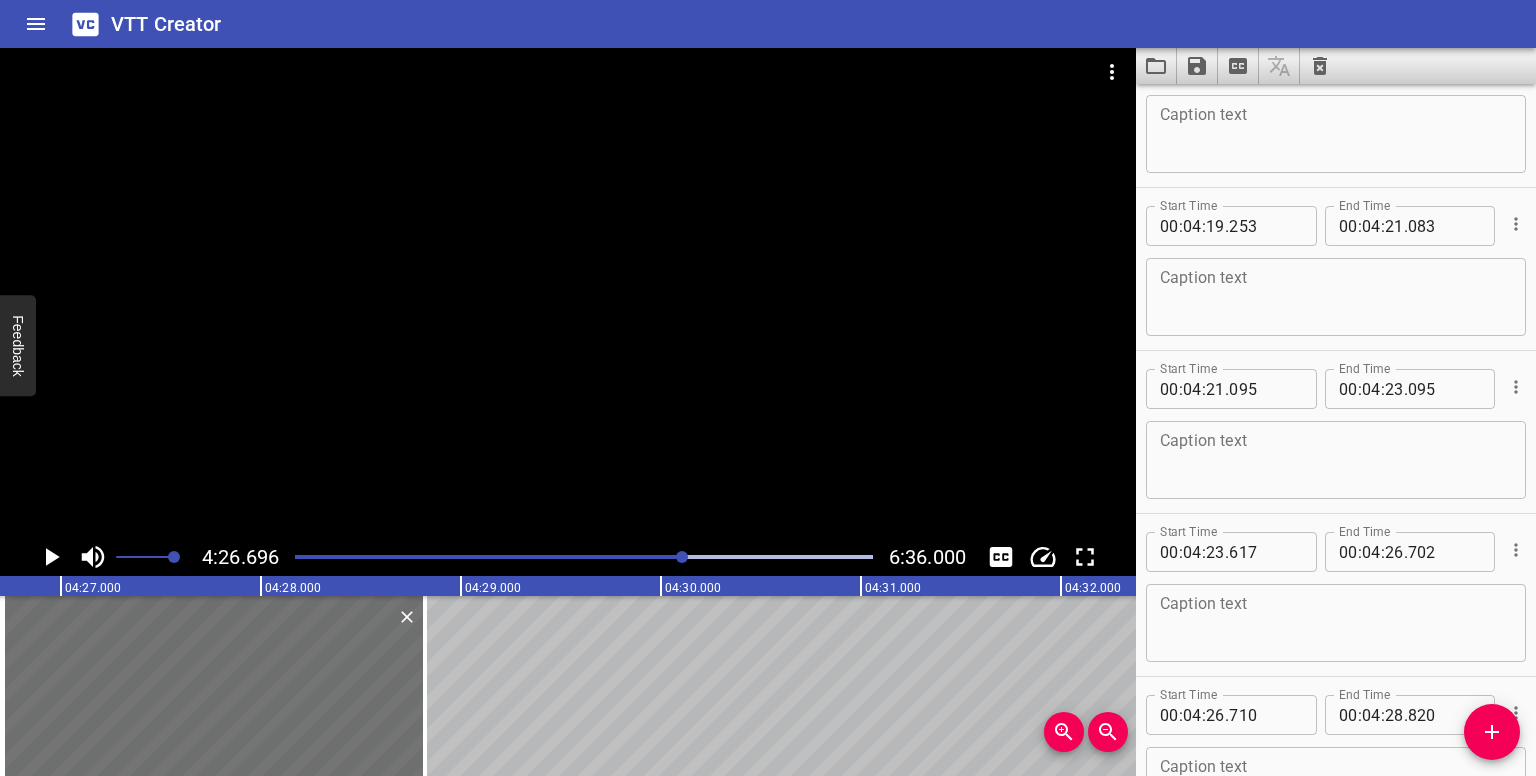 drag, startPoint x: 1495, startPoint y: 725, endPoint x: 1404, endPoint y: 731, distance: 91.197586 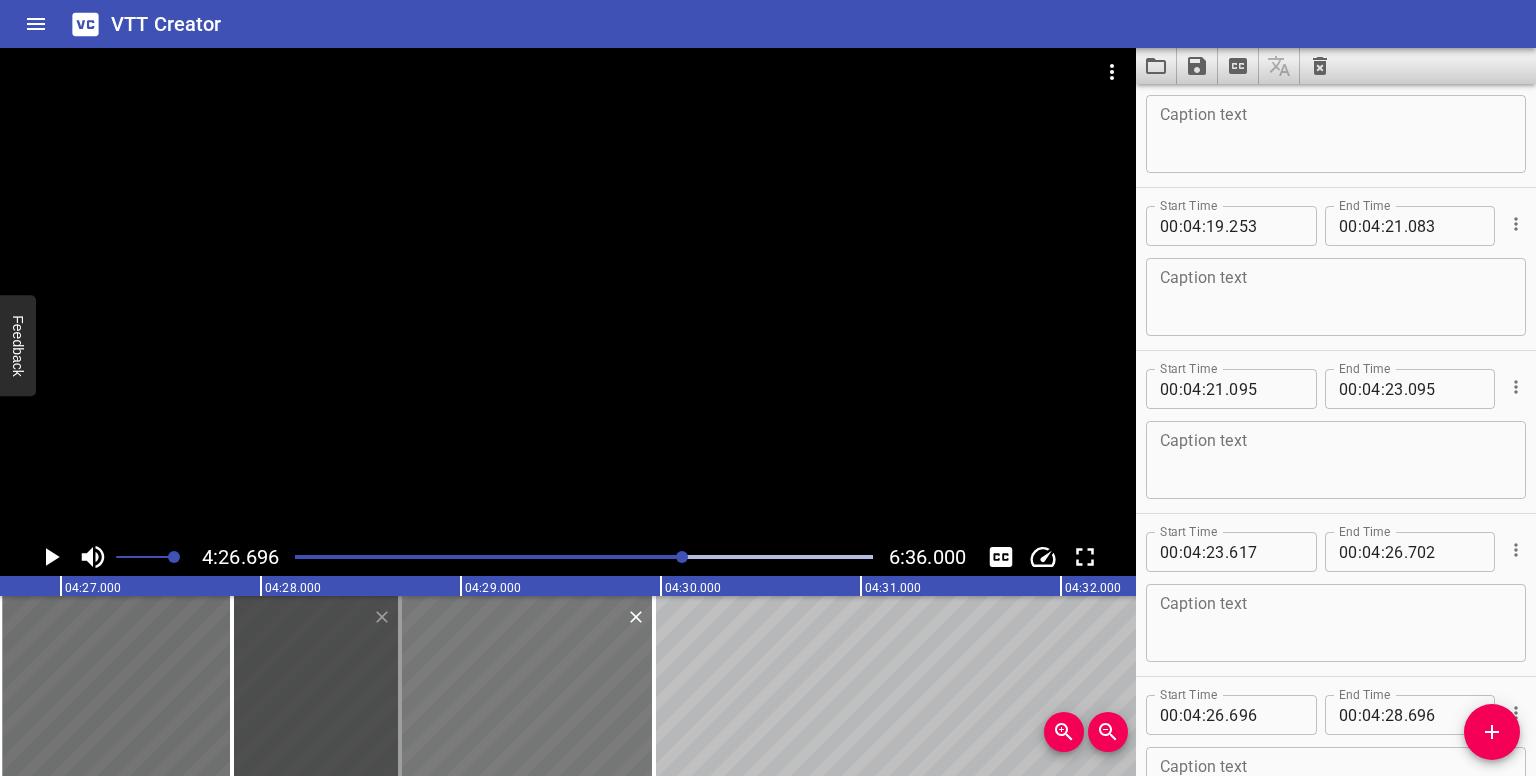 drag, startPoint x: 206, startPoint y: 713, endPoint x: 435, endPoint y: 724, distance: 229.26404 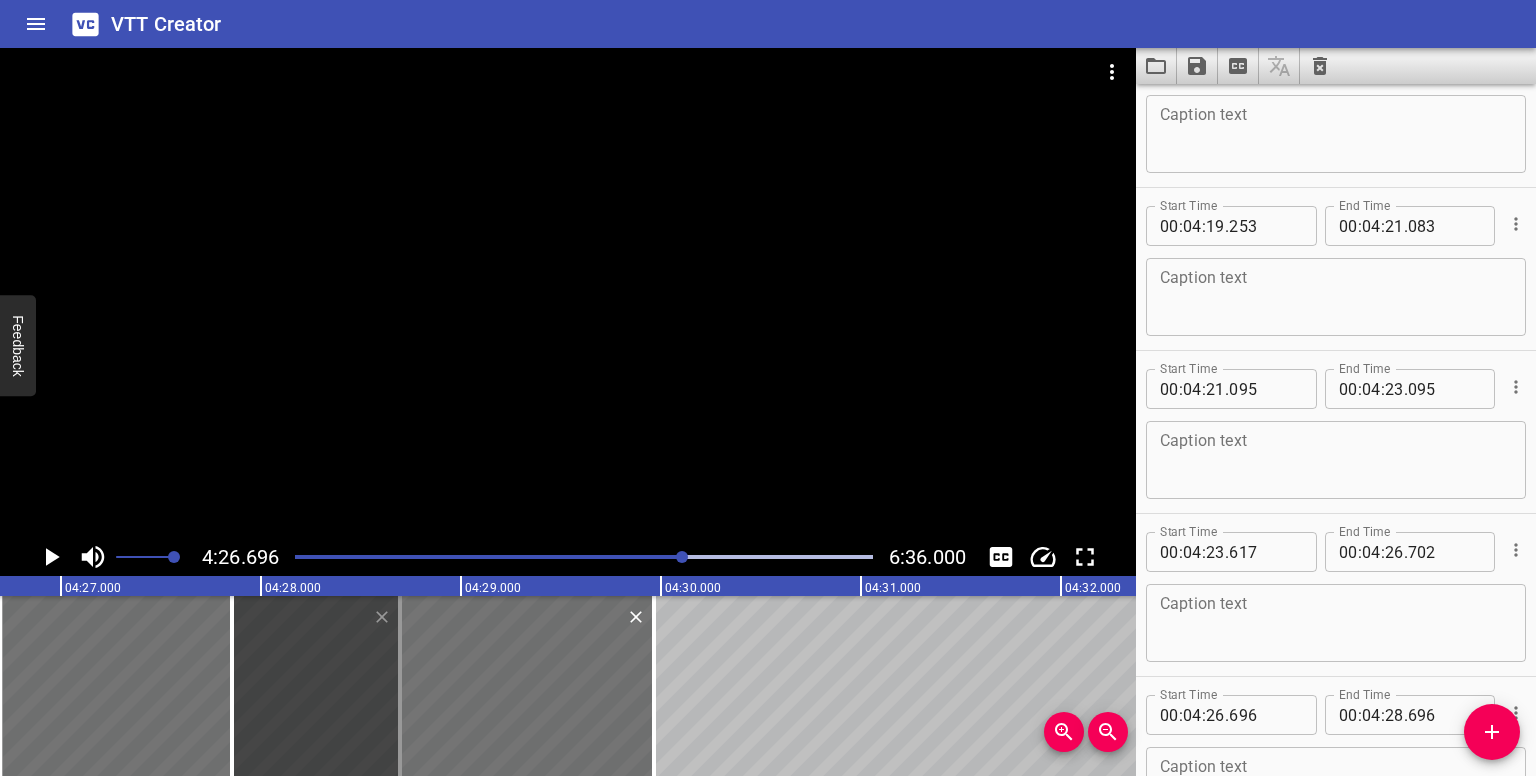 click at bounding box center [682, 557] 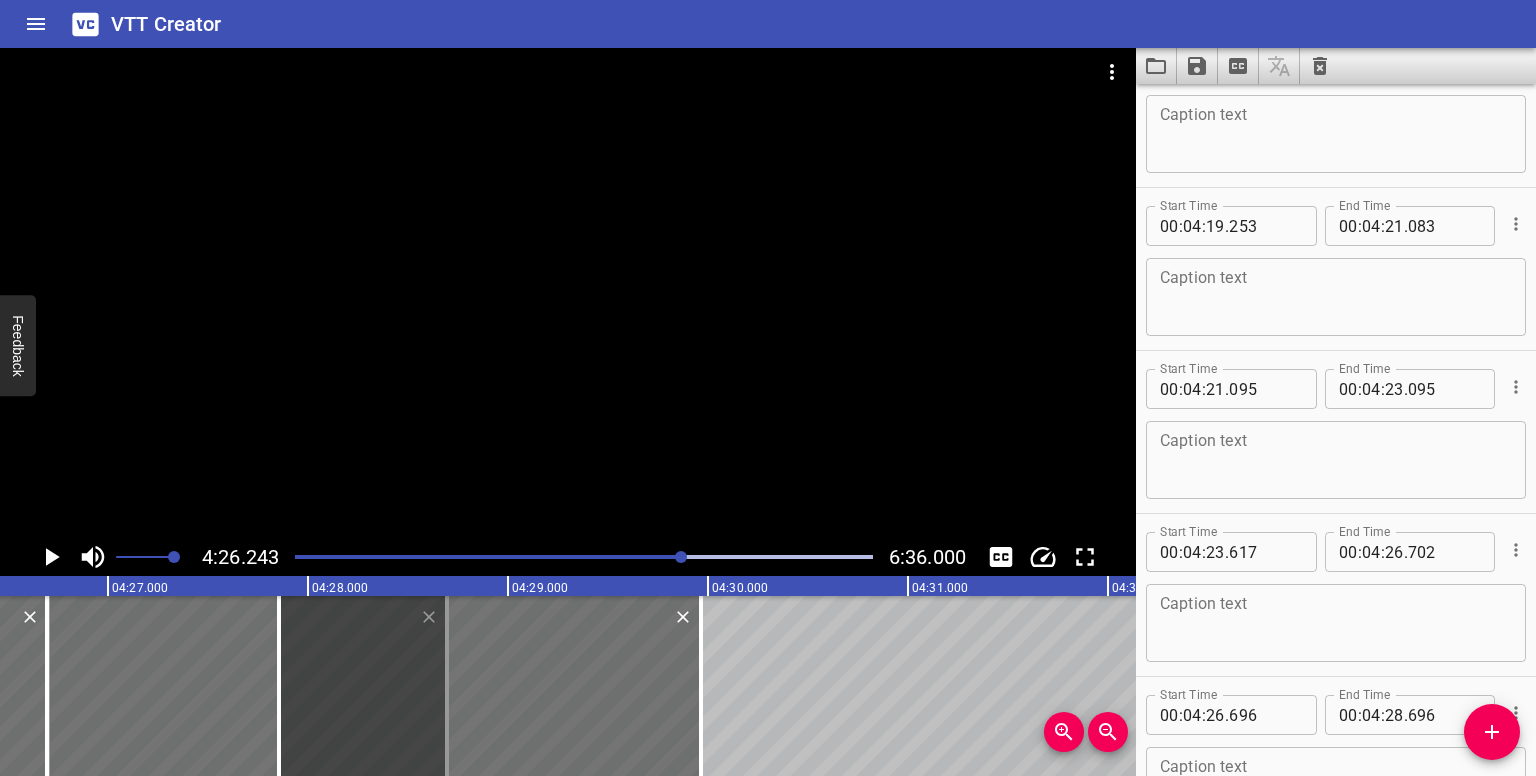 scroll, scrollTop: 0, scrollLeft: 53248, axis: horizontal 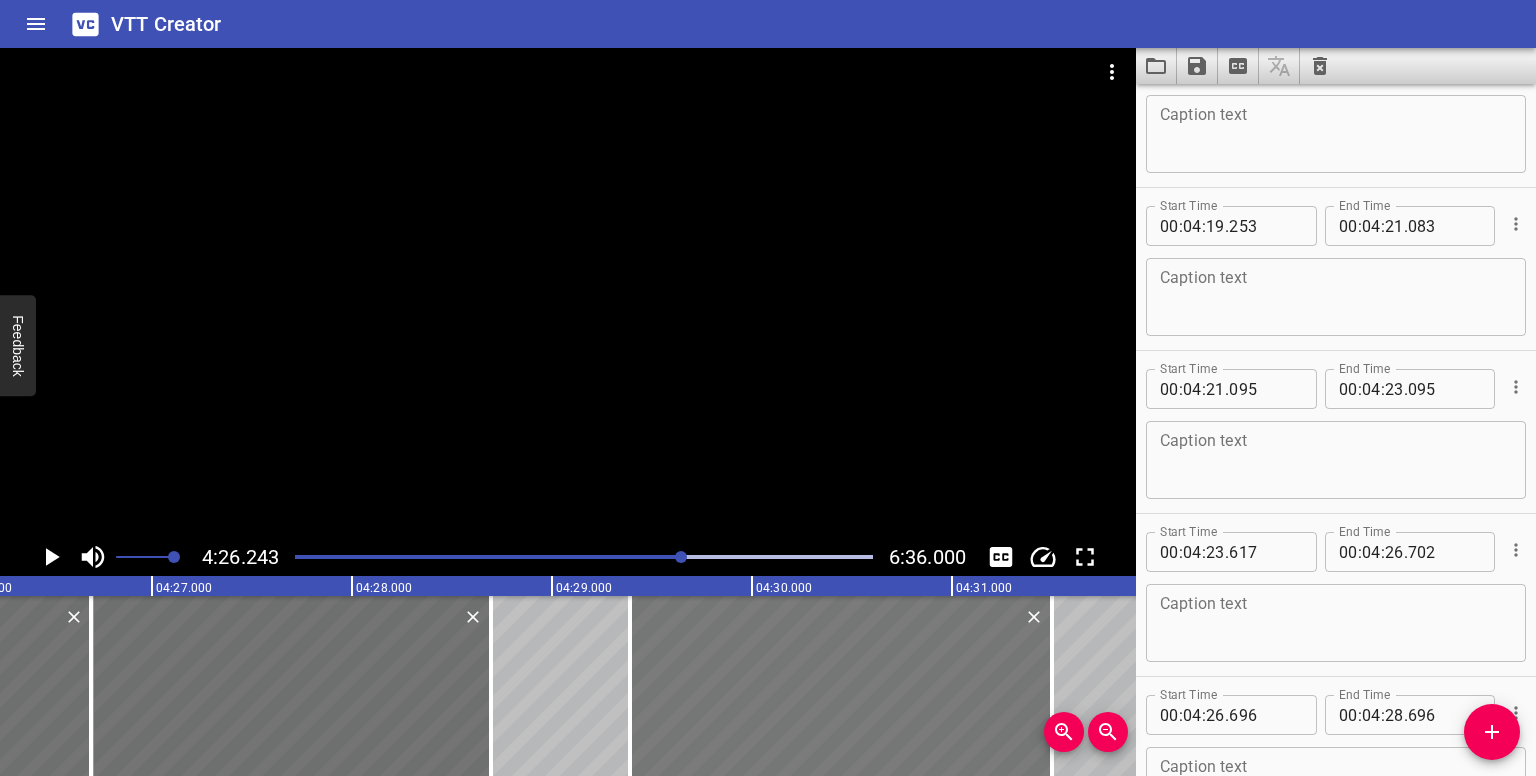 drag, startPoint x: 468, startPoint y: 733, endPoint x: 768, endPoint y: 716, distance: 300.4813 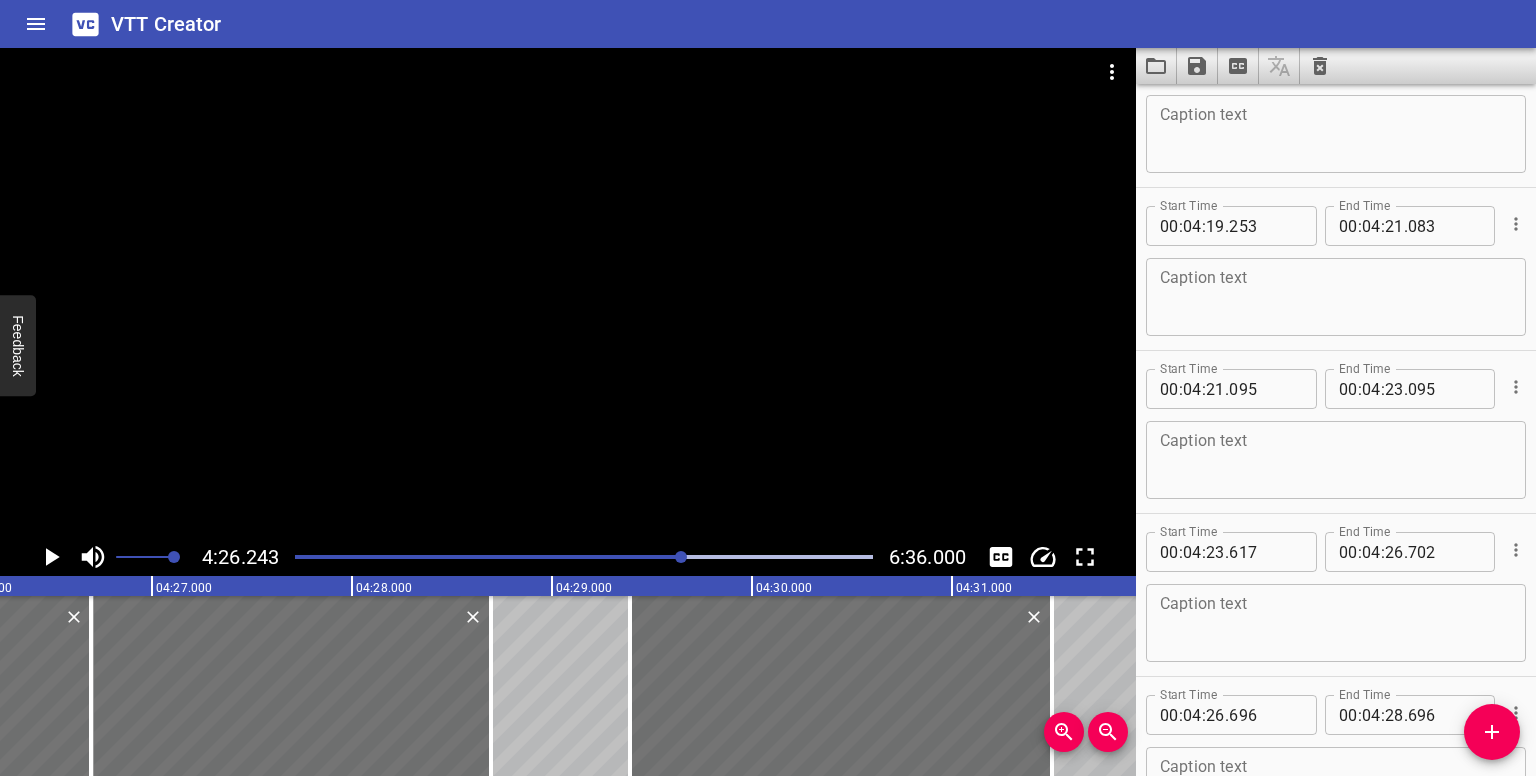 click at bounding box center (681, 557) 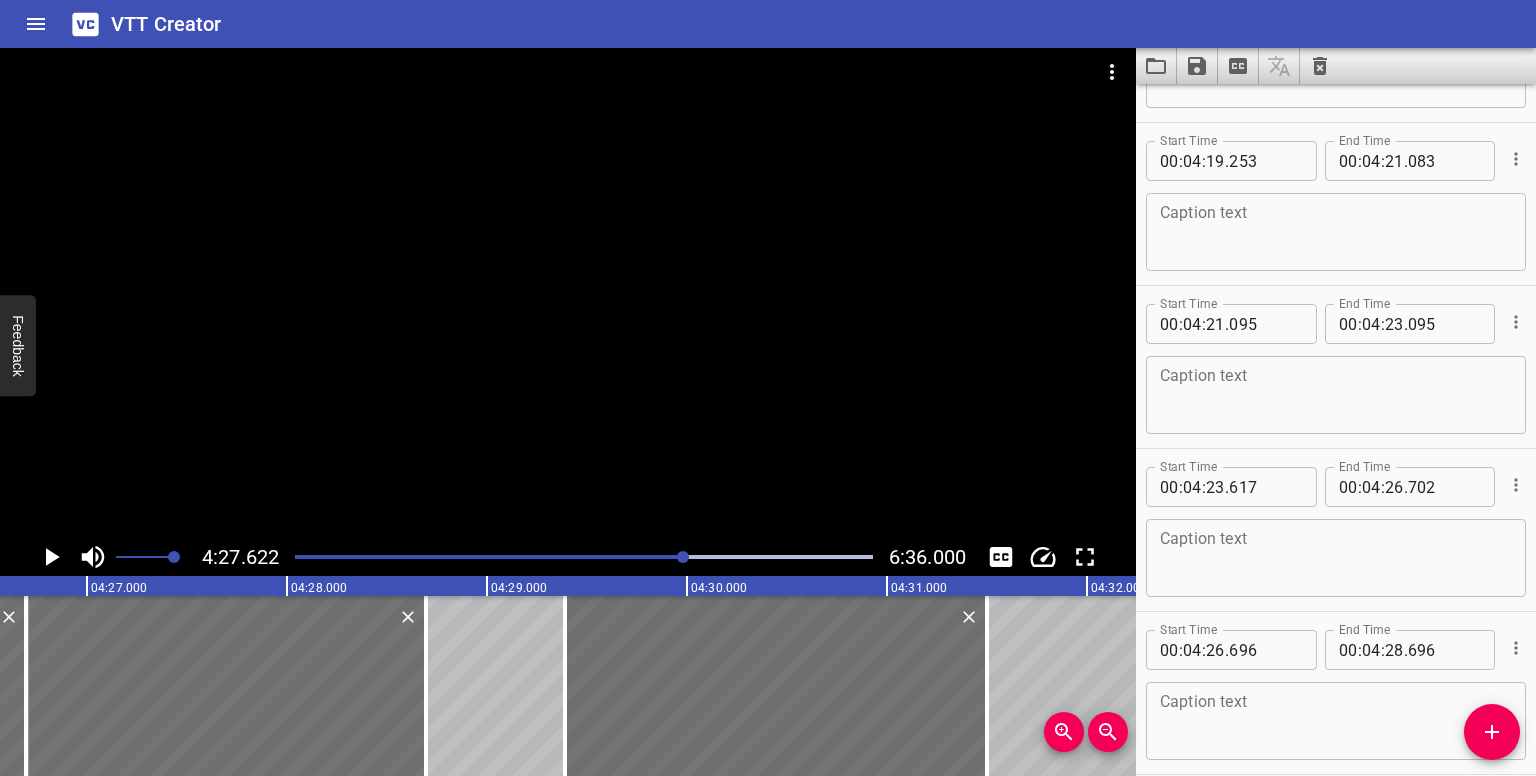scroll, scrollTop: 14927, scrollLeft: 0, axis: vertical 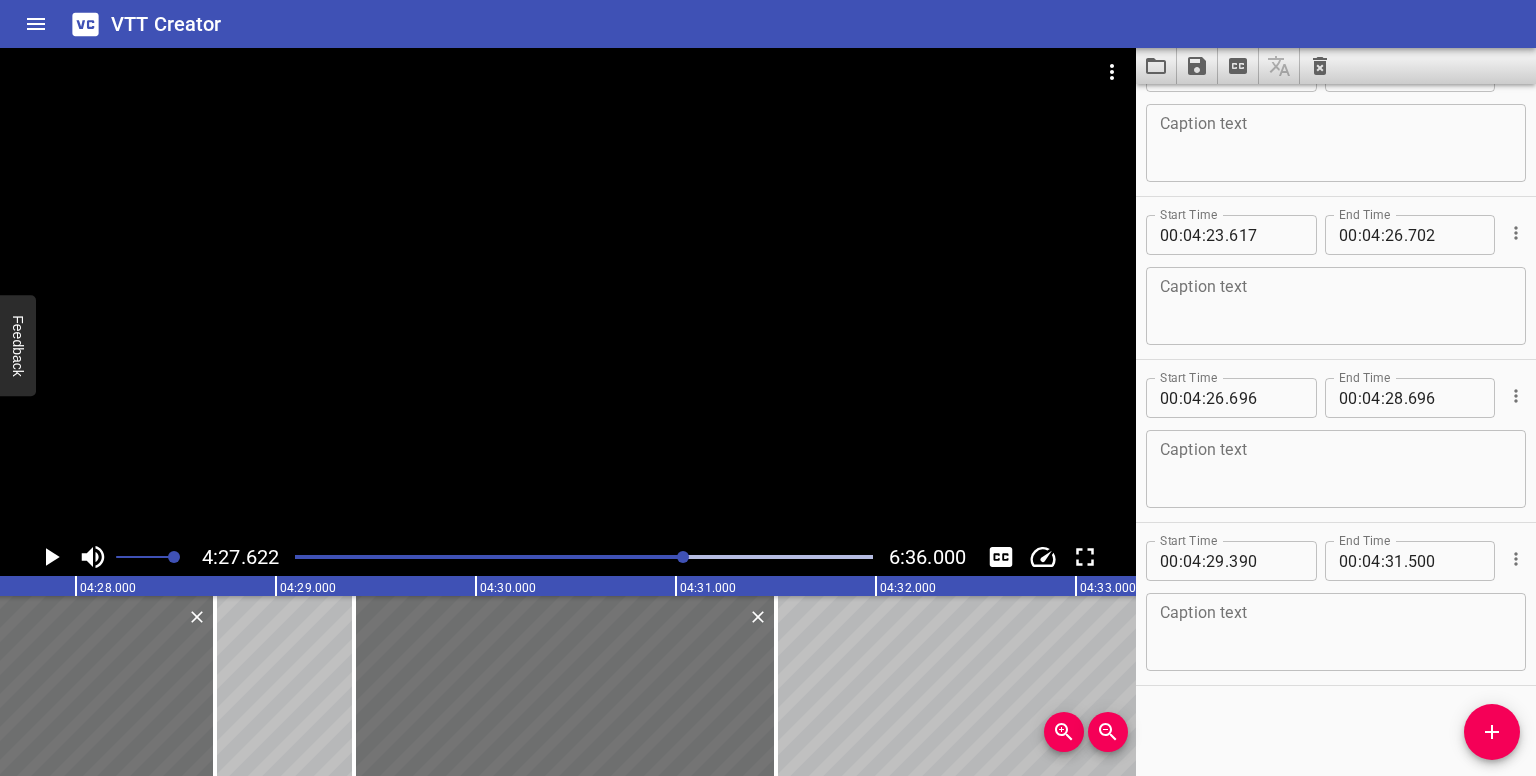 click at bounding box center [683, 557] 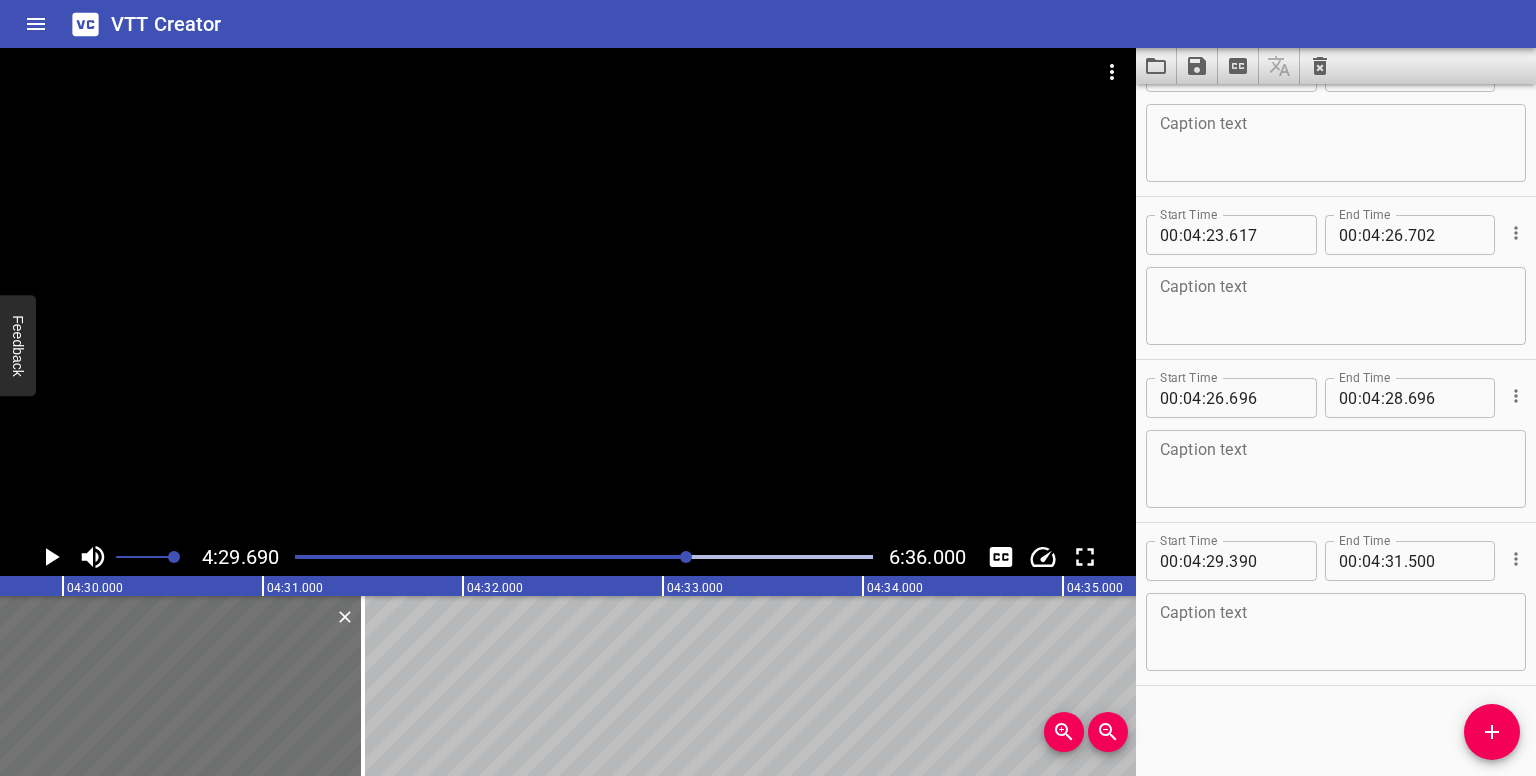 click at bounding box center [686, 557] 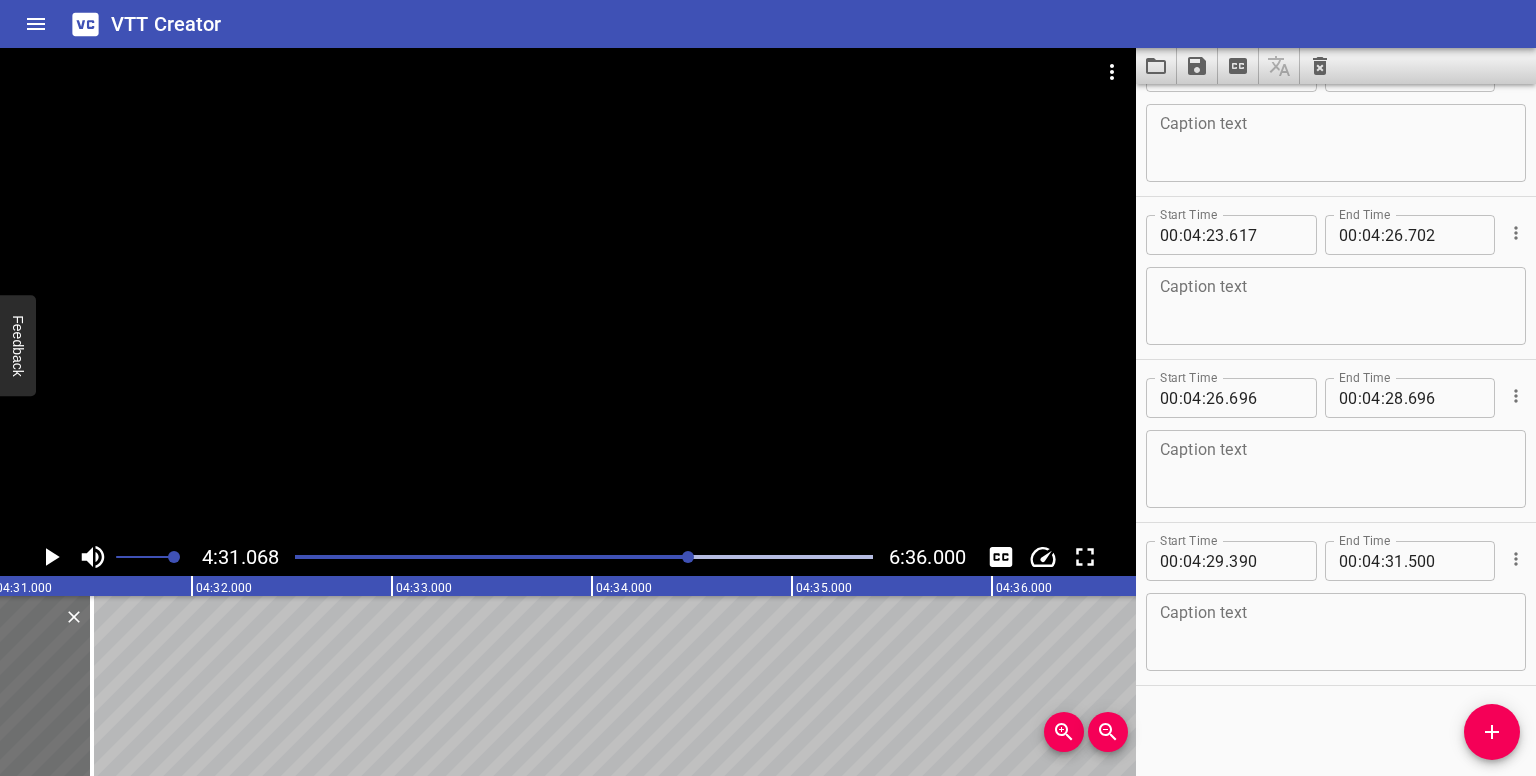 scroll, scrollTop: 0, scrollLeft: 54213, axis: horizontal 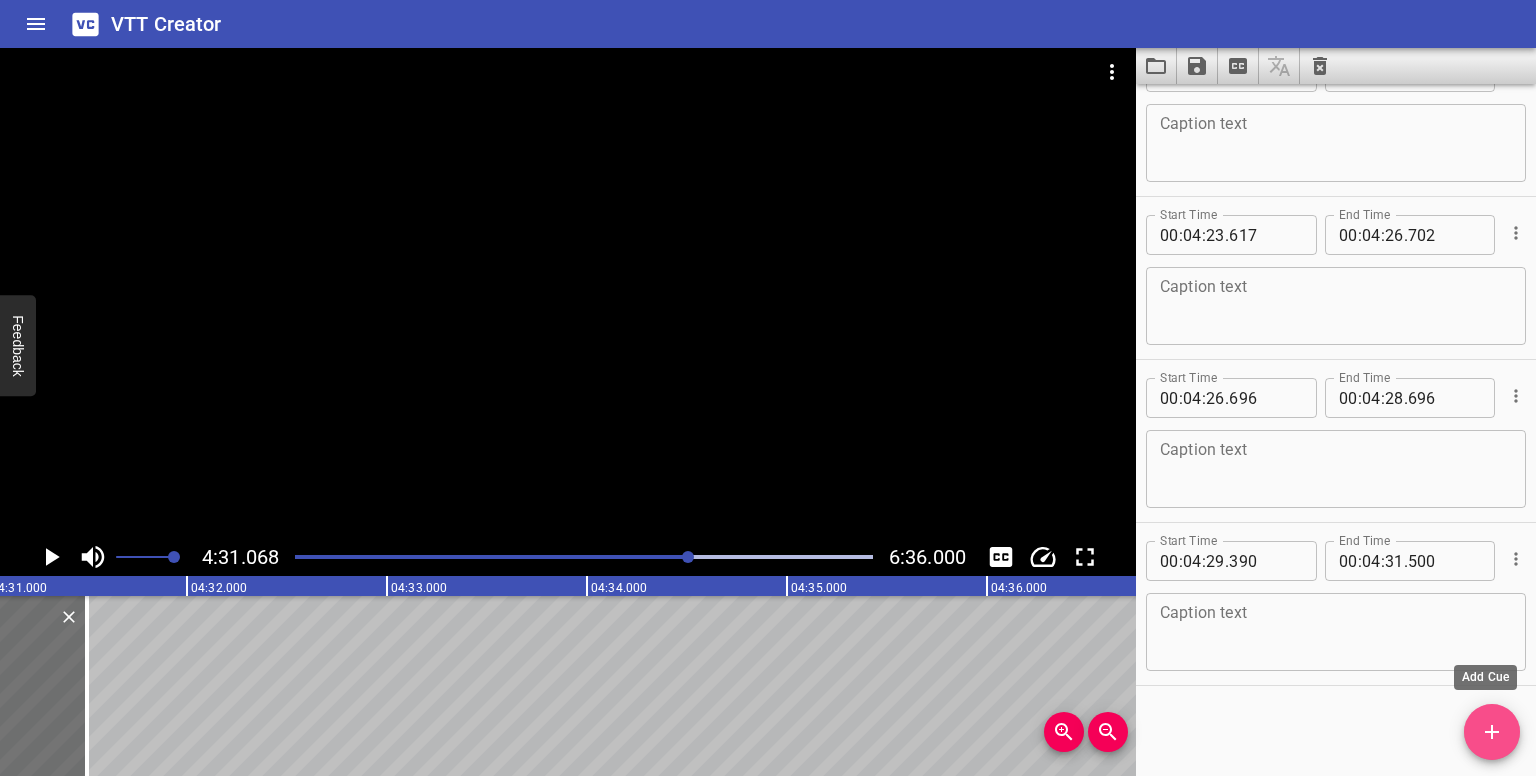 click at bounding box center (1492, 732) 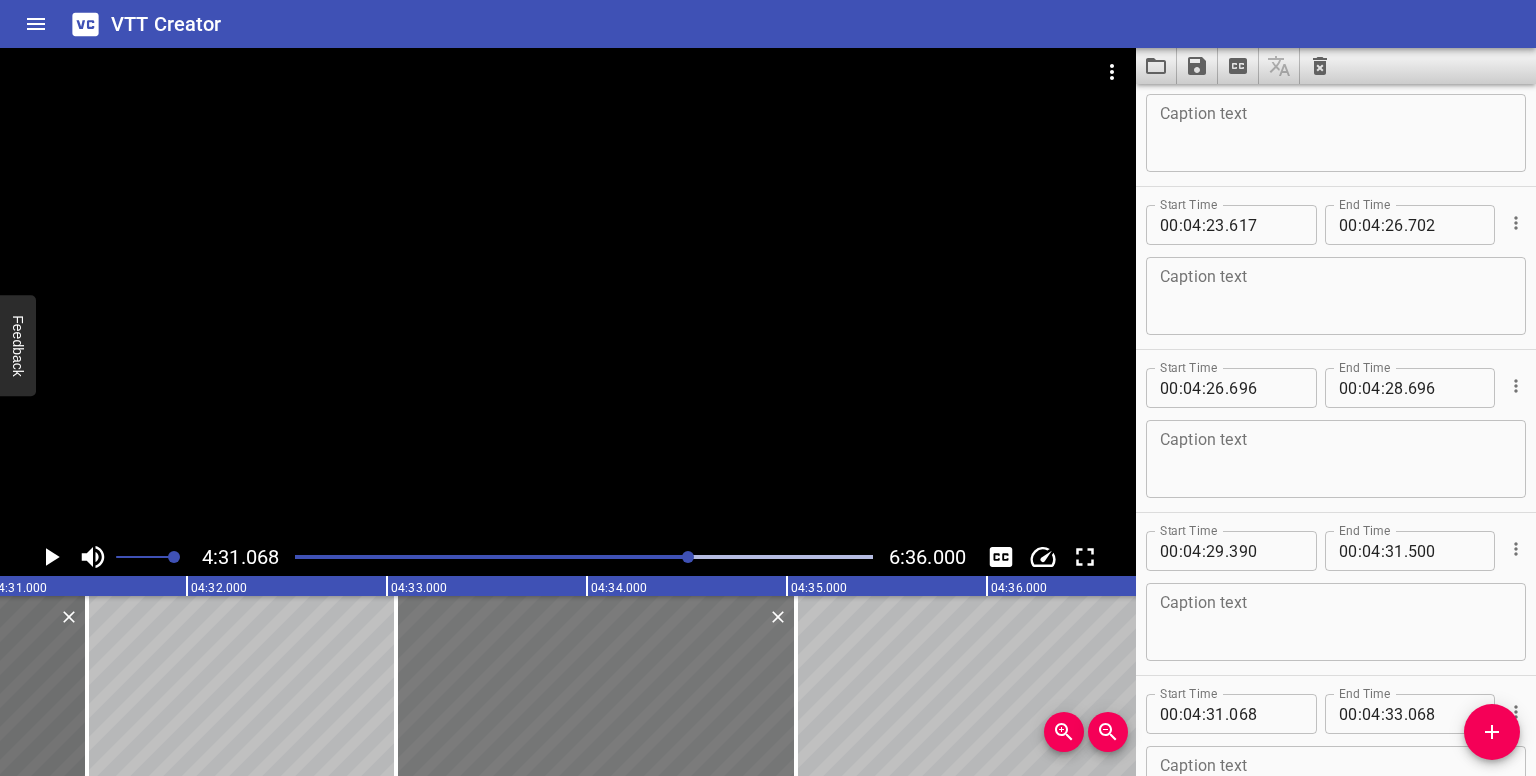 drag, startPoint x: 317, startPoint y: 698, endPoint x: 701, endPoint y: 673, distance: 384.81293 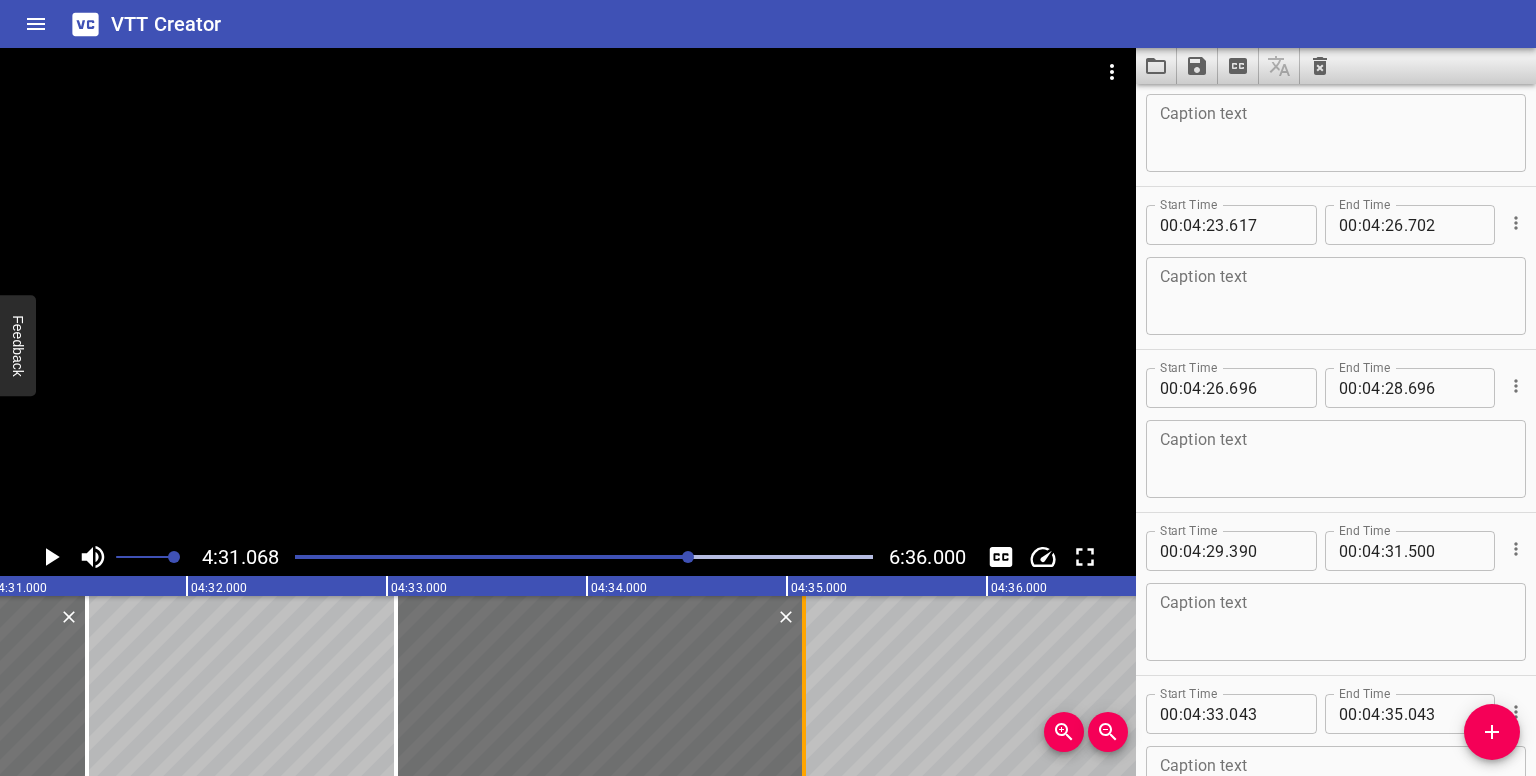 drag, startPoint x: 792, startPoint y: 673, endPoint x: 800, endPoint y: 701, distance: 29.12044 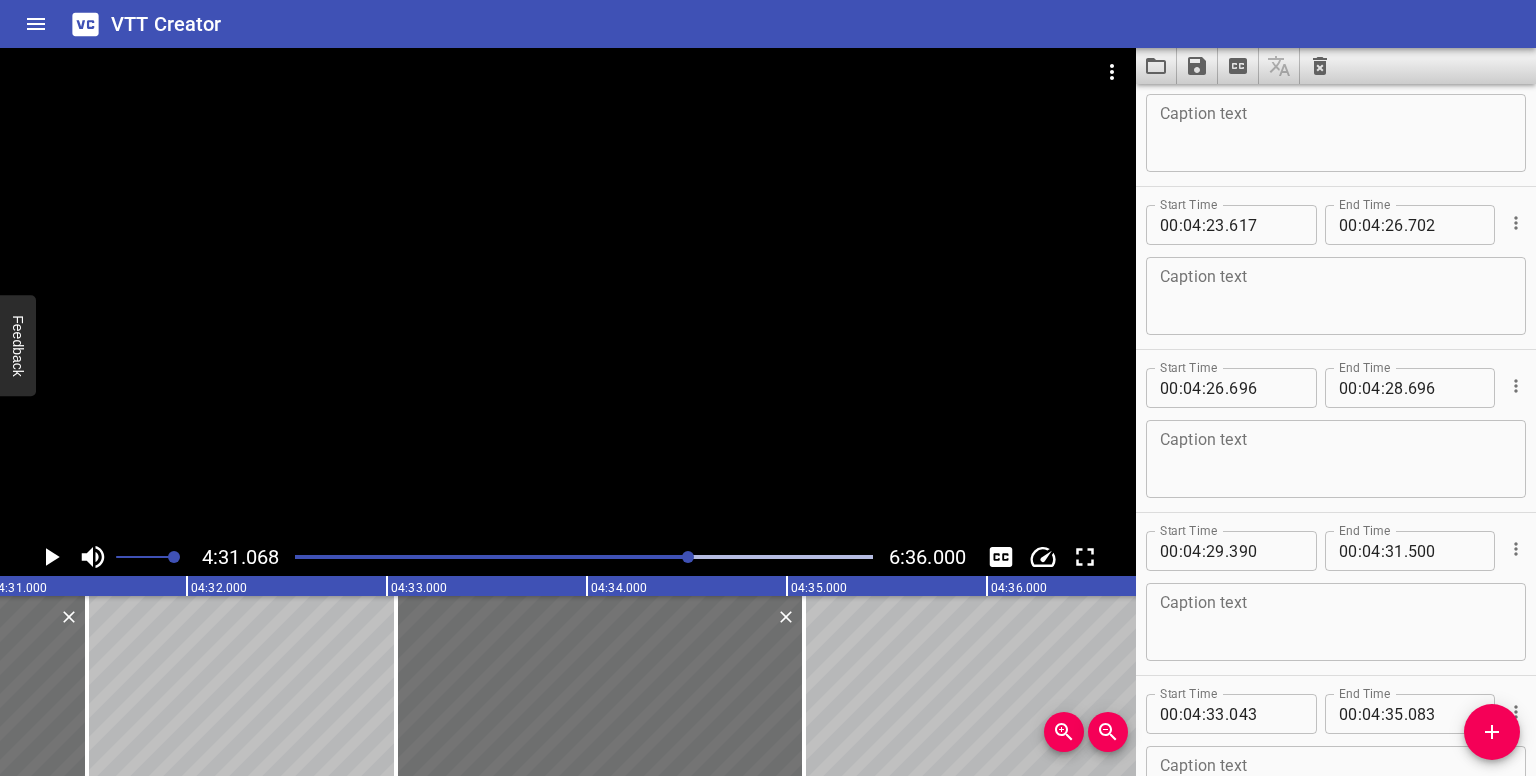 click at bounding box center (688, 557) 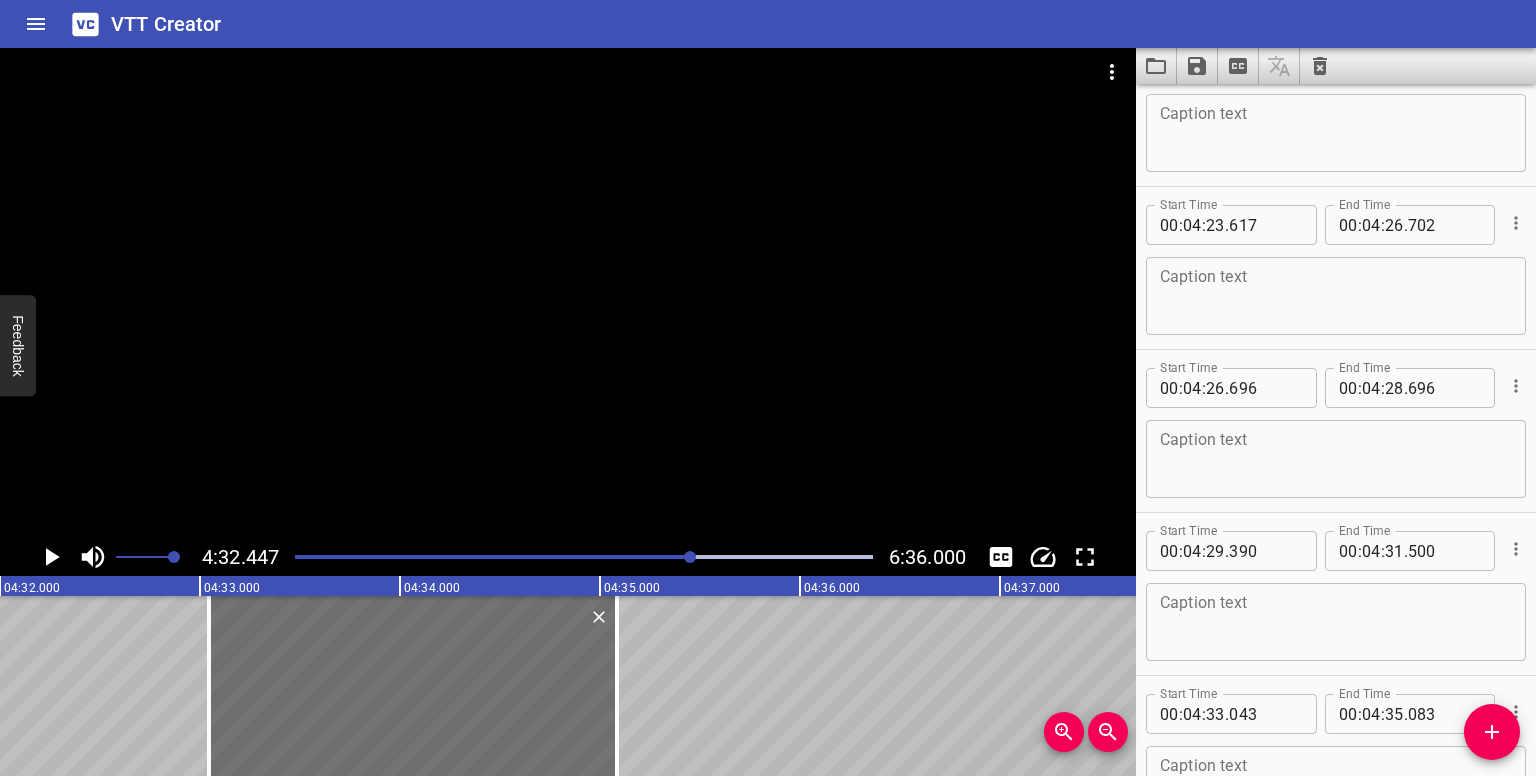 scroll, scrollTop: 0, scrollLeft: 54489, axis: horizontal 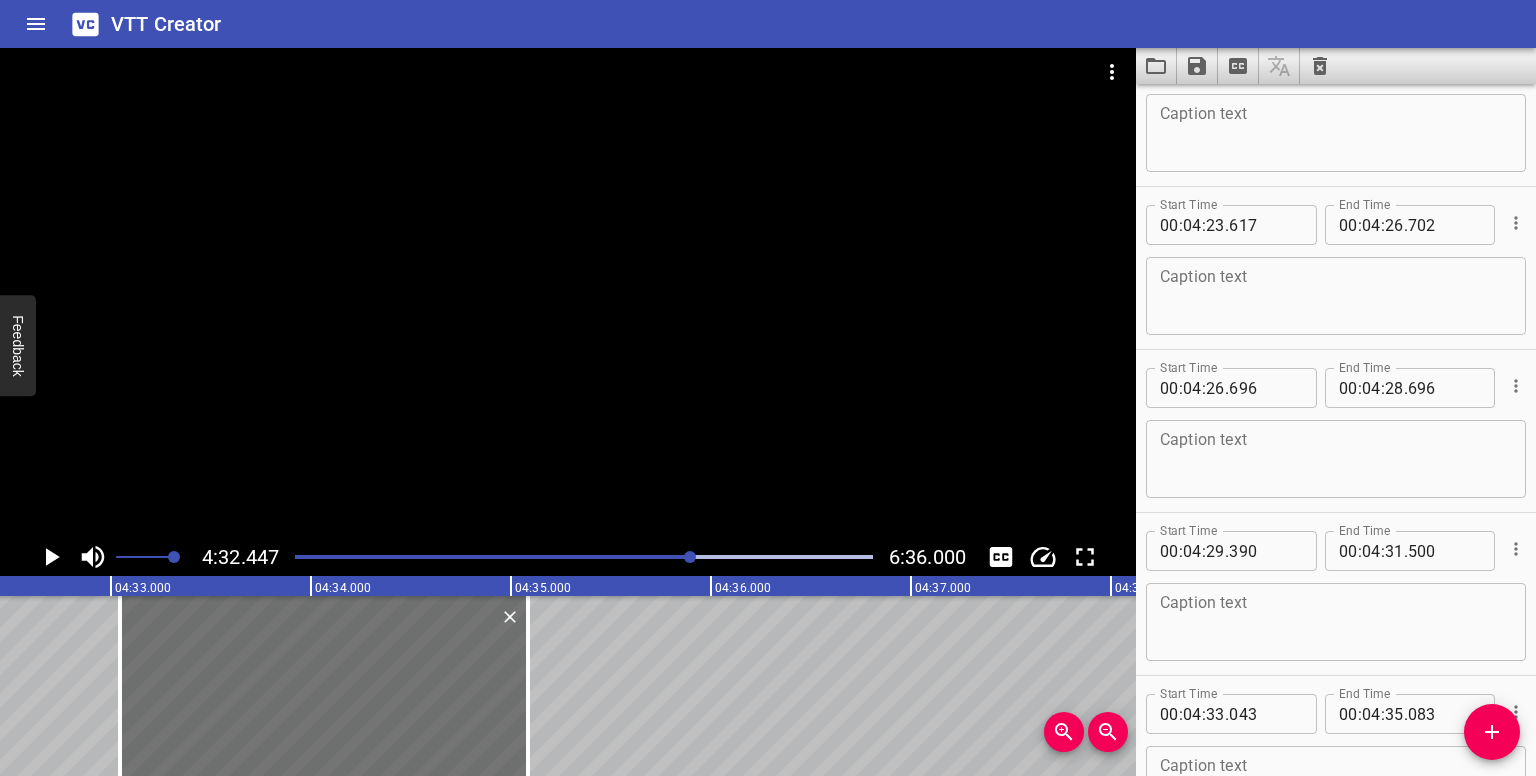 click at bounding box center (690, 557) 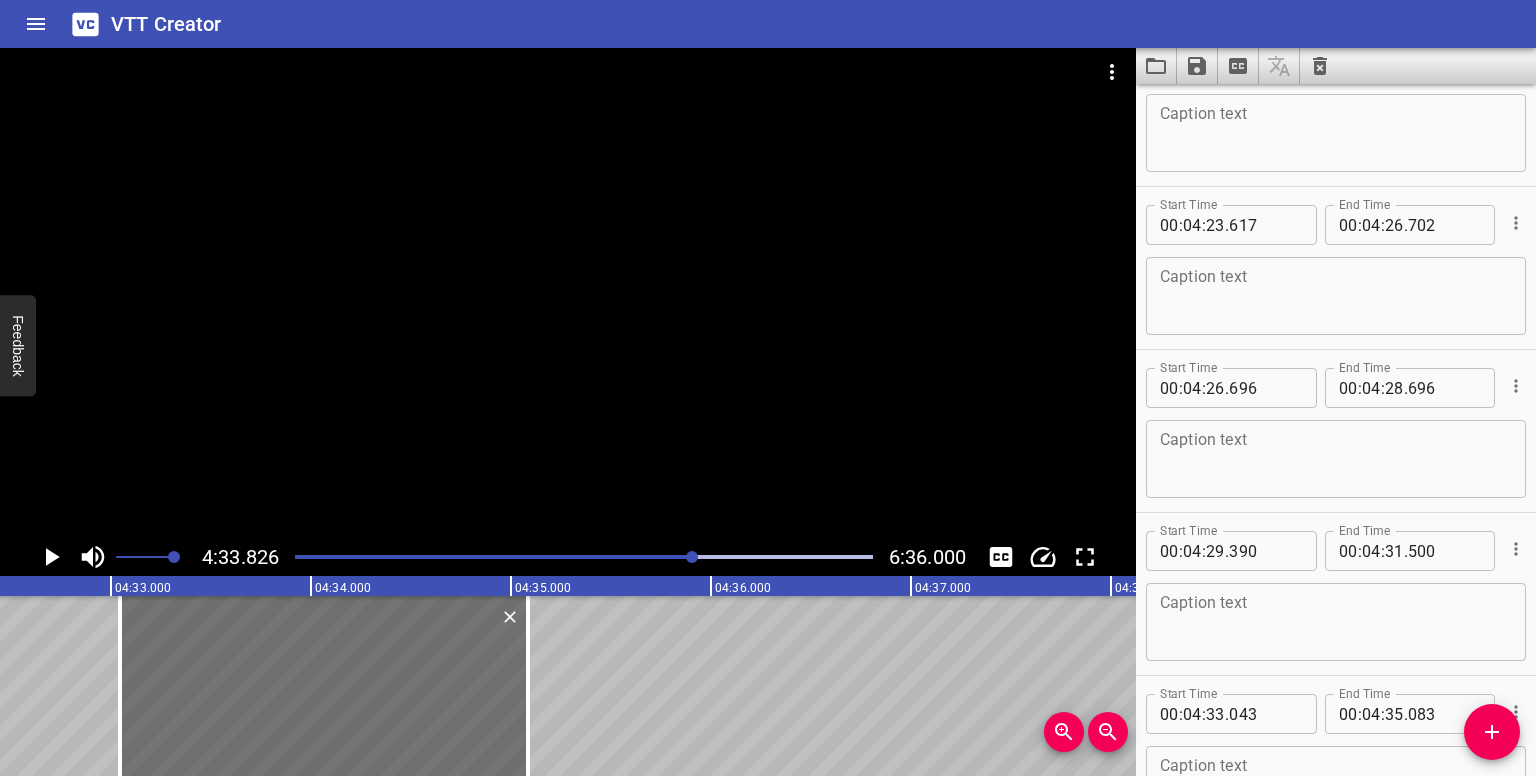 scroll, scrollTop: 15210, scrollLeft: 0, axis: vertical 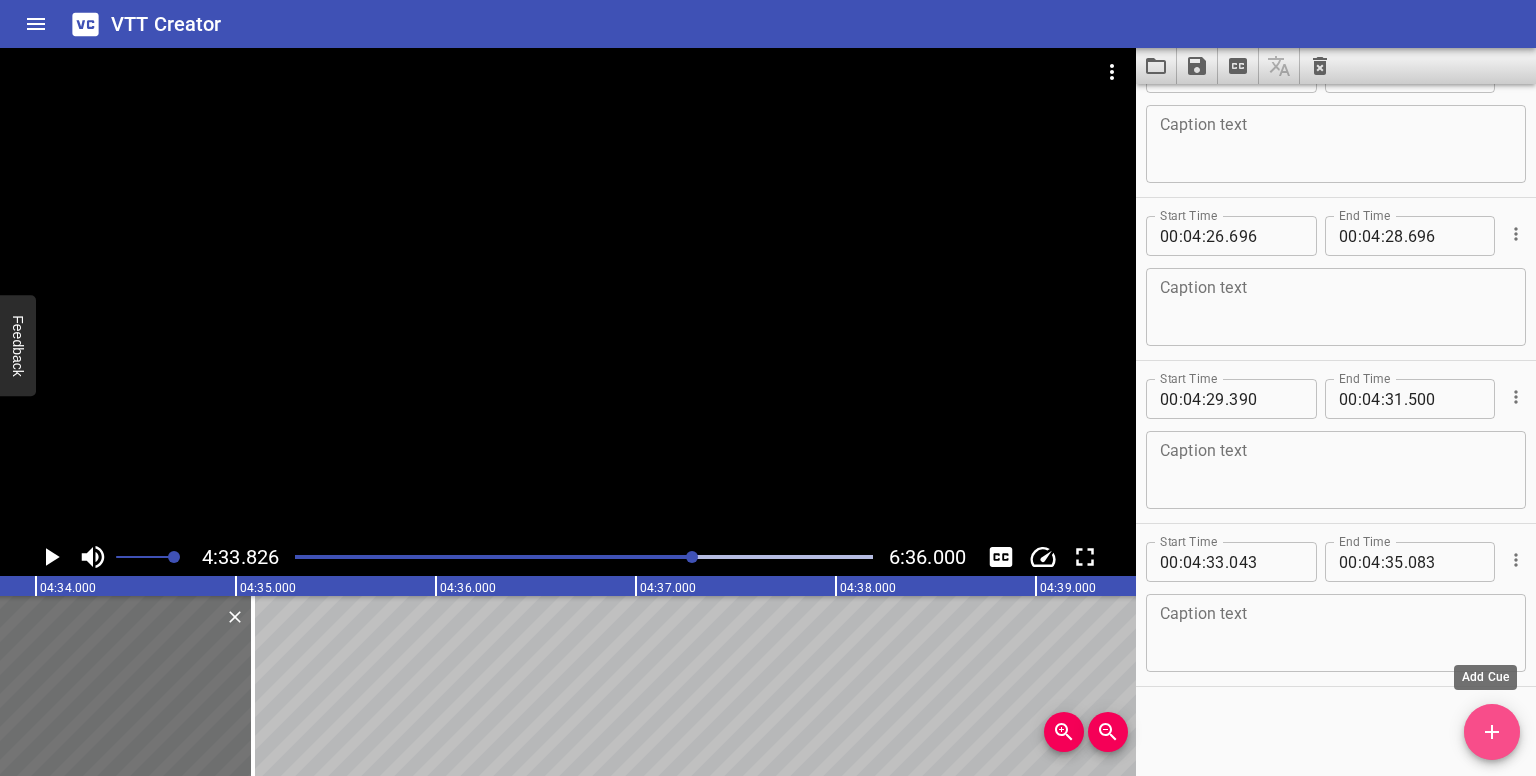 click 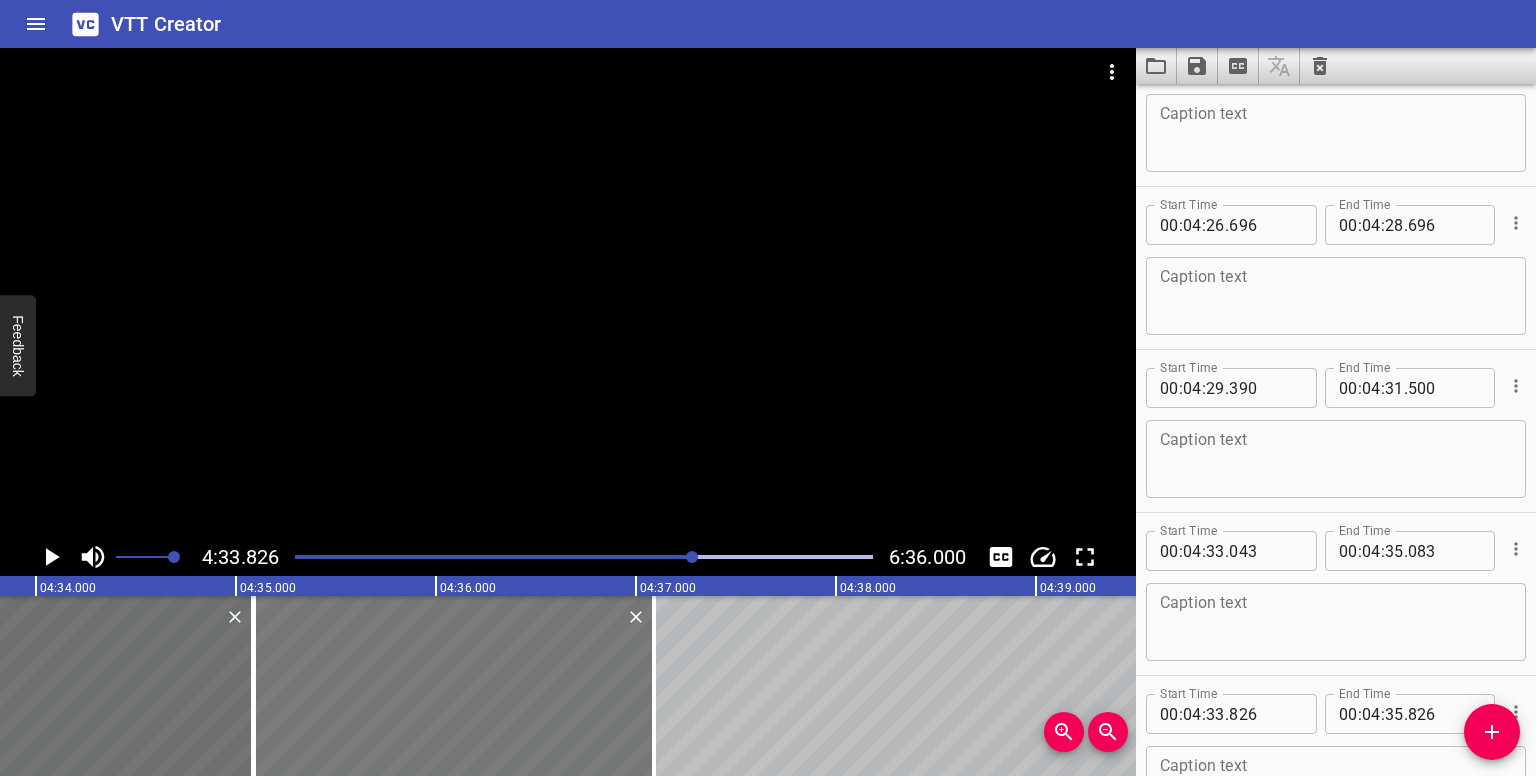 drag, startPoint x: 461, startPoint y: 709, endPoint x: 580, endPoint y: 718, distance: 119.33985 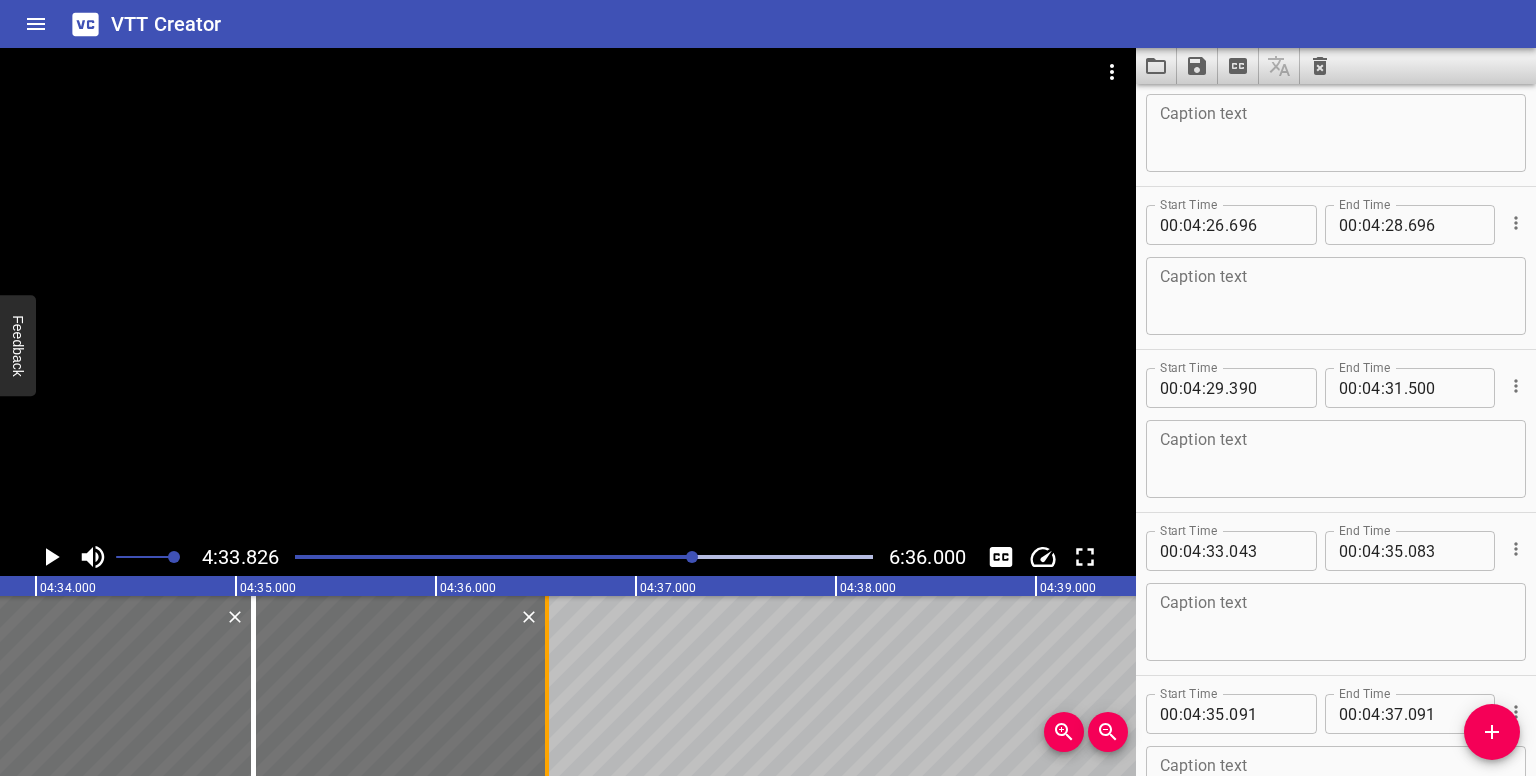 drag, startPoint x: 592, startPoint y: 717, endPoint x: 550, endPoint y: 720, distance: 42.107006 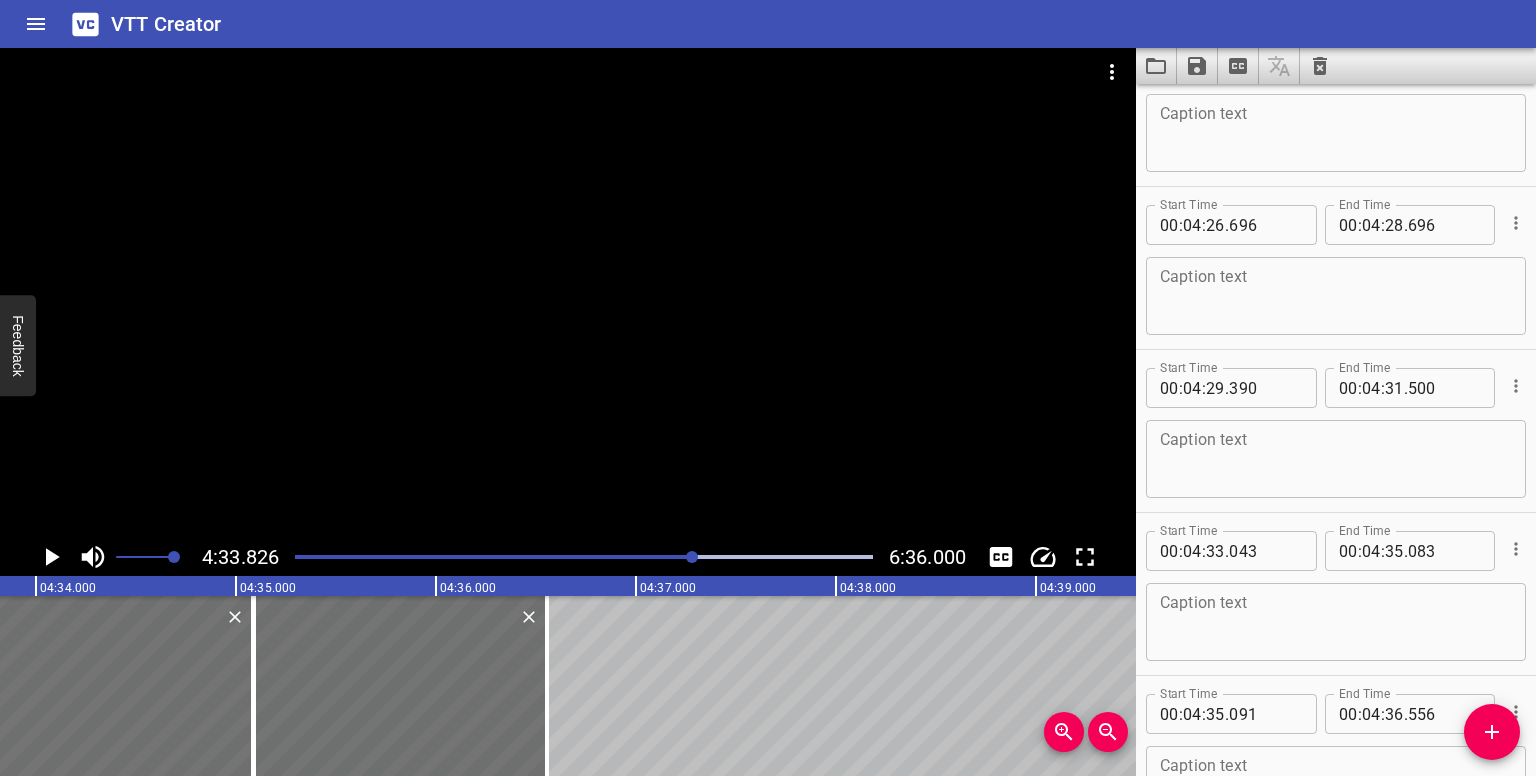click at bounding box center [1492, 732] 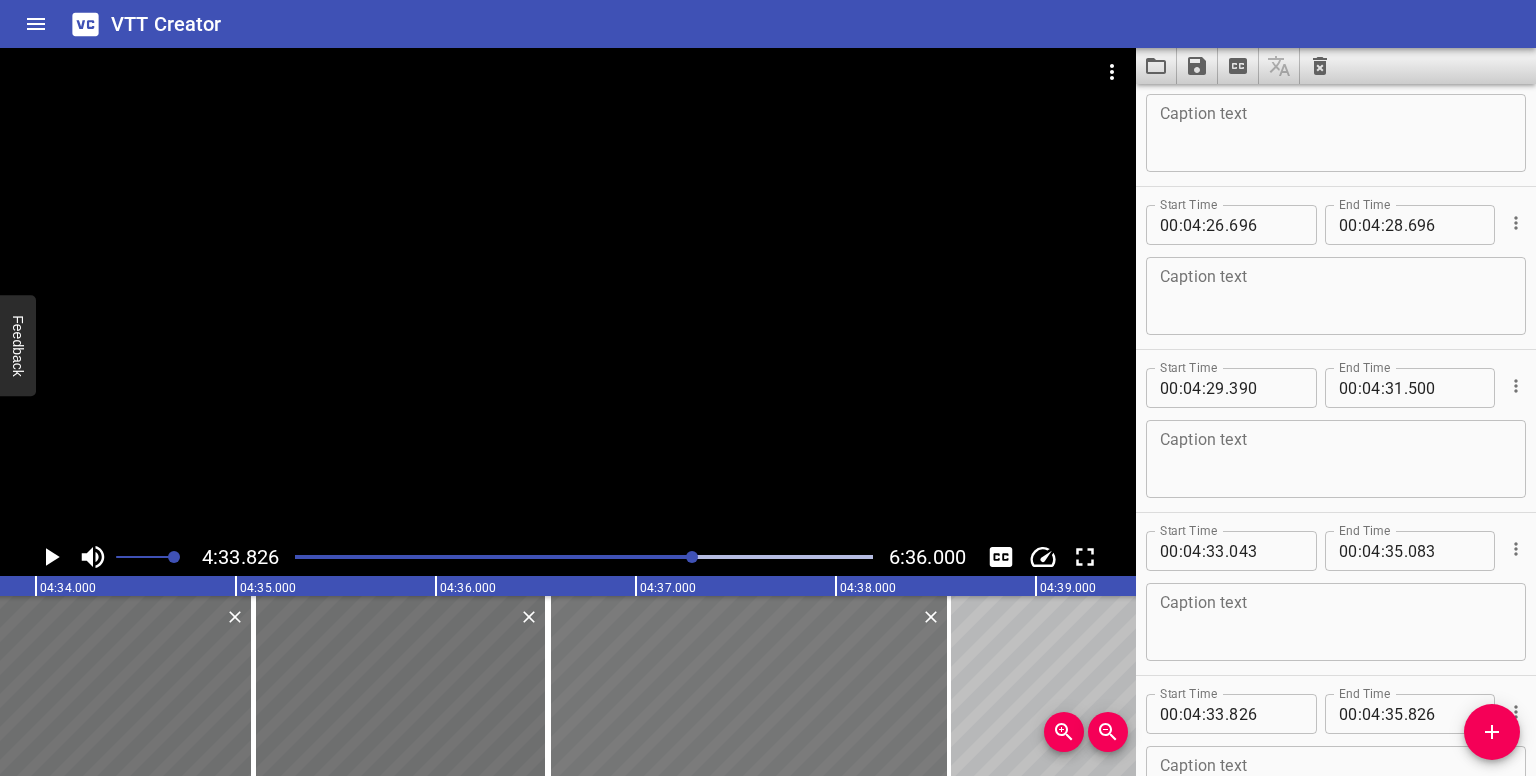 drag, startPoint x: 133, startPoint y: 674, endPoint x: 681, endPoint y: 672, distance: 548.00366 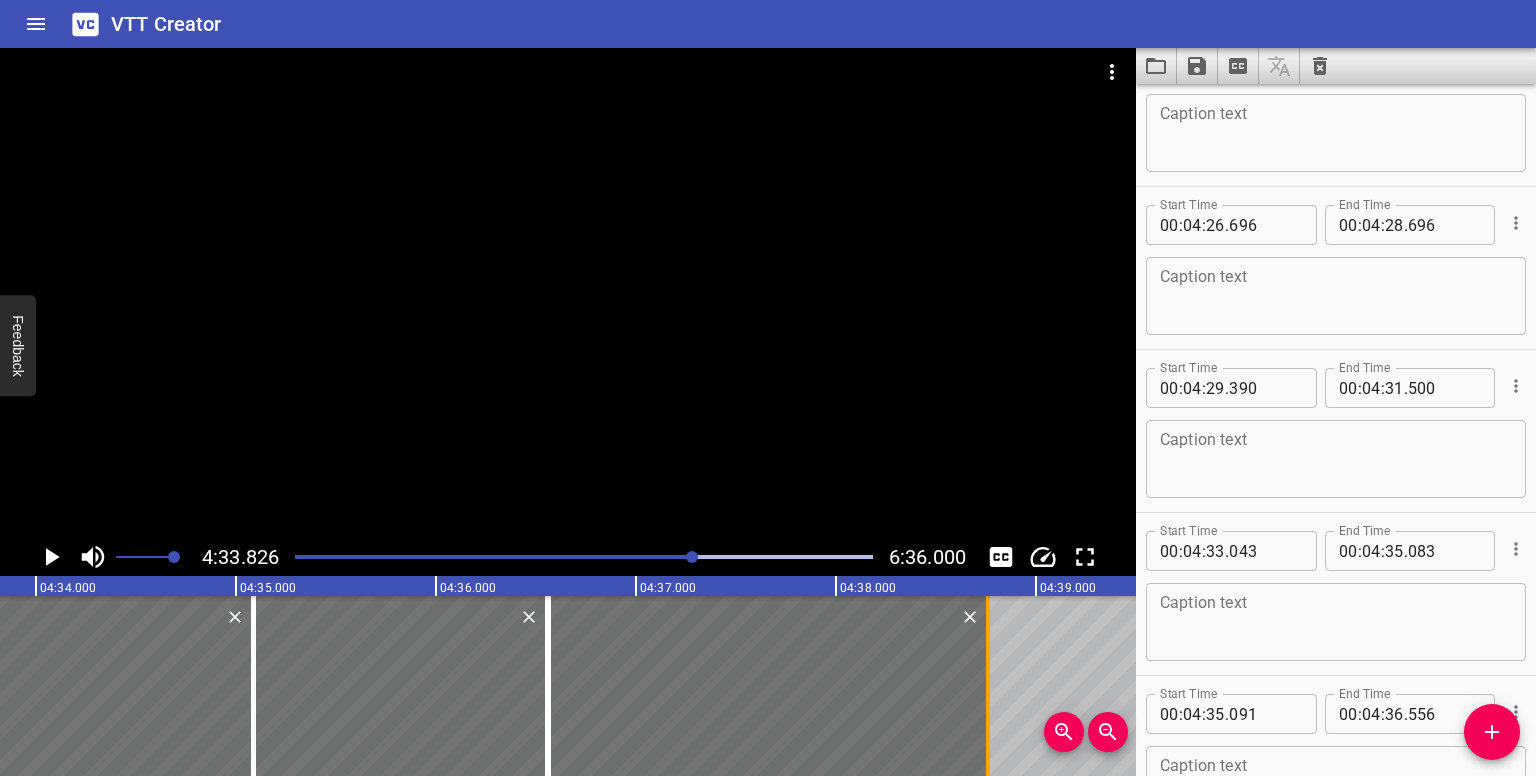 drag, startPoint x: 954, startPoint y: 703, endPoint x: 989, endPoint y: 698, distance: 35.35534 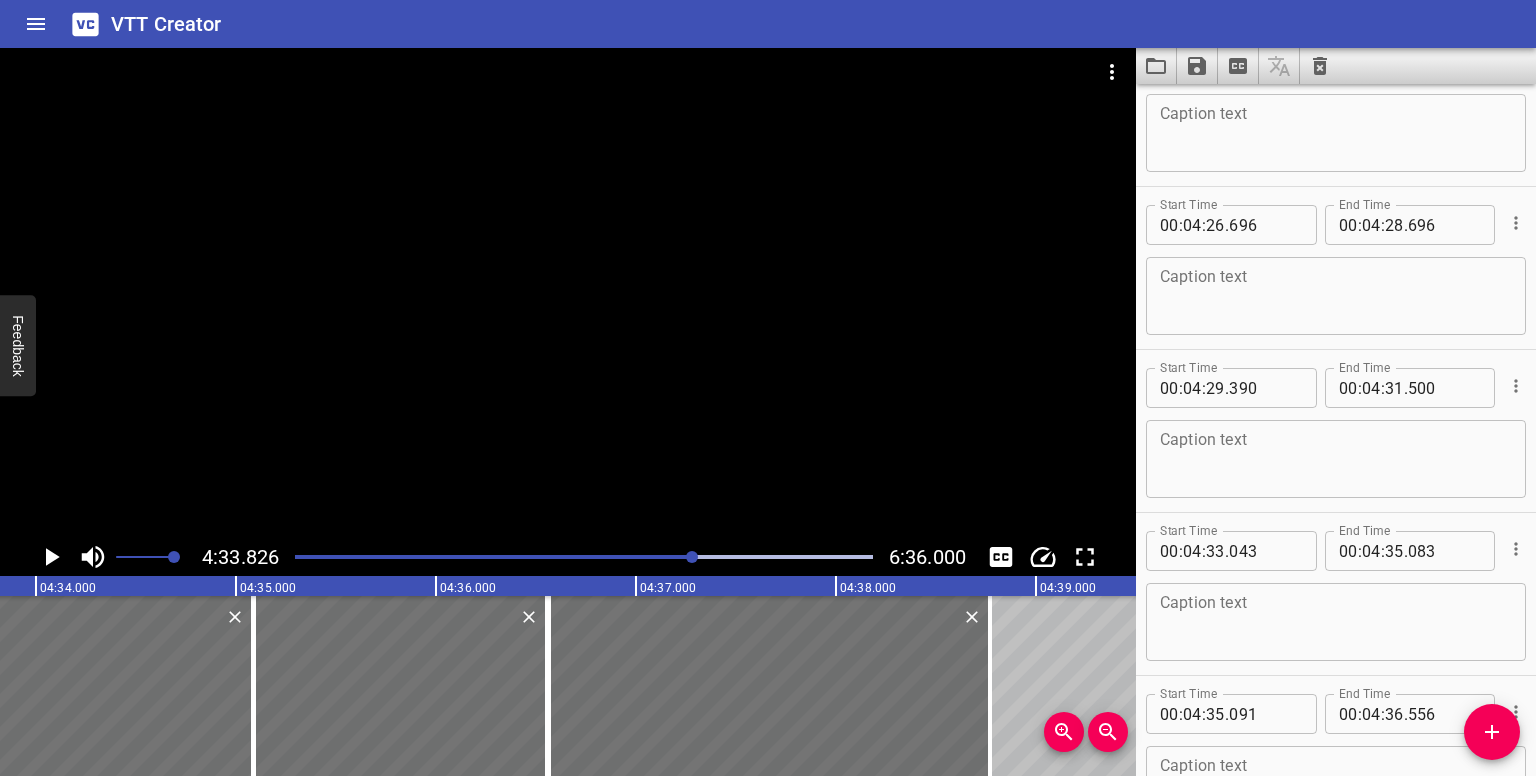 click at bounding box center [584, 557] 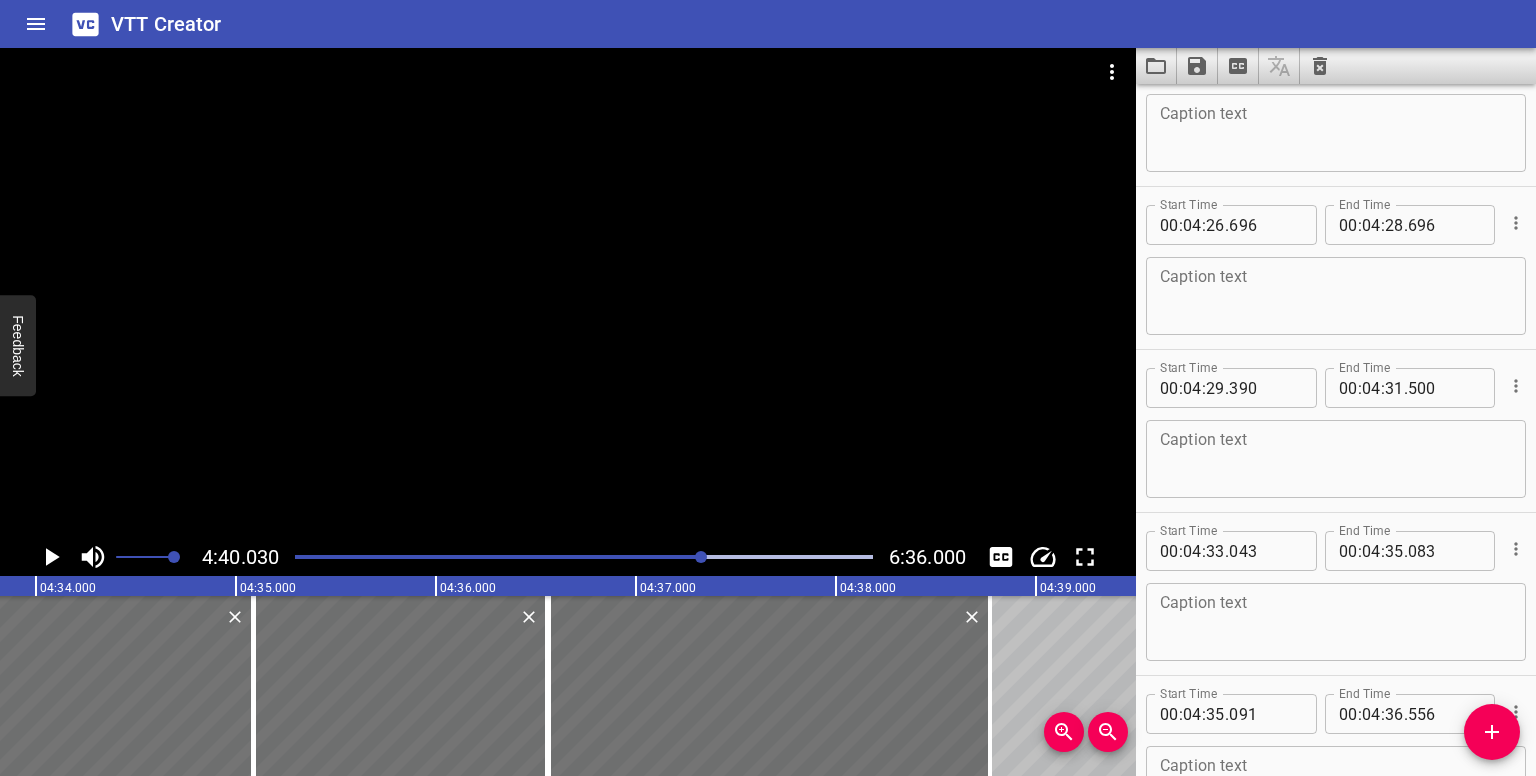 scroll, scrollTop: 15252, scrollLeft: 0, axis: vertical 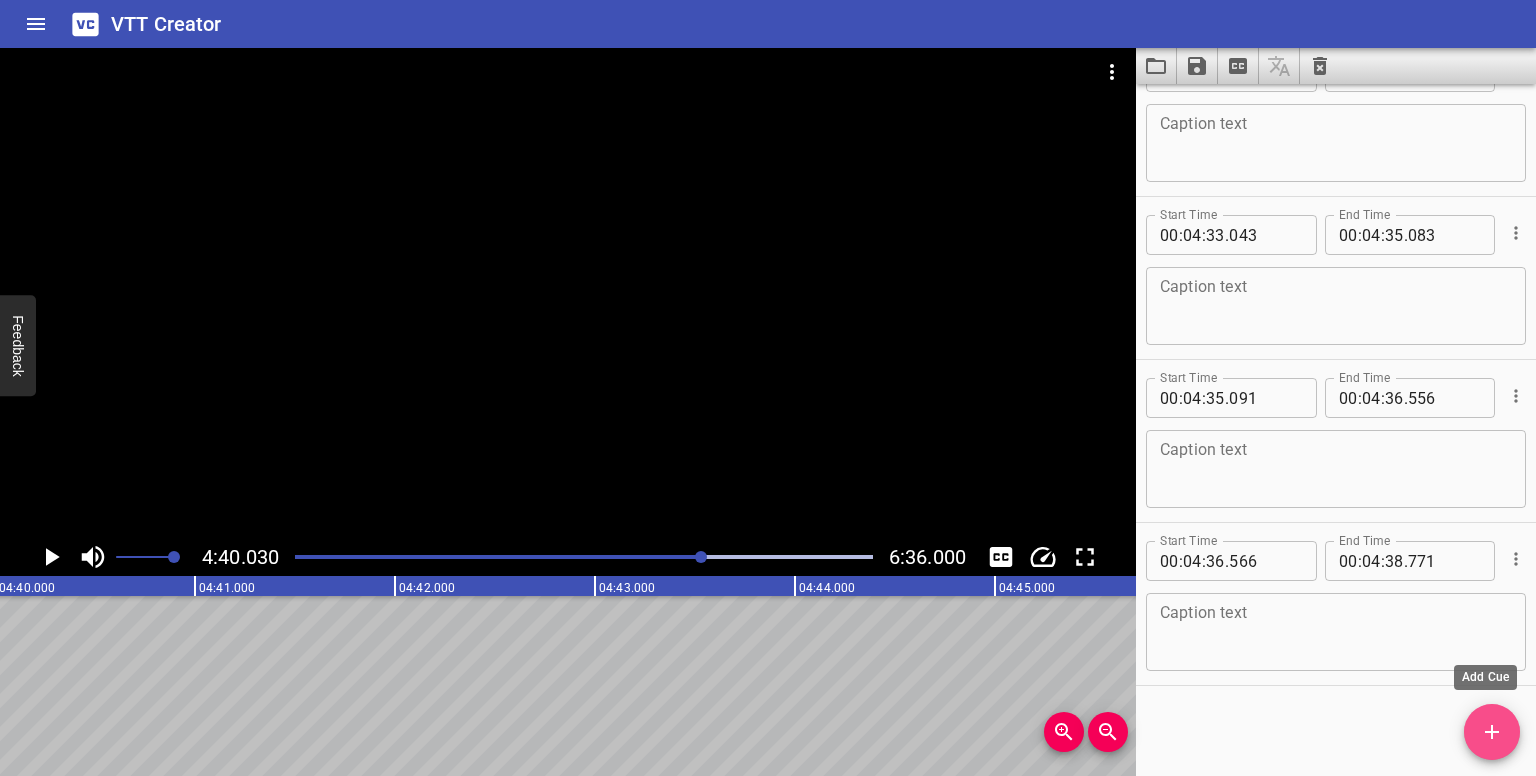 click 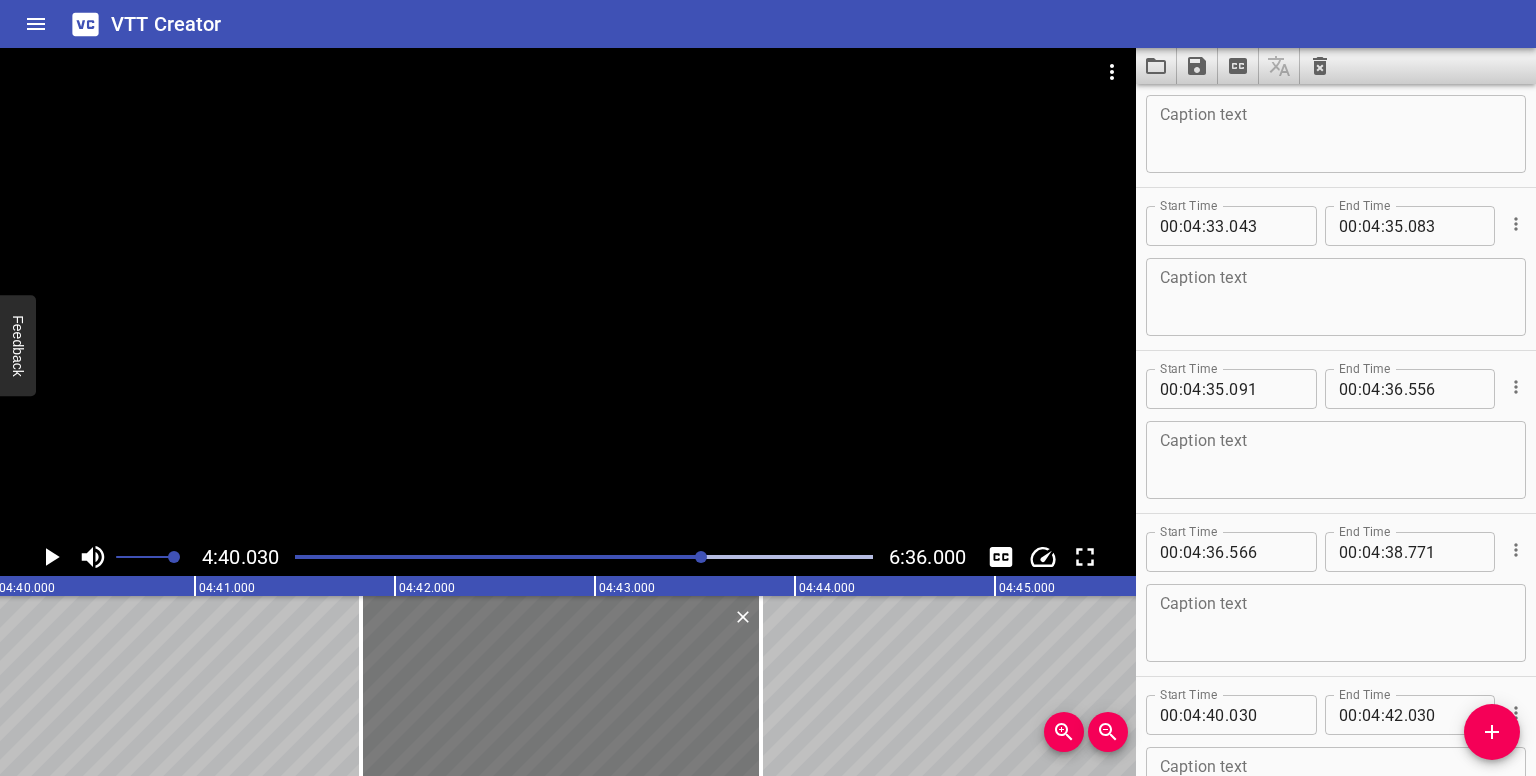 drag, startPoint x: 72, startPoint y: 668, endPoint x: 426, endPoint y: 709, distance: 356.3664 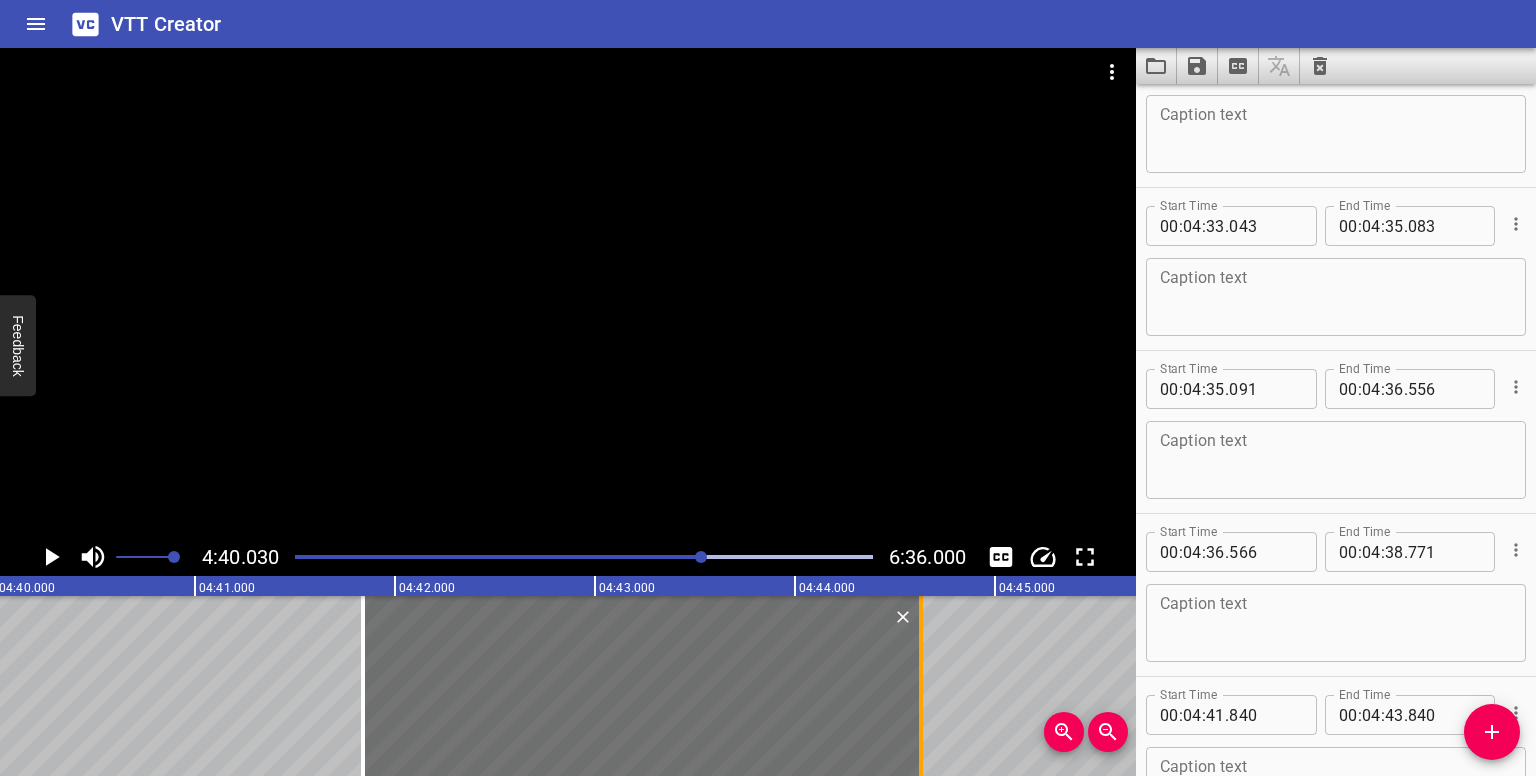 drag, startPoint x: 760, startPoint y: 703, endPoint x: 918, endPoint y: 717, distance: 158.61903 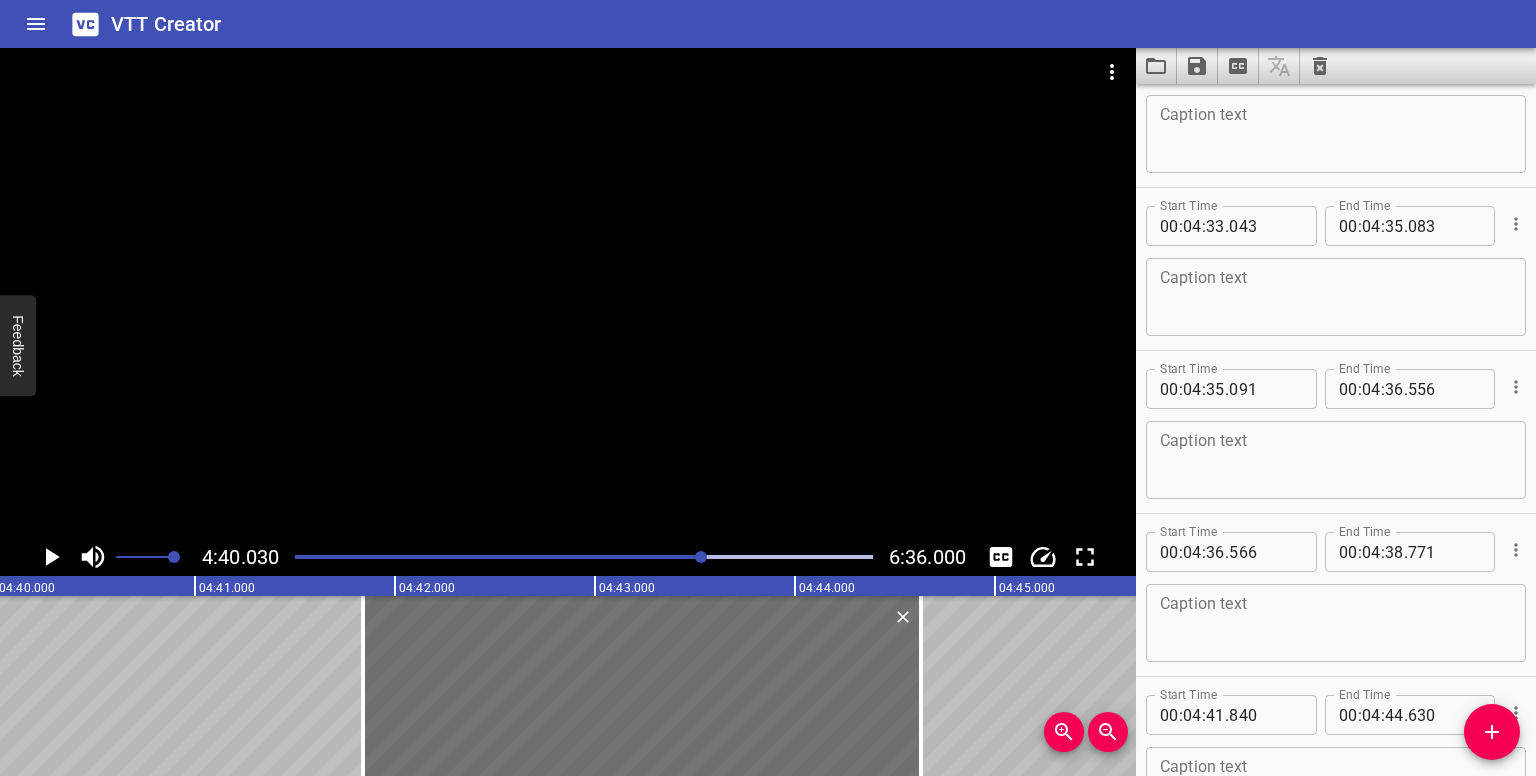 click at bounding box center (701, 557) 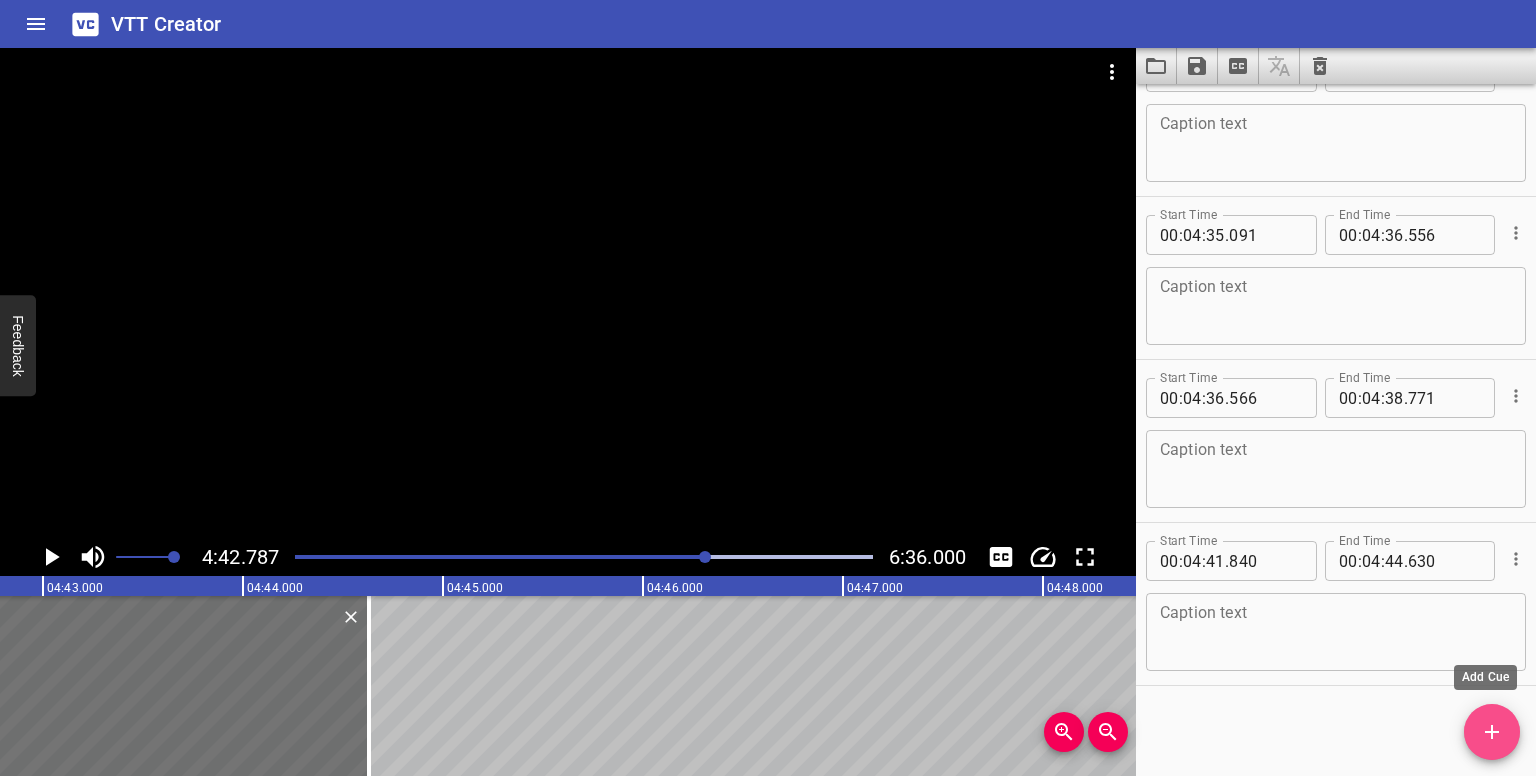 click 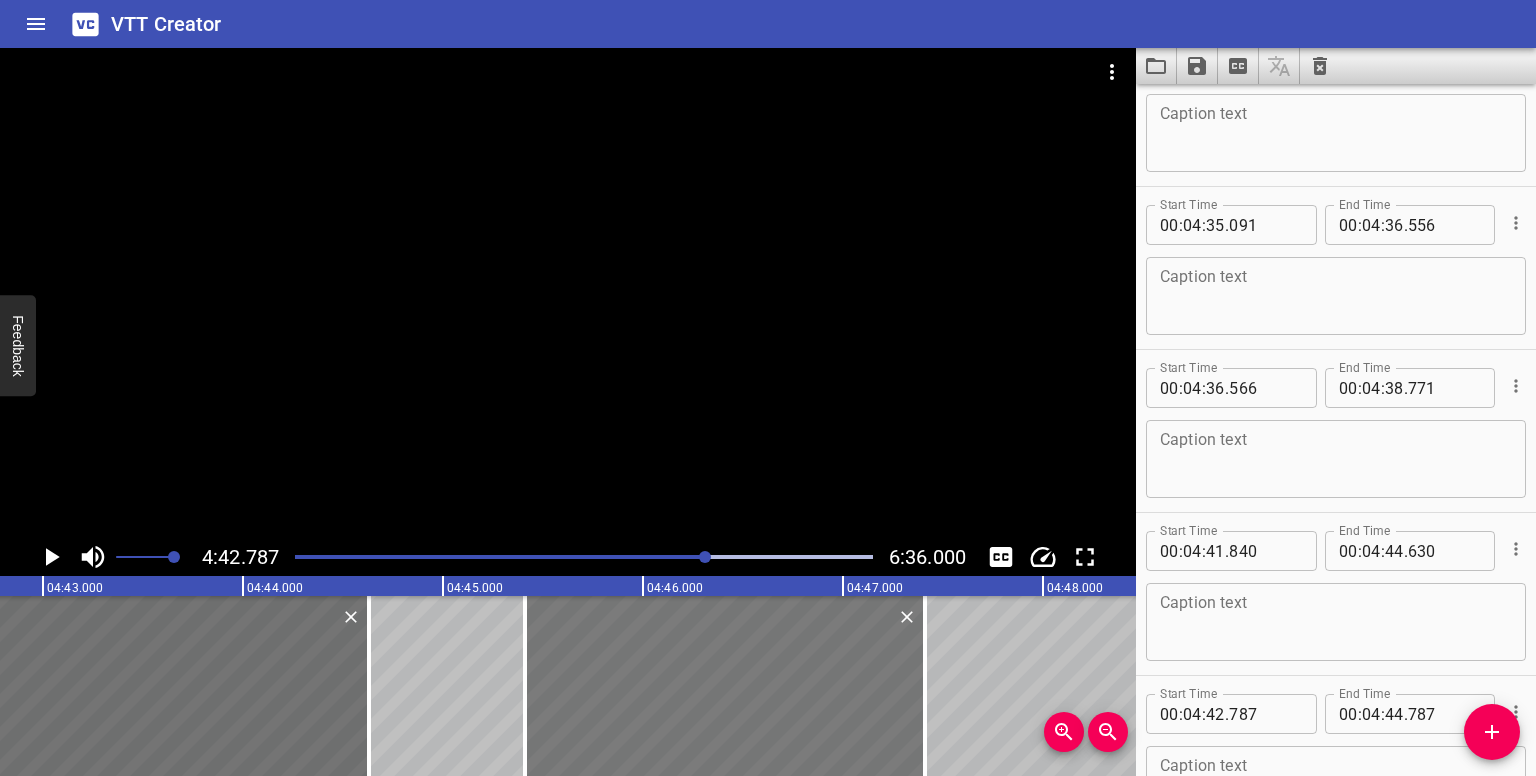 drag, startPoint x: 227, startPoint y: 664, endPoint x: 752, endPoint y: 657, distance: 525.0467 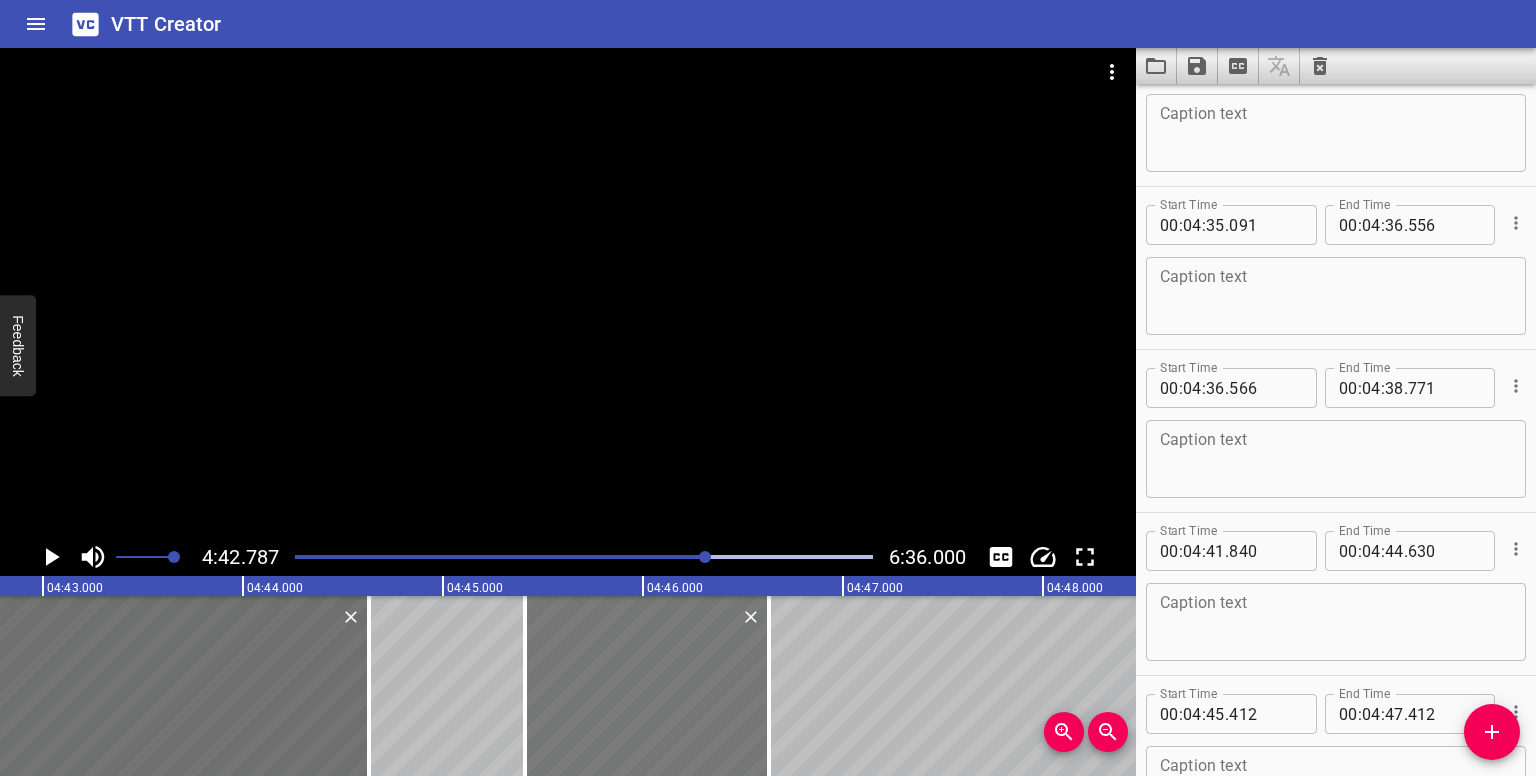 drag, startPoint x: 921, startPoint y: 713, endPoint x: 745, endPoint y: 632, distance: 193.74467 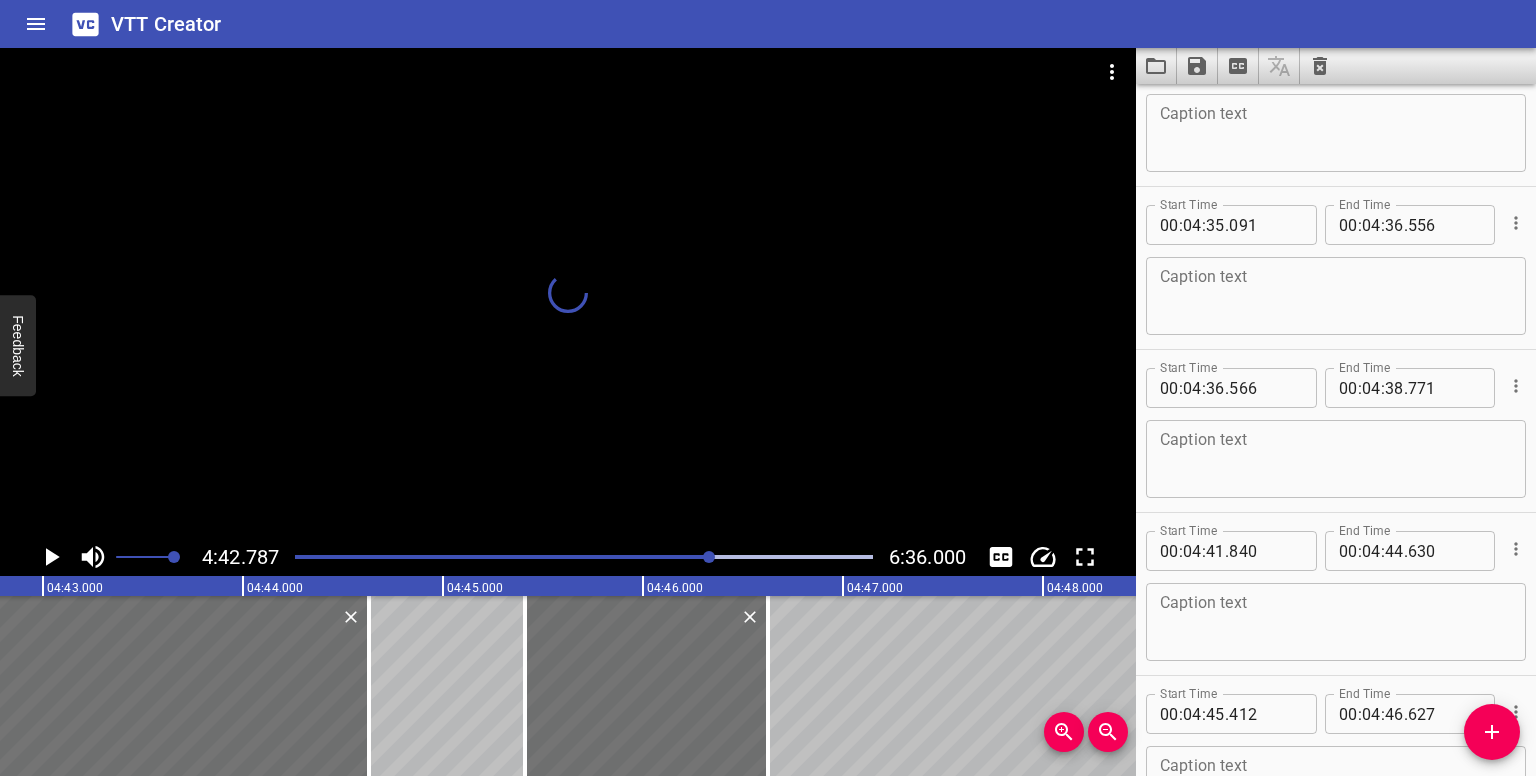 click at bounding box center [709, 557] 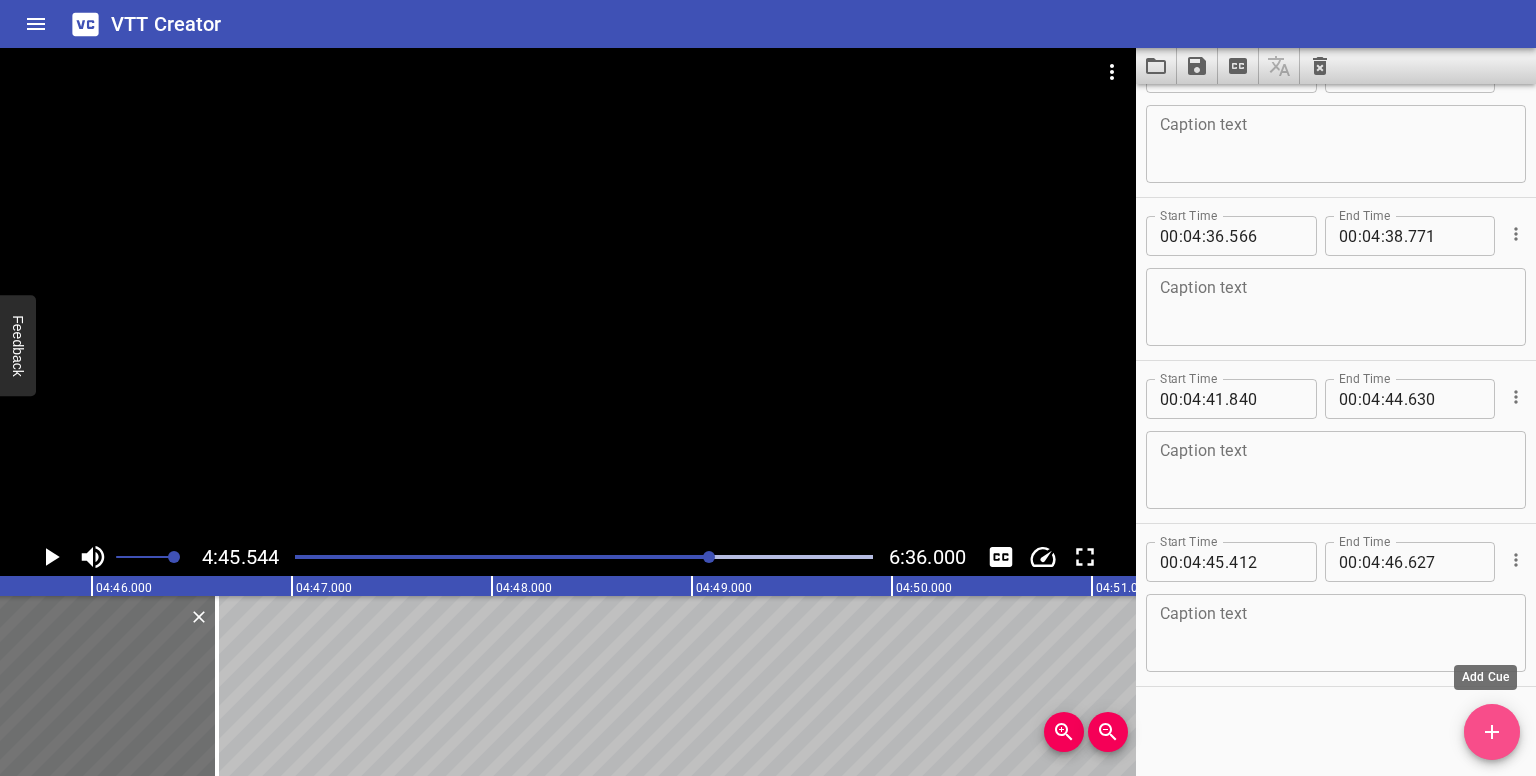 drag, startPoint x: 1472, startPoint y: 733, endPoint x: 1187, endPoint y: 685, distance: 289.01385 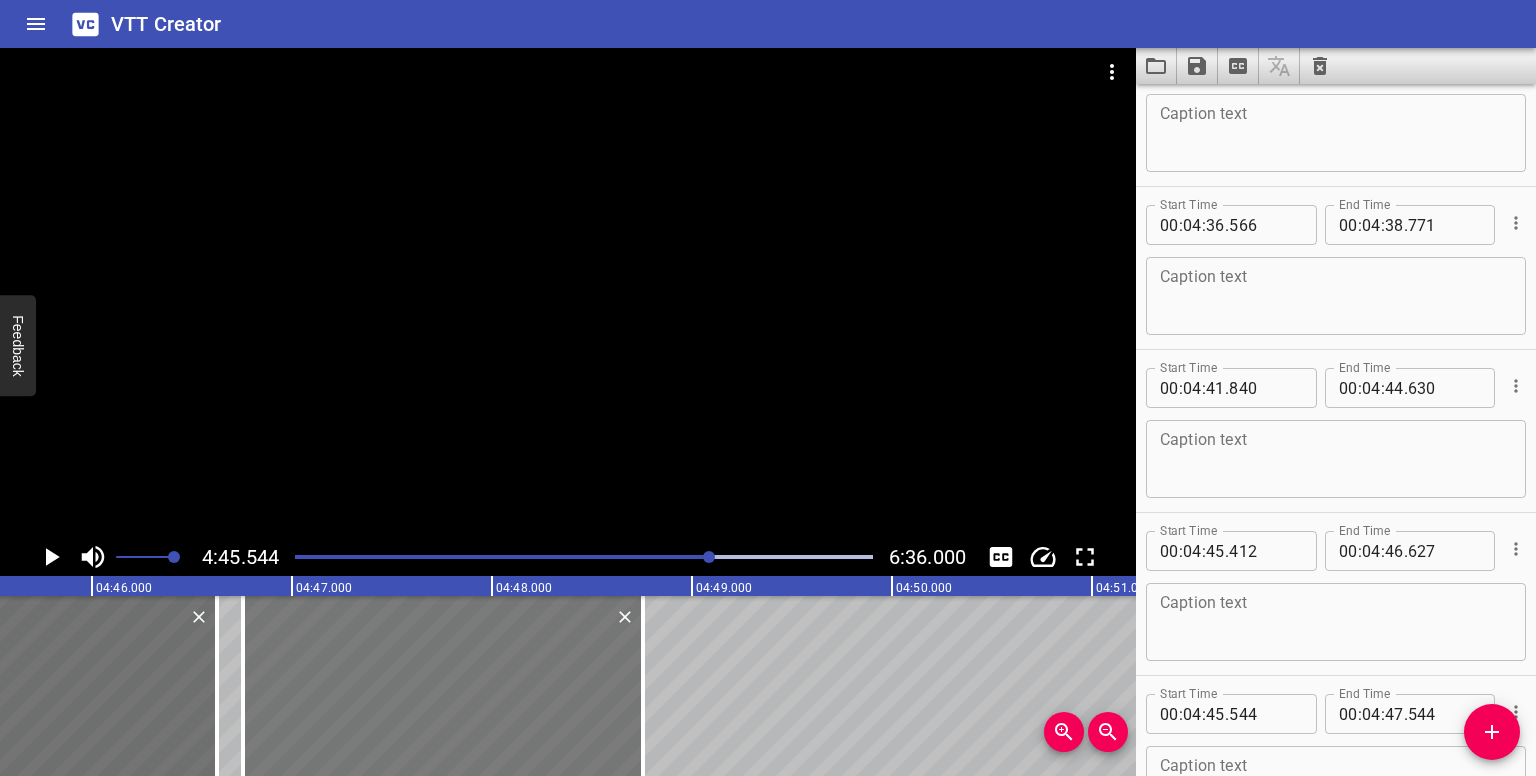 drag, startPoint x: 326, startPoint y: 709, endPoint x: 456, endPoint y: 704, distance: 130.09612 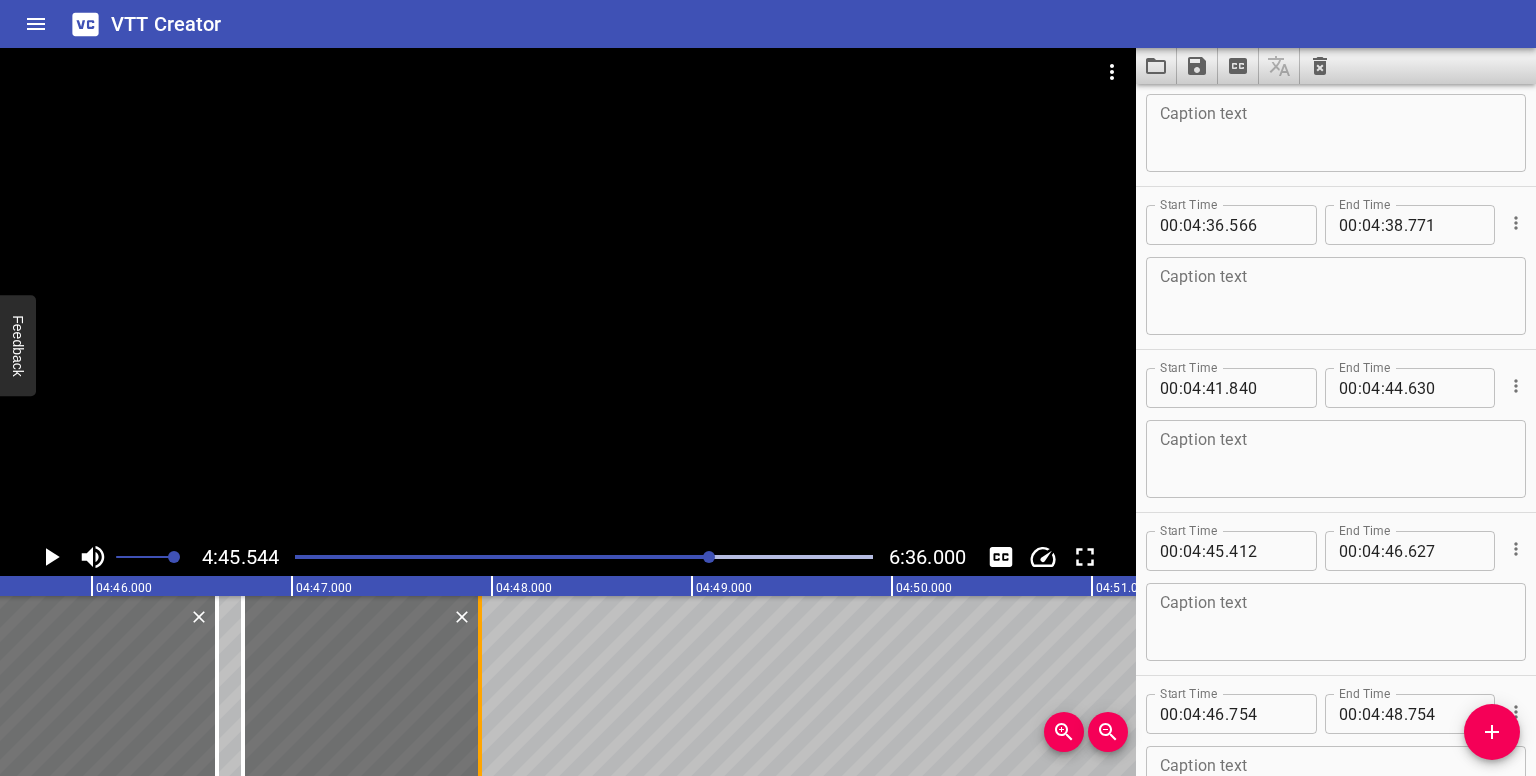 drag, startPoint x: 639, startPoint y: 705, endPoint x: 476, endPoint y: 713, distance: 163.1962 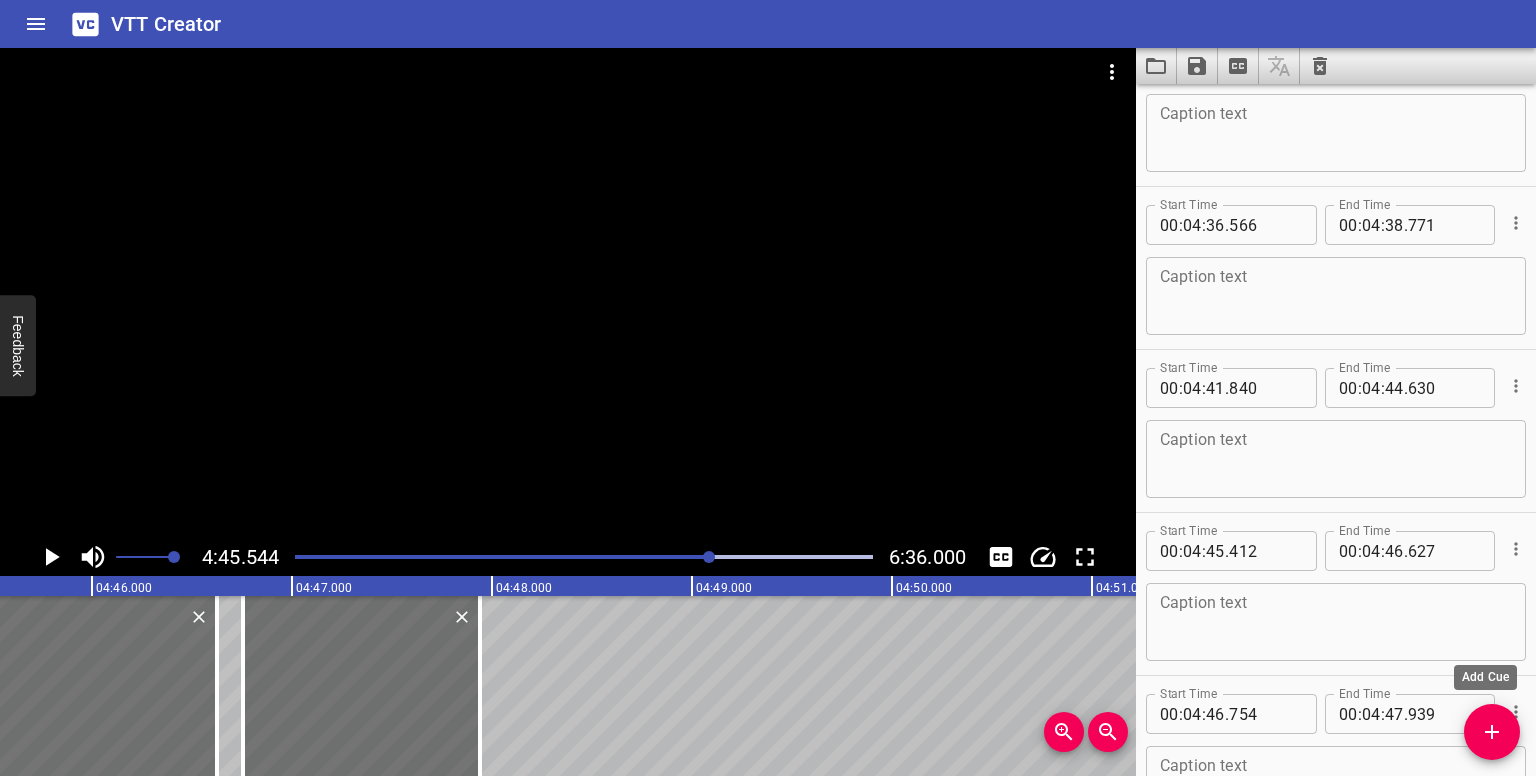 click at bounding box center (1492, 732) 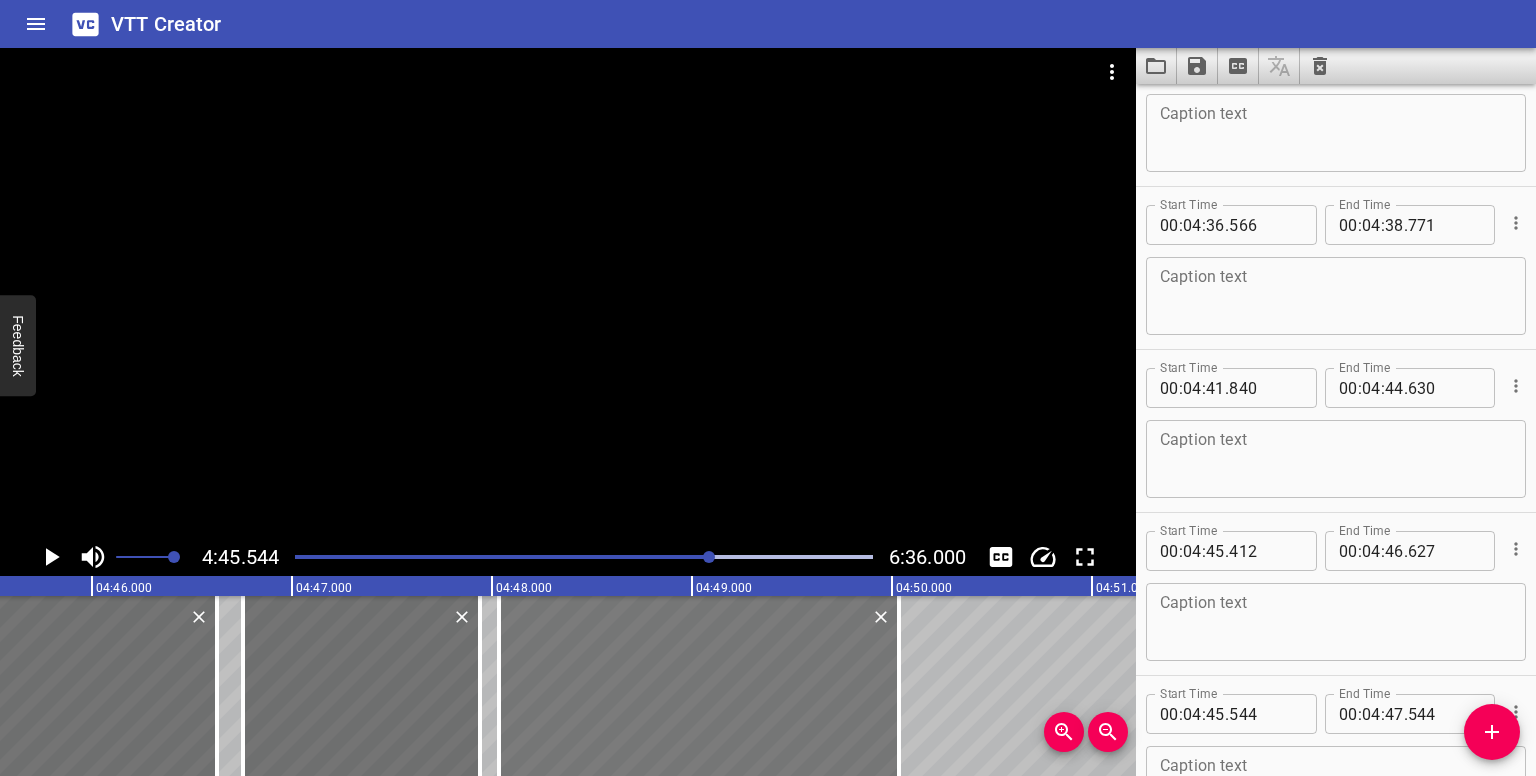 drag, startPoint x: 198, startPoint y: 677, endPoint x: 696, endPoint y: 653, distance: 498.57797 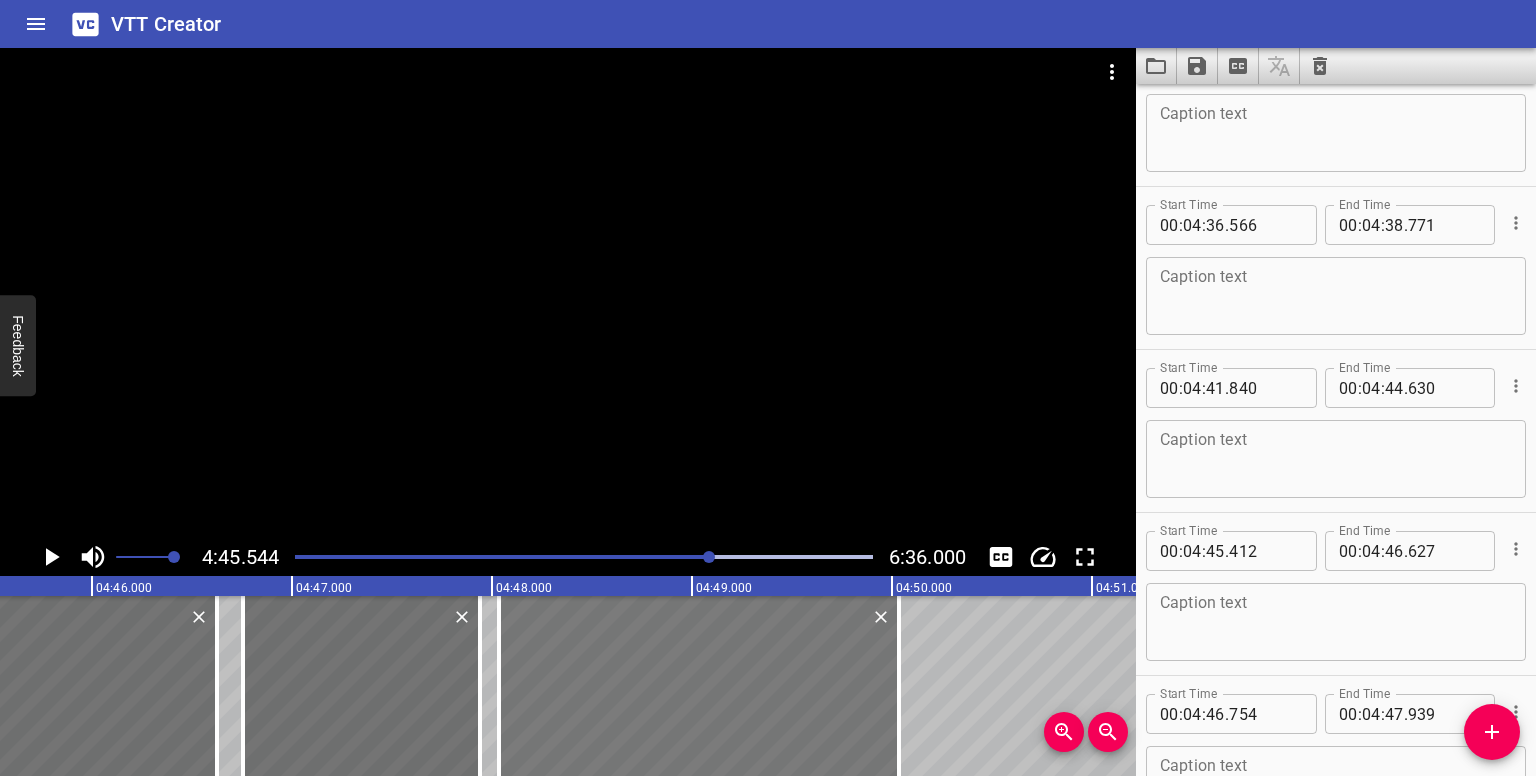 drag, startPoint x: 908, startPoint y: 705, endPoint x: 599, endPoint y: 681, distance: 309.93063 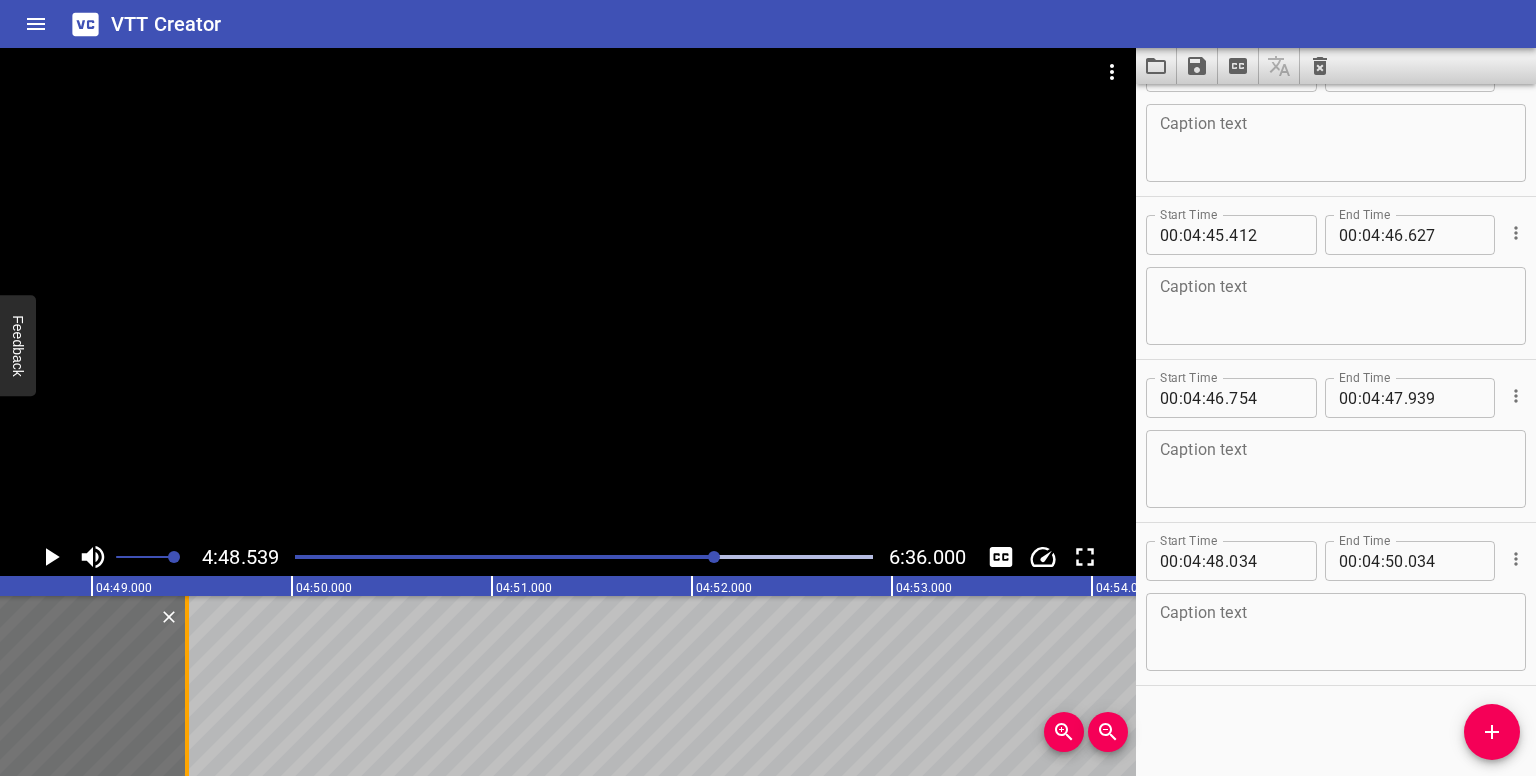 drag, startPoint x: 300, startPoint y: 707, endPoint x: 188, endPoint y: 712, distance: 112.11155 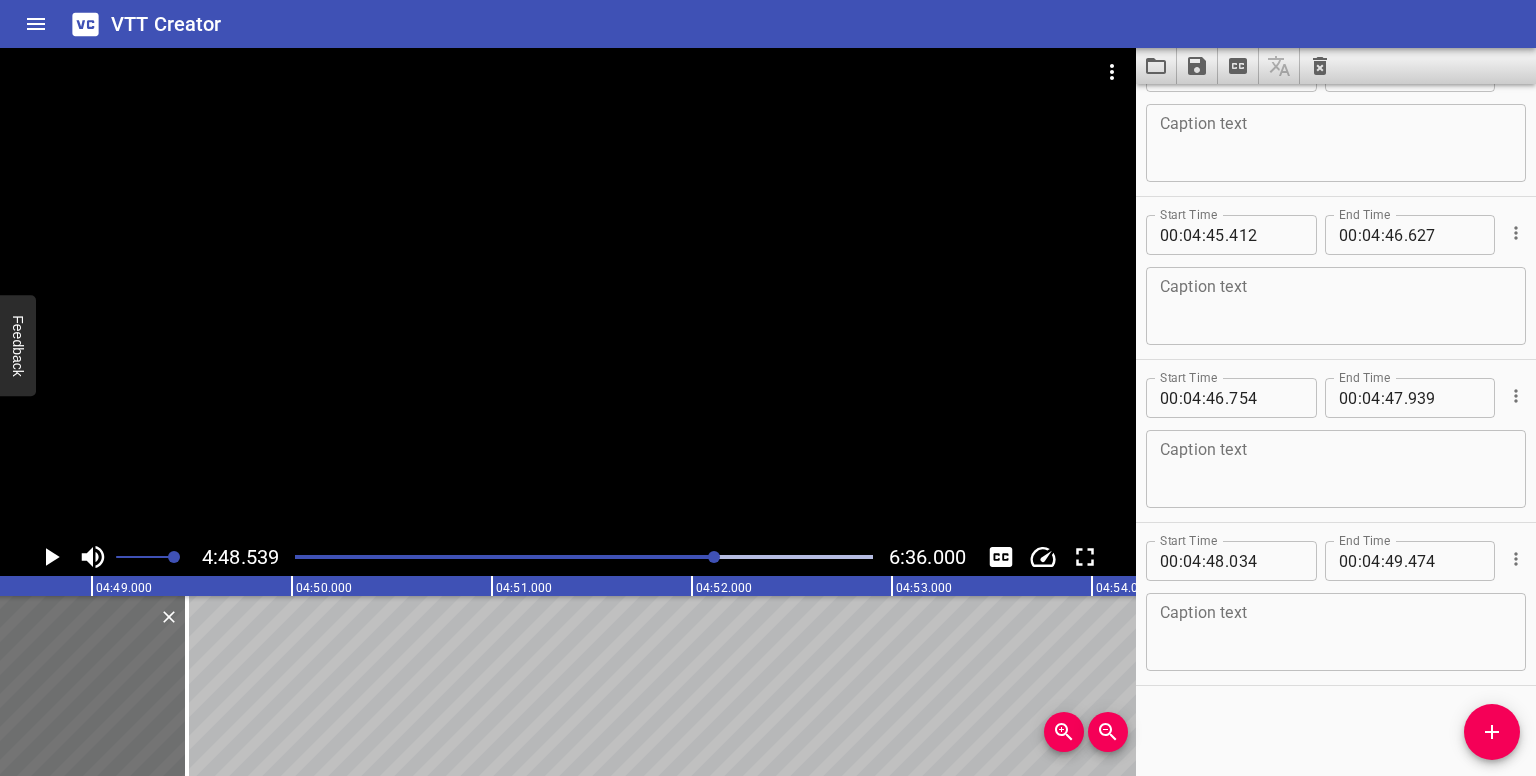 drag, startPoint x: 1484, startPoint y: 717, endPoint x: 1287, endPoint y: 733, distance: 197.64868 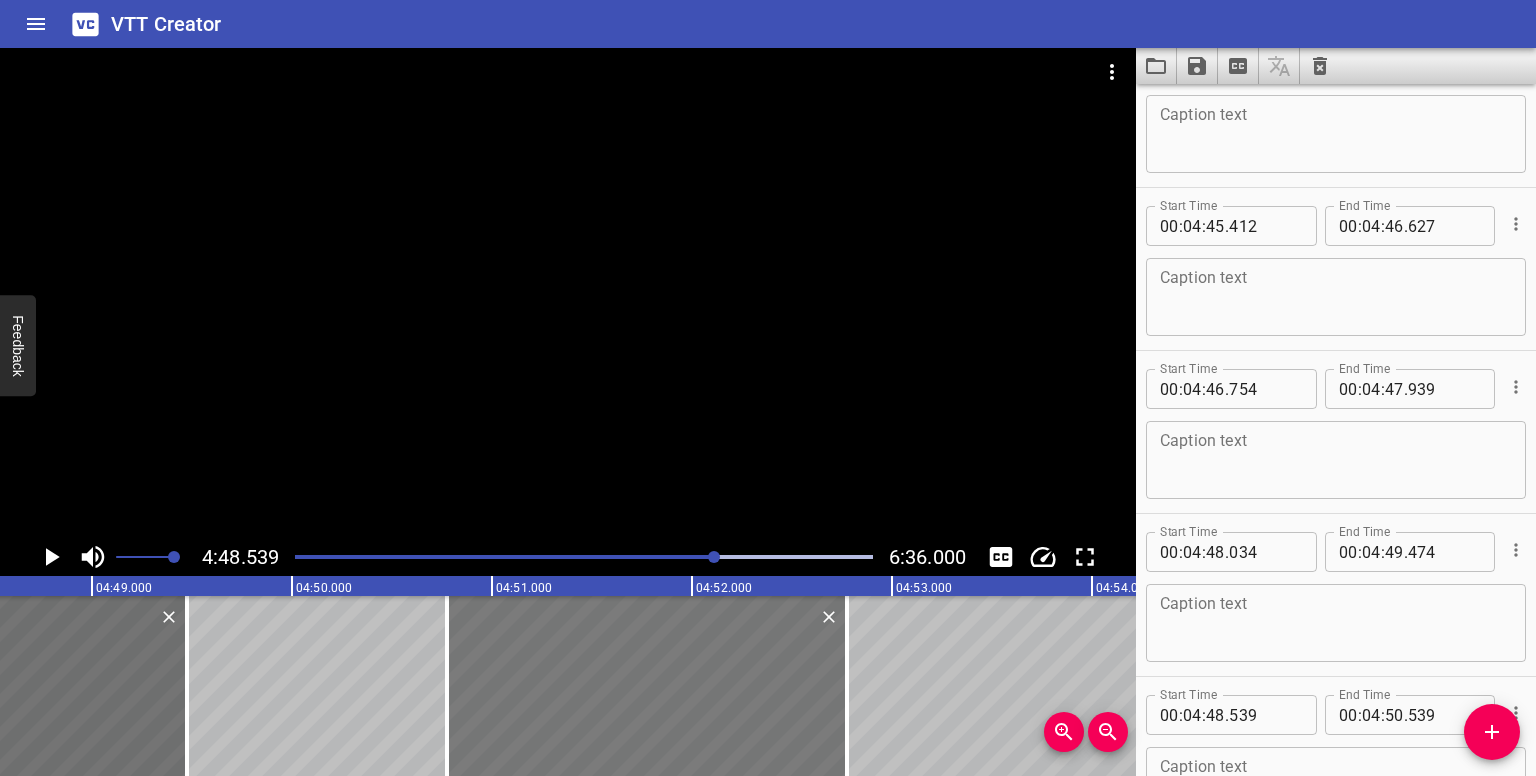 drag, startPoint x: 388, startPoint y: 708, endPoint x: 734, endPoint y: 671, distance: 347.9727 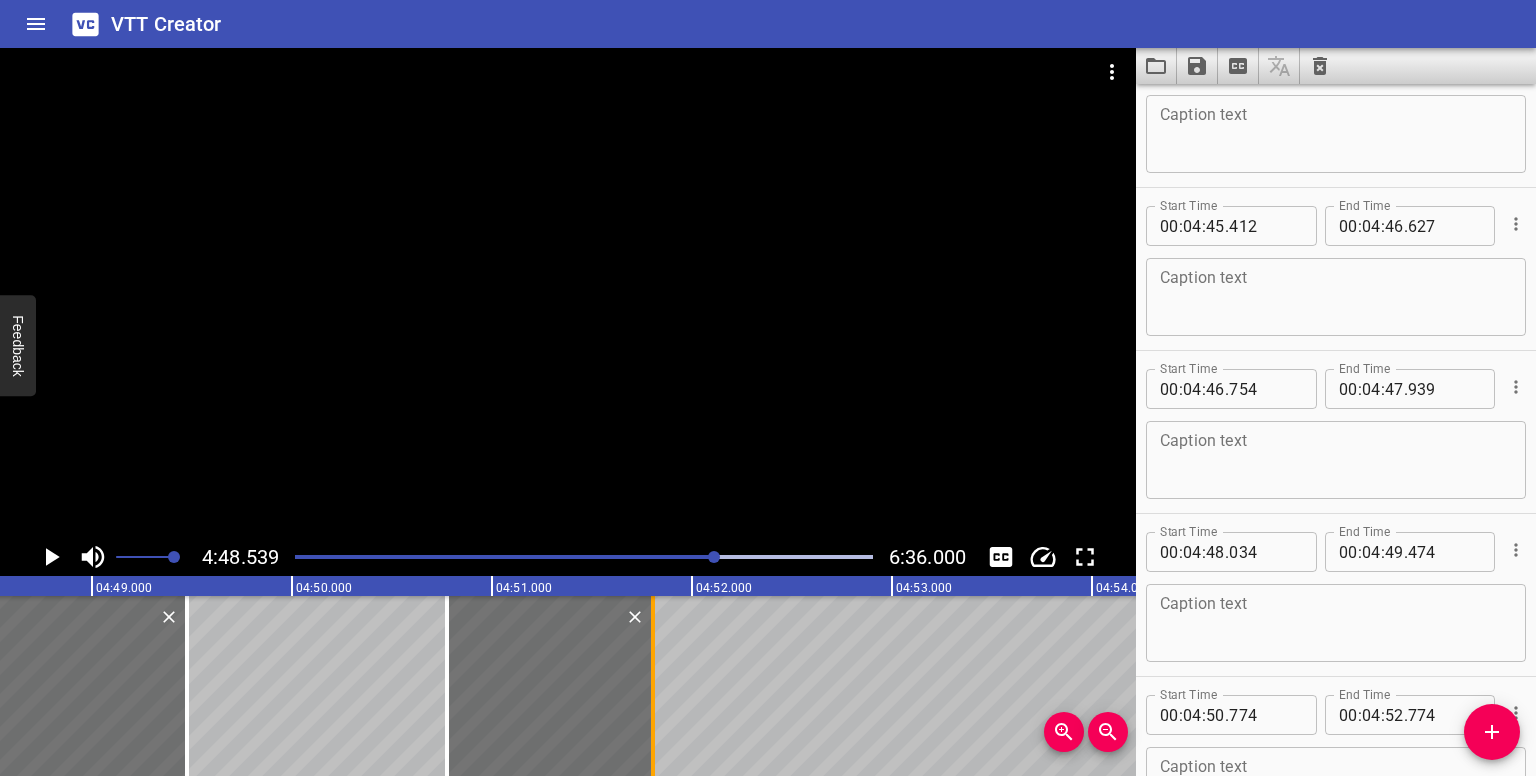drag, startPoint x: 846, startPoint y: 696, endPoint x: 655, endPoint y: 701, distance: 191.06543 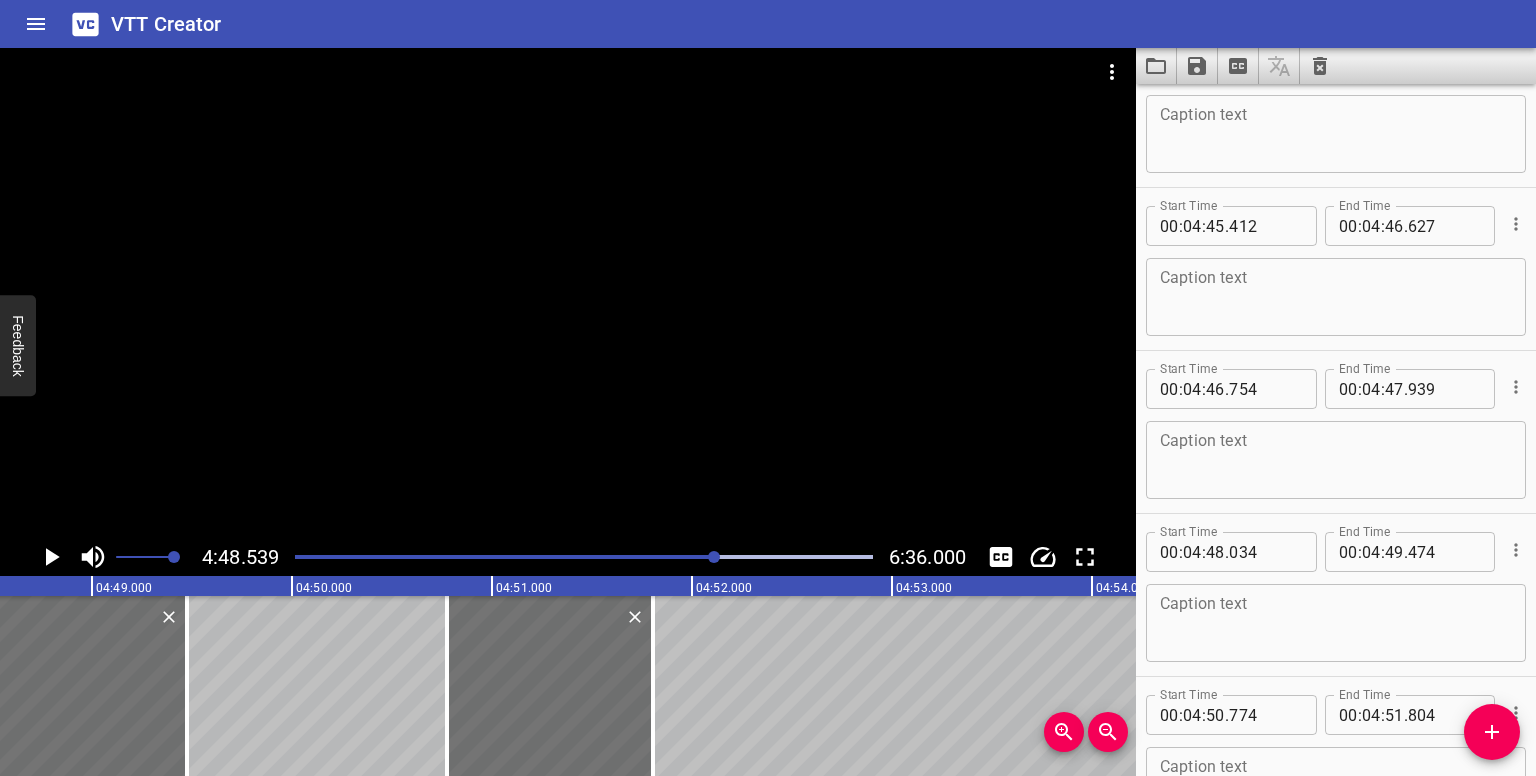 click at bounding box center [584, 557] 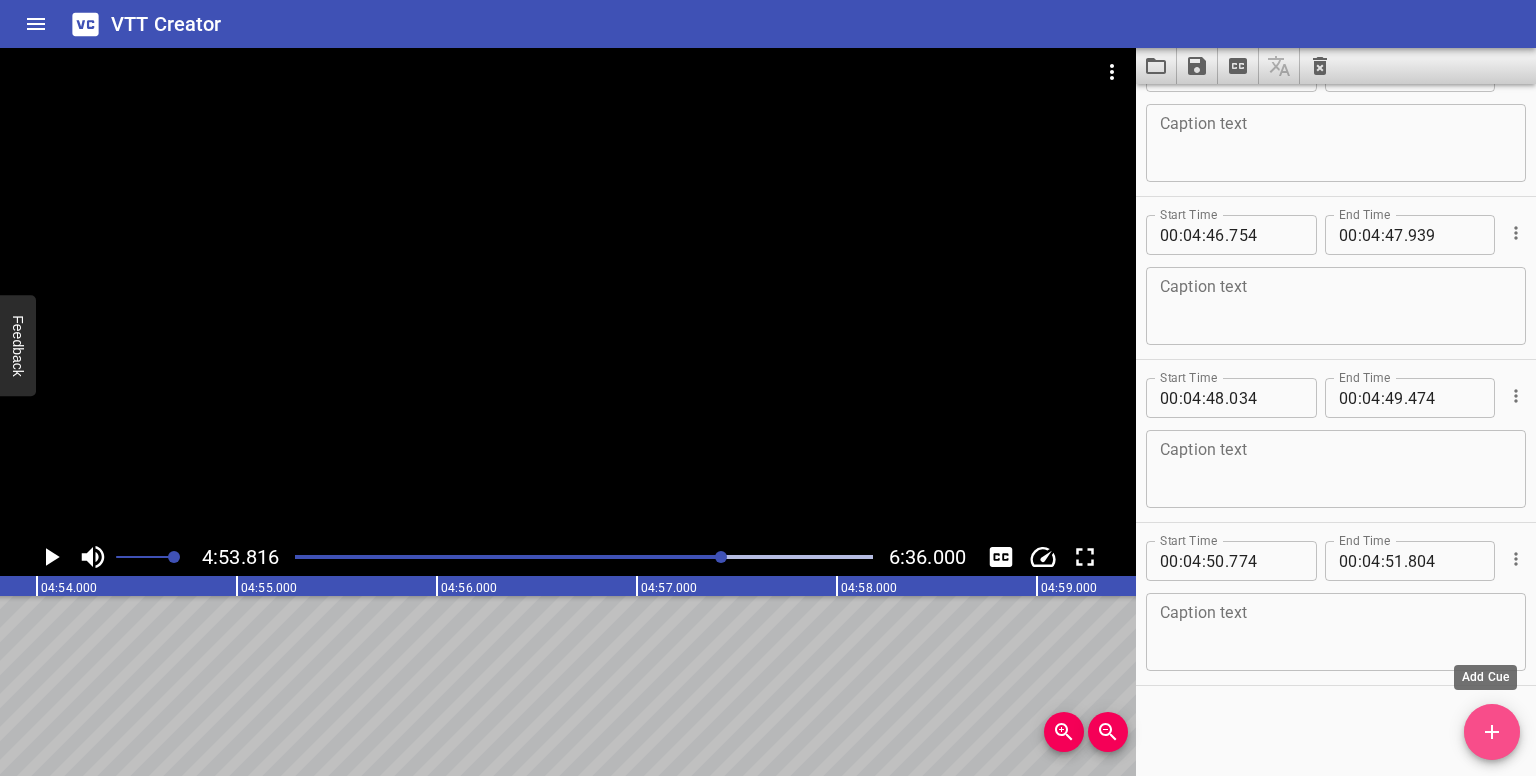 drag, startPoint x: 1478, startPoint y: 729, endPoint x: 905, endPoint y: 696, distance: 573.94946 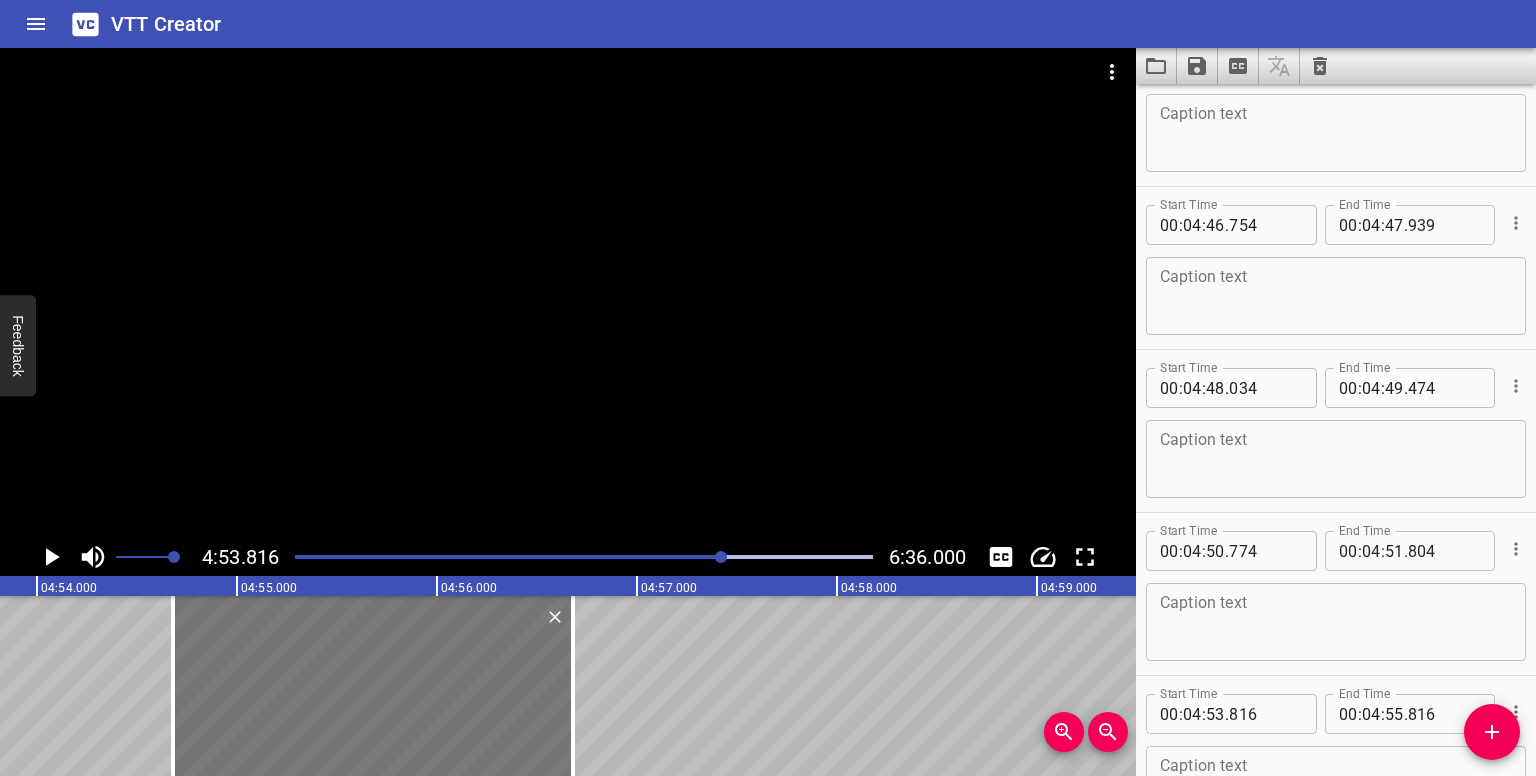 drag, startPoint x: 362, startPoint y: 677, endPoint x: 376, endPoint y: 673, distance: 14.56022 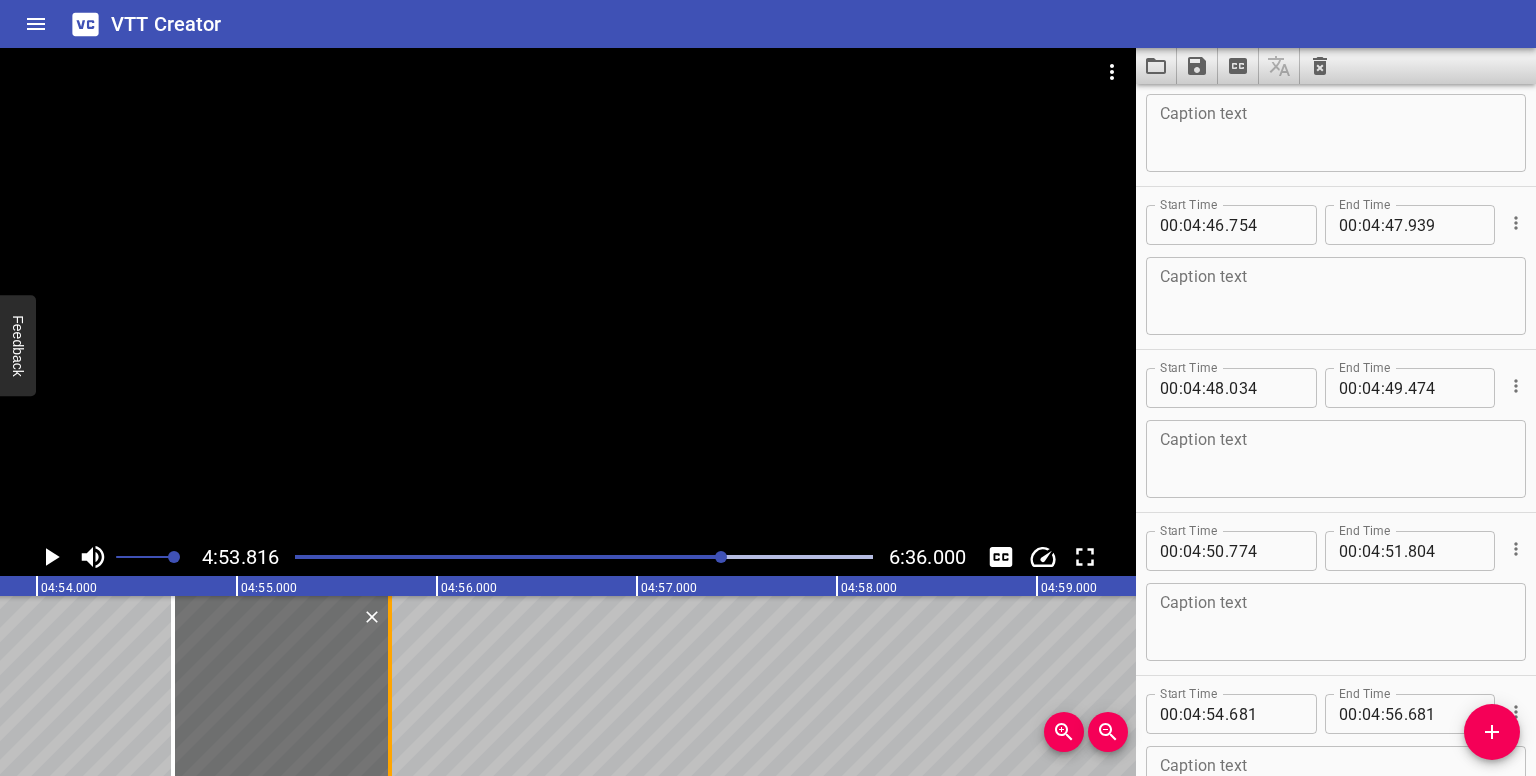 drag, startPoint x: 560, startPoint y: 701, endPoint x: 380, endPoint y: 708, distance: 180.13606 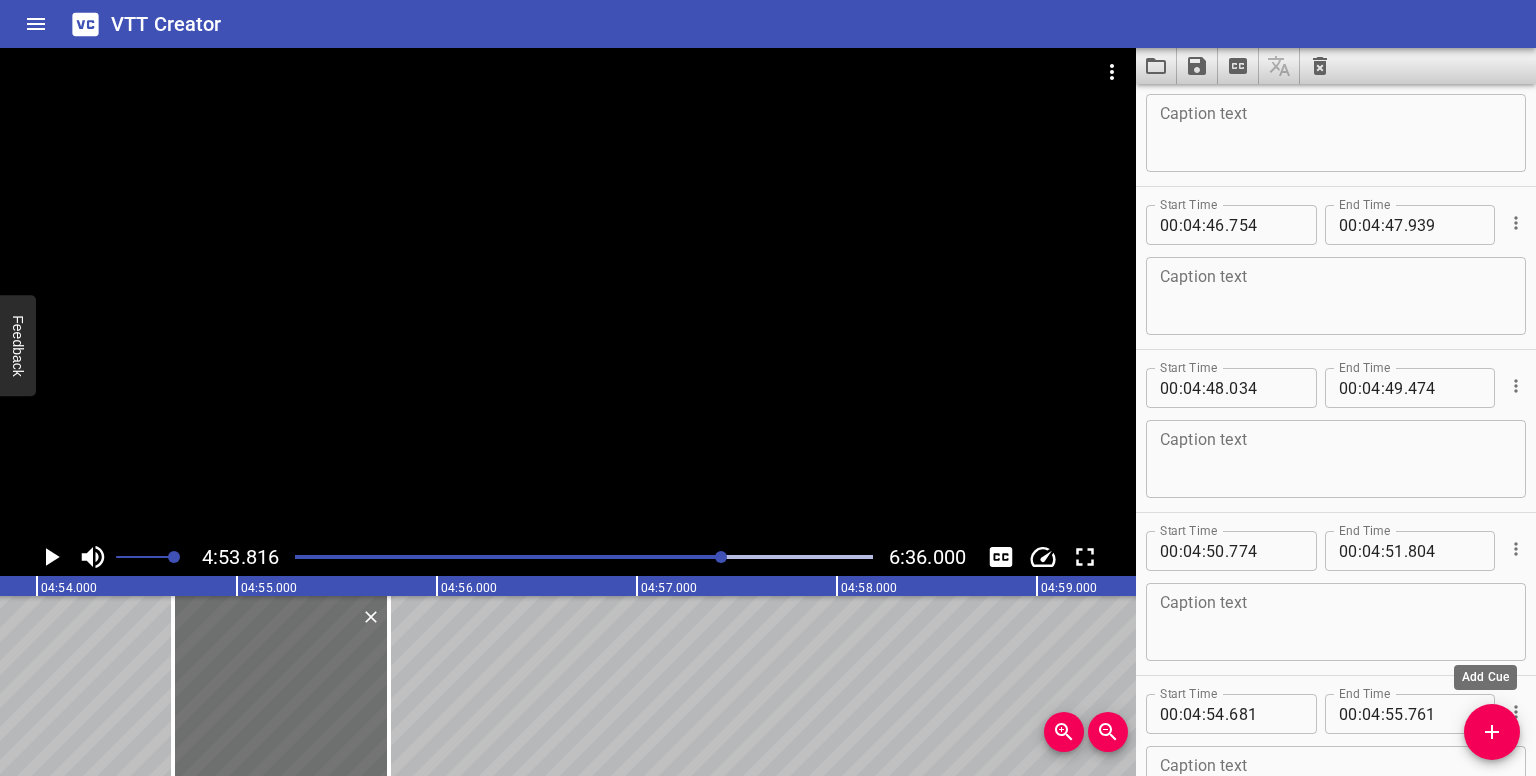 drag, startPoint x: 1481, startPoint y: 732, endPoint x: 1263, endPoint y: 695, distance: 221.11761 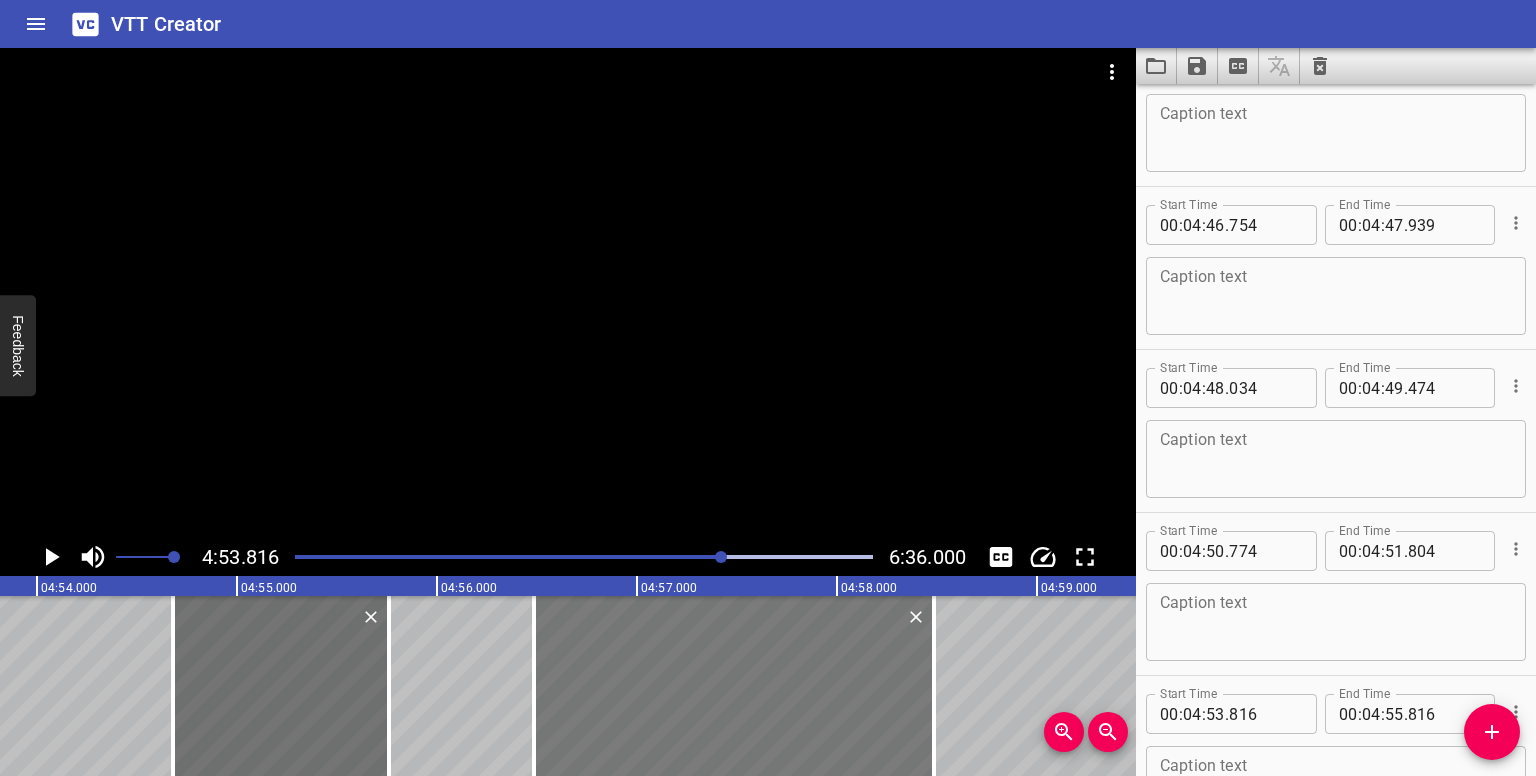 drag, startPoint x: 237, startPoint y: 707, endPoint x: 598, endPoint y: 690, distance: 361.40005 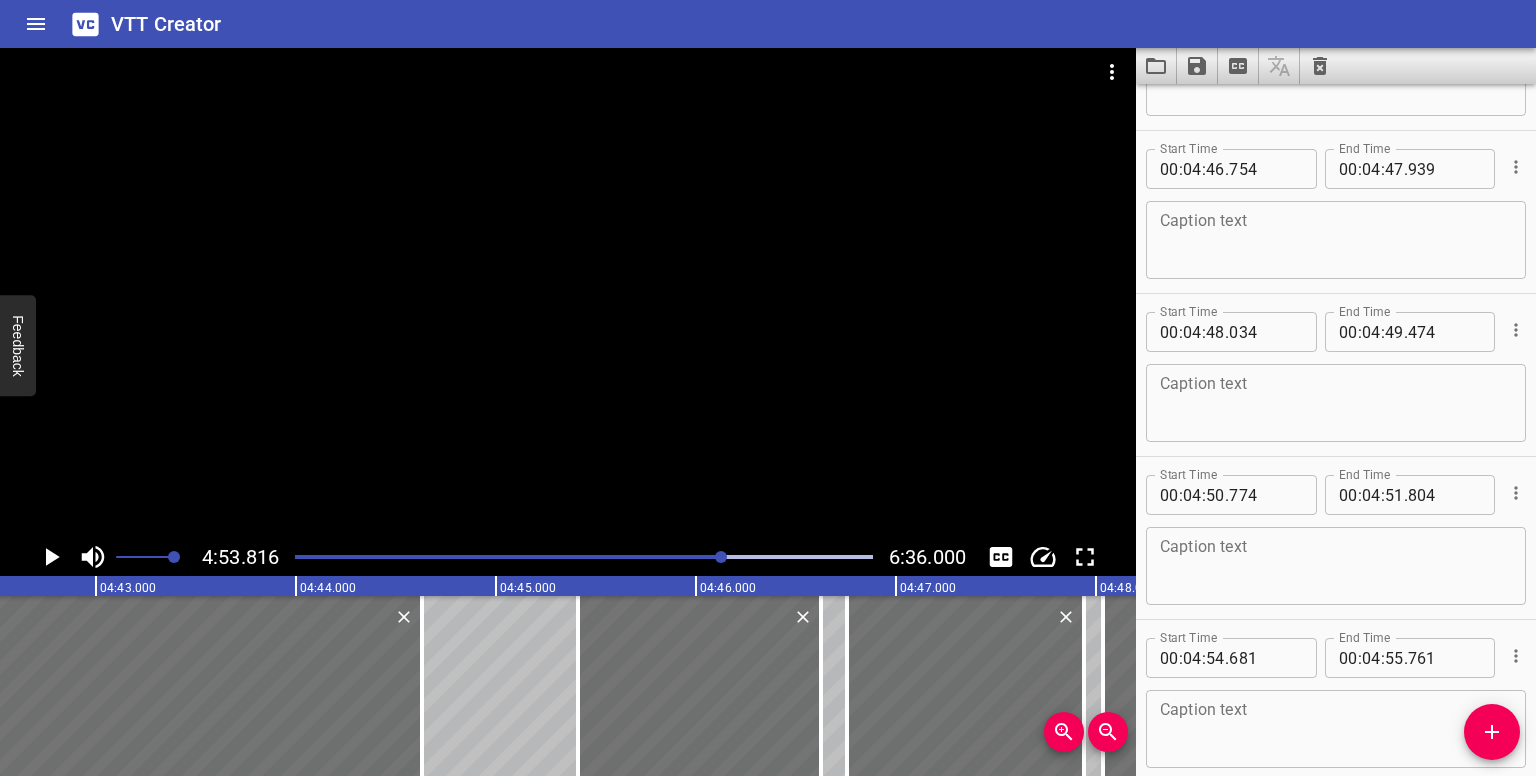 click at bounding box center (721, 557) 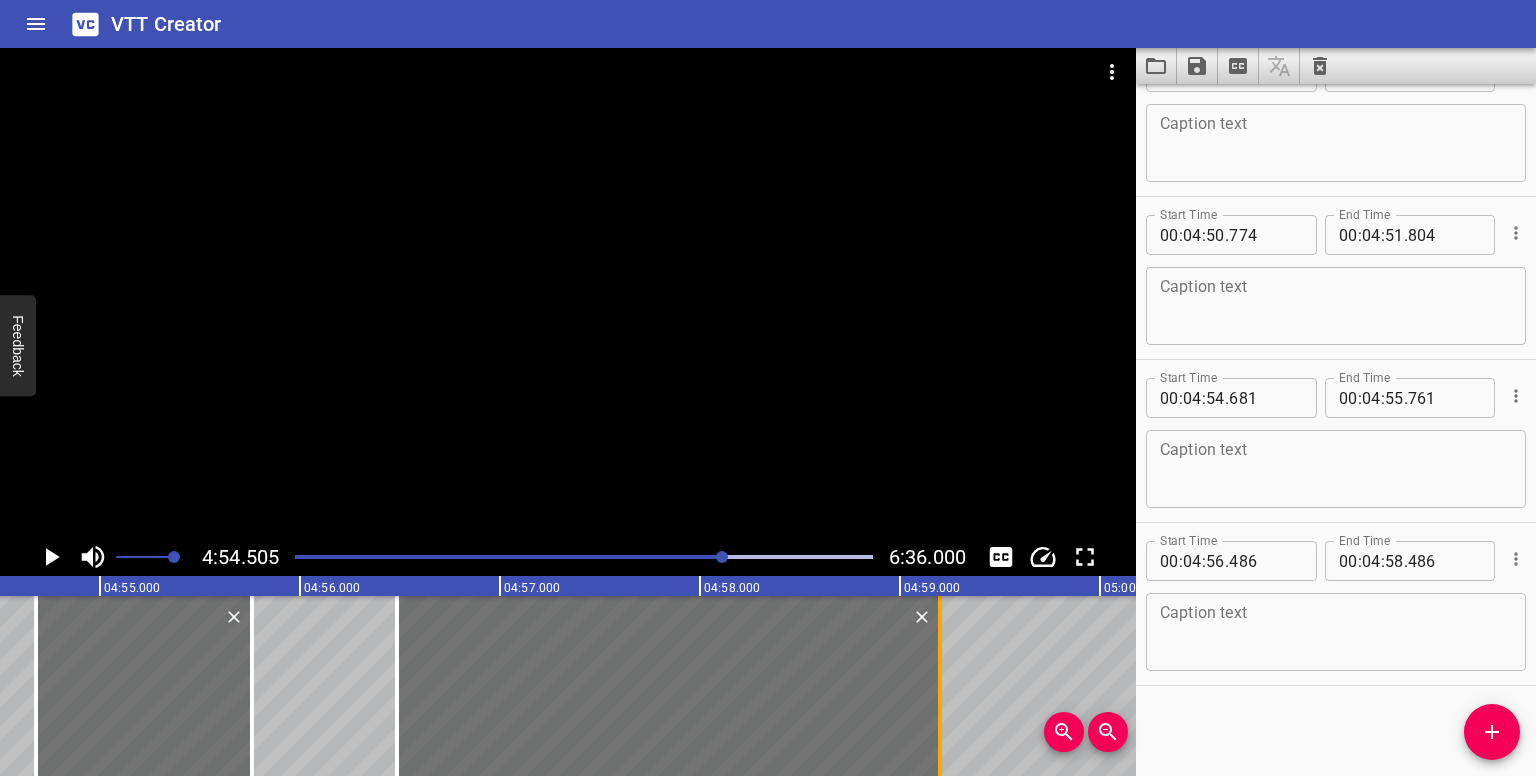 drag, startPoint x: 800, startPoint y: 700, endPoint x: 937, endPoint y: 727, distance: 139.63524 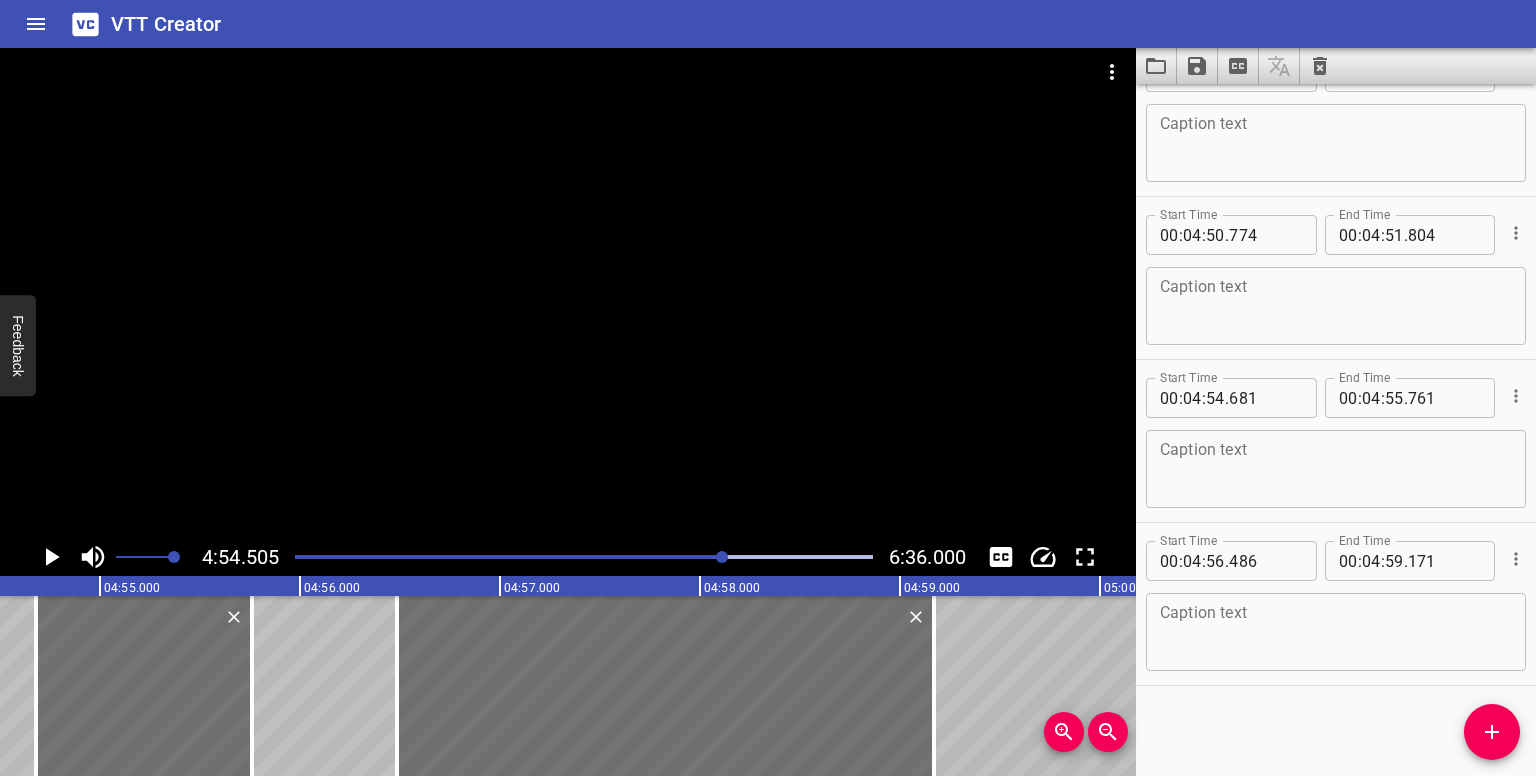 click at bounding box center [722, 557] 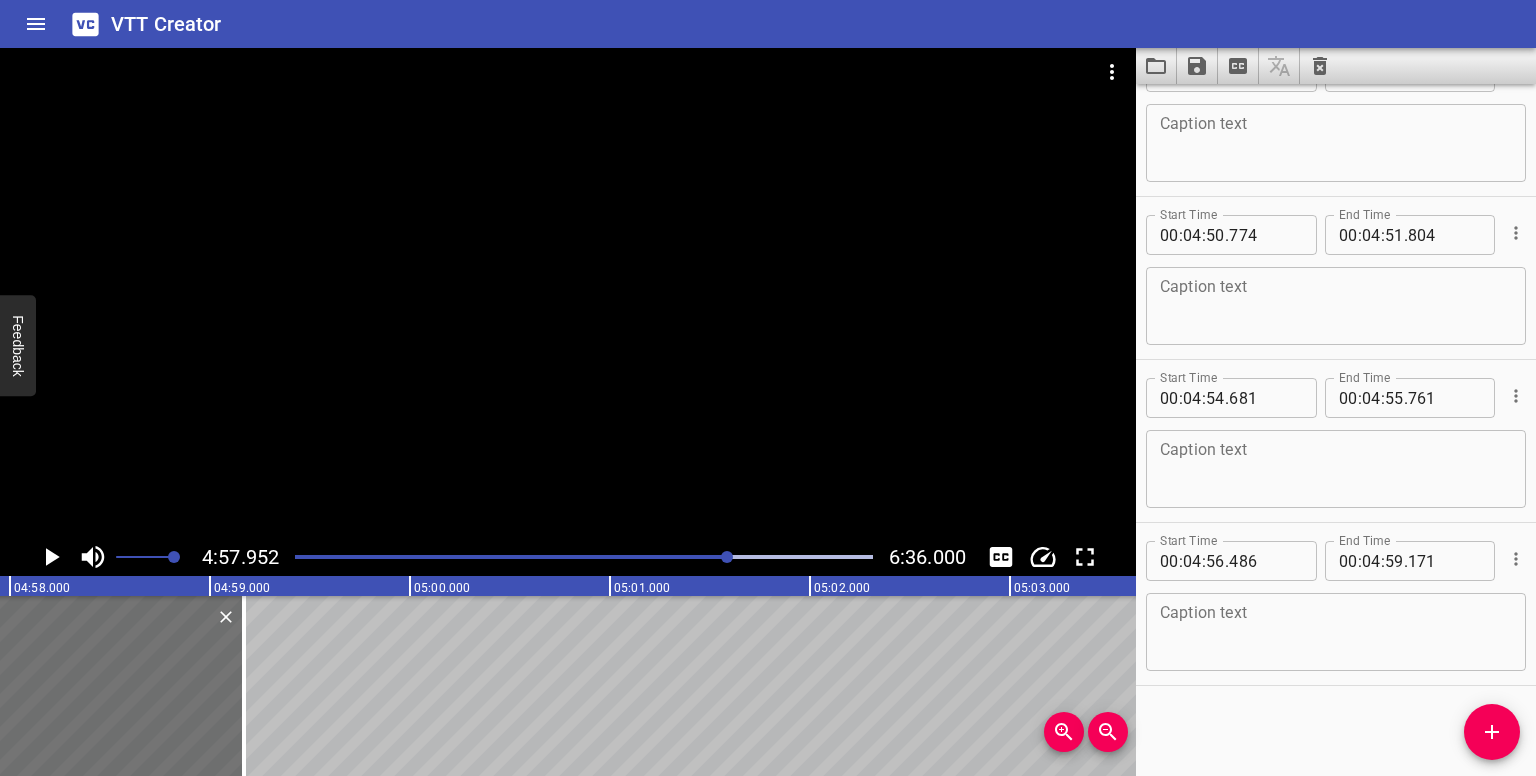 drag, startPoint x: 1494, startPoint y: 733, endPoint x: 1006, endPoint y: 693, distance: 489.6366 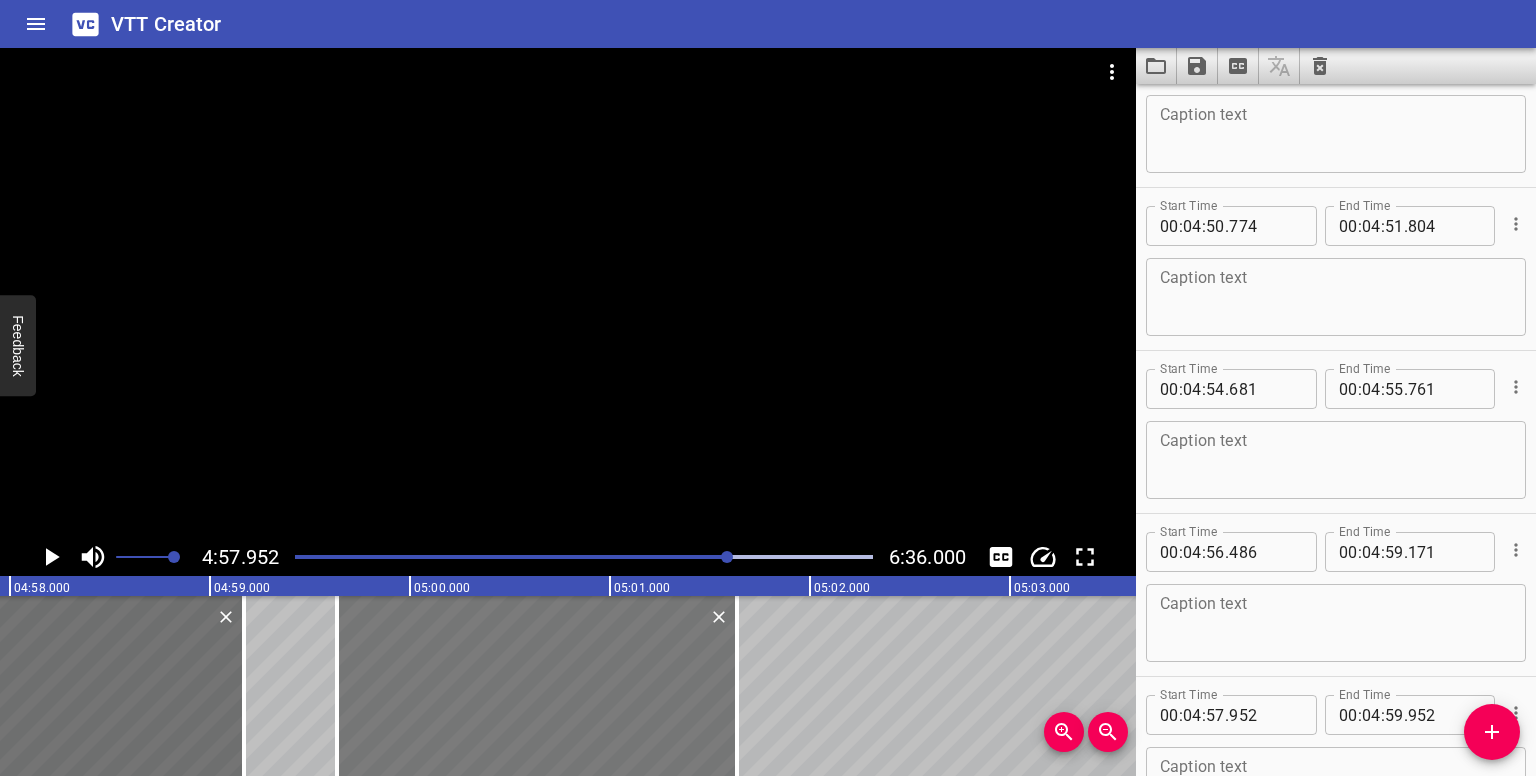 drag, startPoint x: 365, startPoint y: 694, endPoint x: 640, endPoint y: 671, distance: 275.96014 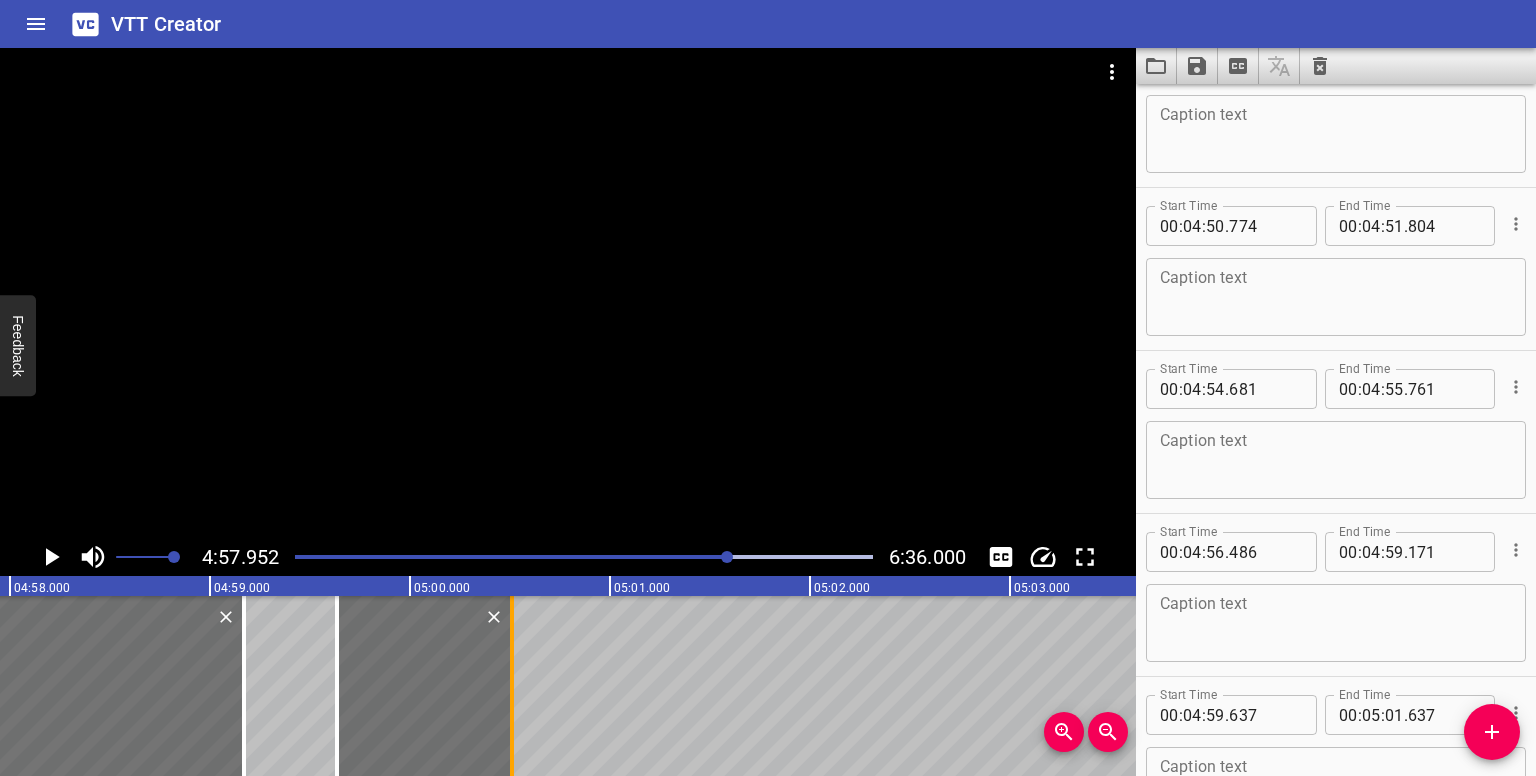 drag, startPoint x: 741, startPoint y: 699, endPoint x: 514, endPoint y: 710, distance: 227.26636 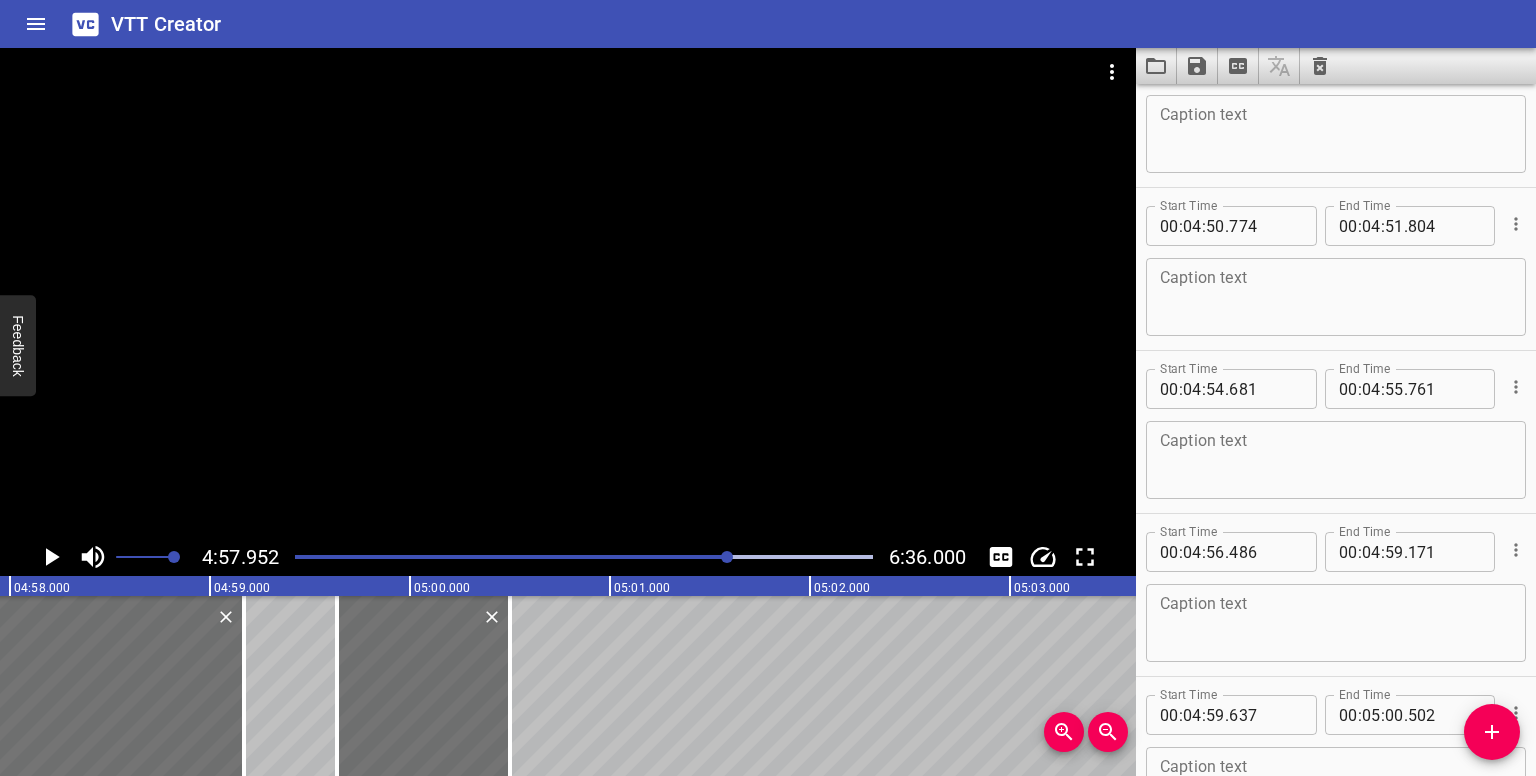click at bounding box center [727, 557] 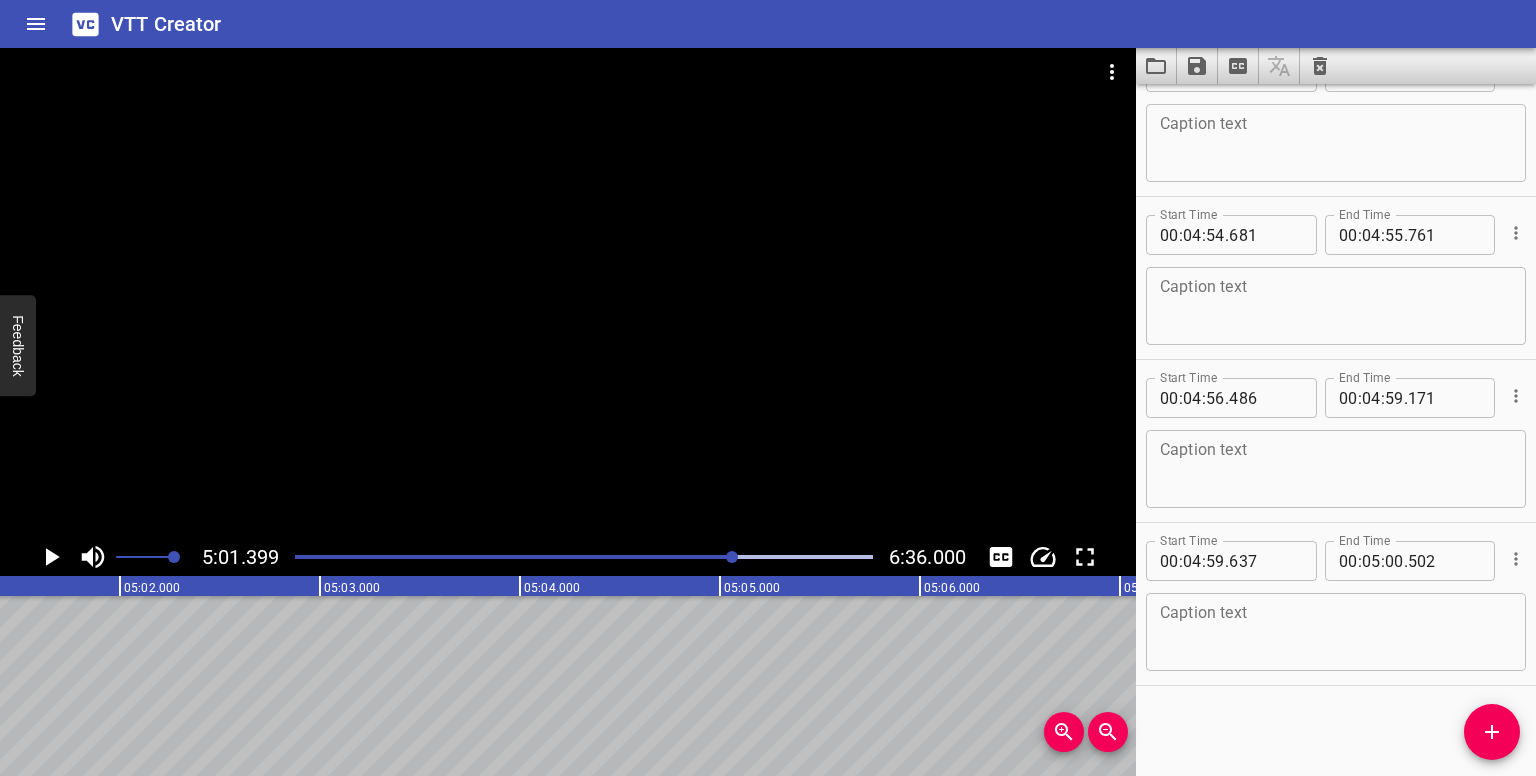 click 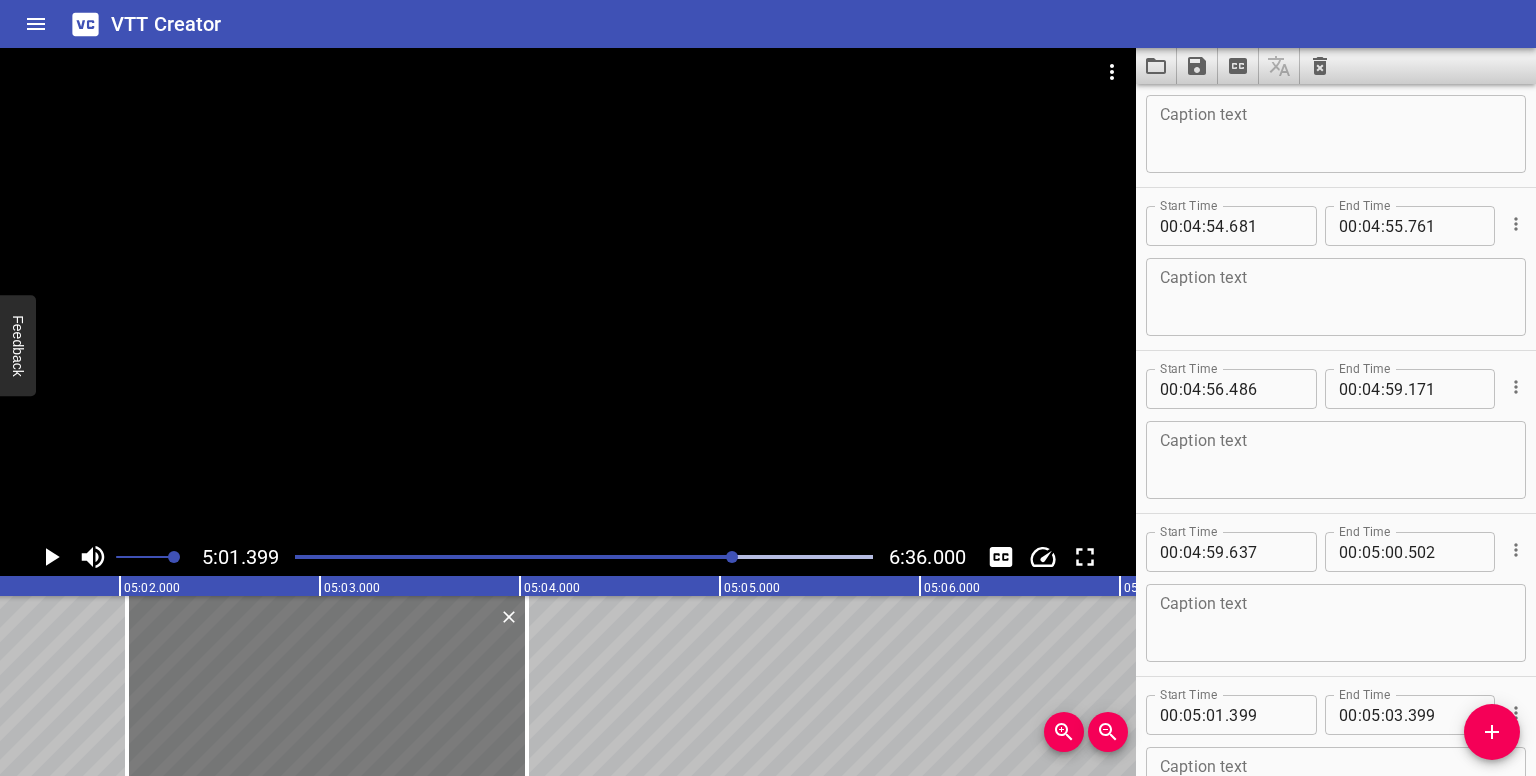 drag, startPoint x: 231, startPoint y: 689, endPoint x: 356, endPoint y: 699, distance: 125.39936 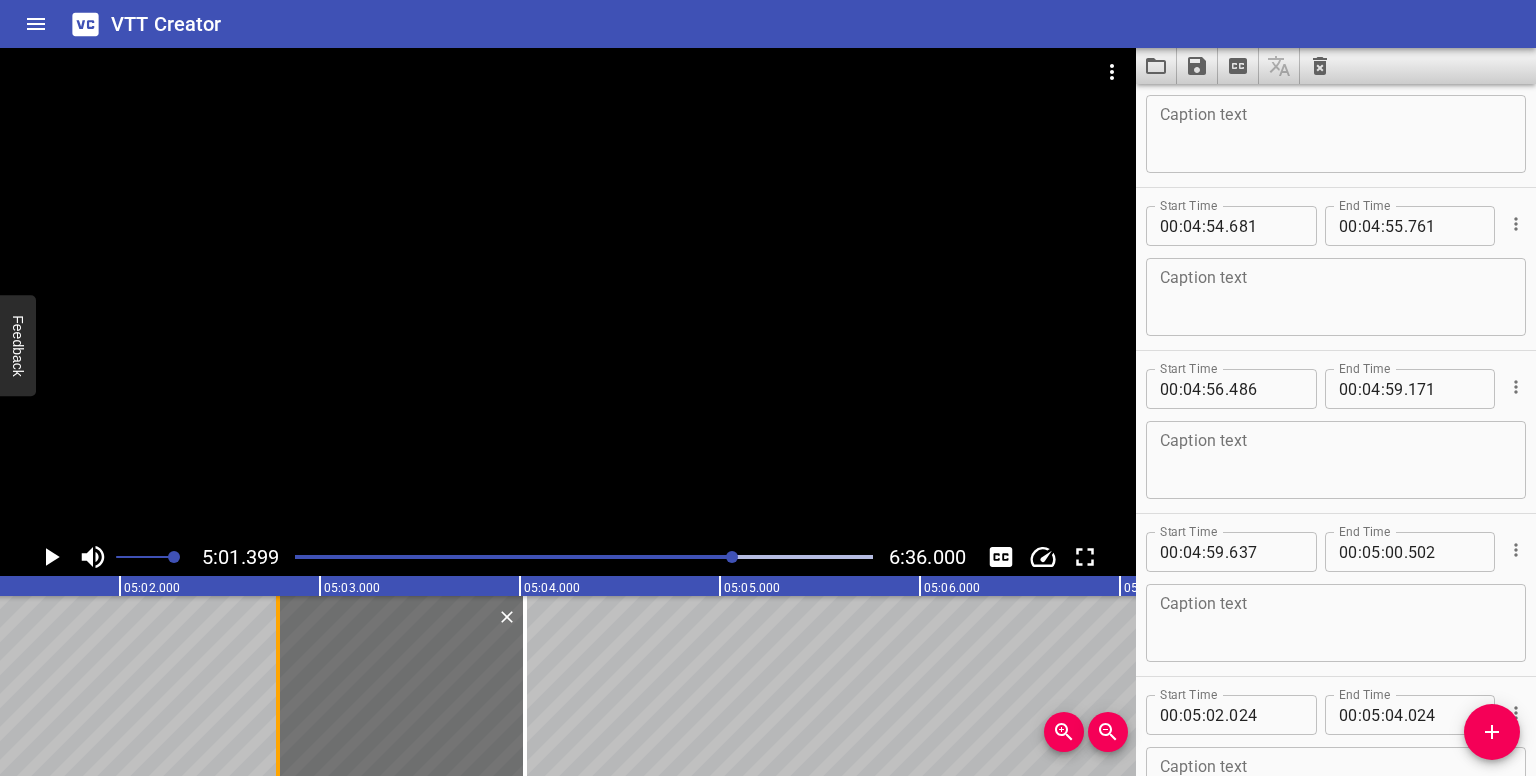 drag, startPoint x: 121, startPoint y: 654, endPoint x: 274, endPoint y: 652, distance: 153.01308 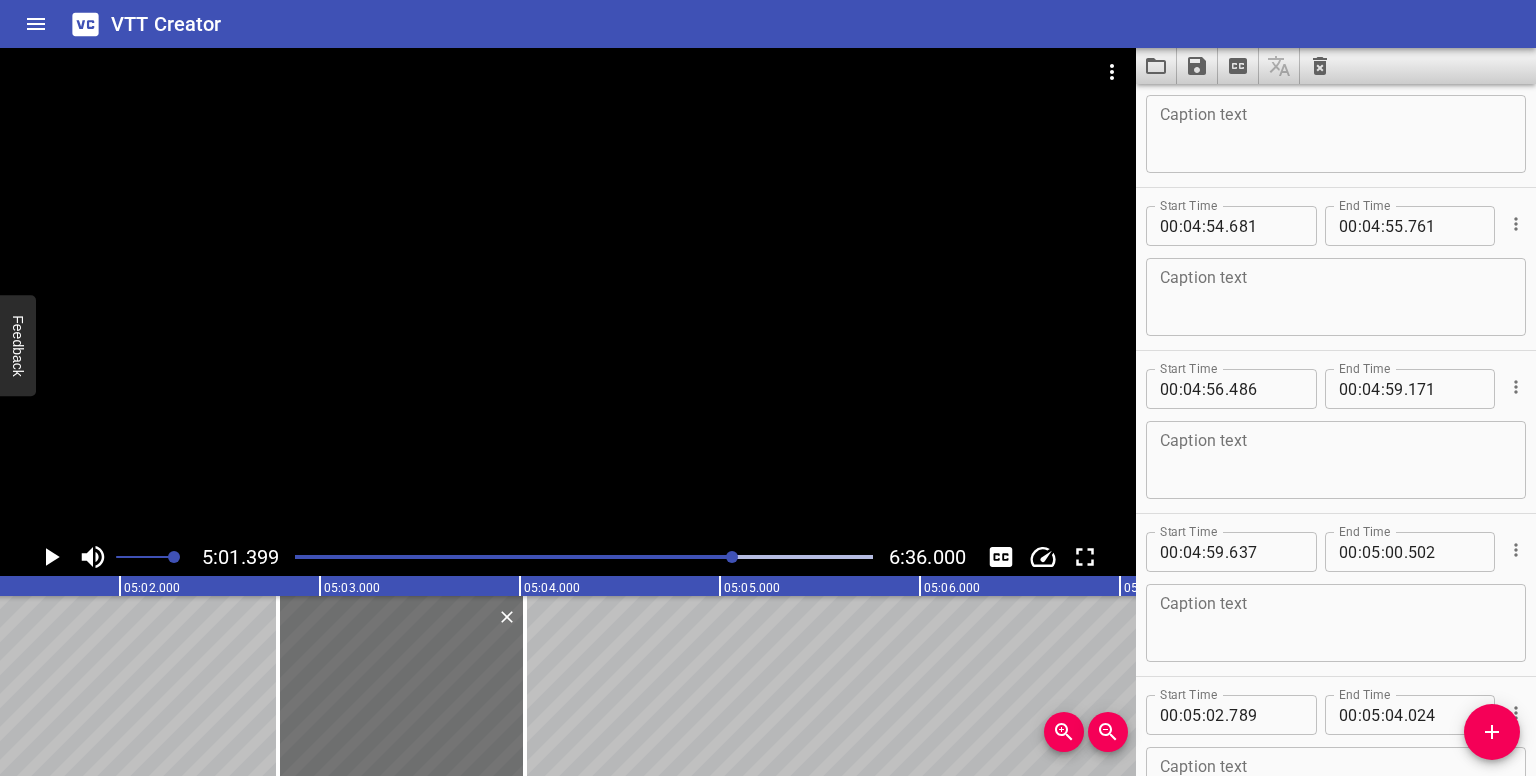 click at bounding box center [584, 557] 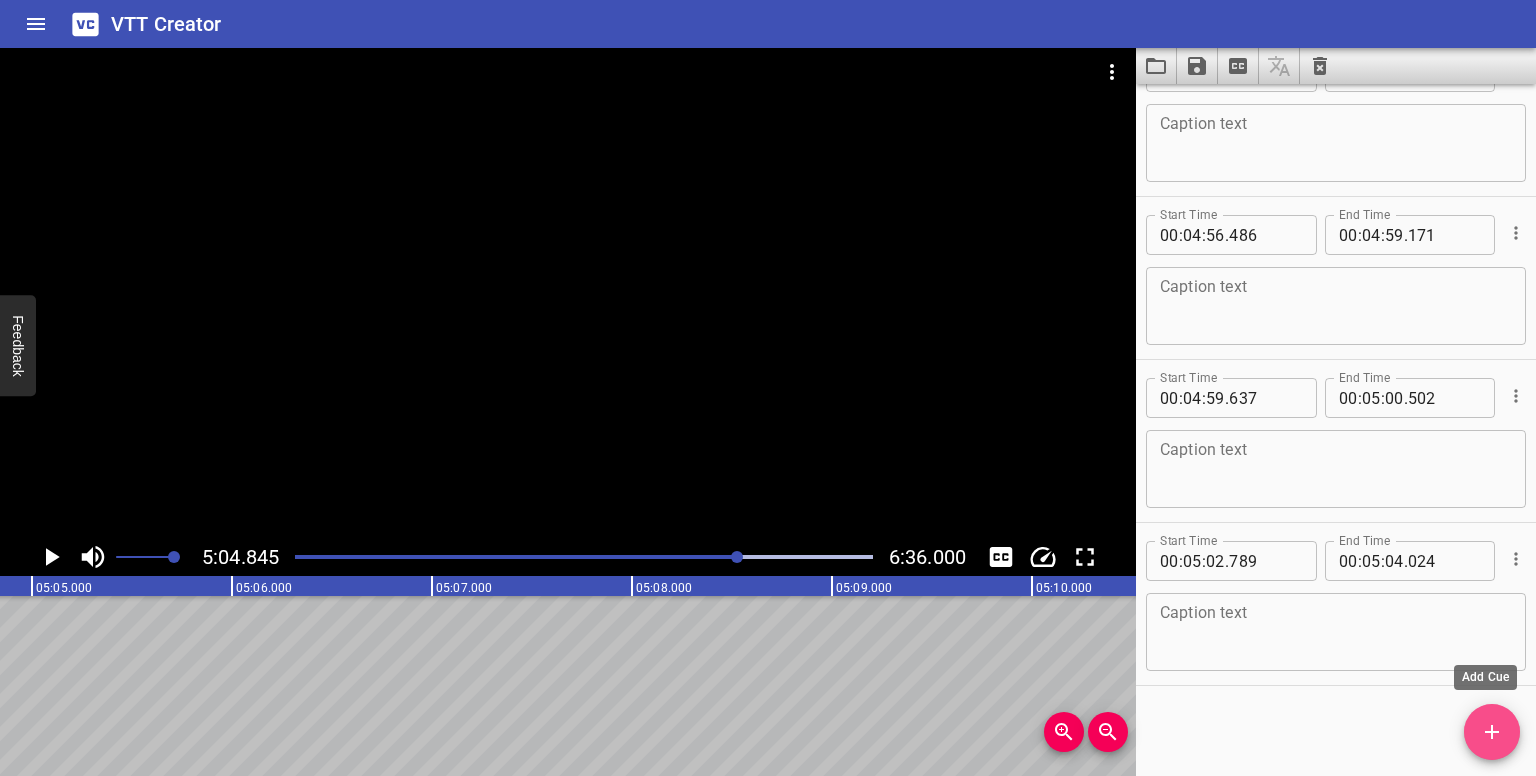 drag, startPoint x: 1512, startPoint y: 741, endPoint x: 1064, endPoint y: 683, distance: 451.73886 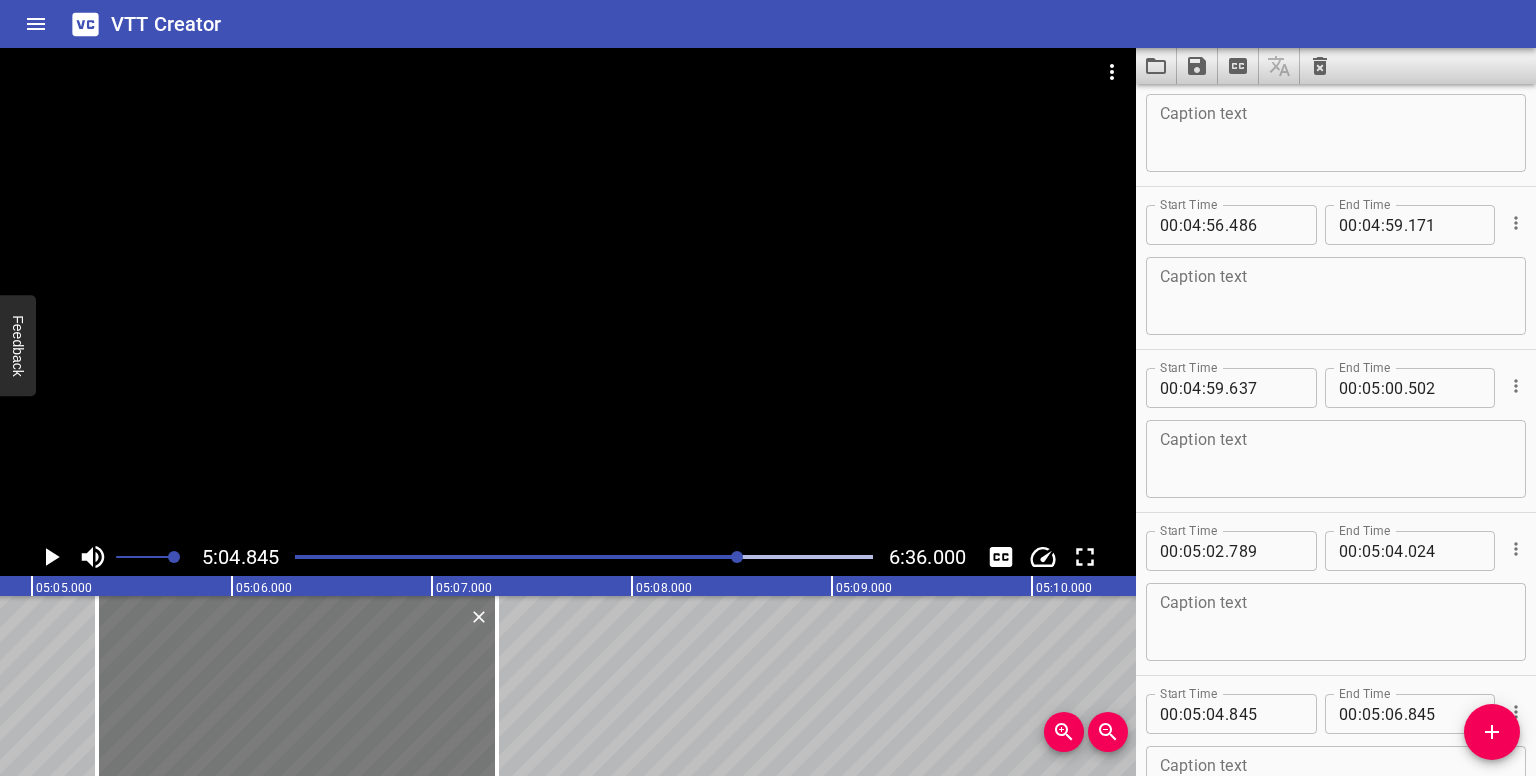 drag, startPoint x: 191, startPoint y: 694, endPoint x: 287, endPoint y: 668, distance: 99.458534 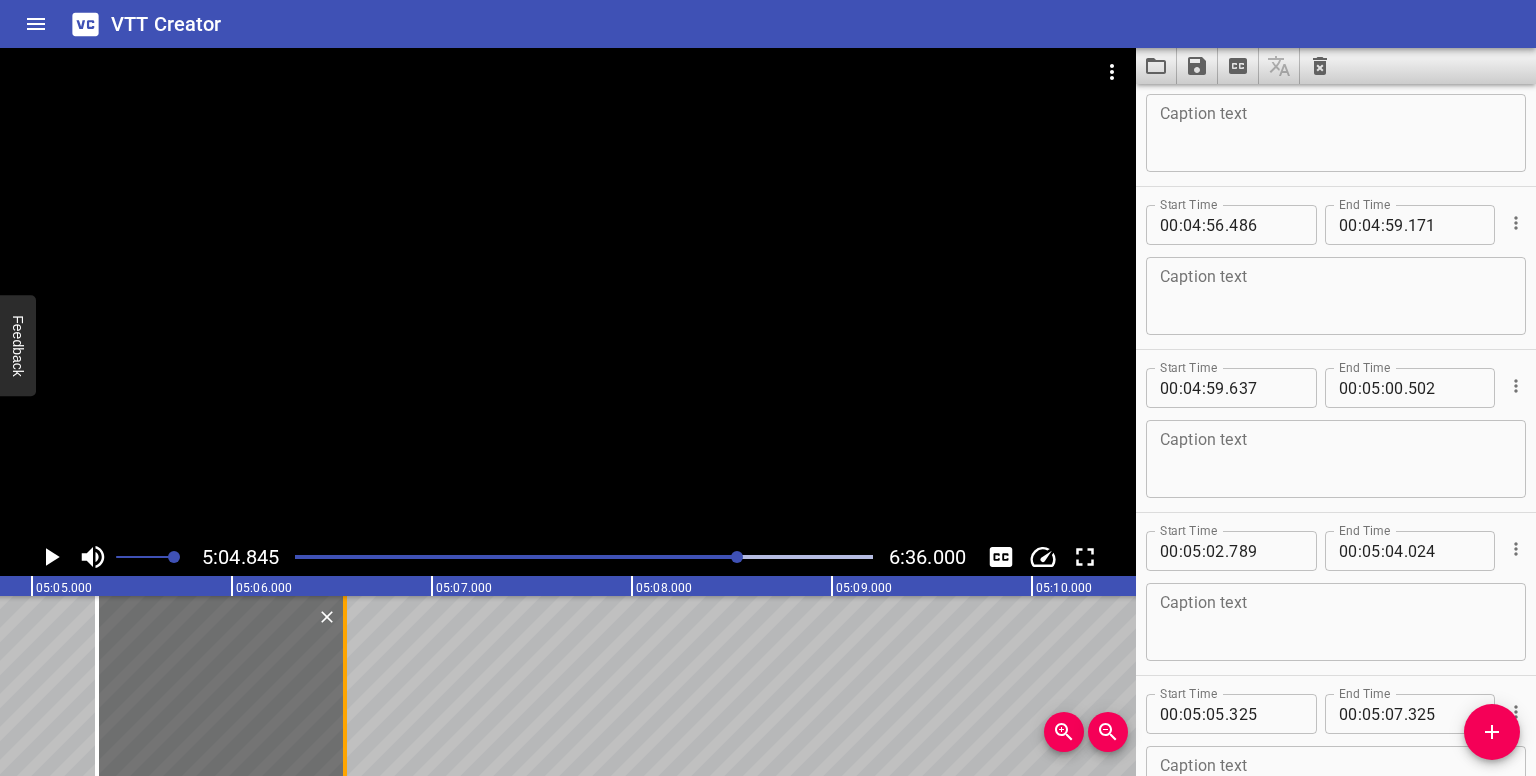 drag, startPoint x: 494, startPoint y: 693, endPoint x: 341, endPoint y: 701, distance: 153.20901 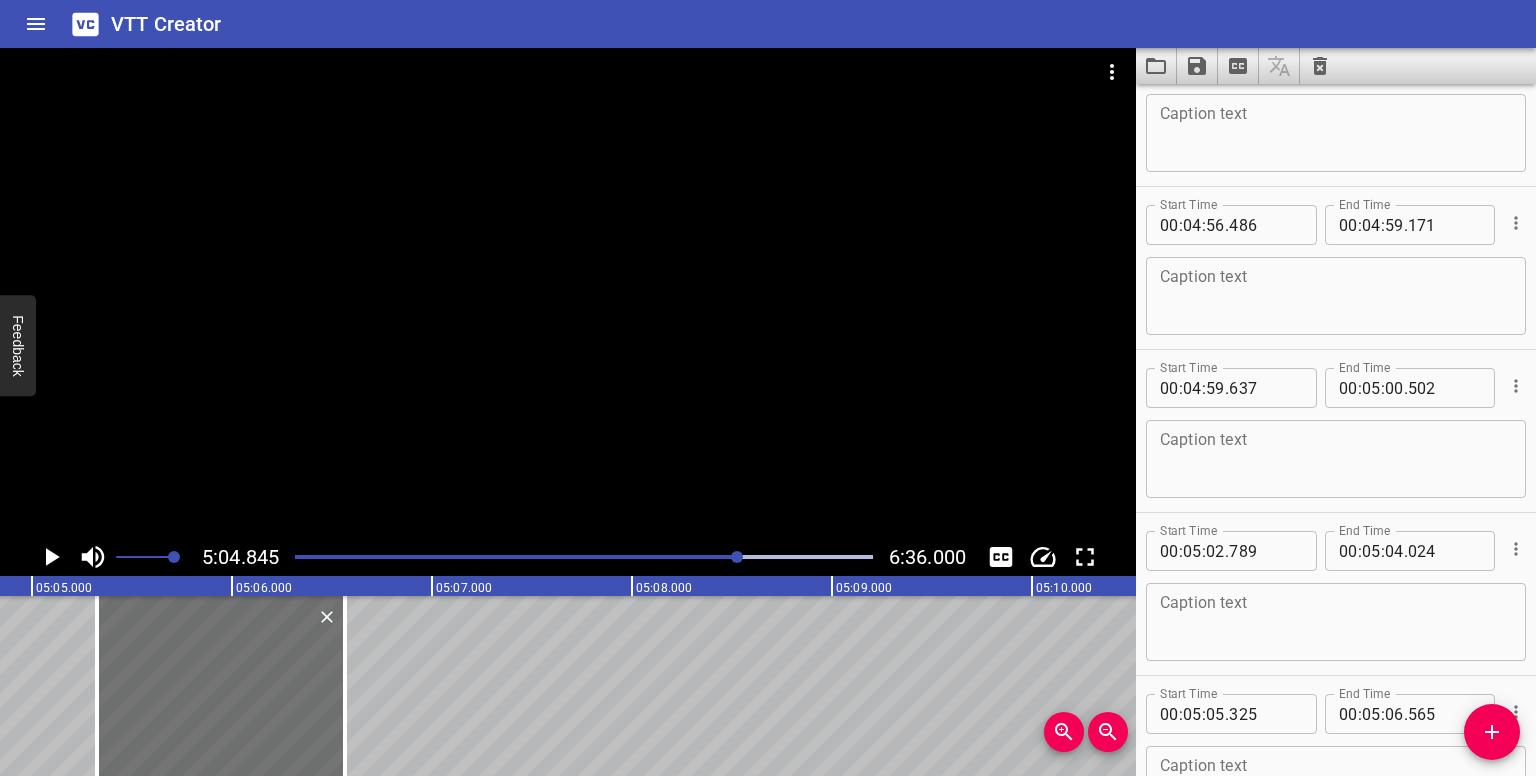 click at bounding box center [584, 557] 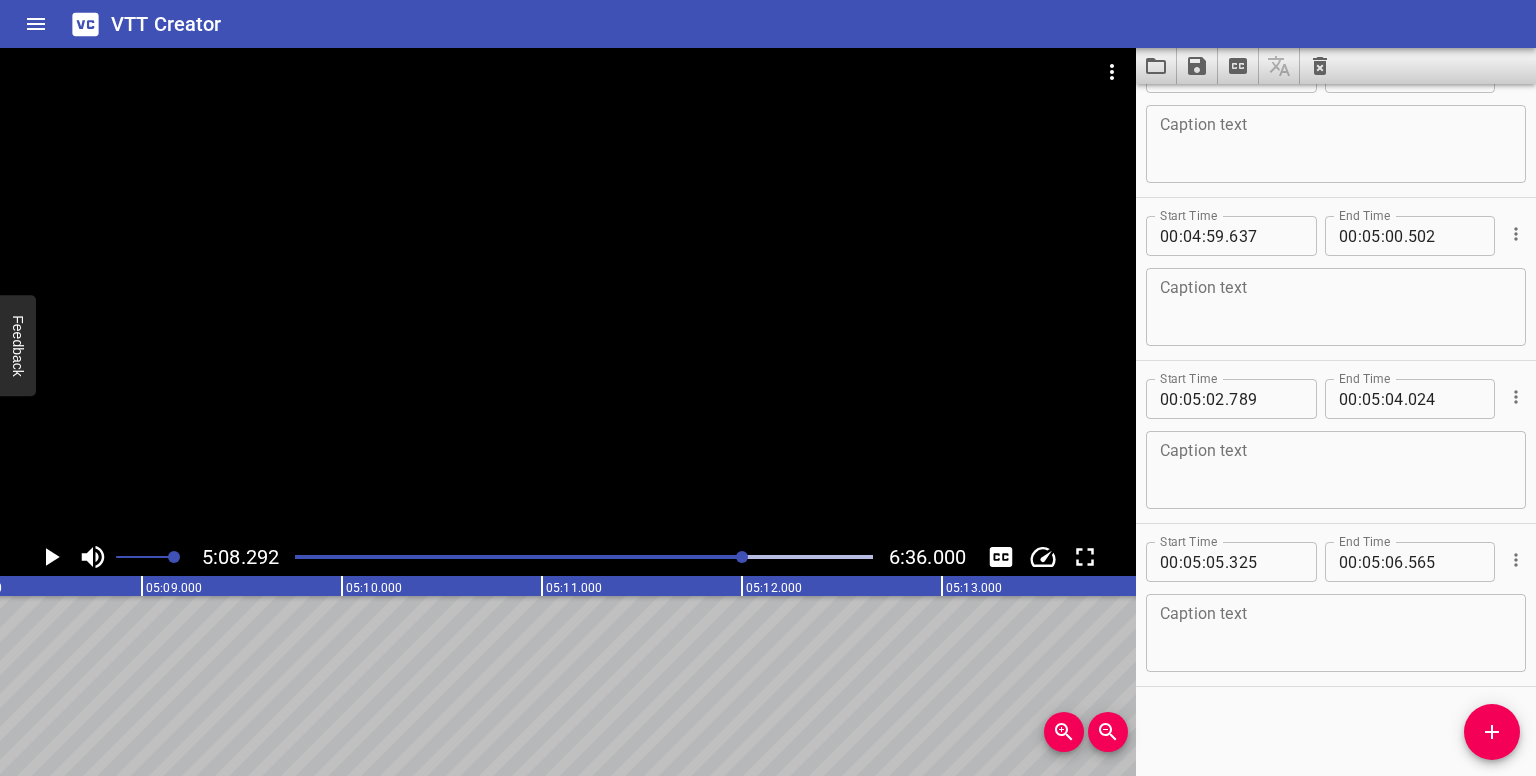 click 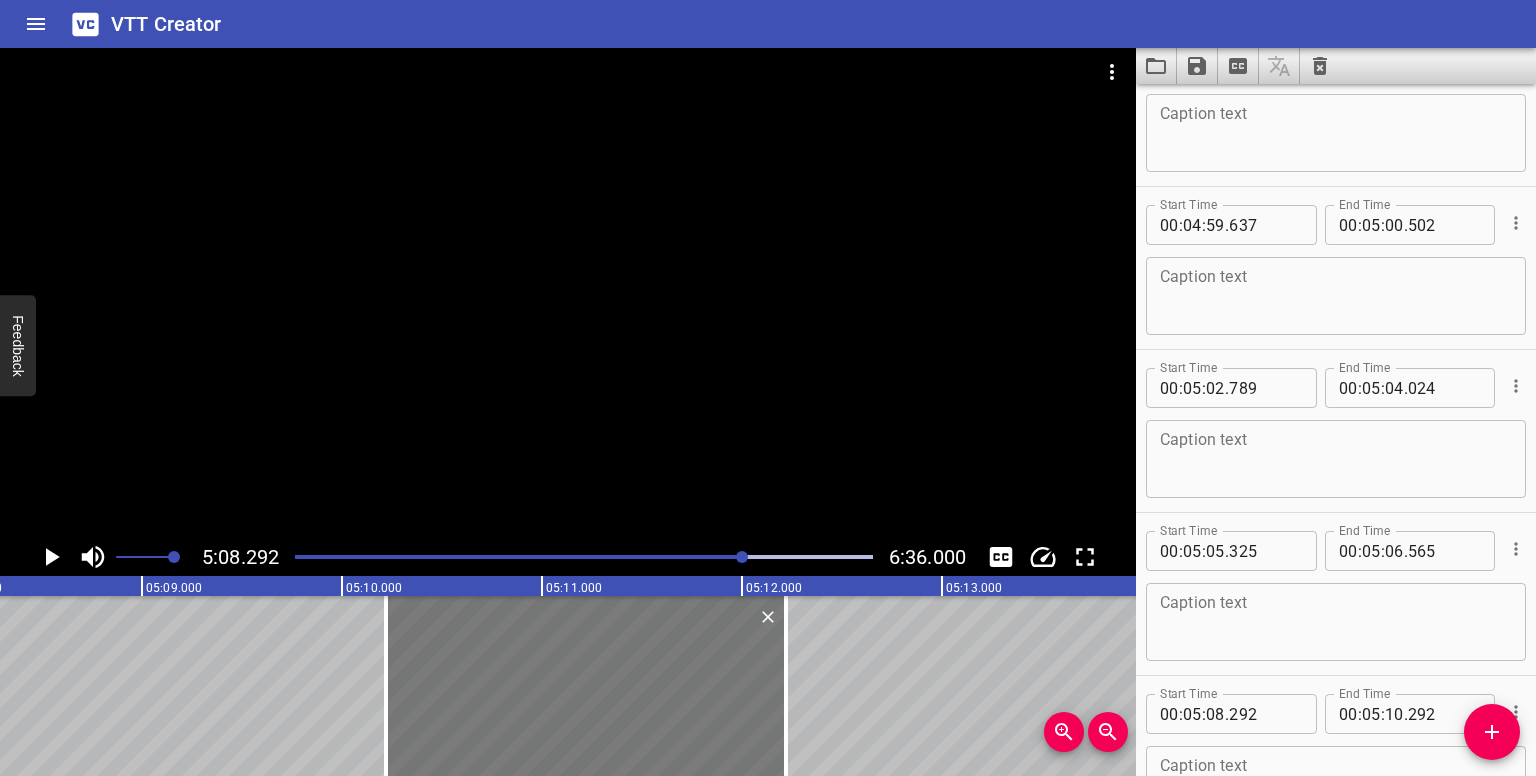drag, startPoint x: 308, startPoint y: 664, endPoint x: 692, endPoint y: 653, distance: 384.15753 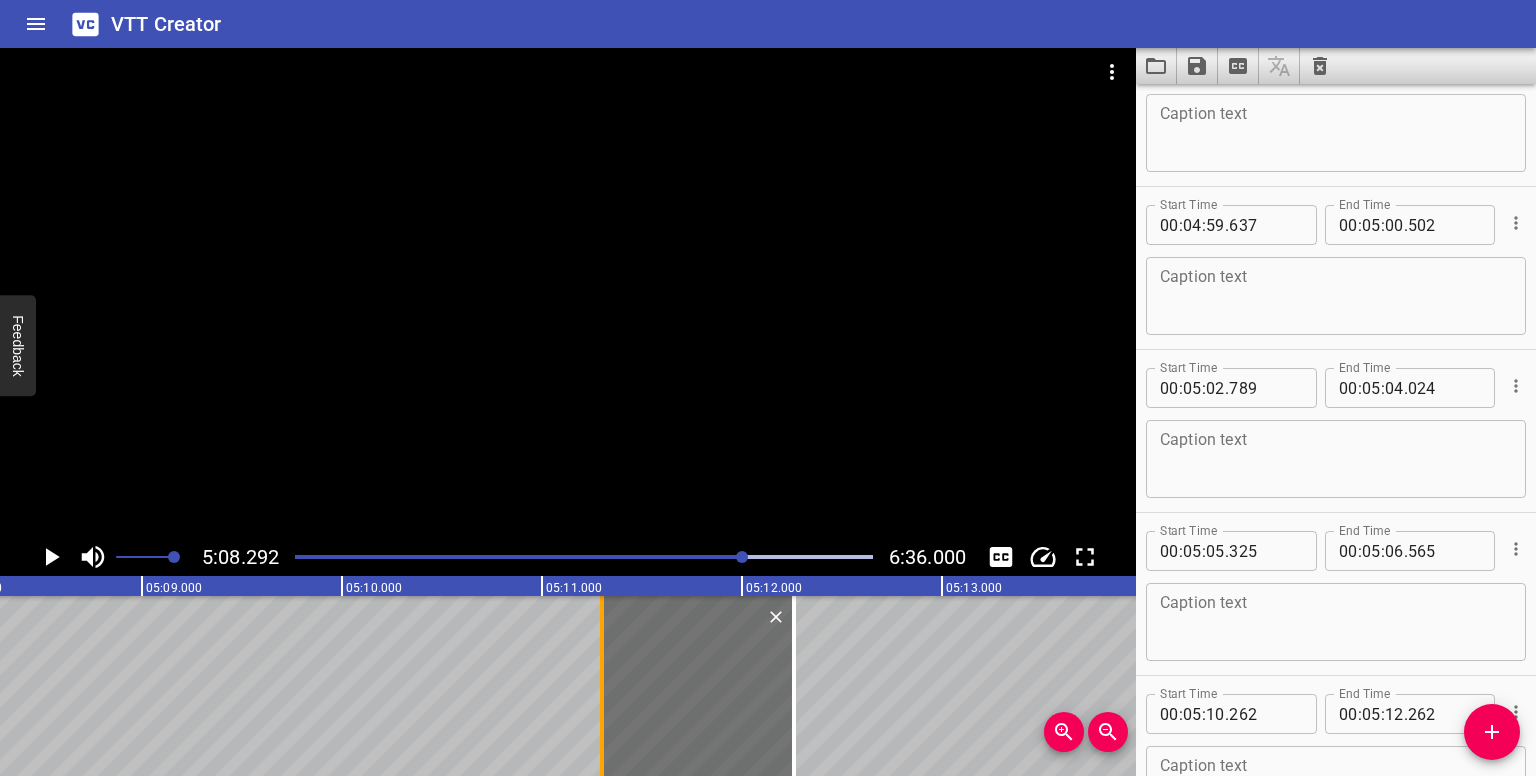 drag, startPoint x: 399, startPoint y: 651, endPoint x: 607, endPoint y: 653, distance: 208.00961 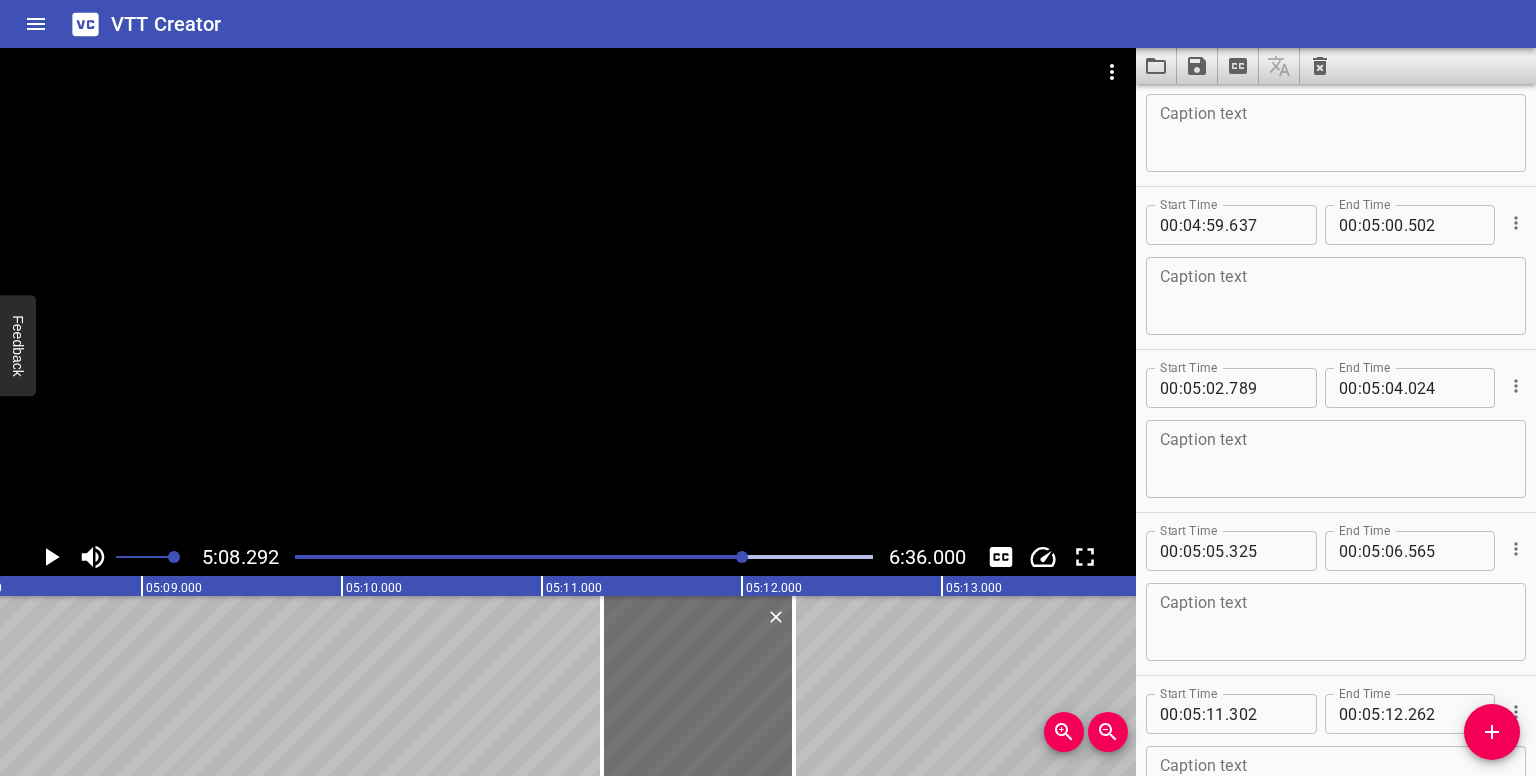 click at bounding box center [742, 557] 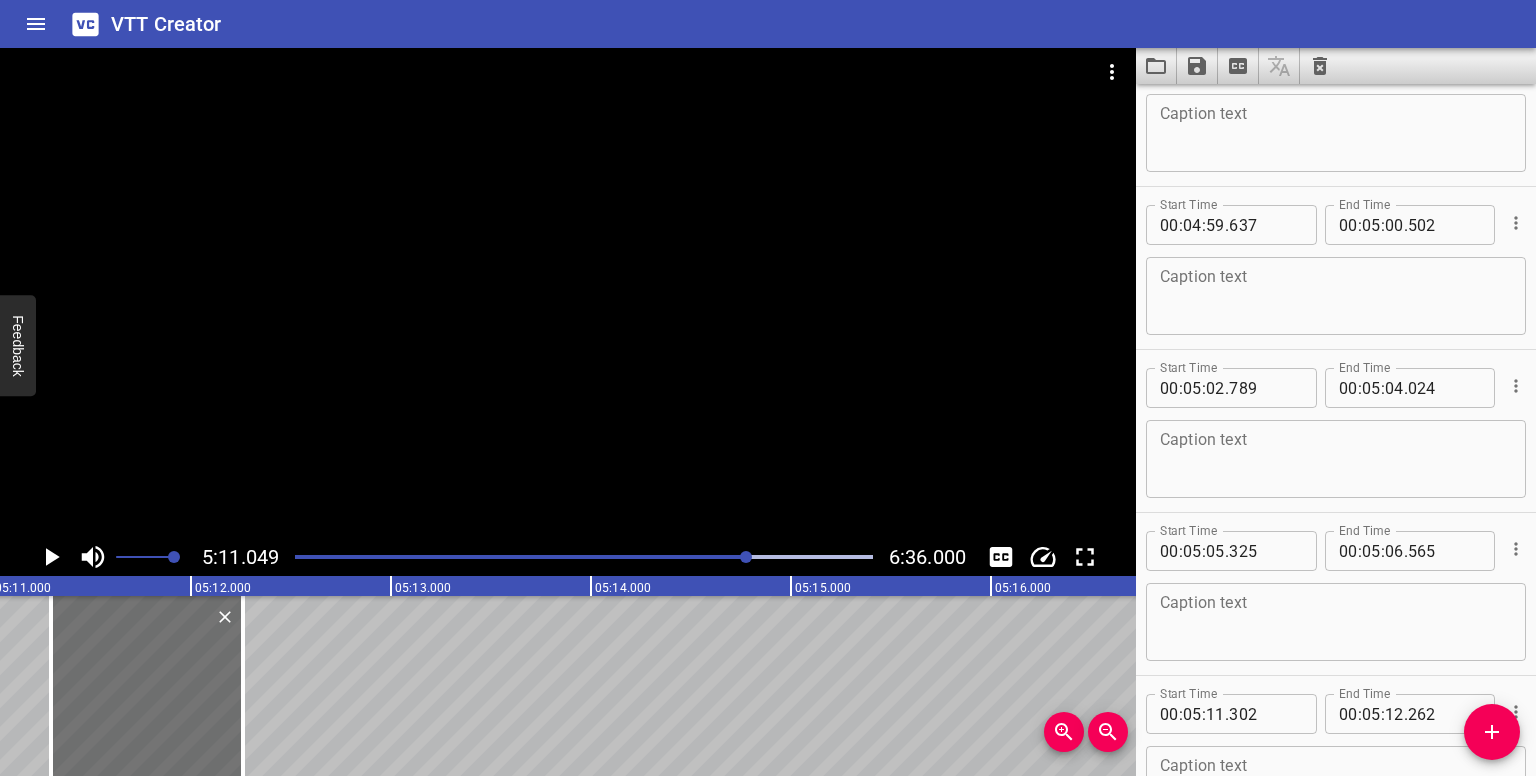 click at bounding box center (584, 557) 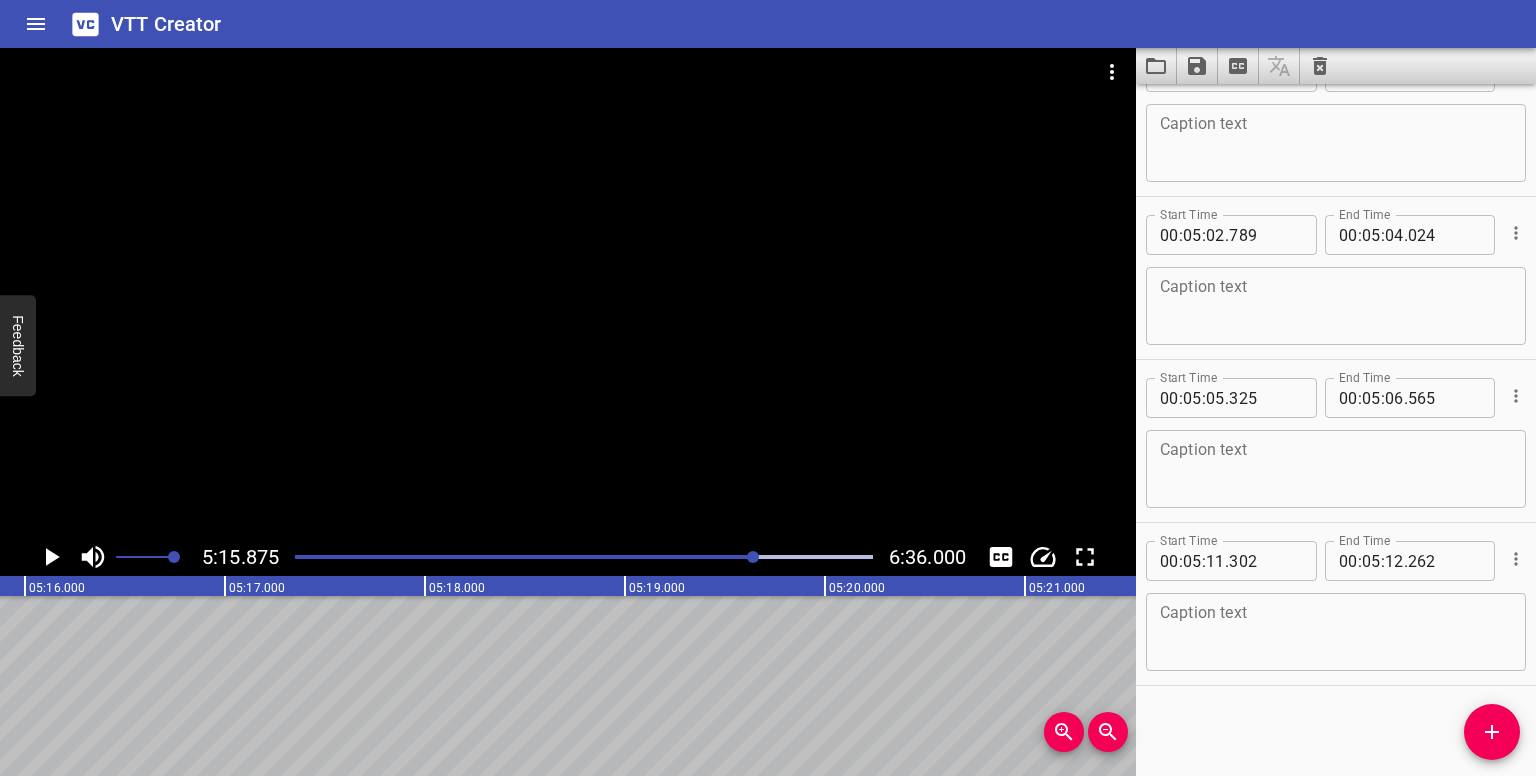 click at bounding box center (753, 557) 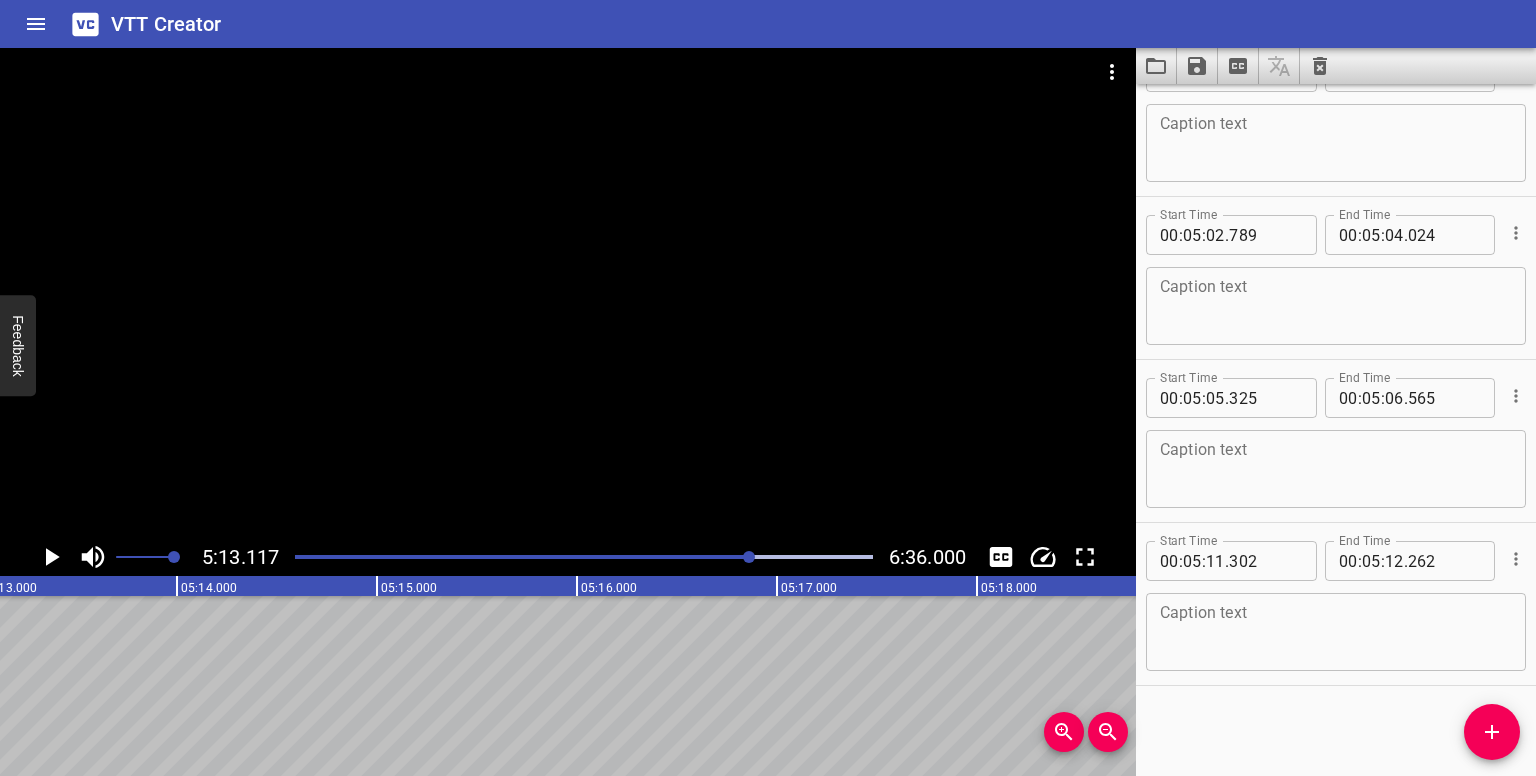 drag, startPoint x: 1489, startPoint y: 725, endPoint x: 1456, endPoint y: 719, distance: 33.54102 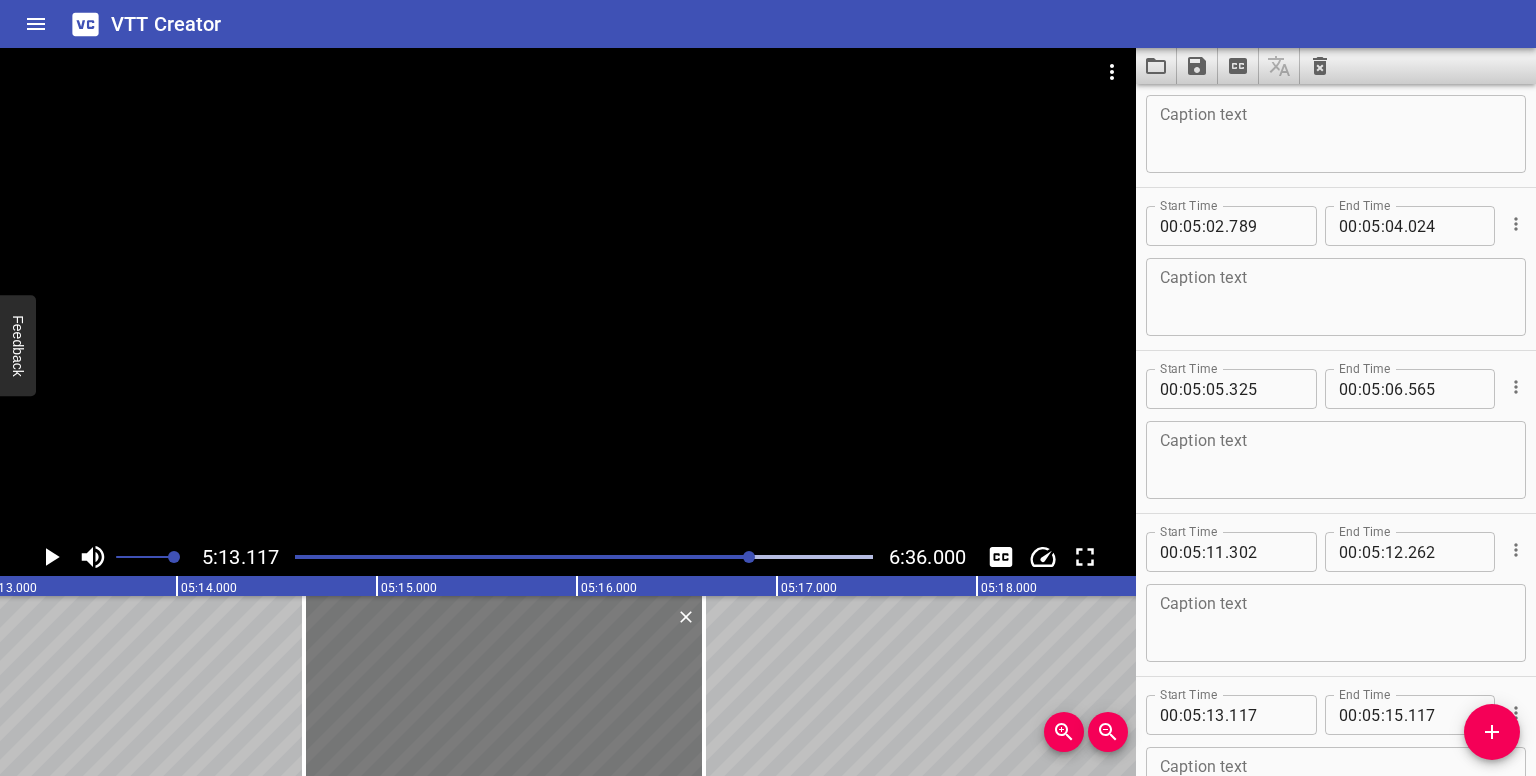 drag, startPoint x: 332, startPoint y: 685, endPoint x: 524, endPoint y: 675, distance: 192.26024 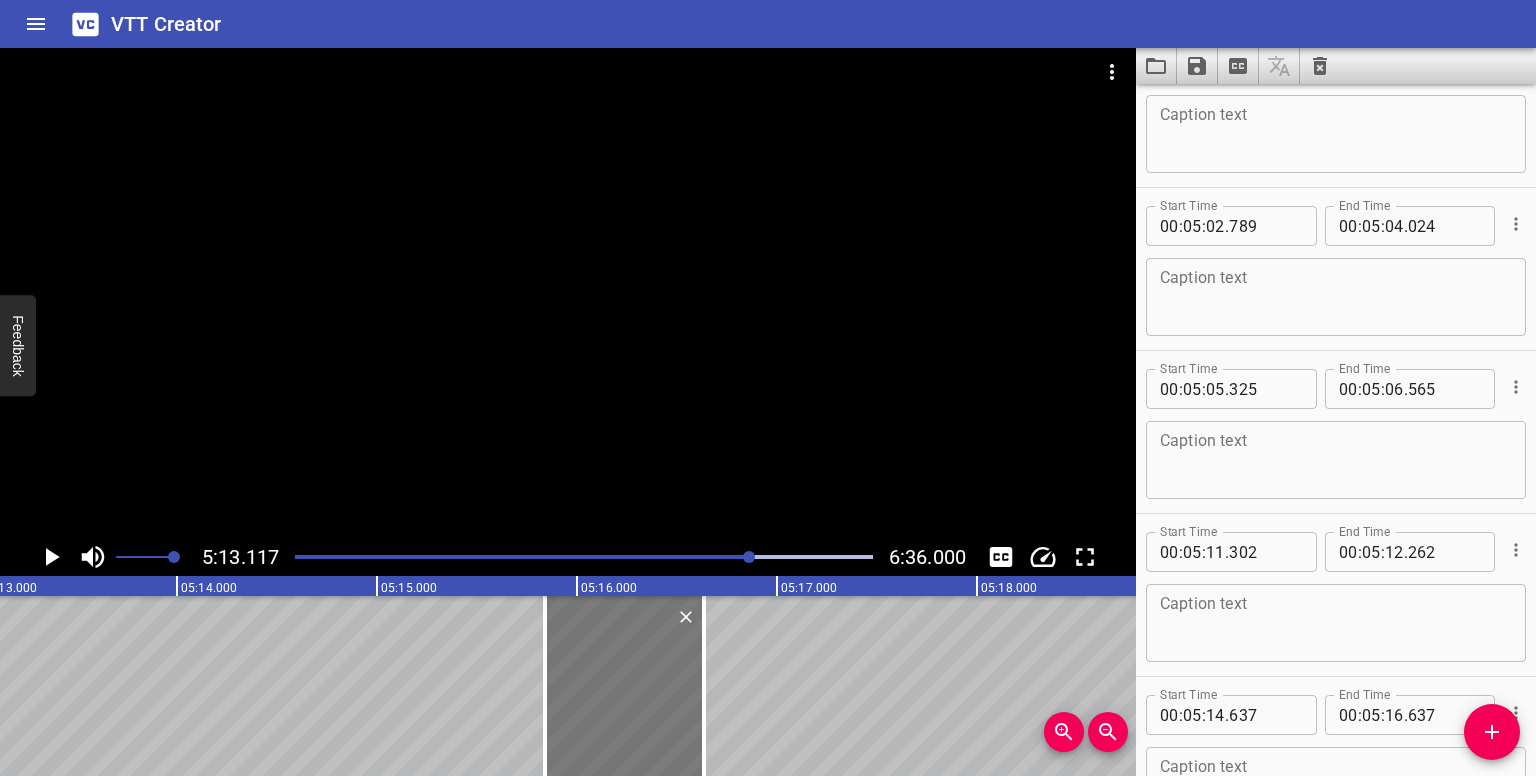 drag, startPoint x: 305, startPoint y: 642, endPoint x: 570, endPoint y: 689, distance: 269.13565 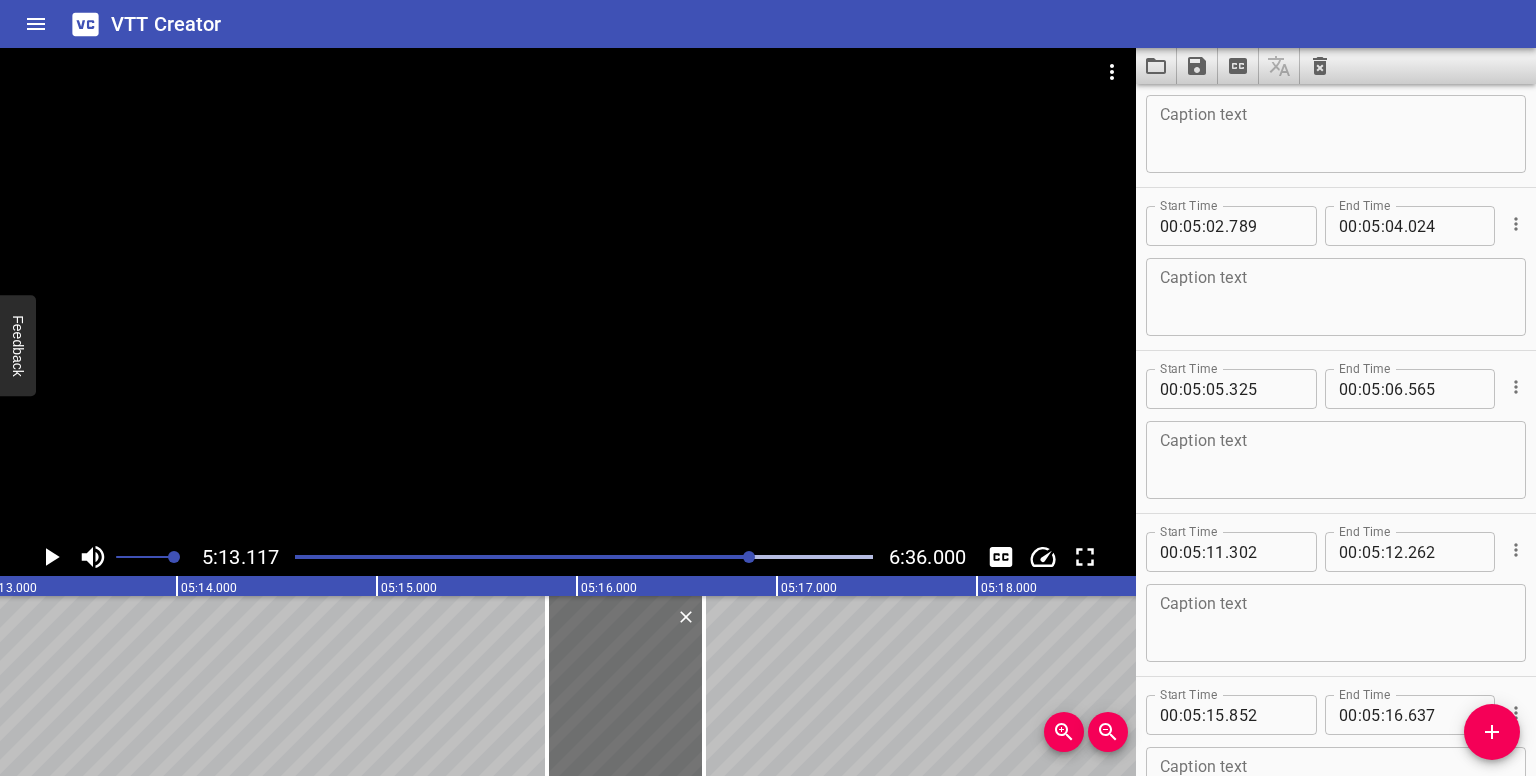 click at bounding box center (749, 557) 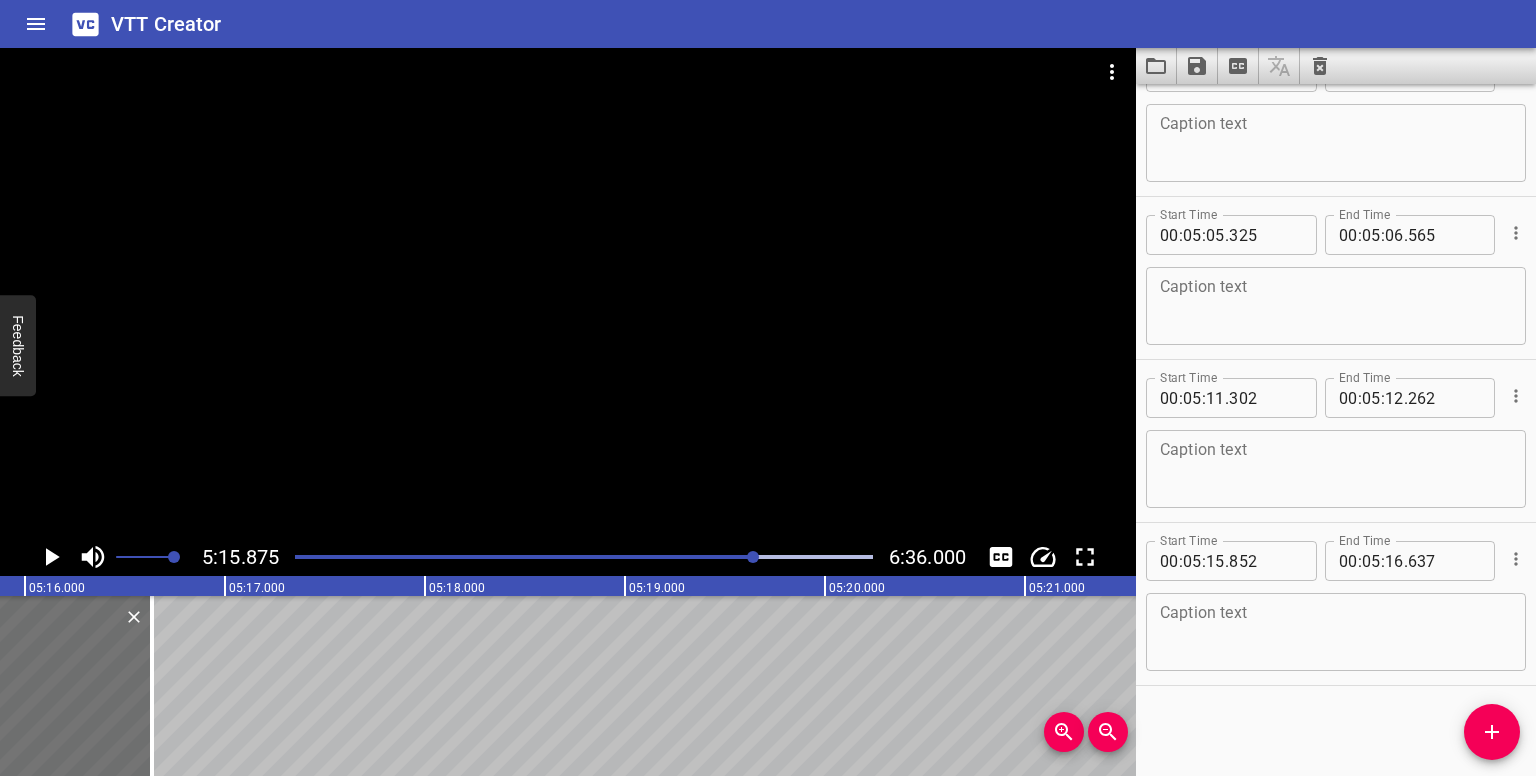 click at bounding box center [1492, 732] 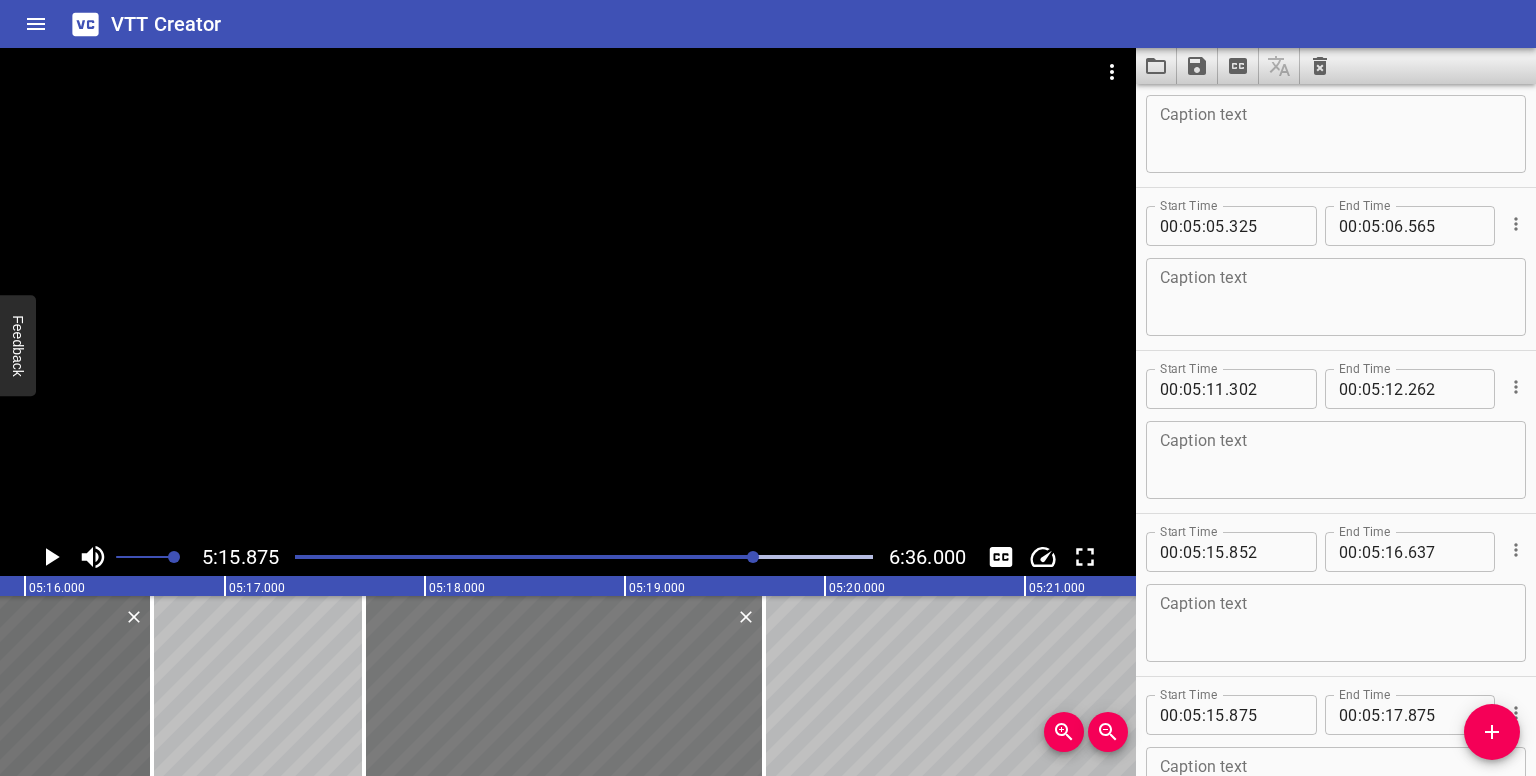 drag, startPoint x: 442, startPoint y: 688, endPoint x: 552, endPoint y: 680, distance: 110.29053 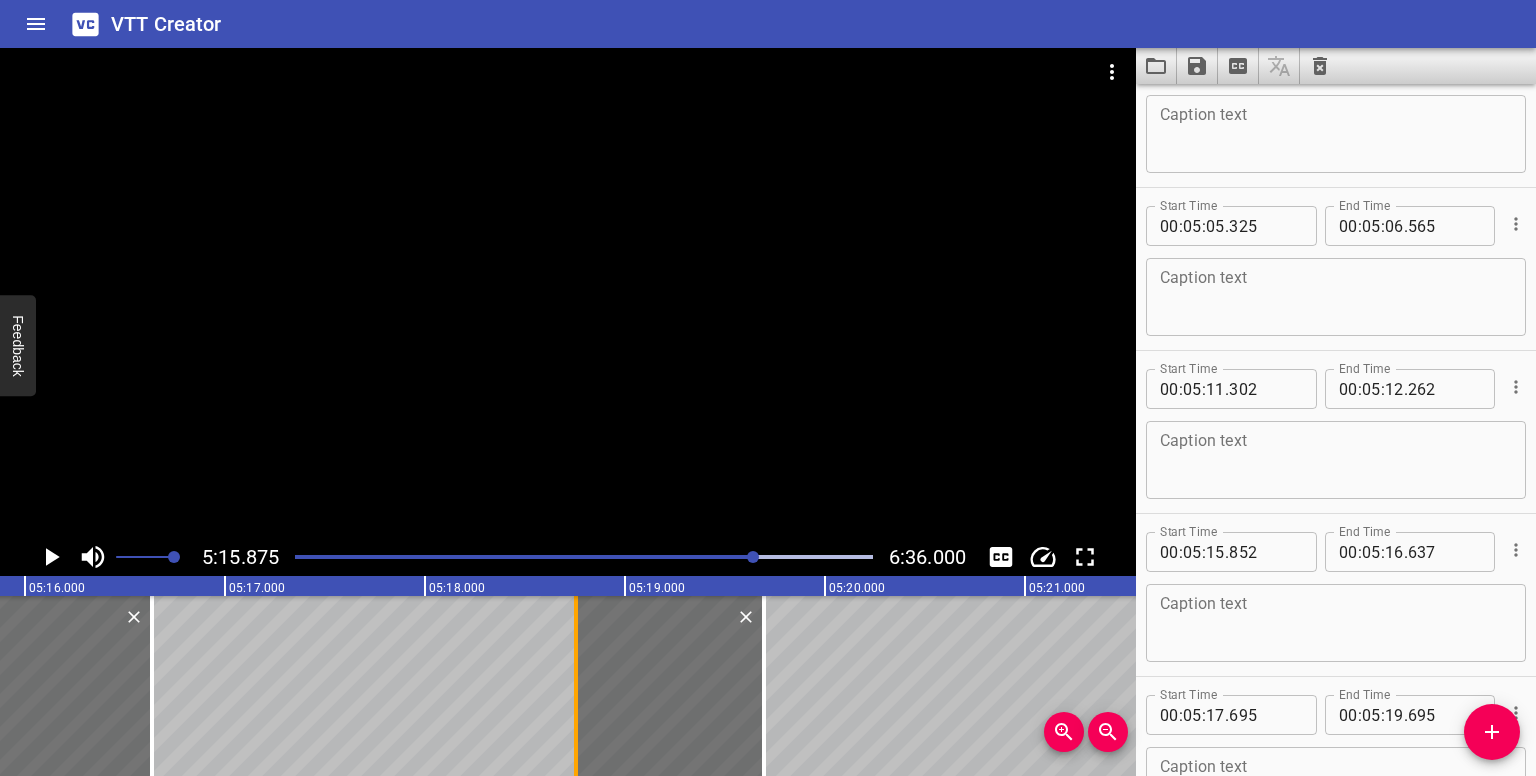 drag, startPoint x: 356, startPoint y: 648, endPoint x: 566, endPoint y: 670, distance: 211.14923 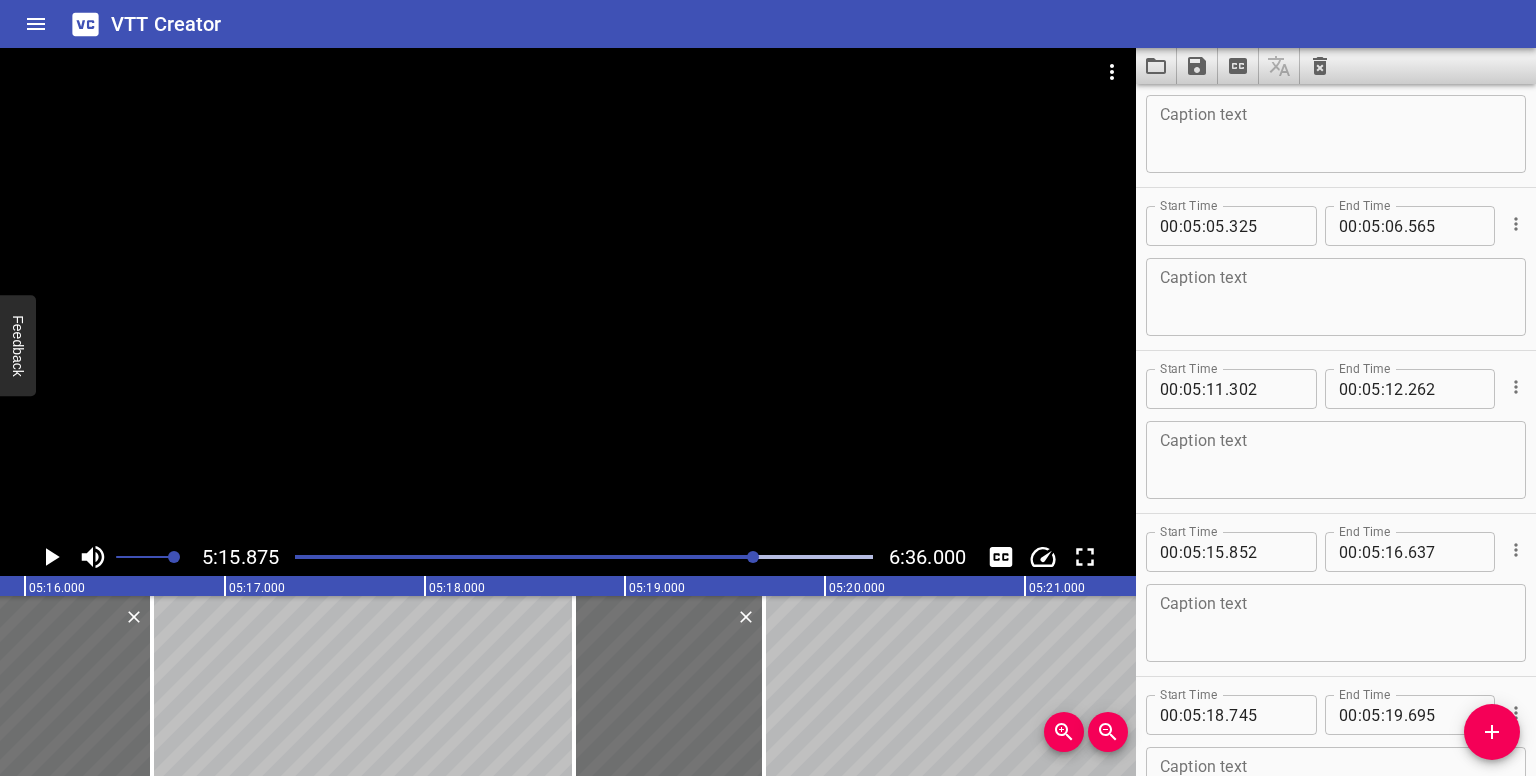 click at bounding box center [584, 557] 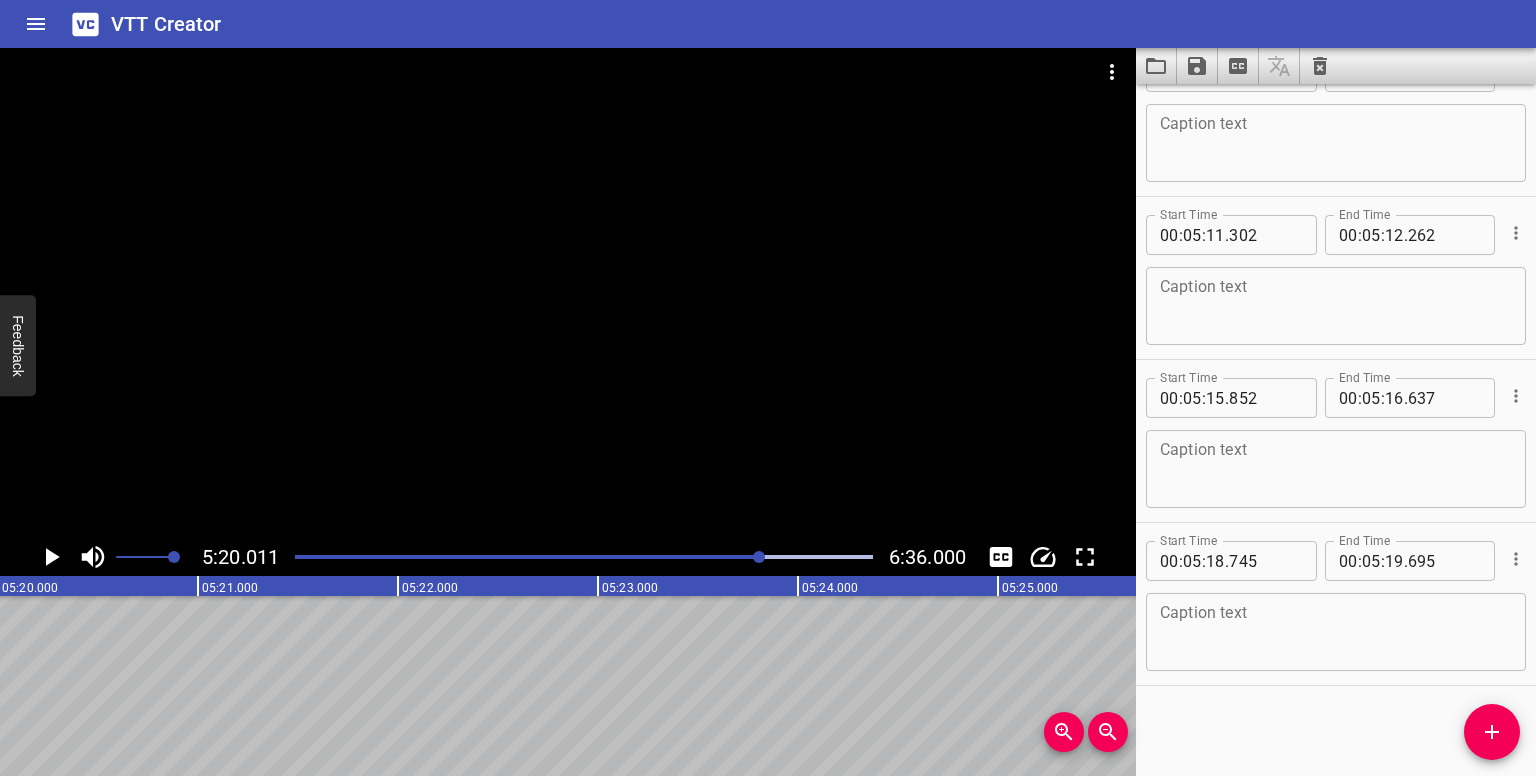 click at bounding box center (759, 557) 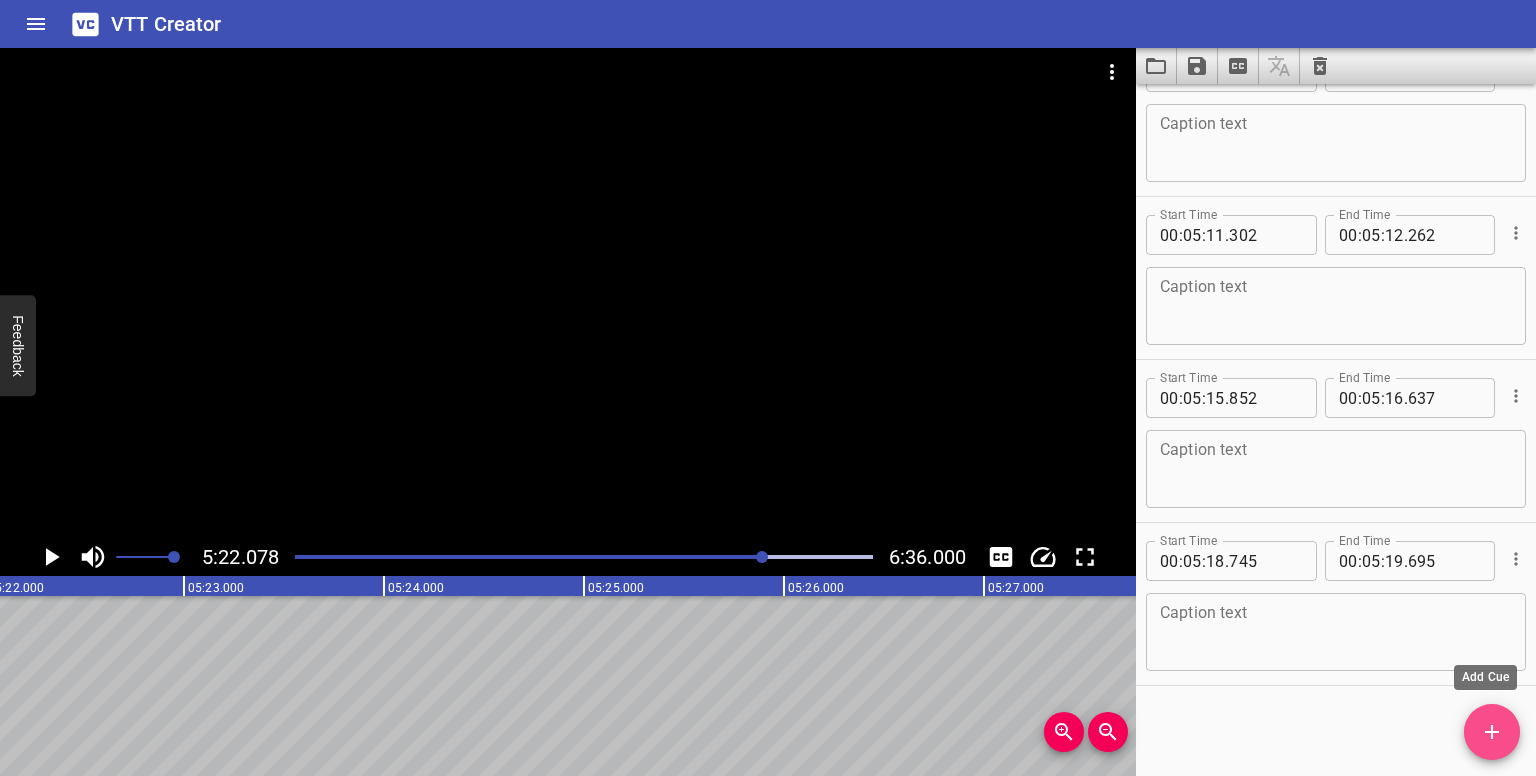 click at bounding box center (1492, 732) 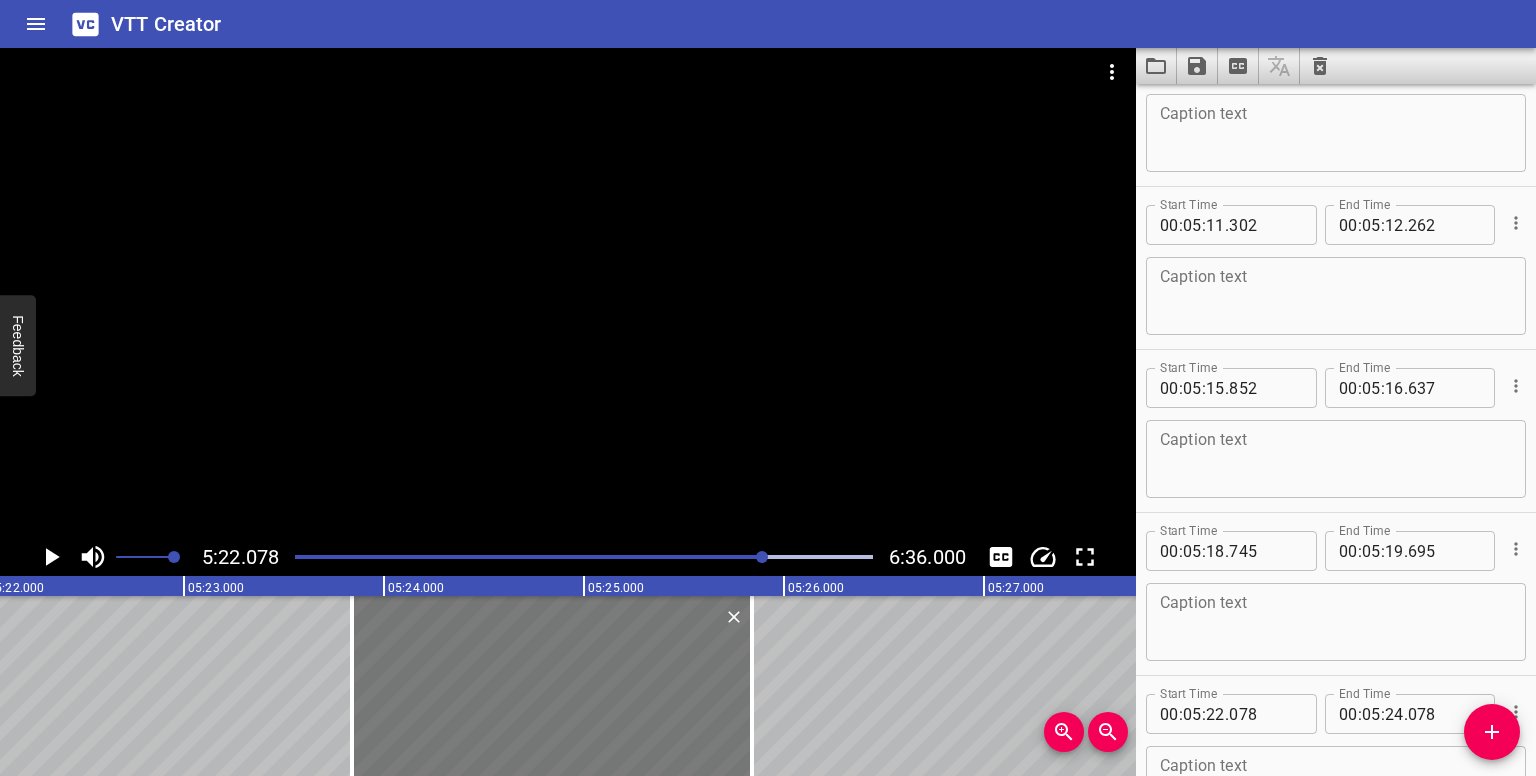 drag, startPoint x: 336, startPoint y: 690, endPoint x: 615, endPoint y: 674, distance: 279.4584 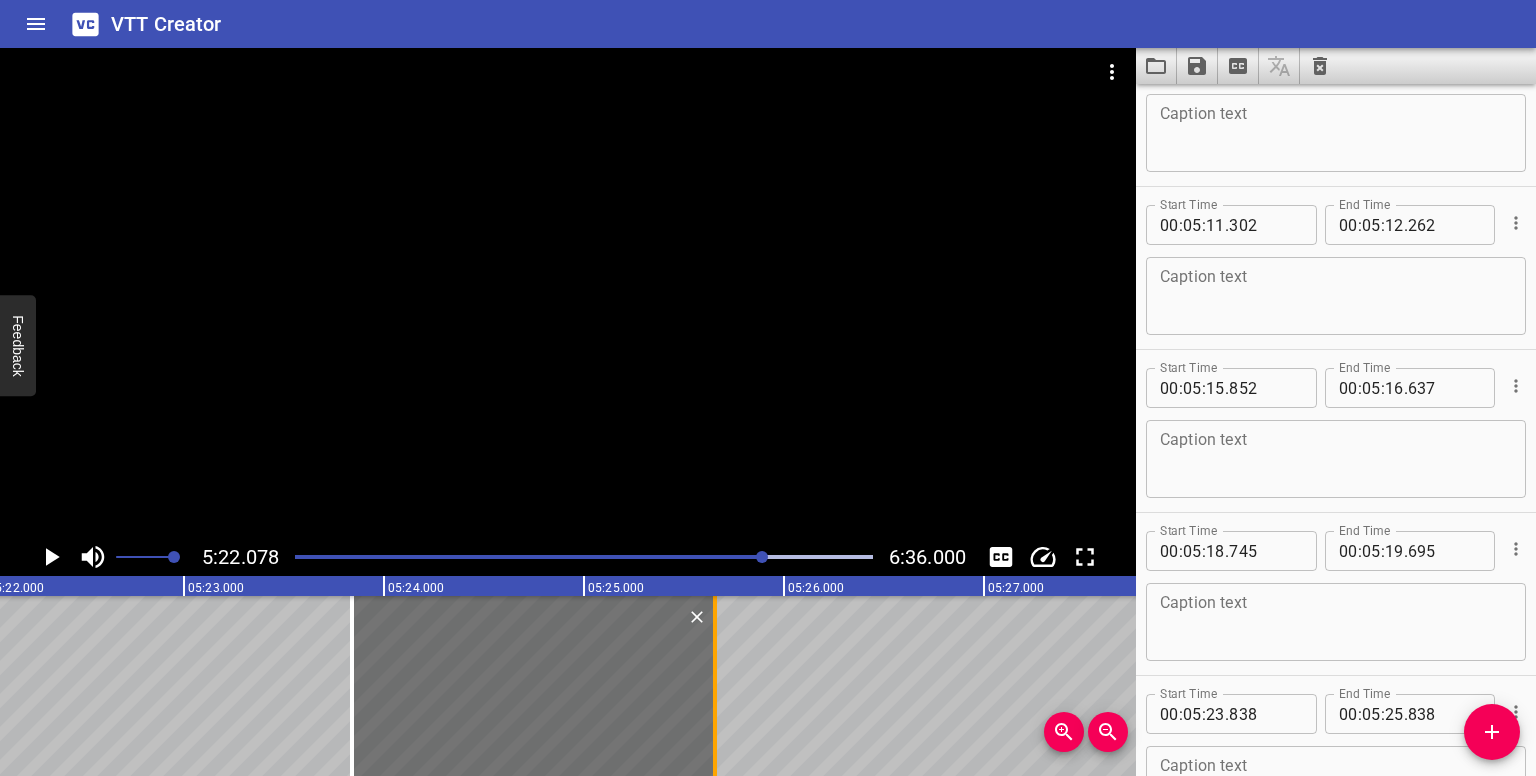 drag, startPoint x: 747, startPoint y: 699, endPoint x: 710, endPoint y: 715, distance: 40.311287 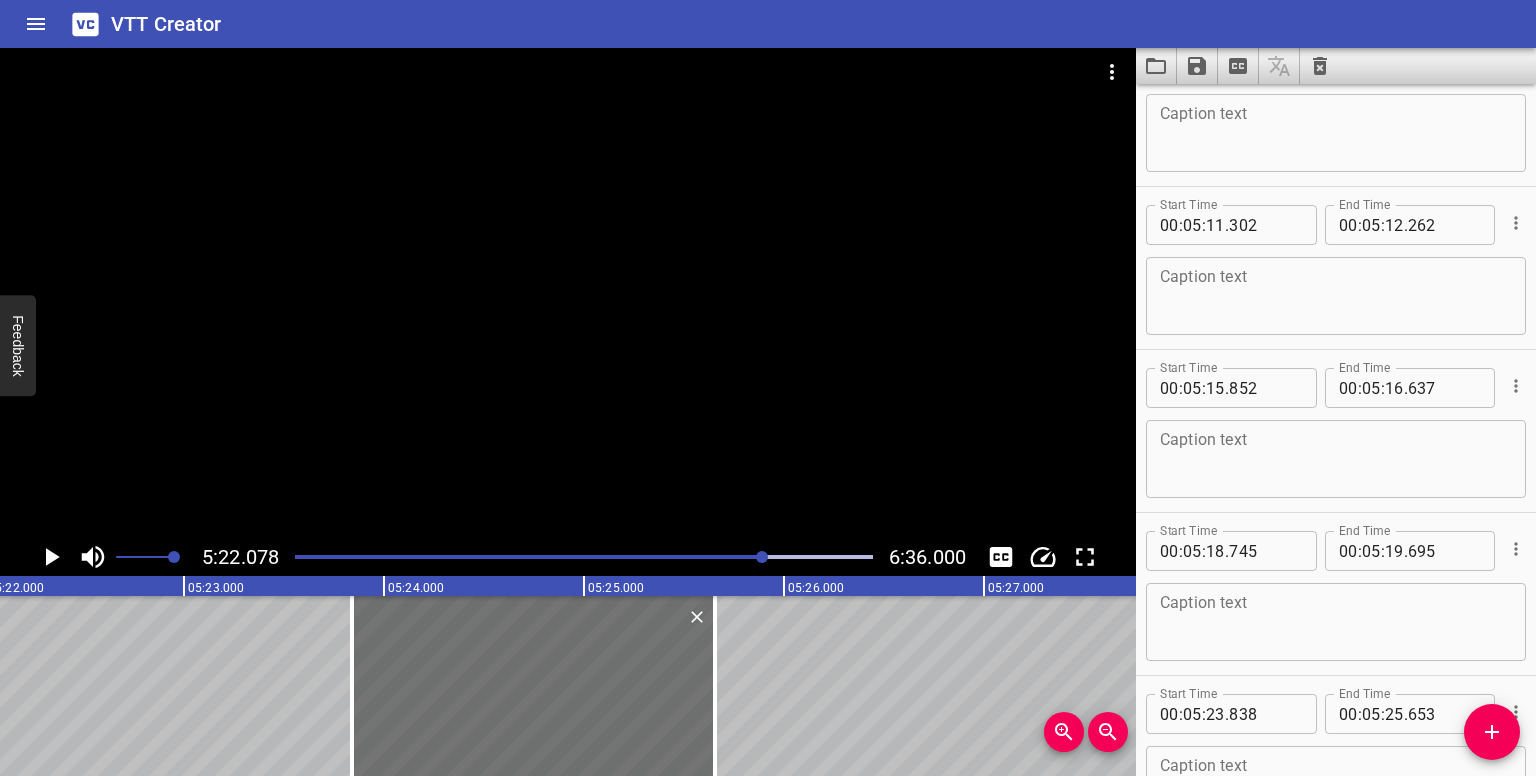 click at bounding box center (762, 557) 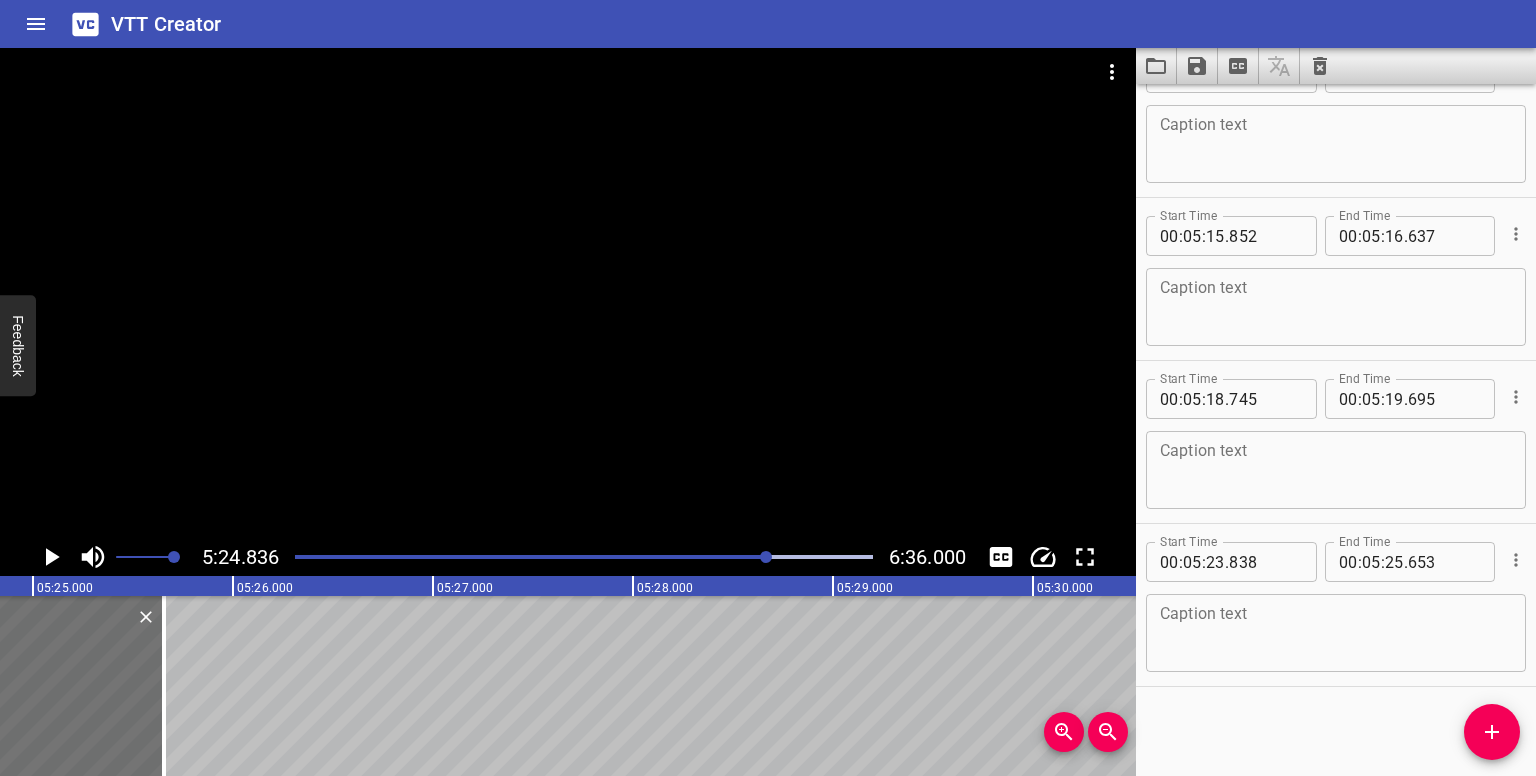 drag, startPoint x: 1503, startPoint y: 731, endPoint x: 1446, endPoint y: 719, distance: 58.249462 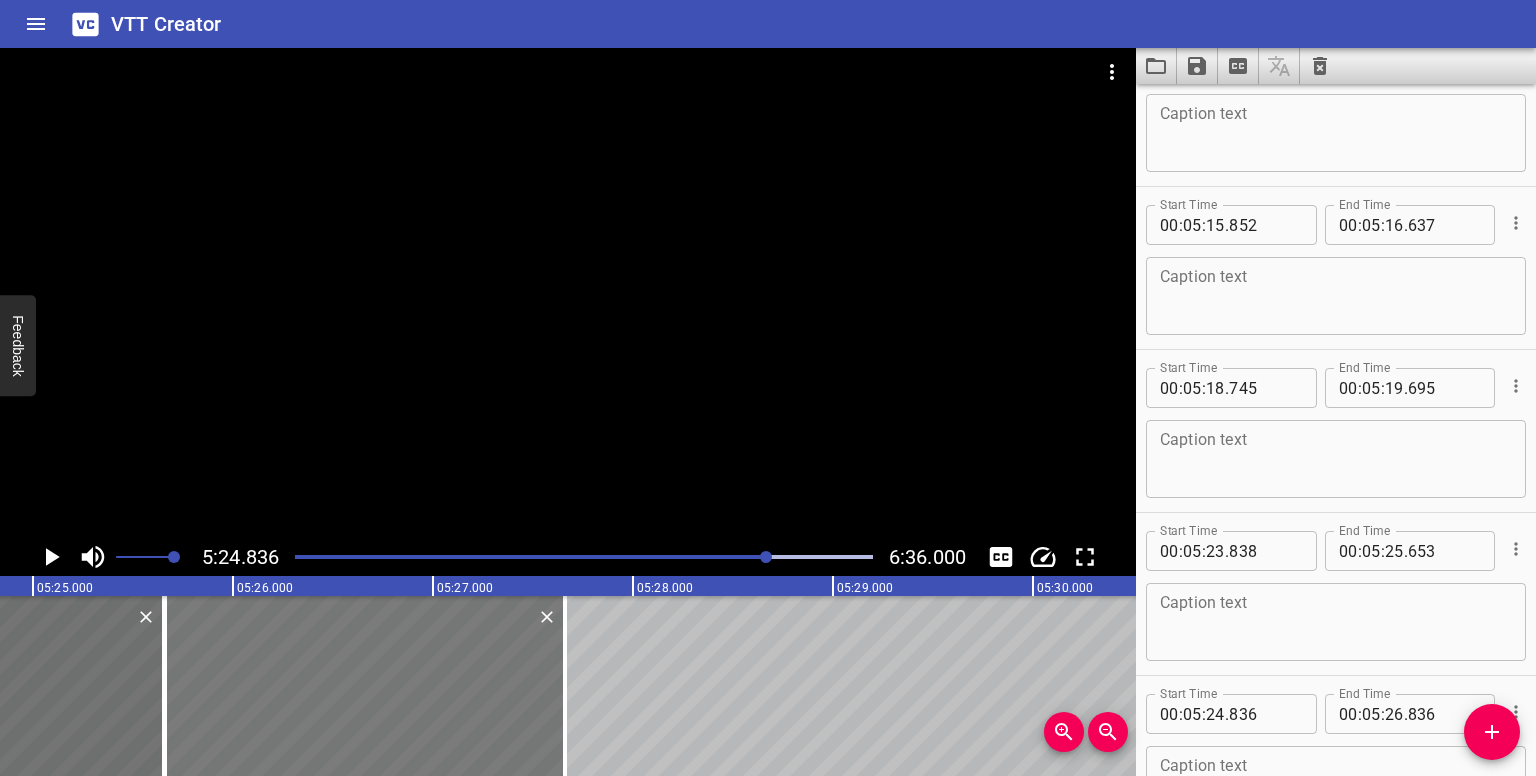 drag, startPoint x: 336, startPoint y: 695, endPoint x: 398, endPoint y: 689, distance: 62.289646 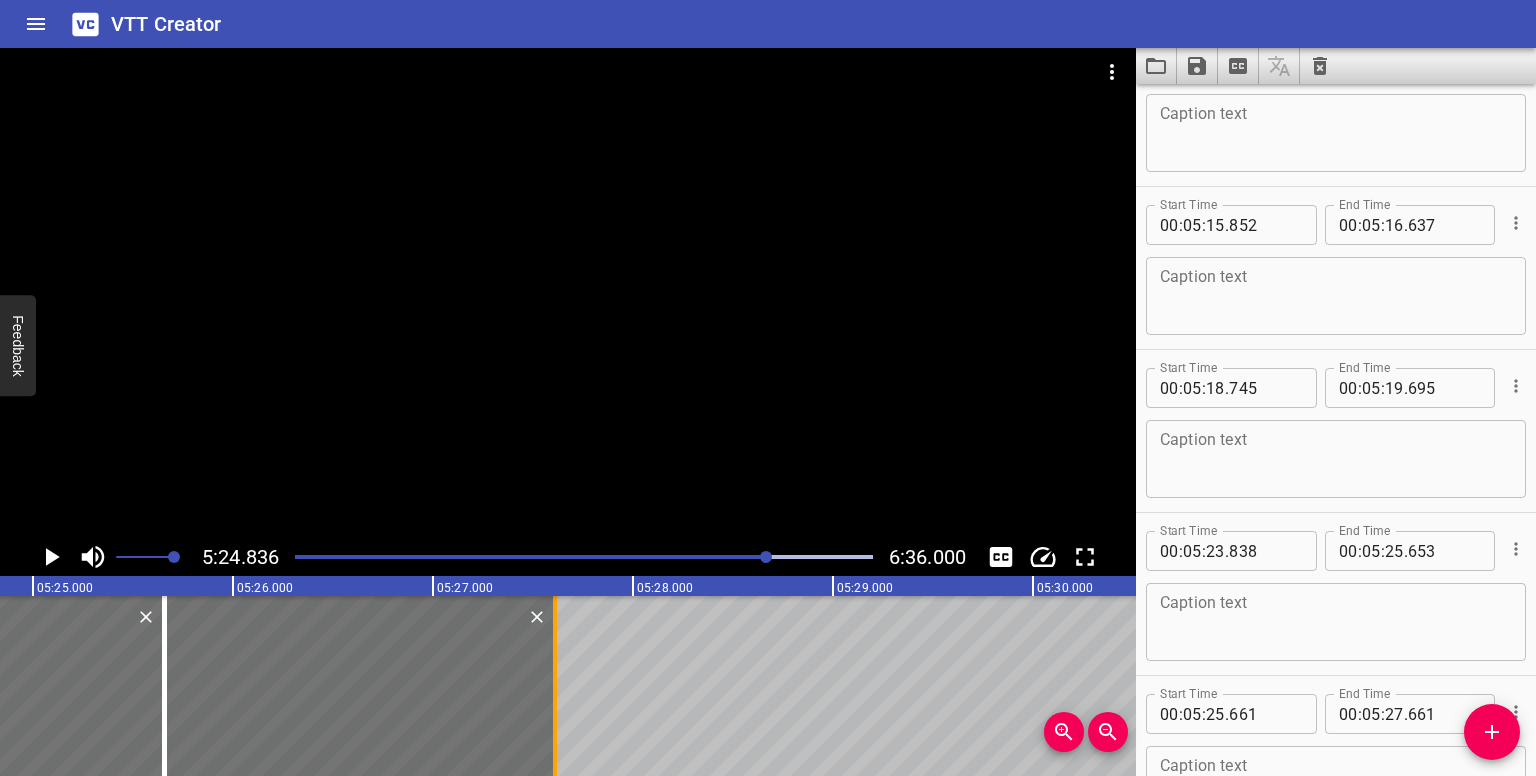 drag, startPoint x: 562, startPoint y: 703, endPoint x: 552, endPoint y: 706, distance: 10.440307 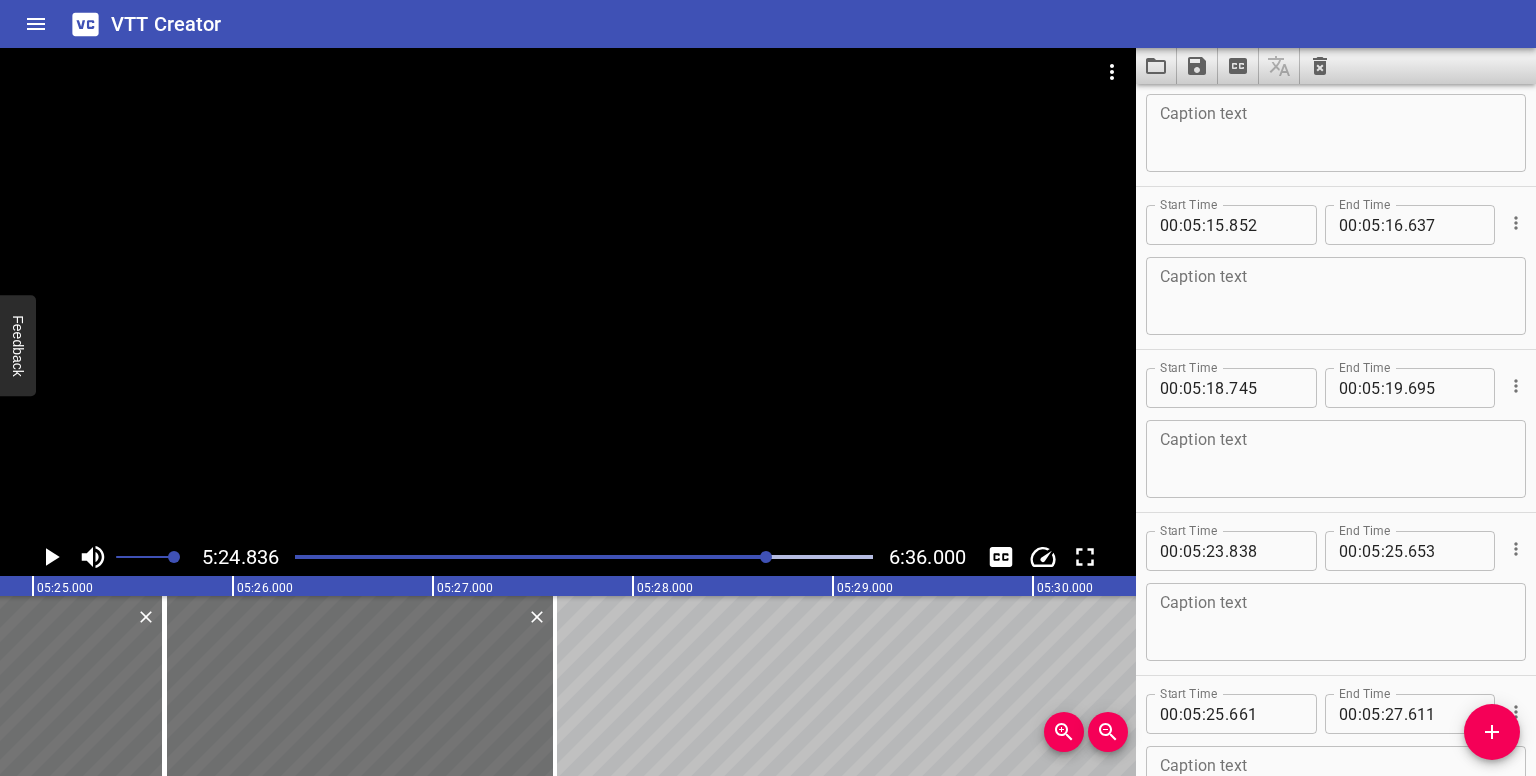 click at bounding box center (766, 557) 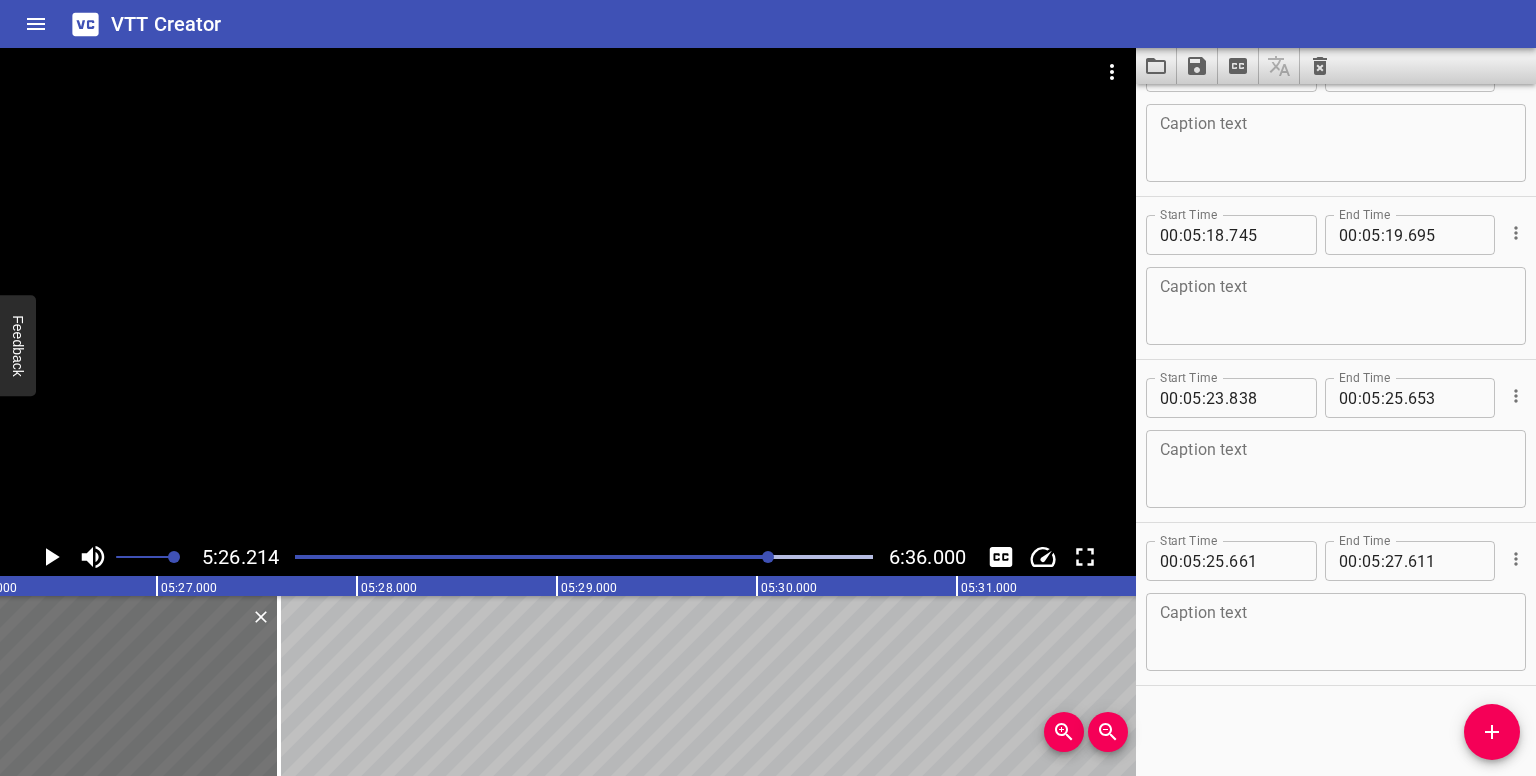 drag, startPoint x: 1497, startPoint y: 730, endPoint x: 1432, endPoint y: 722, distance: 65.490456 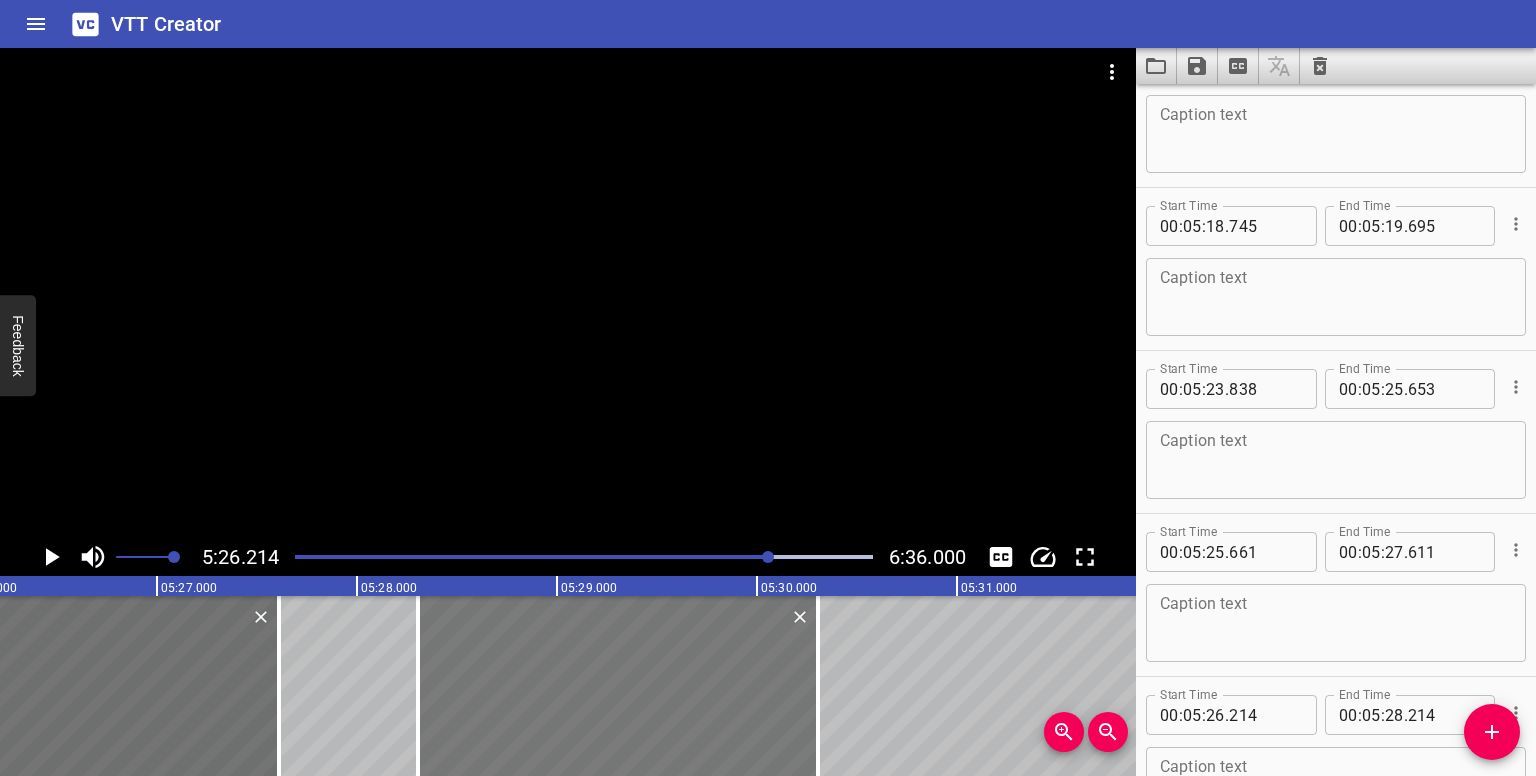 drag, startPoint x: 343, startPoint y: 703, endPoint x: 761, endPoint y: 696, distance: 418.0586 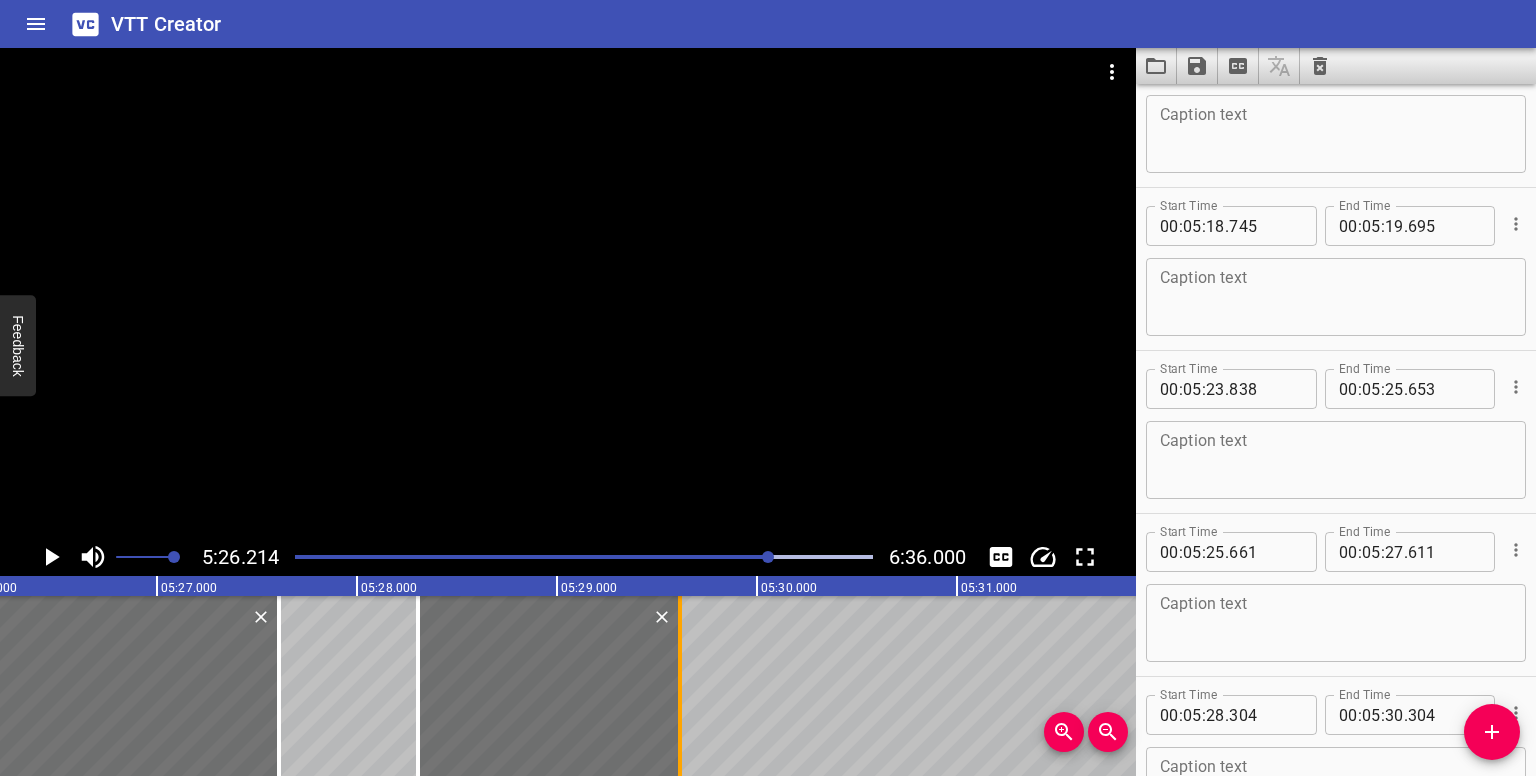 drag, startPoint x: 823, startPoint y: 702, endPoint x: 684, endPoint y: 716, distance: 139.70326 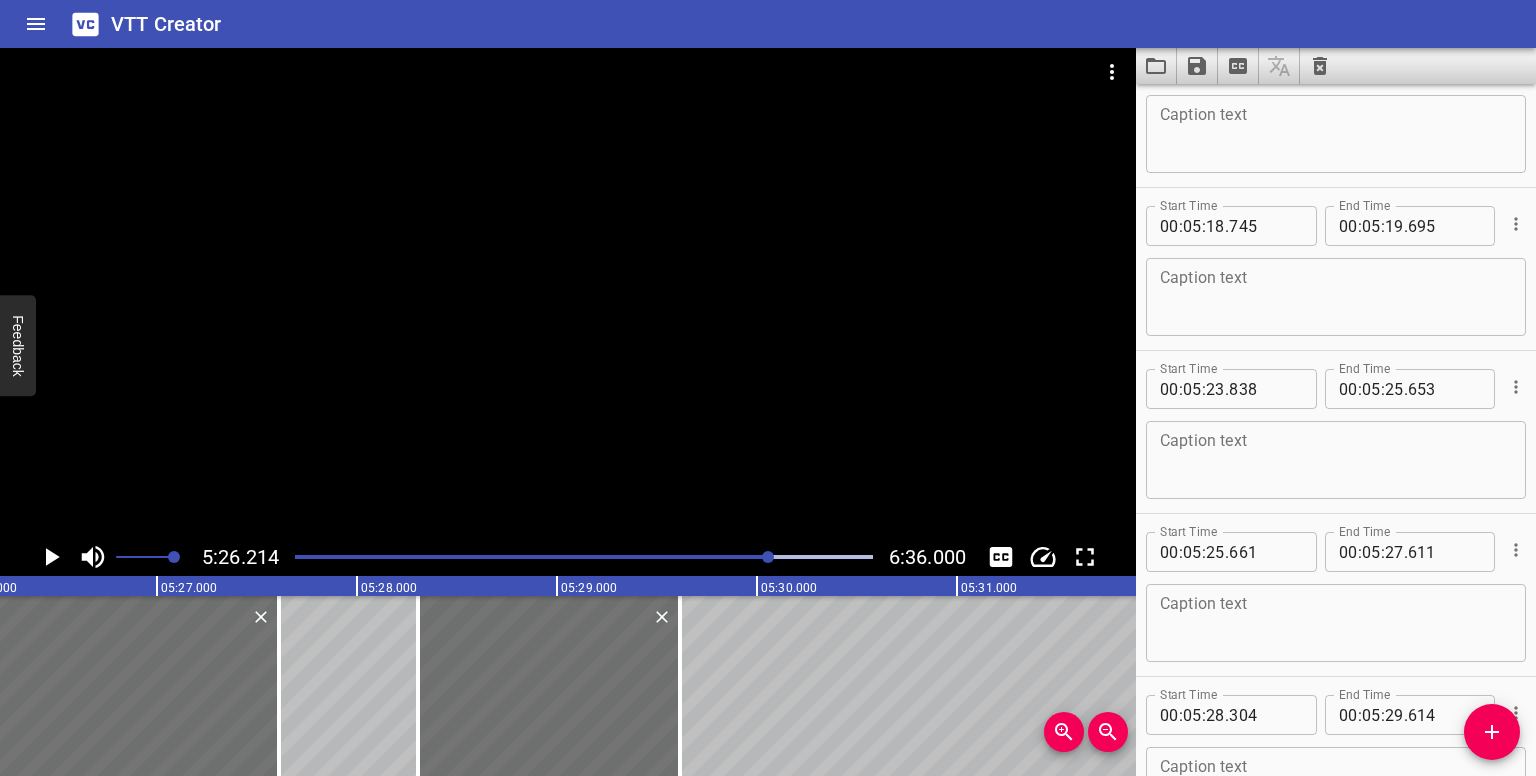 click at bounding box center [584, 557] 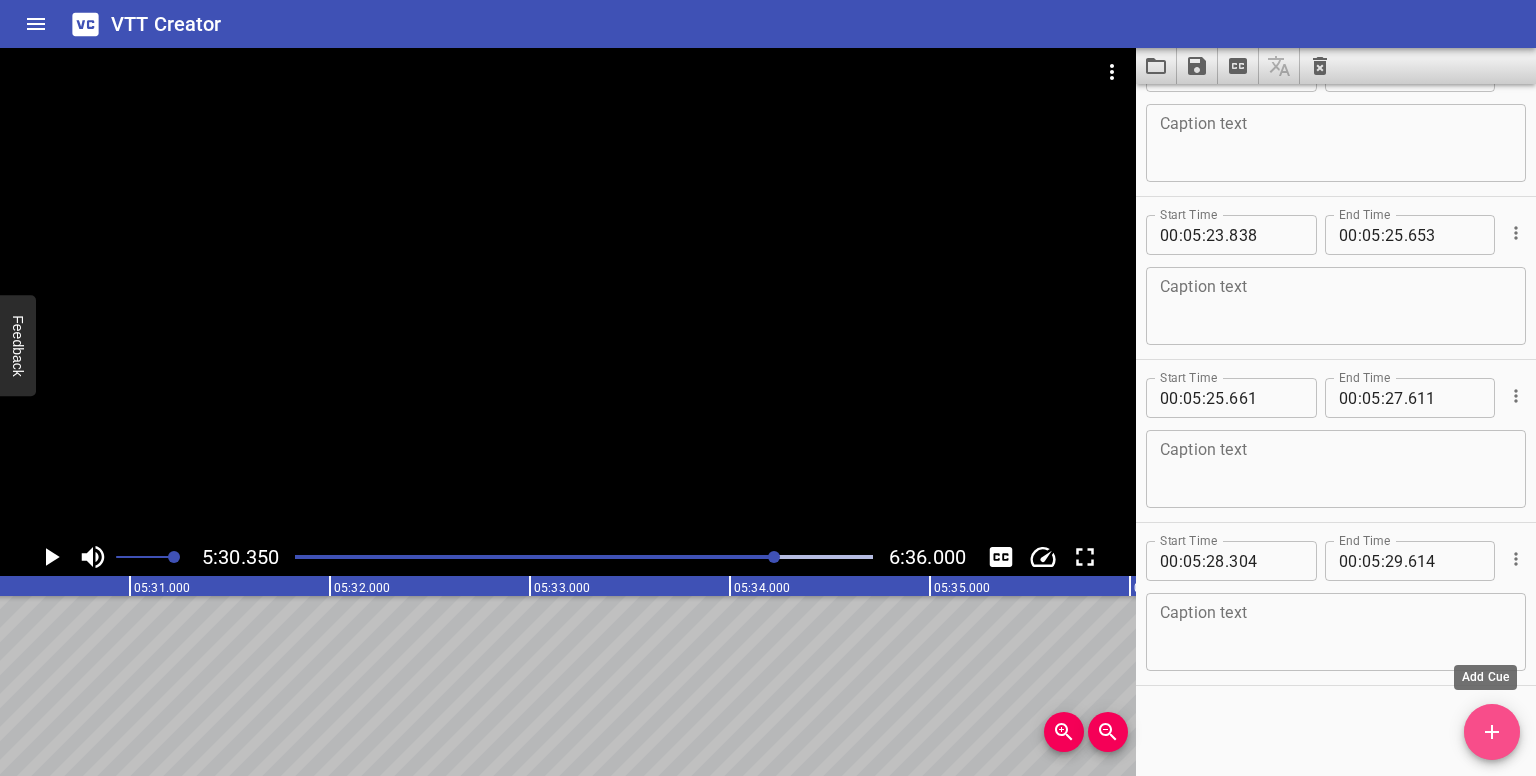 drag, startPoint x: 1484, startPoint y: 733, endPoint x: 1452, endPoint y: 726, distance: 32.75668 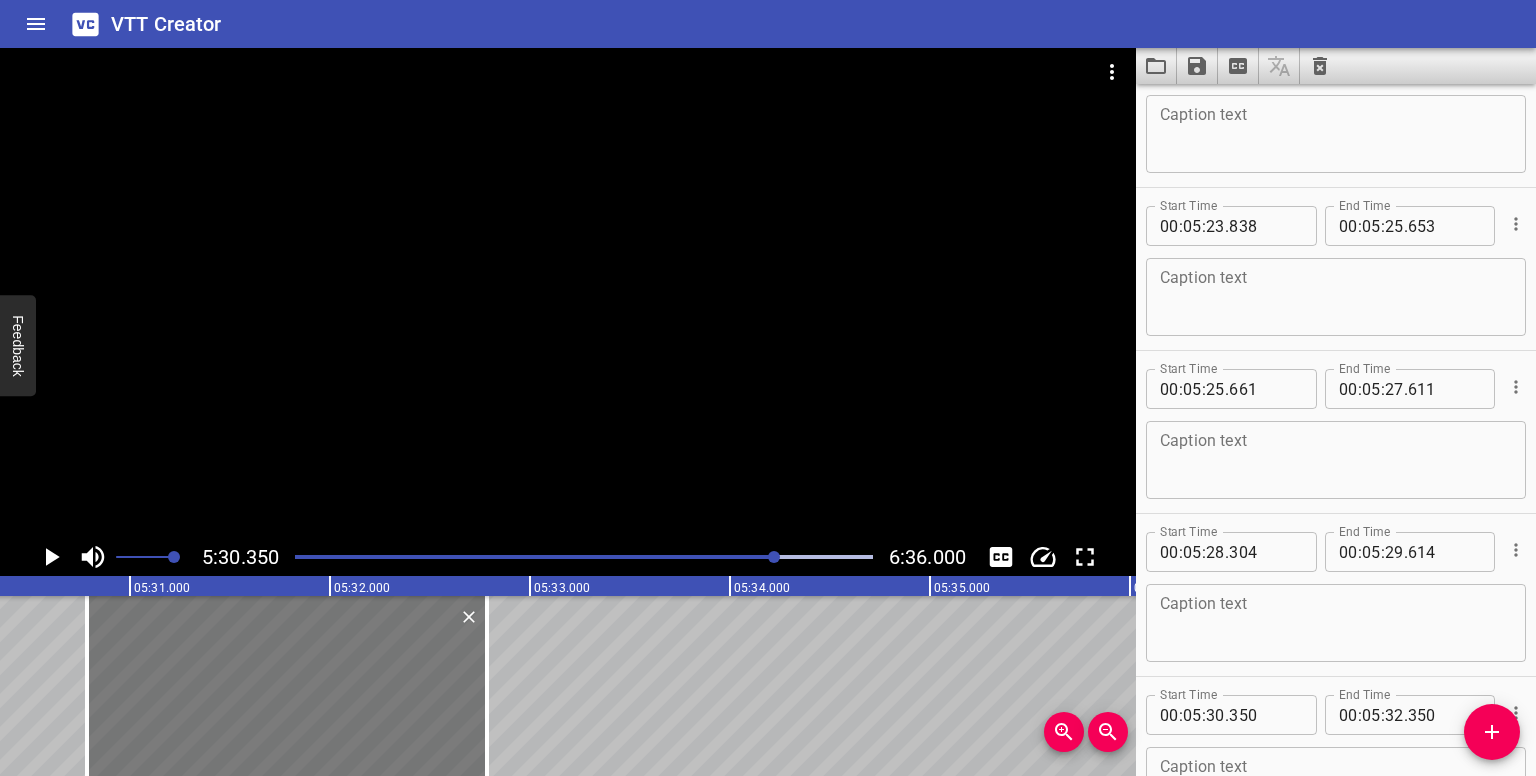 drag, startPoint x: 253, startPoint y: 745, endPoint x: 340, endPoint y: 741, distance: 87.0919 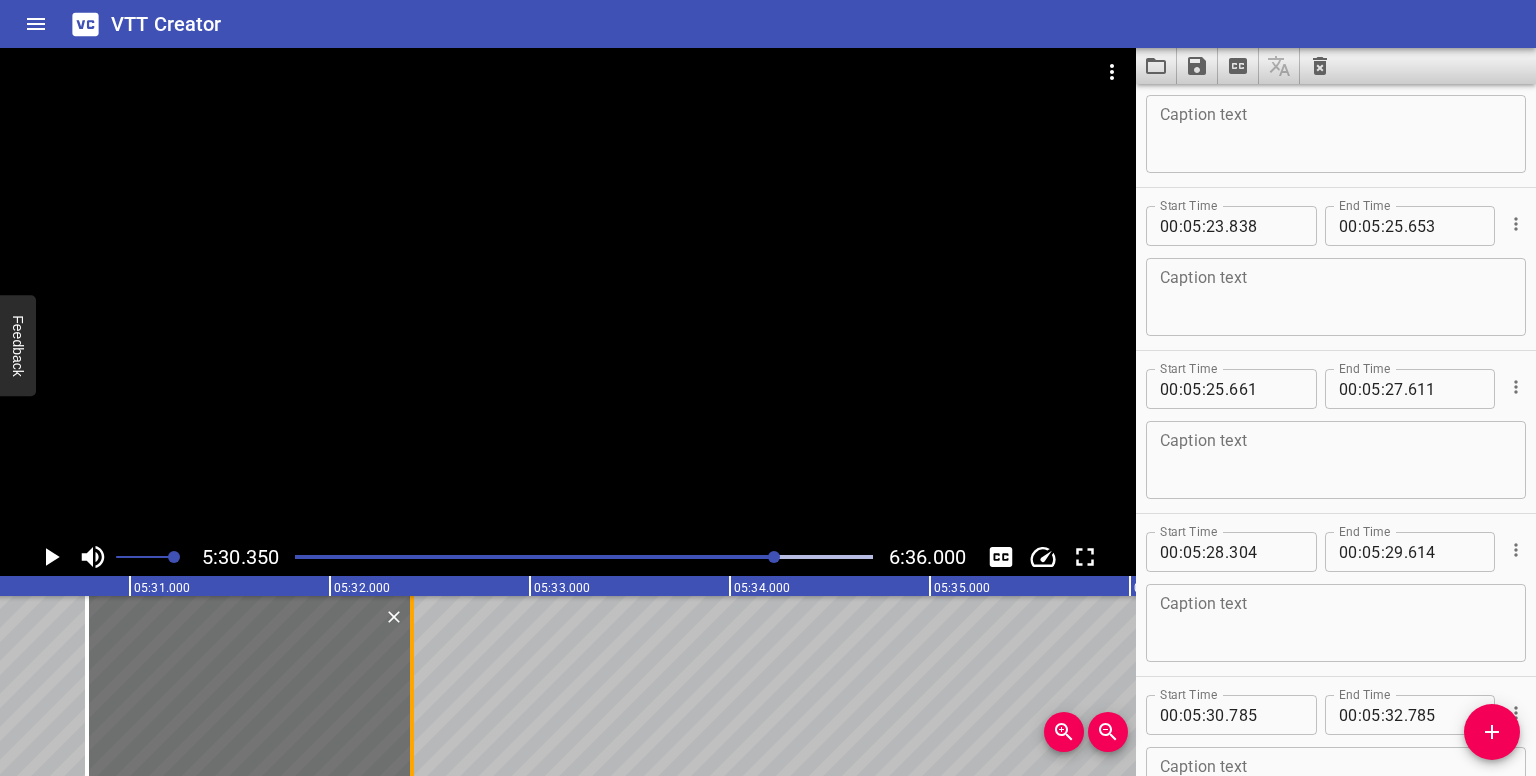 drag, startPoint x: 485, startPoint y: 713, endPoint x: 402, endPoint y: 721, distance: 83.38465 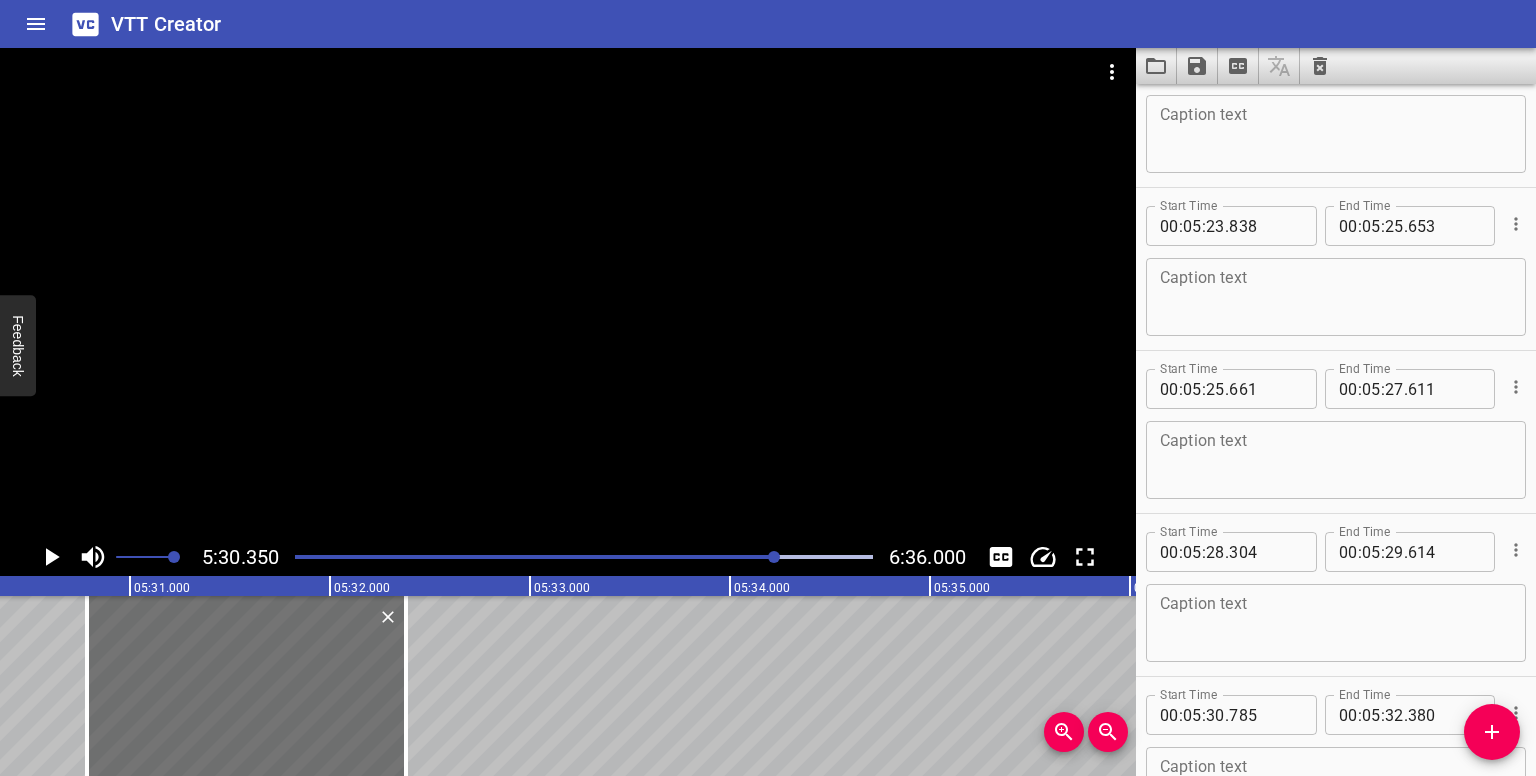 click 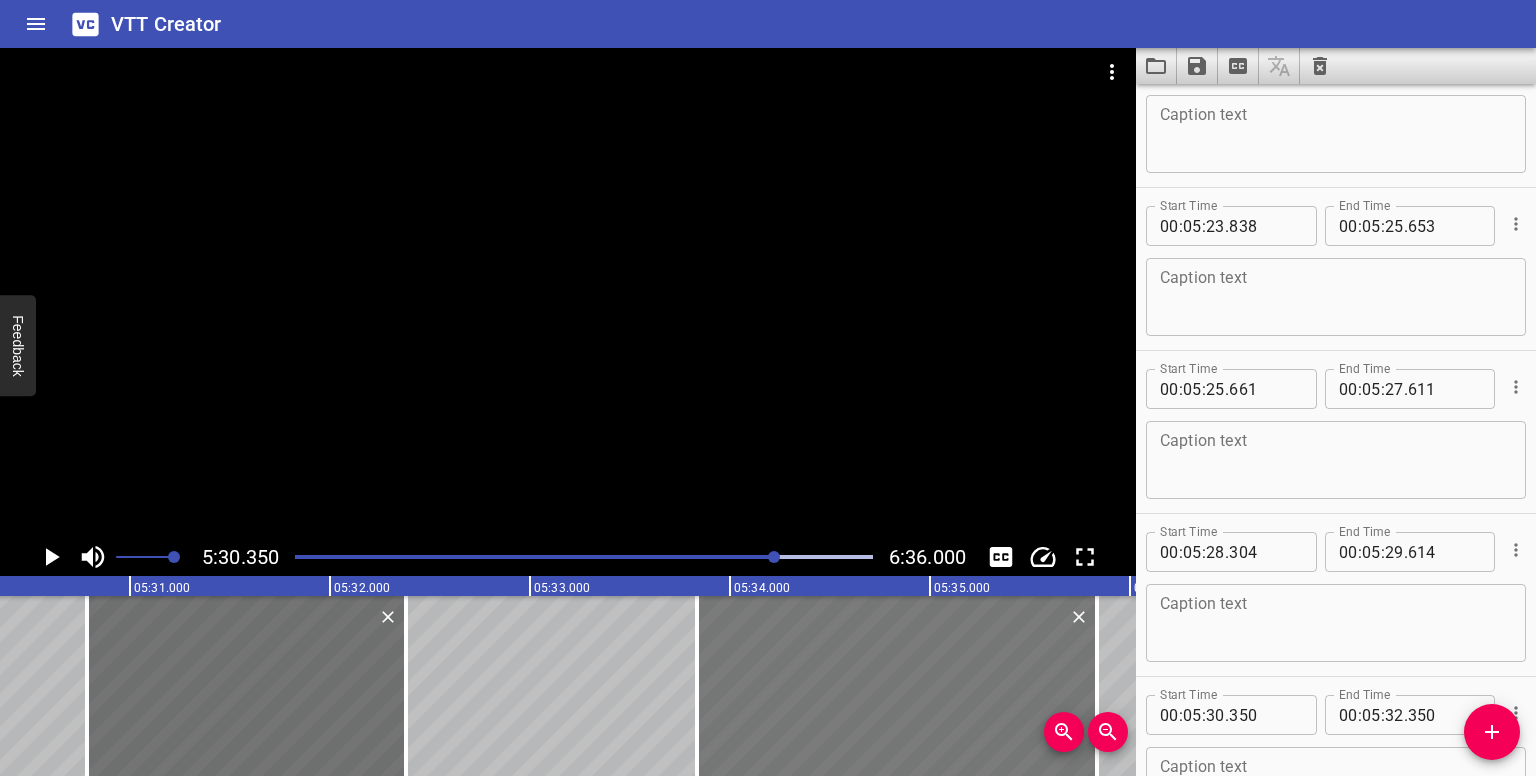 drag, startPoint x: 60, startPoint y: 660, endPoint x: 767, endPoint y: 629, distance: 707.6793 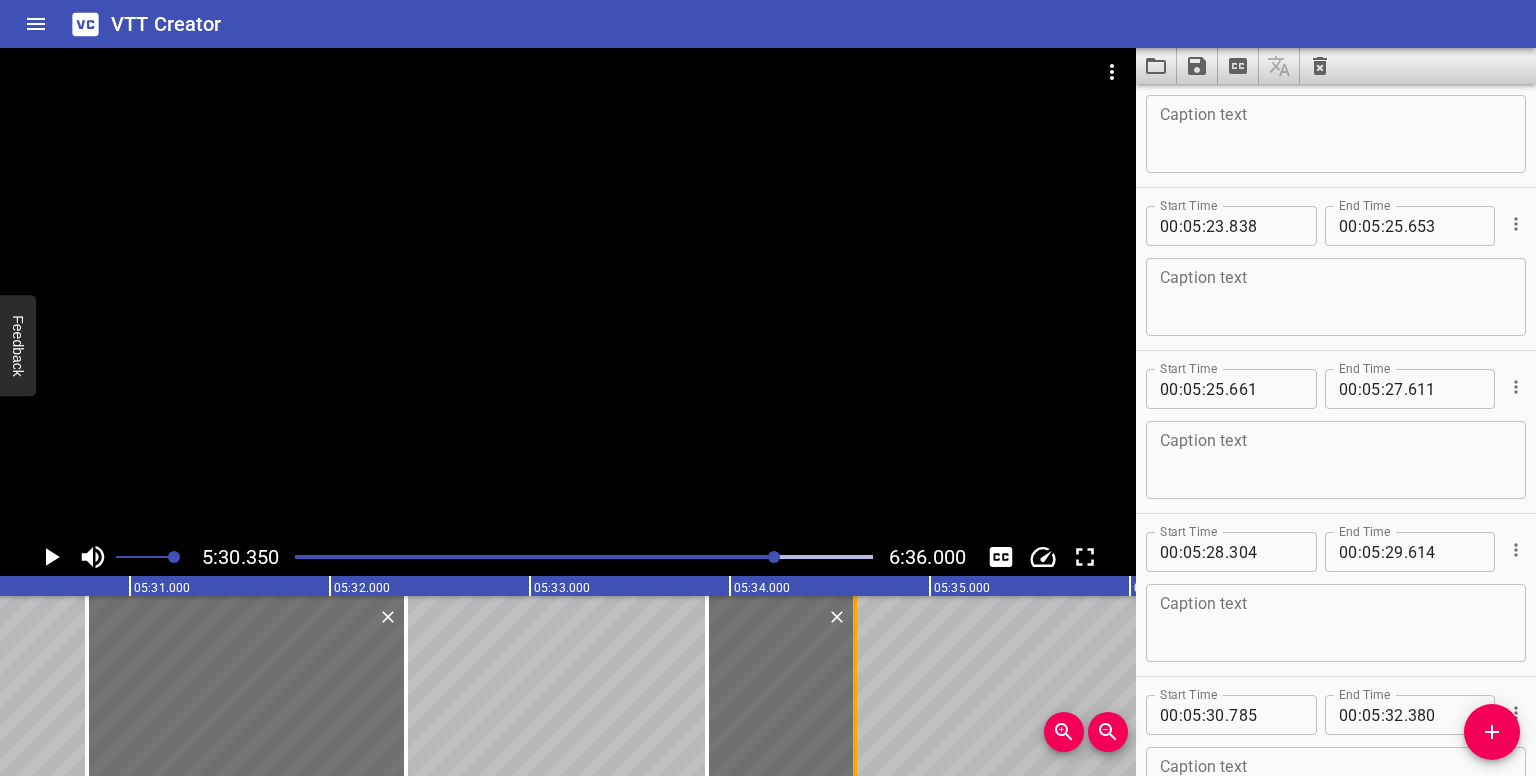 drag, startPoint x: 1104, startPoint y: 683, endPoint x: 851, endPoint y: 688, distance: 253.04941 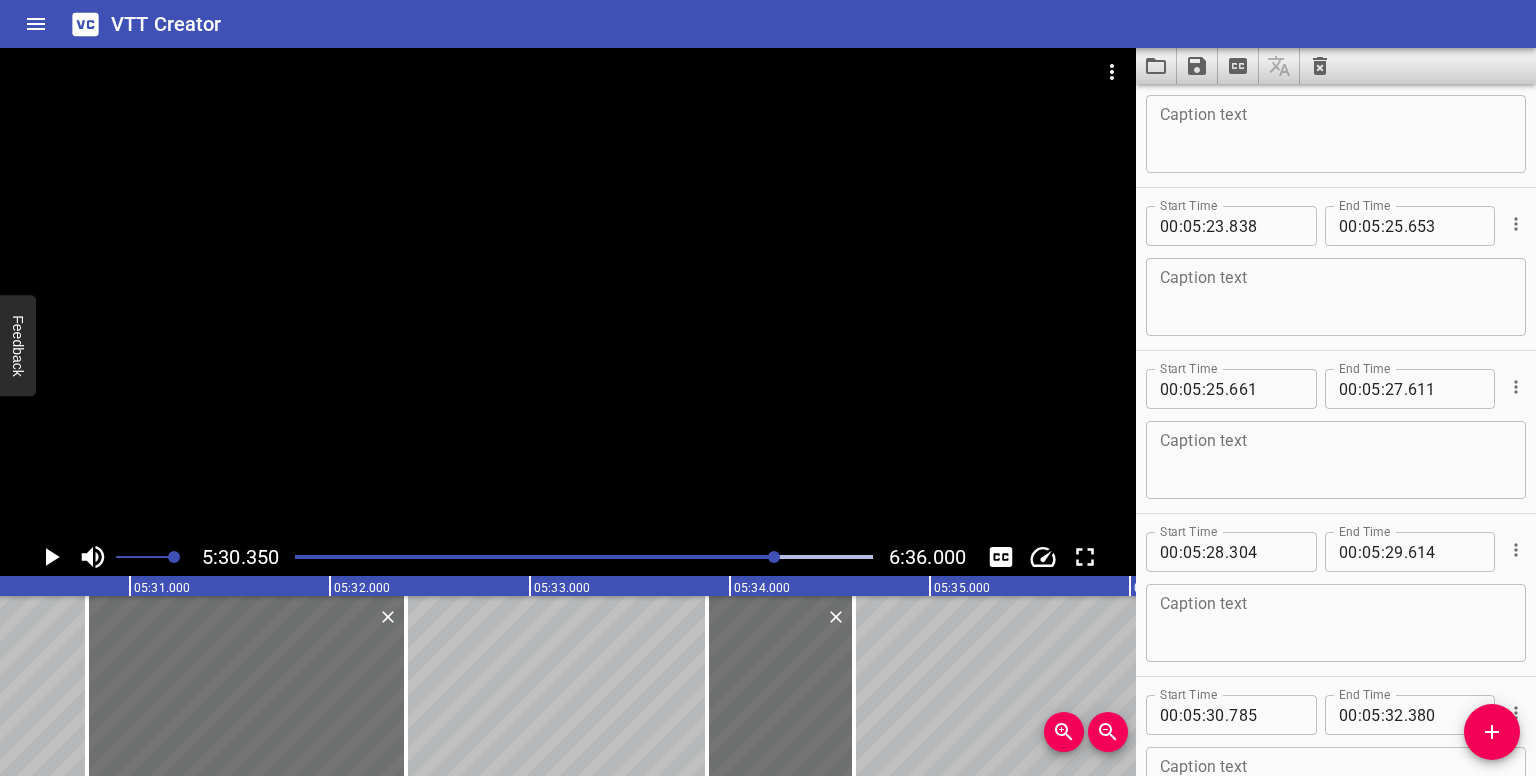 click at bounding box center [774, 557] 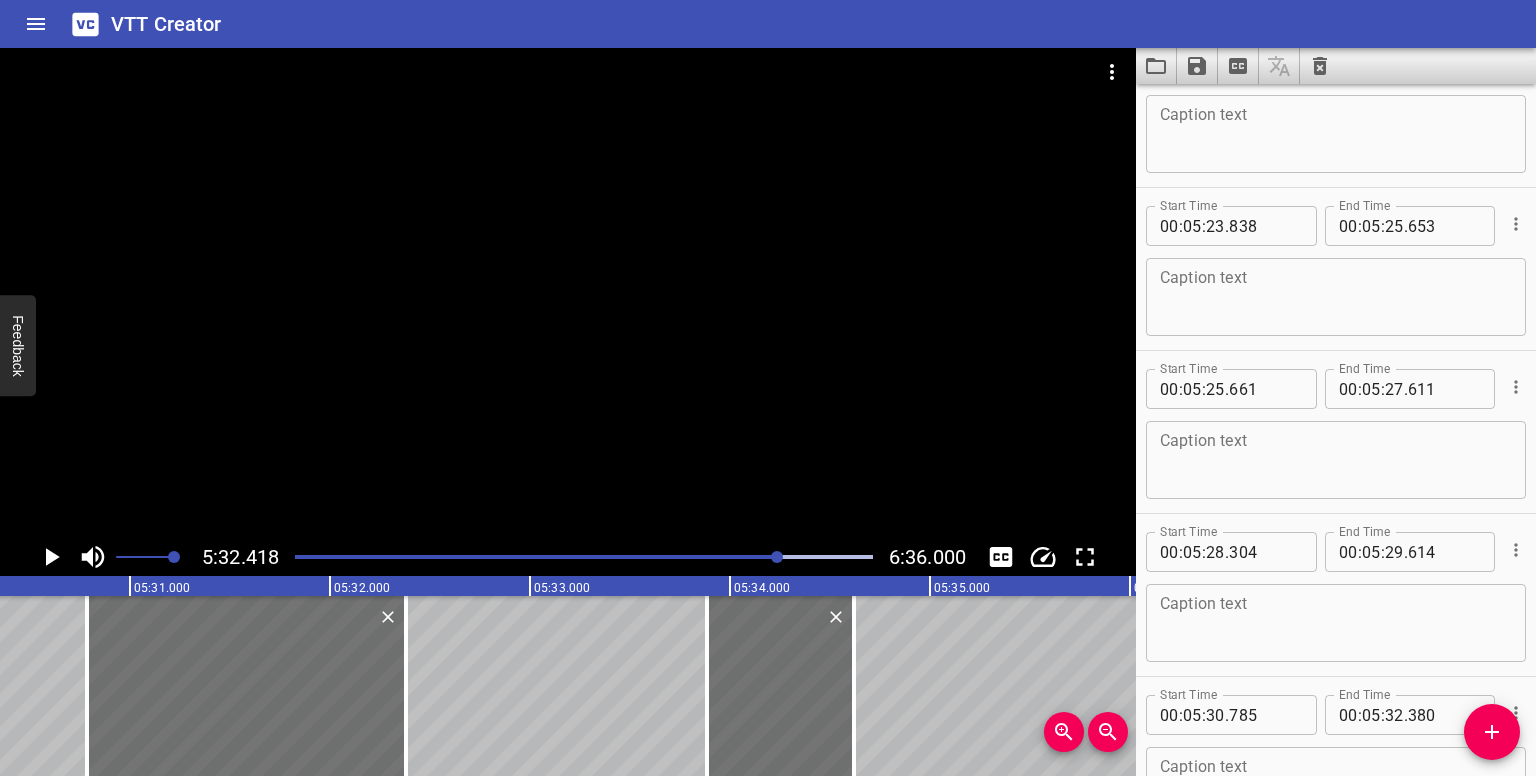 scroll, scrollTop: 18339, scrollLeft: 0, axis: vertical 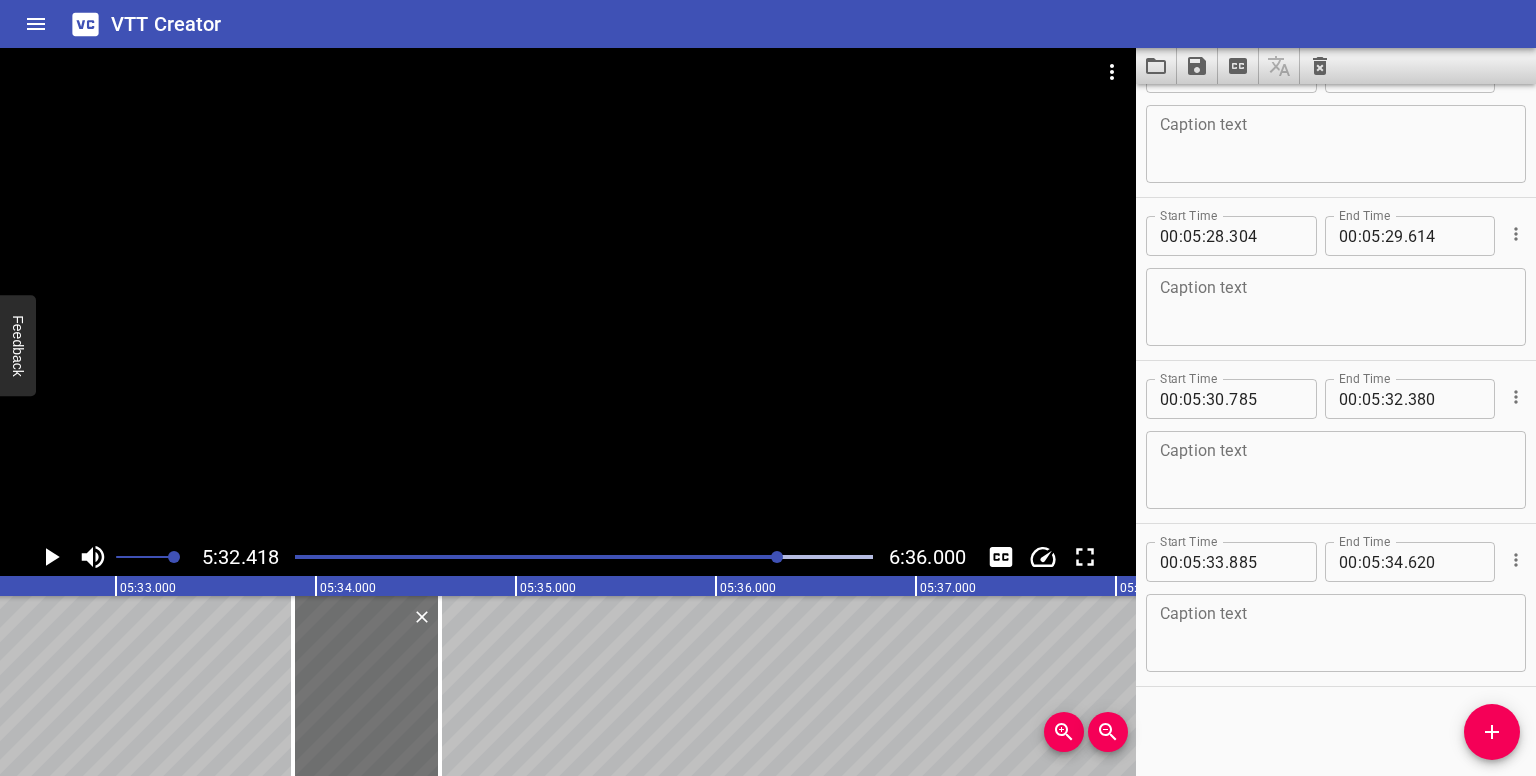 click at bounding box center [777, 557] 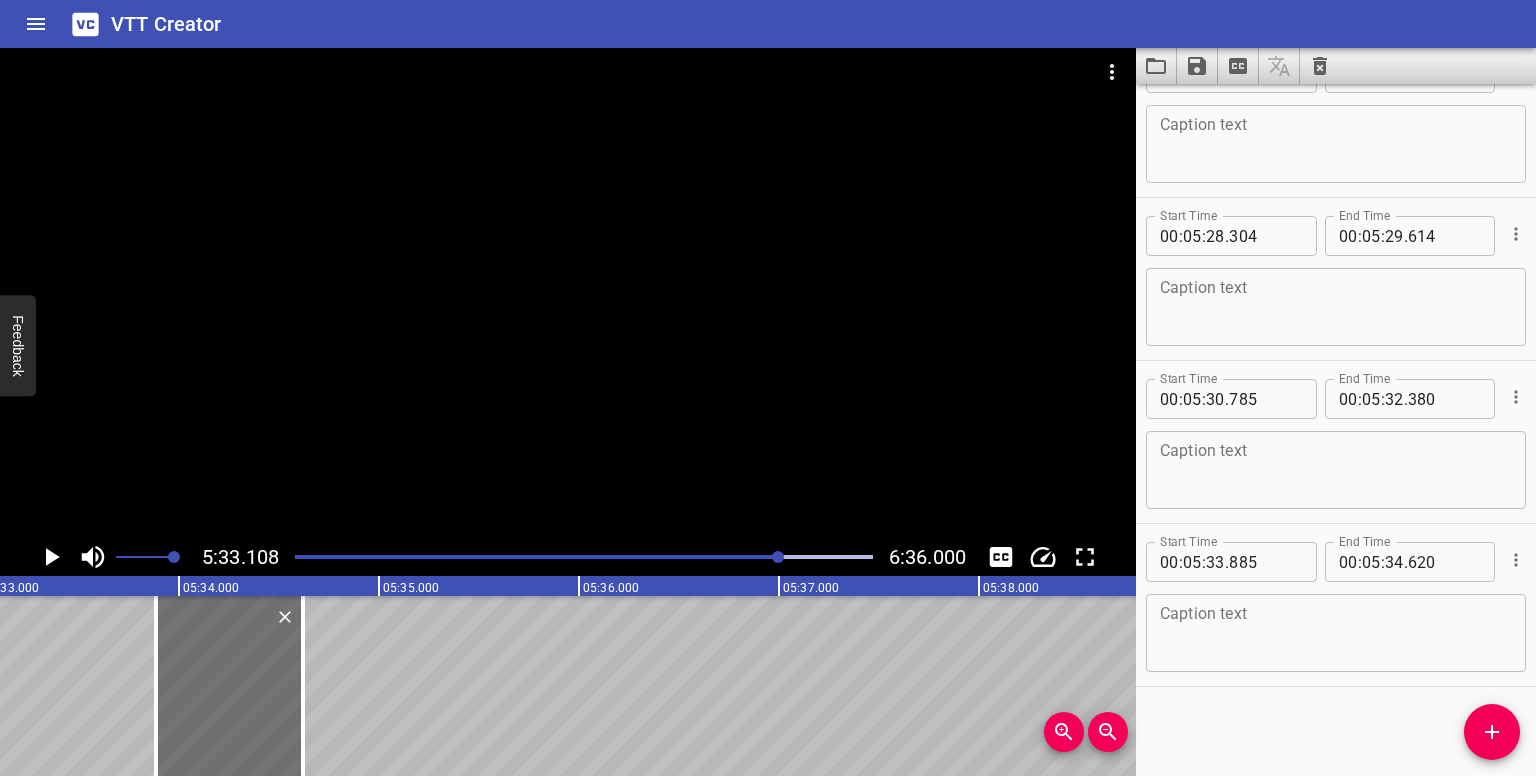 click at bounding box center (778, 557) 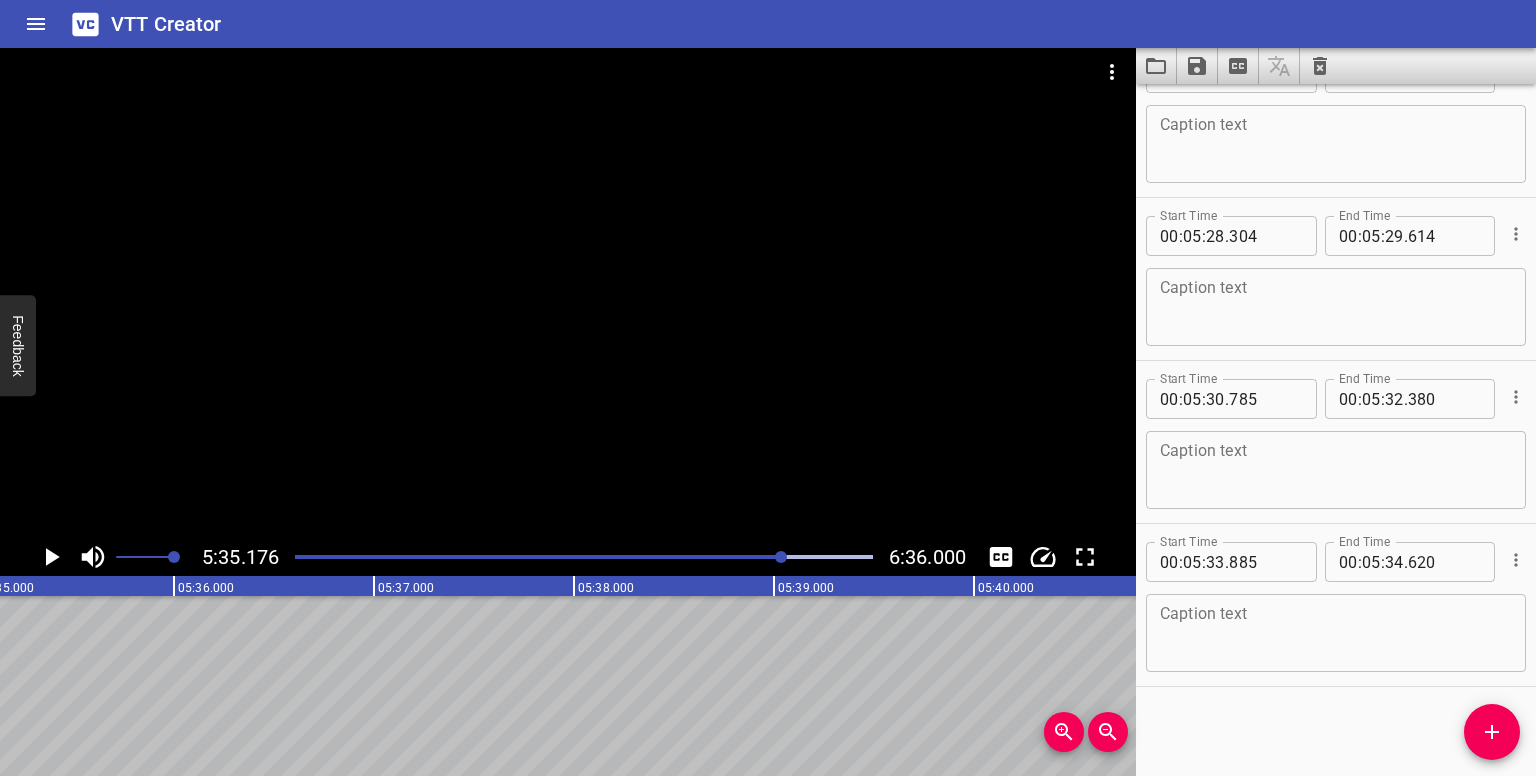 scroll, scrollTop: 0, scrollLeft: 67035, axis: horizontal 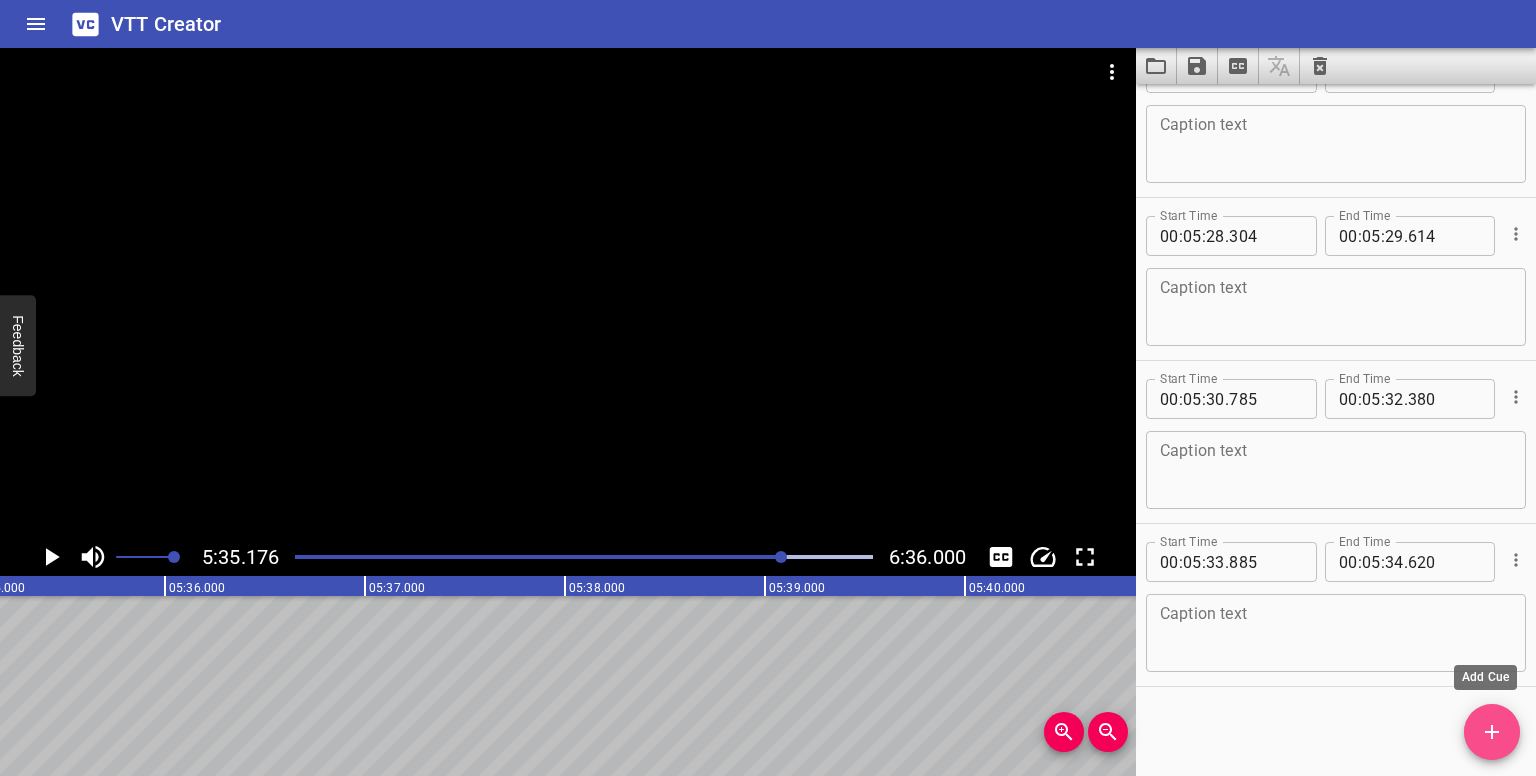 drag, startPoint x: 1488, startPoint y: 735, endPoint x: 1090, endPoint y: 691, distance: 400.42477 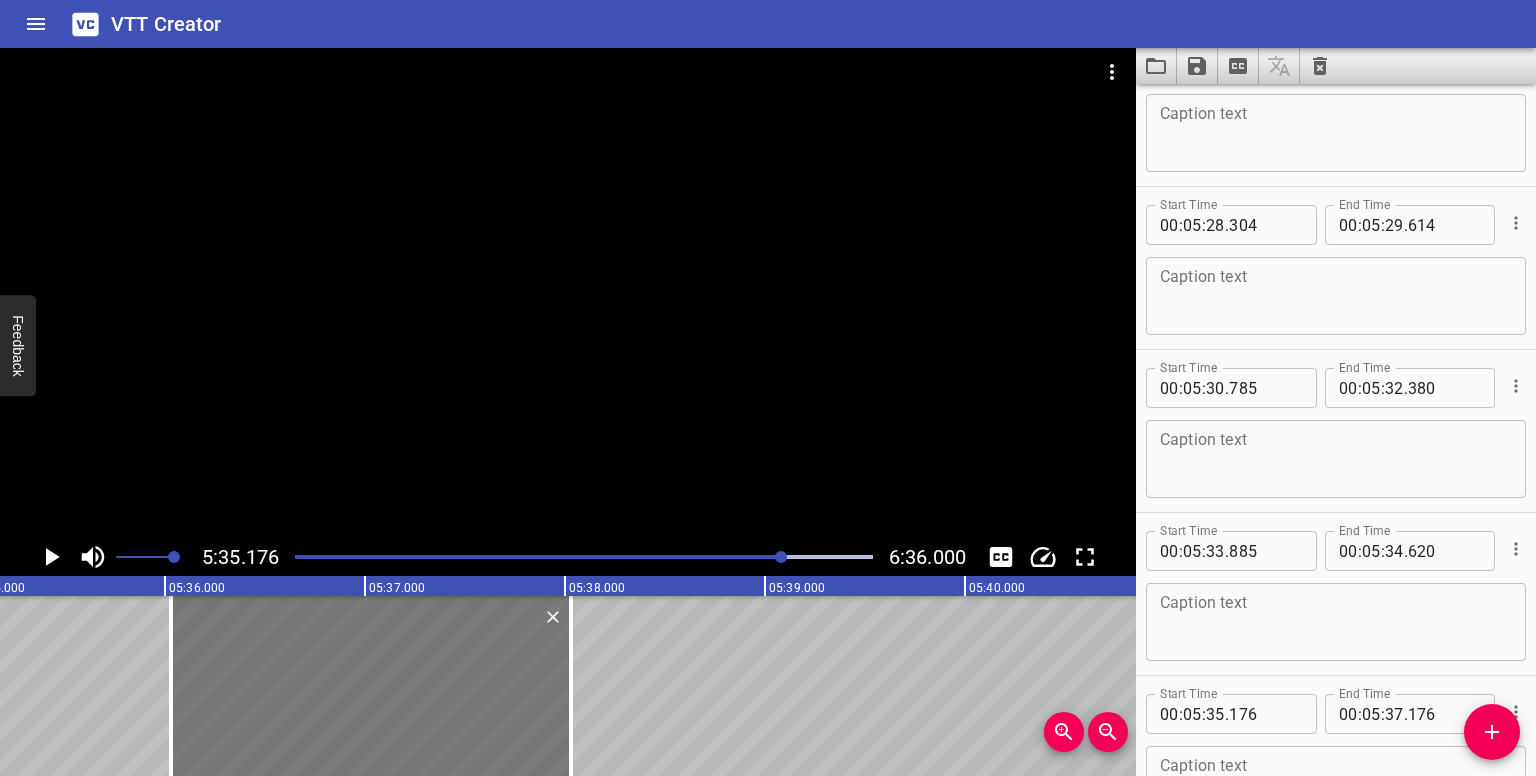 drag, startPoint x: 211, startPoint y: 675, endPoint x: 356, endPoint y: 655, distance: 146.37282 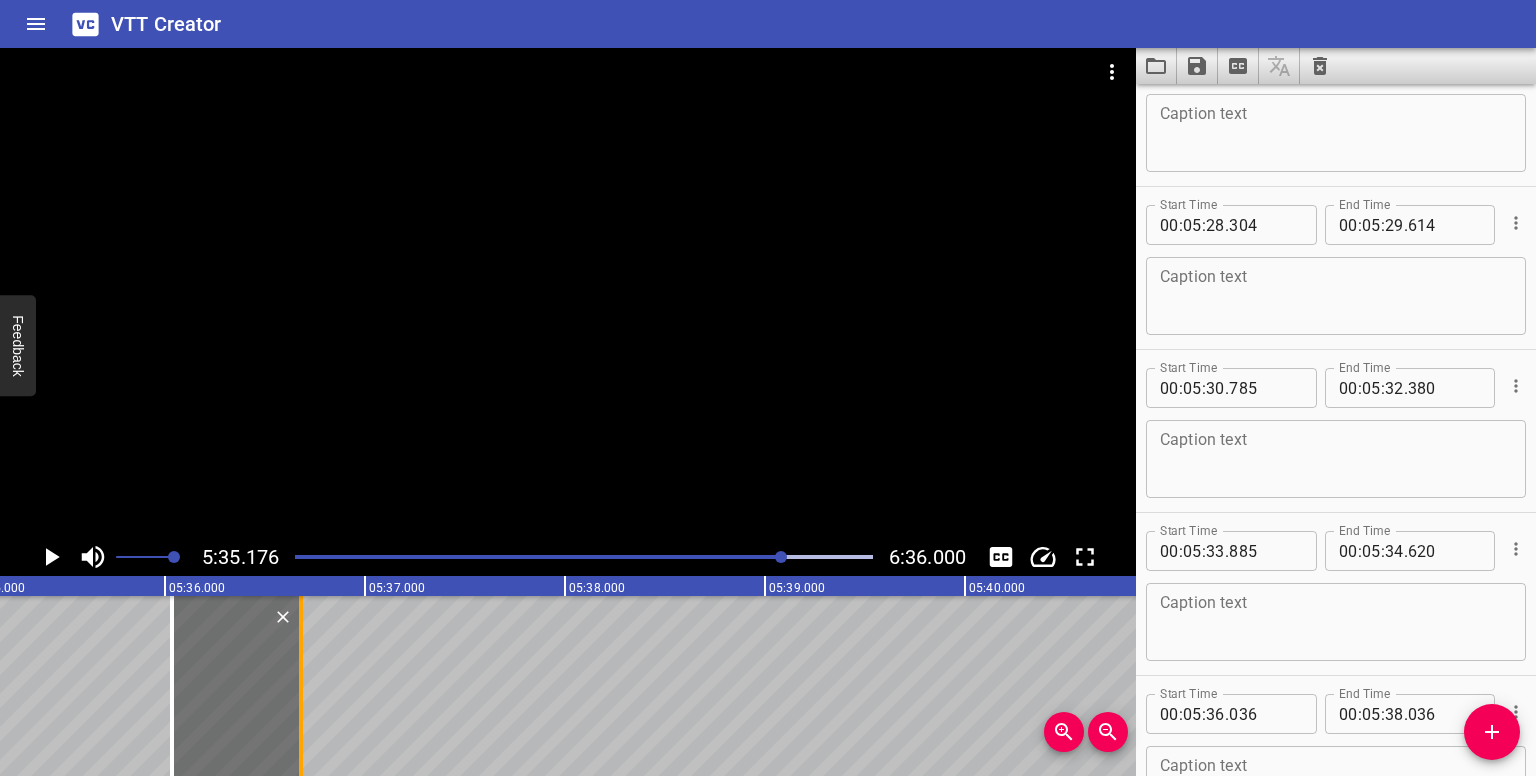 drag, startPoint x: 551, startPoint y: 698, endPoint x: 300, endPoint y: 690, distance: 251.12746 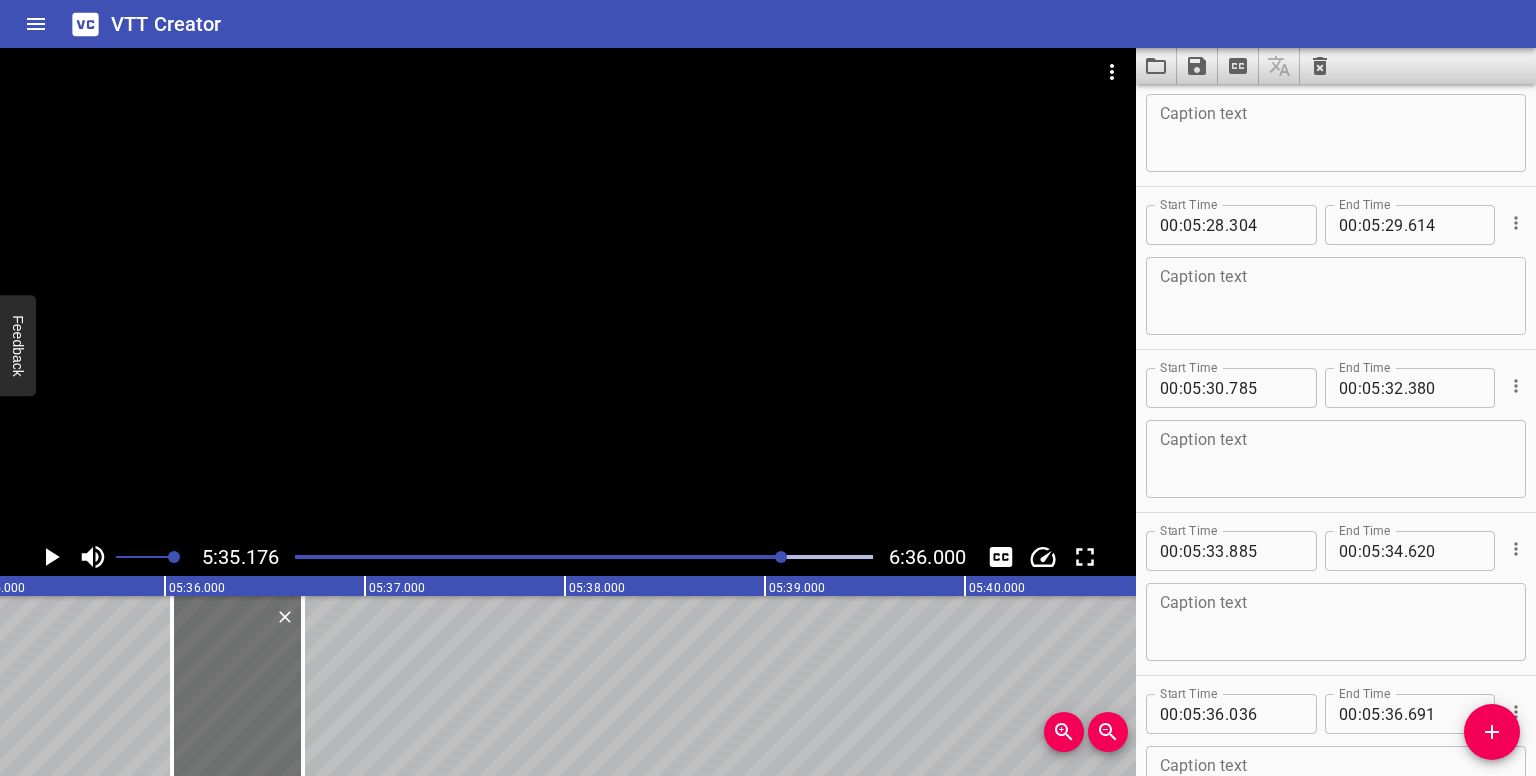 click at bounding box center [781, 557] 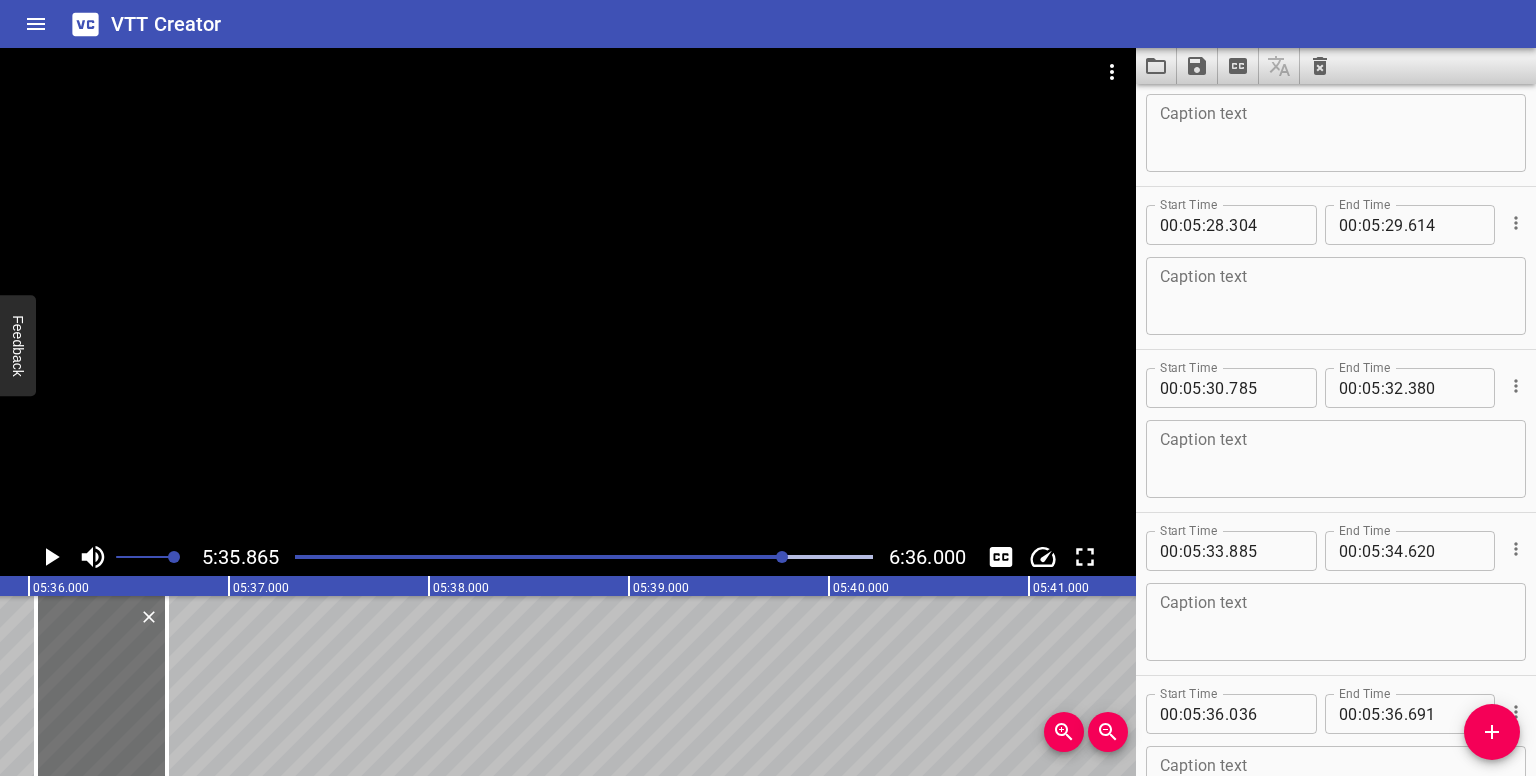 scroll, scrollTop: 0, scrollLeft: 67172, axis: horizontal 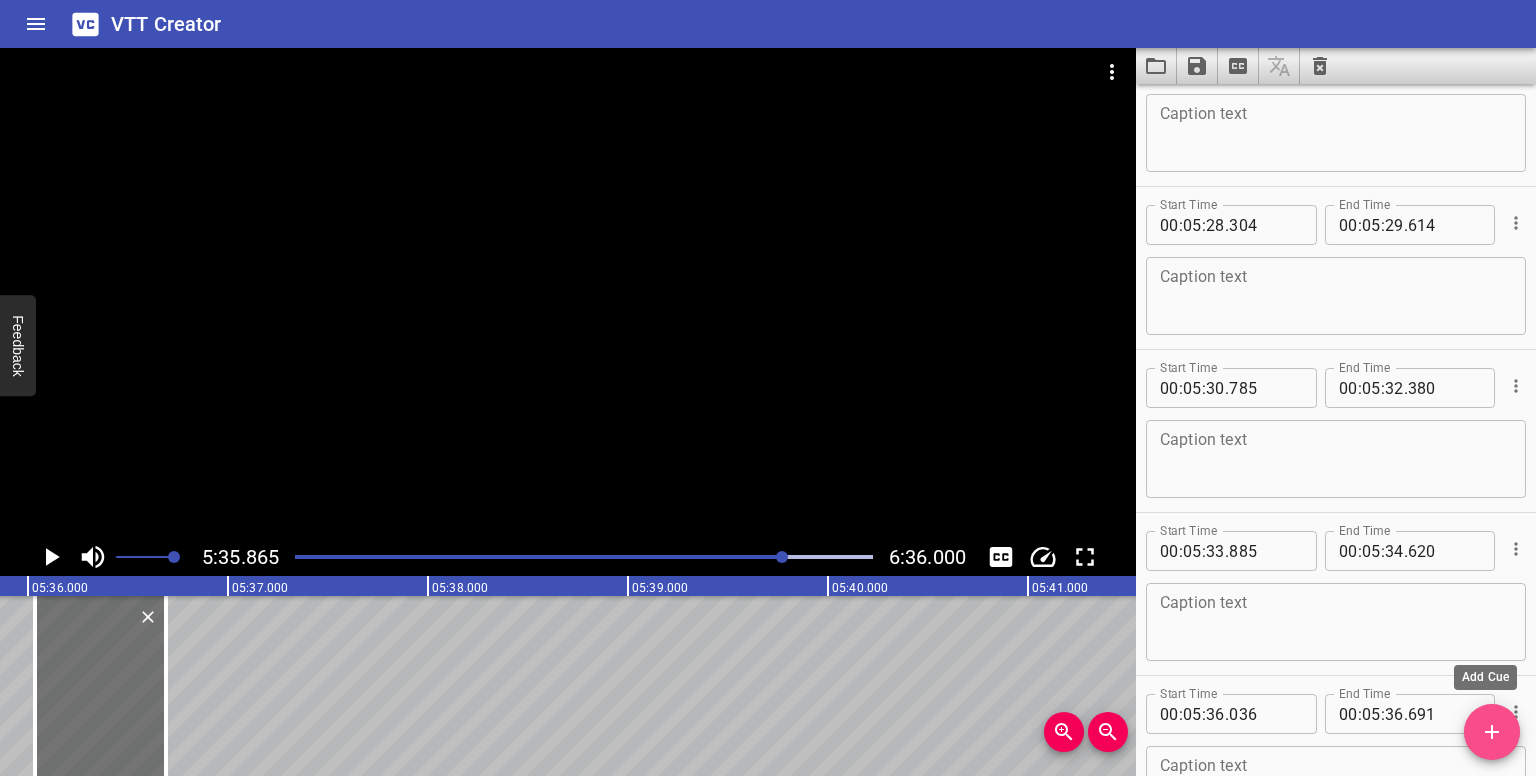 drag, startPoint x: 1500, startPoint y: 732, endPoint x: 1004, endPoint y: 700, distance: 497.0312 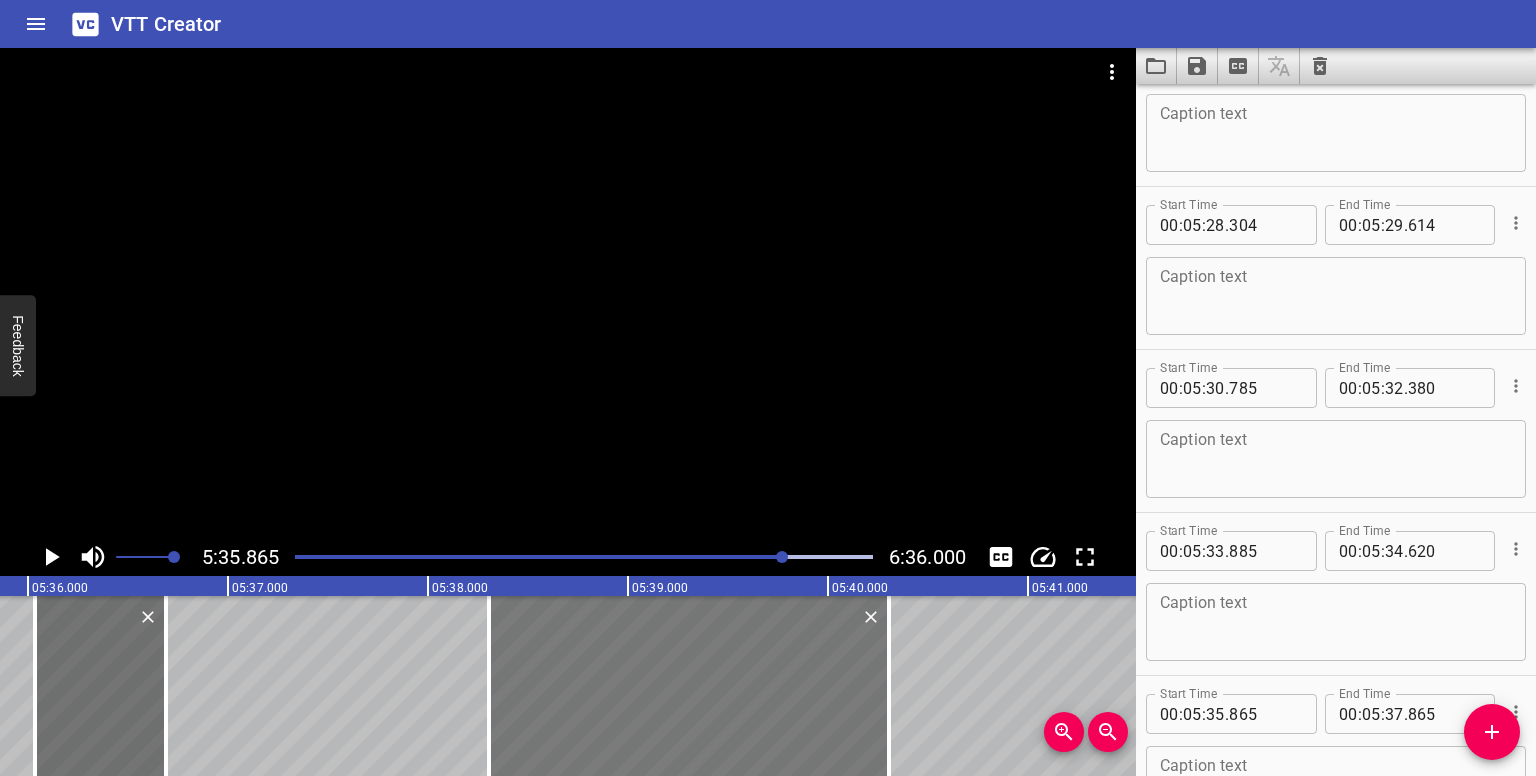 drag, startPoint x: 264, startPoint y: 681, endPoint x: 752, endPoint y: 688, distance: 488.0502 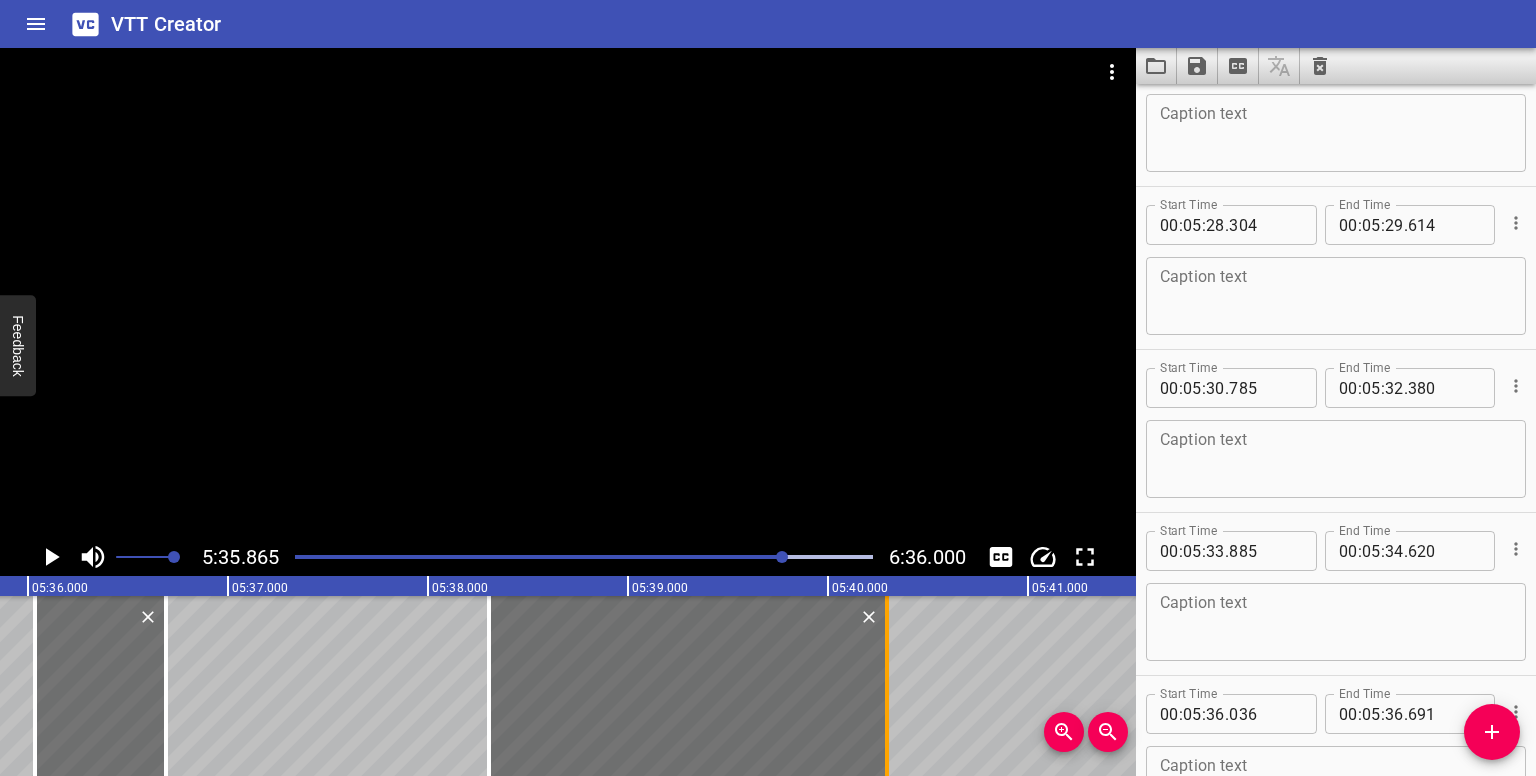 click at bounding box center [887, 686] 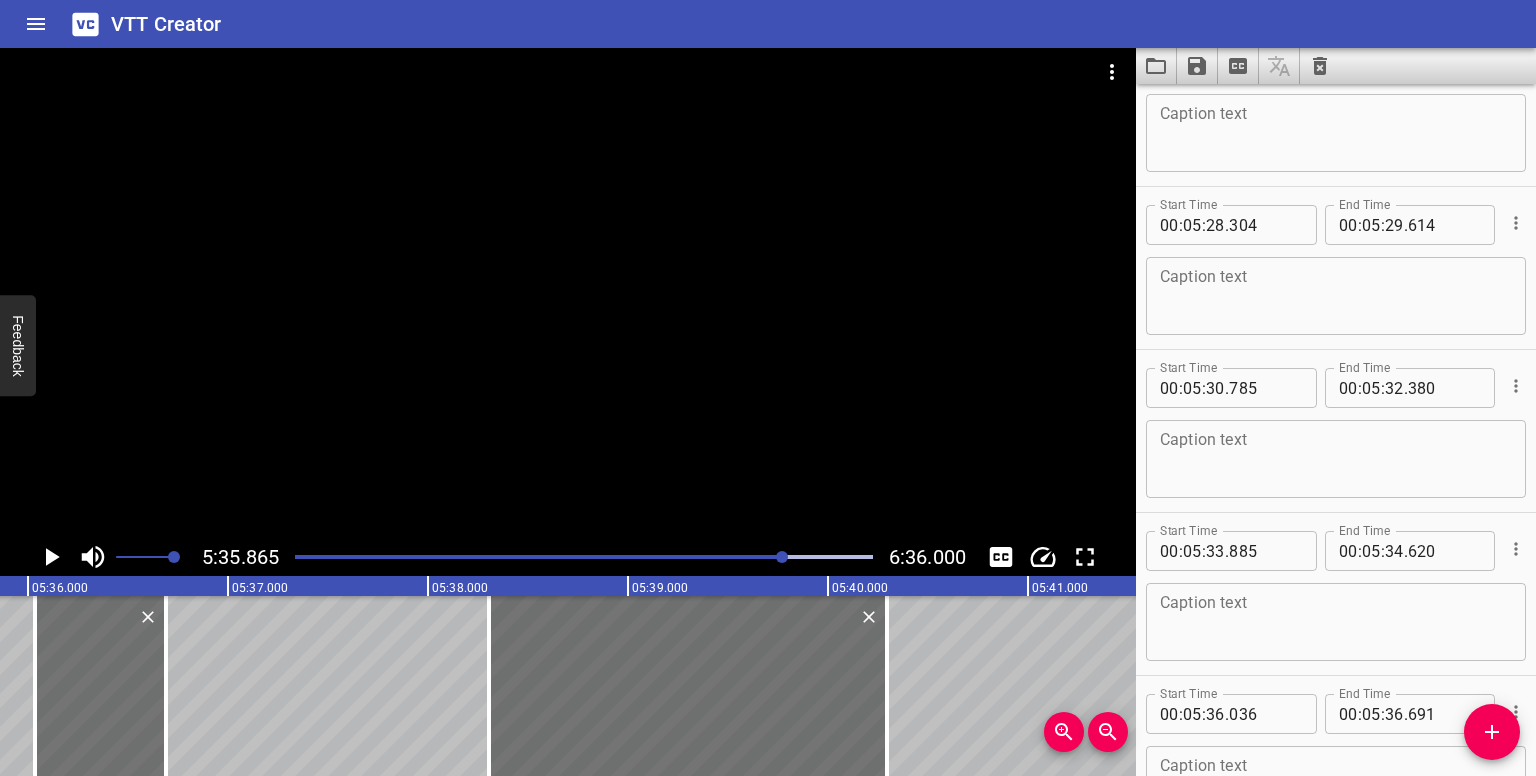 click at bounding box center [782, 557] 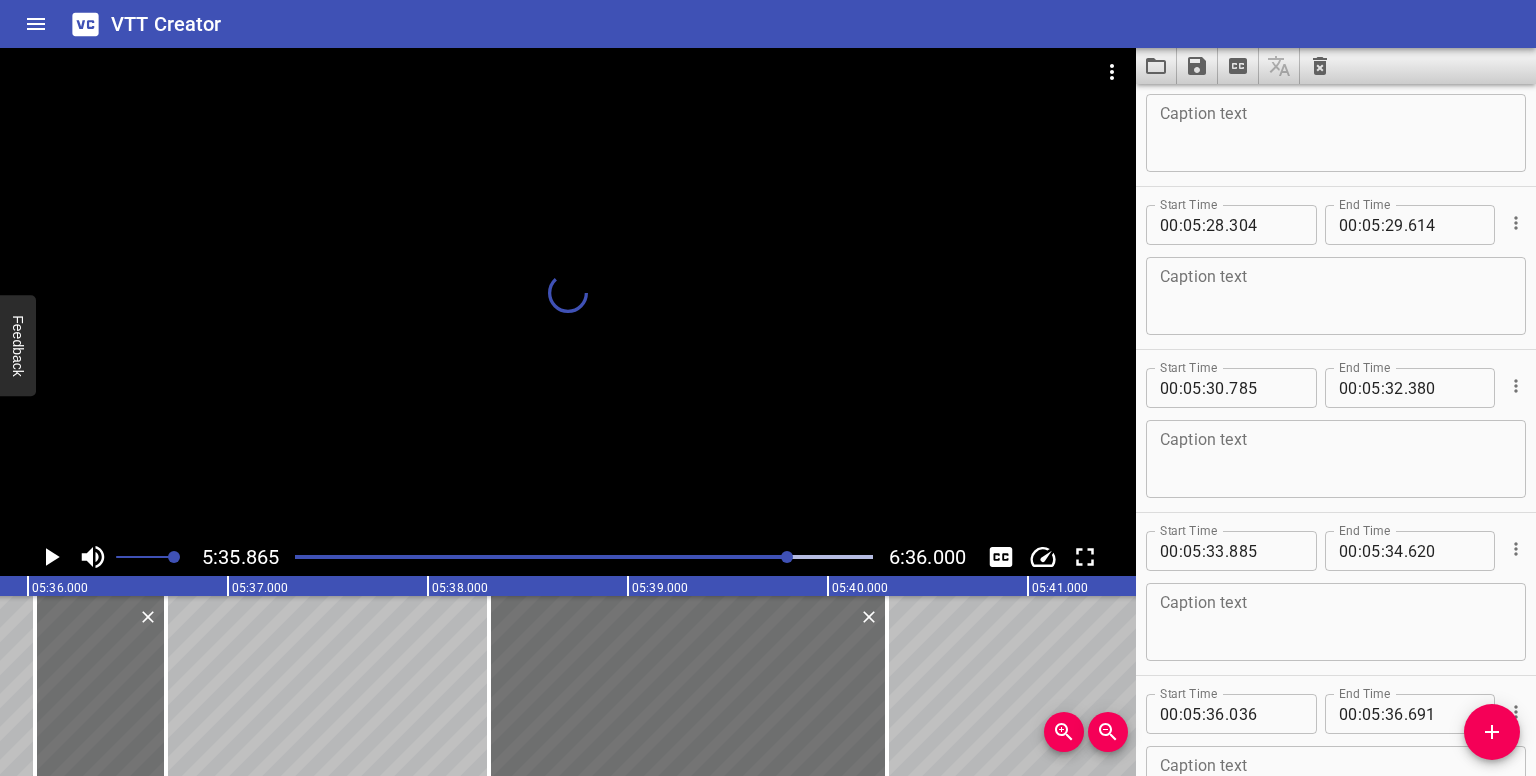 scroll, scrollTop: 18548, scrollLeft: 0, axis: vertical 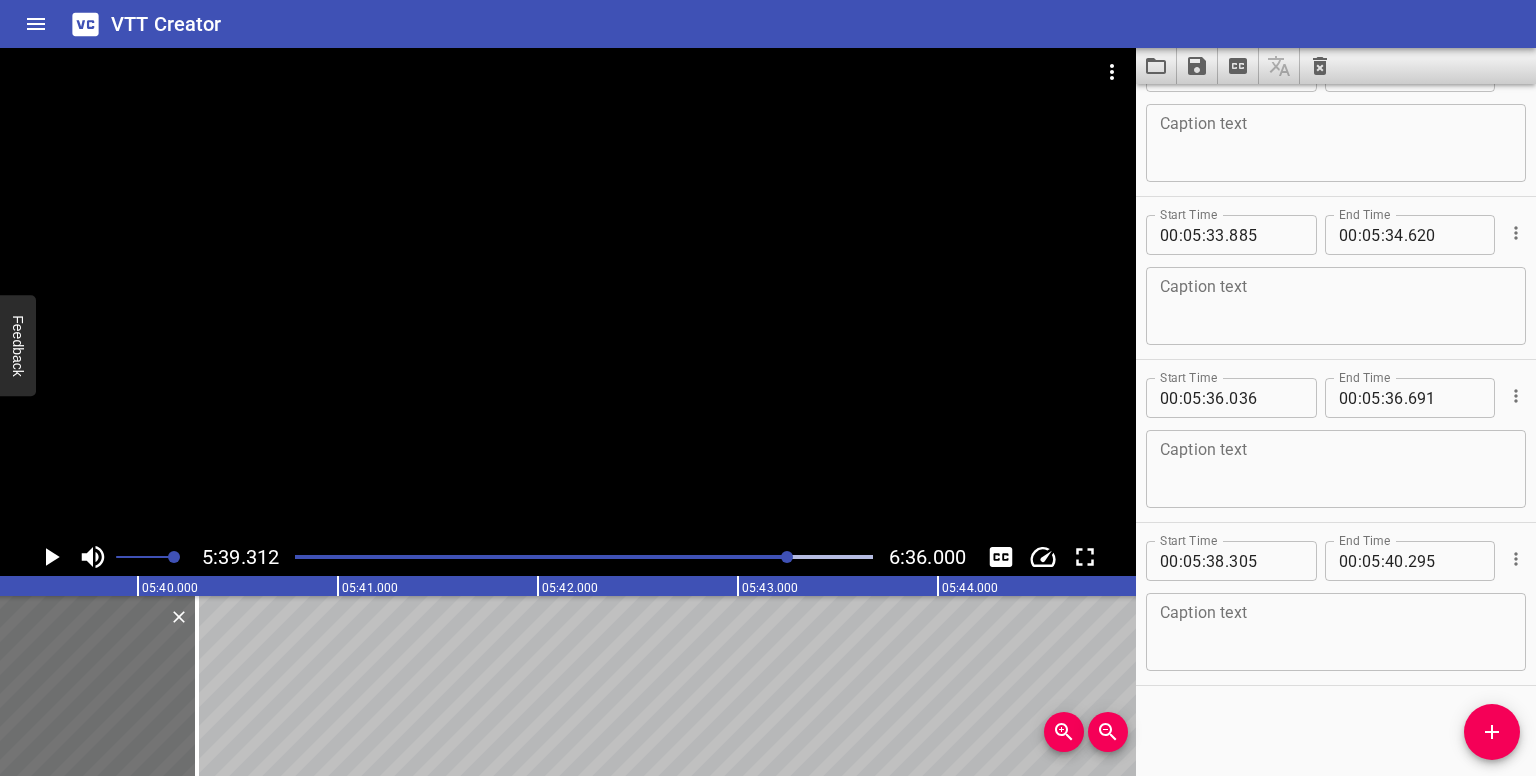 drag, startPoint x: 1489, startPoint y: 733, endPoint x: 1448, endPoint y: 717, distance: 44.011364 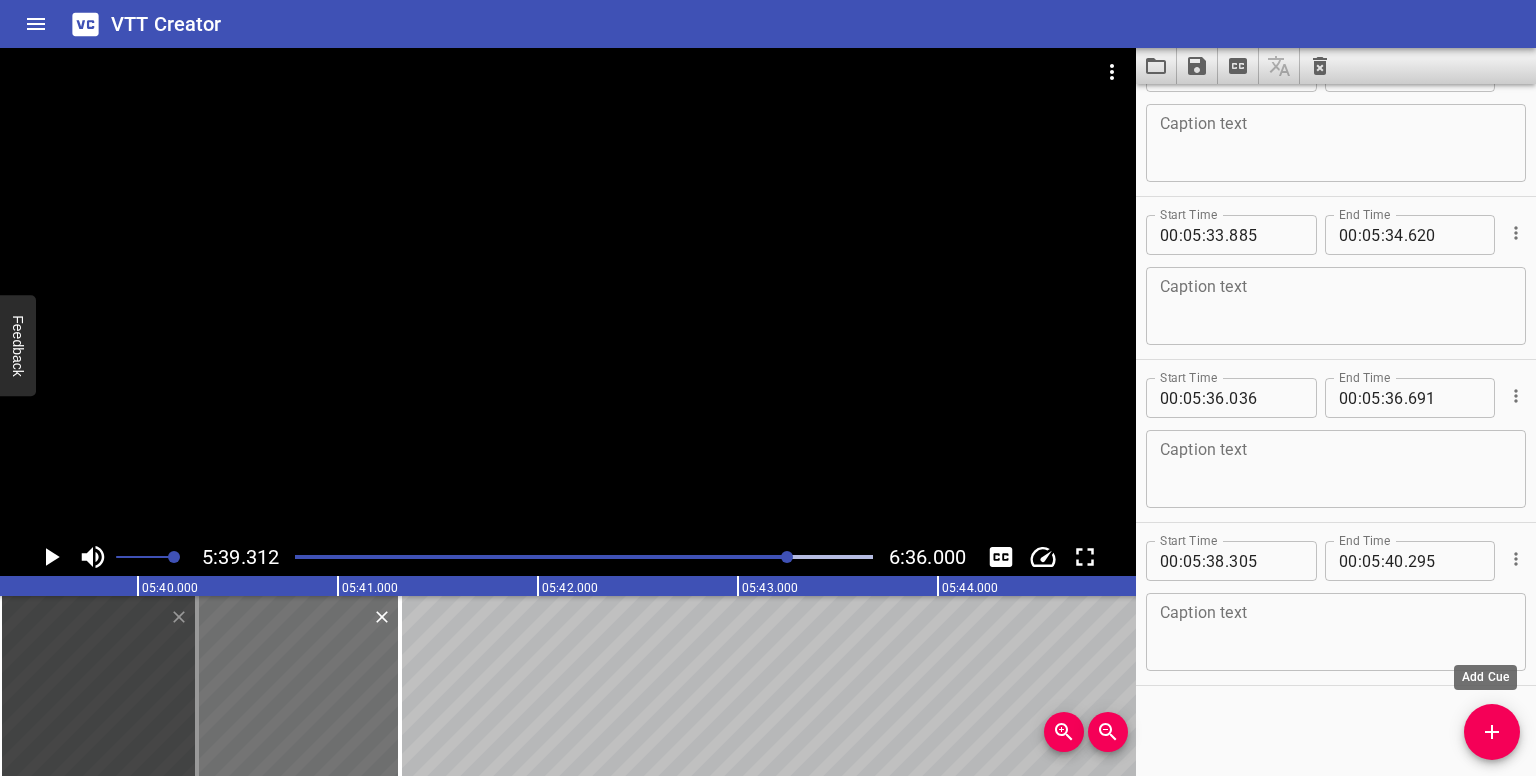 scroll, scrollTop: 18808, scrollLeft: 0, axis: vertical 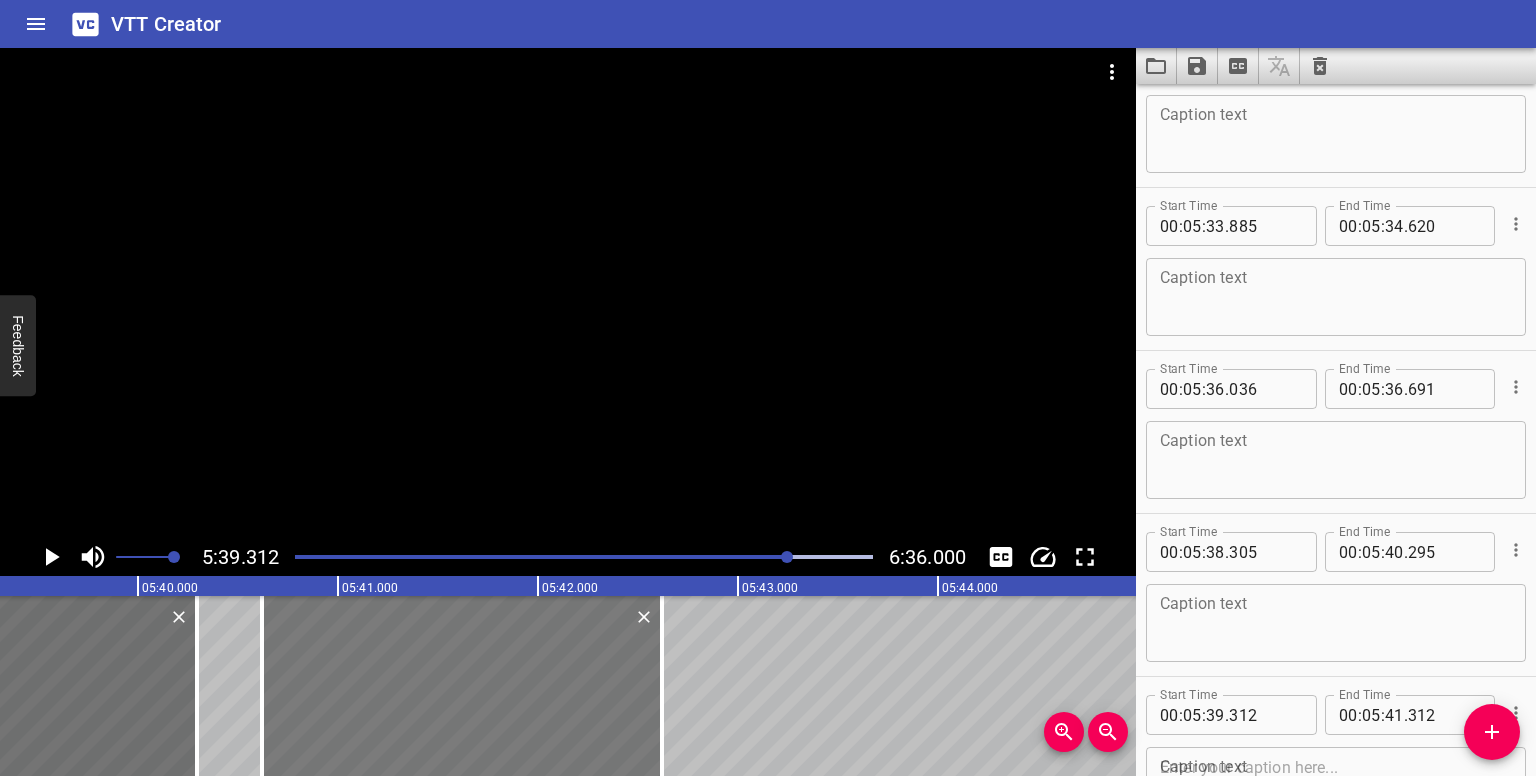 drag, startPoint x: 343, startPoint y: 672, endPoint x: 472, endPoint y: 663, distance: 129.31357 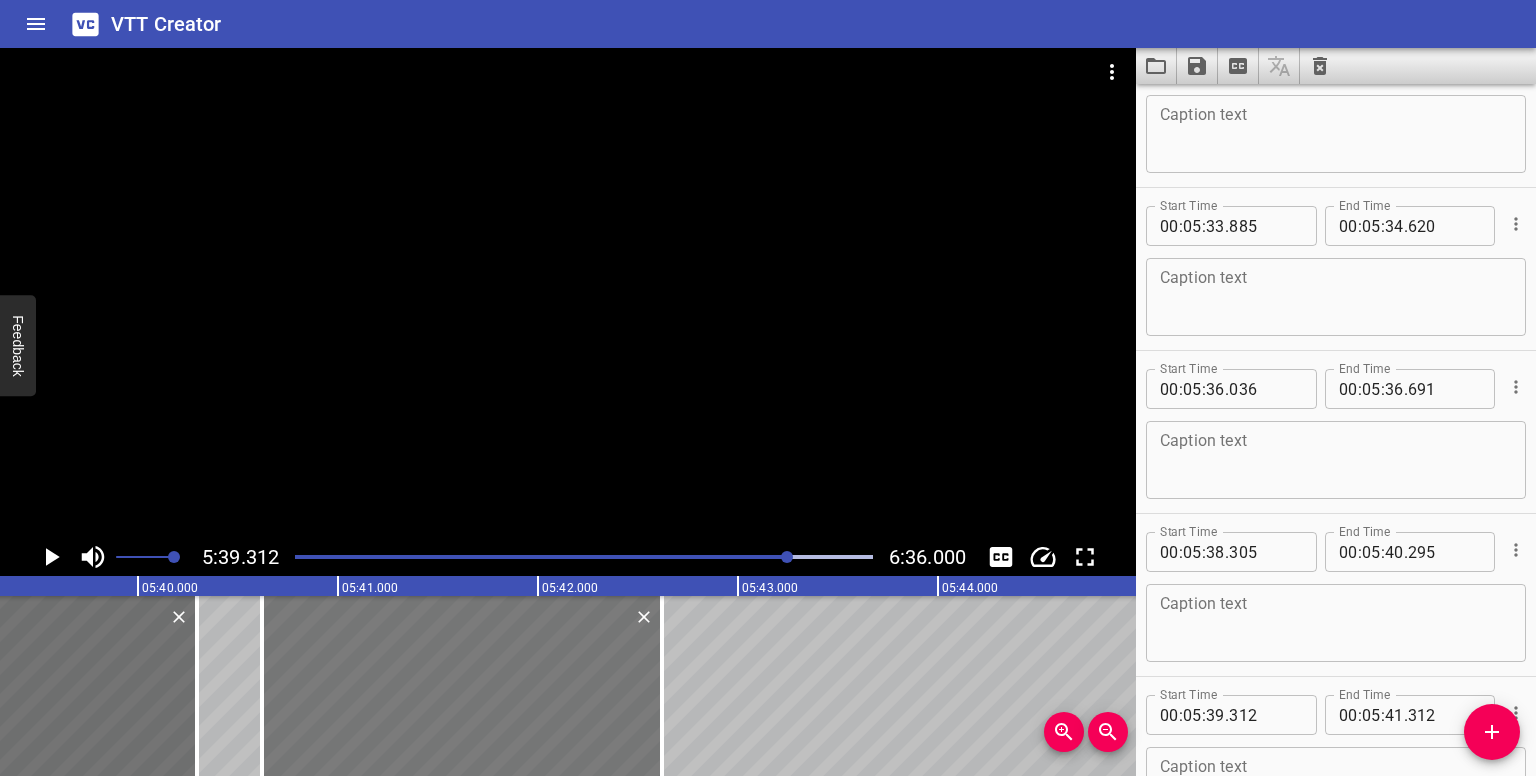 click at bounding box center (462, 686) 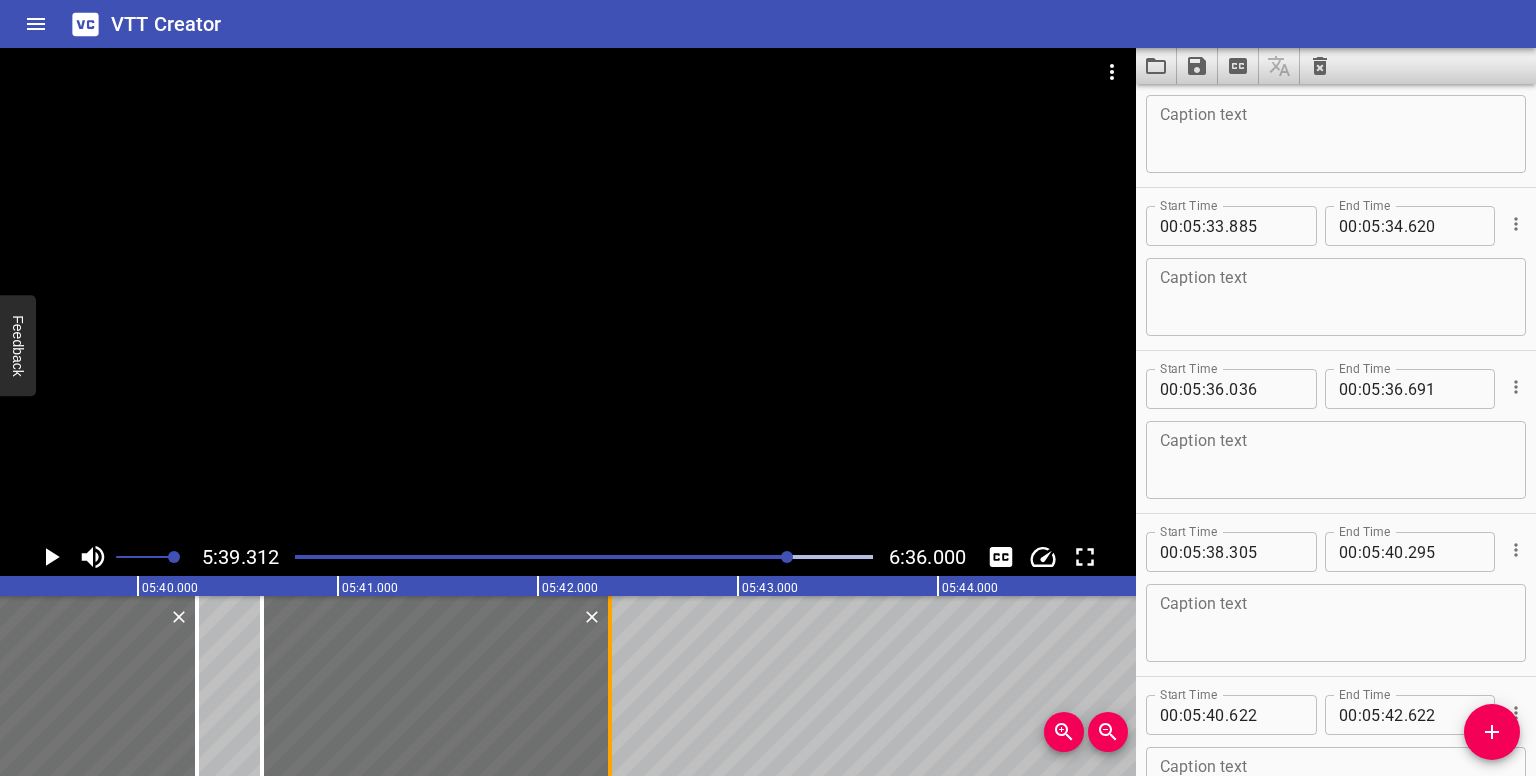 drag, startPoint x: 664, startPoint y: 706, endPoint x: 612, endPoint y: 713, distance: 52.46904 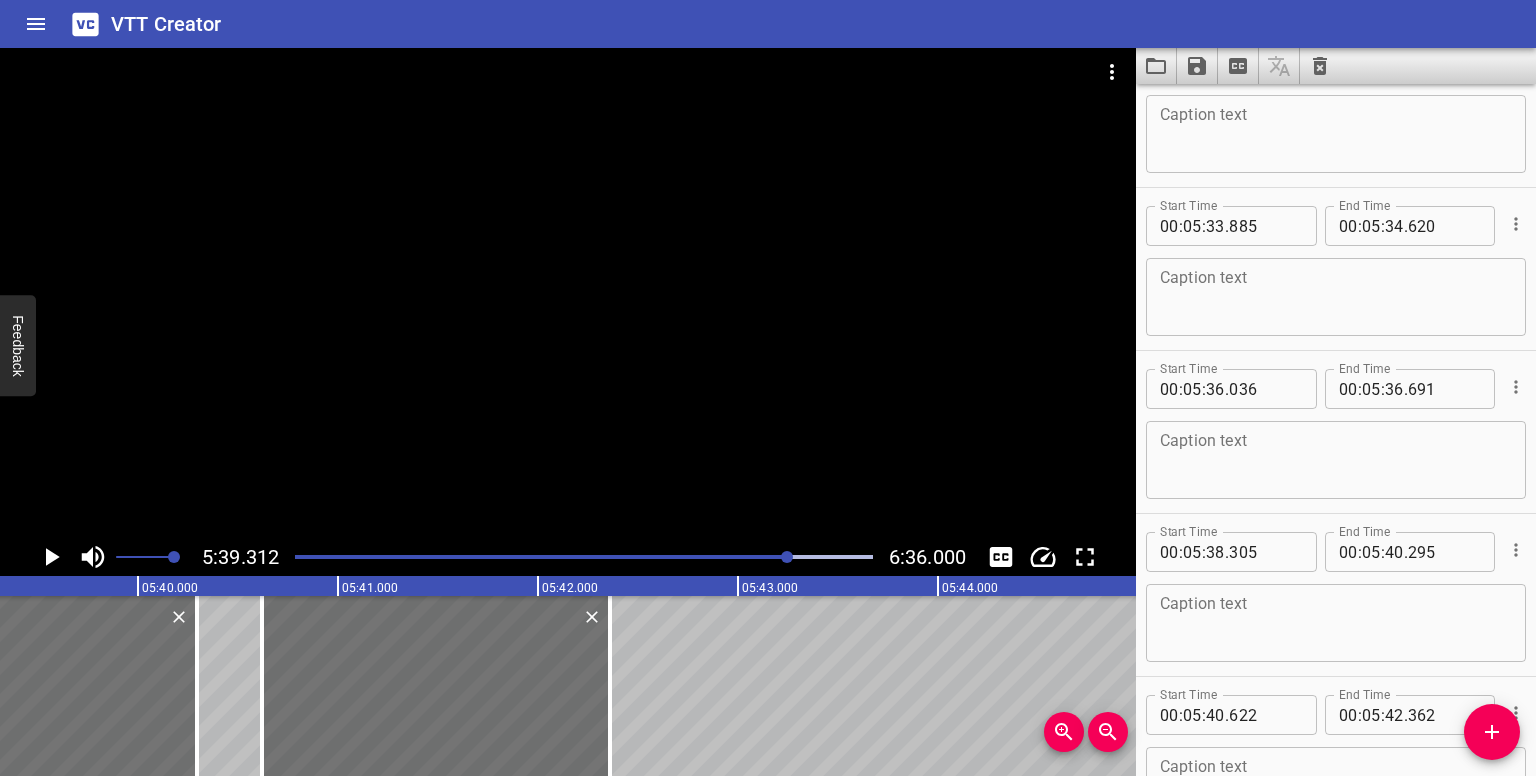 drag, startPoint x: 1500, startPoint y: 732, endPoint x: 1481, endPoint y: 728, distance: 19.416489 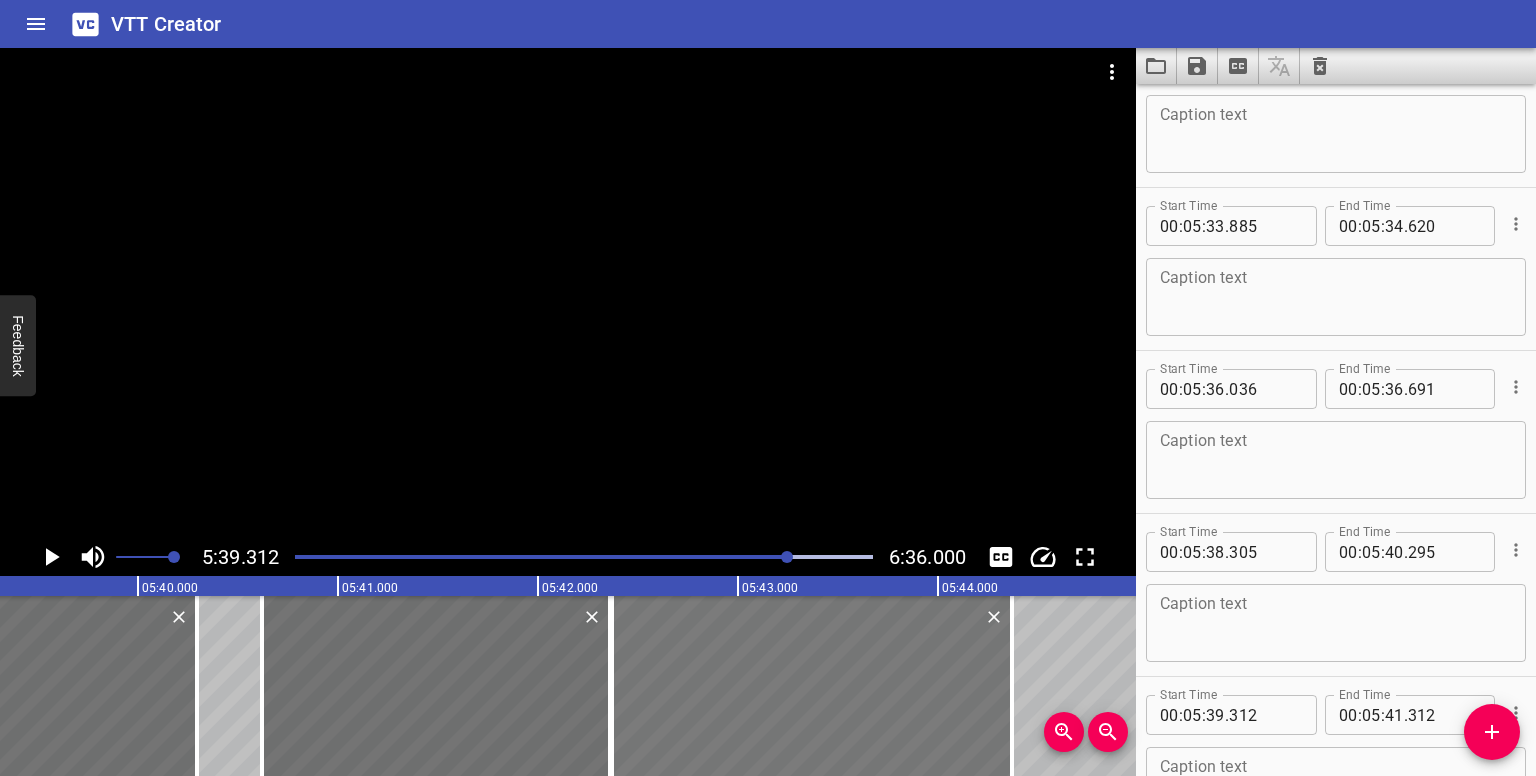 drag, startPoint x: 232, startPoint y: 672, endPoint x: 844, endPoint y: 642, distance: 612.73486 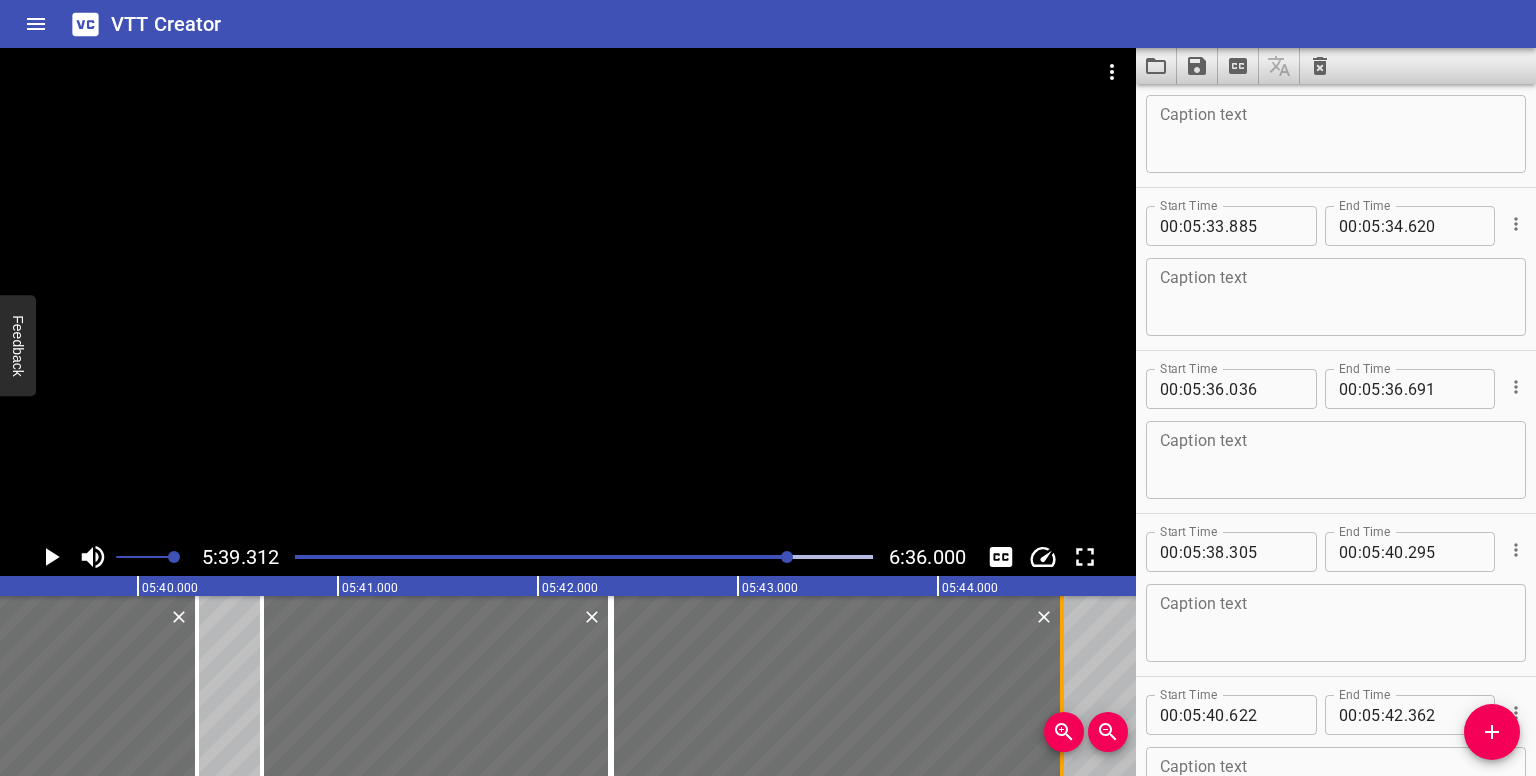 drag, startPoint x: 1016, startPoint y: 679, endPoint x: 1056, endPoint y: 661, distance: 43.863426 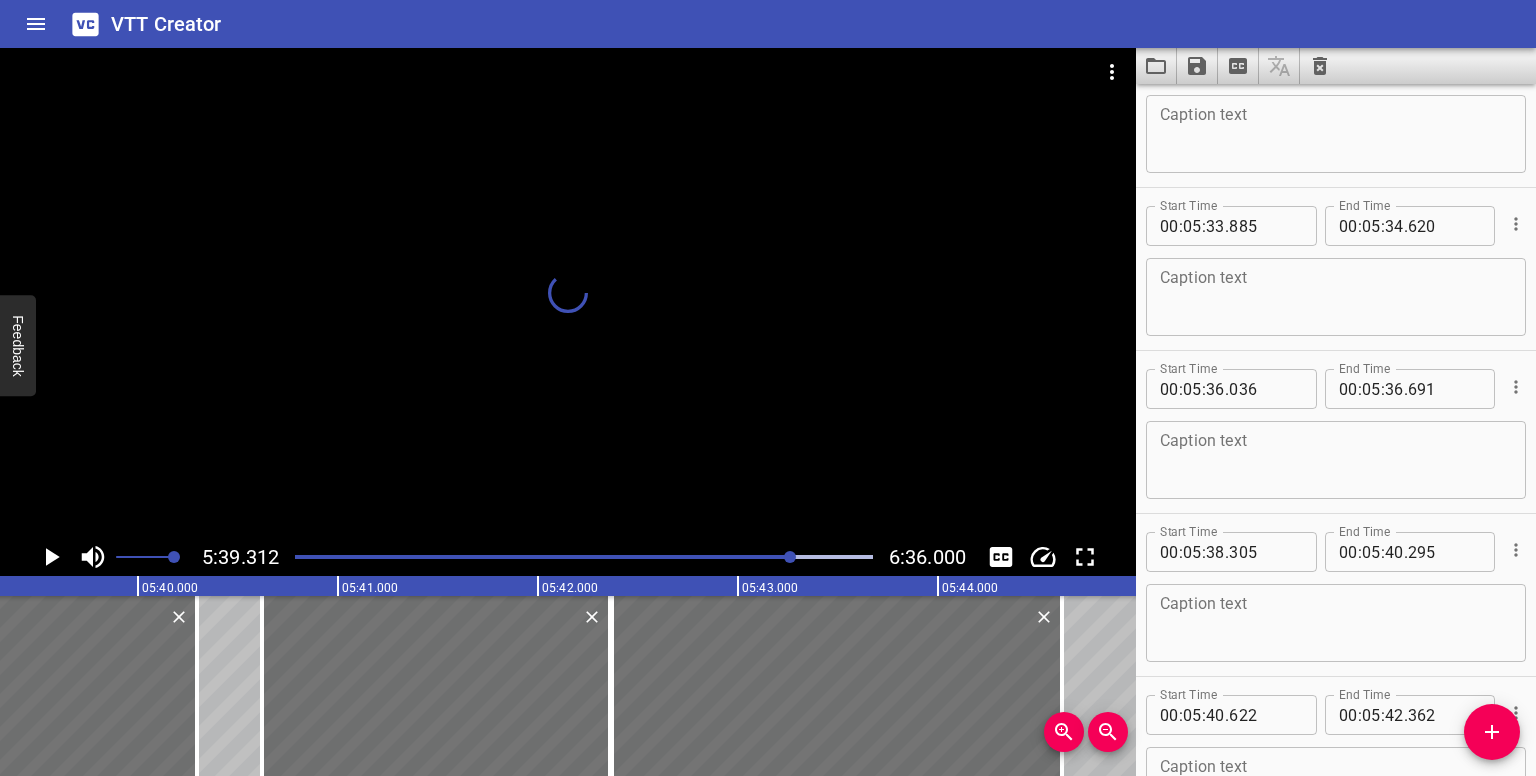 click at bounding box center [790, 557] 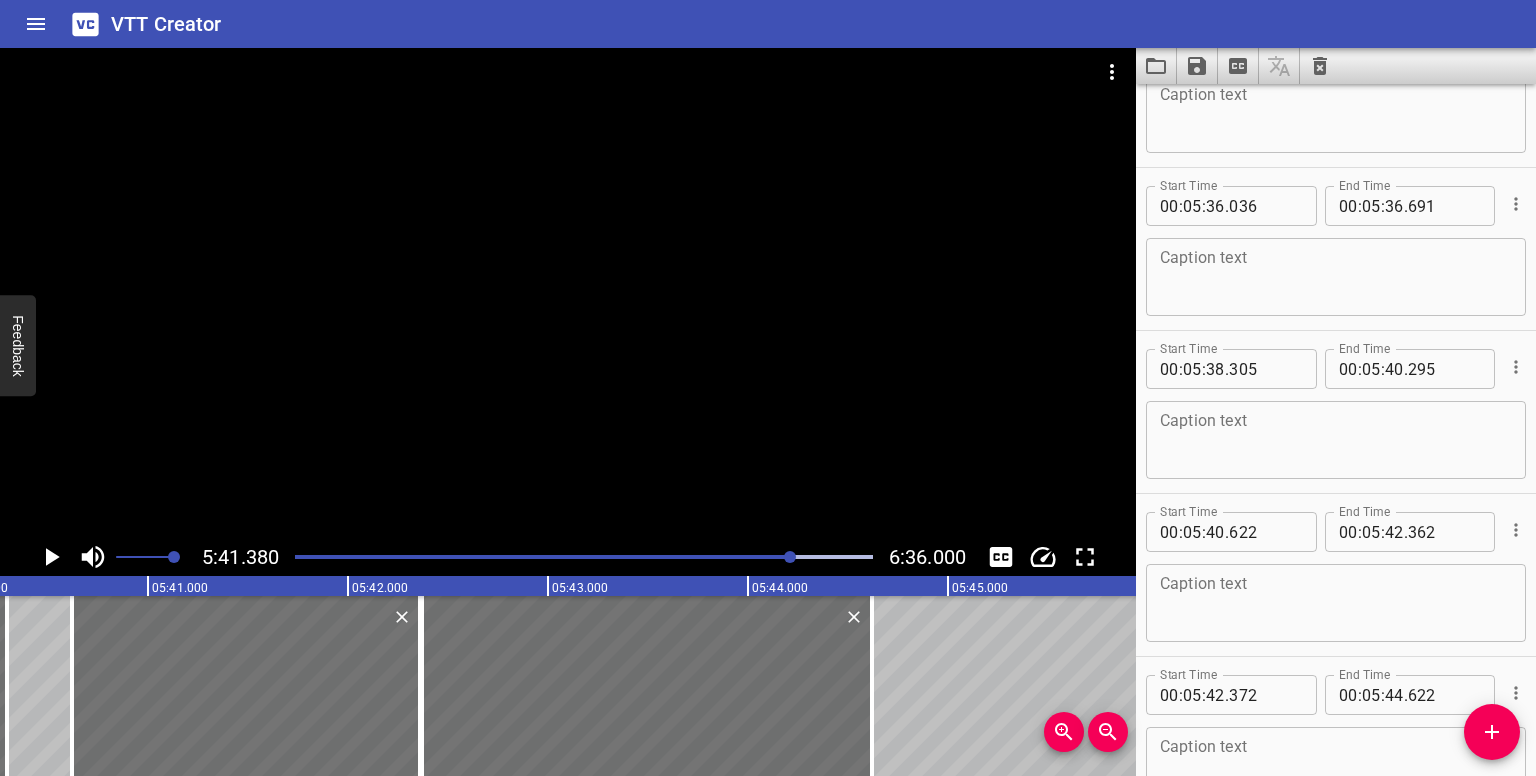 scroll, scrollTop: 19124, scrollLeft: 0, axis: vertical 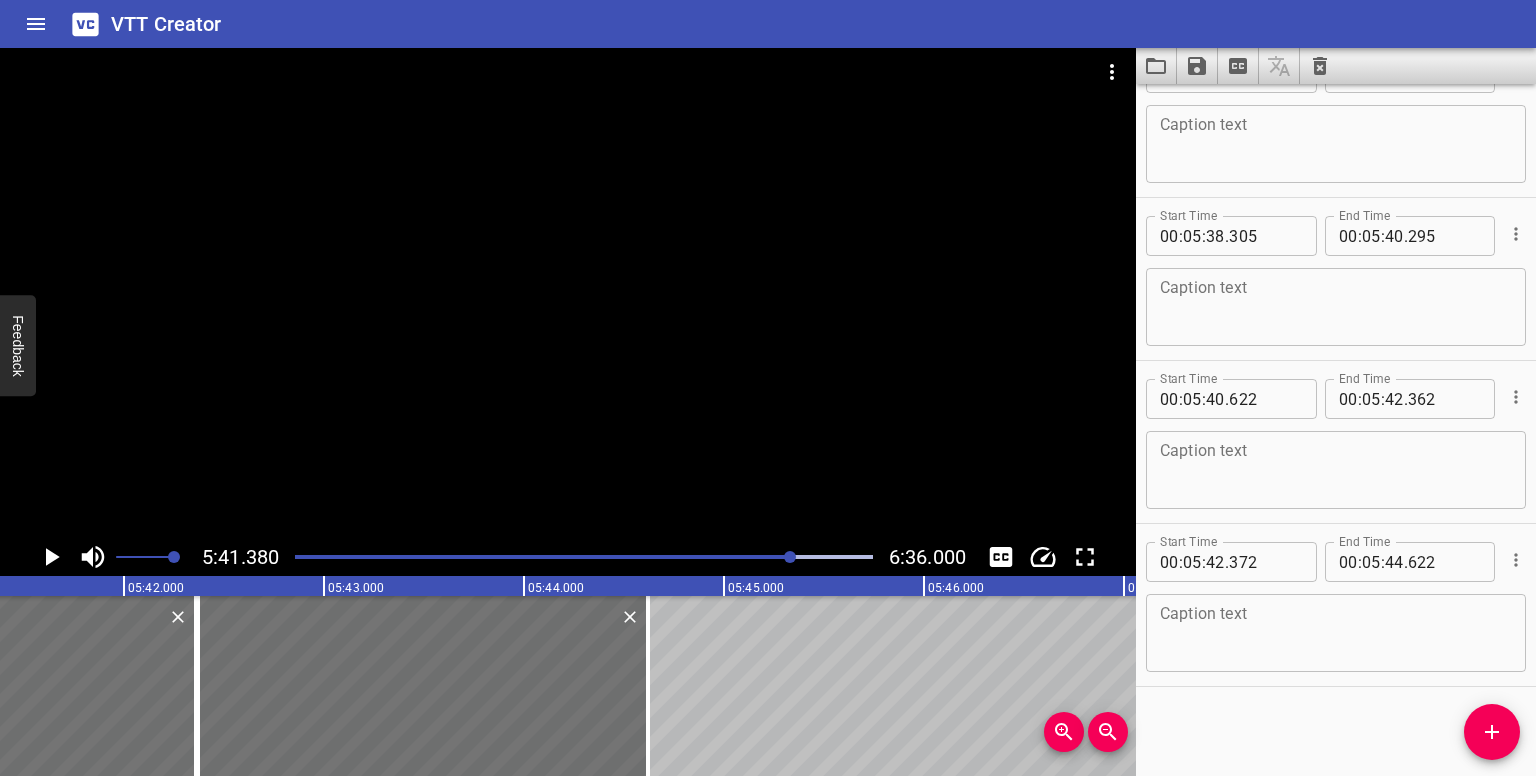 click at bounding box center [790, 557] 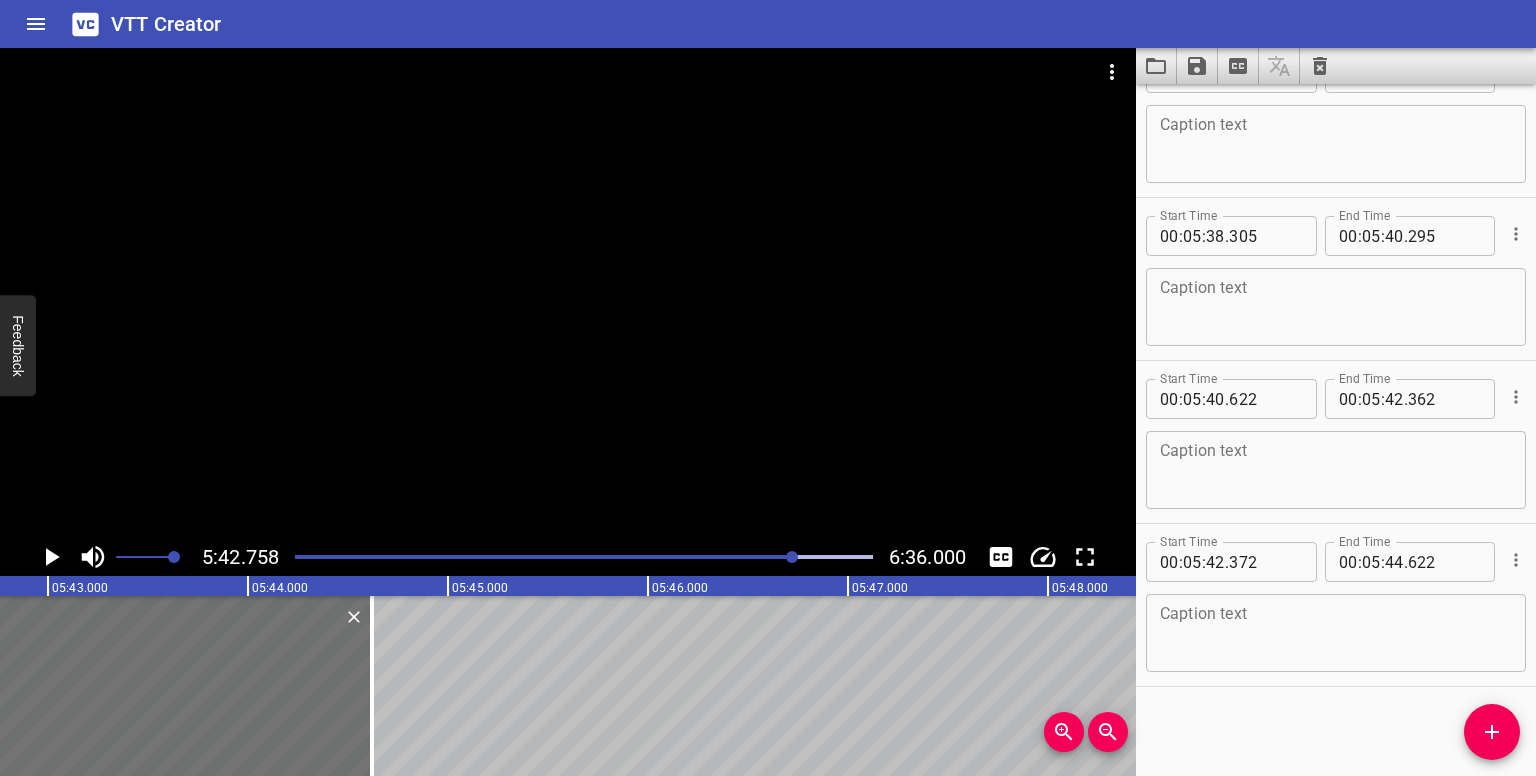 click at bounding box center [792, 557] 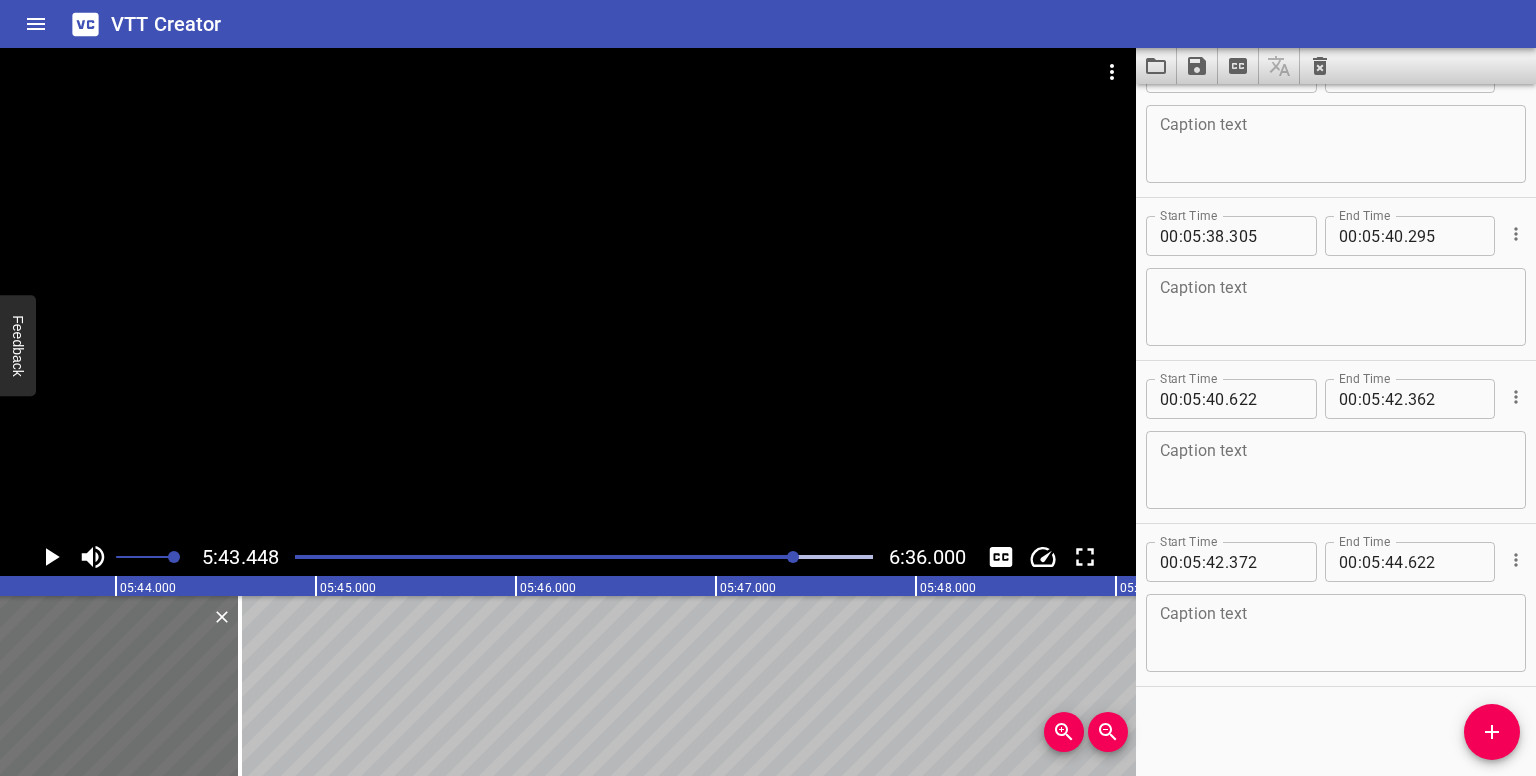 scroll, scrollTop: 0, scrollLeft: 68689, axis: horizontal 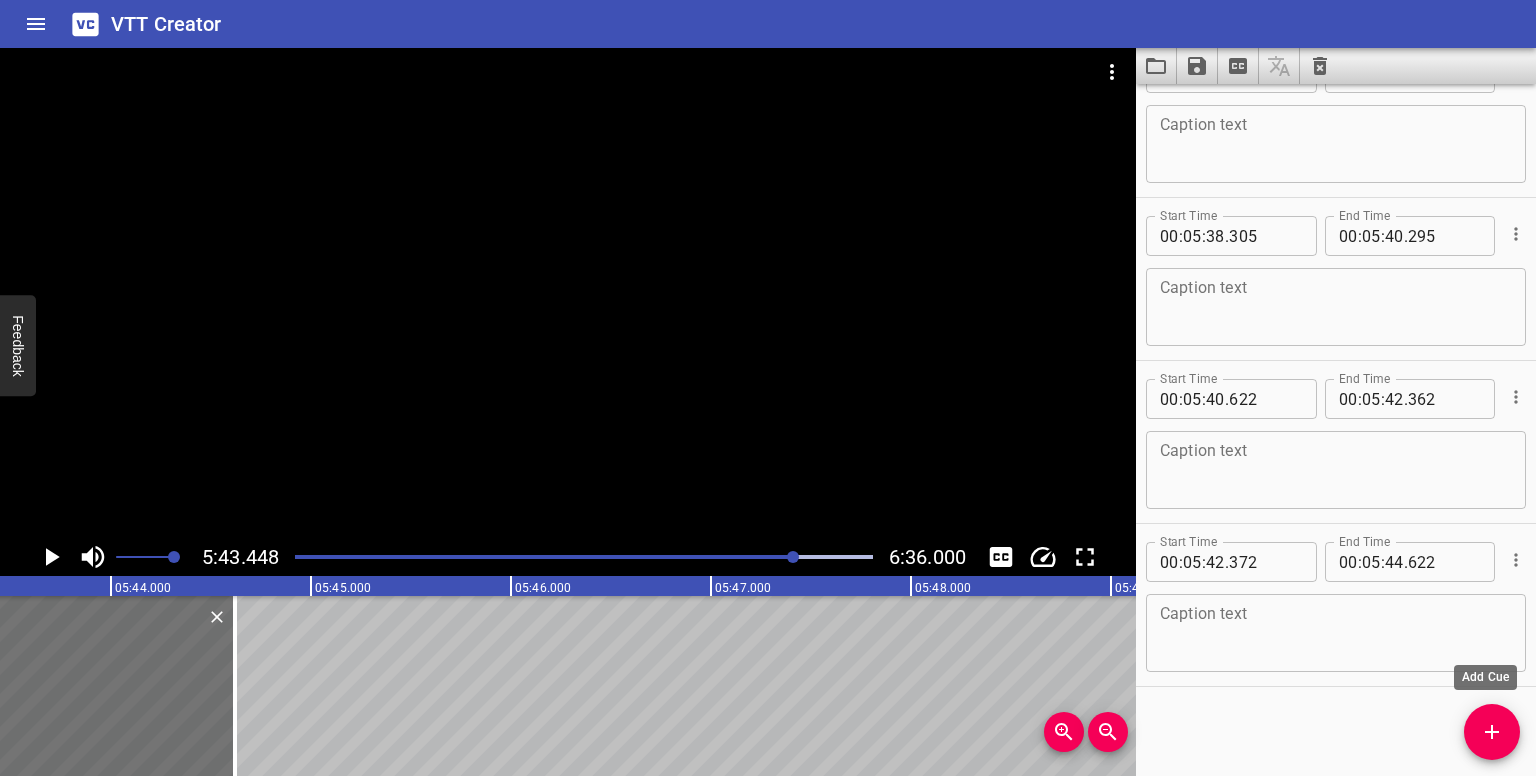 click 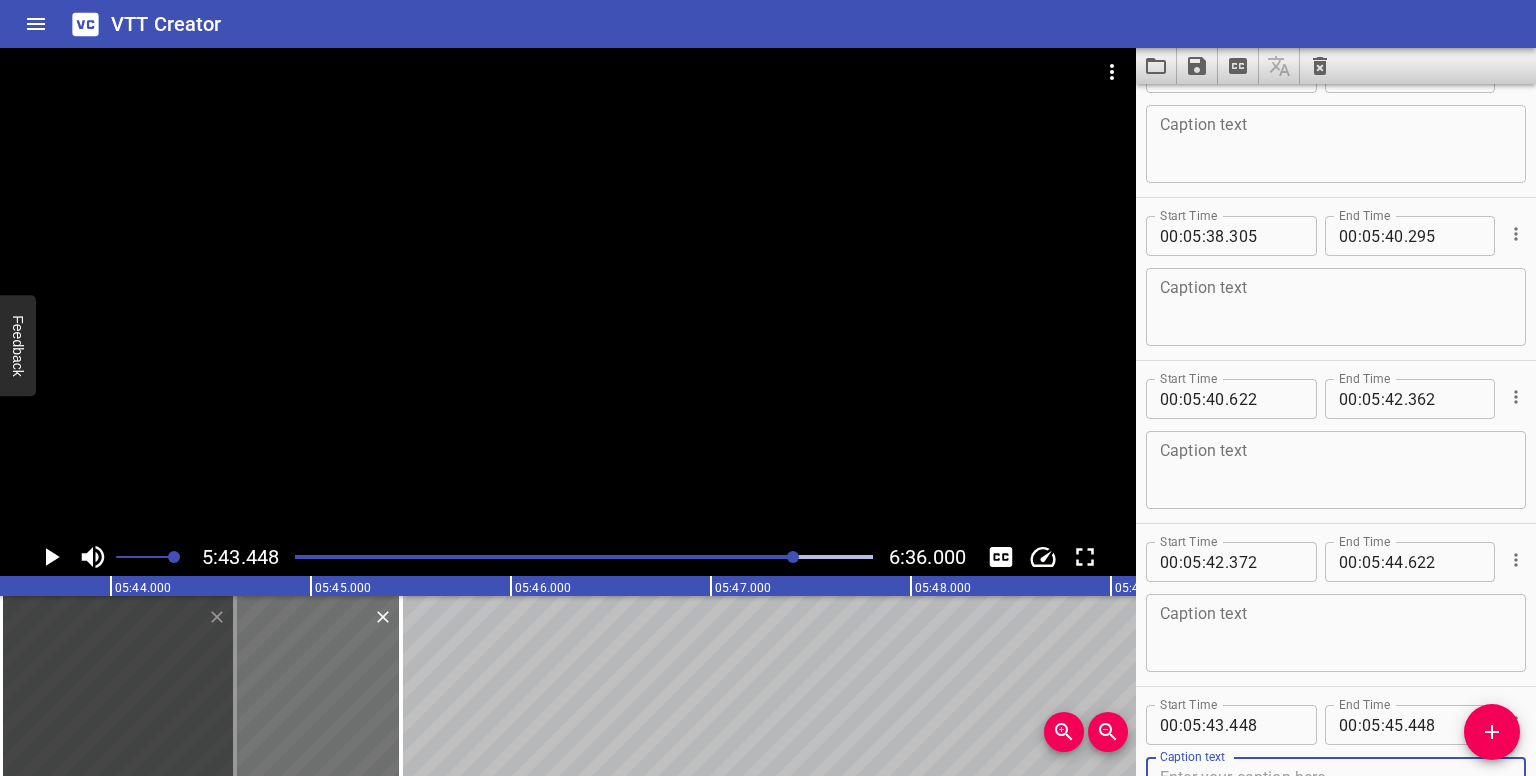 scroll, scrollTop: 19135, scrollLeft: 0, axis: vertical 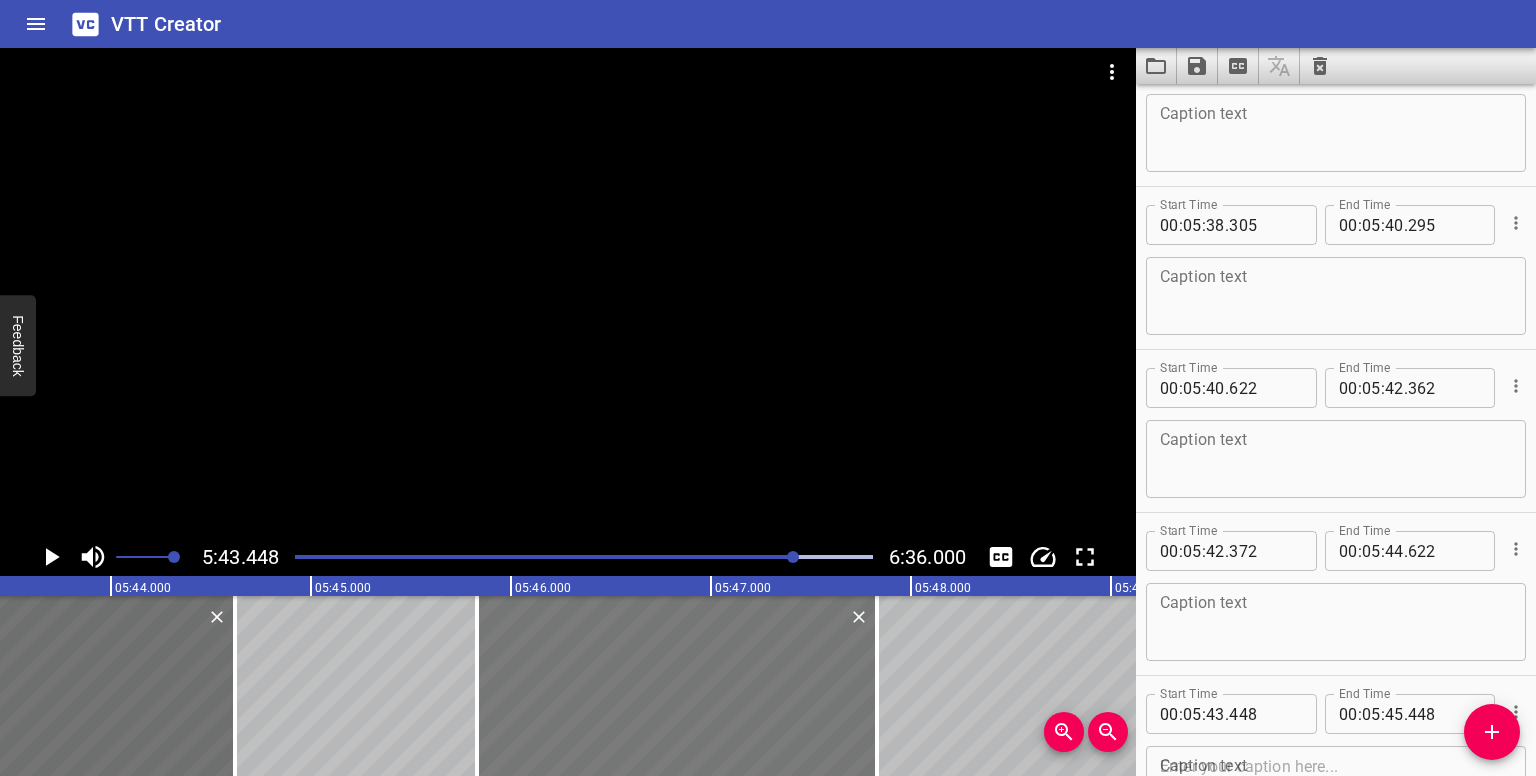 drag, startPoint x: 332, startPoint y: 664, endPoint x: 808, endPoint y: 673, distance: 476.08508 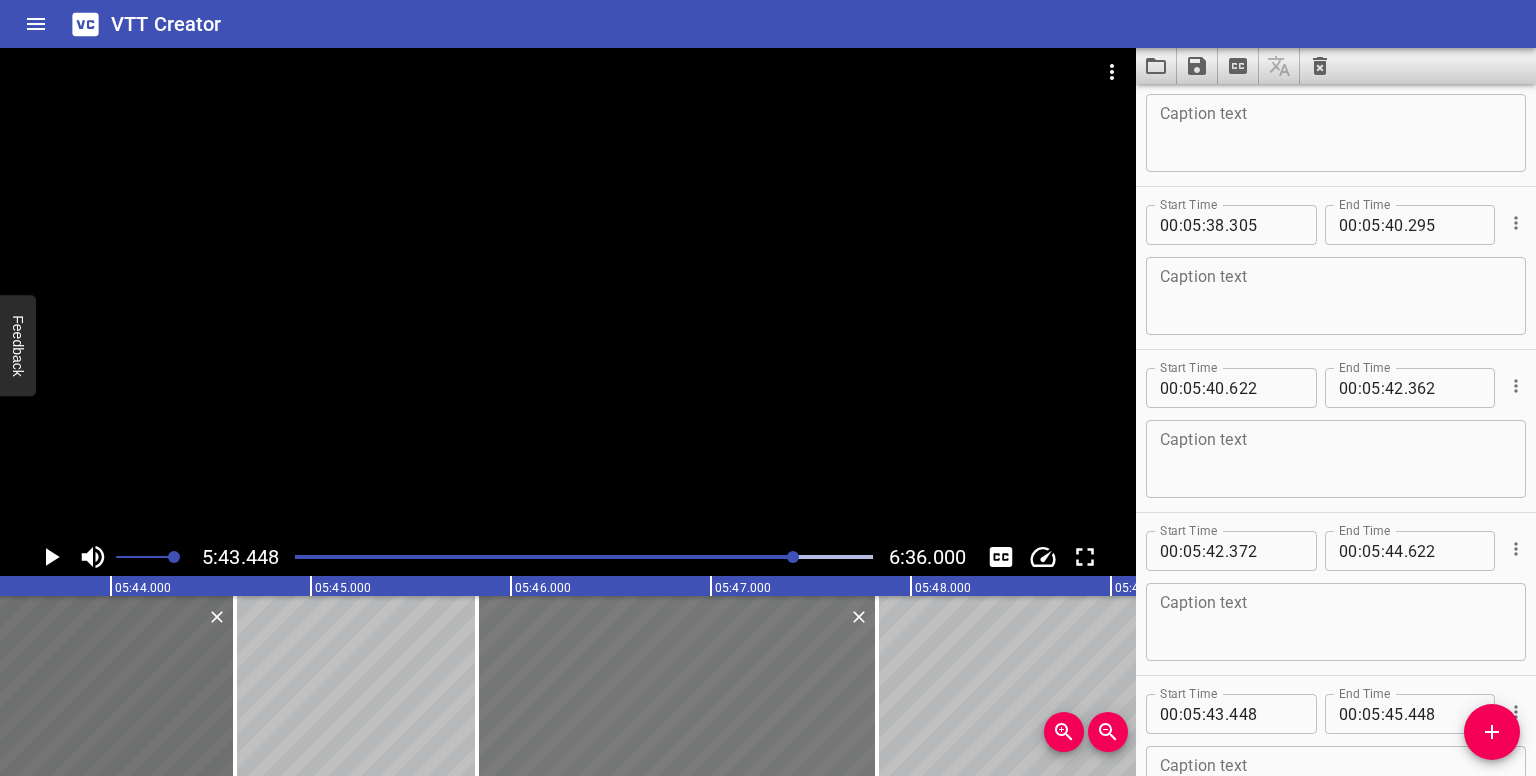 click at bounding box center [677, 686] 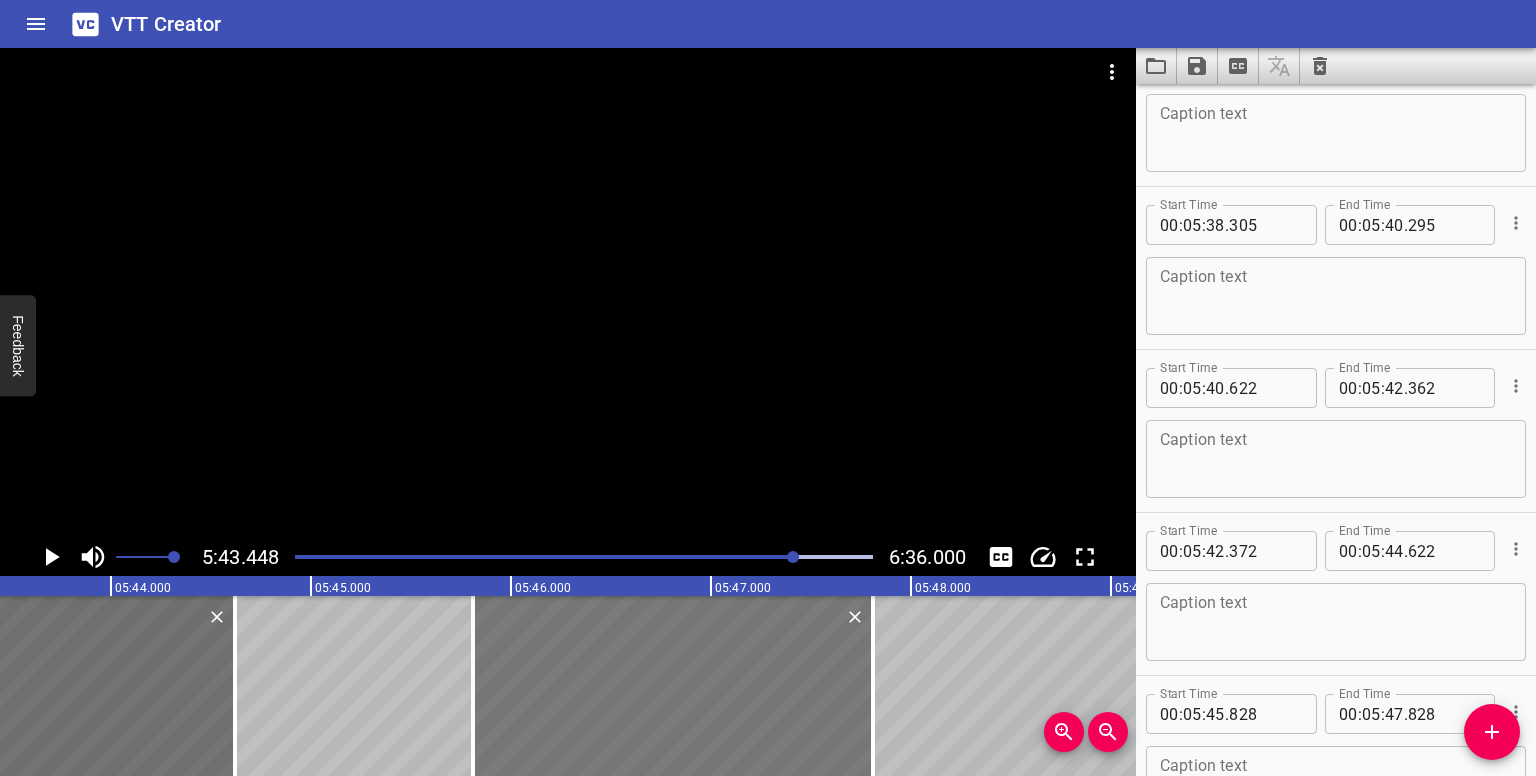 drag, startPoint x: 874, startPoint y: 698, endPoint x: 858, endPoint y: 713, distance: 21.931713 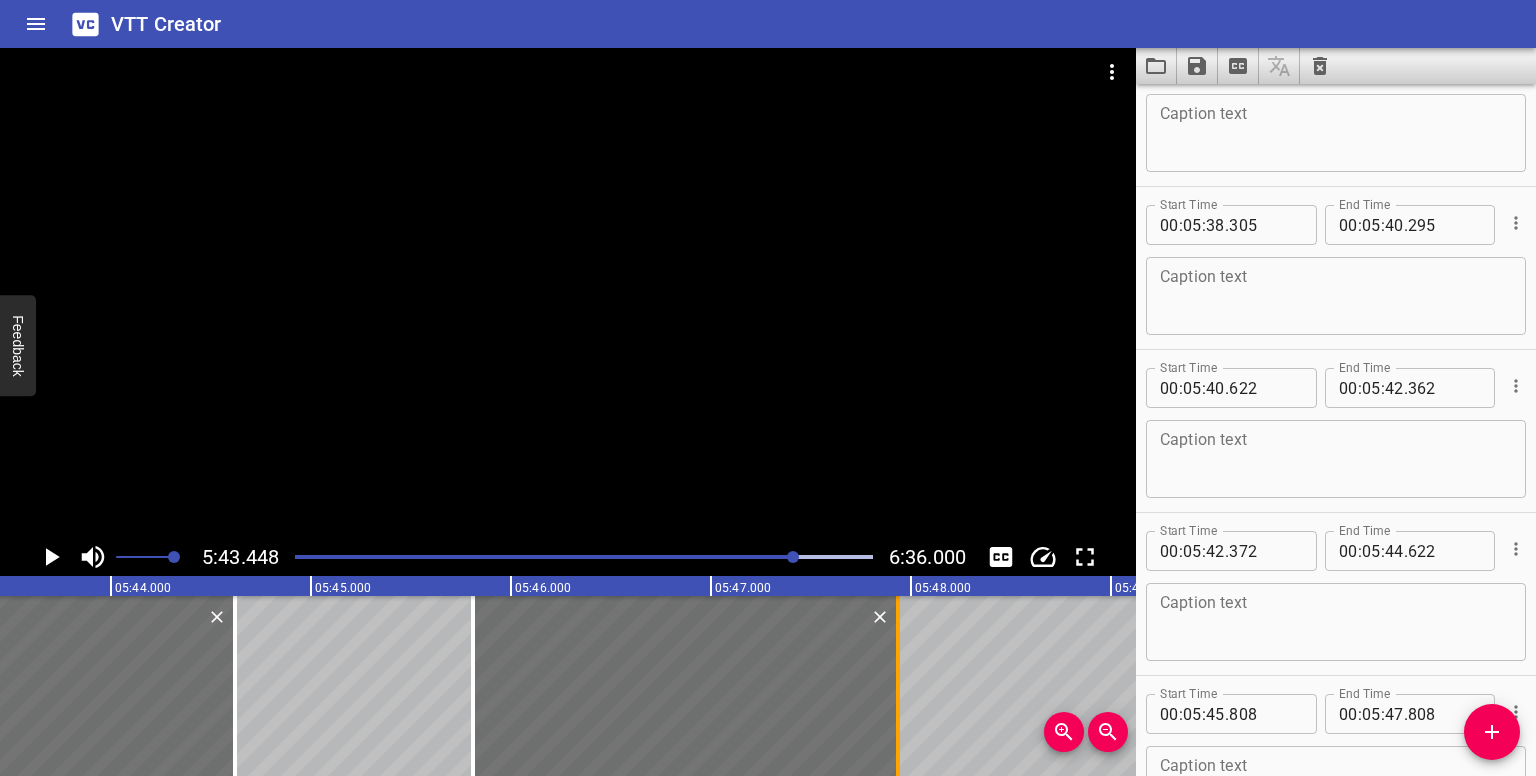 drag, startPoint x: 877, startPoint y: 713, endPoint x: 902, endPoint y: 709, distance: 25.317978 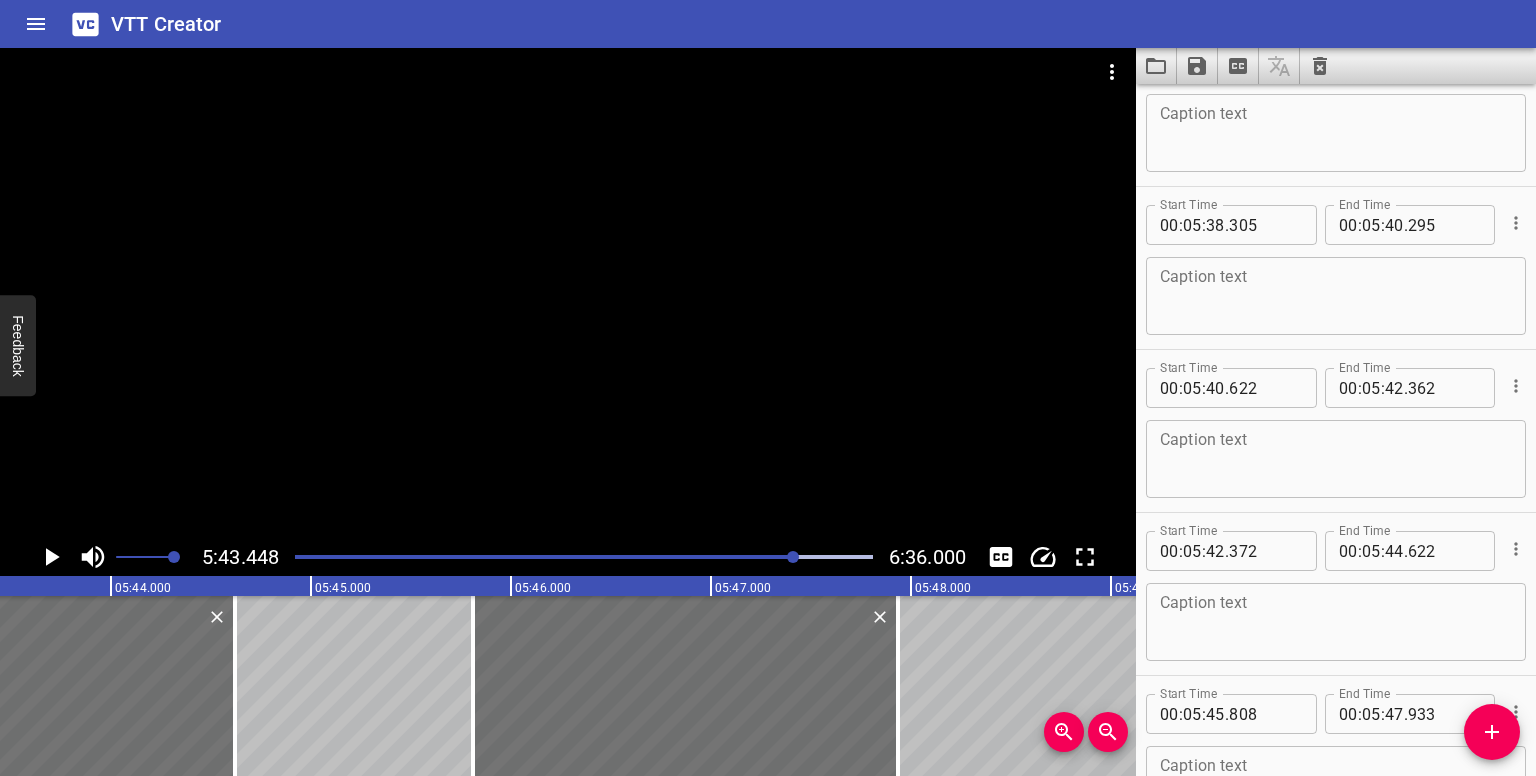 click at bounding box center [793, 557] 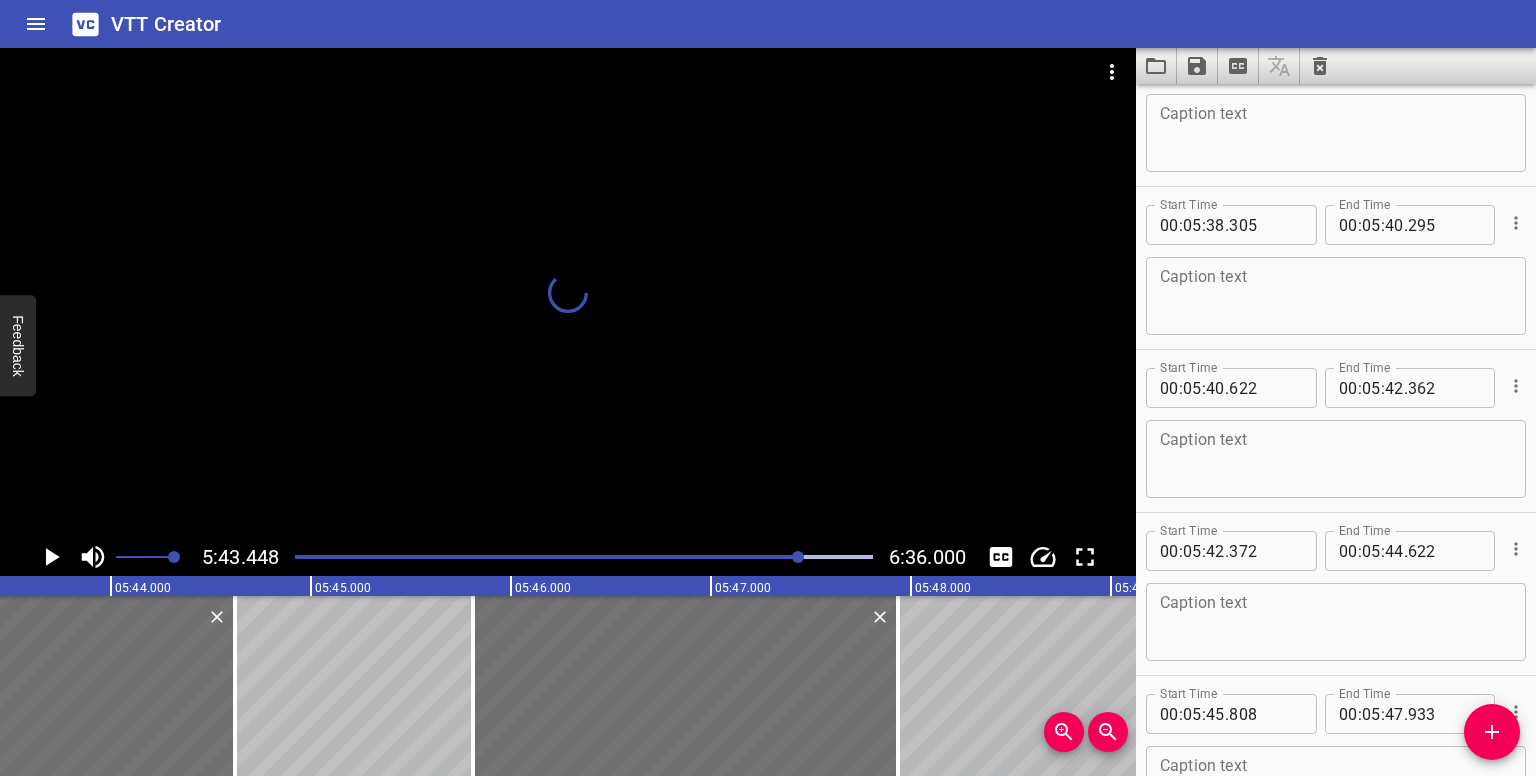 scroll, scrollTop: 19280, scrollLeft: 0, axis: vertical 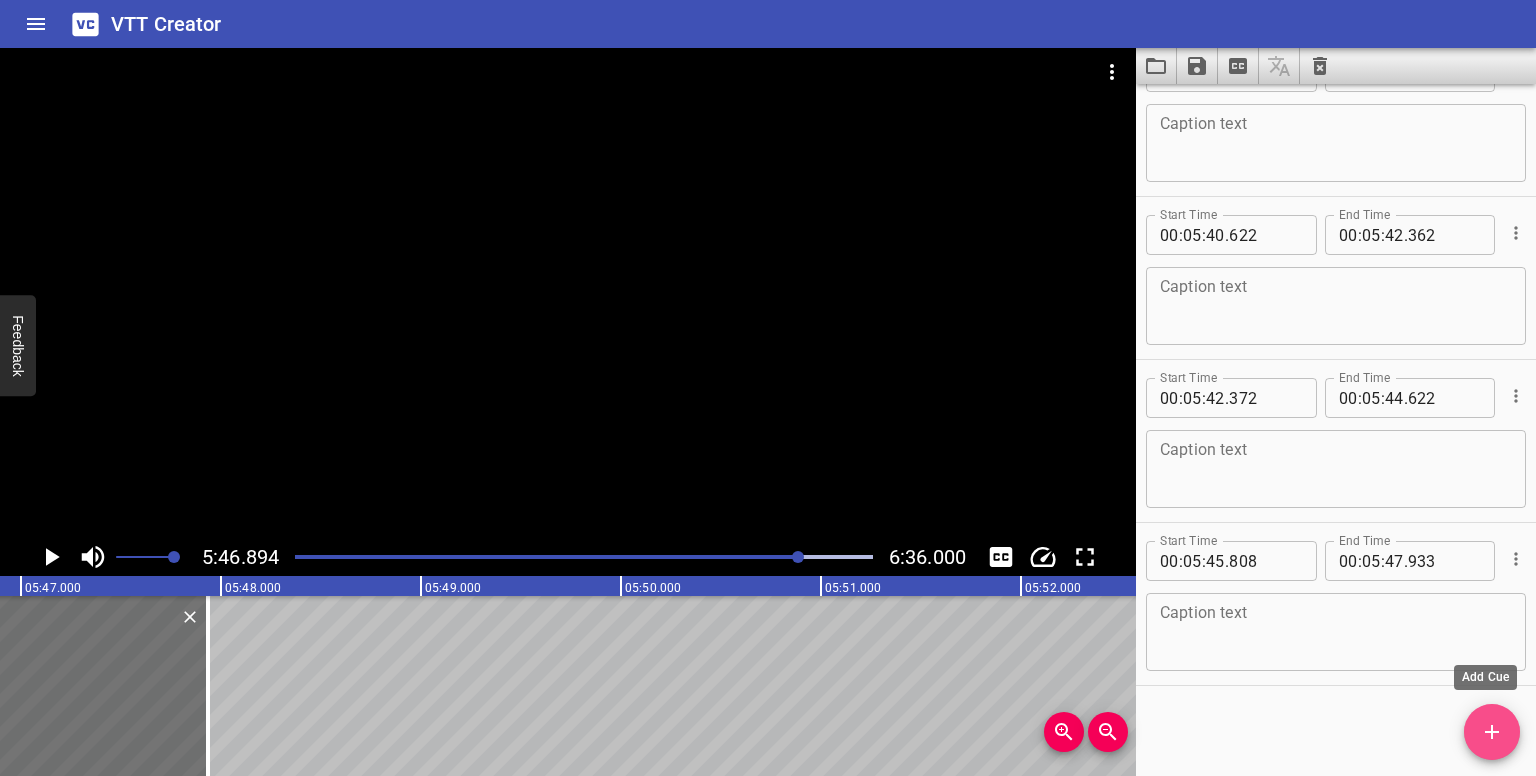 click 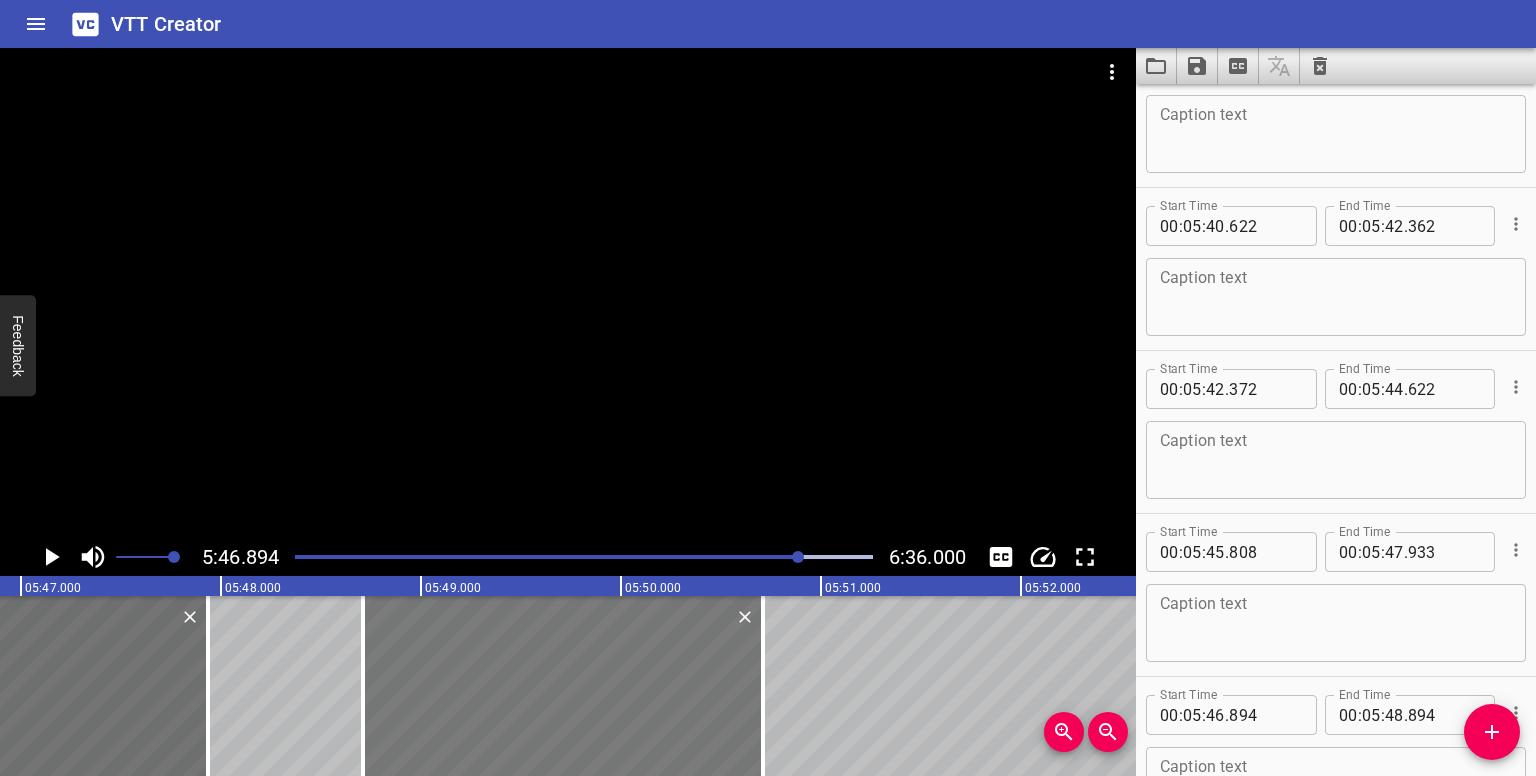 drag, startPoint x: 358, startPoint y: 673, endPoint x: 721, endPoint y: 677, distance: 363.02203 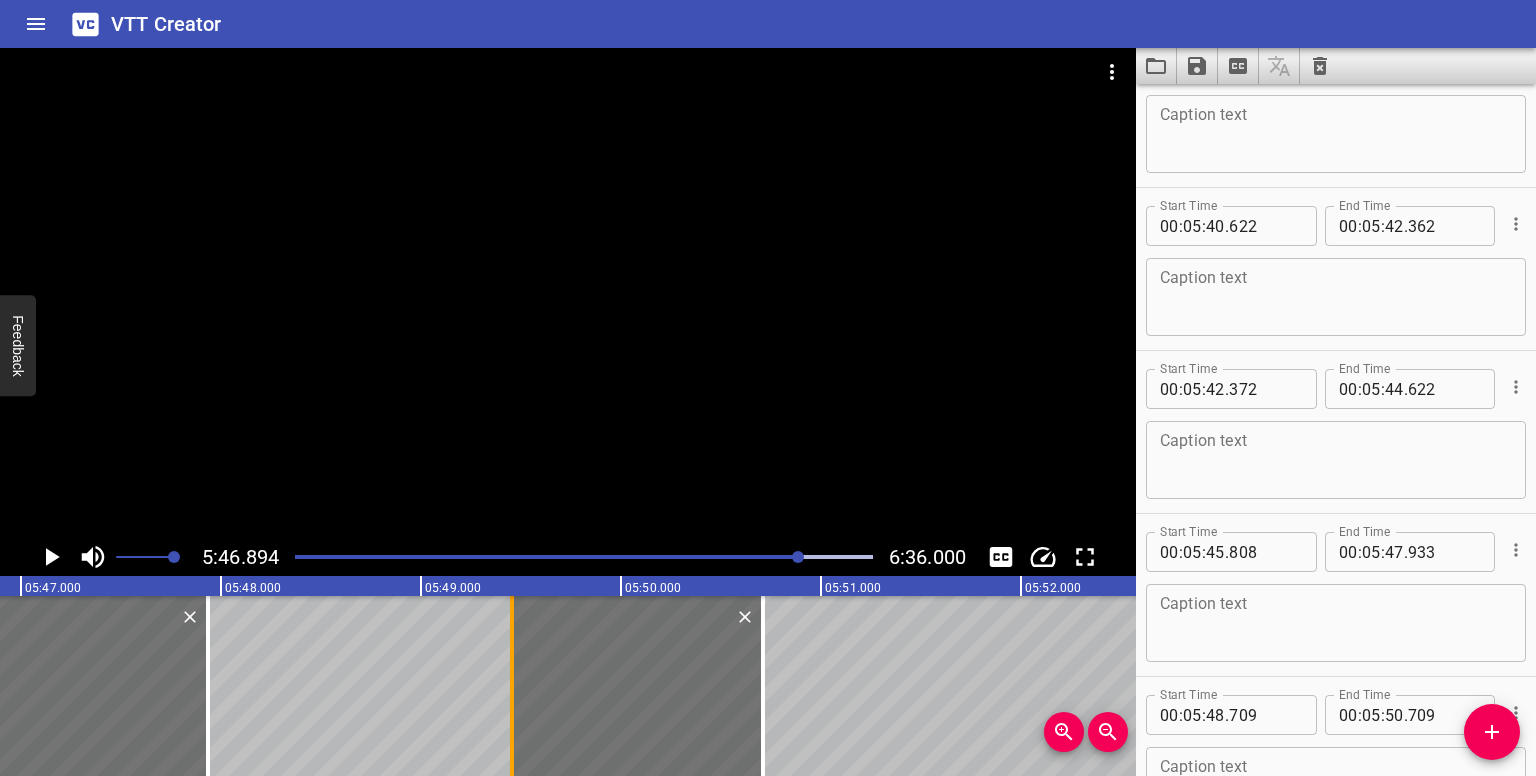 drag, startPoint x: 365, startPoint y: 651, endPoint x: 514, endPoint y: 645, distance: 149.12076 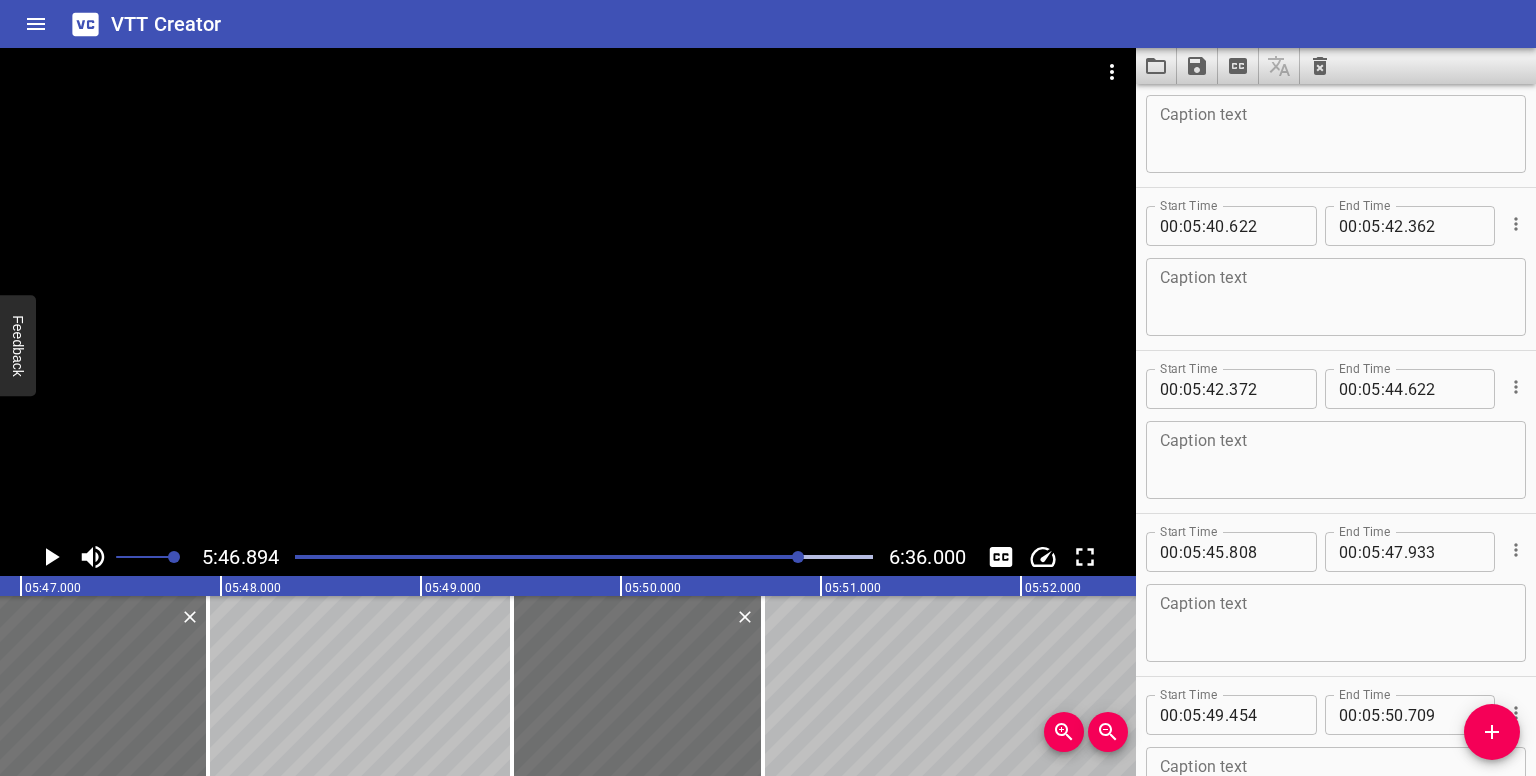 click at bounding box center (798, 557) 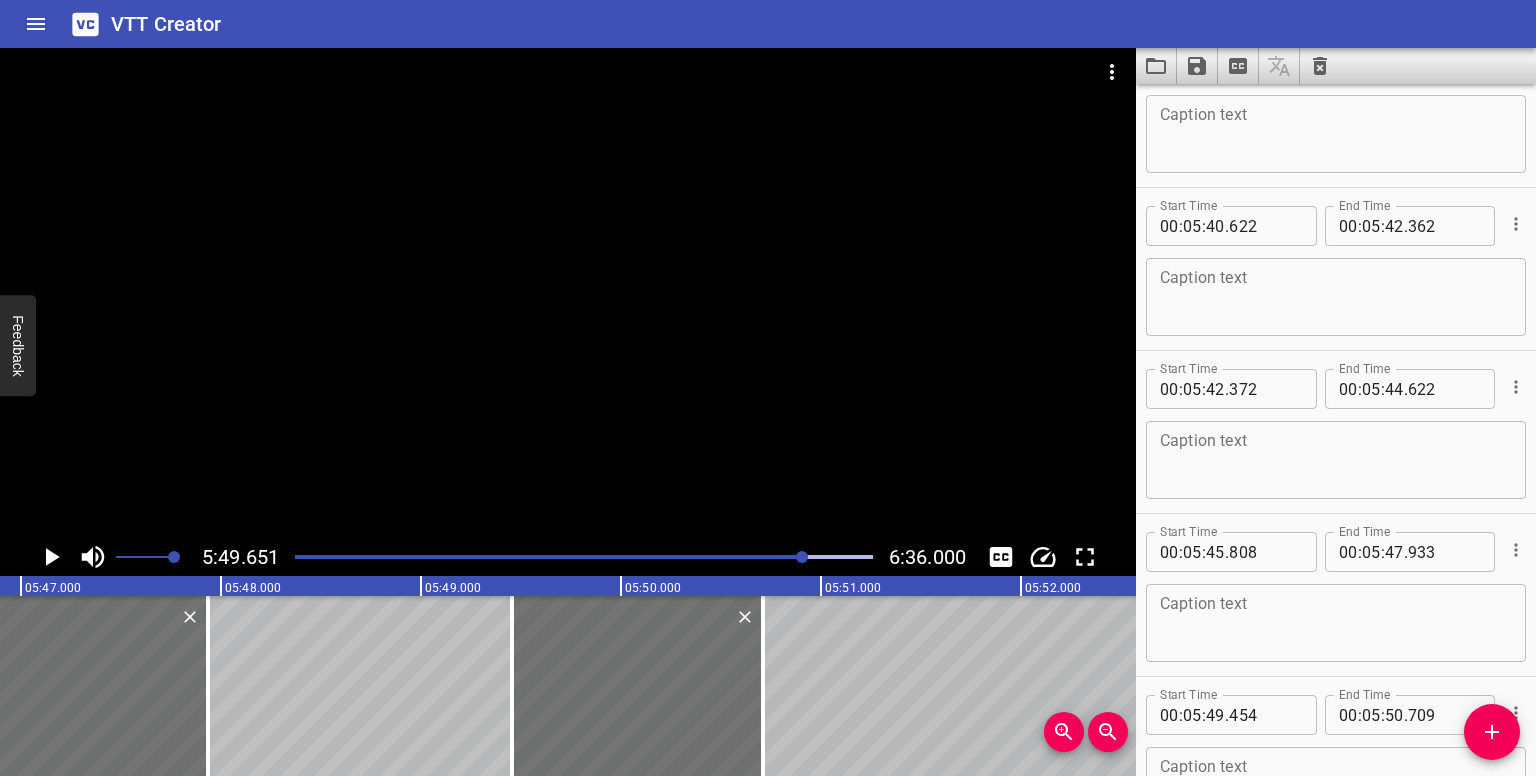 scroll, scrollTop: 19446, scrollLeft: 0, axis: vertical 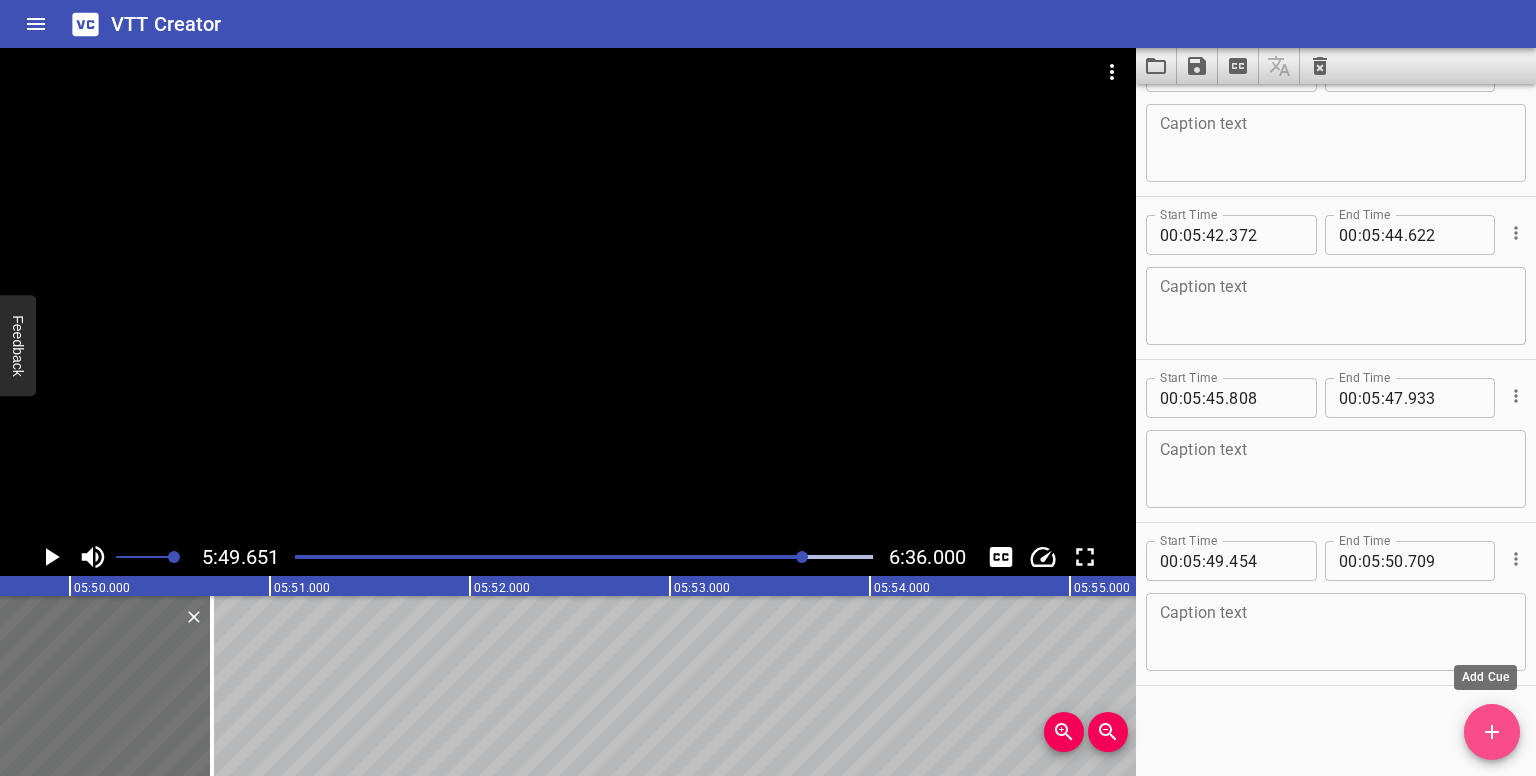 click 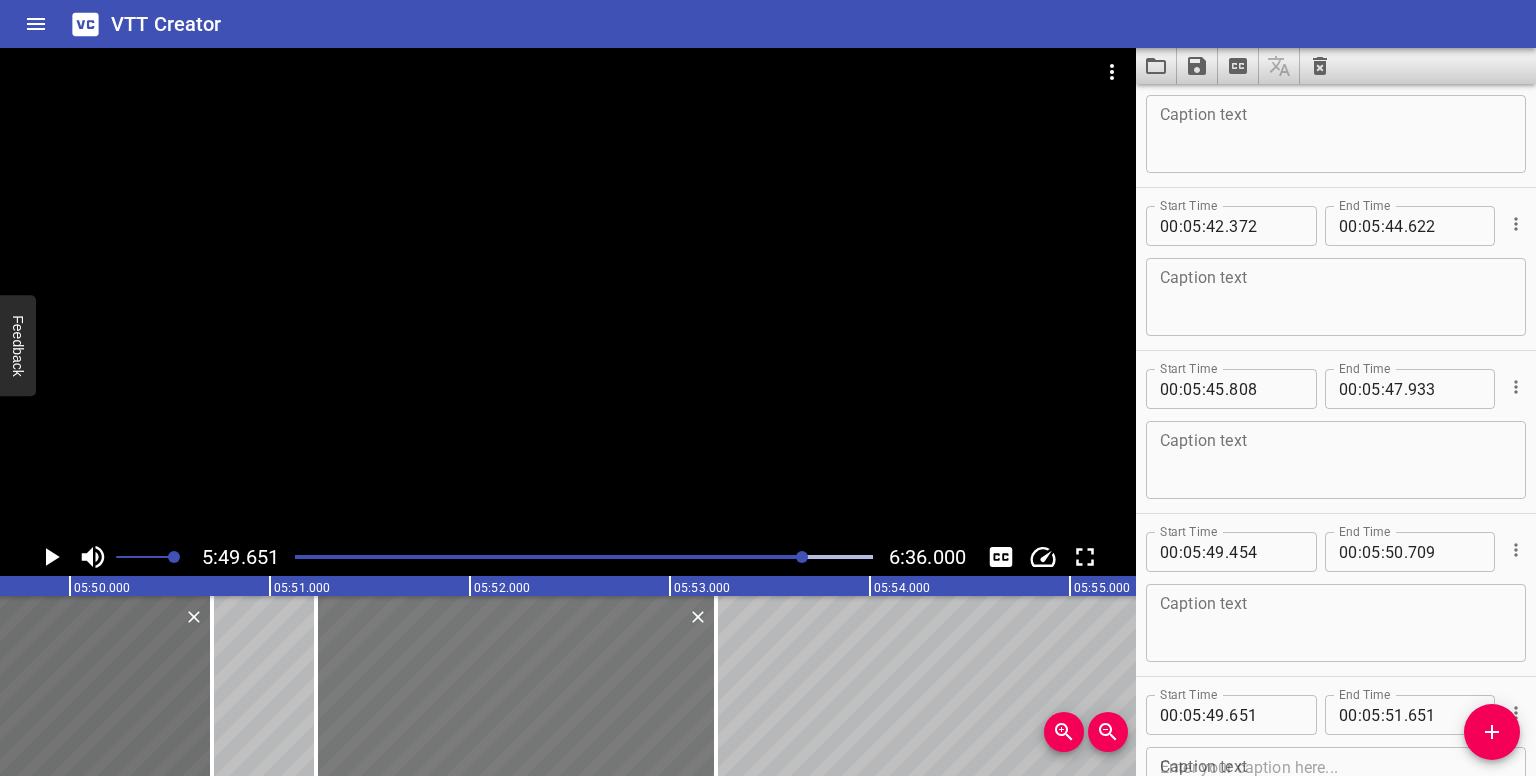 drag, startPoint x: 504, startPoint y: 691, endPoint x: 624, endPoint y: 700, distance: 120.33703 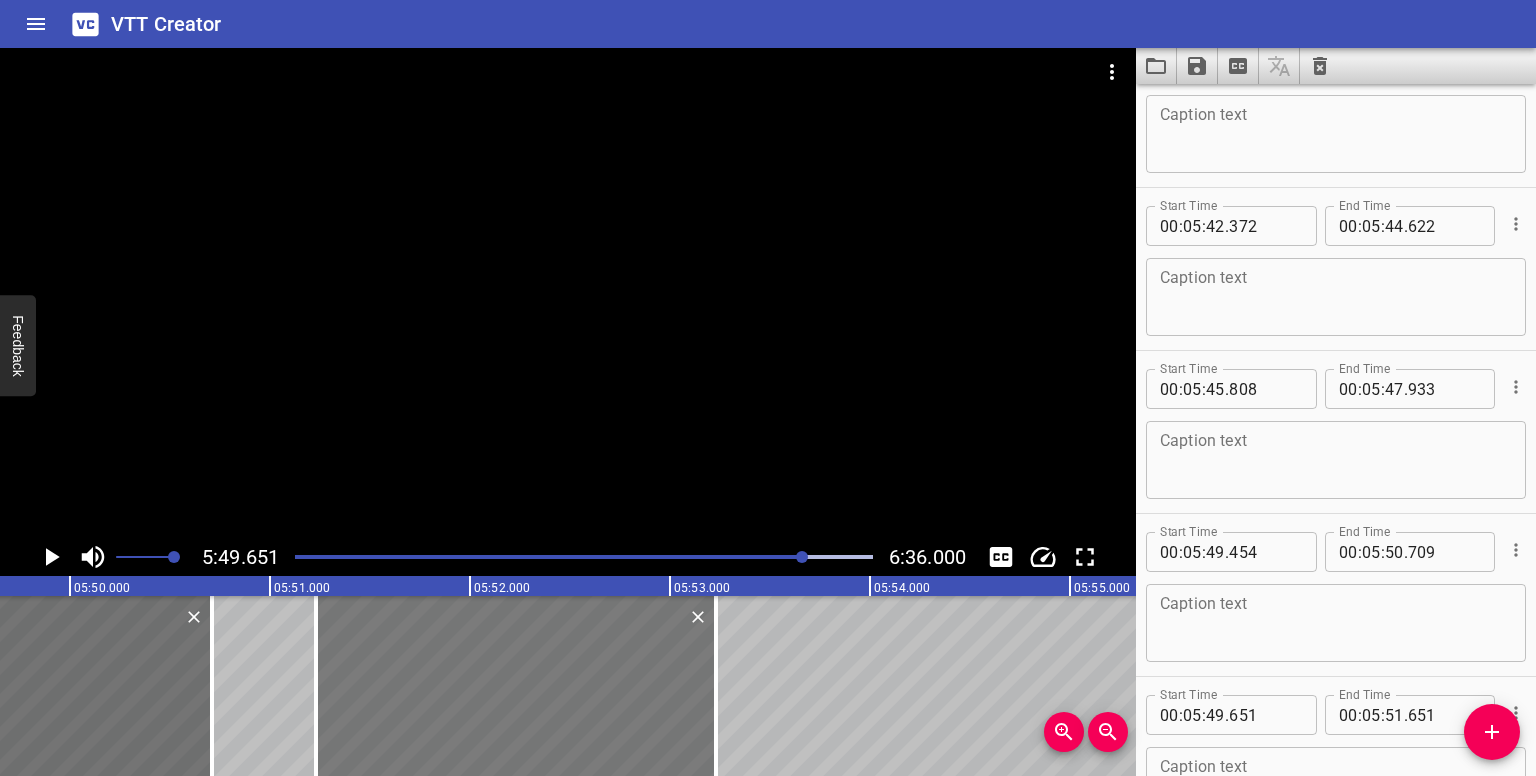 click at bounding box center (516, 686) 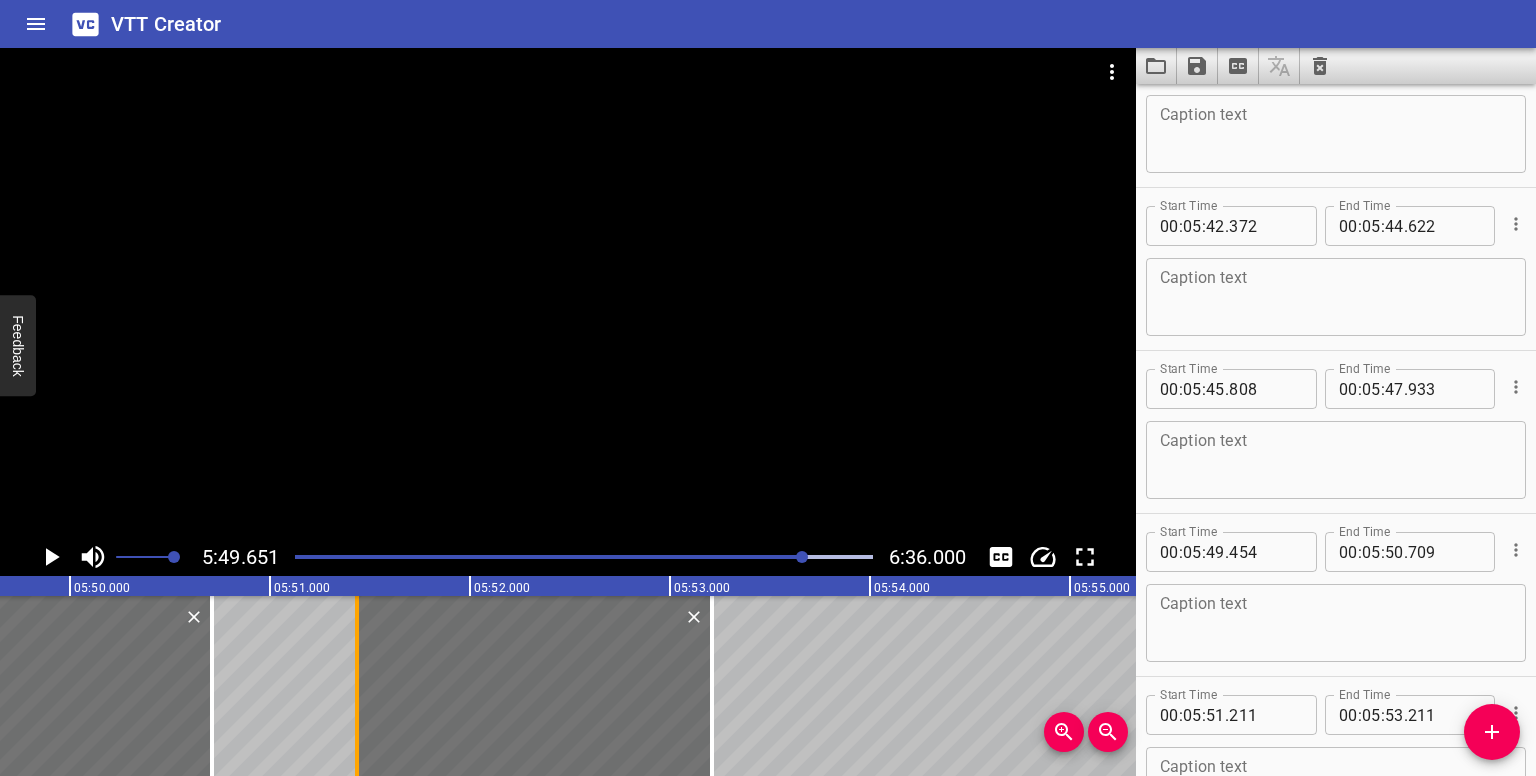 drag, startPoint x: 305, startPoint y: 644, endPoint x: 350, endPoint y: 641, distance: 45.099888 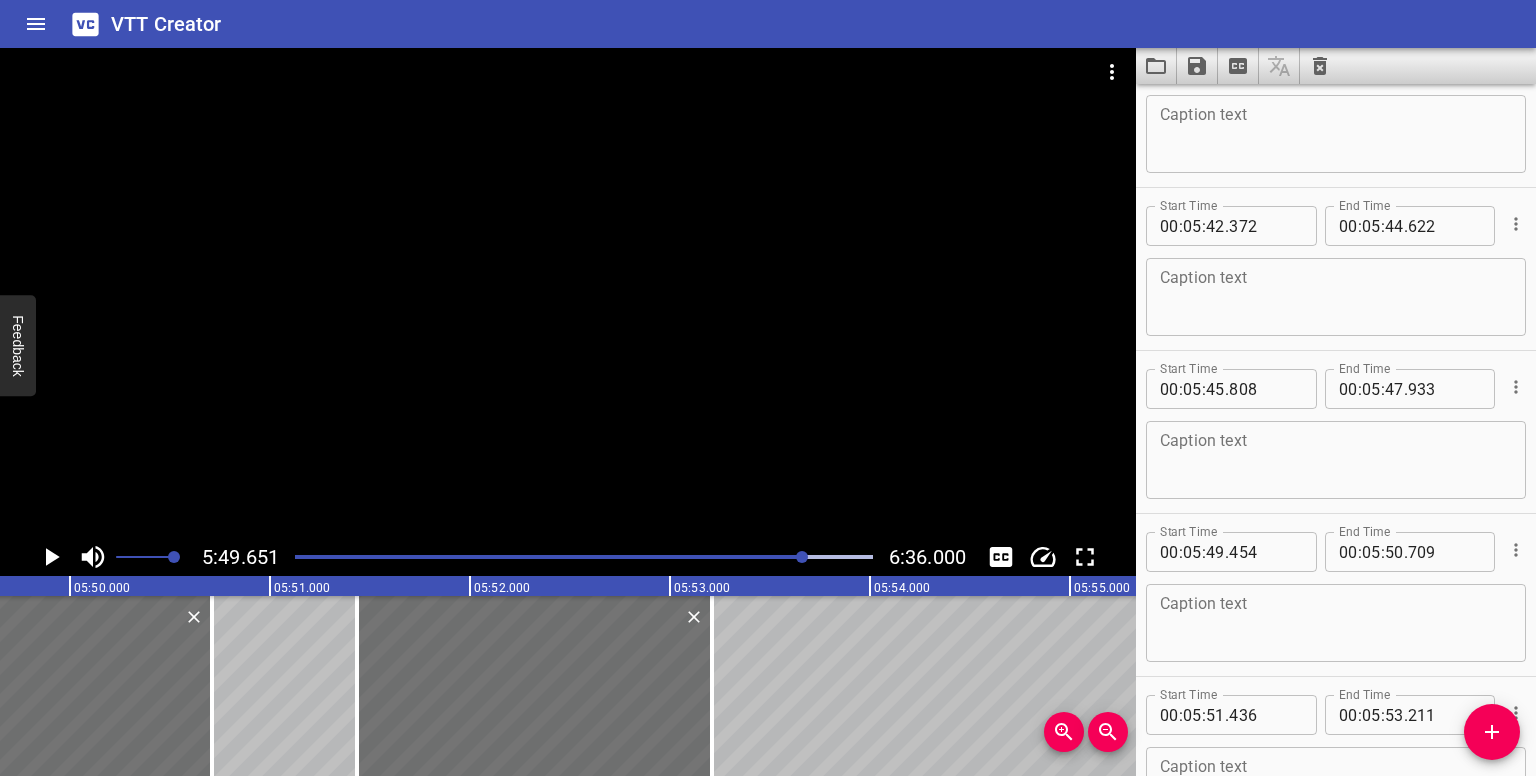 click at bounding box center (802, 557) 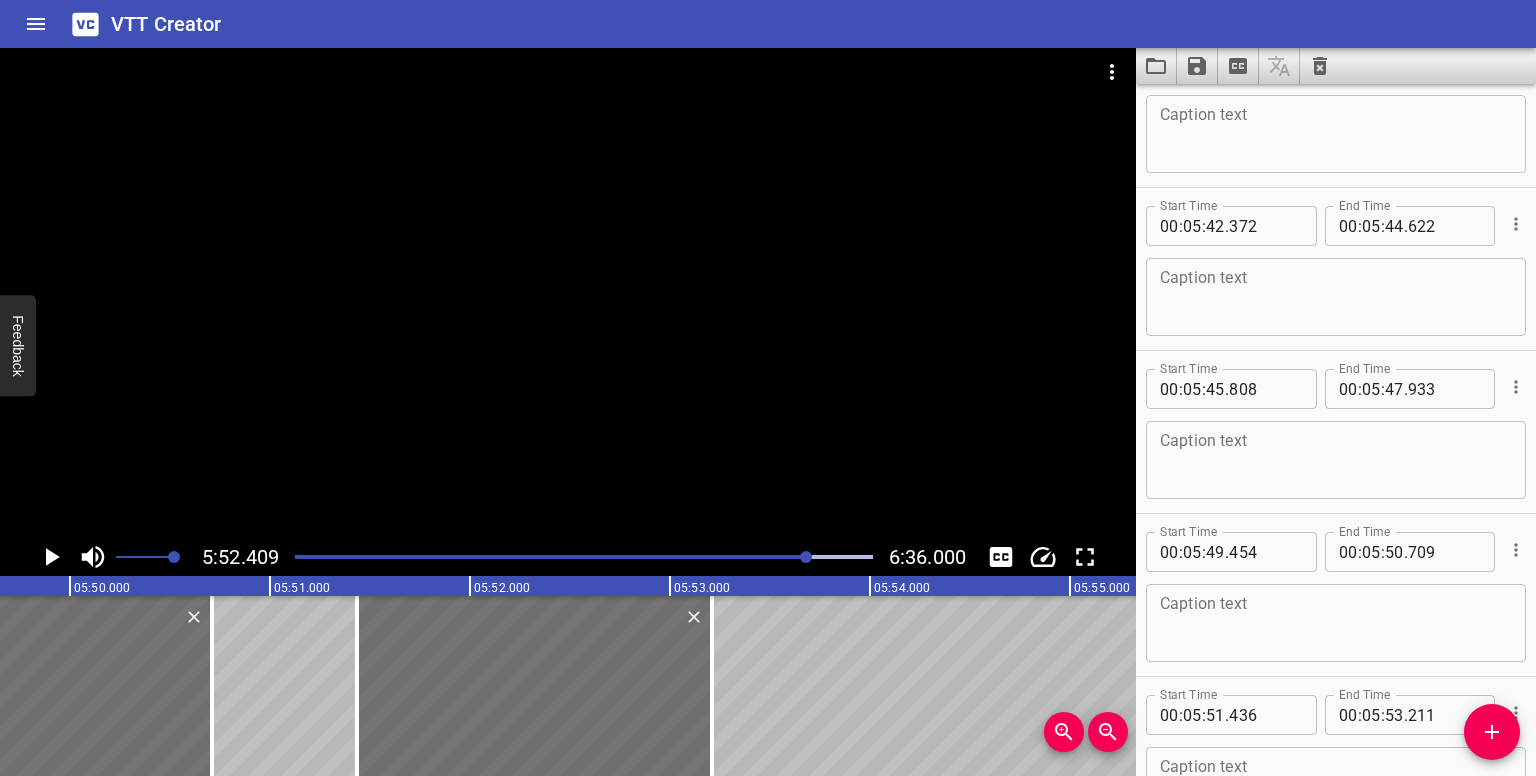 scroll, scrollTop: 19603, scrollLeft: 0, axis: vertical 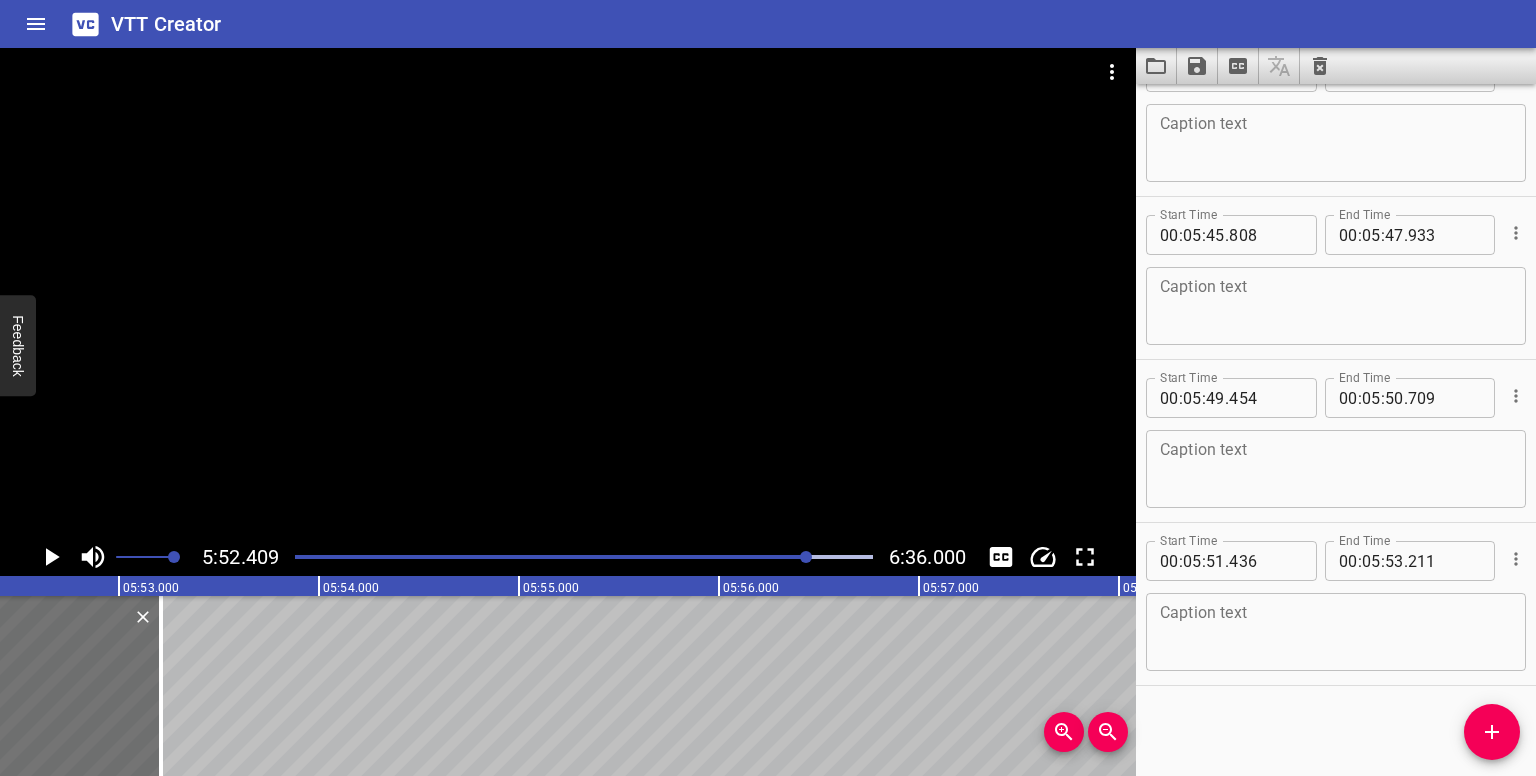 click at bounding box center (806, 557) 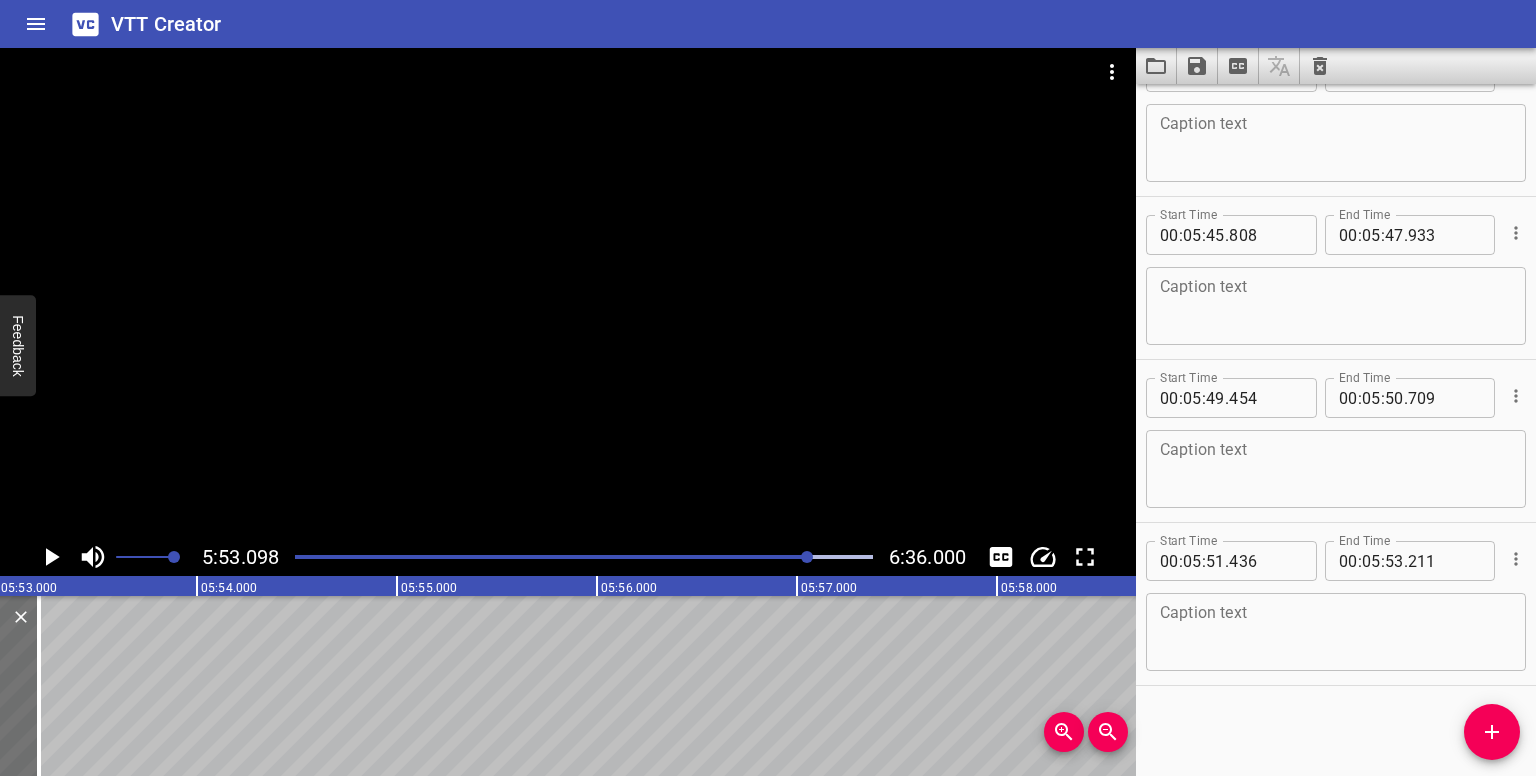 scroll, scrollTop: 0, scrollLeft: 70620, axis: horizontal 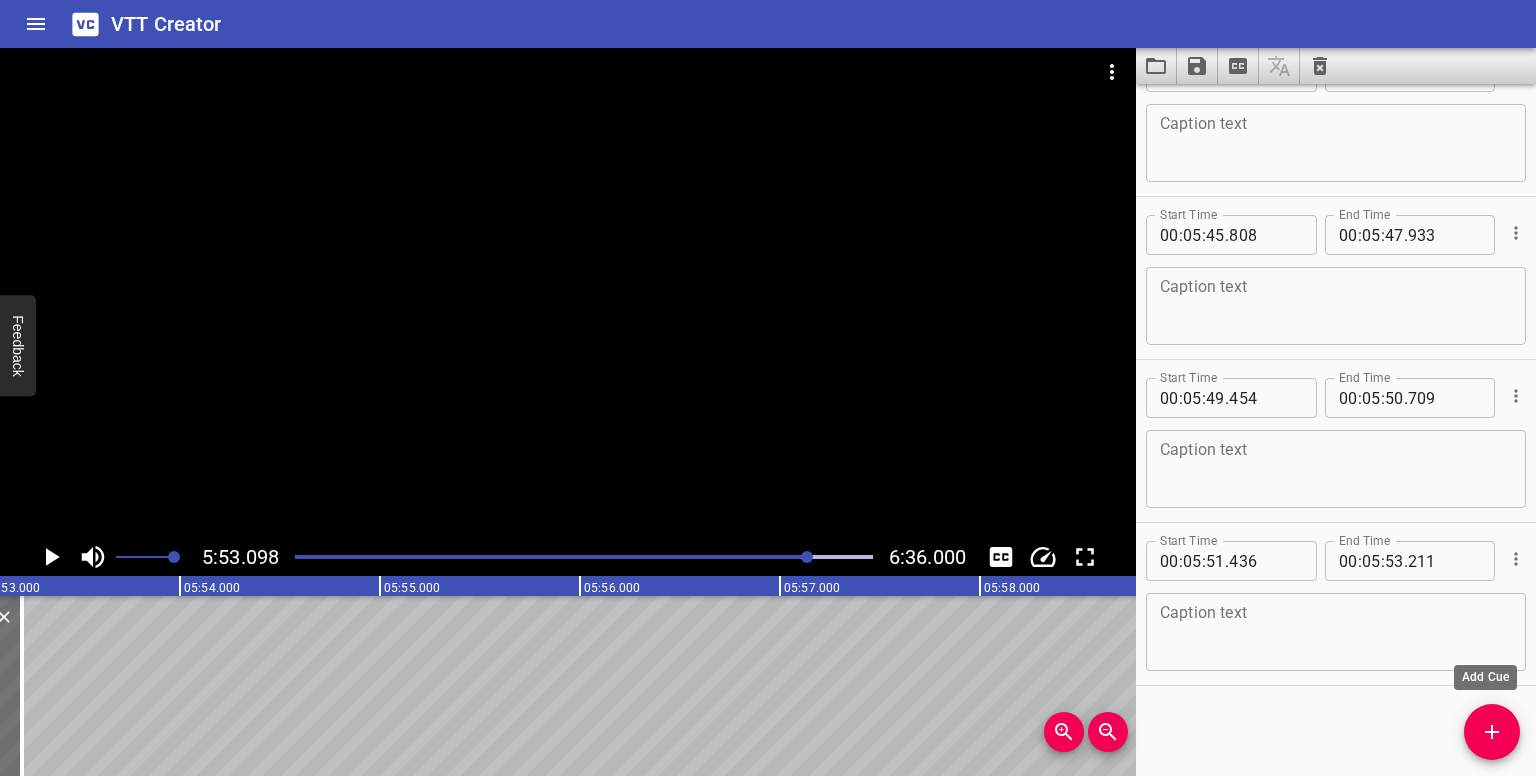 drag, startPoint x: 1491, startPoint y: 735, endPoint x: 1216, endPoint y: 701, distance: 277.09384 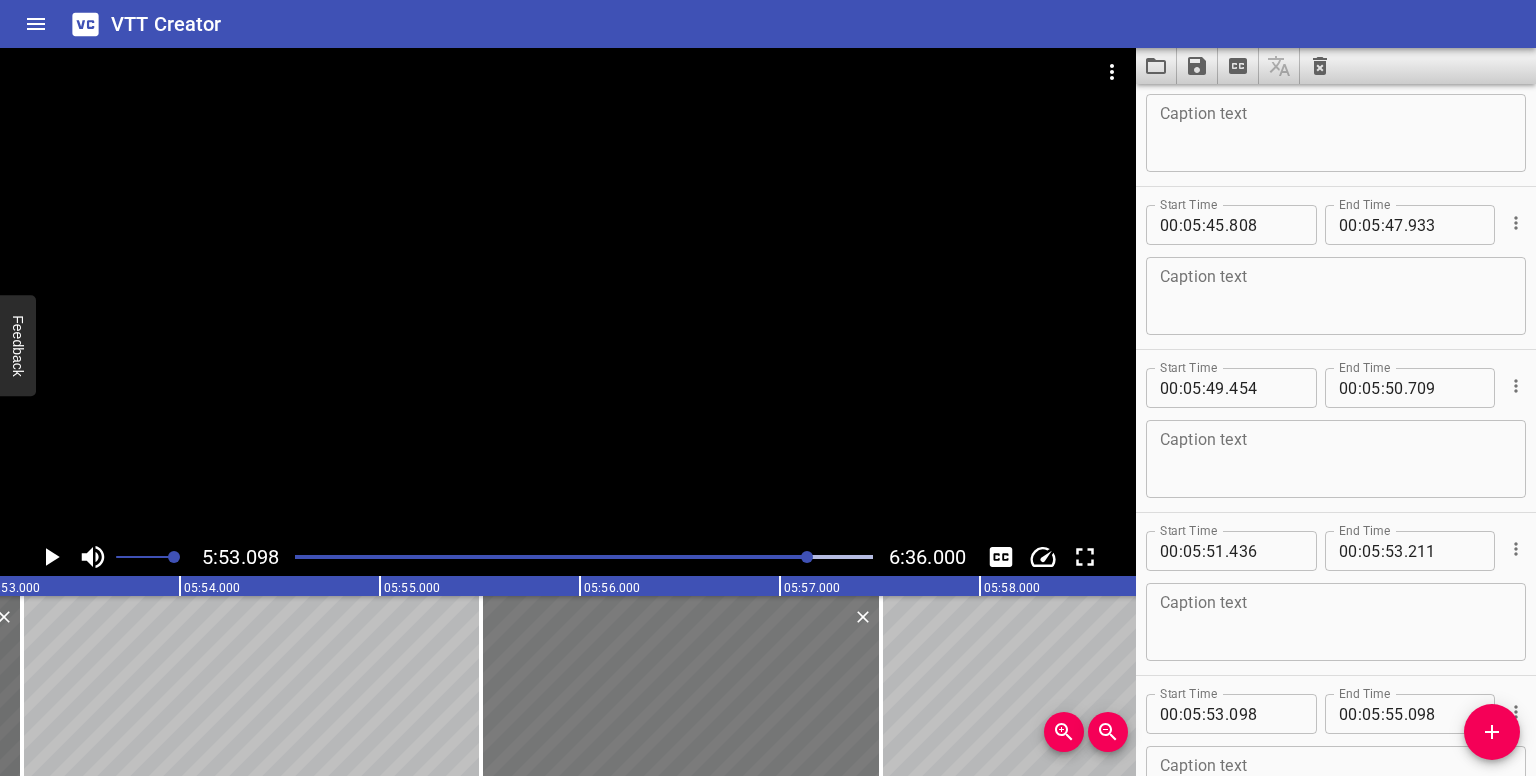 drag, startPoint x: 316, startPoint y: 681, endPoint x: 793, endPoint y: 690, distance: 477.0849 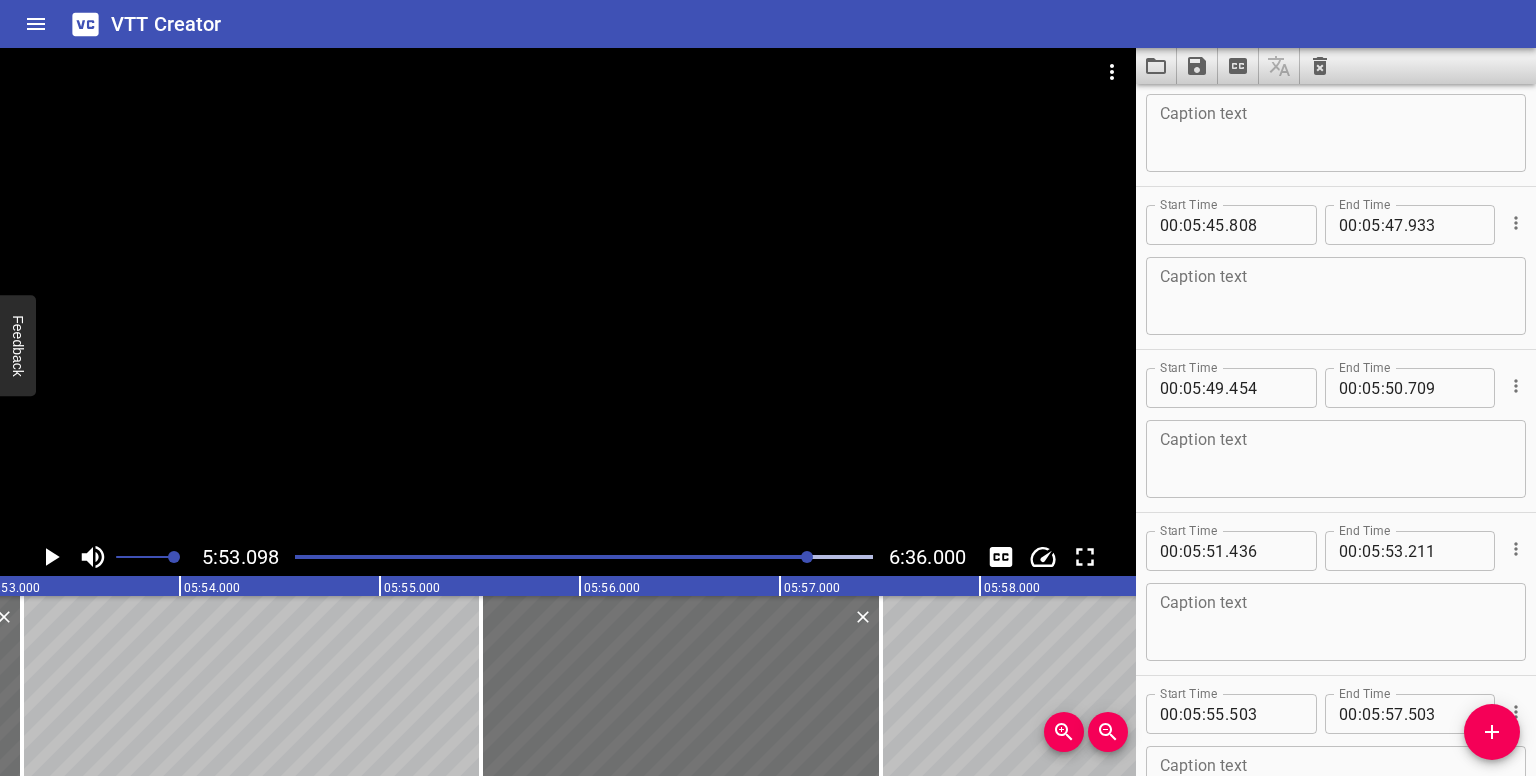 click at bounding box center (584, 557) 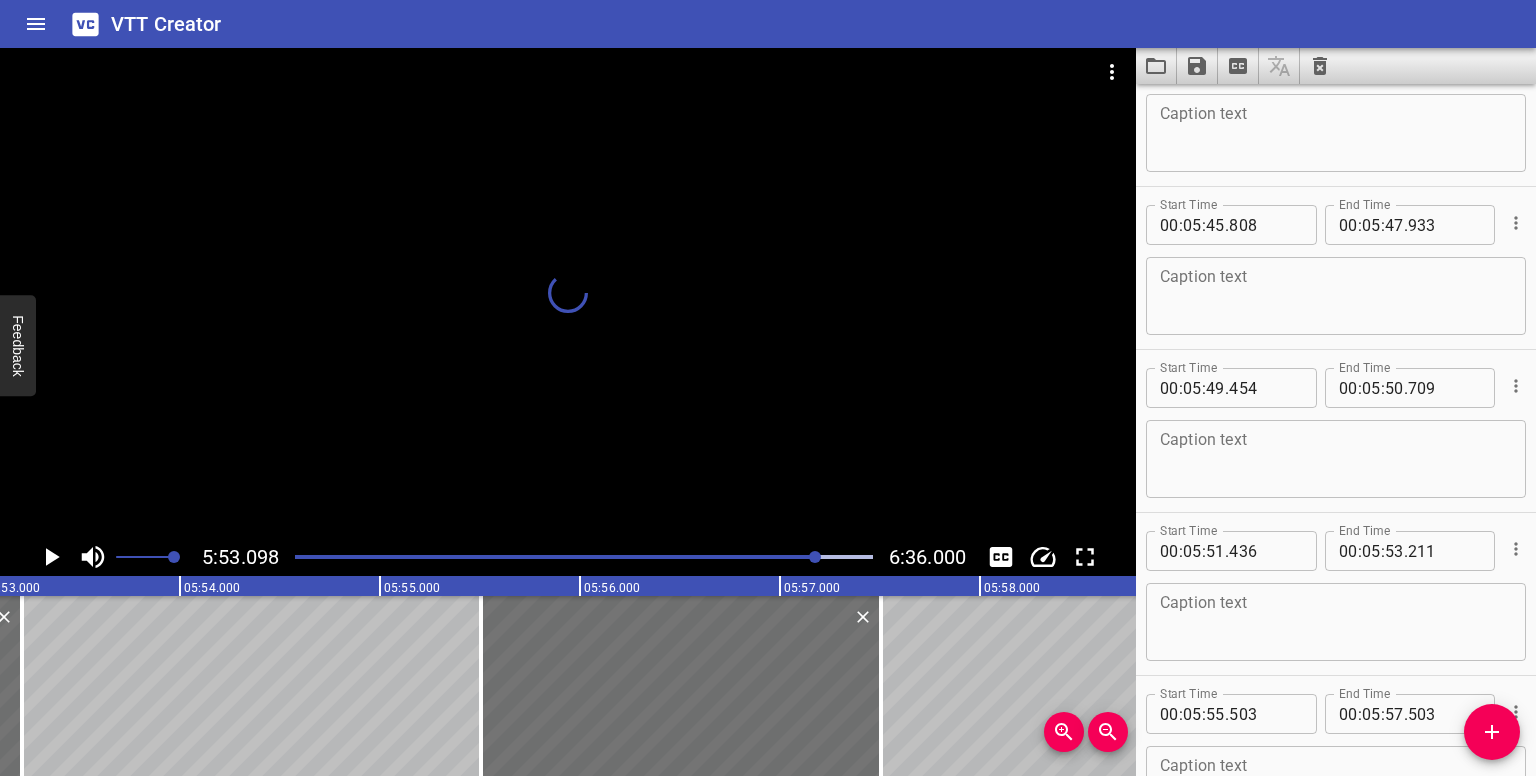 scroll, scrollTop: 19672, scrollLeft: 0, axis: vertical 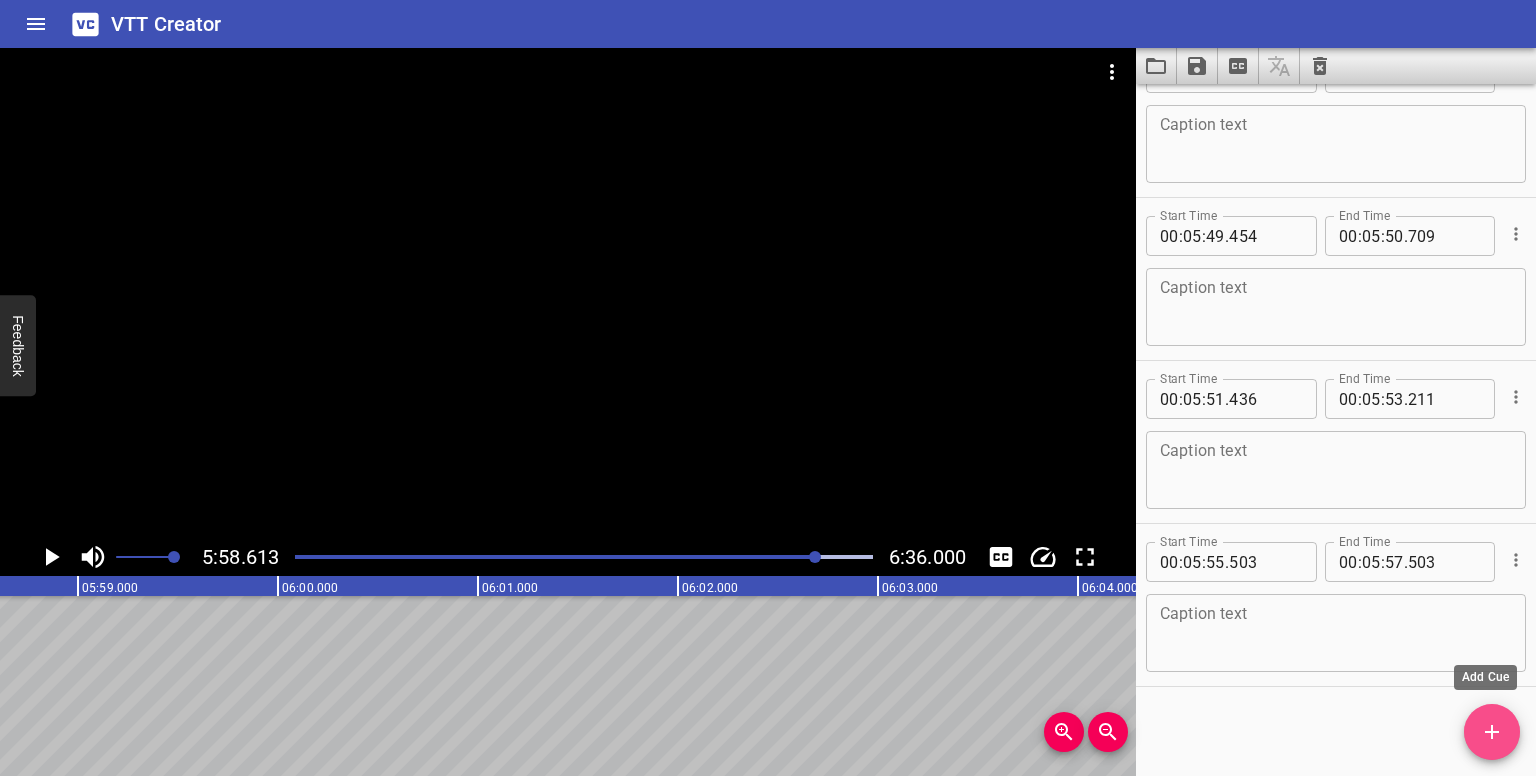 drag, startPoint x: 1468, startPoint y: 737, endPoint x: 1119, endPoint y: 705, distance: 350.464 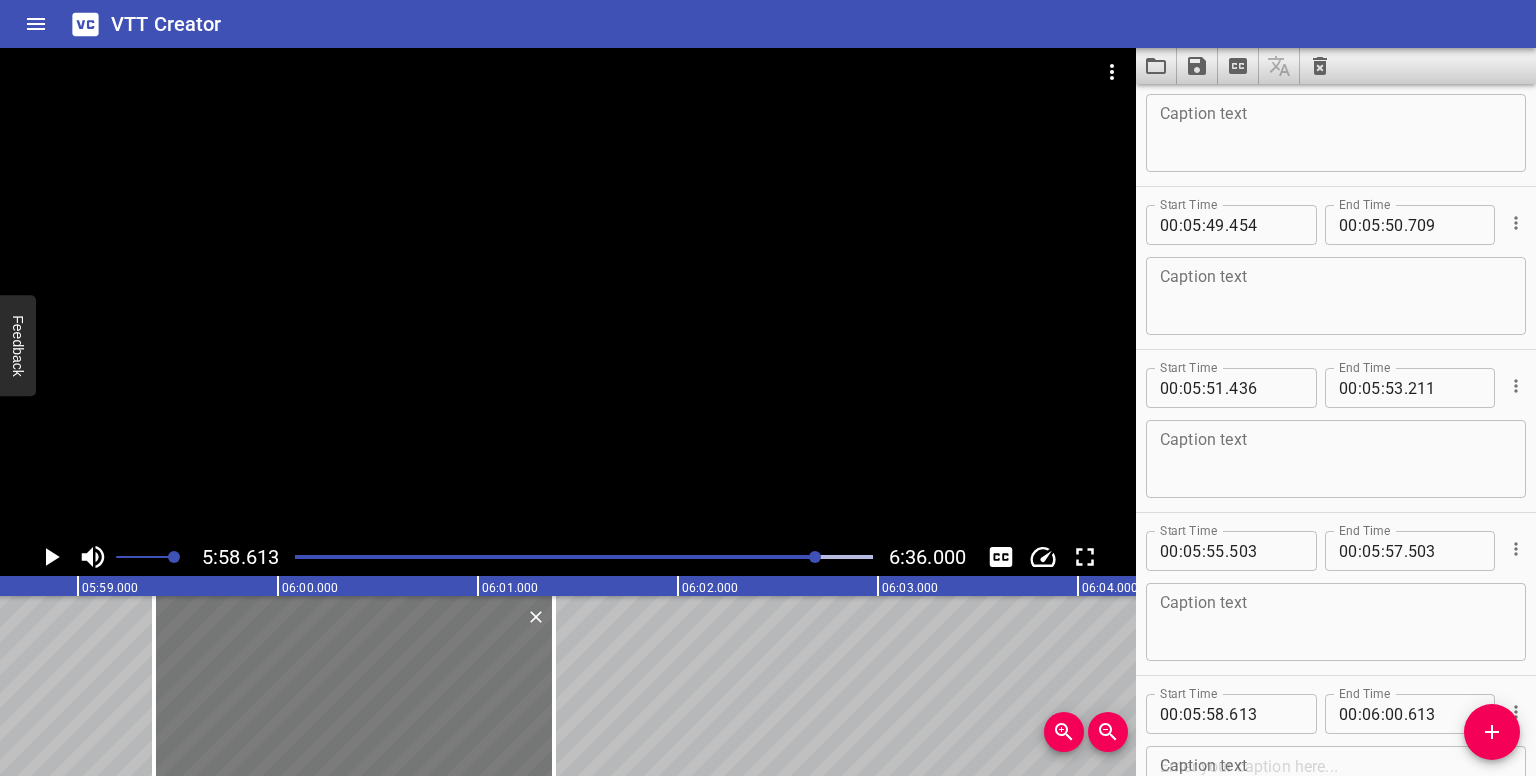 drag, startPoint x: 194, startPoint y: 690, endPoint x: 345, endPoint y: 677, distance: 151.55856 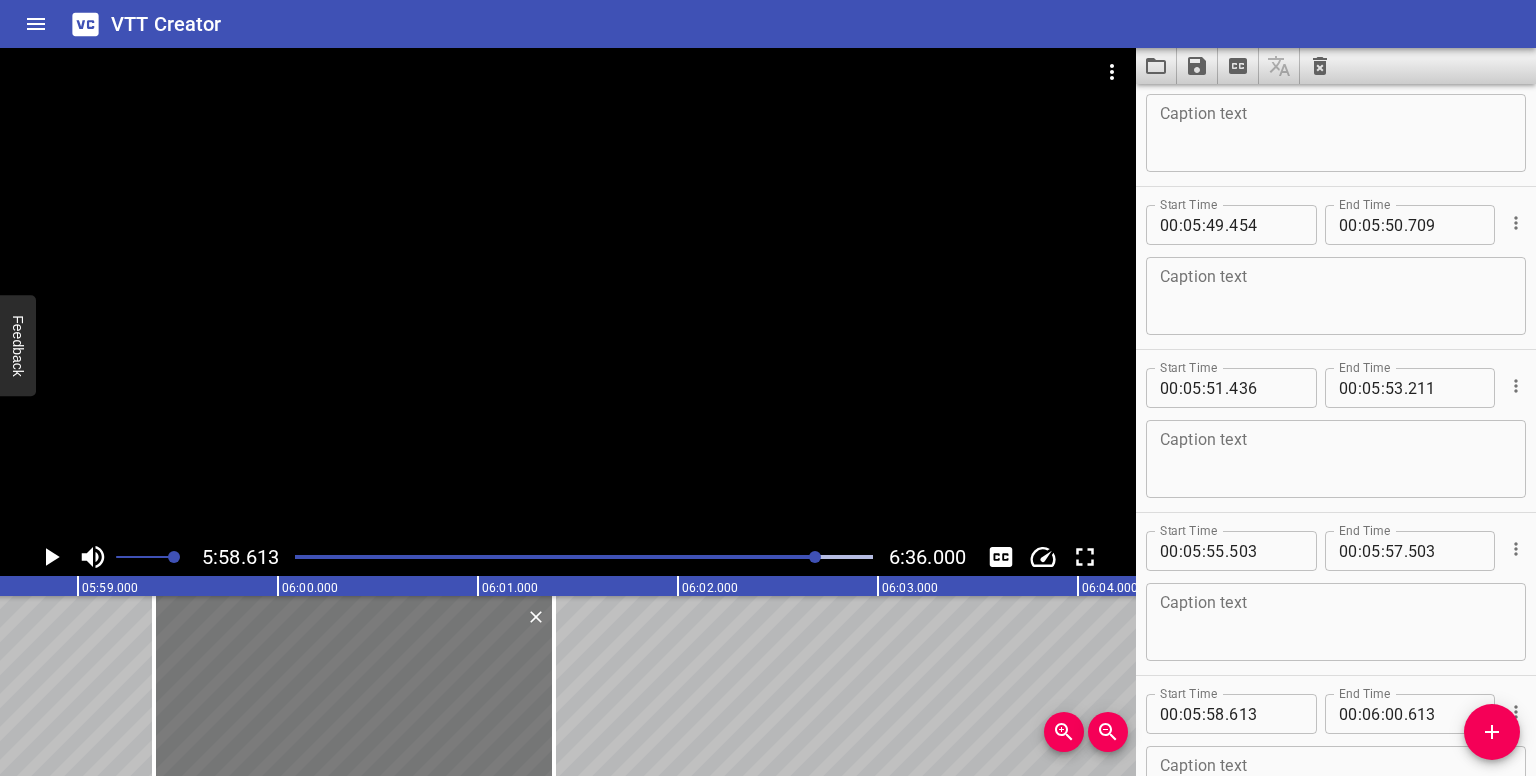 click at bounding box center (354, 686) 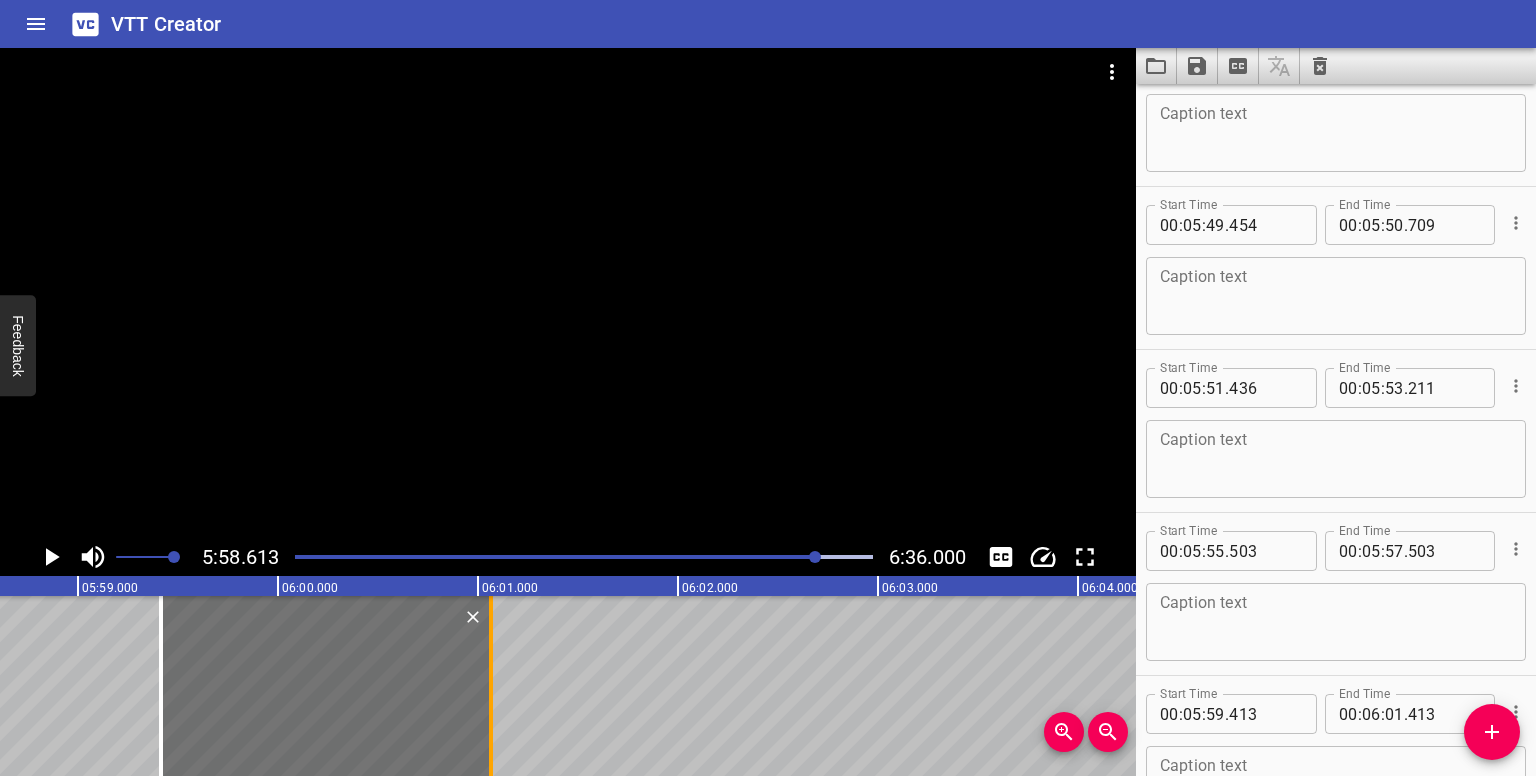 drag, startPoint x: 558, startPoint y: 692, endPoint x: 488, endPoint y: 702, distance: 70.71068 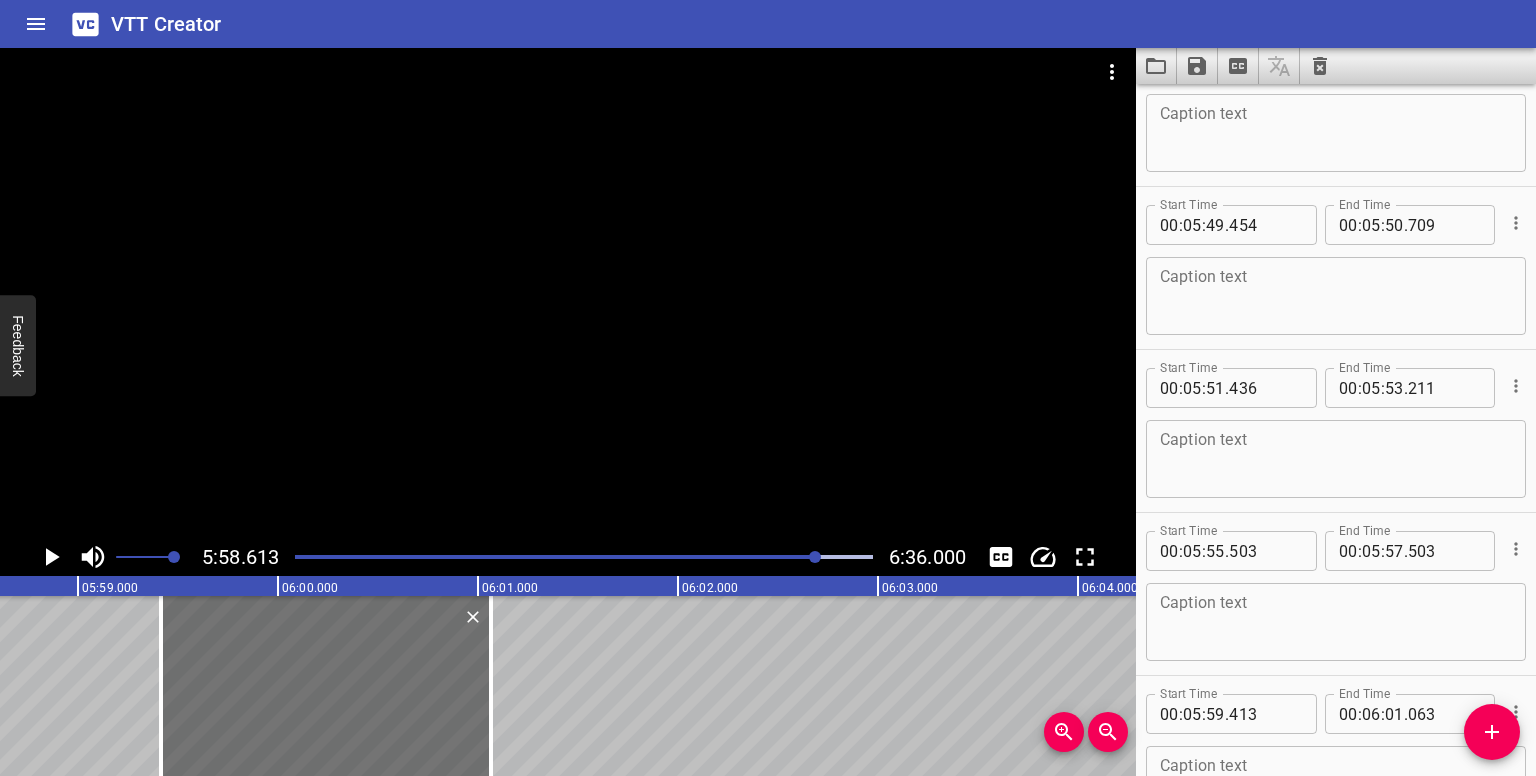 click at bounding box center (815, 557) 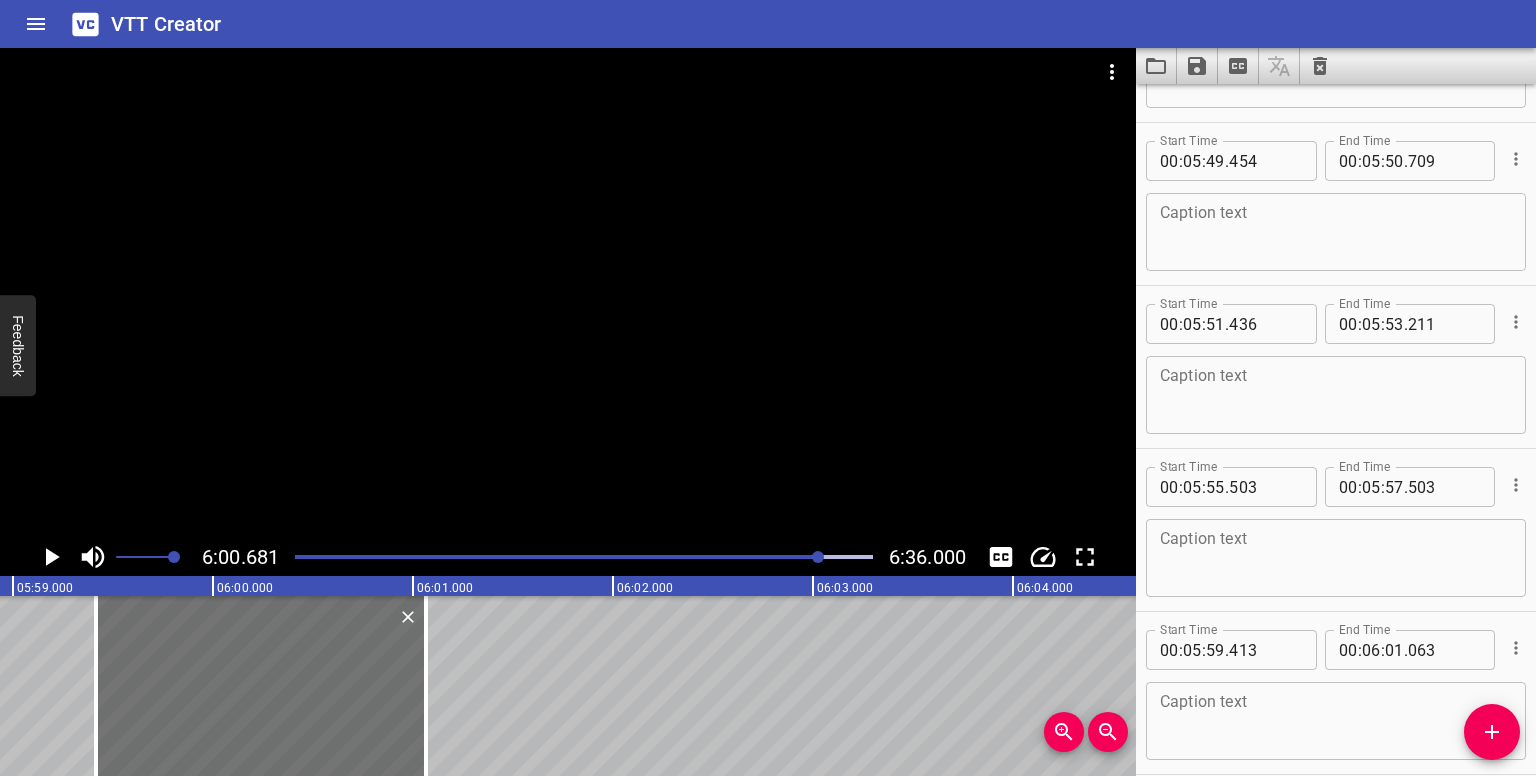 scroll, scrollTop: 19932, scrollLeft: 0, axis: vertical 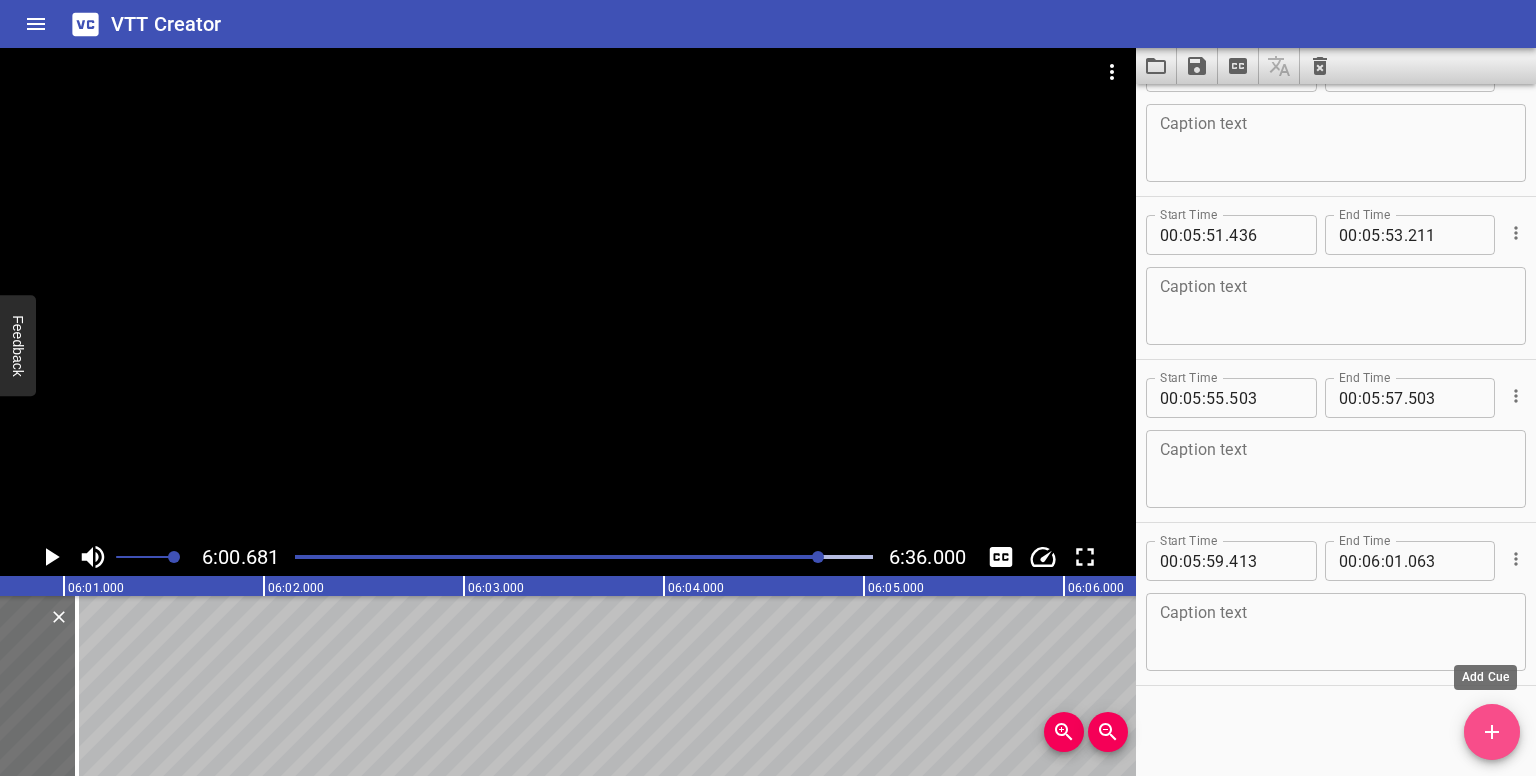 click at bounding box center [1492, 732] 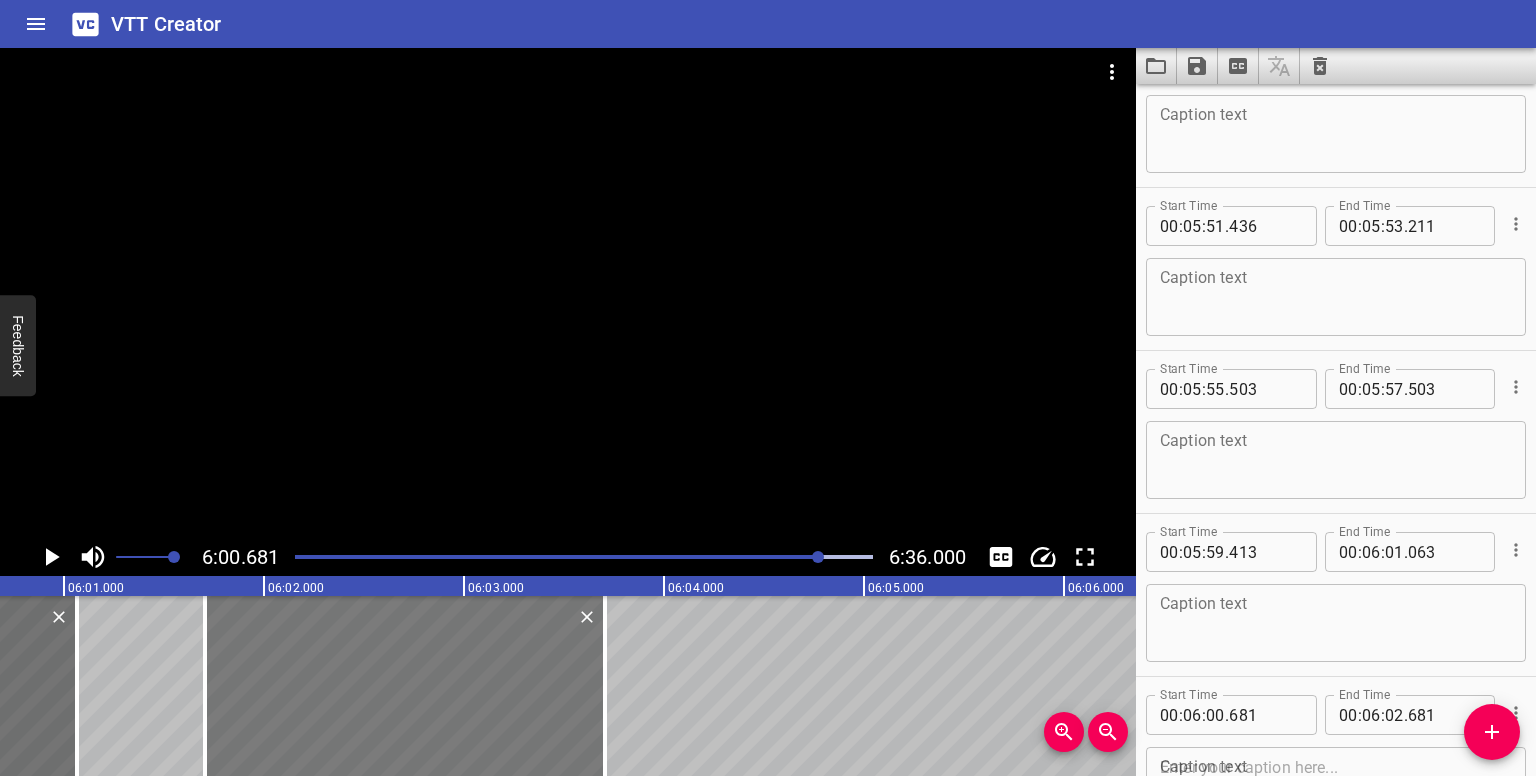 drag, startPoint x: 258, startPoint y: 681, endPoint x: 461, endPoint y: 679, distance: 203.00986 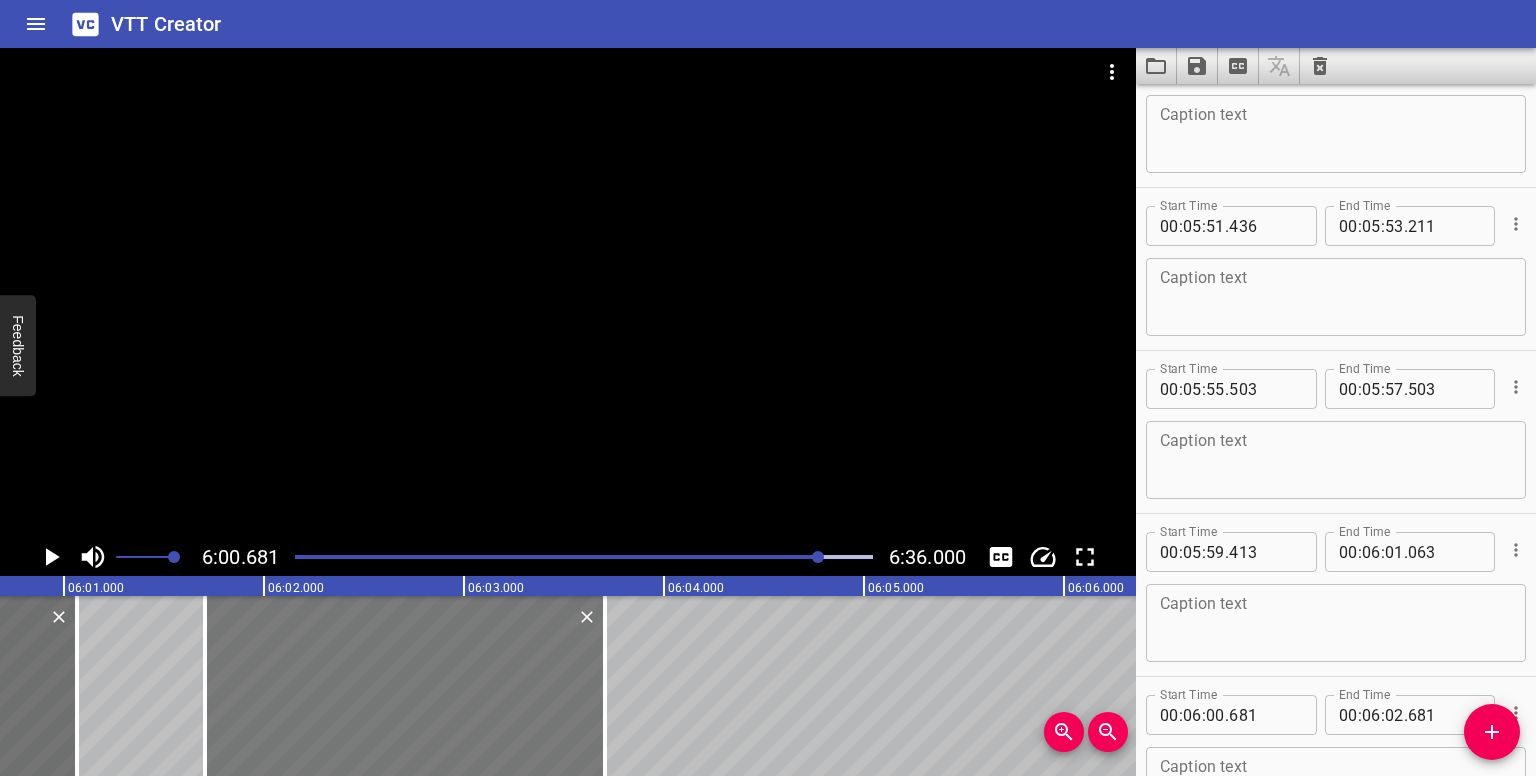 click at bounding box center (405, 686) 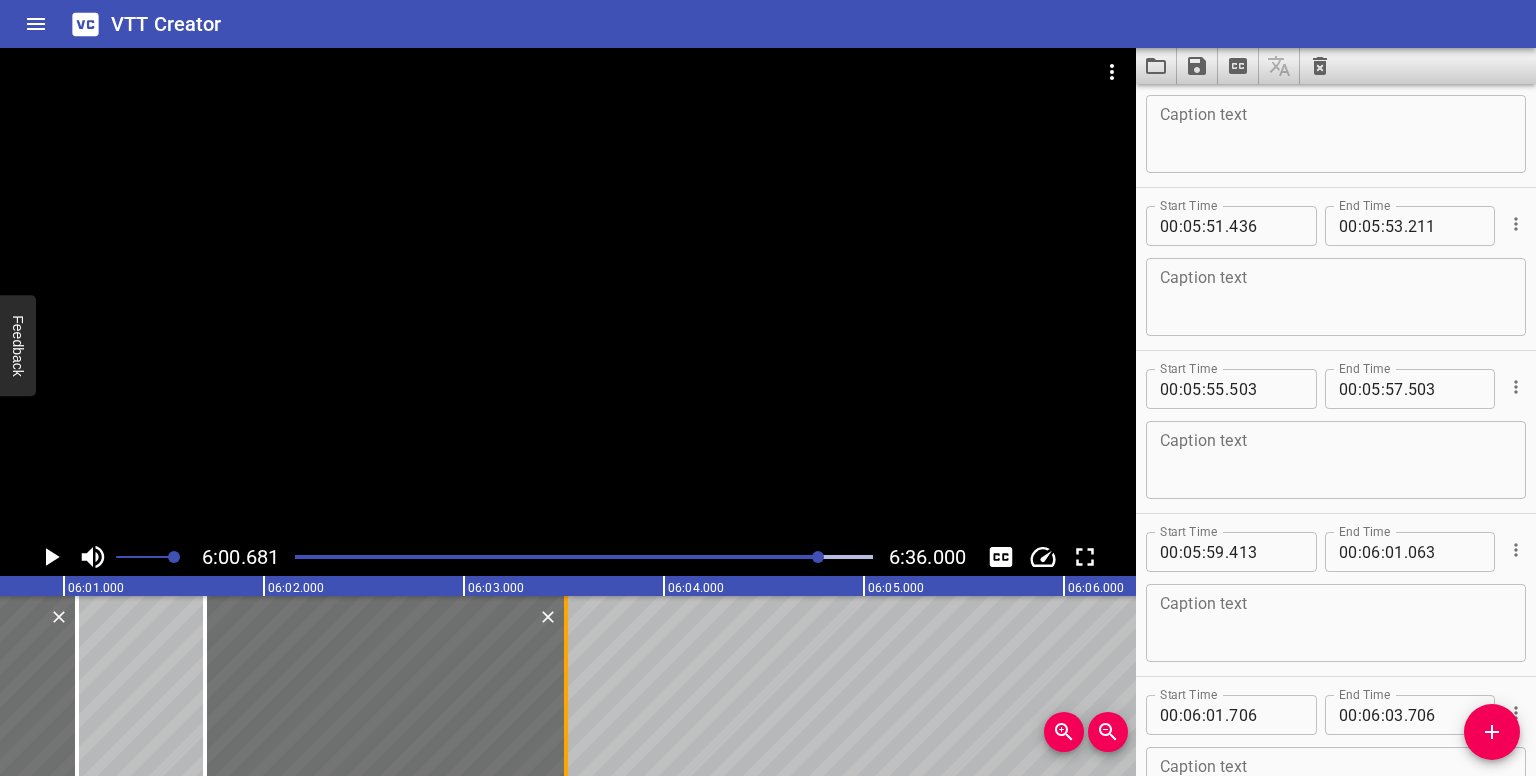 drag, startPoint x: 605, startPoint y: 715, endPoint x: 564, endPoint y: 713, distance: 41.04875 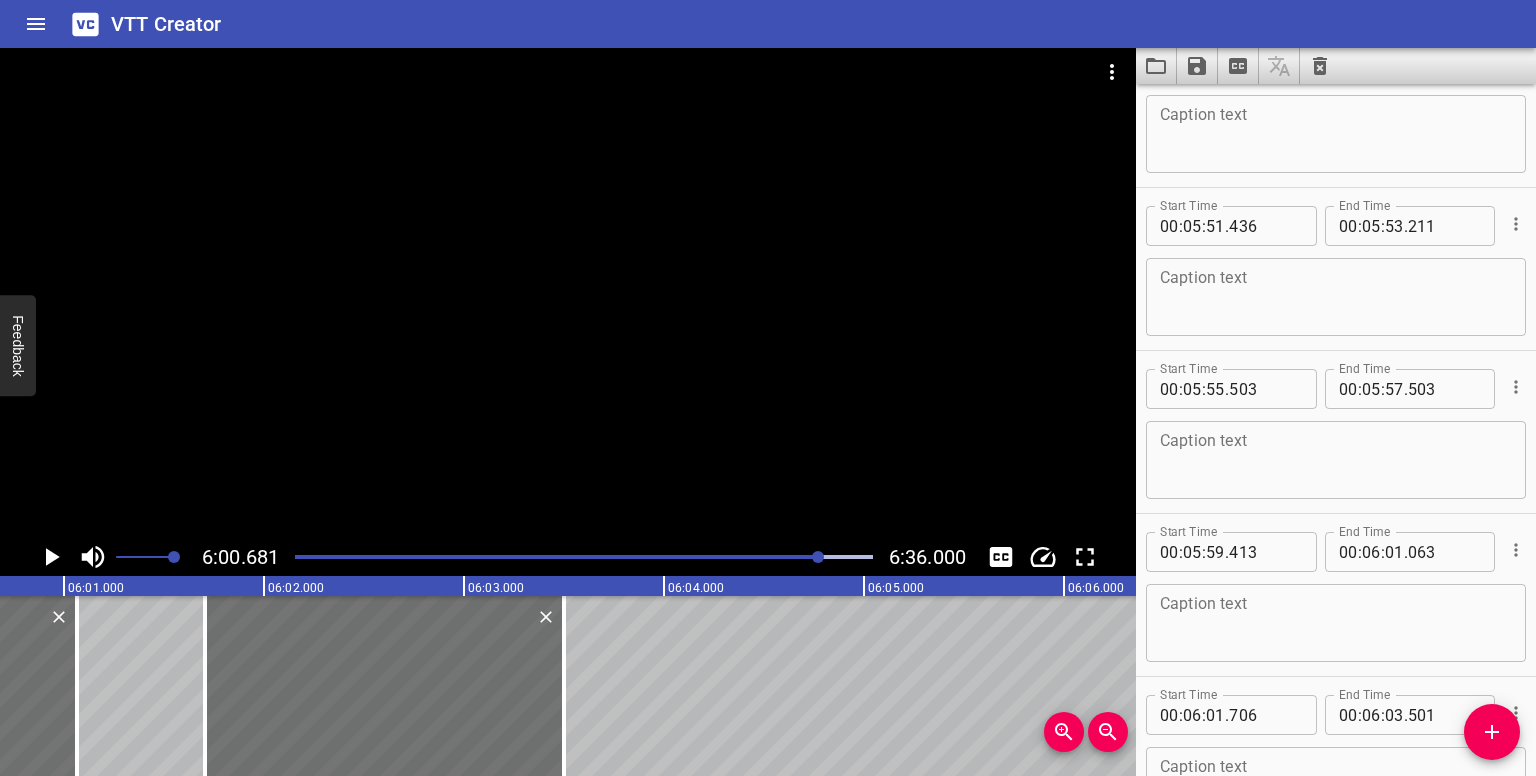 click at bounding box center [818, 557] 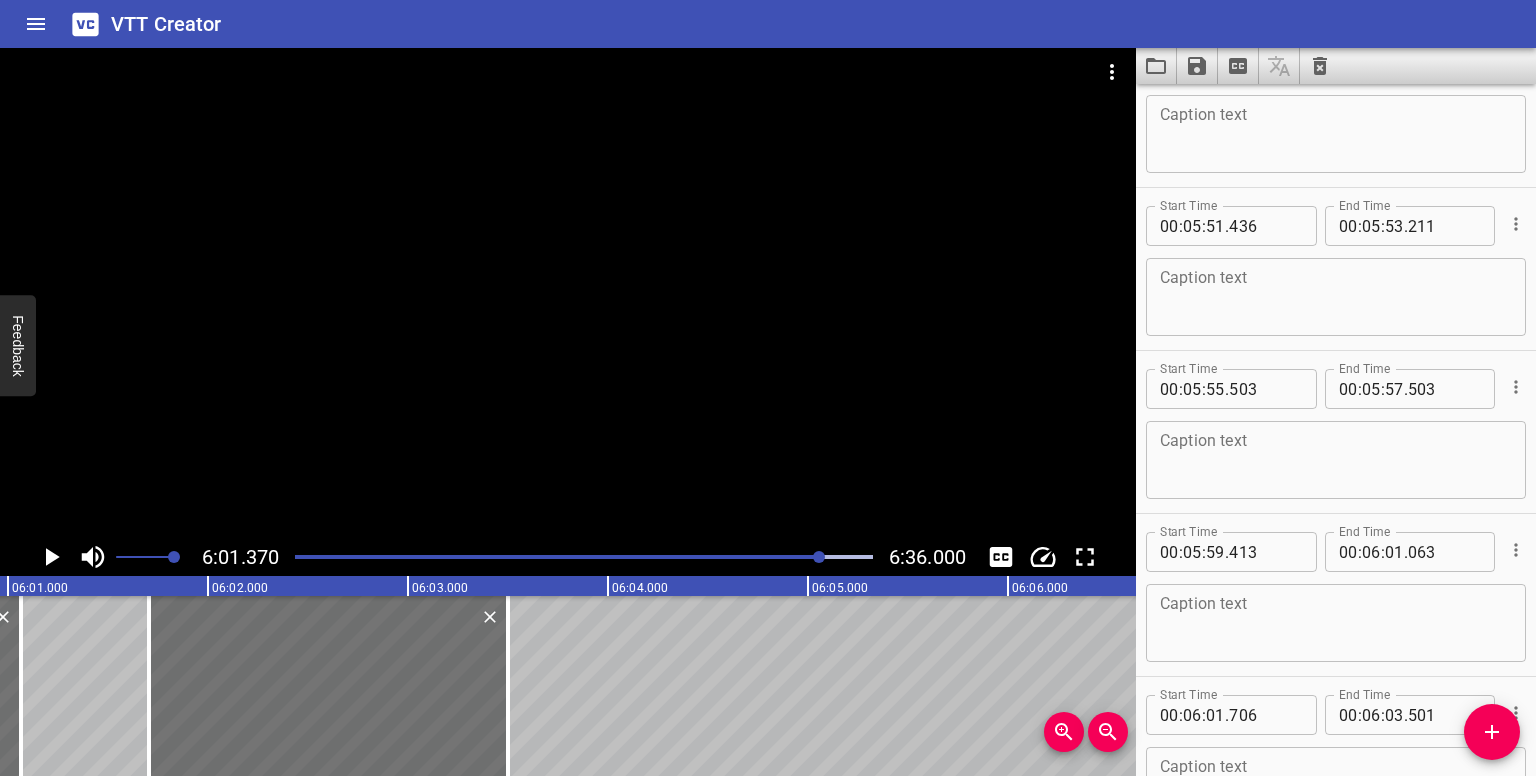 scroll, scrollTop: 0, scrollLeft: 72274, axis: horizontal 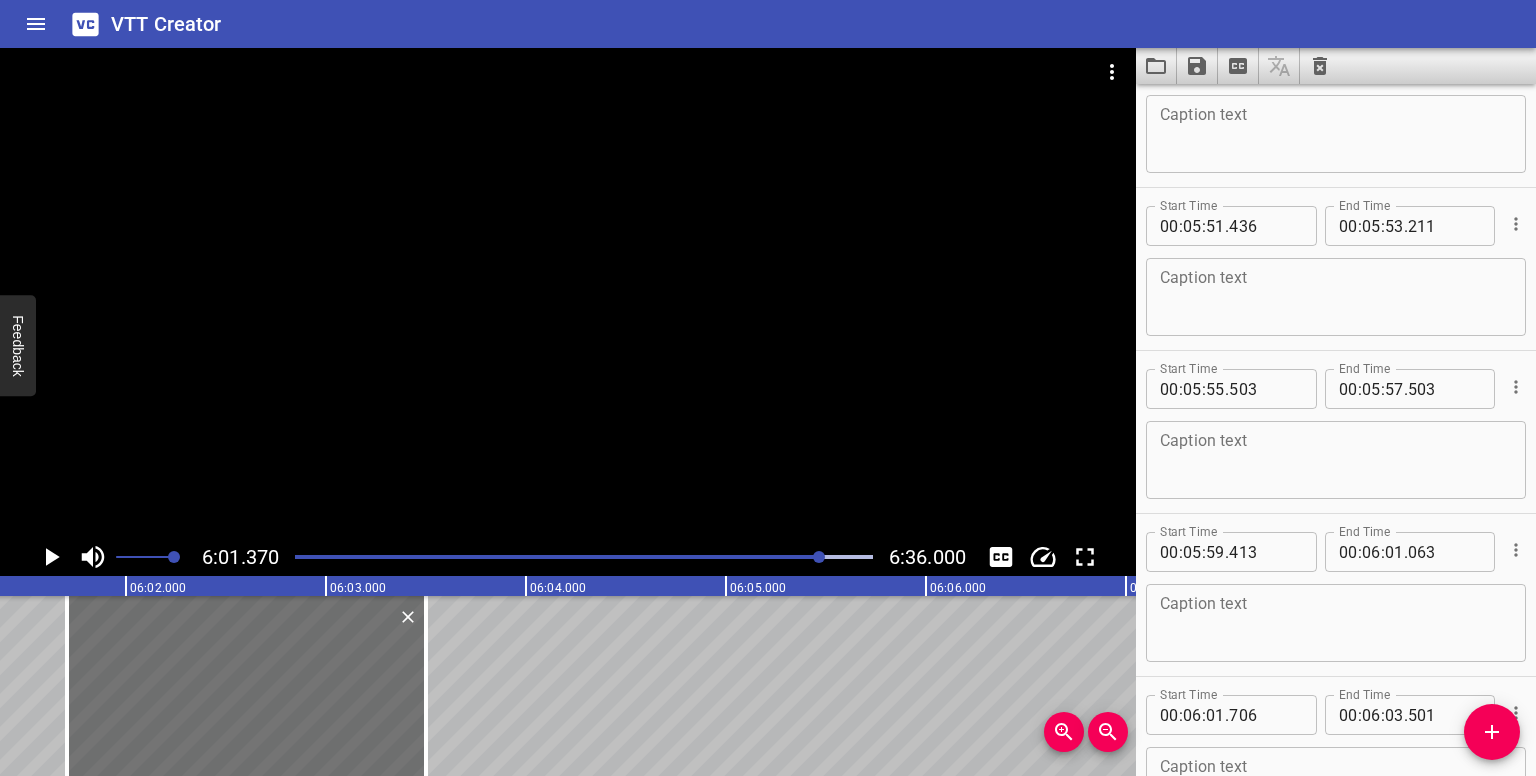 click at bounding box center (819, 557) 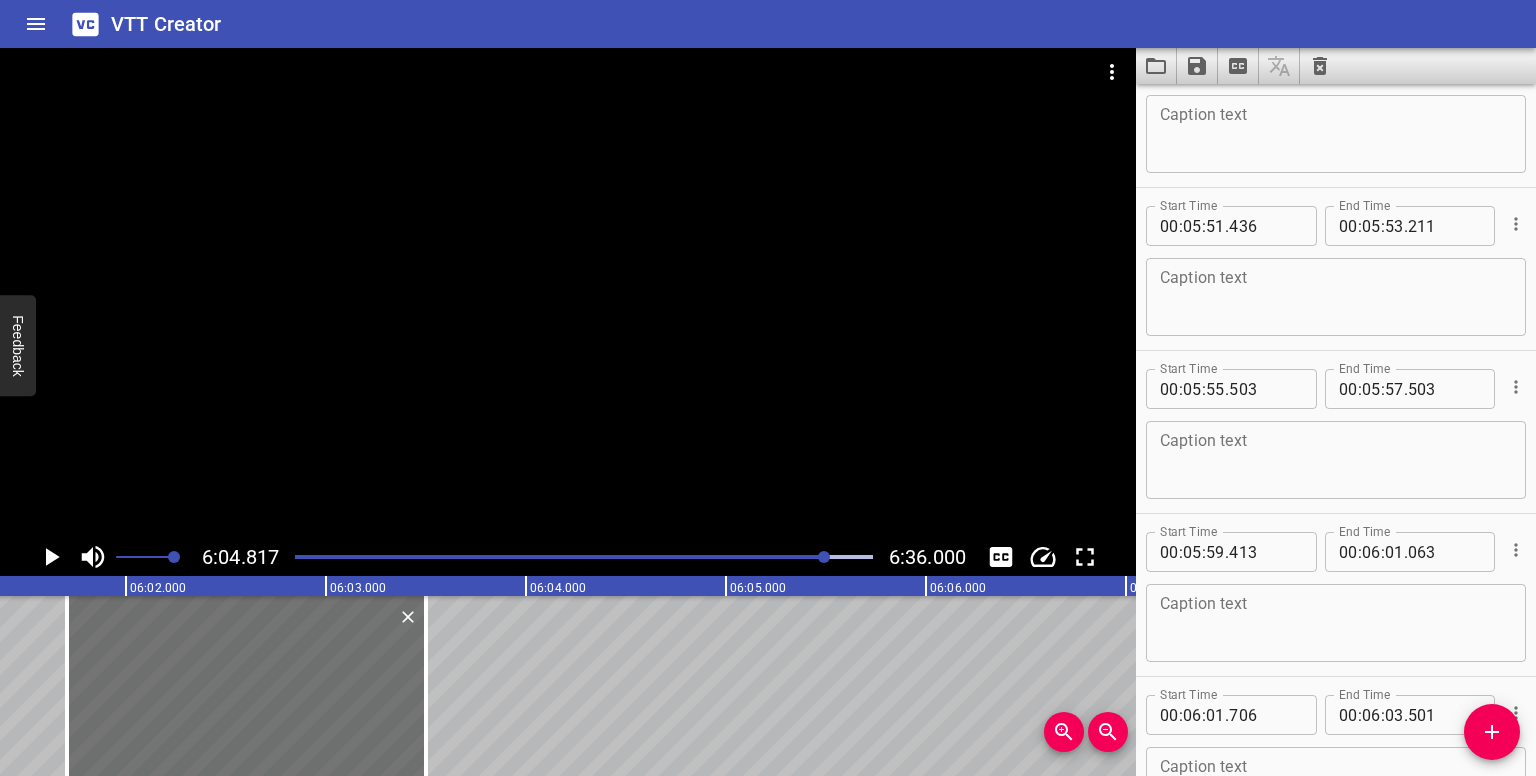 scroll, scrollTop: 0, scrollLeft: 72440, axis: horizontal 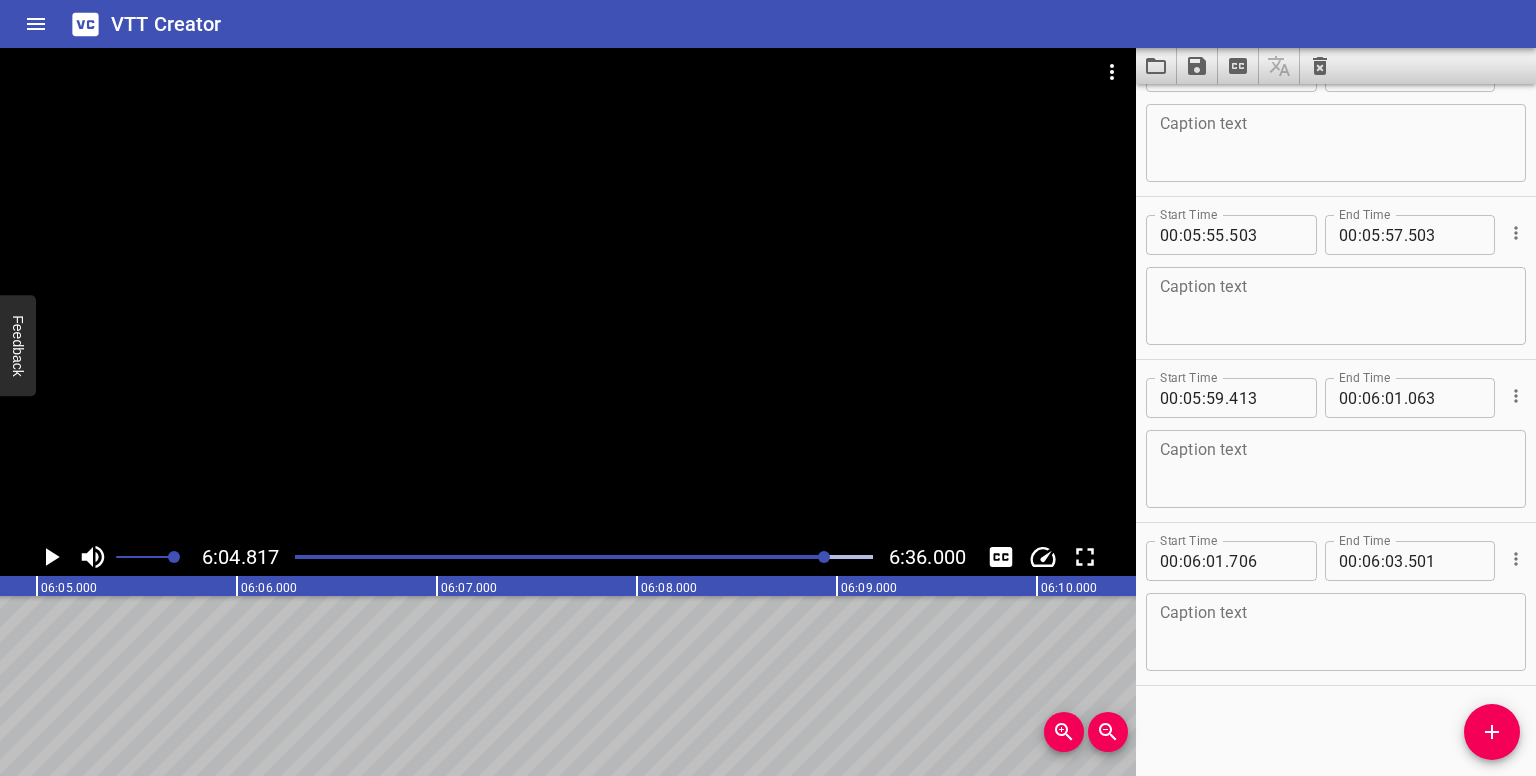 click at bounding box center (824, 557) 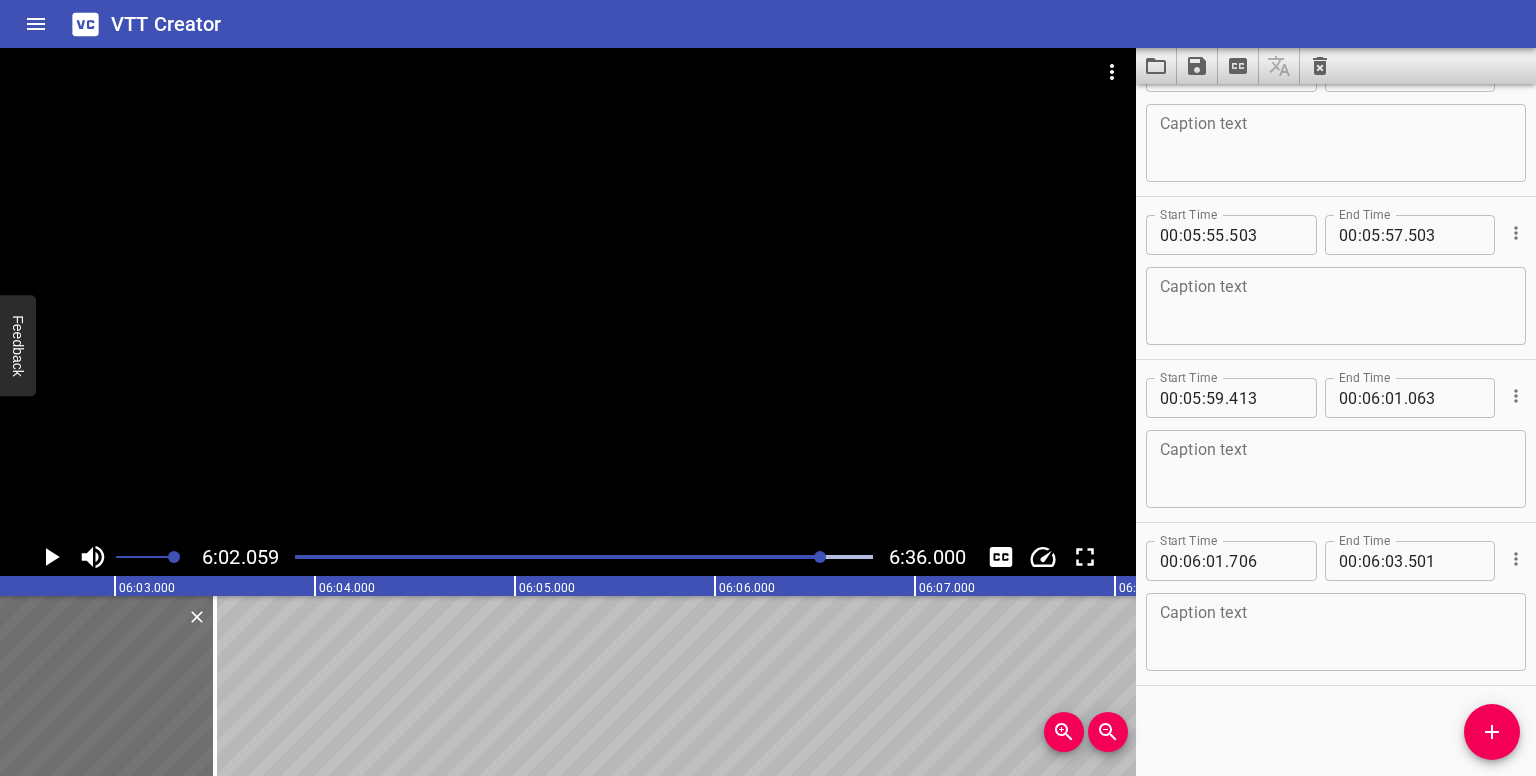 scroll, scrollTop: 0, scrollLeft: 72412, axis: horizontal 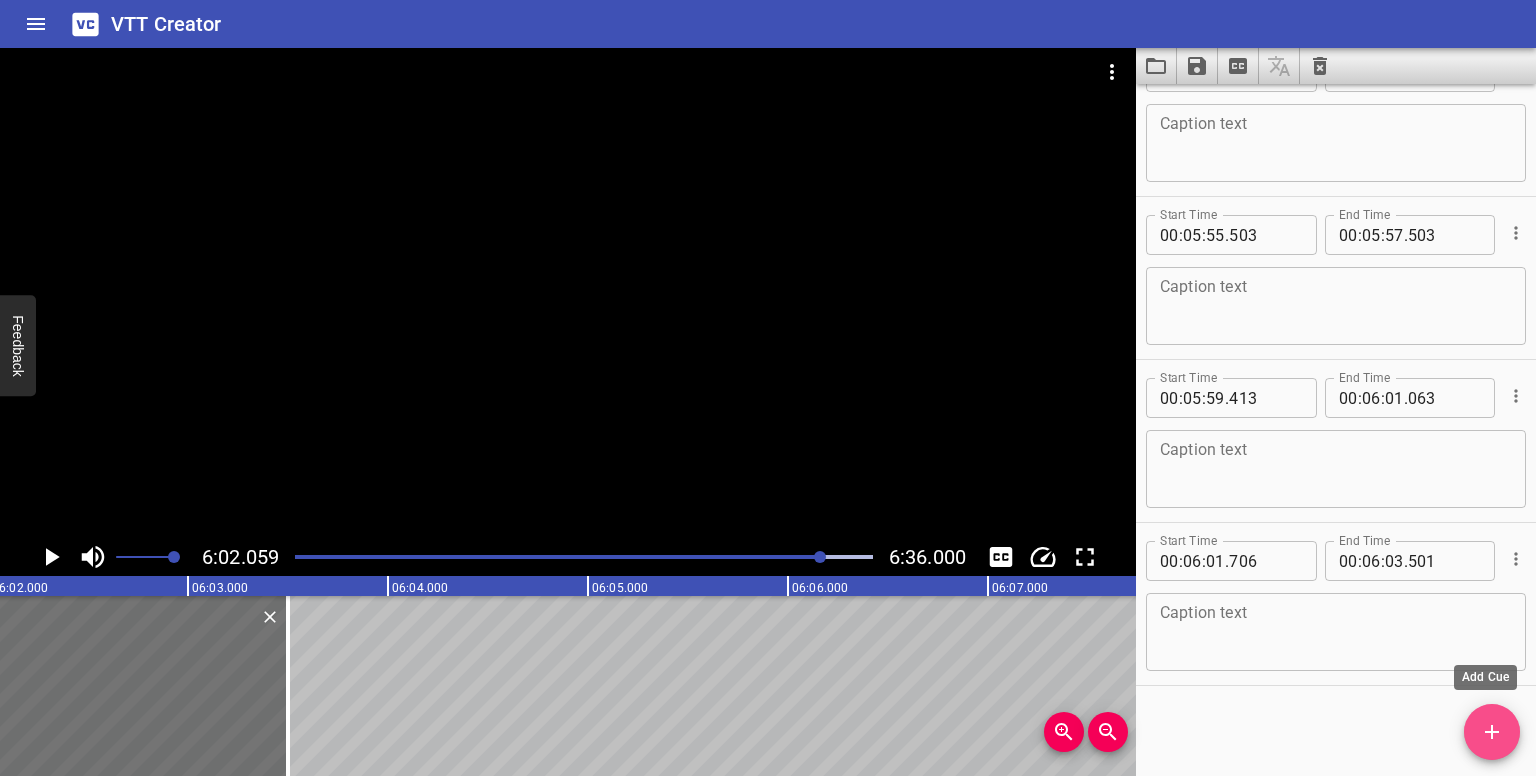 click 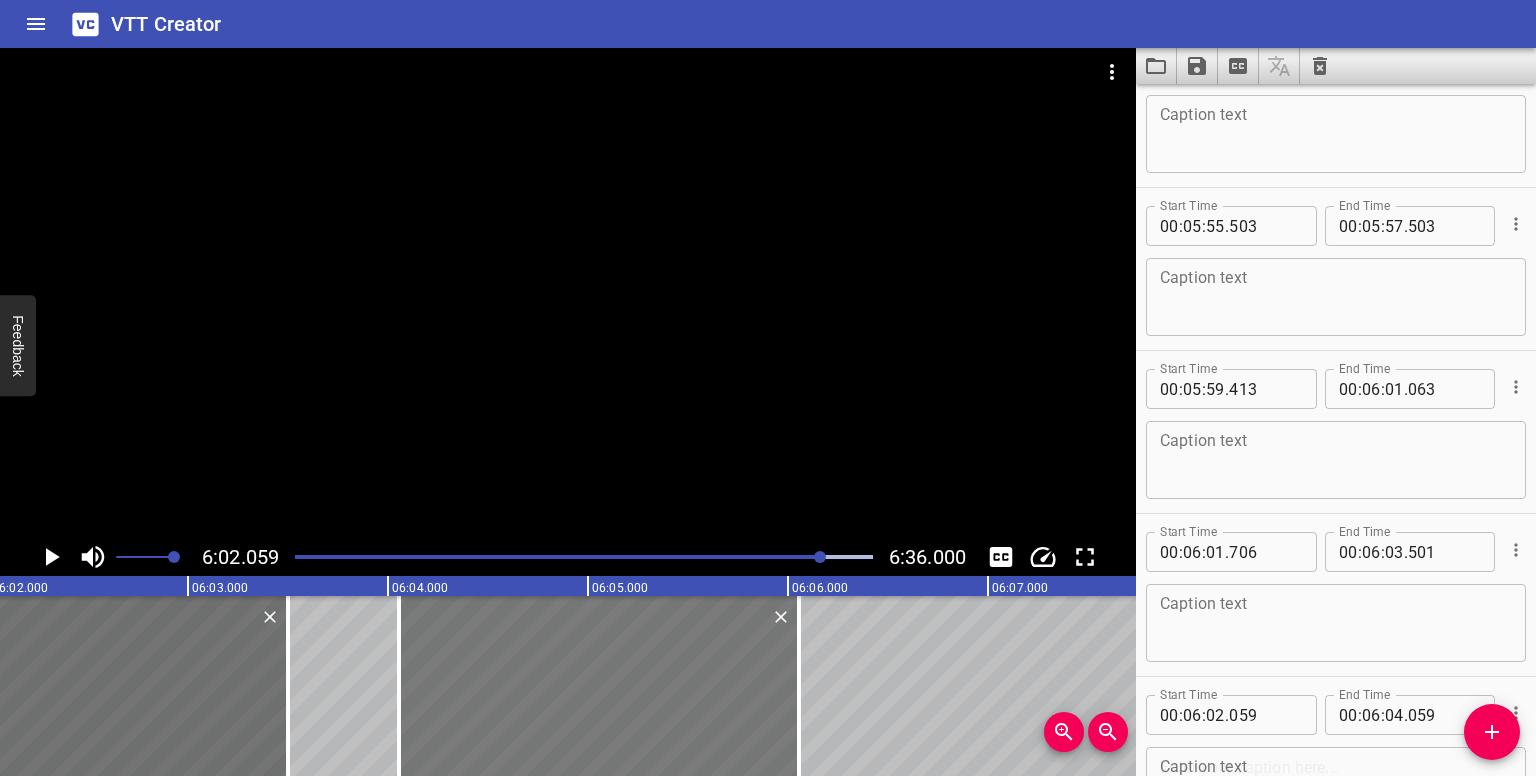 drag, startPoint x: 331, startPoint y: 675, endPoint x: 730, endPoint y: 678, distance: 399.0113 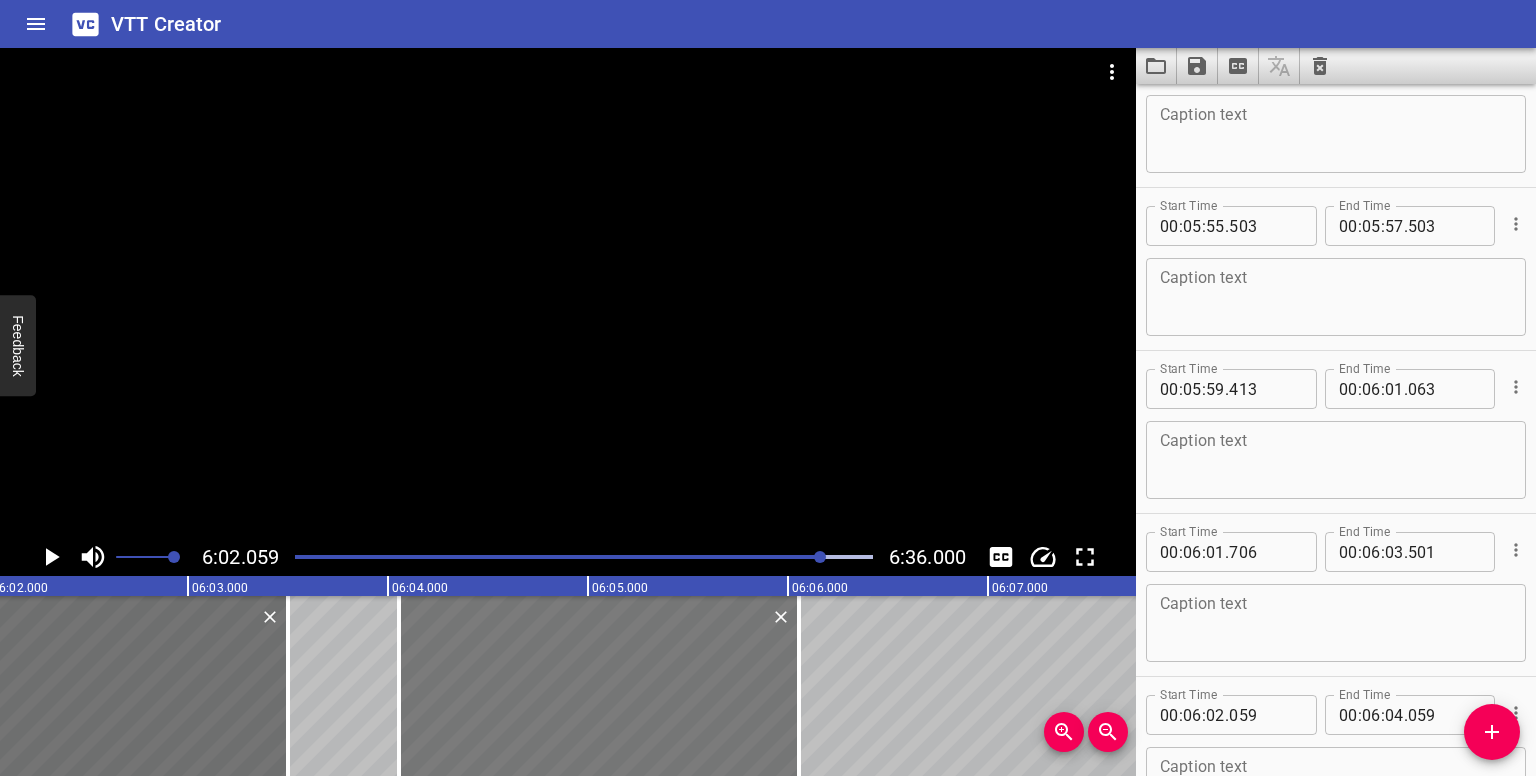 click at bounding box center (599, 686) 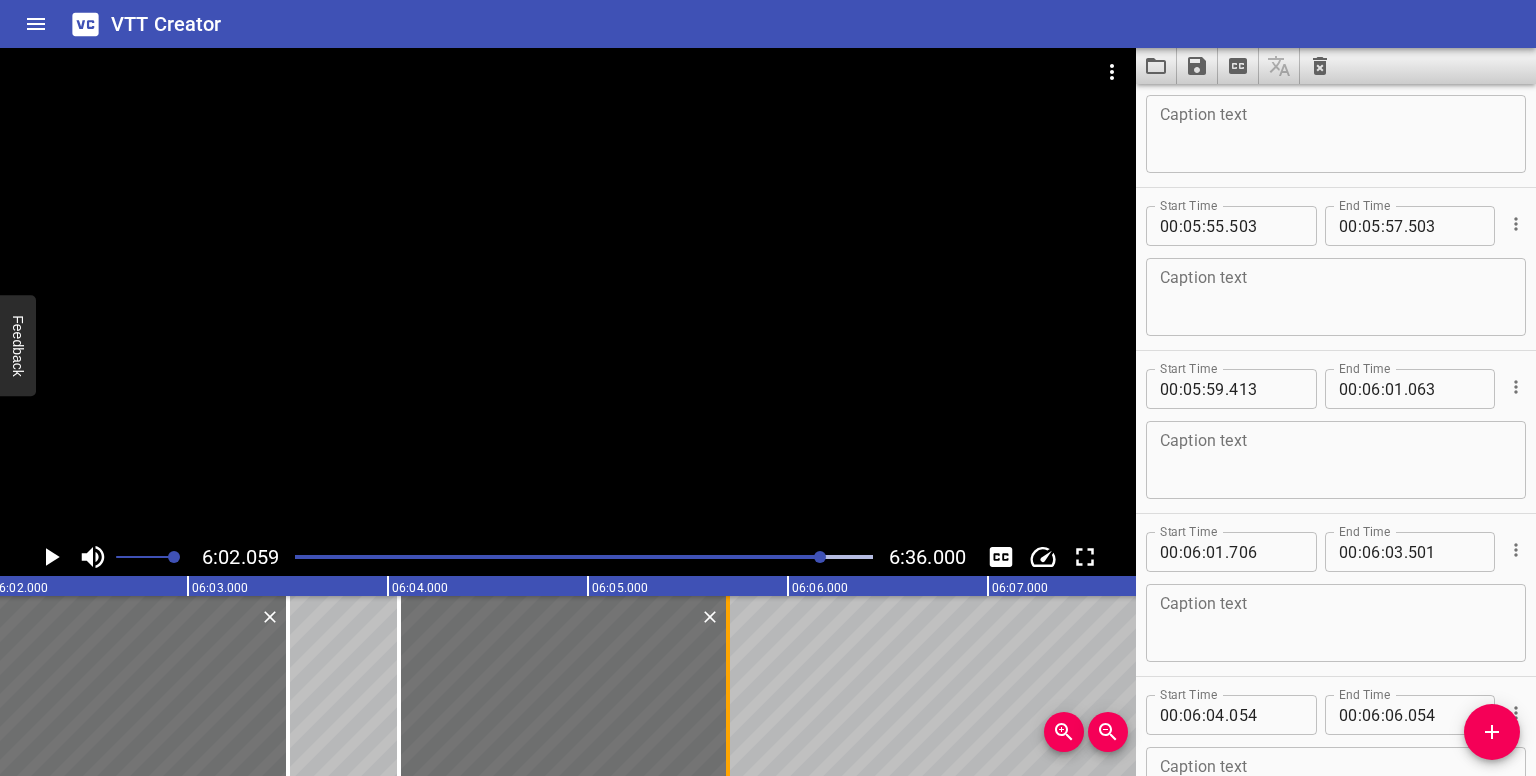 drag, startPoint x: 800, startPoint y: 693, endPoint x: 729, endPoint y: 697, distance: 71.11259 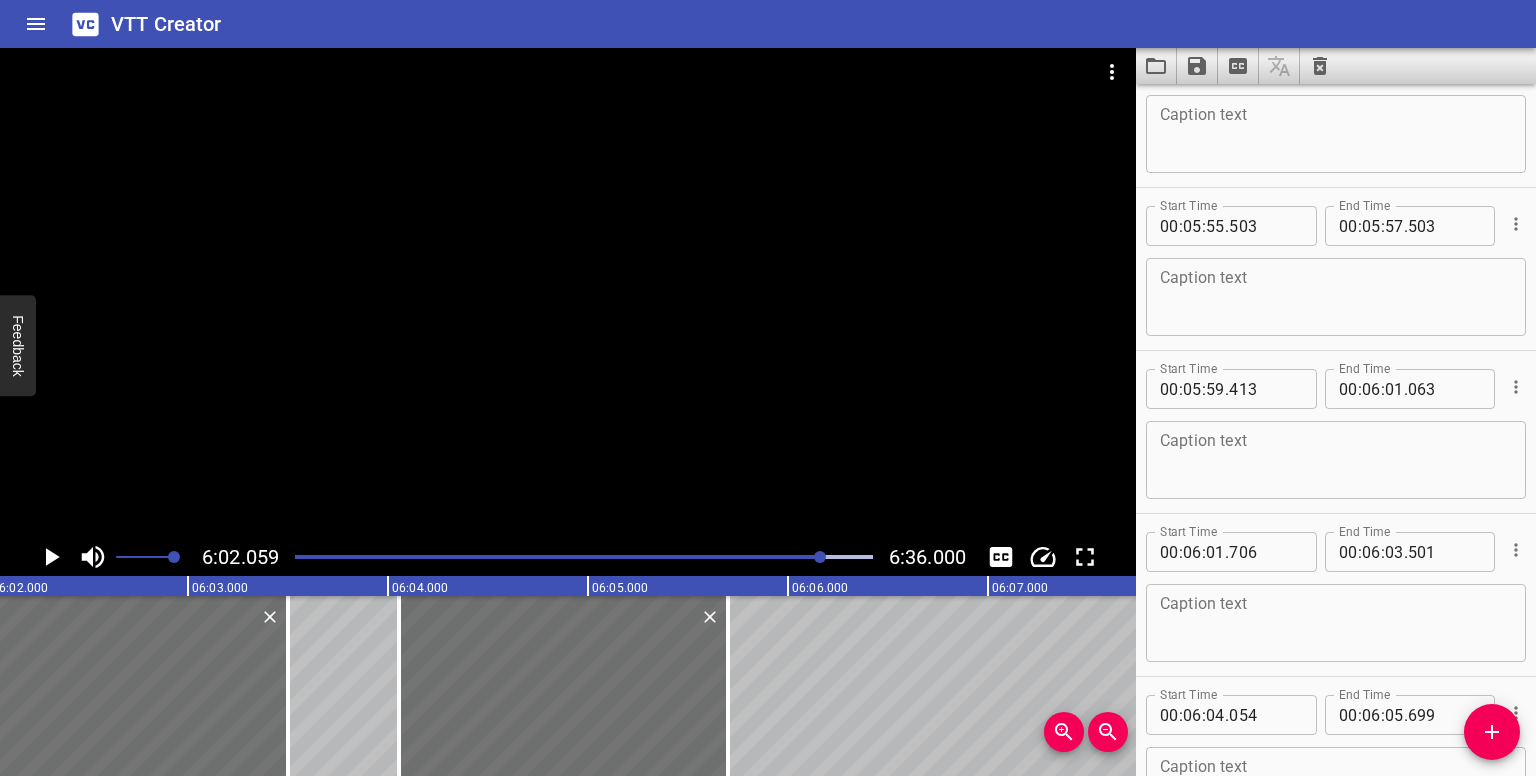 click at bounding box center (820, 557) 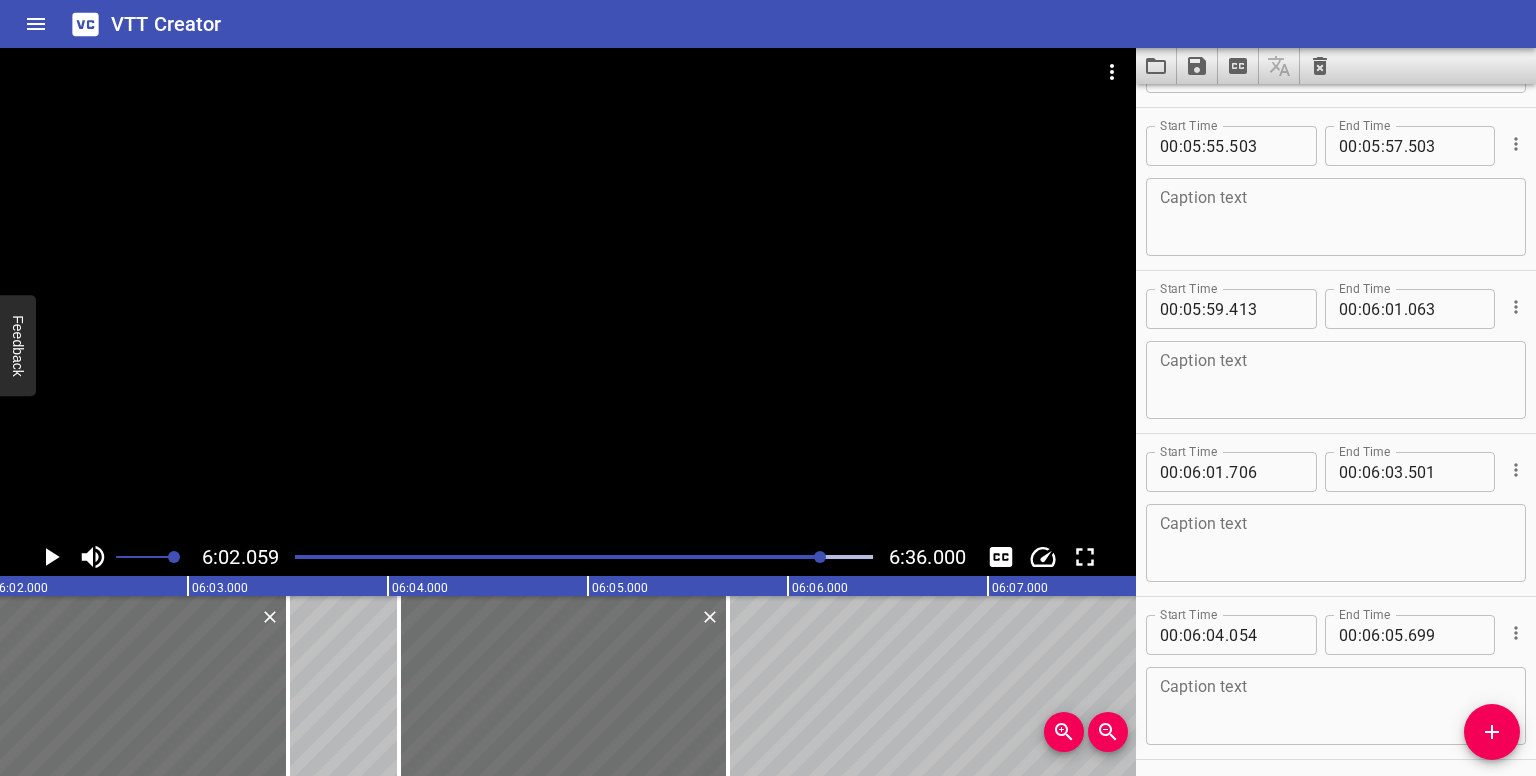 scroll, scrollTop: 0, scrollLeft: 72495, axis: horizontal 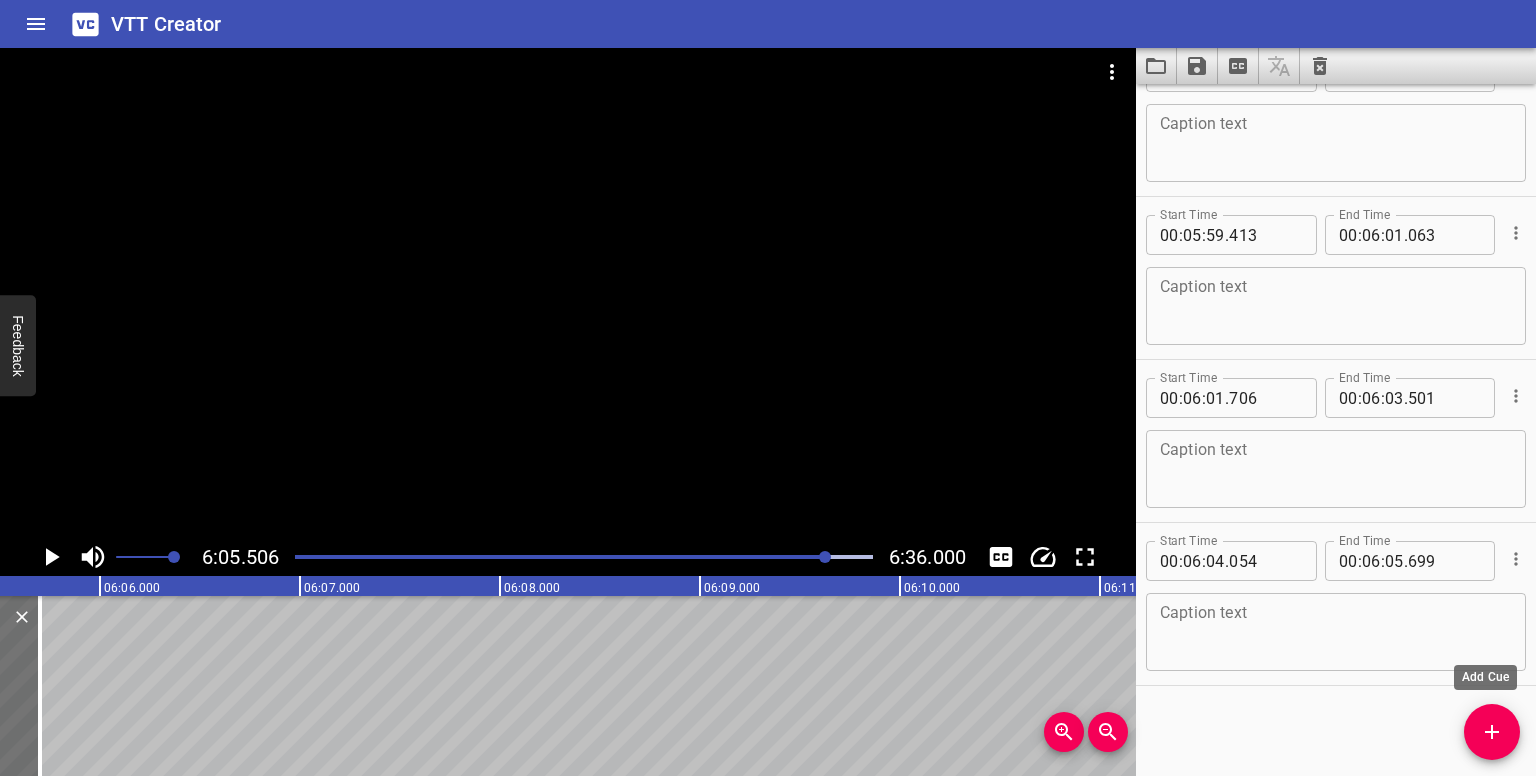 click 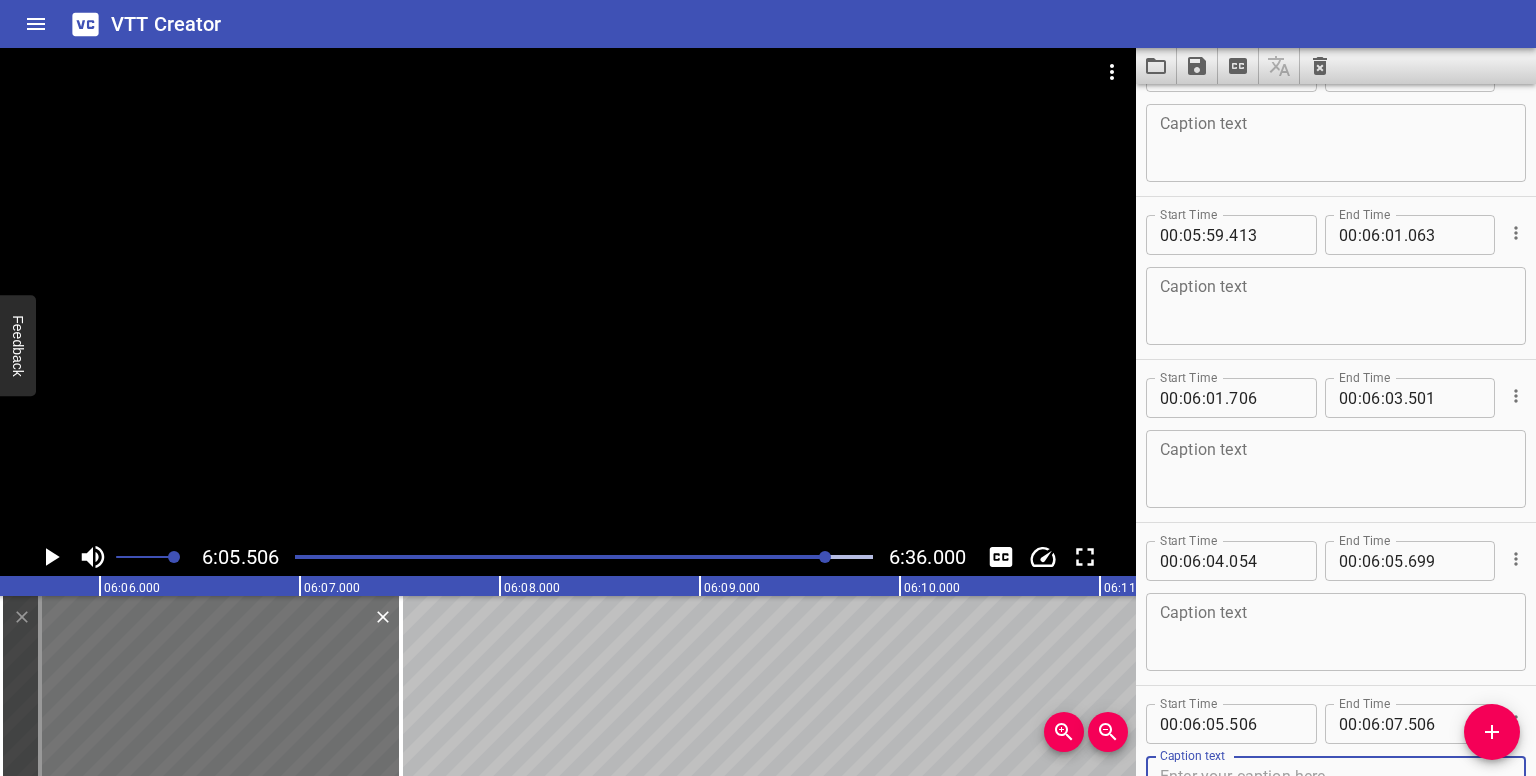 scroll, scrollTop: 20276, scrollLeft: 0, axis: vertical 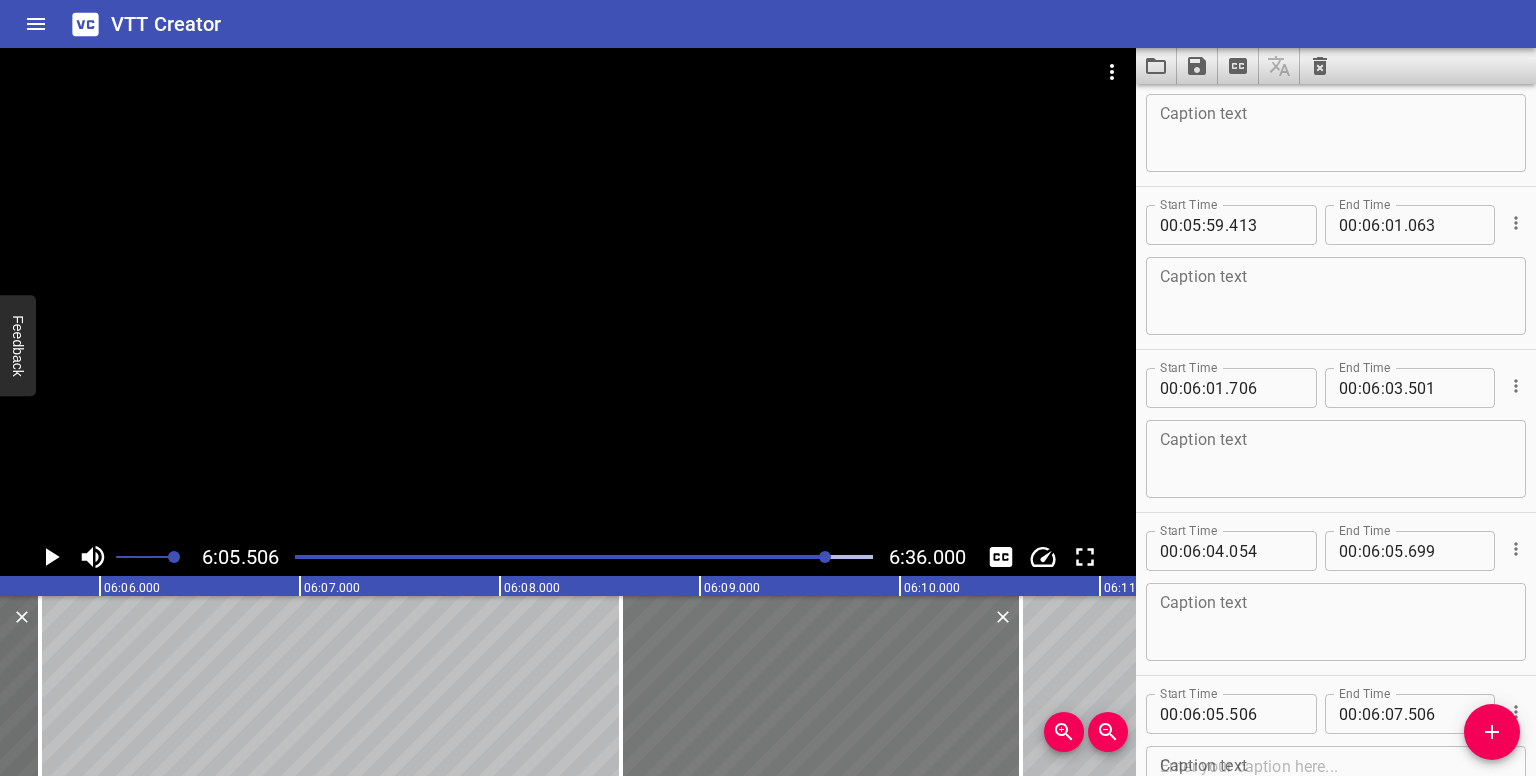 drag, startPoint x: 444, startPoint y: 649, endPoint x: 875, endPoint y: 669, distance: 431.46378 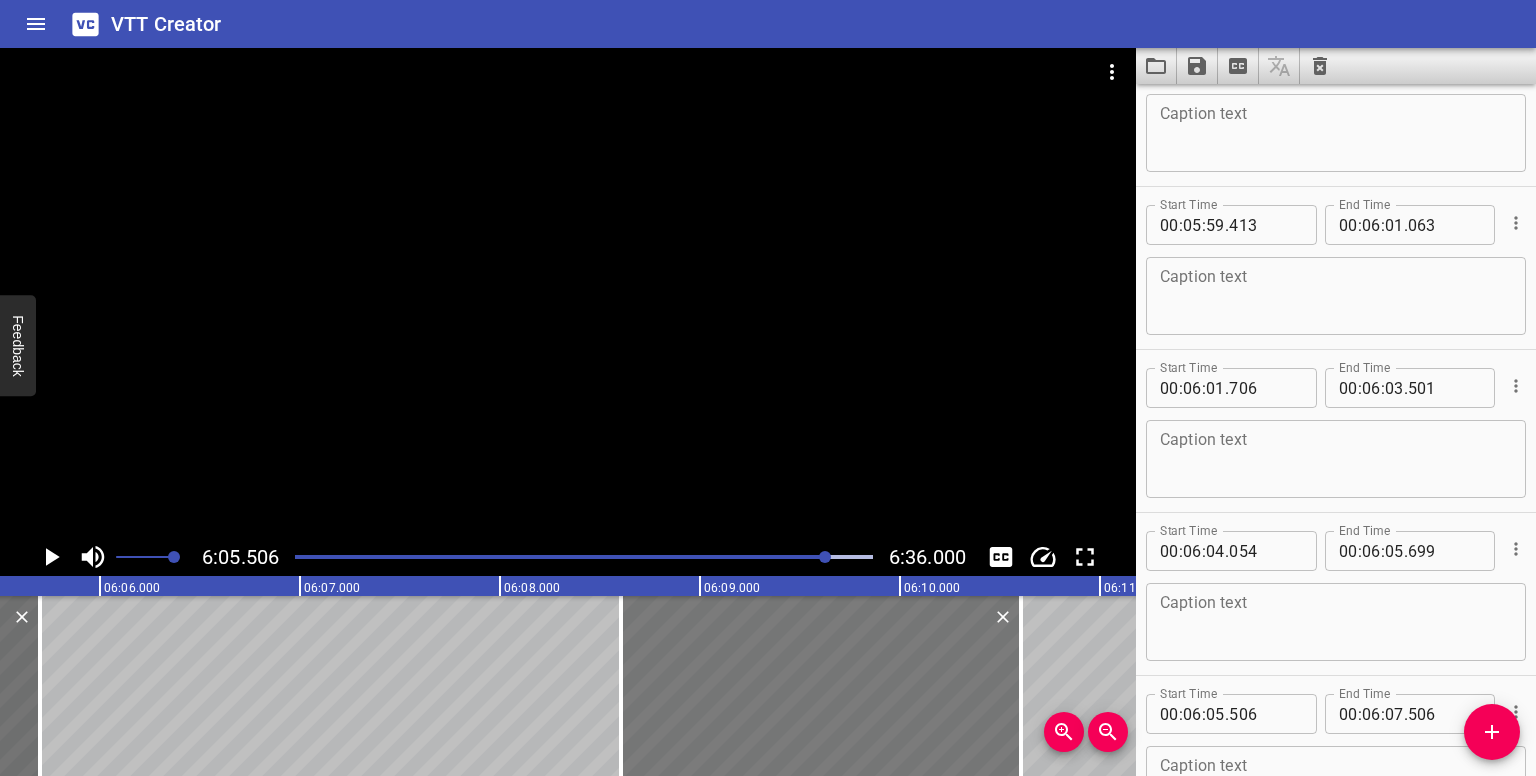 click at bounding box center [821, 686] 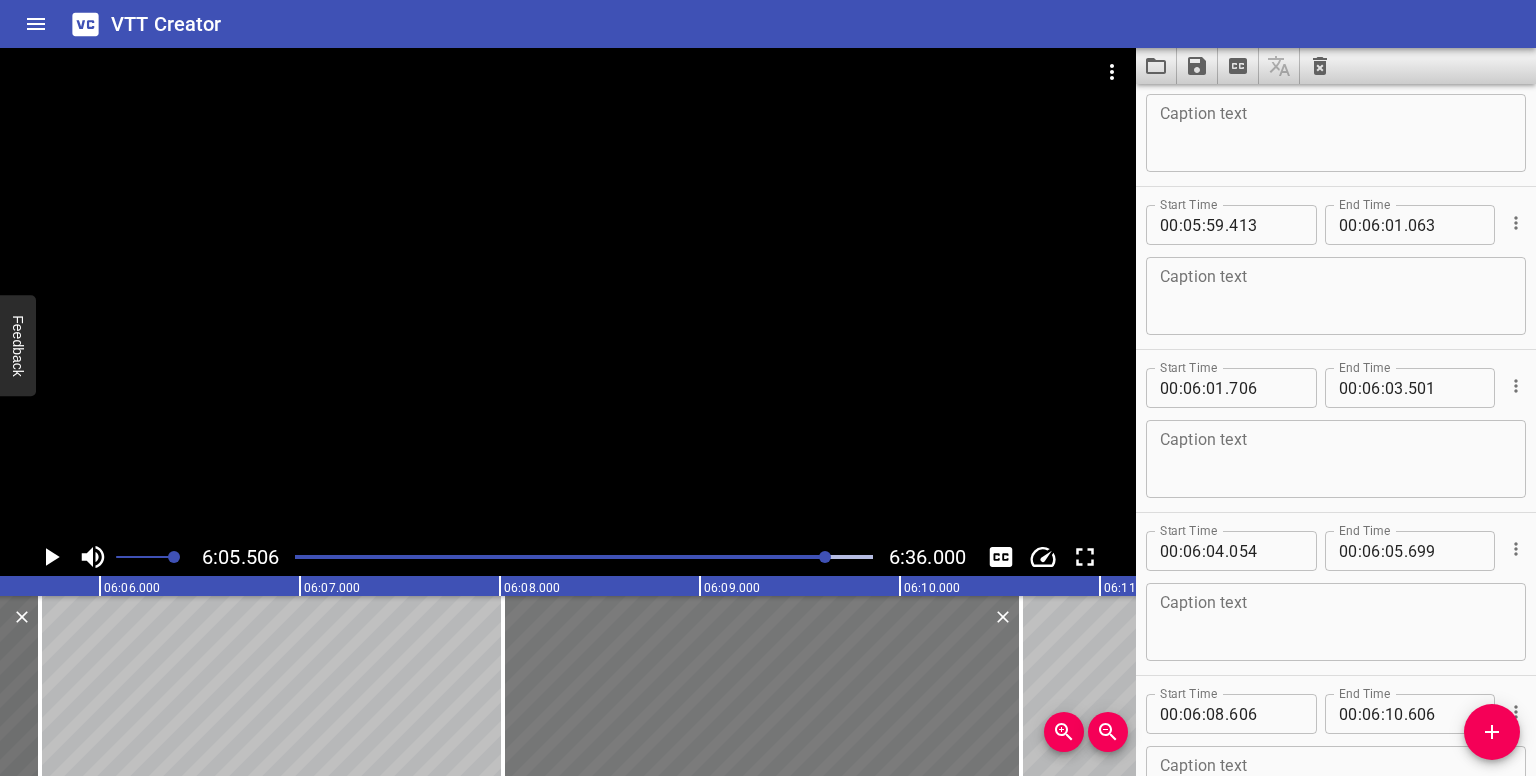 drag, startPoint x: 613, startPoint y: 650, endPoint x: 569, endPoint y: 619, distance: 53.823788 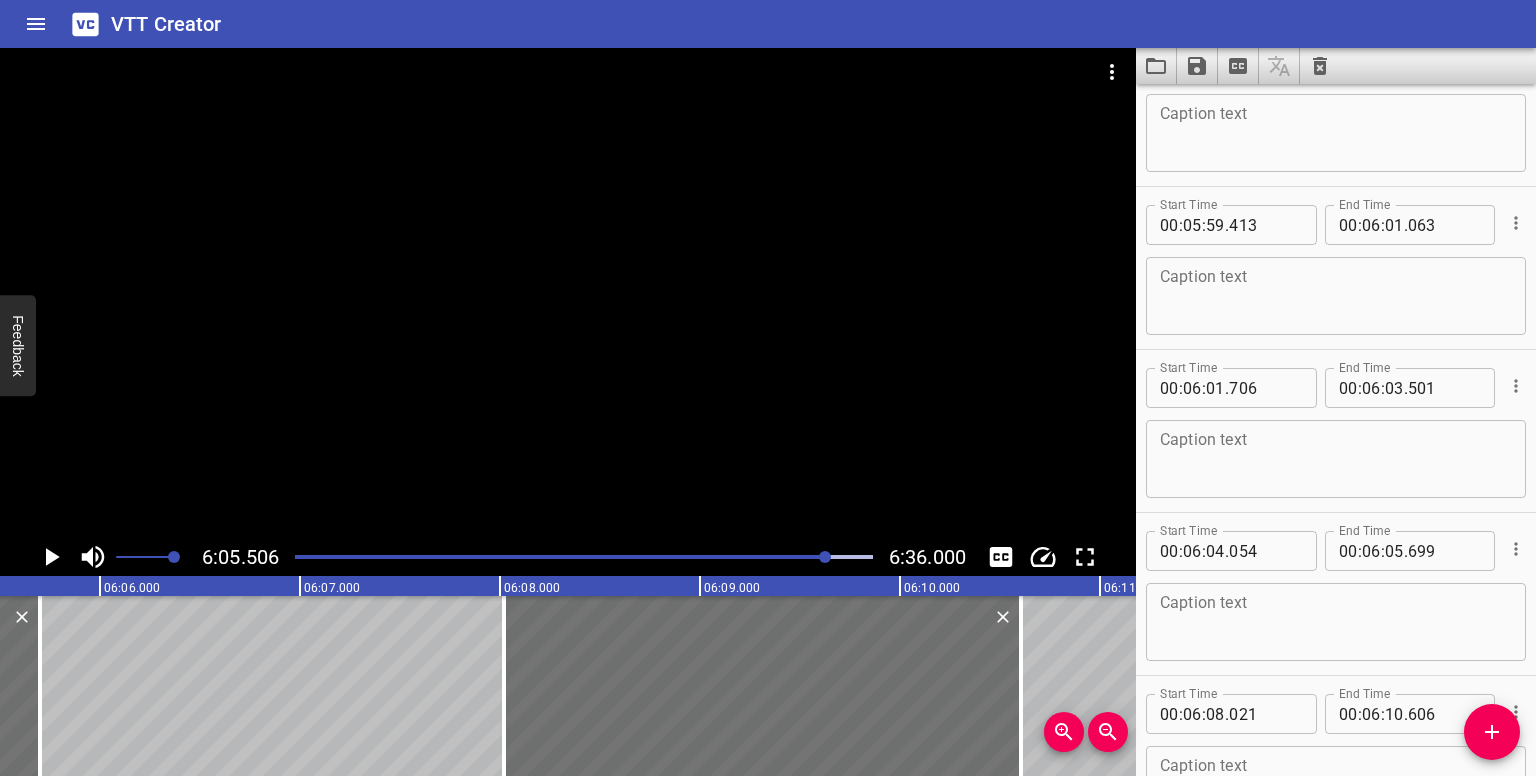 click at bounding box center [825, 557] 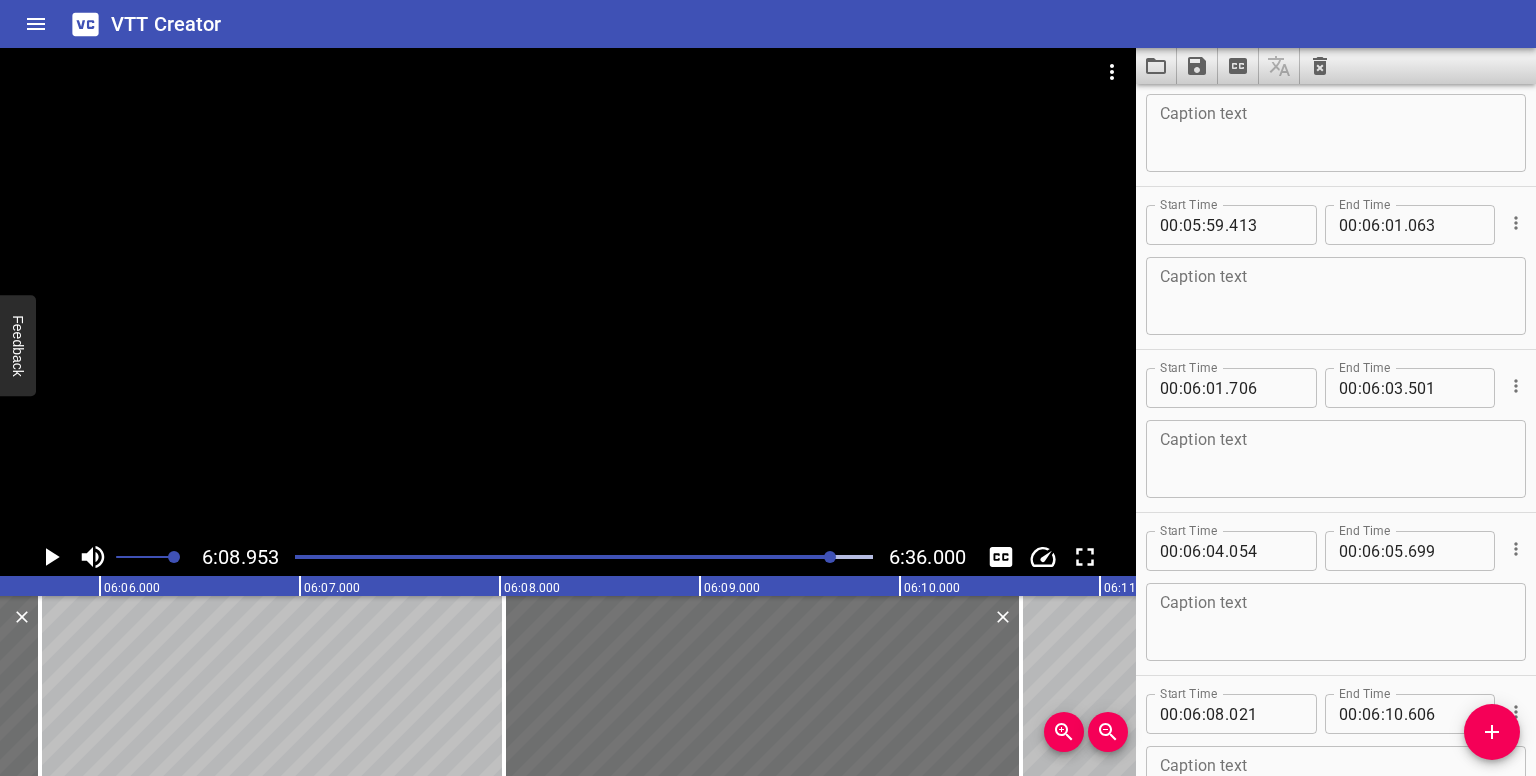 scroll, scrollTop: 20424, scrollLeft: 0, axis: vertical 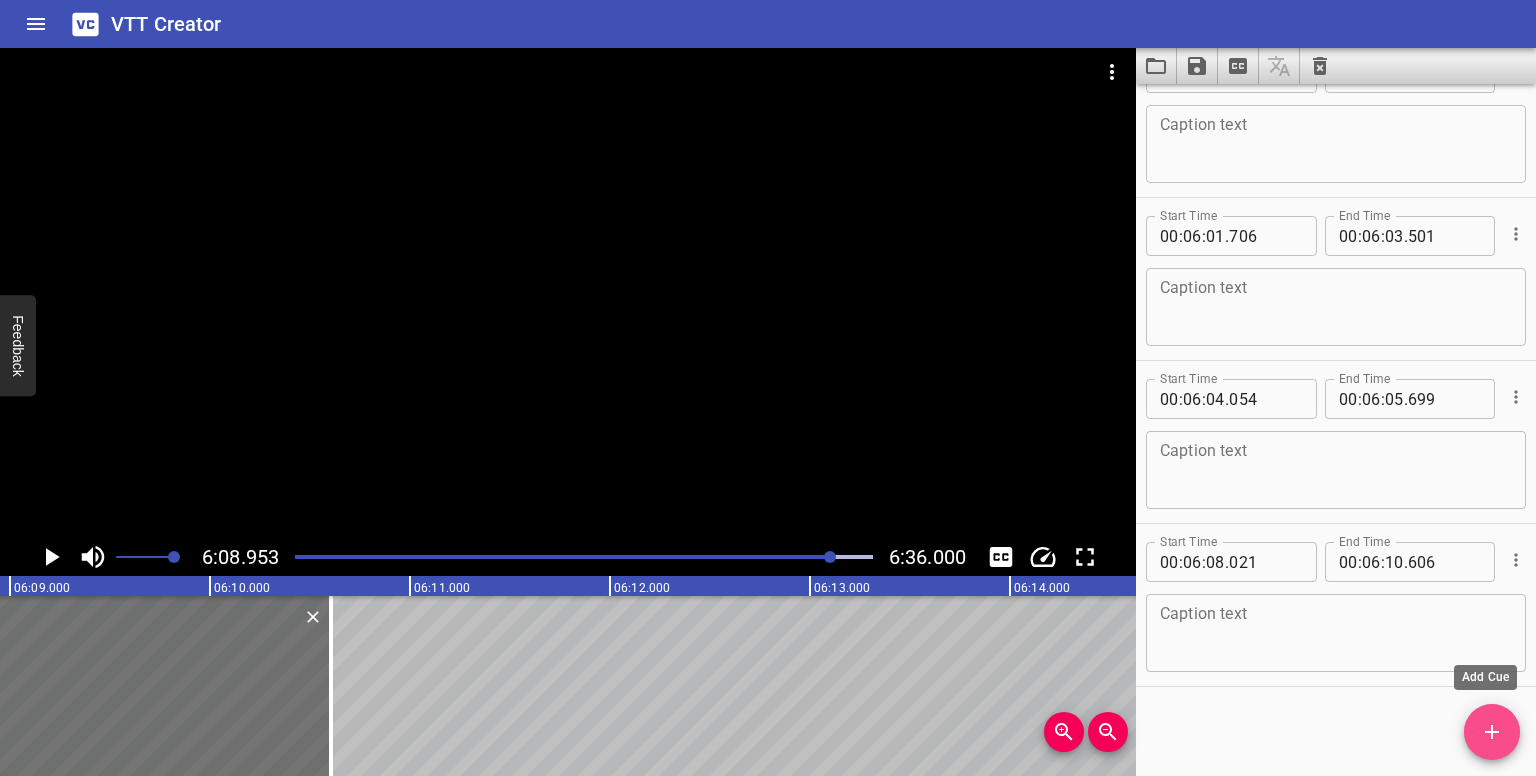 drag, startPoint x: 1519, startPoint y: 721, endPoint x: 1469, endPoint y: 715, distance: 50.358715 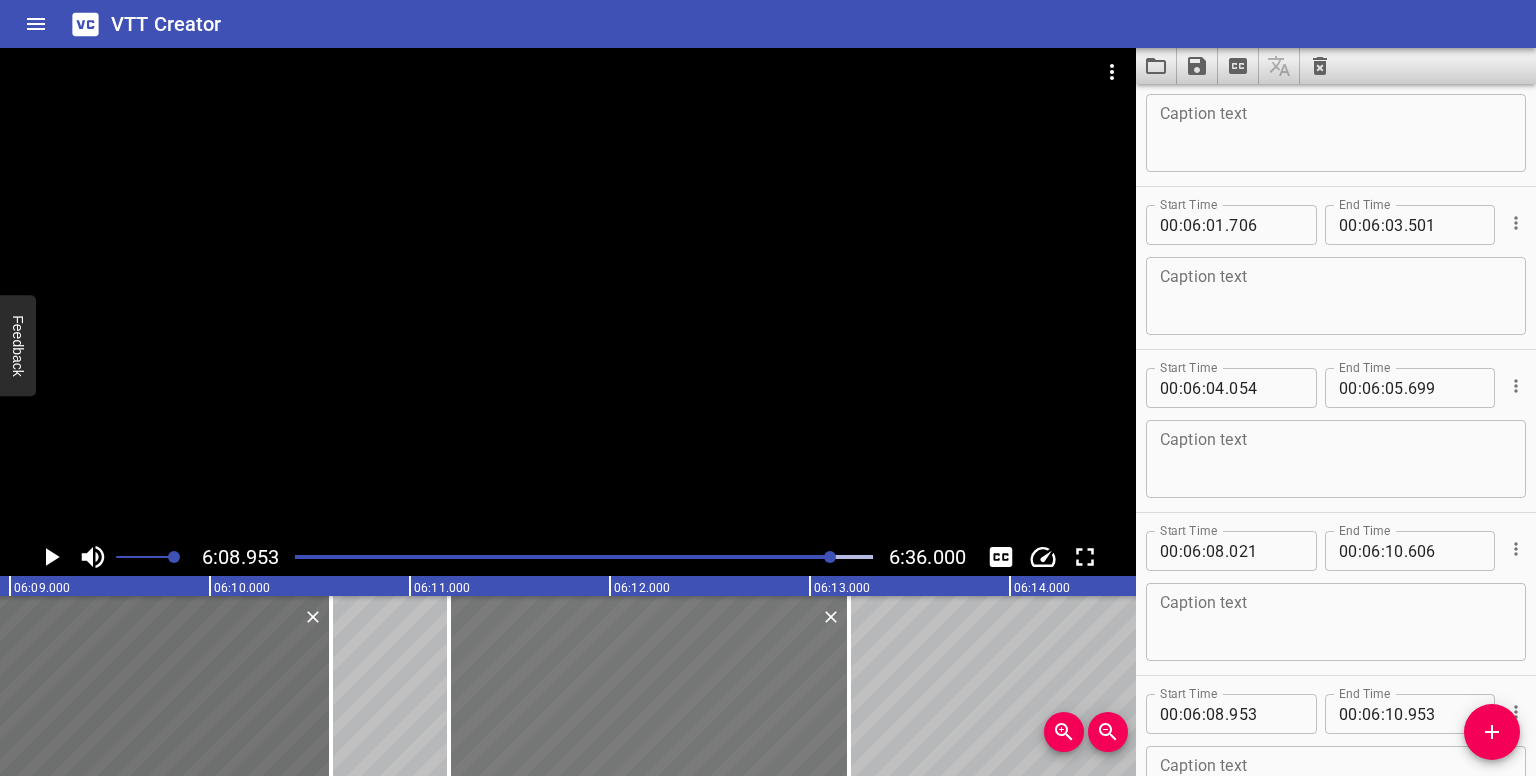 drag, startPoint x: 332, startPoint y: 691, endPoint x: 780, endPoint y: 721, distance: 449.00333 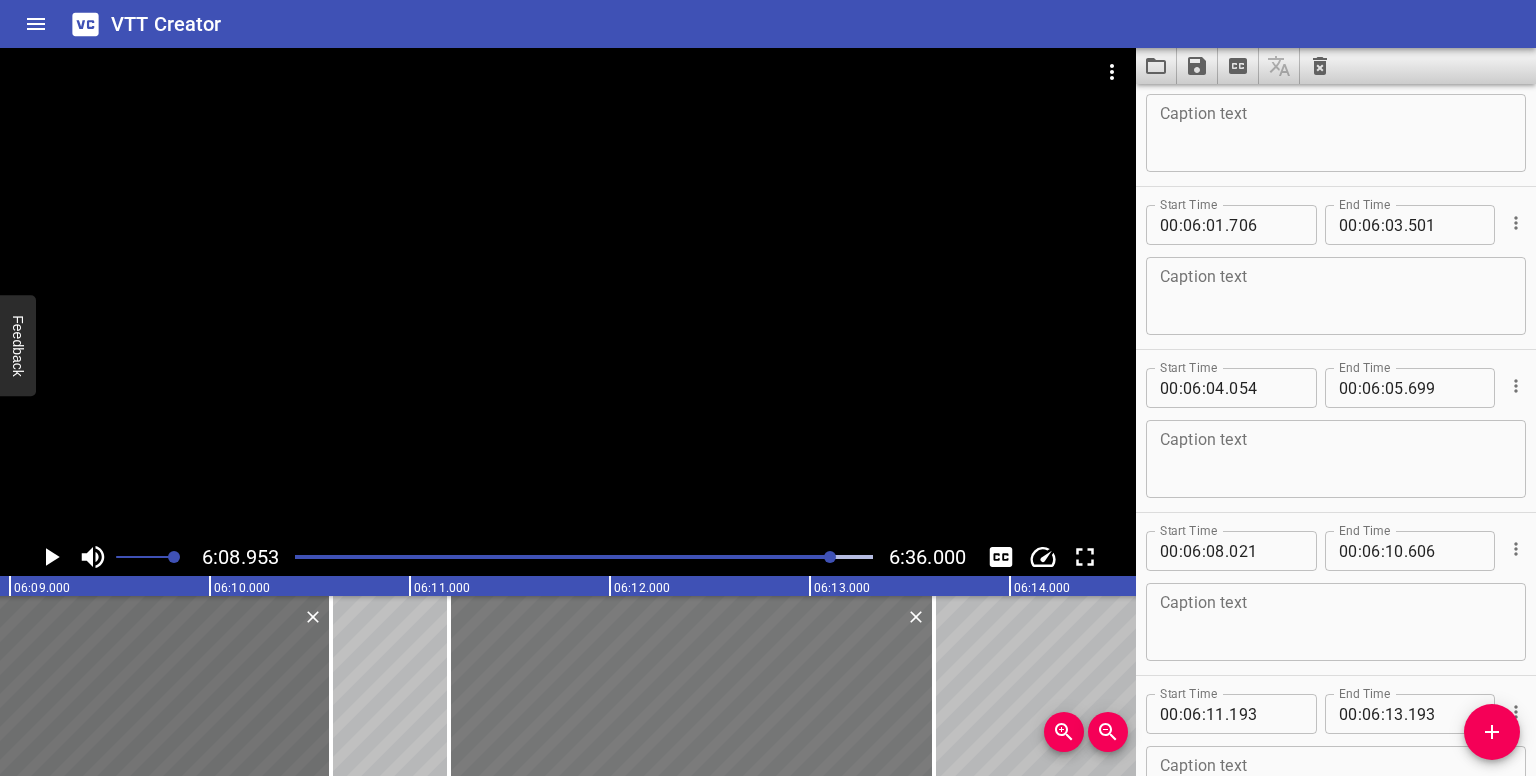 drag, startPoint x: 848, startPoint y: 725, endPoint x: 923, endPoint y: 711, distance: 76.29548 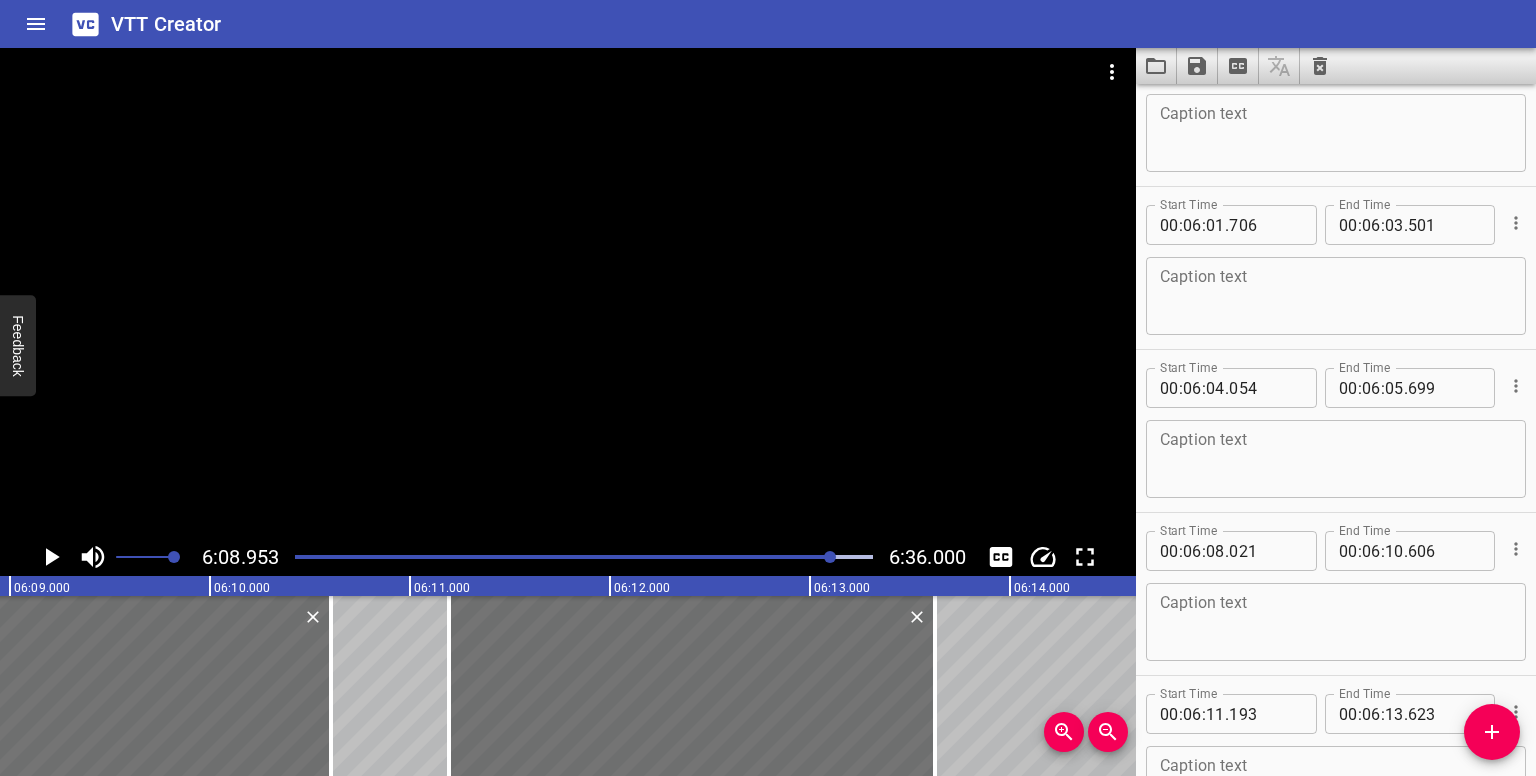 click at bounding box center (830, 557) 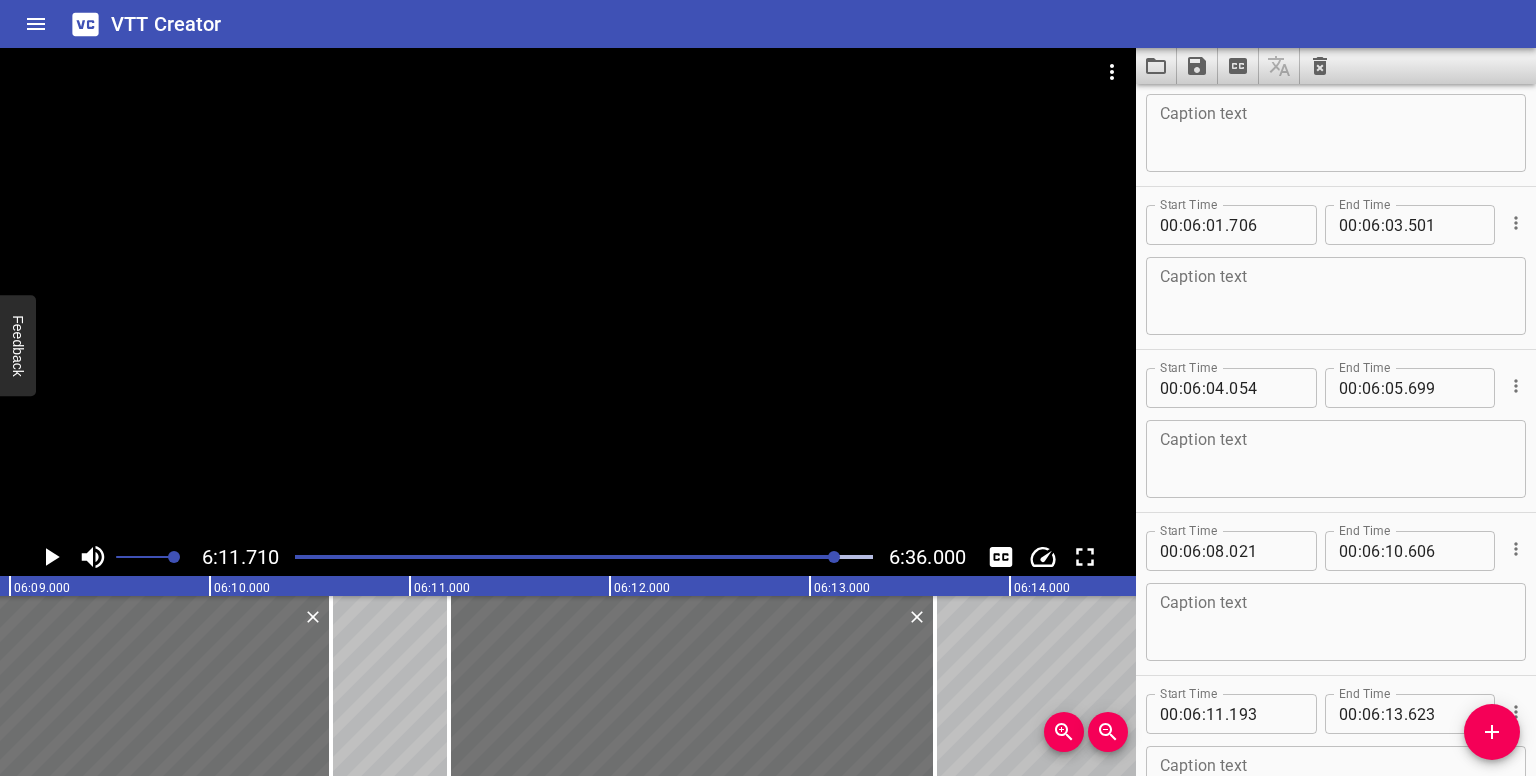 scroll, scrollTop: 20503, scrollLeft: 0, axis: vertical 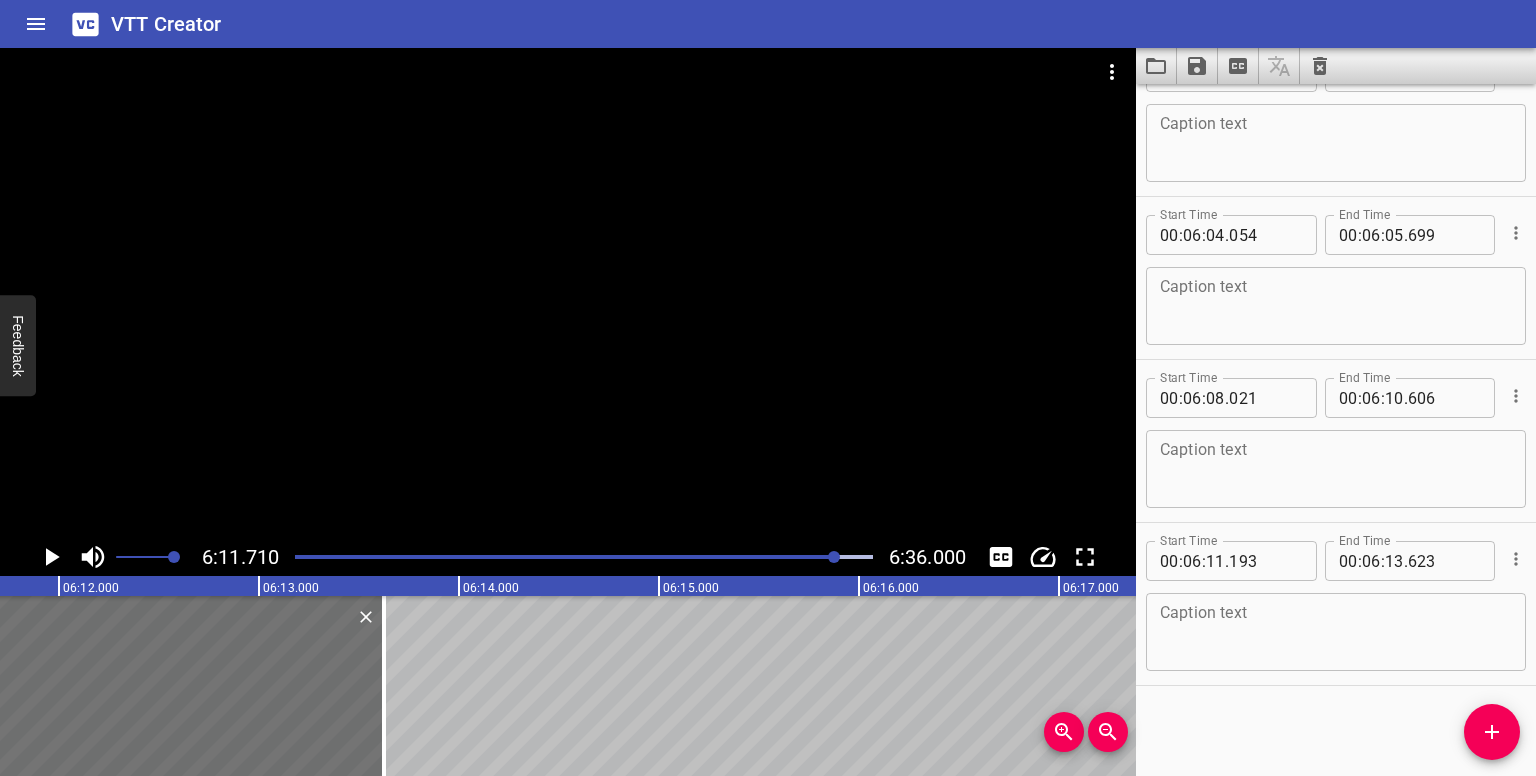 click at bounding box center [834, 557] 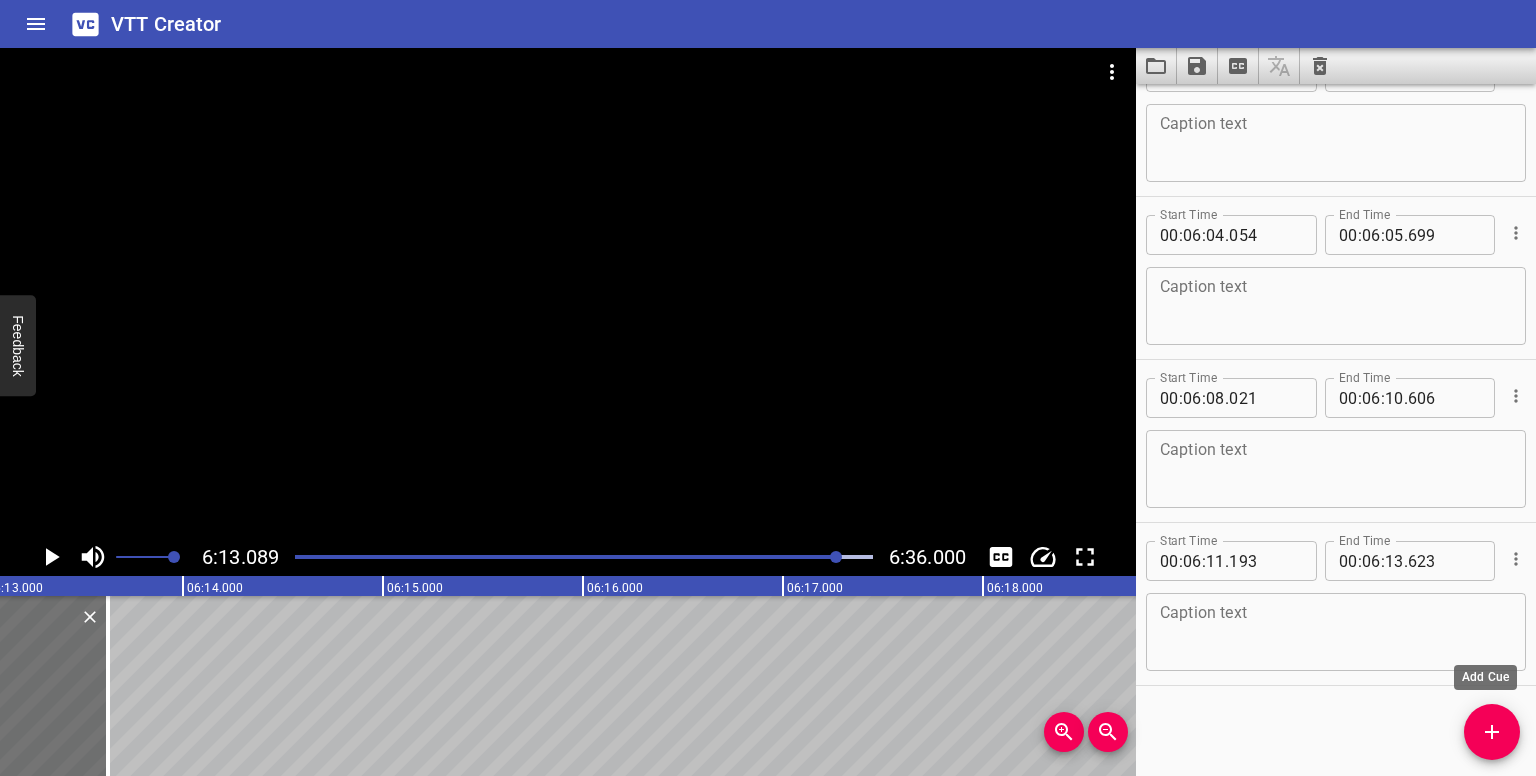 click 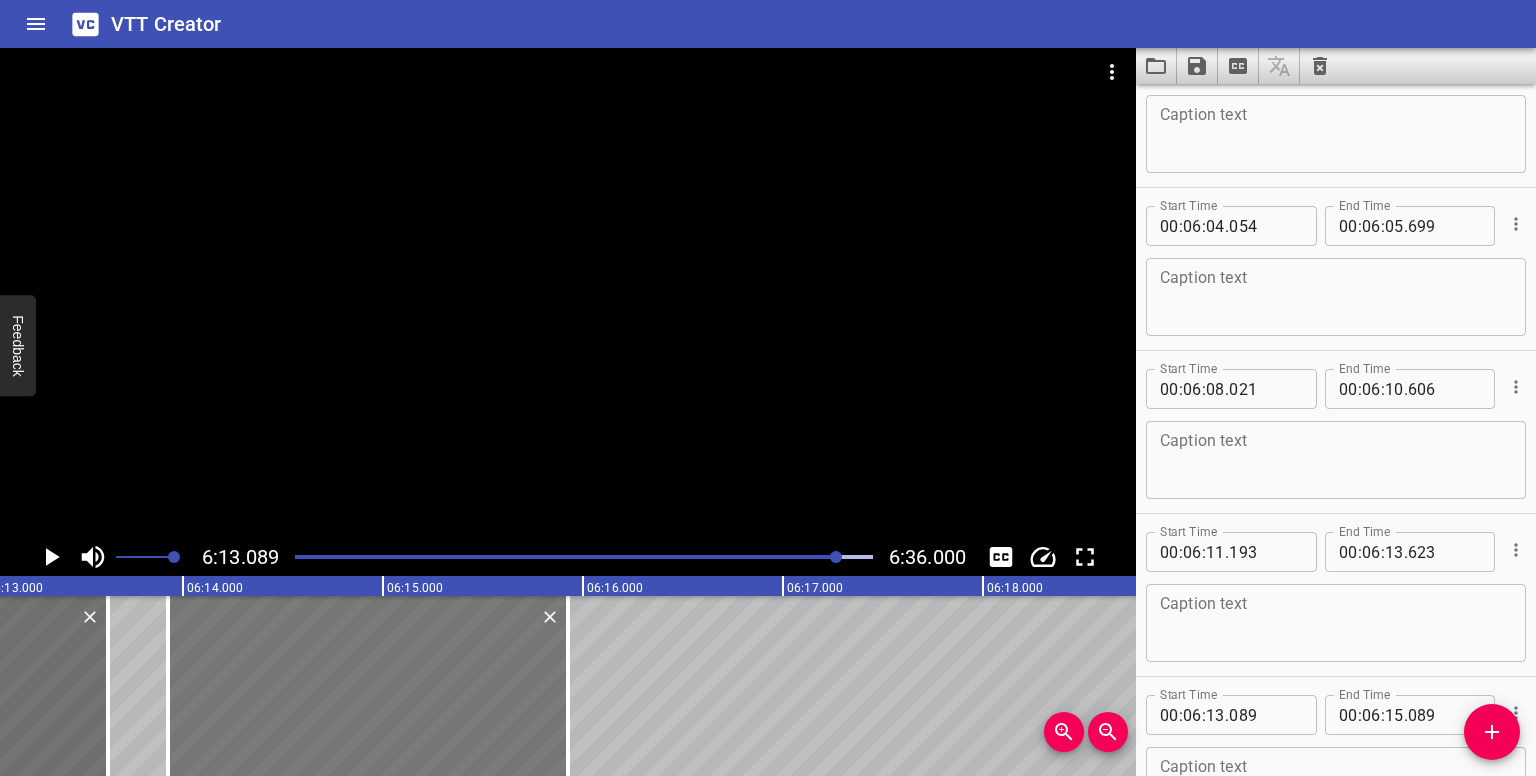 drag, startPoint x: 238, startPoint y: 653, endPoint x: 403, endPoint y: 676, distance: 166.59532 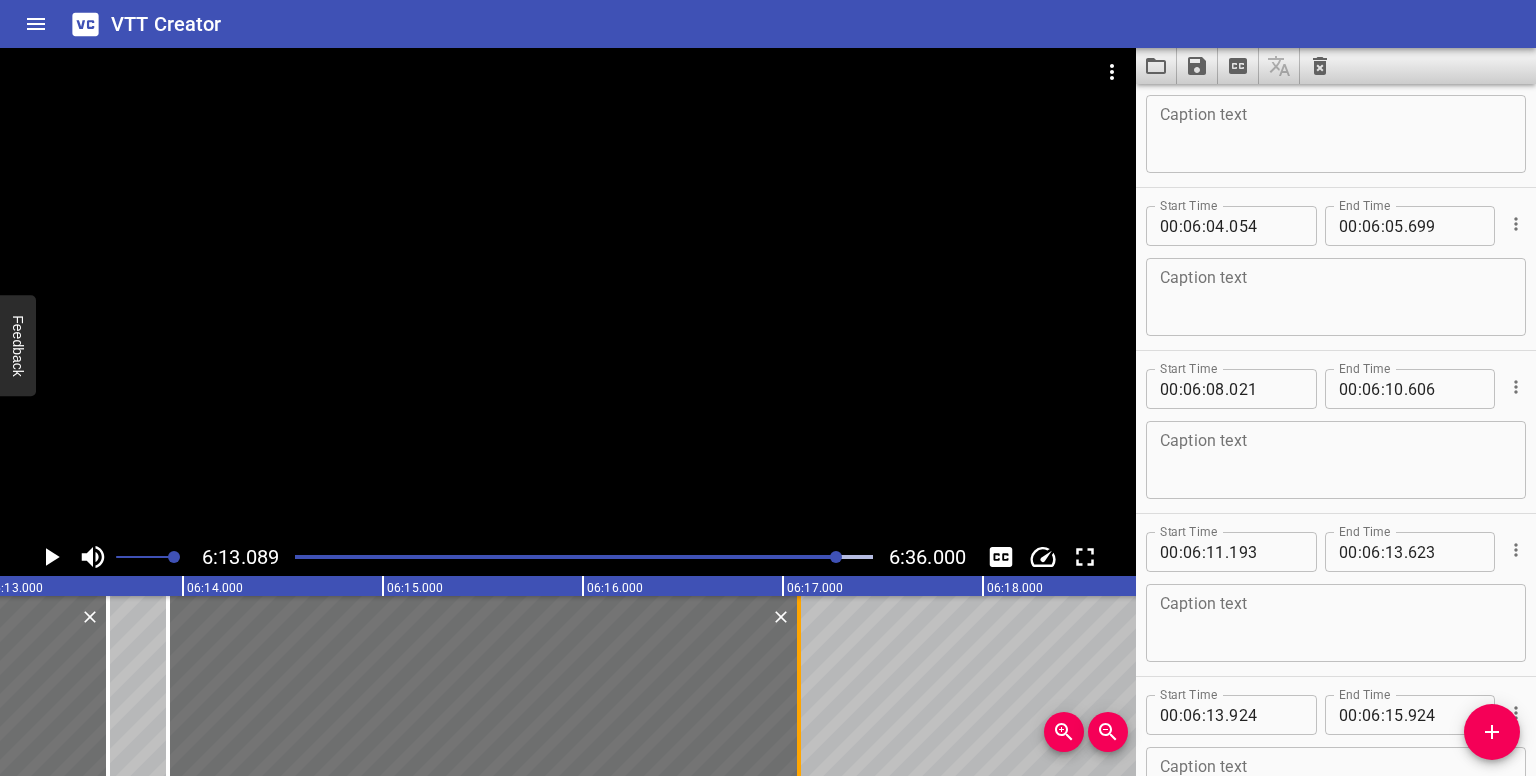 drag, startPoint x: 568, startPoint y: 706, endPoint x: 799, endPoint y: 711, distance: 231.05411 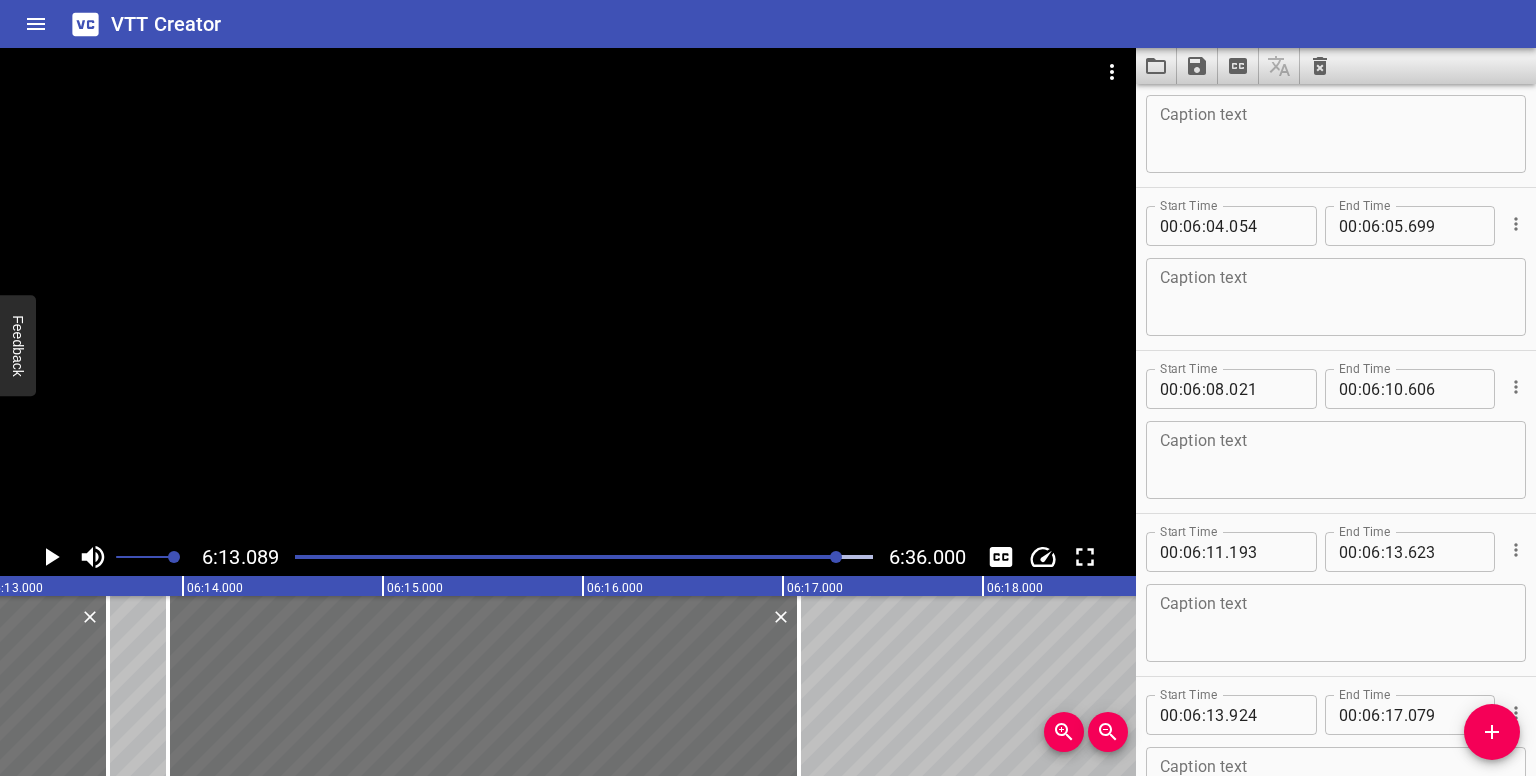 click at bounding box center (836, 557) 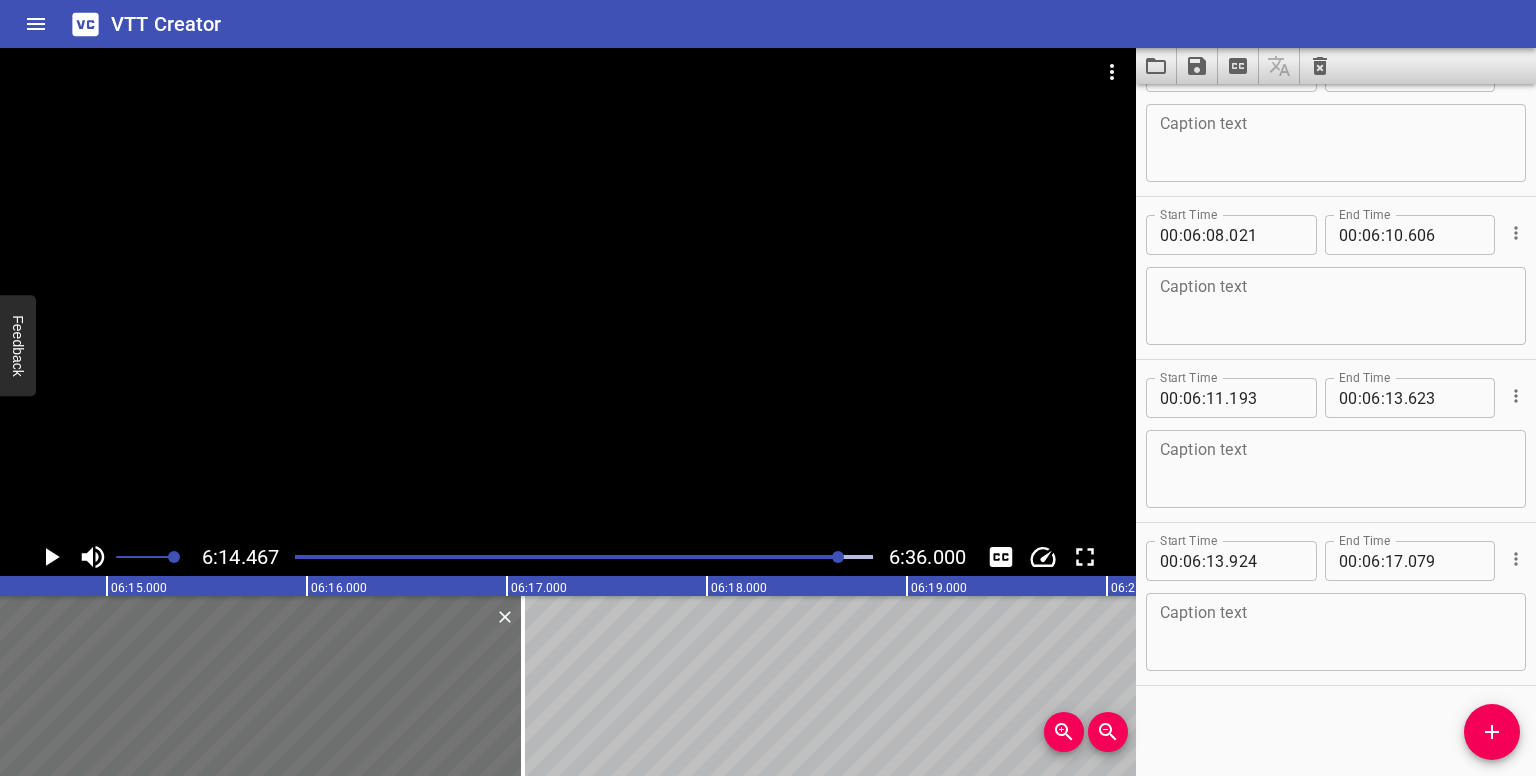 click 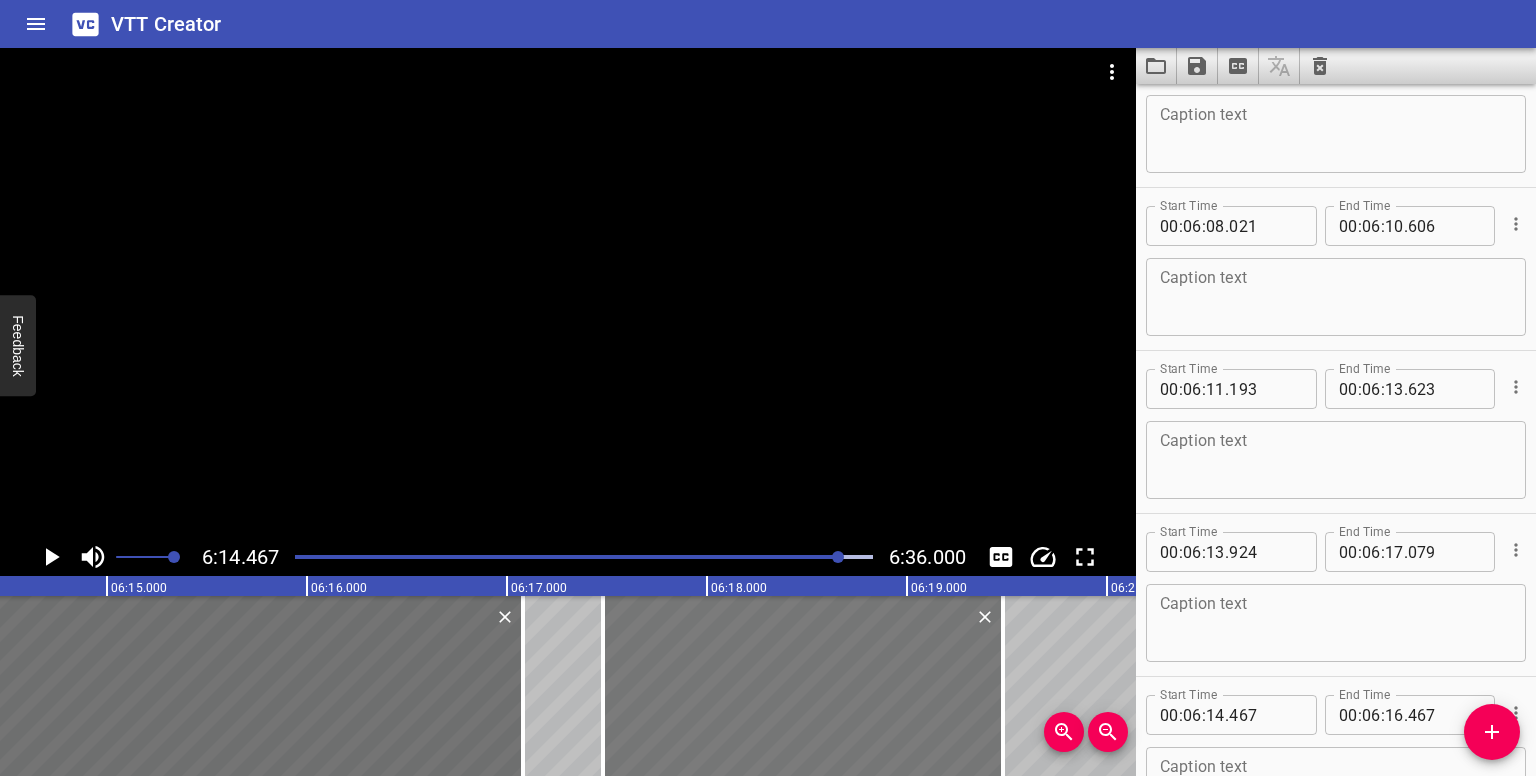 drag, startPoint x: 296, startPoint y: 671, endPoint x: 904, endPoint y: 659, distance: 608.1184 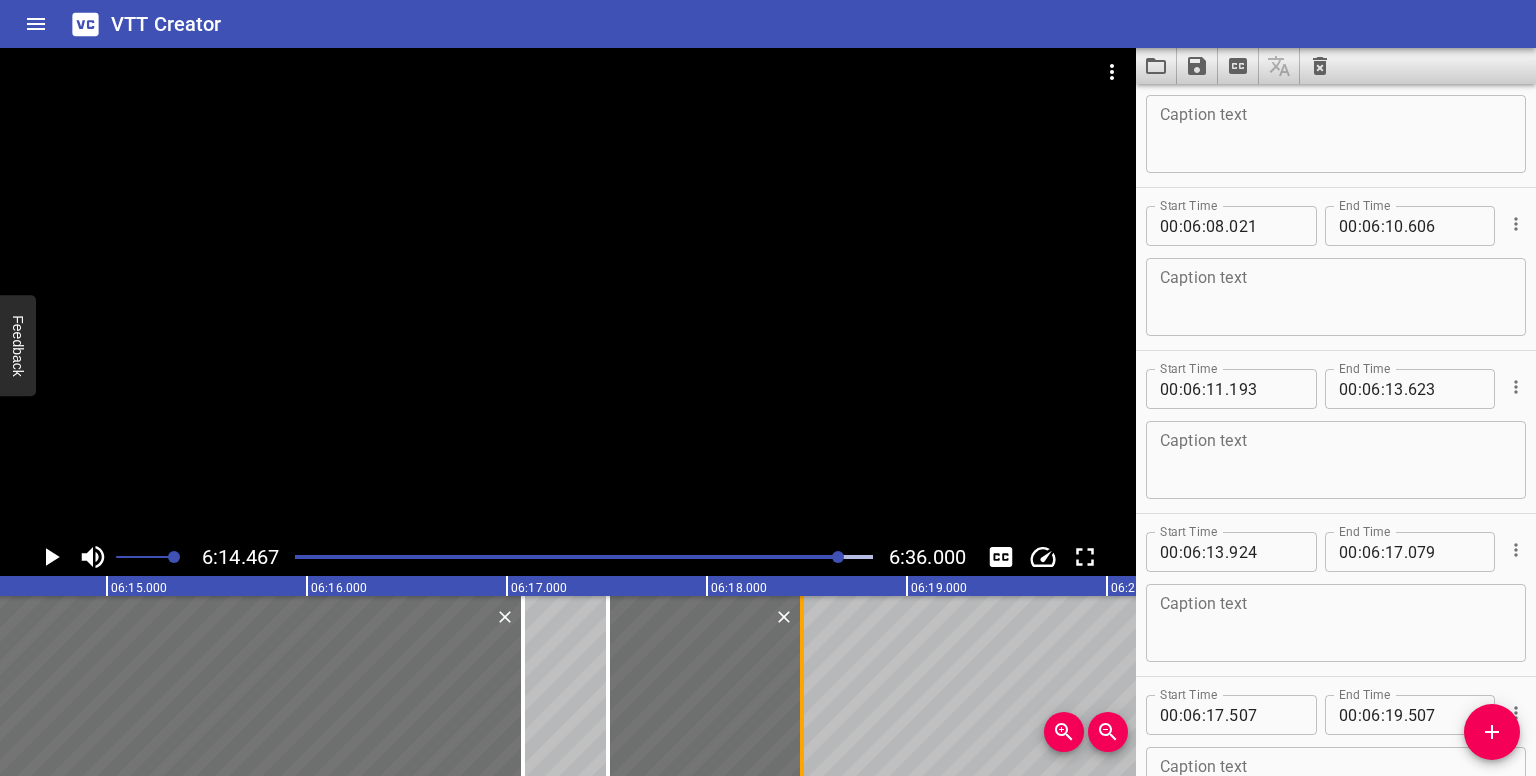drag, startPoint x: 1004, startPoint y: 686, endPoint x: 798, endPoint y: 712, distance: 207.6343 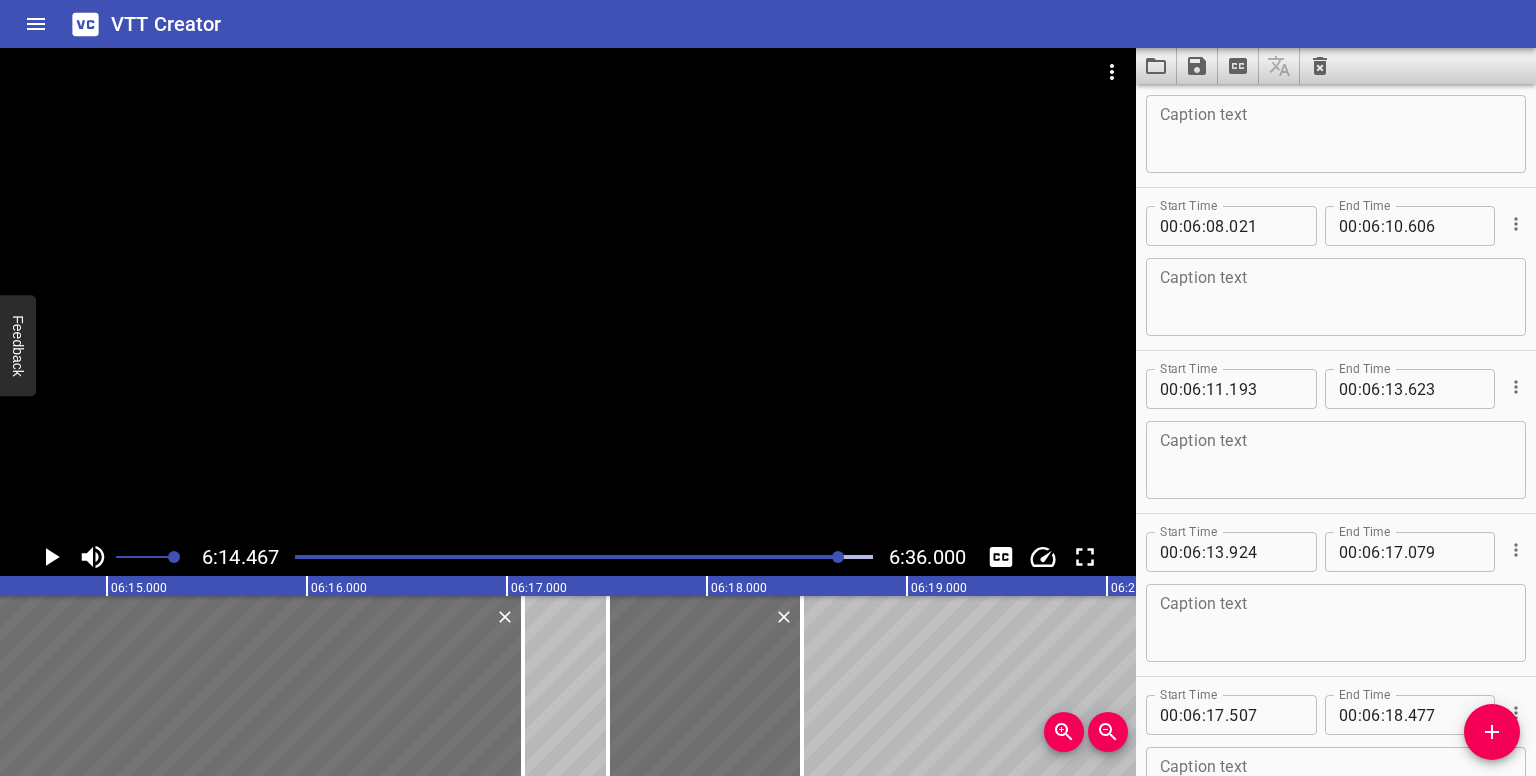 click at bounding box center (584, 557) 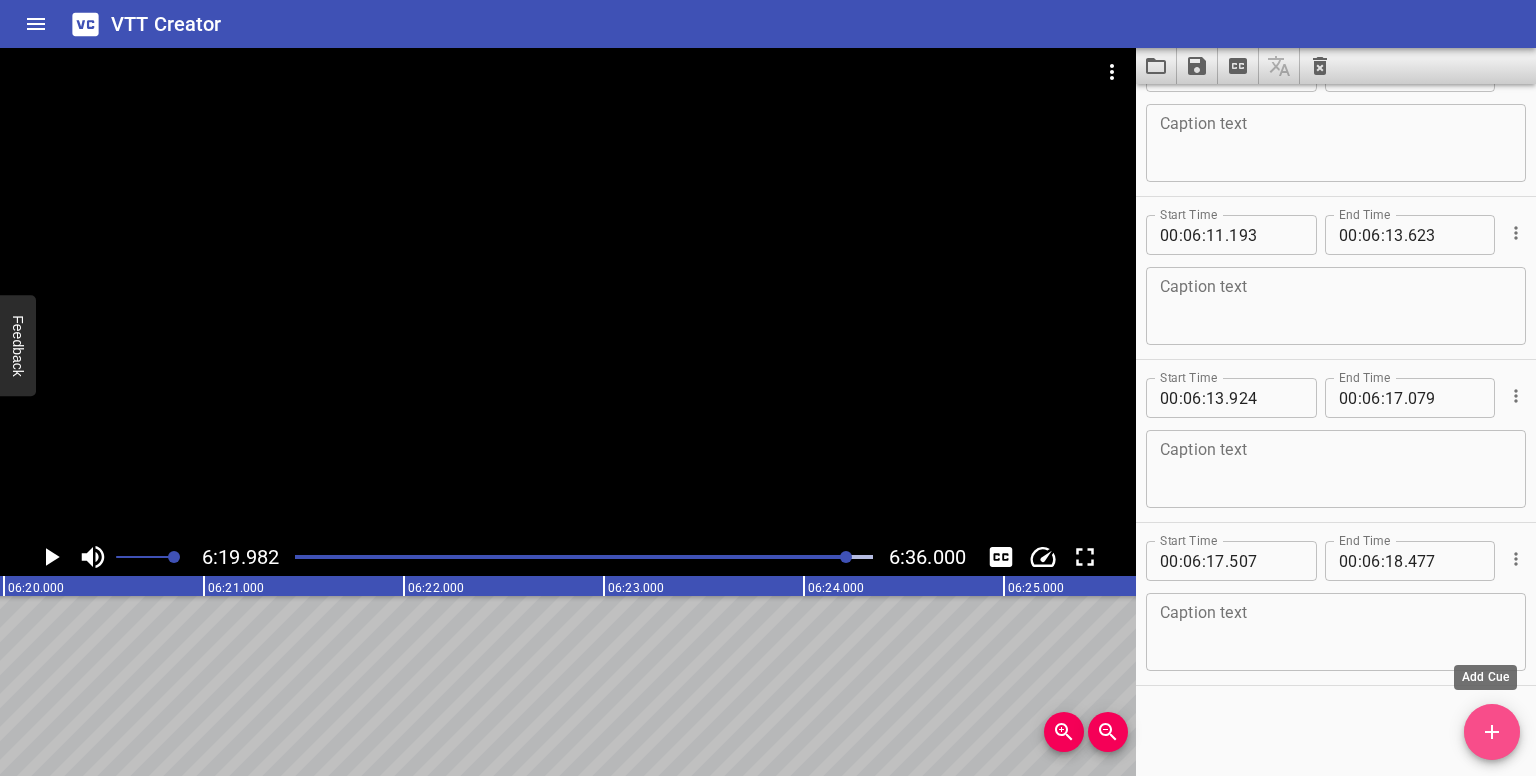 click 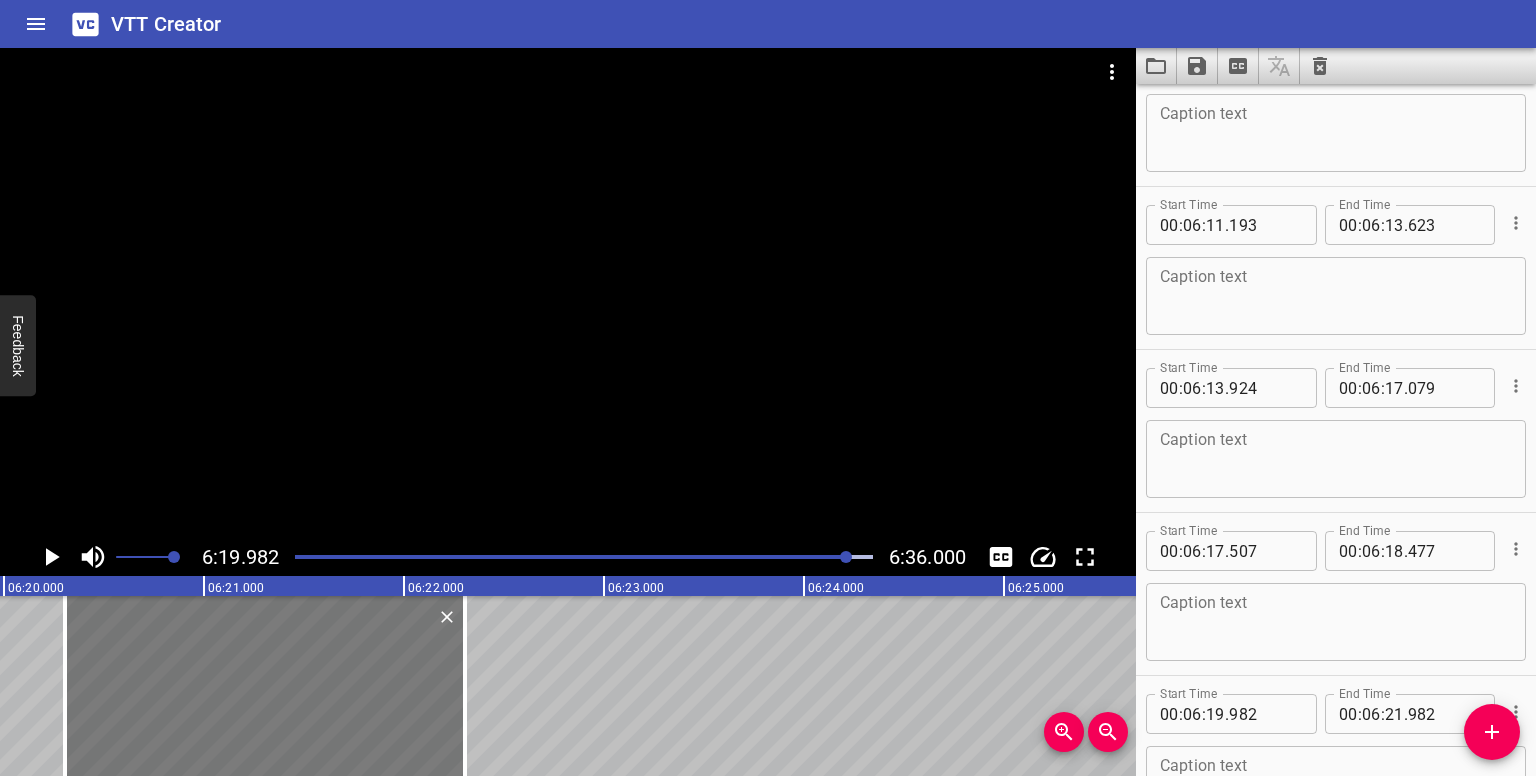 drag, startPoint x: 179, startPoint y: 672, endPoint x: 242, endPoint y: 669, distance: 63.07139 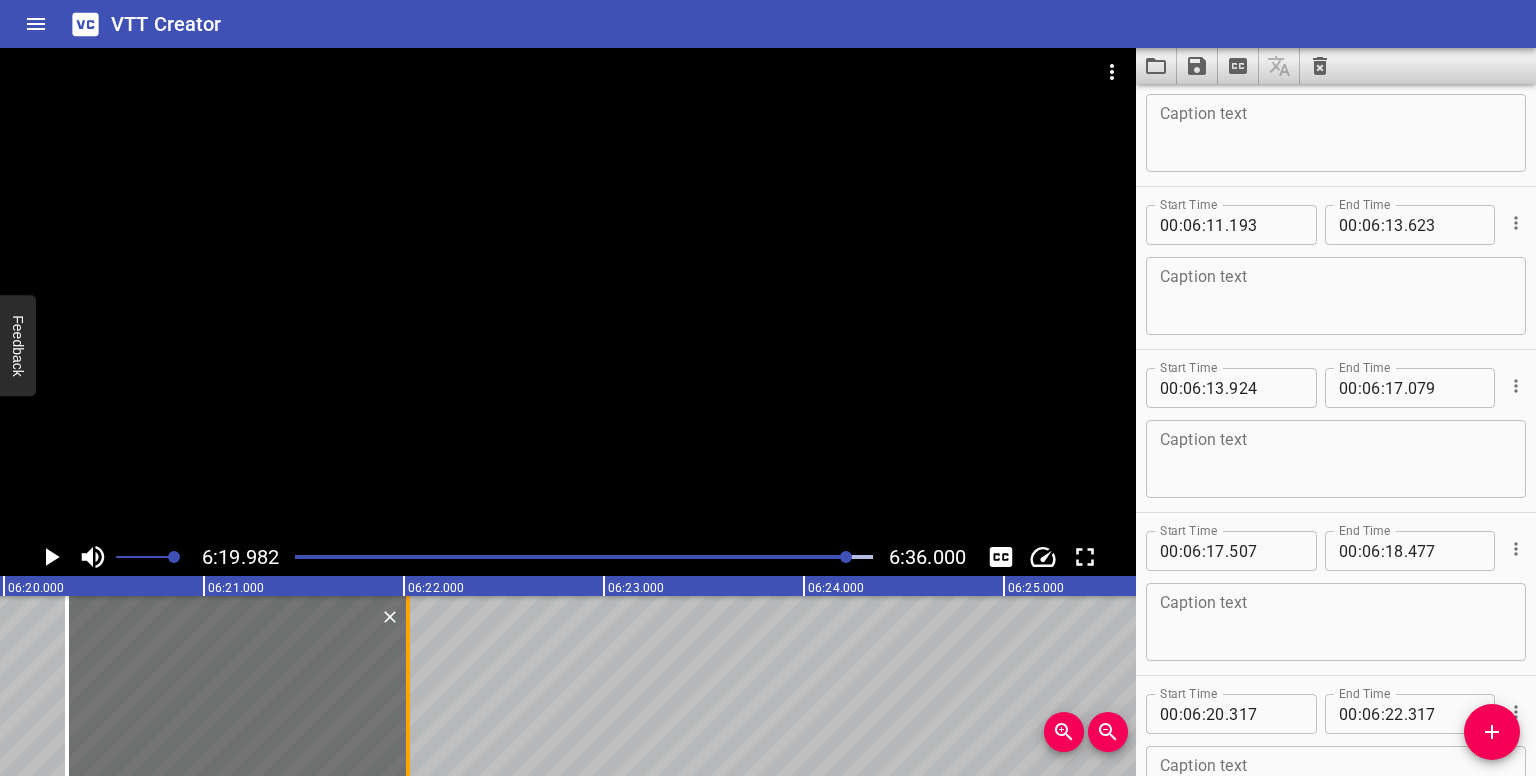 drag, startPoint x: 468, startPoint y: 702, endPoint x: 409, endPoint y: 708, distance: 59.3043 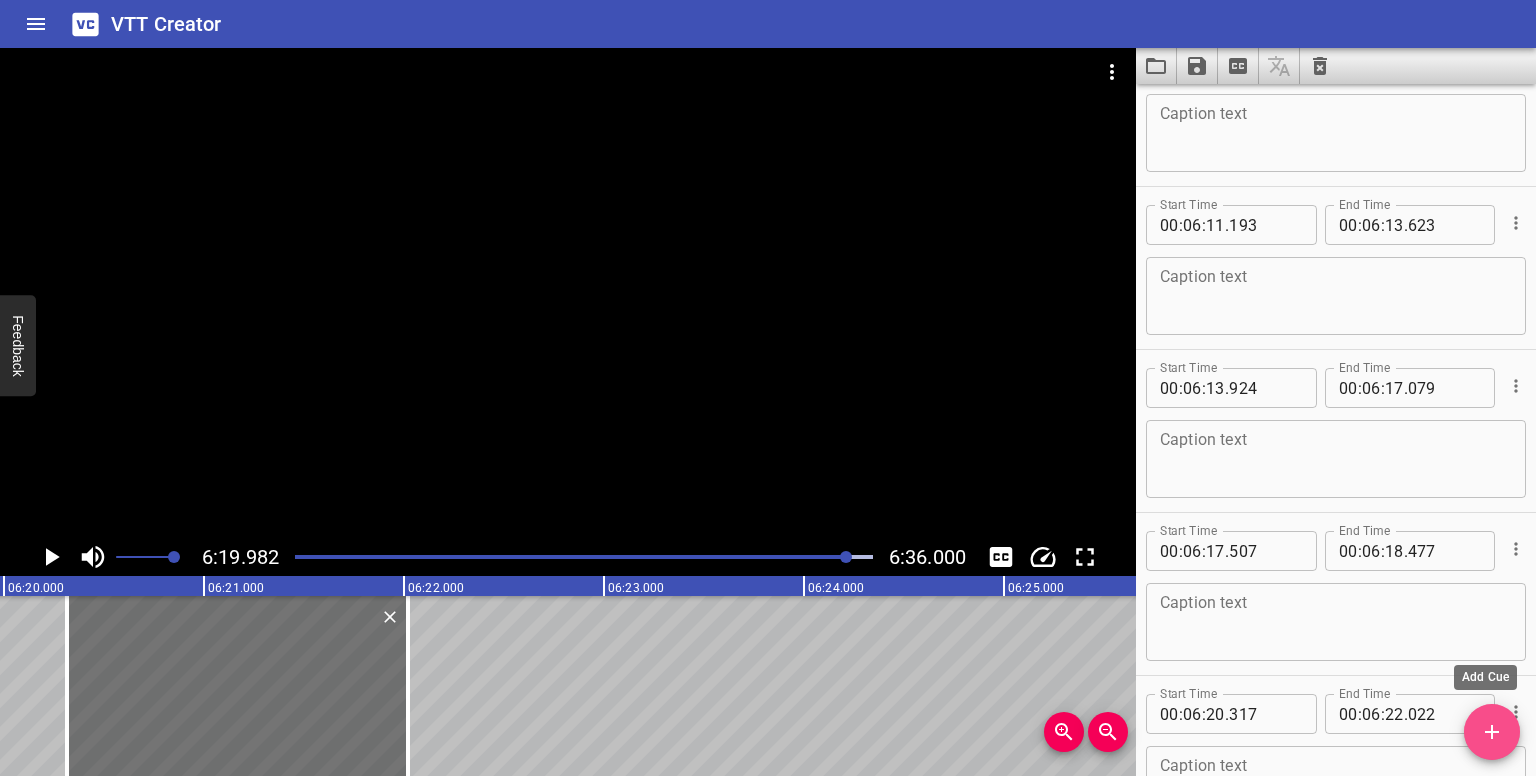click at bounding box center [1492, 732] 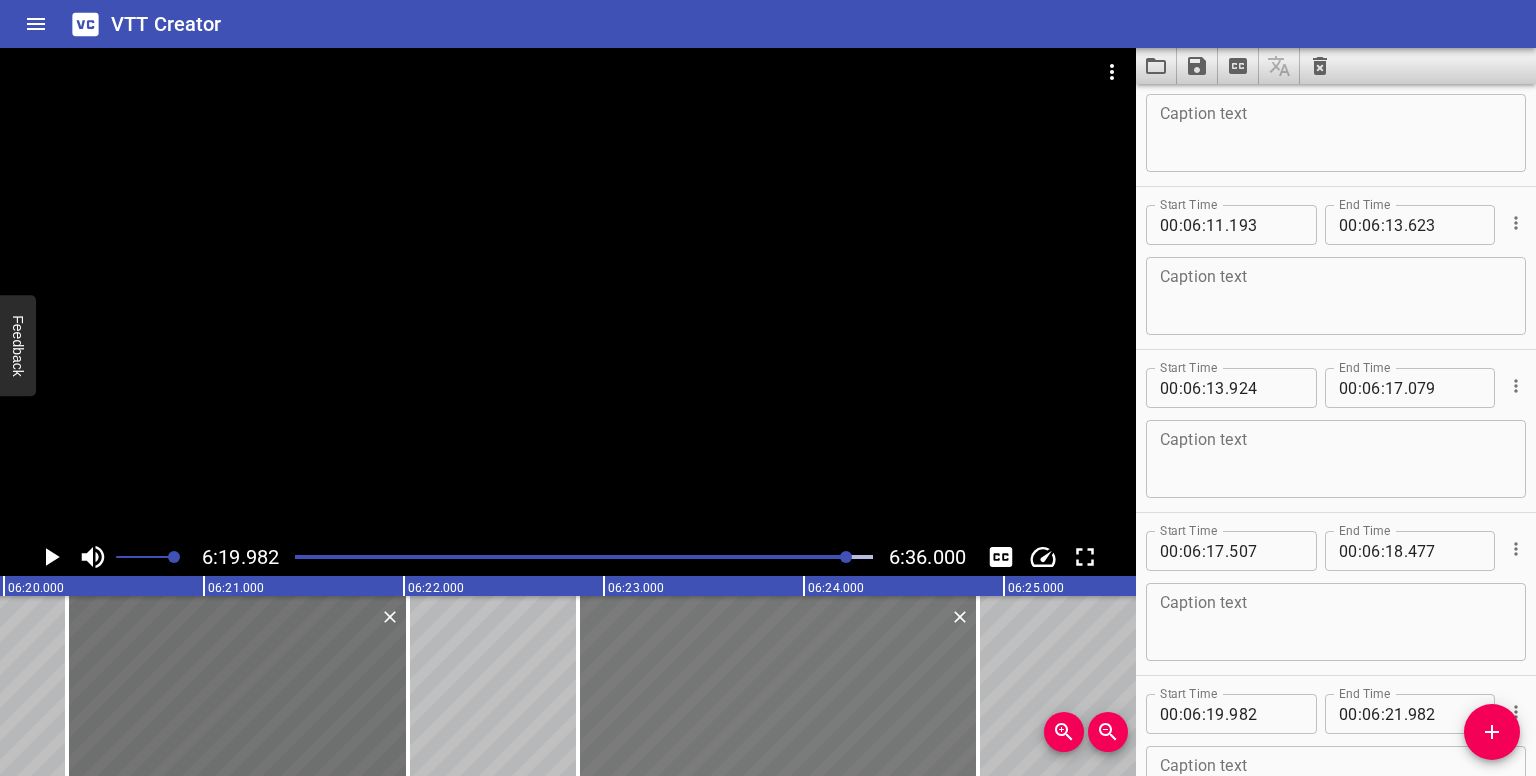 drag, startPoint x: 43, startPoint y: 659, endPoint x: 621, endPoint y: 626, distance: 578.9413 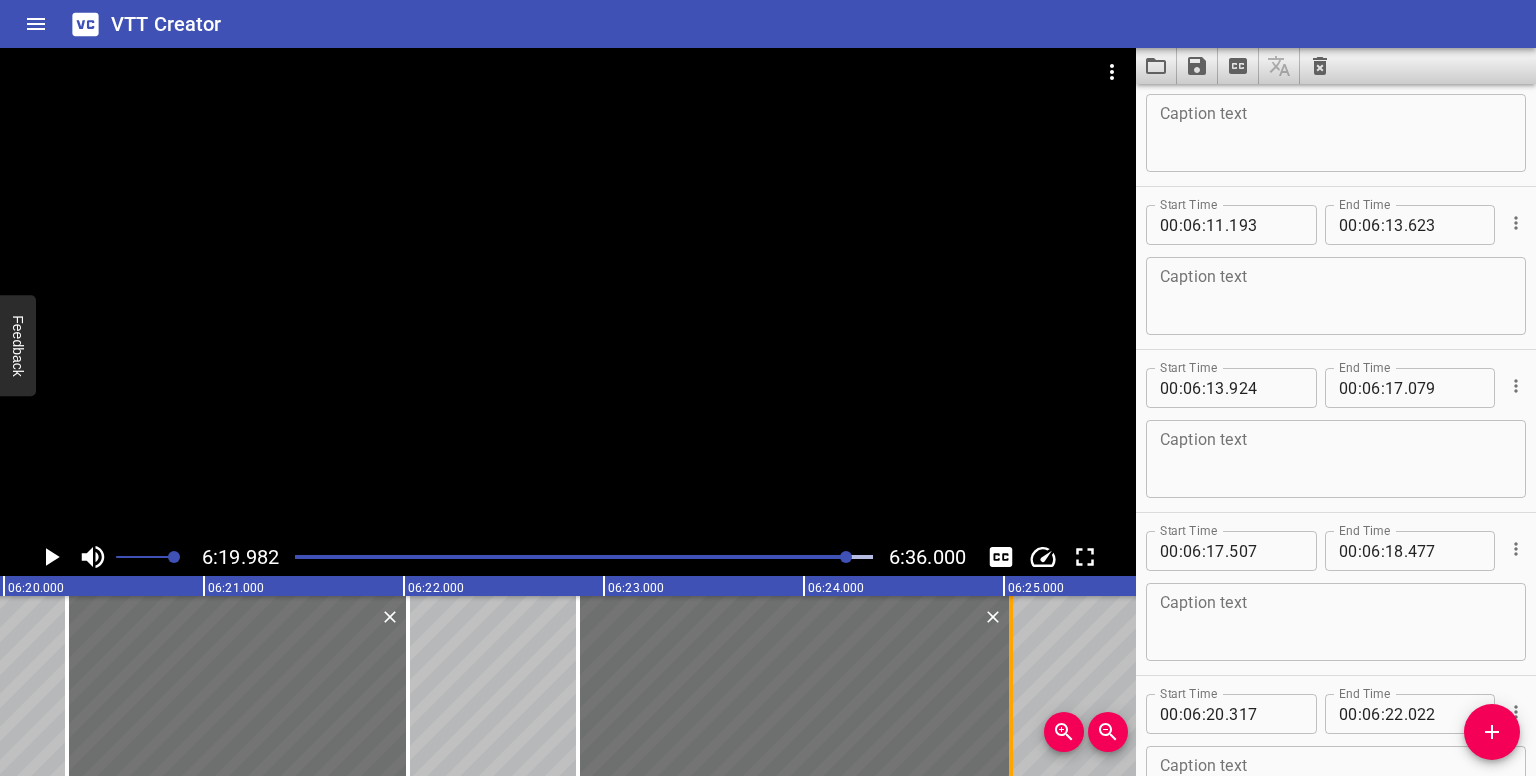 drag, startPoint x: 980, startPoint y: 702, endPoint x: 1017, endPoint y: 695, distance: 37.65634 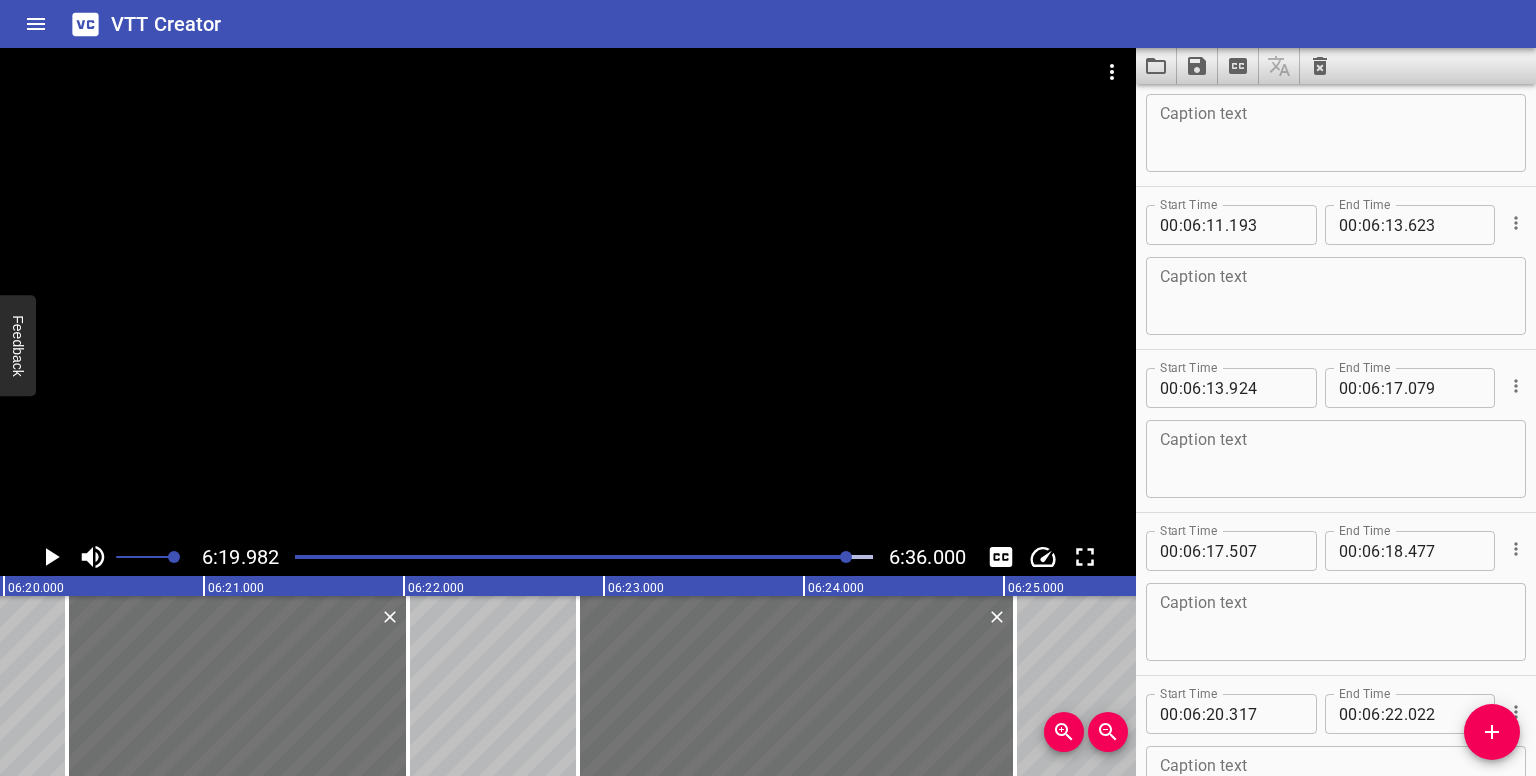 click at bounding box center [846, 557] 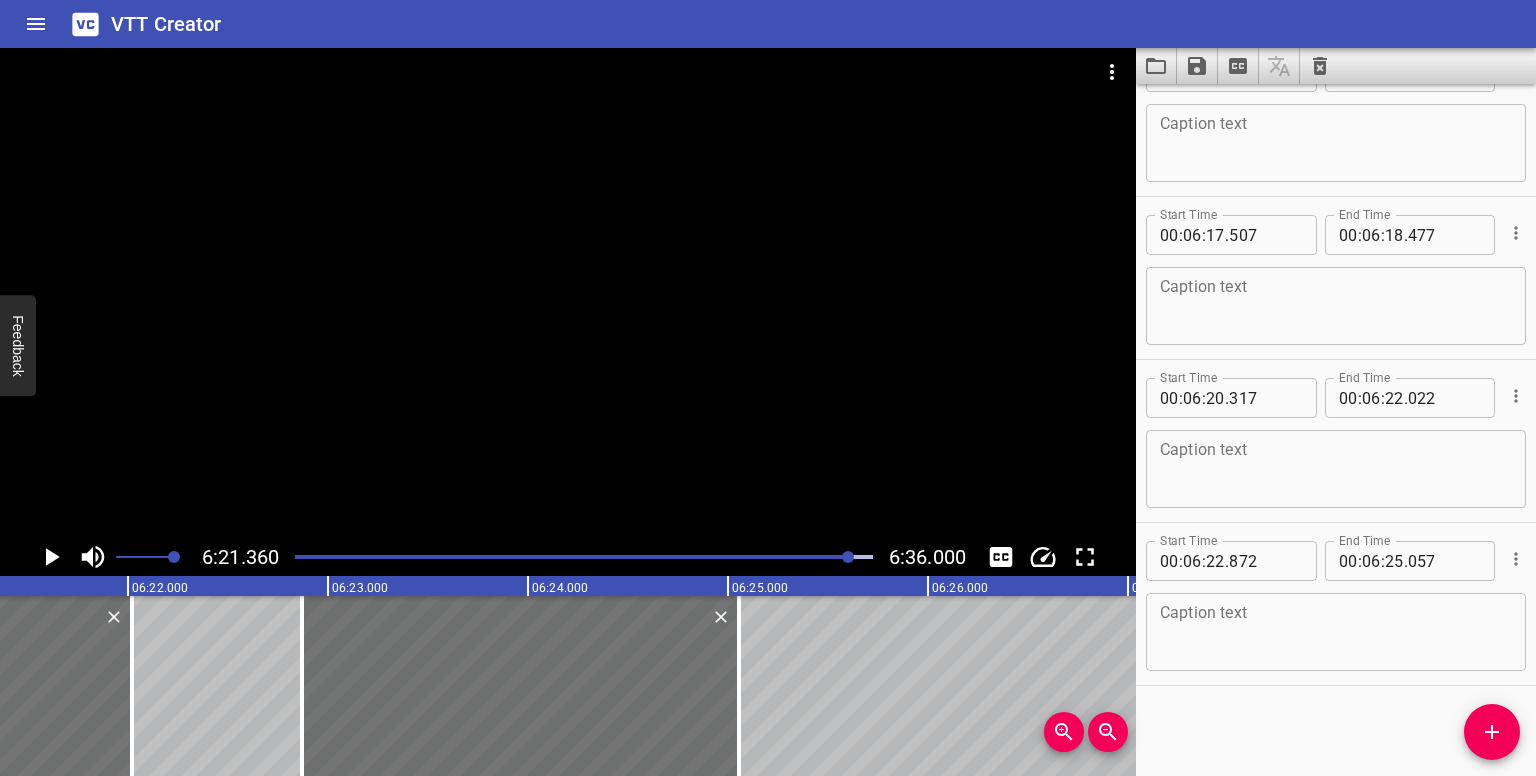 click at bounding box center [848, 557] 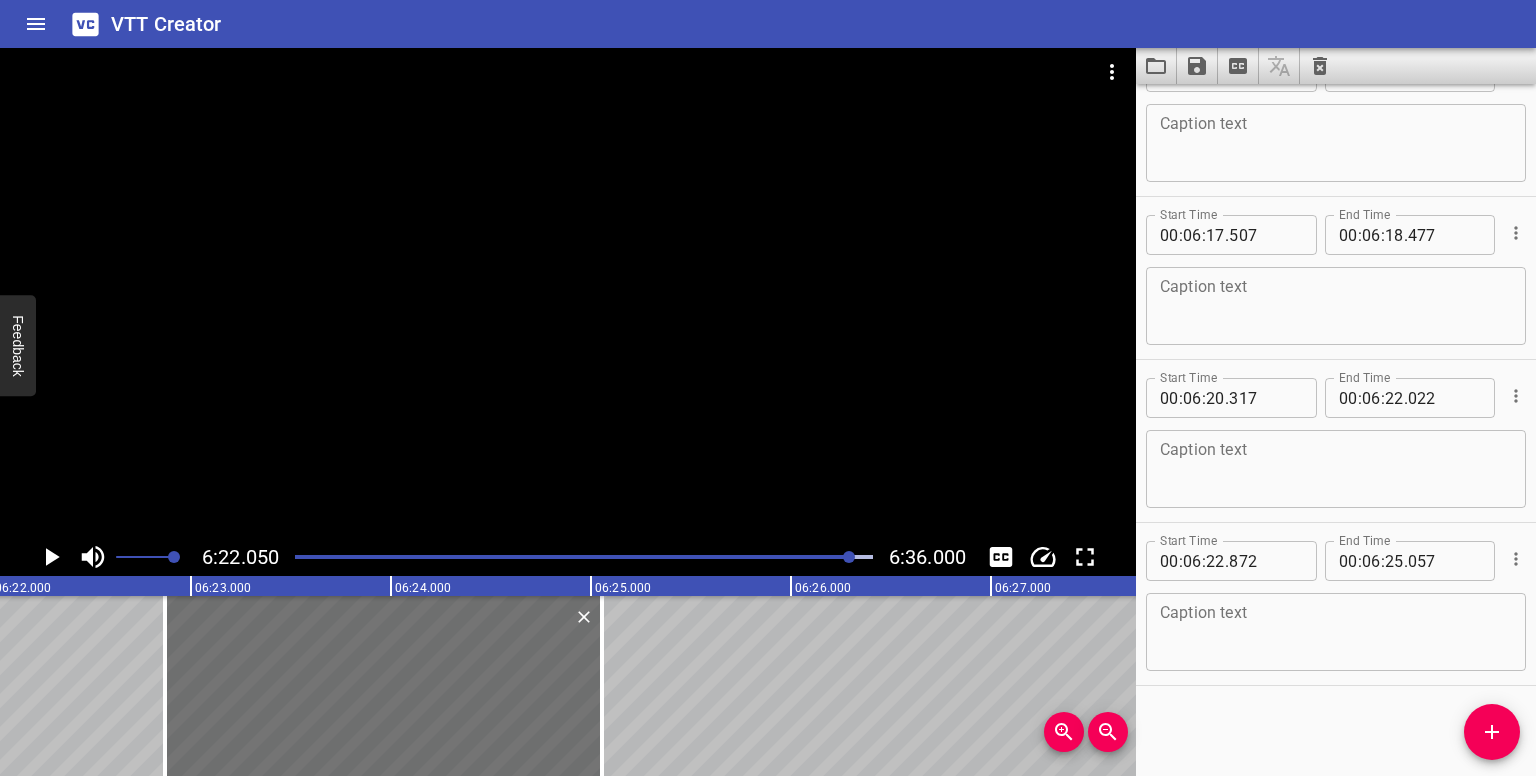 click at bounding box center (584, 557) 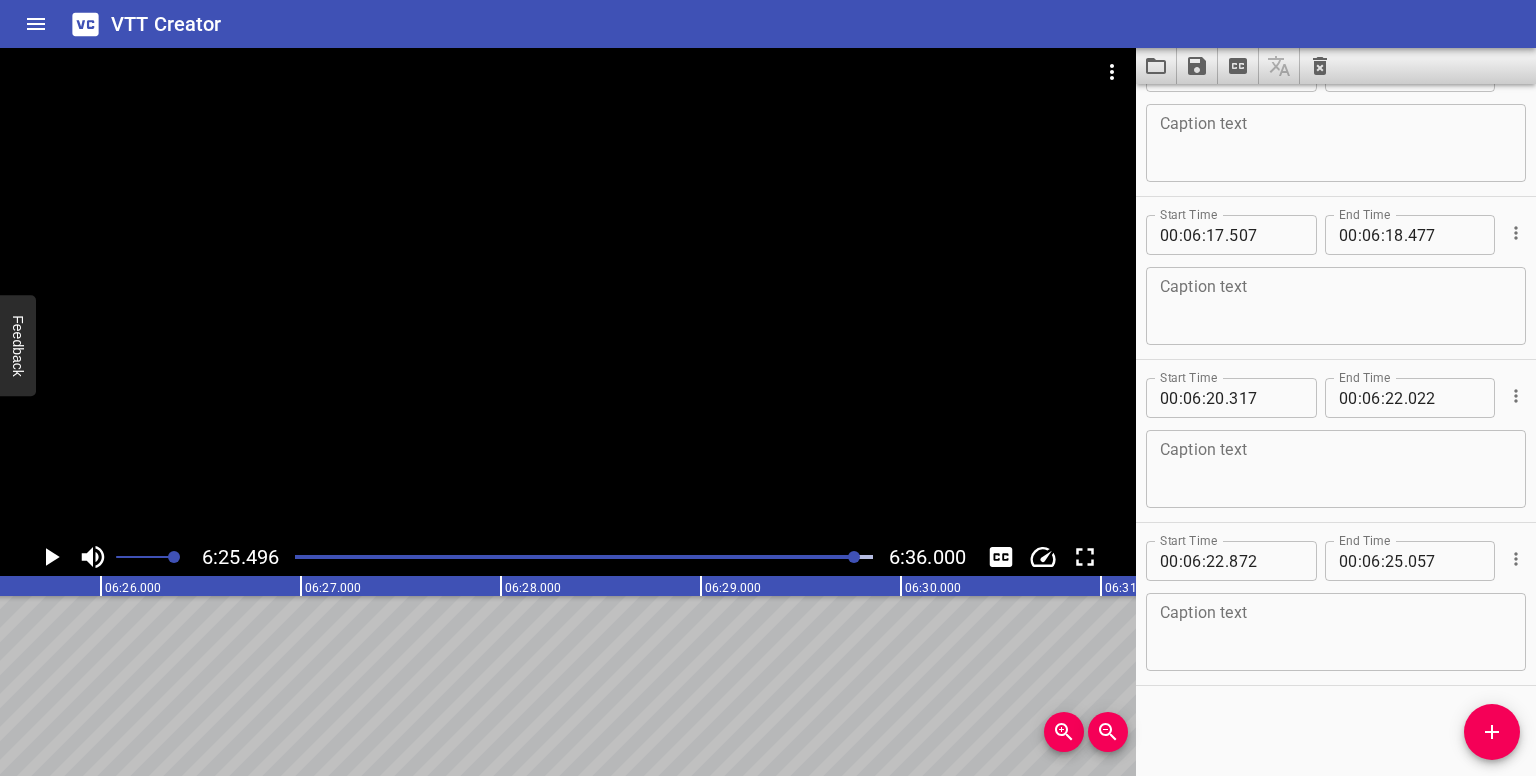 drag, startPoint x: 1509, startPoint y: 733, endPoint x: 1176, endPoint y: 676, distance: 337.84317 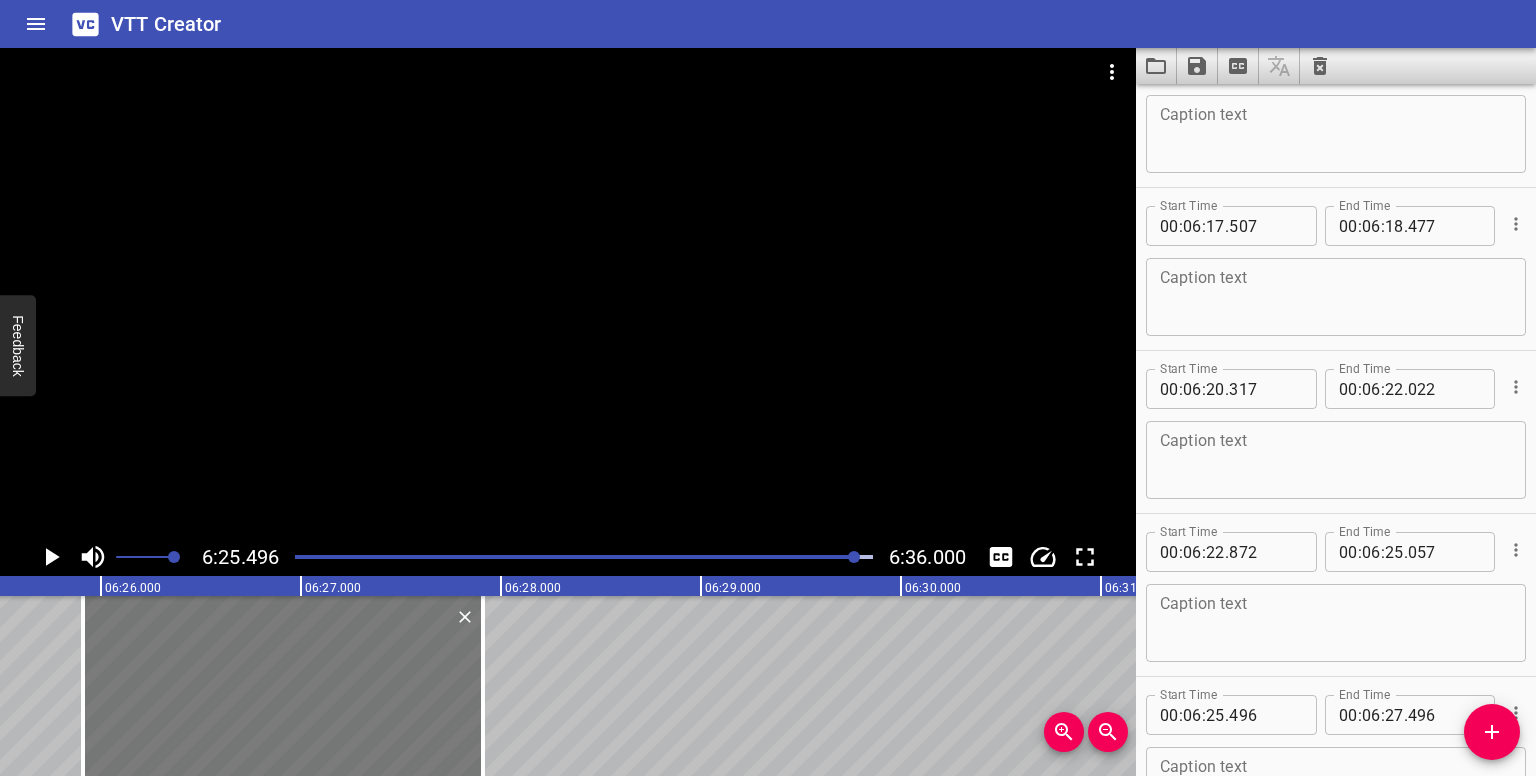 drag, startPoint x: 204, startPoint y: 685, endPoint x: 248, endPoint y: 677, distance: 44.72136 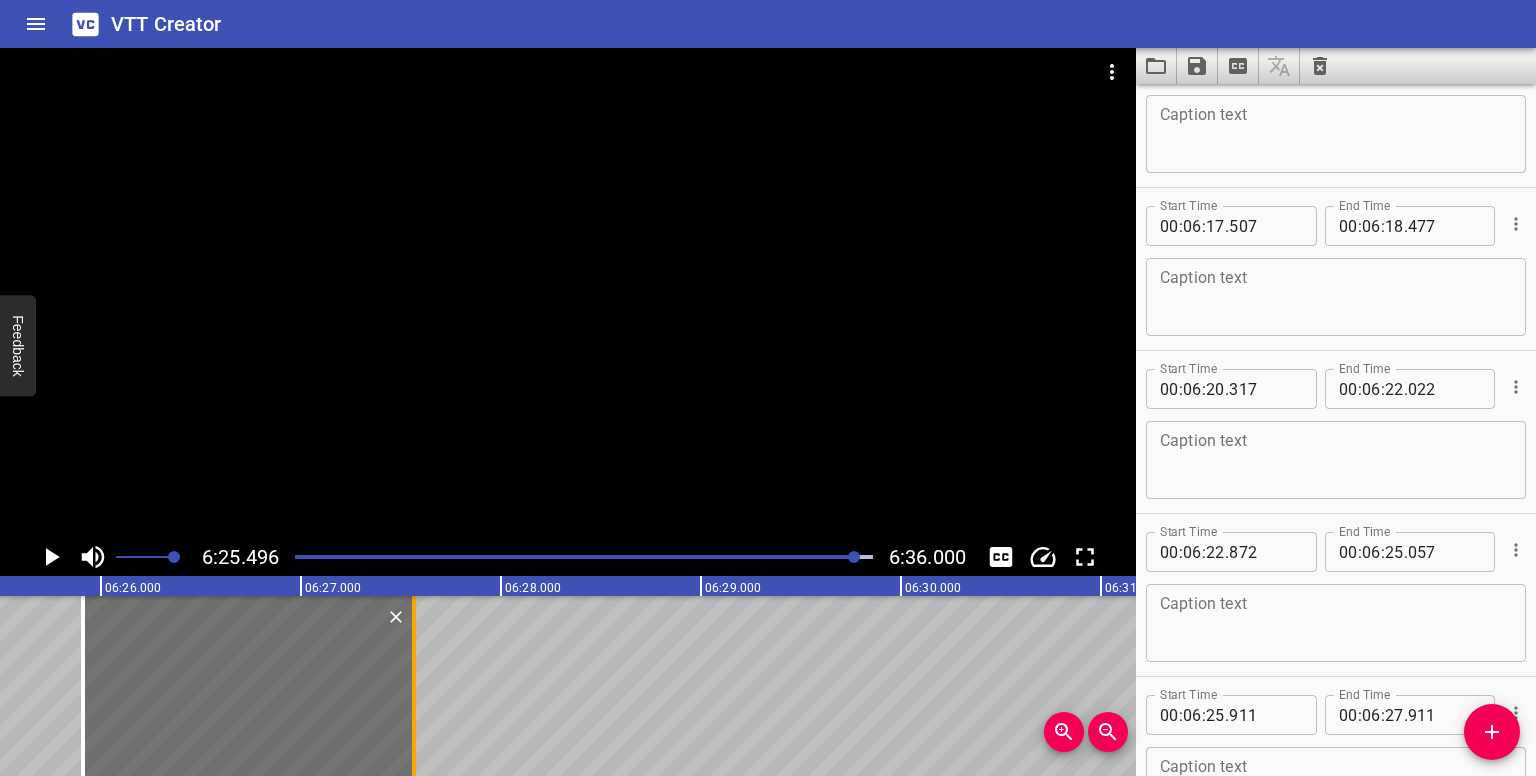 drag, startPoint x: 487, startPoint y: 698, endPoint x: 420, endPoint y: 707, distance: 67.601776 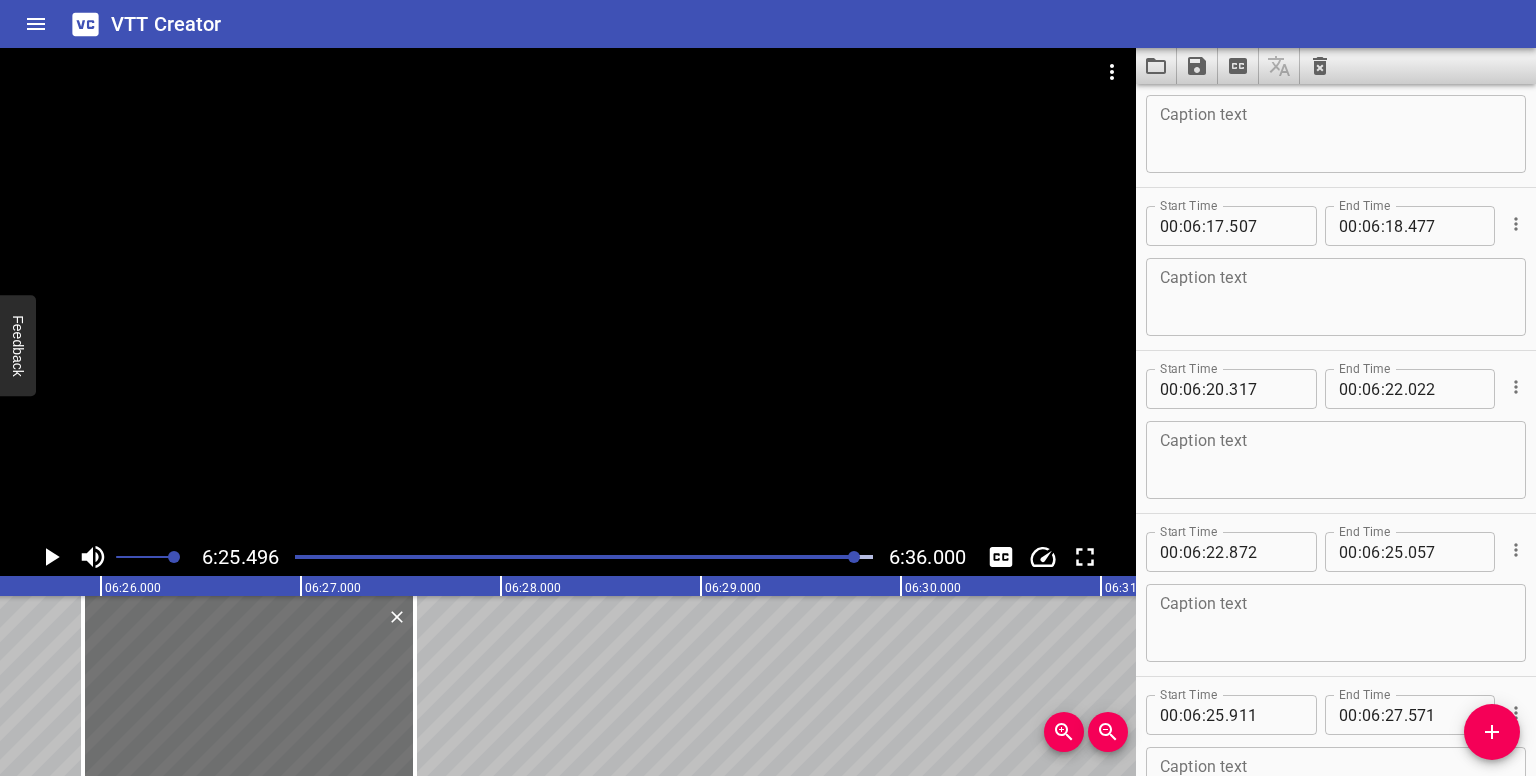 drag, startPoint x: 1477, startPoint y: 721, endPoint x: 1488, endPoint y: 728, distance: 13.038404 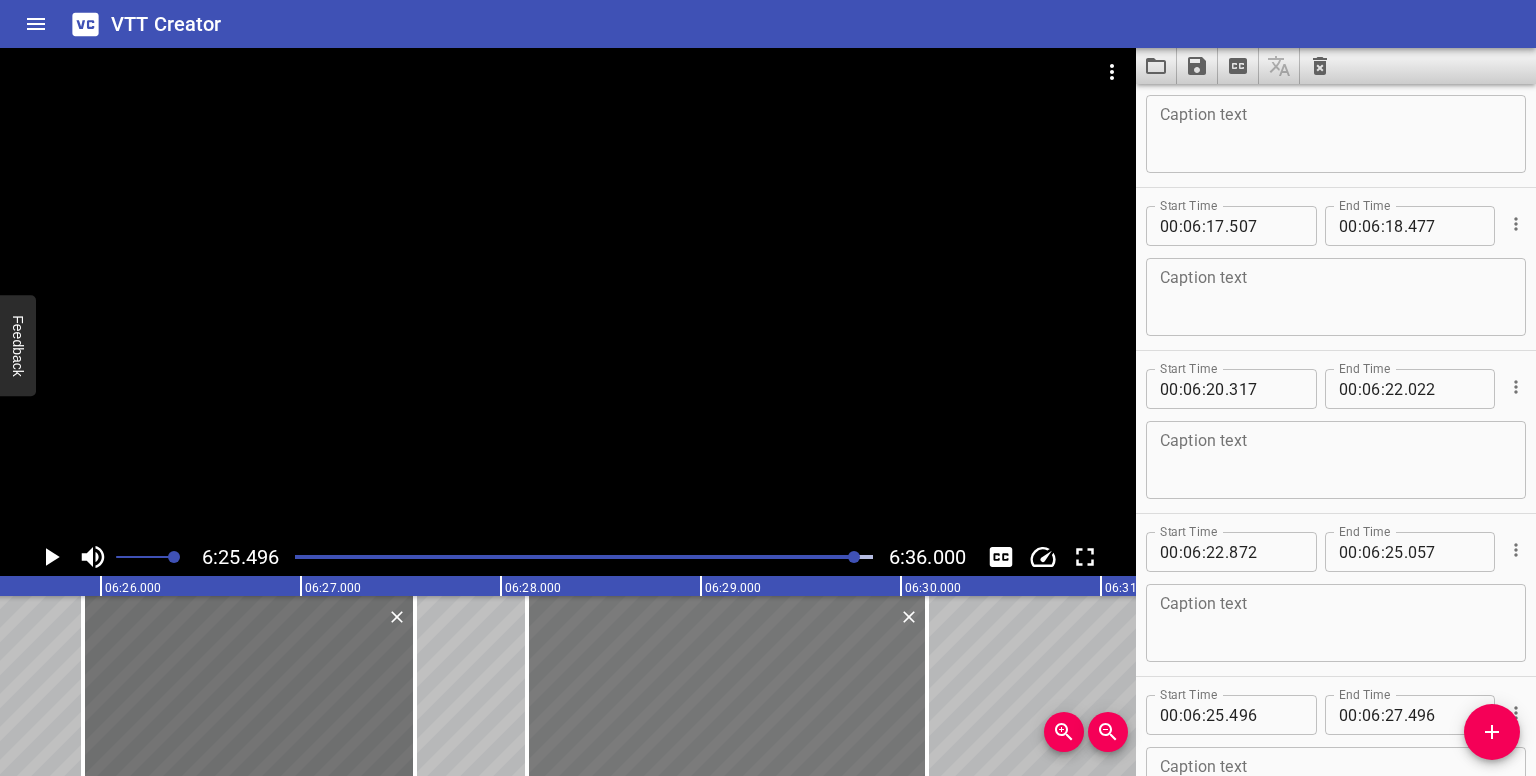 drag, startPoint x: 41, startPoint y: 677, endPoint x: 567, endPoint y: 680, distance: 526.00854 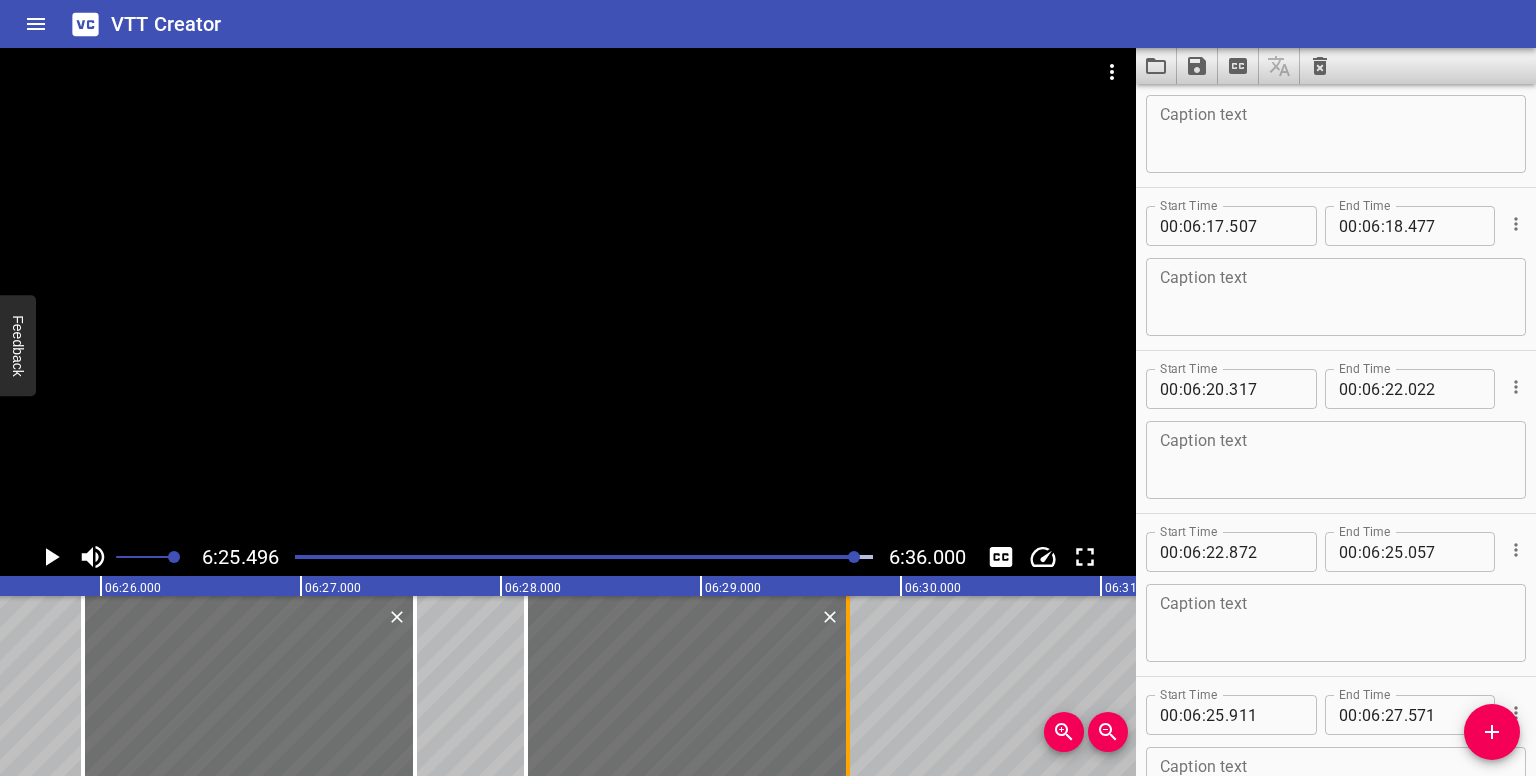 drag, startPoint x: 929, startPoint y: 714, endPoint x: 851, endPoint y: 697, distance: 79.83107 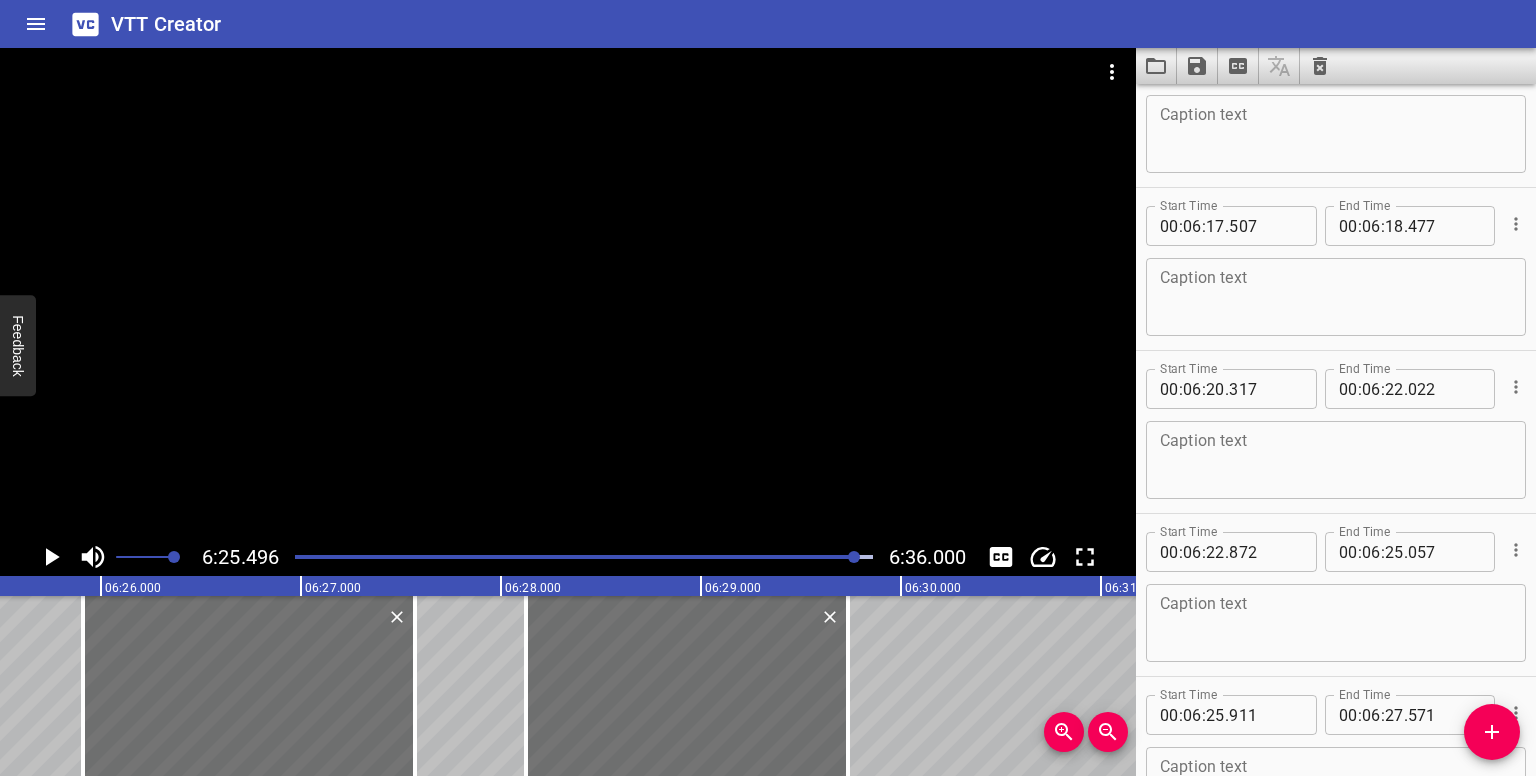 click at bounding box center [584, 557] 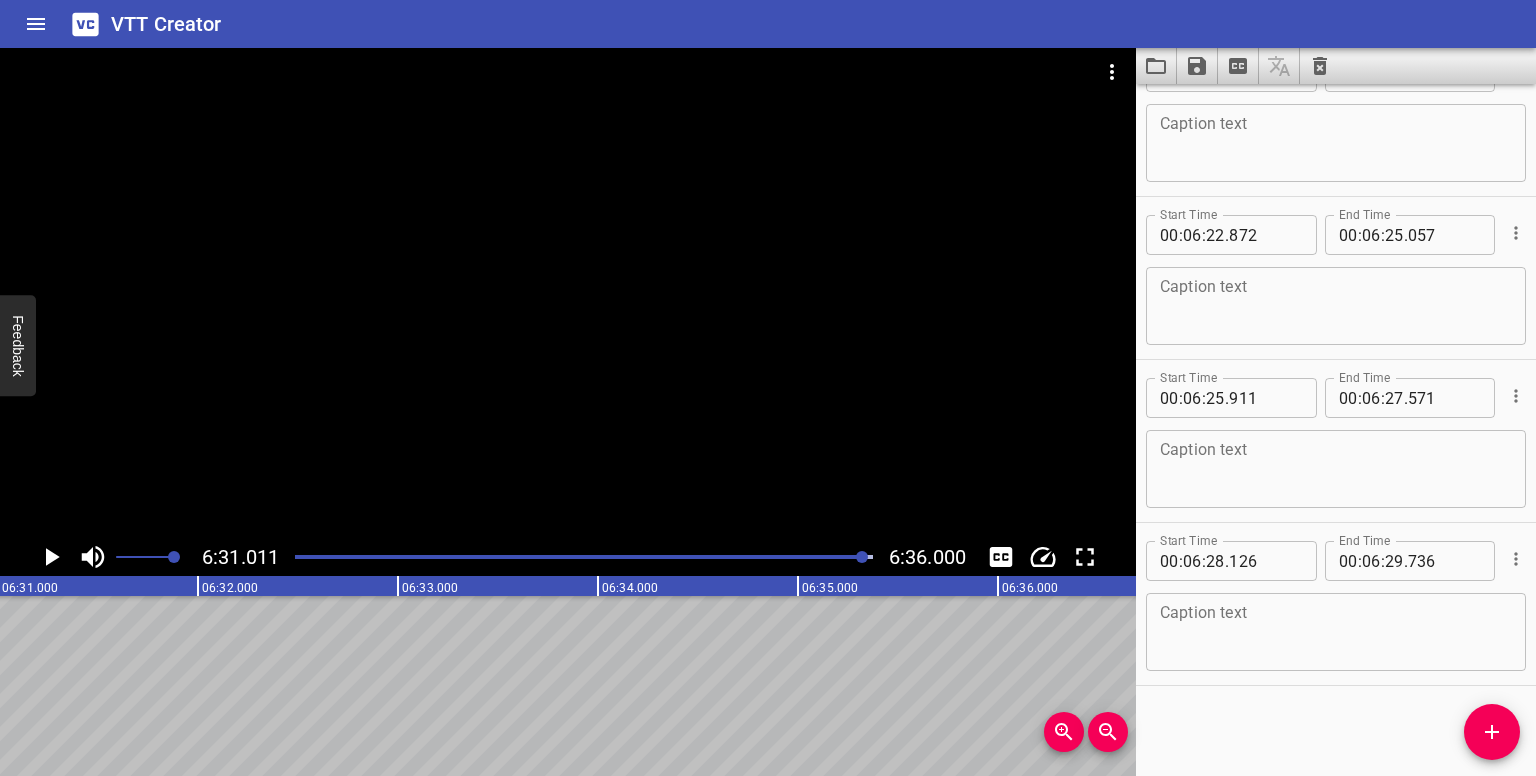 click at bounding box center [862, 557] 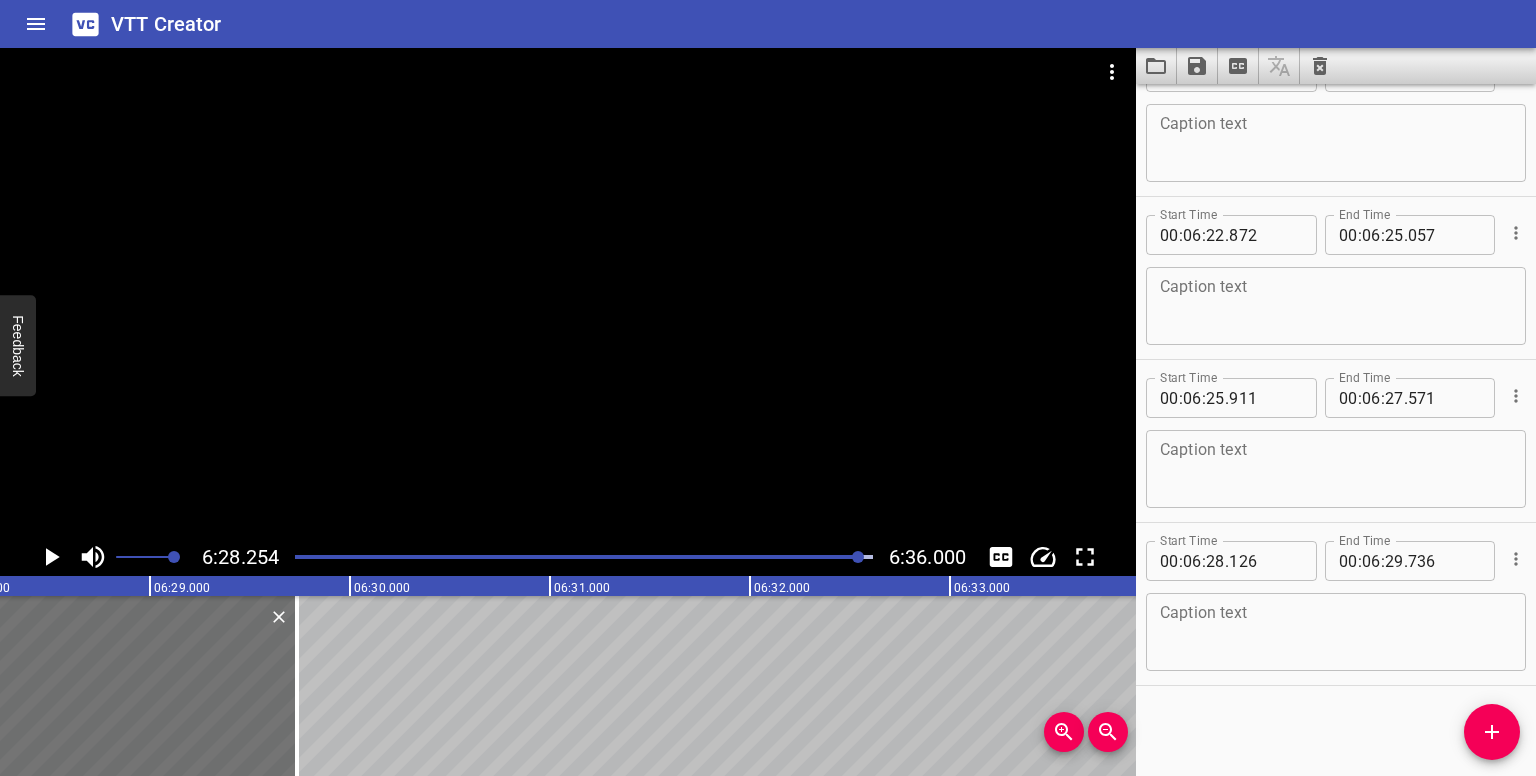 click 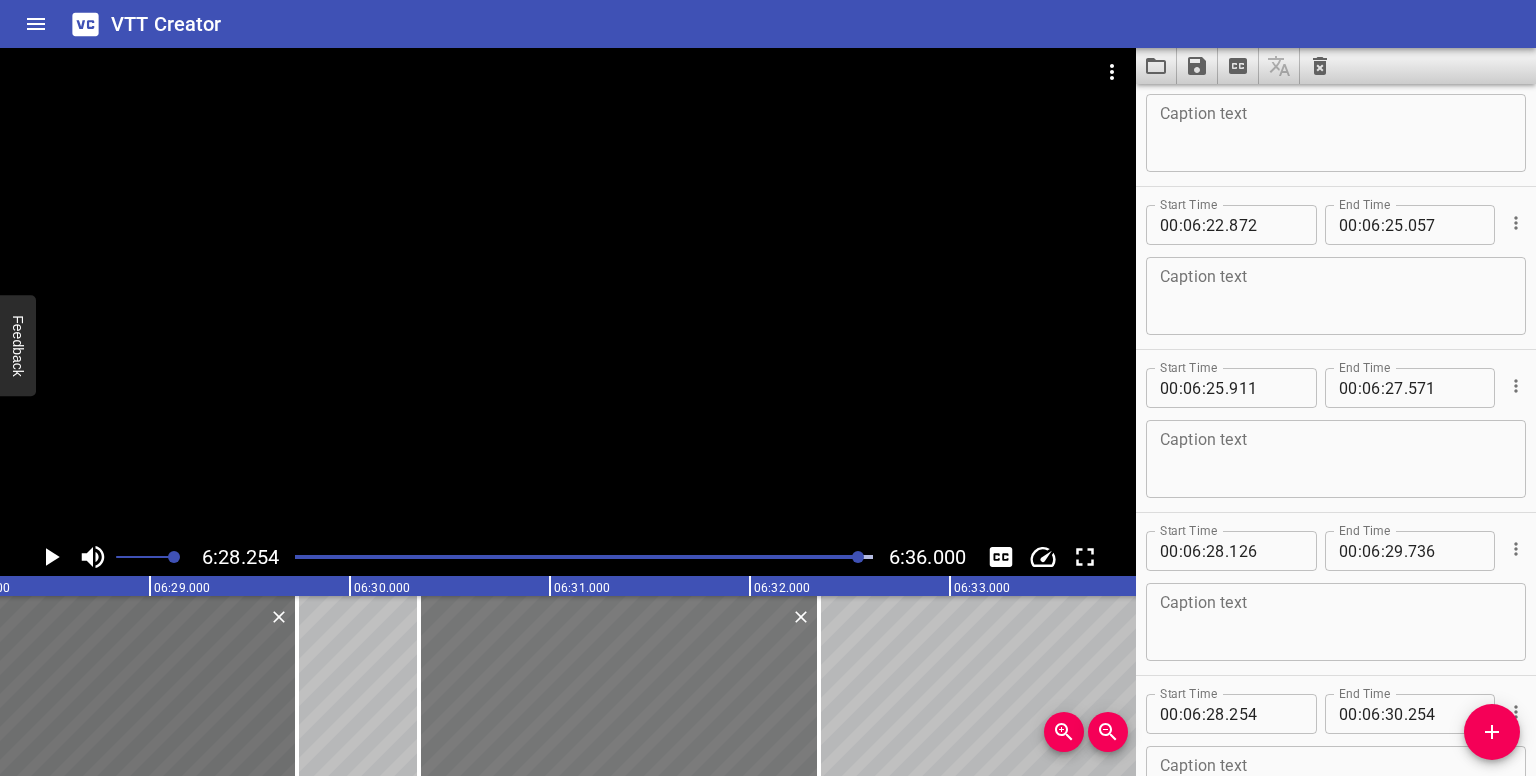 drag, startPoint x: 350, startPoint y: 675, endPoint x: 768, endPoint y: 661, distance: 418.23438 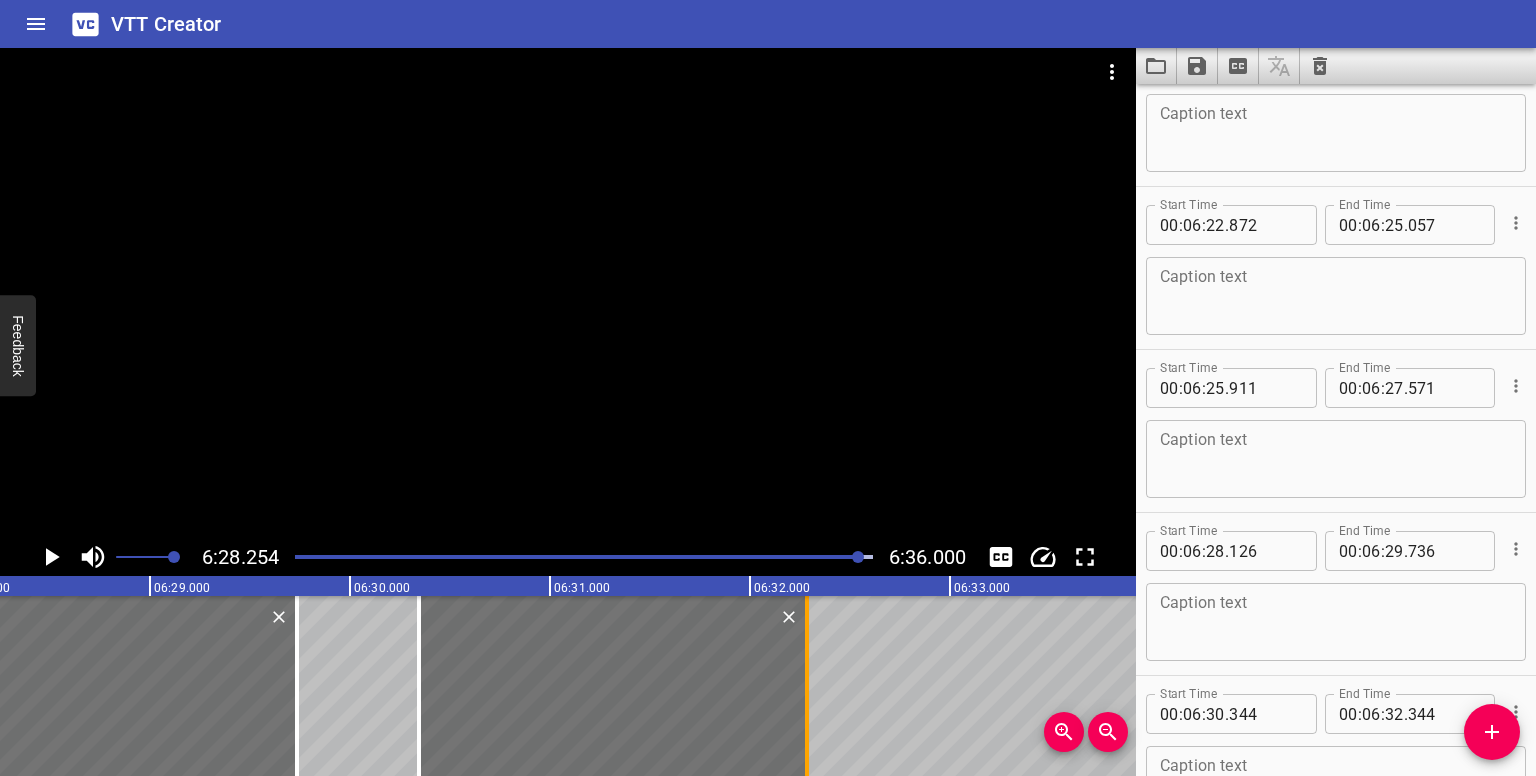 click at bounding box center (807, 686) 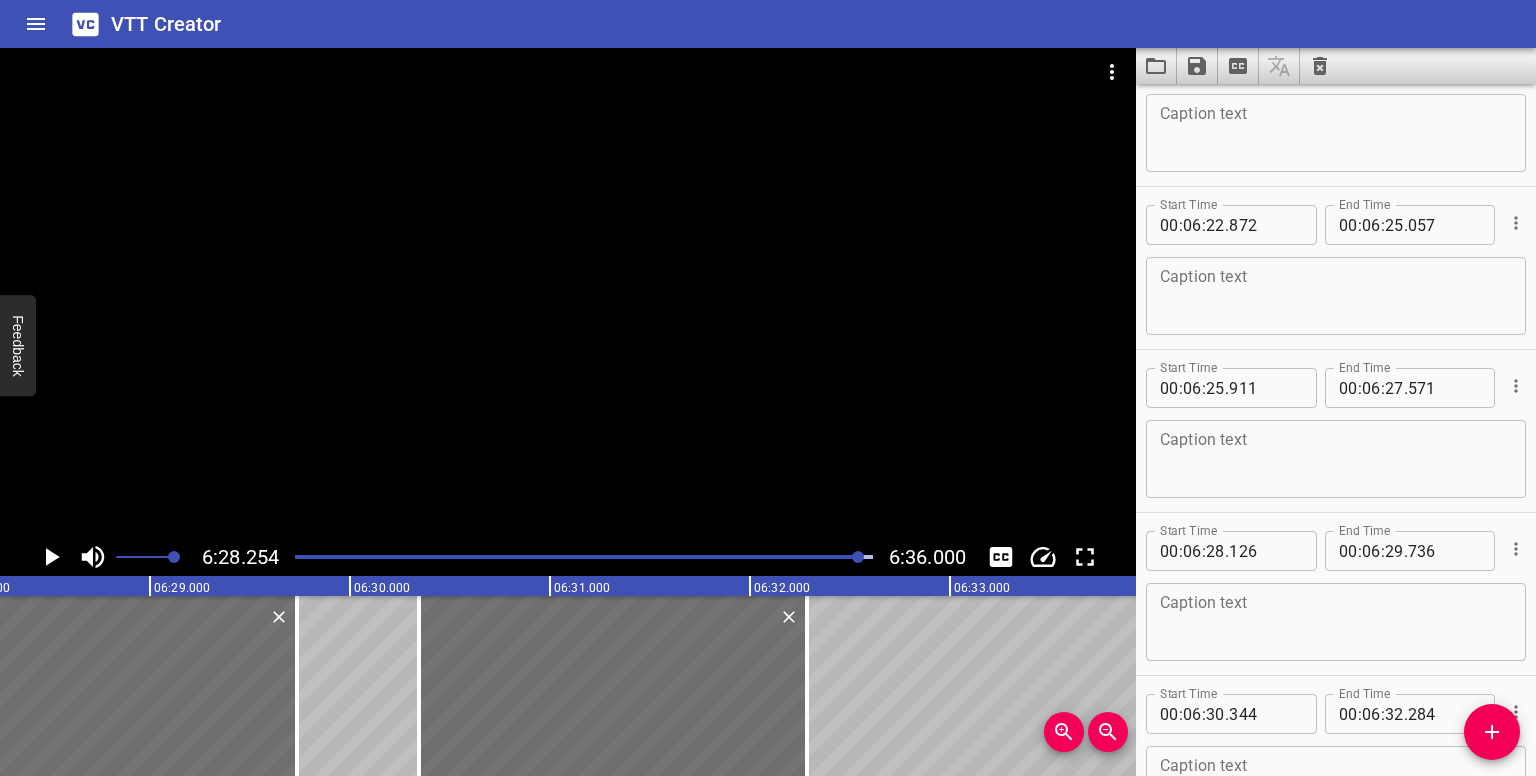 click at bounding box center [858, 557] 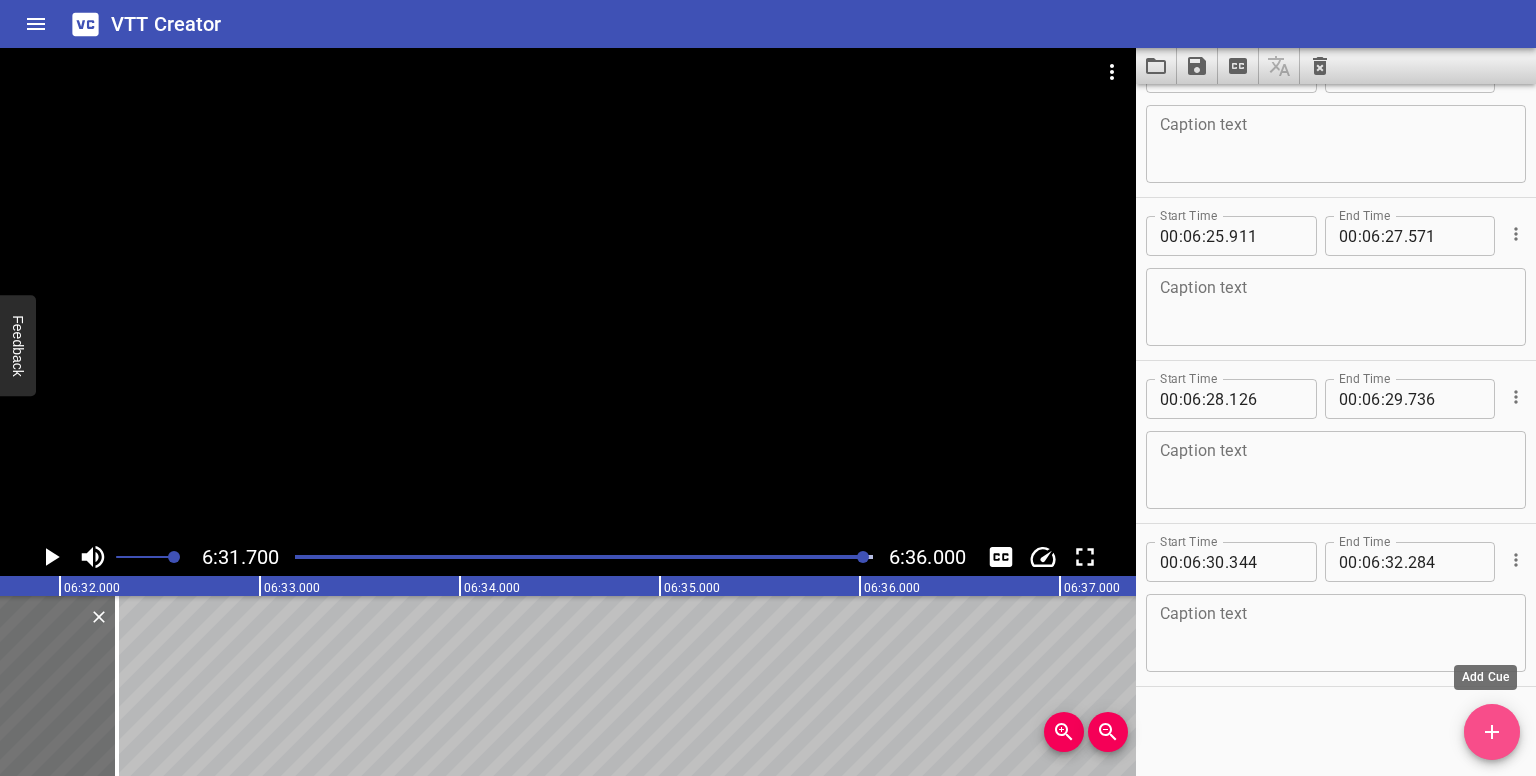 drag, startPoint x: 1476, startPoint y: 730, endPoint x: 942, endPoint y: 677, distance: 536.6237 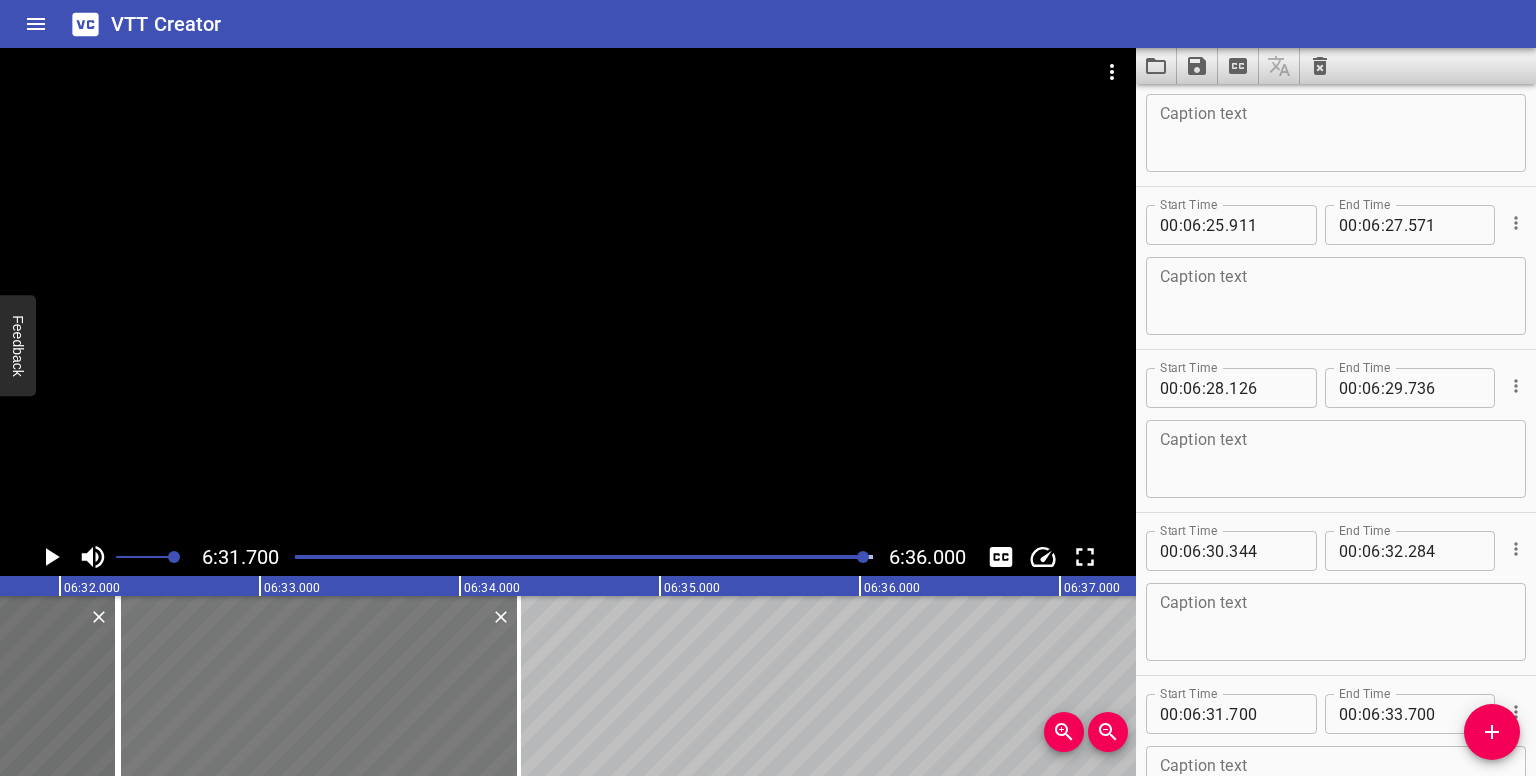 drag, startPoint x: 324, startPoint y: 676, endPoint x: 383, endPoint y: 668, distance: 59.5399 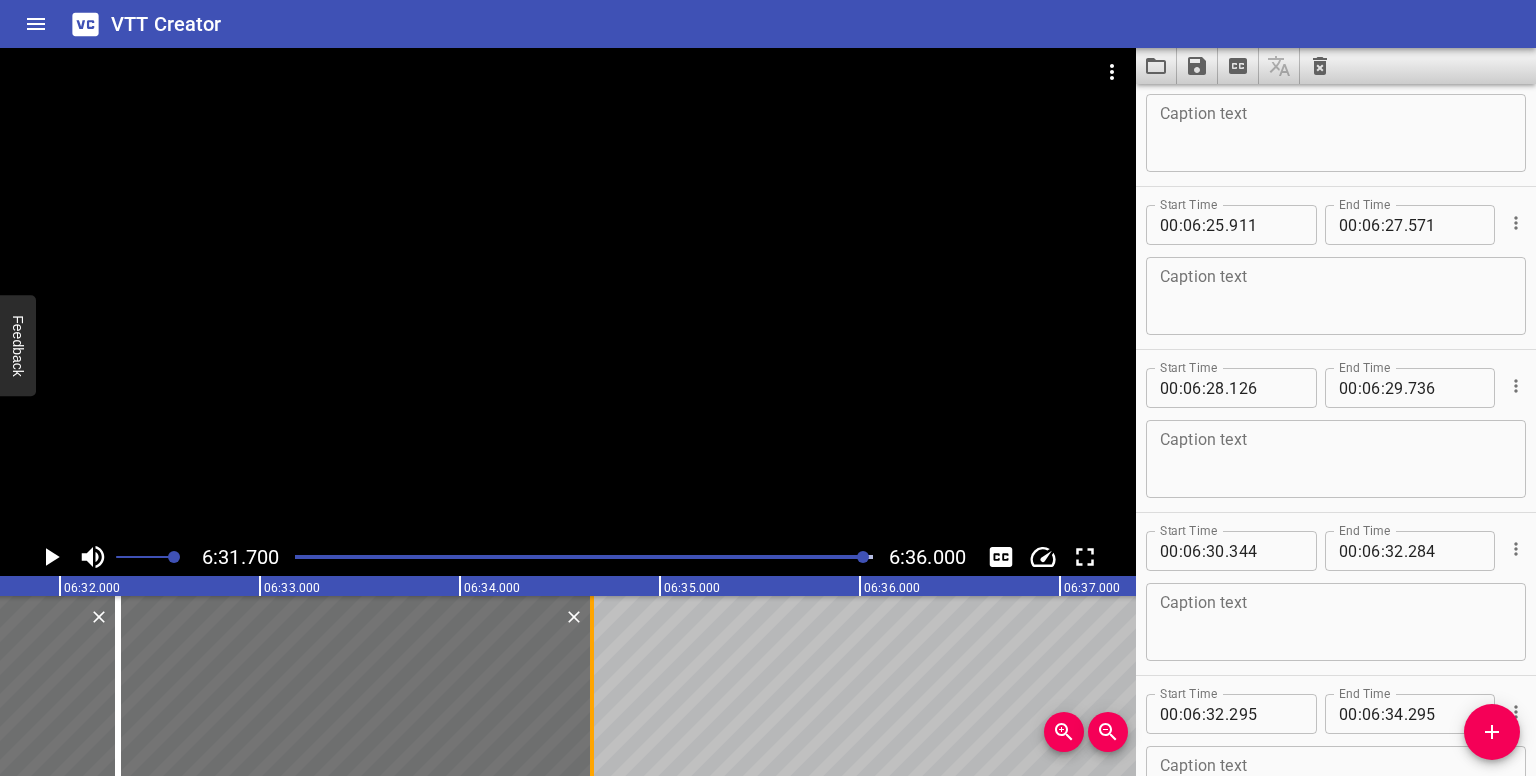 drag, startPoint x: 519, startPoint y: 689, endPoint x: 592, endPoint y: 700, distance: 73.82411 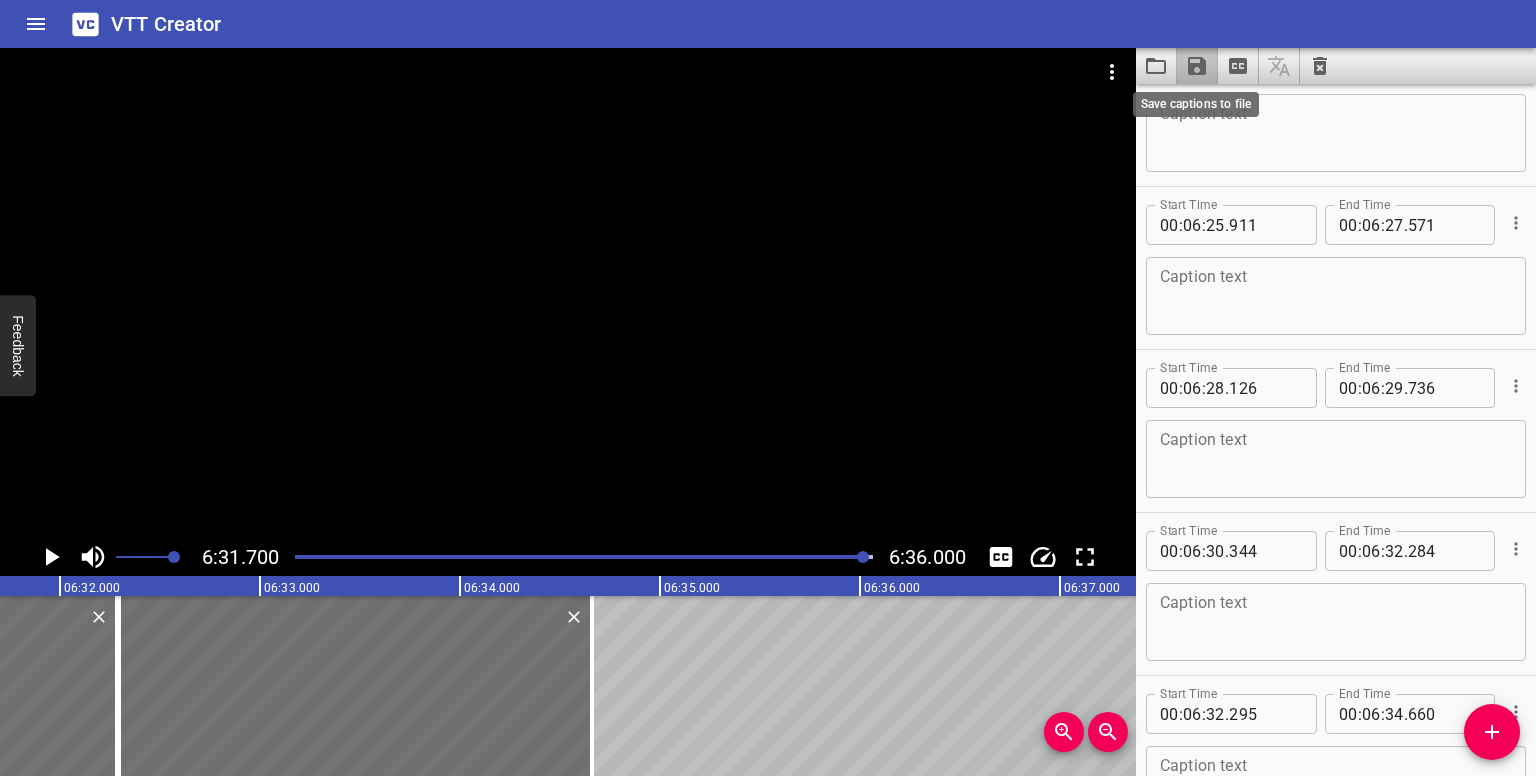 click 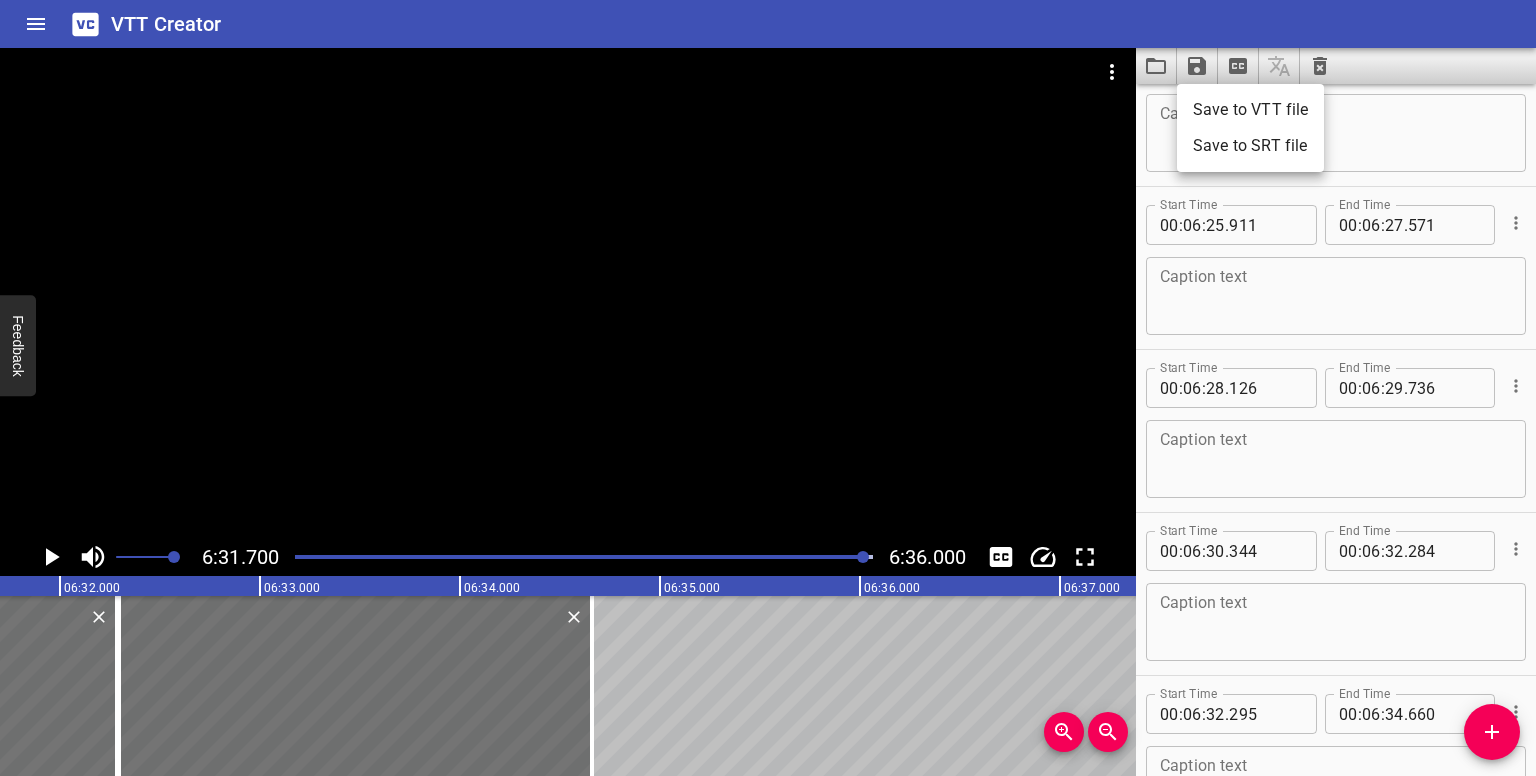 drag, startPoint x: 1241, startPoint y: 114, endPoint x: 1234, endPoint y: 102, distance: 13.892444 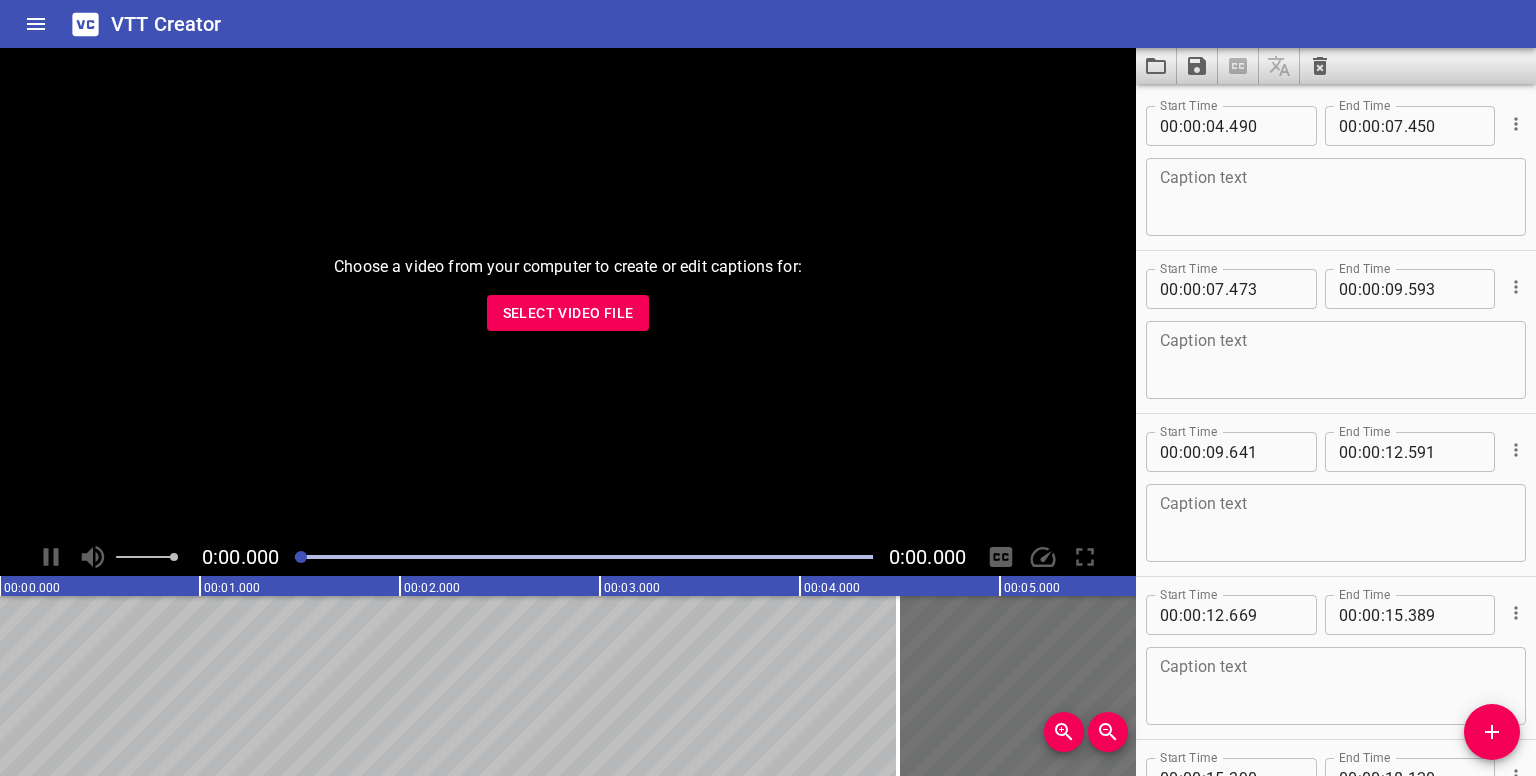scroll, scrollTop: 0, scrollLeft: 0, axis: both 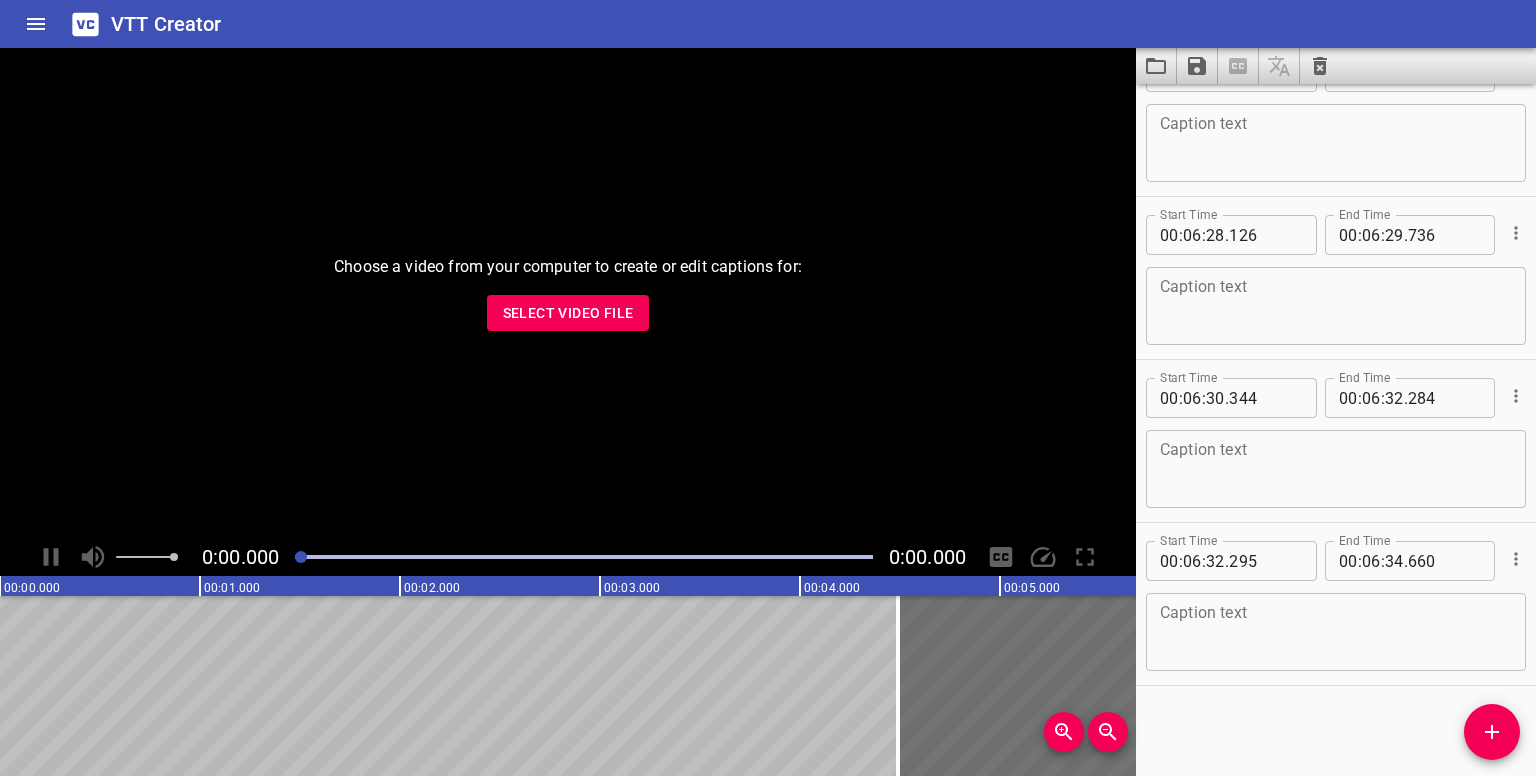 click on "Select Video File" at bounding box center (568, 313) 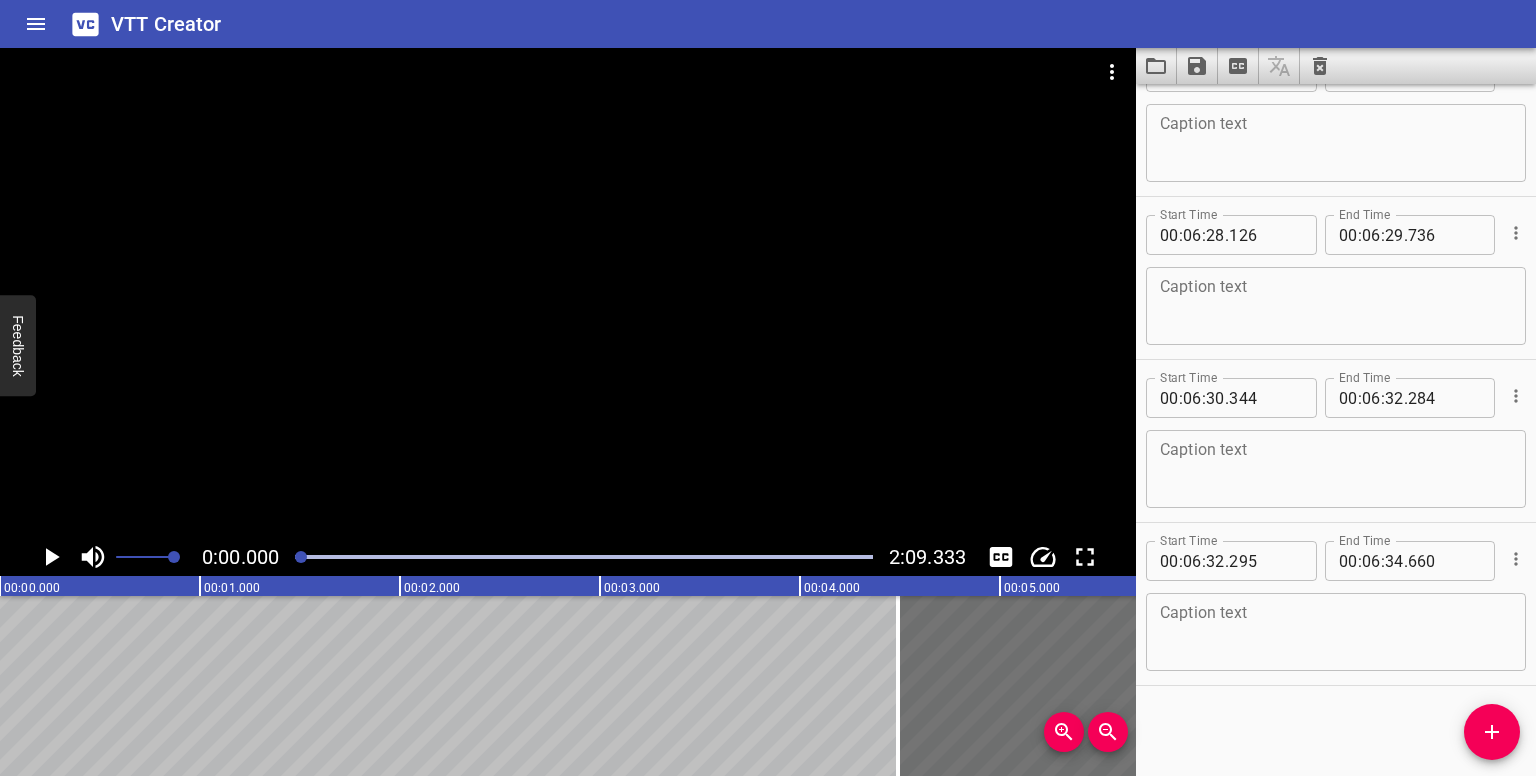 click 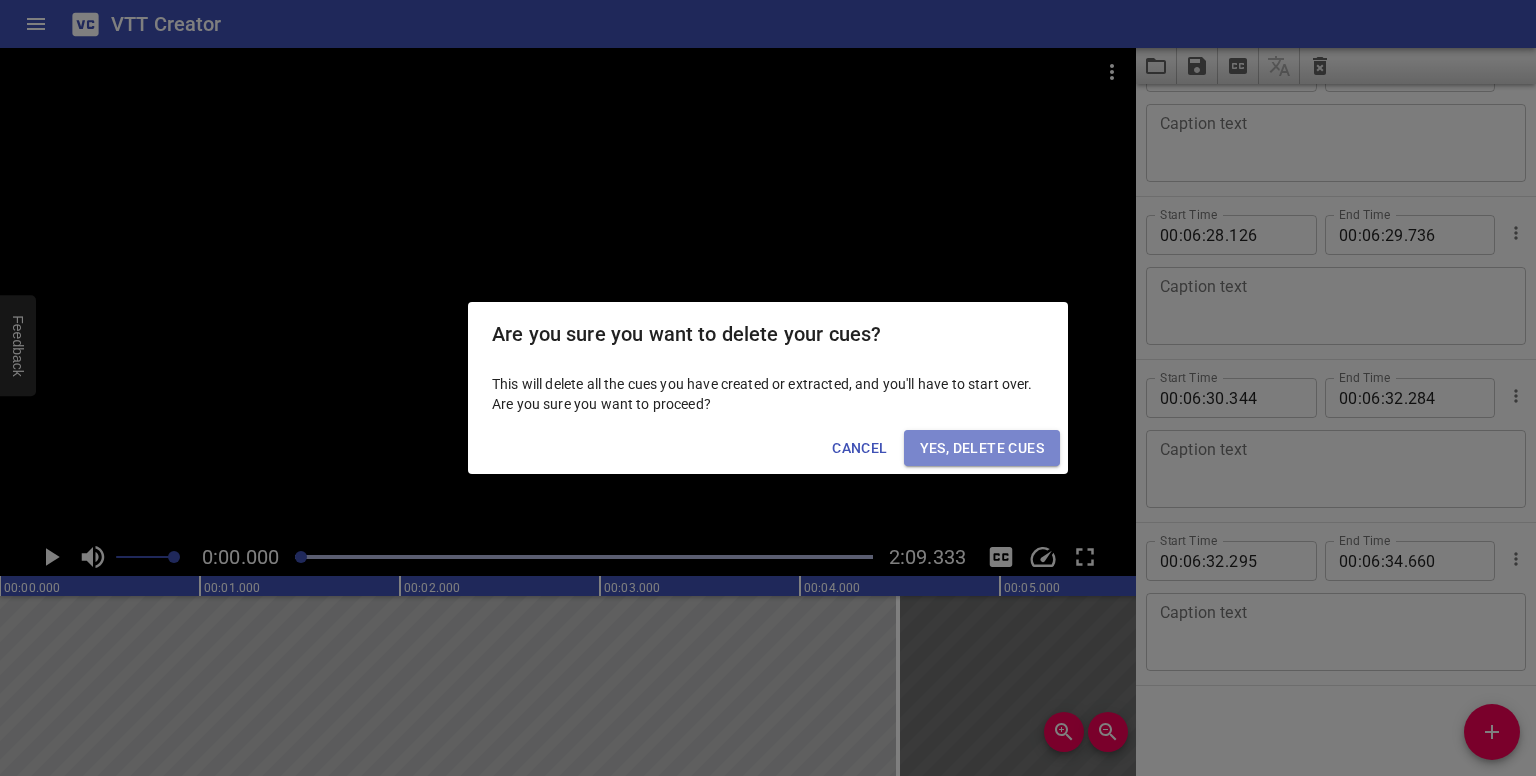 click on "Yes, Delete Cues" at bounding box center (982, 448) 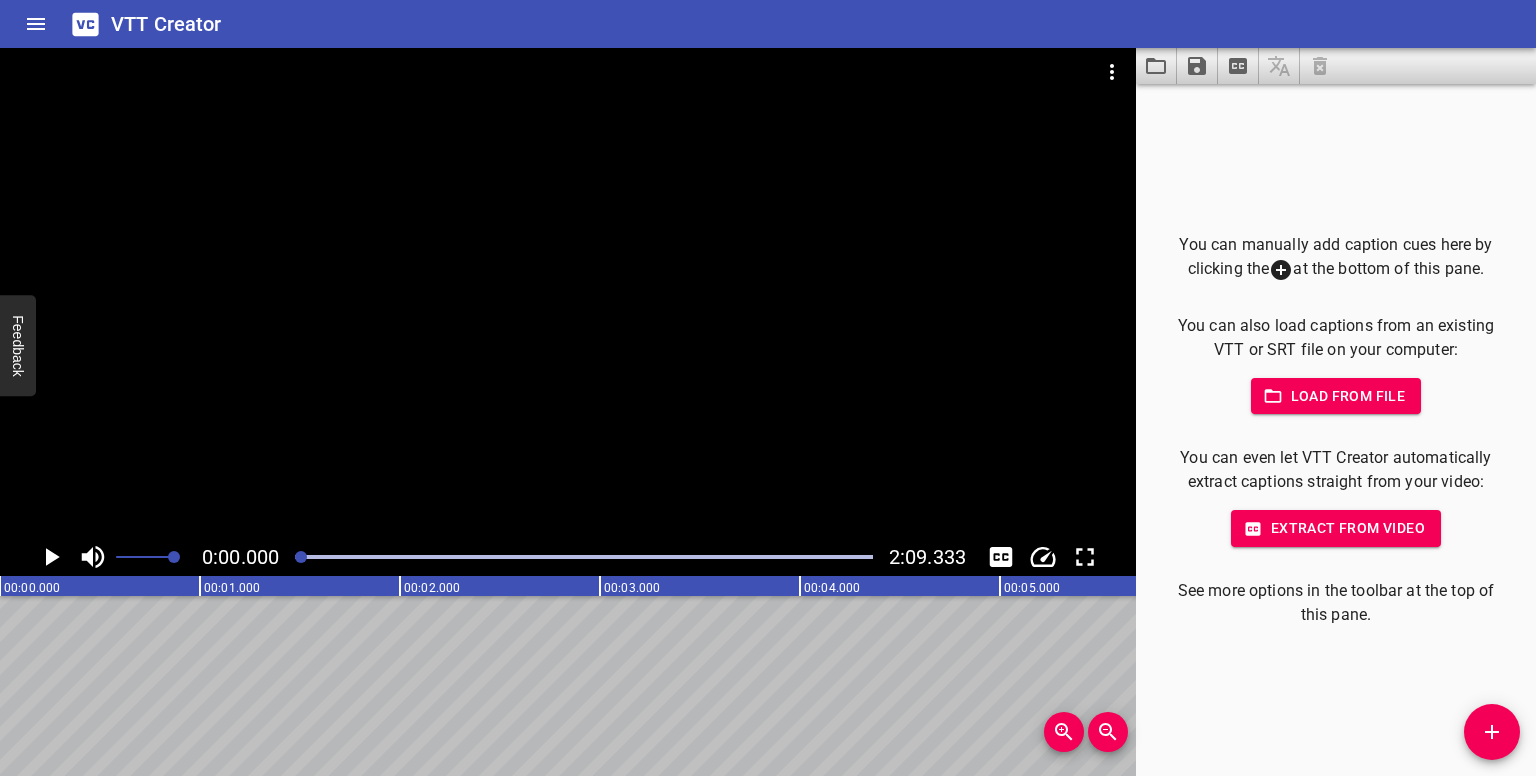 click at bounding box center (301, 557) 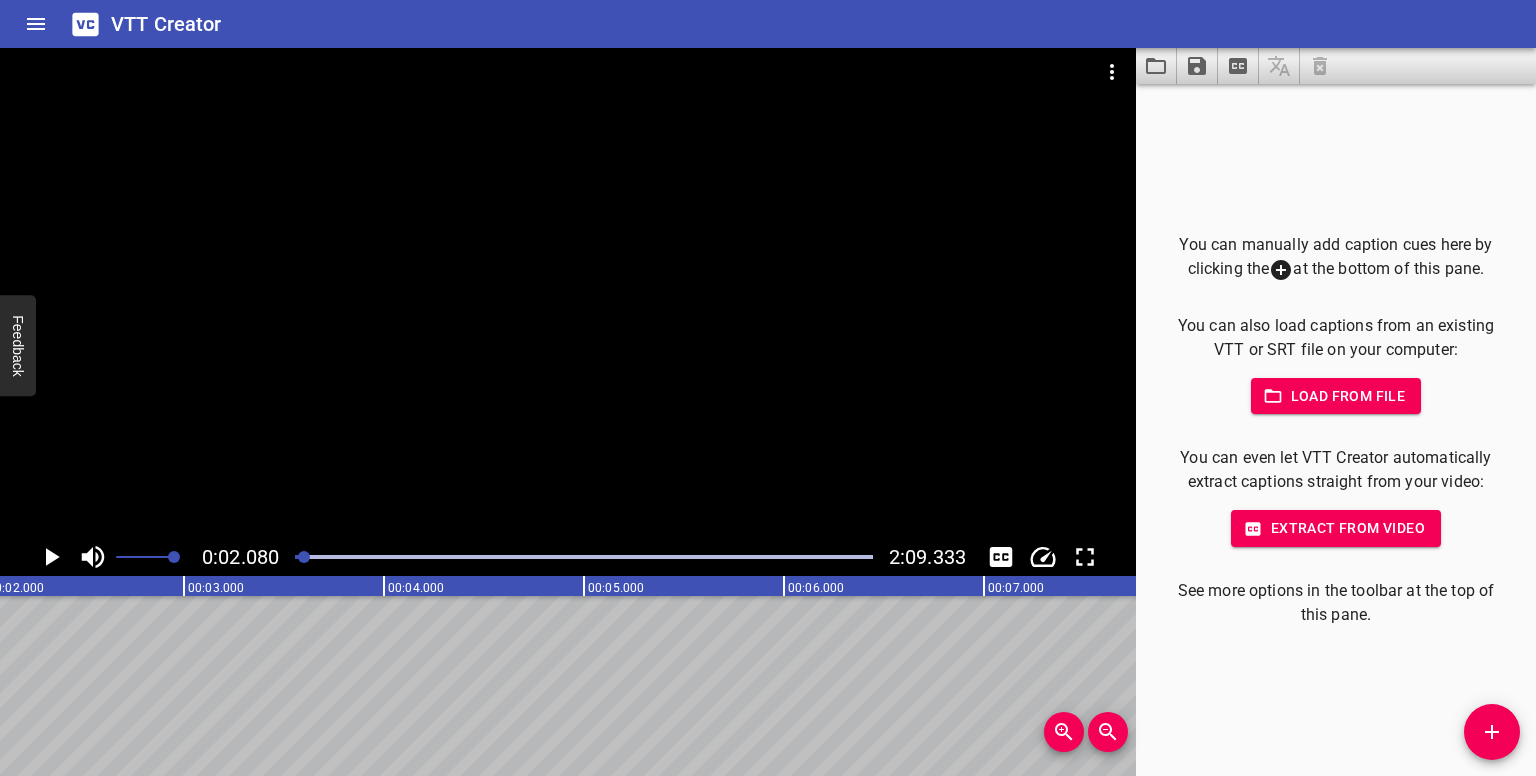 click at bounding box center [304, 557] 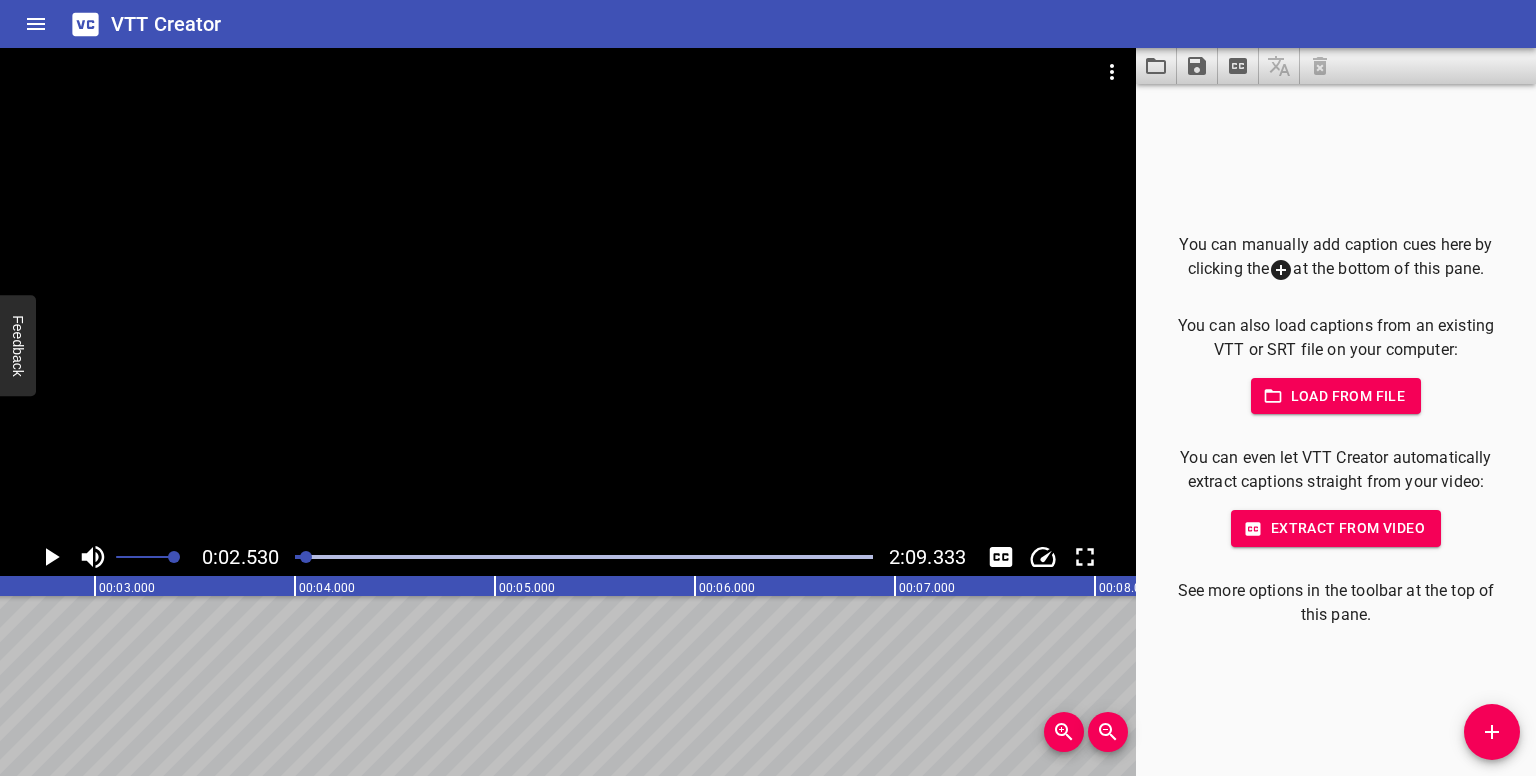 click at bounding box center [306, 557] 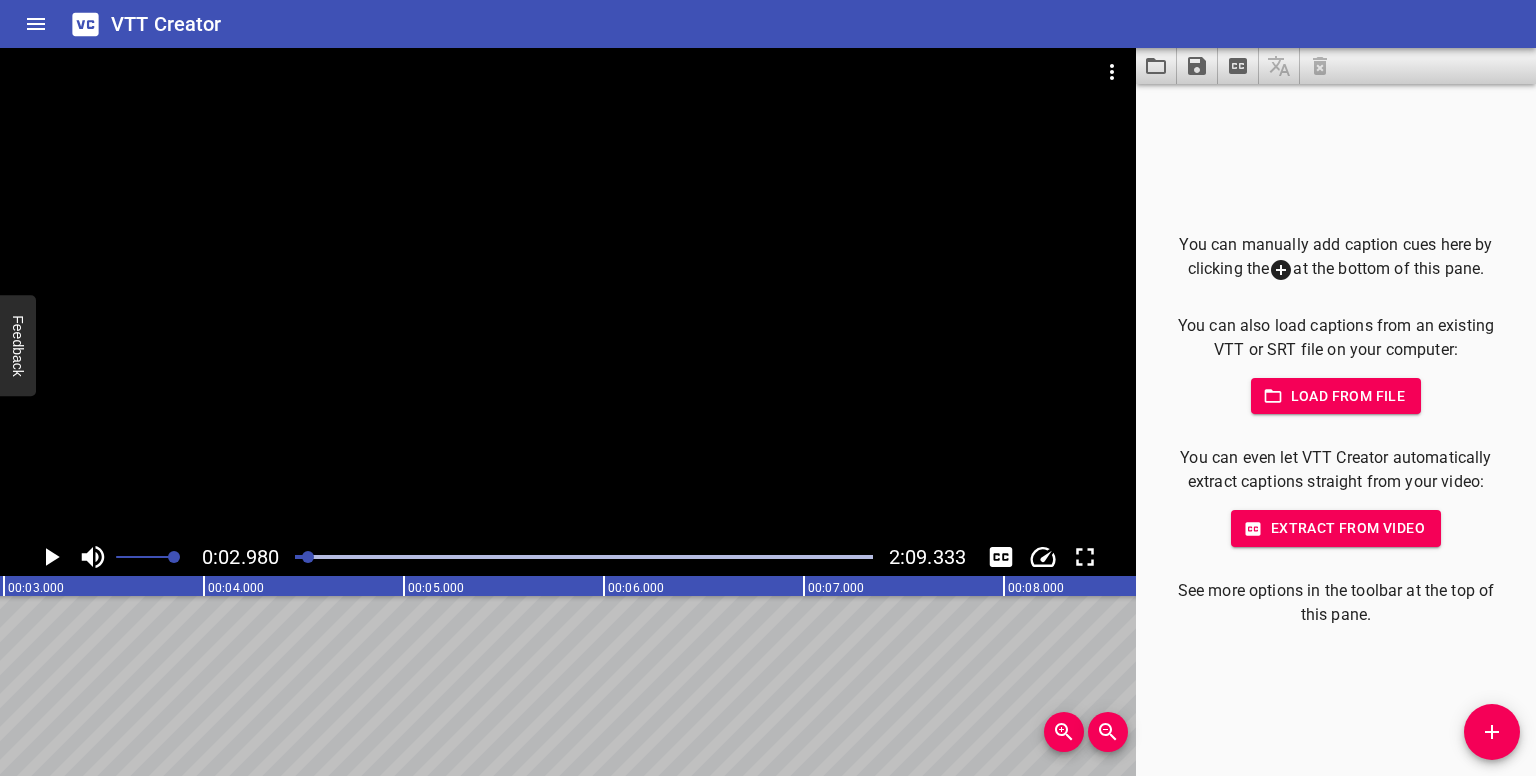 click at bounding box center (308, 557) 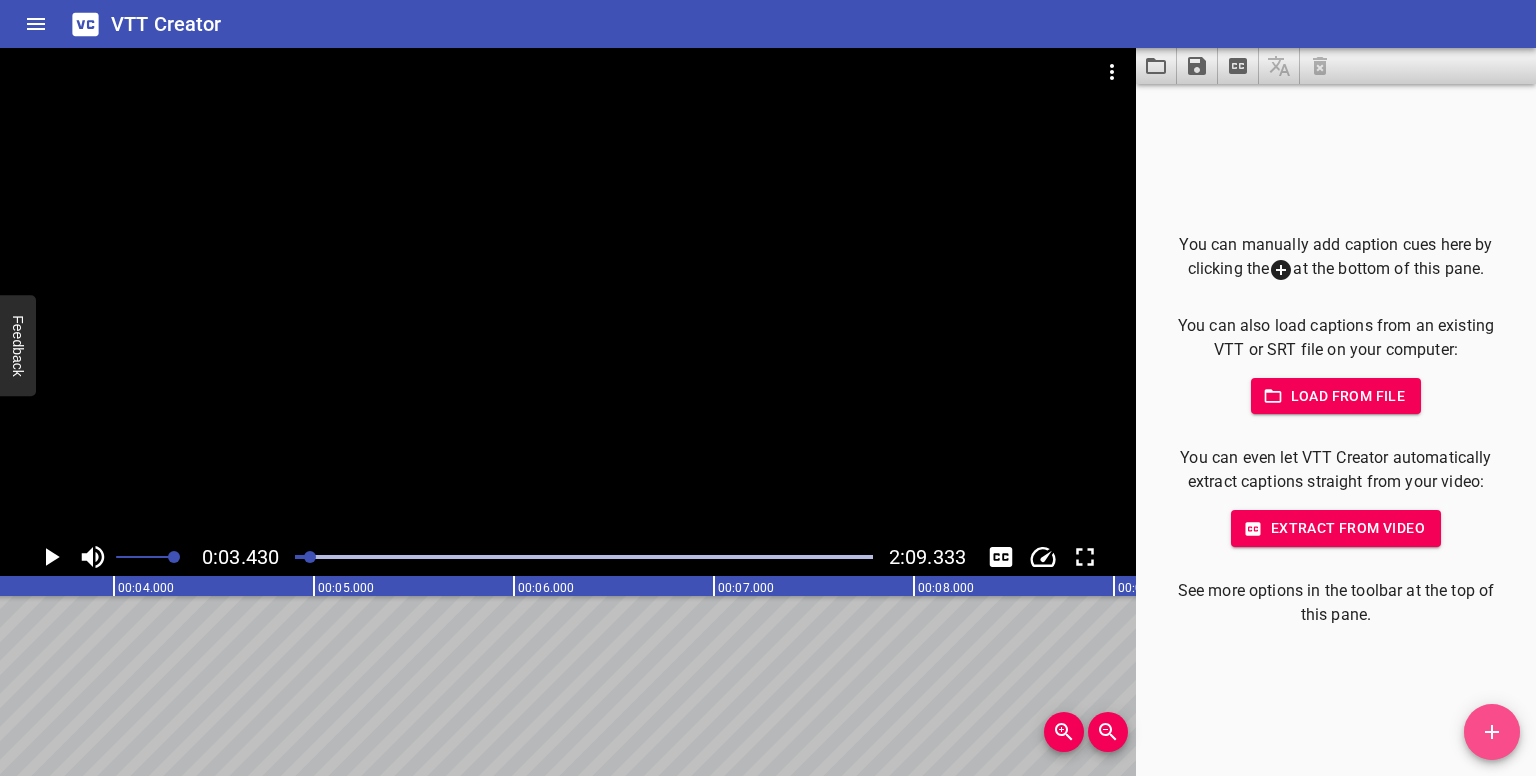 drag, startPoint x: 1497, startPoint y: 733, endPoint x: 1074, endPoint y: 673, distance: 427.23413 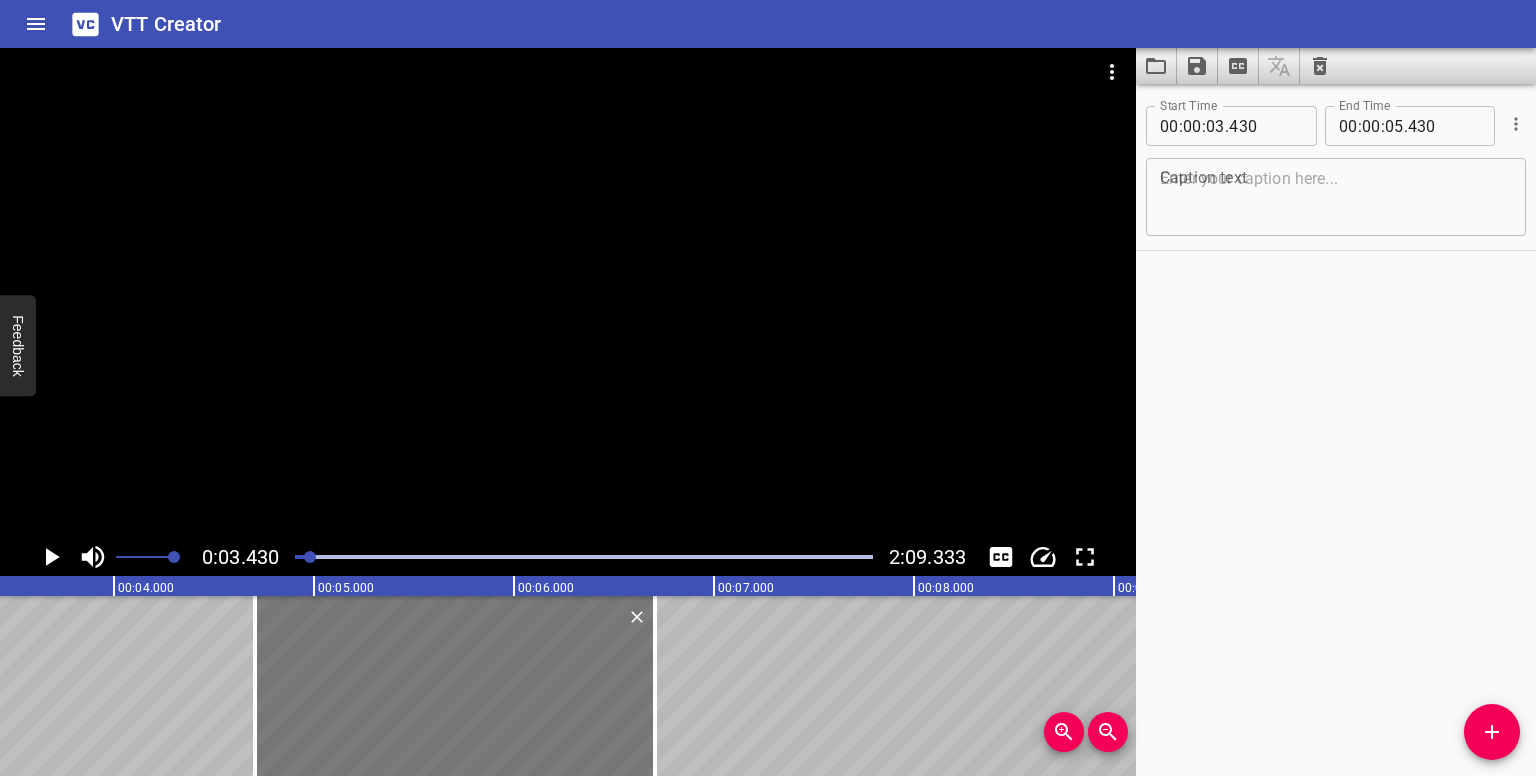 drag, startPoint x: 228, startPoint y: 651, endPoint x: 481, endPoint y: 645, distance: 253.07114 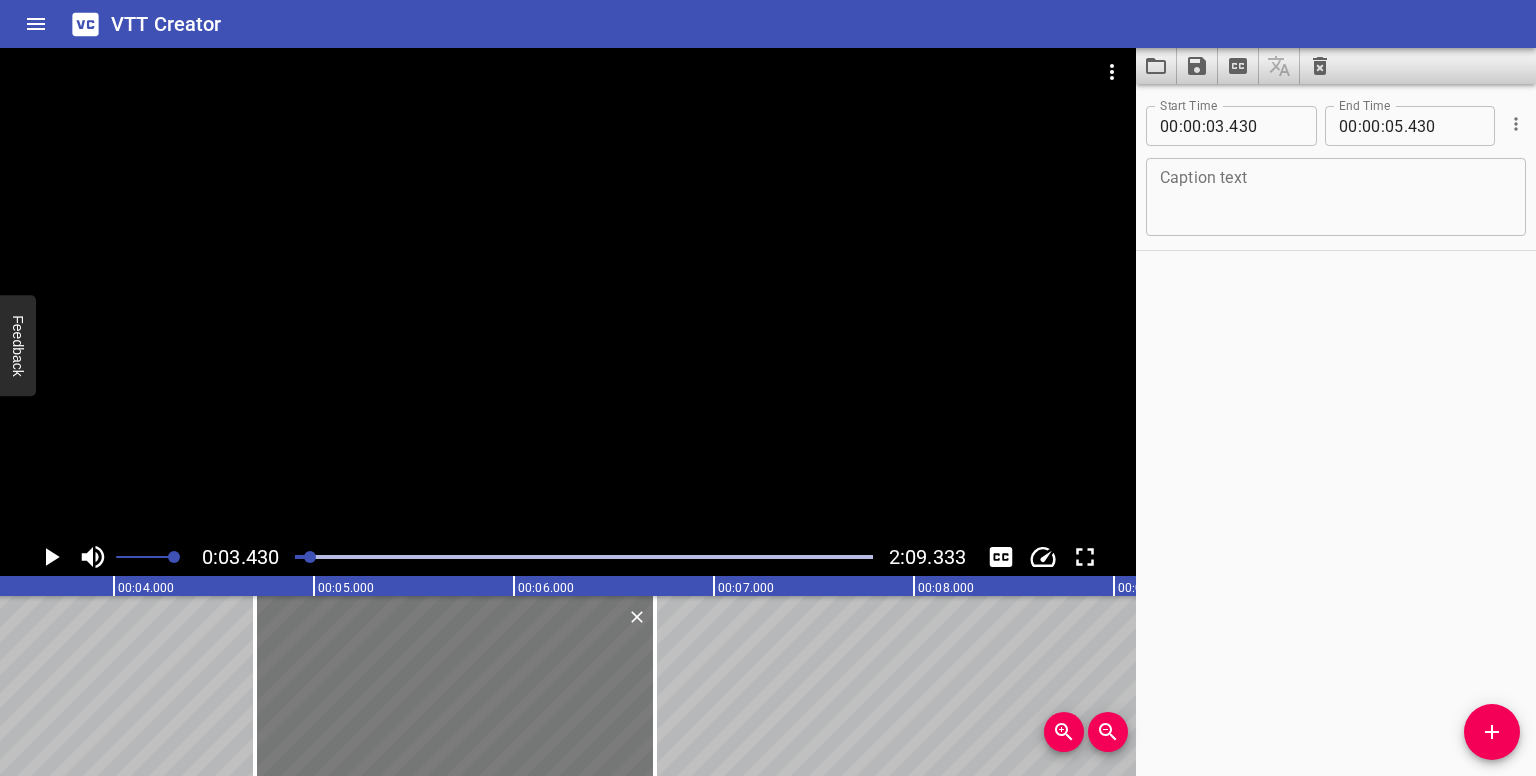 click at bounding box center (455, 686) 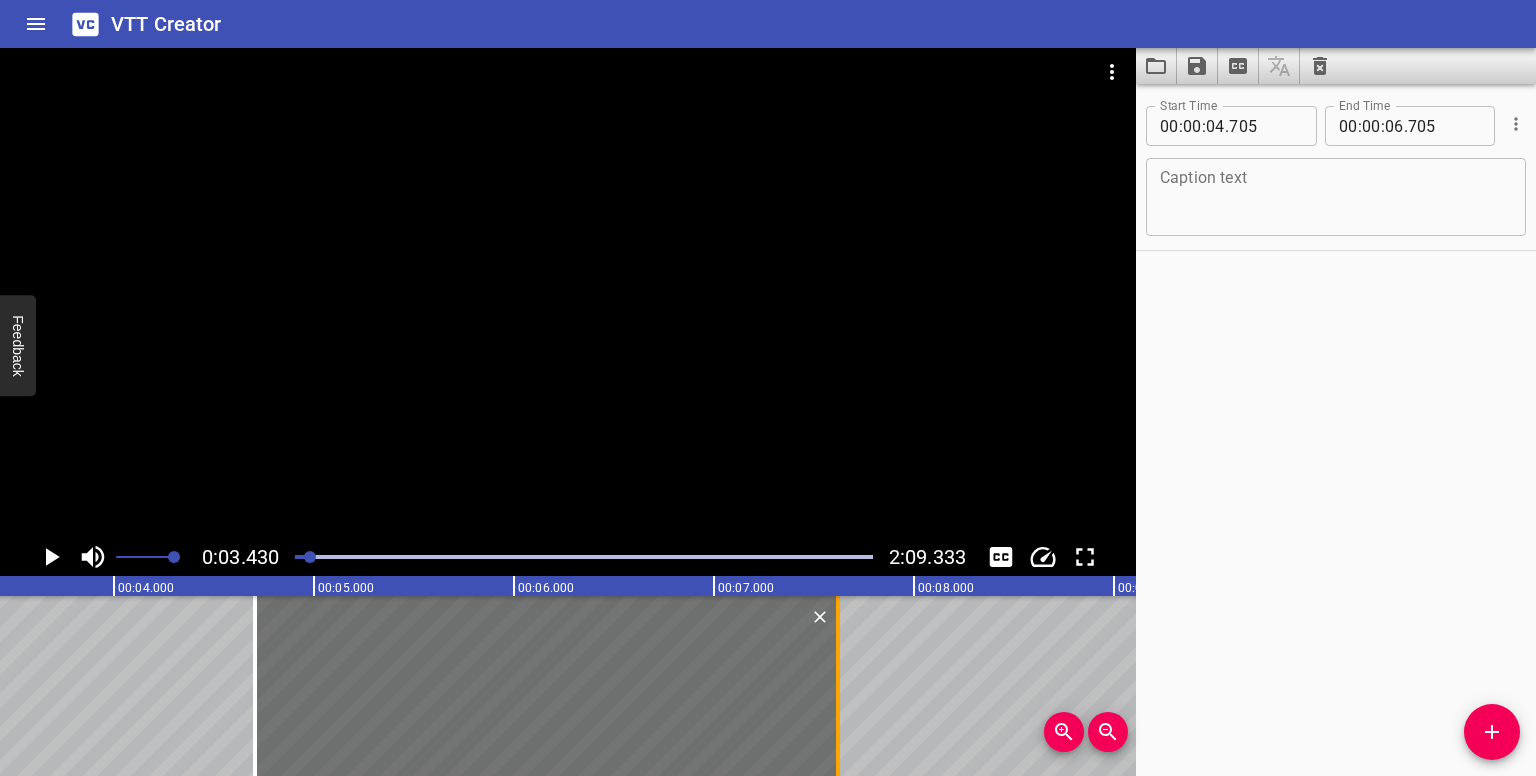 drag, startPoint x: 688, startPoint y: 704, endPoint x: 843, endPoint y: 699, distance: 155.08063 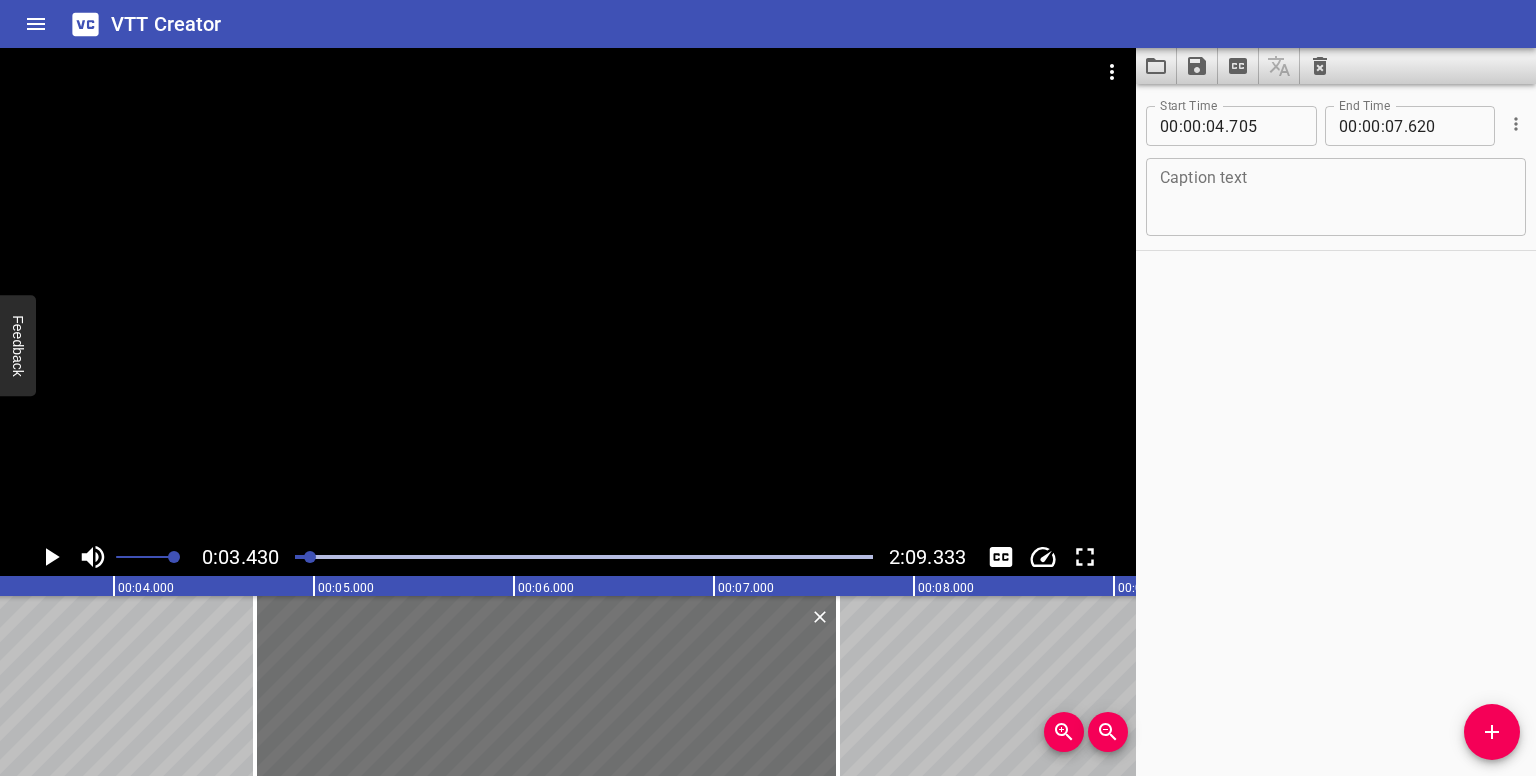 click at bounding box center [310, 557] 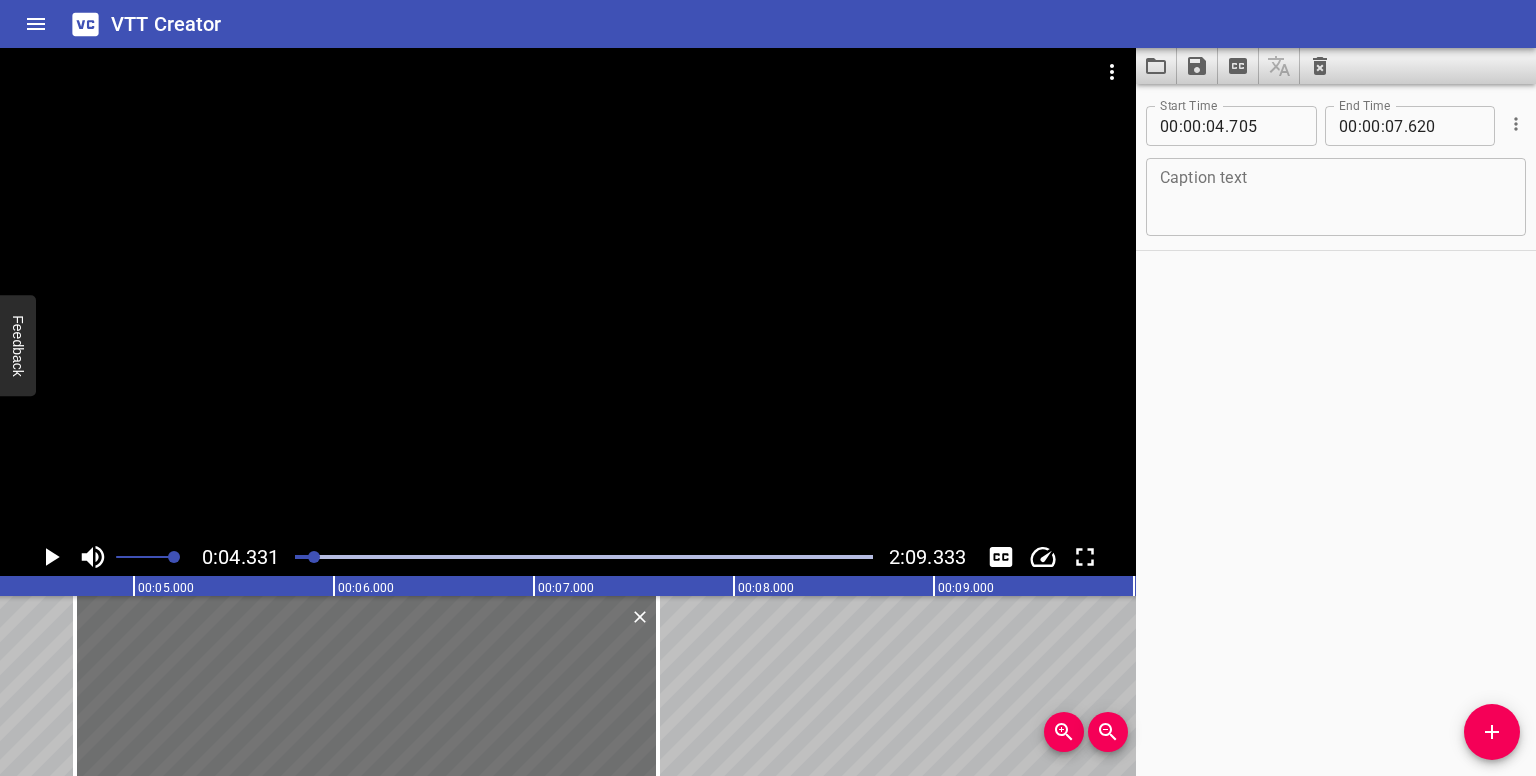 click at bounding box center [314, 557] 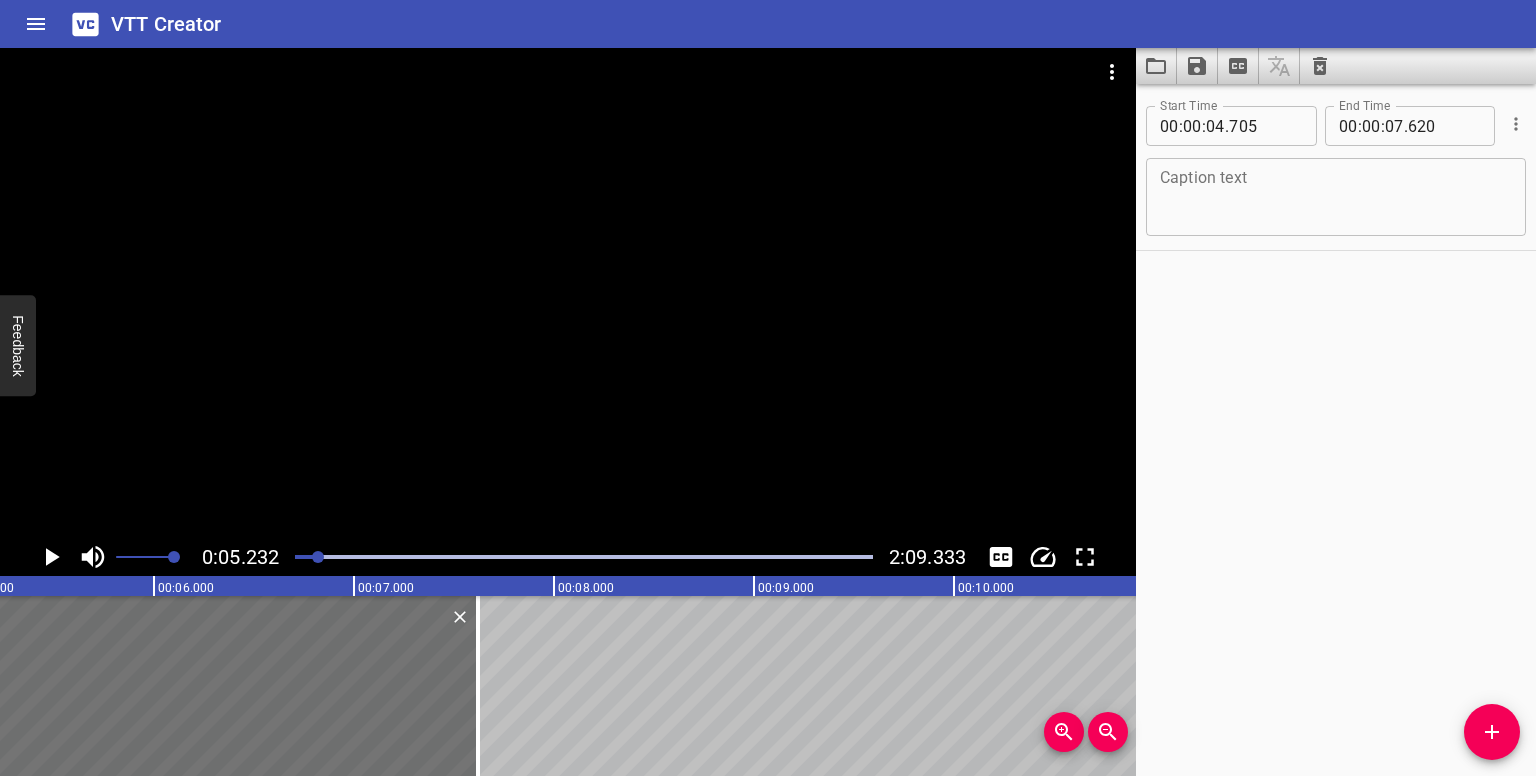 click at bounding box center (318, 557) 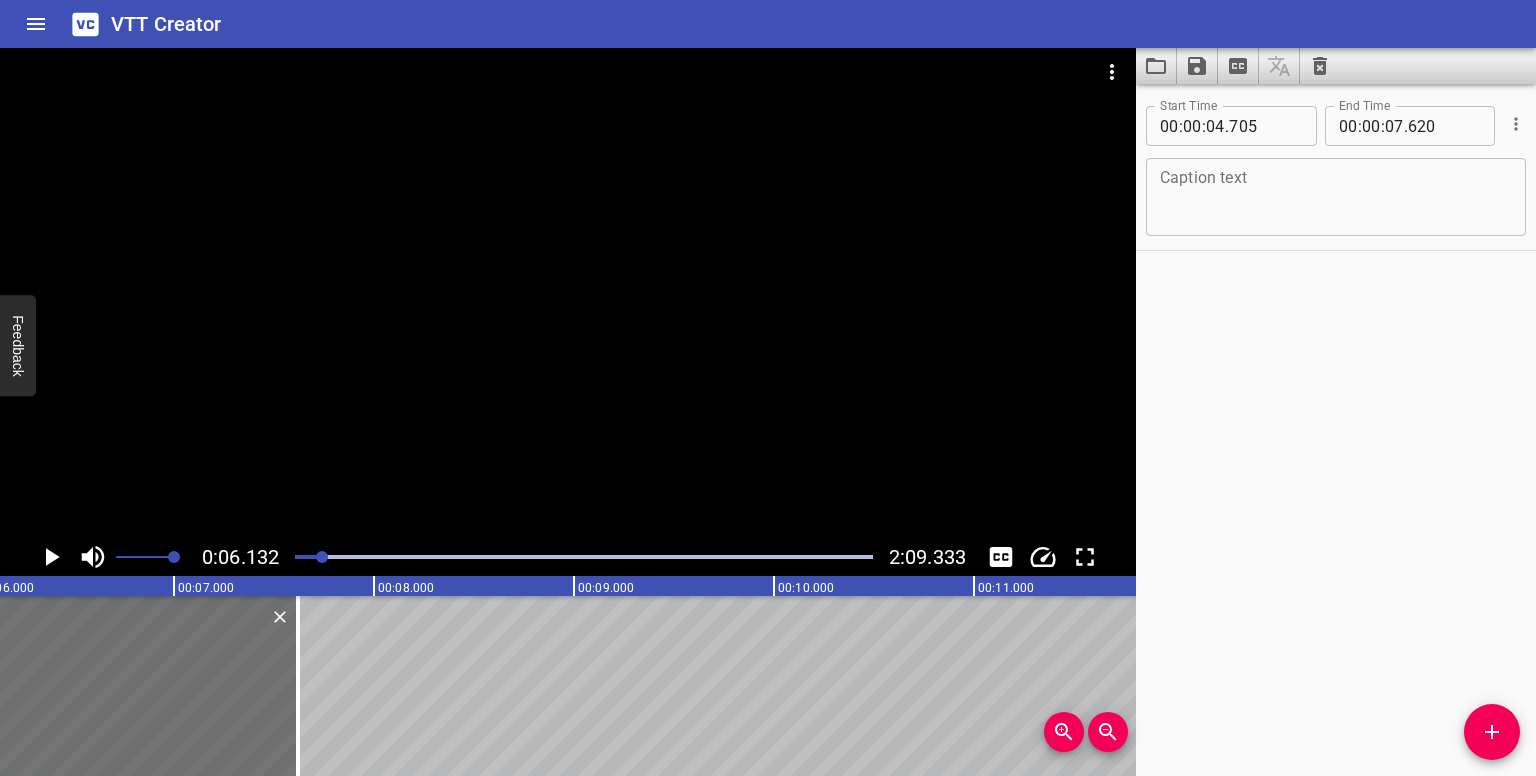 click at bounding box center [322, 557] 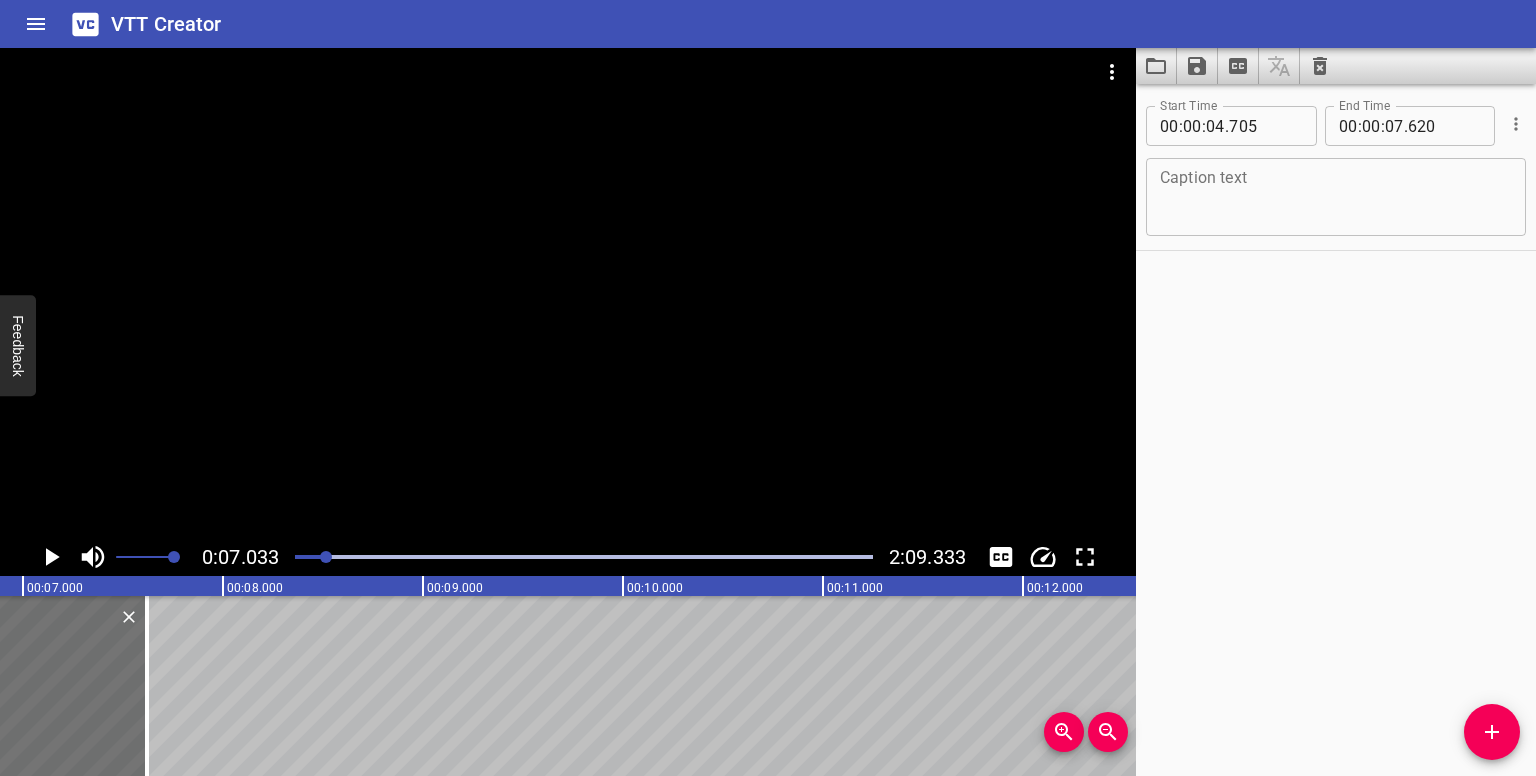 scroll, scrollTop: 0, scrollLeft: 1406, axis: horizontal 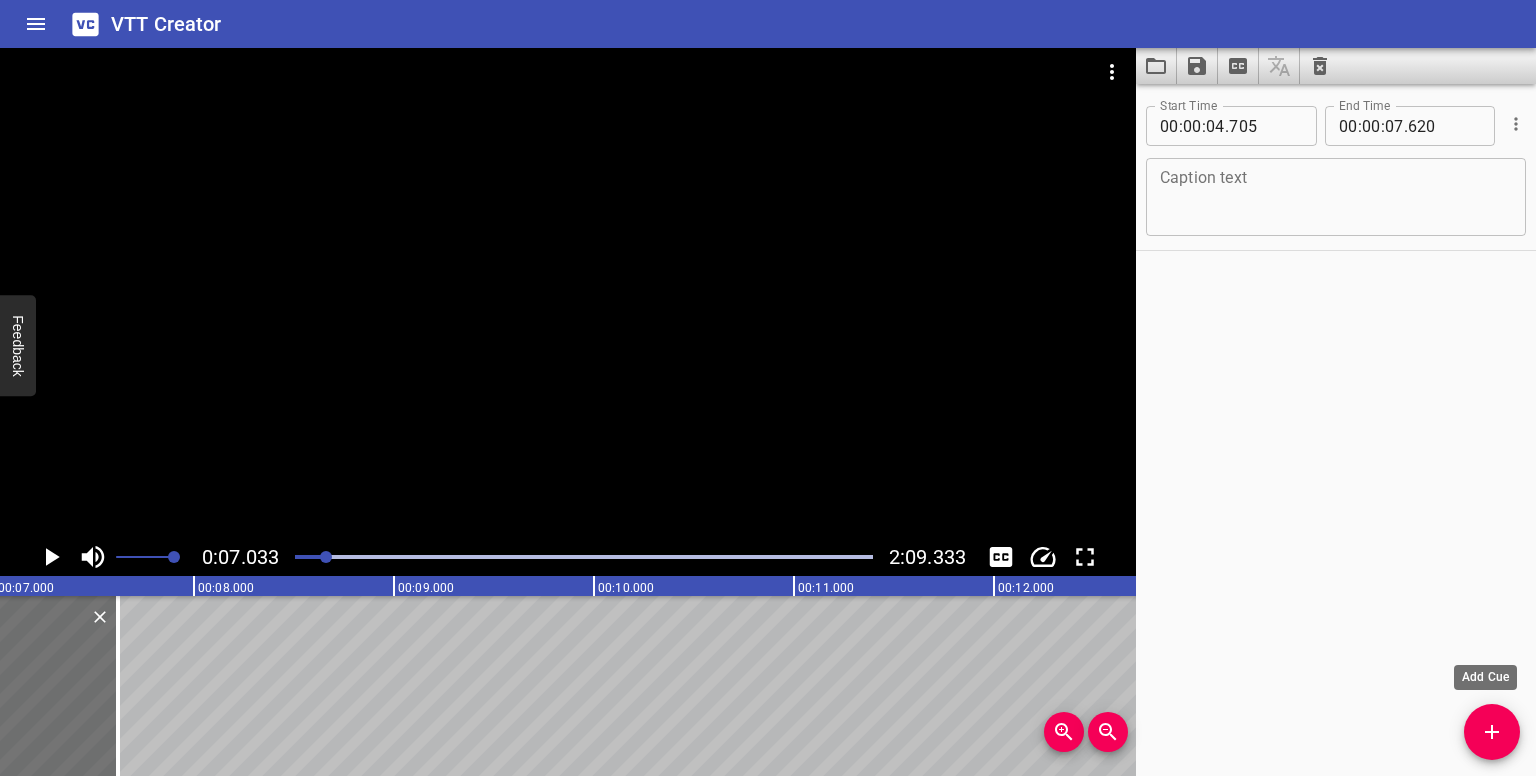 click 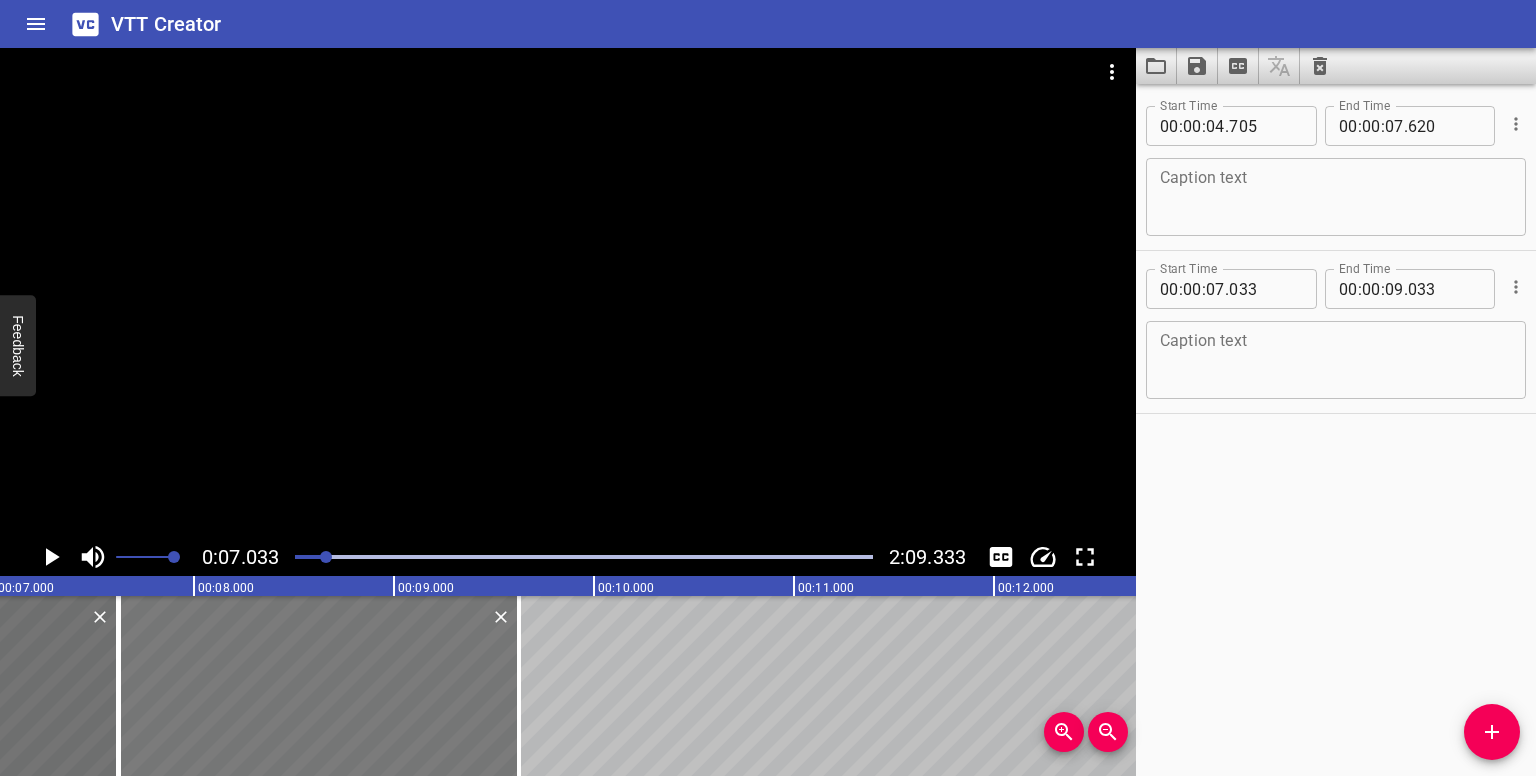 drag, startPoint x: 237, startPoint y: 657, endPoint x: 355, endPoint y: 653, distance: 118.06778 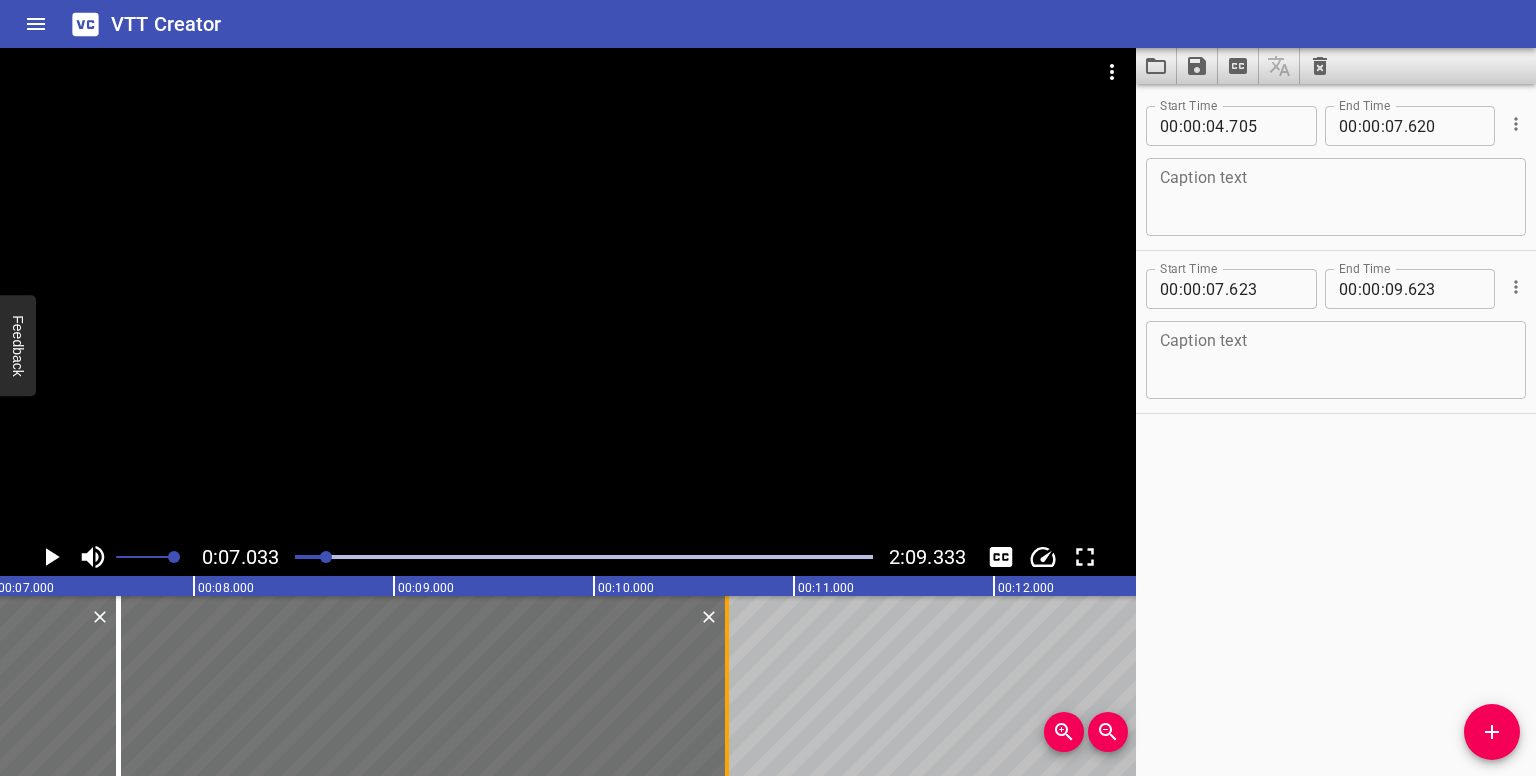 drag, startPoint x: 502, startPoint y: 693, endPoint x: 729, endPoint y: 701, distance: 227.14093 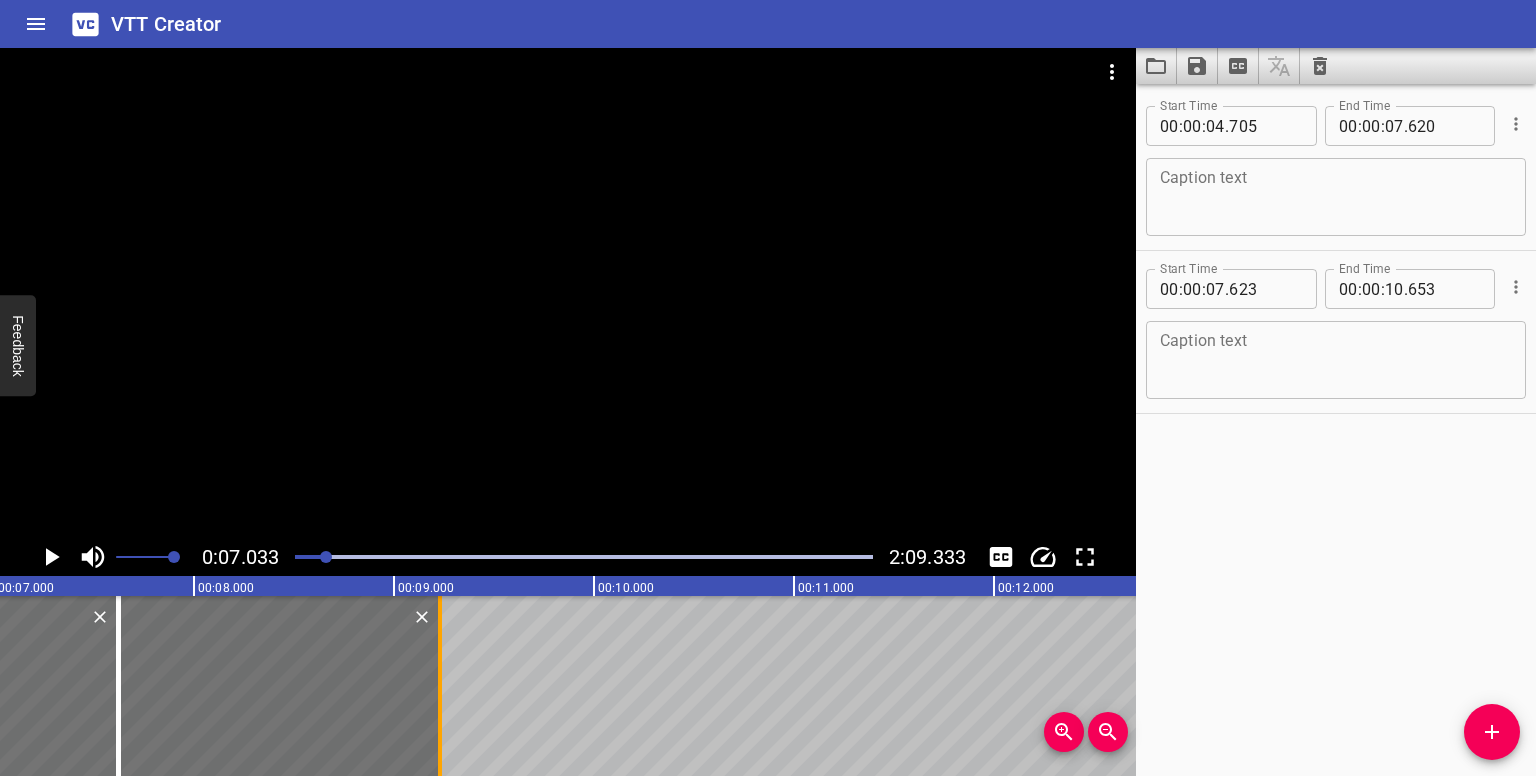 drag, startPoint x: 724, startPoint y: 703, endPoint x: 439, endPoint y: 698, distance: 285.04385 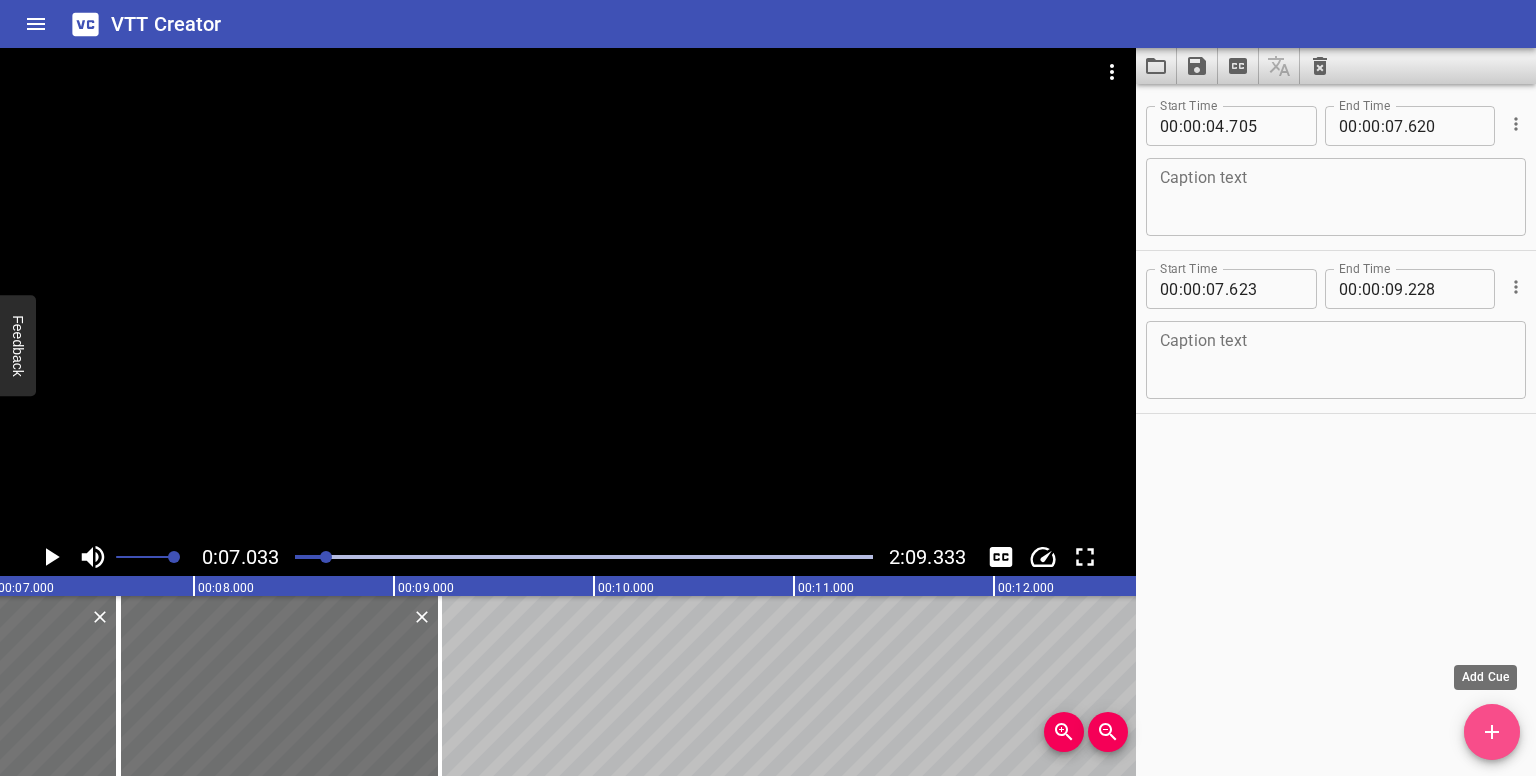 drag, startPoint x: 1490, startPoint y: 721, endPoint x: 994, endPoint y: 669, distance: 498.71835 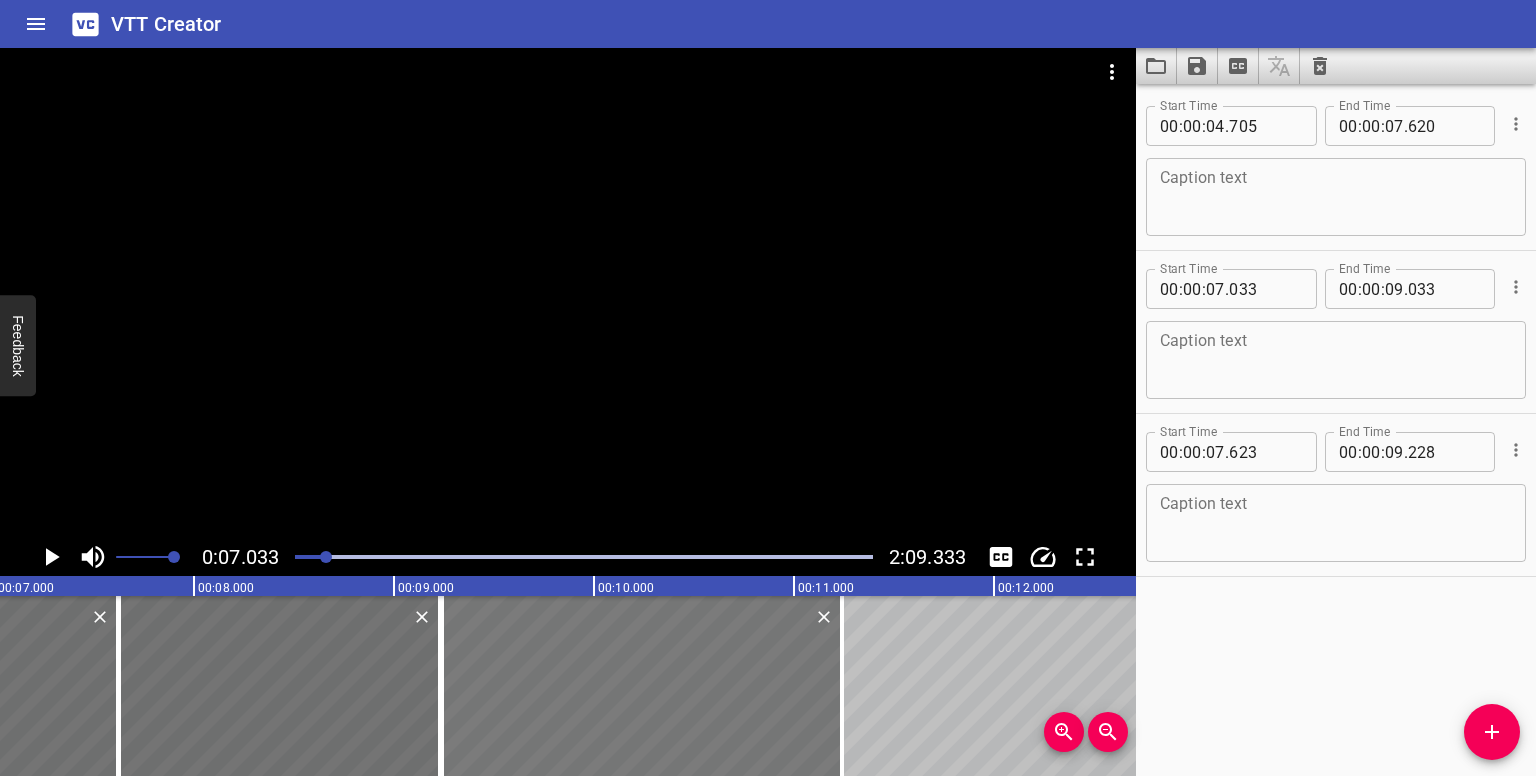 drag, startPoint x: 67, startPoint y: 659, endPoint x: 508, endPoint y: 685, distance: 441.76578 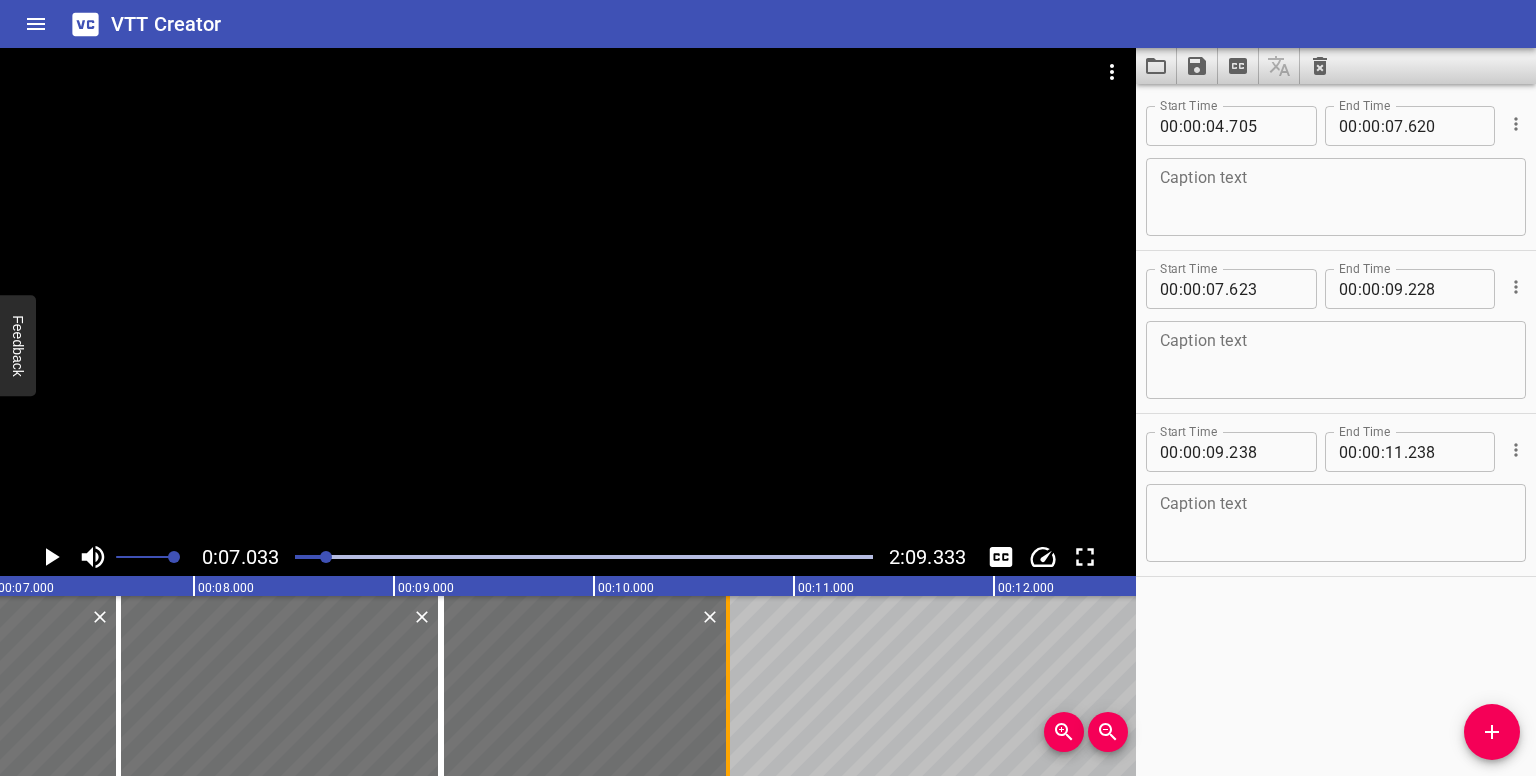 drag, startPoint x: 840, startPoint y: 709, endPoint x: 726, endPoint y: 701, distance: 114.28036 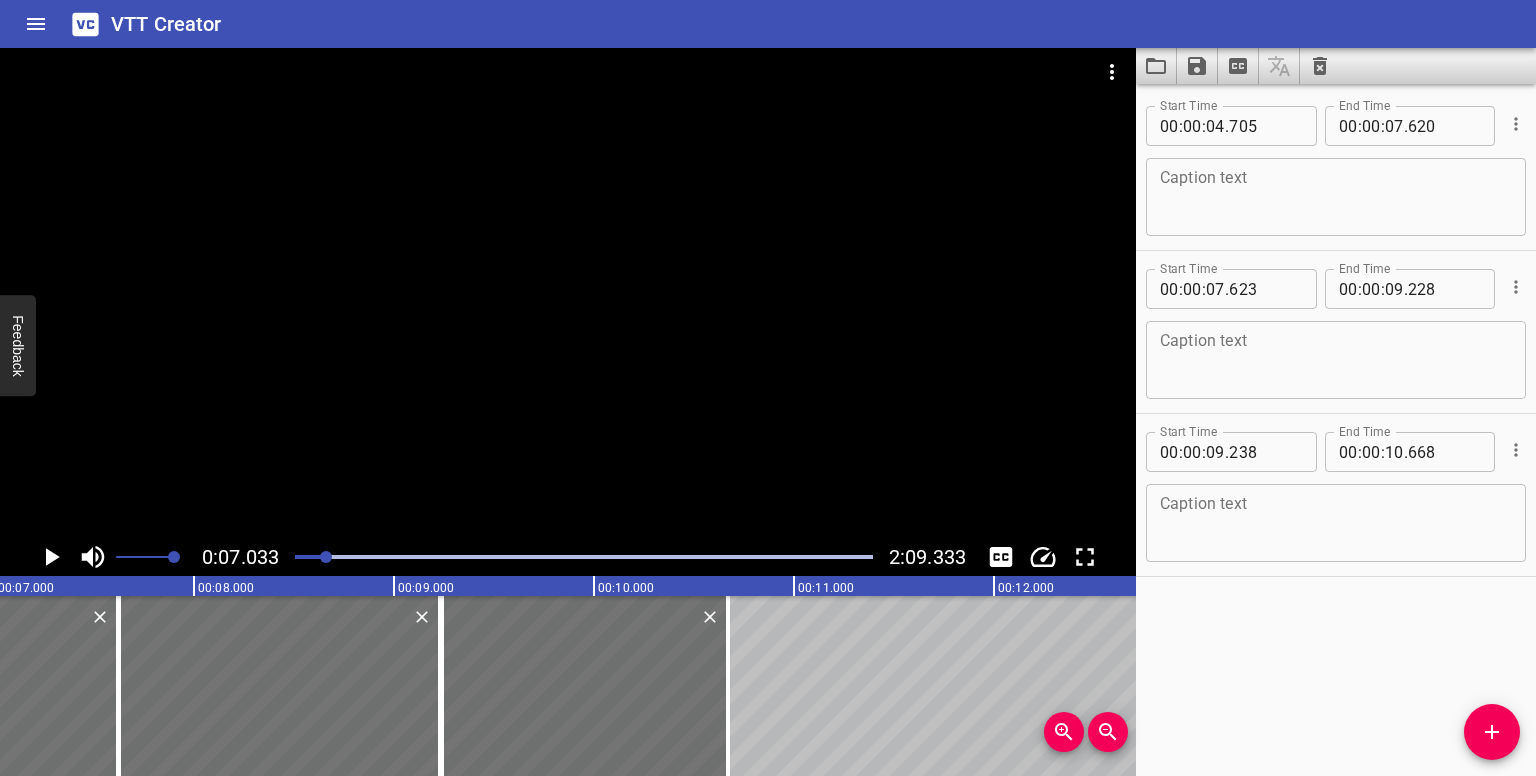 click at bounding box center [584, 557] 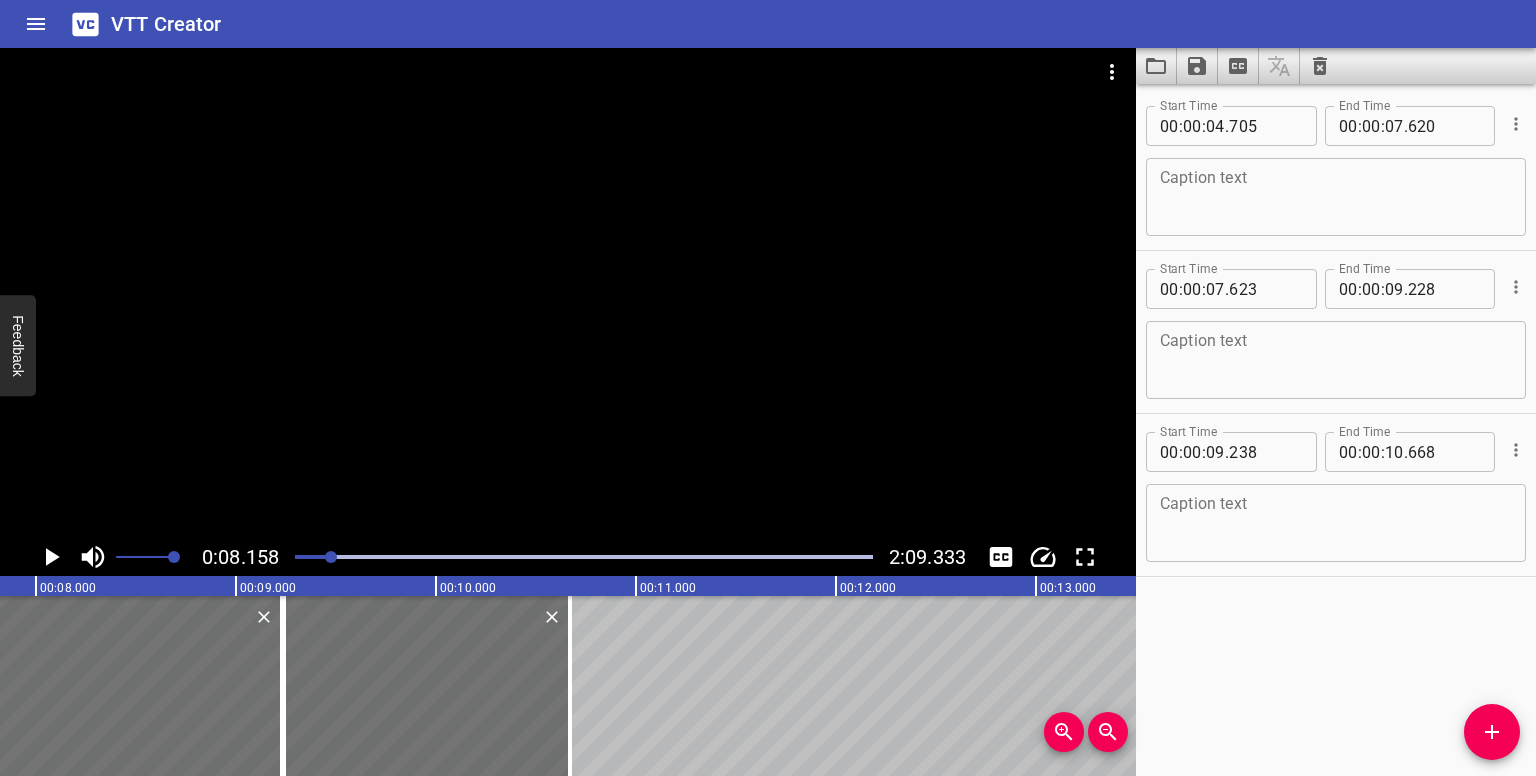 scroll, scrollTop: 0, scrollLeft: 1632, axis: horizontal 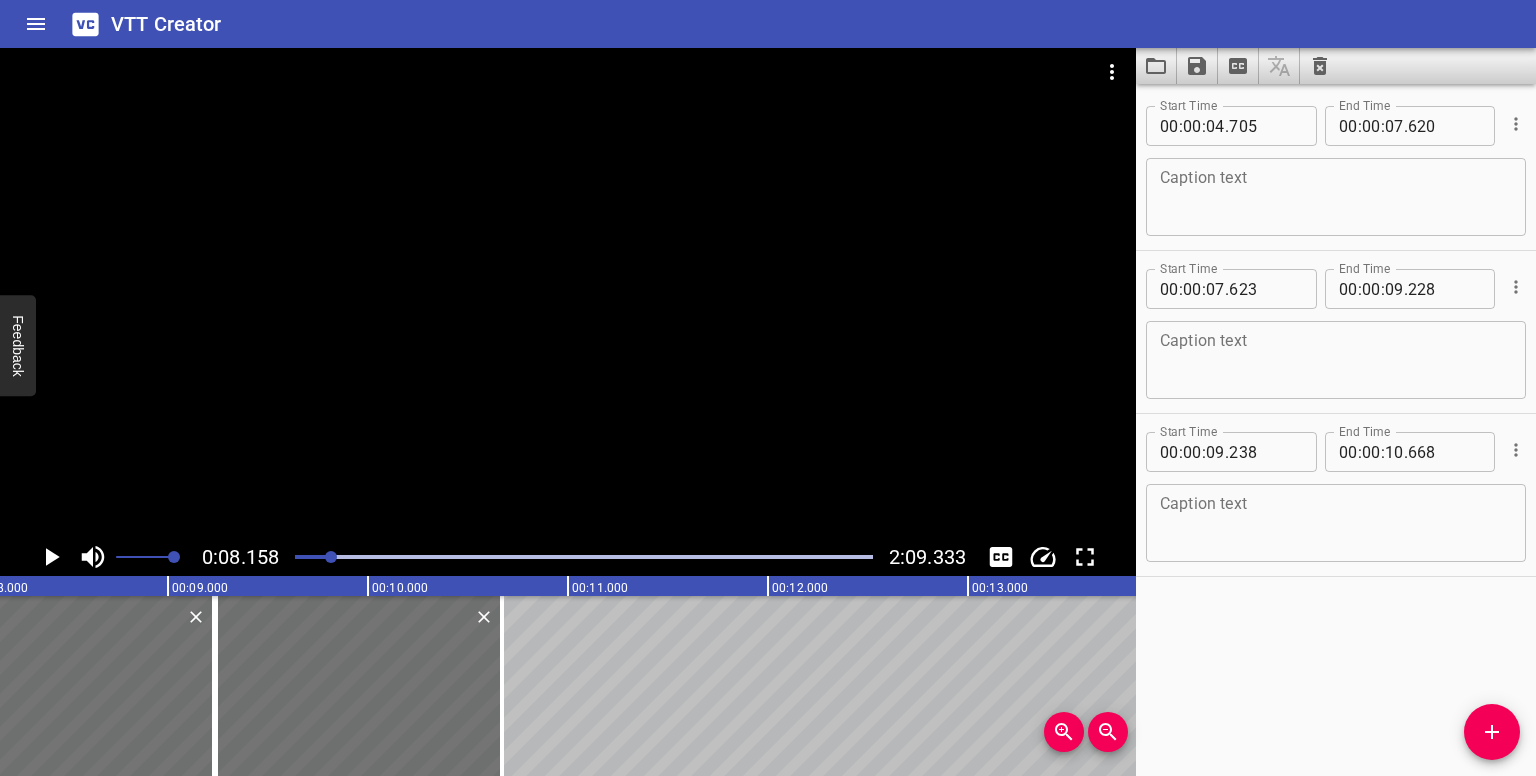 click at bounding box center [584, 557] 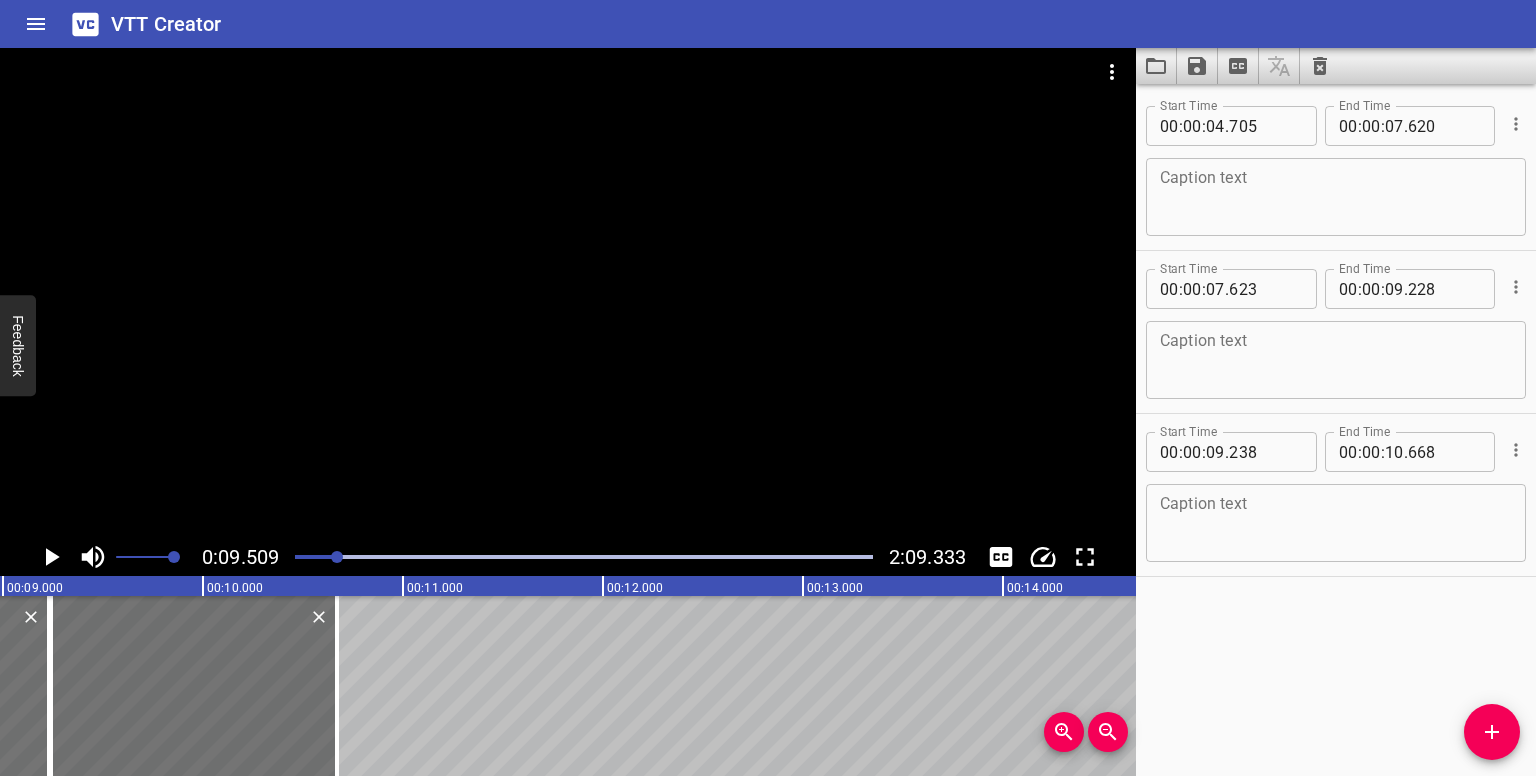 scroll, scrollTop: 0, scrollLeft: 1901, axis: horizontal 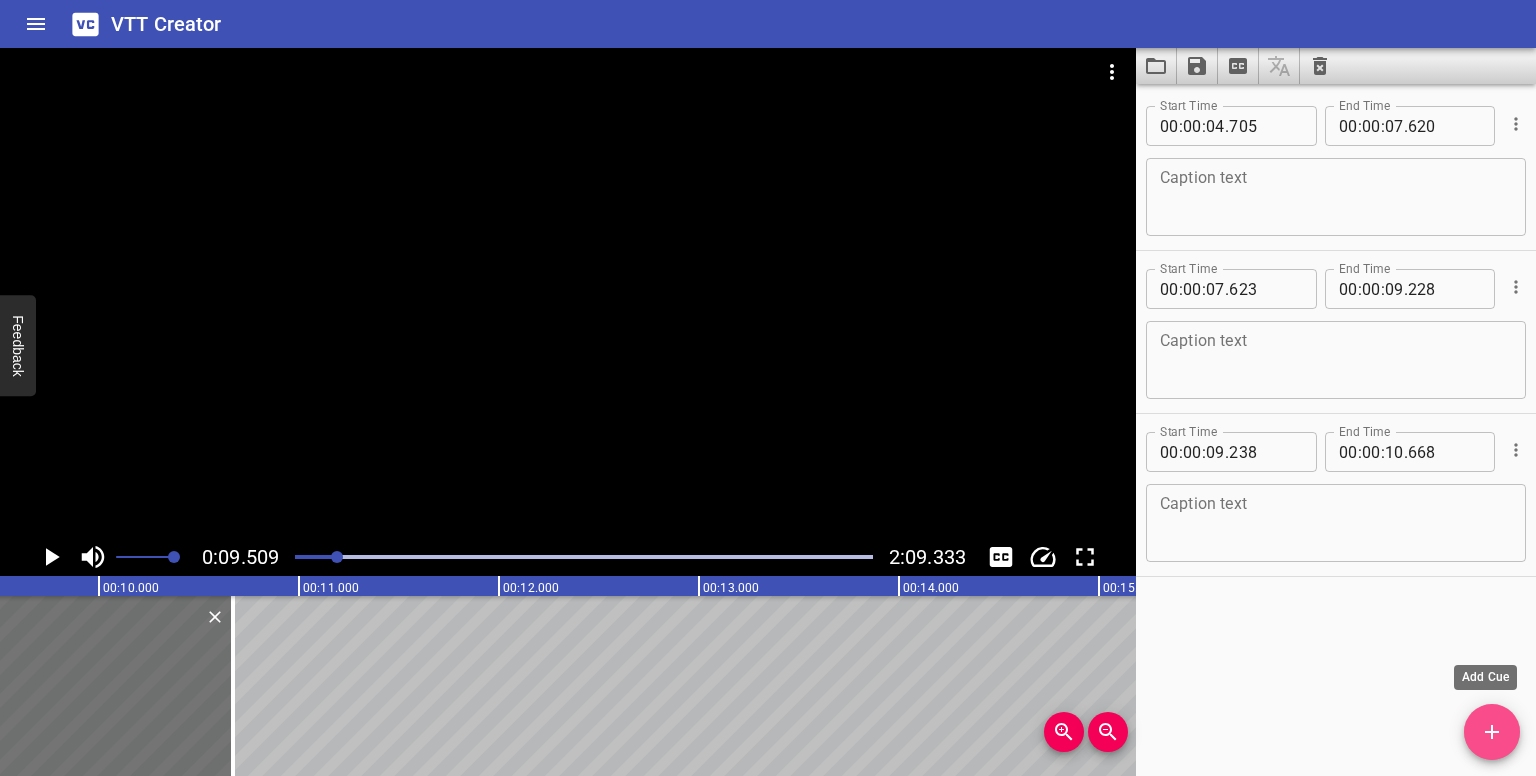 click 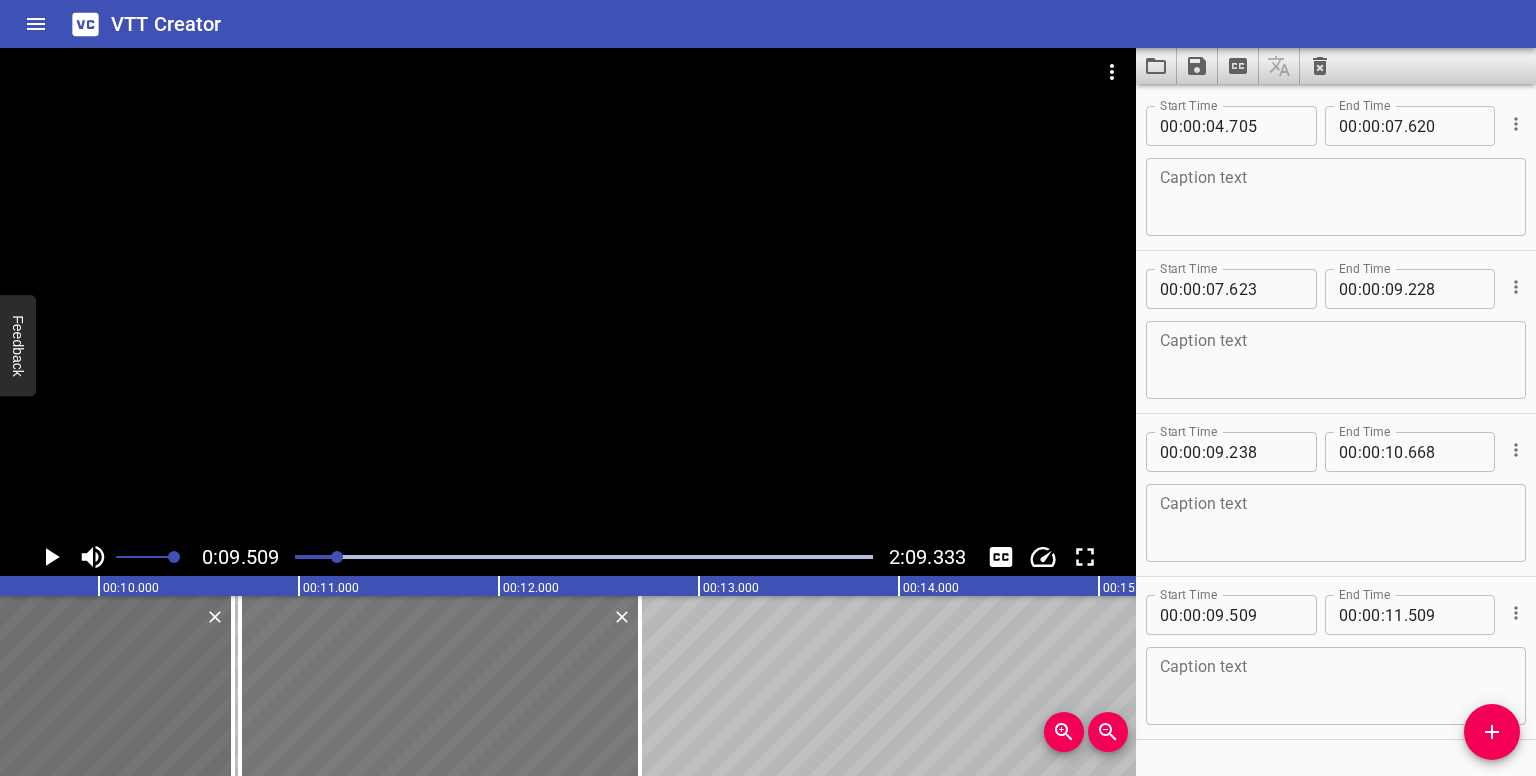 drag, startPoint x: 316, startPoint y: 670, endPoint x: 538, endPoint y: 664, distance: 222.08107 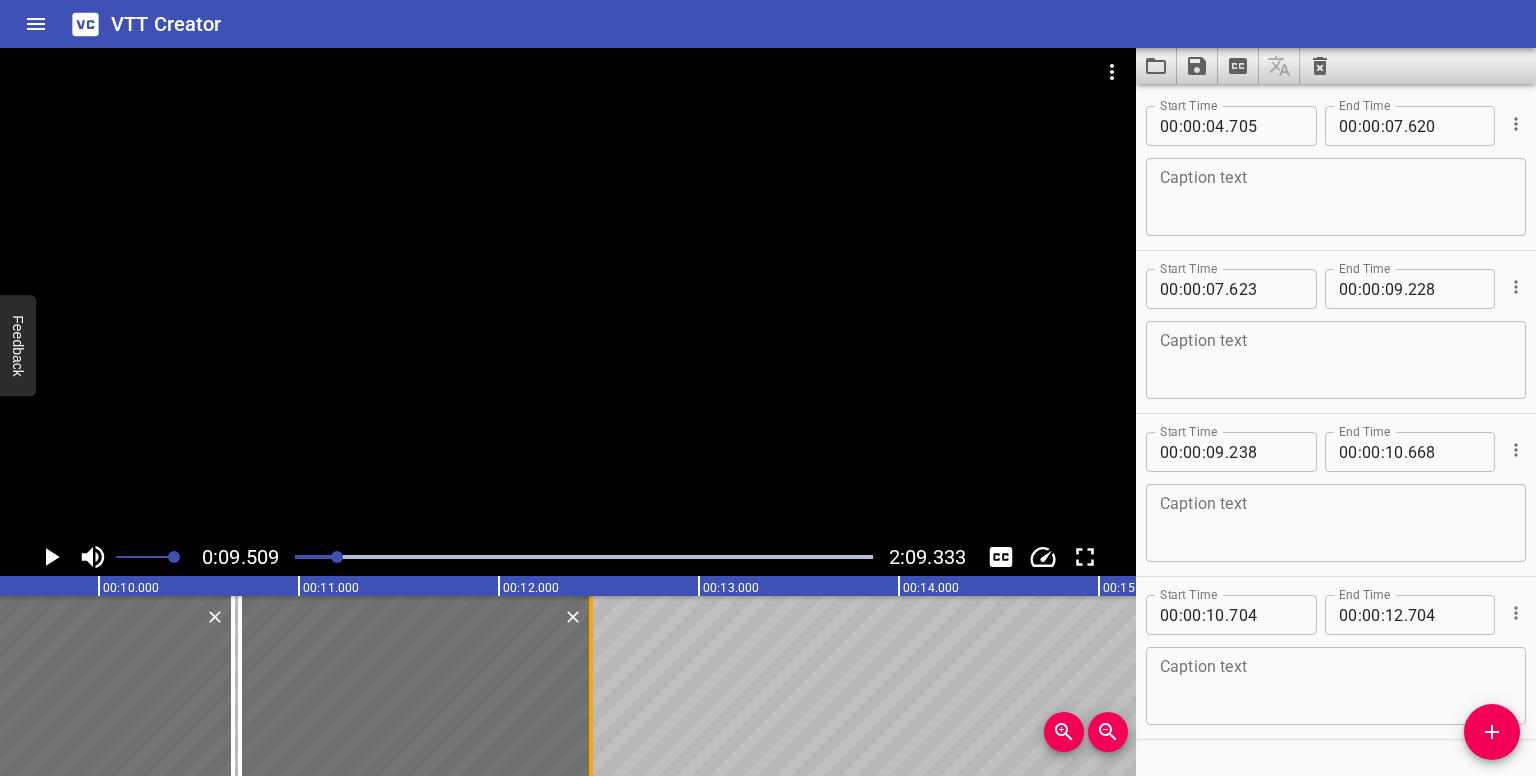 drag, startPoint x: 640, startPoint y: 701, endPoint x: 592, endPoint y: 701, distance: 48 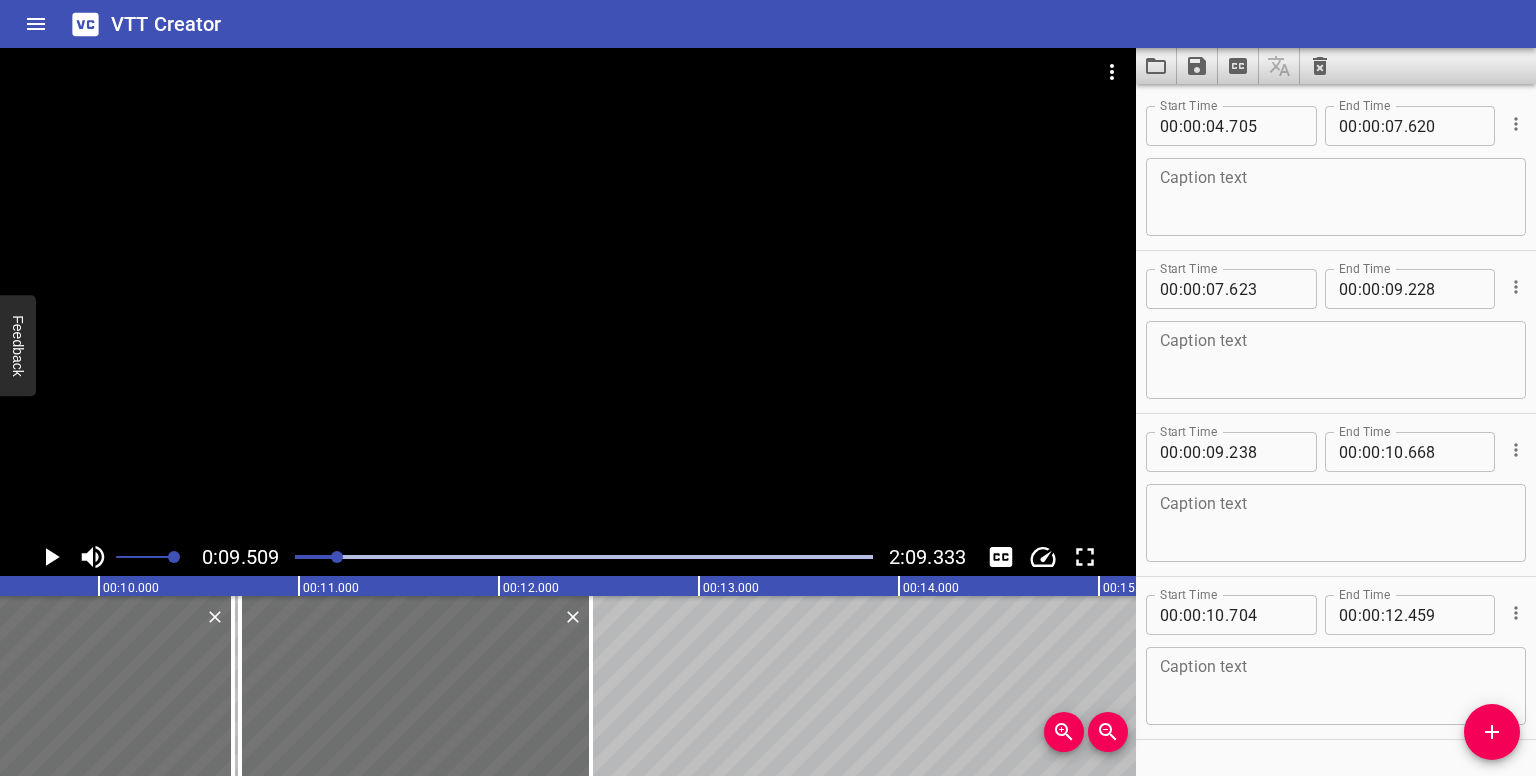 drag, startPoint x: 1500, startPoint y: 730, endPoint x: 1362, endPoint y: 705, distance: 140.24622 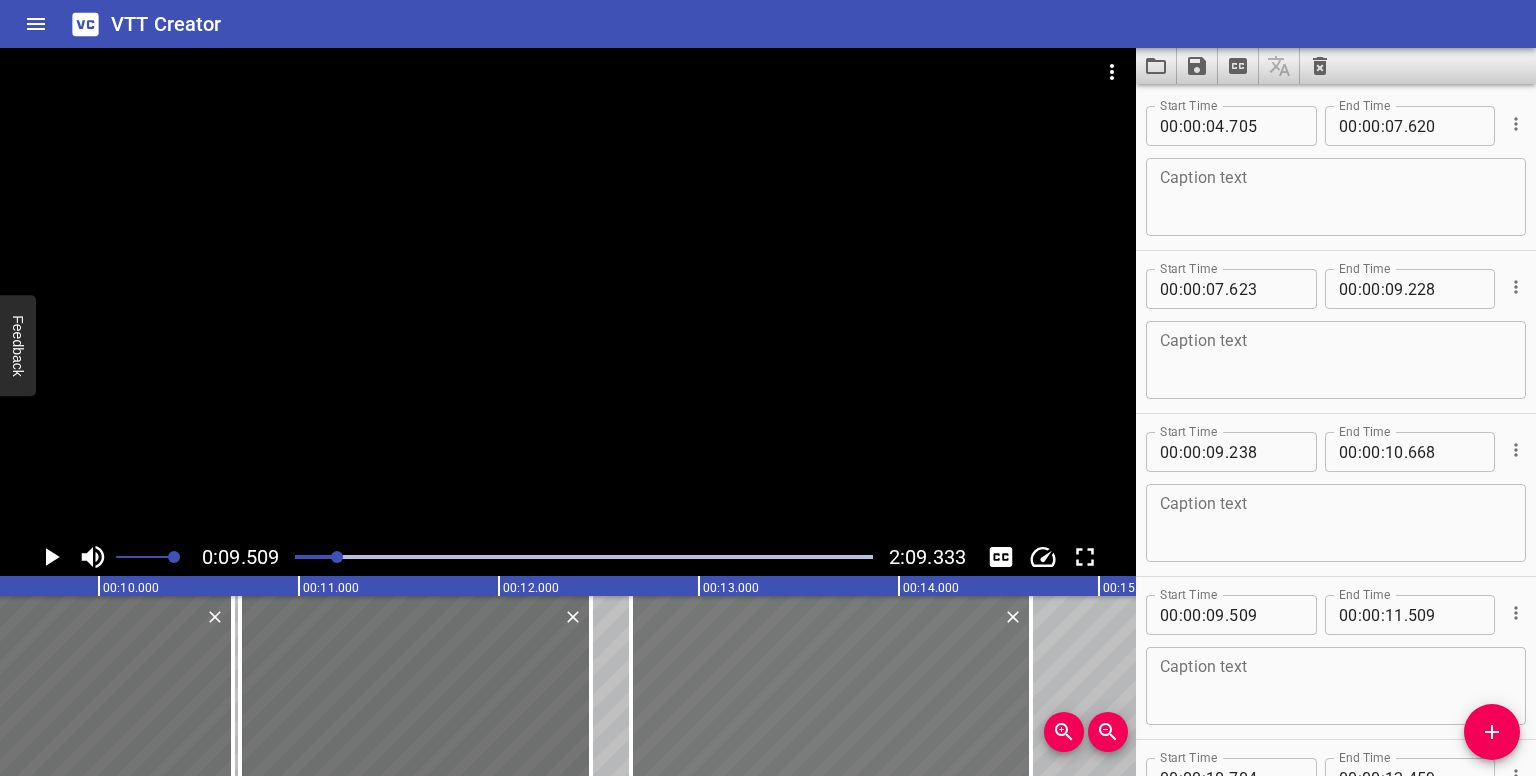drag, startPoint x: 245, startPoint y: 656, endPoint x: 753, endPoint y: 657, distance: 508.00098 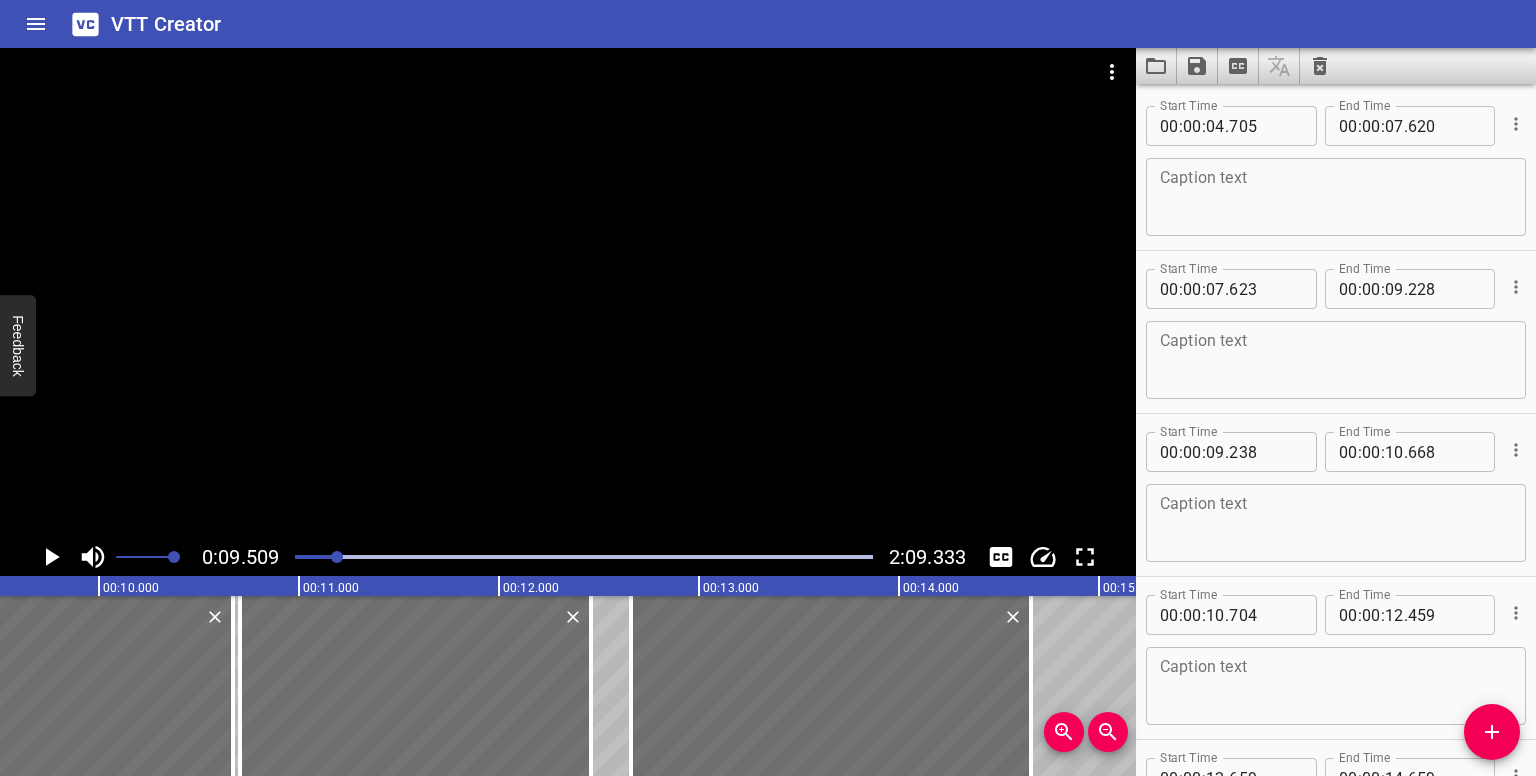 click at bounding box center (337, 557) 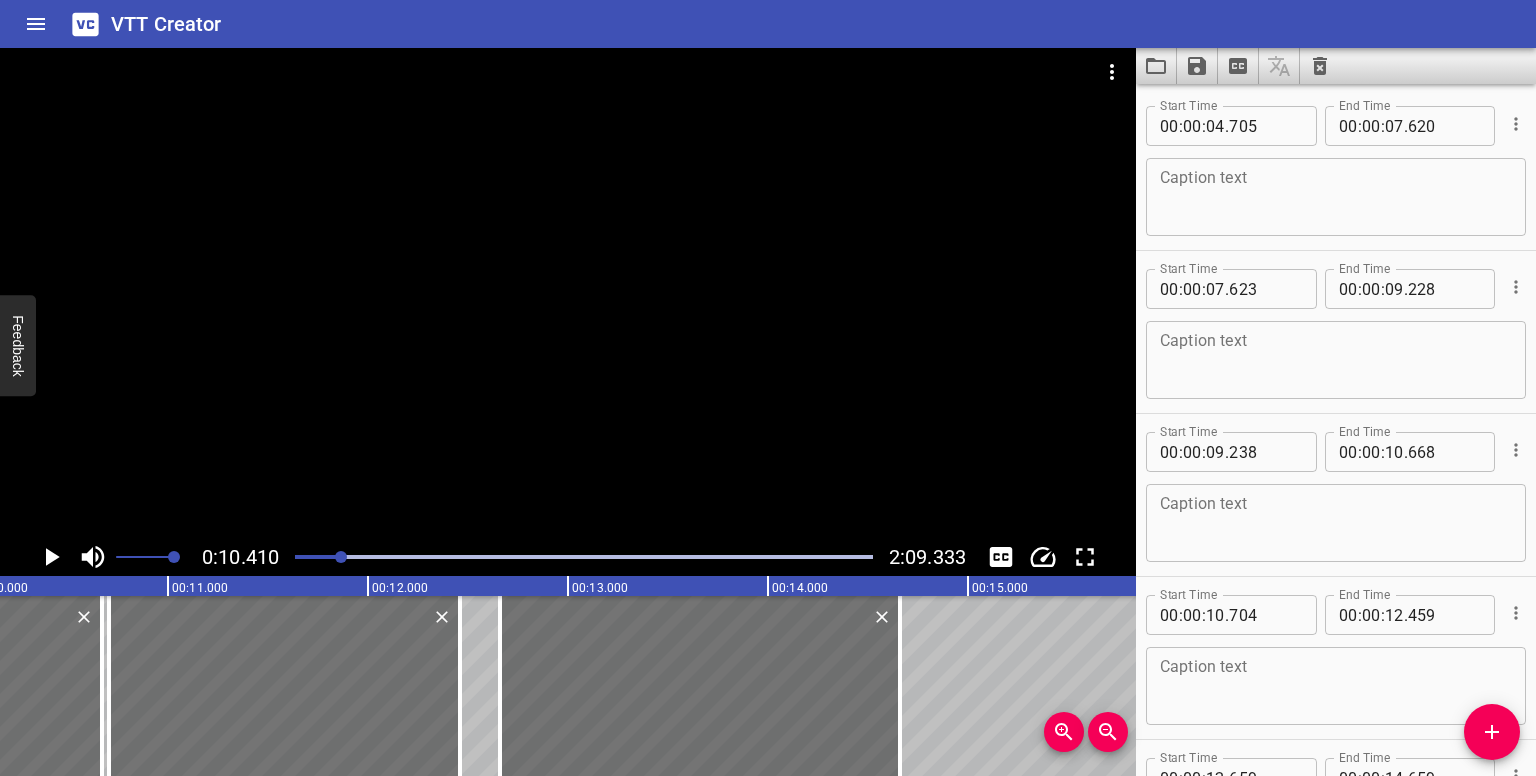 scroll, scrollTop: 0, scrollLeft: 2081, axis: horizontal 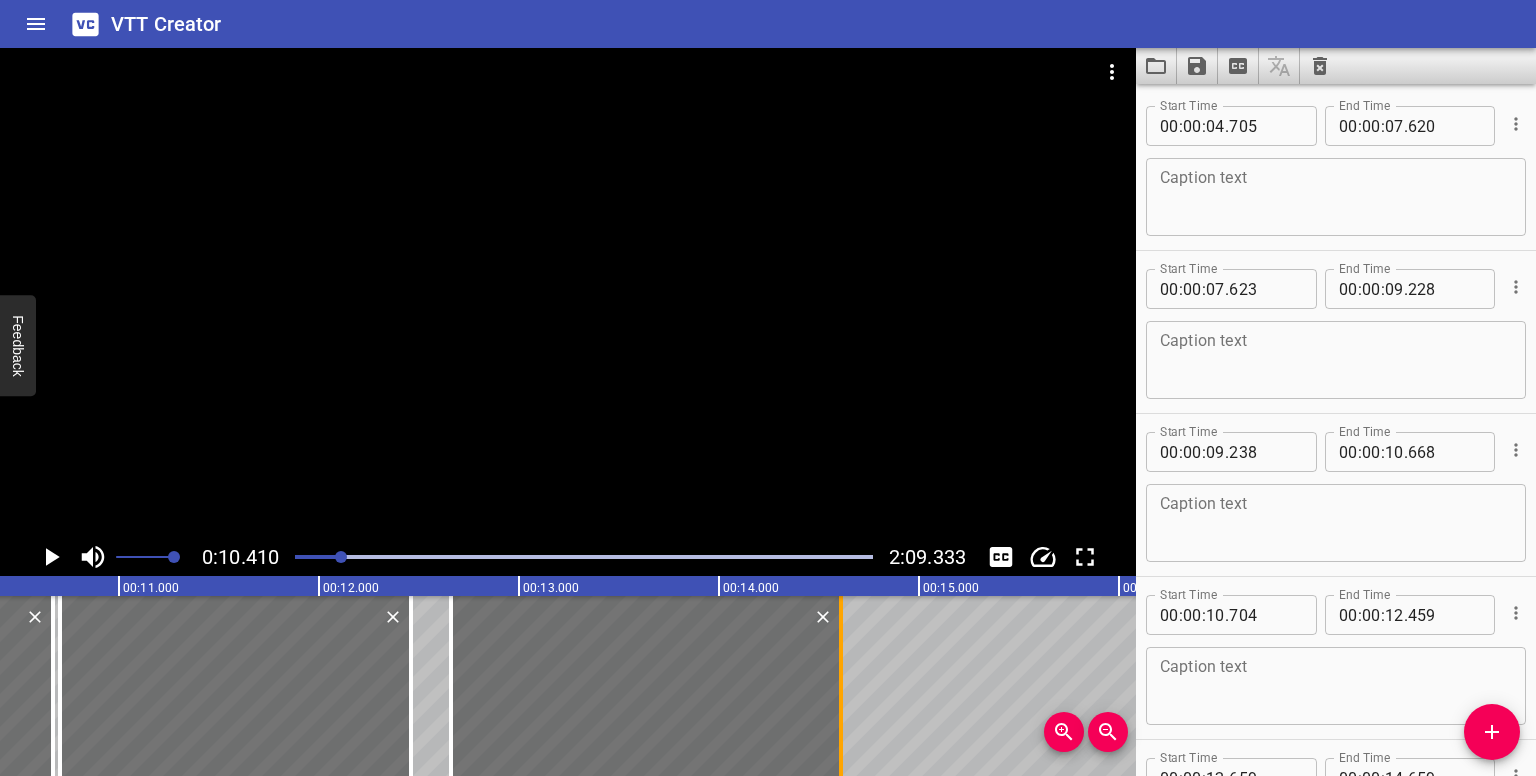 drag, startPoint x: 849, startPoint y: 685, endPoint x: 835, endPoint y: 692, distance: 15.652476 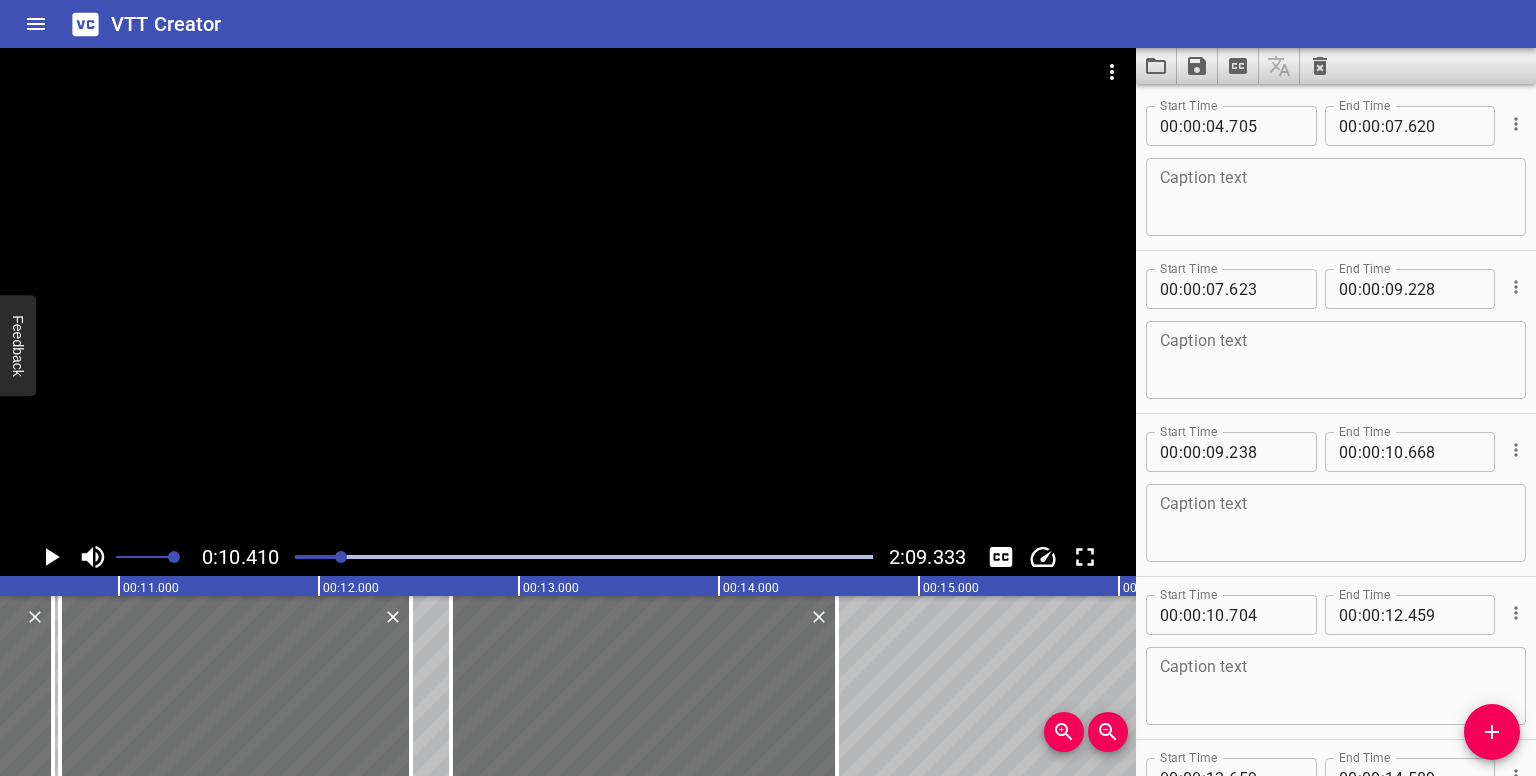 click at bounding box center [584, 557] 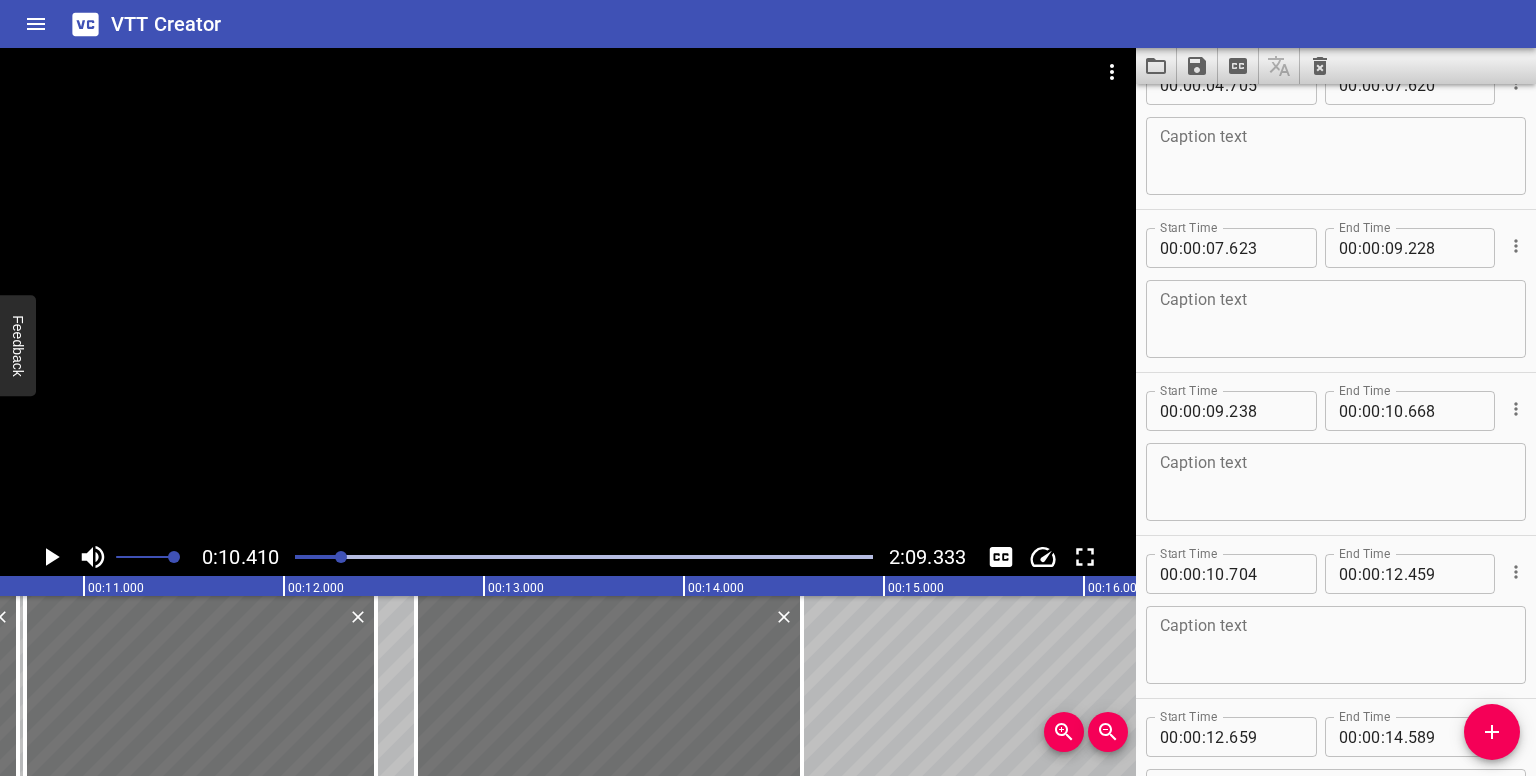 scroll, scrollTop: 147, scrollLeft: 0, axis: vertical 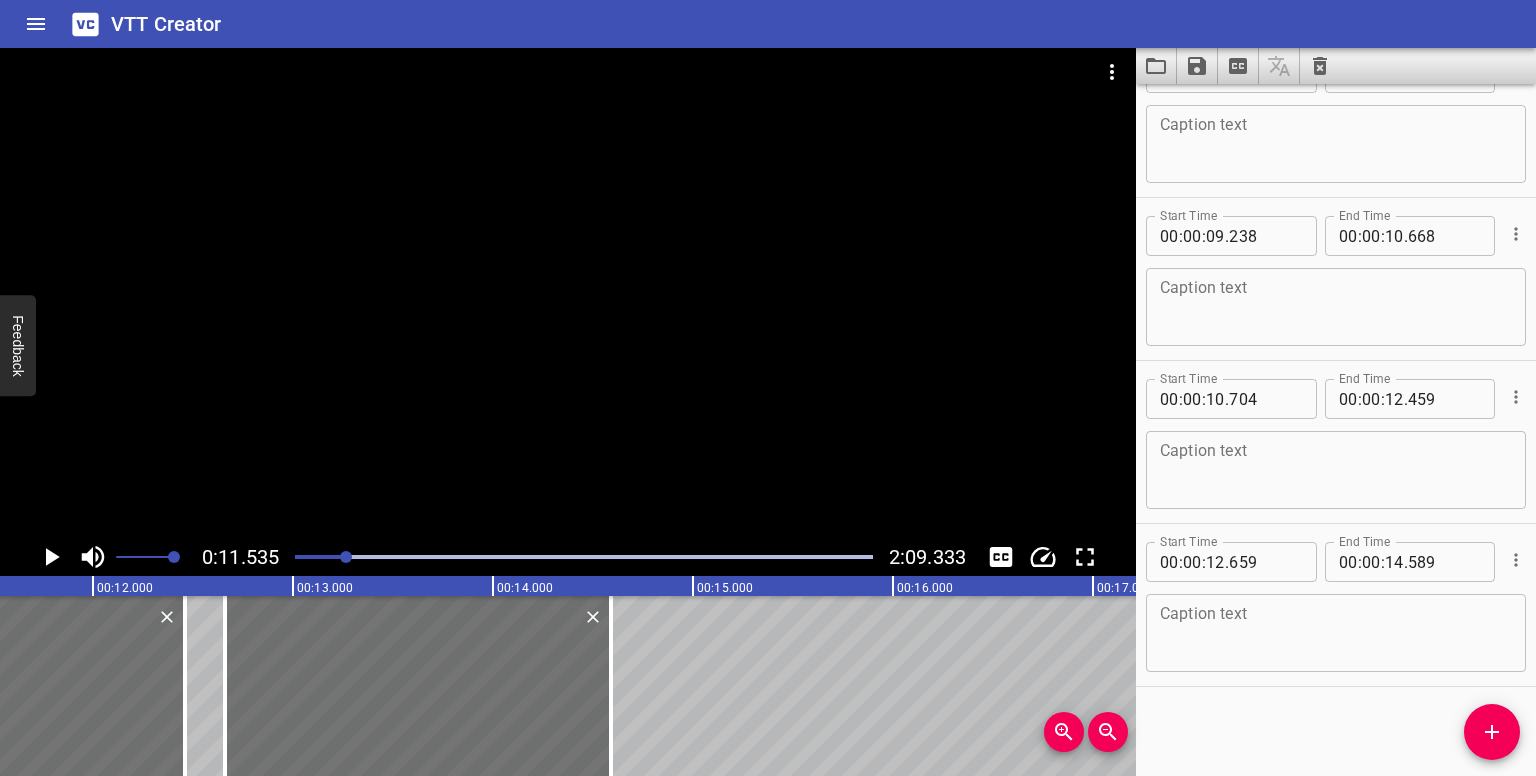 click at bounding box center [584, 557] 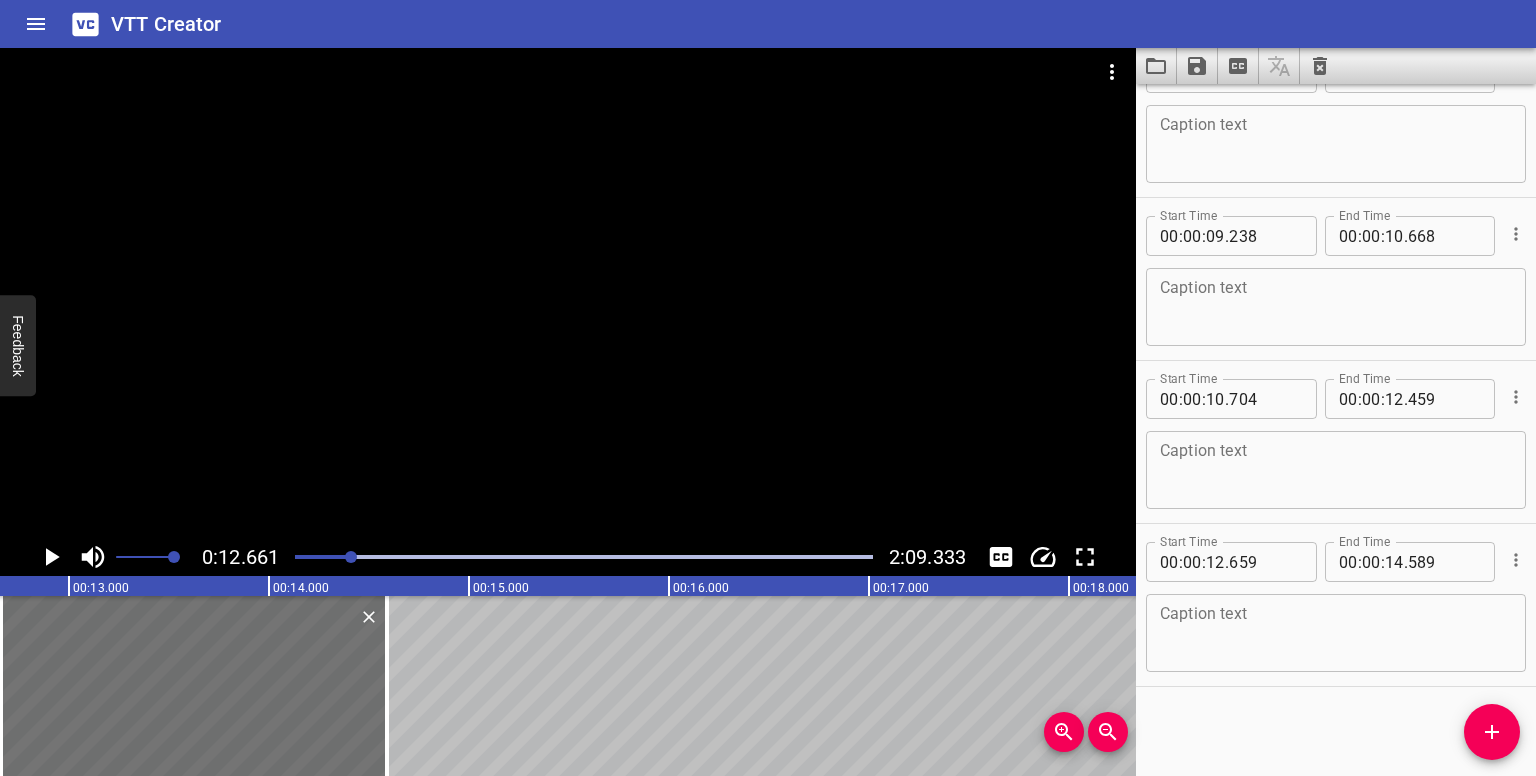 scroll, scrollTop: 0, scrollLeft: 2532, axis: horizontal 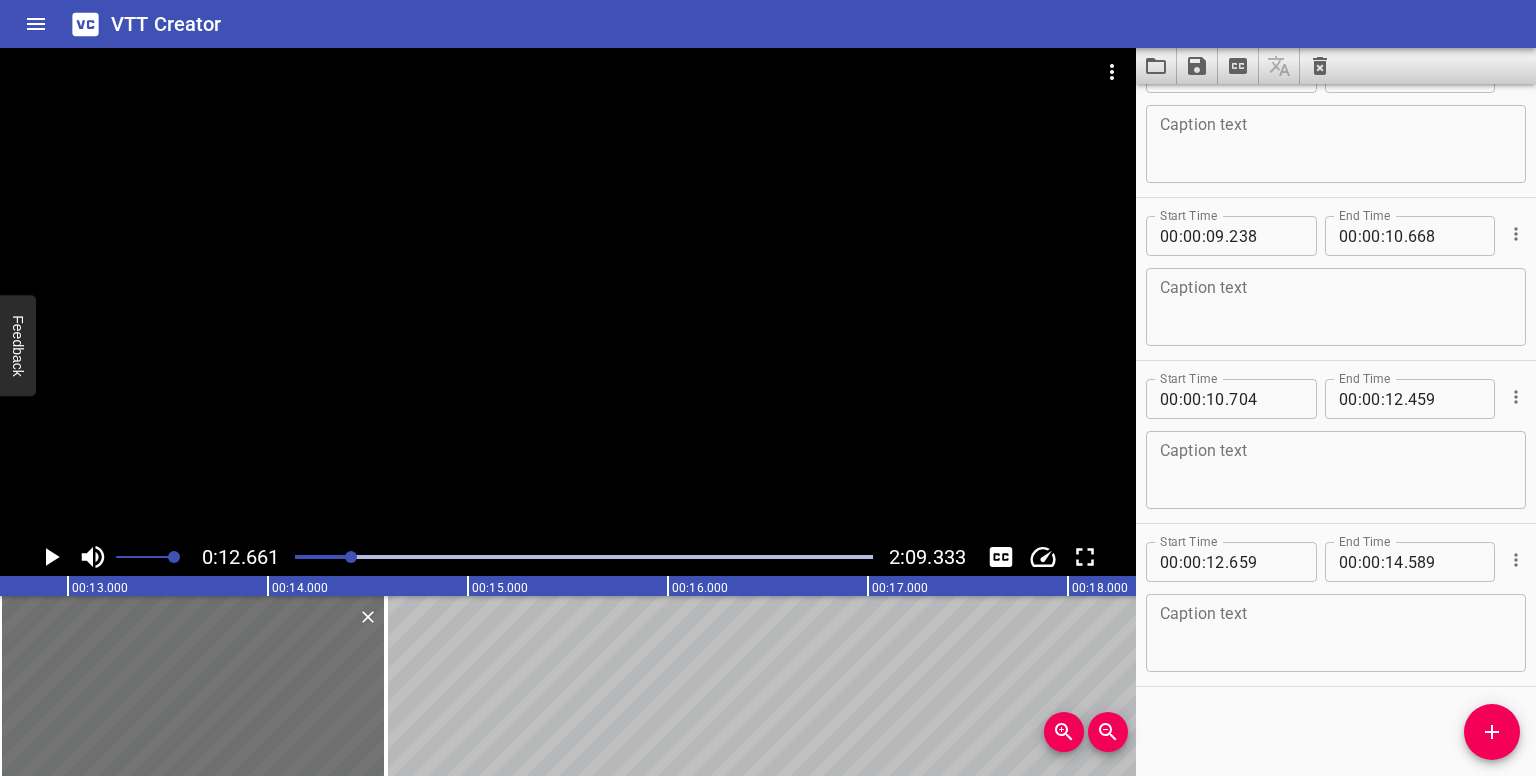 click at bounding box center (351, 557) 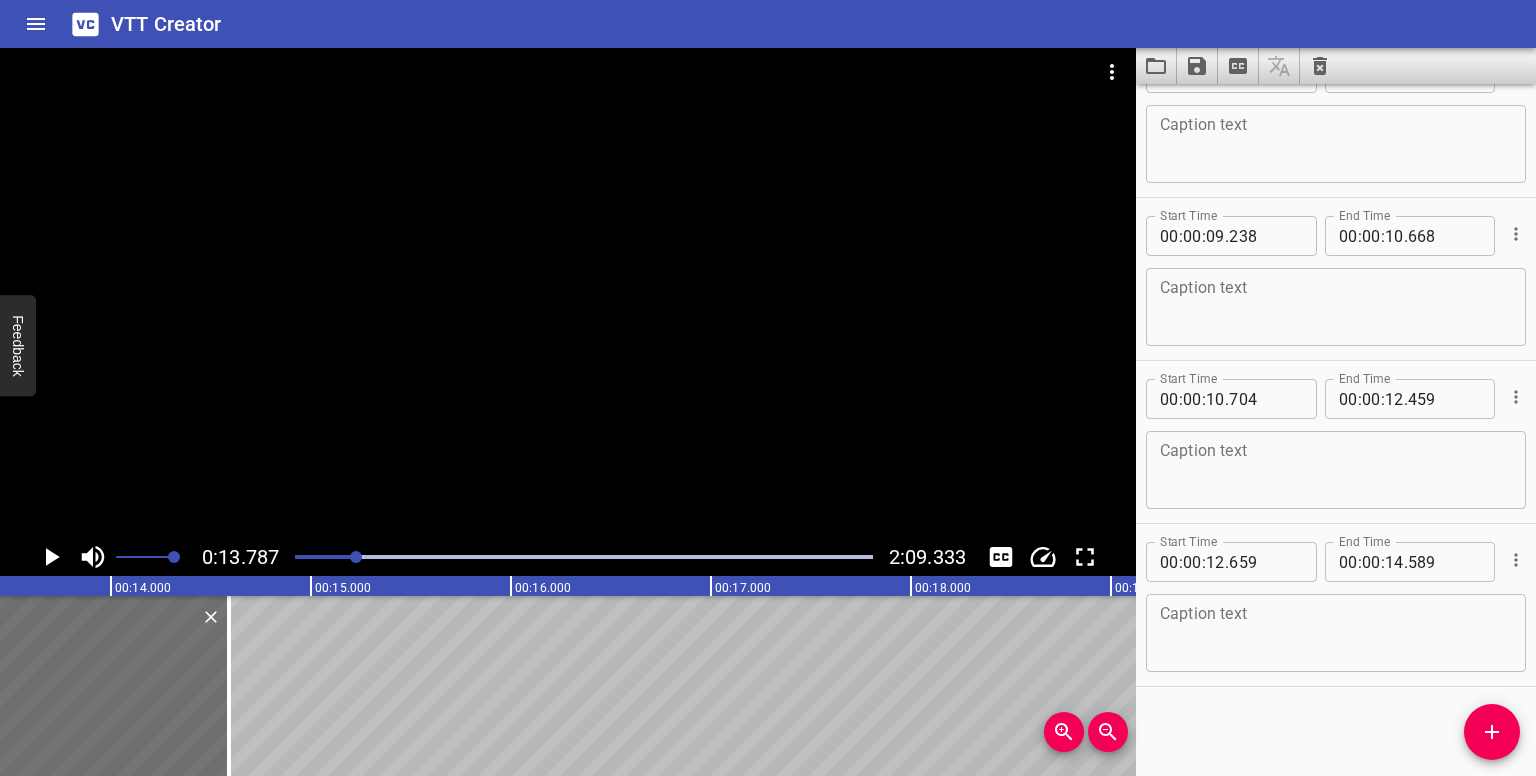 scroll, scrollTop: 0, scrollLeft: 2757, axis: horizontal 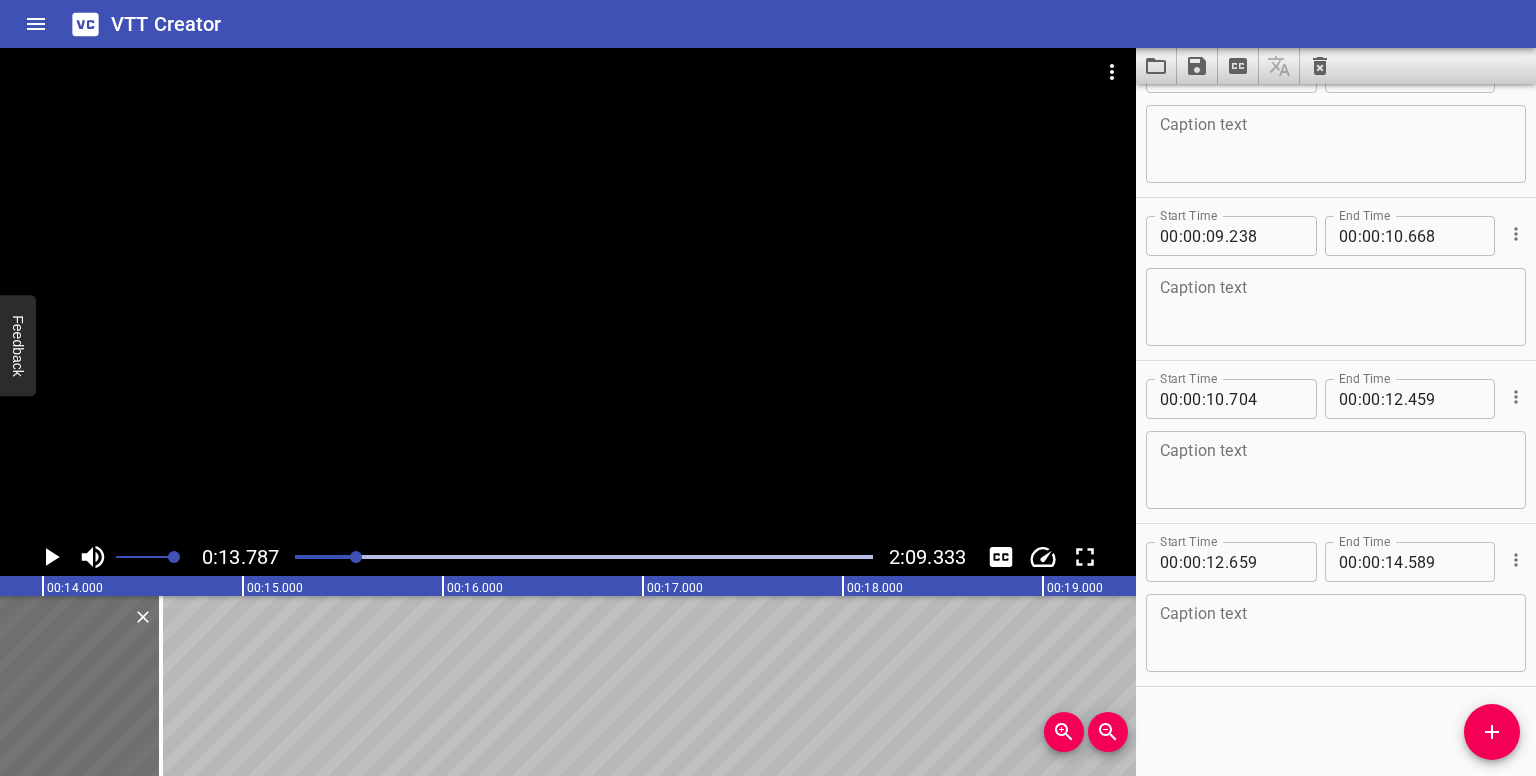 click 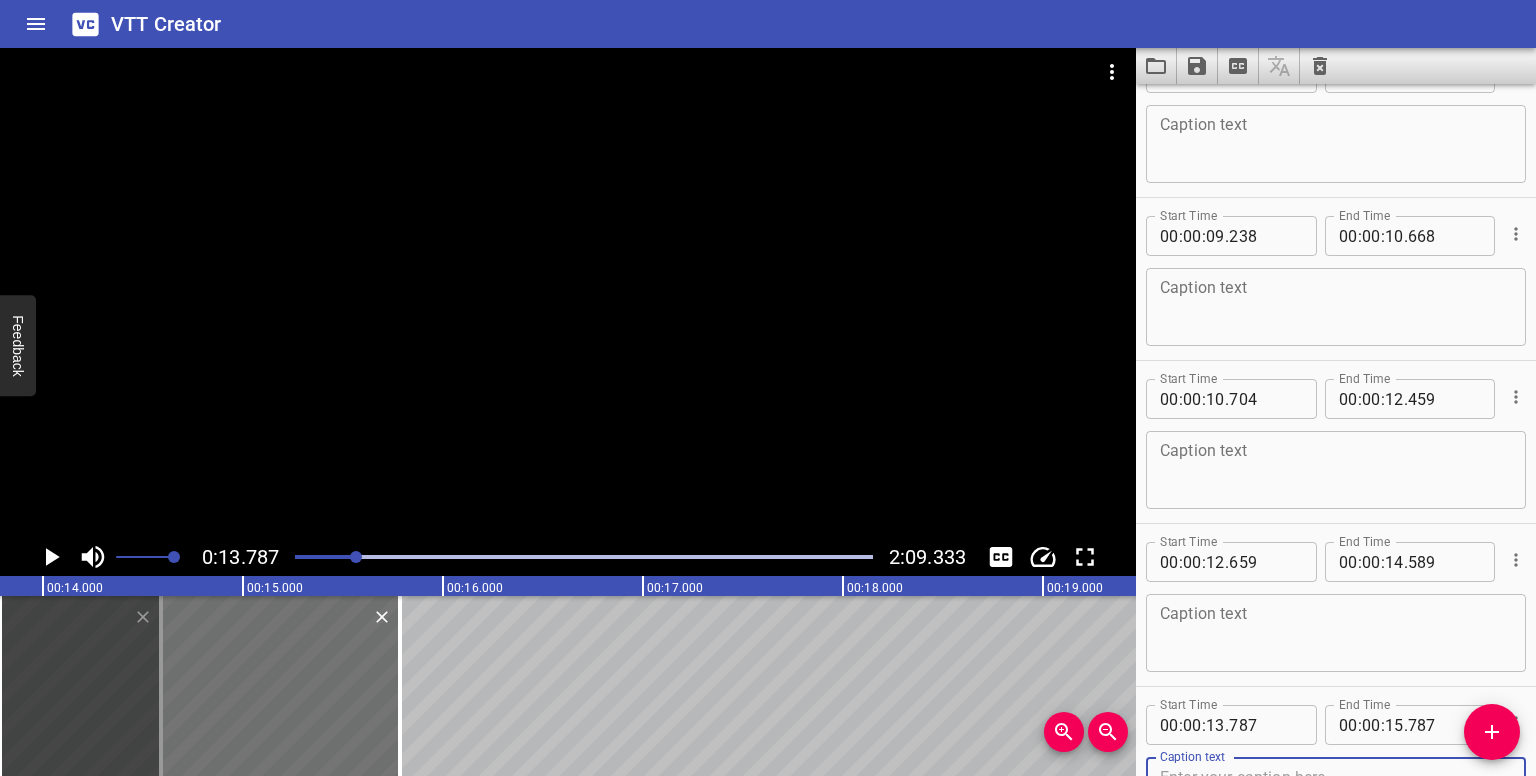 scroll, scrollTop: 227, scrollLeft: 0, axis: vertical 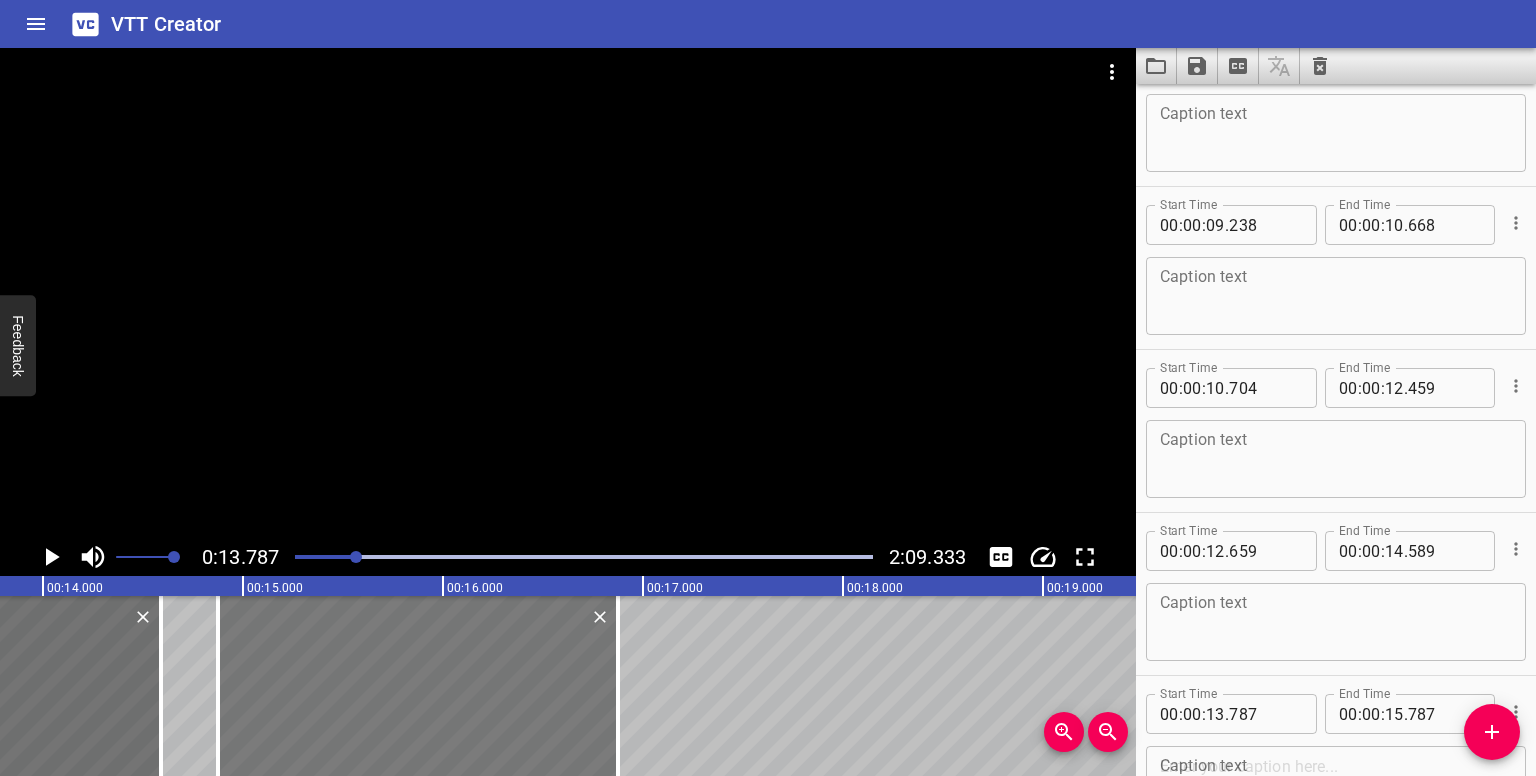 drag, startPoint x: 312, startPoint y: 676, endPoint x: 501, endPoint y: 669, distance: 189.12958 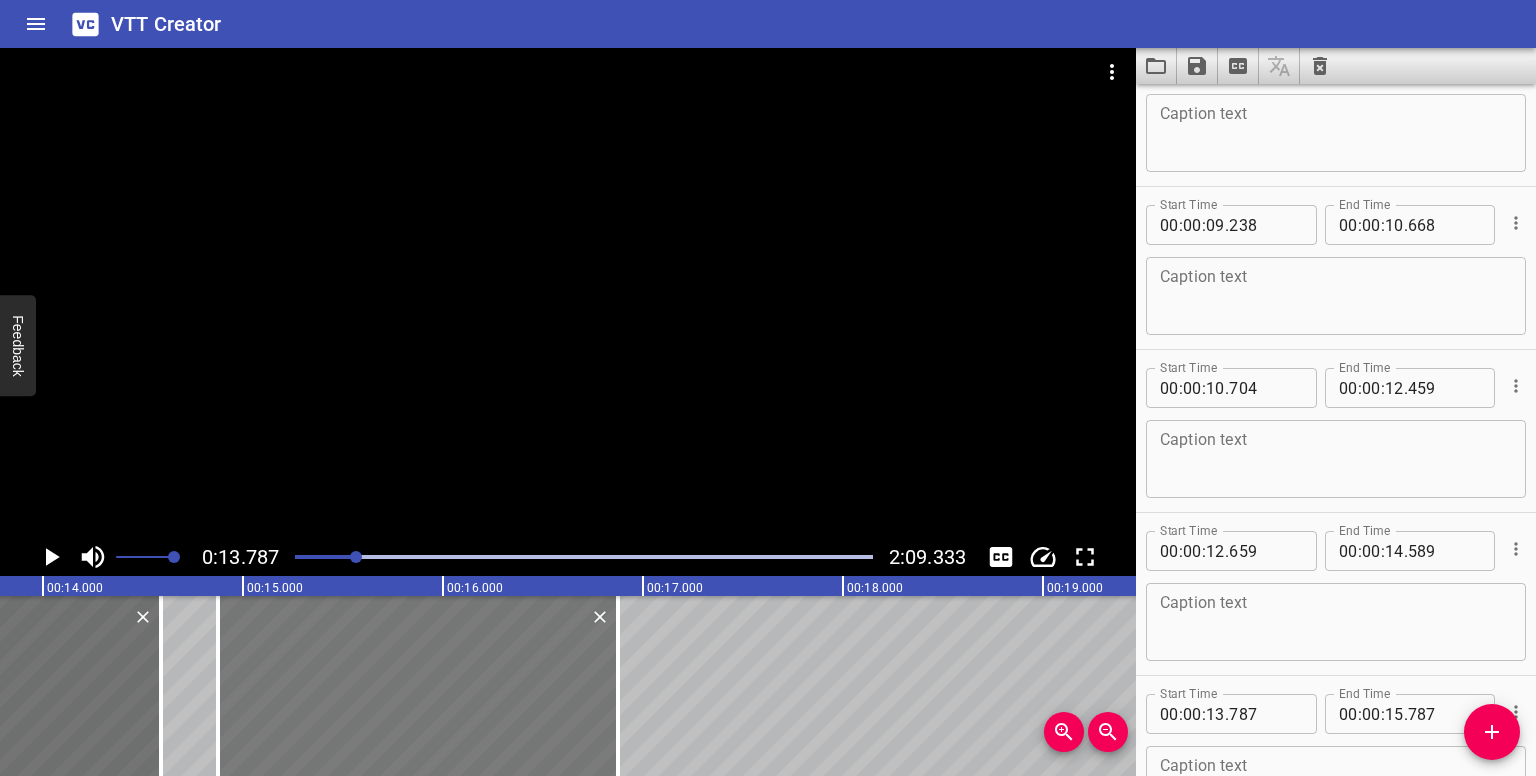 click at bounding box center (418, 686) 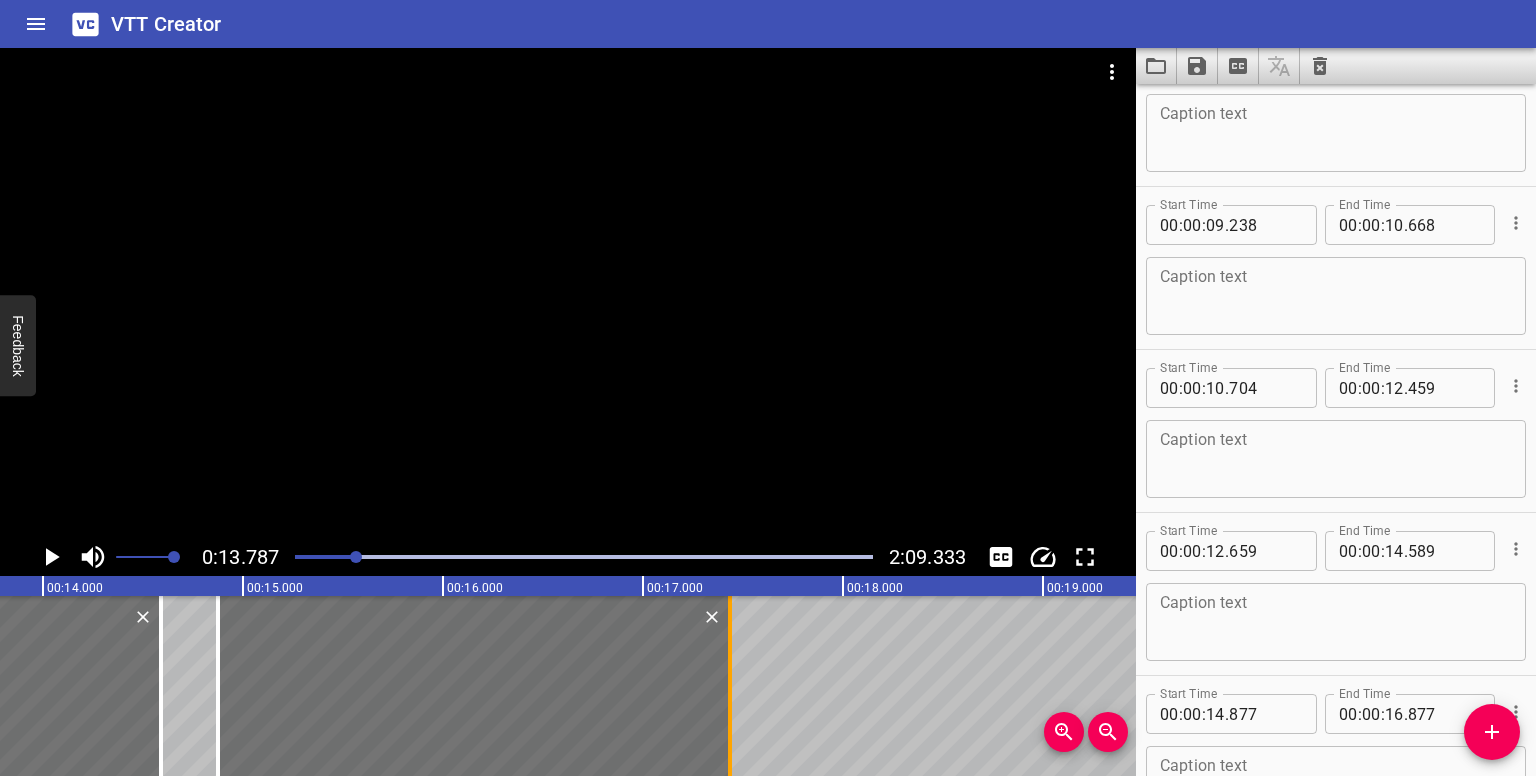 drag, startPoint x: 619, startPoint y: 704, endPoint x: 734, endPoint y: 687, distance: 116.24973 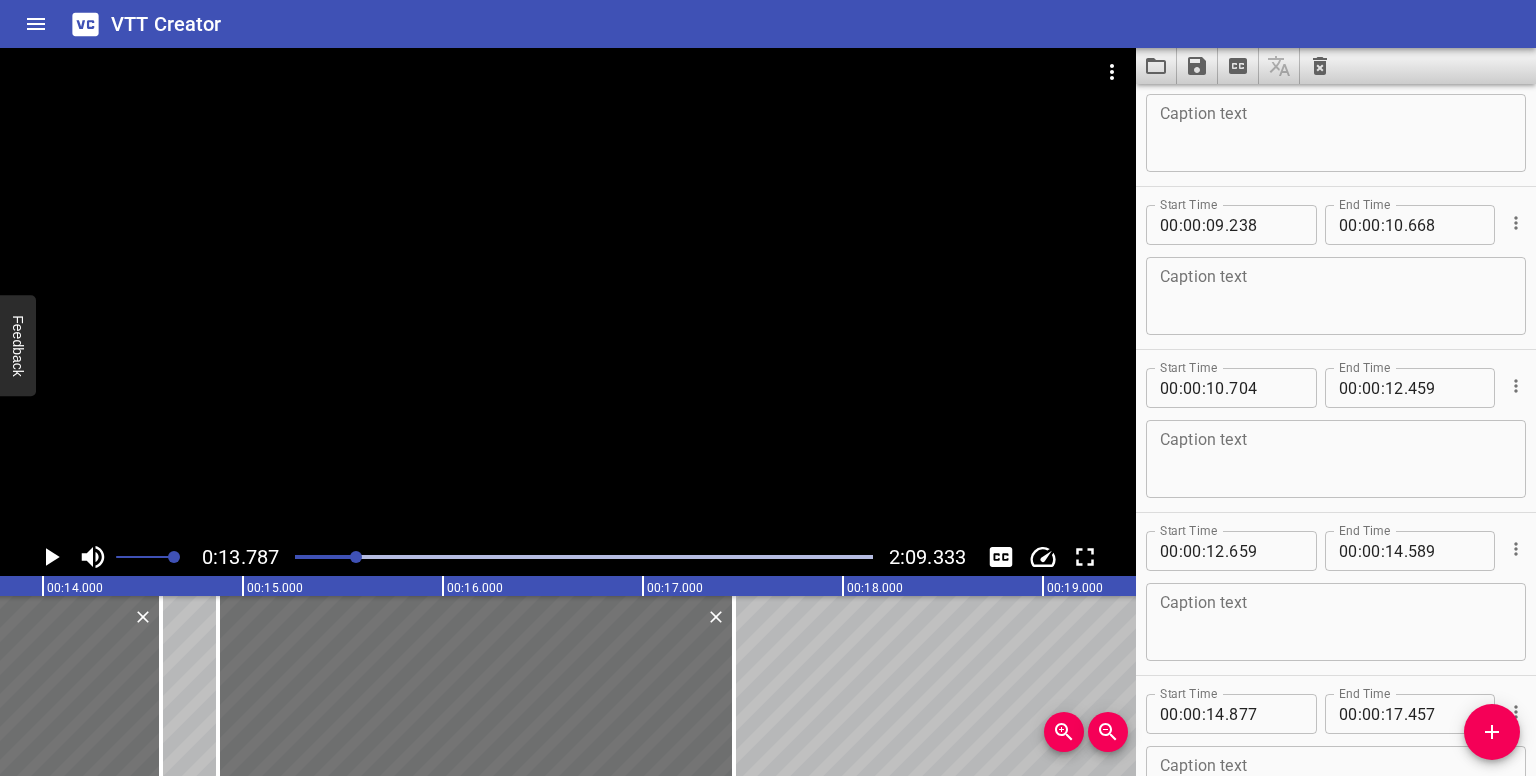 click at bounding box center (584, 557) 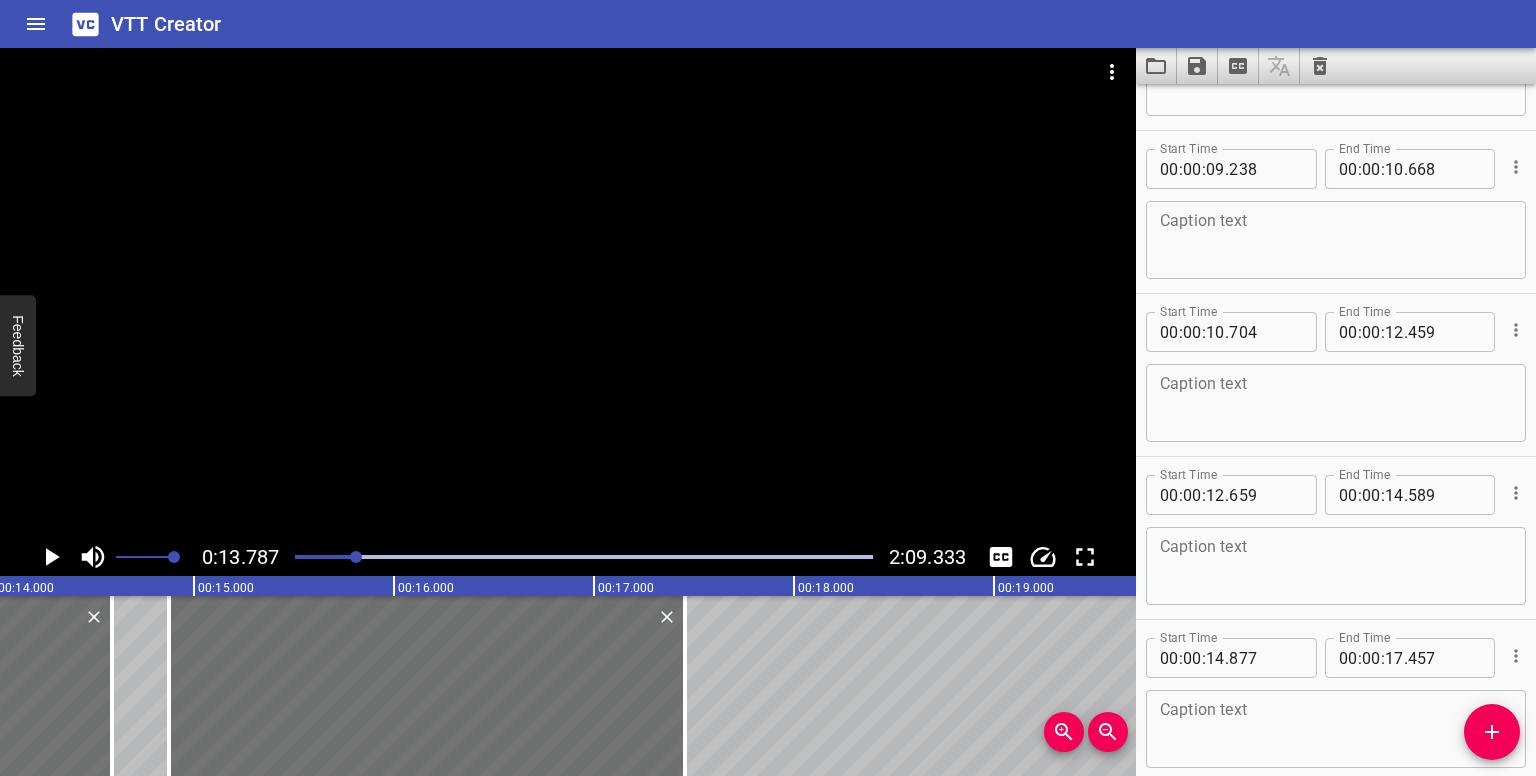 scroll, scrollTop: 369, scrollLeft: 0, axis: vertical 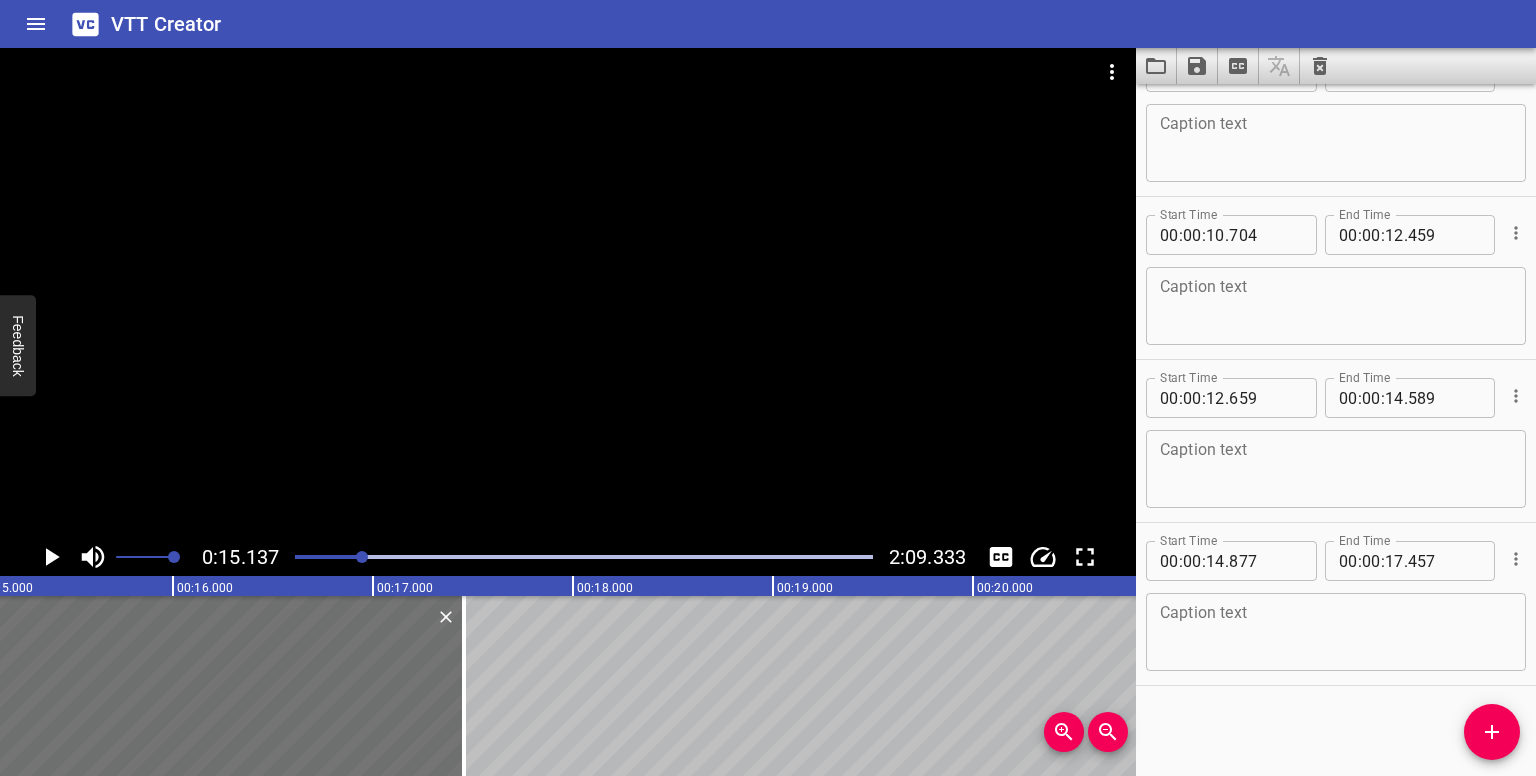 click at bounding box center [584, 557] 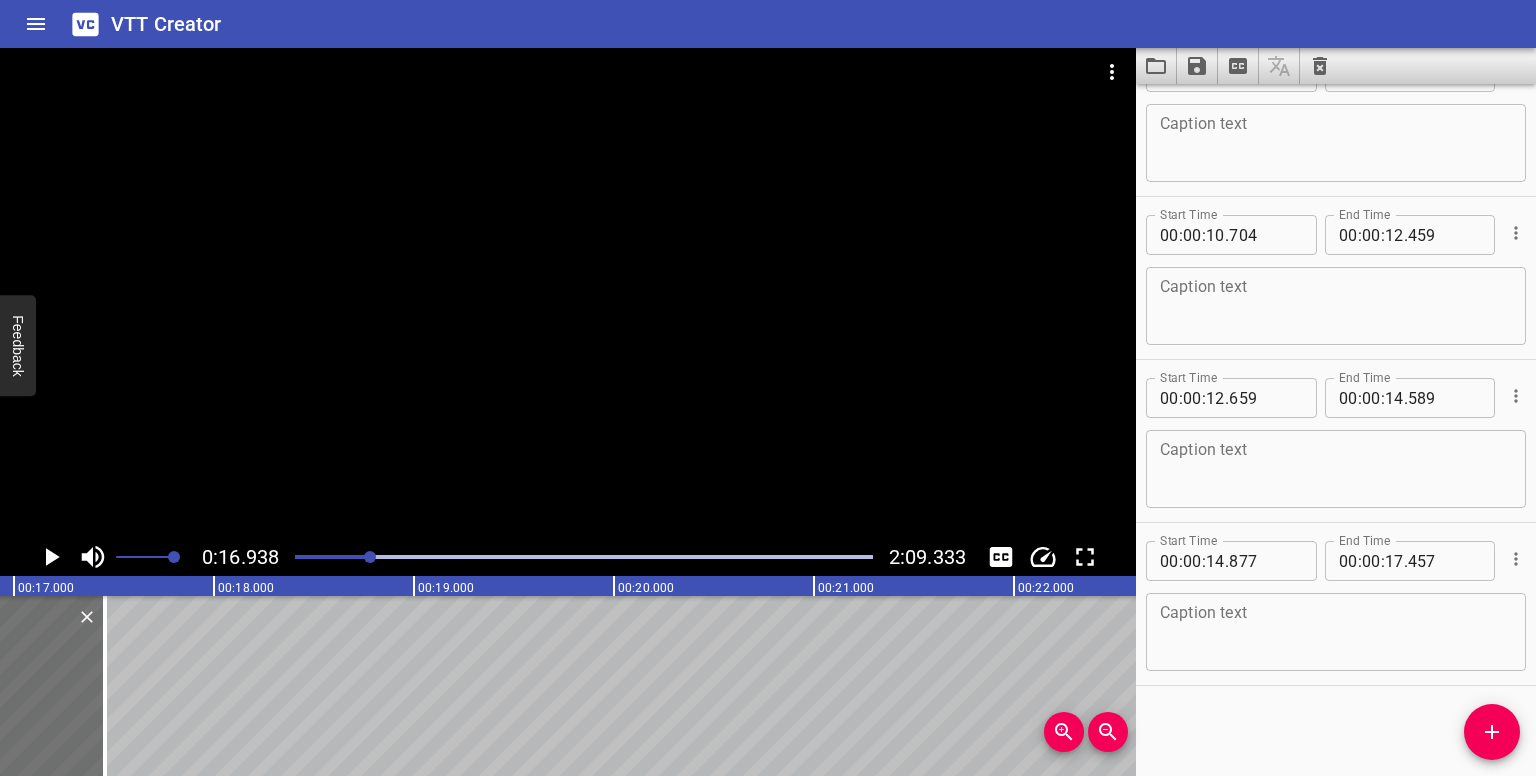 scroll, scrollTop: 0, scrollLeft: 3388, axis: horizontal 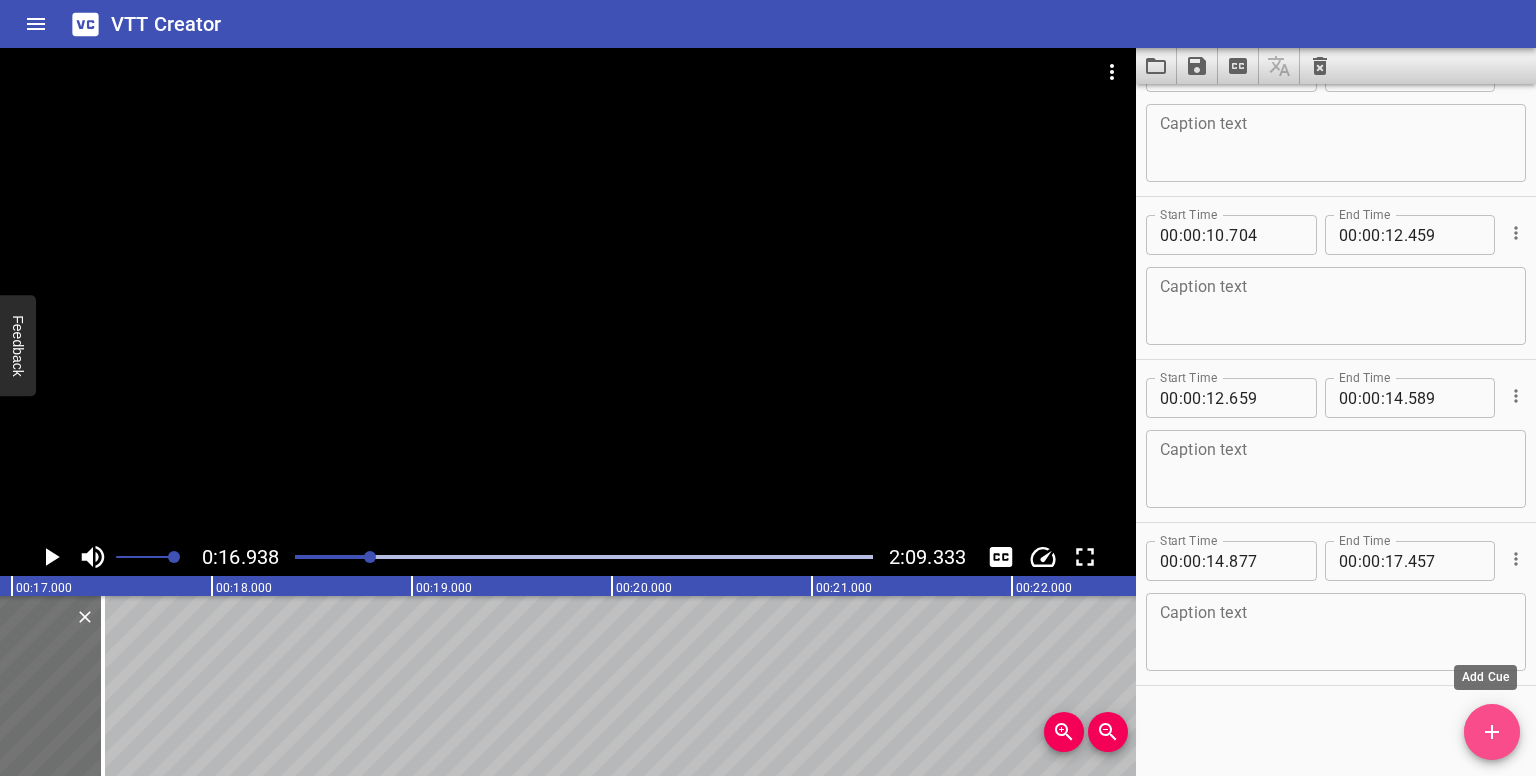 click 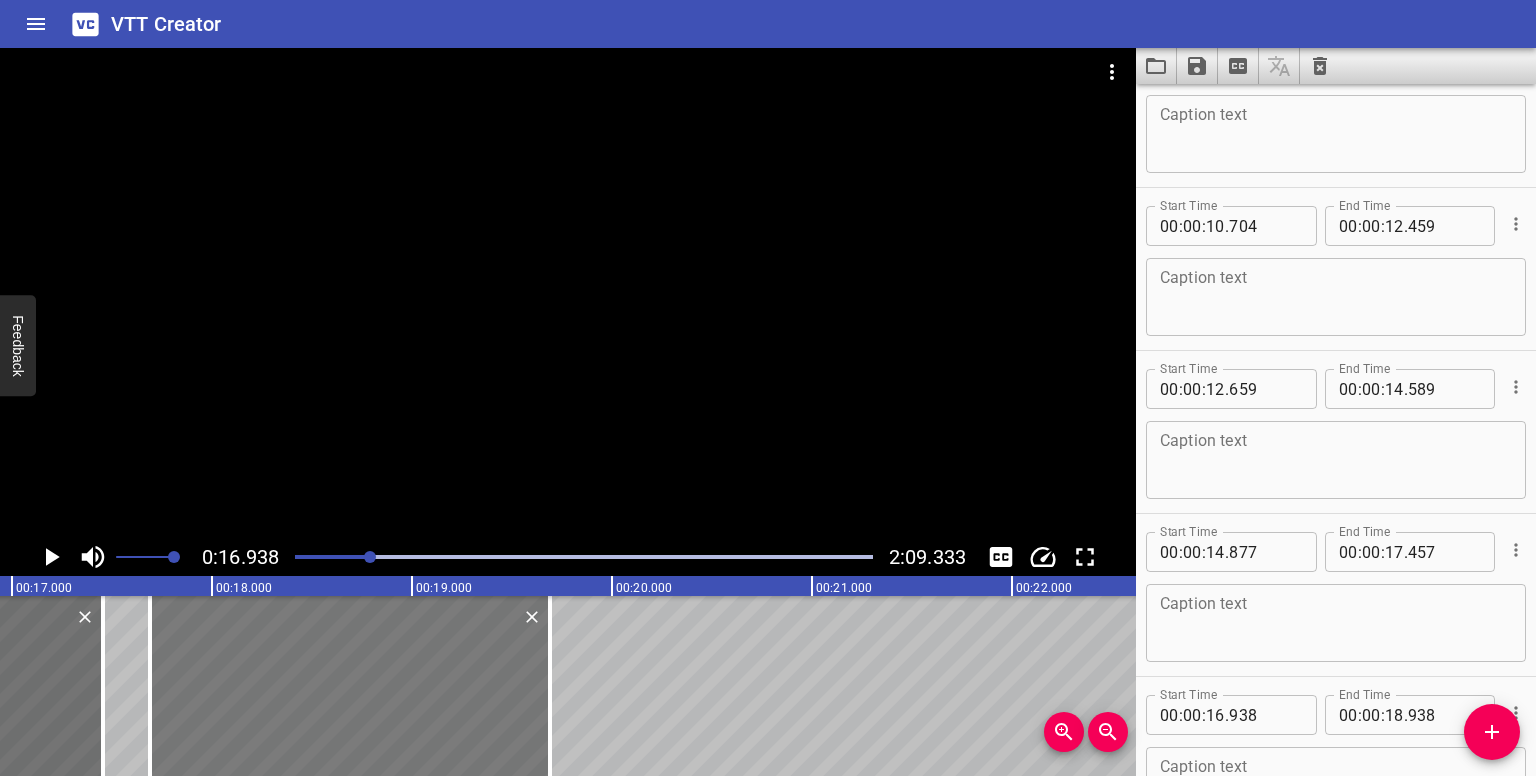 drag, startPoint x: 222, startPoint y: 657, endPoint x: 368, endPoint y: 653, distance: 146.05478 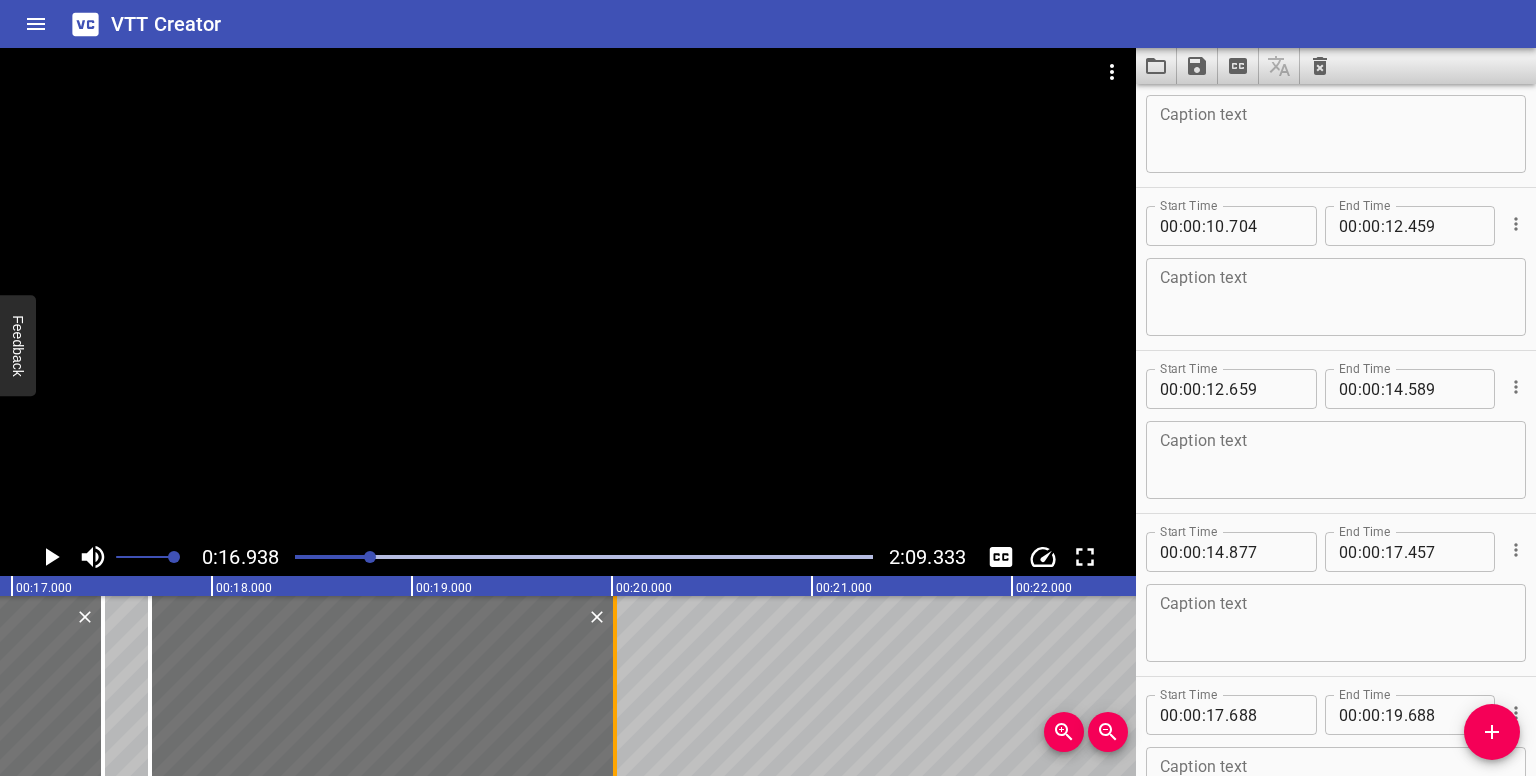 drag, startPoint x: 552, startPoint y: 716, endPoint x: 617, endPoint y: 709, distance: 65.37584 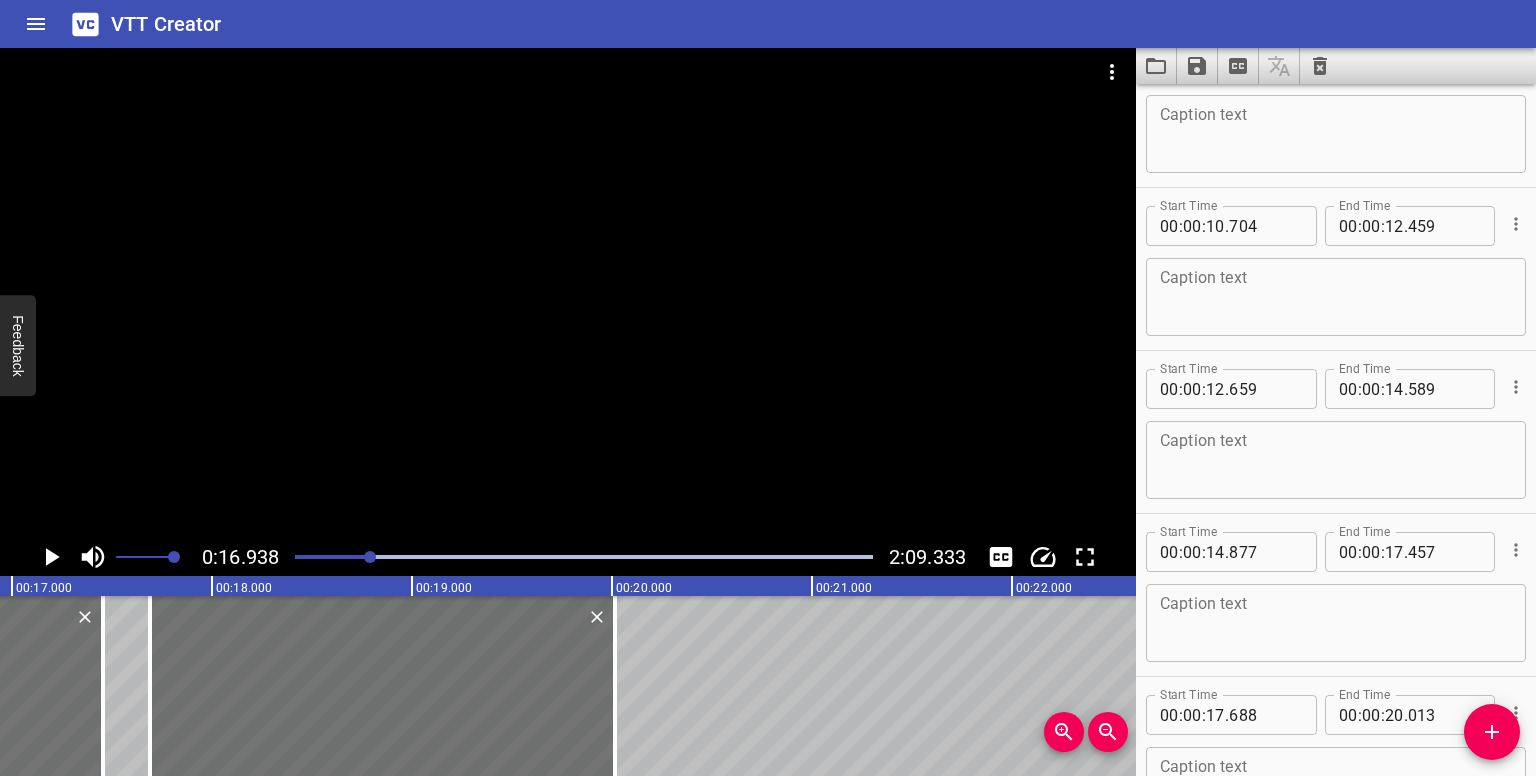 click at bounding box center (370, 557) 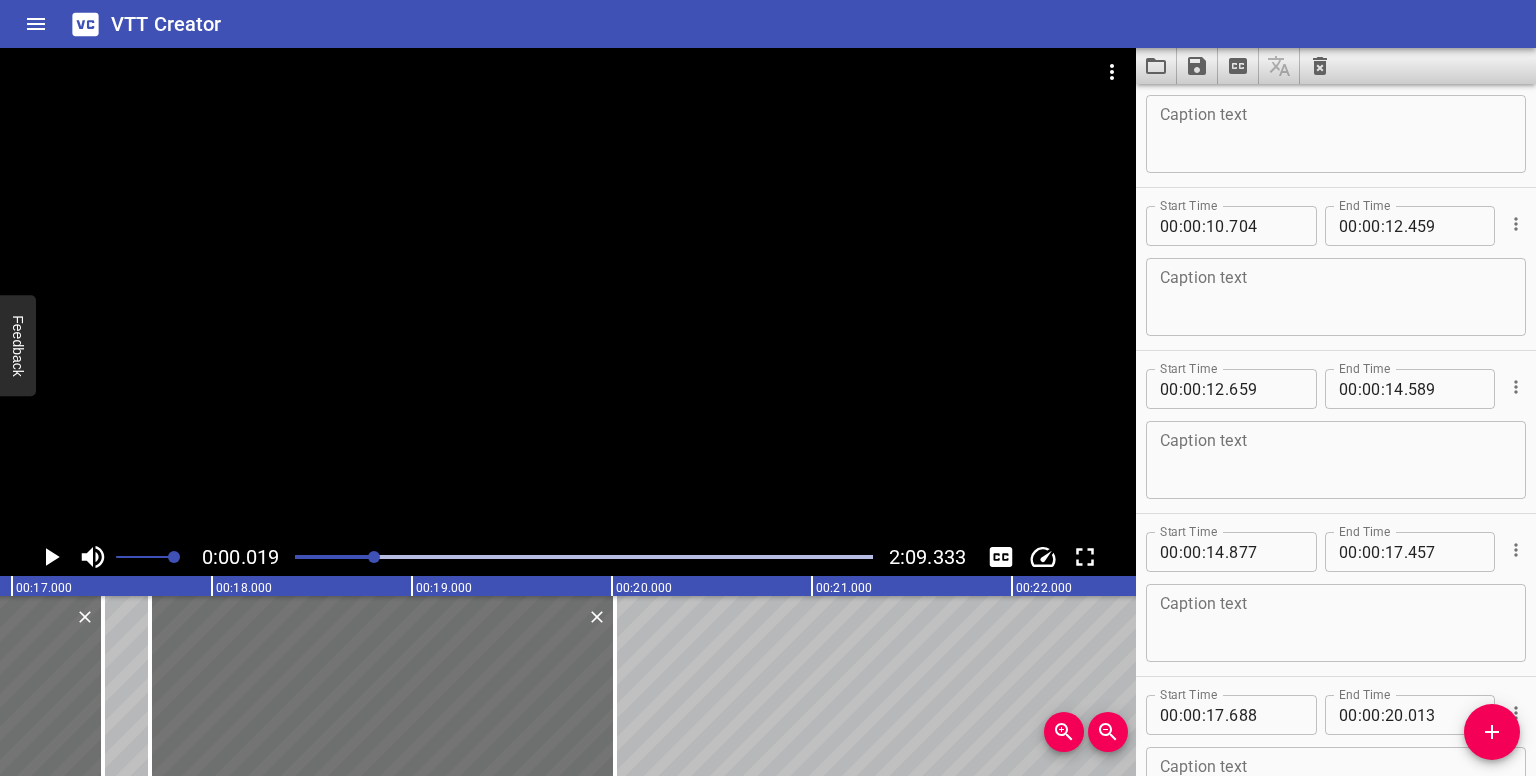 click at bounding box center (374, 557) 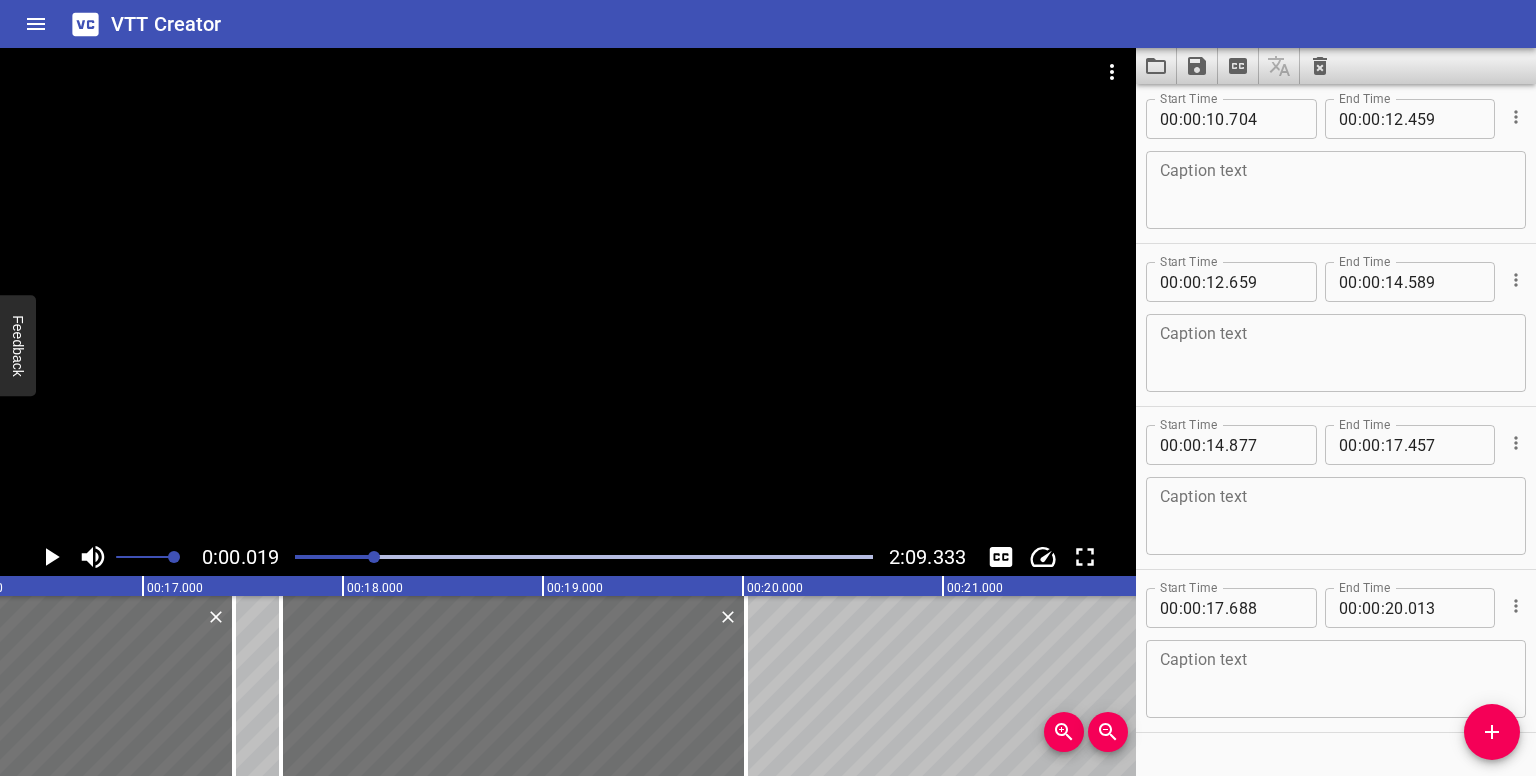 scroll, scrollTop: 0, scrollLeft: 3450, axis: horizontal 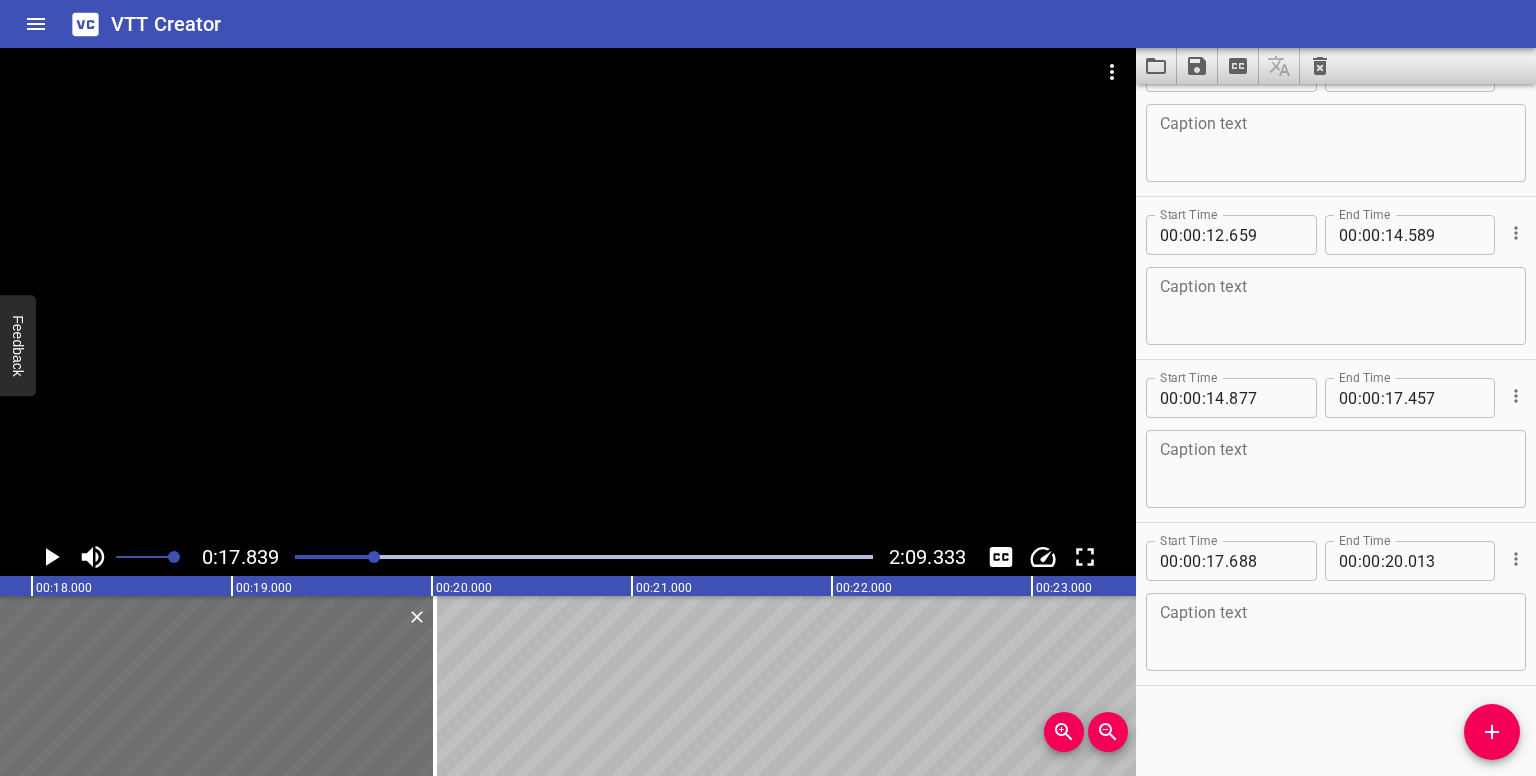 click at bounding box center [374, 557] 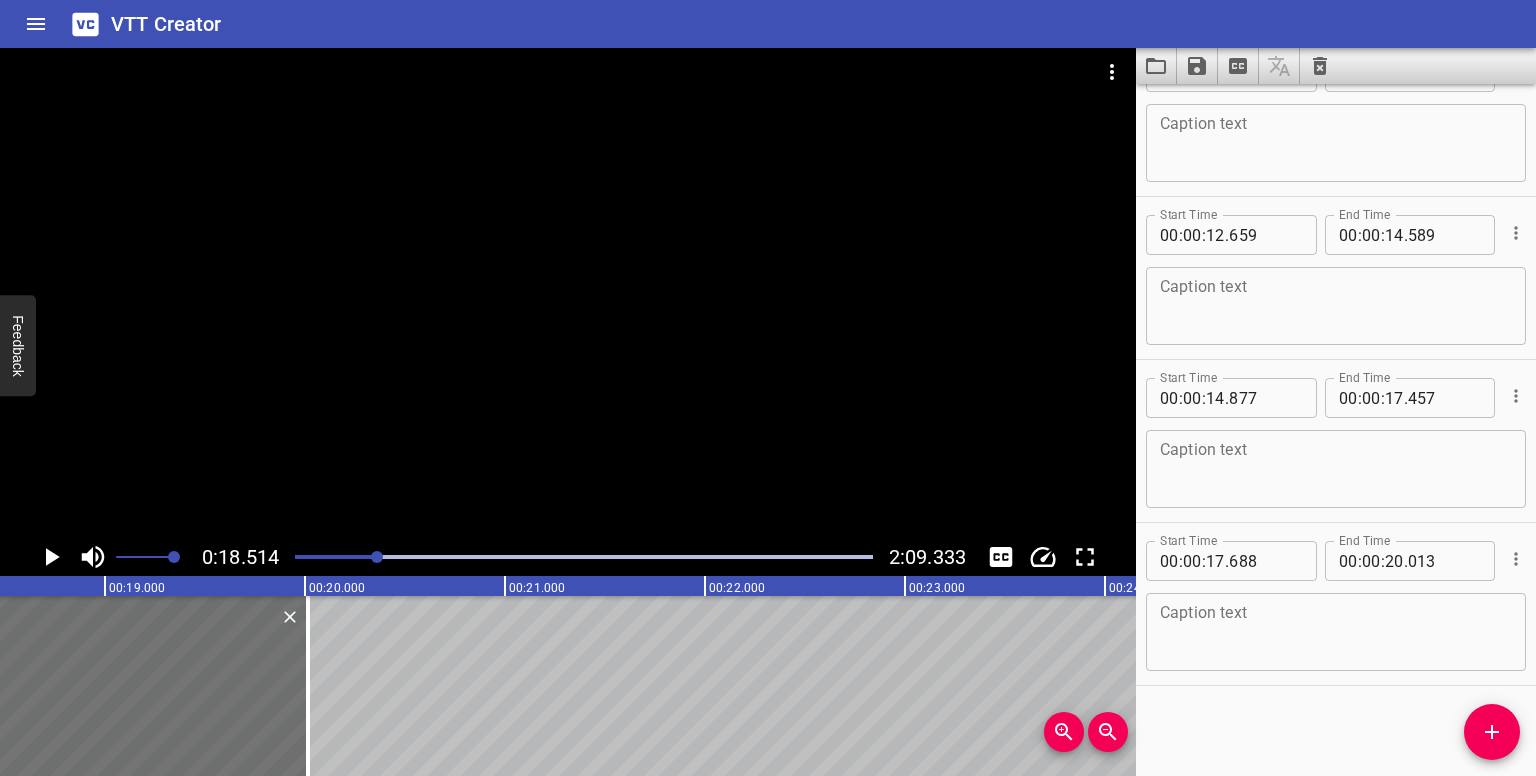 scroll, scrollTop: 0, scrollLeft: 3703, axis: horizontal 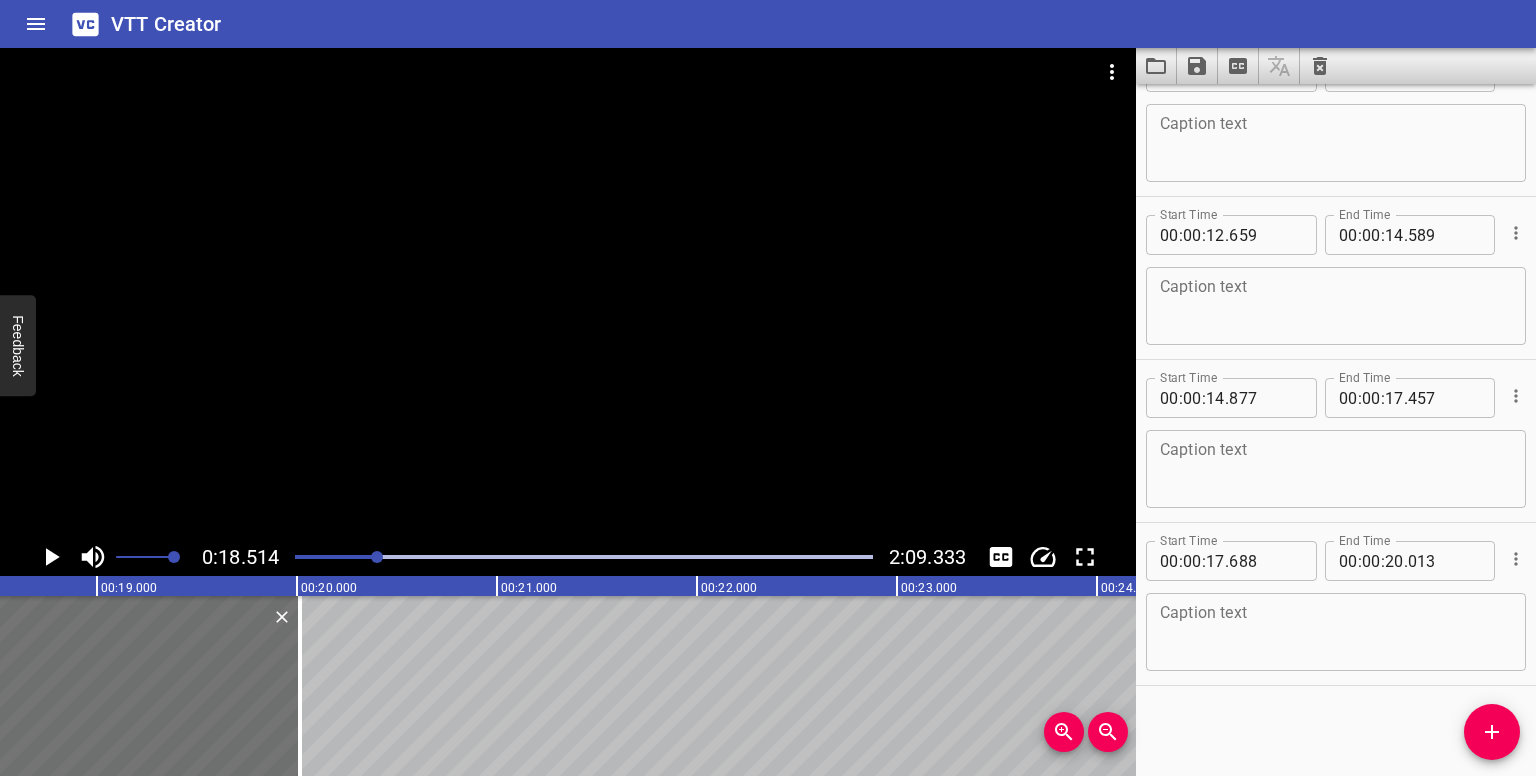 click at bounding box center [377, 557] 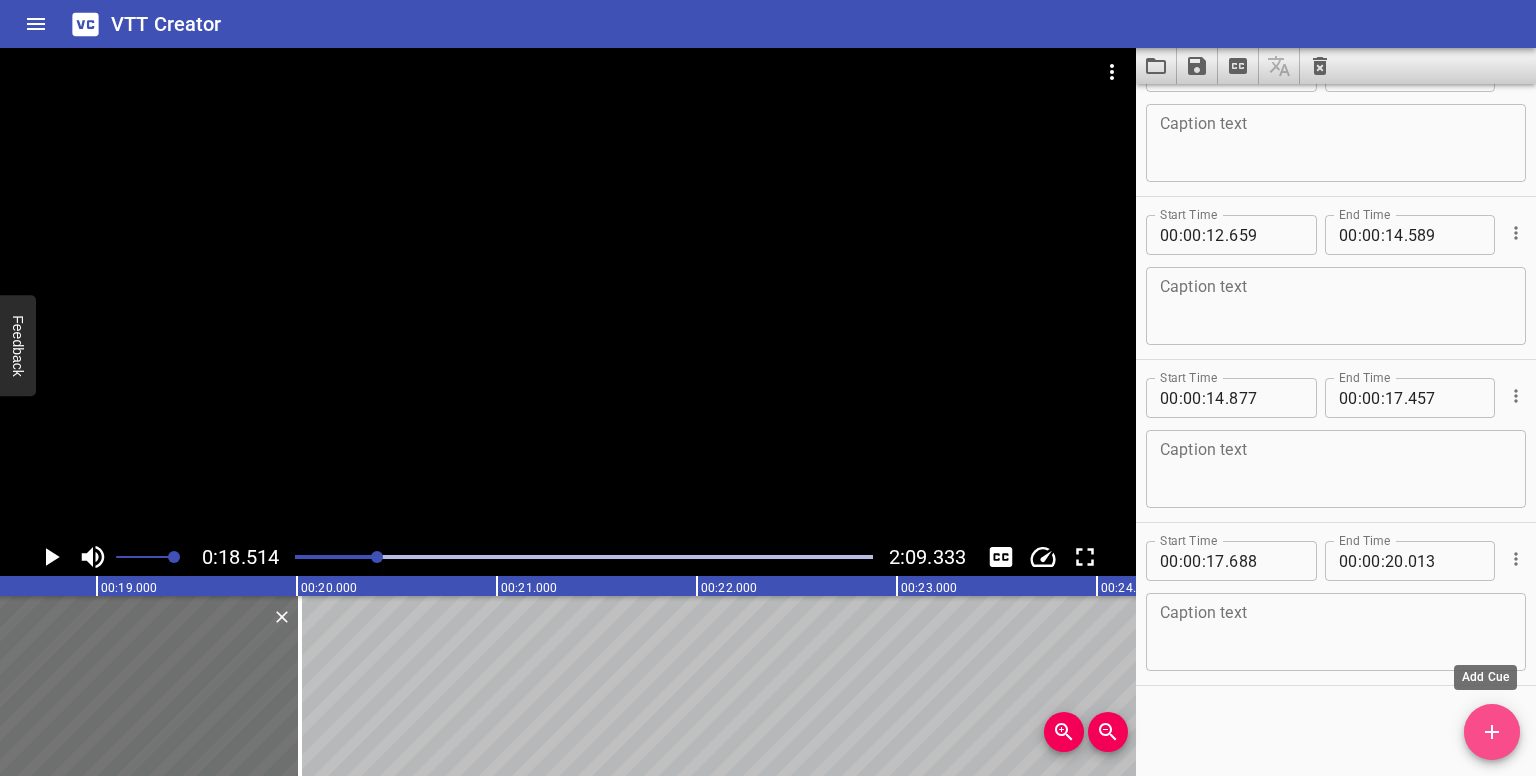click at bounding box center (1492, 732) 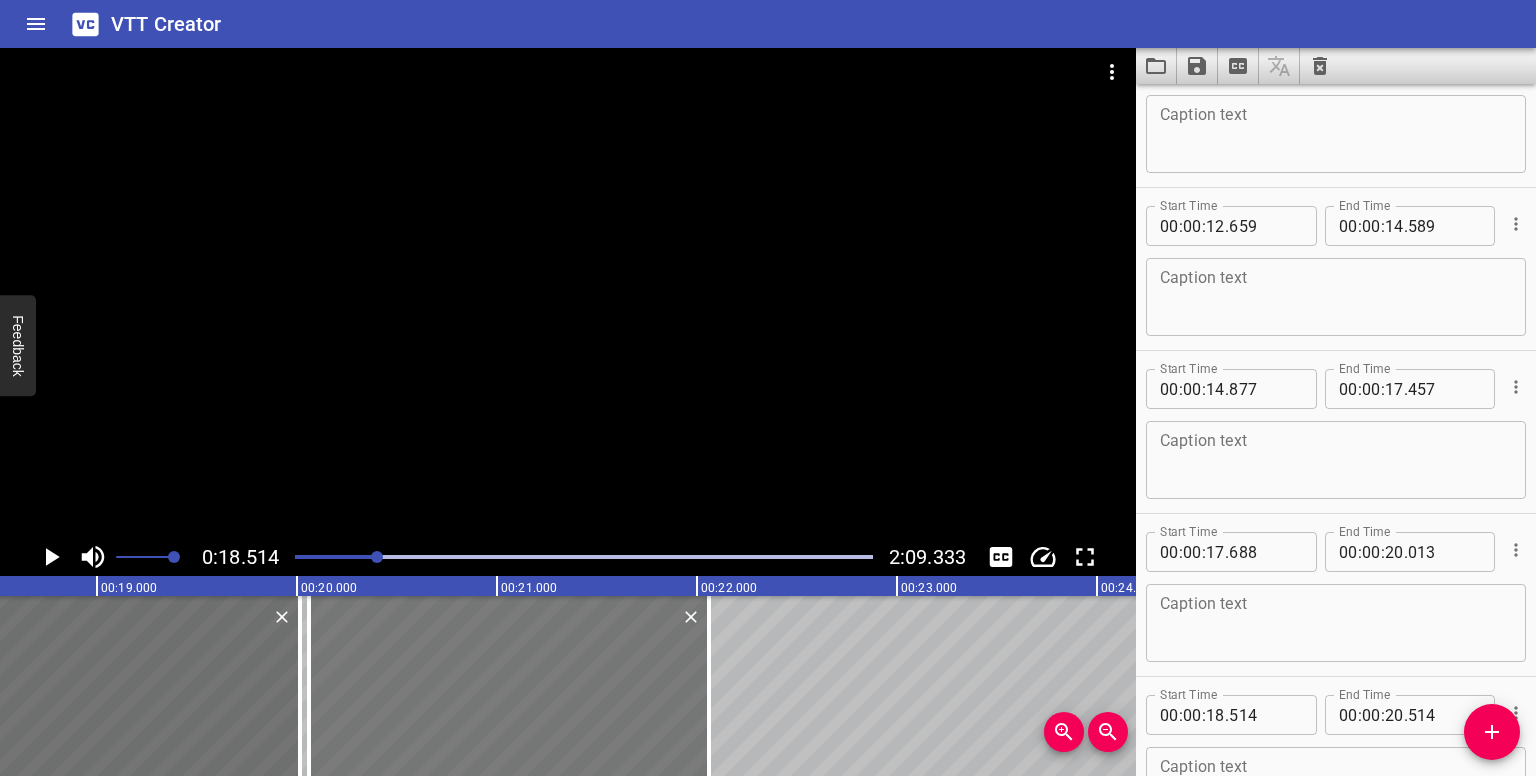 drag, startPoint x: 342, startPoint y: 668, endPoint x: 648, endPoint y: 658, distance: 306.16336 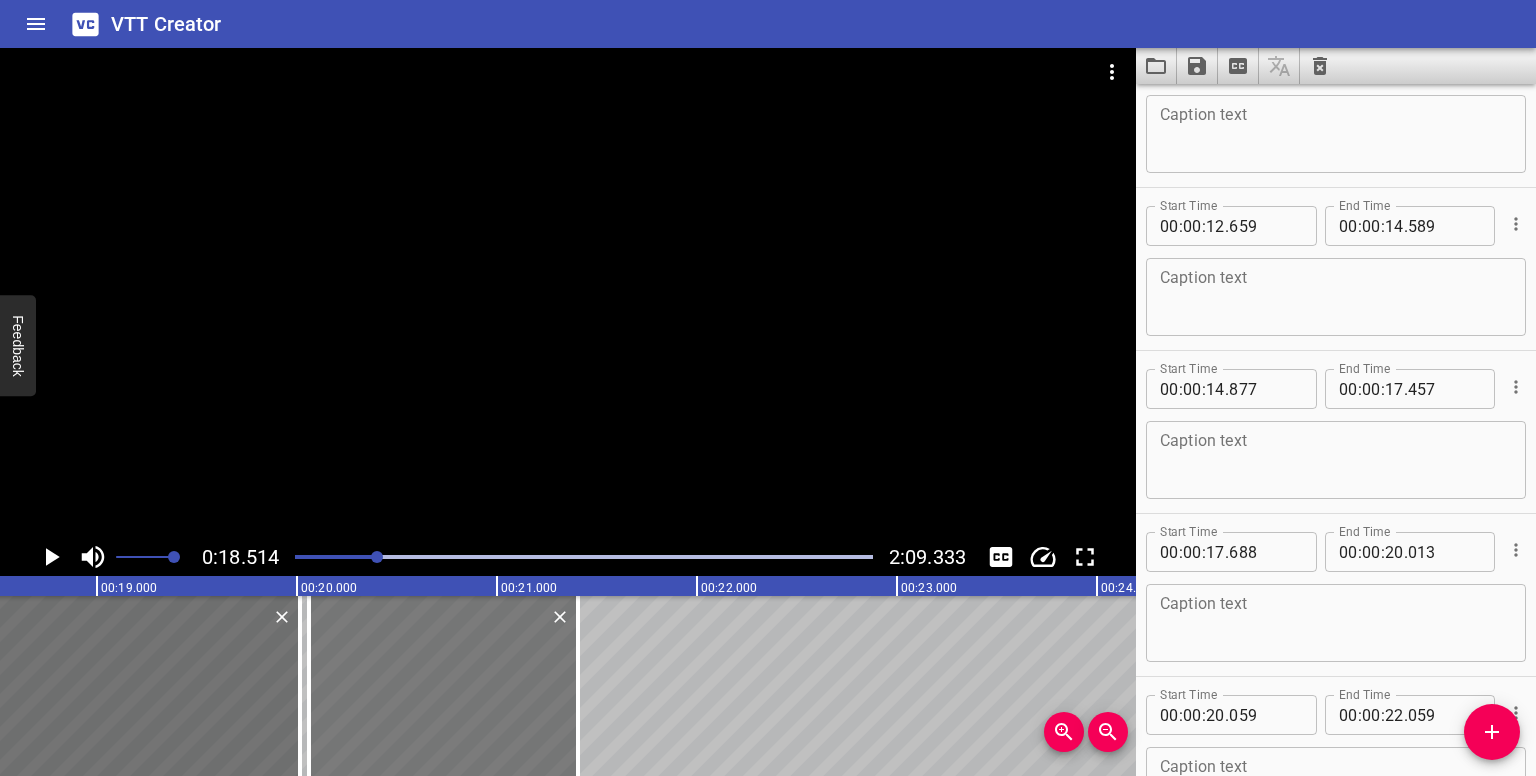 drag, startPoint x: 709, startPoint y: 686, endPoint x: 524, endPoint y: 684, distance: 185.0108 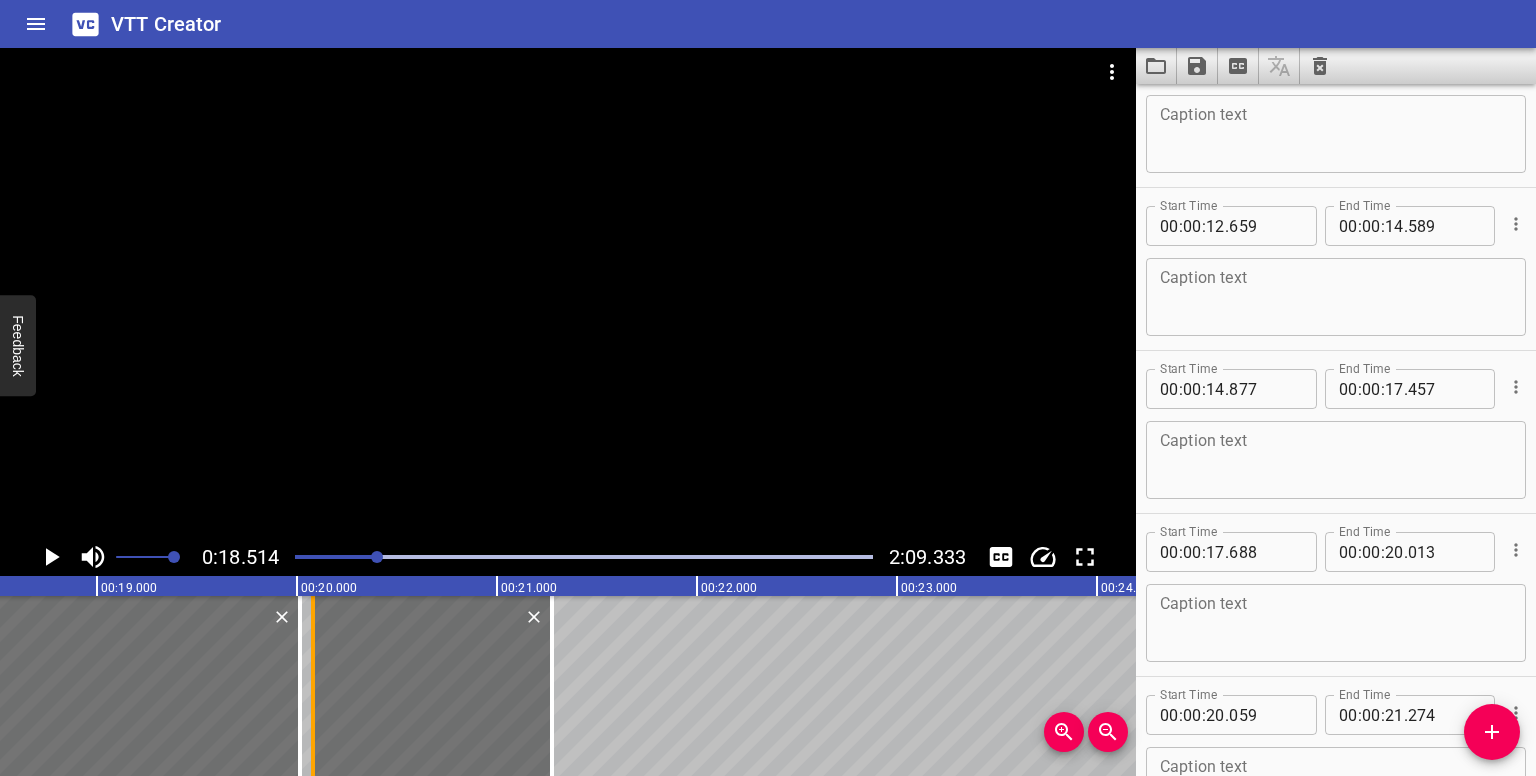 click at bounding box center [313, 686] 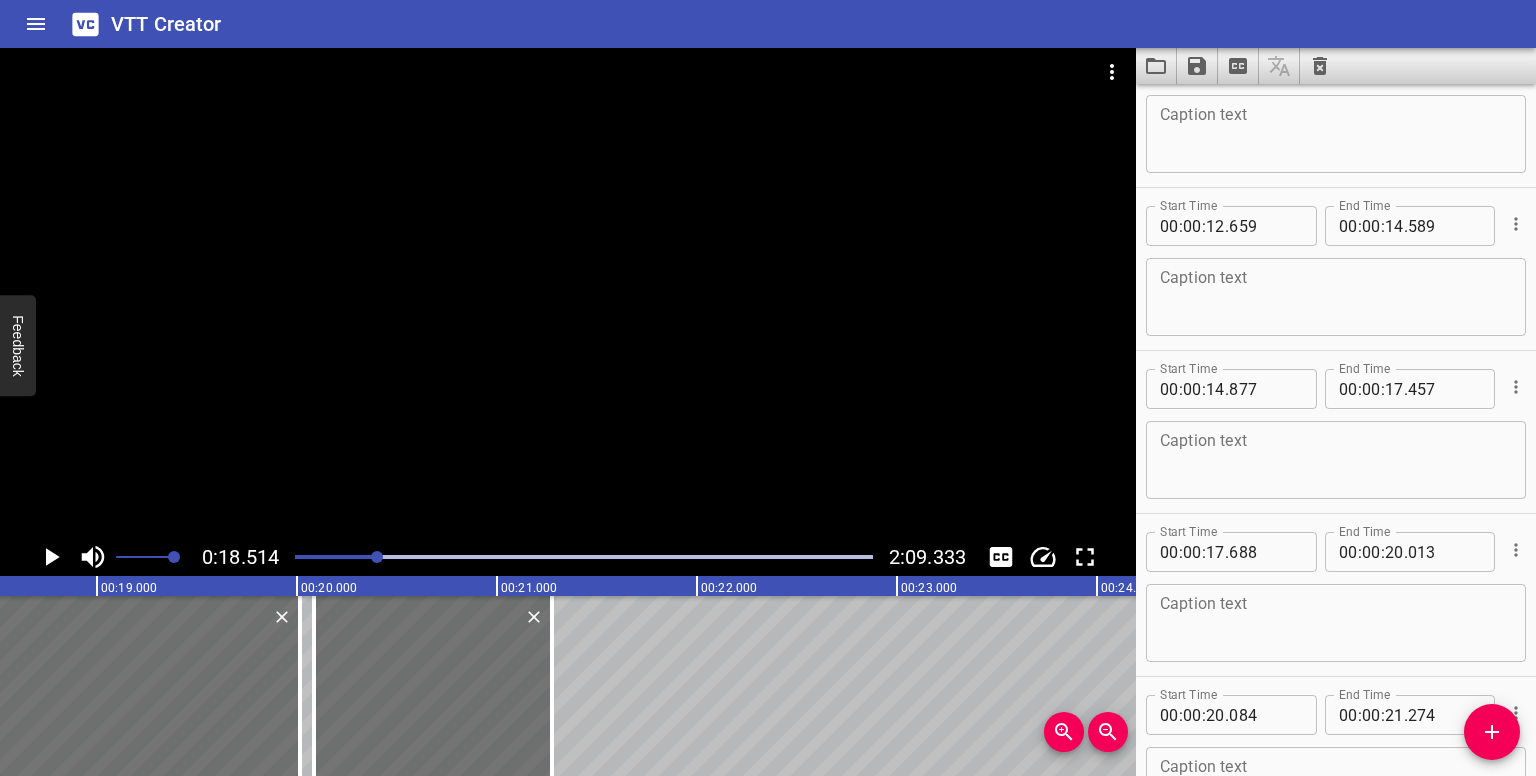 click at bounding box center [377, 557] 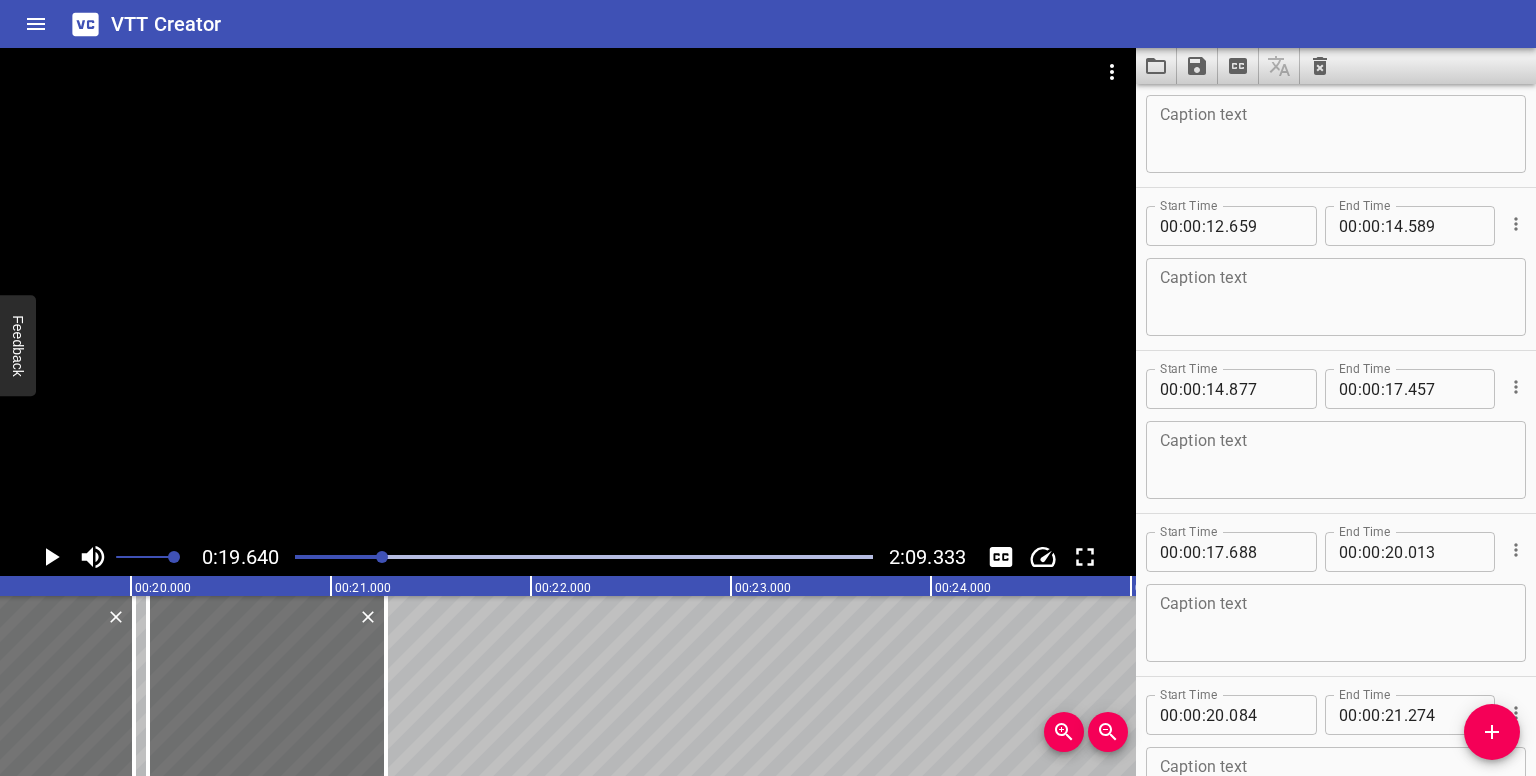 scroll, scrollTop: 0, scrollLeft: 3928, axis: horizontal 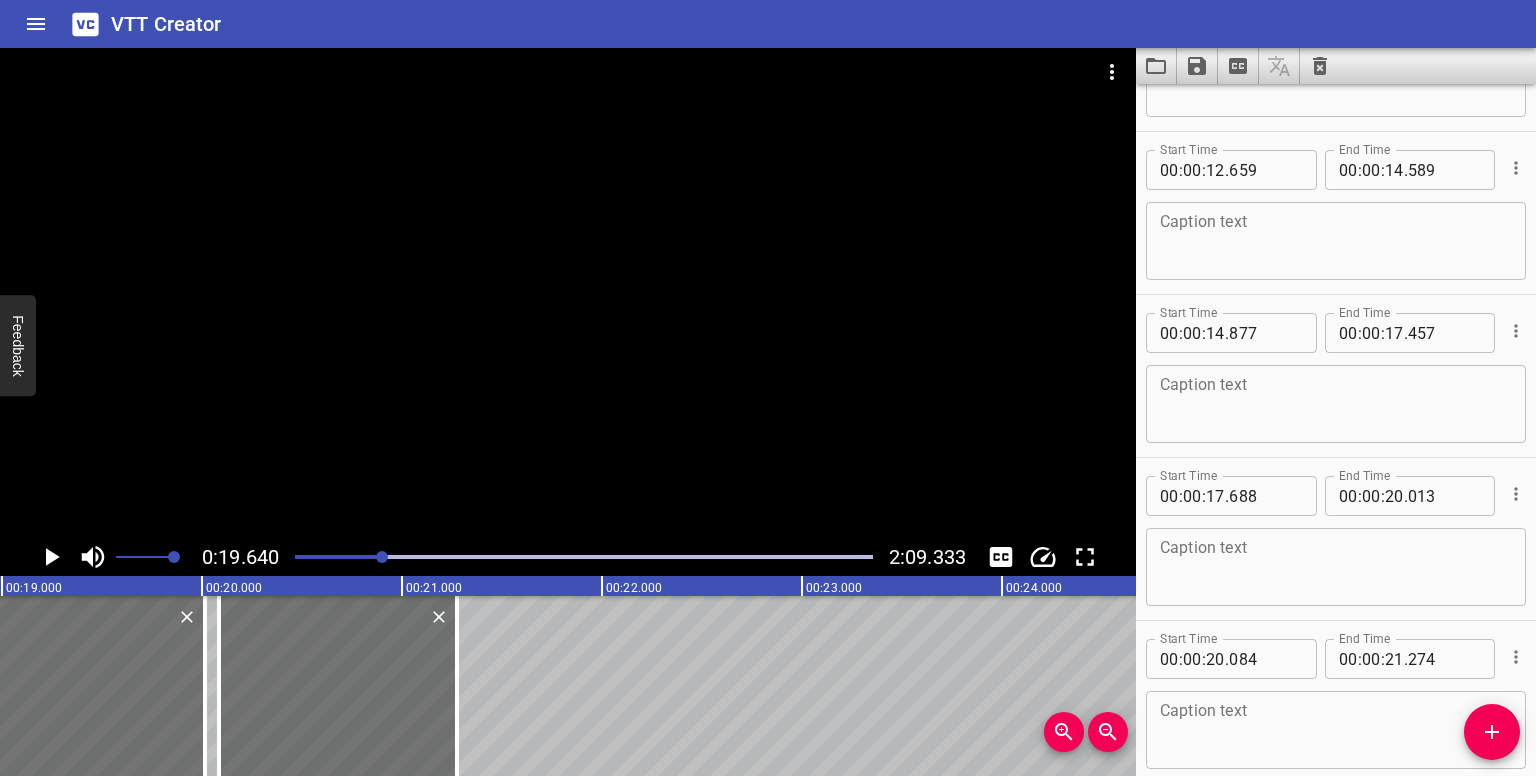 click at bounding box center (382, 557) 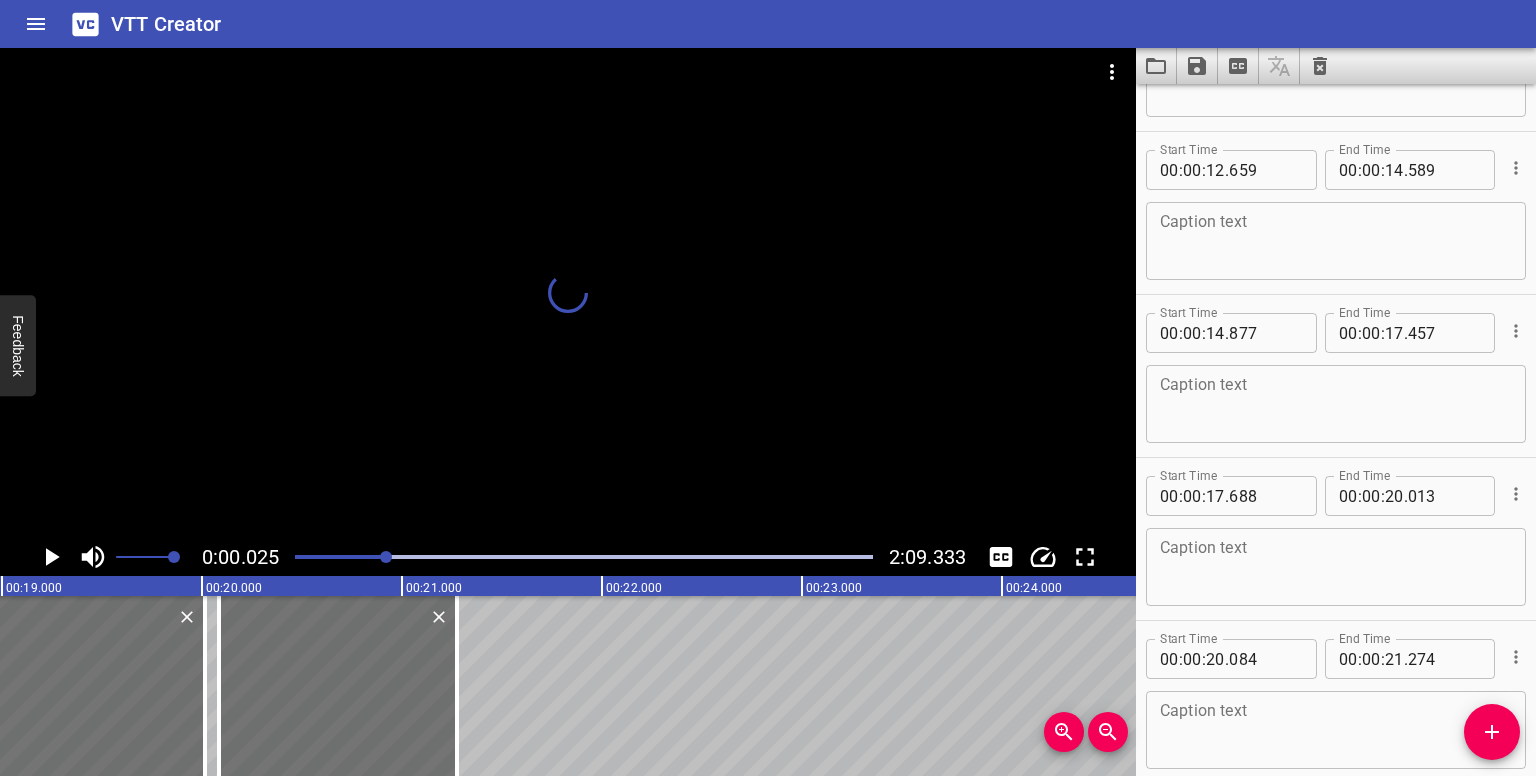 scroll, scrollTop: 704, scrollLeft: 0, axis: vertical 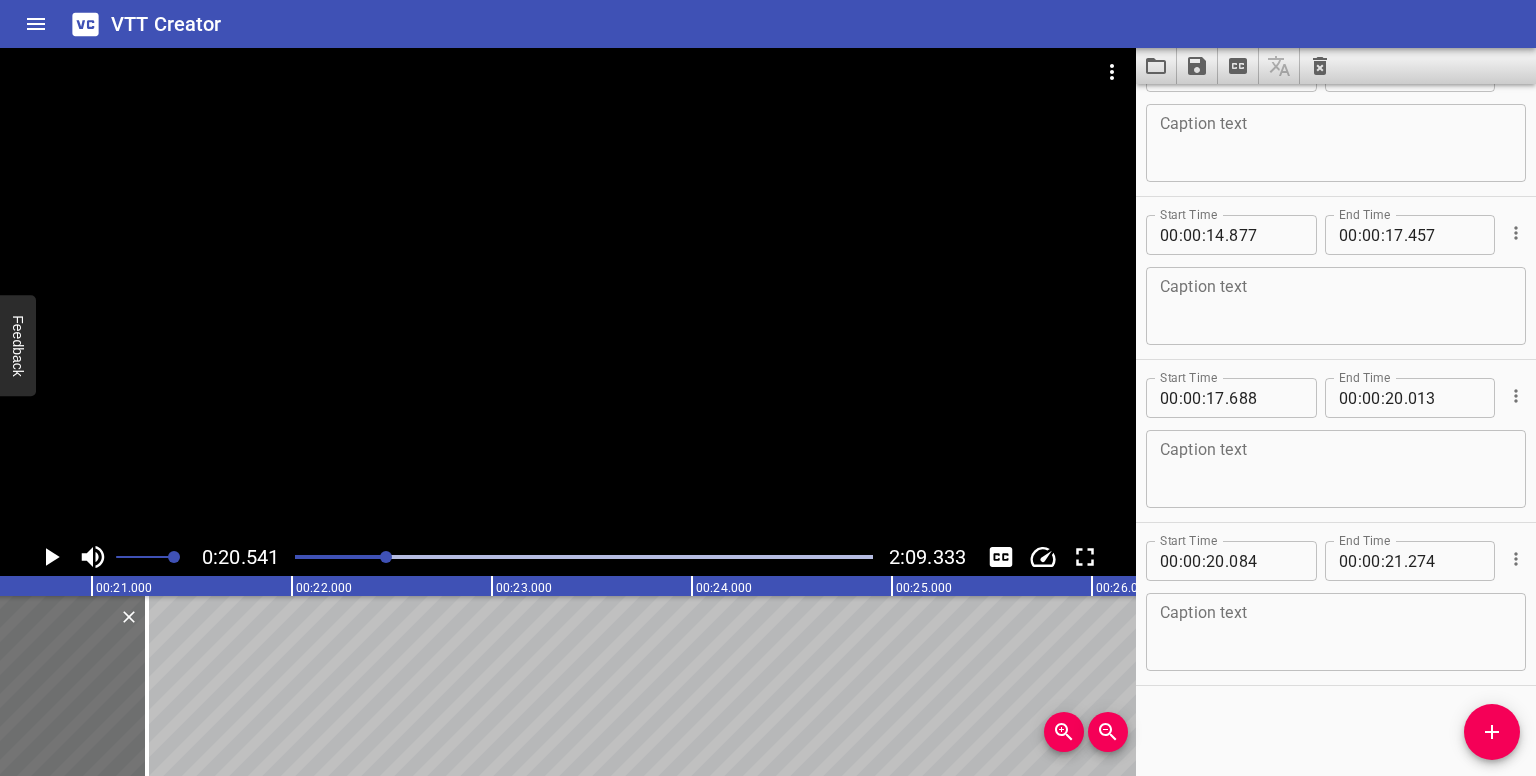 click at bounding box center [386, 557] 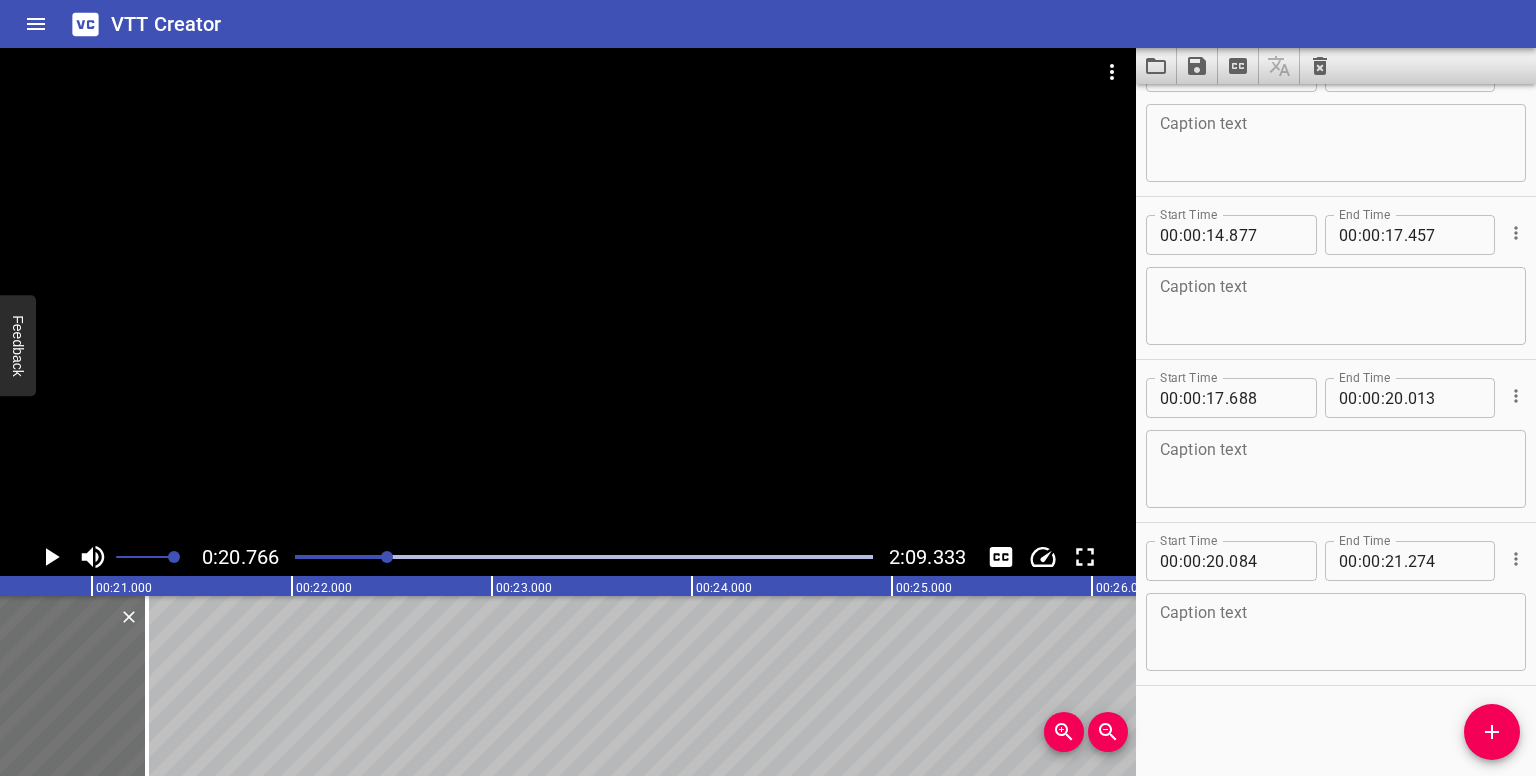 scroll 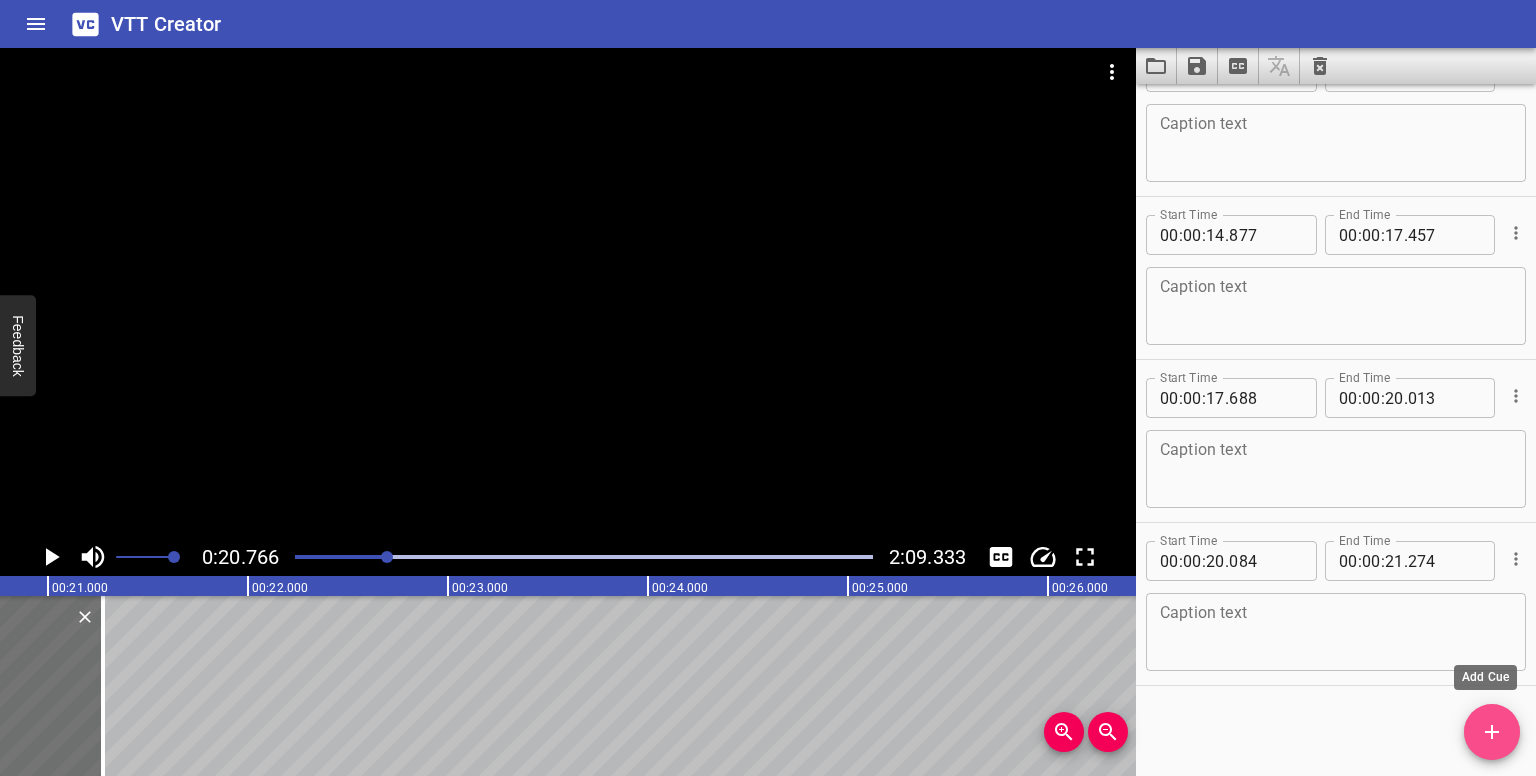 drag, startPoint x: 1495, startPoint y: 713, endPoint x: 1360, endPoint y: 697, distance: 135.94484 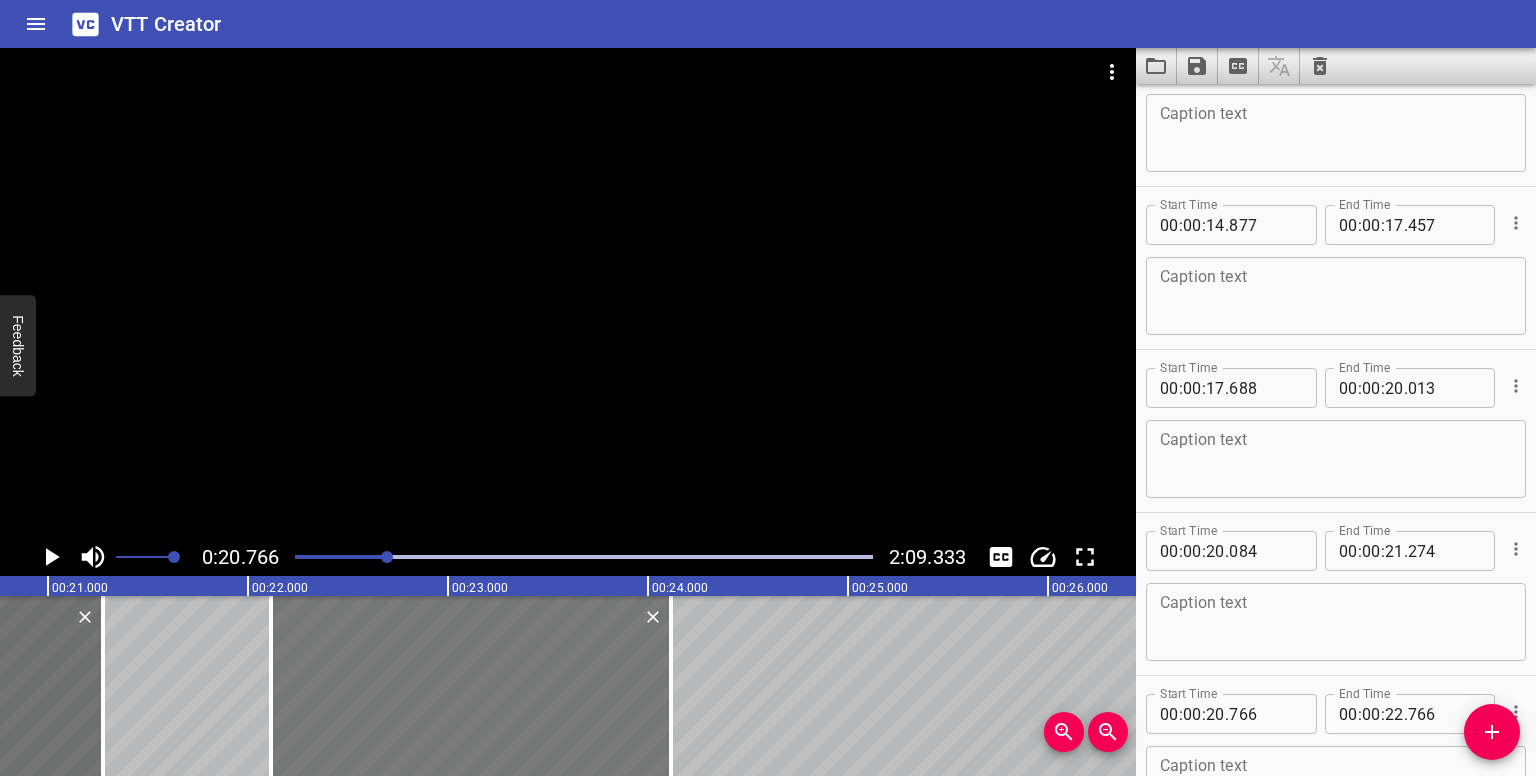 drag, startPoint x: 406, startPoint y: 667, endPoint x: 538, endPoint y: 666, distance: 132.00378 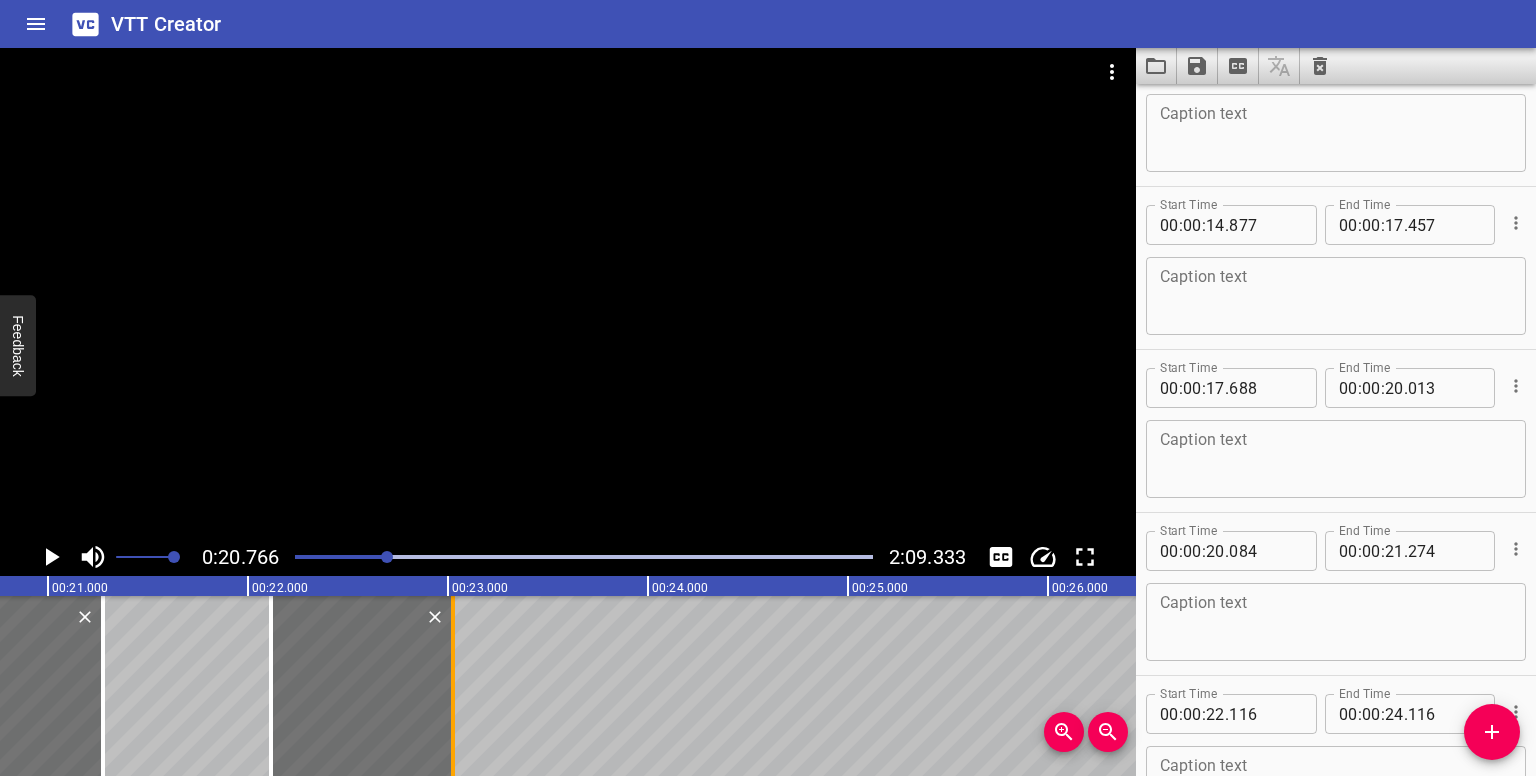 drag, startPoint x: 668, startPoint y: 699, endPoint x: 450, endPoint y: 703, distance: 218.0367 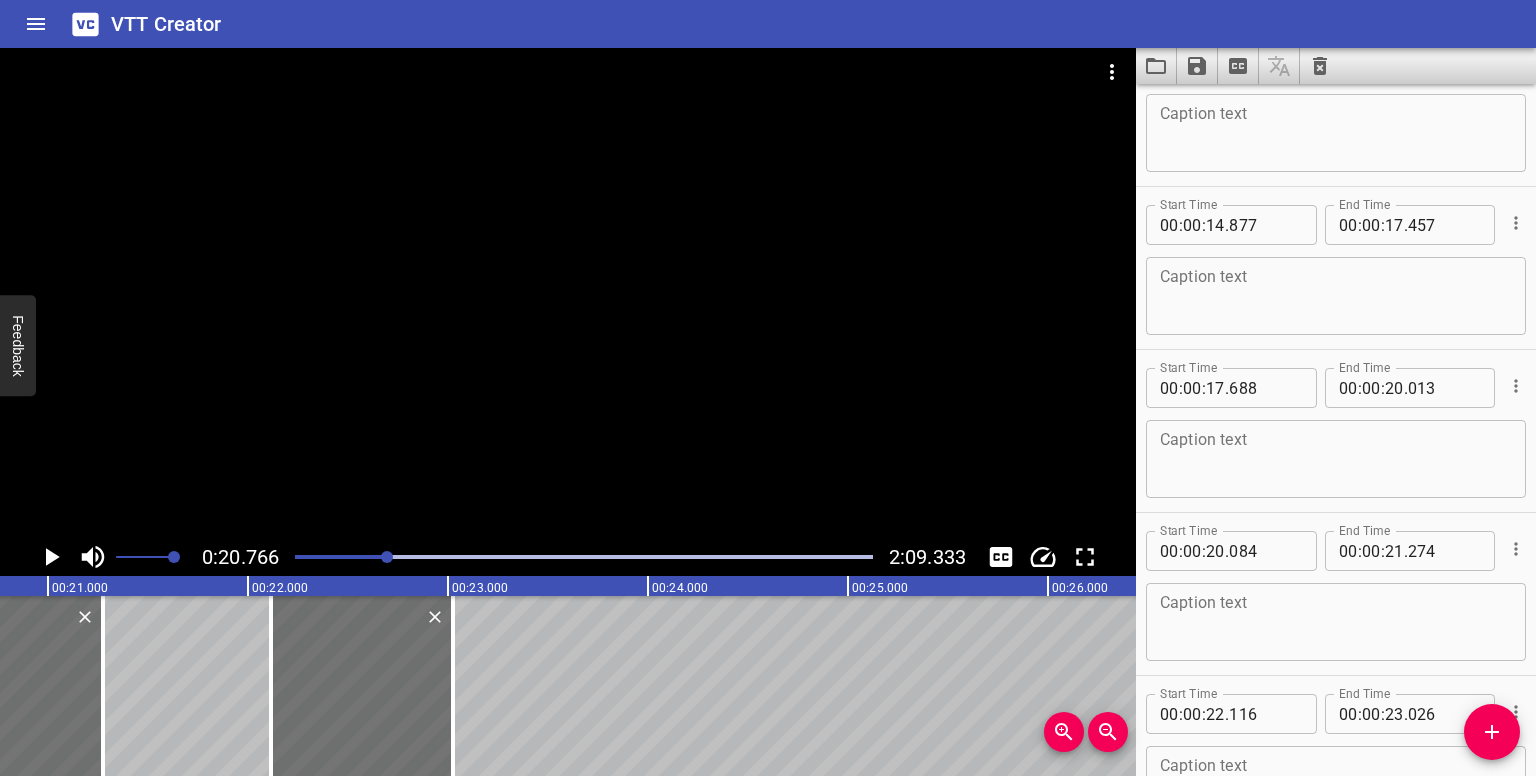 click at bounding box center [387, 557] 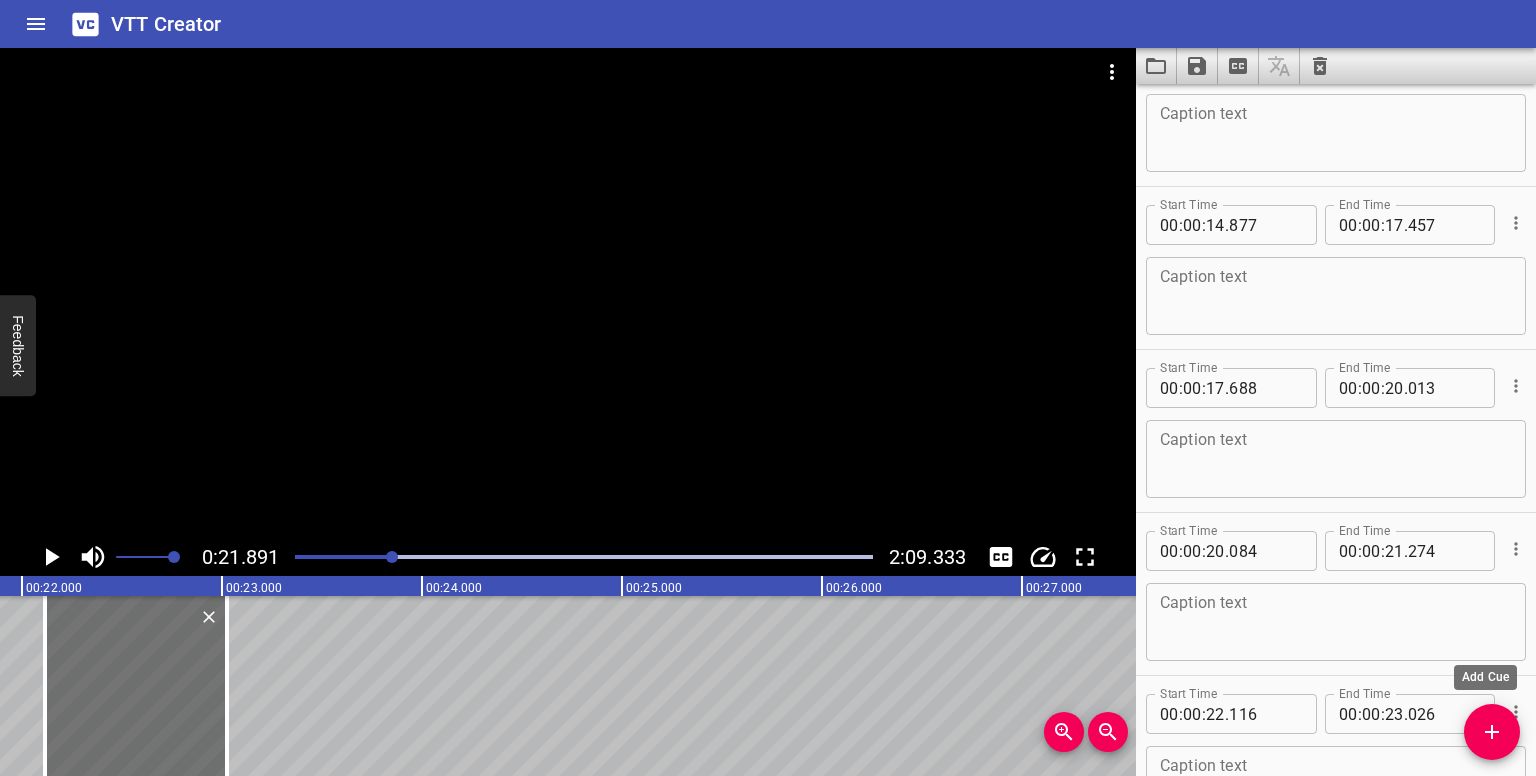 click at bounding box center [1492, 732] 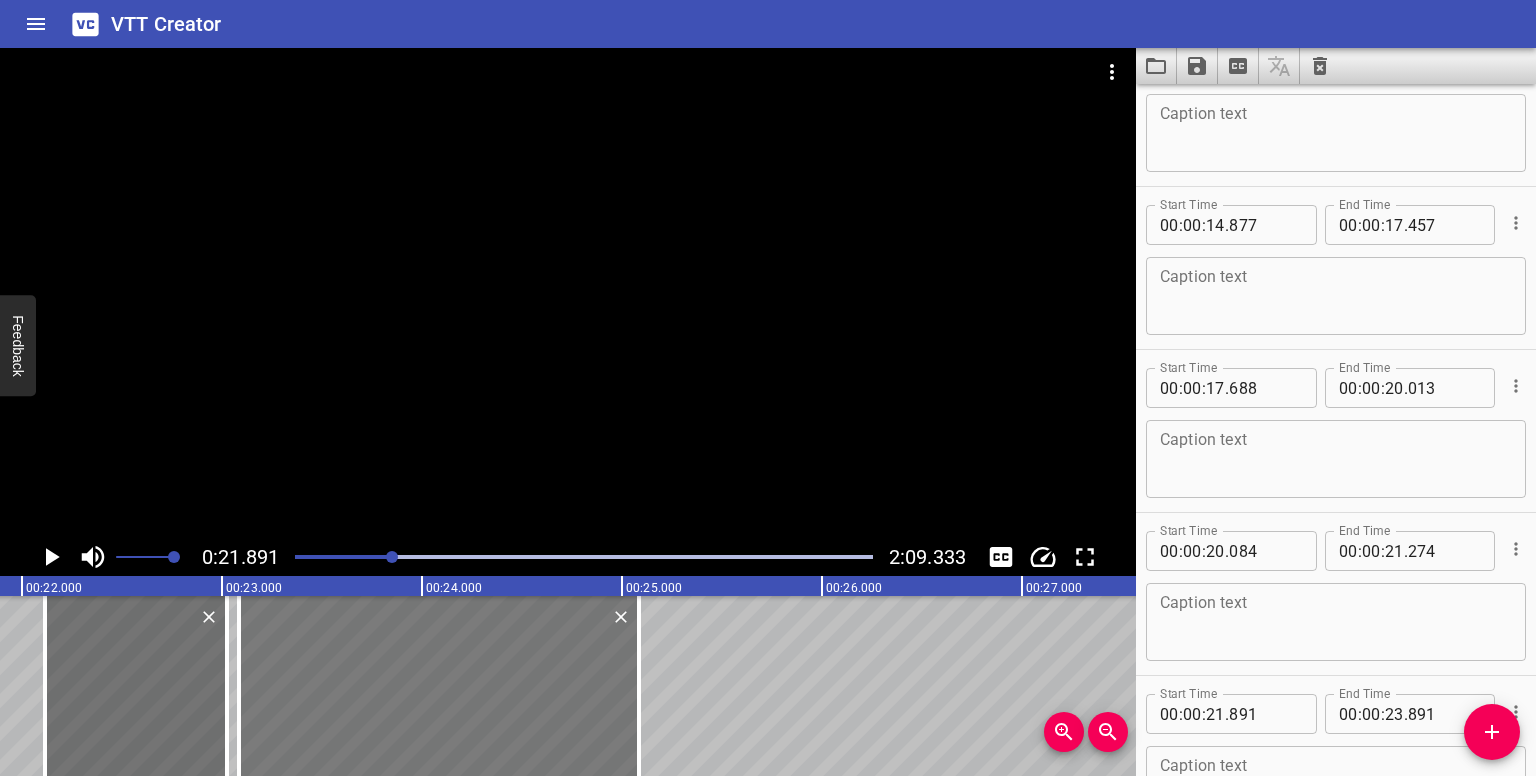 drag, startPoint x: 264, startPoint y: 661, endPoint x: 503, endPoint y: 665, distance: 239.03348 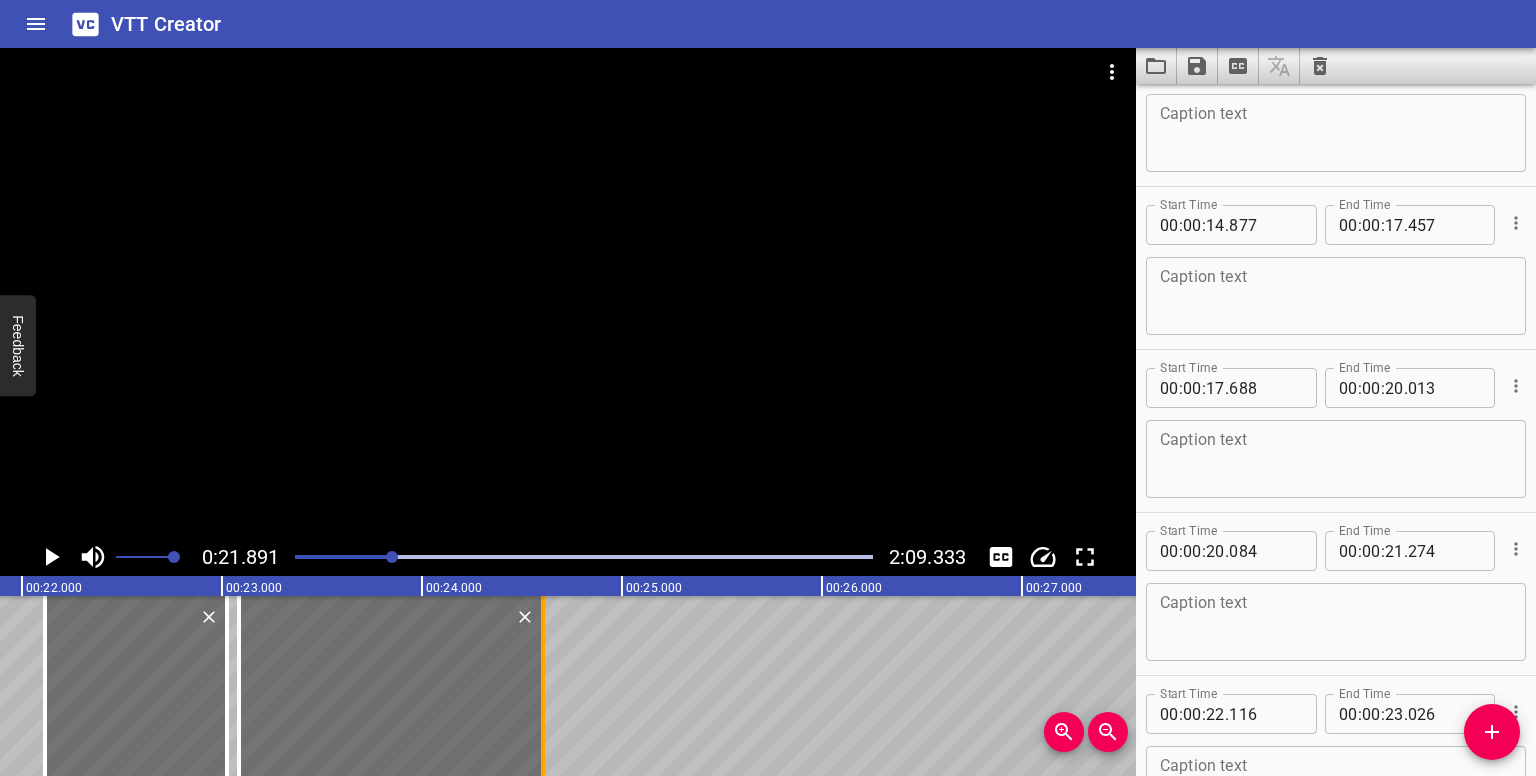 drag, startPoint x: 632, startPoint y: 714, endPoint x: 540, endPoint y: 721, distance: 92.26592 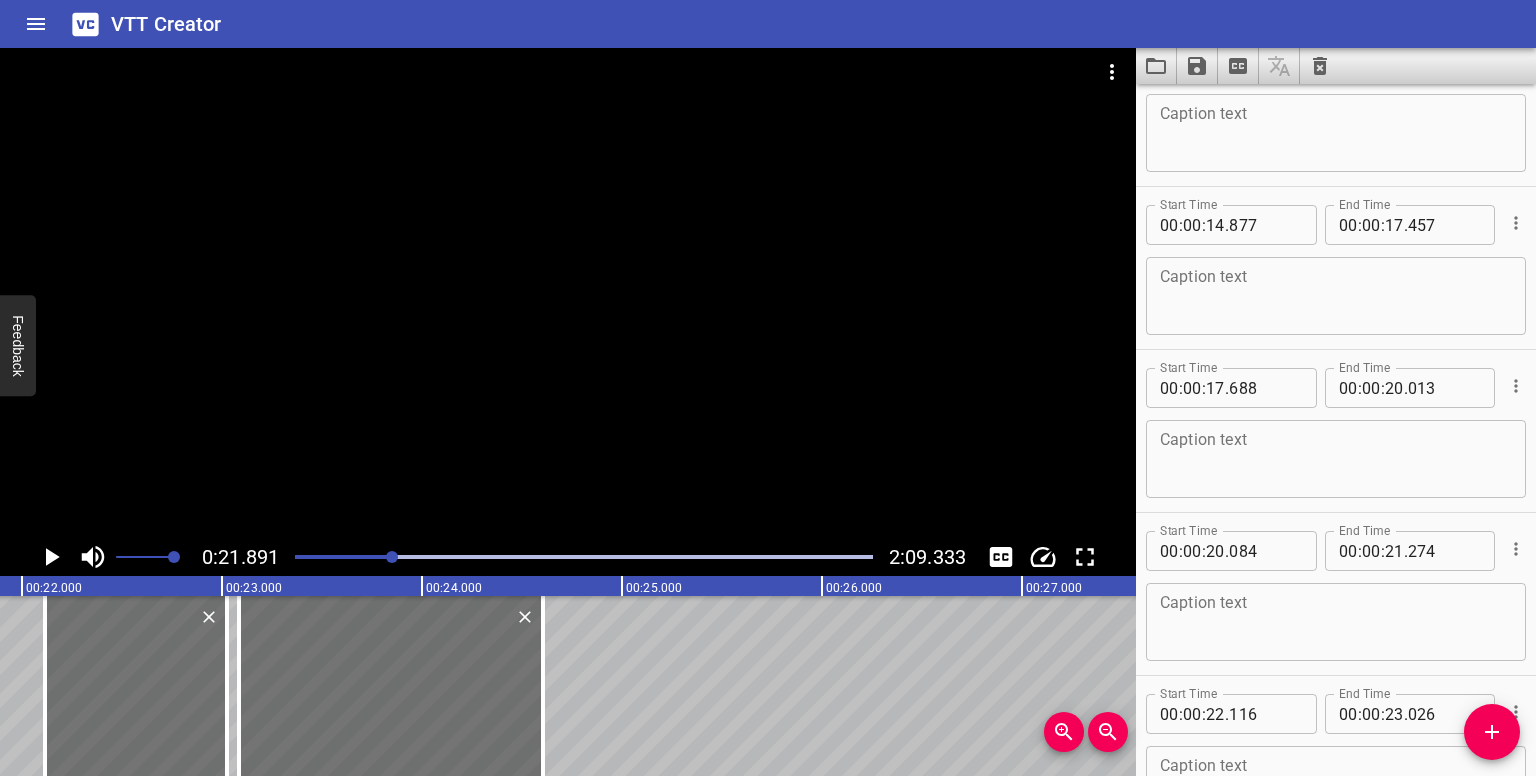 click at bounding box center [584, 557] 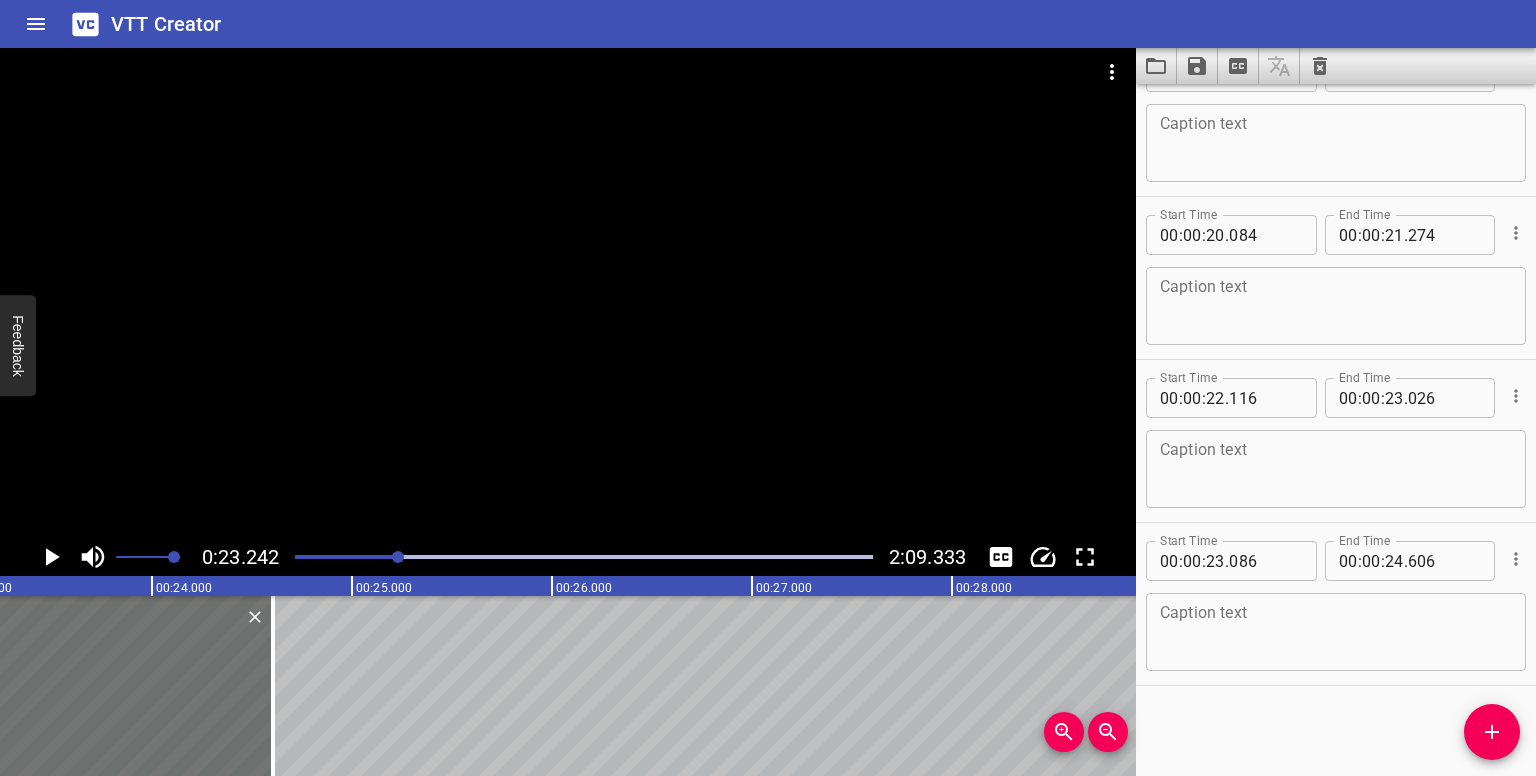 click at bounding box center [398, 557] 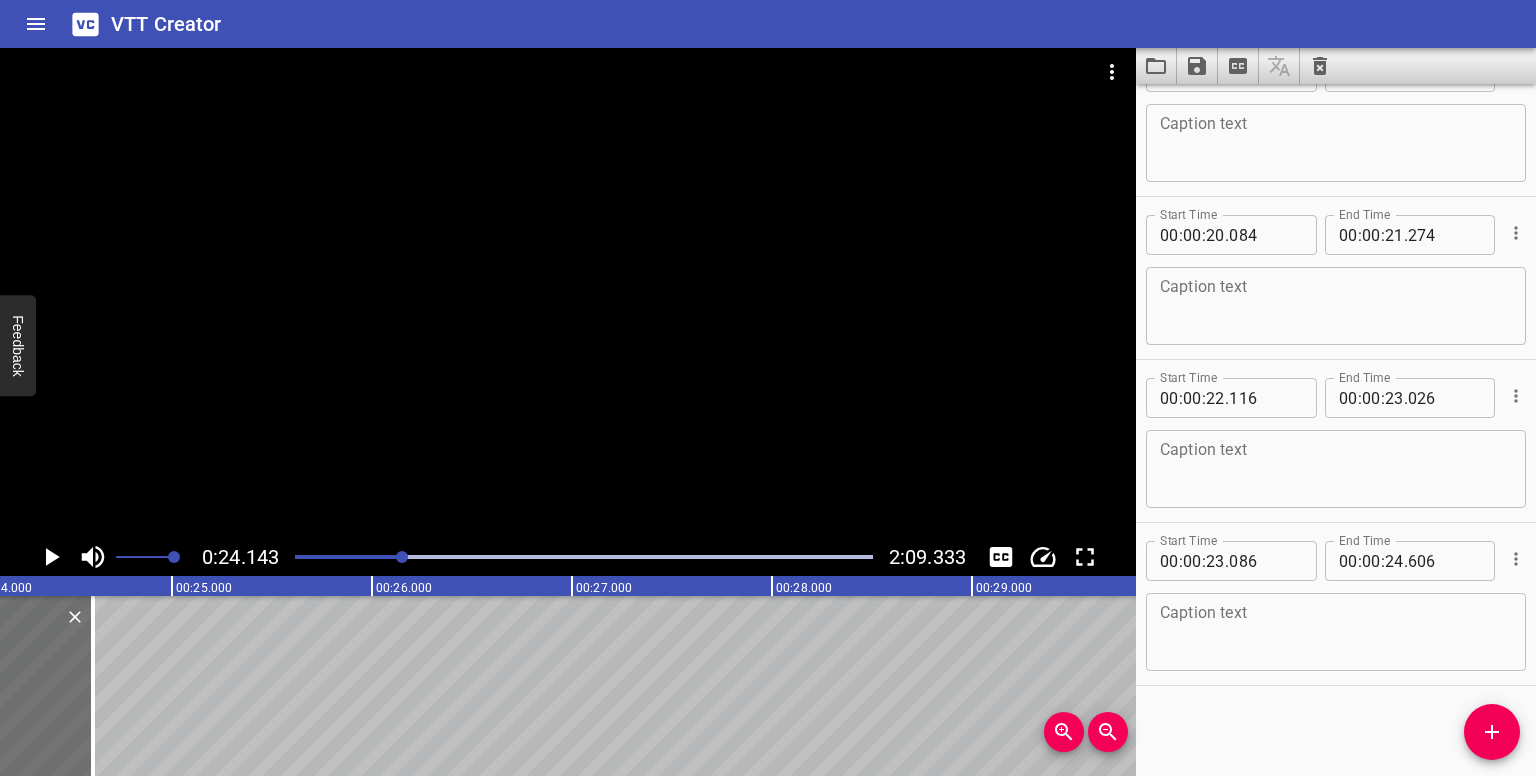 click at bounding box center [402, 557] 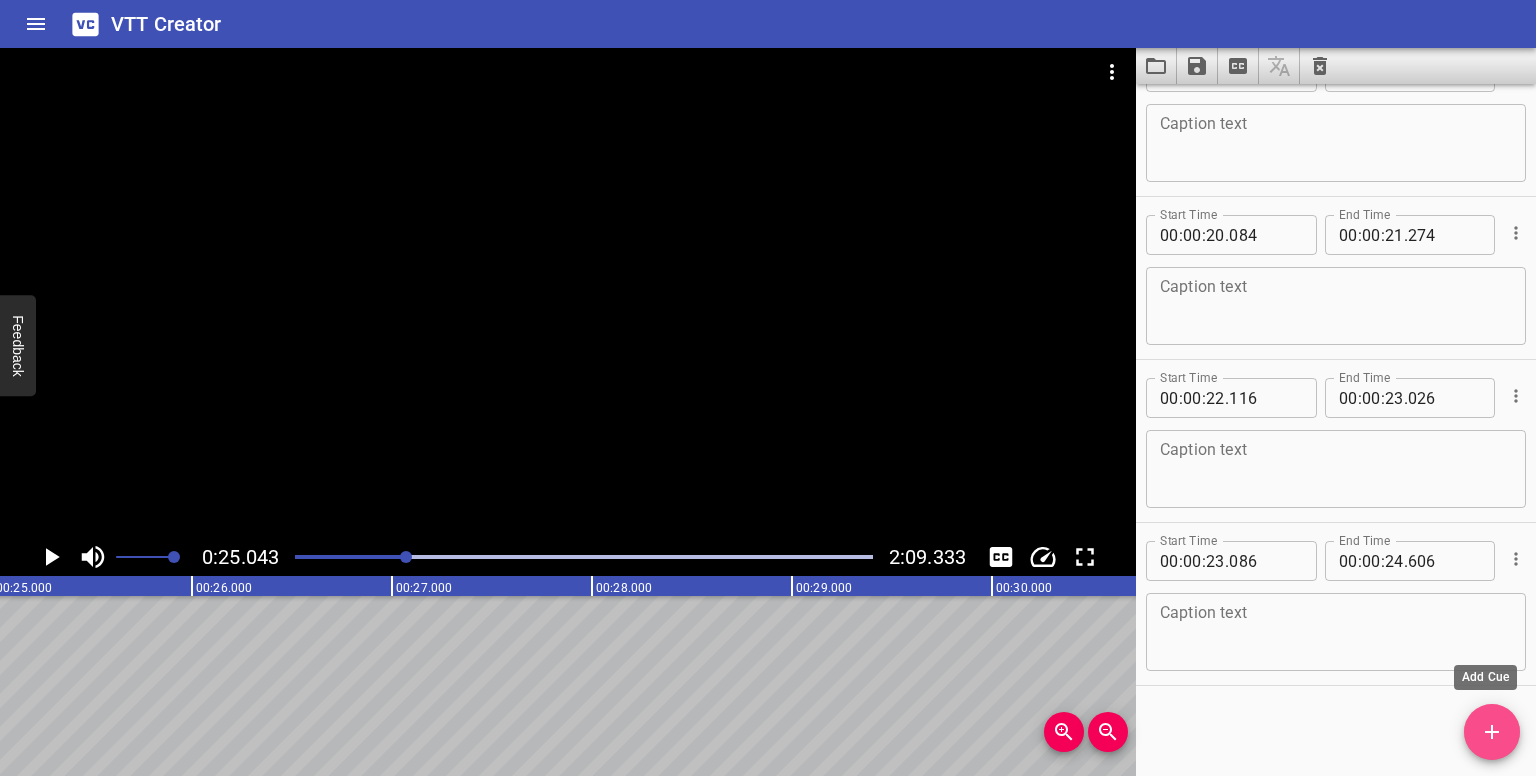 click 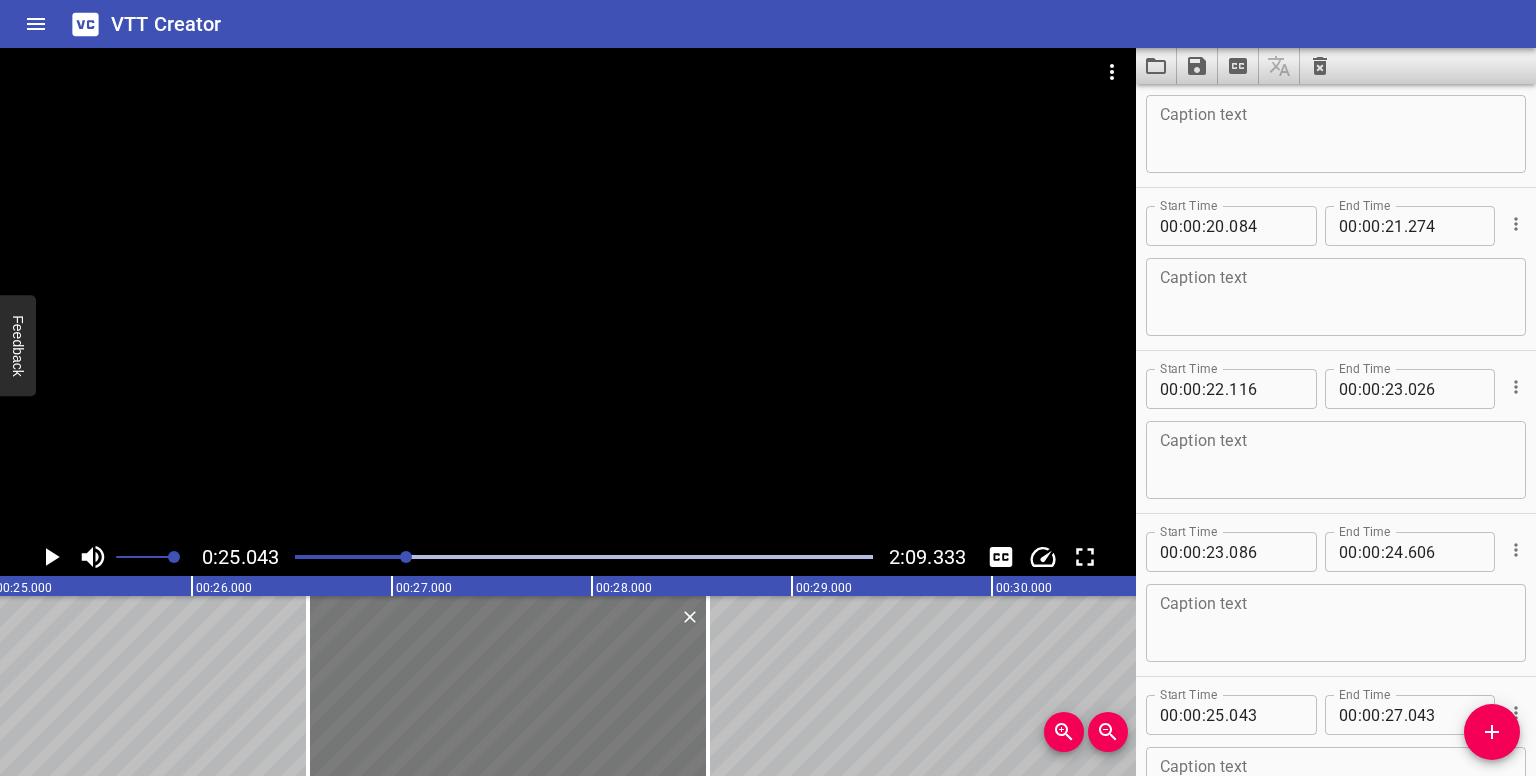 drag, startPoint x: 335, startPoint y: 637, endPoint x: 533, endPoint y: 645, distance: 198.16154 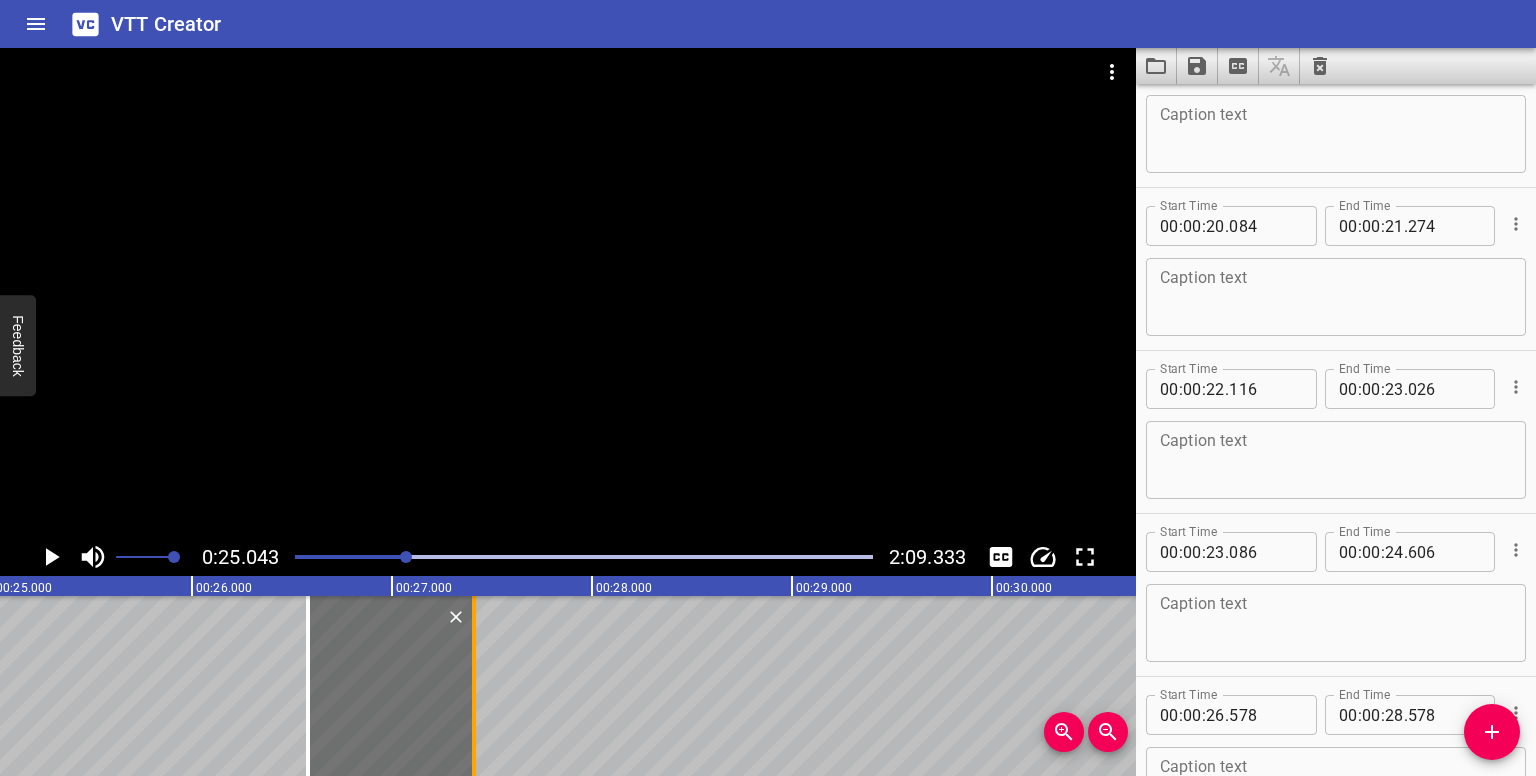 drag, startPoint x: 712, startPoint y: 688, endPoint x: 476, endPoint y: 689, distance: 236.00212 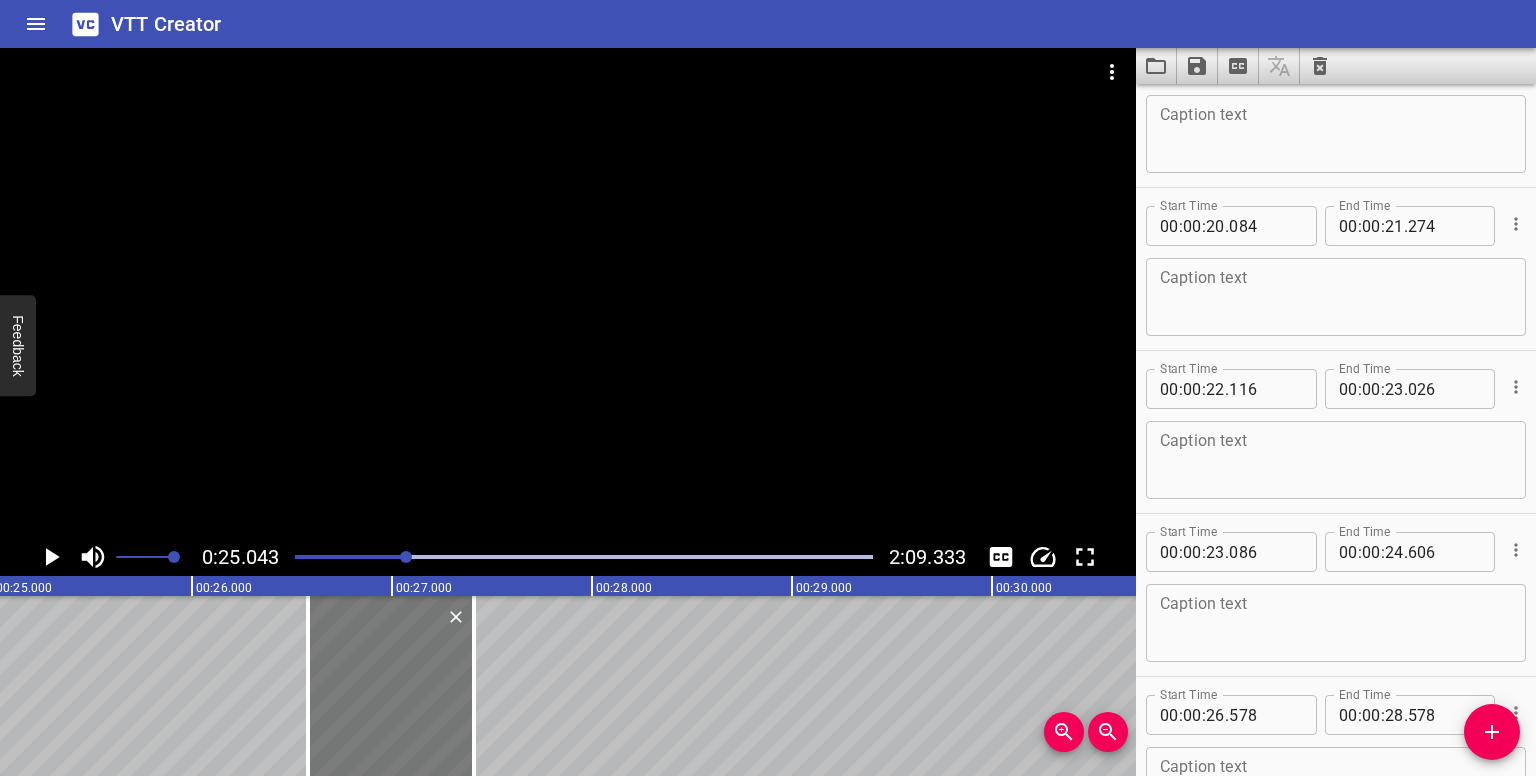 type on "27" 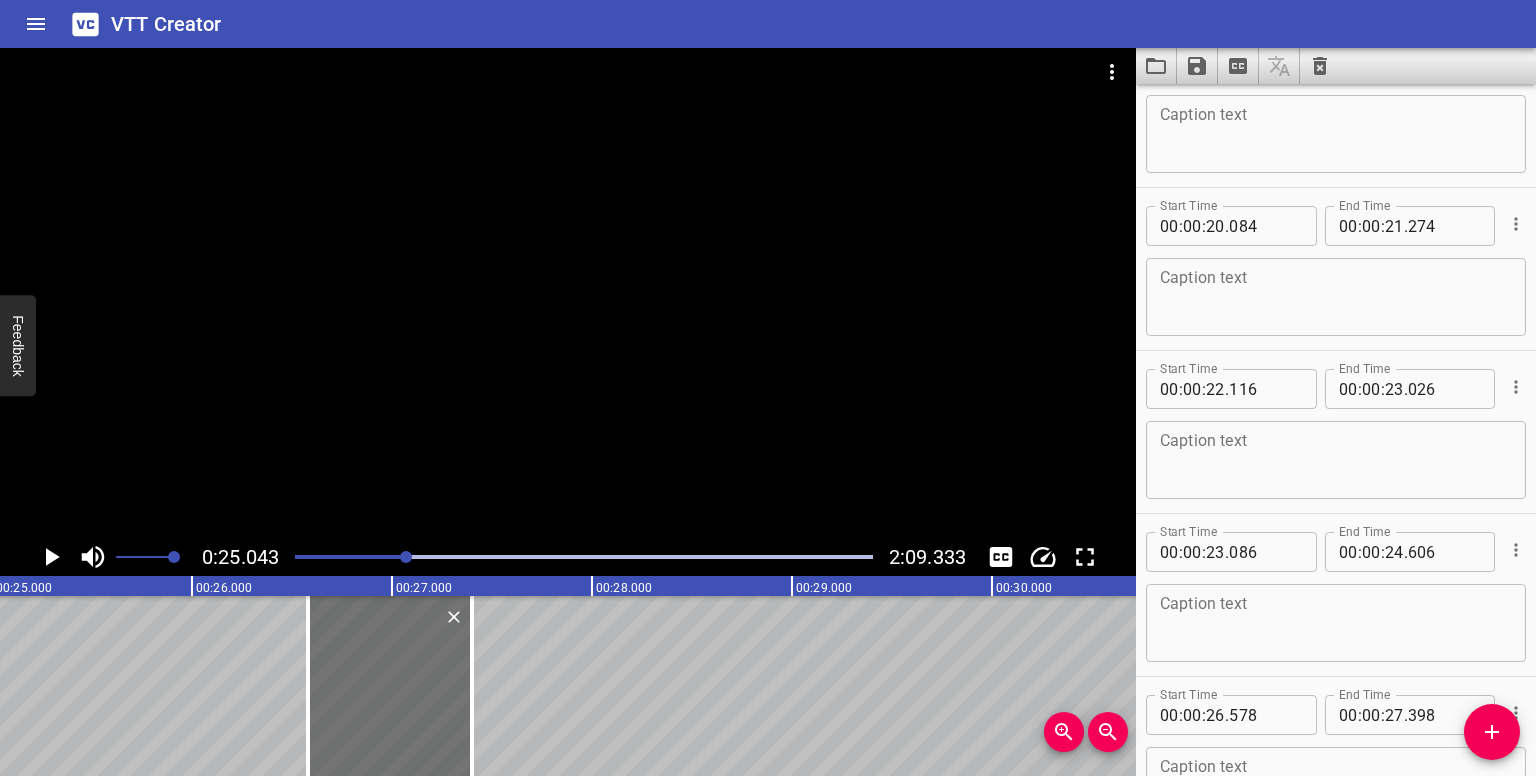 click at bounding box center (406, 557) 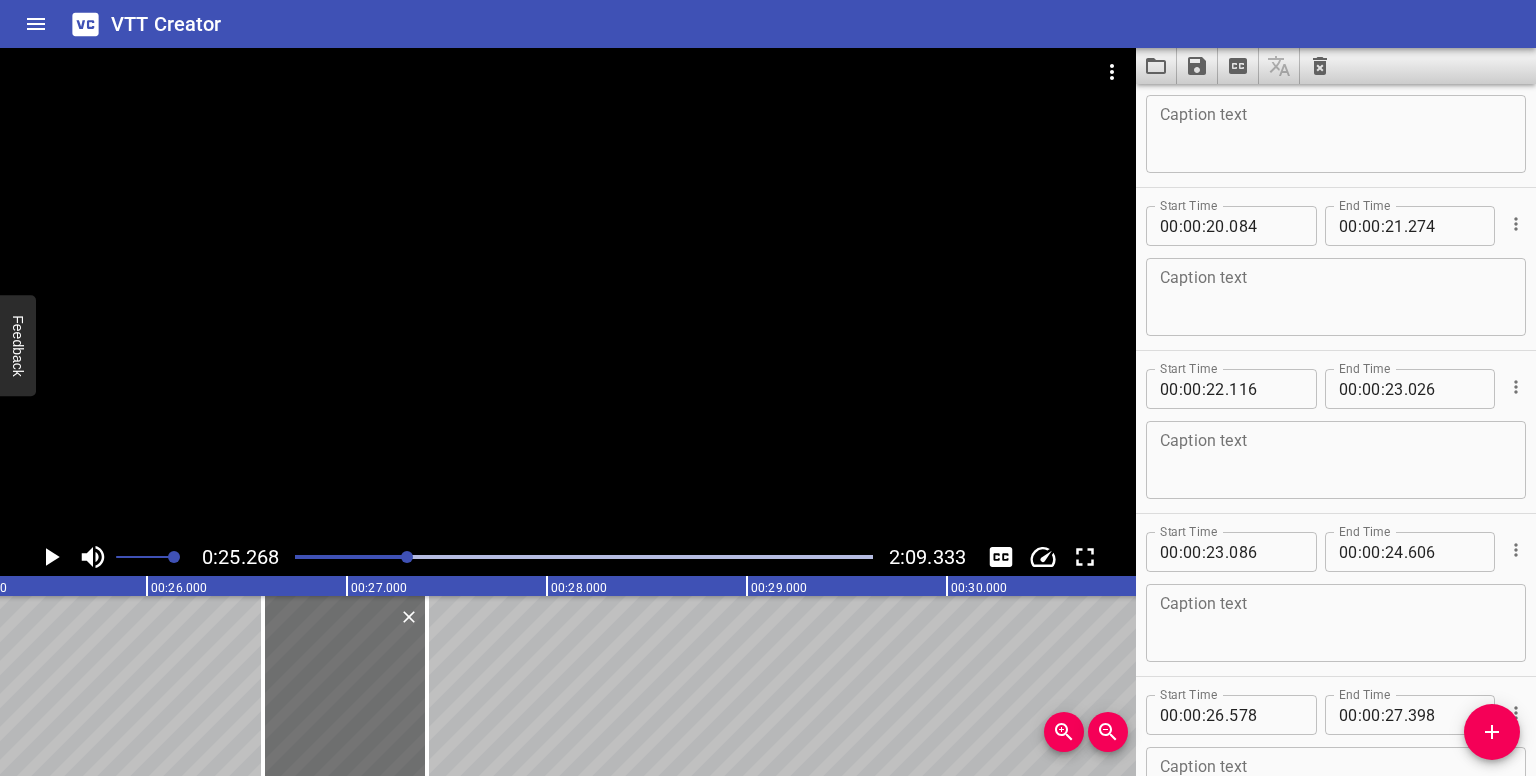 click at bounding box center (407, 557) 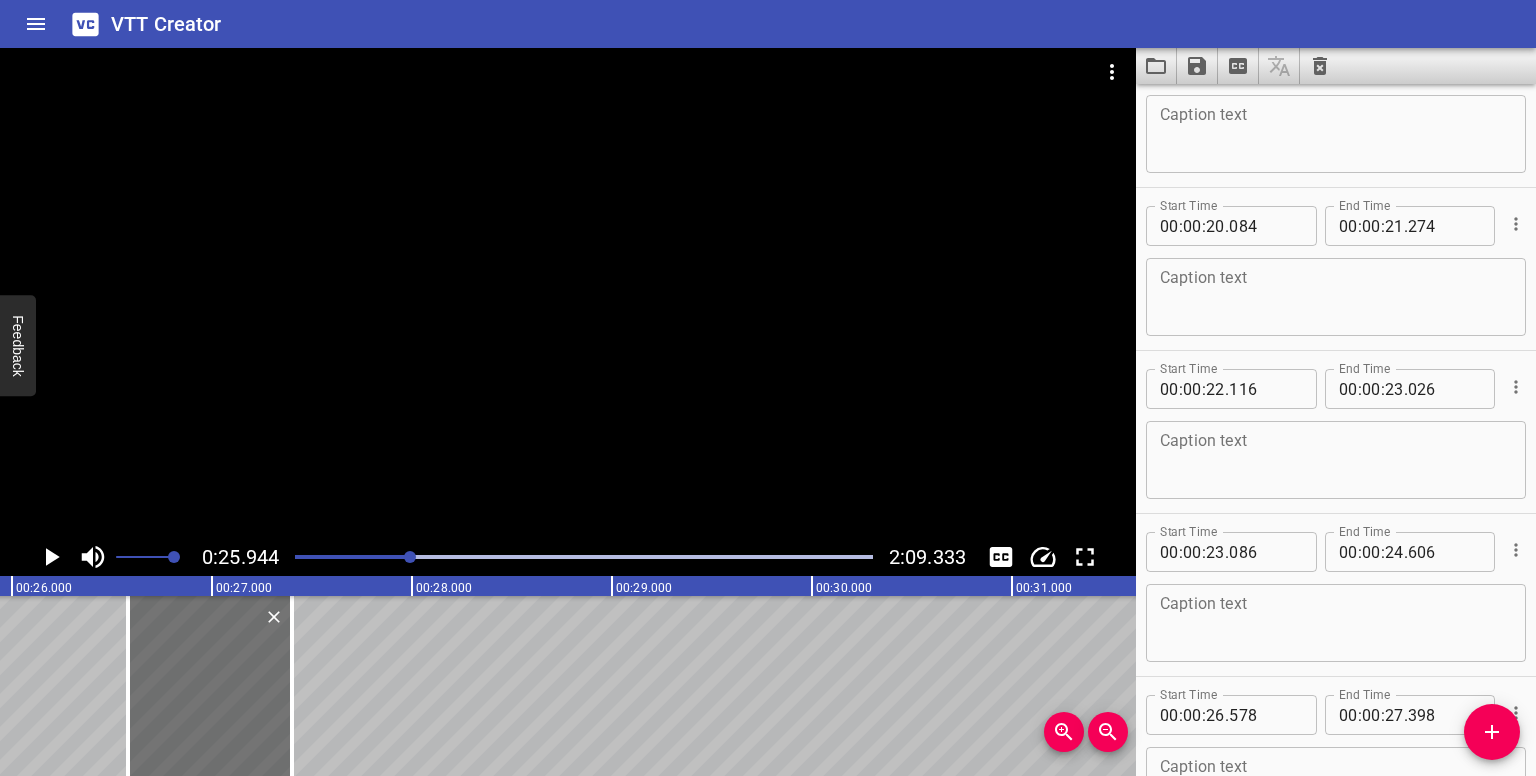 click at bounding box center [584, 557] 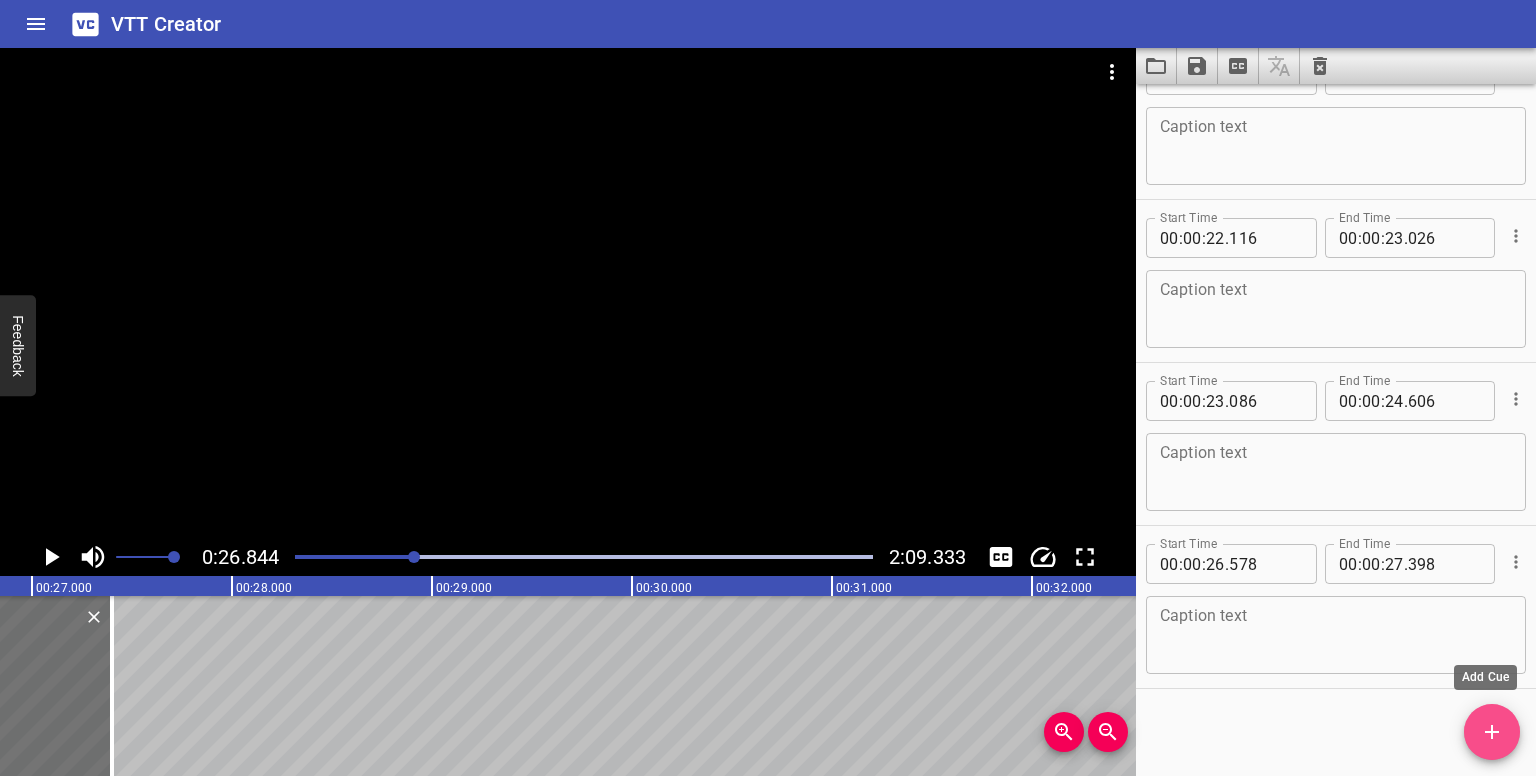 click 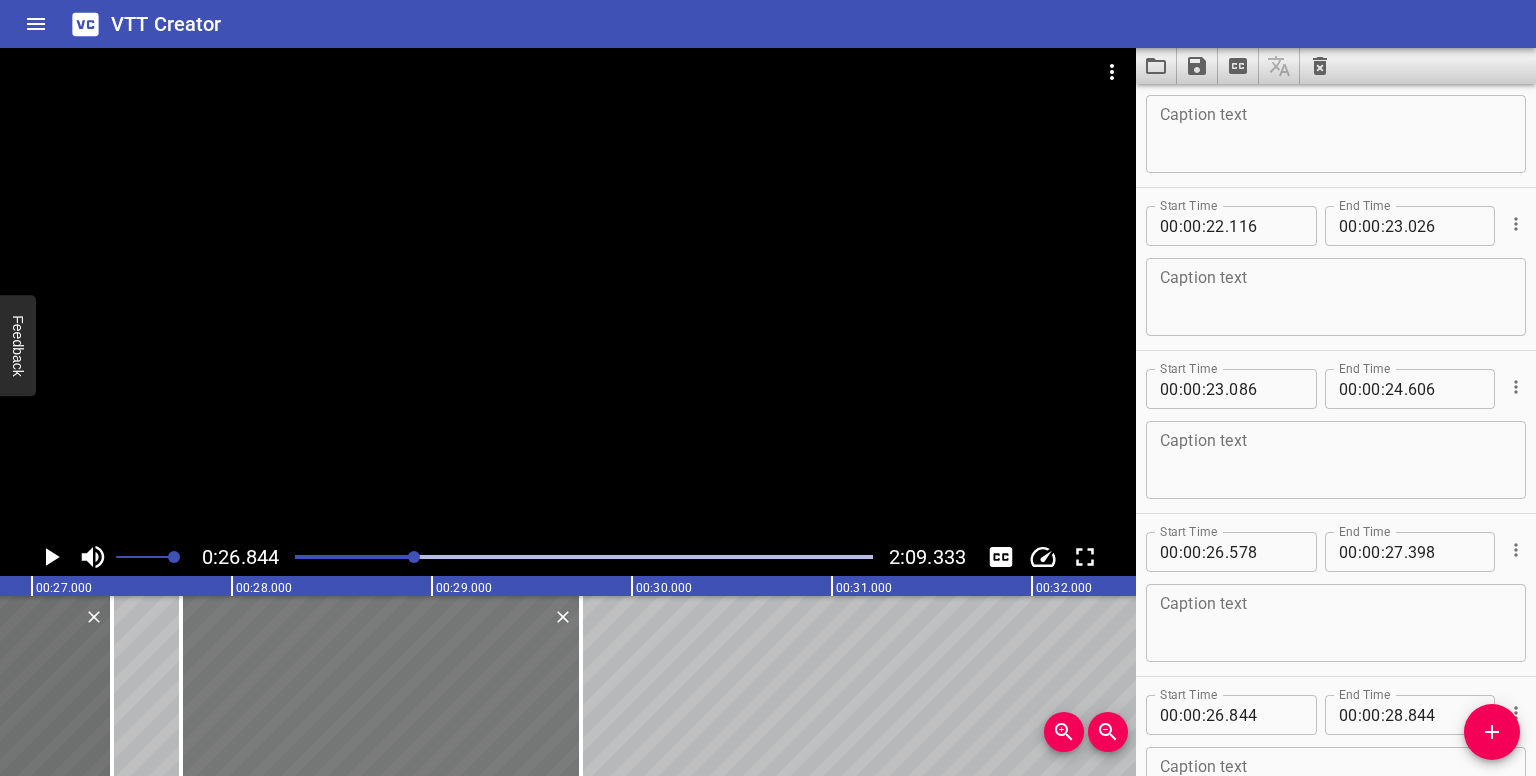 drag, startPoint x: 177, startPoint y: 679, endPoint x: 348, endPoint y: 675, distance: 171.04678 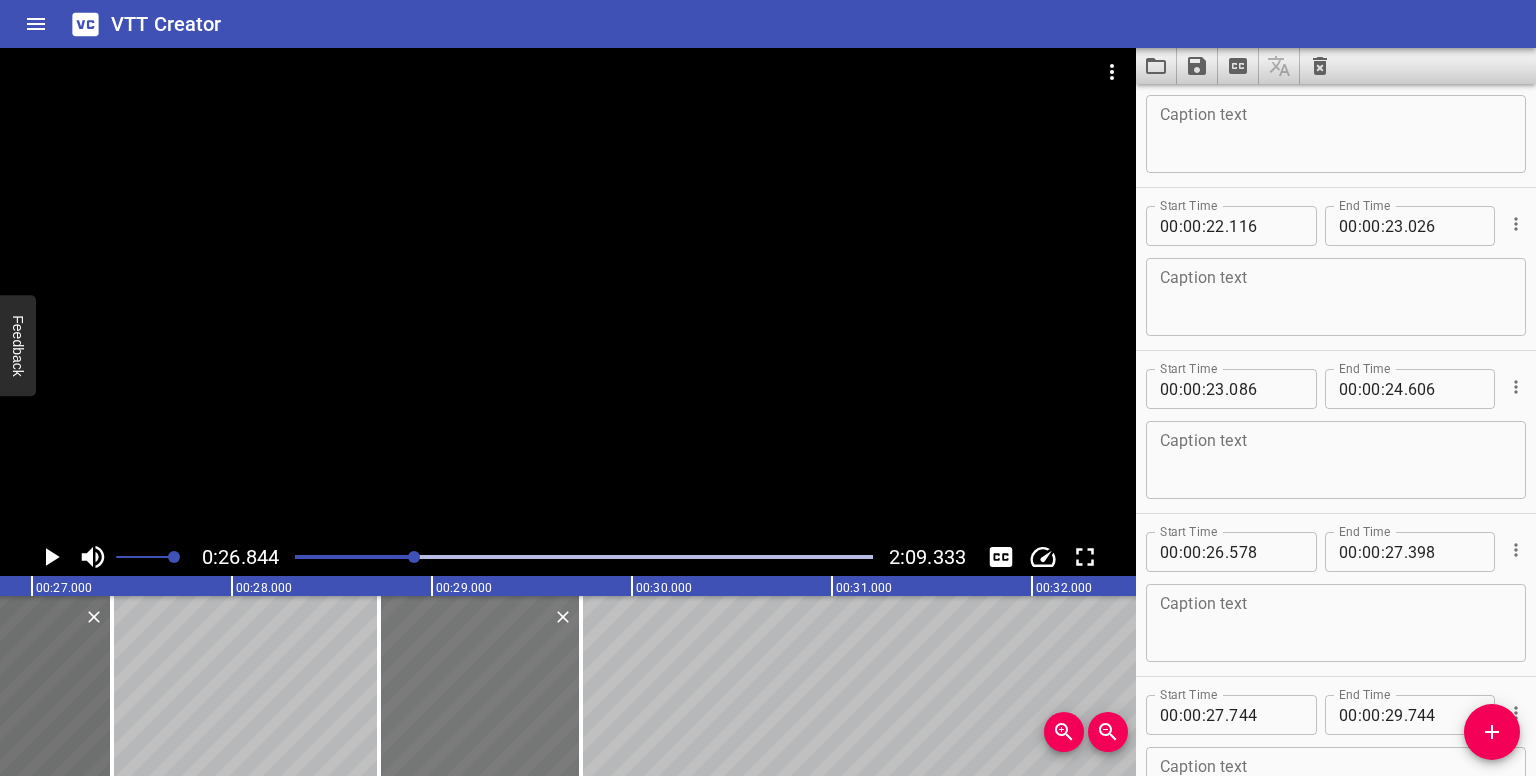 drag, startPoint x: 186, startPoint y: 636, endPoint x: 392, endPoint y: 626, distance: 206.24257 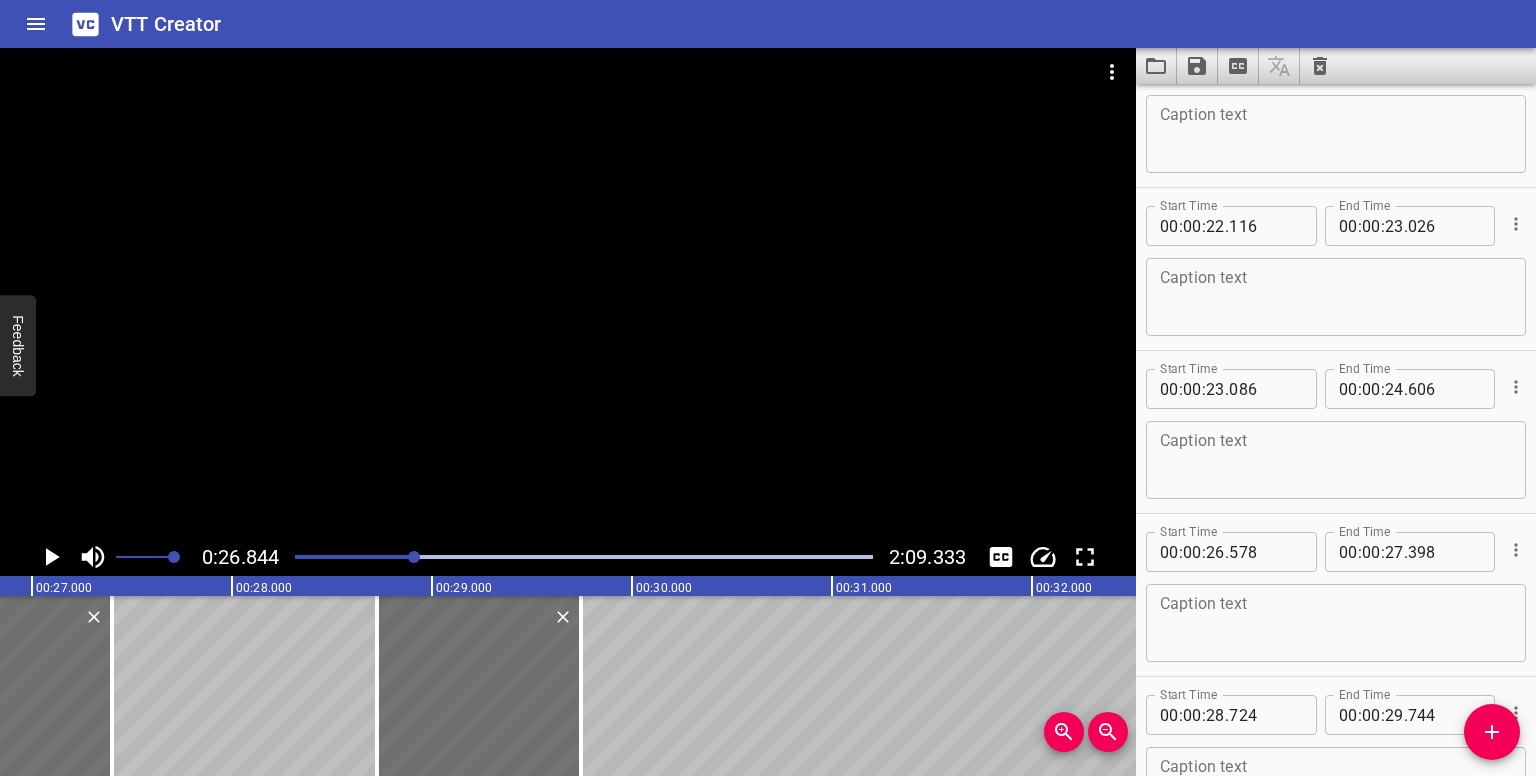 click at bounding box center (414, 557) 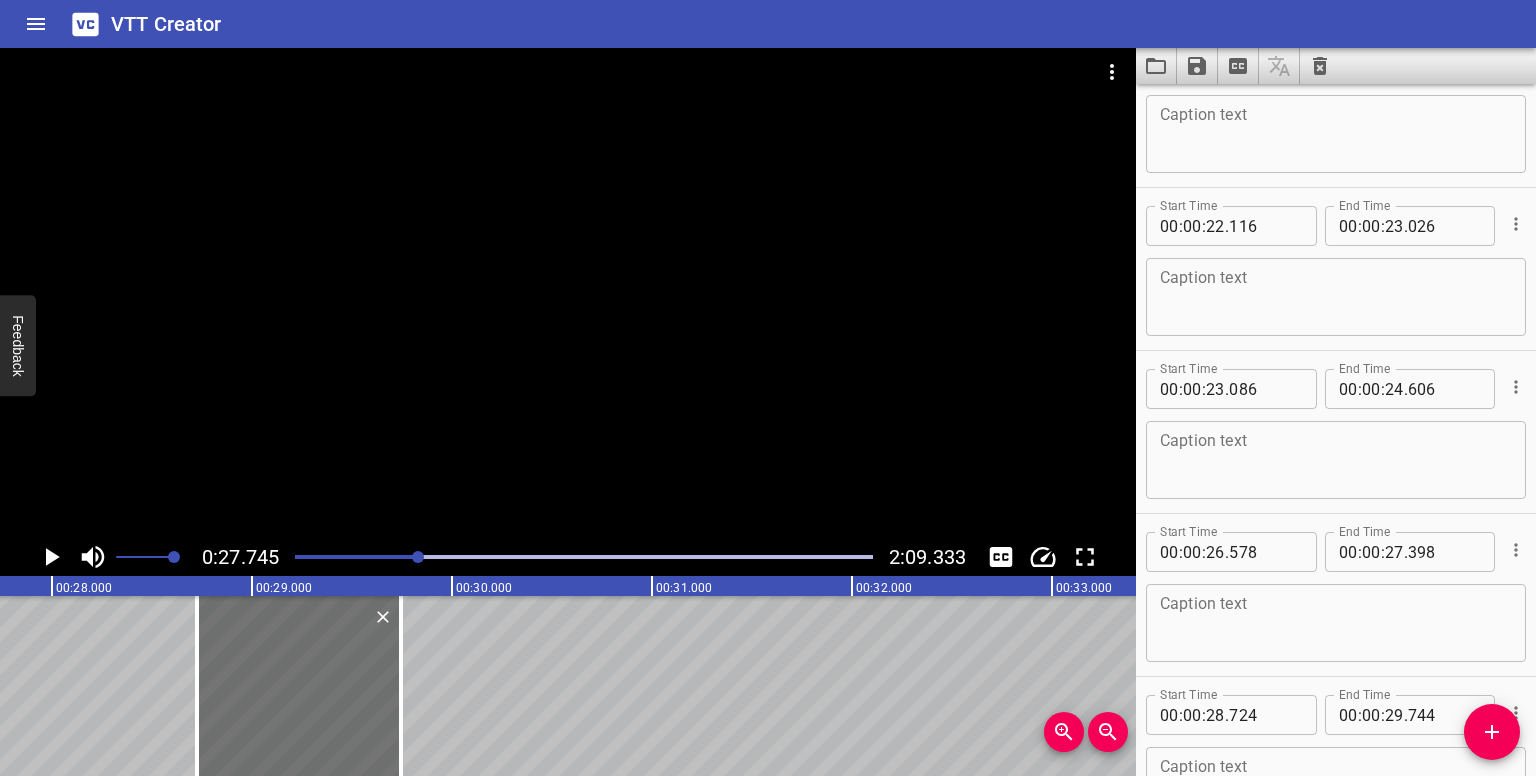 click at bounding box center (418, 557) 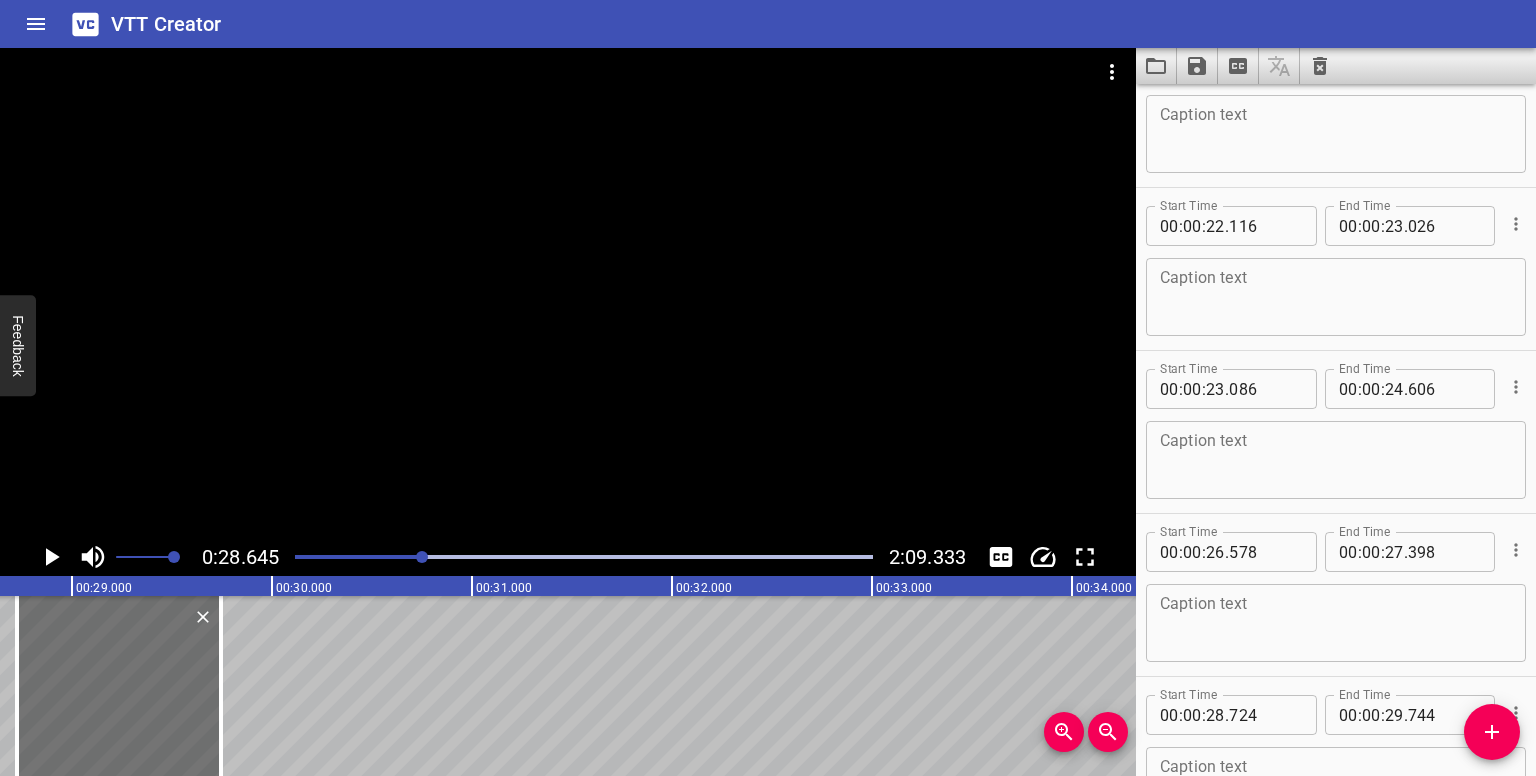 drag, startPoint x: 1487, startPoint y: 729, endPoint x: 1469, endPoint y: 726, distance: 18.248287 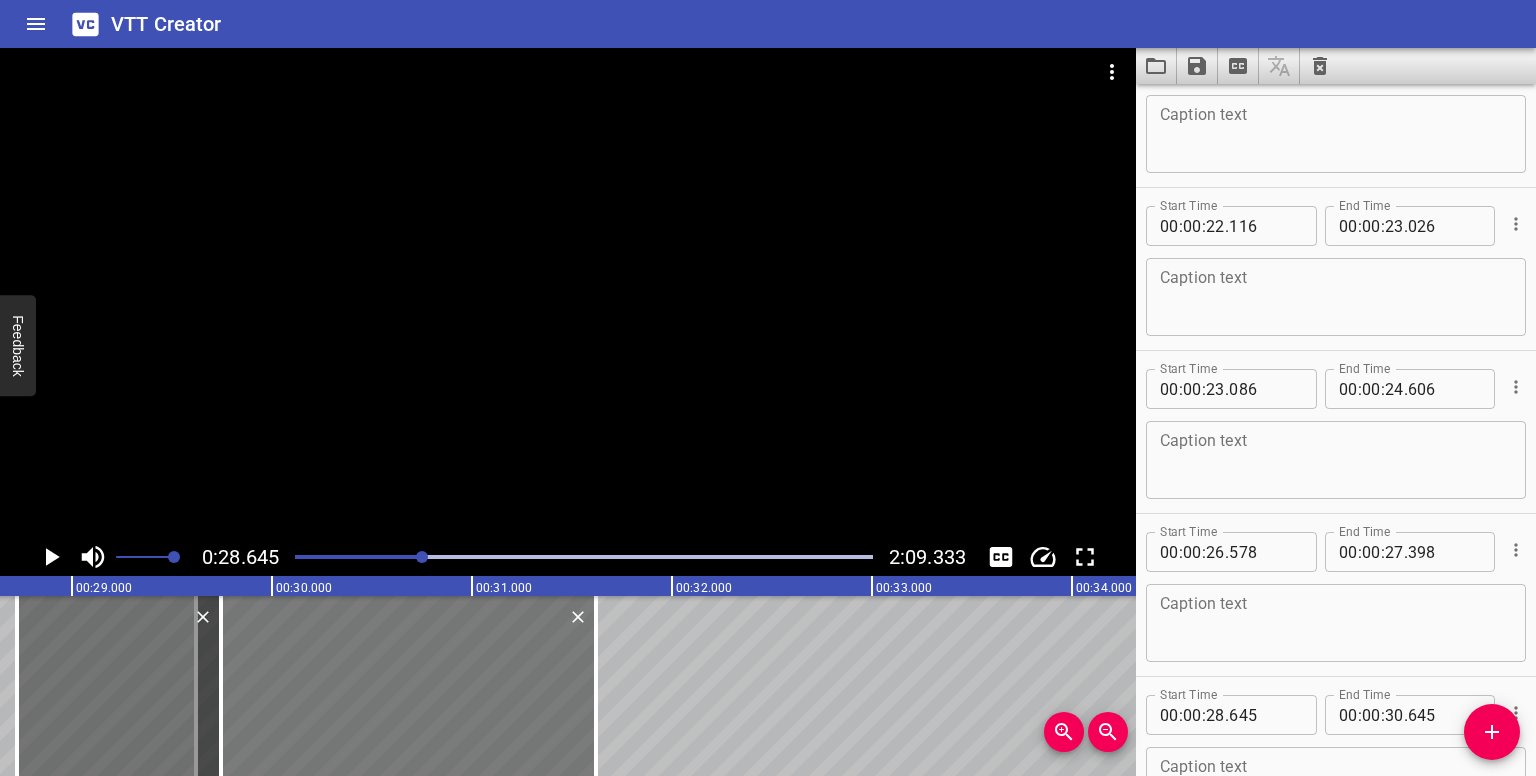 drag, startPoint x: 311, startPoint y: 675, endPoint x: 506, endPoint y: 689, distance: 195.50192 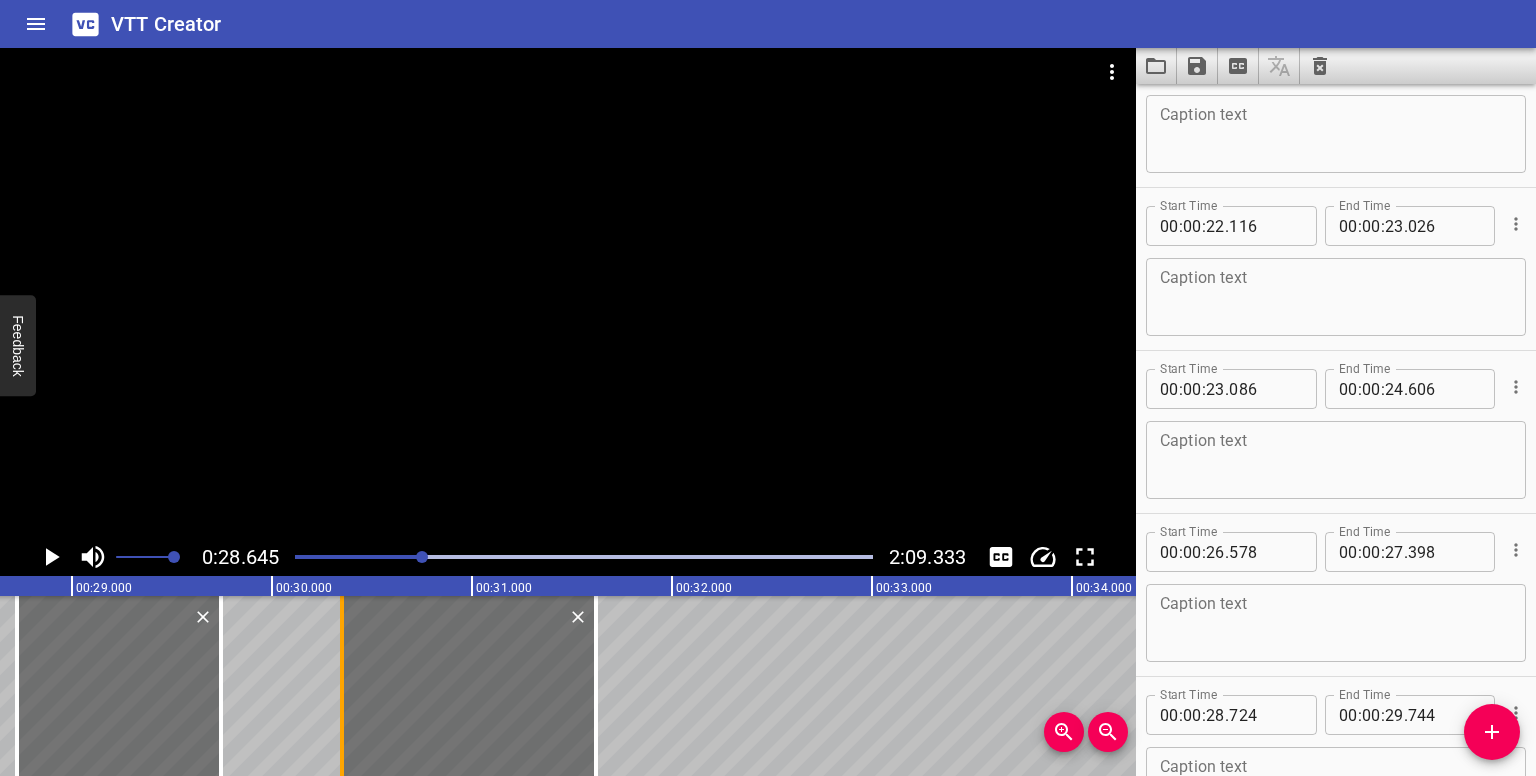 drag, startPoint x: 194, startPoint y: 644, endPoint x: 342, endPoint y: 642, distance: 148.01352 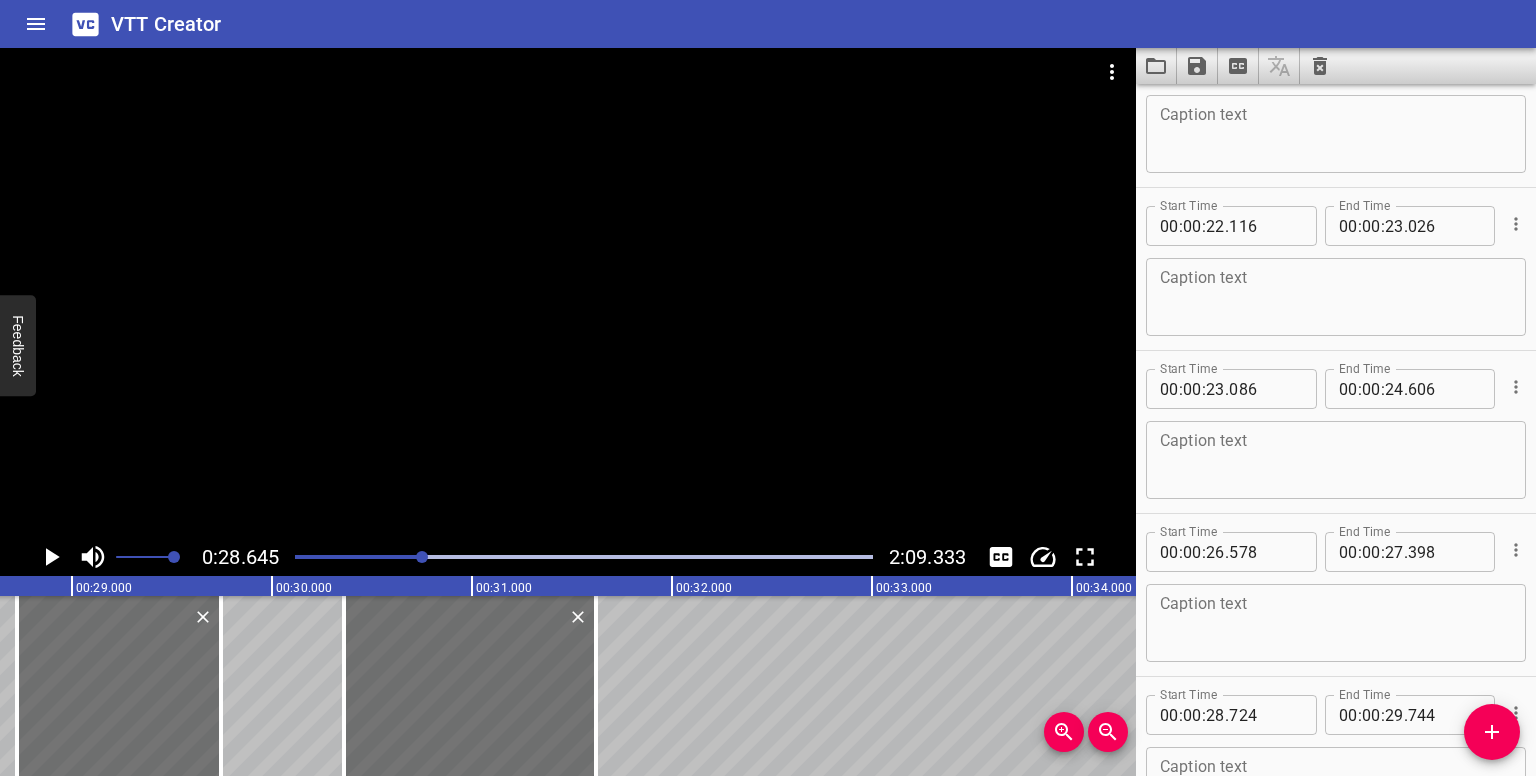 click at bounding box center [584, 557] 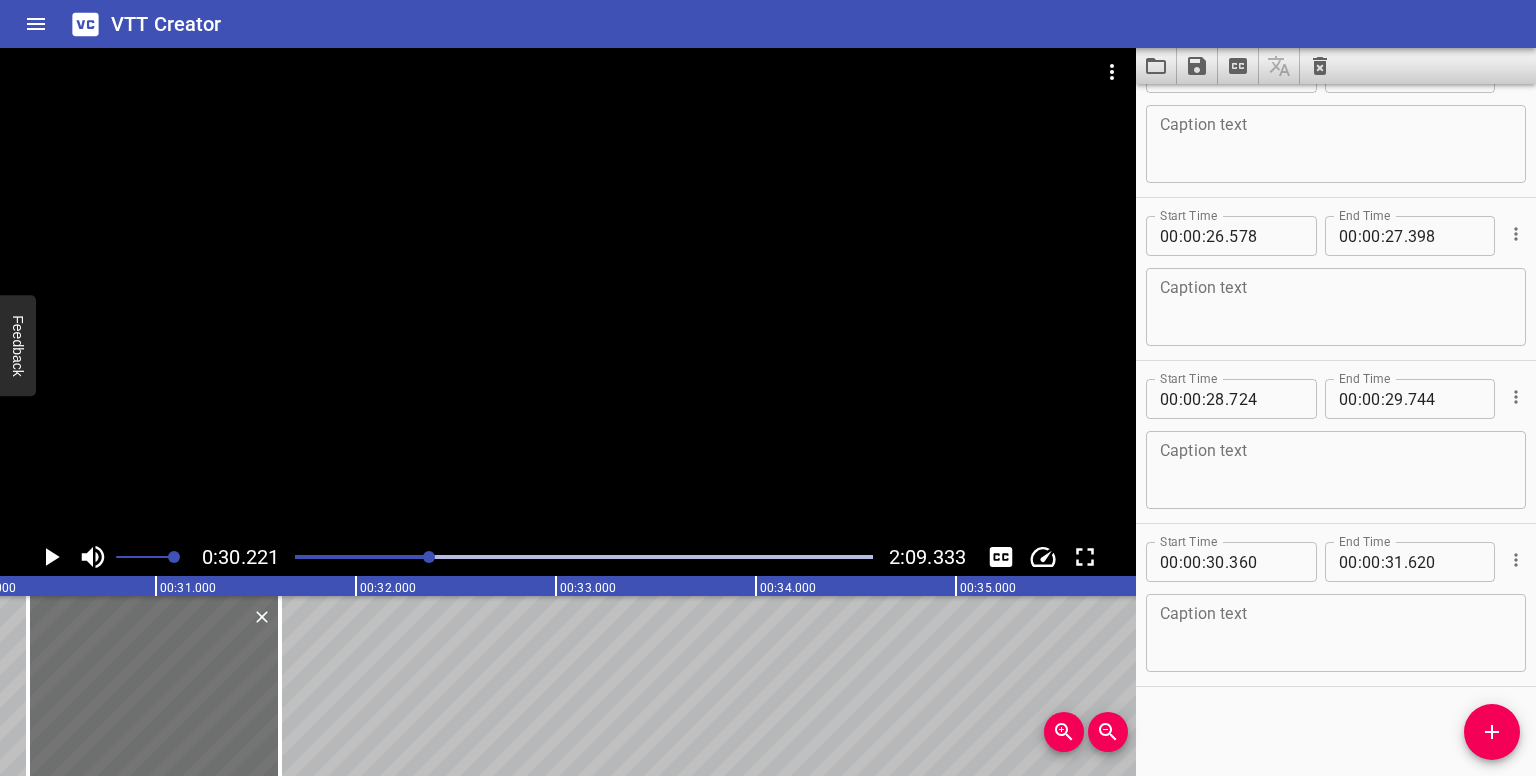 click at bounding box center [429, 557] 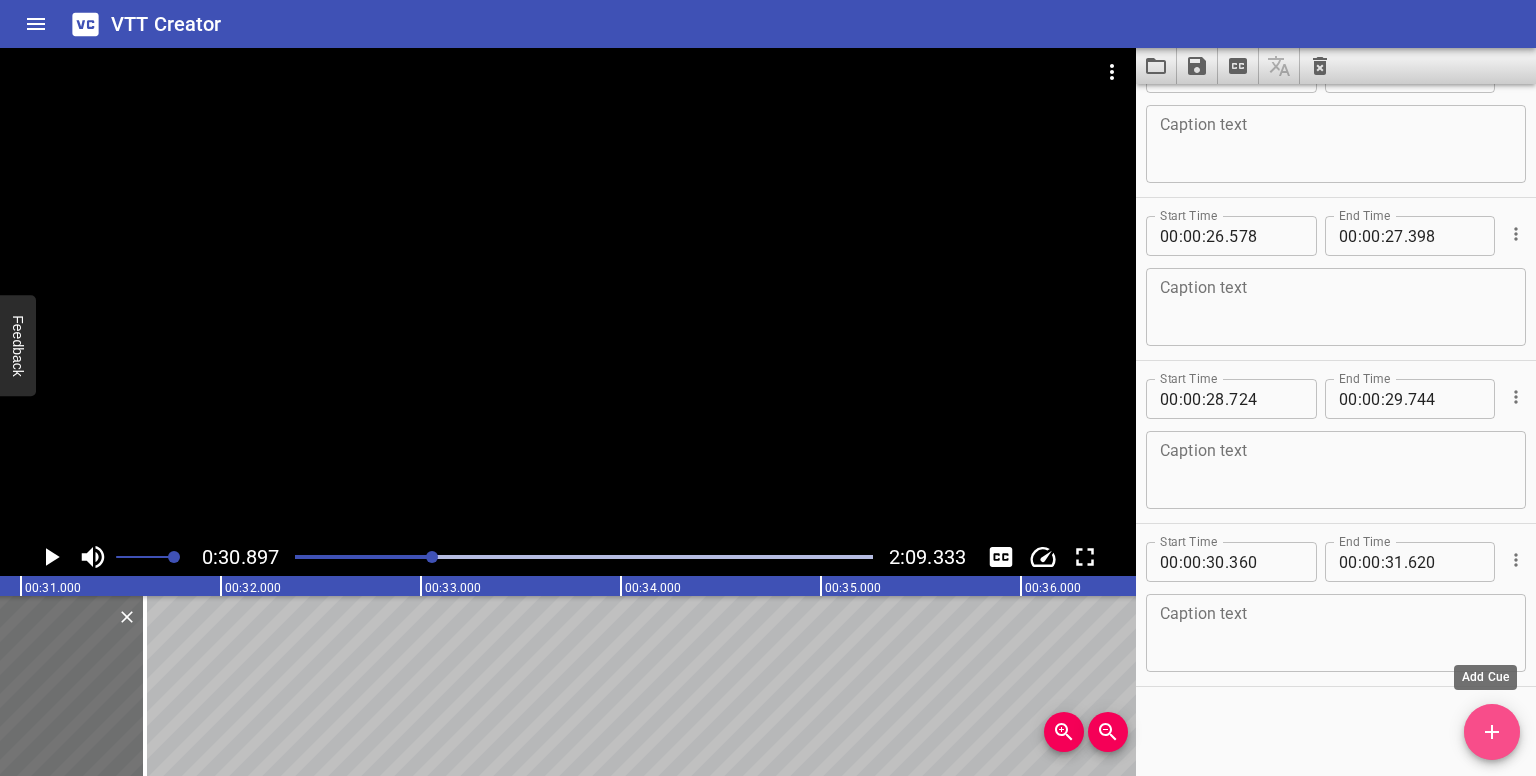 drag, startPoint x: 1484, startPoint y: 725, endPoint x: 1337, endPoint y: 698, distance: 149.45903 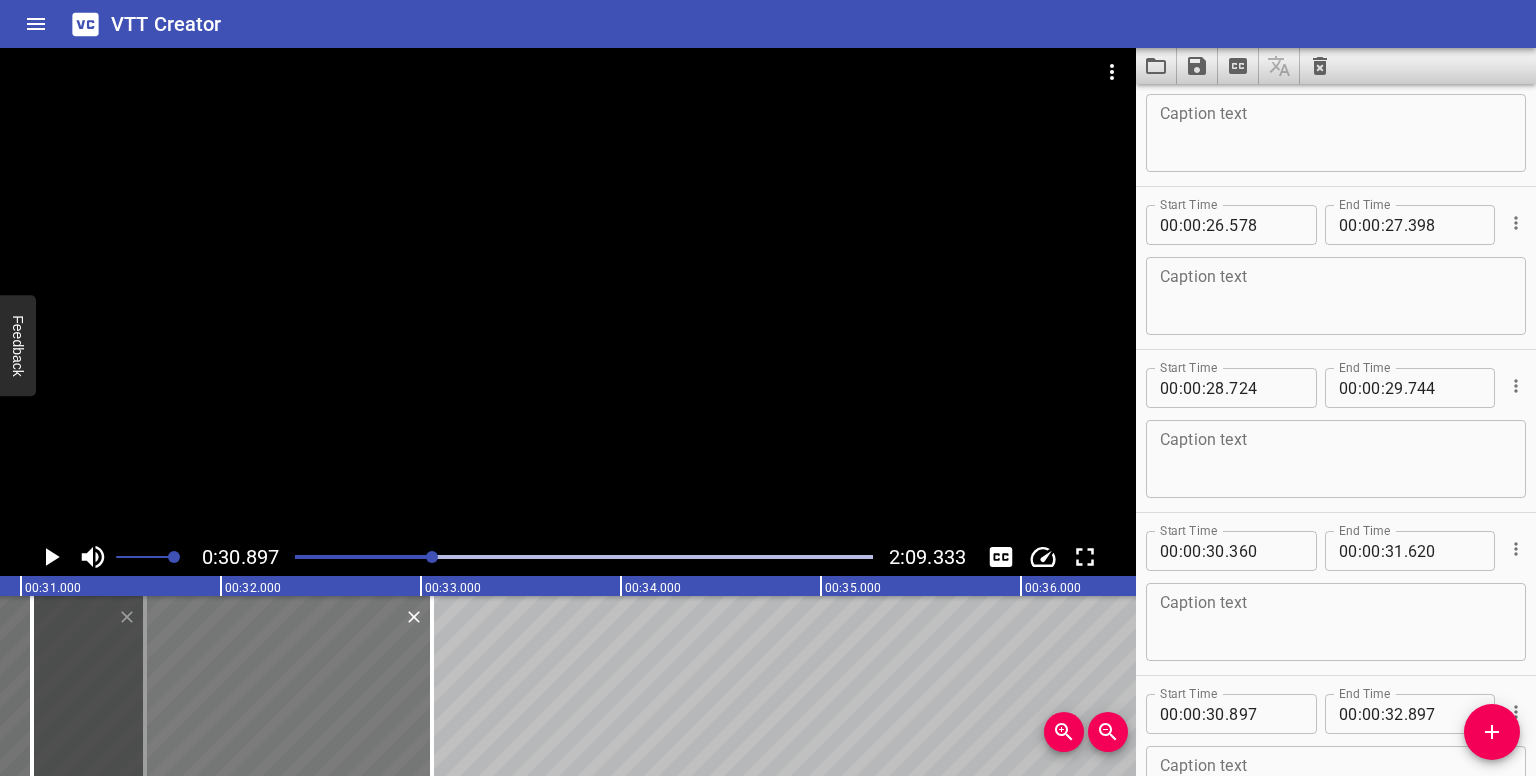 drag, startPoint x: 304, startPoint y: 686, endPoint x: 341, endPoint y: 696, distance: 38.327538 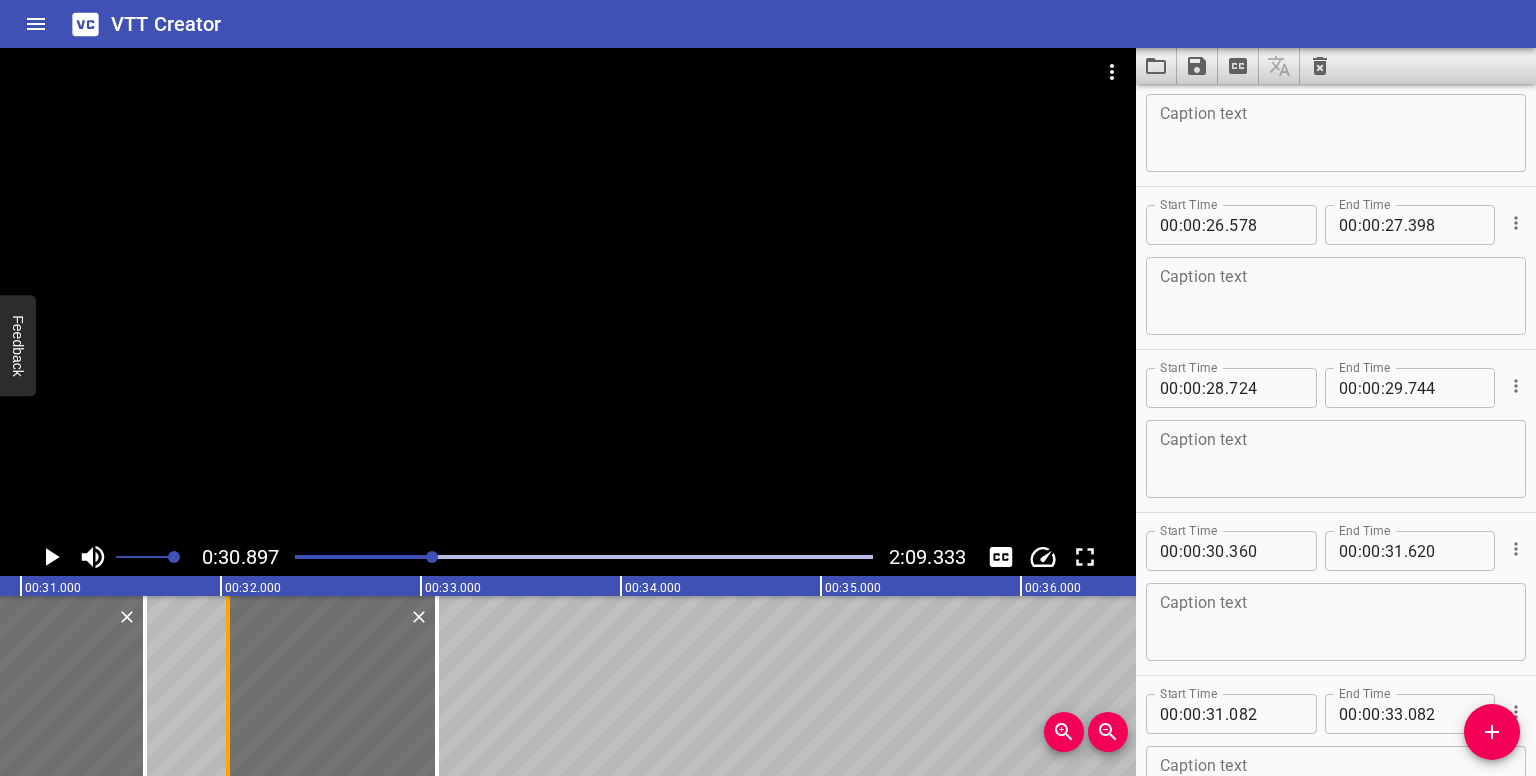 drag, startPoint x: 39, startPoint y: 653, endPoint x: 231, endPoint y: 656, distance: 192.02344 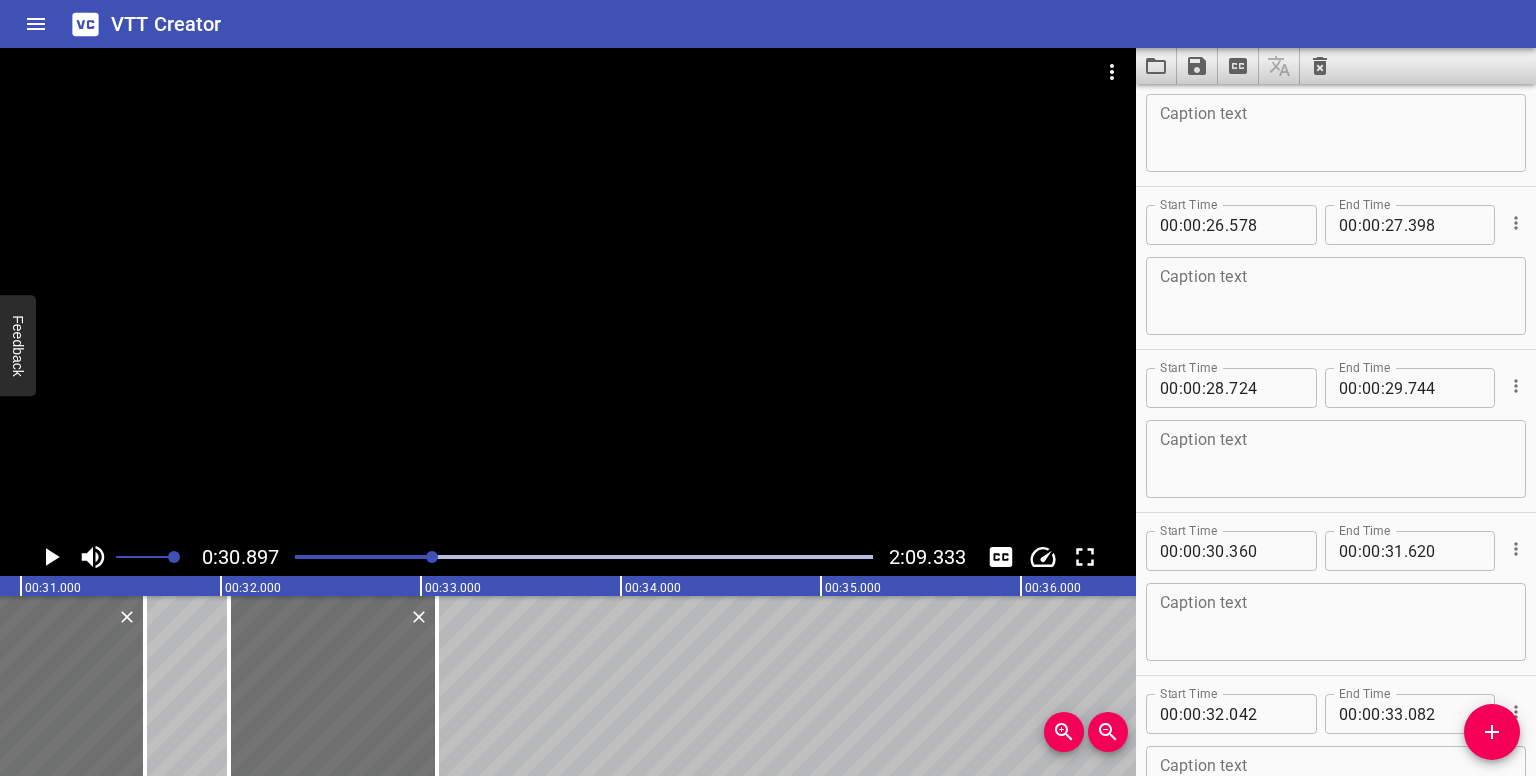click at bounding box center (584, 557) 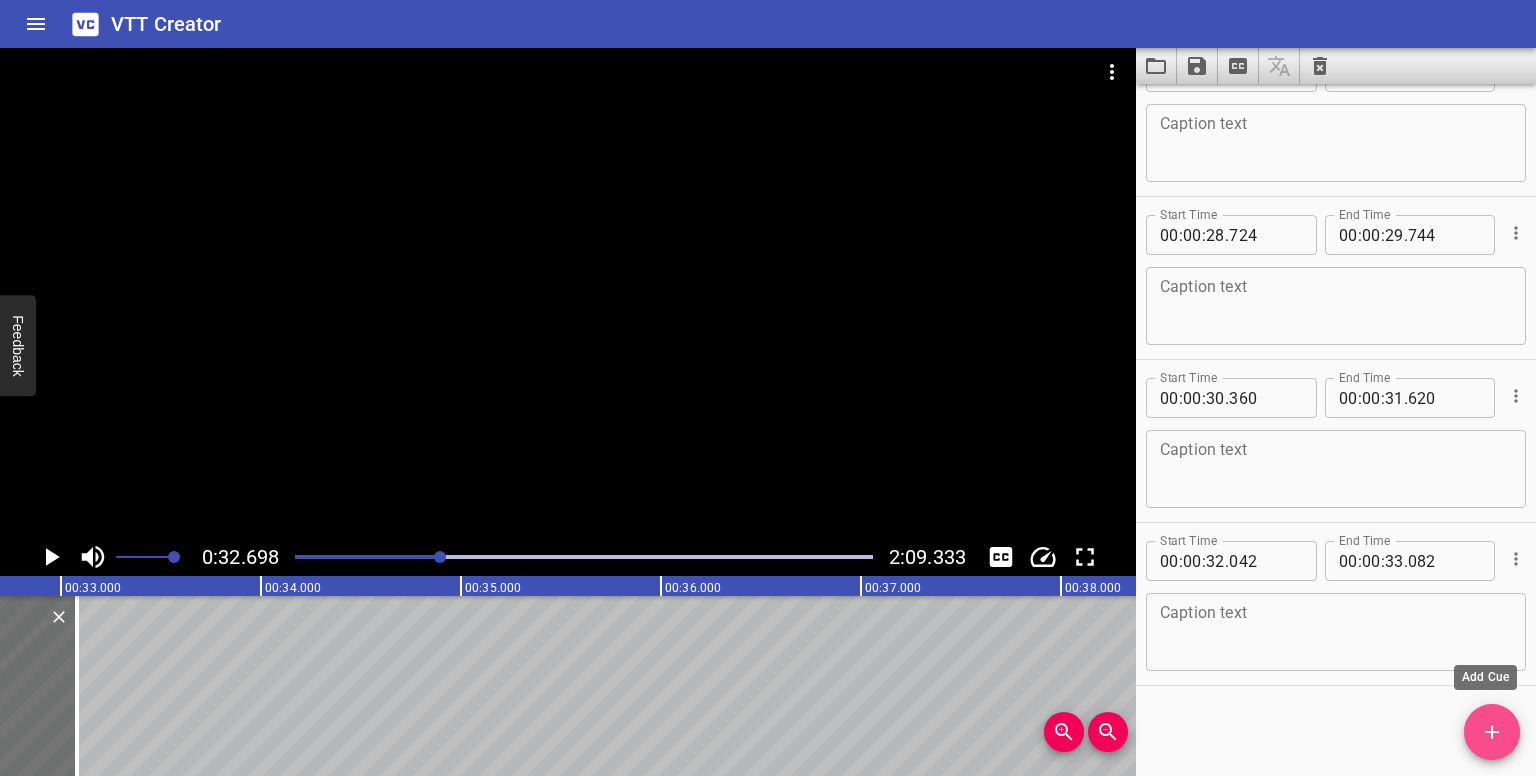 drag, startPoint x: 1501, startPoint y: 726, endPoint x: 1416, endPoint y: 705, distance: 87.555695 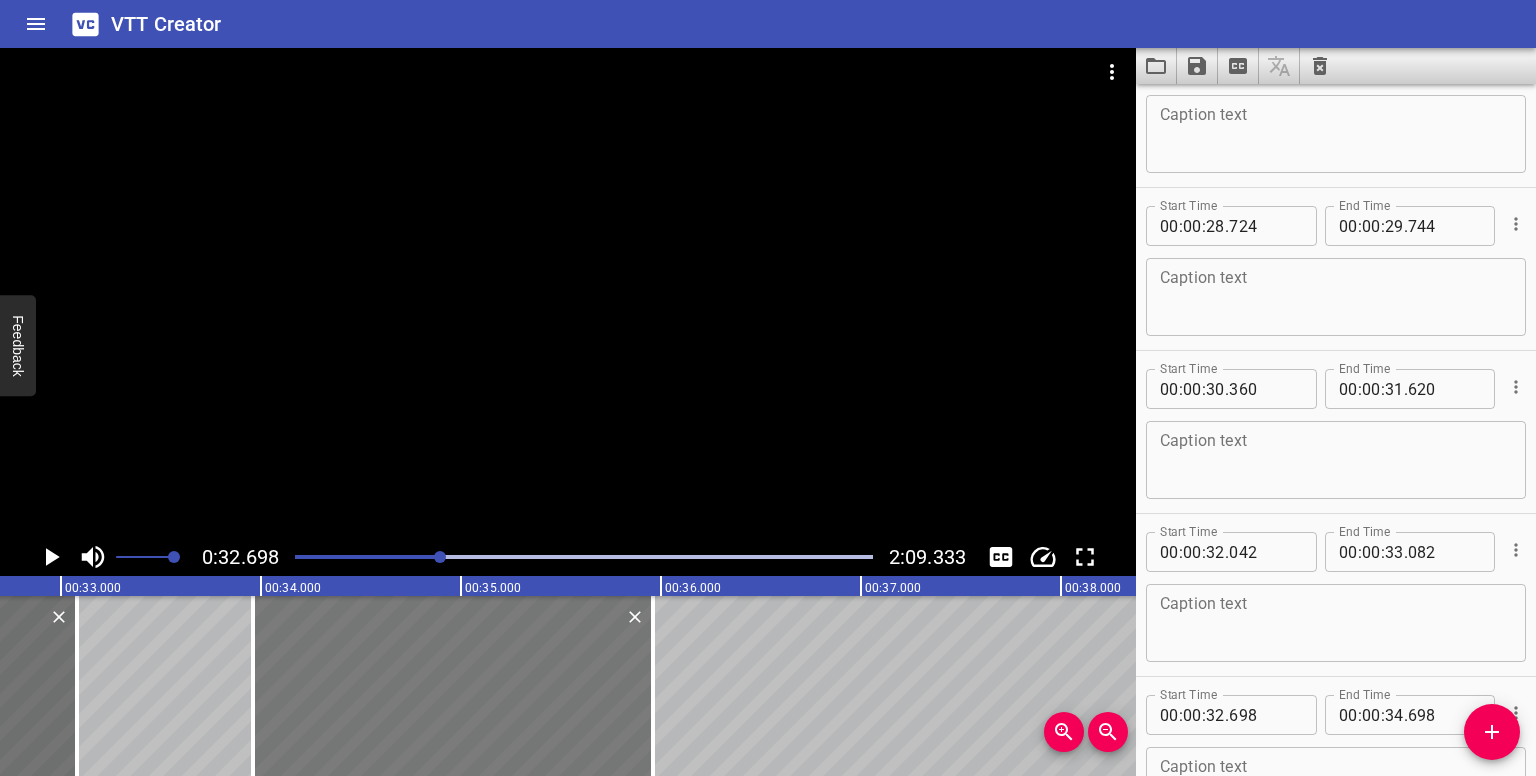 drag, startPoint x: 344, startPoint y: 705, endPoint x: 439, endPoint y: 705, distance: 95 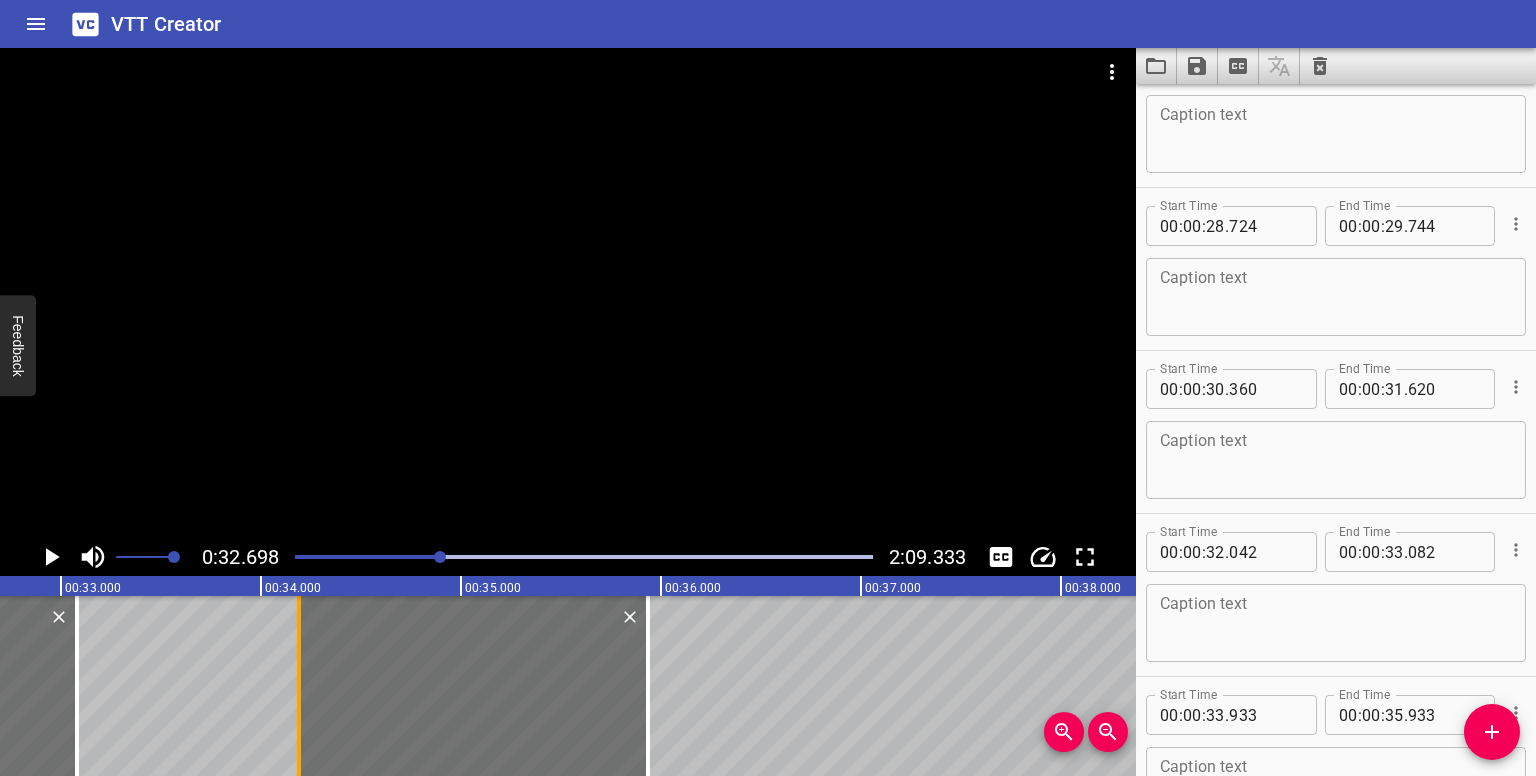 drag, startPoint x: 252, startPoint y: 653, endPoint x: 303, endPoint y: 664, distance: 52.17279 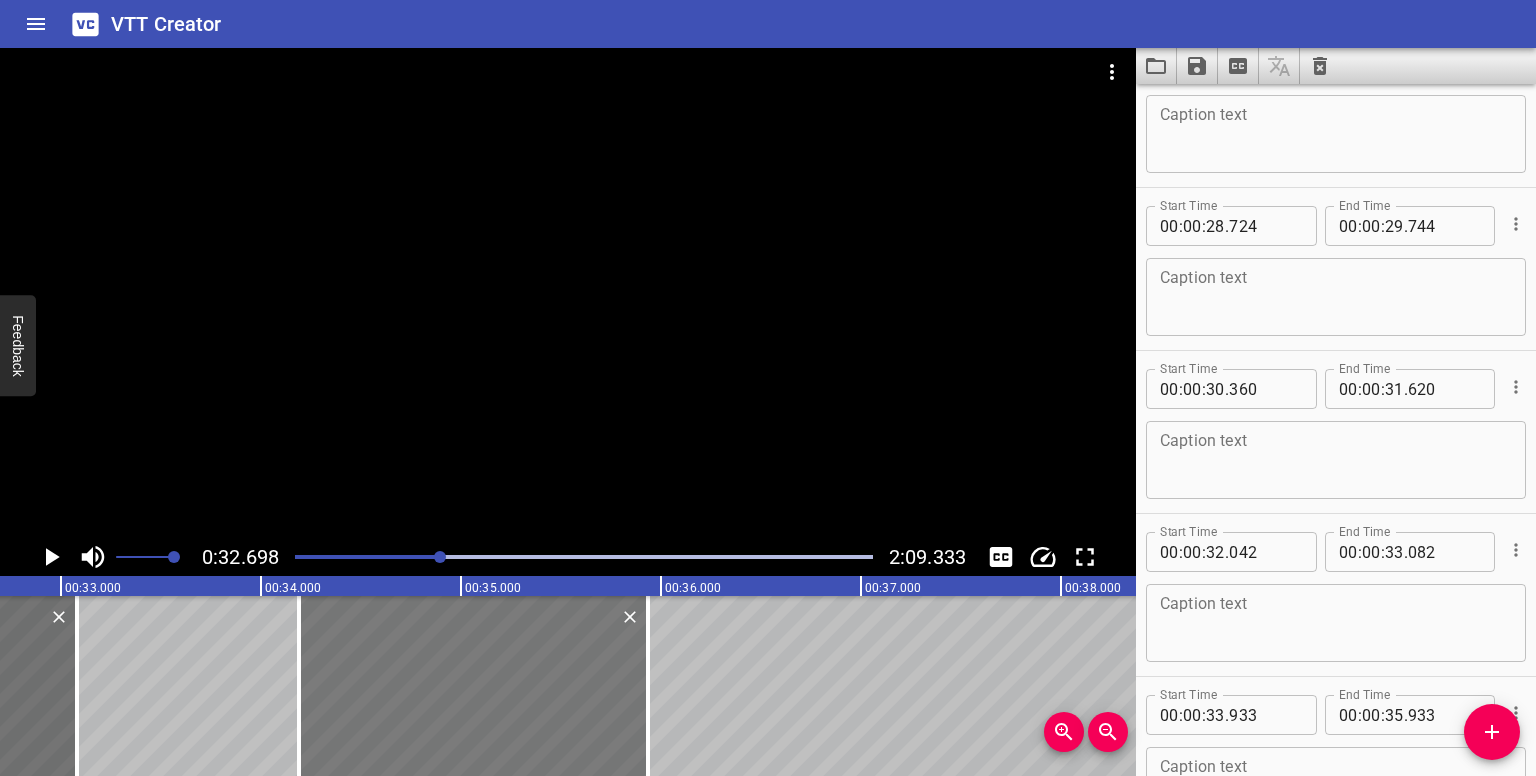 type on "34" 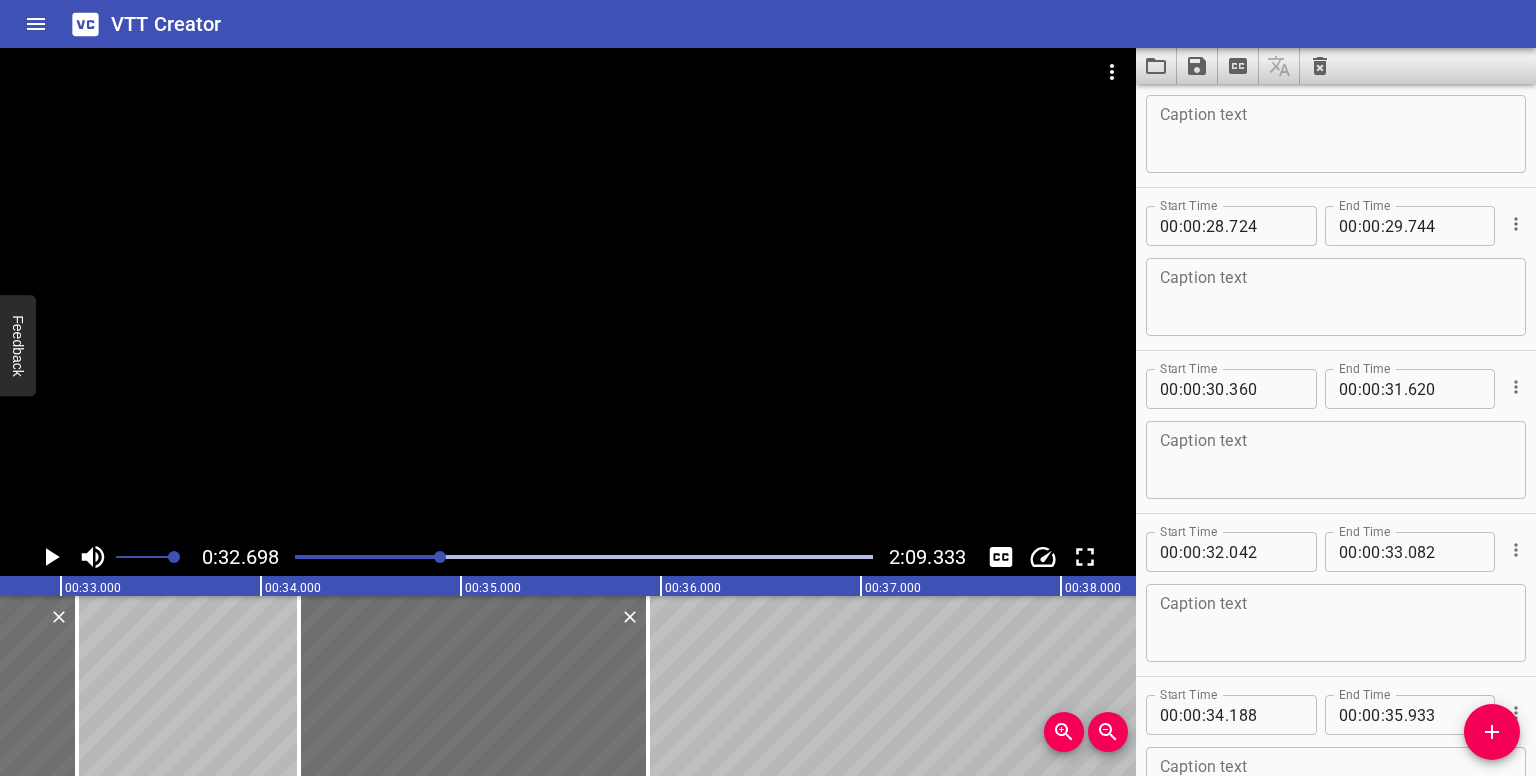 click at bounding box center [584, 557] 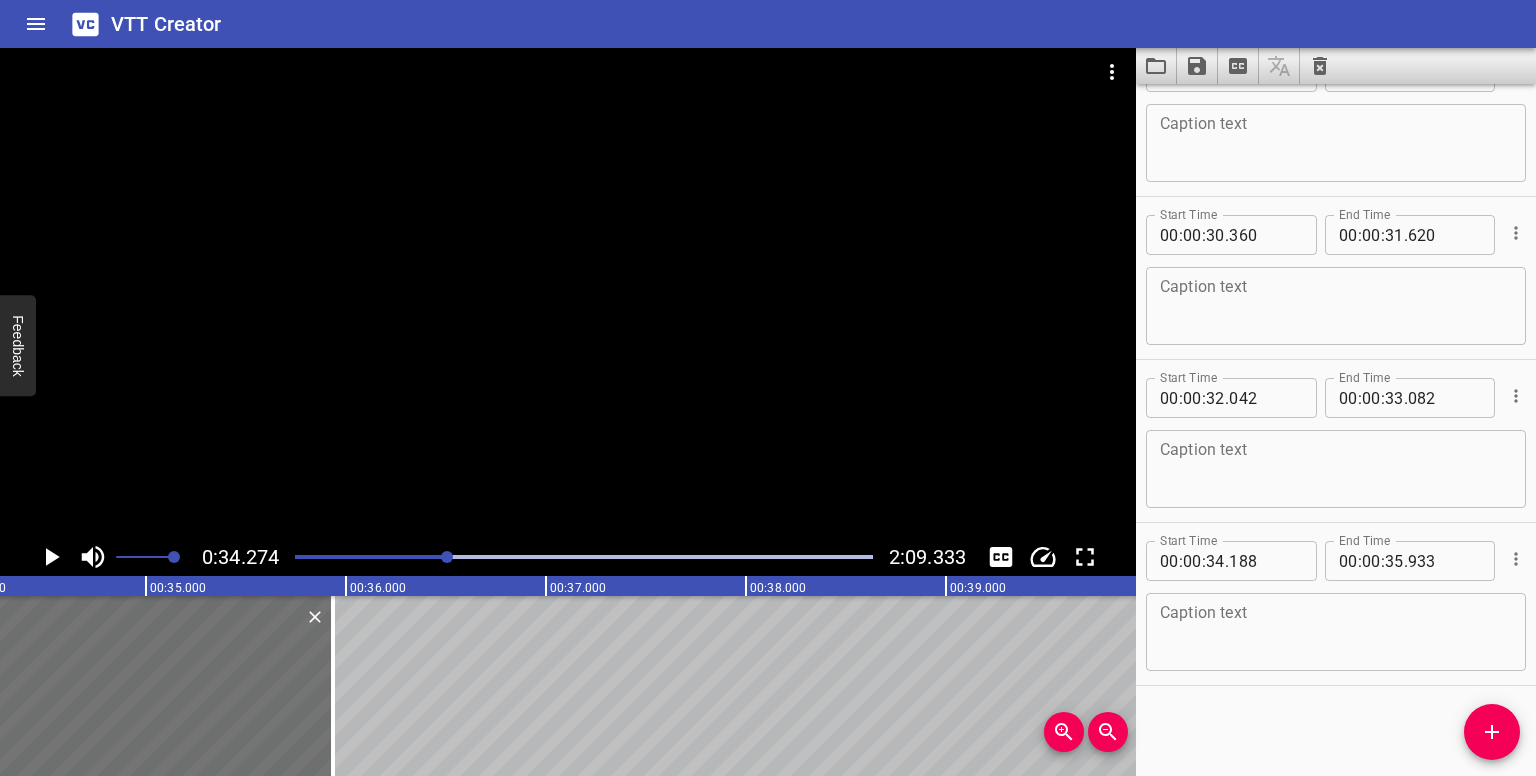 click at bounding box center [447, 557] 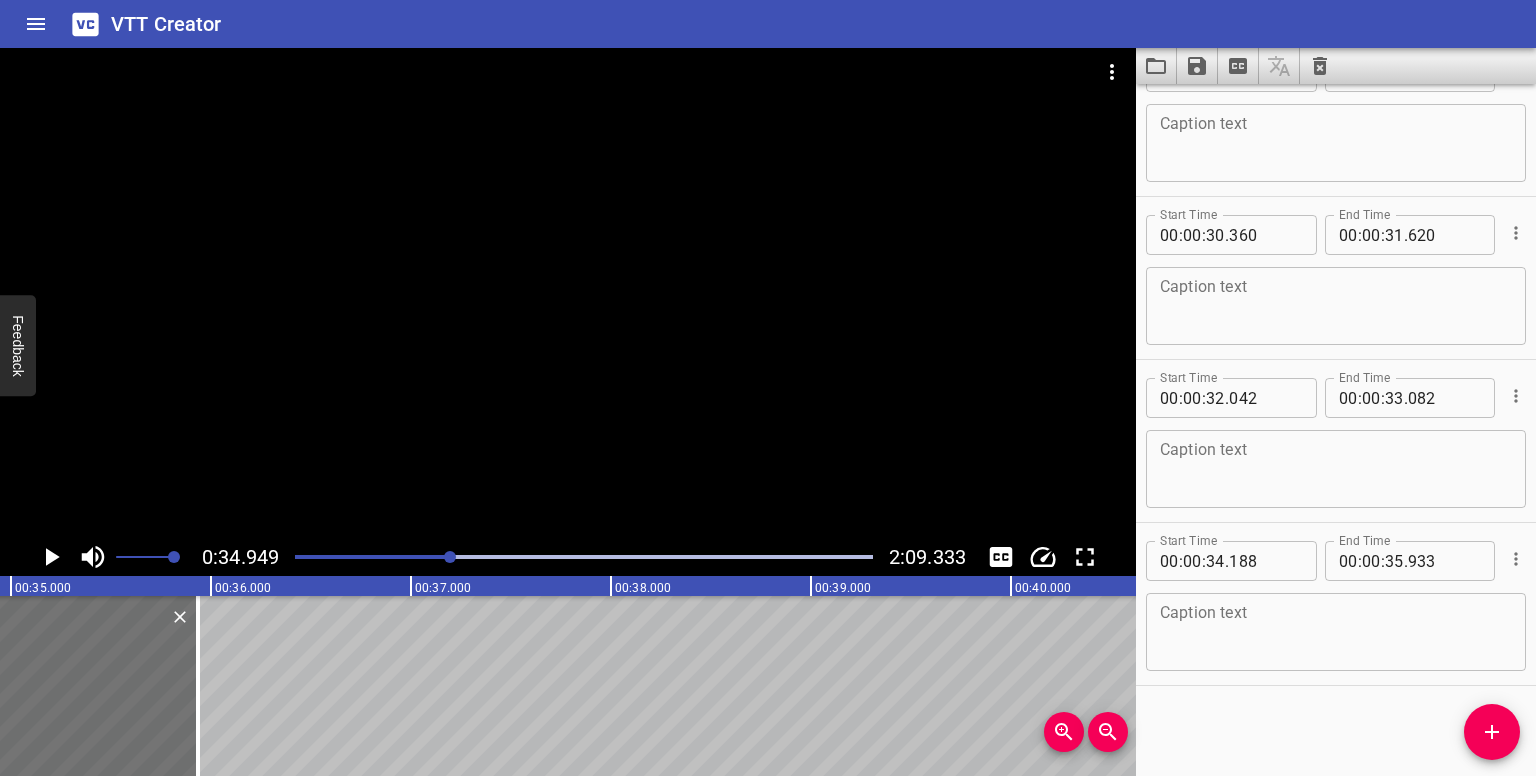 click at bounding box center [584, 557] 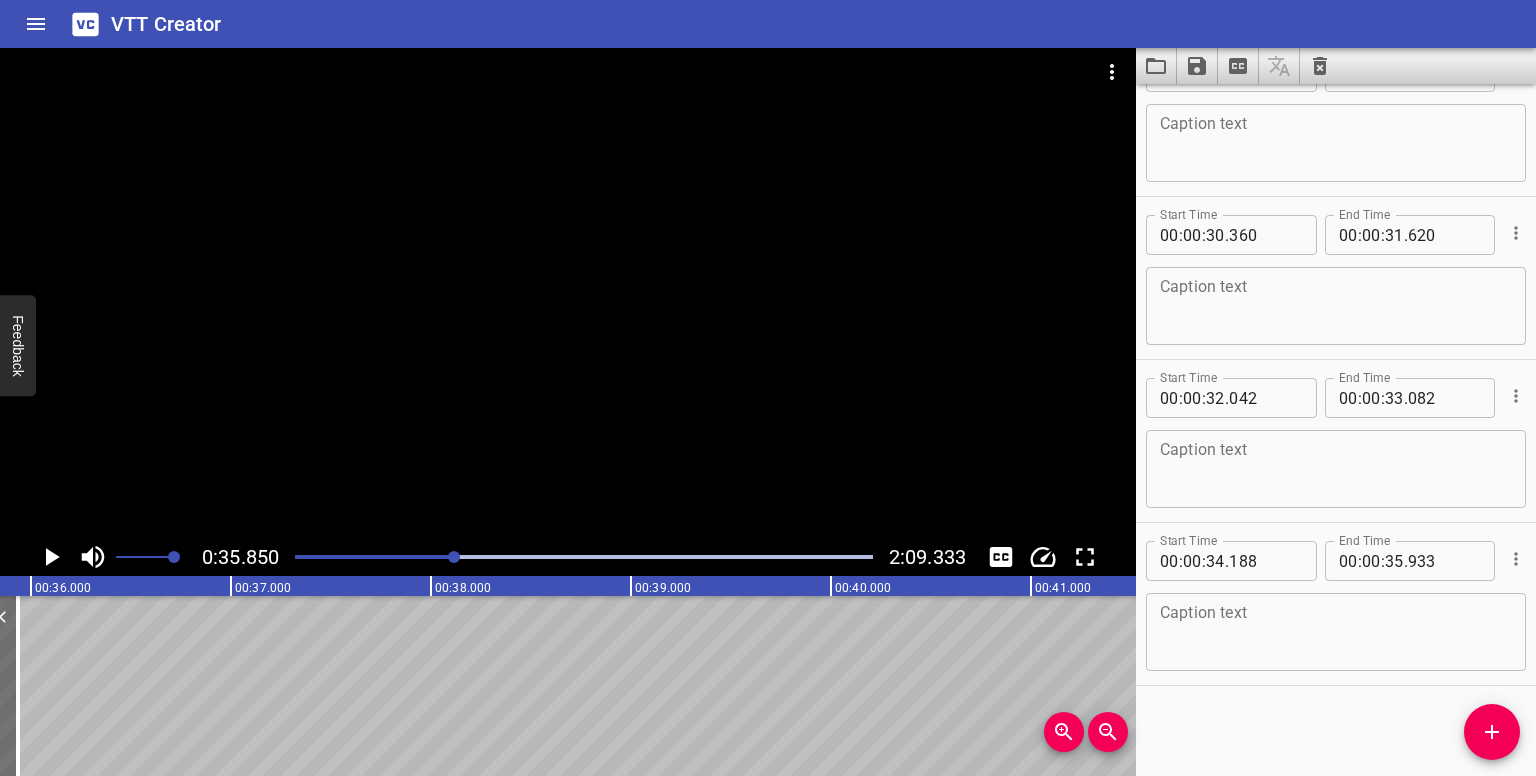 drag, startPoint x: 1496, startPoint y: 733, endPoint x: 1224, endPoint y: 694, distance: 274.78174 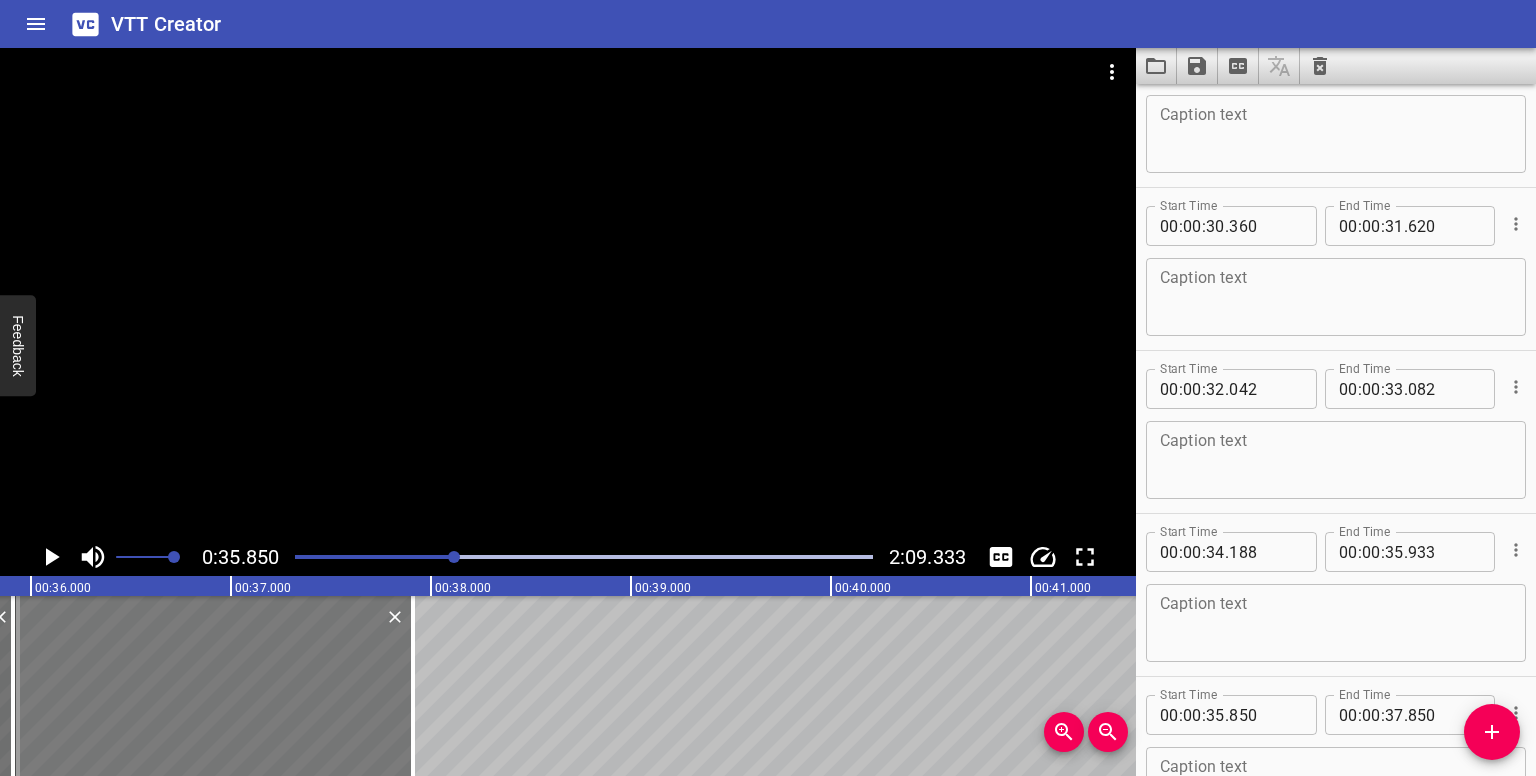 click at bounding box center [213, 686] 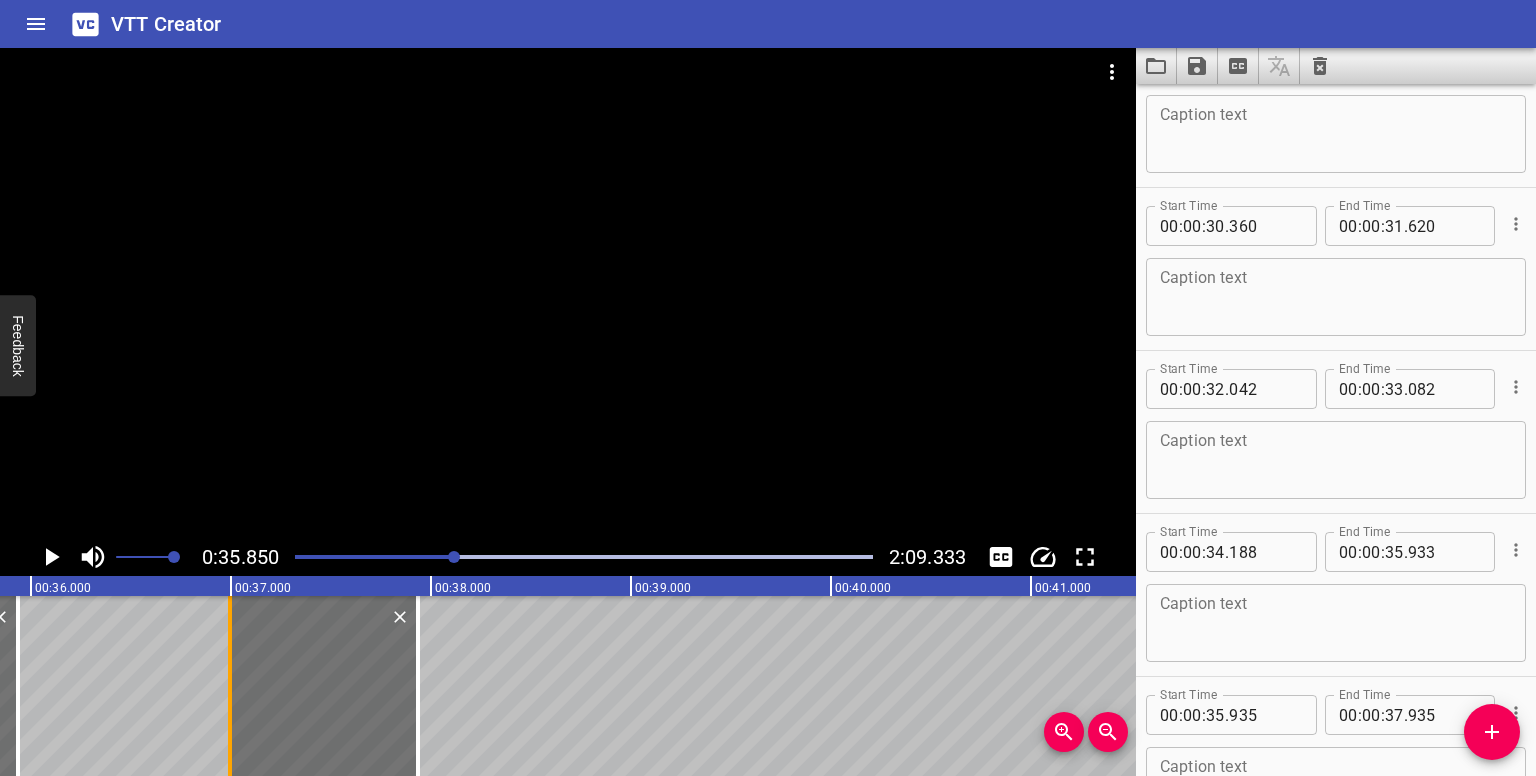 drag, startPoint x: 16, startPoint y: 645, endPoint x: 226, endPoint y: 645, distance: 210 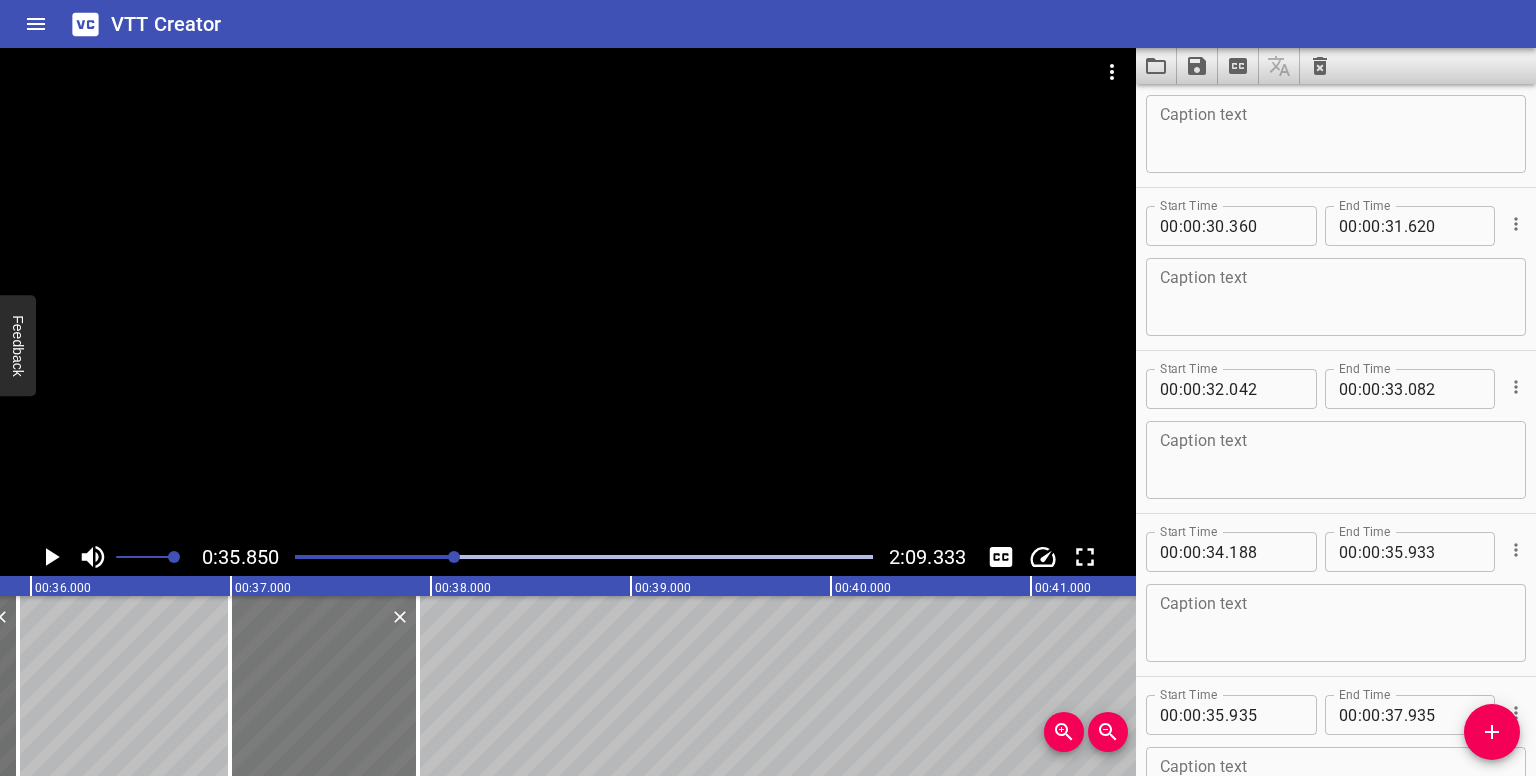 type on "36" 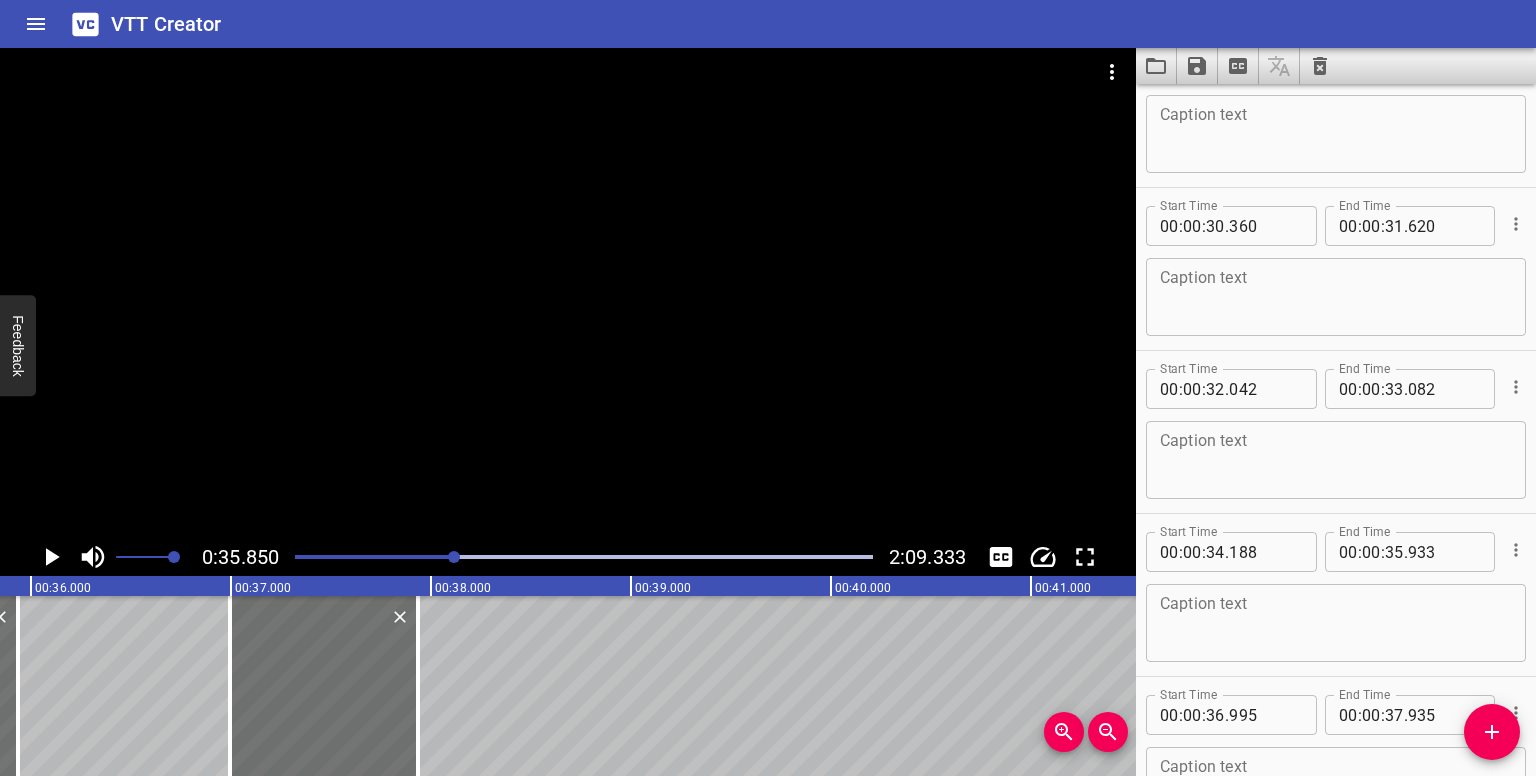 click at bounding box center (584, 557) 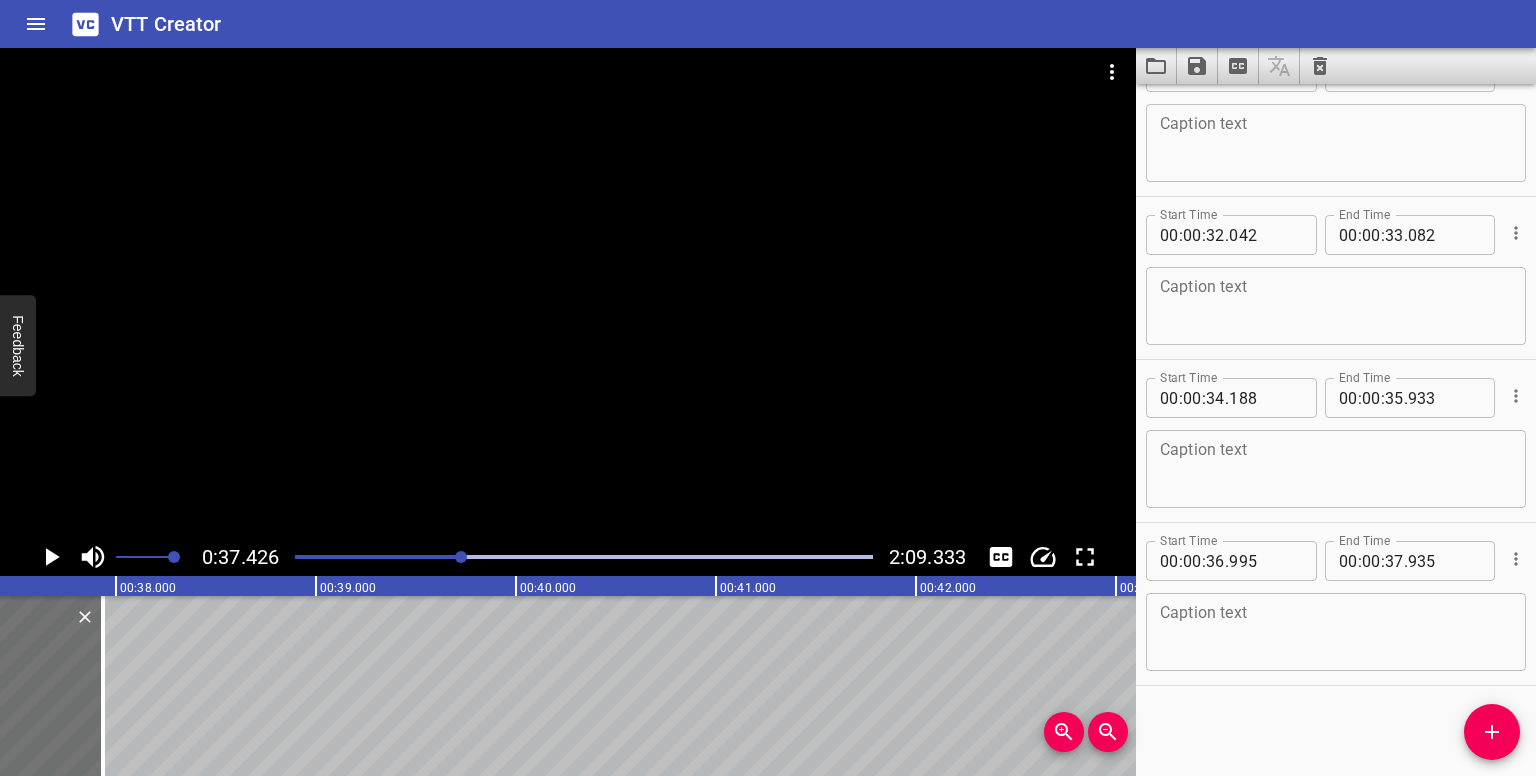 drag, startPoint x: 1483, startPoint y: 729, endPoint x: 1431, endPoint y: 710, distance: 55.362442 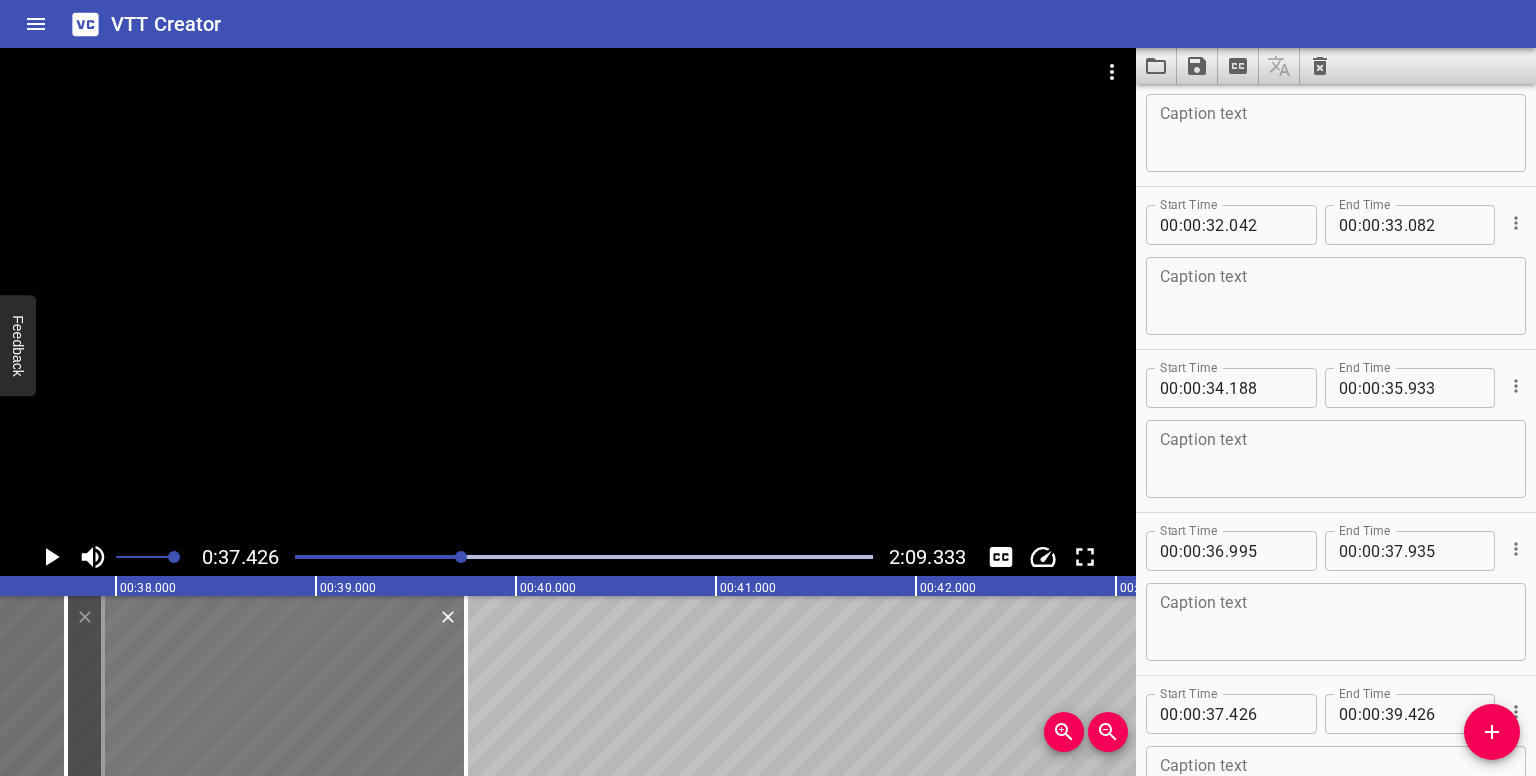 drag, startPoint x: 344, startPoint y: 699, endPoint x: 409, endPoint y: 693, distance: 65.27634 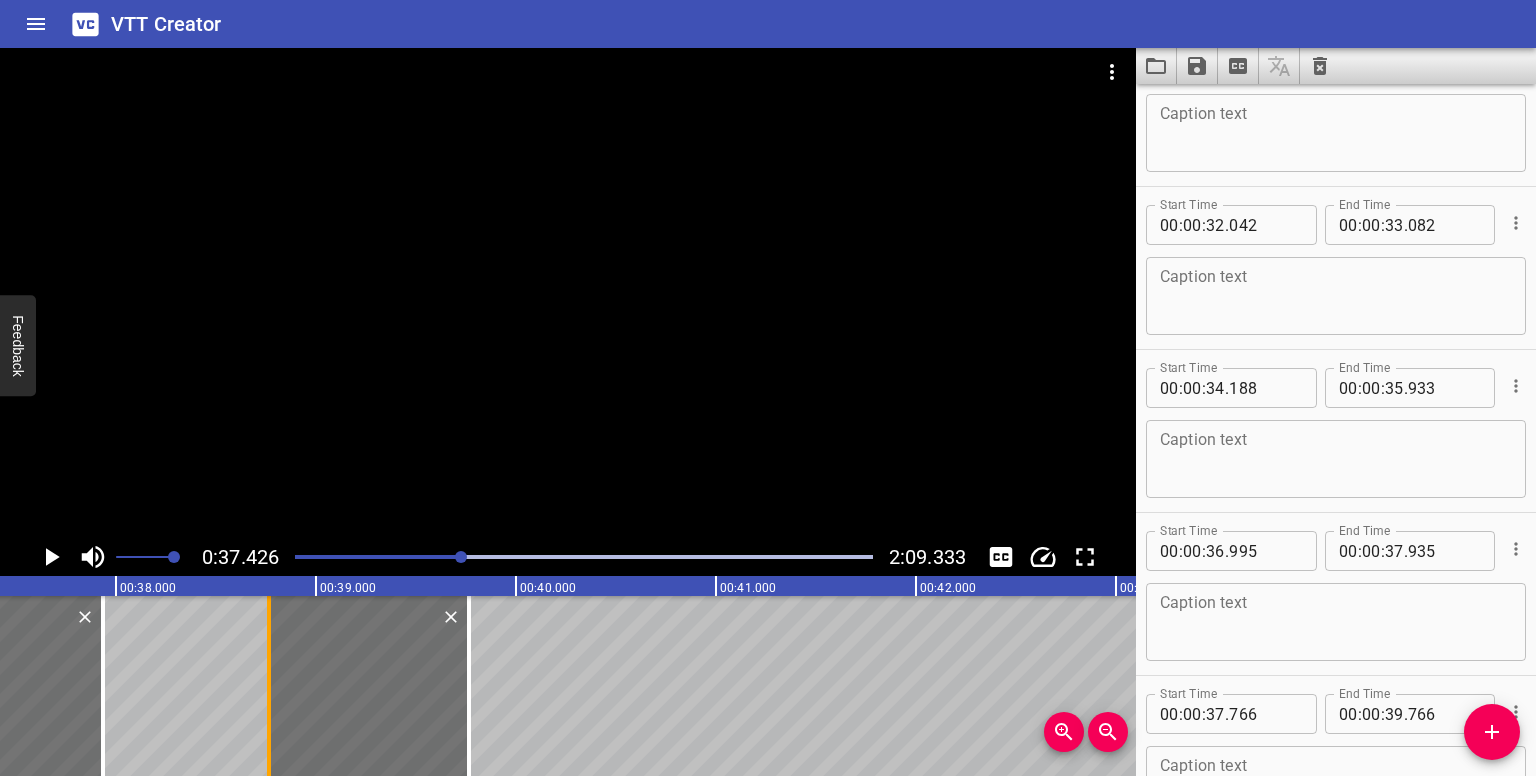drag, startPoint x: 66, startPoint y: 653, endPoint x: 266, endPoint y: 651, distance: 200.01 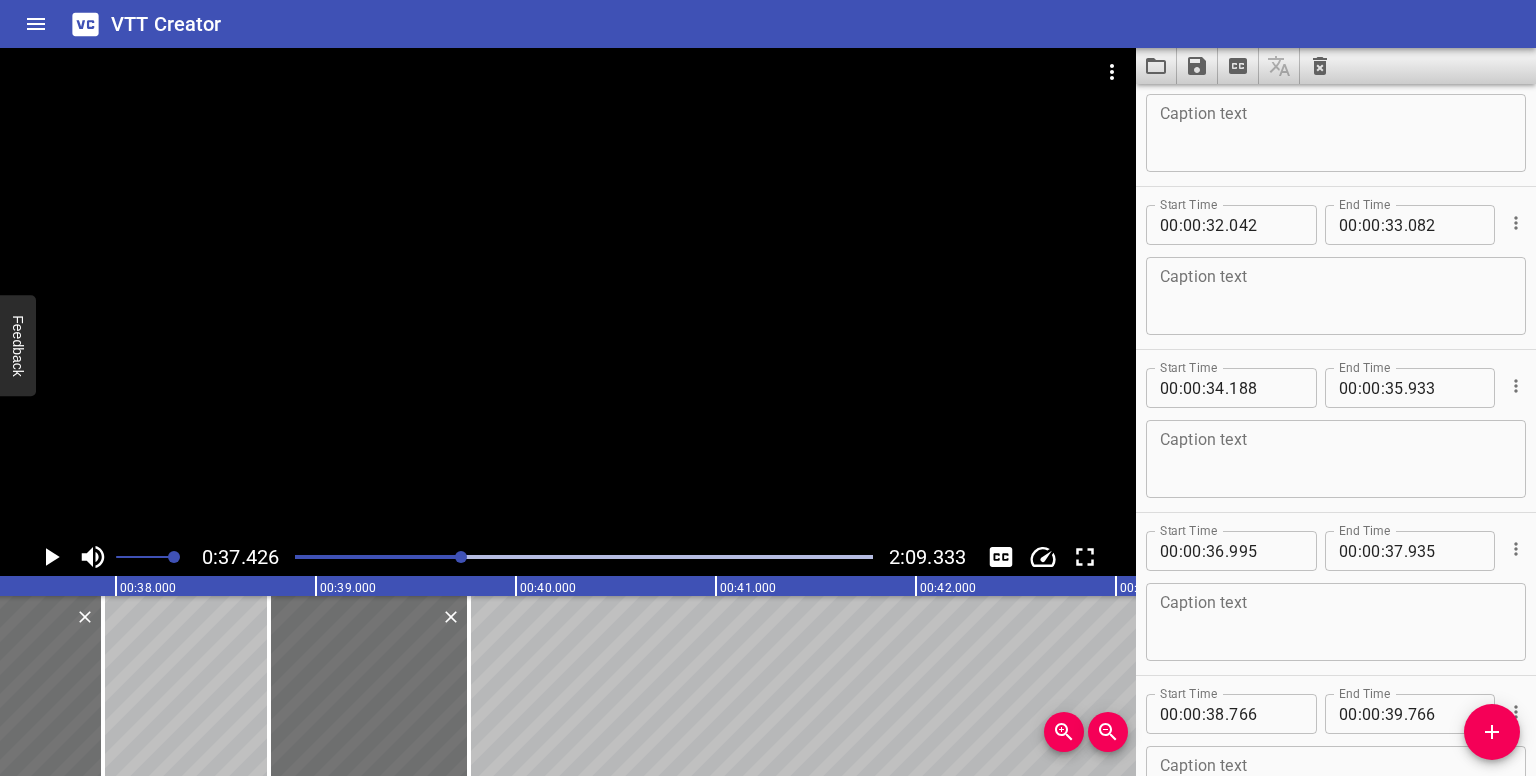 click at bounding box center (584, 557) 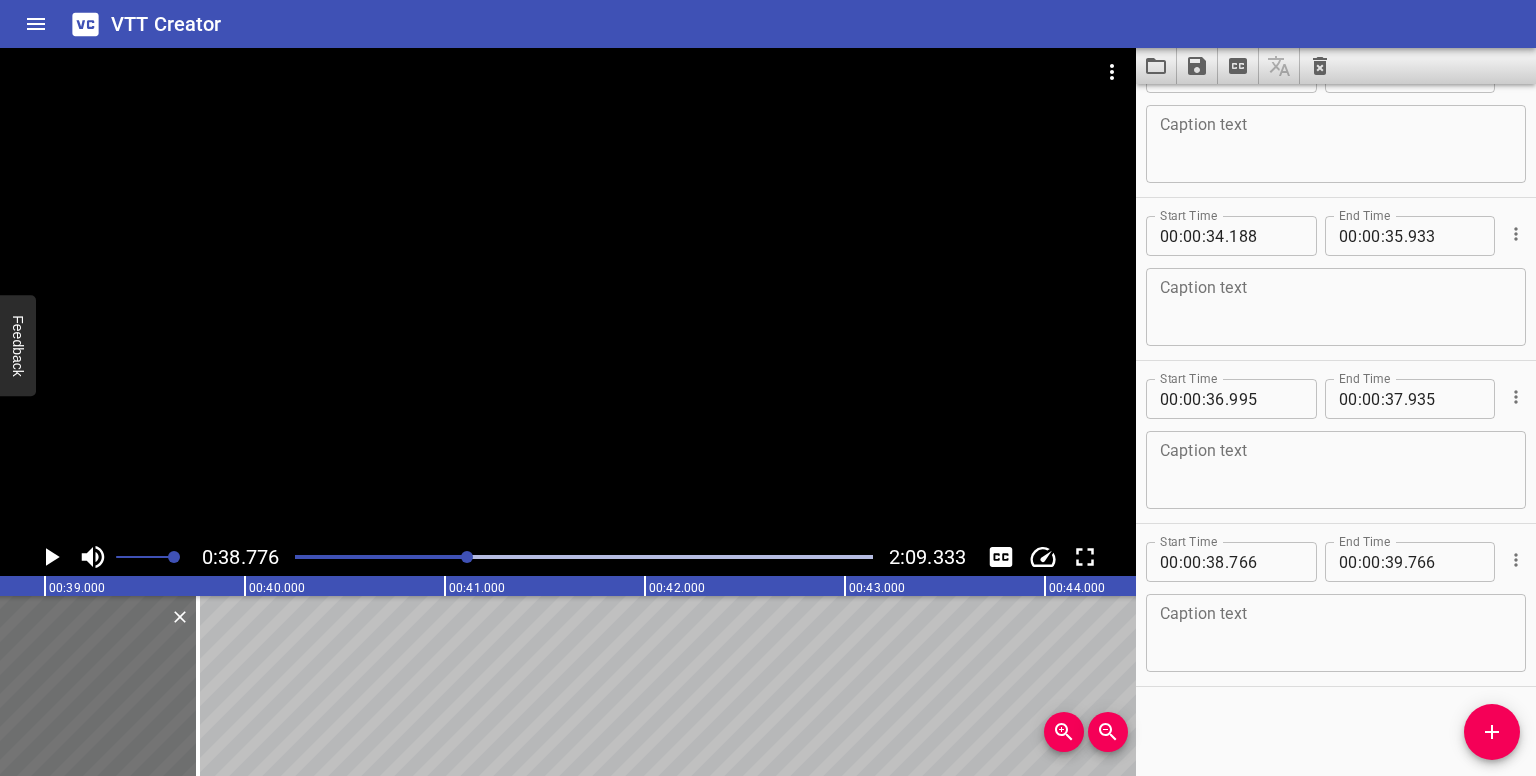 click 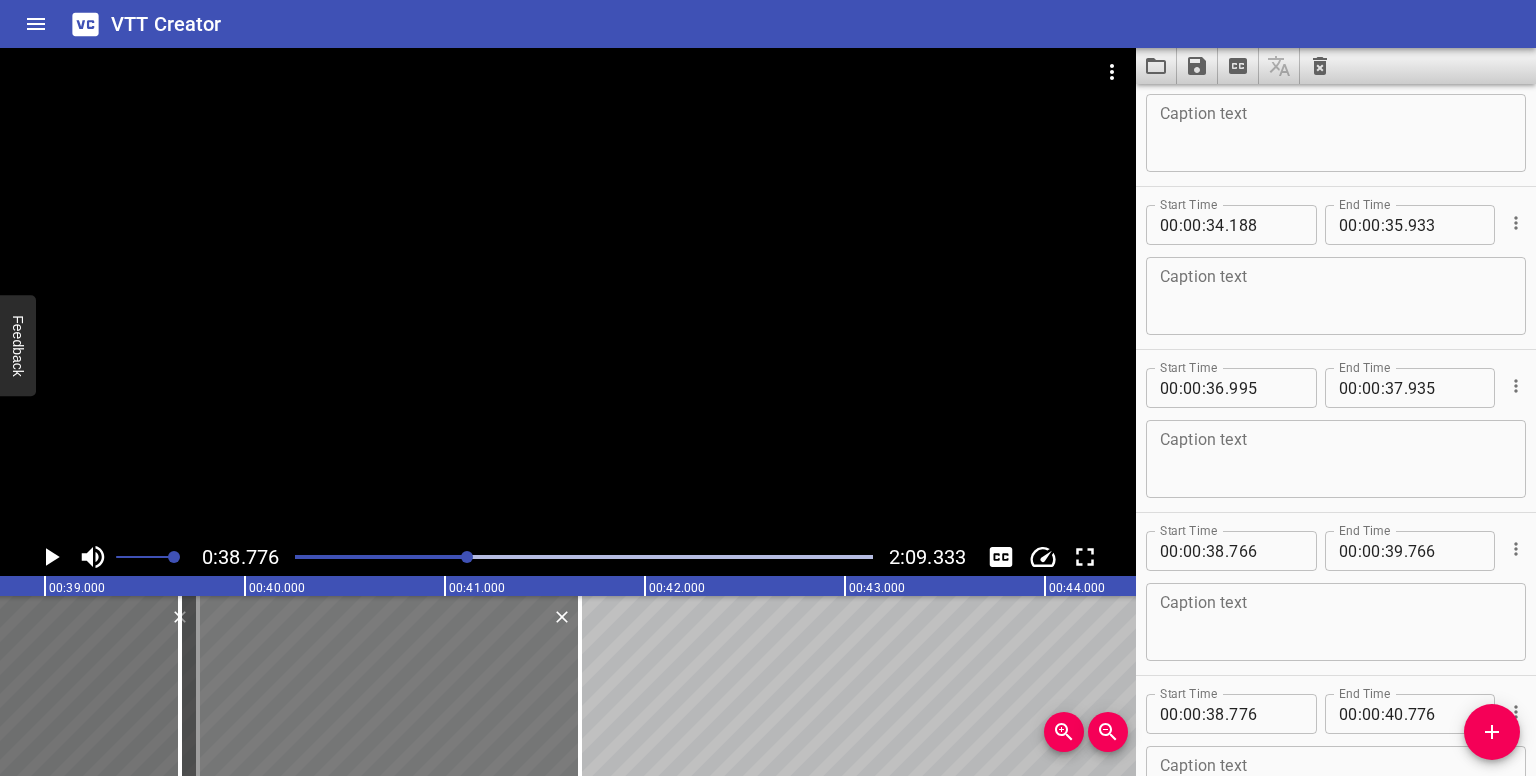 drag, startPoint x: 428, startPoint y: 695, endPoint x: 505, endPoint y: 682, distance: 78.08969 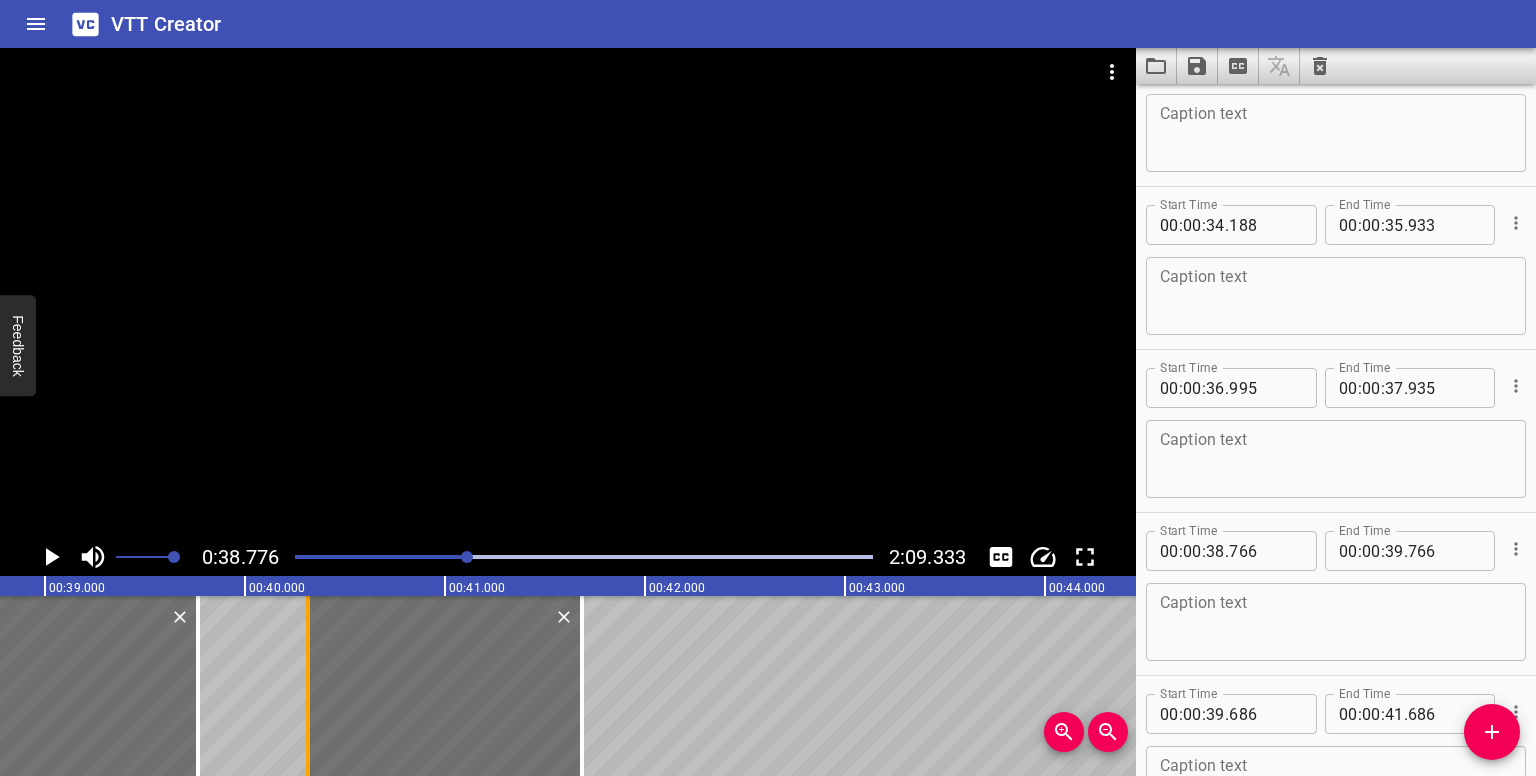 drag, startPoint x: 176, startPoint y: 659, endPoint x: 305, endPoint y: 641, distance: 130.24976 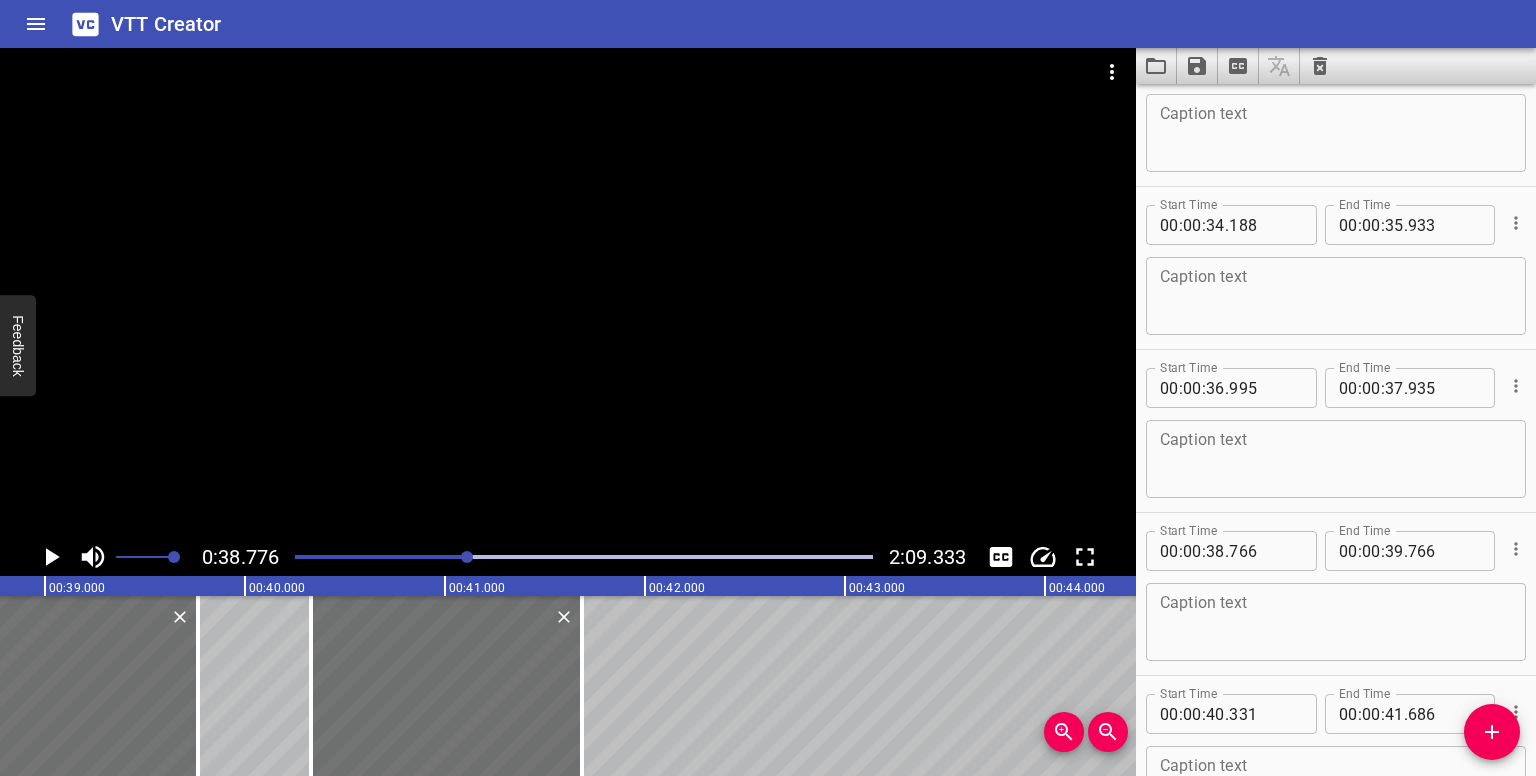 click at bounding box center (467, 557) 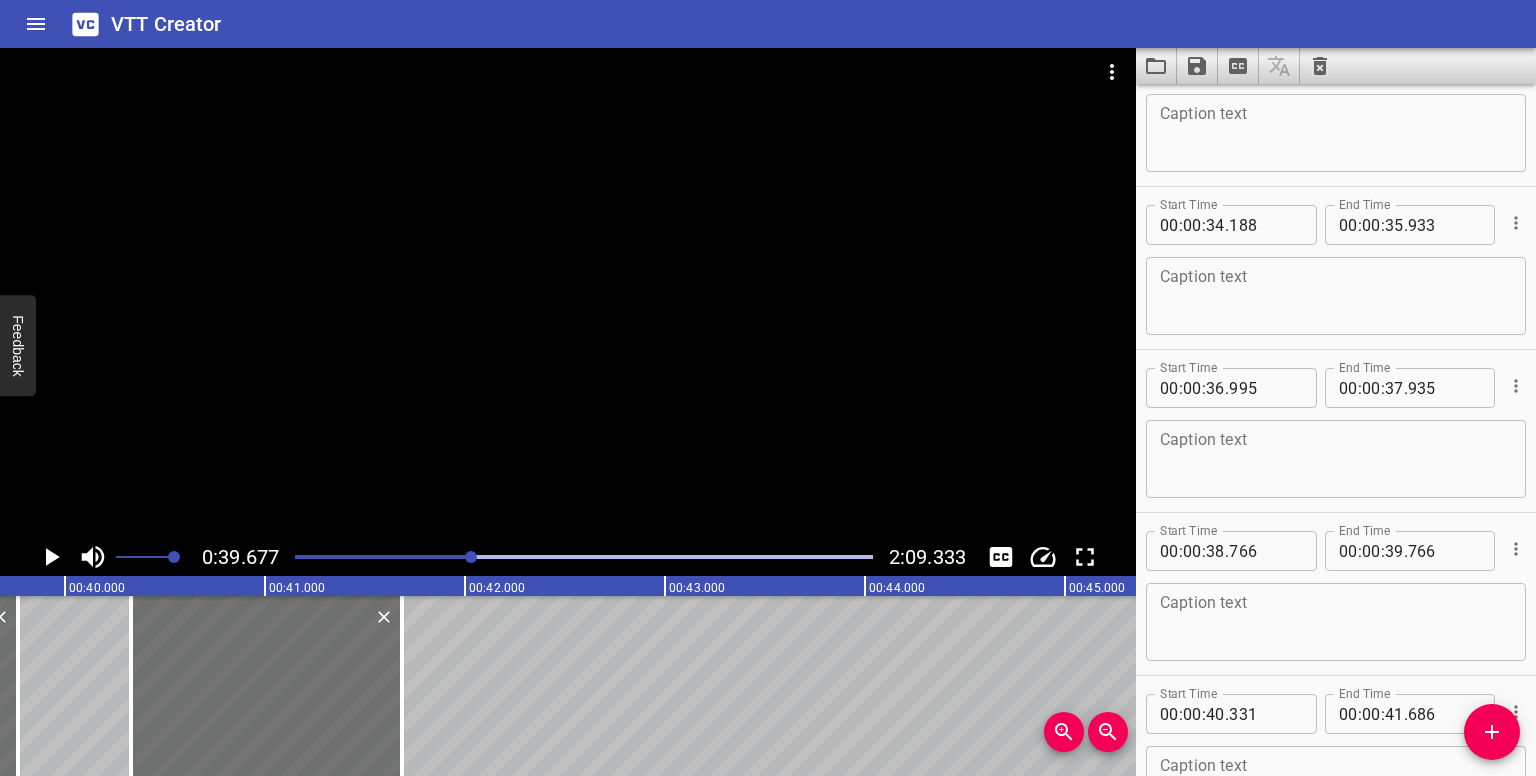click at bounding box center (471, 557) 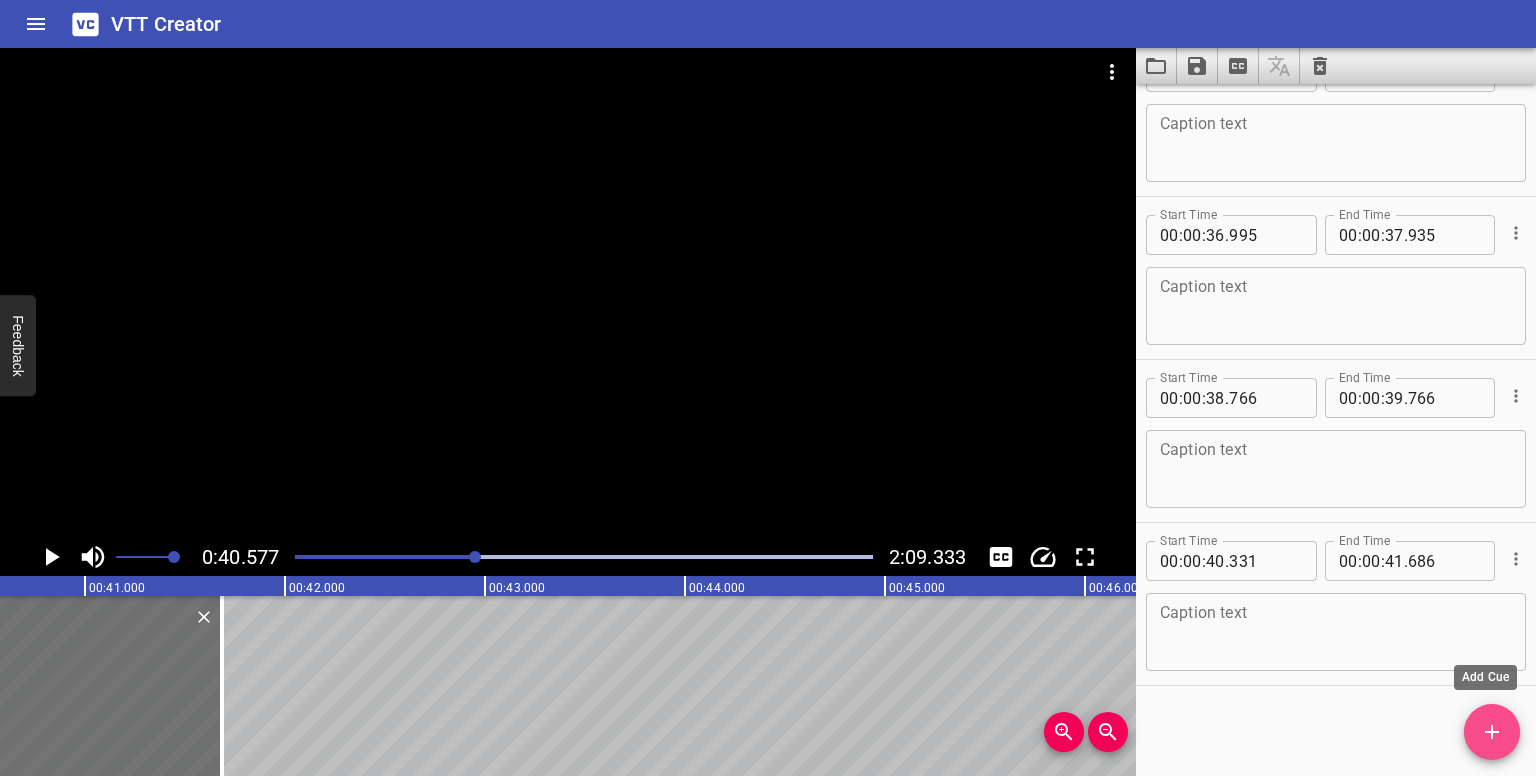 drag, startPoint x: 1510, startPoint y: 737, endPoint x: 1248, endPoint y: 698, distance: 264.88678 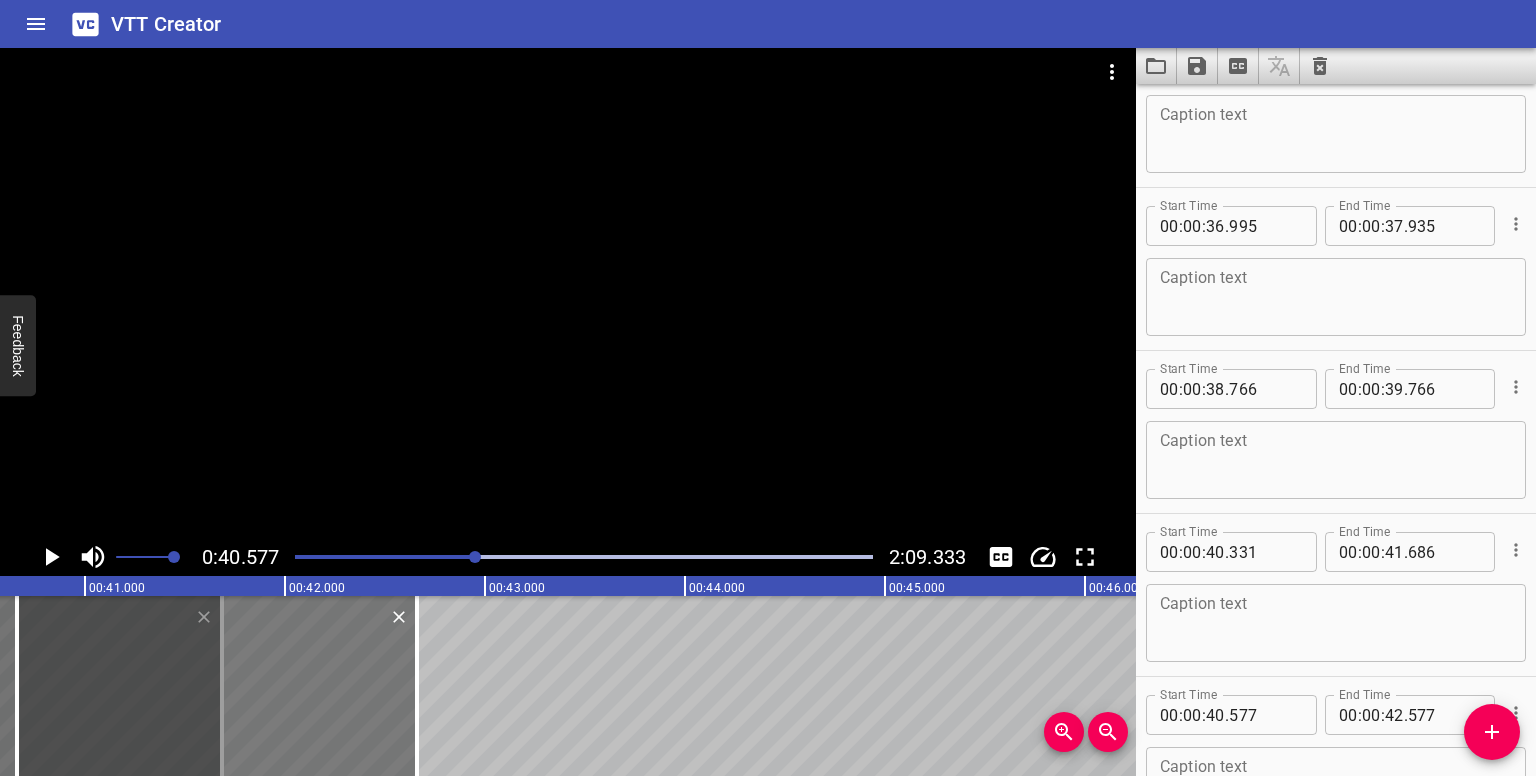 drag, startPoint x: 331, startPoint y: 681, endPoint x: 293, endPoint y: 674, distance: 38.63936 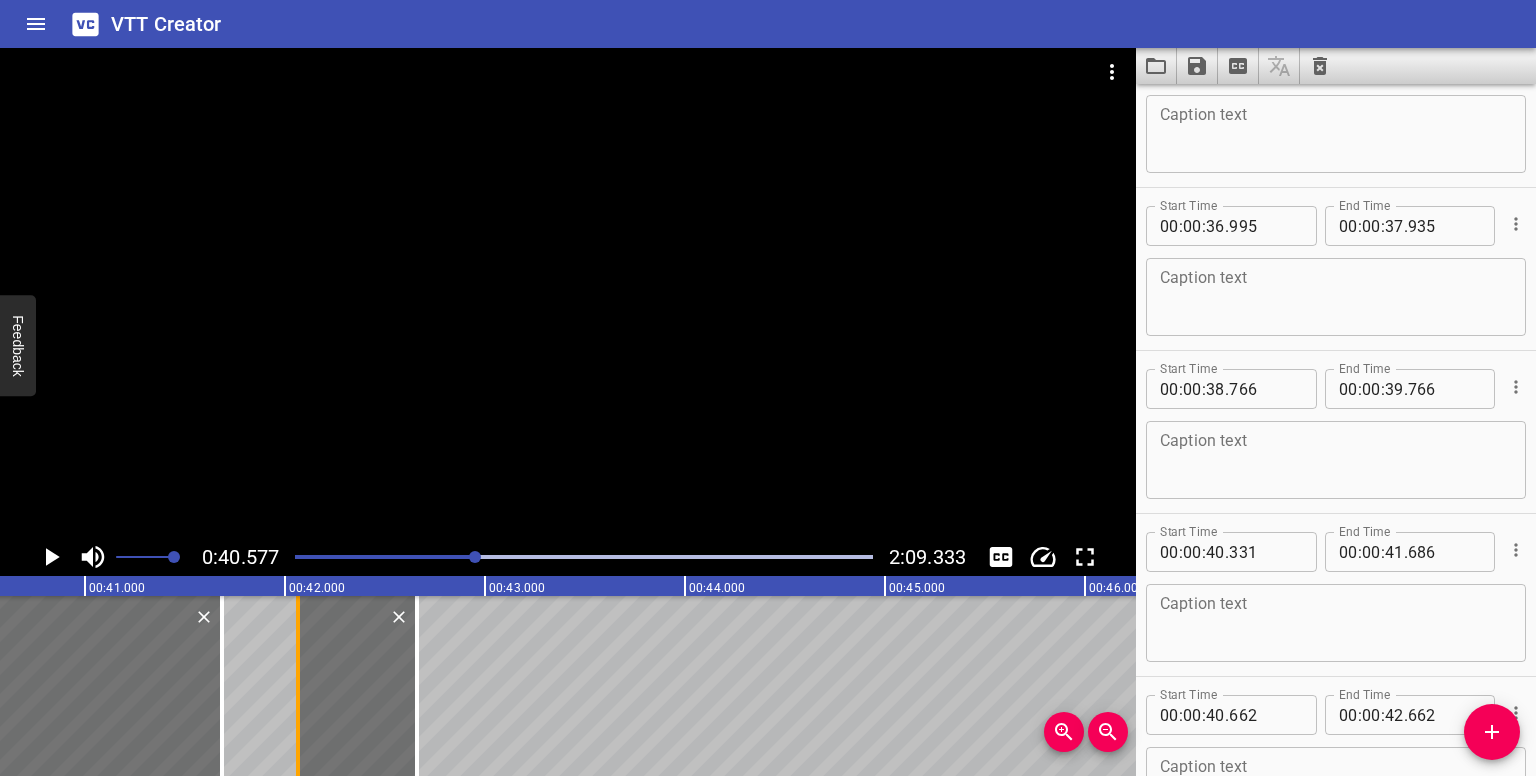 drag, startPoint x: 20, startPoint y: 655, endPoint x: 301, endPoint y: 645, distance: 281.1779 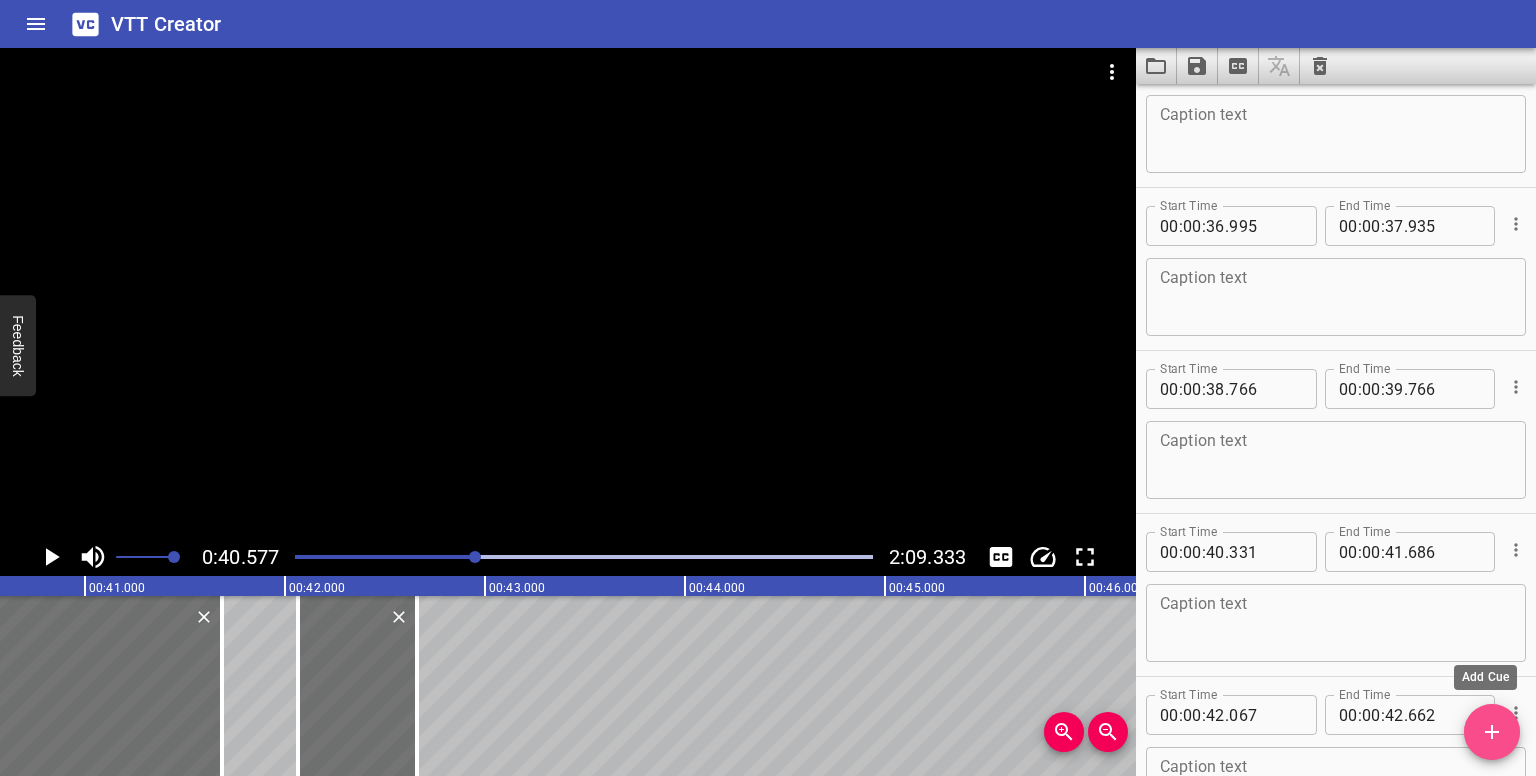 click 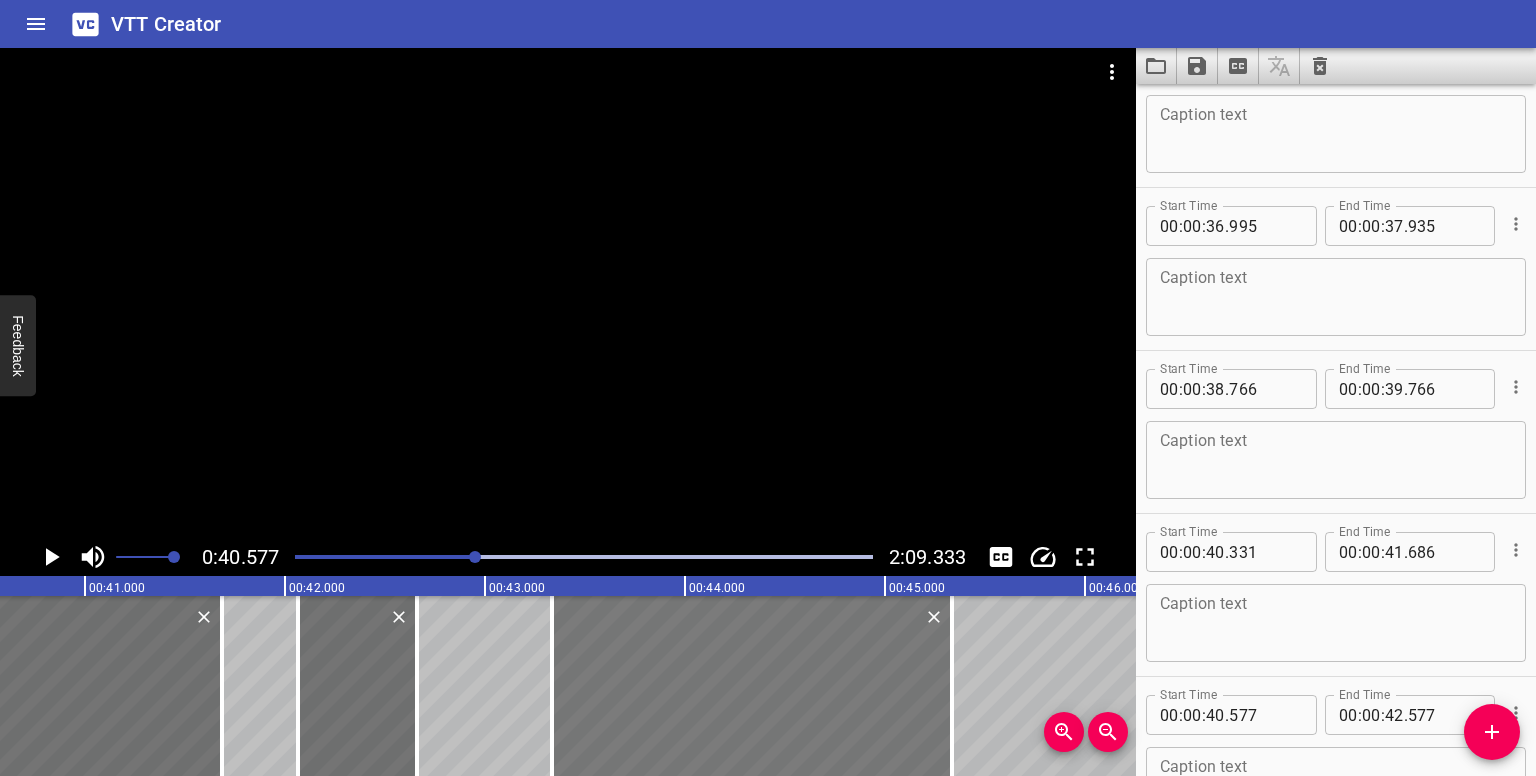 drag, startPoint x: 141, startPoint y: 675, endPoint x: 686, endPoint y: 647, distance: 545.7188 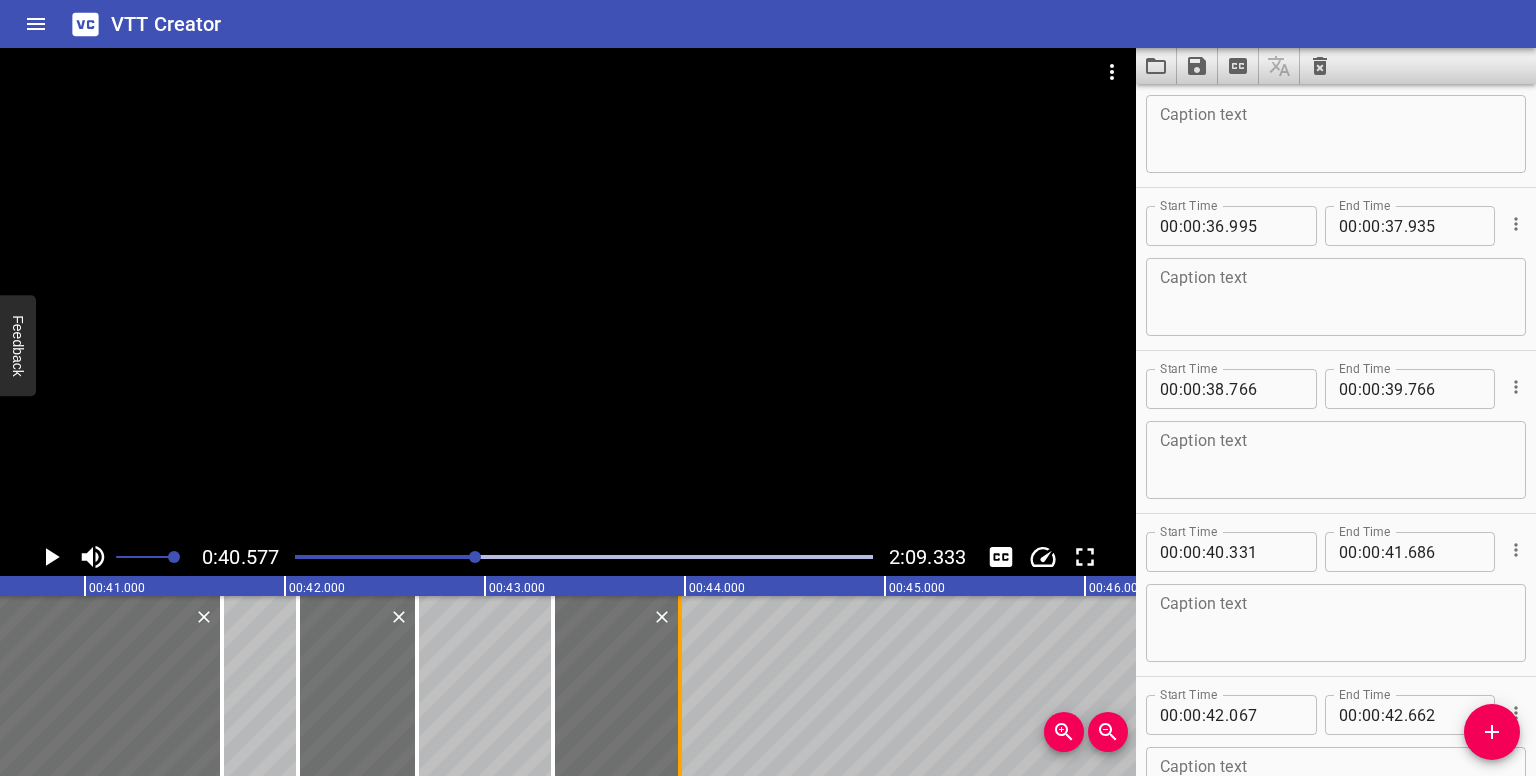 drag, startPoint x: 955, startPoint y: 698, endPoint x: 682, endPoint y: 713, distance: 273.41177 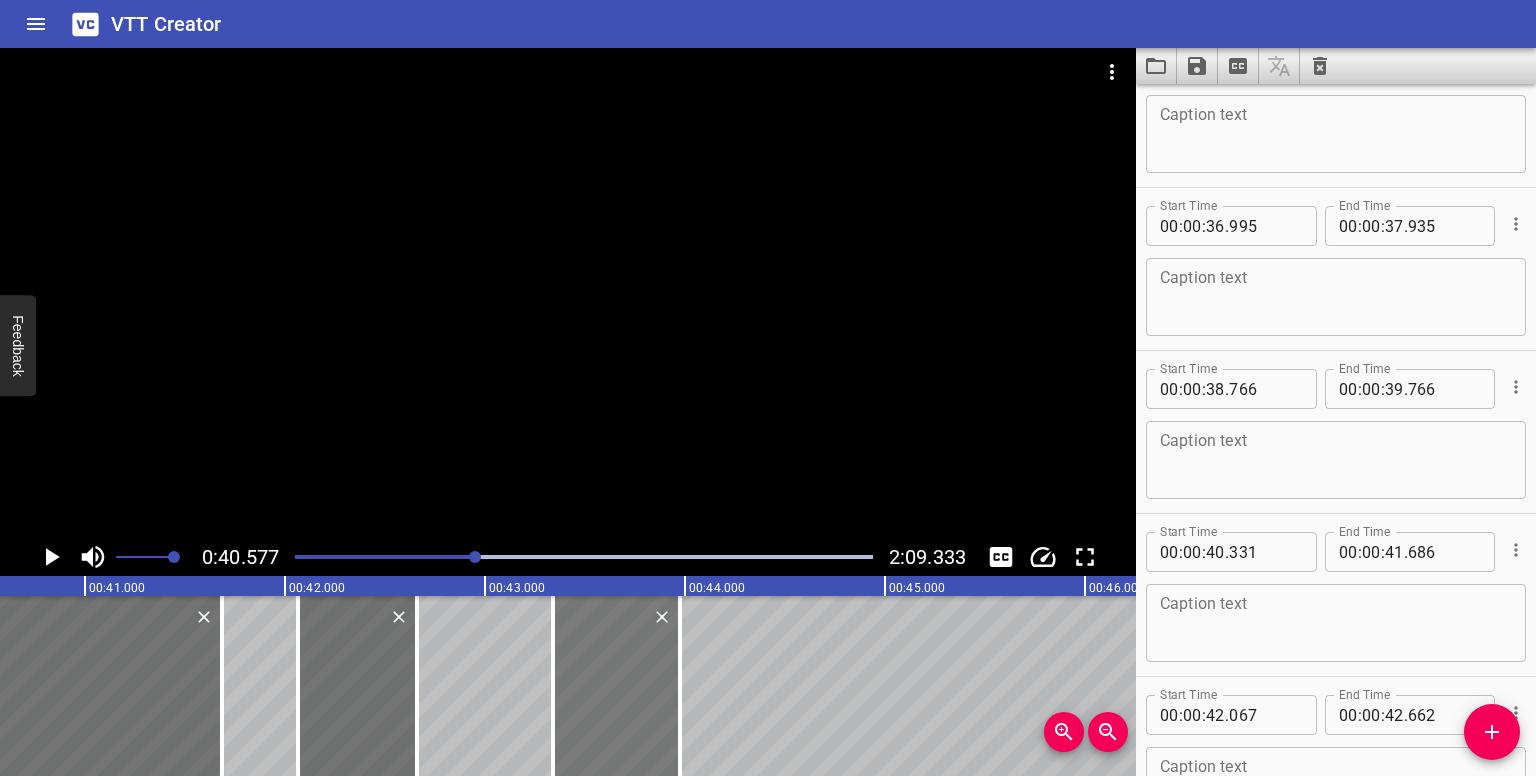 type on "43" 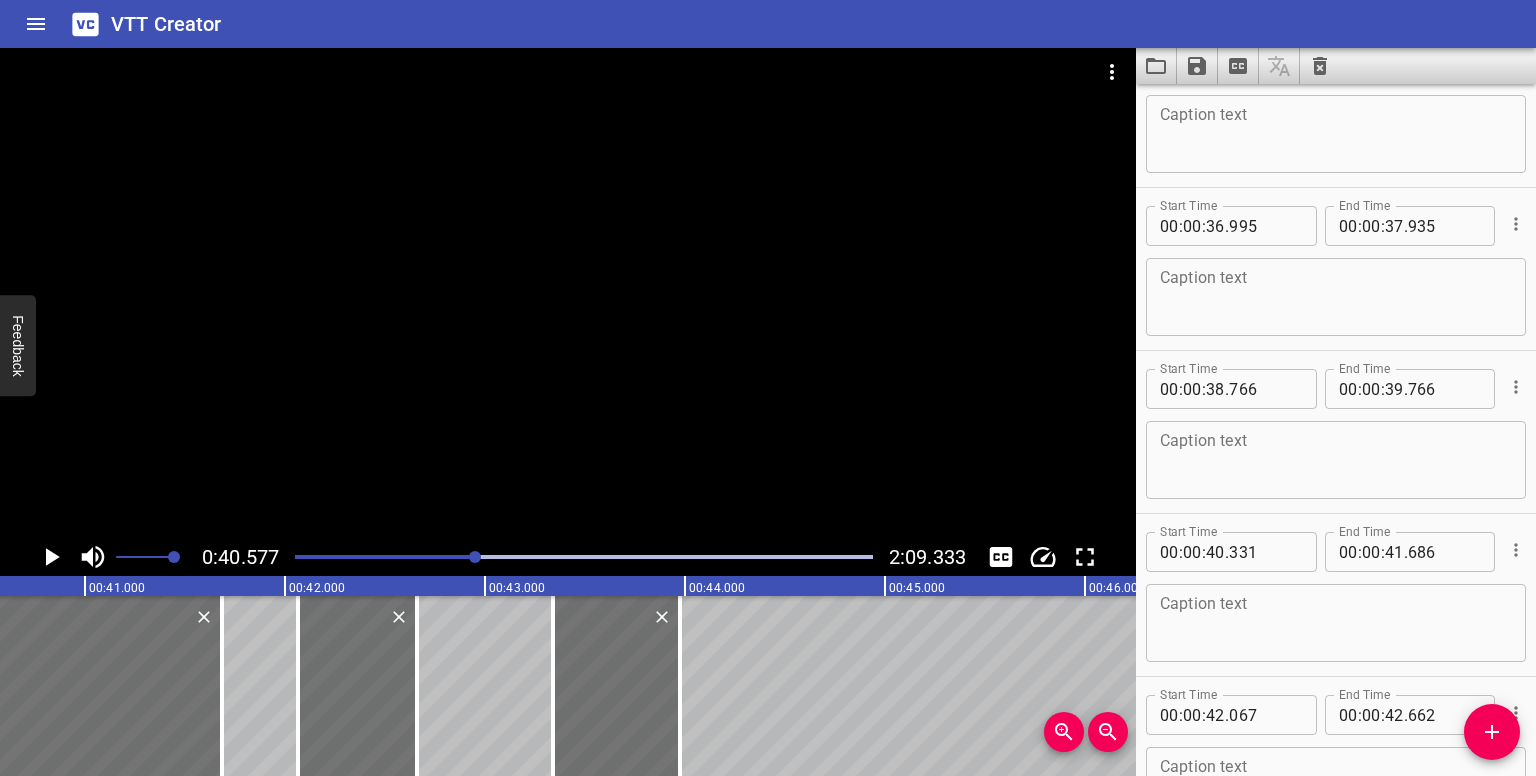 click at bounding box center [584, 557] 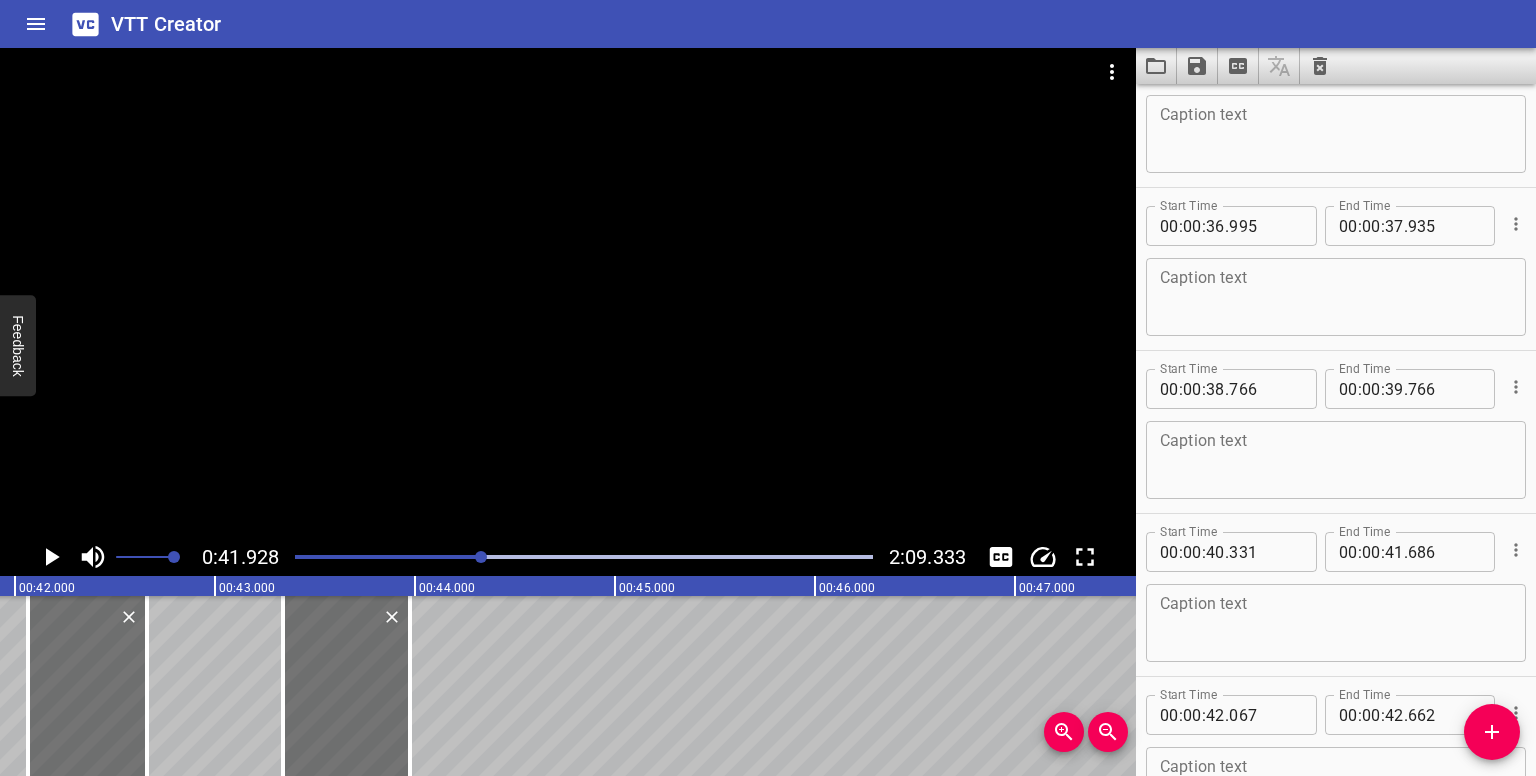 click at bounding box center [481, 557] 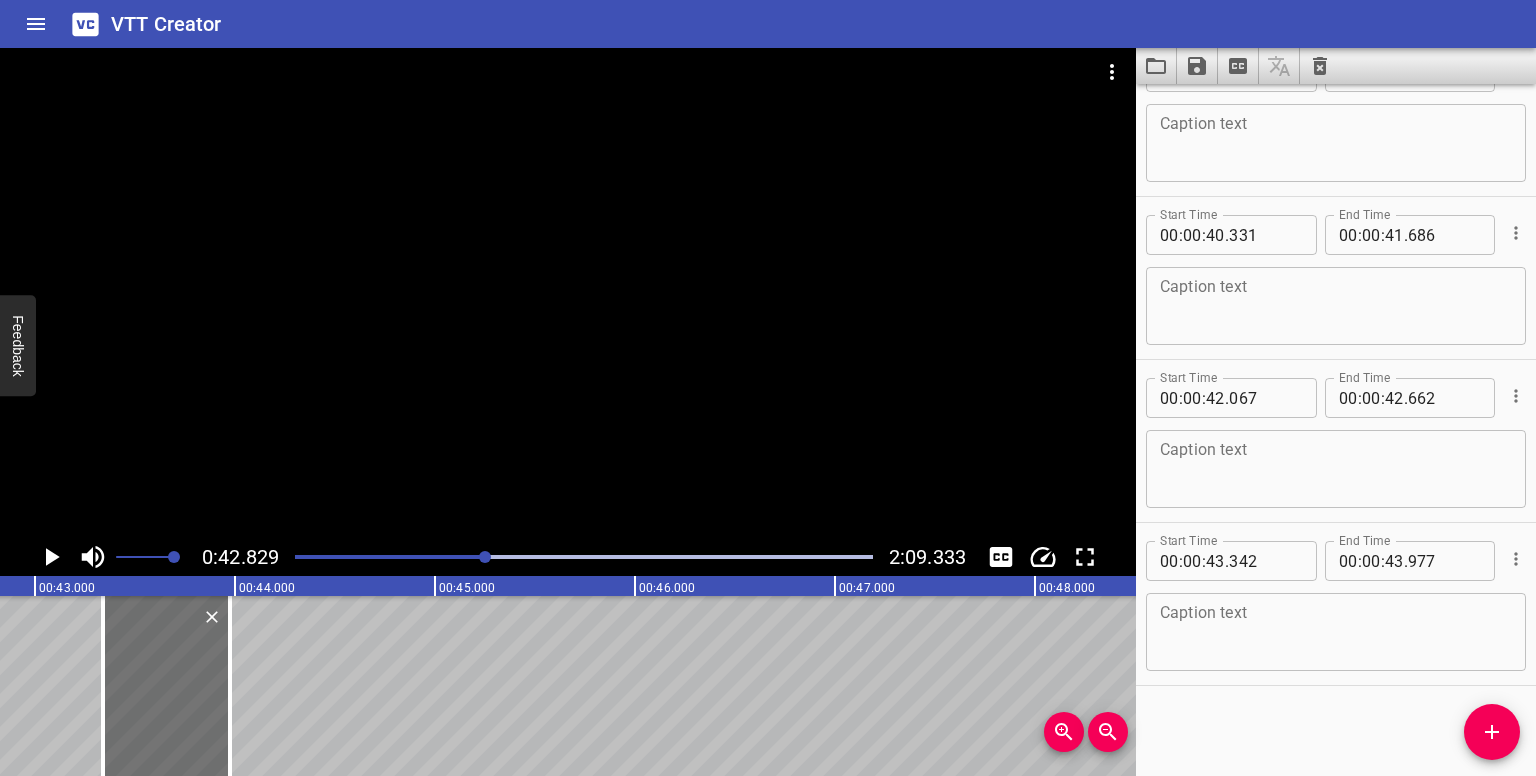 click at bounding box center [584, 557] 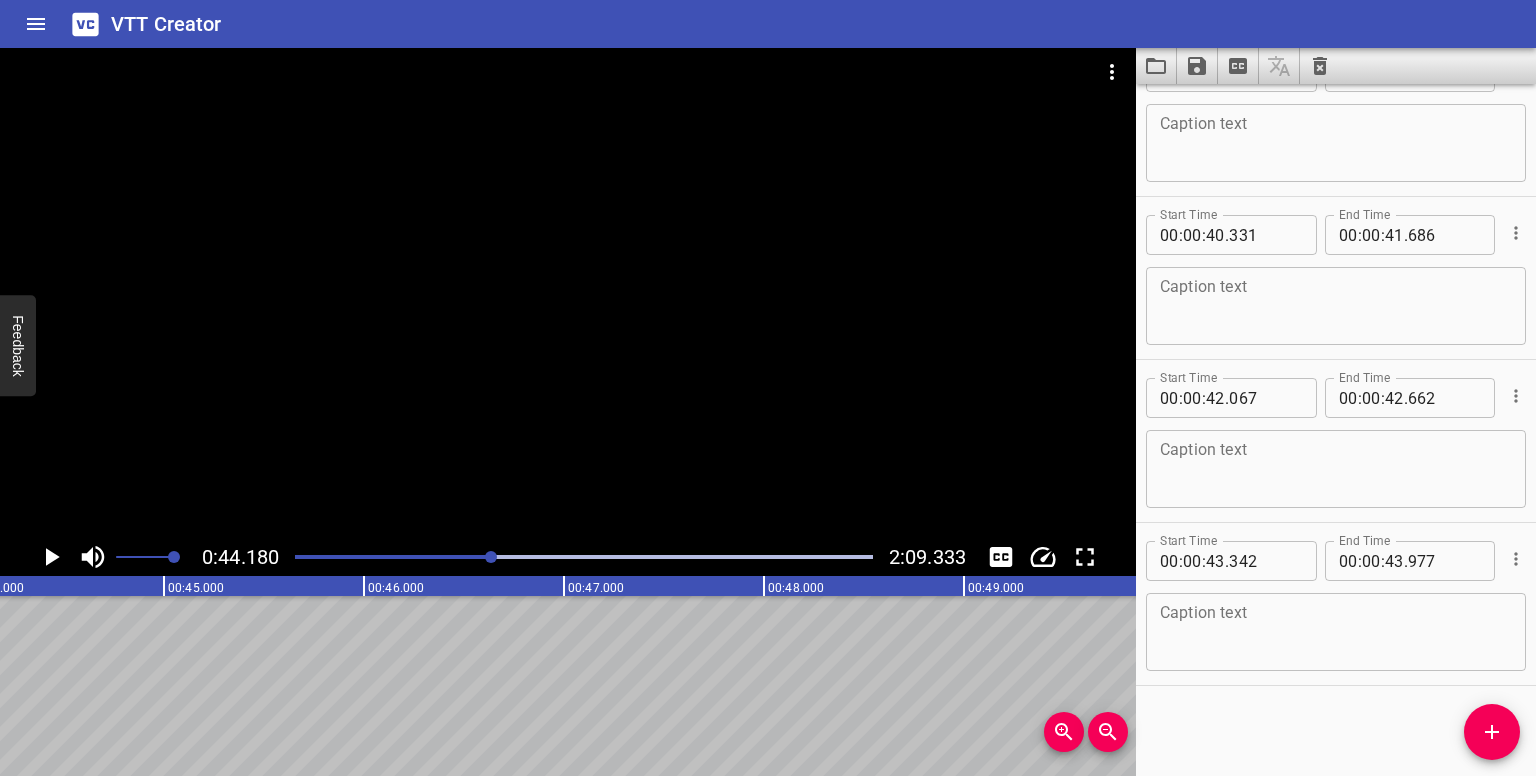 click at bounding box center (584, 557) 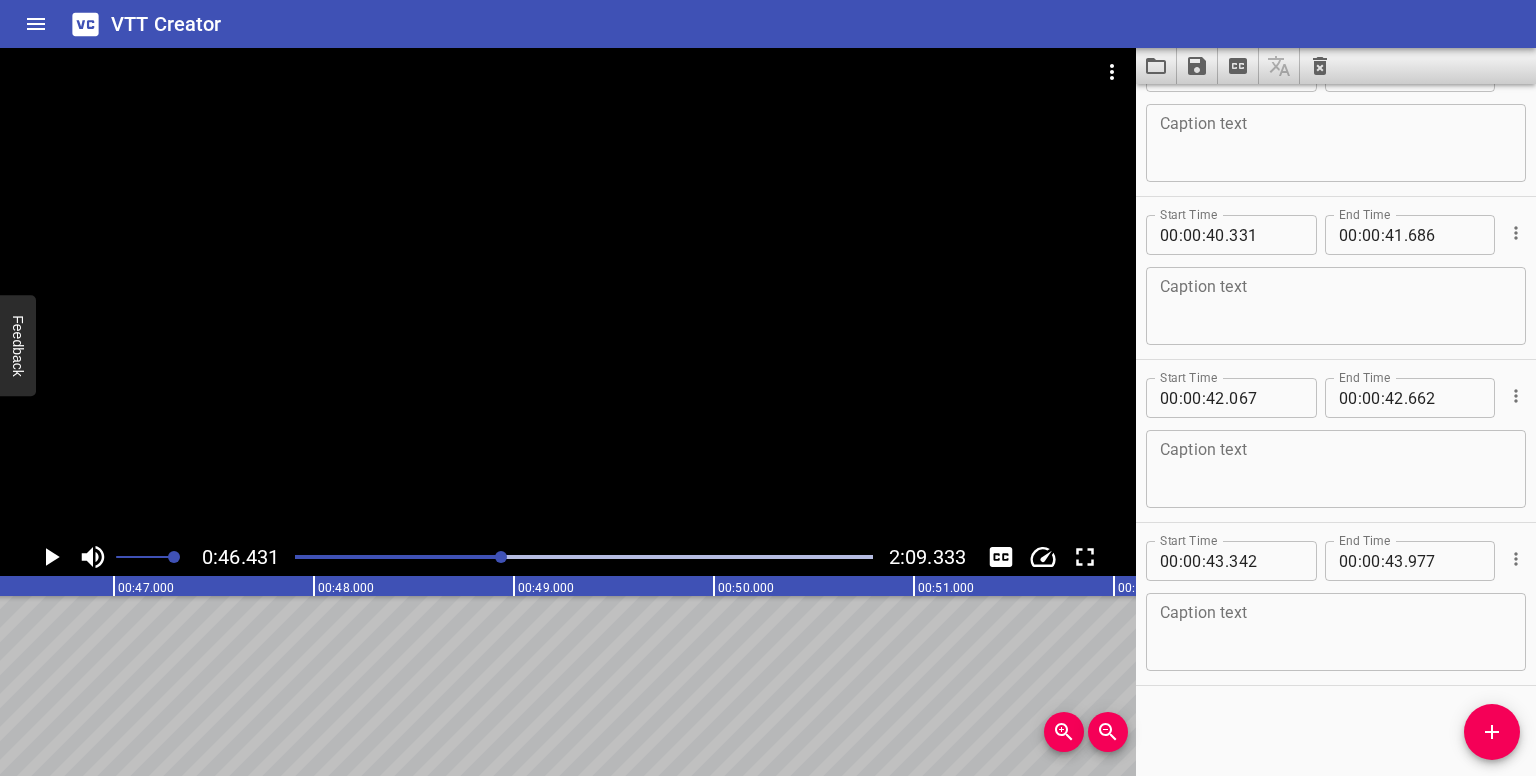 click at bounding box center [501, 557] 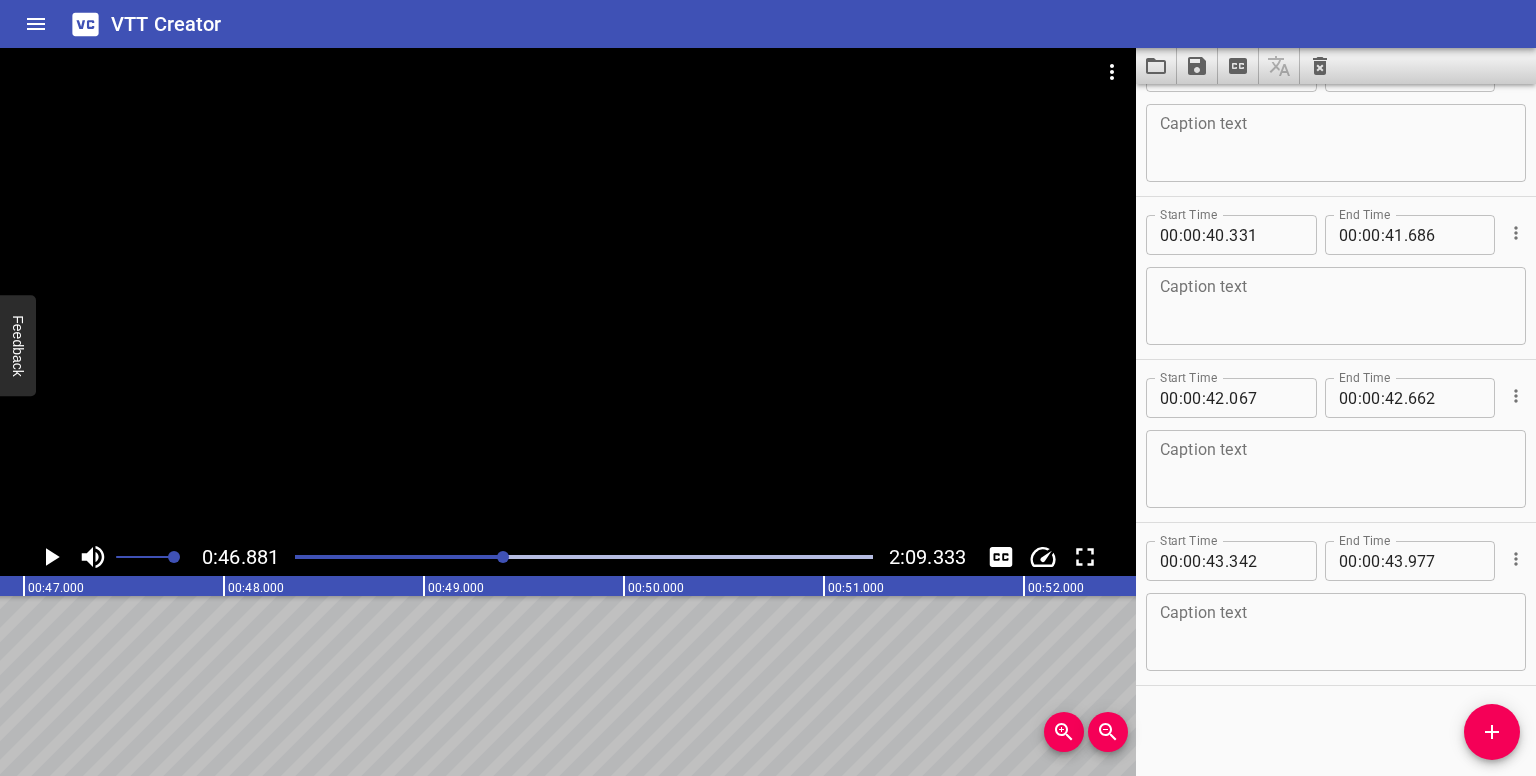 click at bounding box center (503, 557) 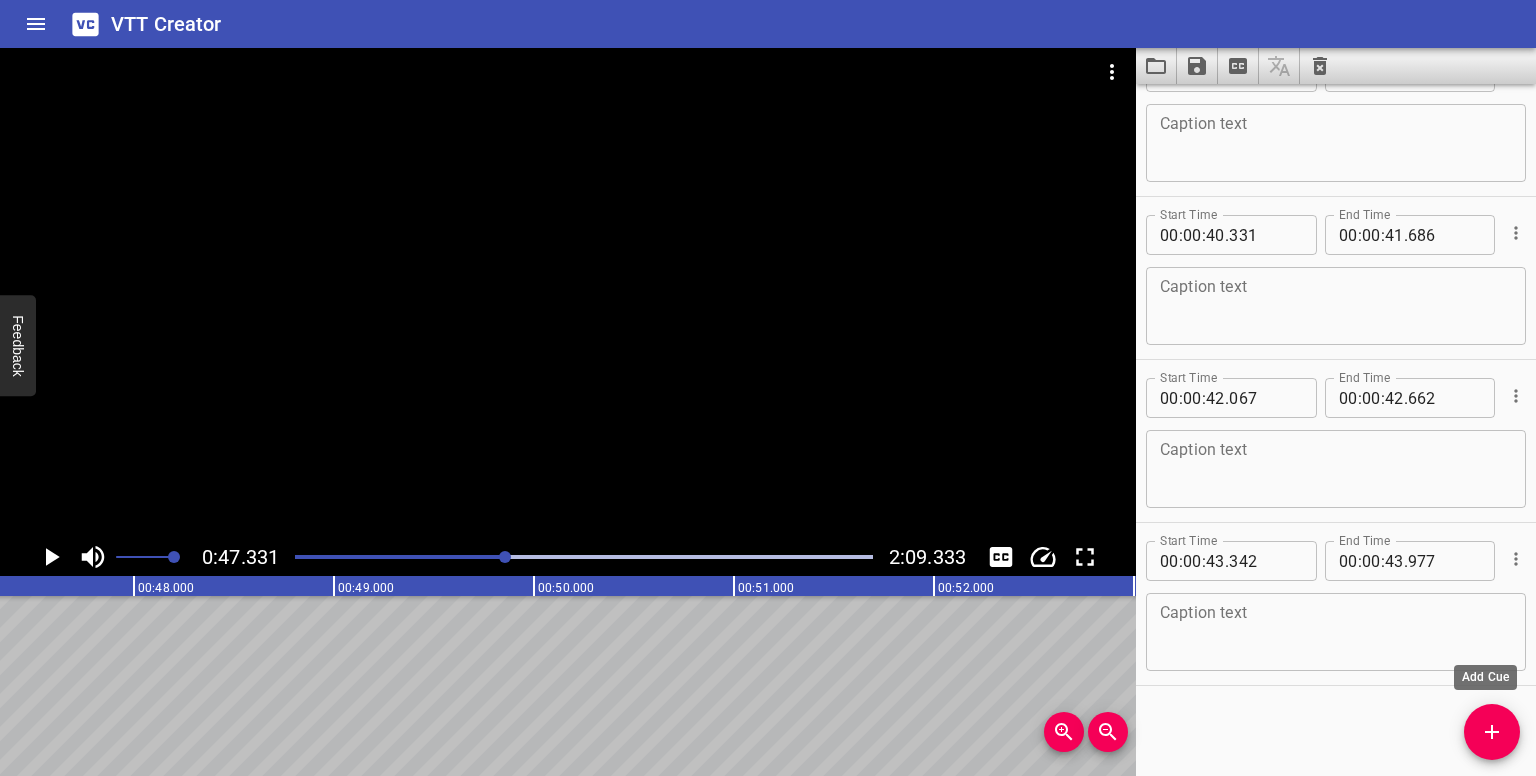 click at bounding box center [1492, 732] 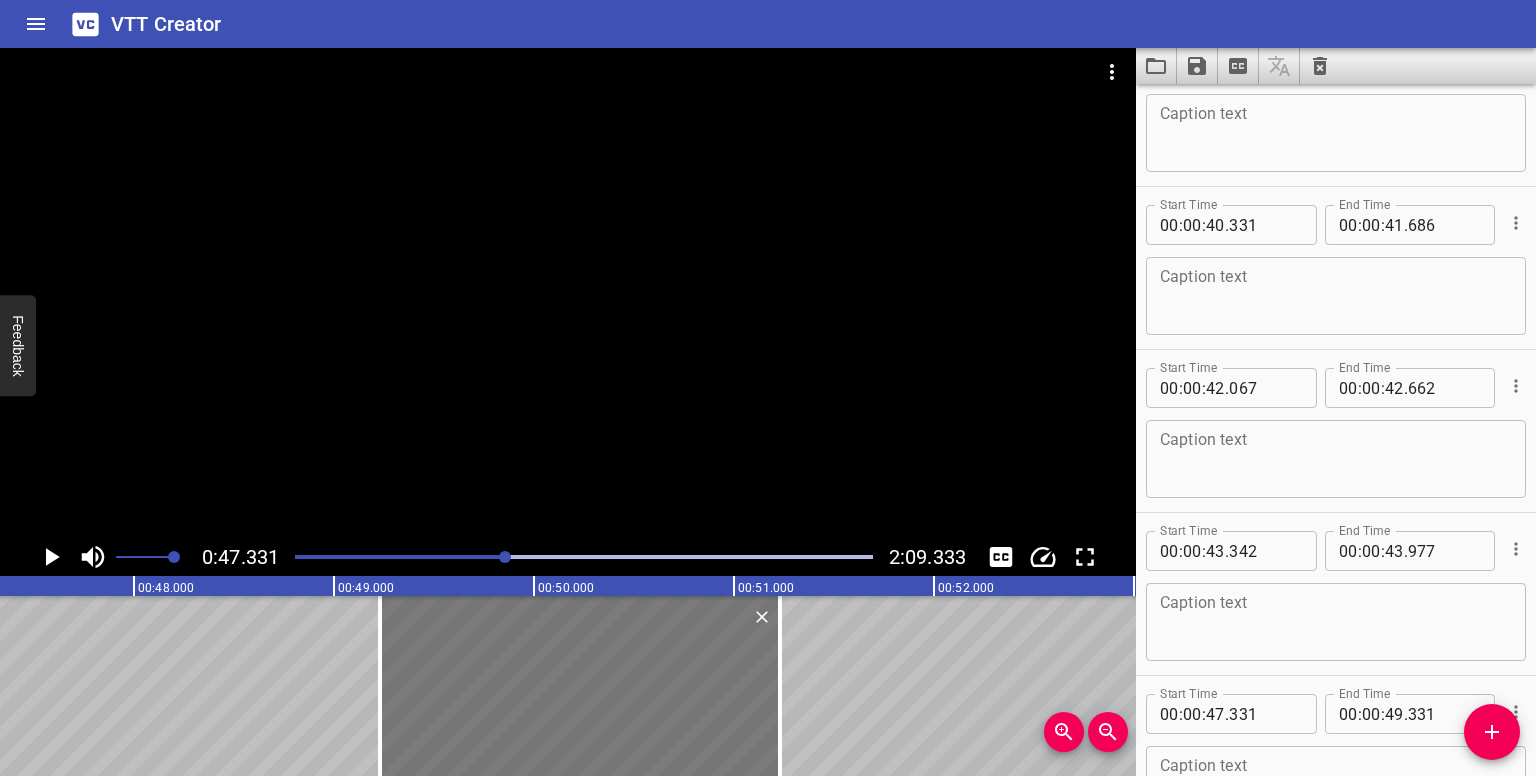 drag, startPoint x: 288, startPoint y: 696, endPoint x: 652, endPoint y: 681, distance: 364.30893 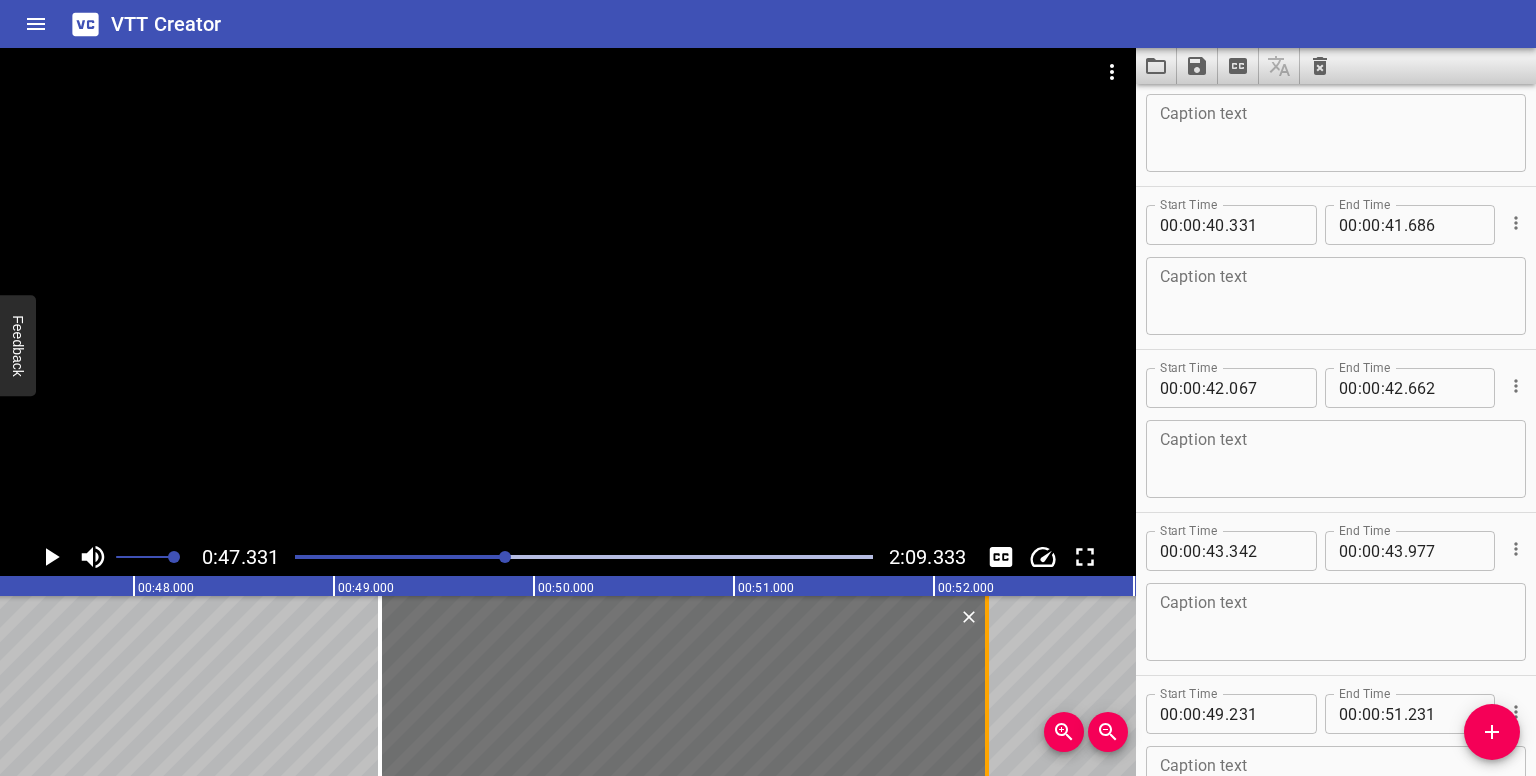 drag, startPoint x: 805, startPoint y: 706, endPoint x: 984, endPoint y: 717, distance: 179.33768 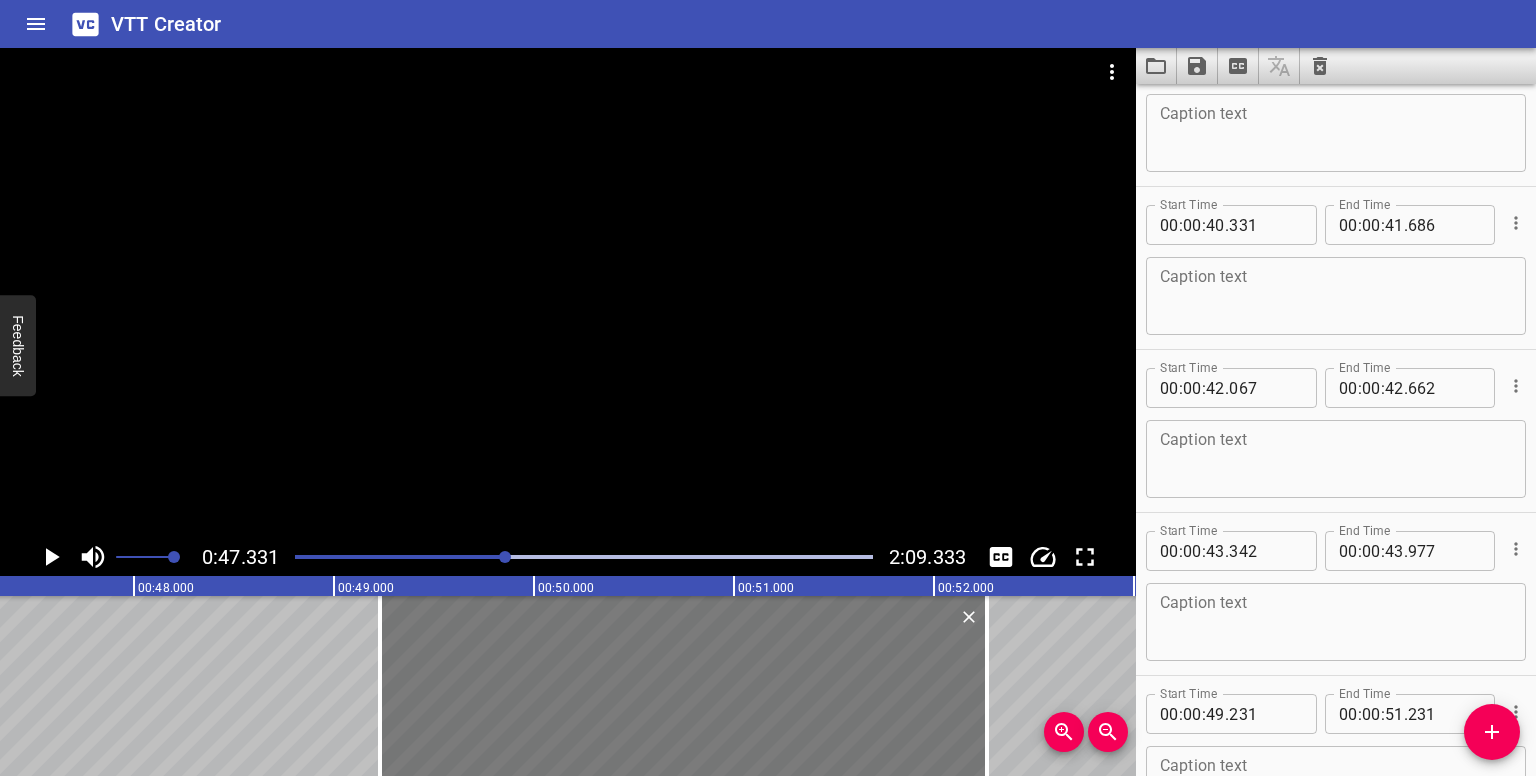 type on "52" 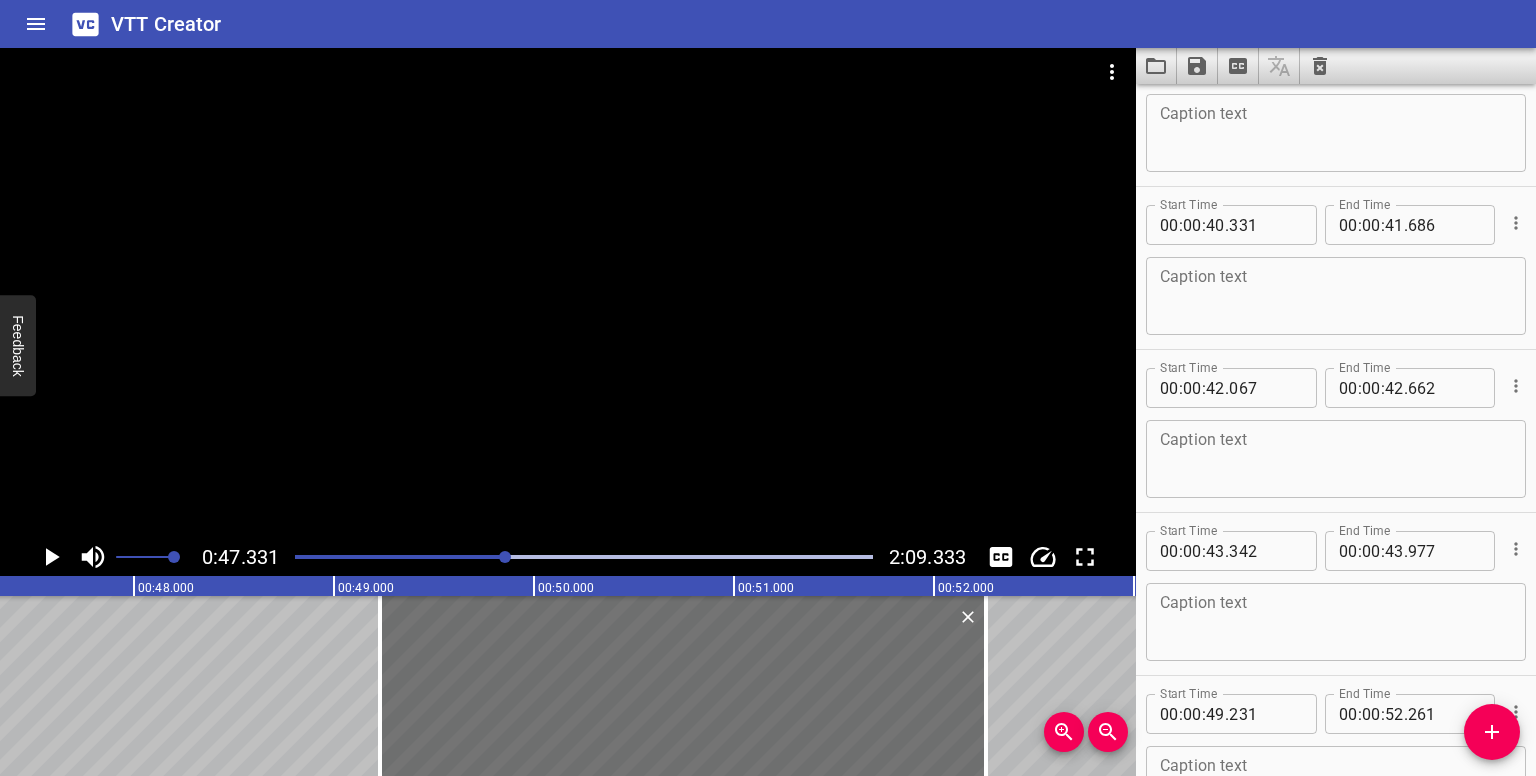 click at bounding box center (584, 557) 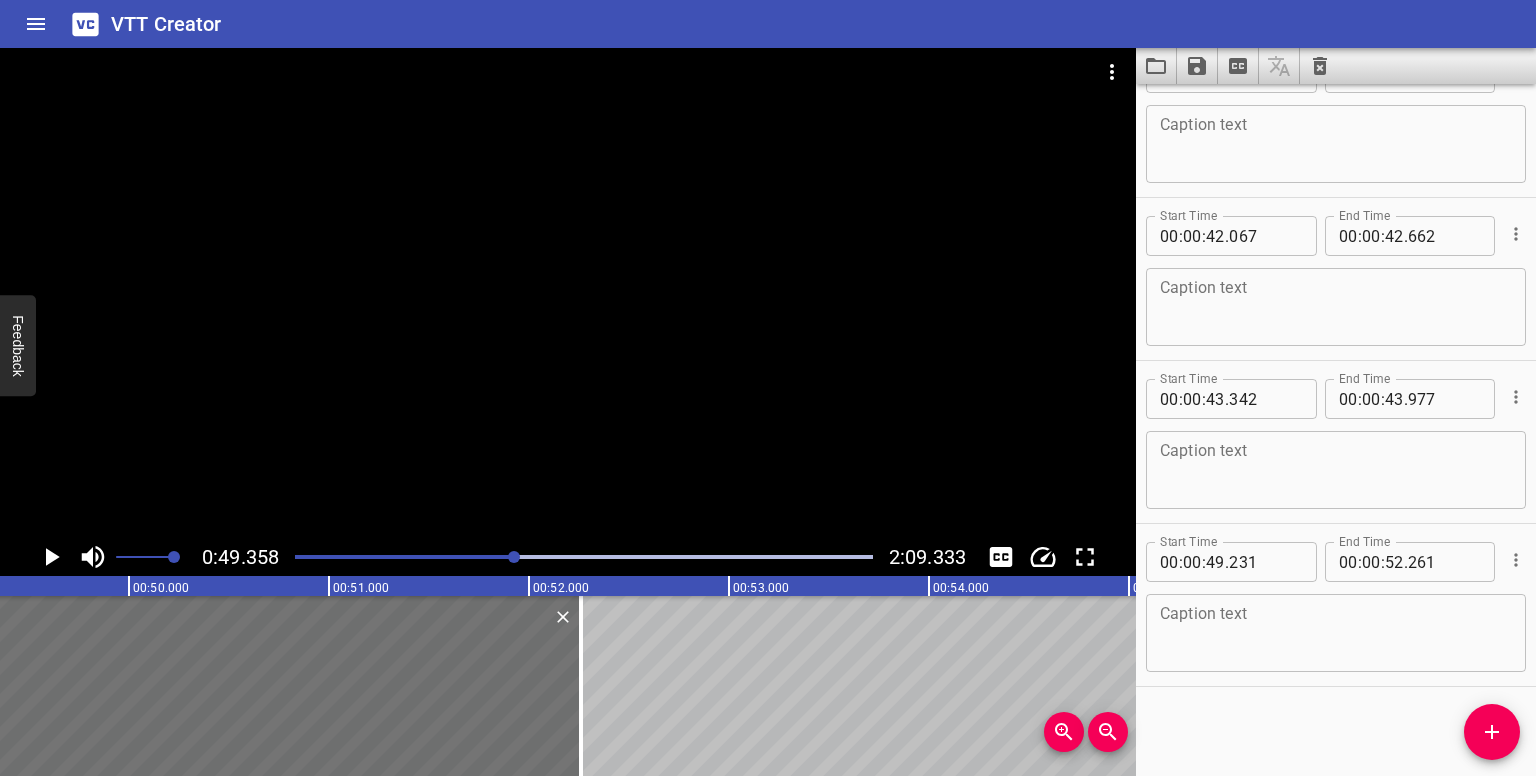 click at bounding box center (514, 557) 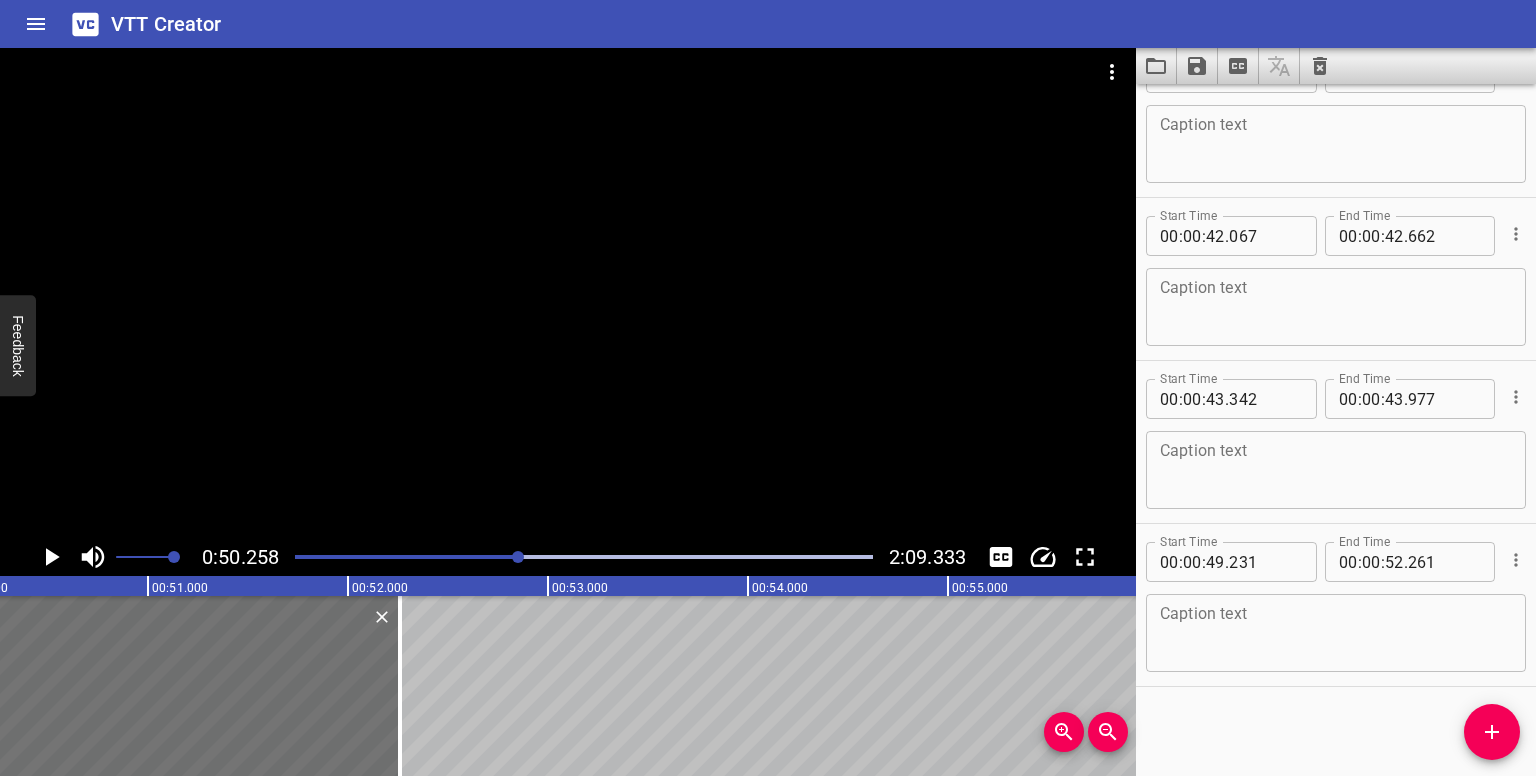 click at bounding box center (518, 557) 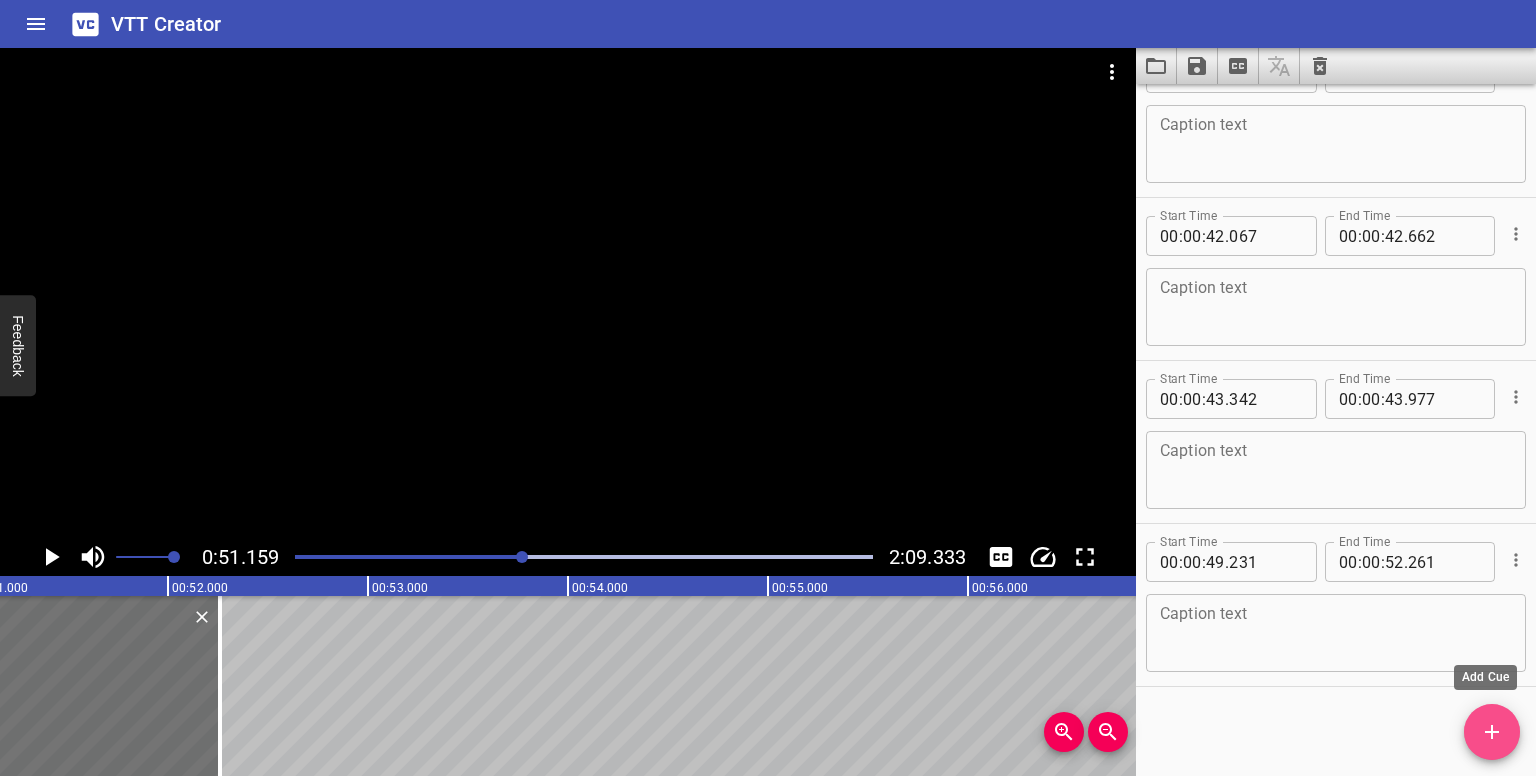 click 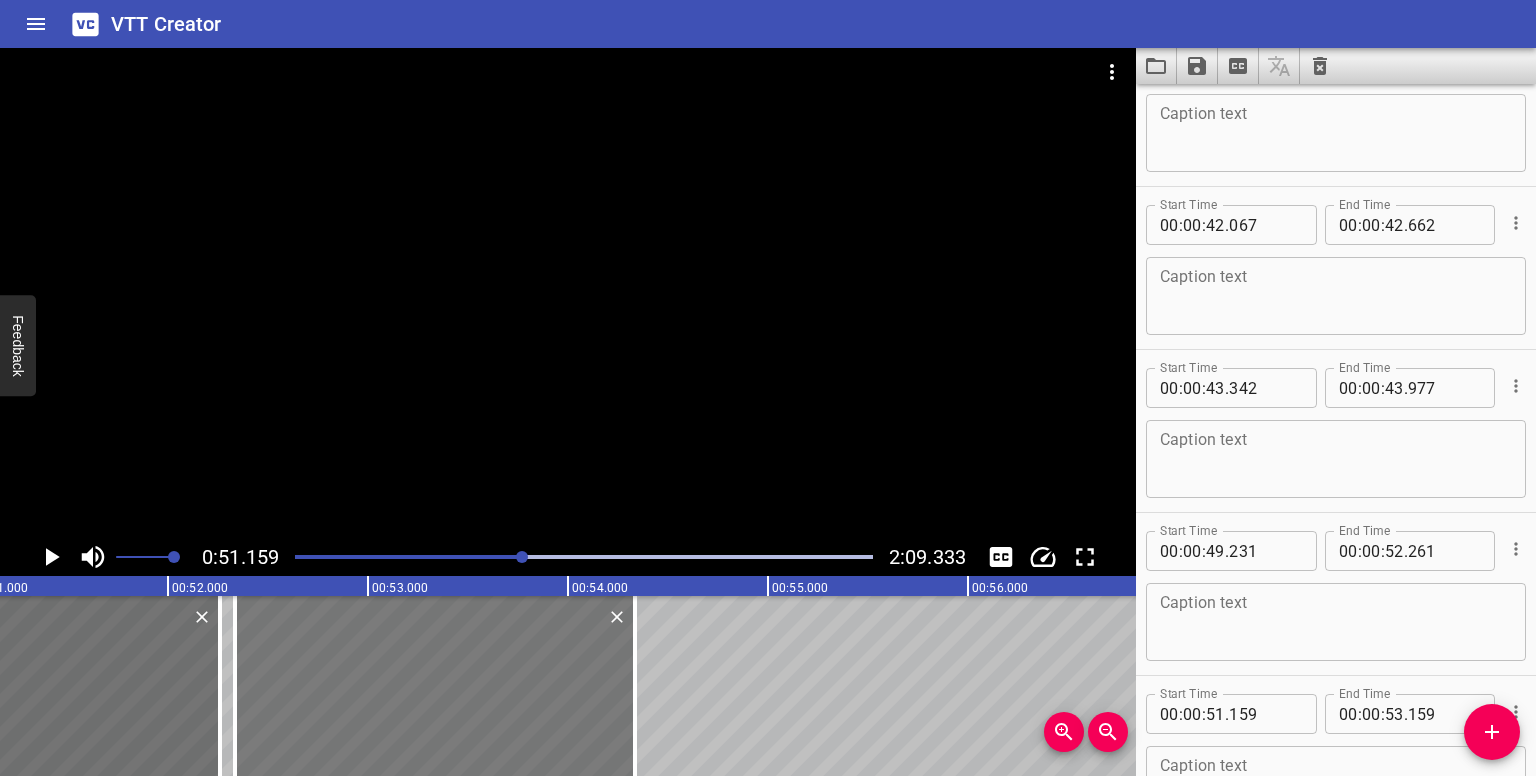 drag, startPoint x: 376, startPoint y: 669, endPoint x: 578, endPoint y: 636, distance: 204.6778 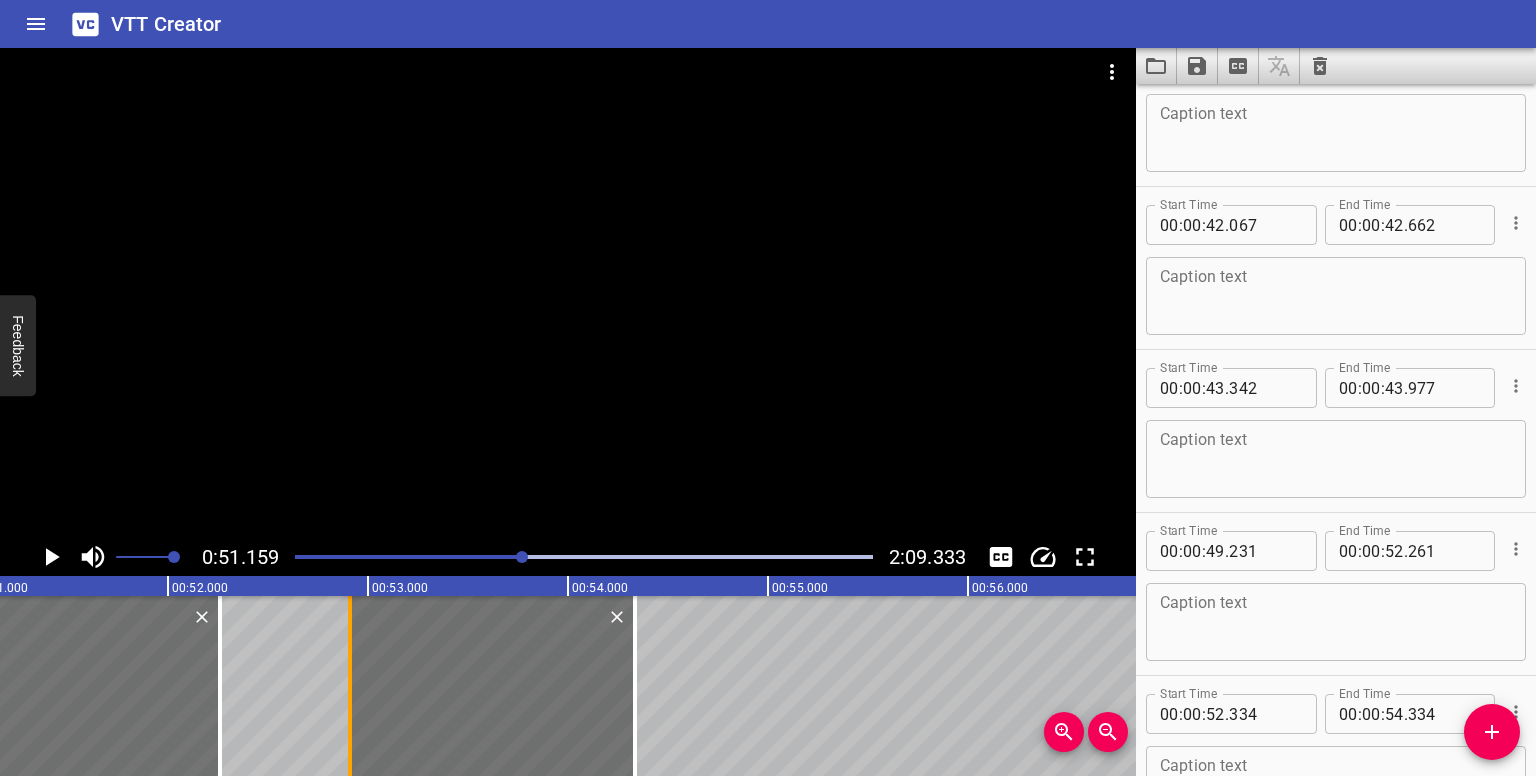drag, startPoint x: 237, startPoint y: 662, endPoint x: 352, endPoint y: 645, distance: 116.24973 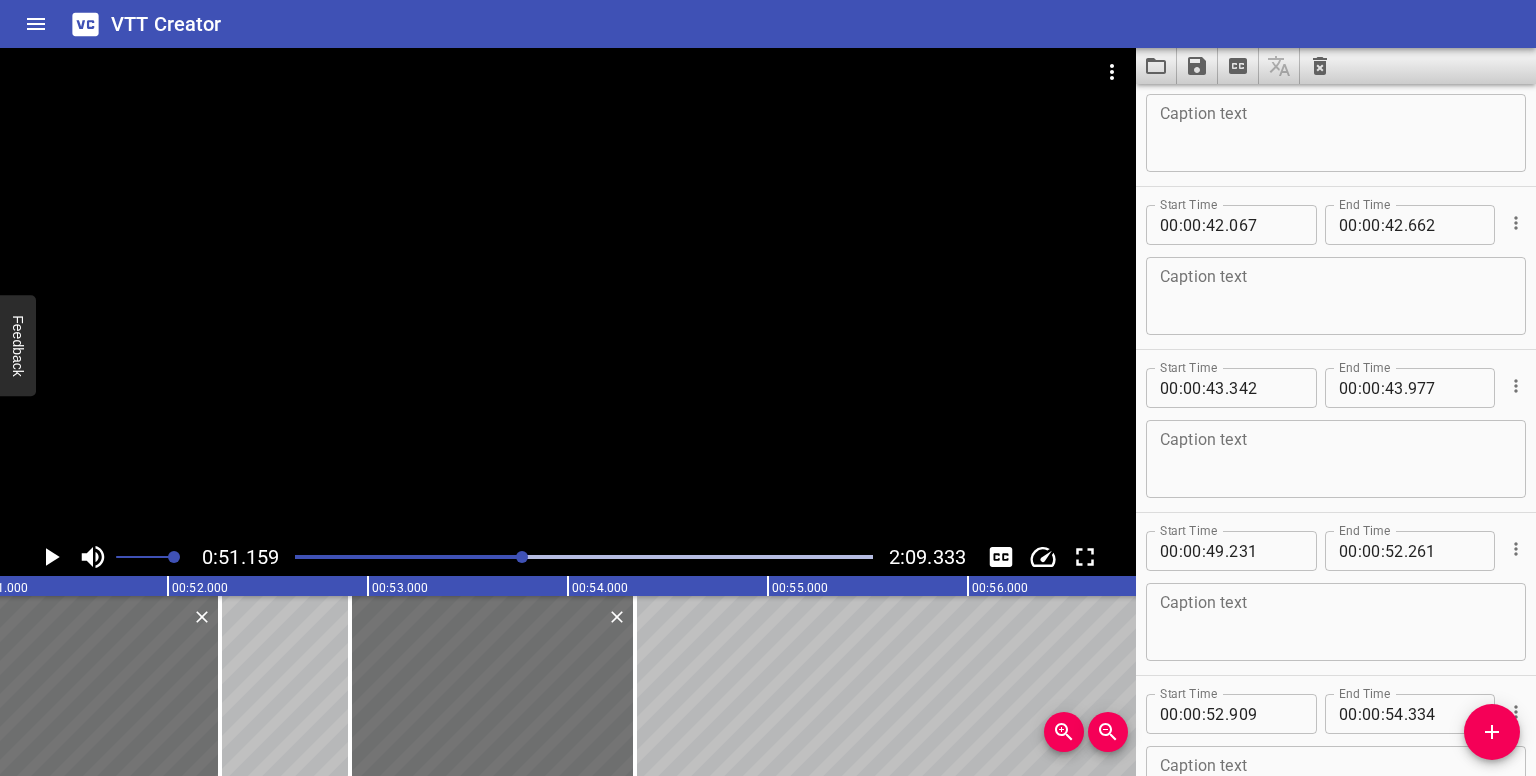 click at bounding box center [584, 557] 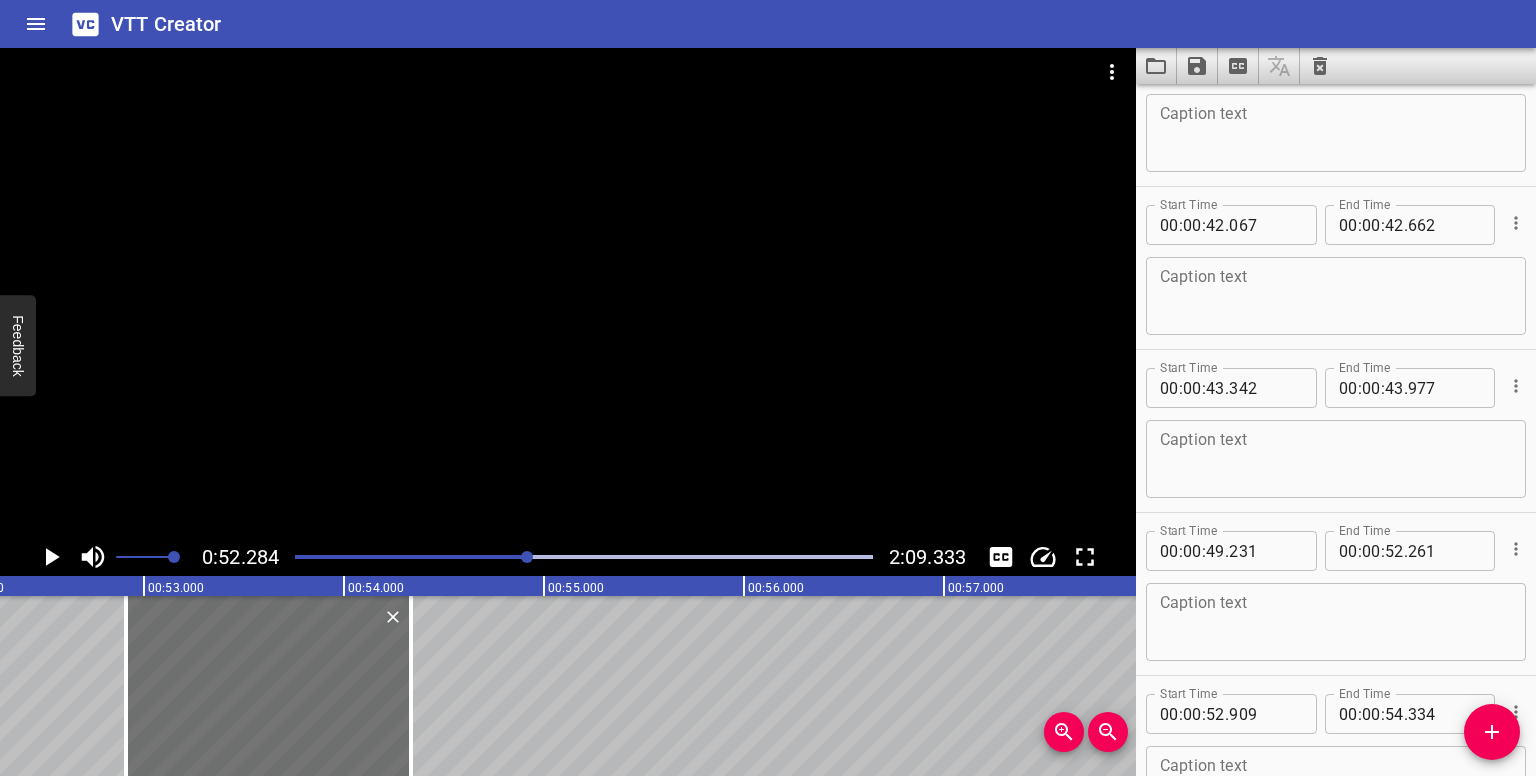 click at bounding box center [527, 557] 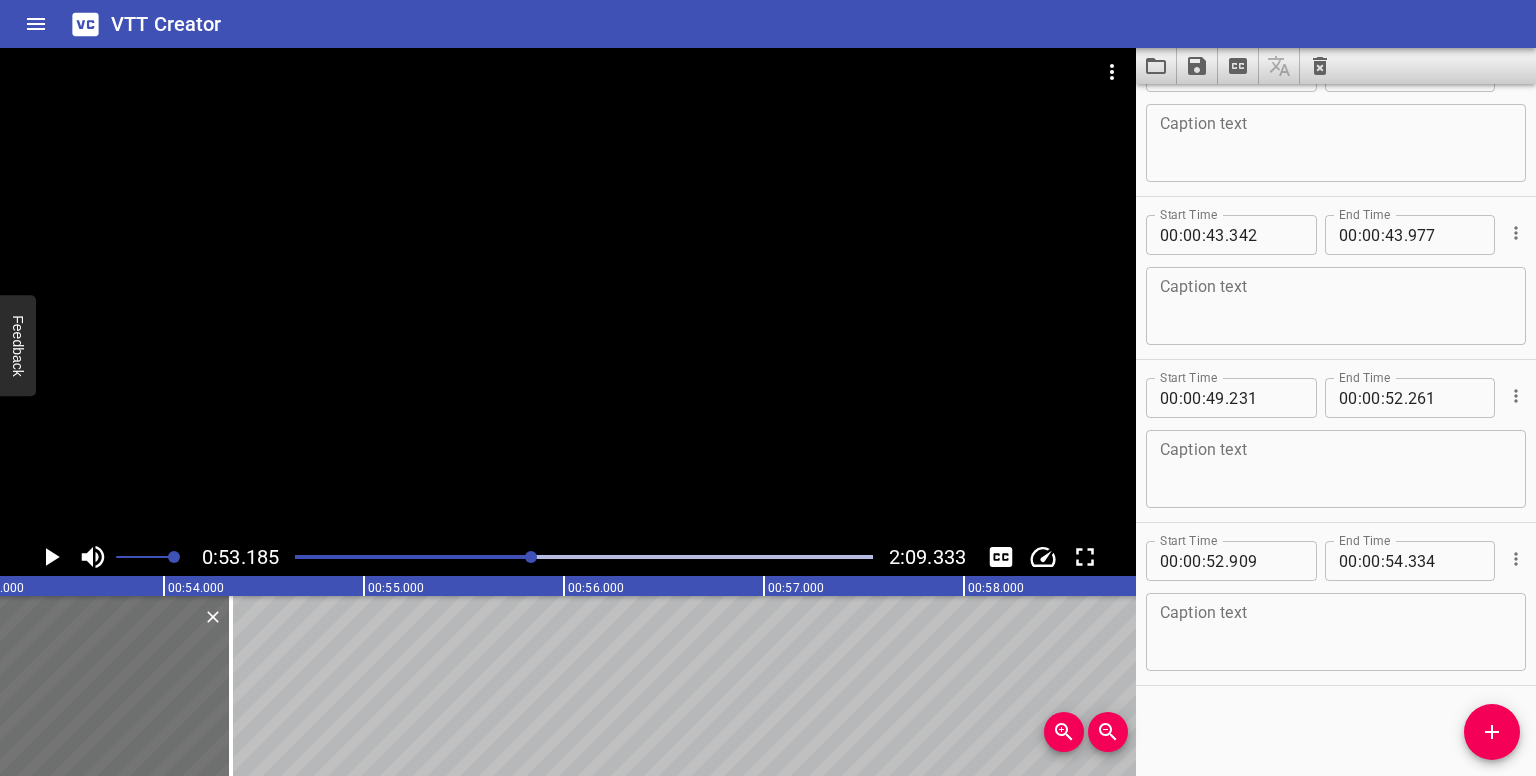click at bounding box center [584, 557] 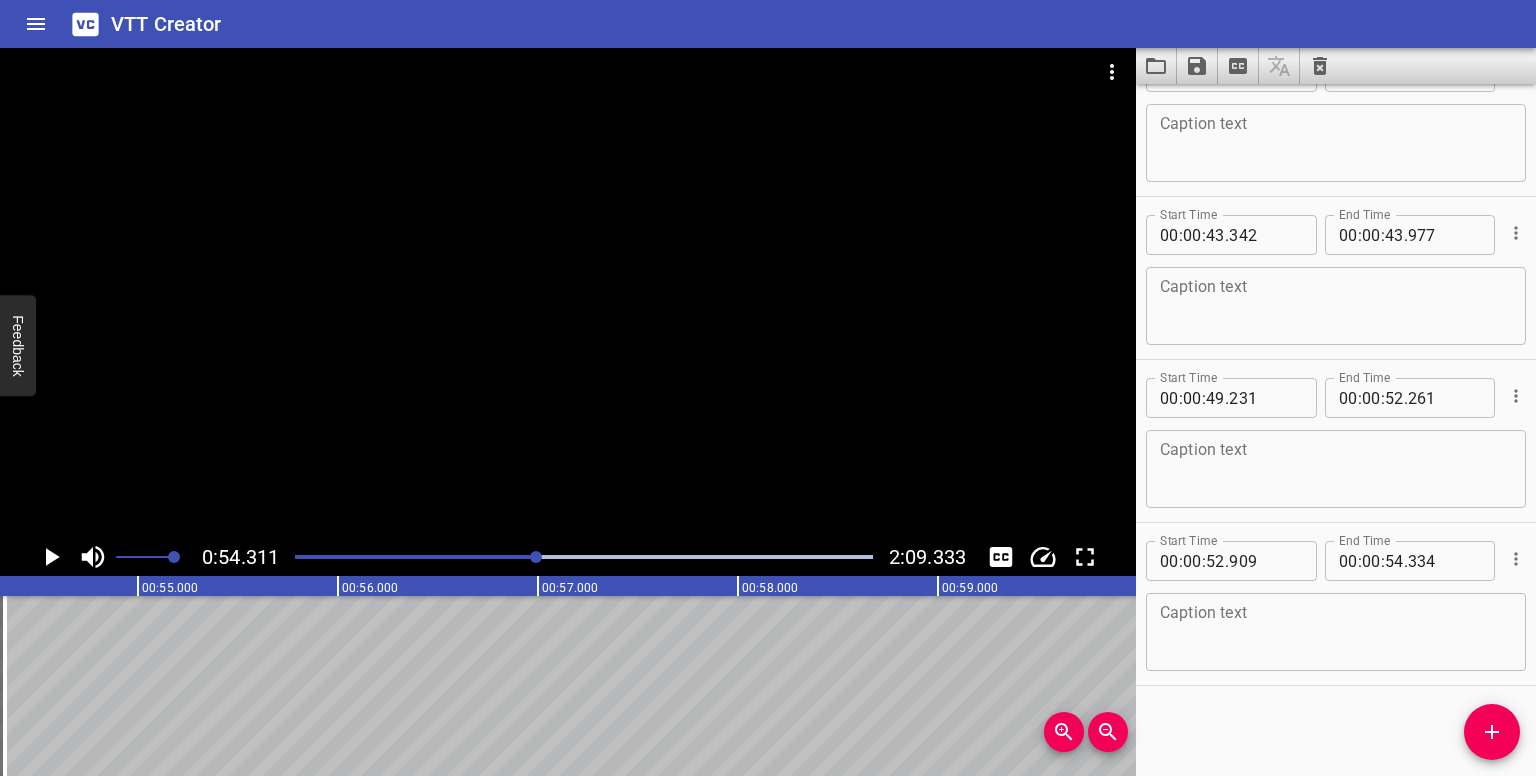 click at bounding box center [536, 557] 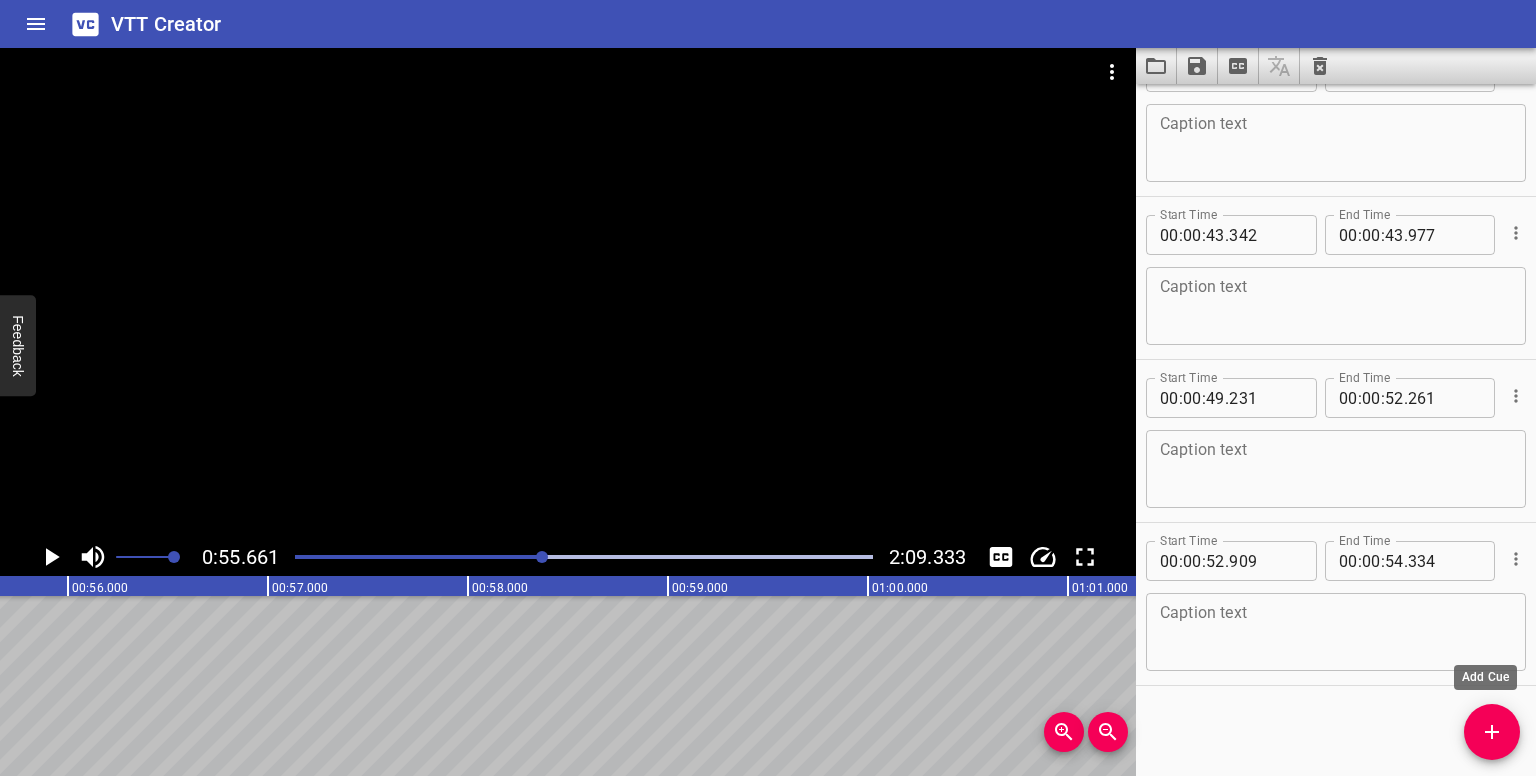 click at bounding box center (1492, 732) 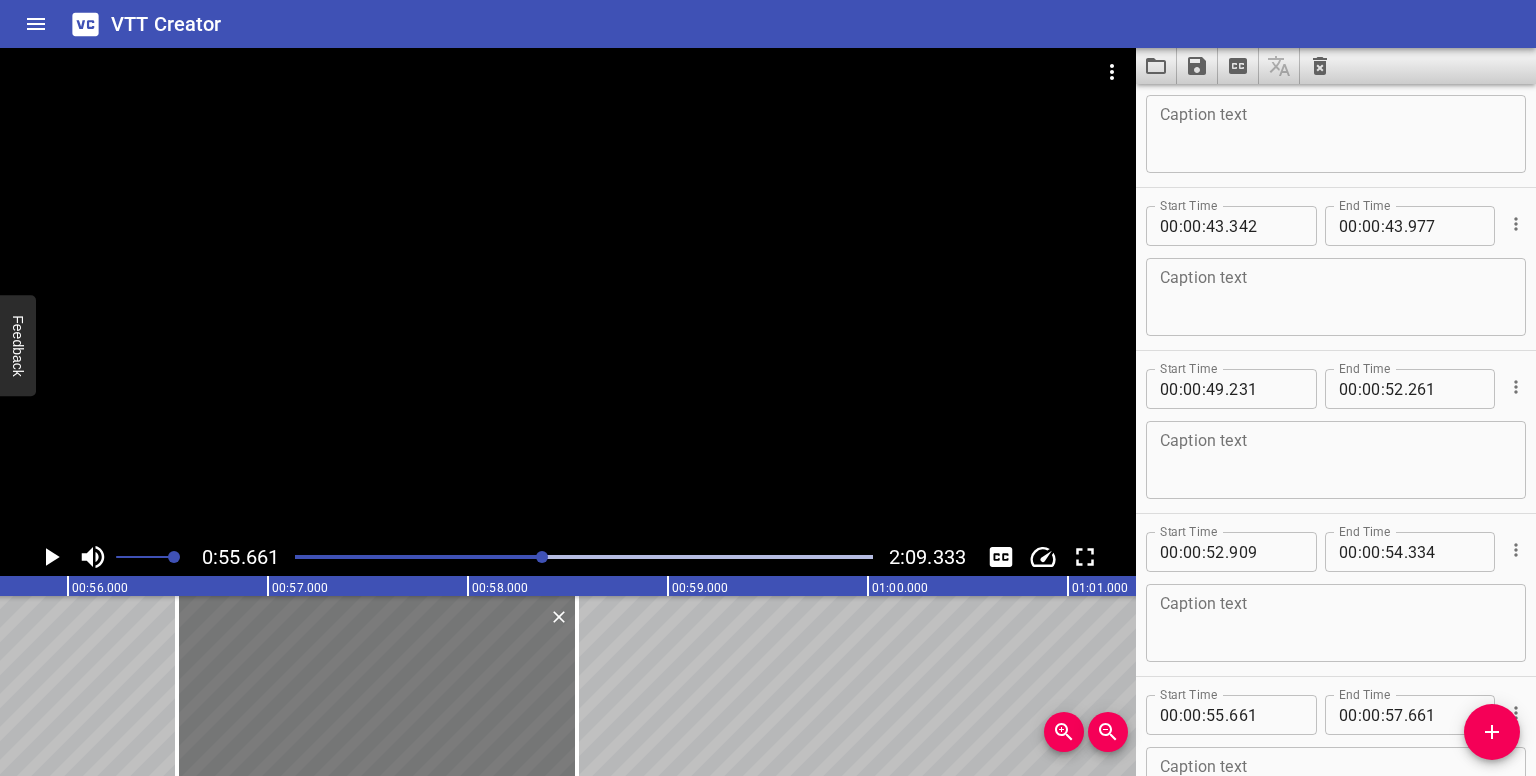 drag, startPoint x: 351, startPoint y: 689, endPoint x: 527, endPoint y: 707, distance: 176.91806 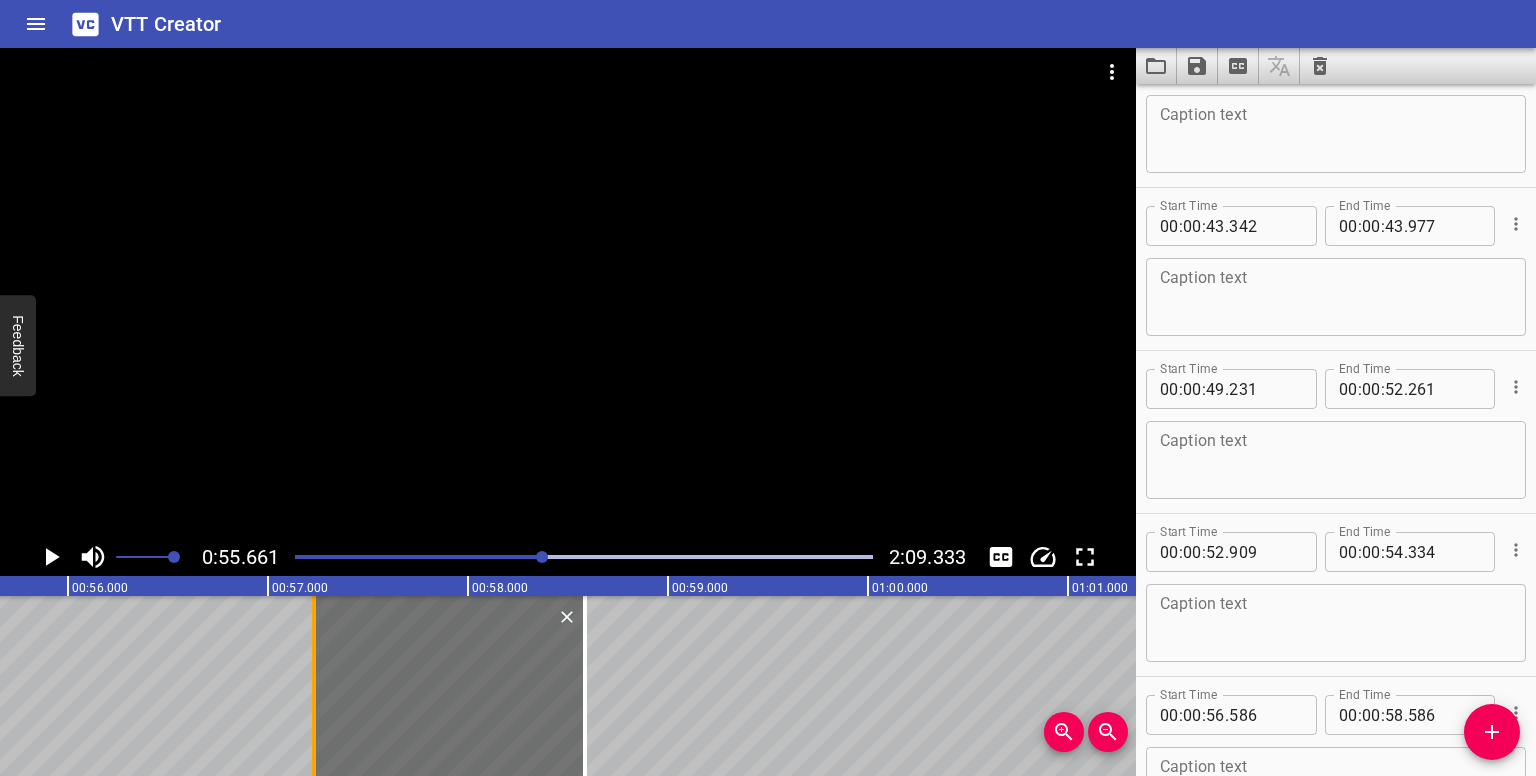 drag, startPoint x: 179, startPoint y: 644, endPoint x: 308, endPoint y: 643, distance: 129.00388 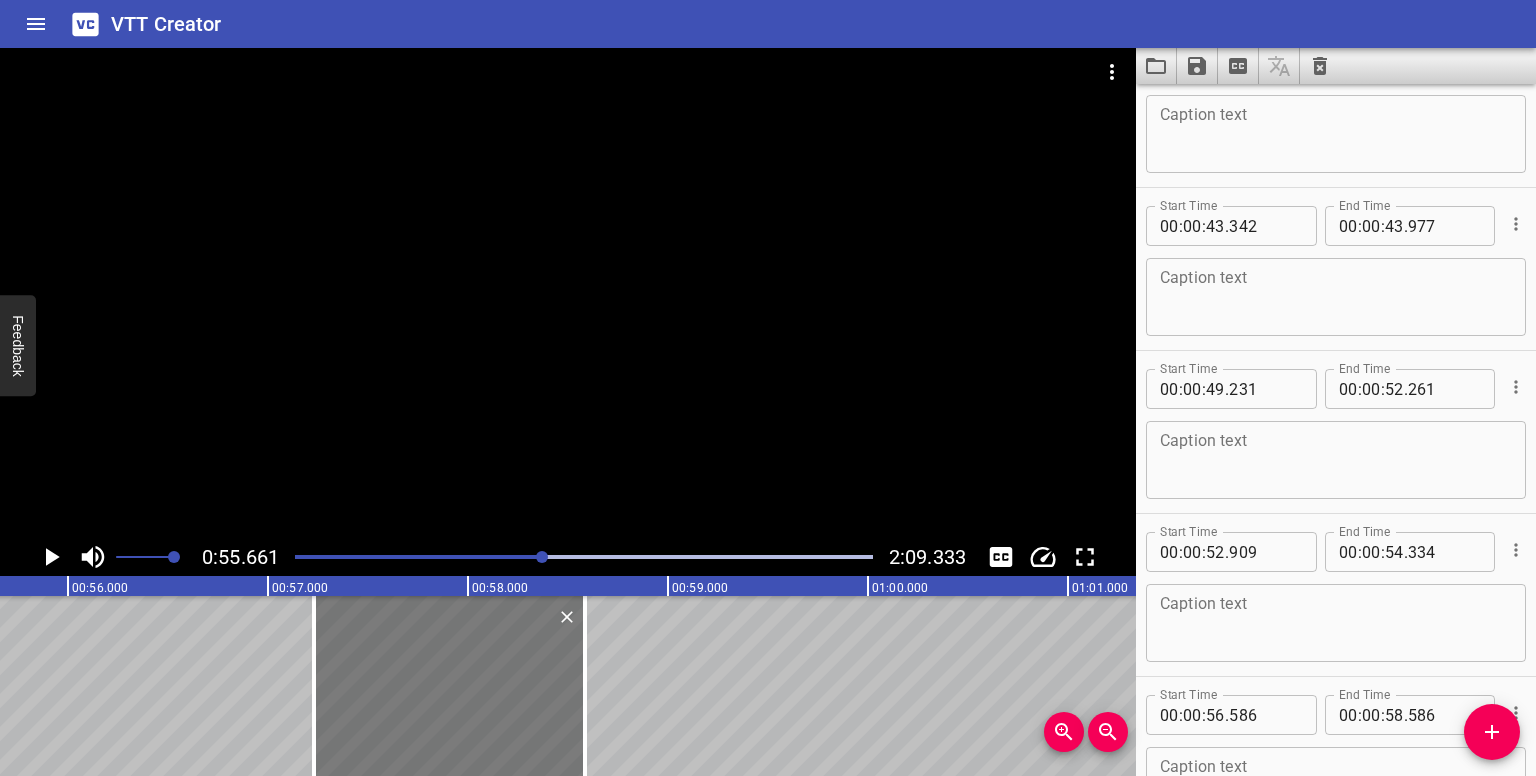 type on "57" 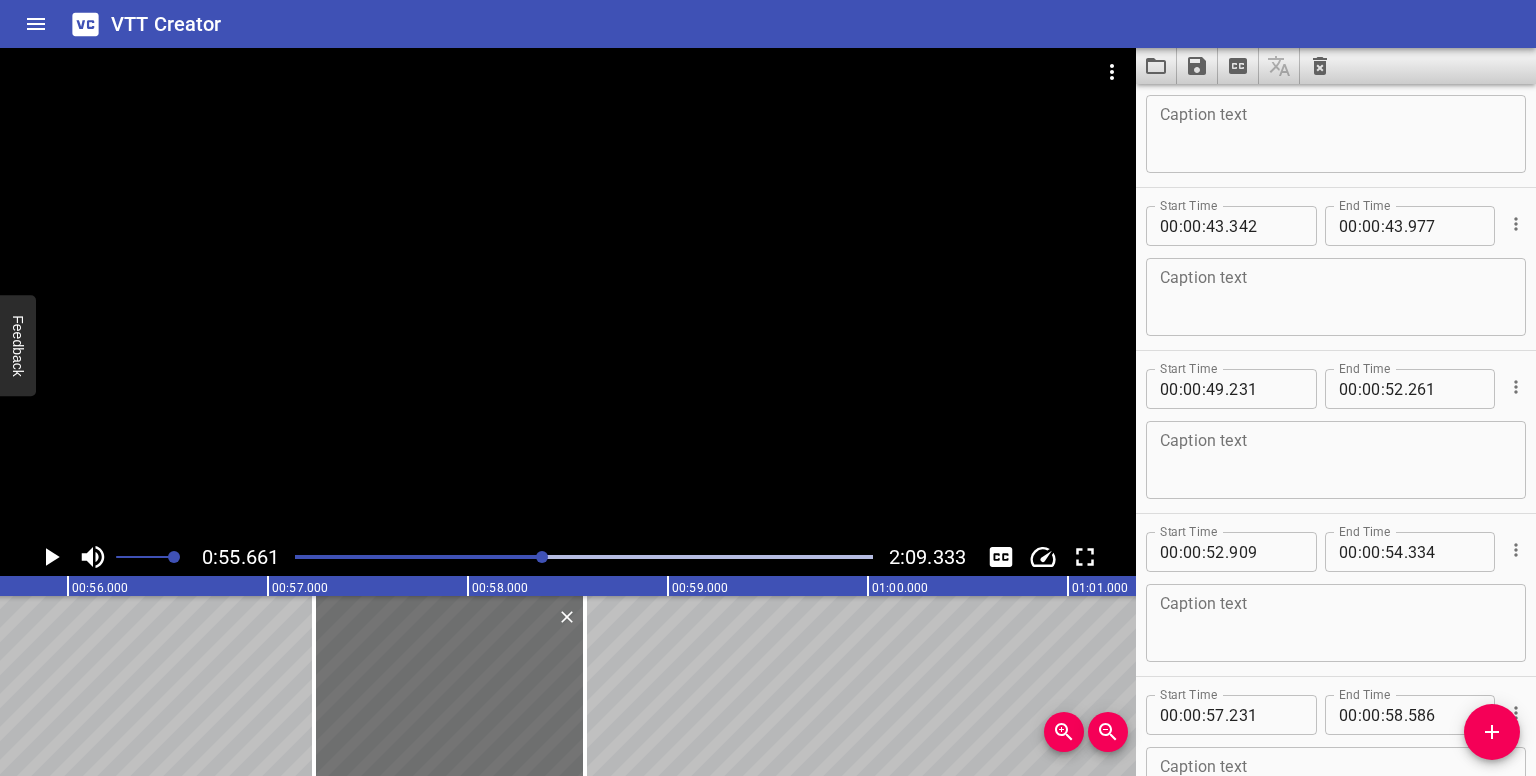 click at bounding box center [584, 557] 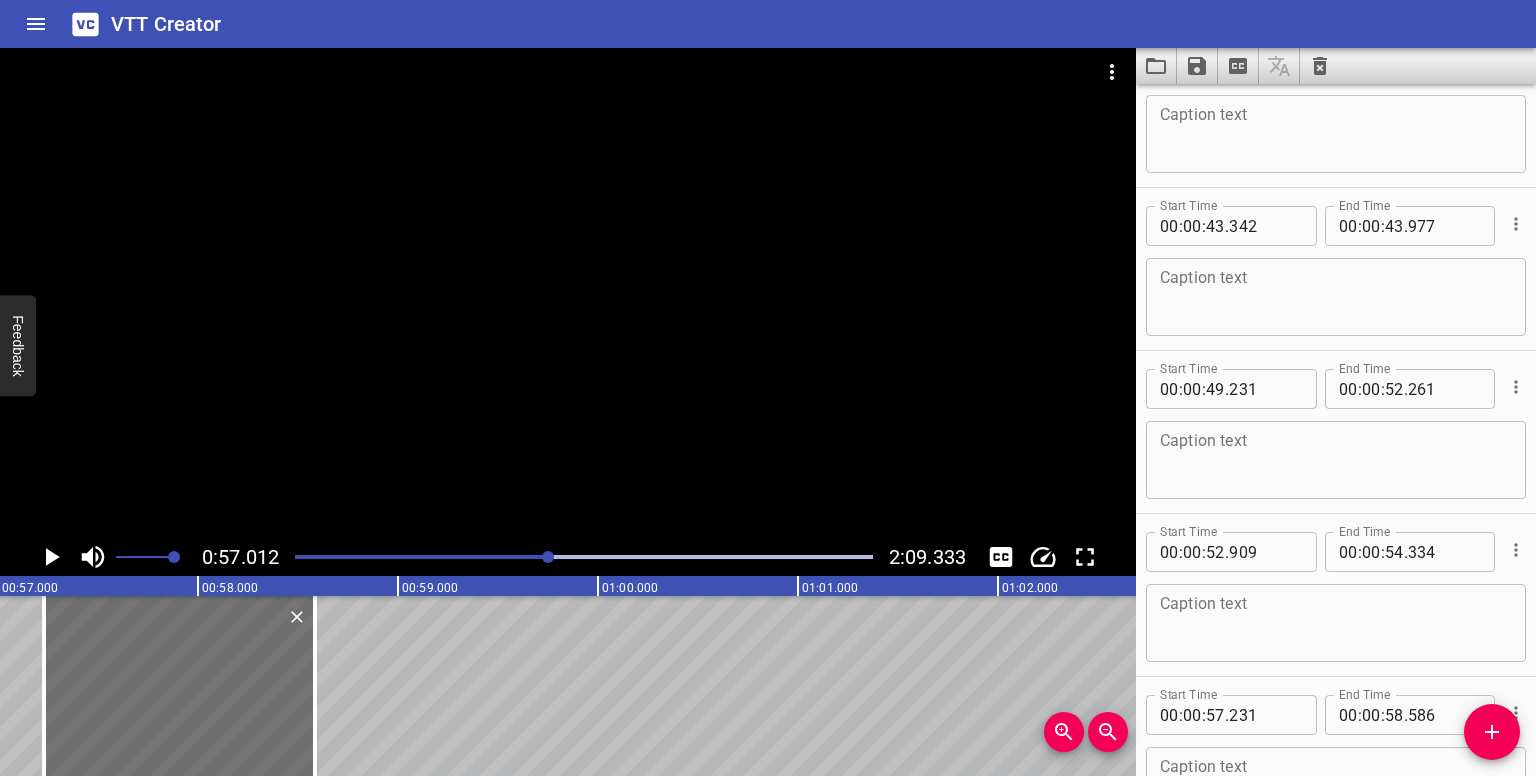 click at bounding box center [584, 557] 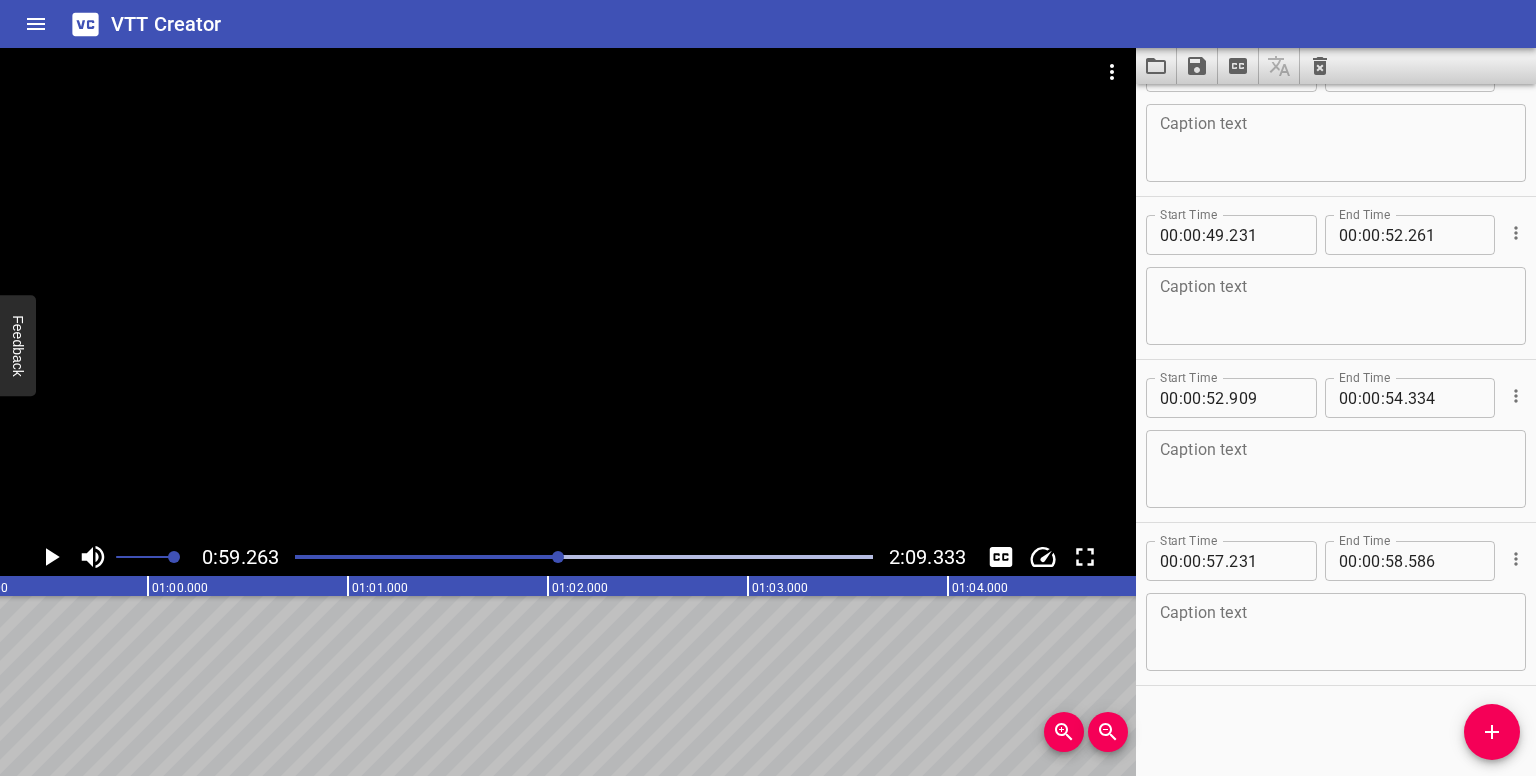 click at bounding box center [584, 557] 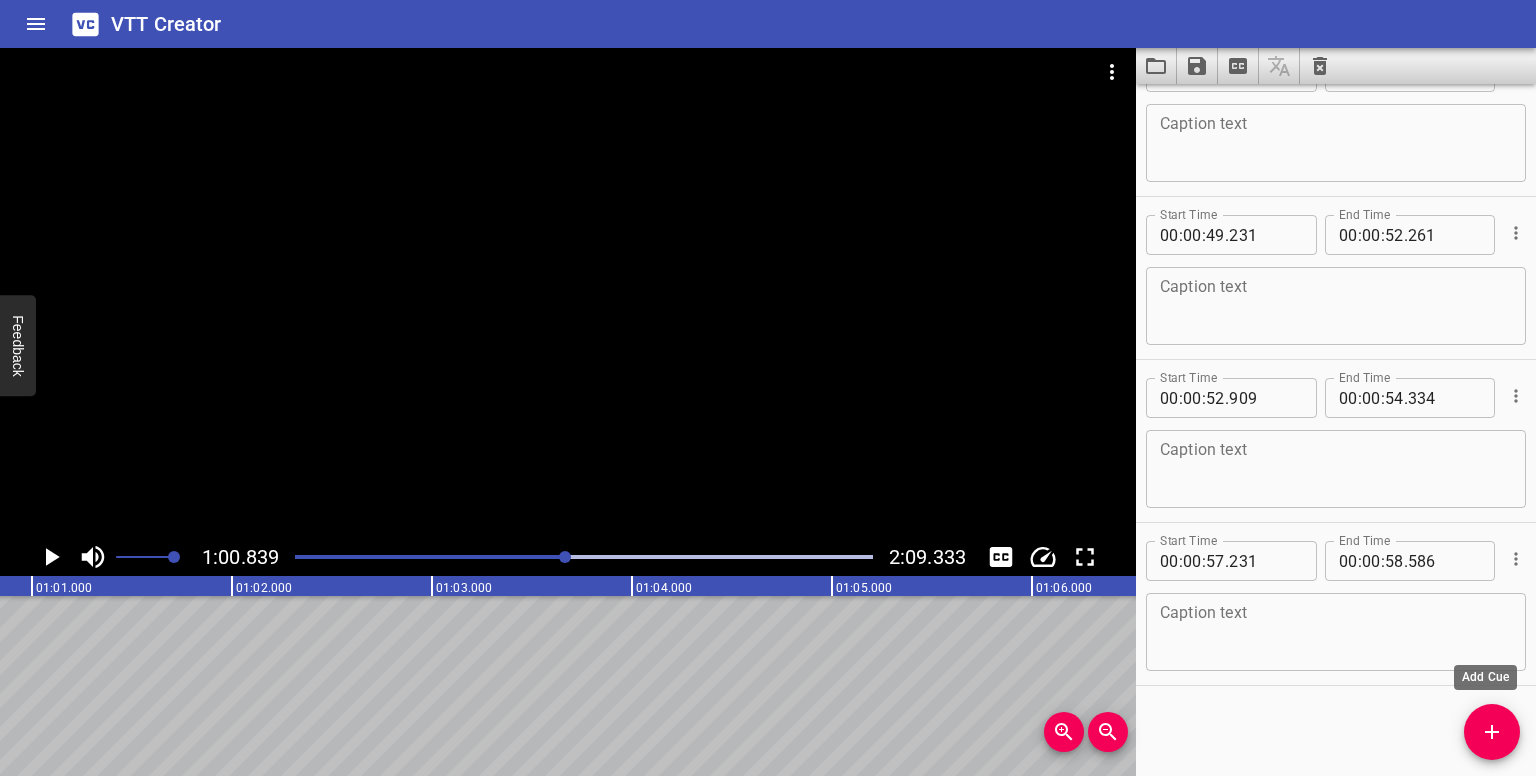 click at bounding box center (1492, 732) 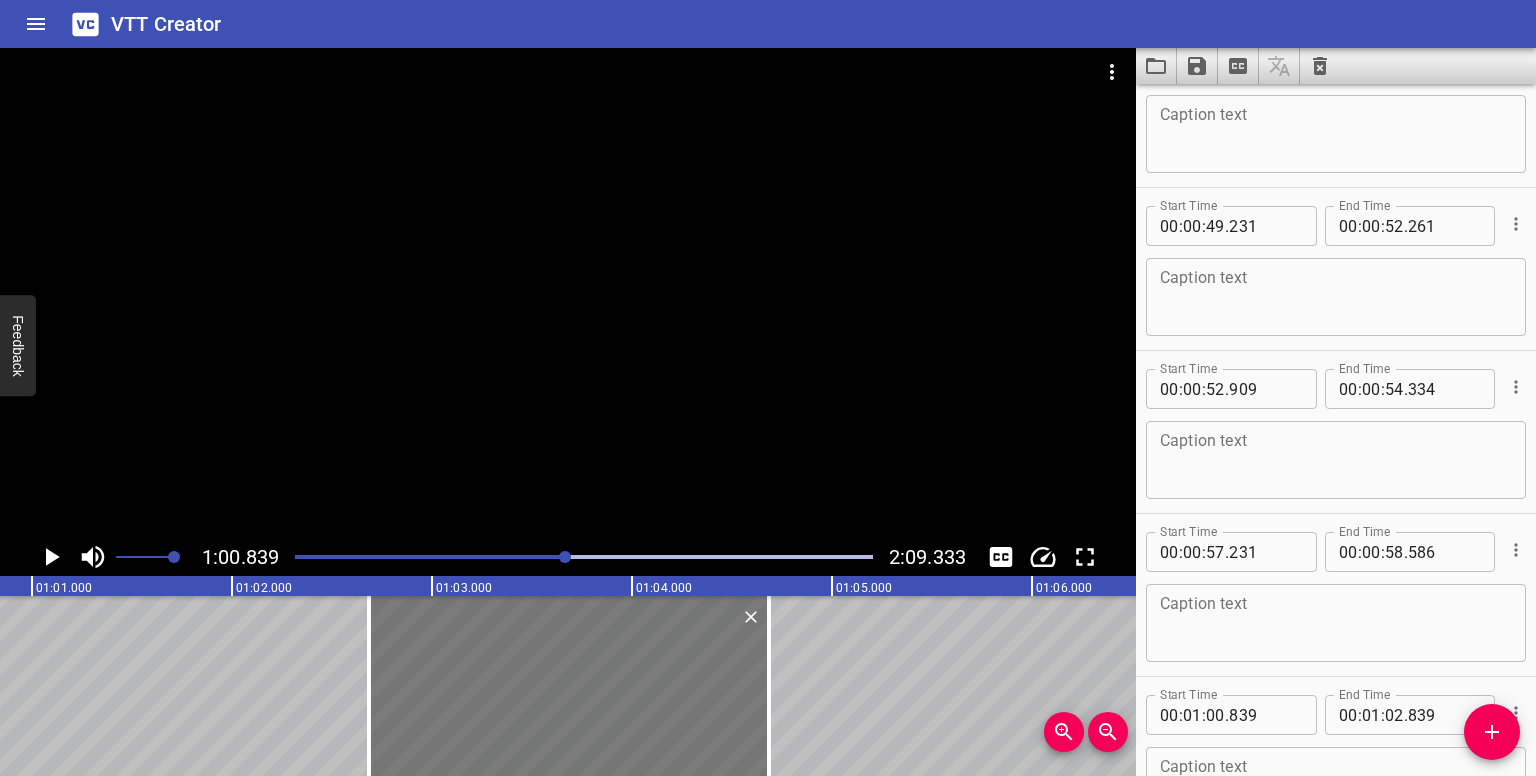 drag, startPoint x: 211, startPoint y: 657, endPoint x: 517, endPoint y: 651, distance: 306.0588 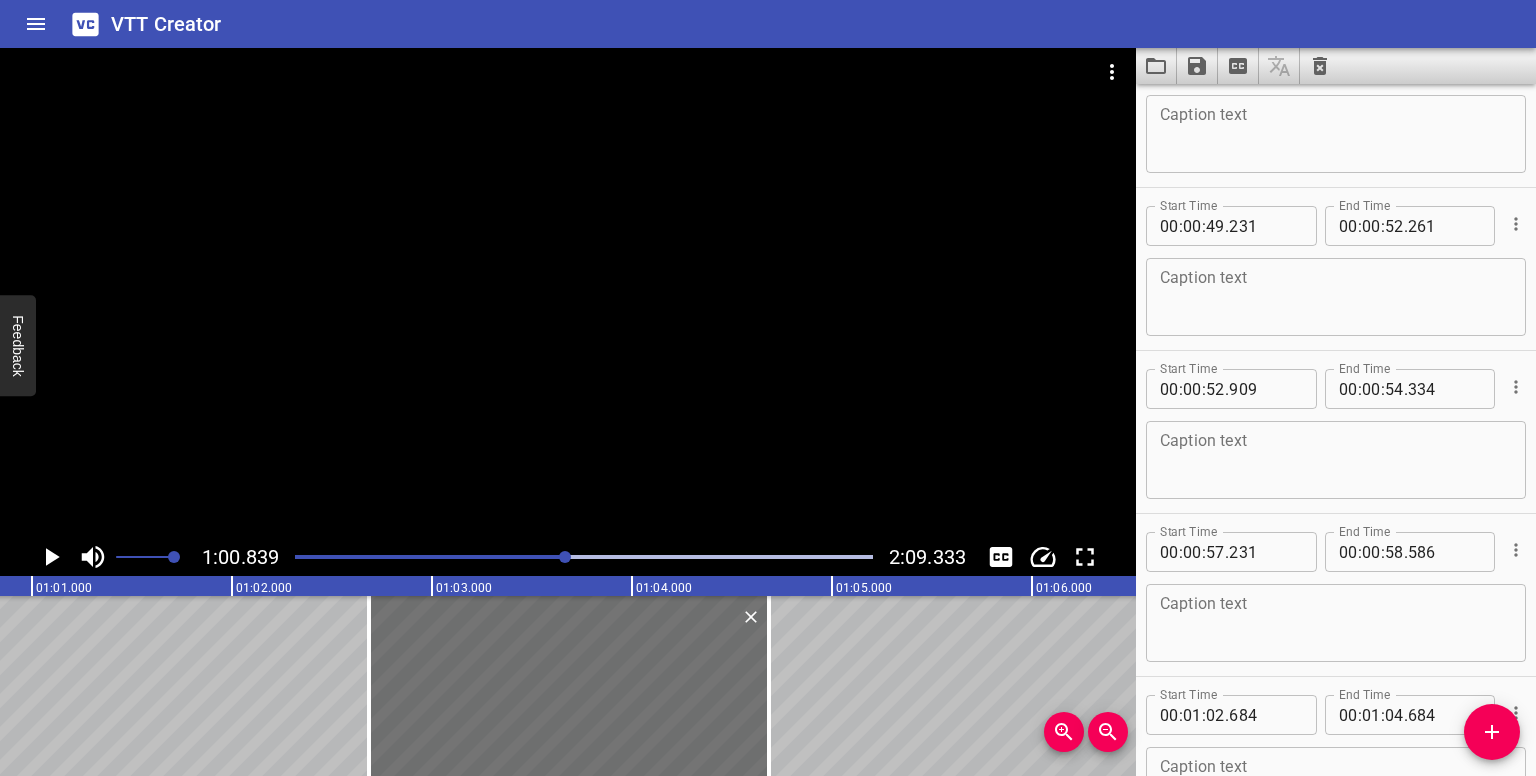 click at bounding box center (584, 557) 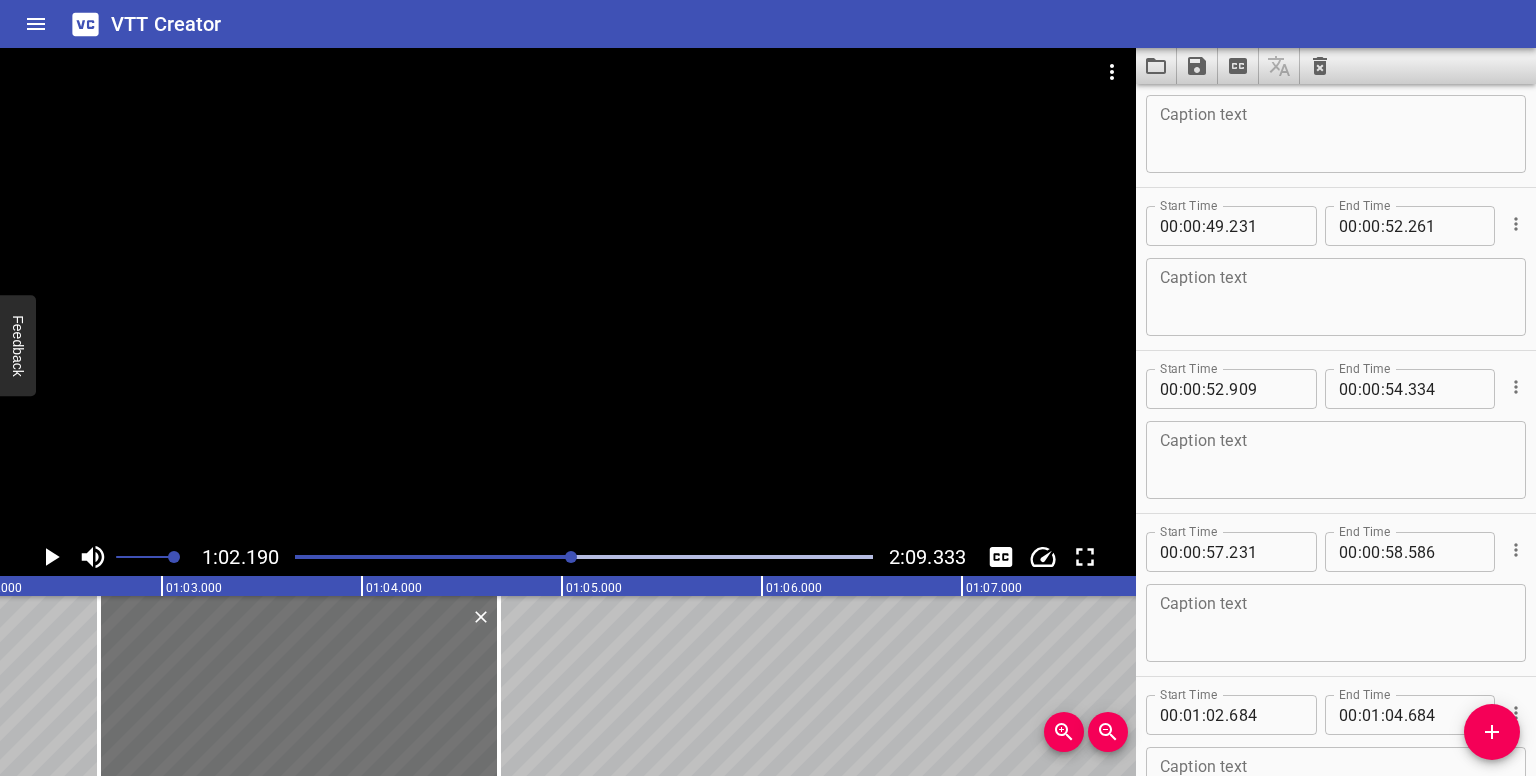 click at bounding box center [584, 557] 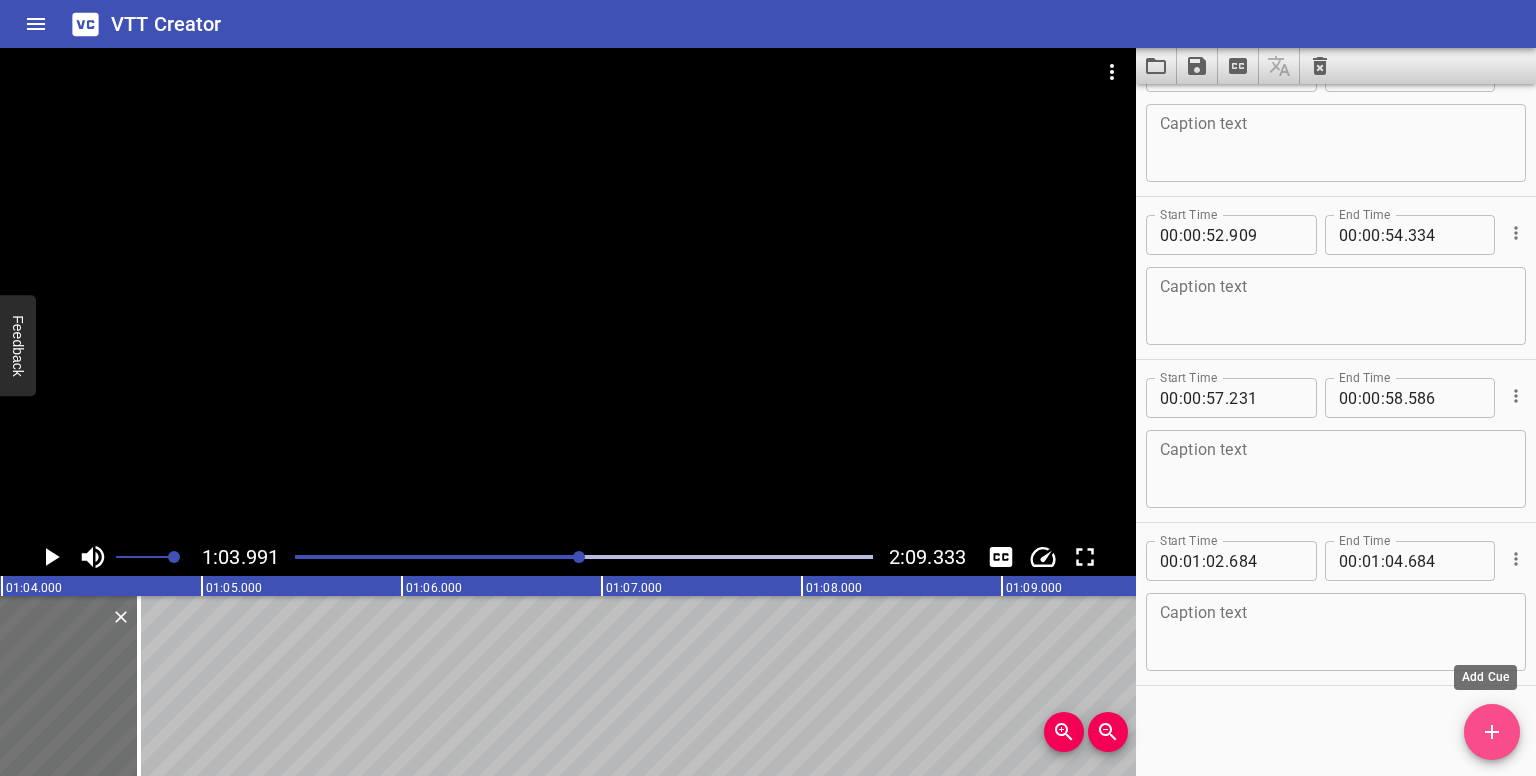 drag, startPoint x: 1498, startPoint y: 741, endPoint x: 1231, endPoint y: 699, distance: 270.28317 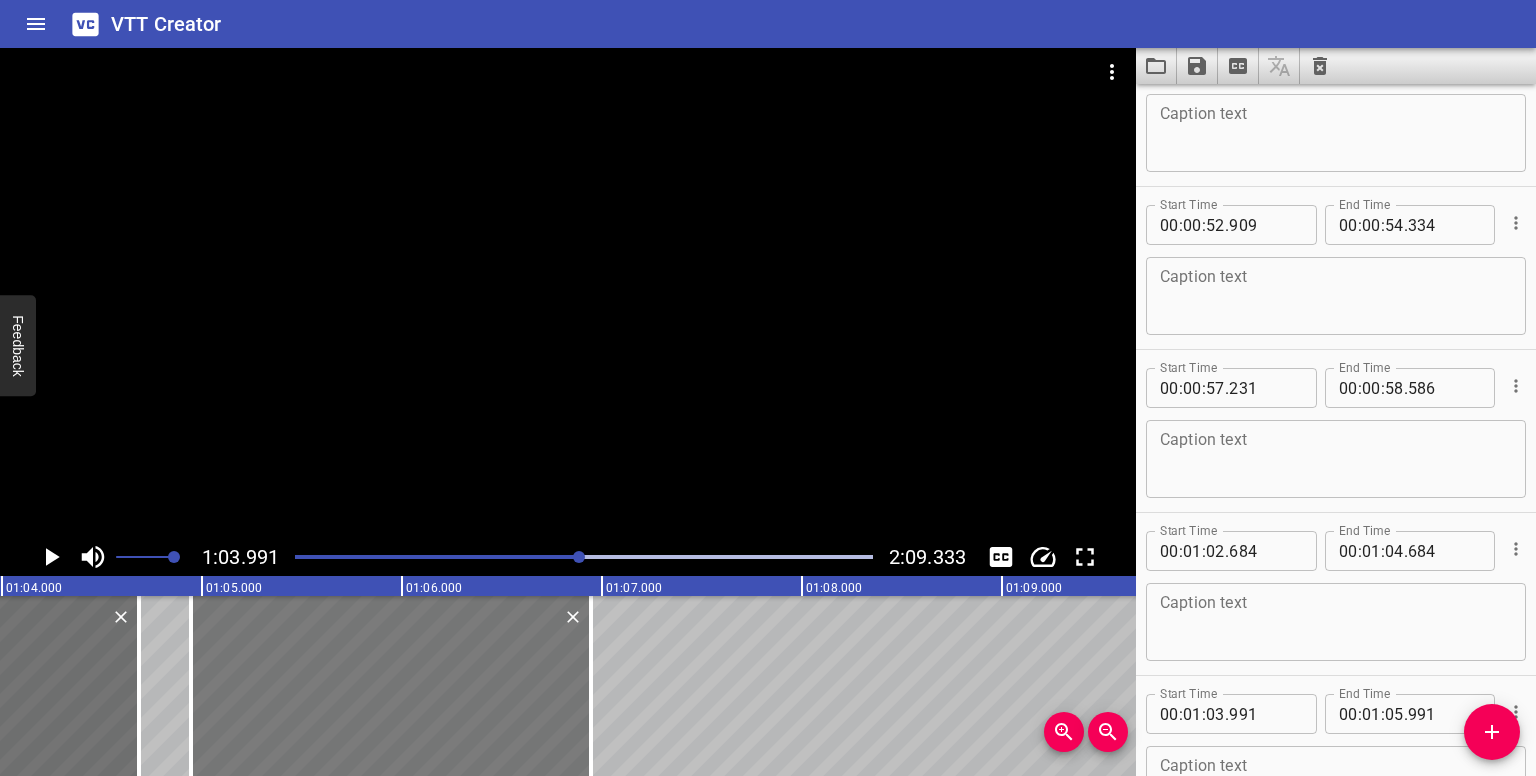 drag, startPoint x: 313, startPoint y: 641, endPoint x: 491, endPoint y: 657, distance: 178.71765 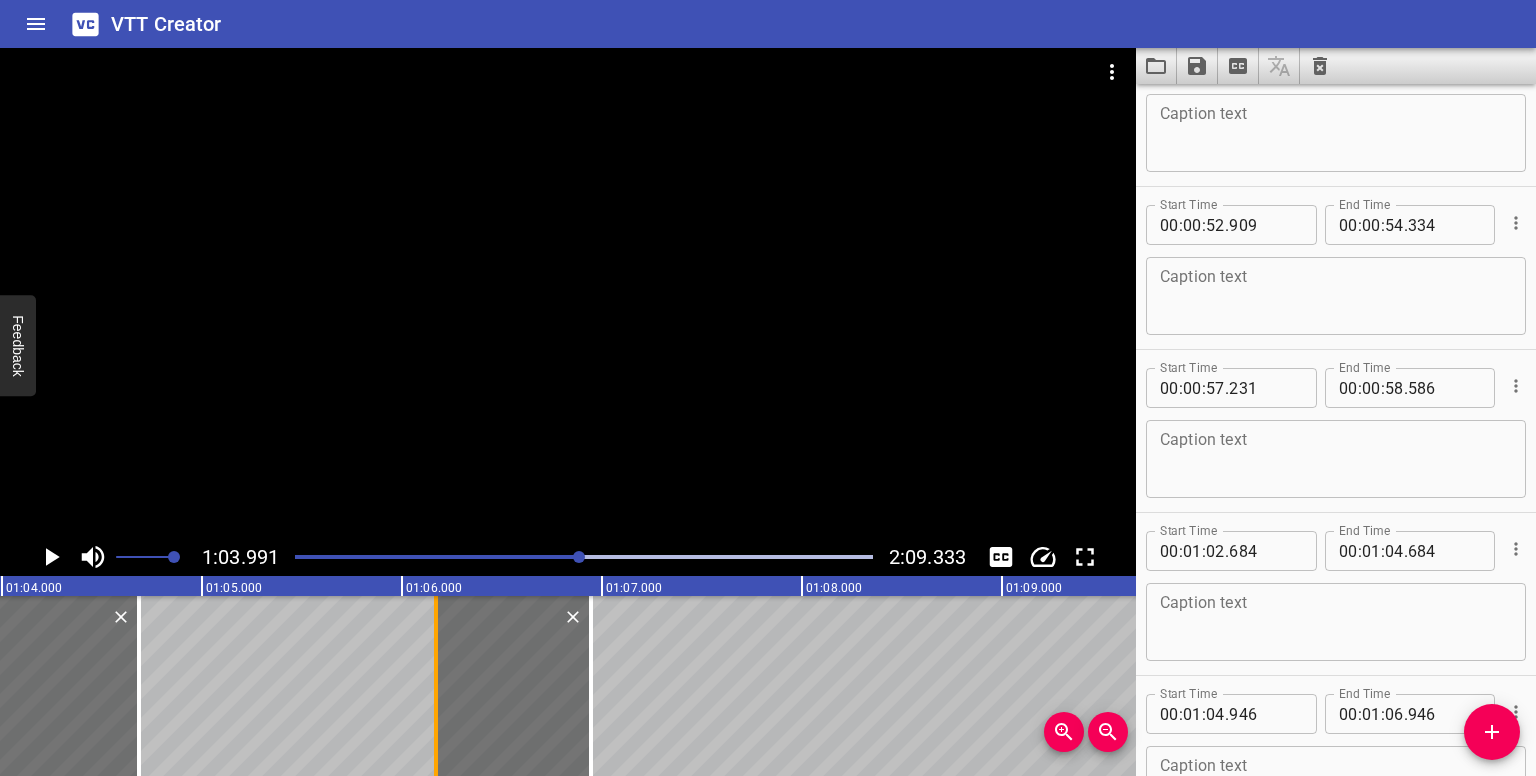 drag, startPoint x: 184, startPoint y: 629, endPoint x: 429, endPoint y: 636, distance: 245.09998 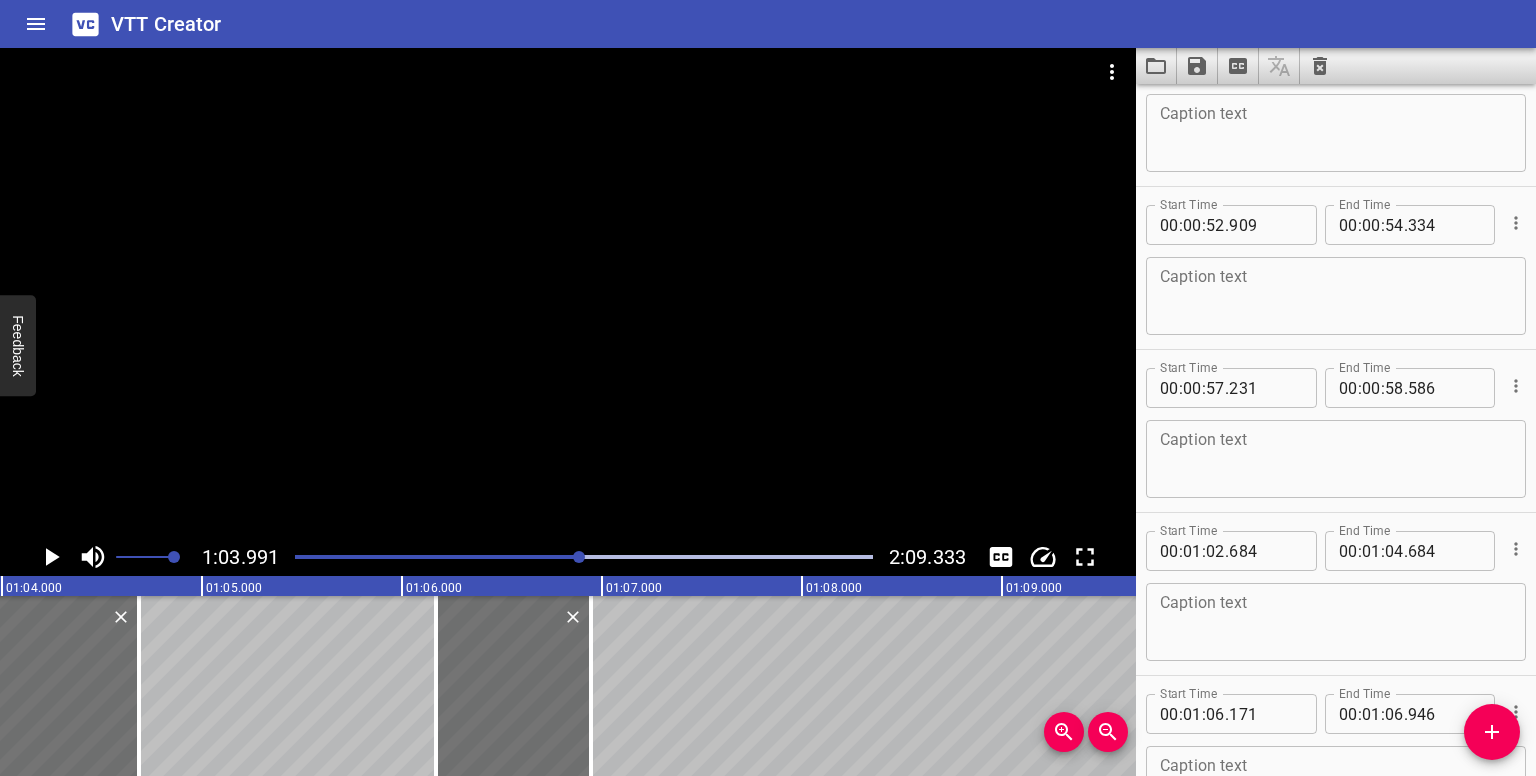 click at bounding box center [584, 557] 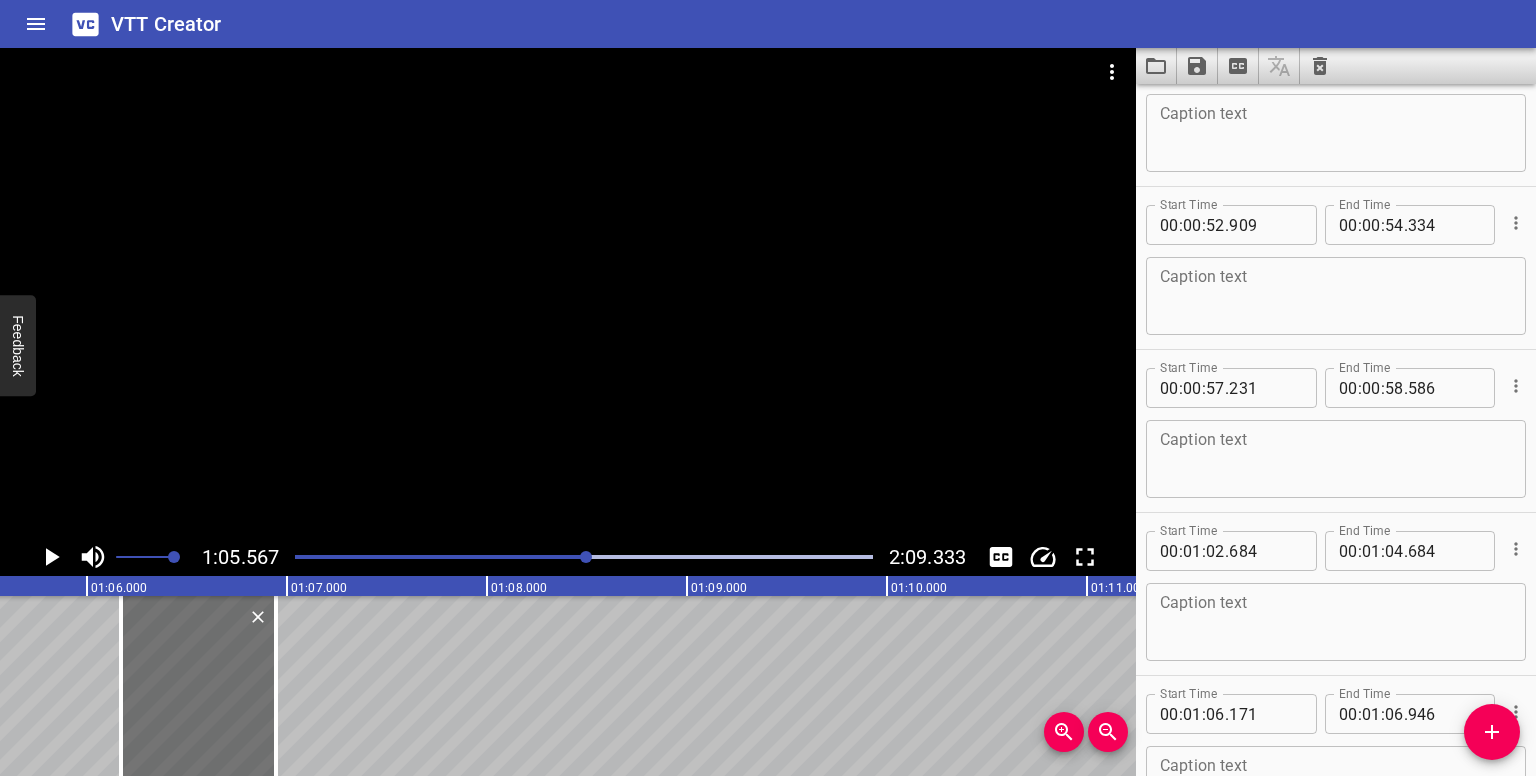 click at bounding box center [584, 557] 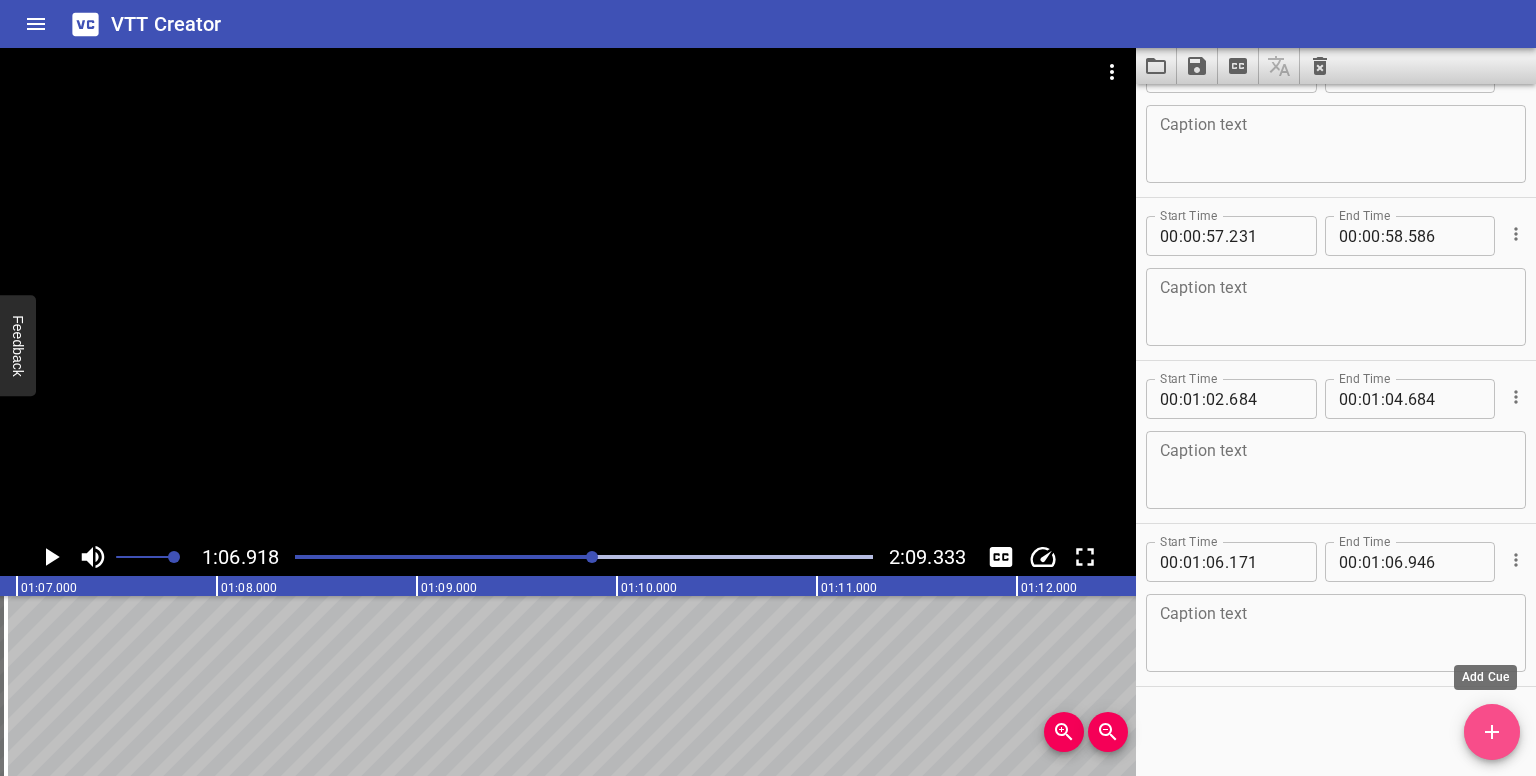 click 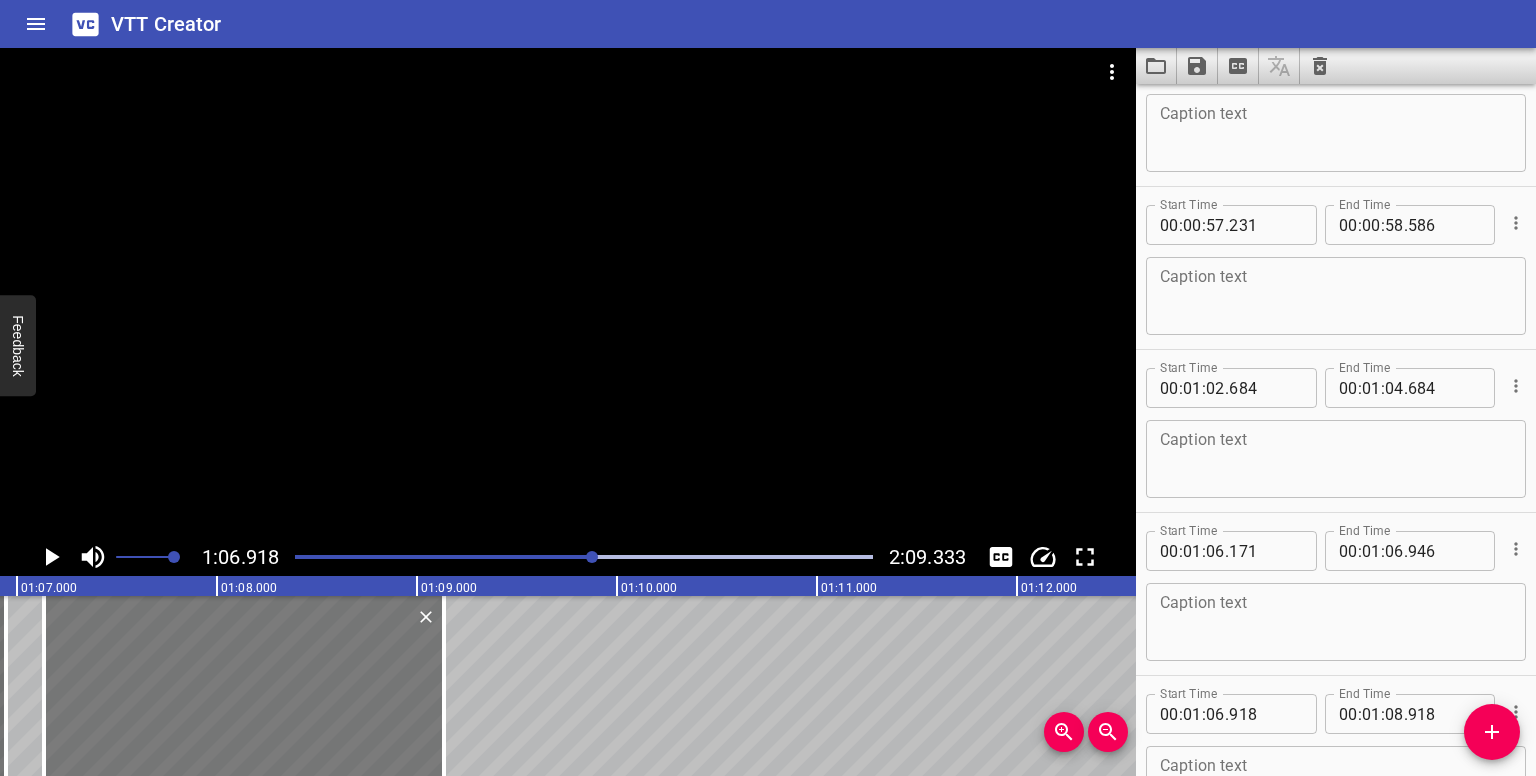 drag, startPoint x: 250, startPoint y: 675, endPoint x: 283, endPoint y: 692, distance: 37.12142 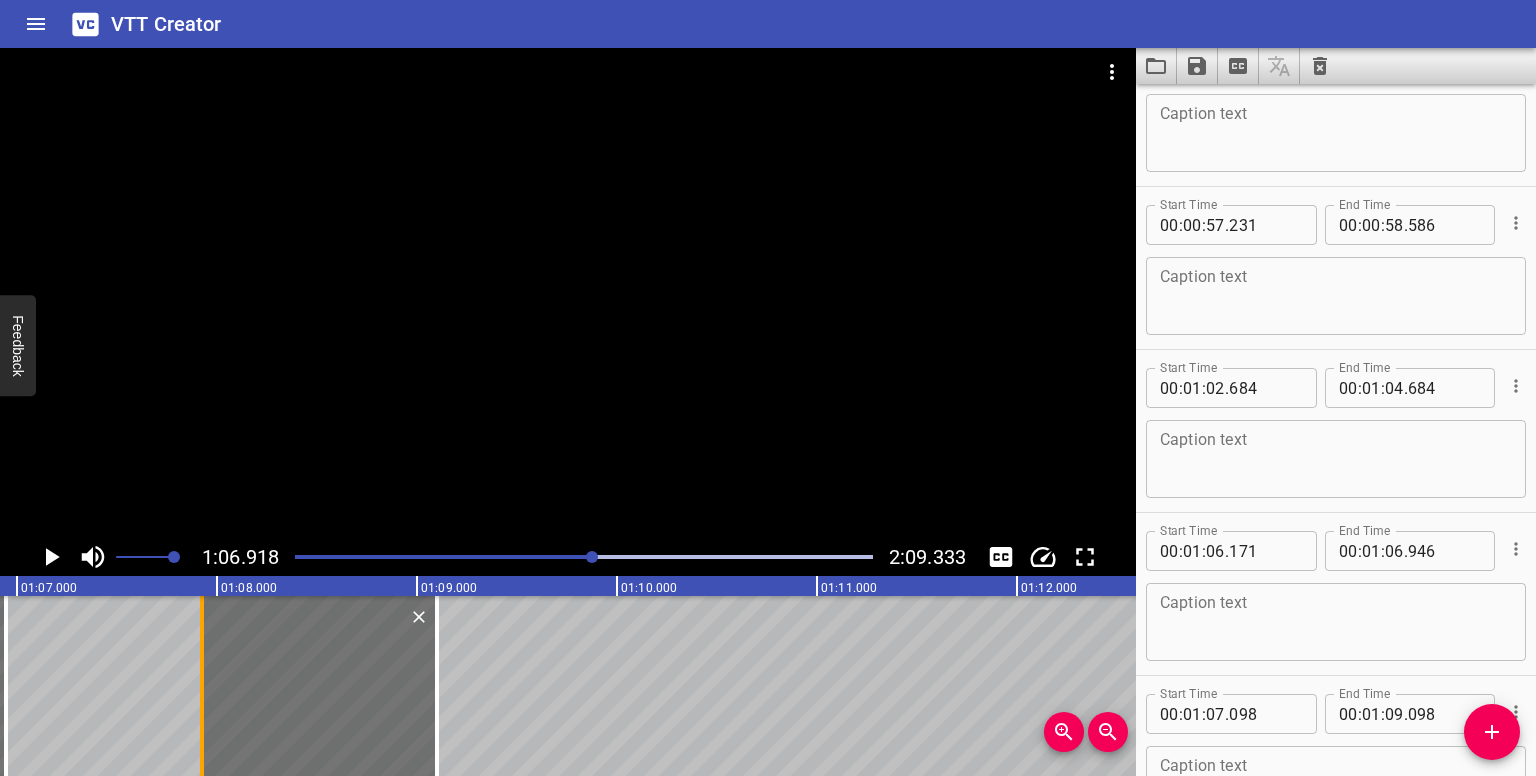 drag, startPoint x: 44, startPoint y: 645, endPoint x: 202, endPoint y: 653, distance: 158.20241 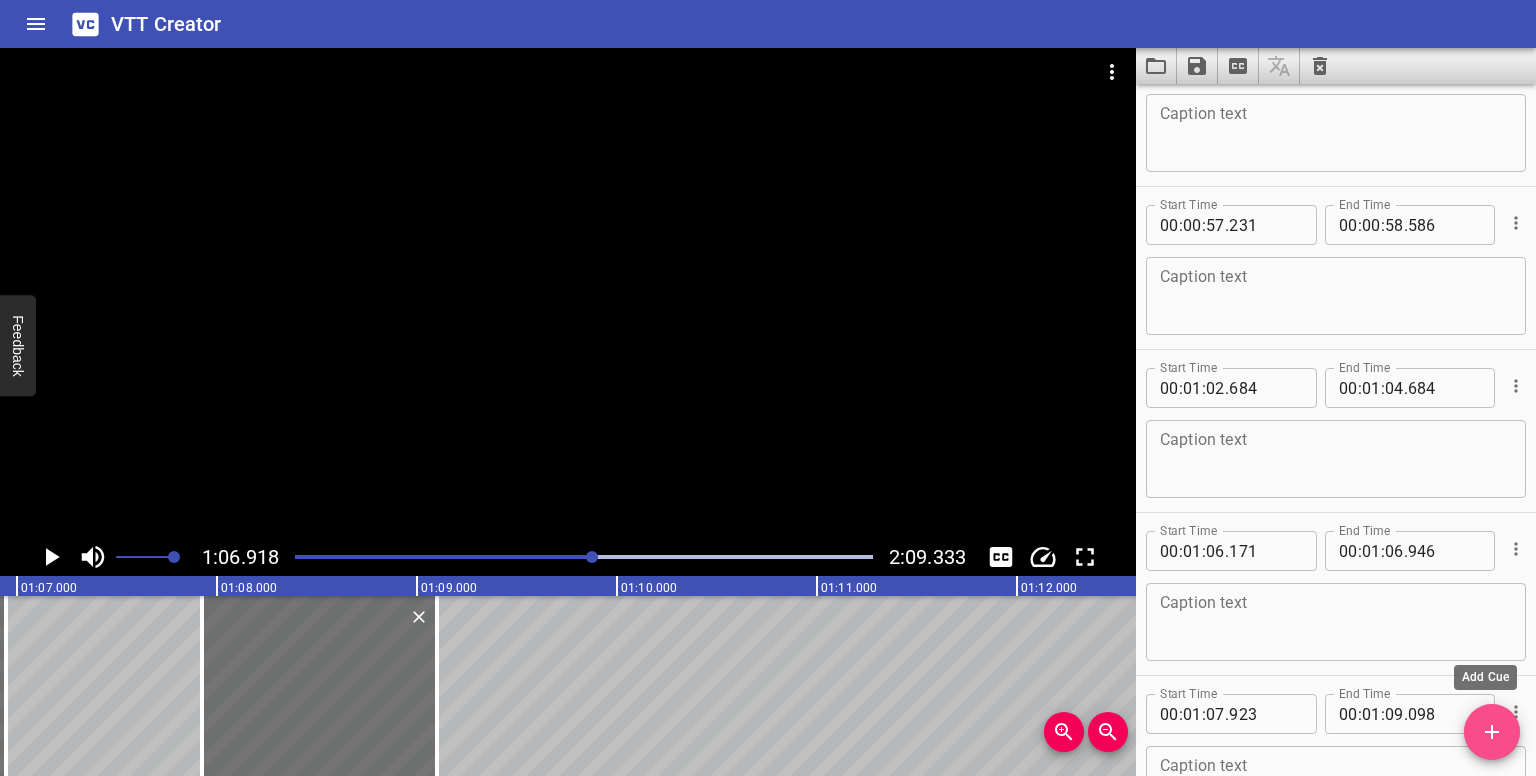 drag, startPoint x: 1491, startPoint y: 724, endPoint x: 982, endPoint y: 709, distance: 509.22098 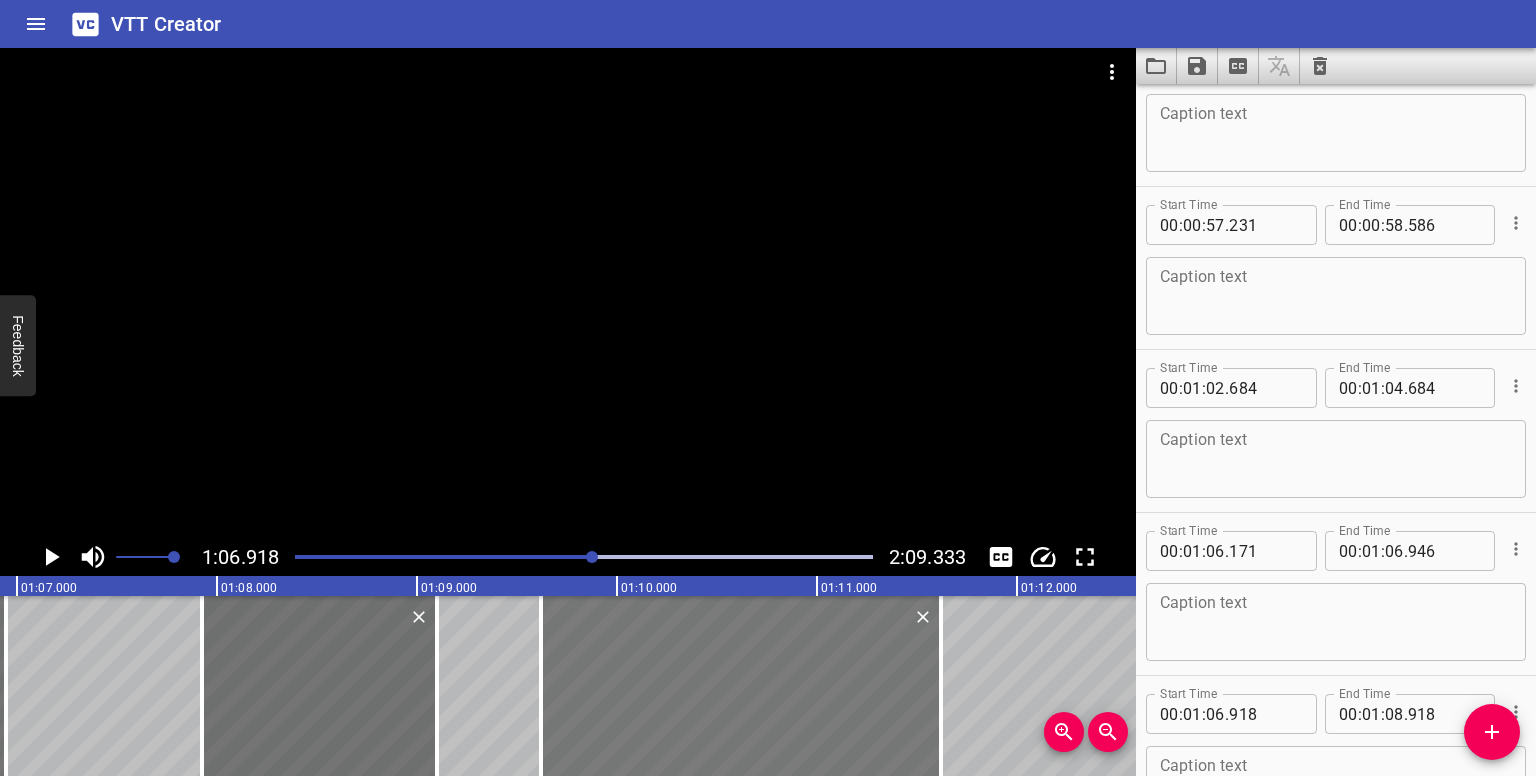 drag, startPoint x: 186, startPoint y: 678, endPoint x: 636, endPoint y: 662, distance: 450.28436 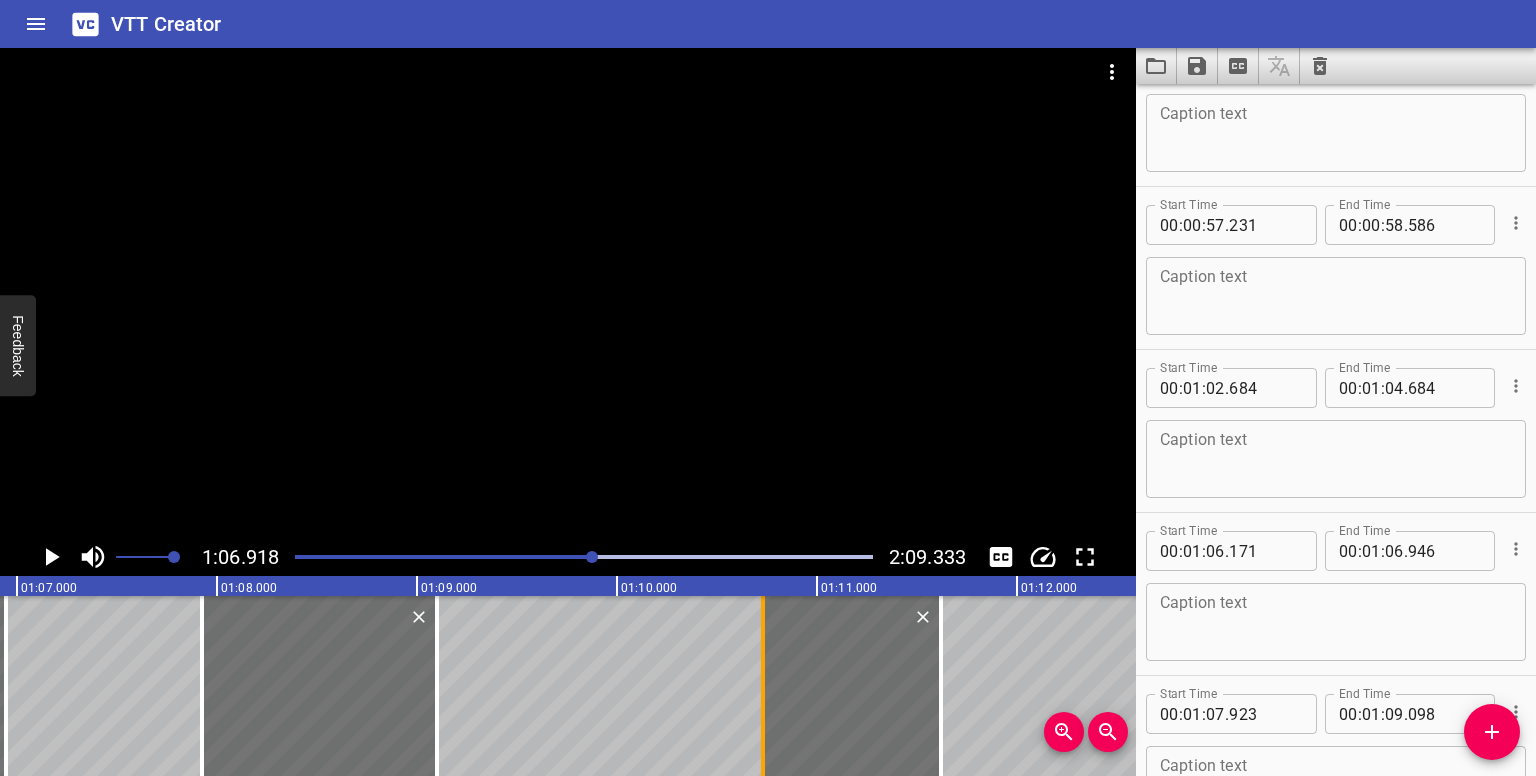 drag, startPoint x: 546, startPoint y: 653, endPoint x: 767, endPoint y: 670, distance: 221.65288 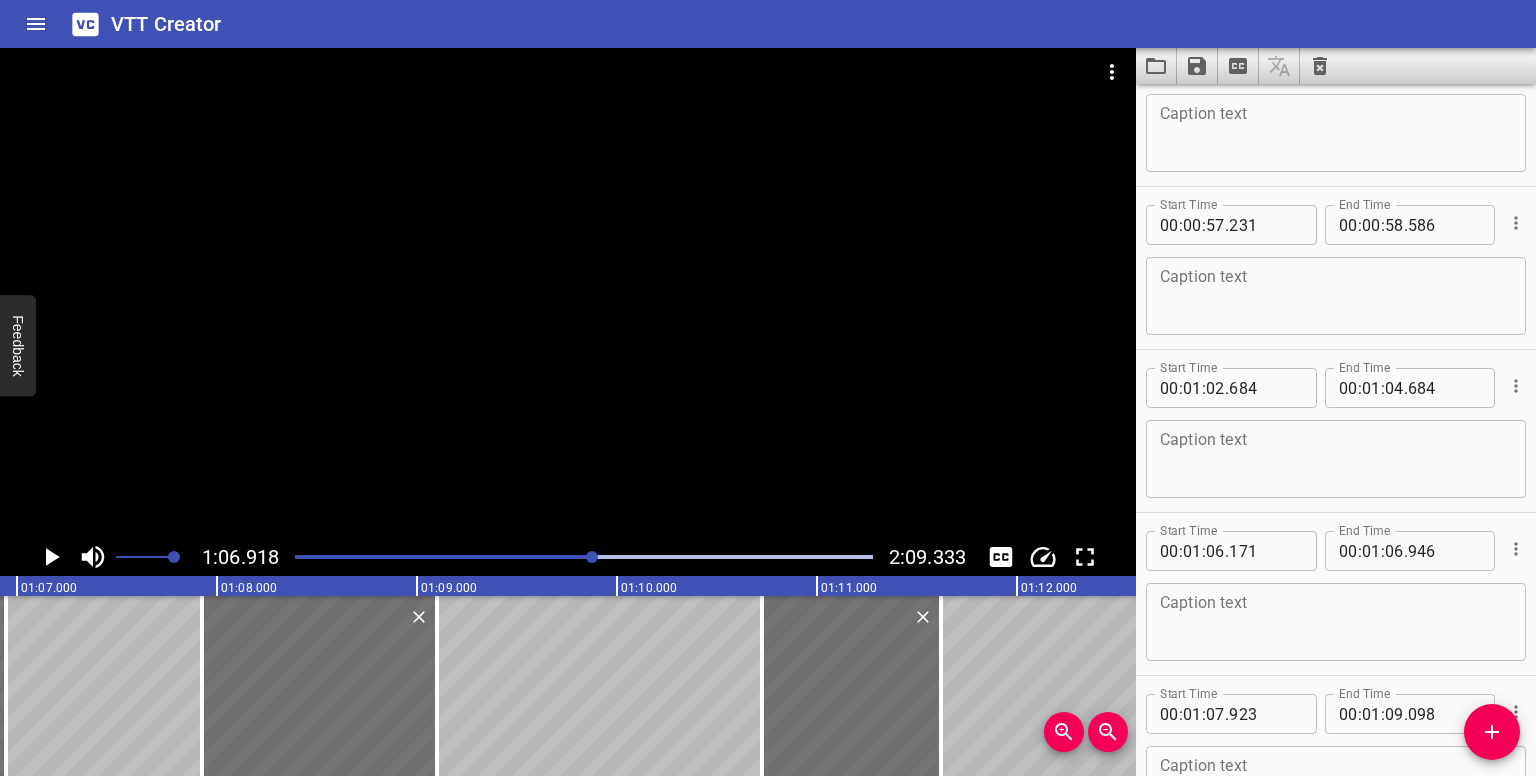 click at bounding box center (584, 557) 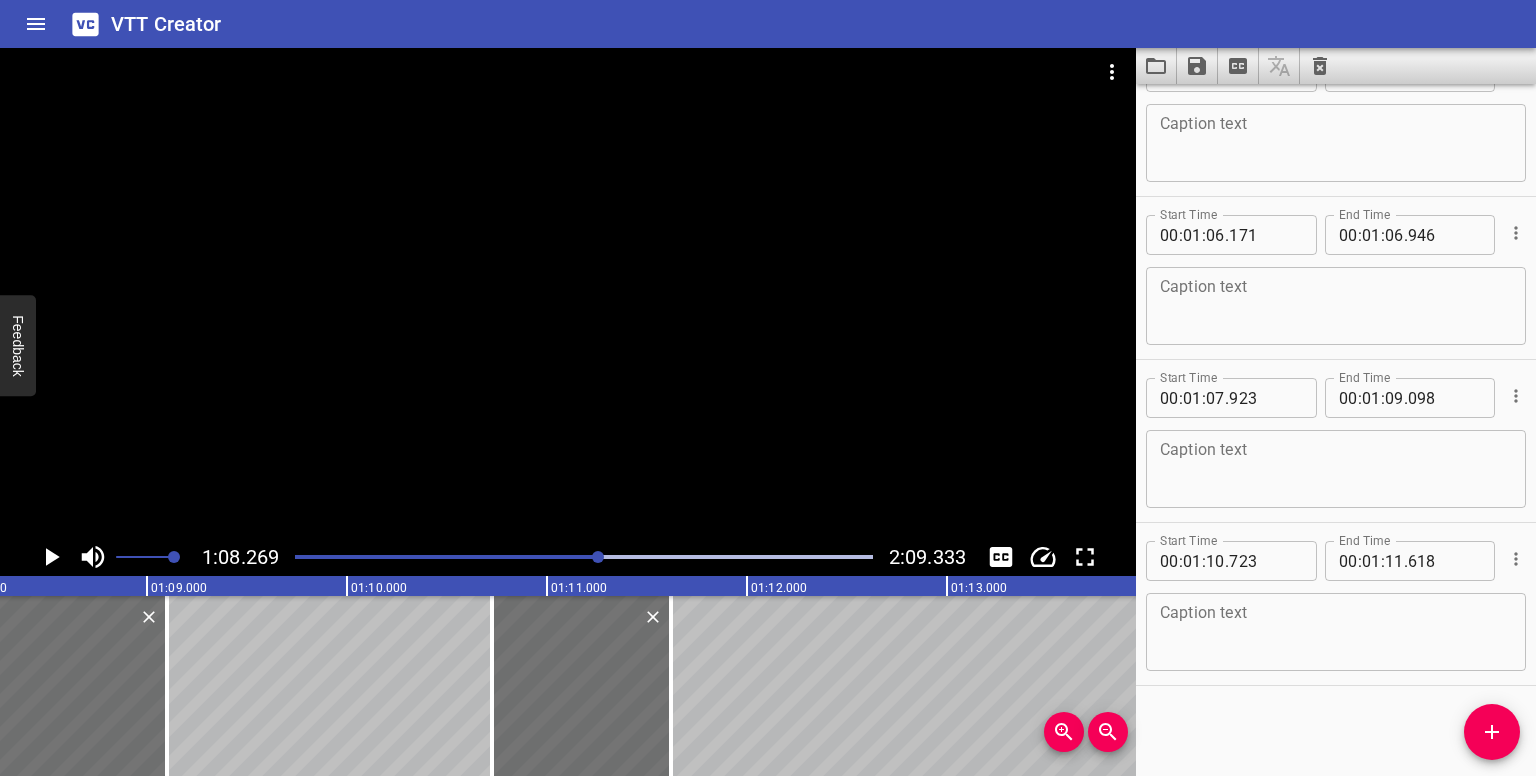 click at bounding box center (584, 557) 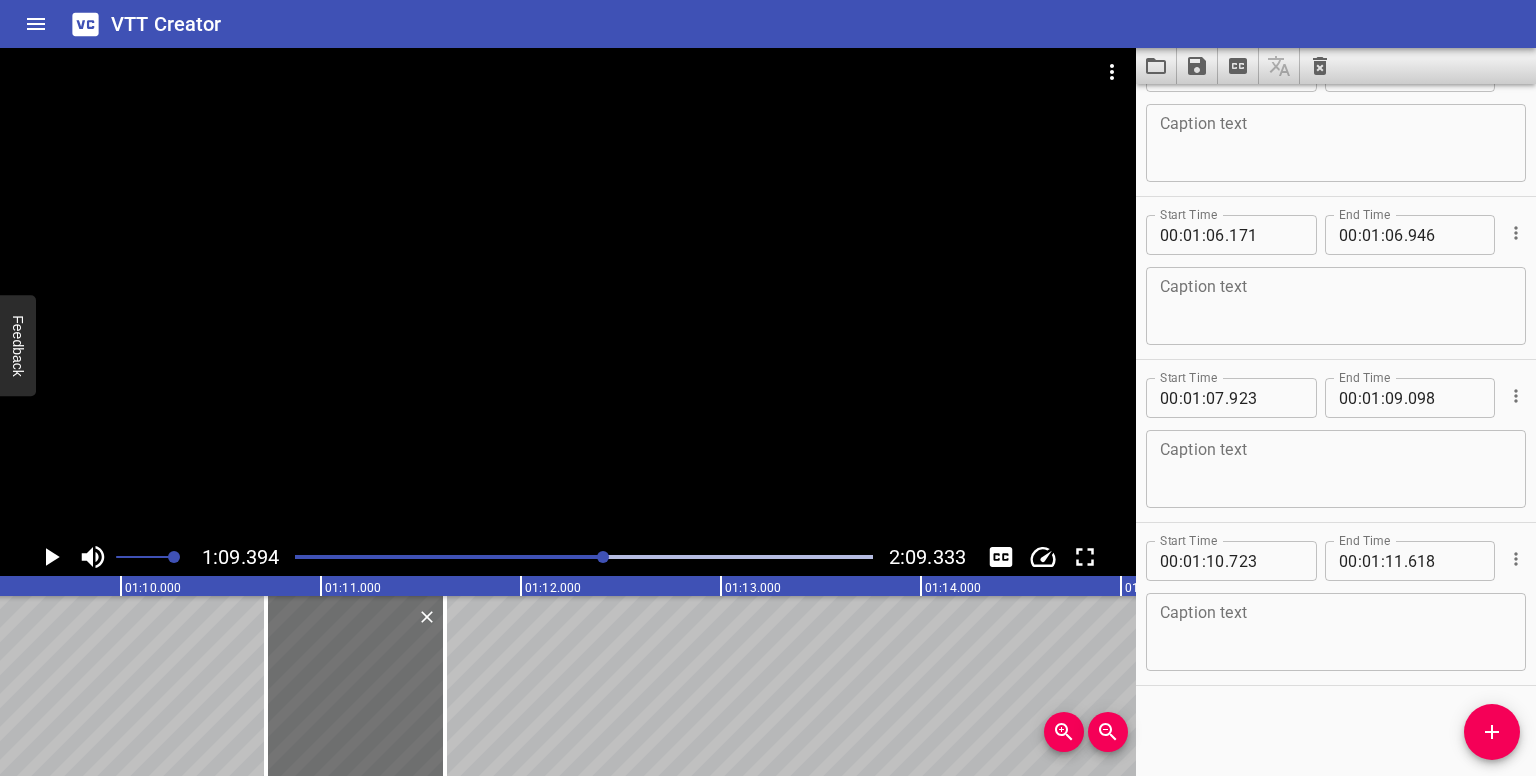 click at bounding box center (603, 557) 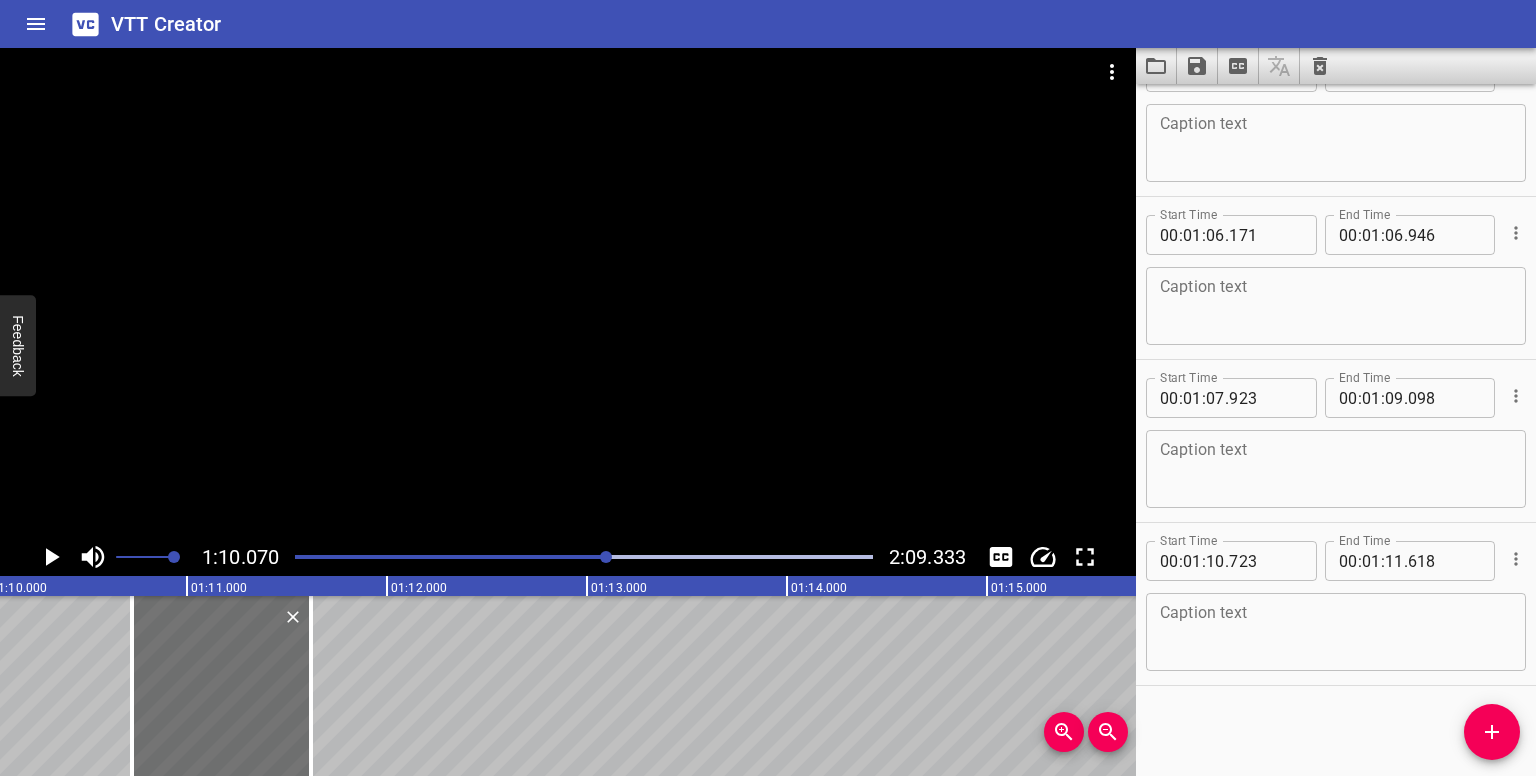 click at bounding box center (606, 557) 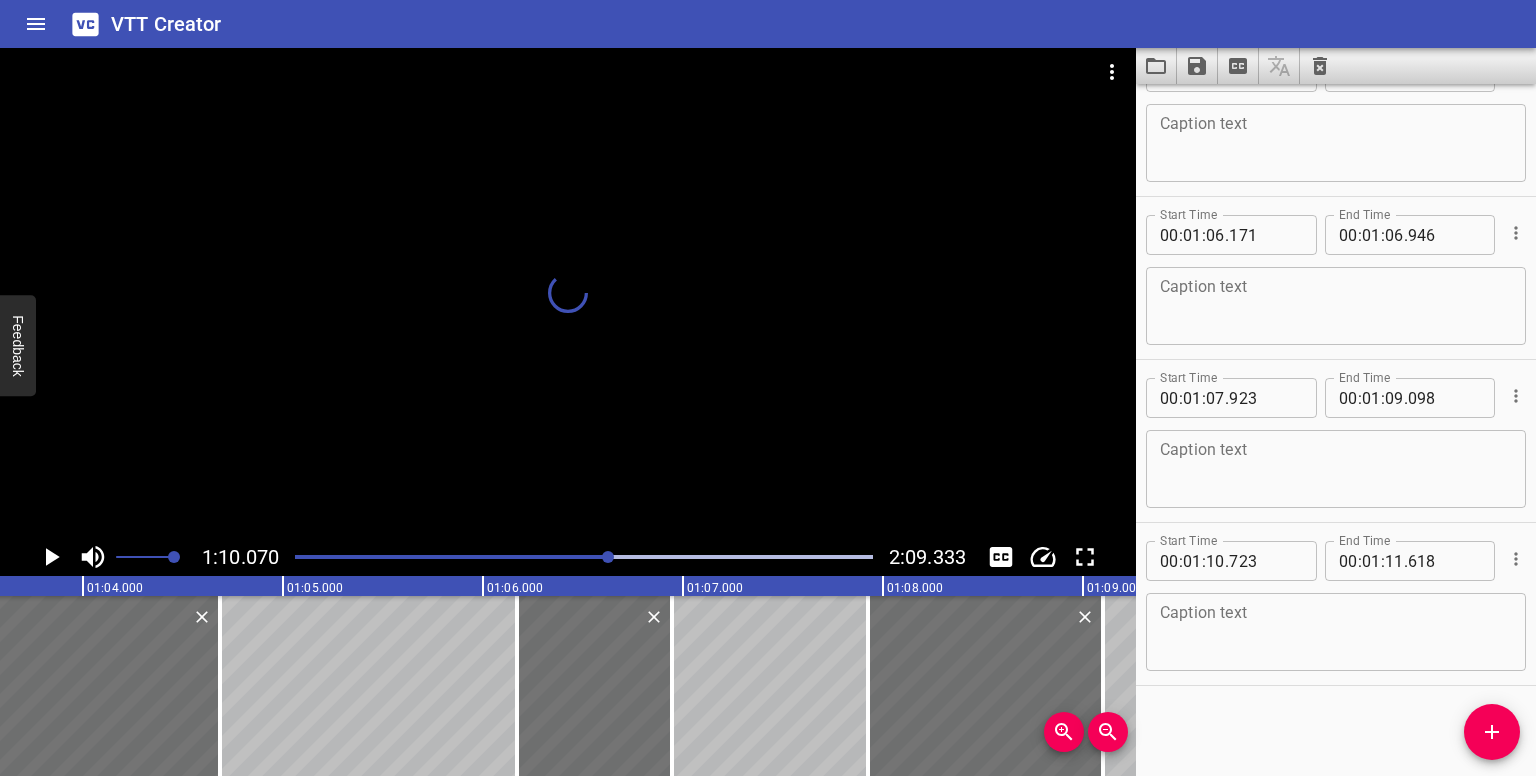 click at bounding box center [608, 557] 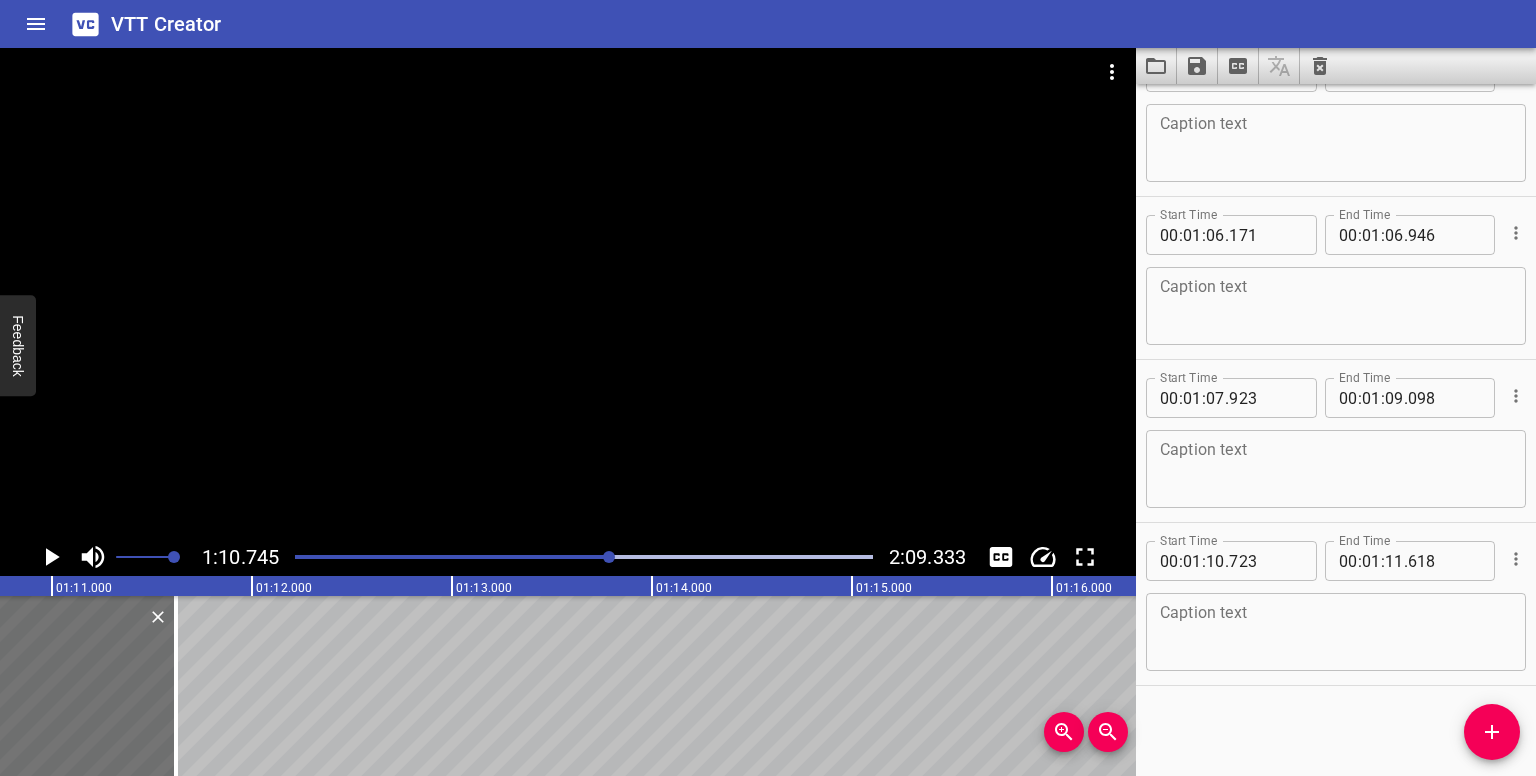 click 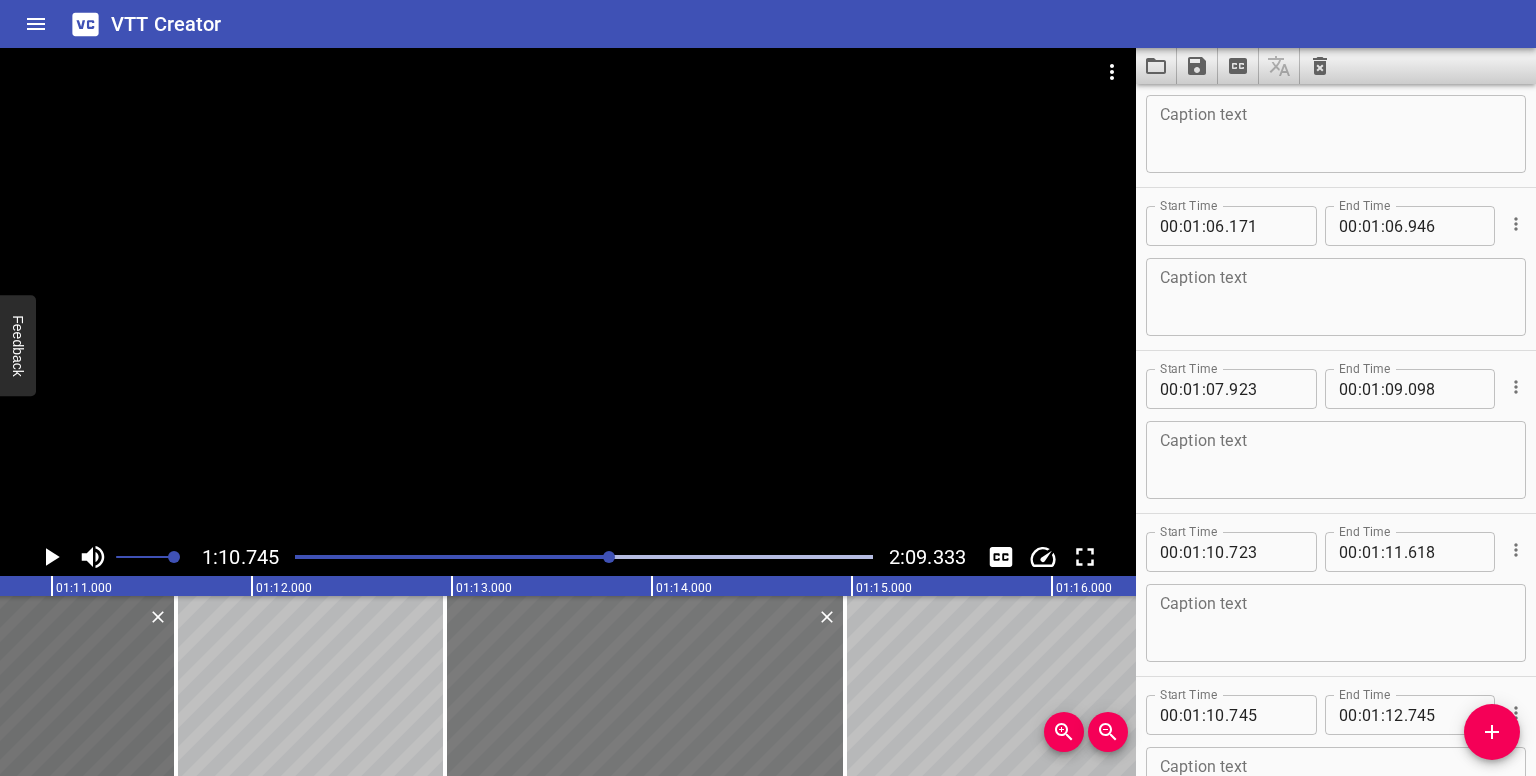 drag, startPoint x: 360, startPoint y: 681, endPoint x: 748, endPoint y: 673, distance: 388.08246 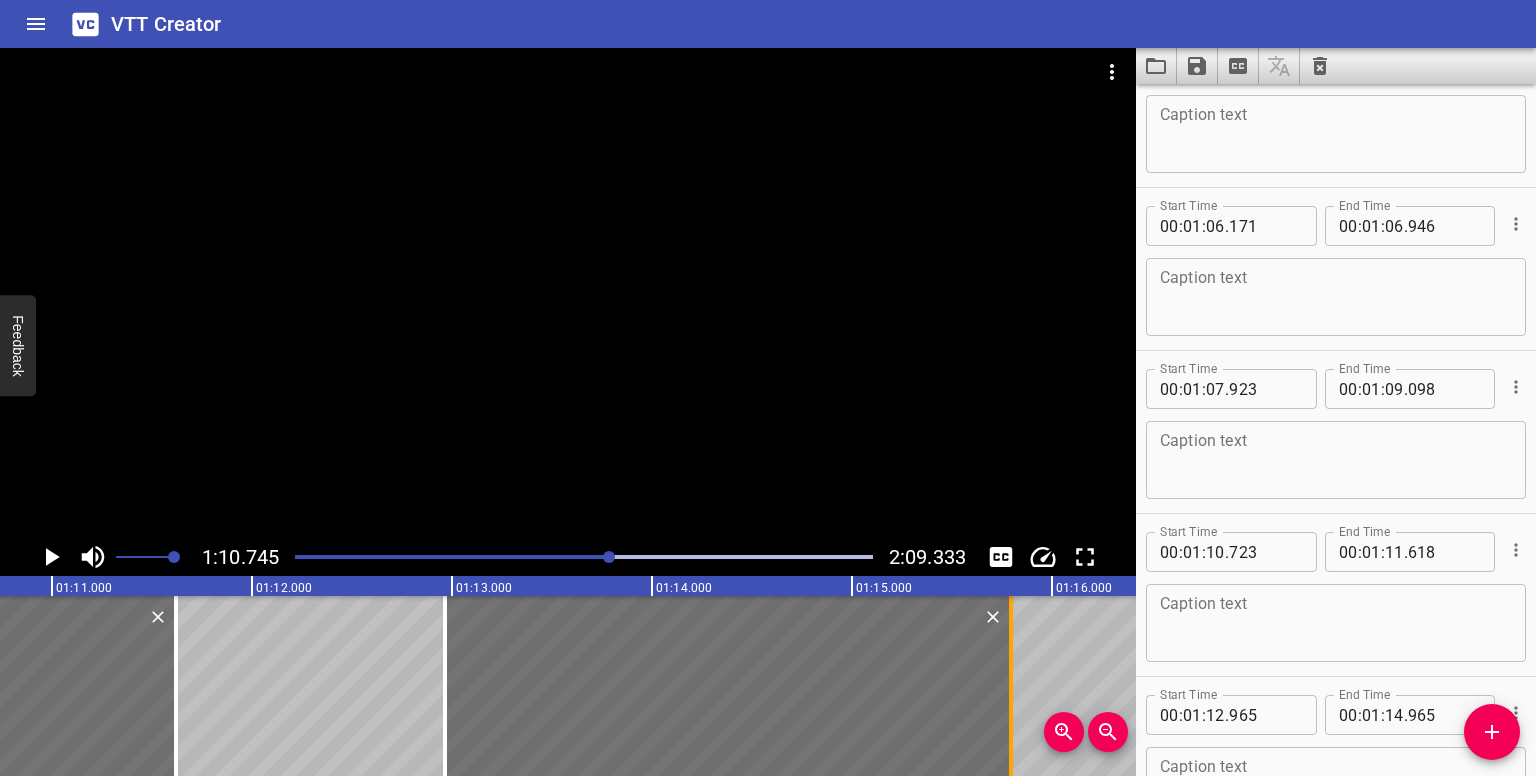 drag, startPoint x: 846, startPoint y: 698, endPoint x: 1012, endPoint y: 698, distance: 166 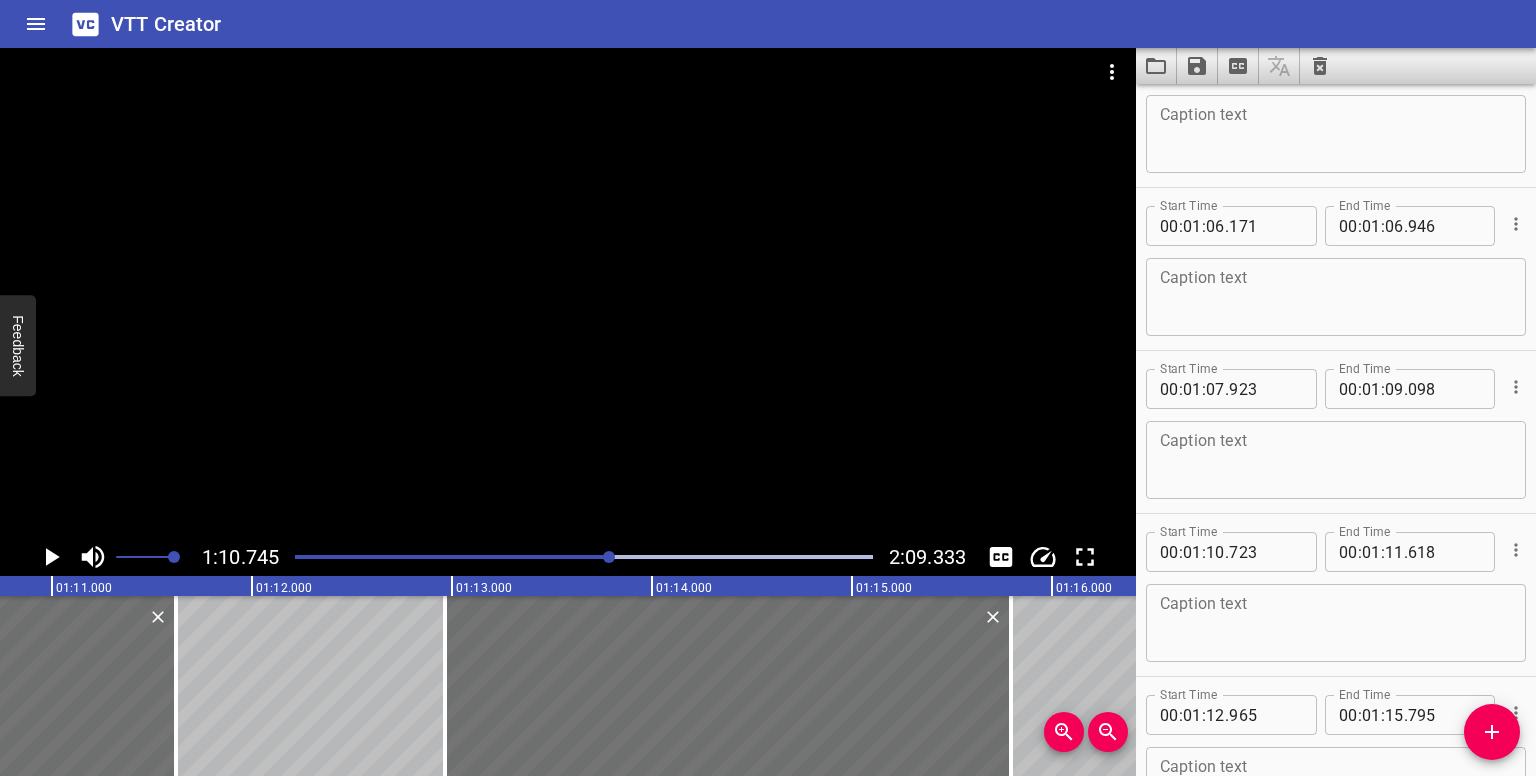 click at bounding box center [609, 557] 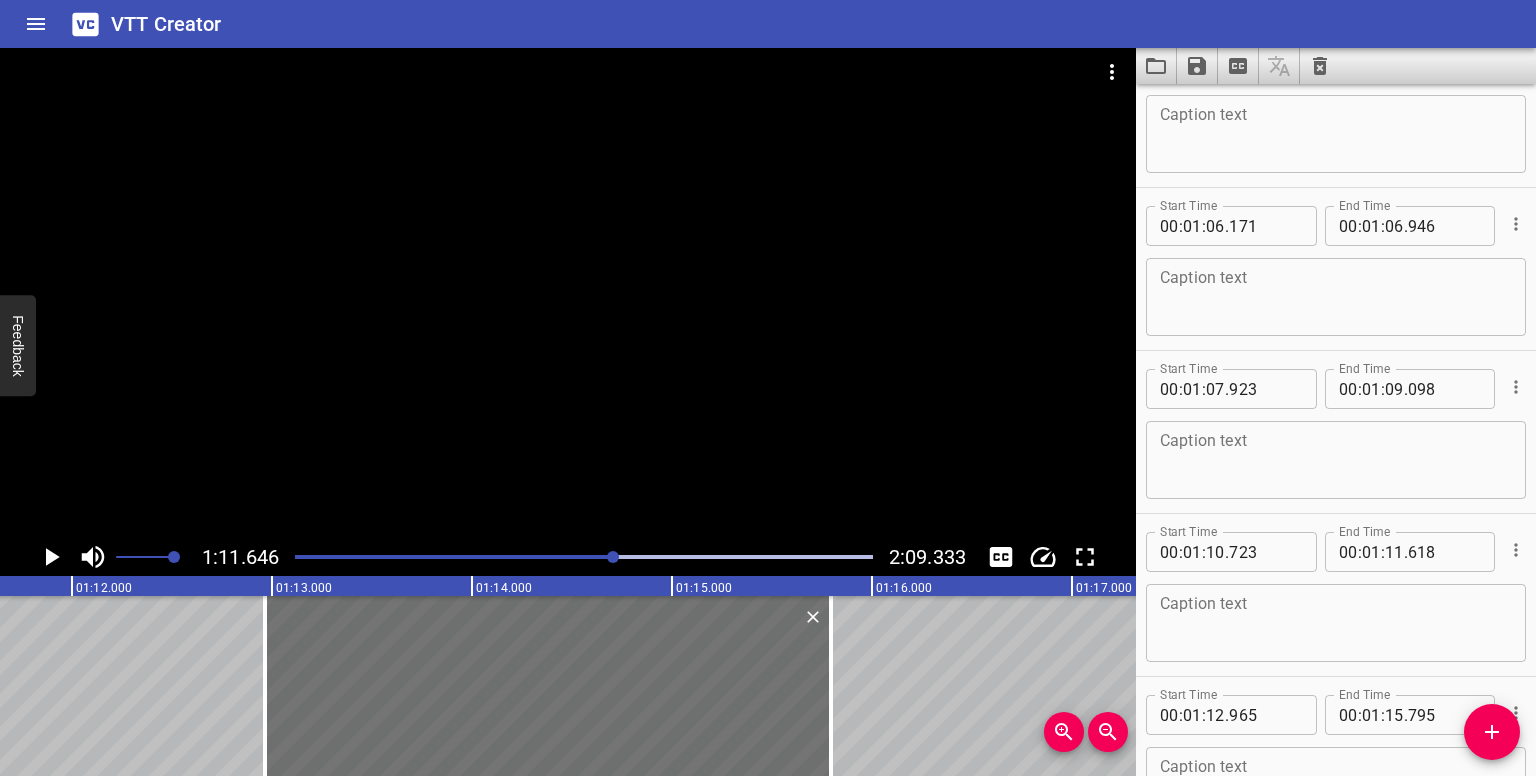 click at bounding box center [613, 557] 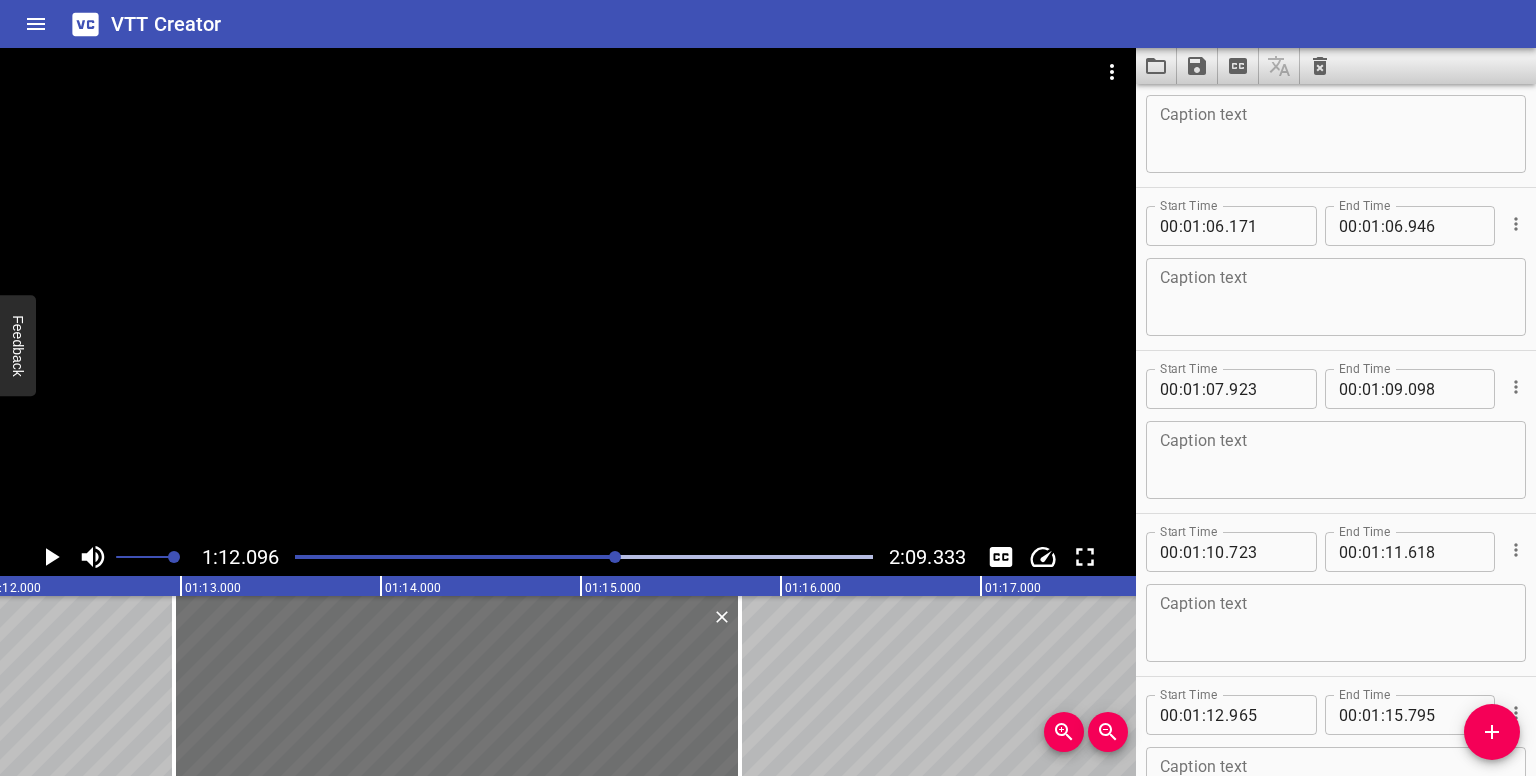 click at bounding box center (615, 557) 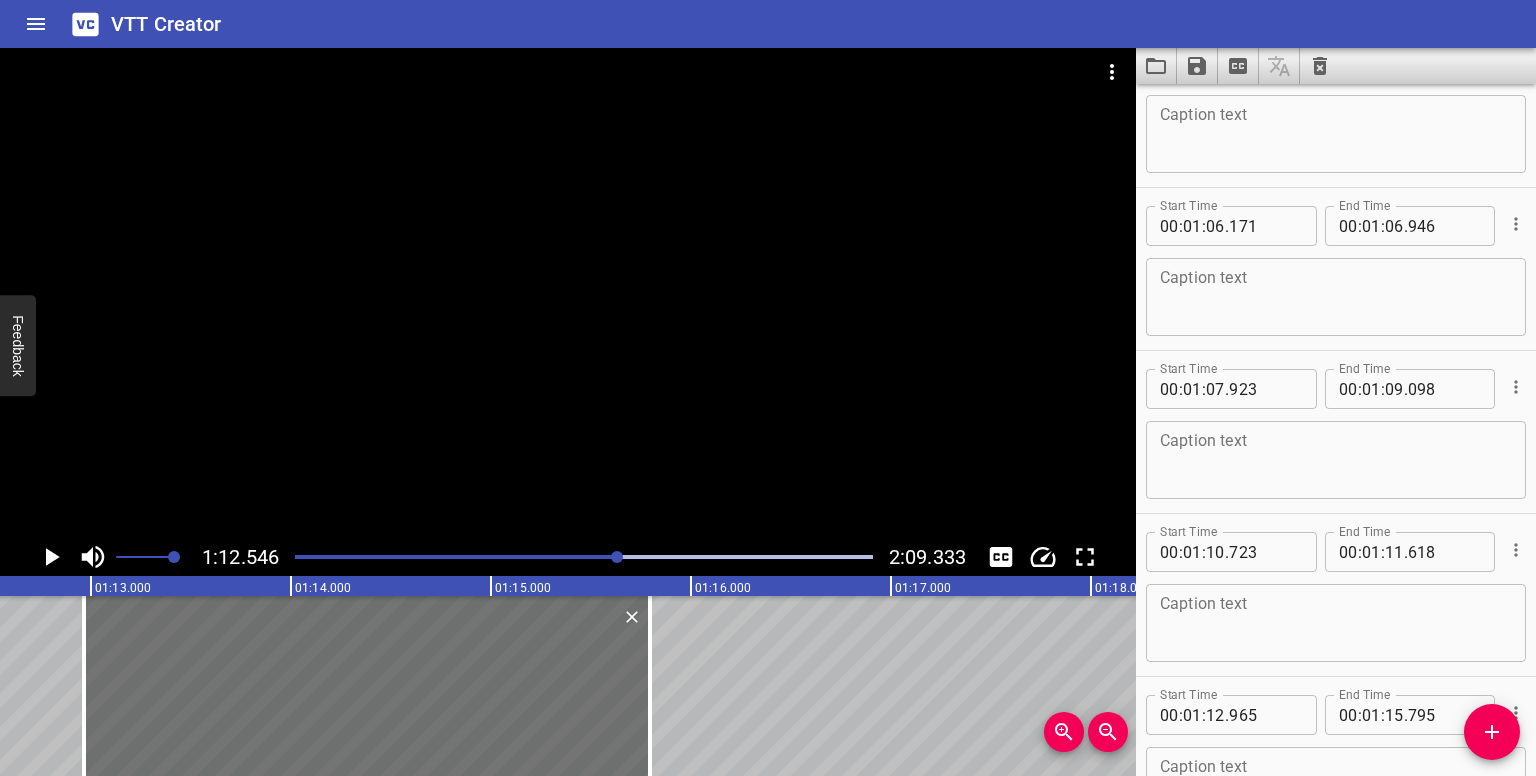 click at bounding box center (617, 557) 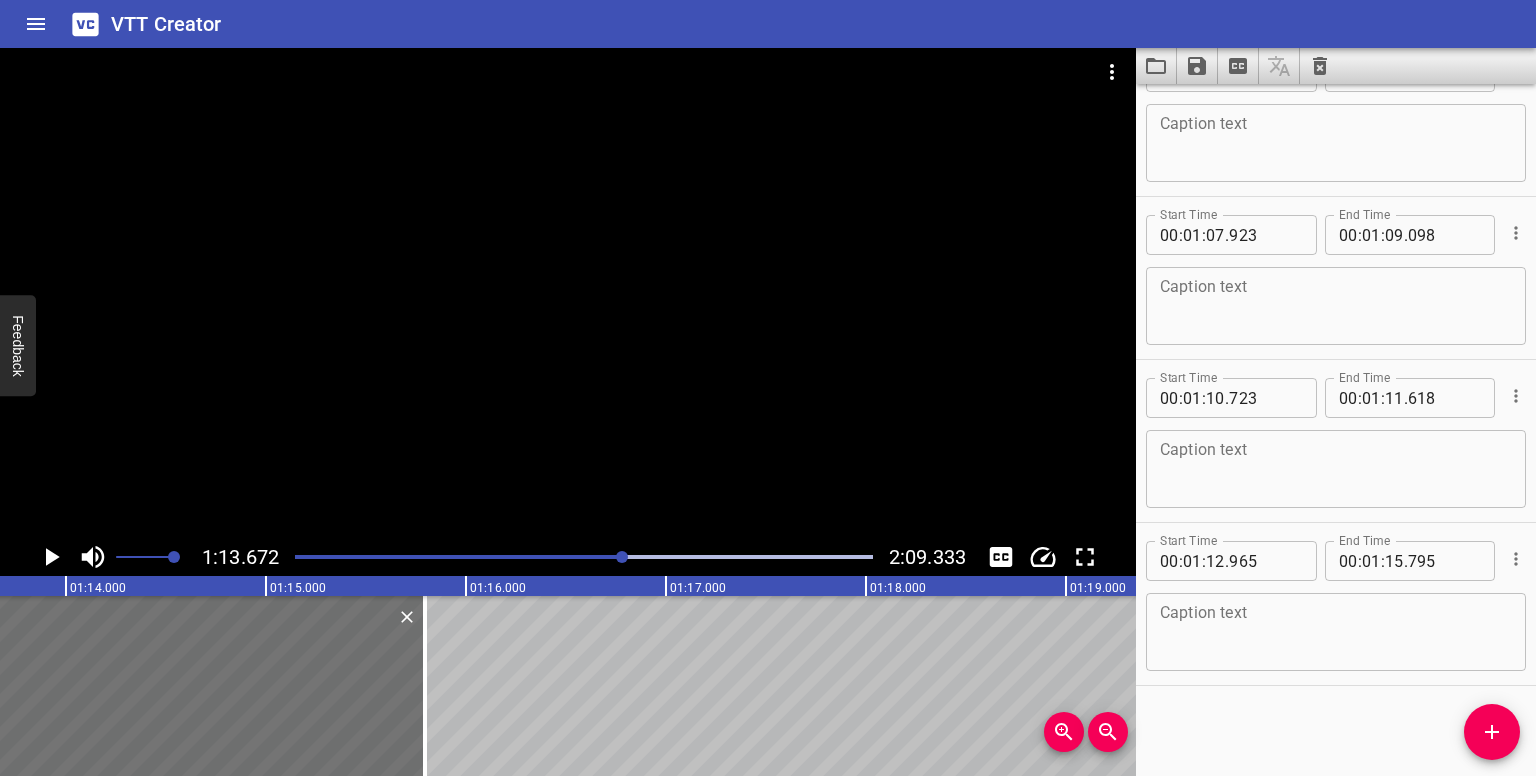 click at bounding box center (622, 557) 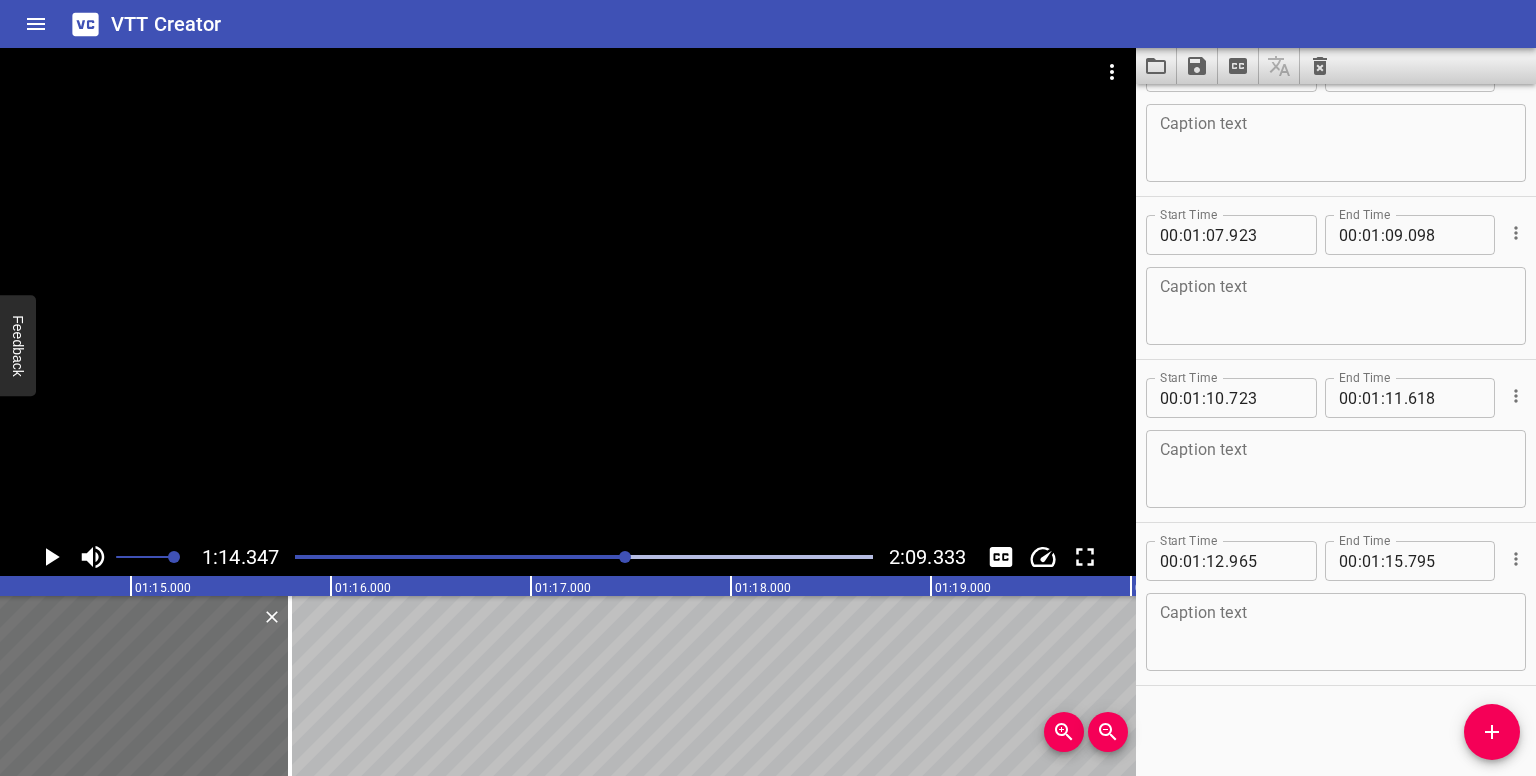 click at bounding box center [625, 557] 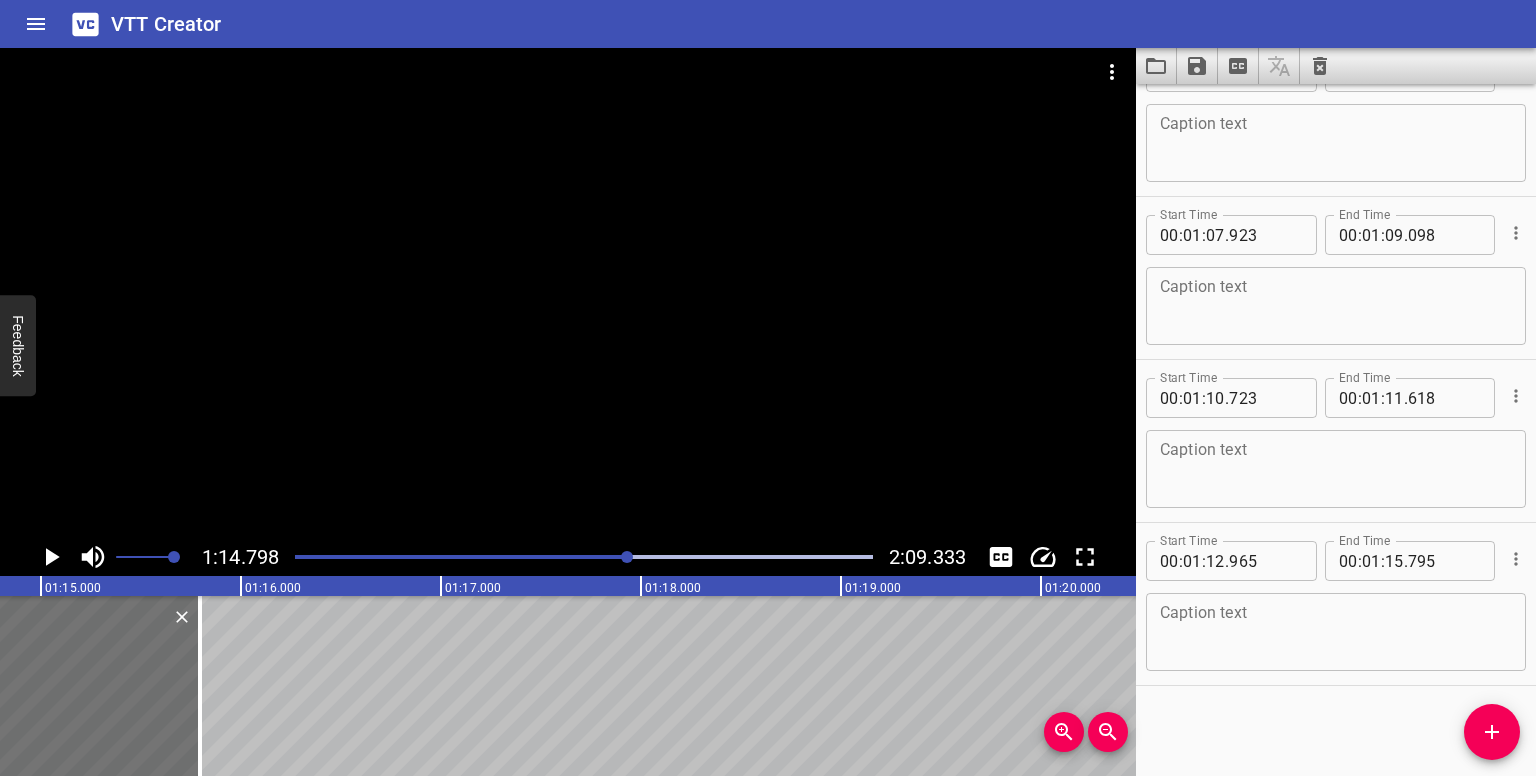 click at bounding box center (627, 557) 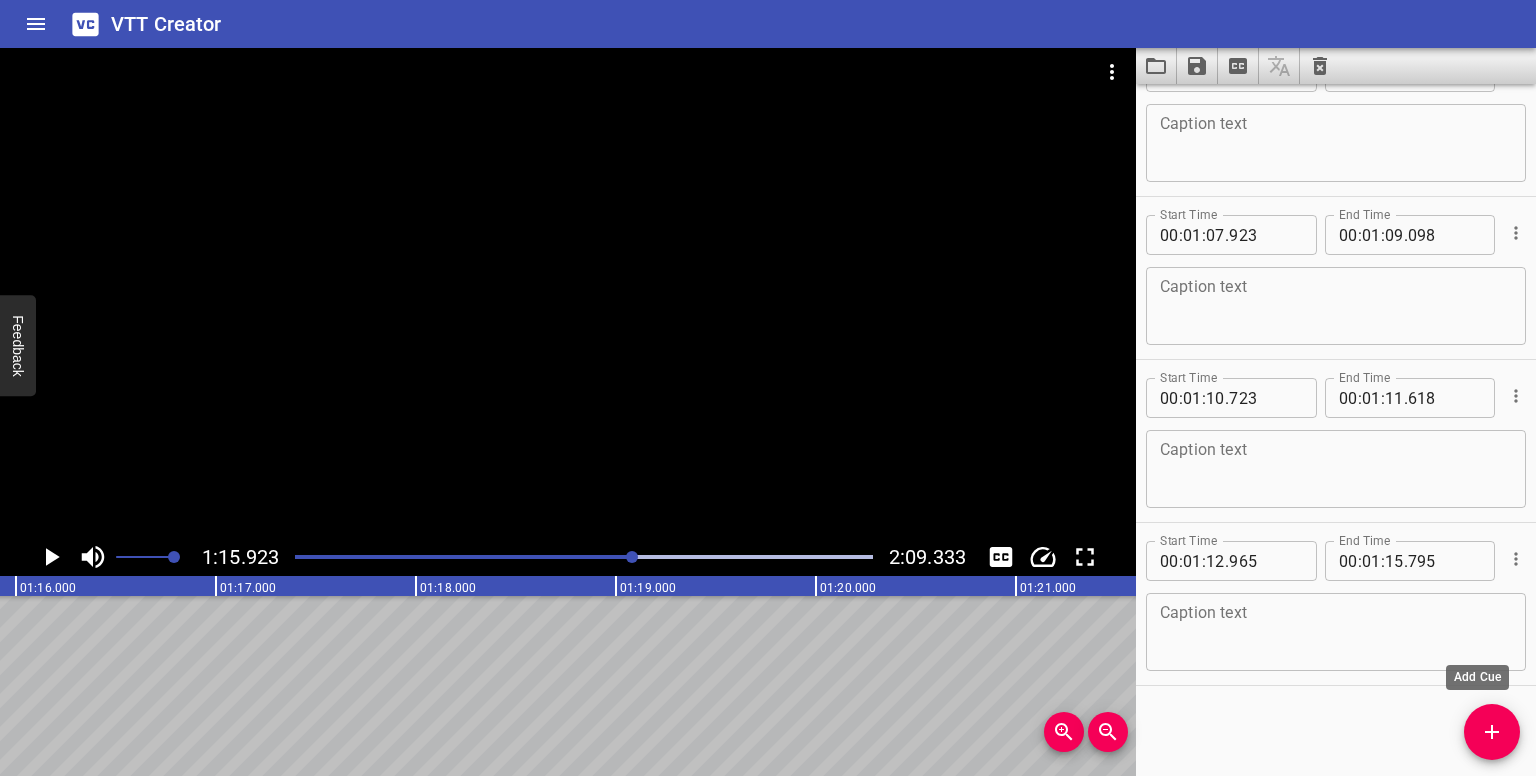 click 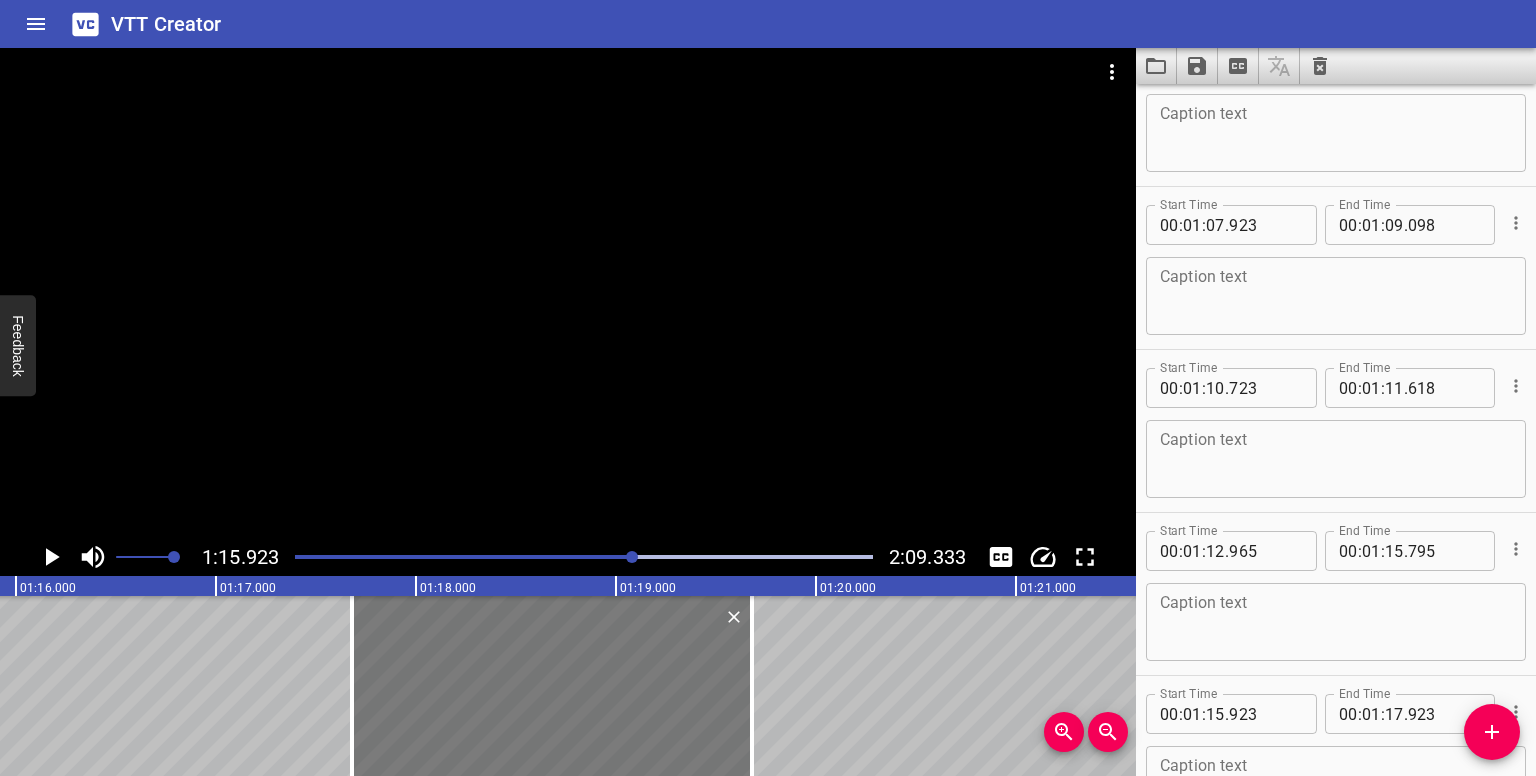 drag, startPoint x: 398, startPoint y: 684, endPoint x: 655, endPoint y: 691, distance: 257.0953 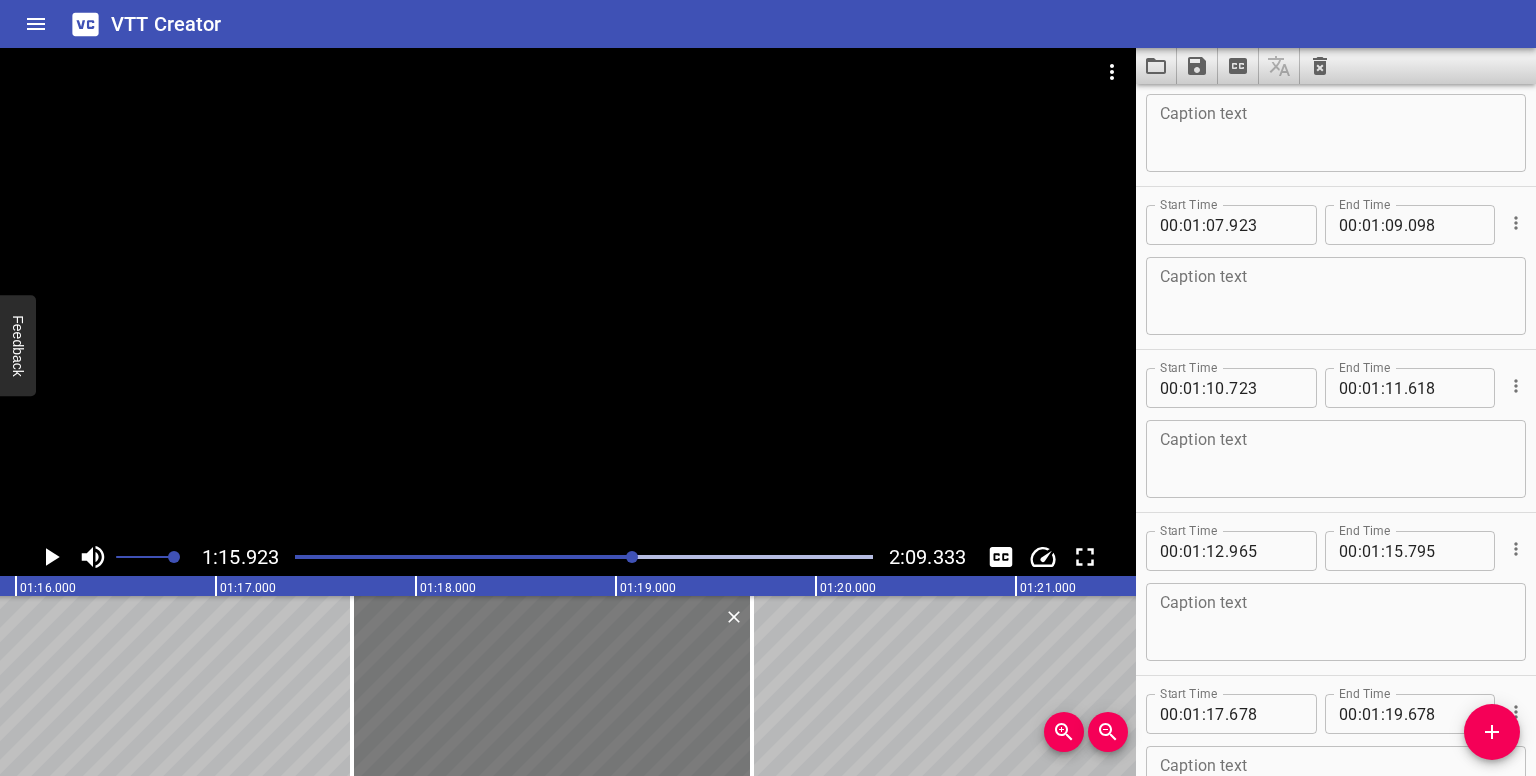 drag, startPoint x: 339, startPoint y: 648, endPoint x: 392, endPoint y: 654, distance: 53.338543 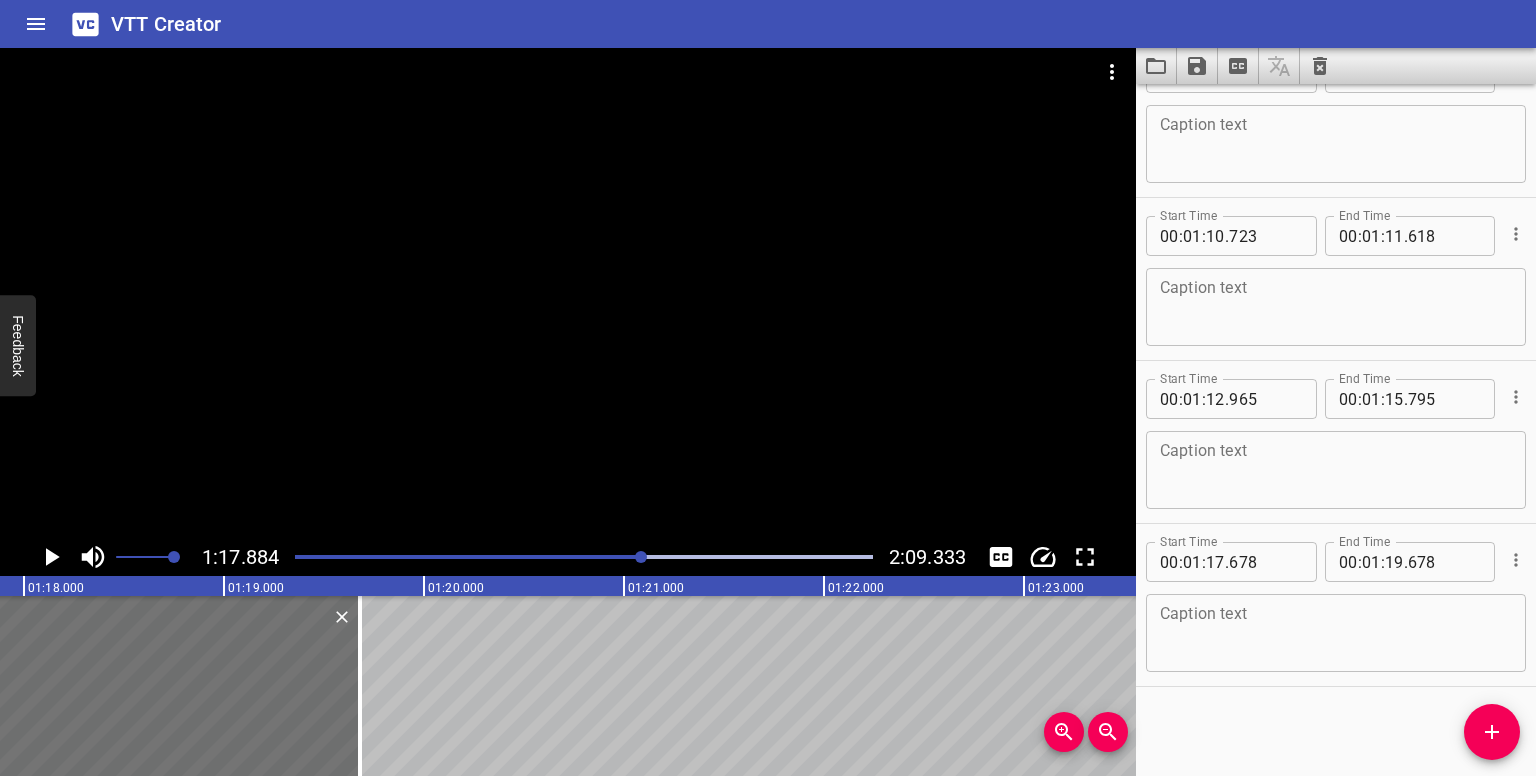 click at bounding box center [641, 557] 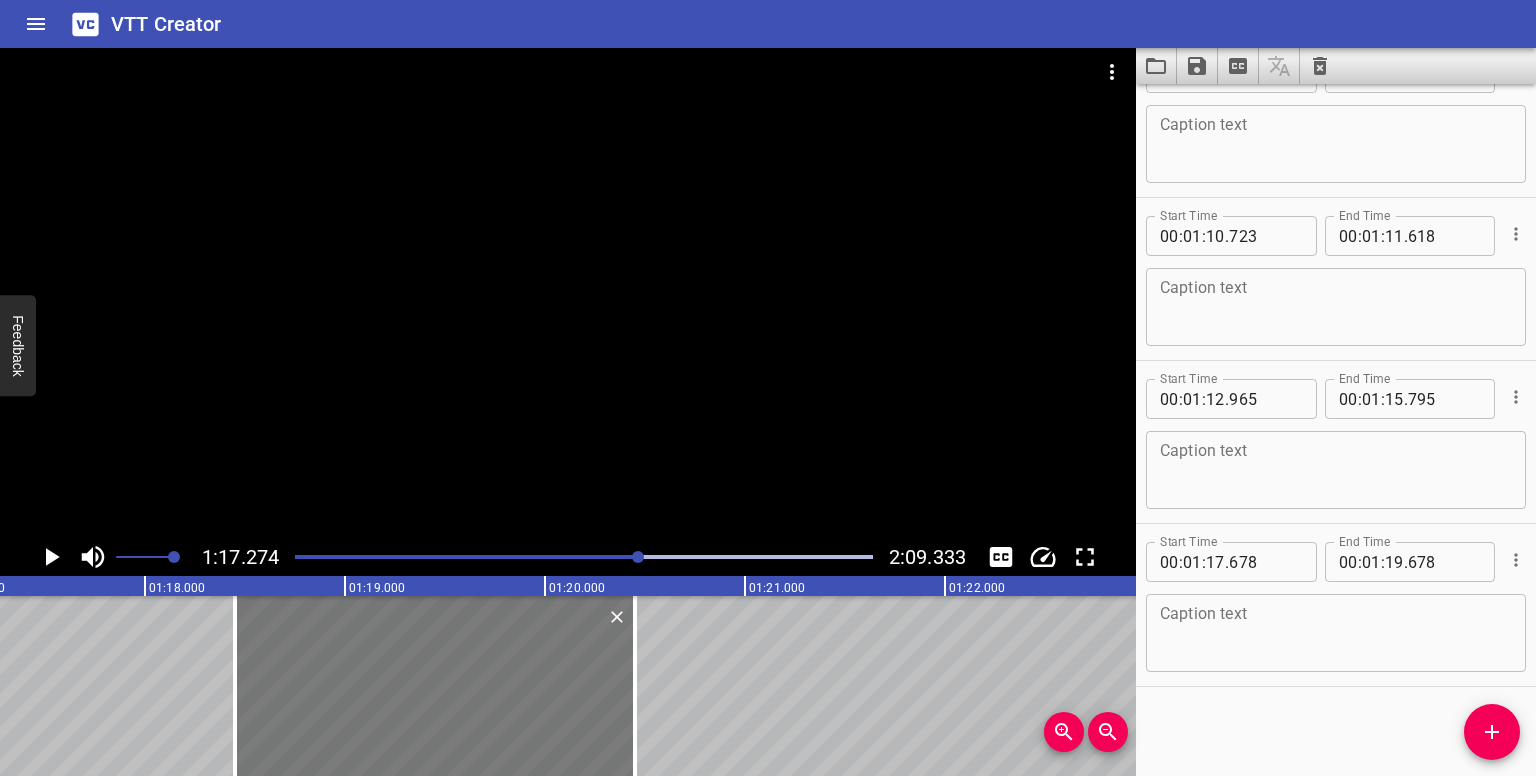 drag, startPoint x: 119, startPoint y: 617, endPoint x: 248, endPoint y: 613, distance: 129.062 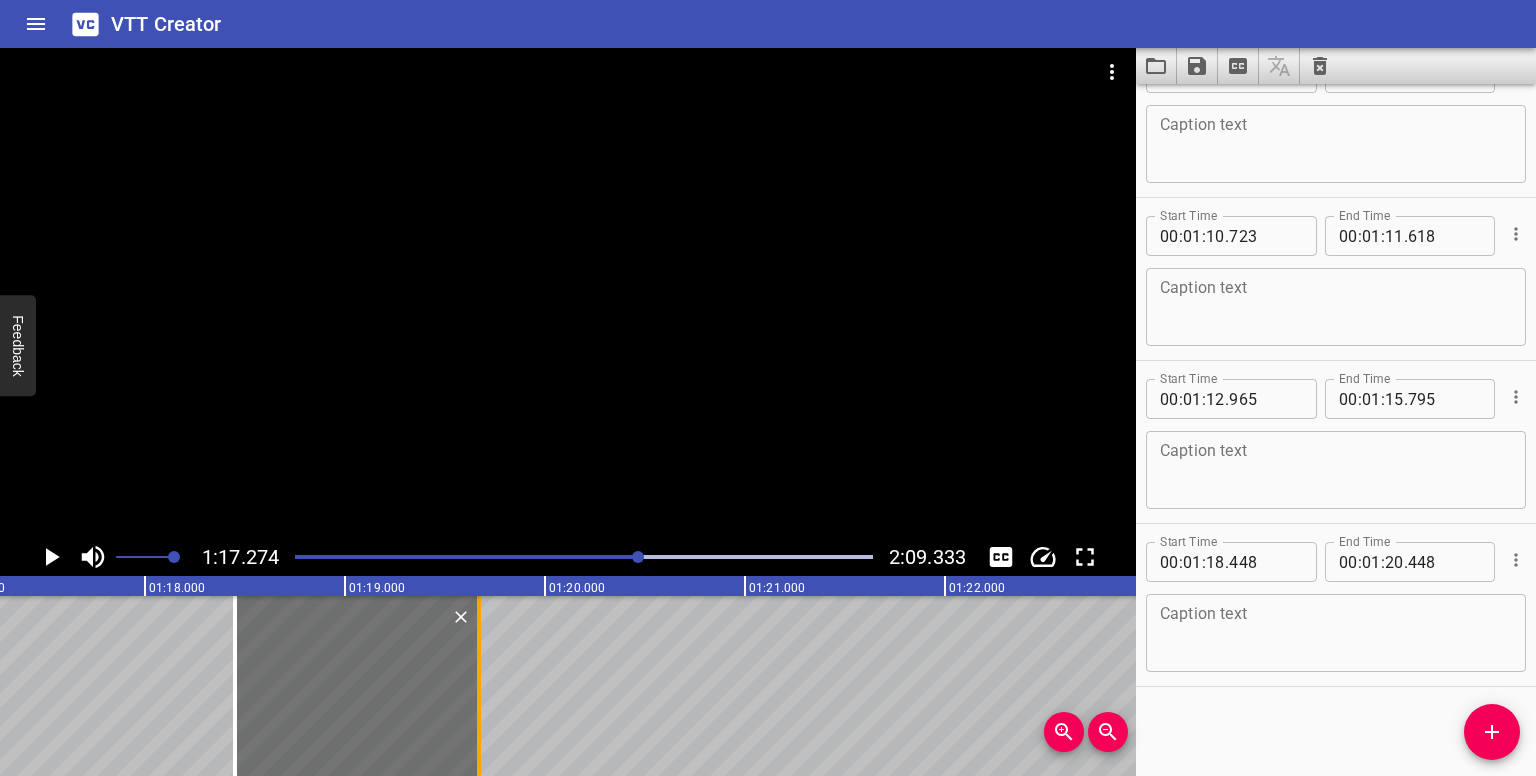 drag, startPoint x: 576, startPoint y: 690, endPoint x: 480, endPoint y: 695, distance: 96.13012 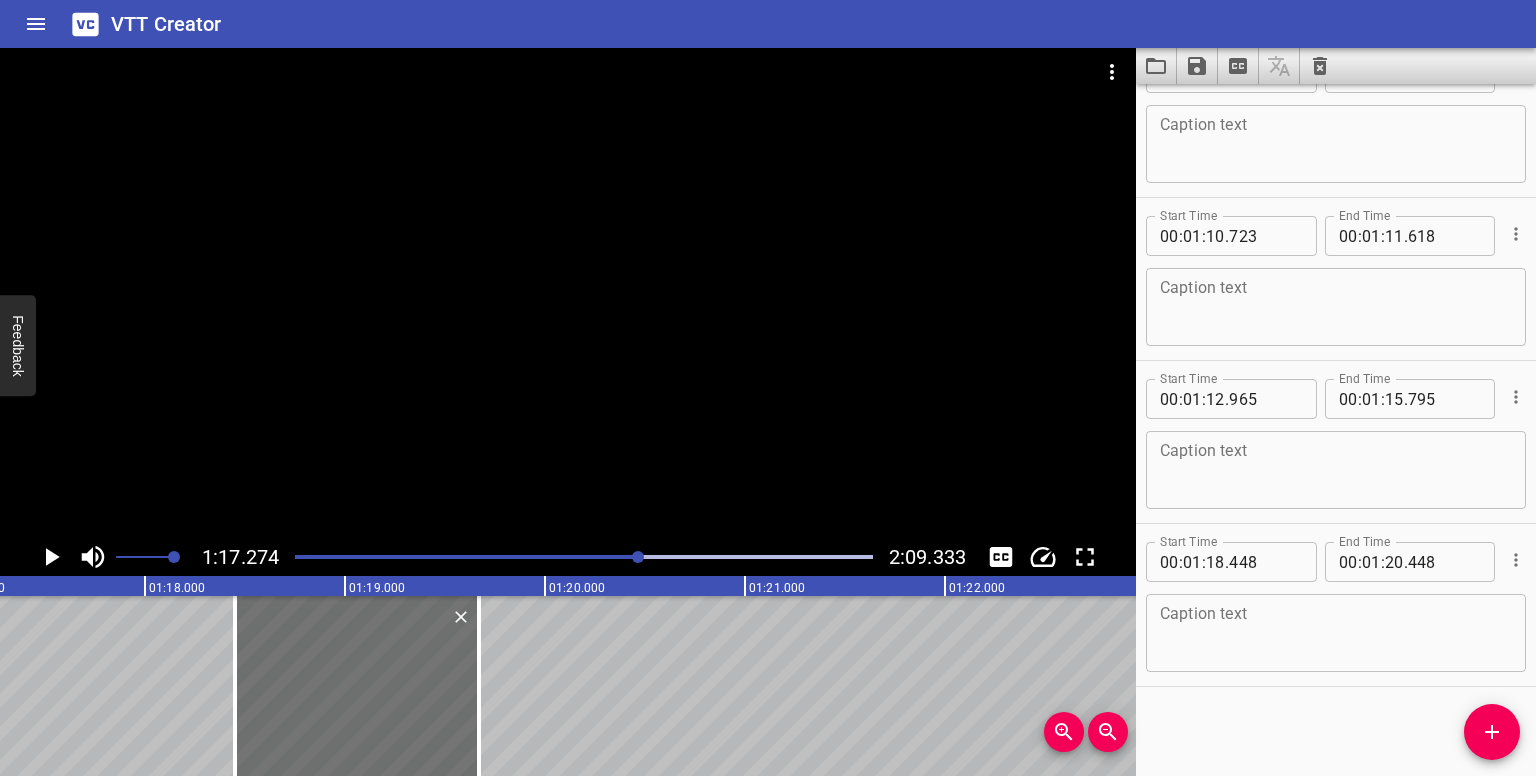 type on "19" 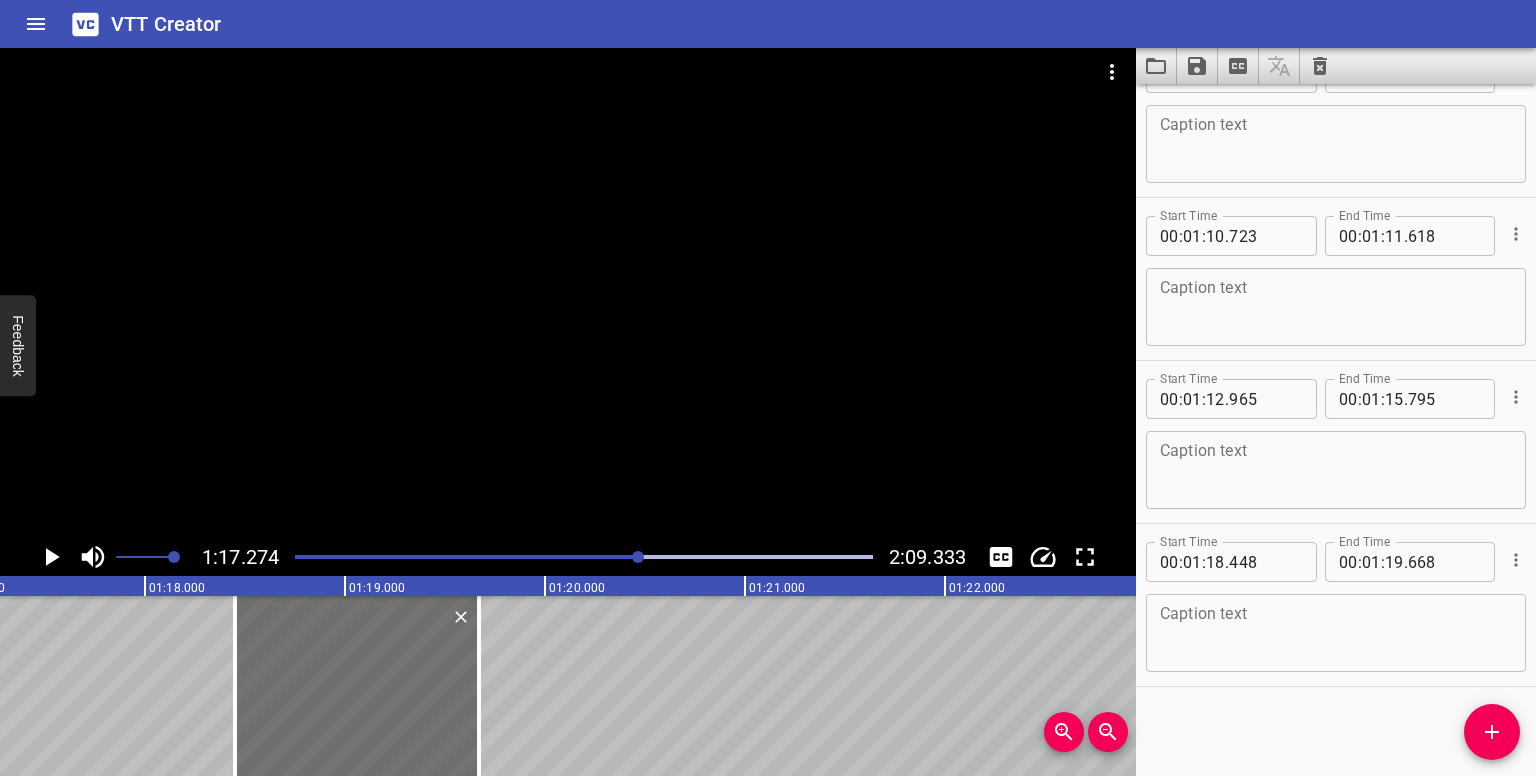 click at bounding box center [638, 557] 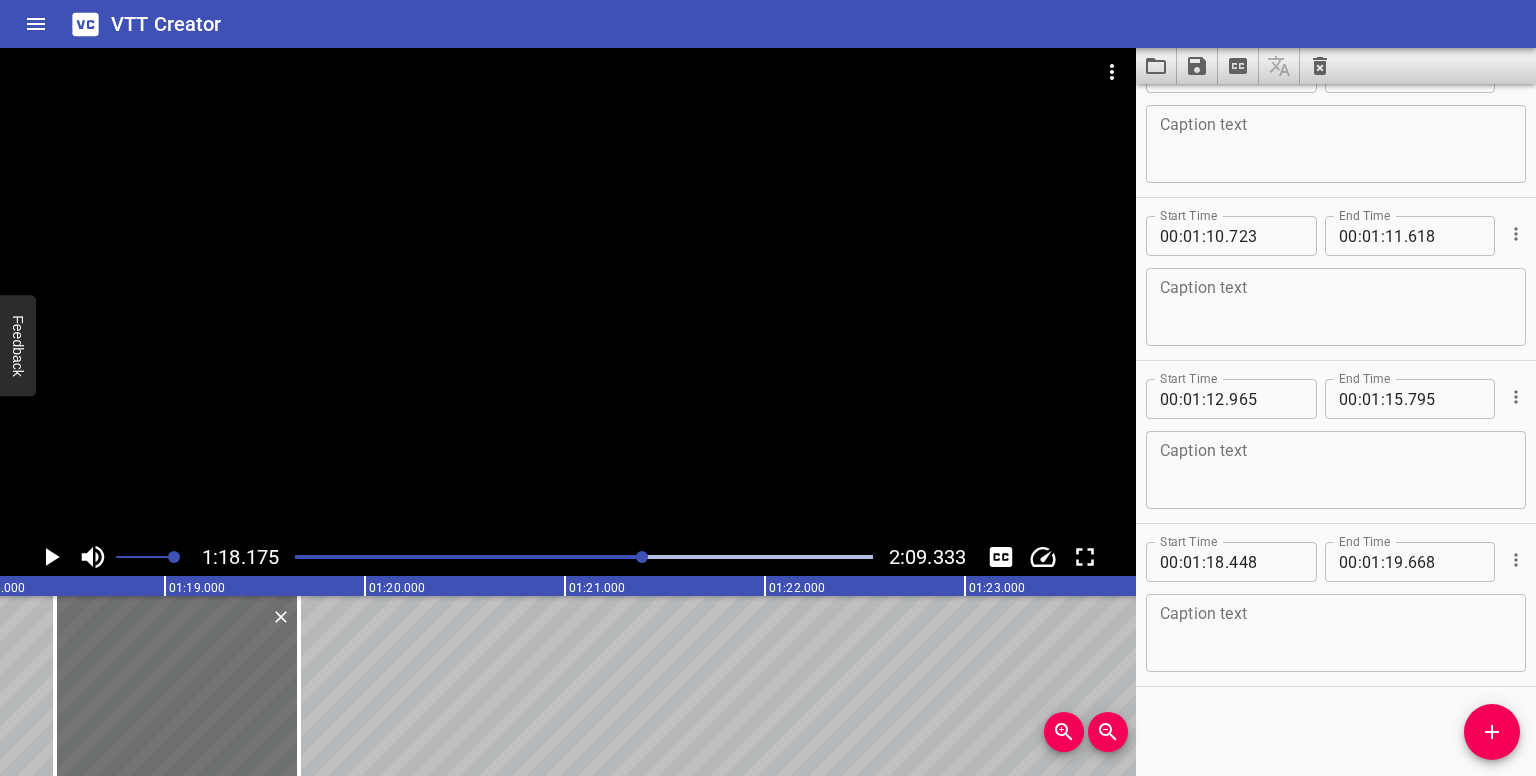 click at bounding box center [642, 557] 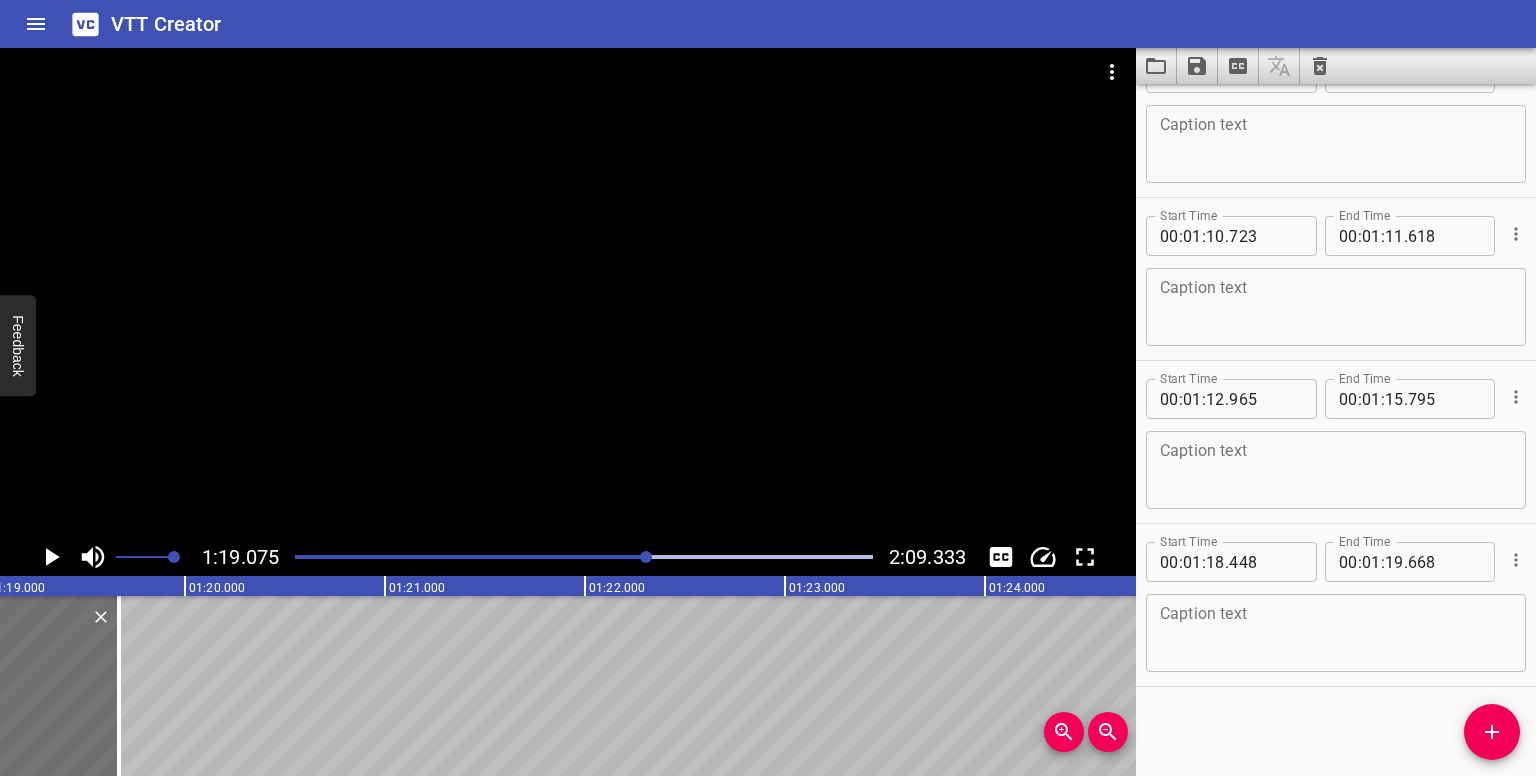 click at bounding box center (646, 557) 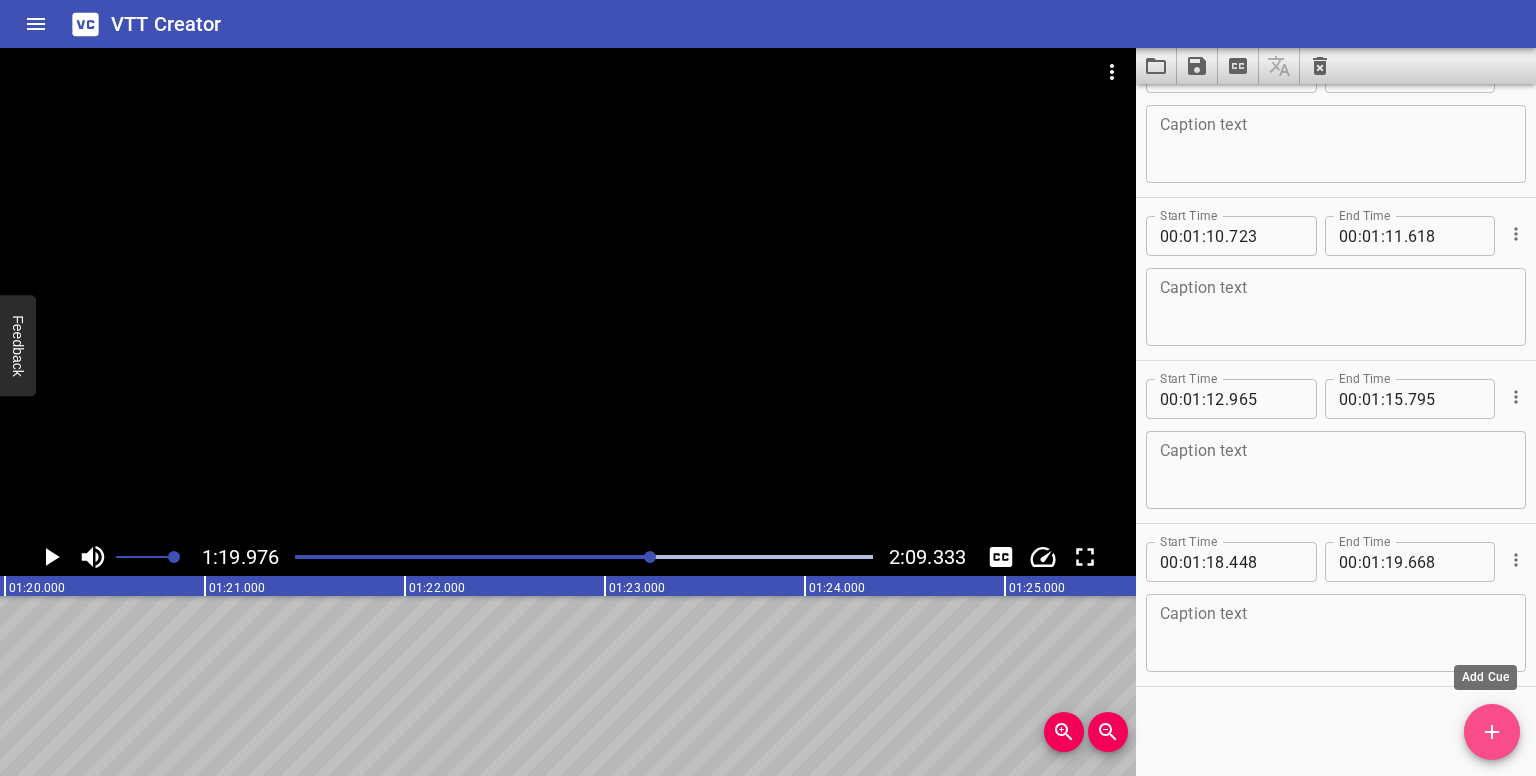 click 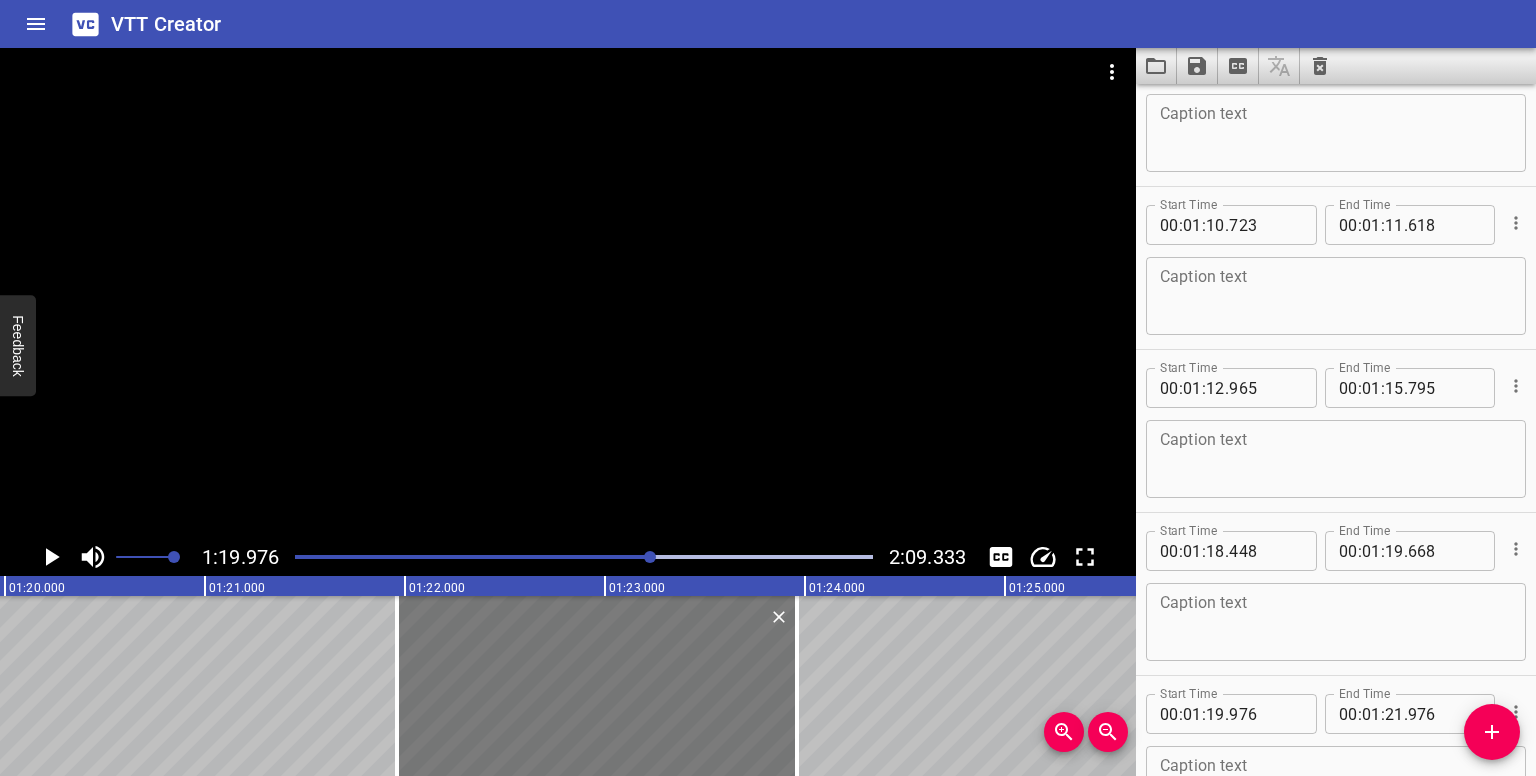 drag, startPoint x: 240, startPoint y: 676, endPoint x: 632, endPoint y: 681, distance: 392.0319 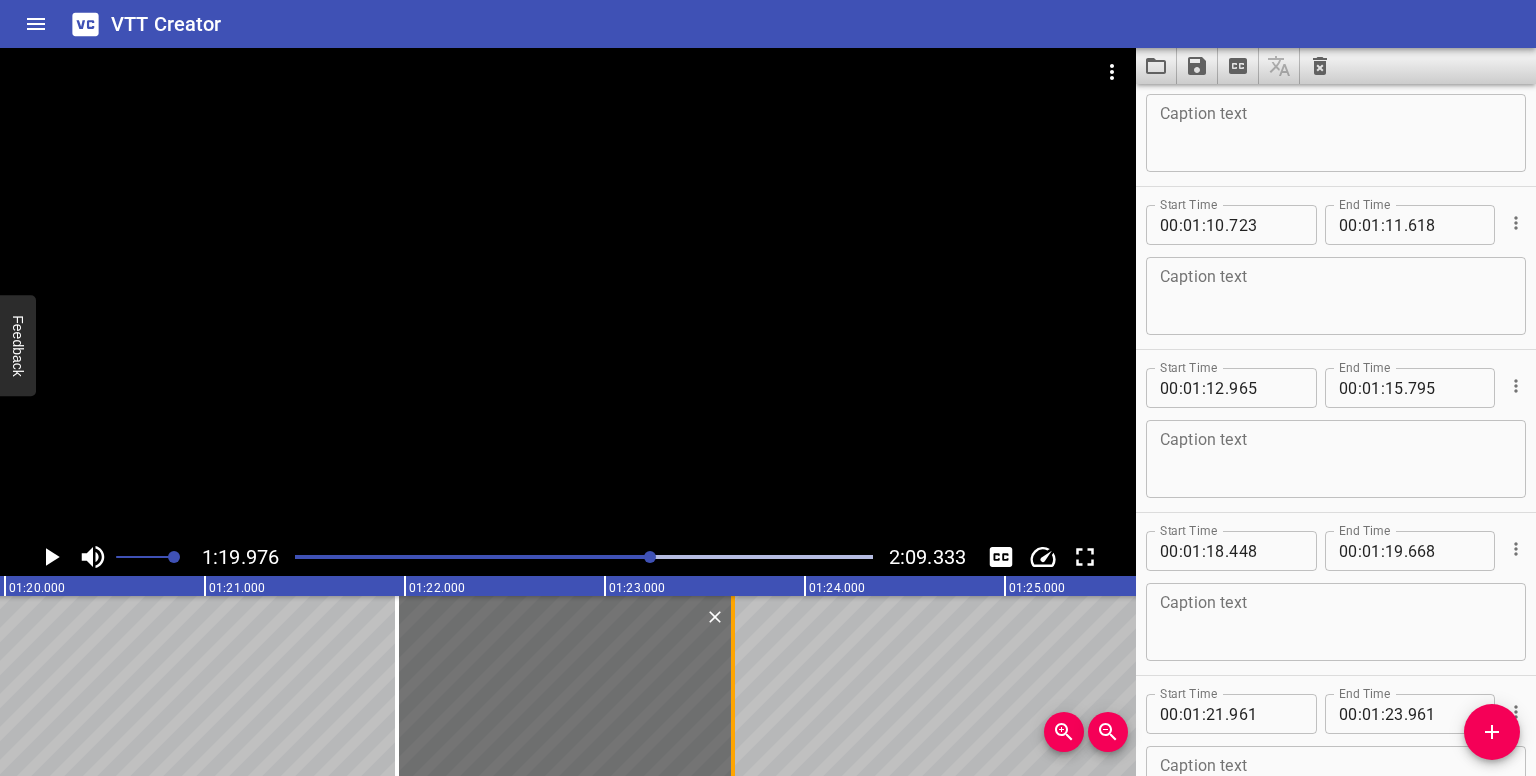 drag, startPoint x: 796, startPoint y: 695, endPoint x: 735, endPoint y: 709, distance: 62.58594 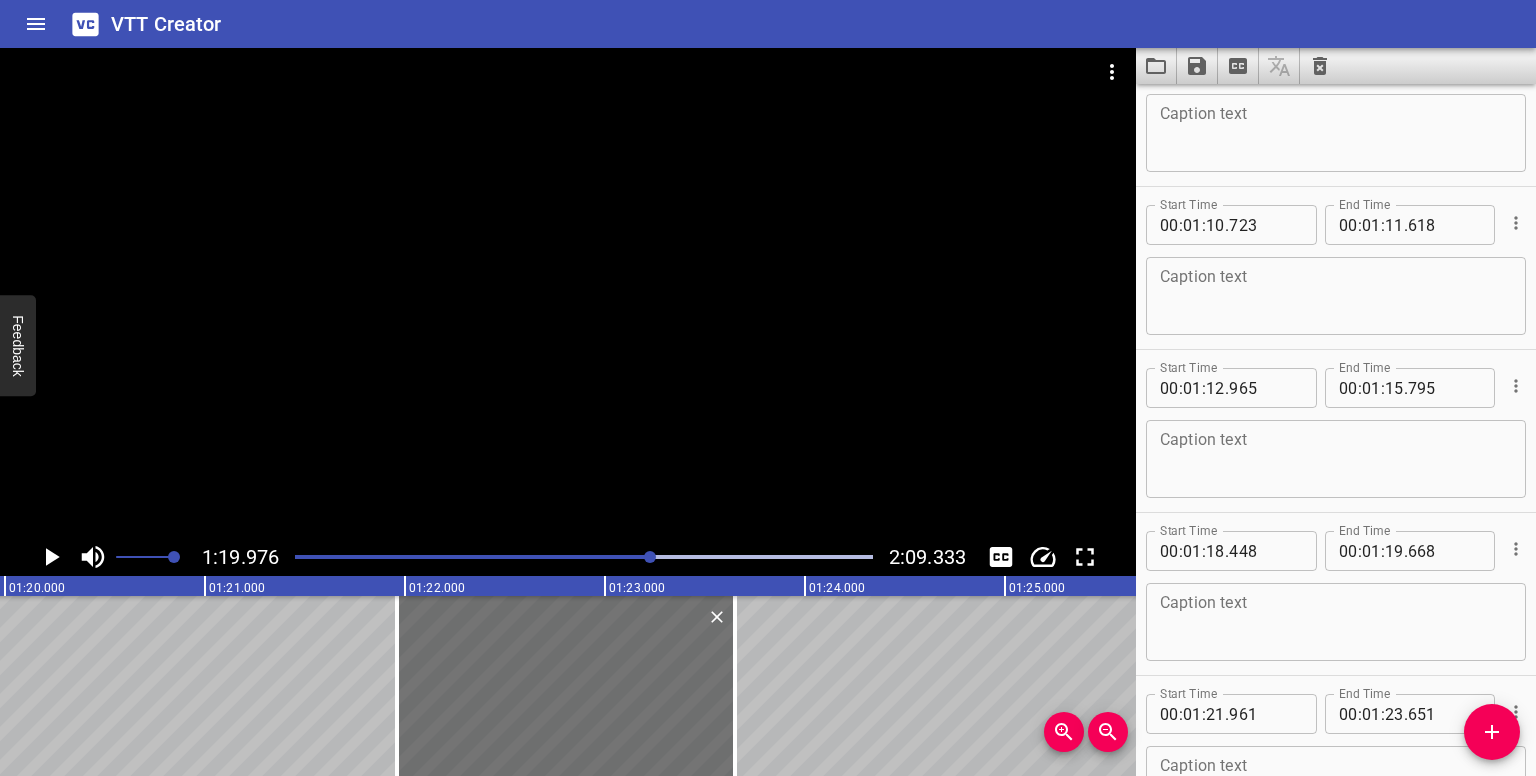 click at bounding box center [650, 557] 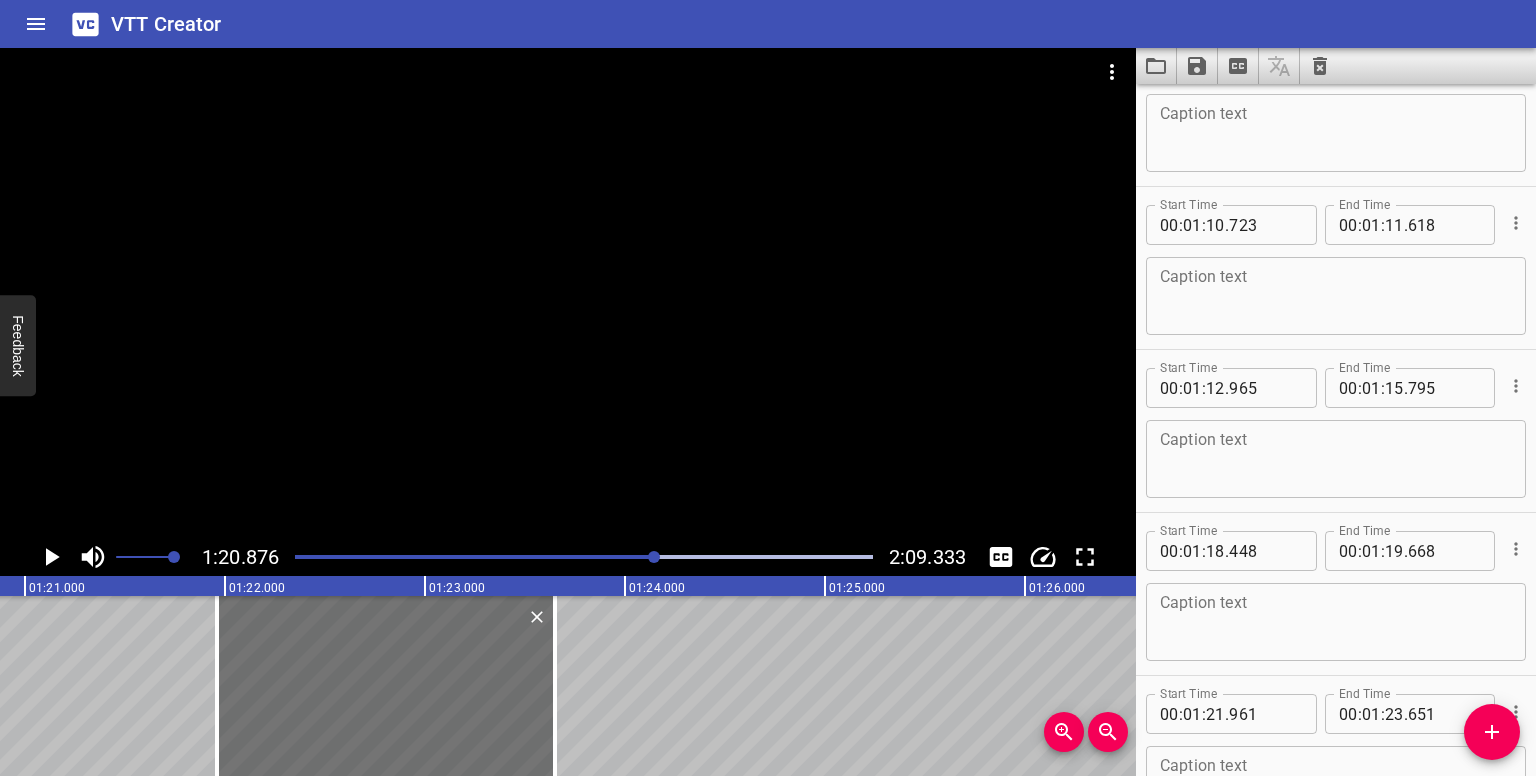 click at bounding box center (654, 557) 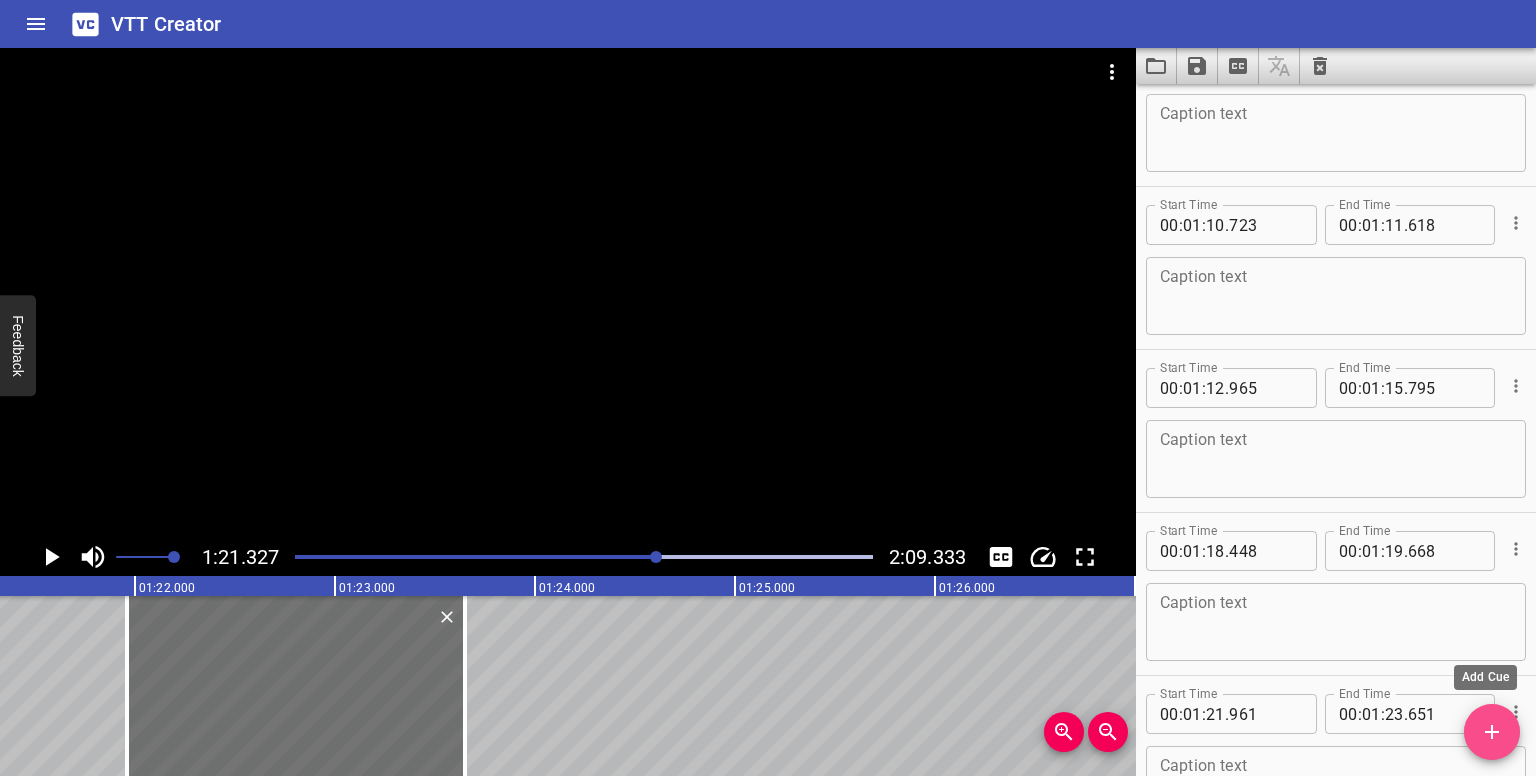drag, startPoint x: 1495, startPoint y: 735, endPoint x: 996, endPoint y: 659, distance: 504.7544 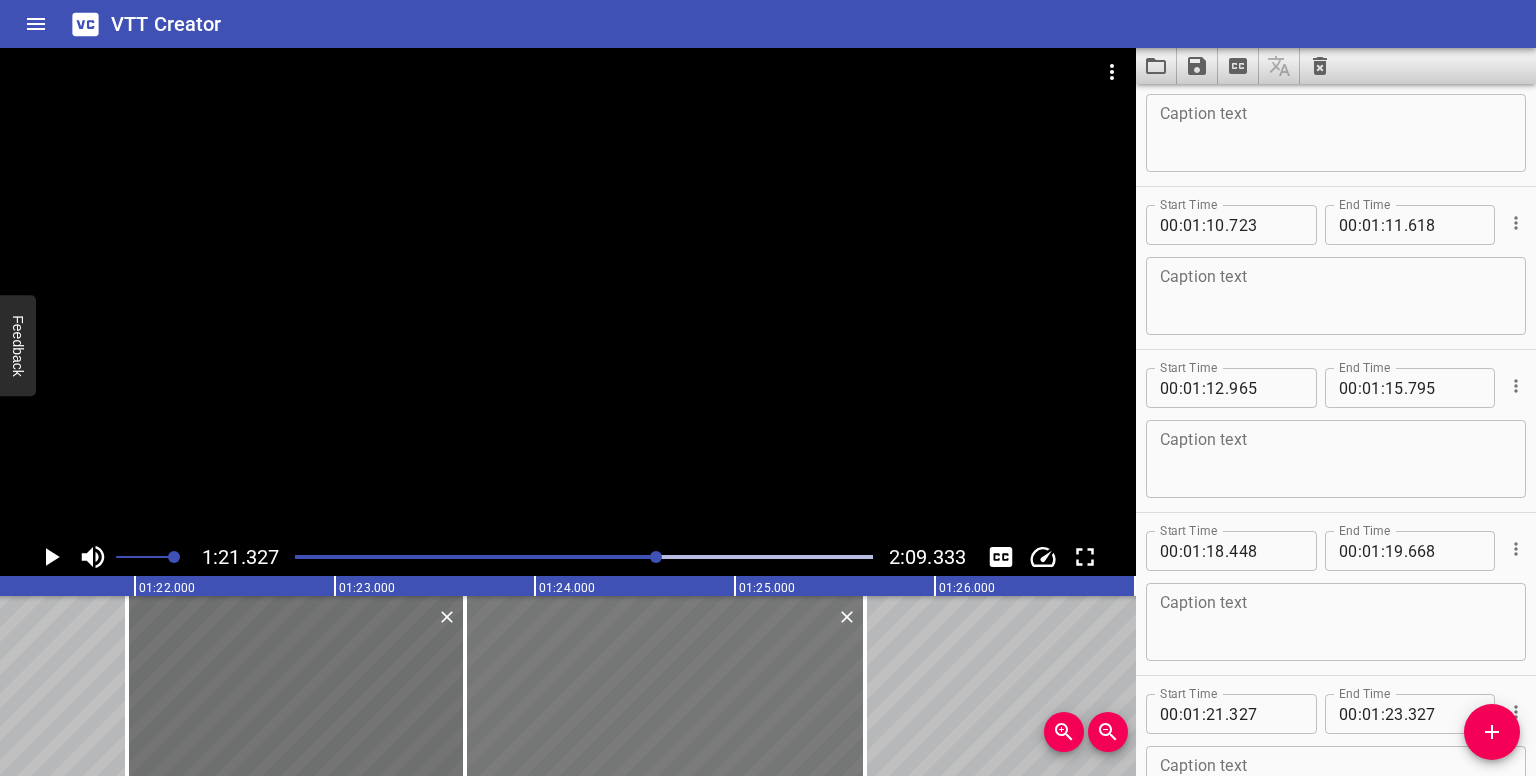 drag, startPoint x: 68, startPoint y: 638, endPoint x: 533, endPoint y: 646, distance: 465.06882 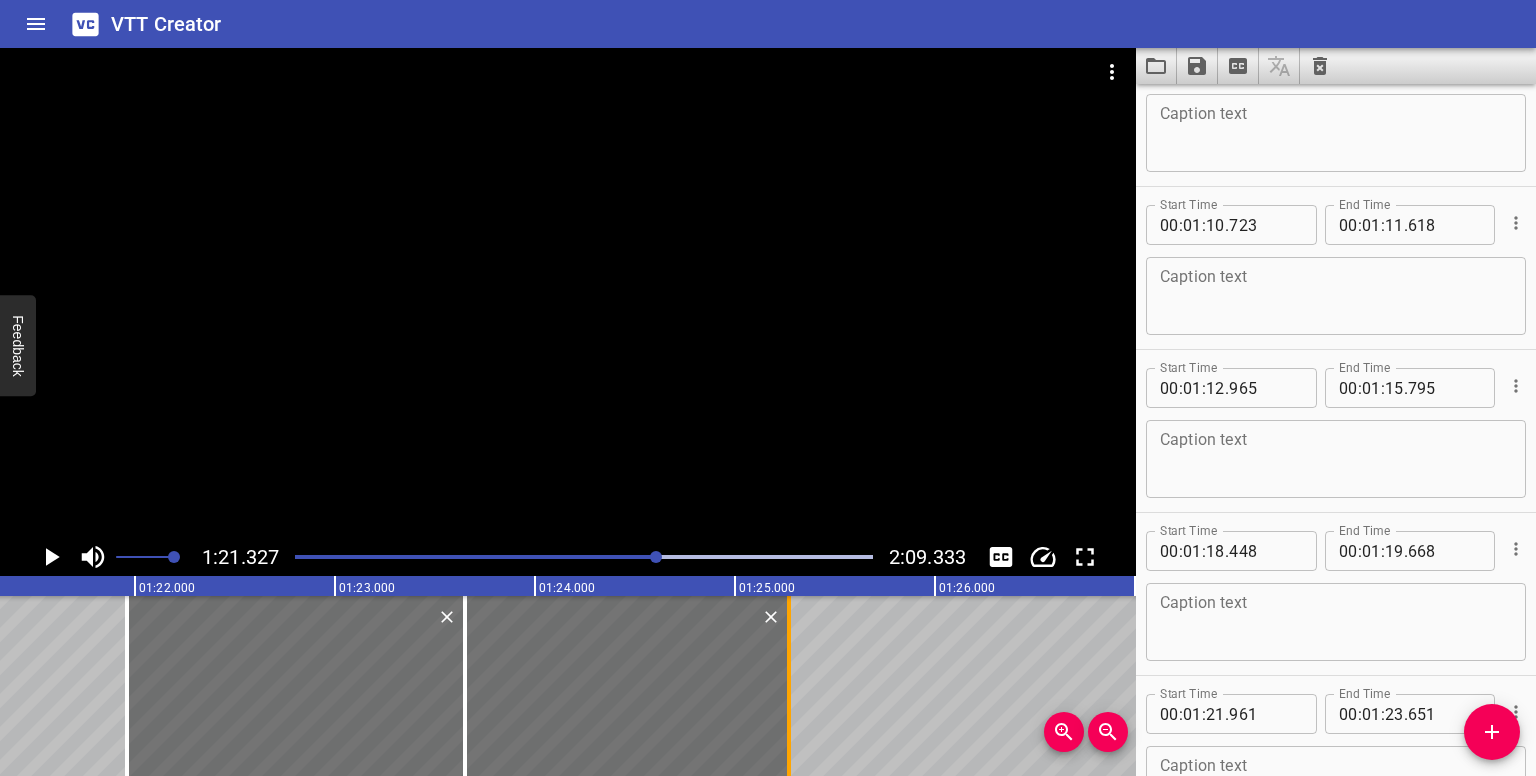 drag, startPoint x: 866, startPoint y: 704, endPoint x: 786, endPoint y: 709, distance: 80.1561 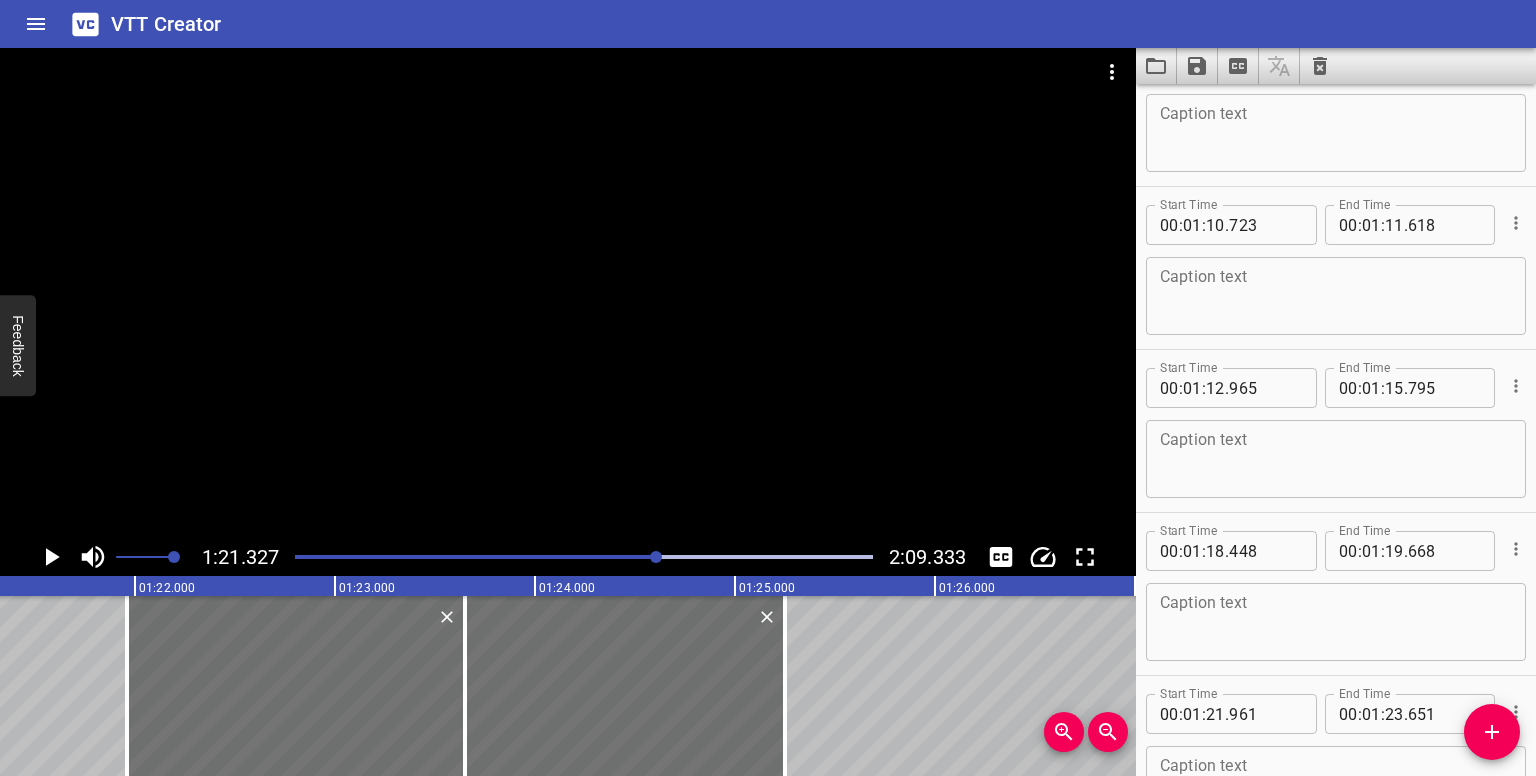 click at bounding box center [656, 557] 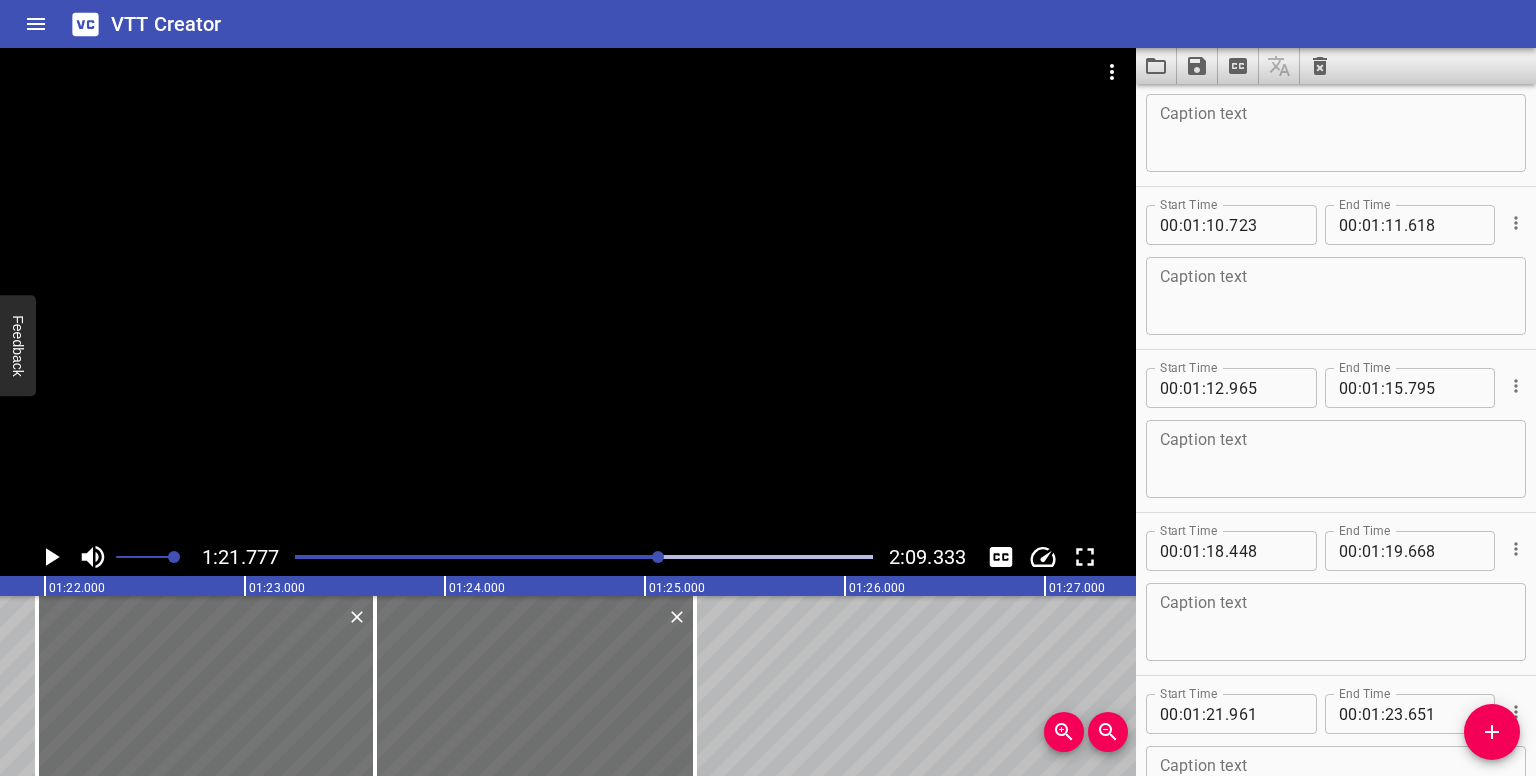 click at bounding box center [658, 557] 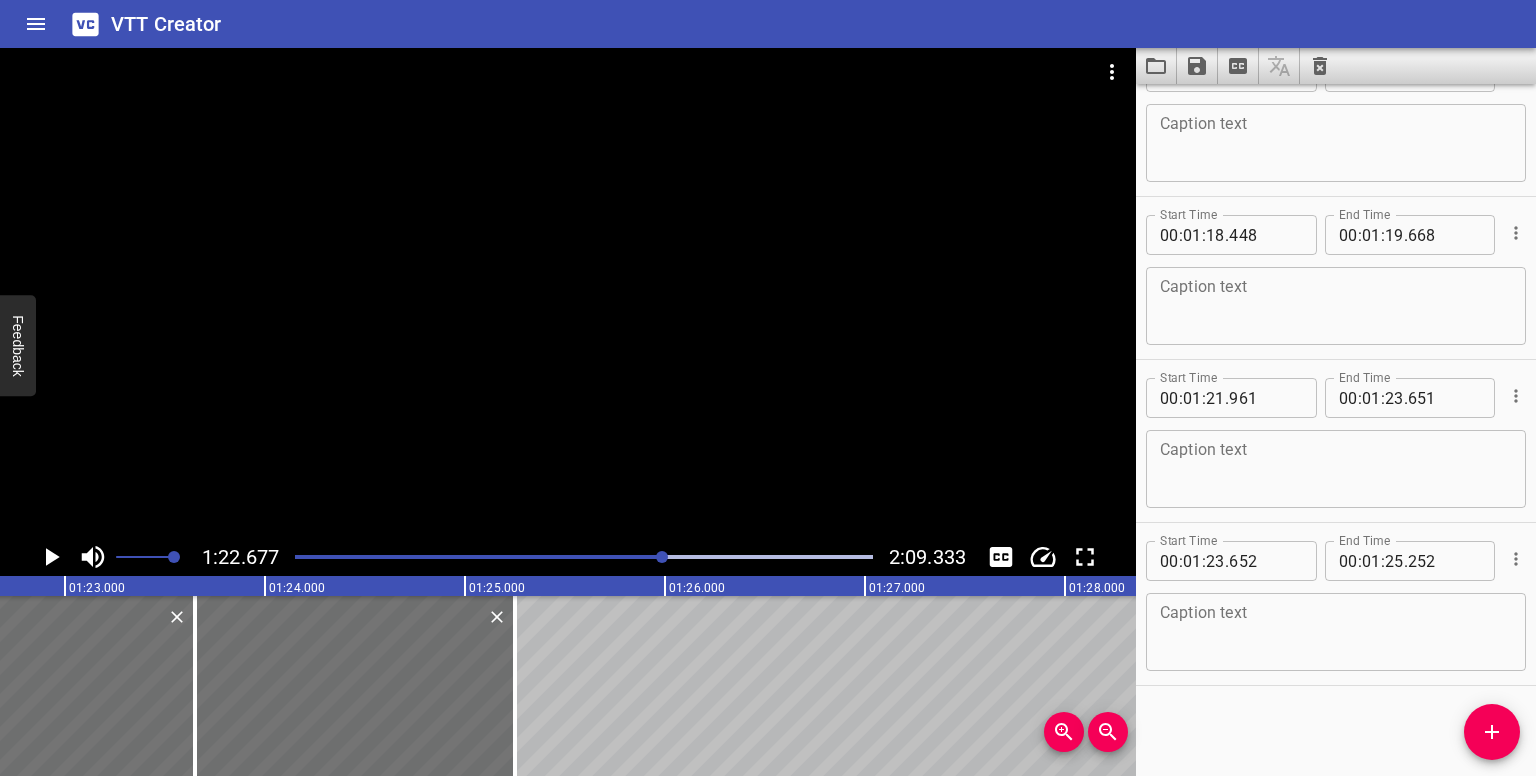 click at bounding box center [662, 557] 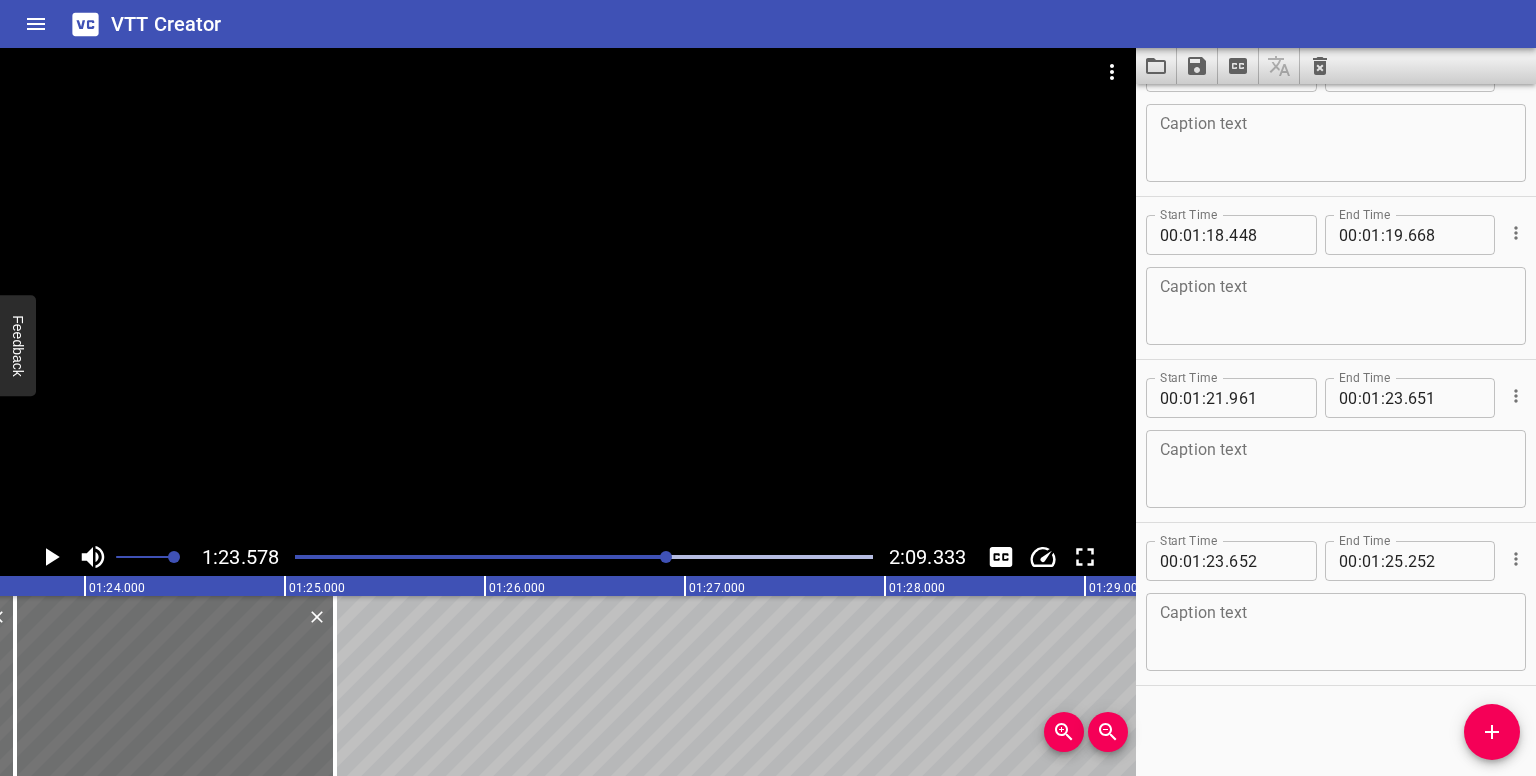 click at bounding box center (666, 557) 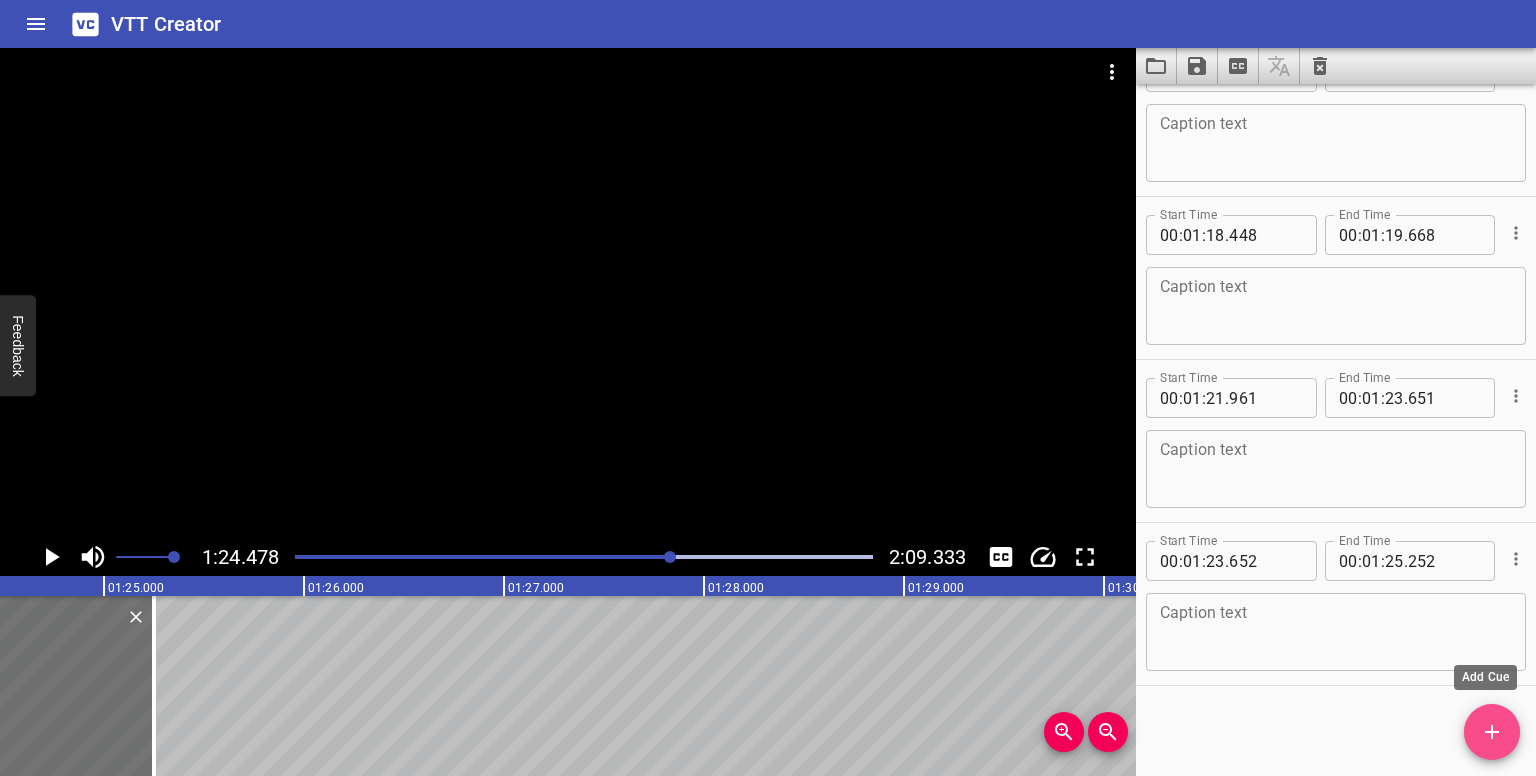 drag, startPoint x: 1500, startPoint y: 732, endPoint x: 1052, endPoint y: 645, distance: 456.36935 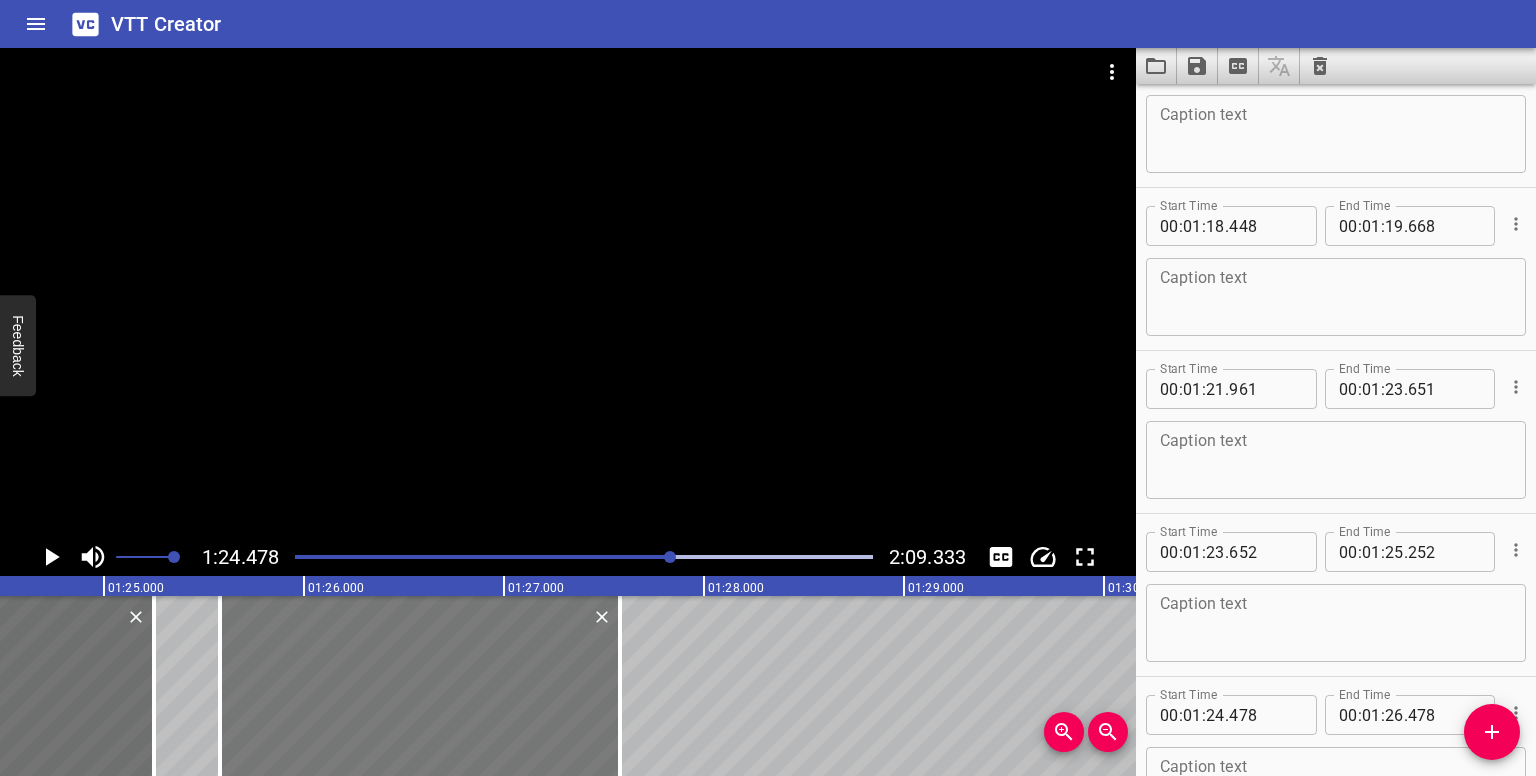 drag, startPoint x: 472, startPoint y: 683, endPoint x: 559, endPoint y: 684, distance: 87.005745 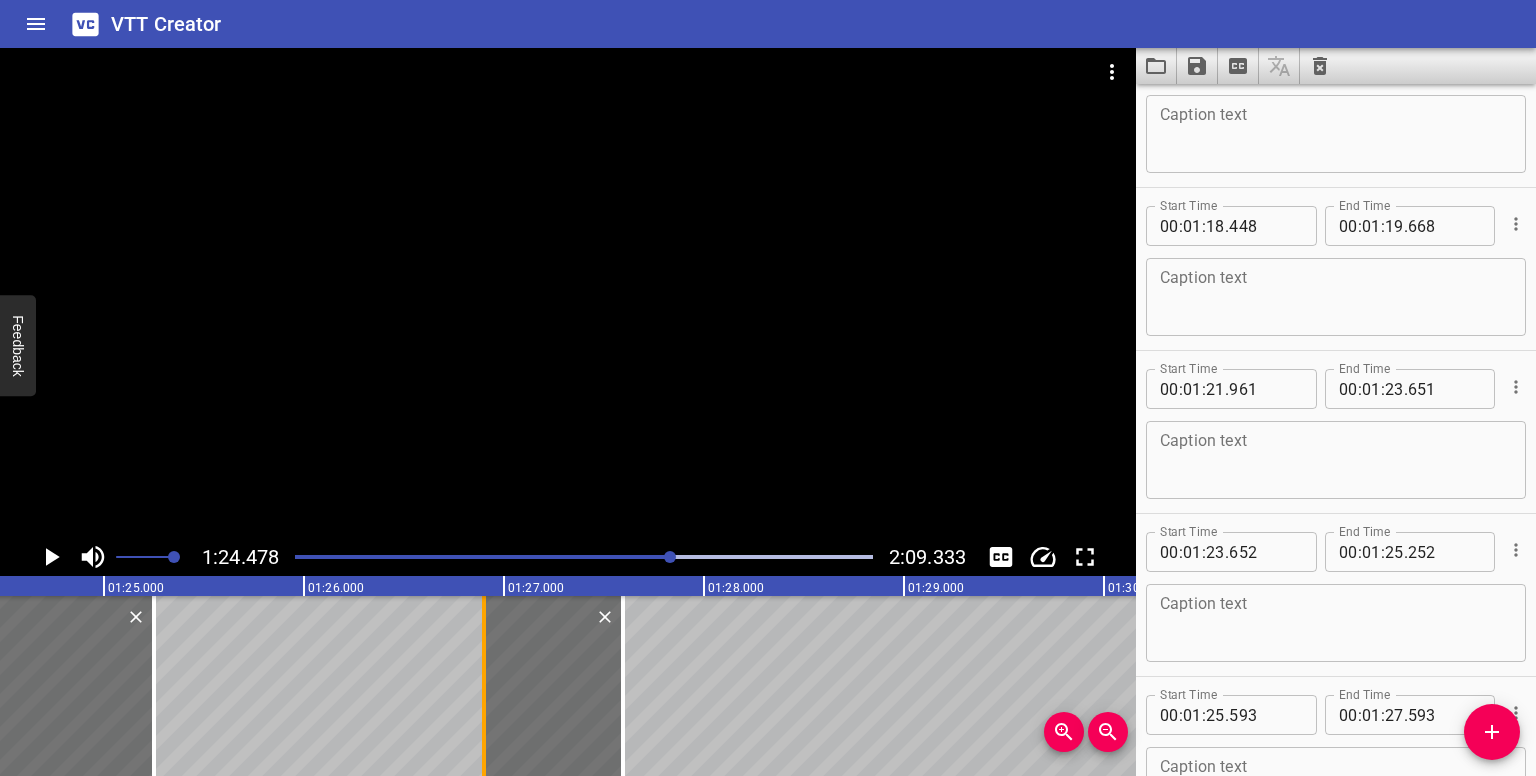 drag, startPoint x: 223, startPoint y: 646, endPoint x: 484, endPoint y: 641, distance: 261.04788 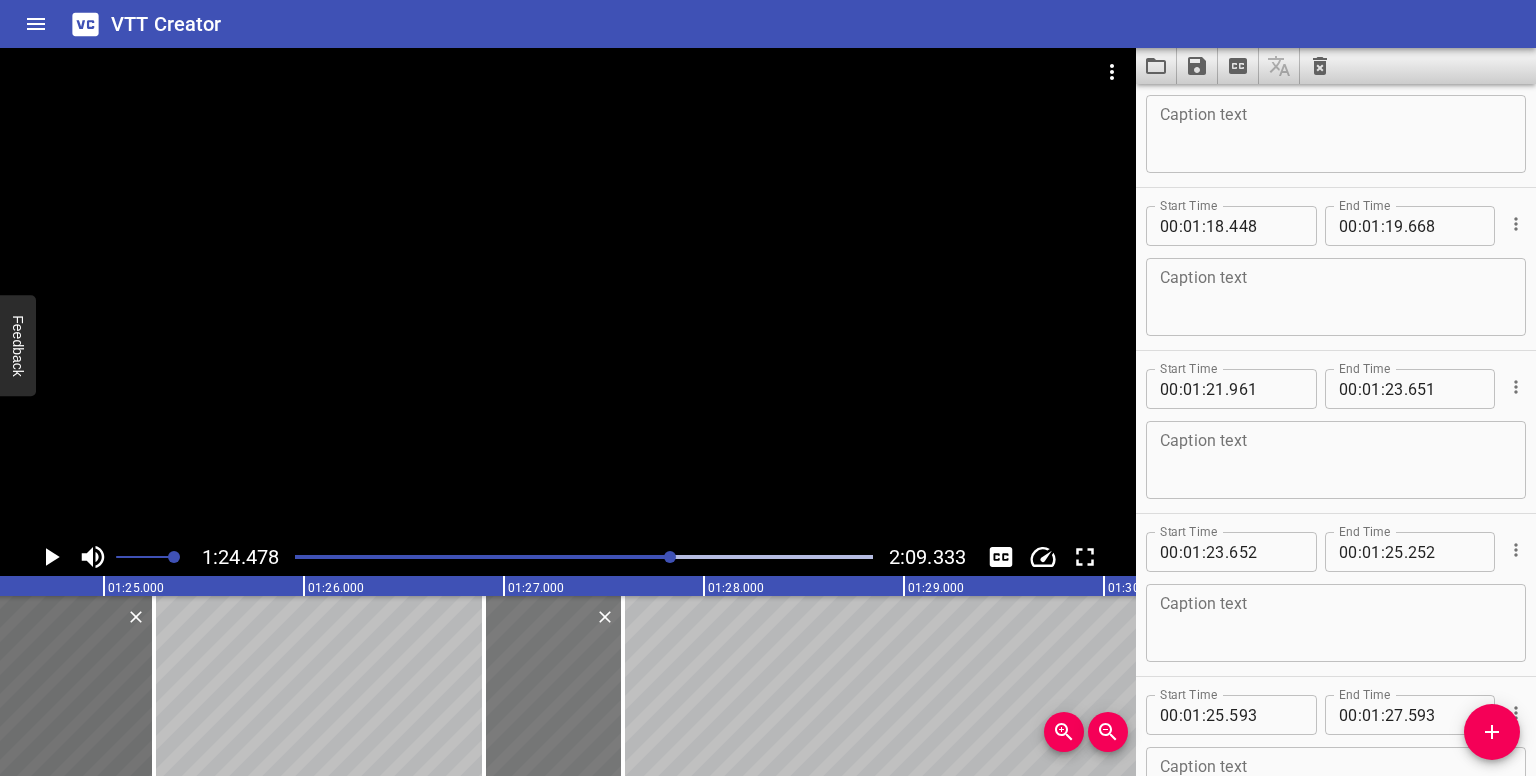 type on "26" 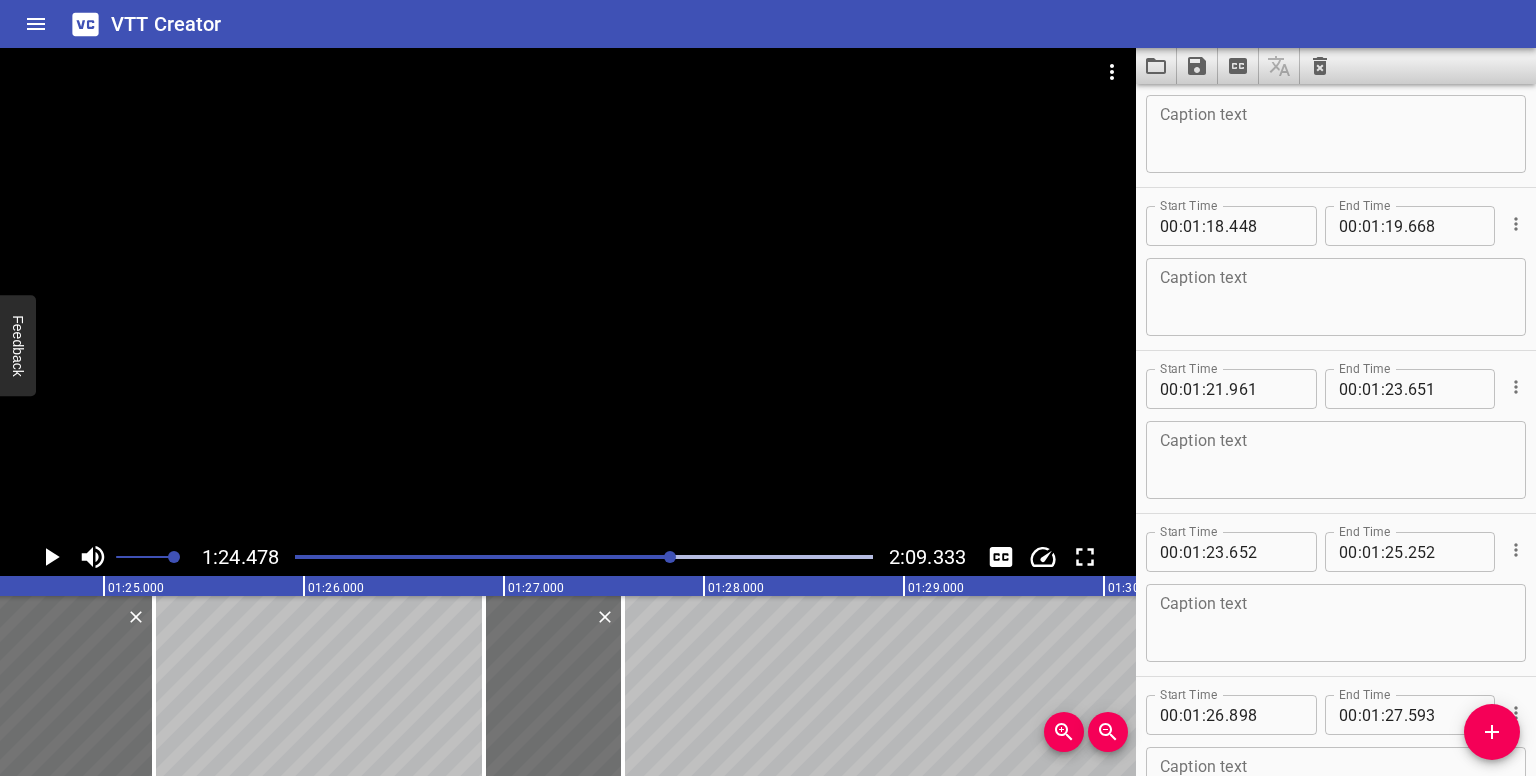 click at bounding box center (584, 557) 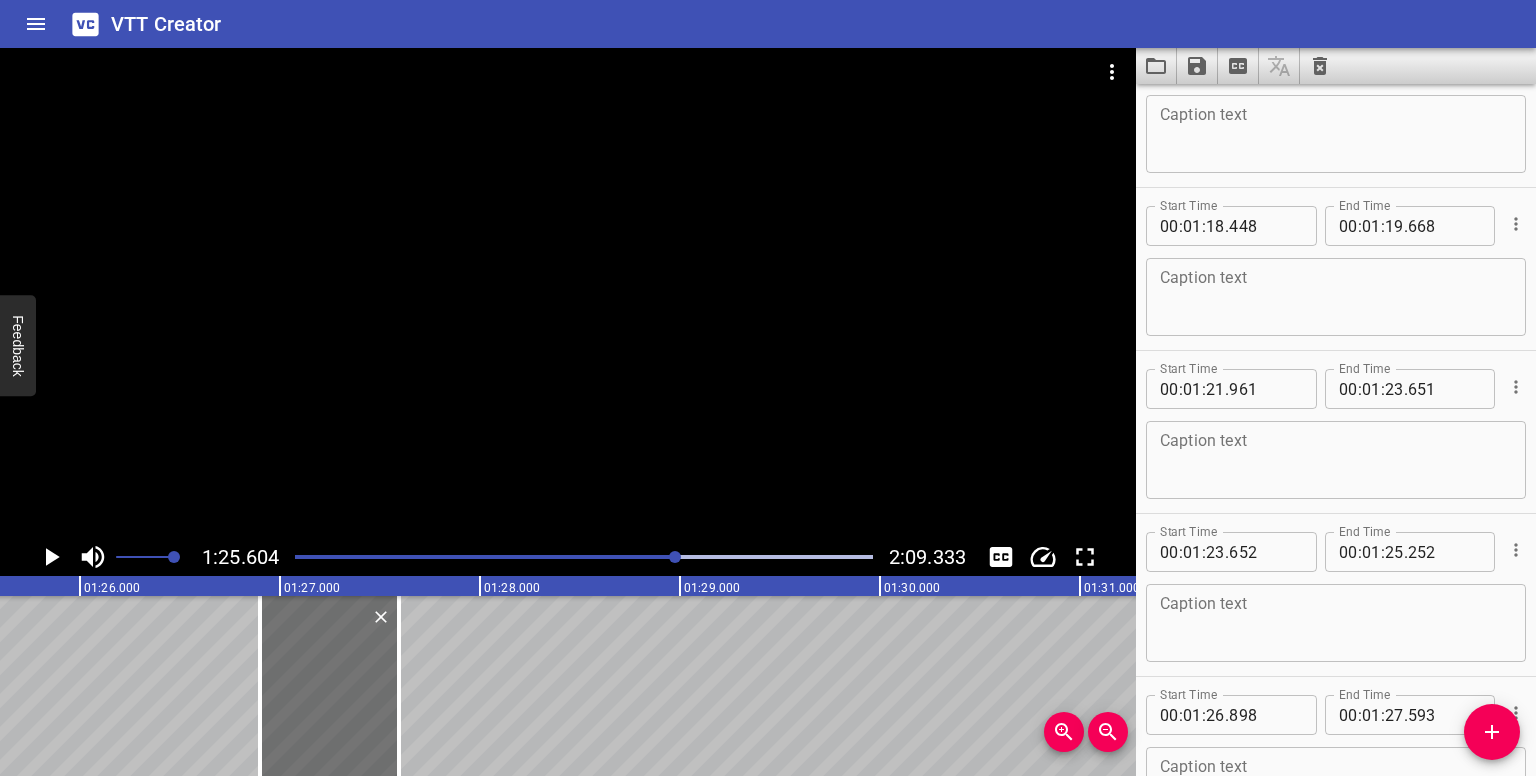 click at bounding box center [584, 557] 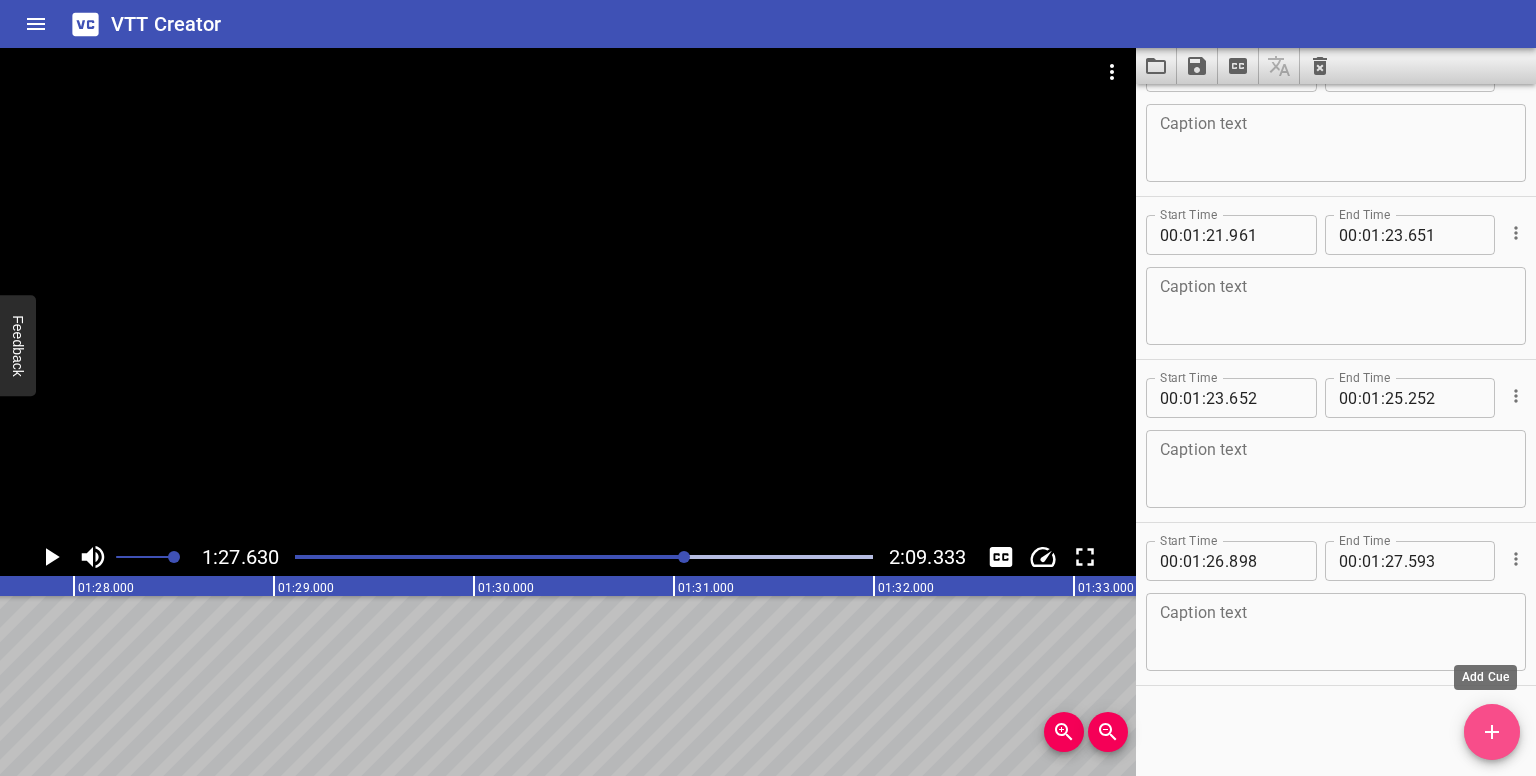 click at bounding box center [1492, 732] 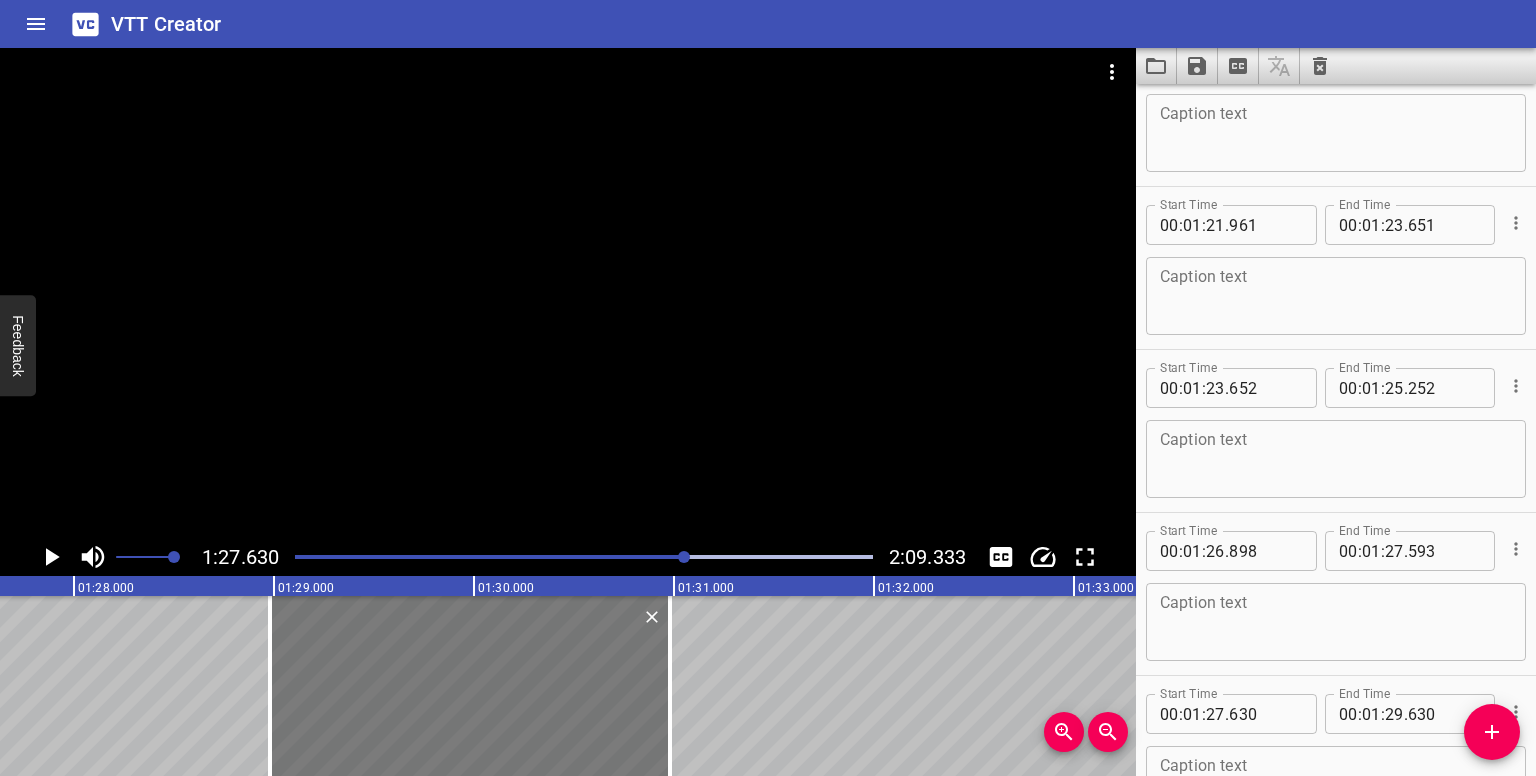 drag, startPoint x: 88, startPoint y: 661, endPoint x: 349, endPoint y: 693, distance: 262.95438 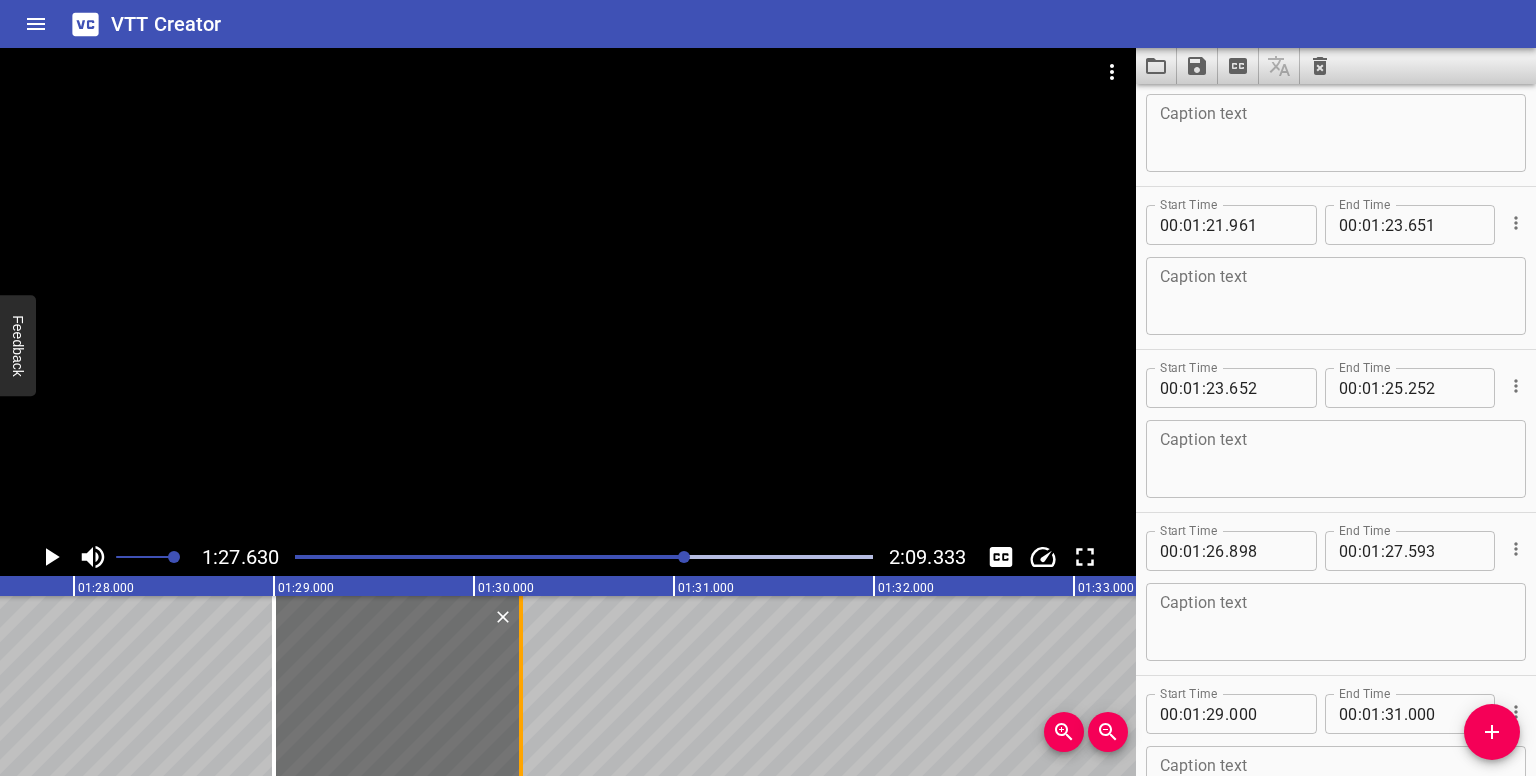 drag, startPoint x: 676, startPoint y: 704, endPoint x: 523, endPoint y: 710, distance: 153.1176 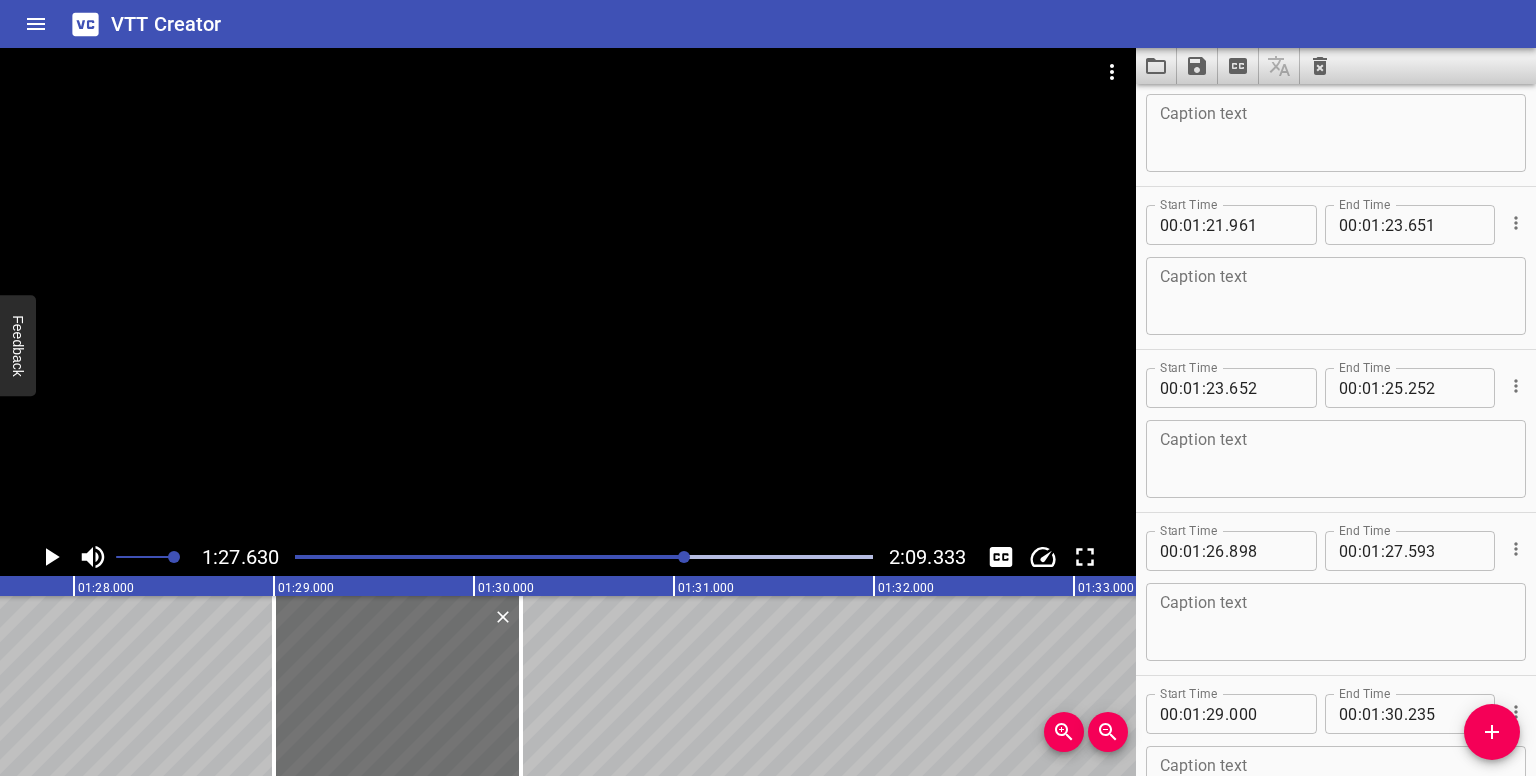 click at bounding box center [684, 557] 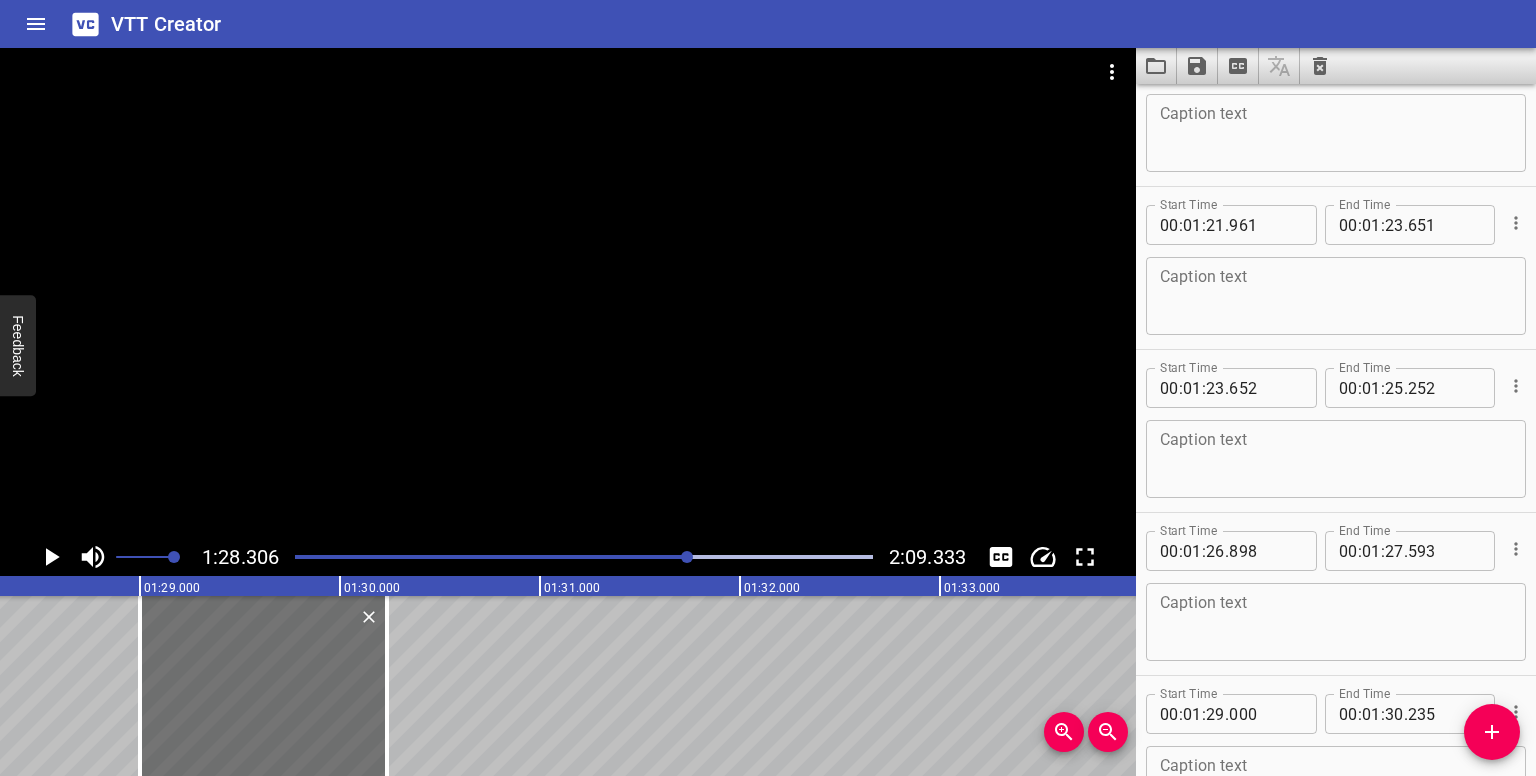 click at bounding box center [687, 557] 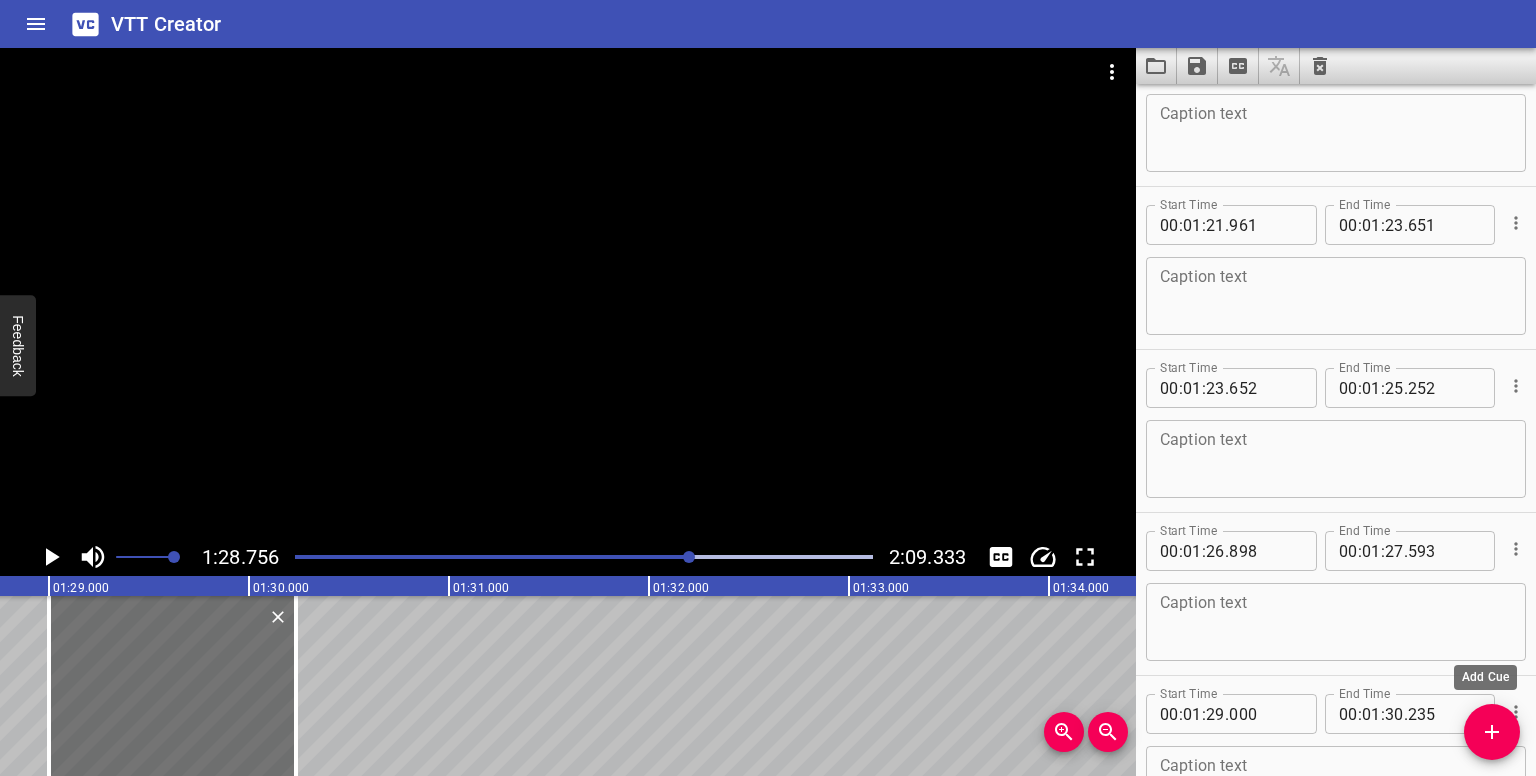 drag, startPoint x: 1488, startPoint y: 731, endPoint x: 1472, endPoint y: 725, distance: 17.088007 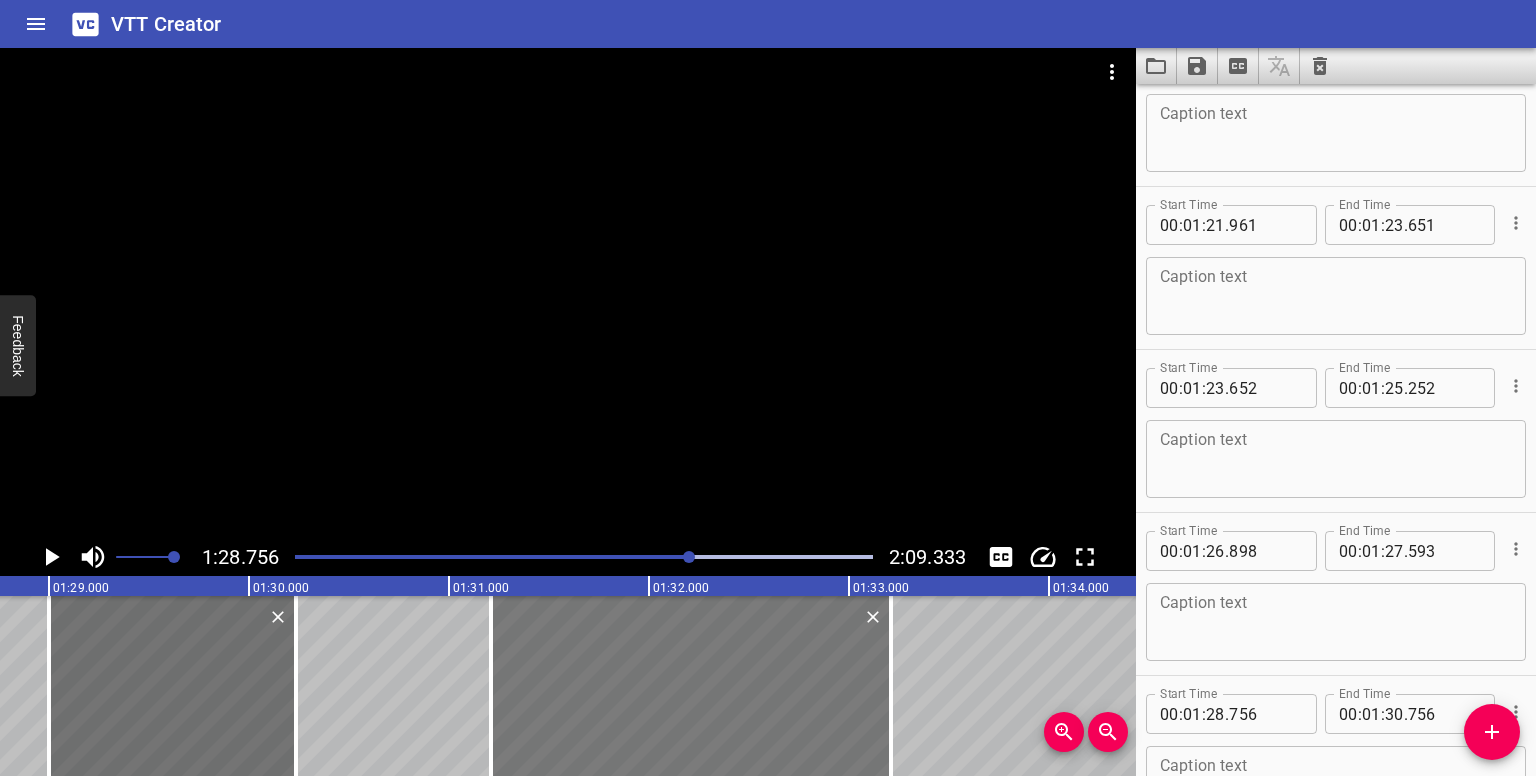 drag, startPoint x: 432, startPoint y: 681, endPoint x: 845, endPoint y: 653, distance: 413.94806 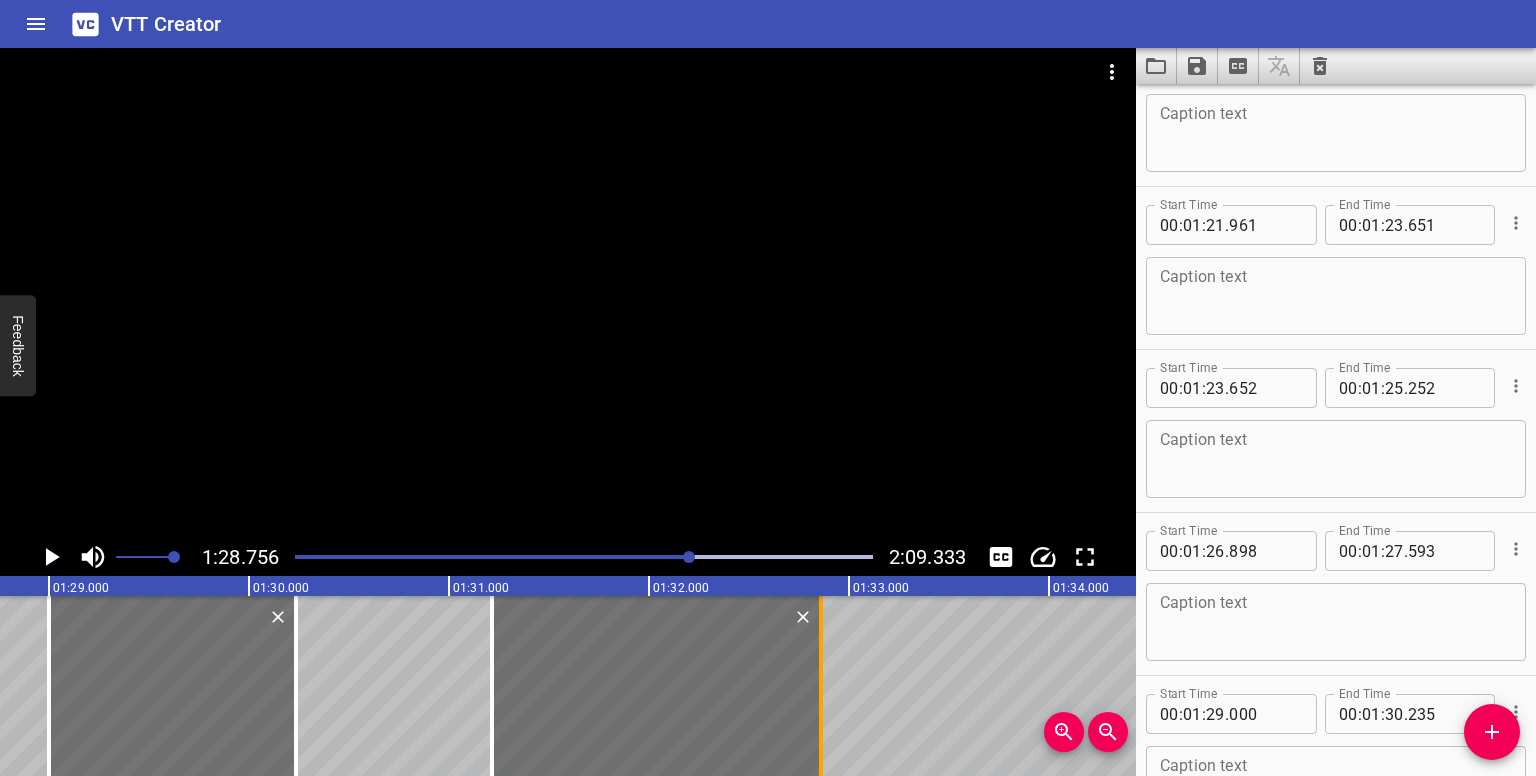 drag, startPoint x: 896, startPoint y: 693, endPoint x: 824, endPoint y: 708, distance: 73.545906 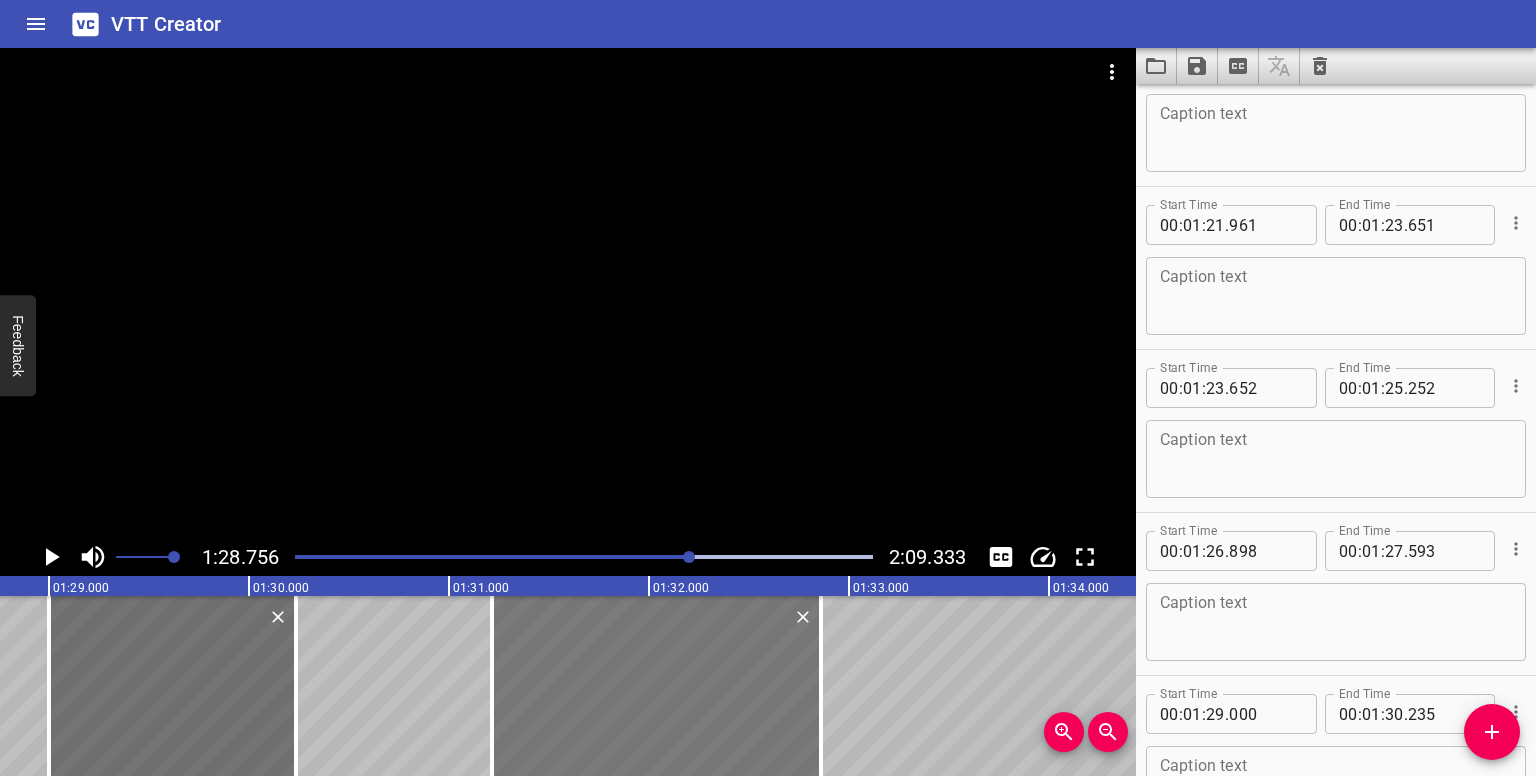 type on "32" 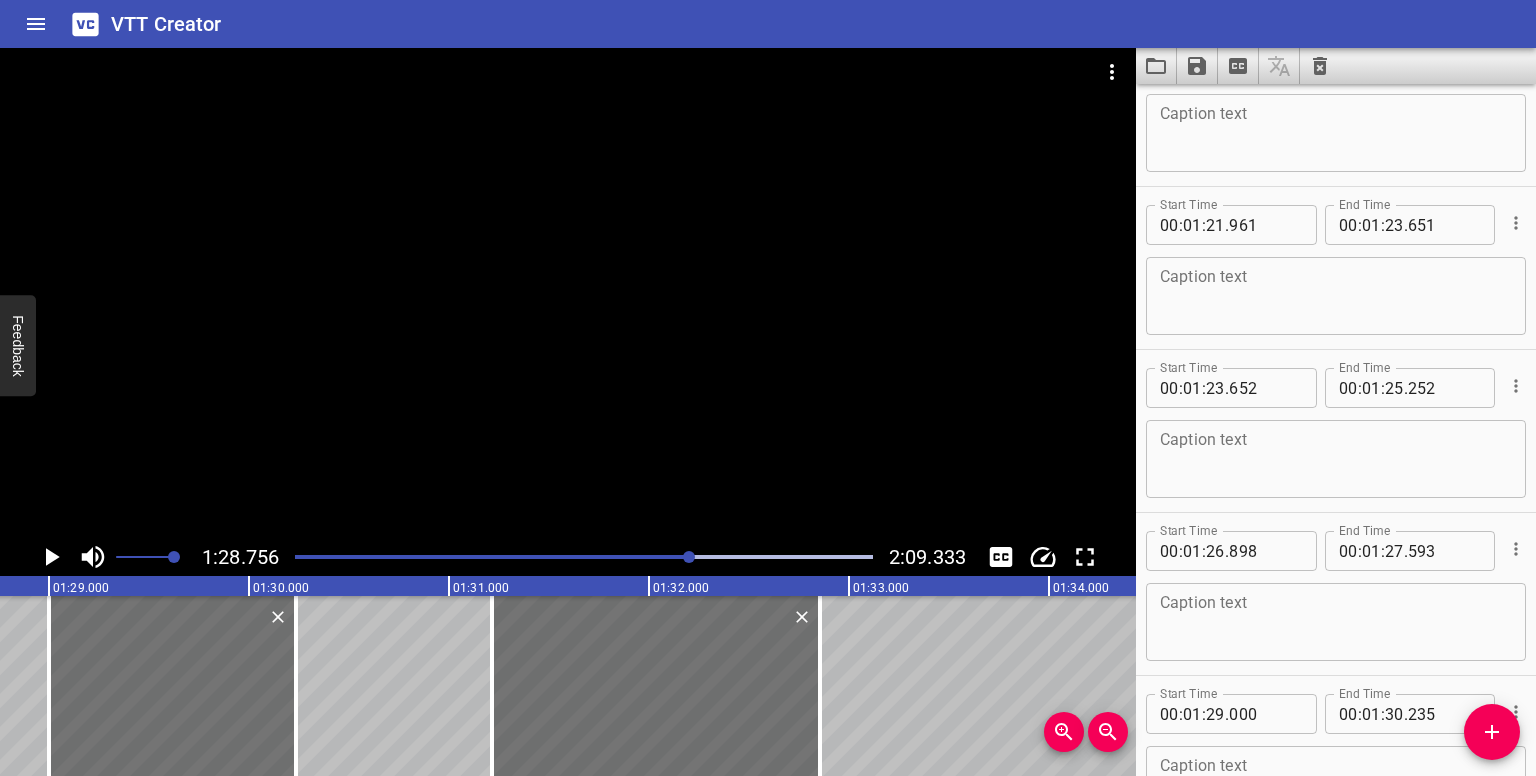 click at bounding box center [584, 557] 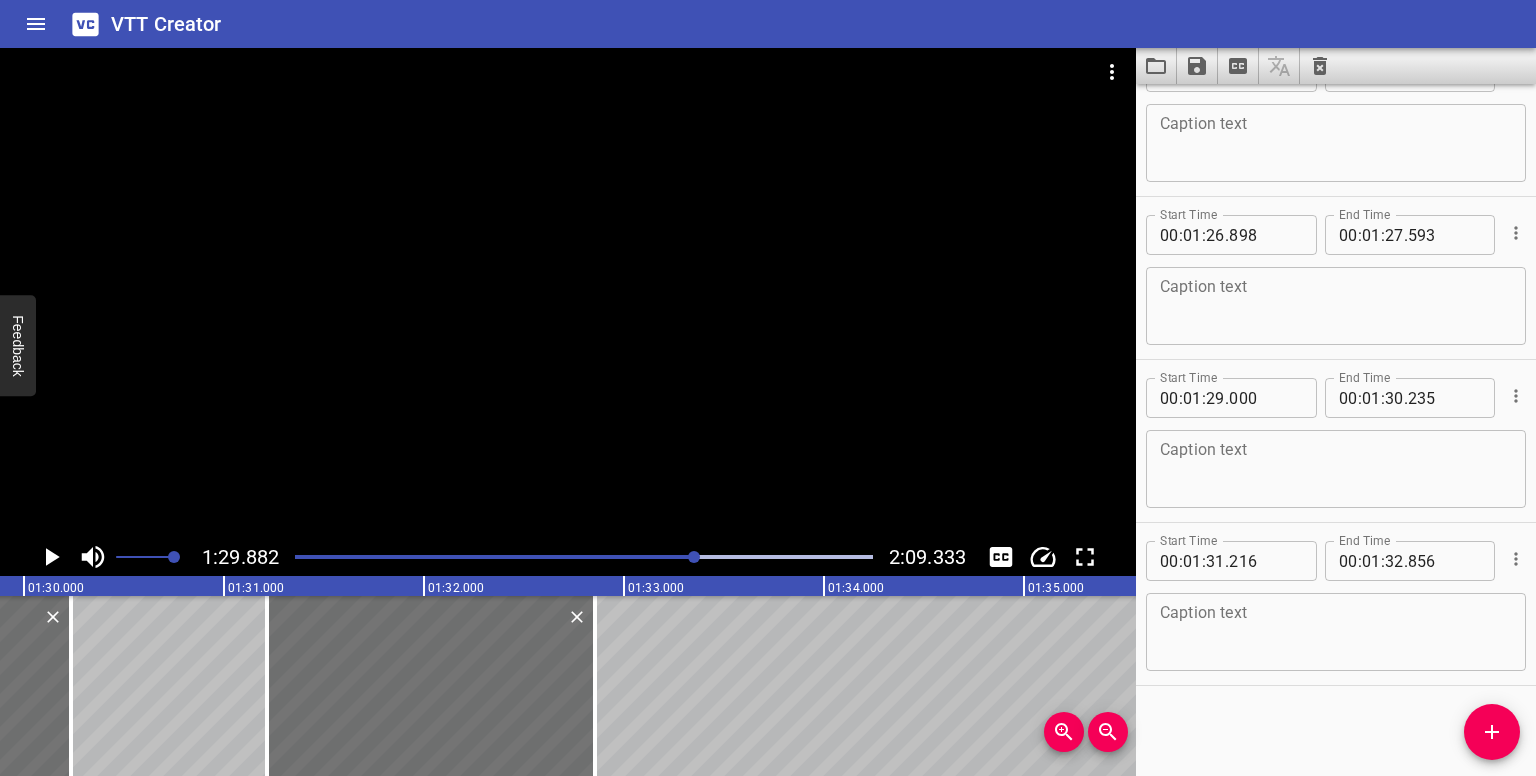 click at bounding box center [694, 557] 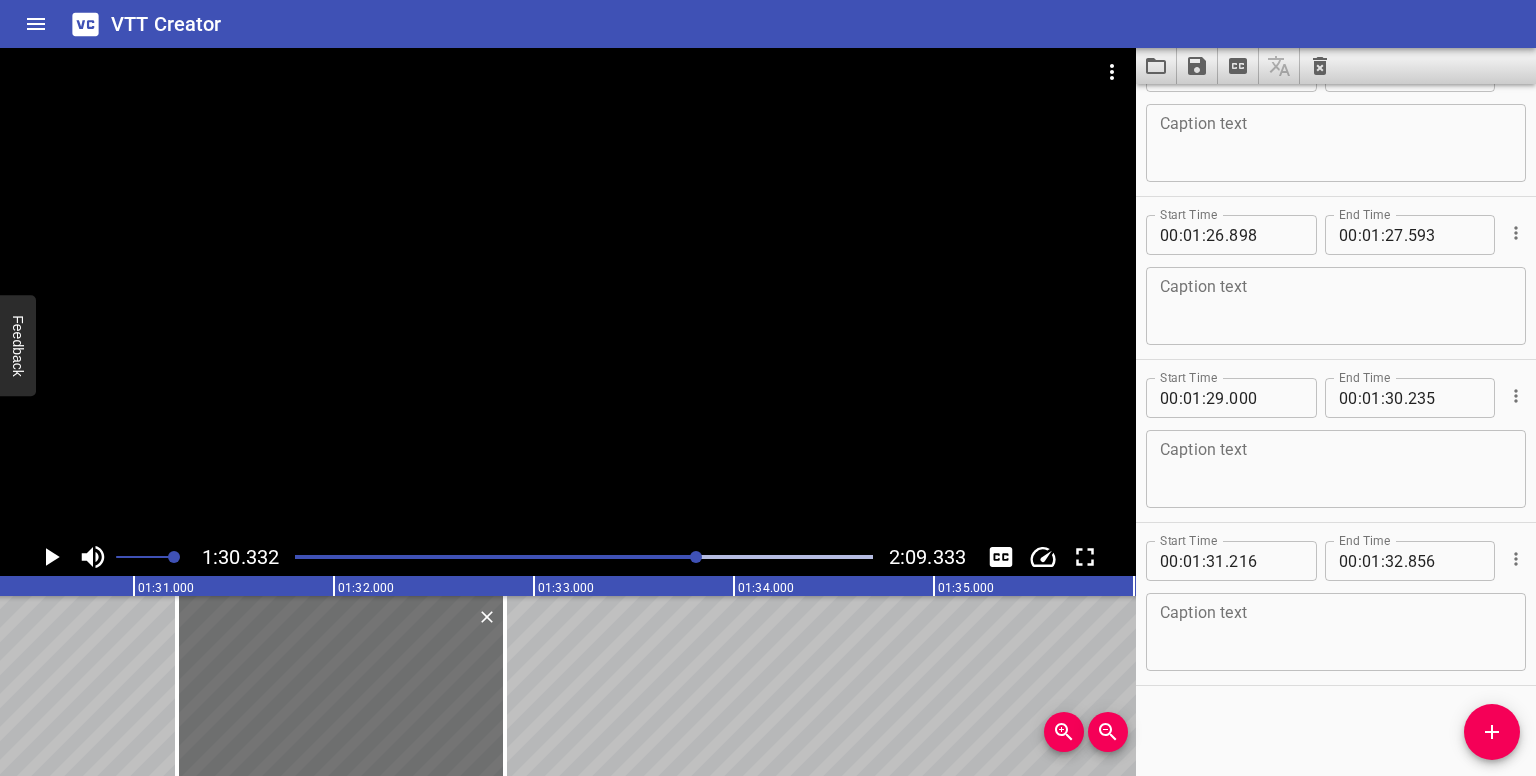 click at bounding box center (584, 557) 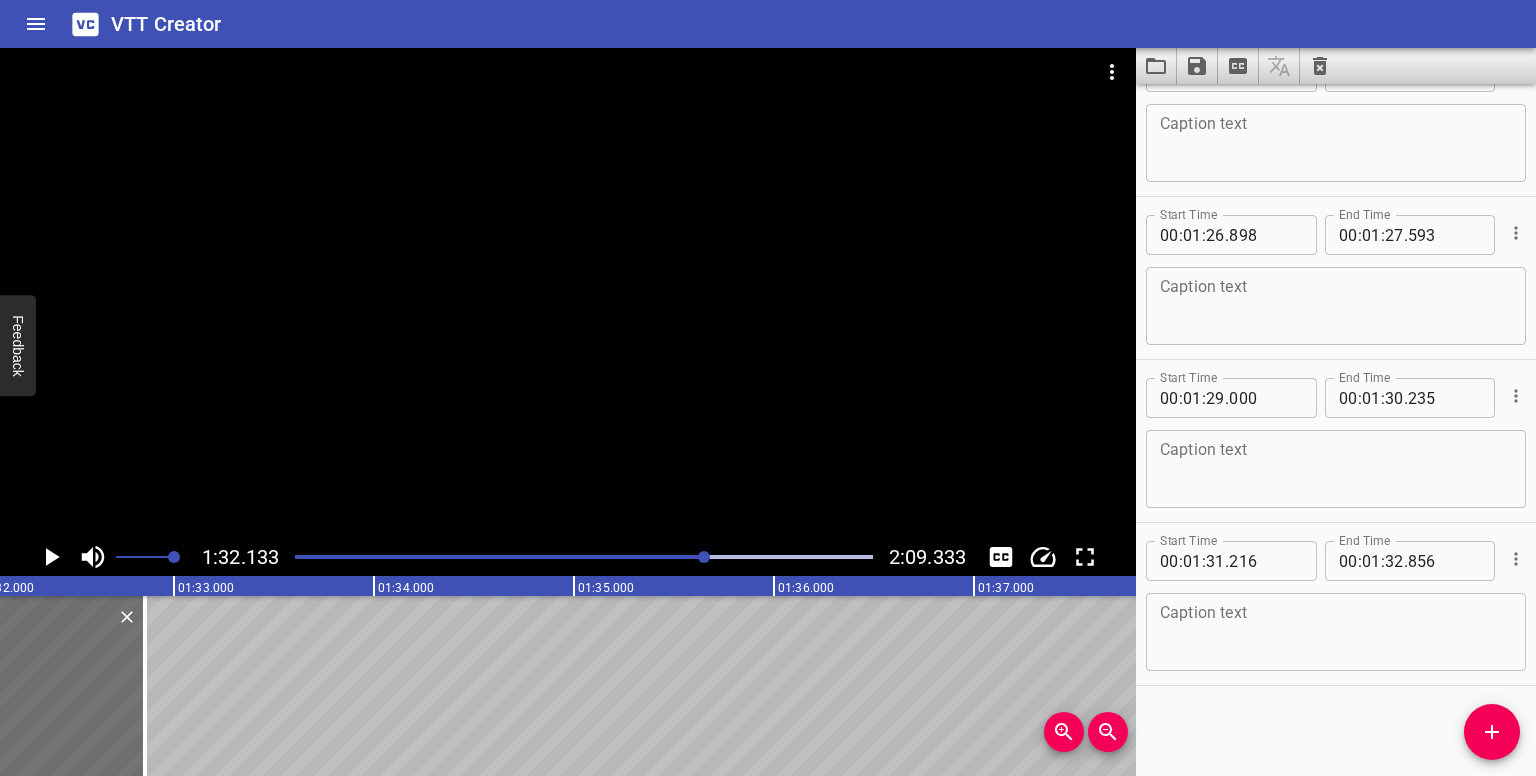 drag, startPoint x: 1503, startPoint y: 721, endPoint x: 1475, endPoint y: 719, distance: 28.071337 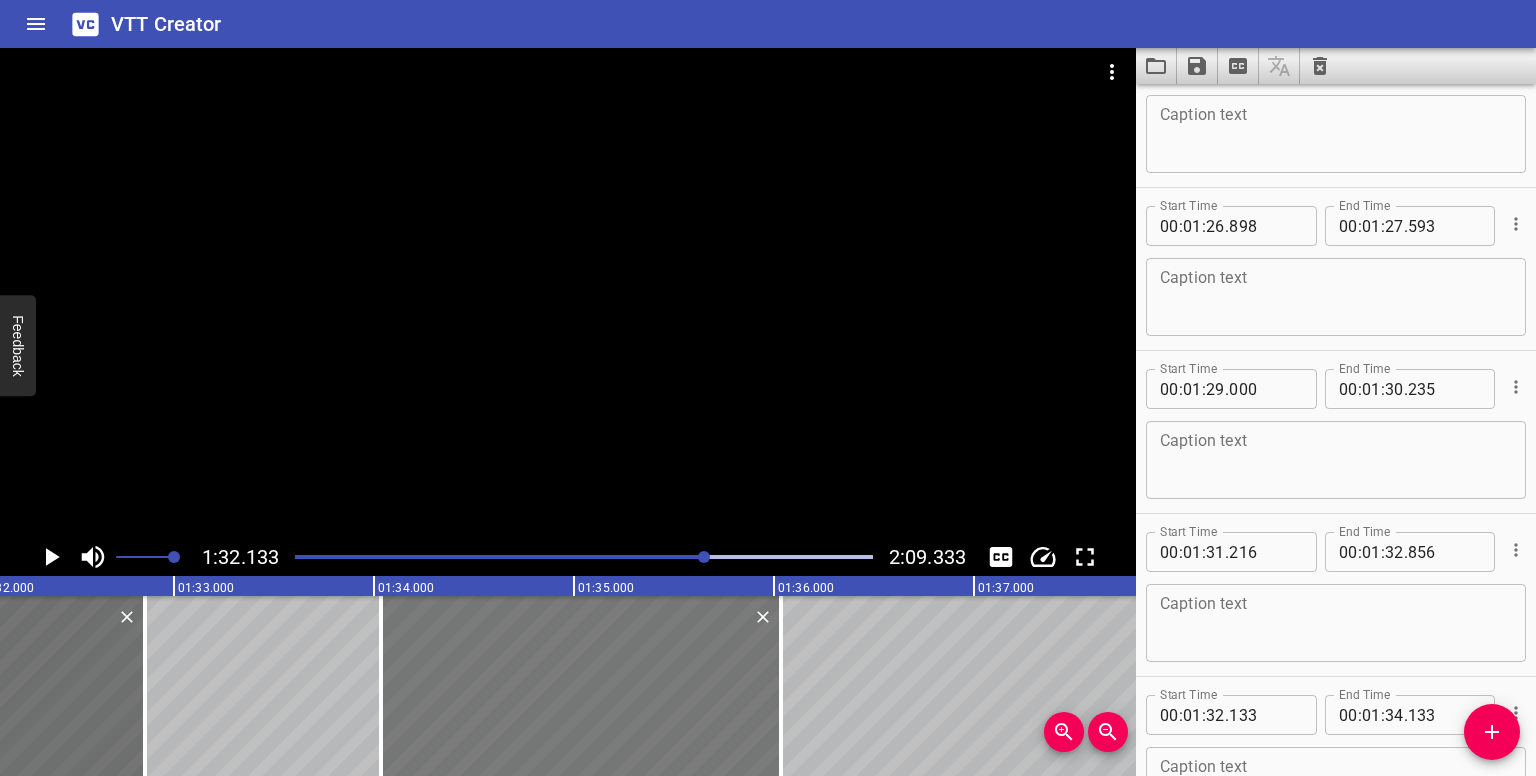 drag, startPoint x: 299, startPoint y: 673, endPoint x: 680, endPoint y: 659, distance: 381.25714 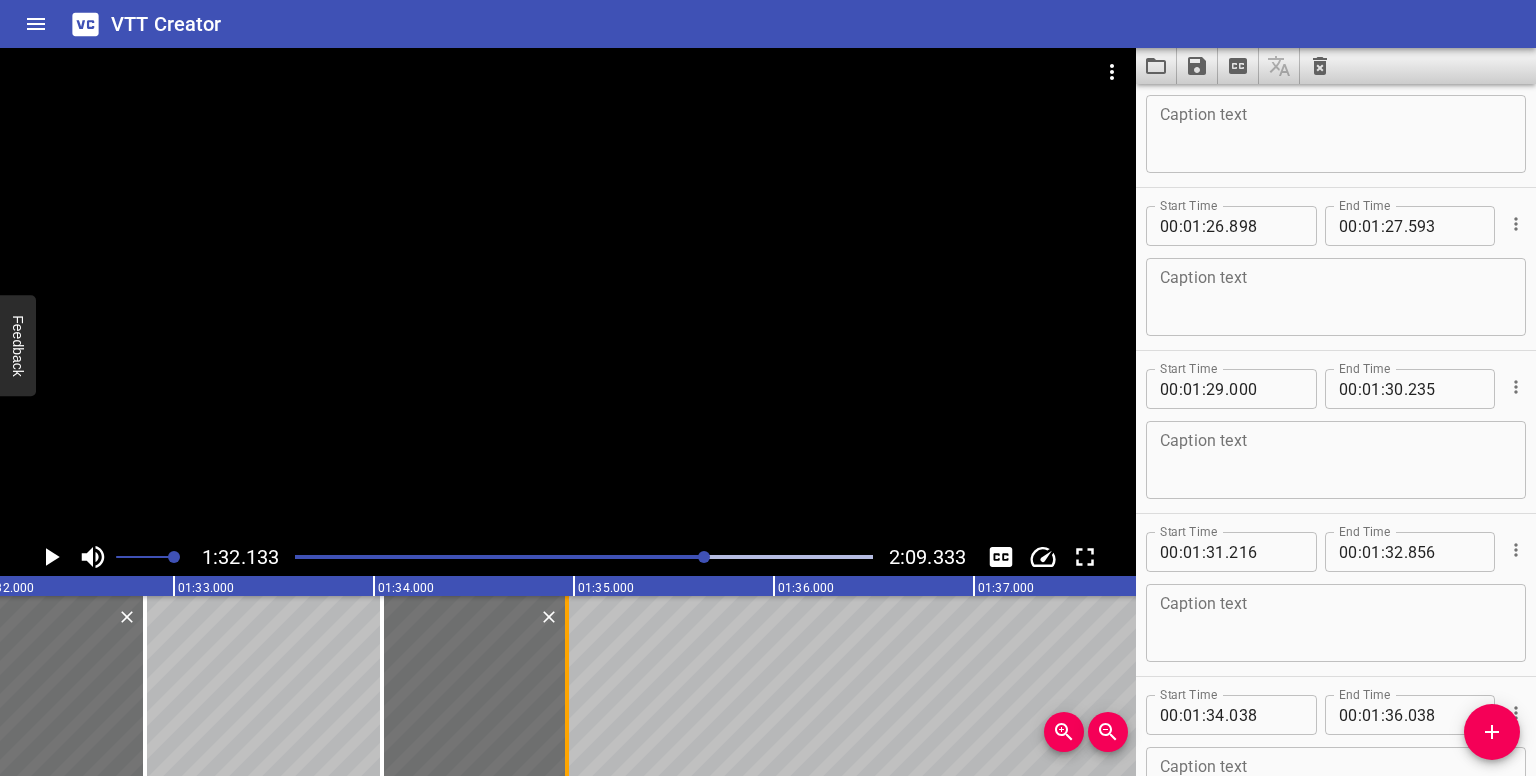 drag, startPoint x: 781, startPoint y: 685, endPoint x: 566, endPoint y: 684, distance: 215.00232 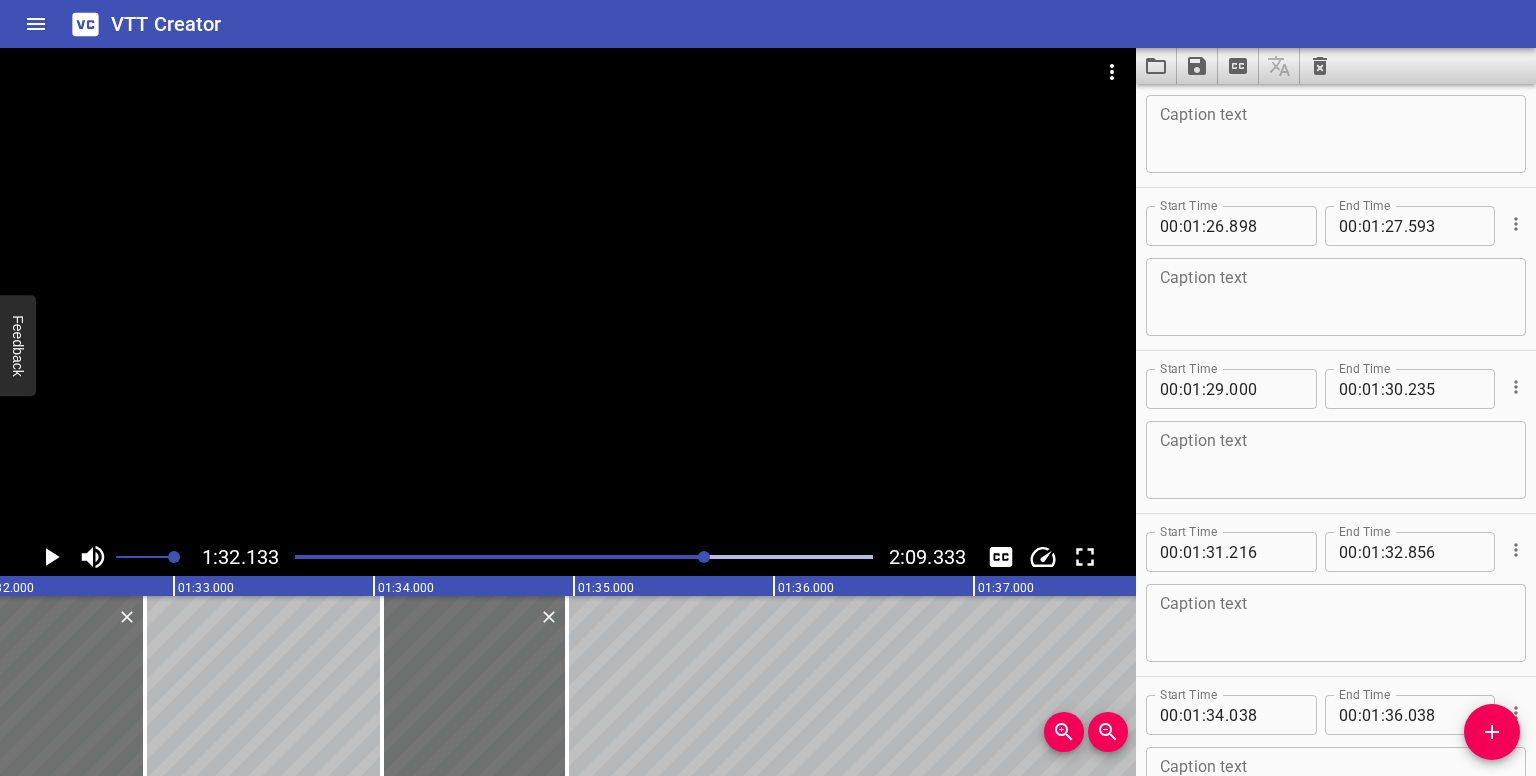 type on "34" 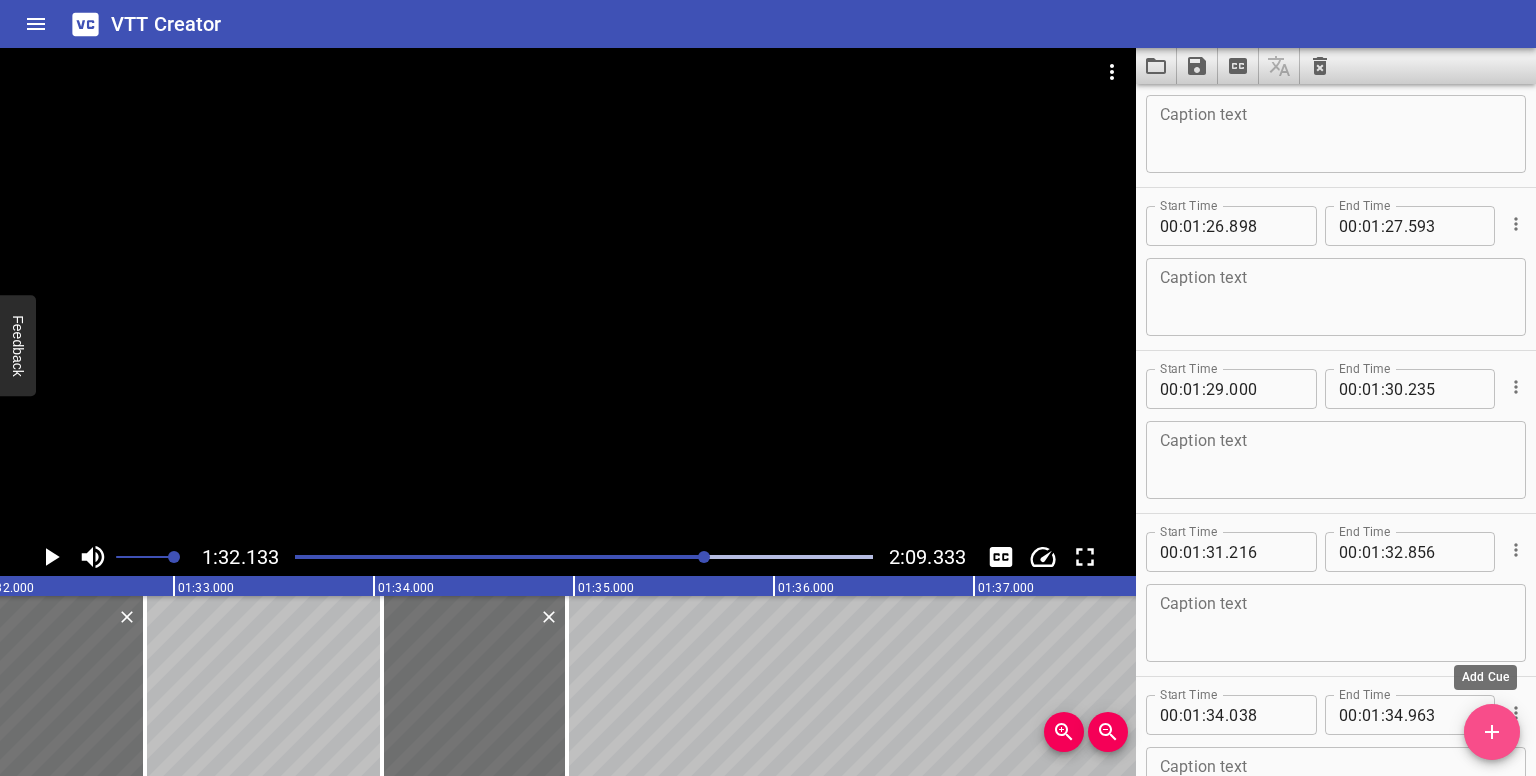 drag, startPoint x: 1491, startPoint y: 728, endPoint x: 1097, endPoint y: 679, distance: 397.03525 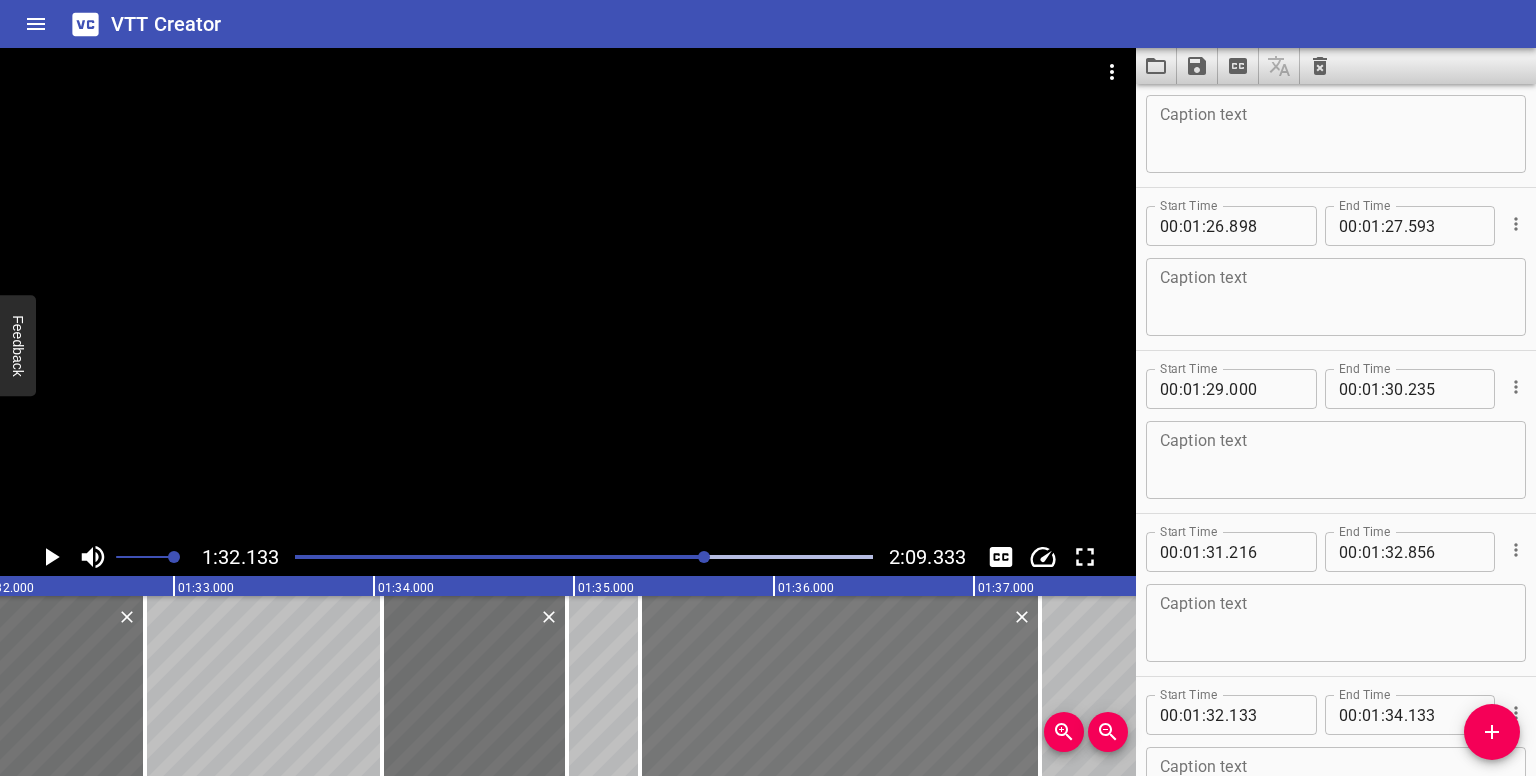 drag, startPoint x: 240, startPoint y: 697, endPoint x: 896, endPoint y: 664, distance: 656.8295 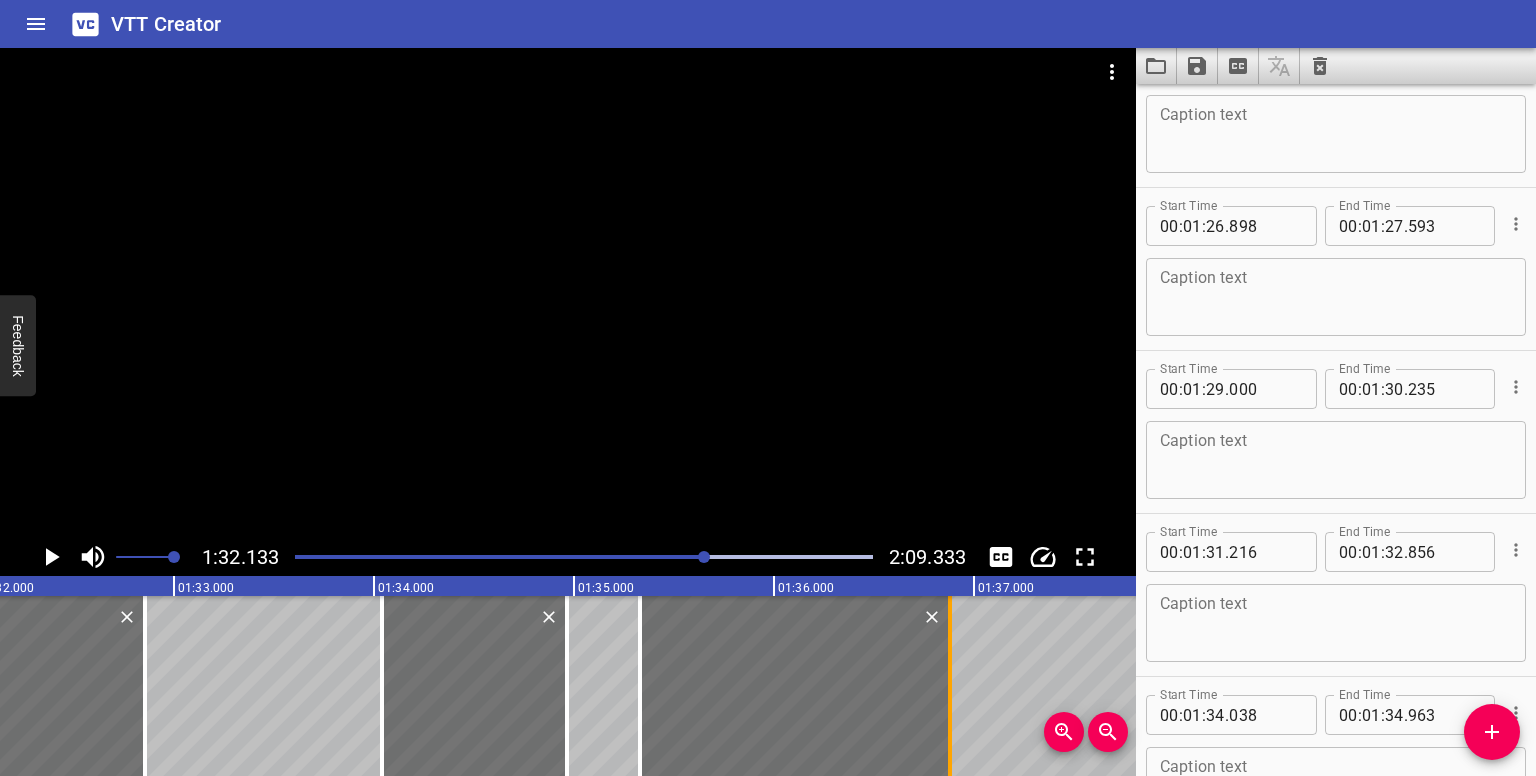 drag, startPoint x: 1036, startPoint y: 688, endPoint x: 944, endPoint y: 708, distance: 94.14882 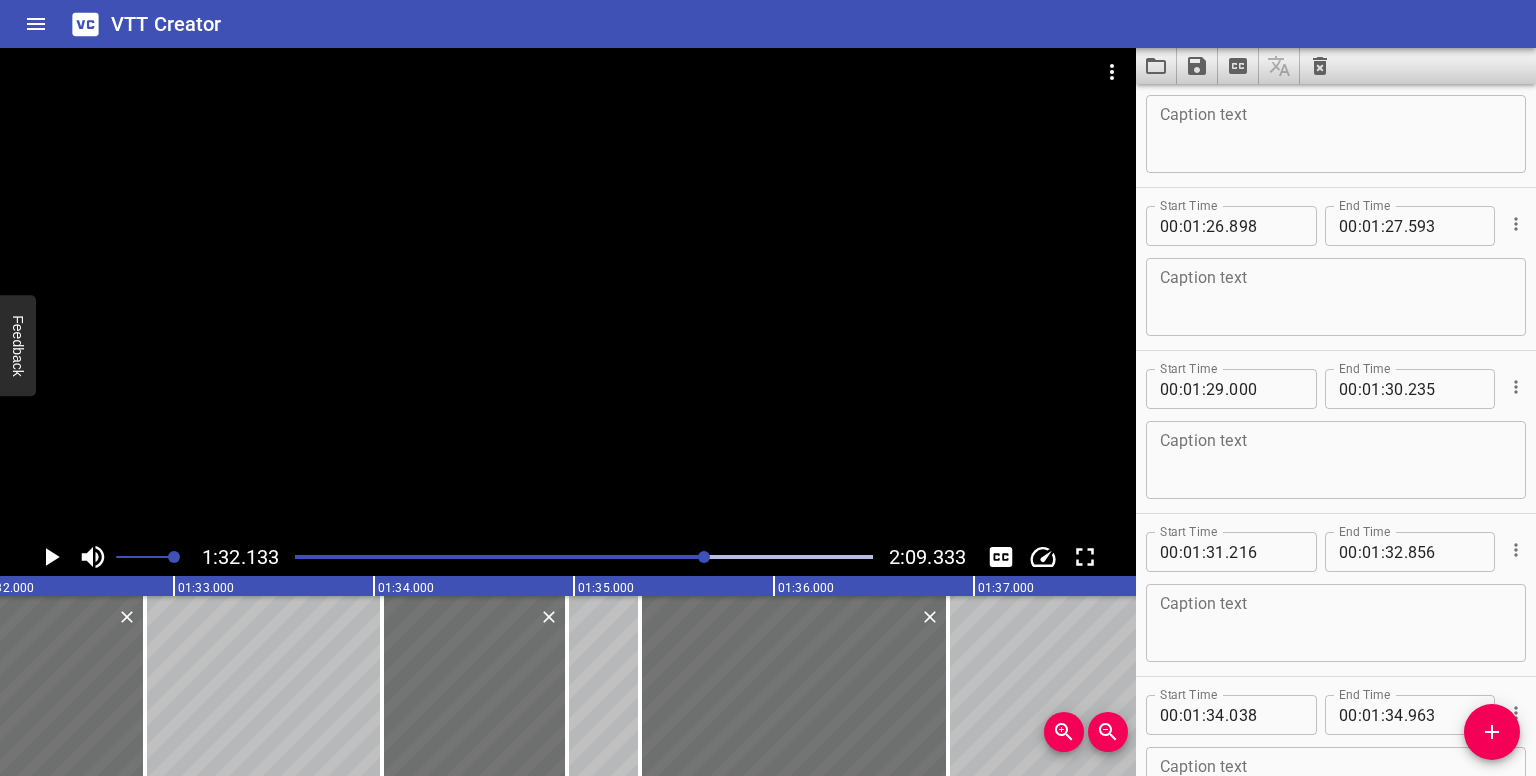 click at bounding box center (704, 557) 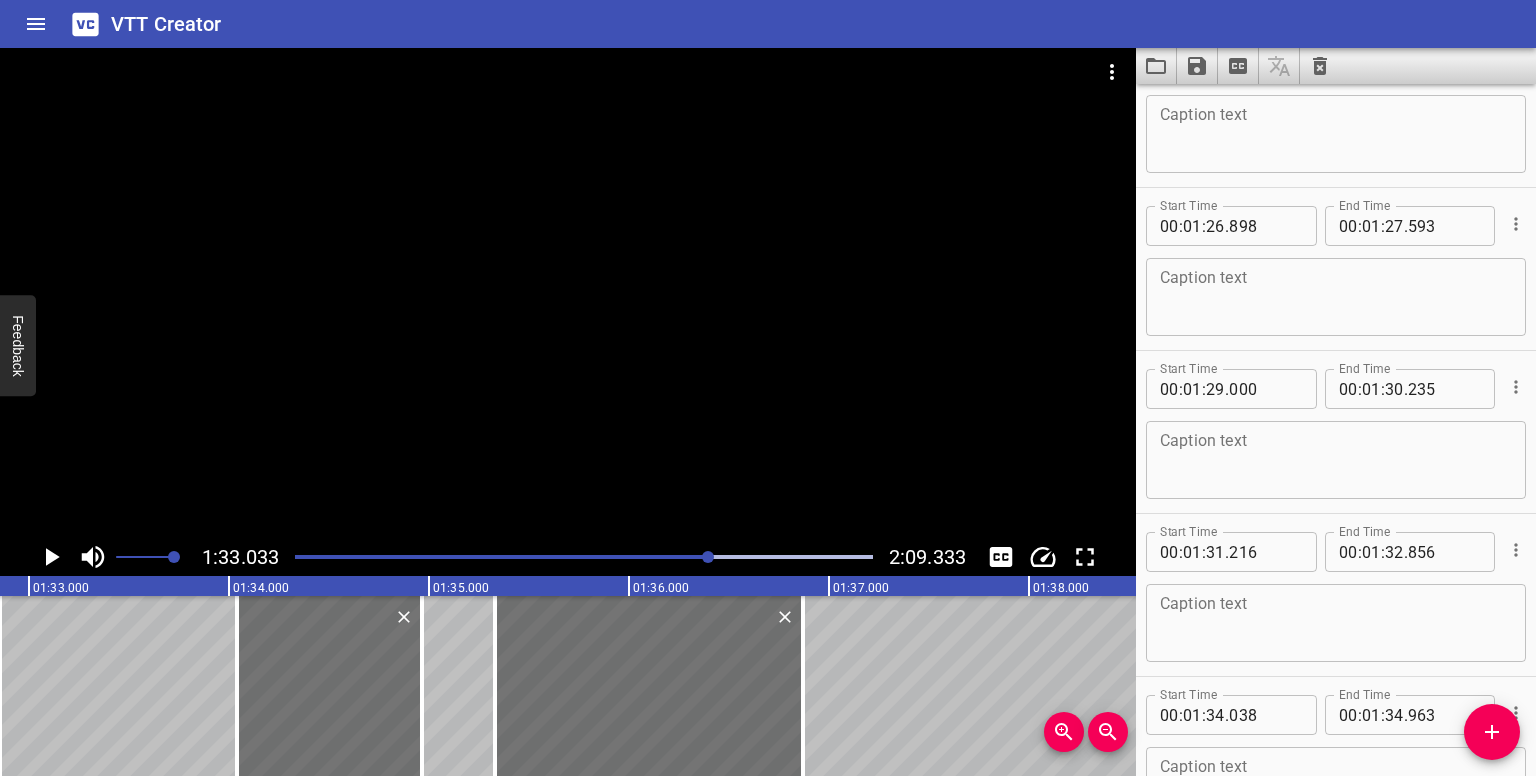 scroll, scrollTop: 0, scrollLeft: 18606, axis: horizontal 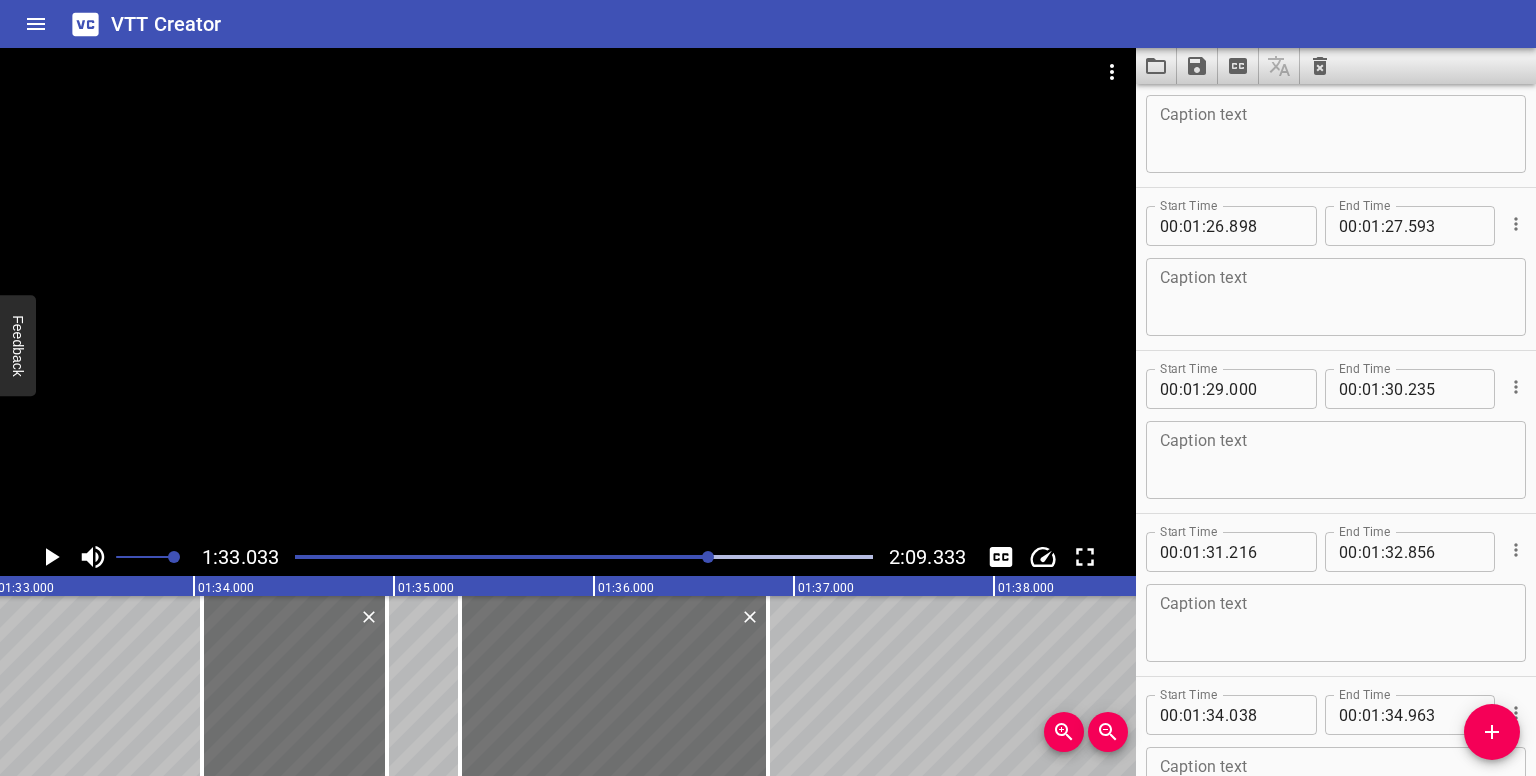 click at bounding box center (584, 557) 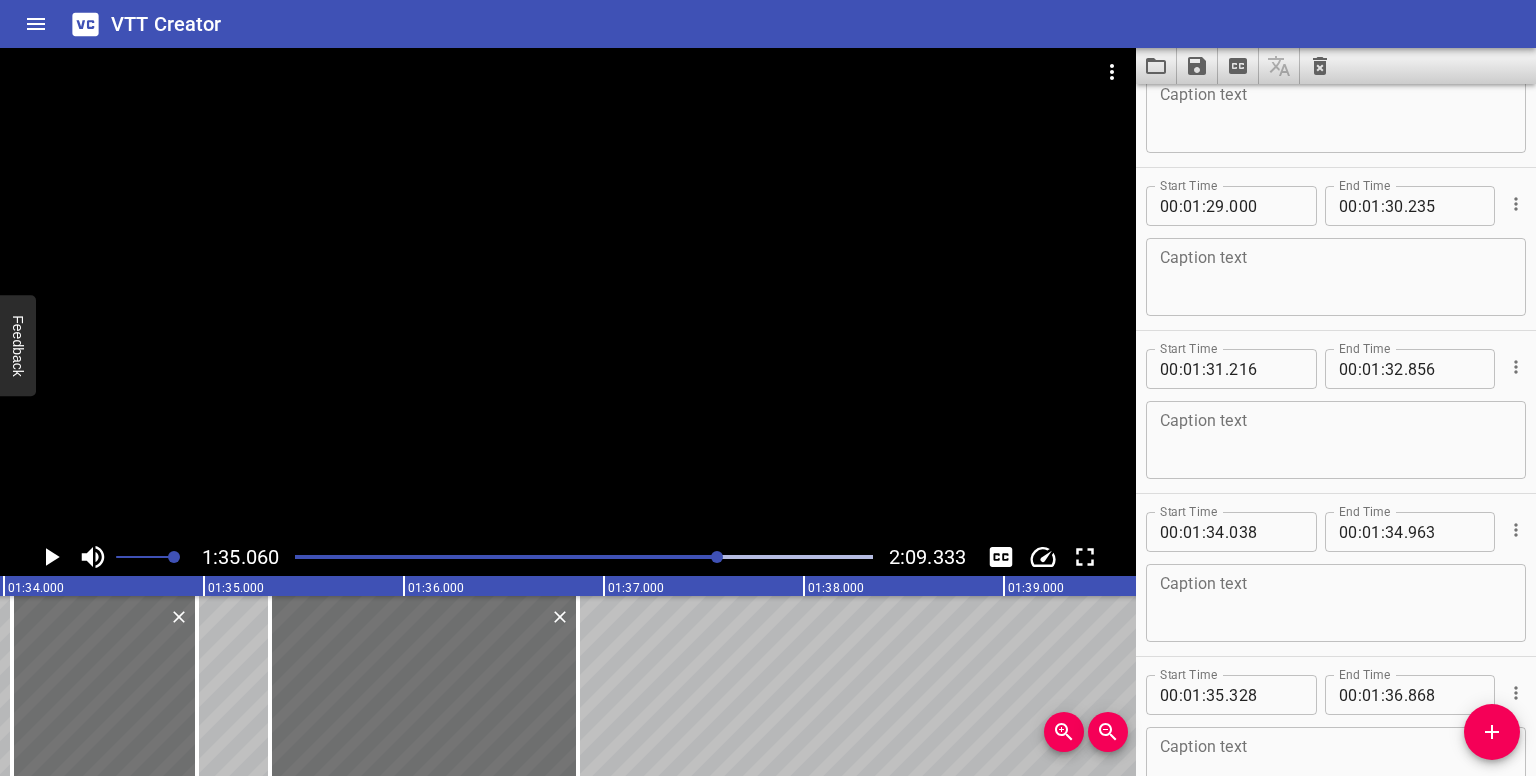 scroll, scrollTop: 5270, scrollLeft: 0, axis: vertical 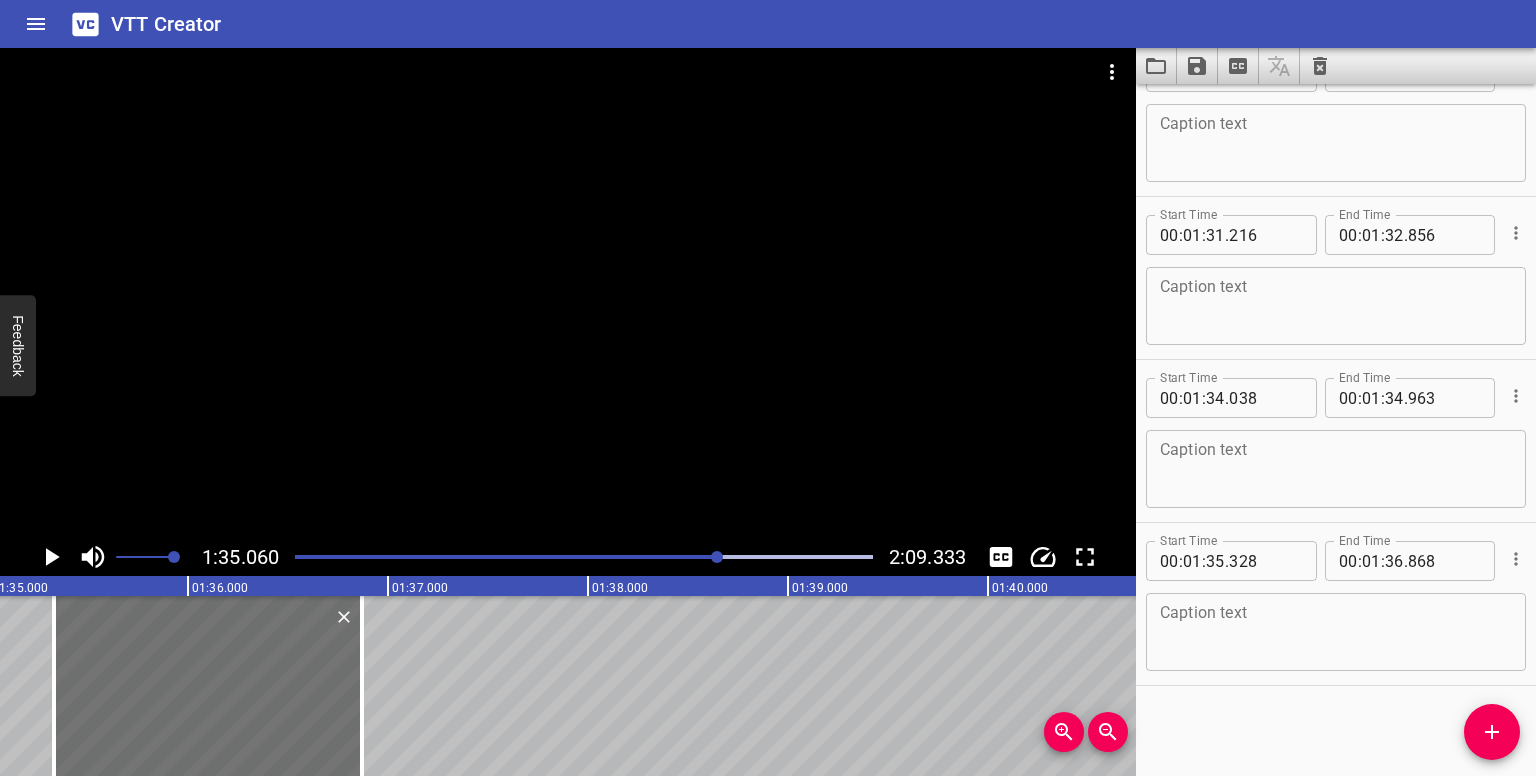 click at bounding box center (584, 557) 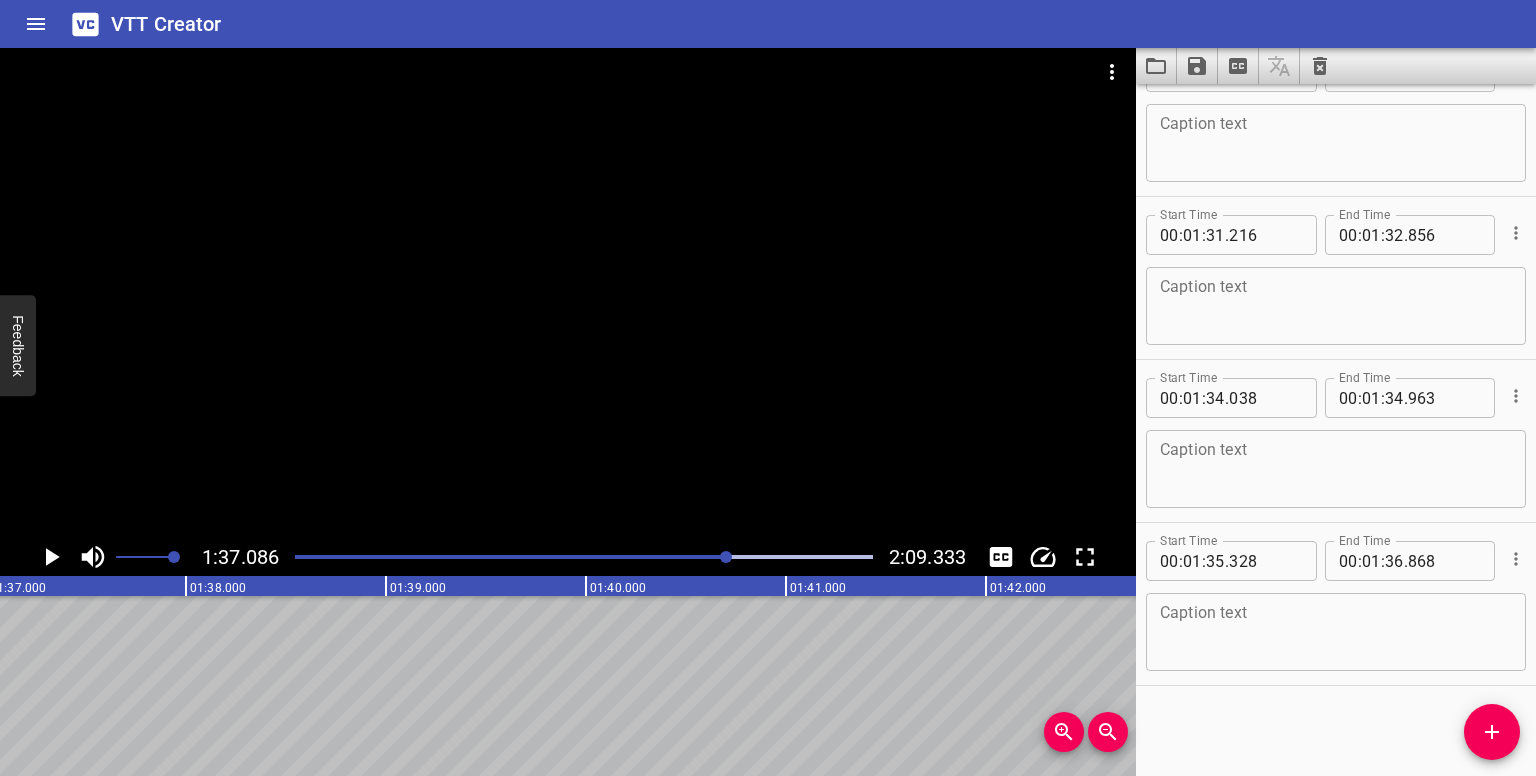scroll, scrollTop: 0, scrollLeft: 19416, axis: horizontal 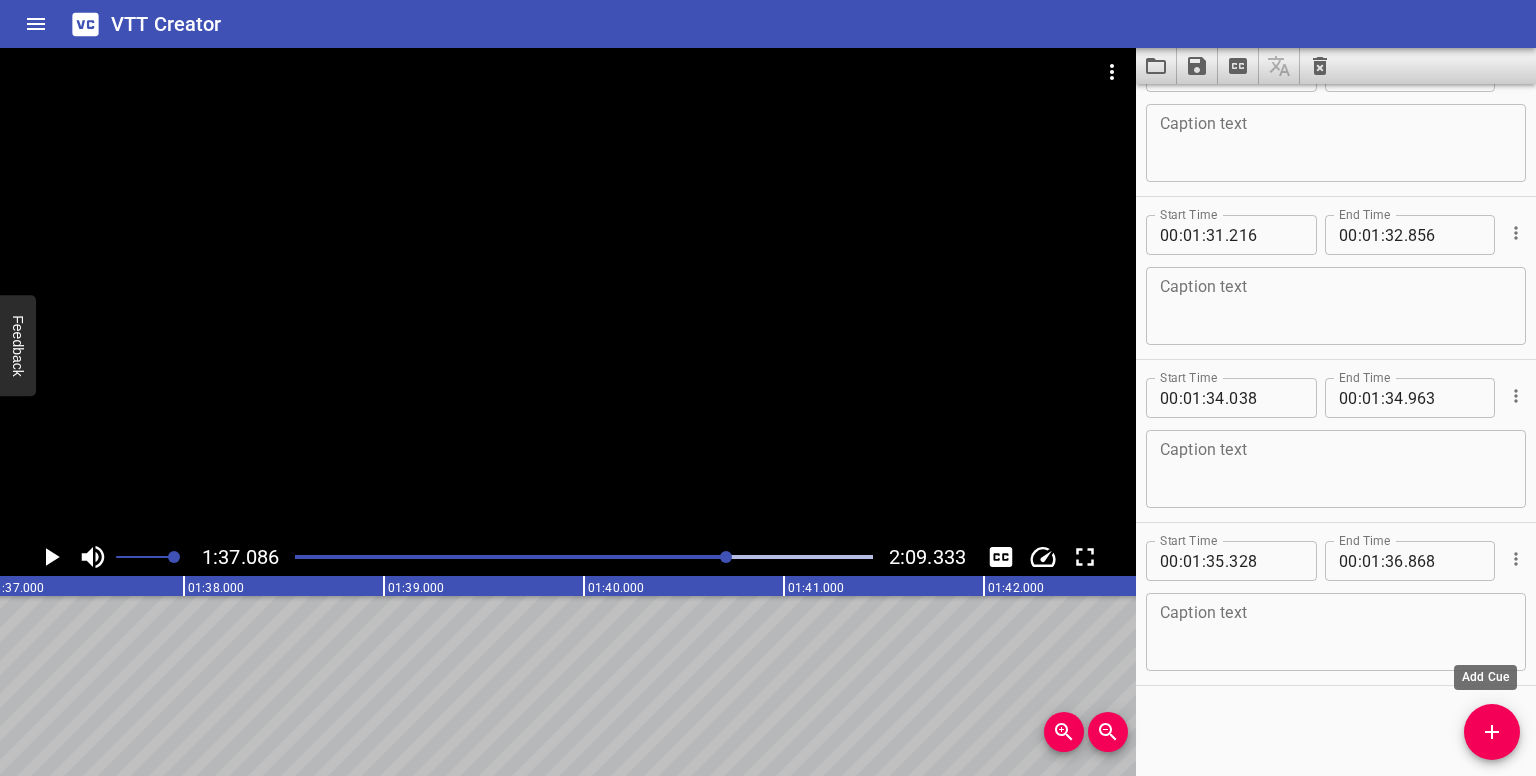 click 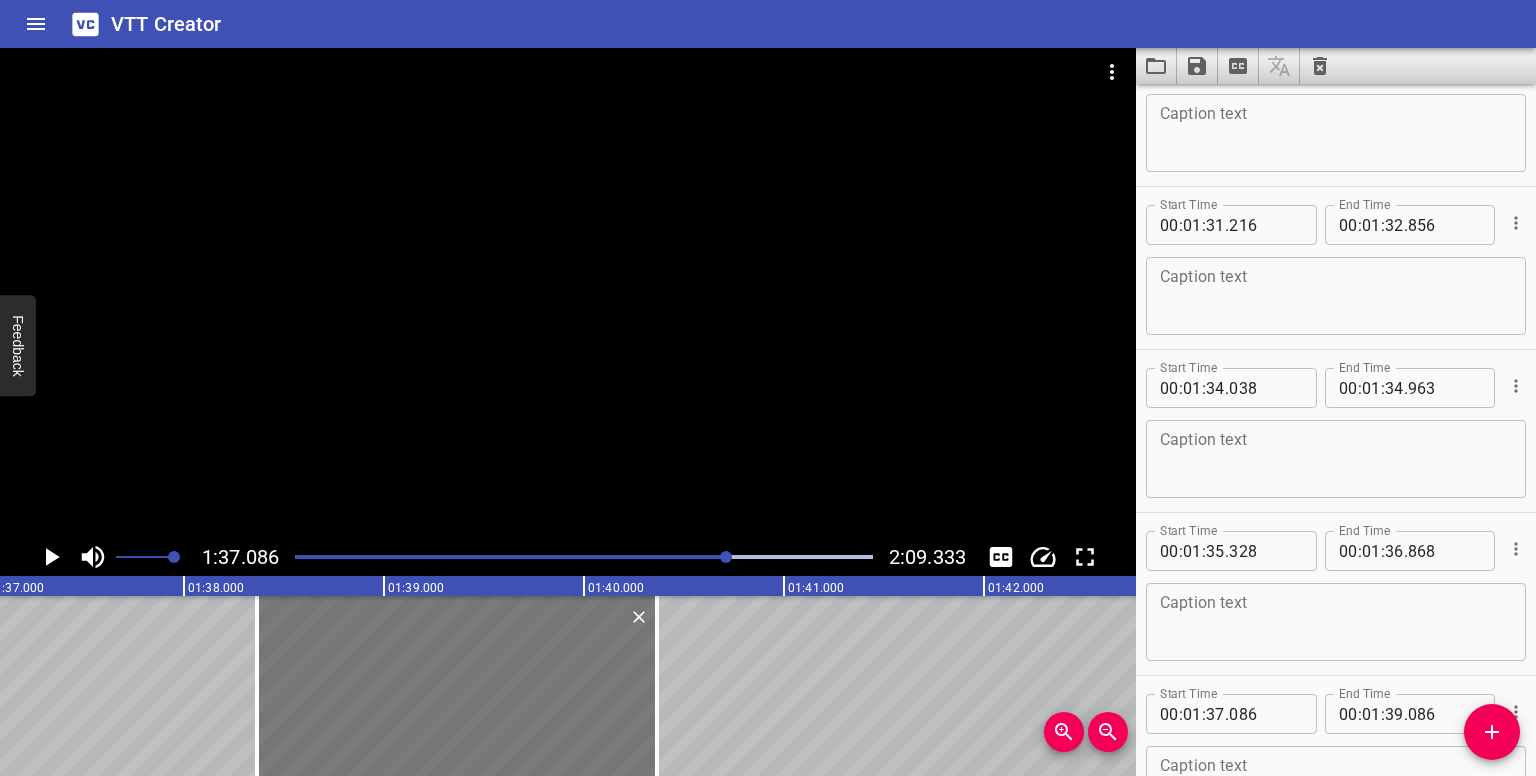 drag, startPoint x: 279, startPoint y: 685, endPoint x: 484, endPoint y: 670, distance: 205.54805 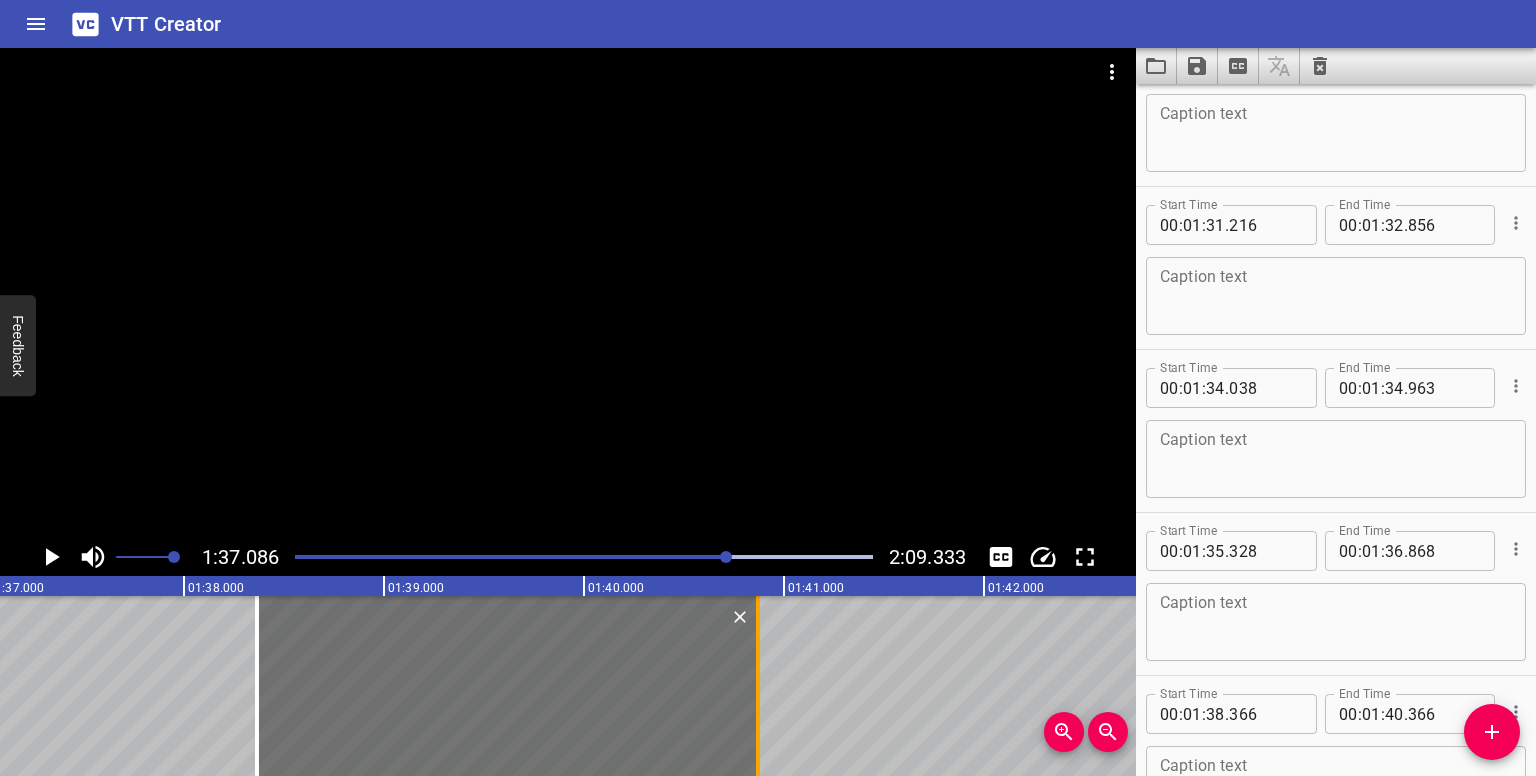 drag, startPoint x: 706, startPoint y: 712, endPoint x: 756, endPoint y: 701, distance: 51.1957 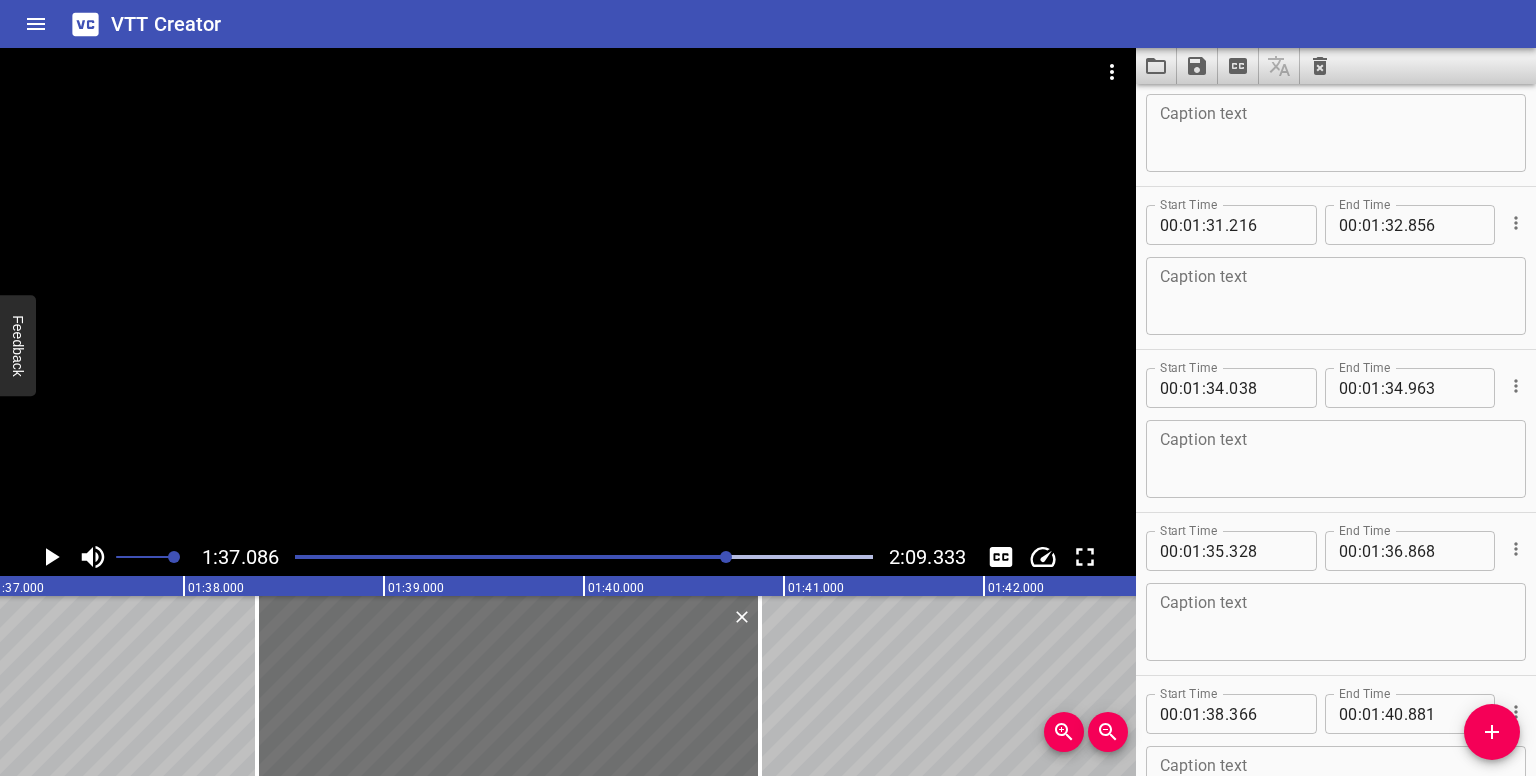 click at bounding box center [584, 557] 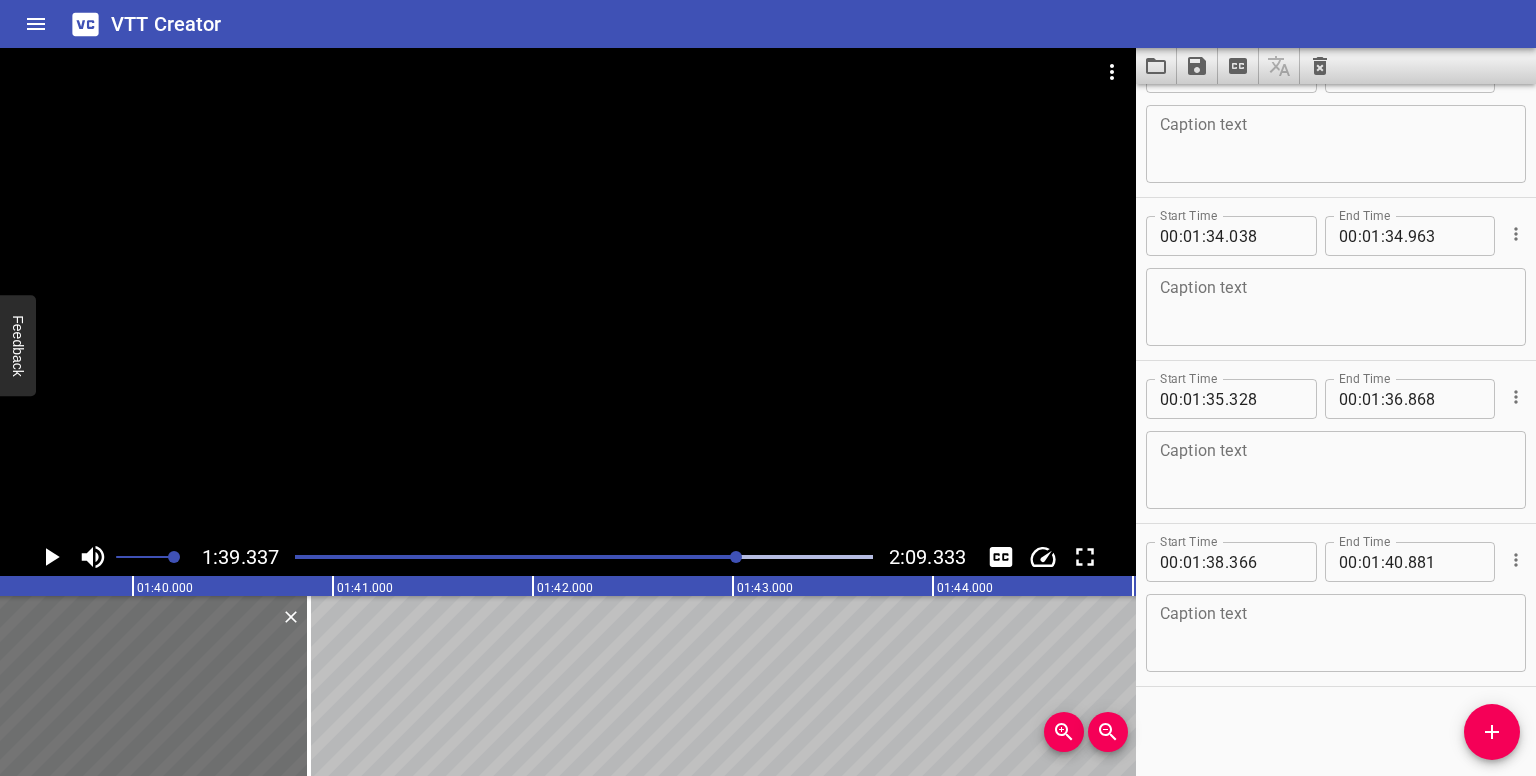 click at bounding box center [584, 557] 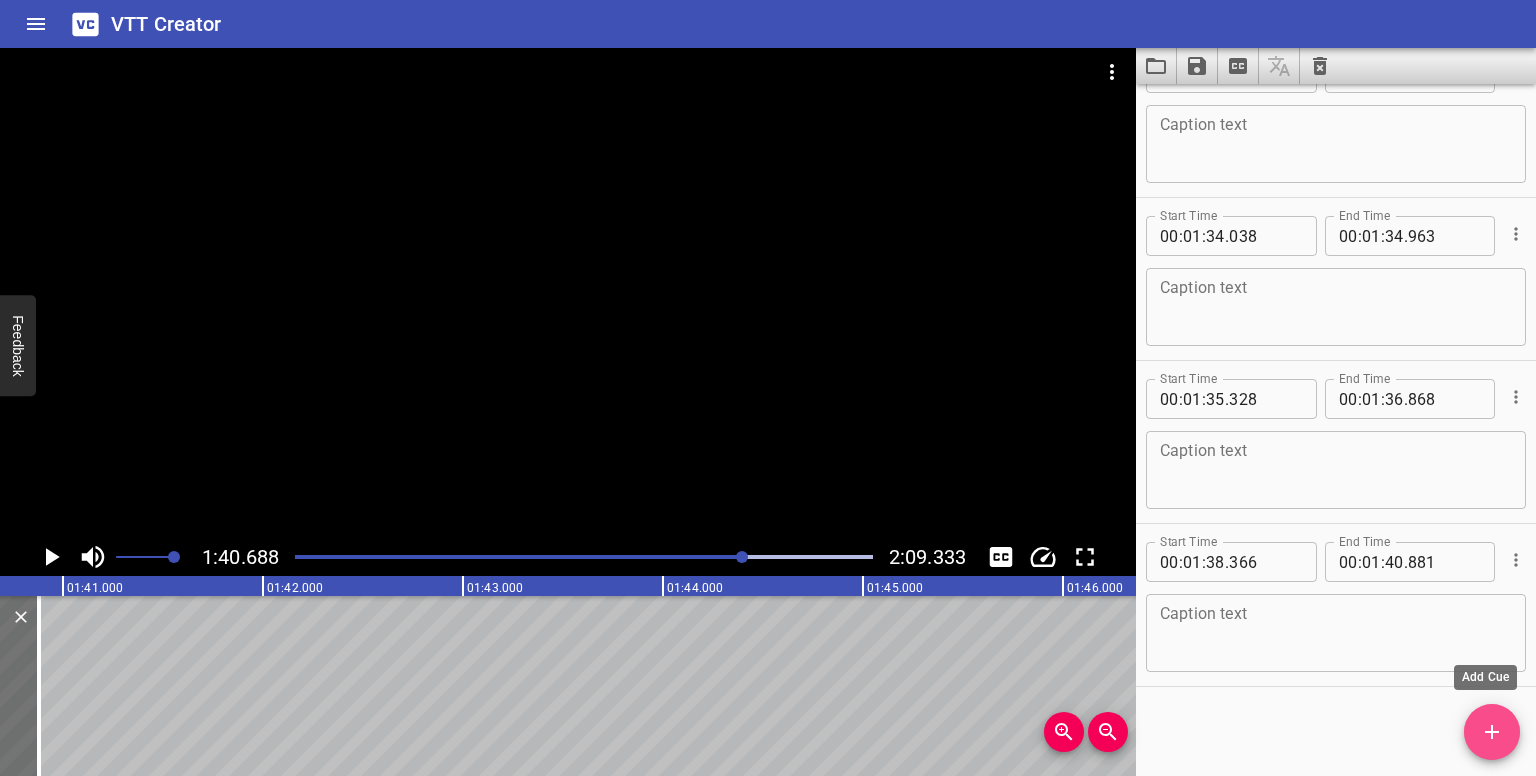 drag, startPoint x: 1502, startPoint y: 732, endPoint x: 1270, endPoint y: 706, distance: 233.45235 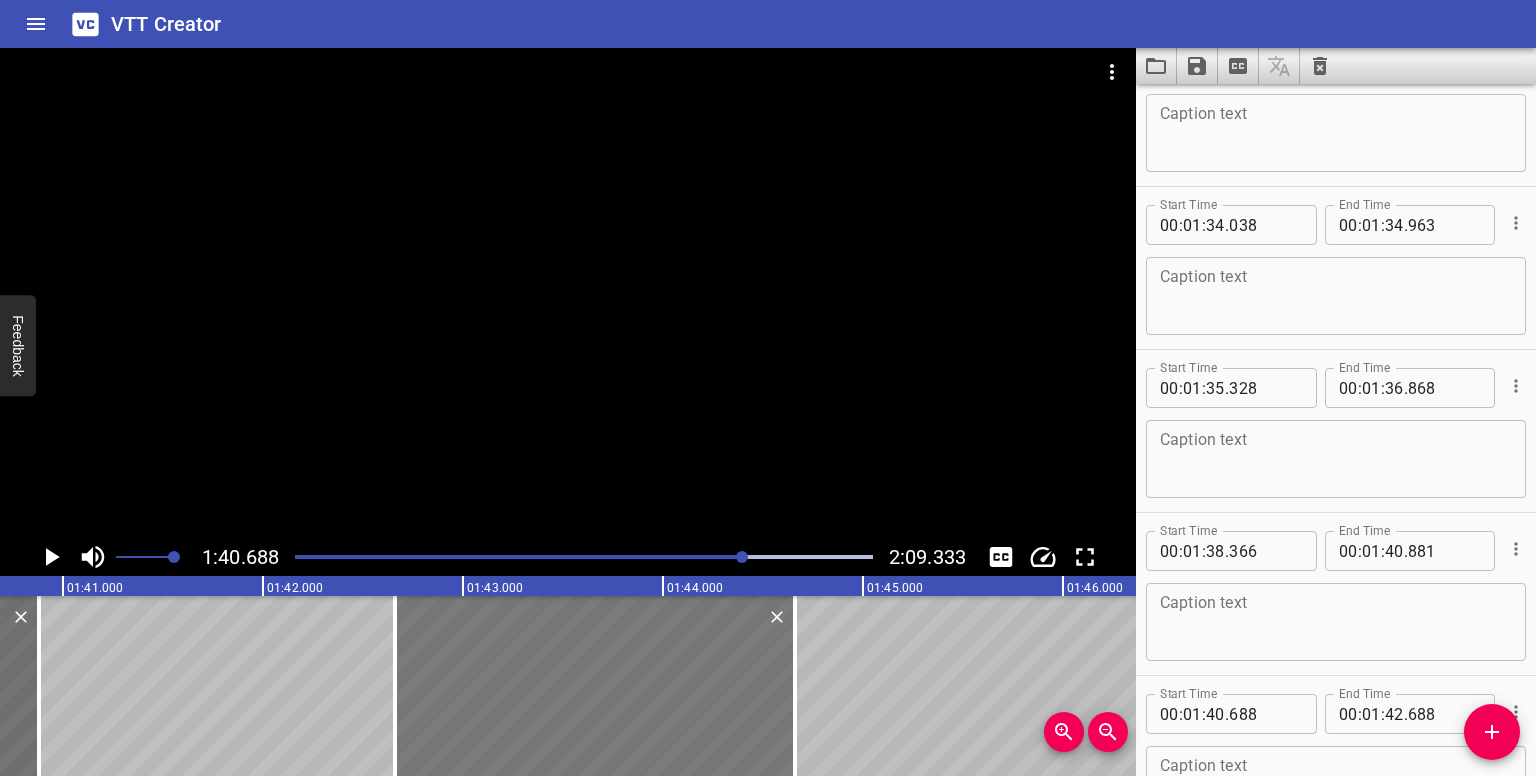drag, startPoint x: 242, startPoint y: 699, endPoint x: 736, endPoint y: 622, distance: 499.965 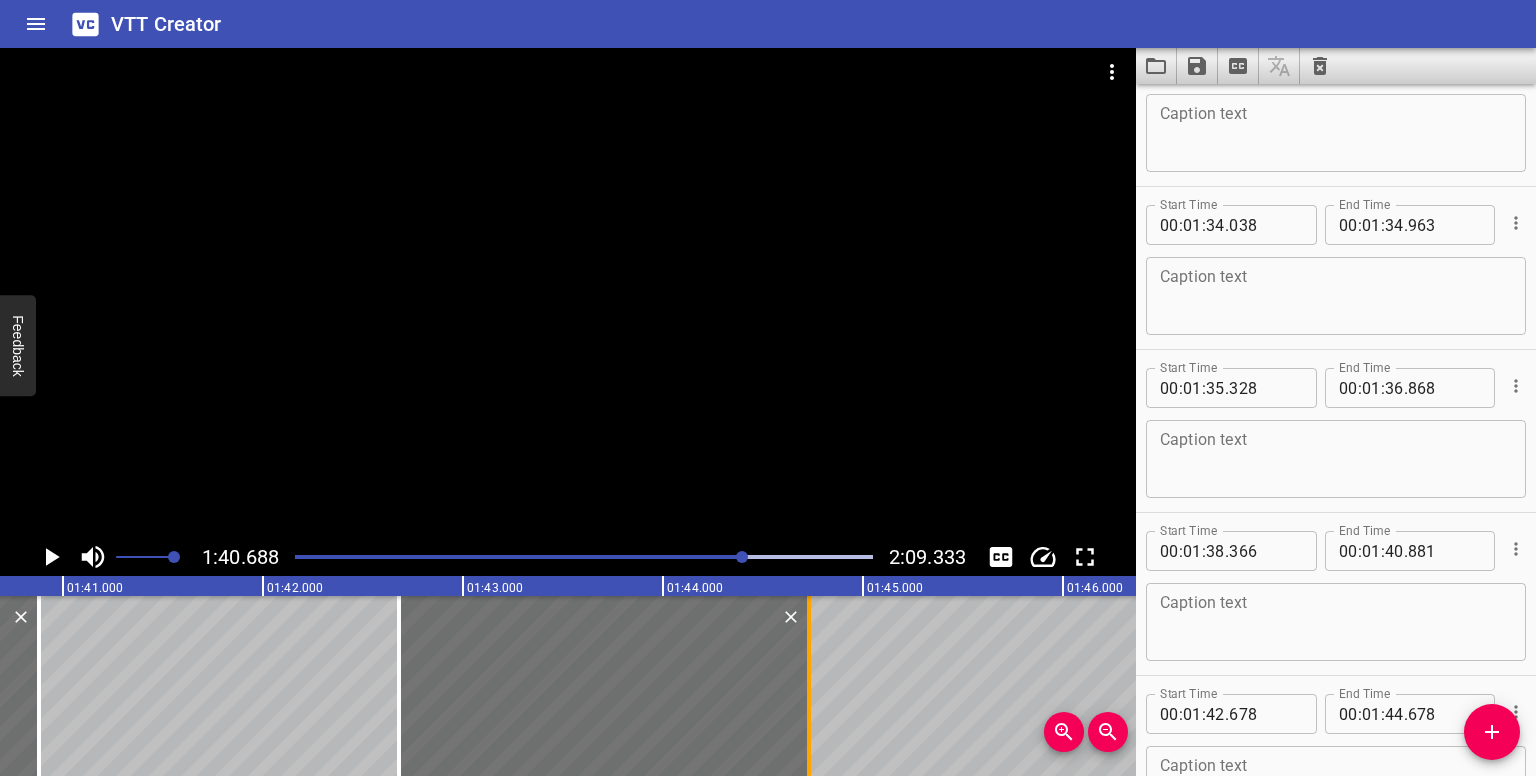 drag, startPoint x: 799, startPoint y: 681, endPoint x: 826, endPoint y: 680, distance: 27.018513 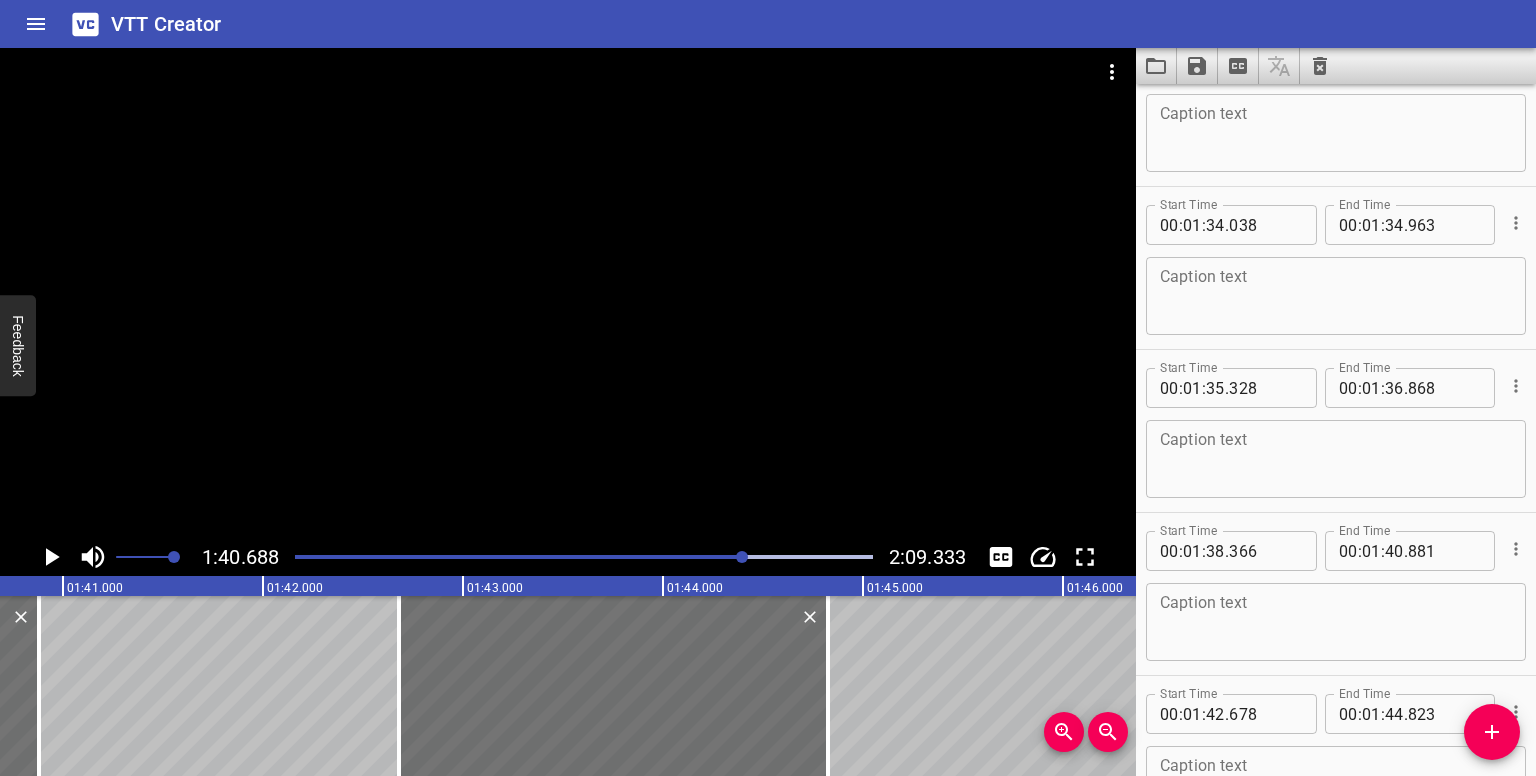 click at bounding box center (584, 557) 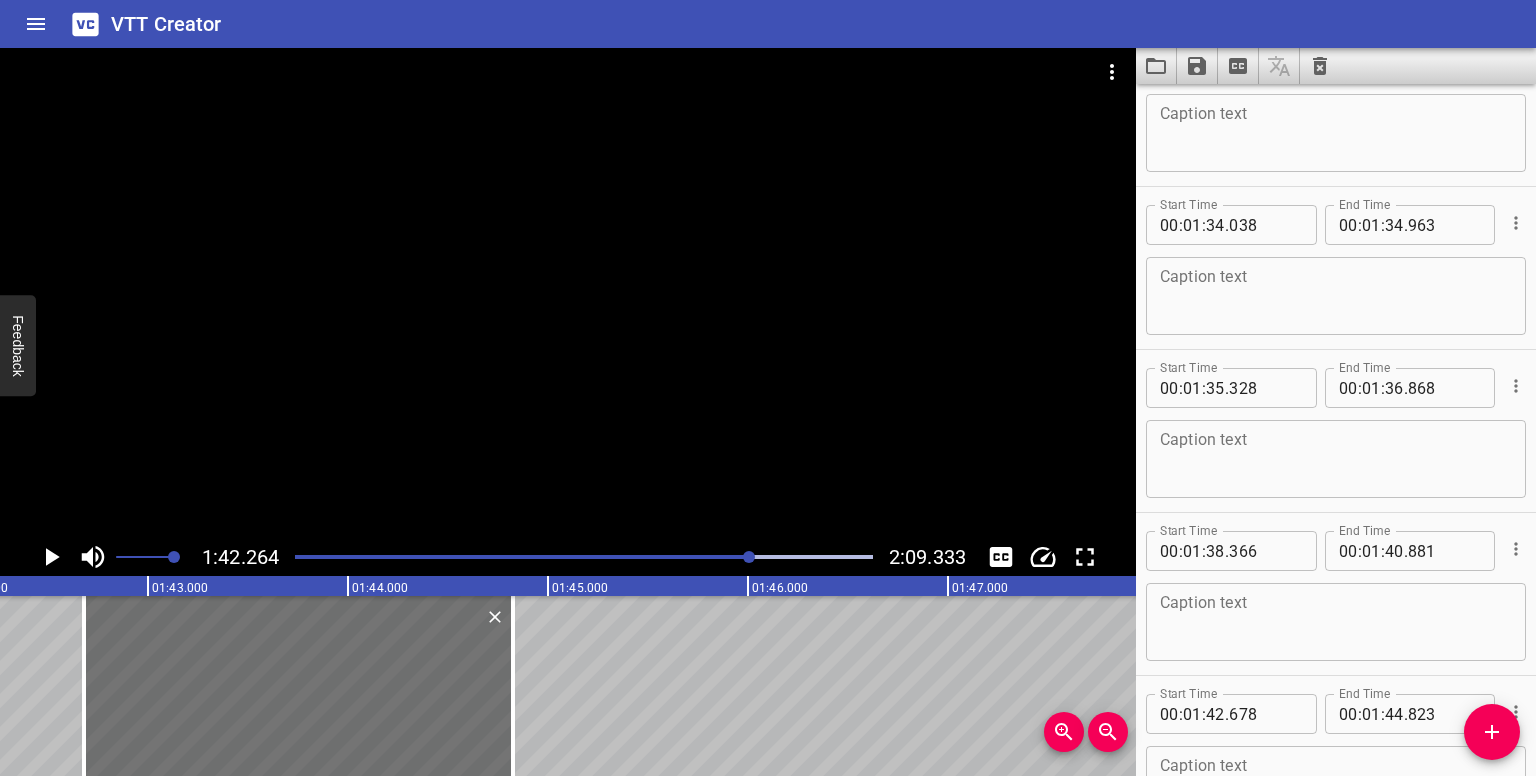 click at bounding box center (749, 557) 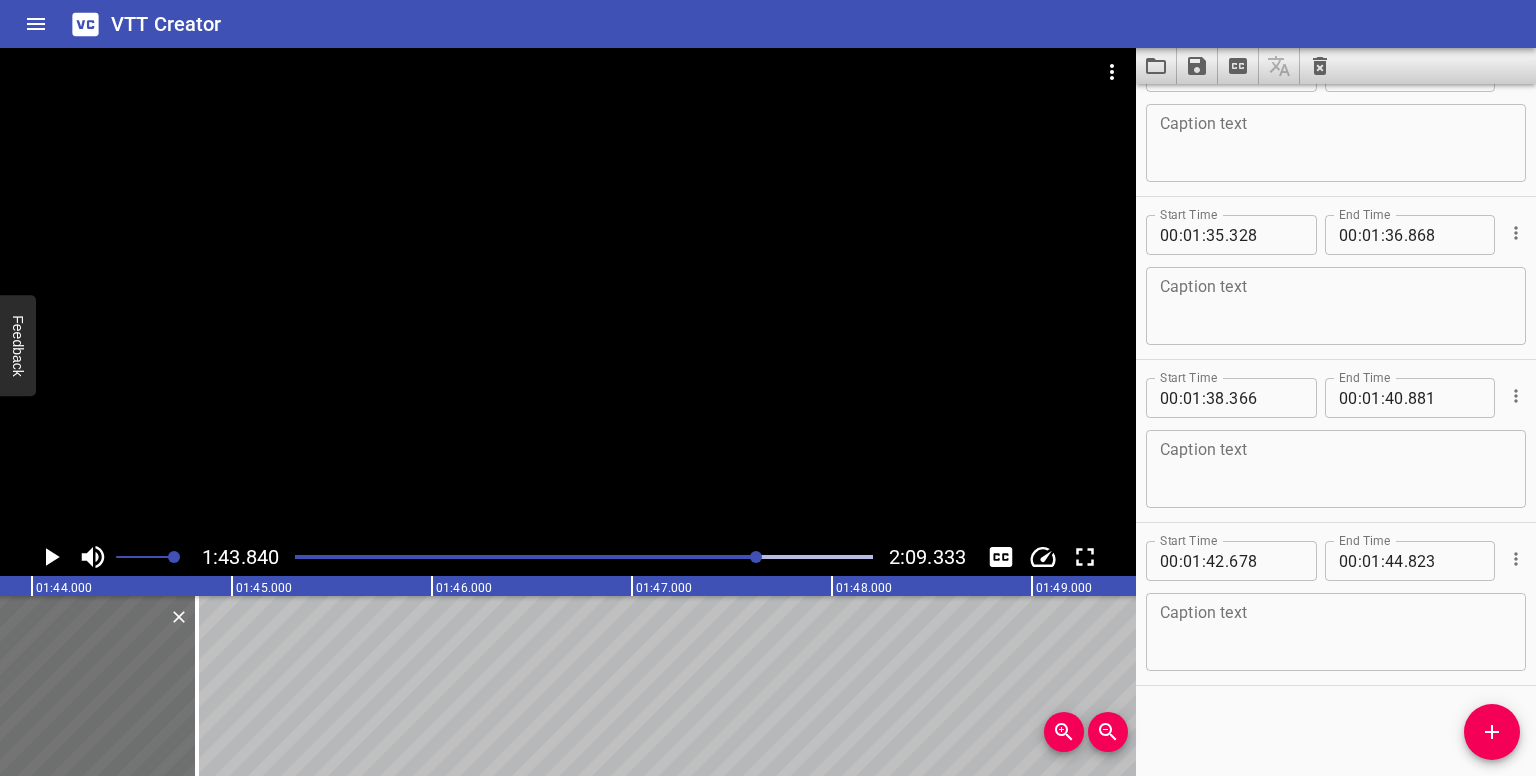 click at bounding box center [756, 557] 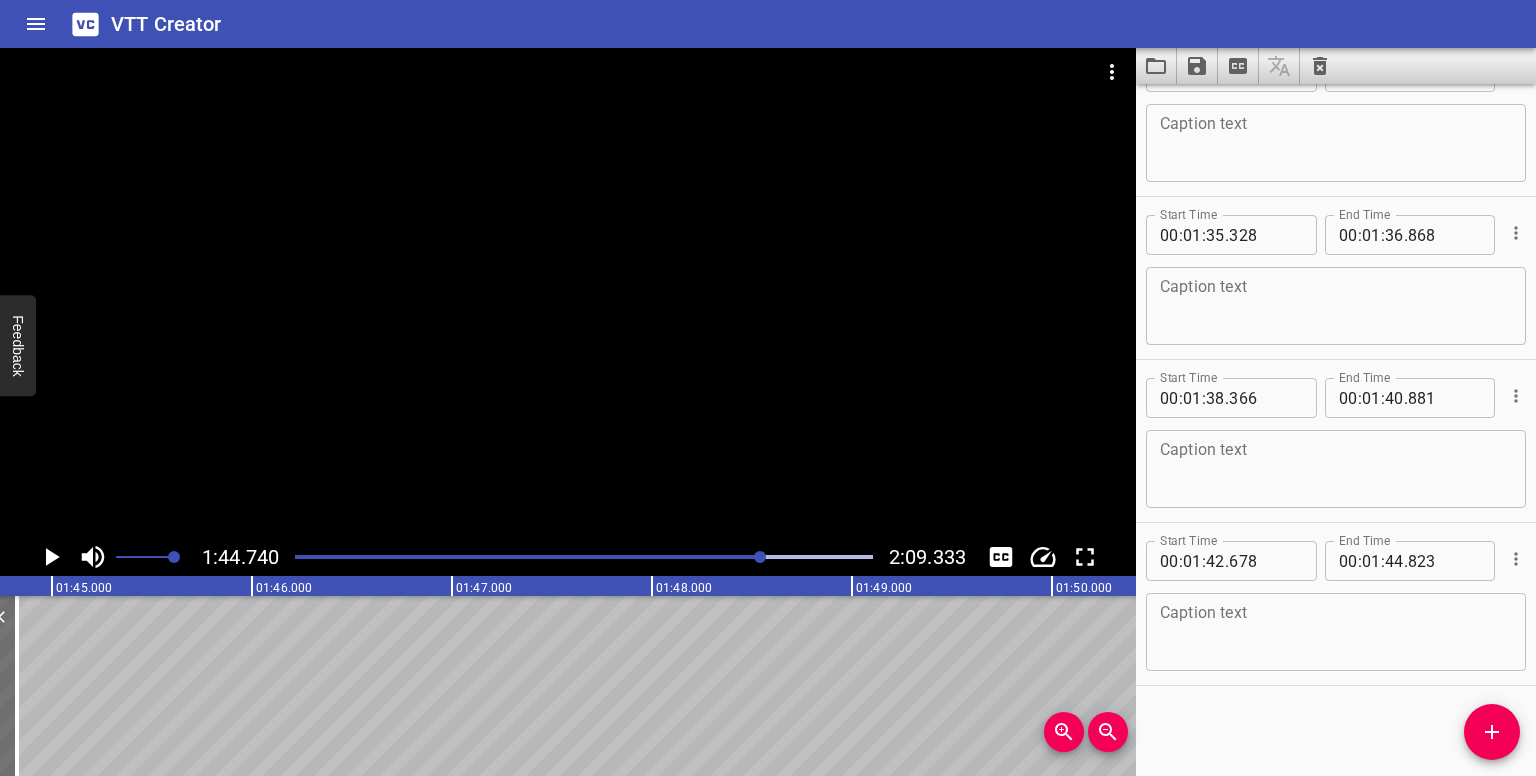 drag, startPoint x: 1508, startPoint y: 746, endPoint x: 1404, endPoint y: 732, distance: 104.93808 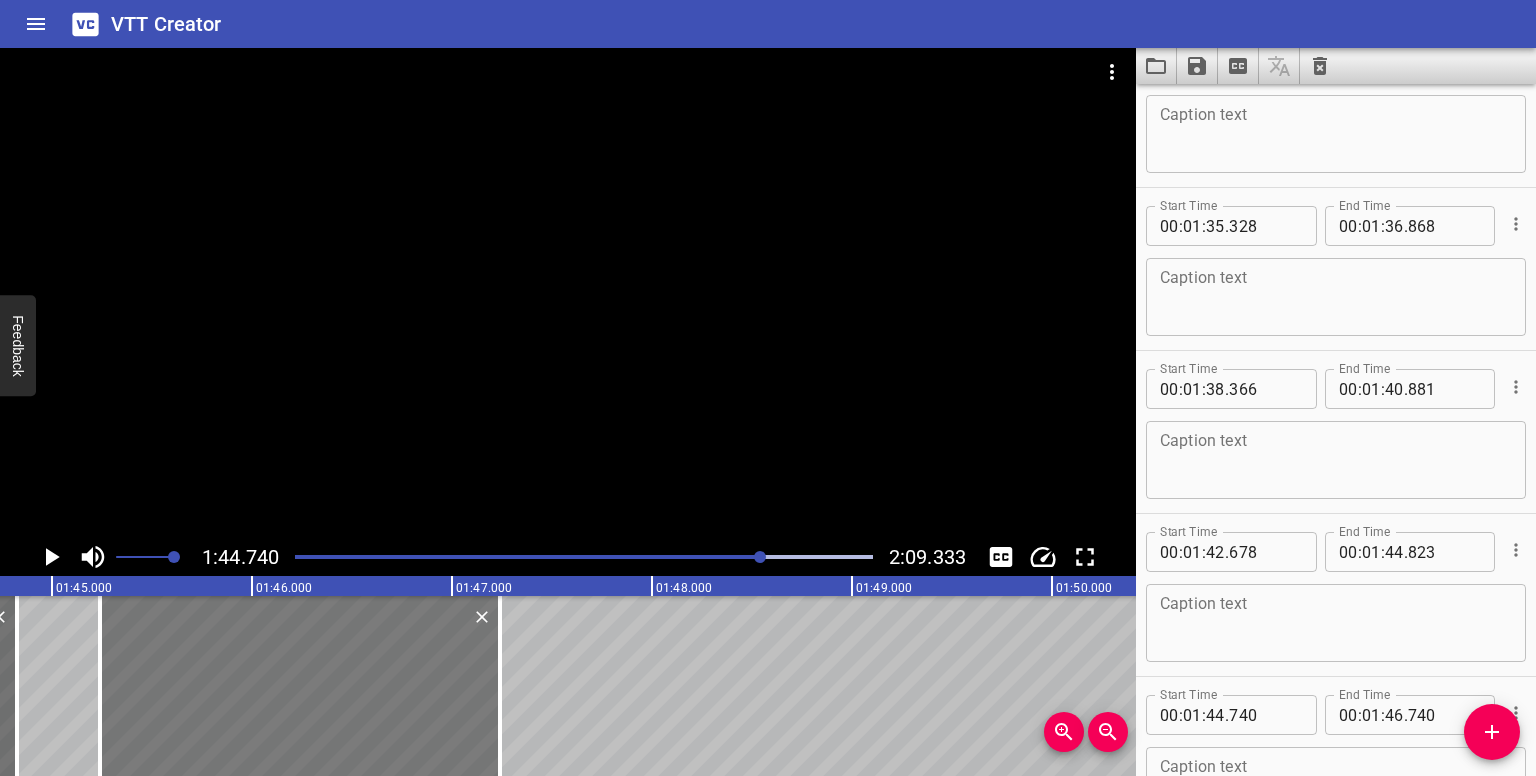 drag, startPoint x: 292, startPoint y: 689, endPoint x: 389, endPoint y: 682, distance: 97.25225 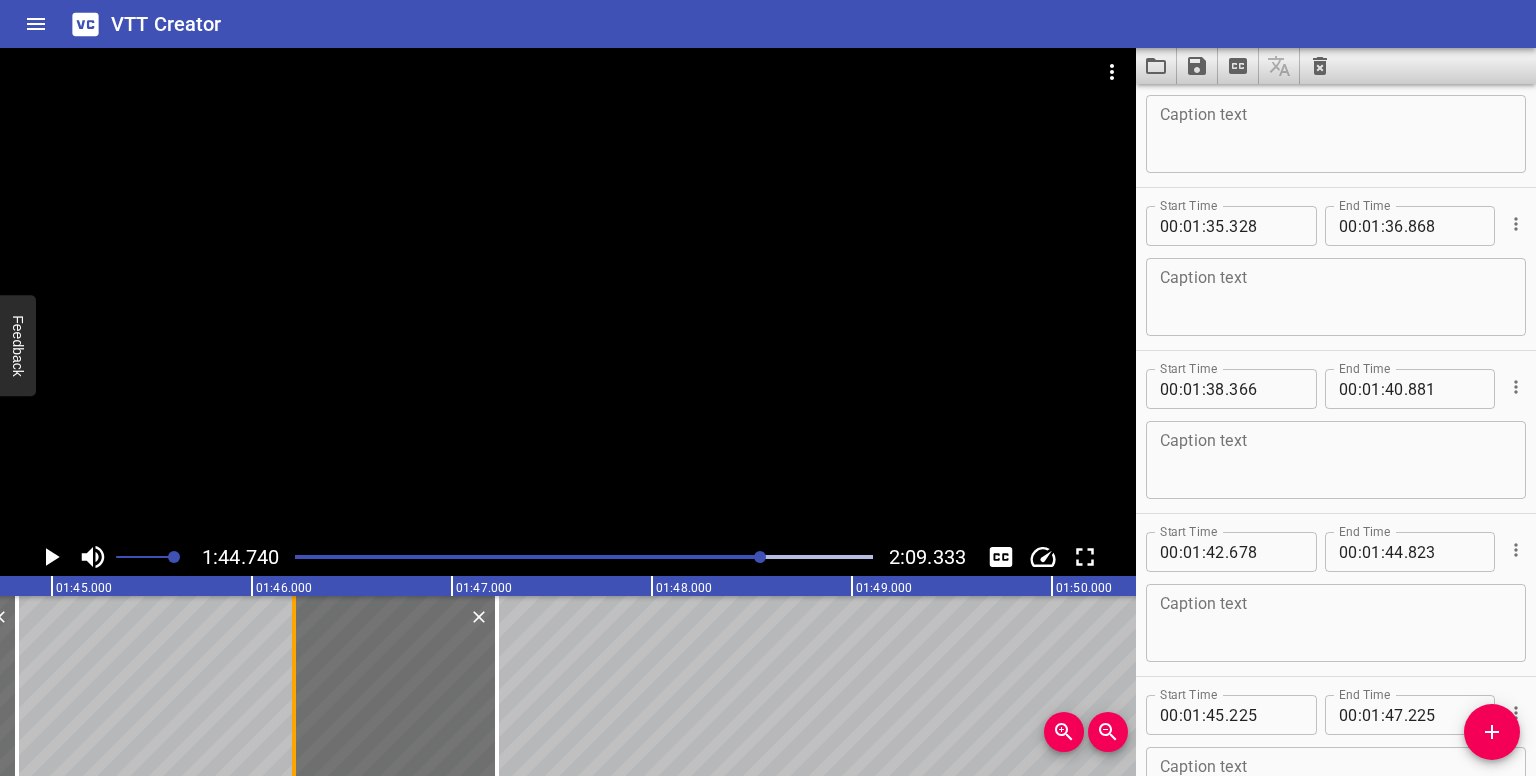 drag, startPoint x: 97, startPoint y: 625, endPoint x: 294, endPoint y: 648, distance: 198.33809 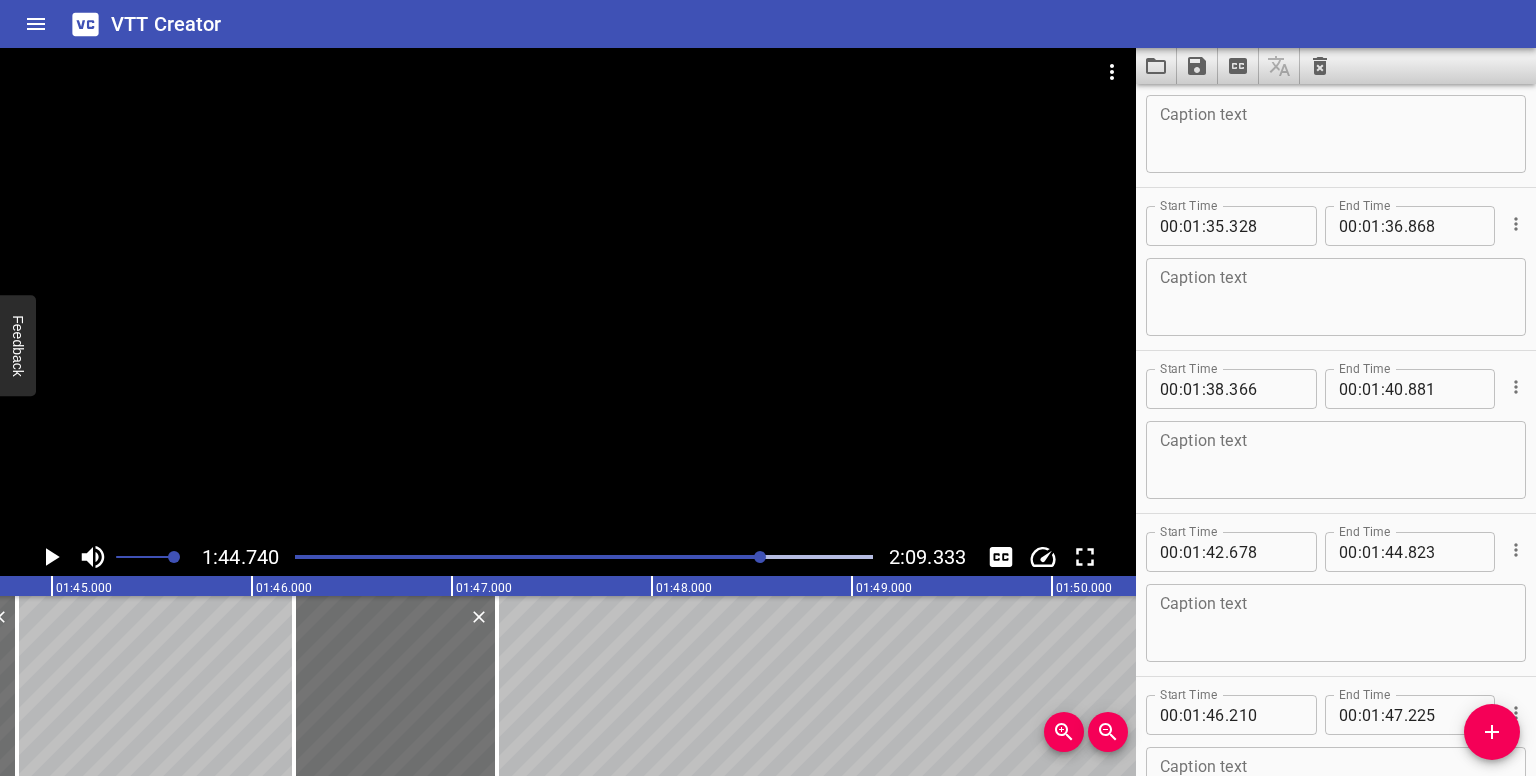 click at bounding box center [584, 557] 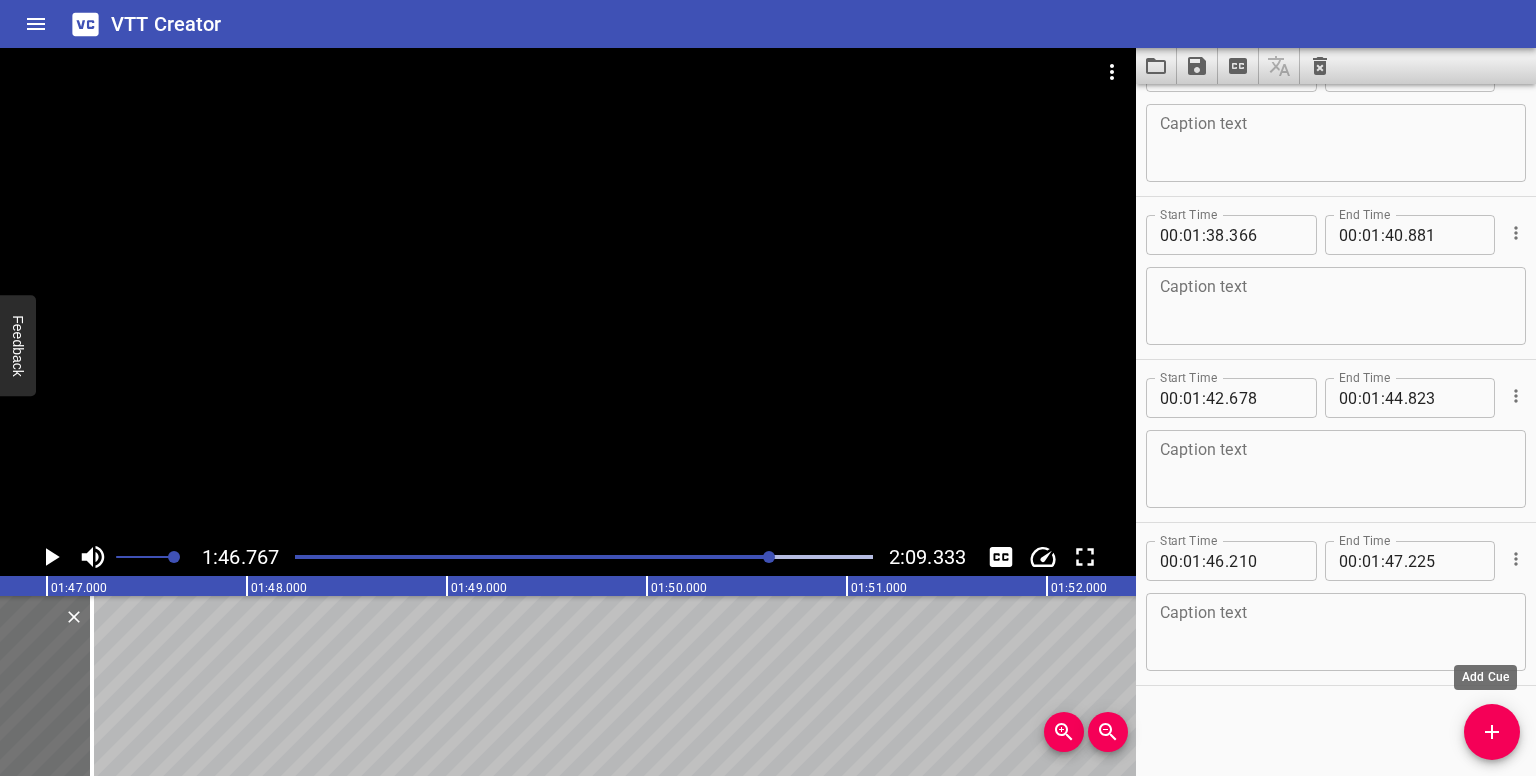 click 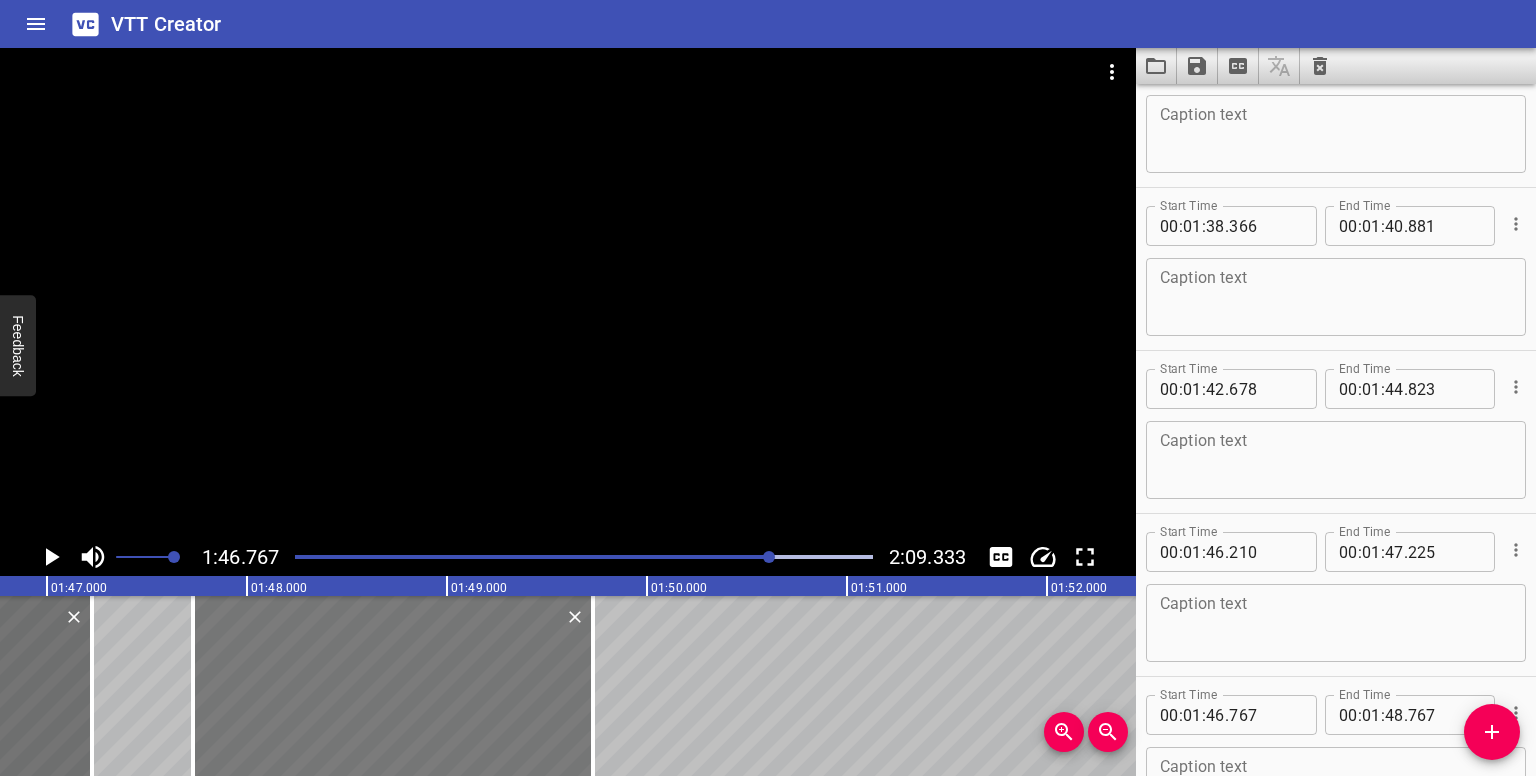 drag, startPoint x: 168, startPoint y: 687, endPoint x: 359, endPoint y: 697, distance: 191.2616 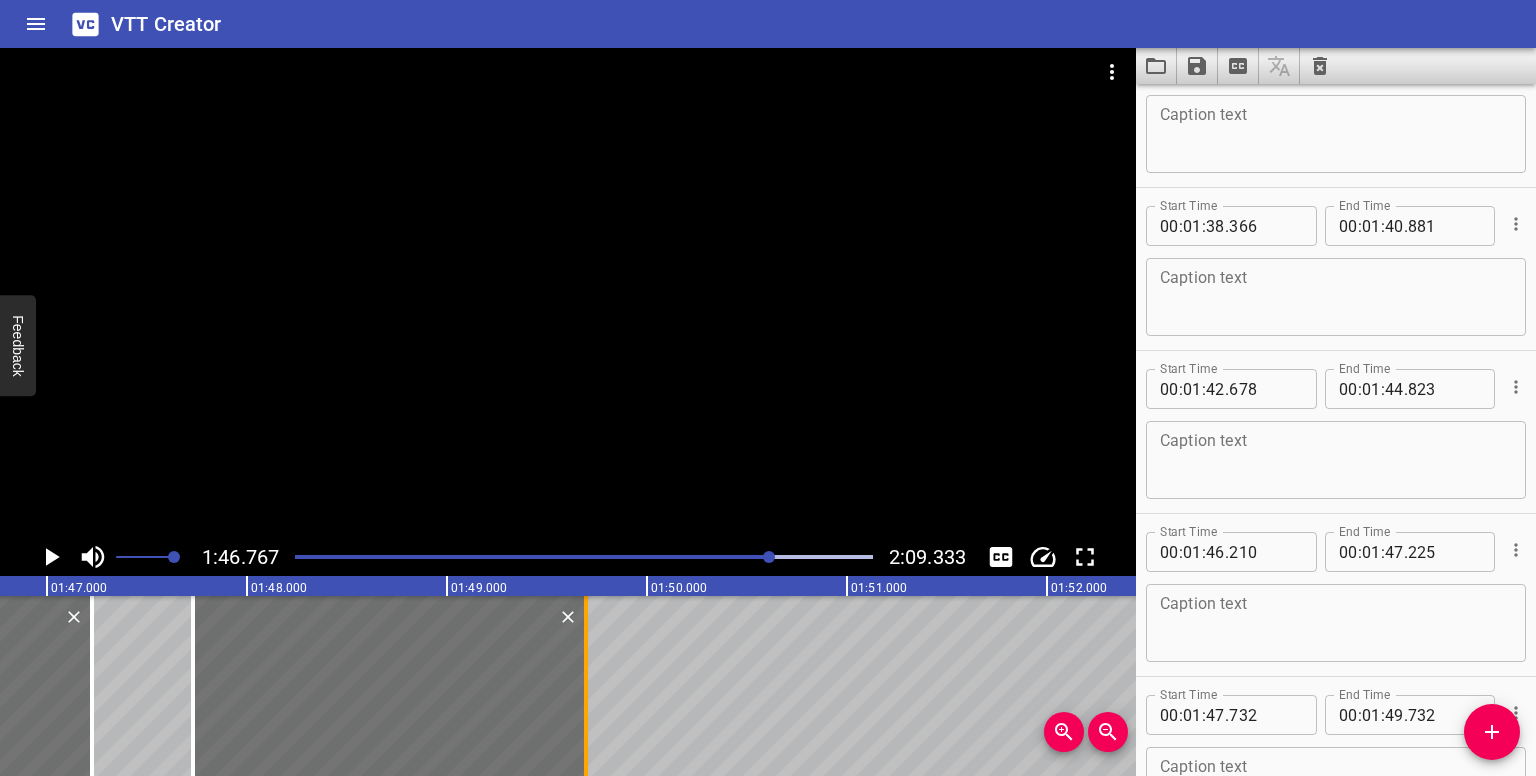 drag, startPoint x: 597, startPoint y: 696, endPoint x: 586, endPoint y: 709, distance: 17.029387 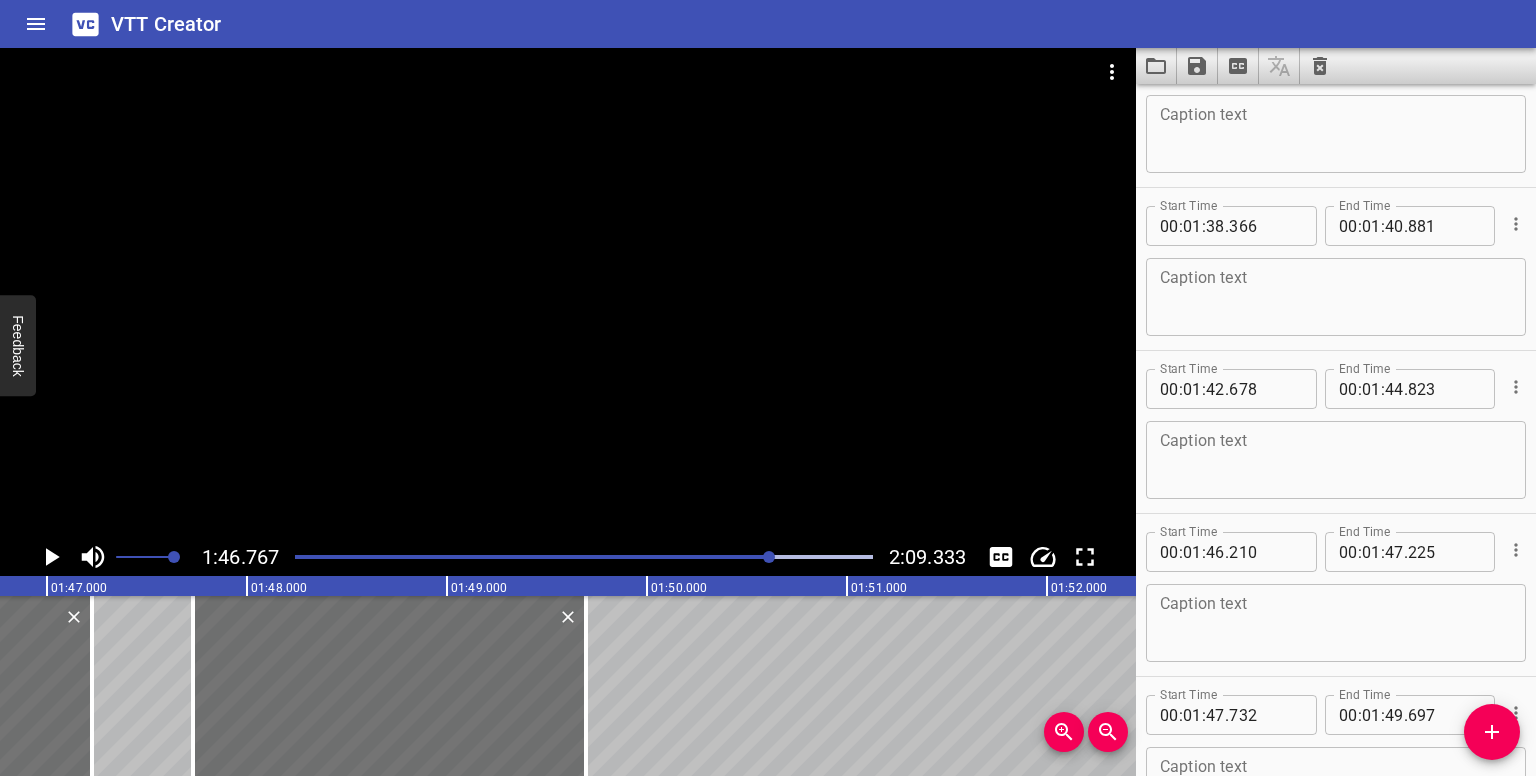 click at bounding box center (1492, 732) 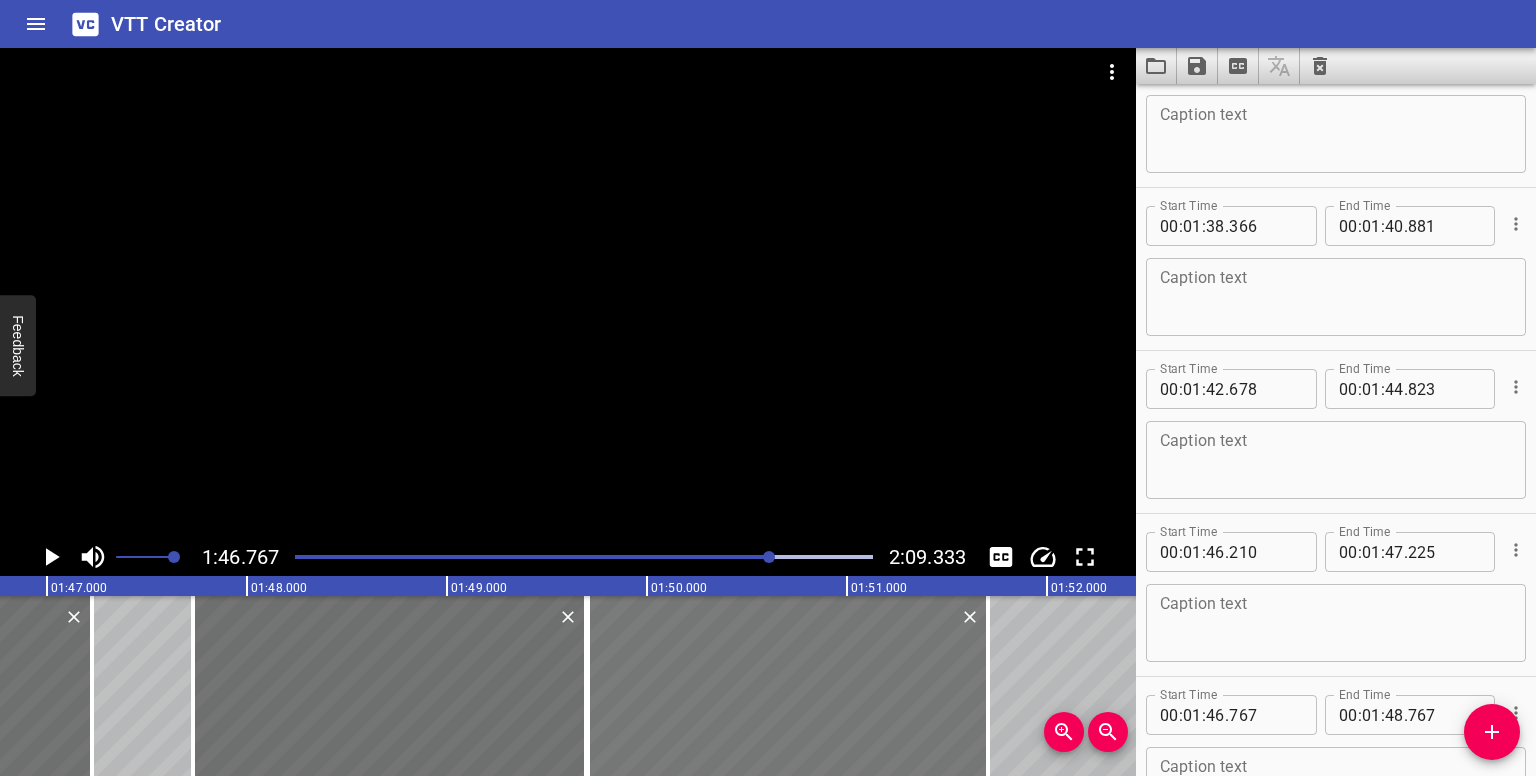 drag, startPoint x: 144, startPoint y: 679, endPoint x: 732, endPoint y: 678, distance: 588.00085 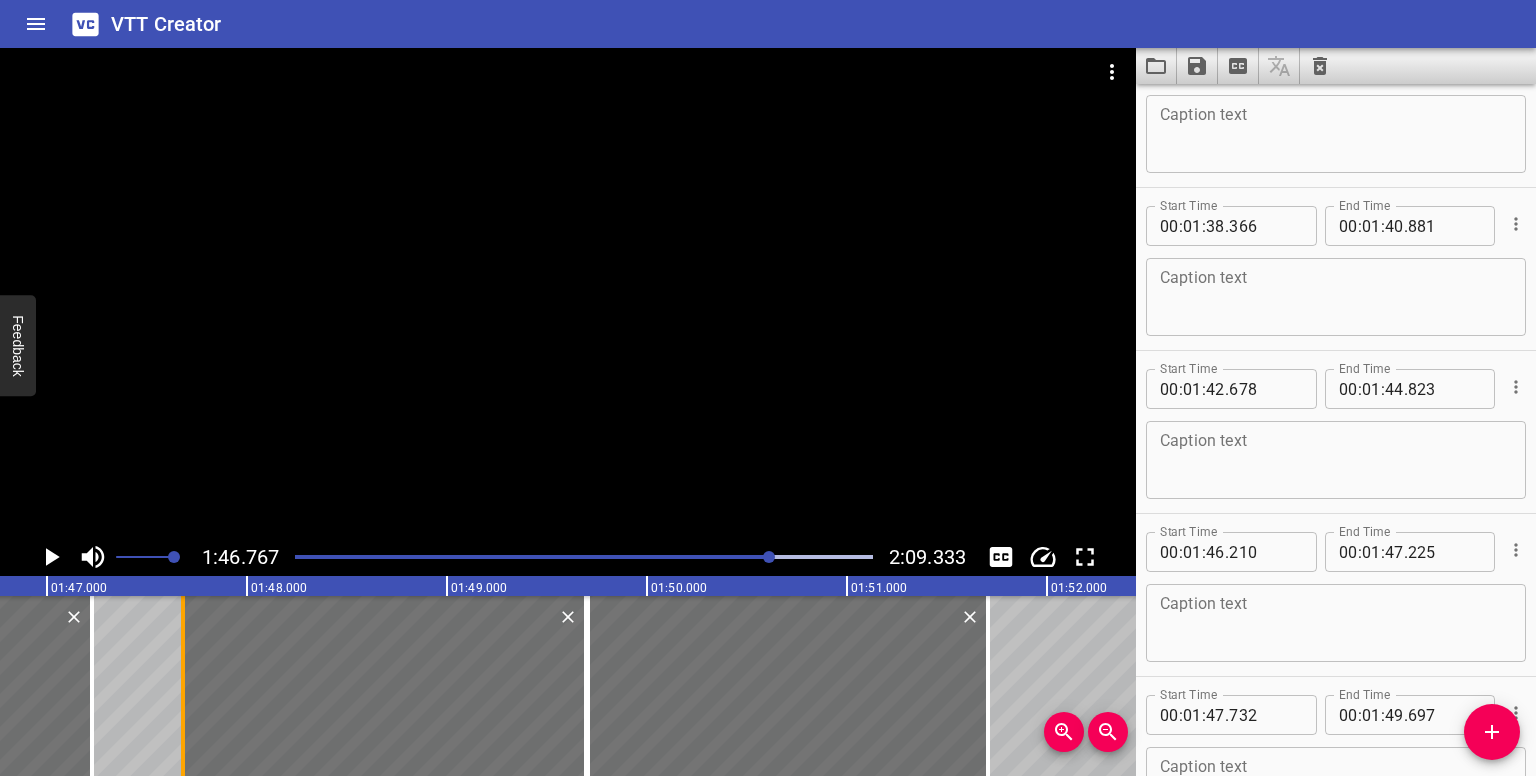 drag, startPoint x: 188, startPoint y: 673, endPoint x: 156, endPoint y: 681, distance: 32.984844 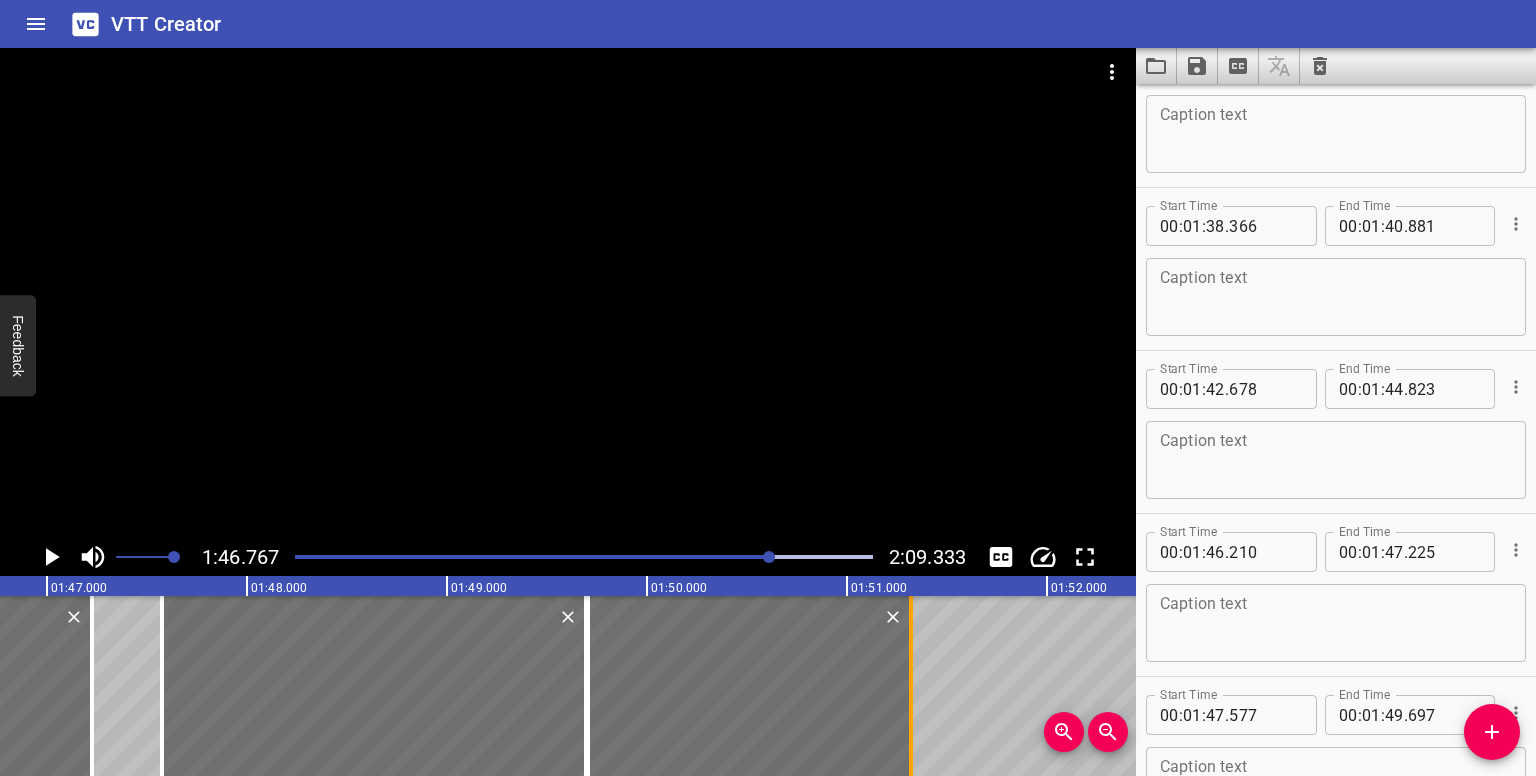 drag, startPoint x: 990, startPoint y: 689, endPoint x: 913, endPoint y: 703, distance: 78.26238 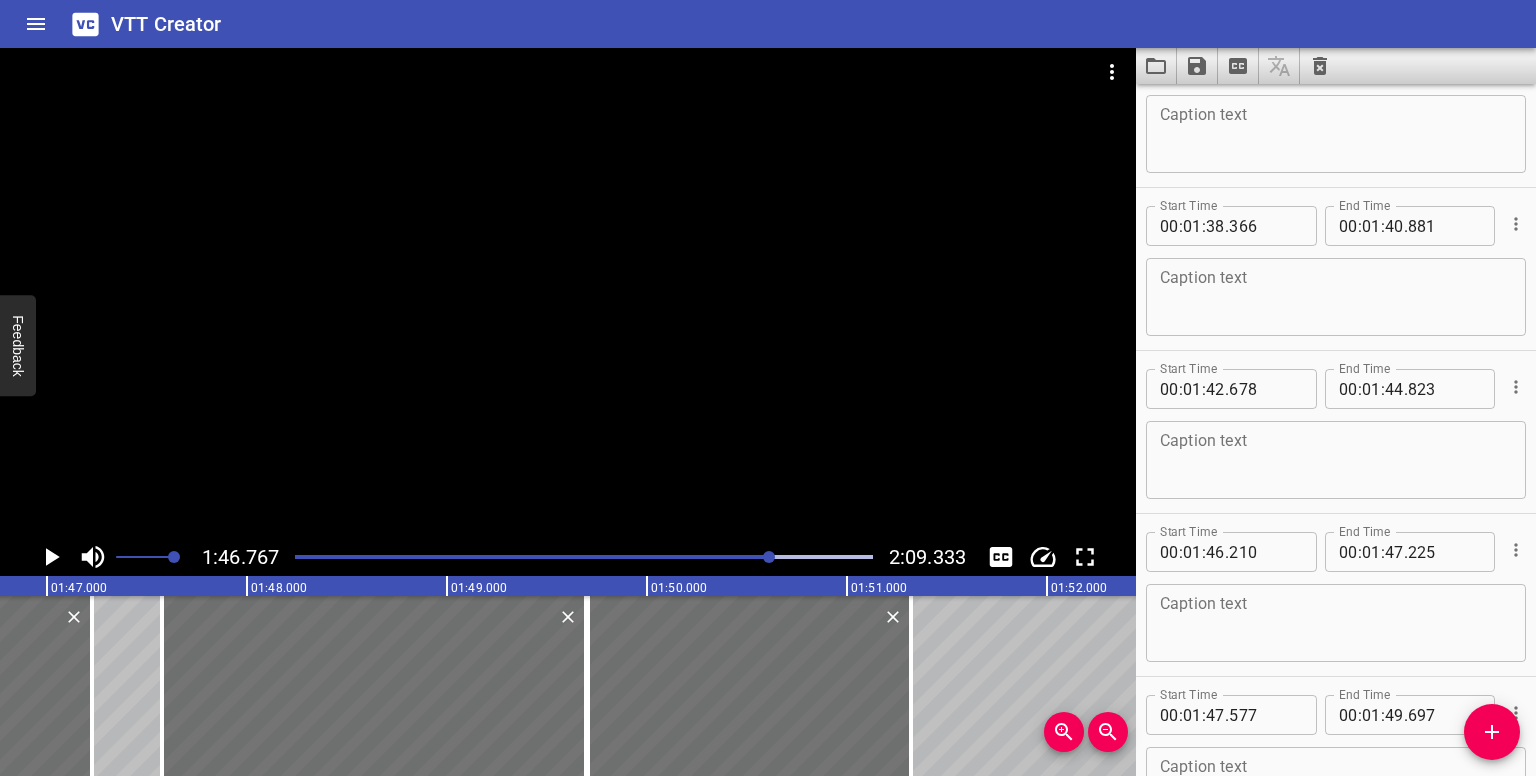 click at bounding box center [584, 557] 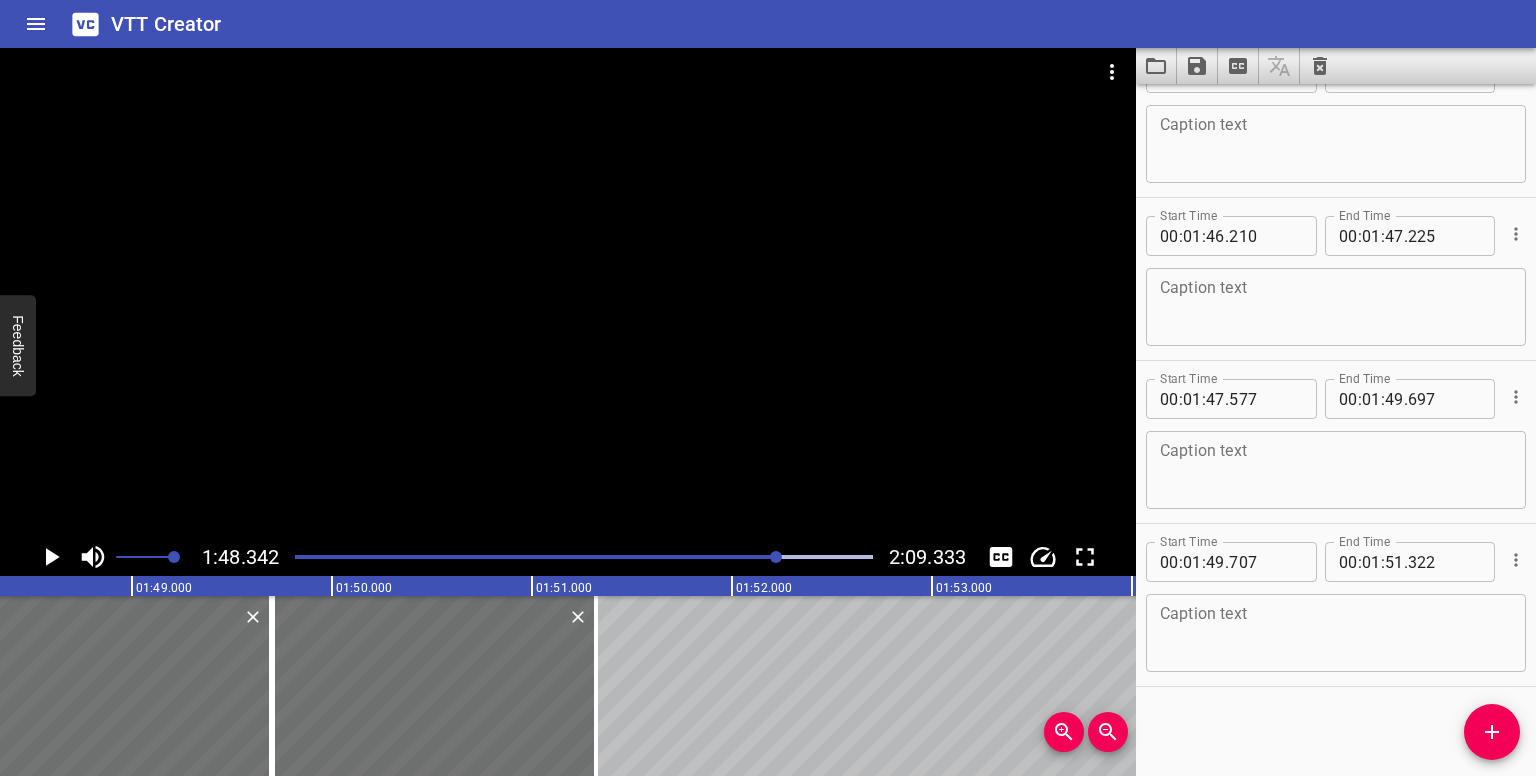 click at bounding box center [776, 557] 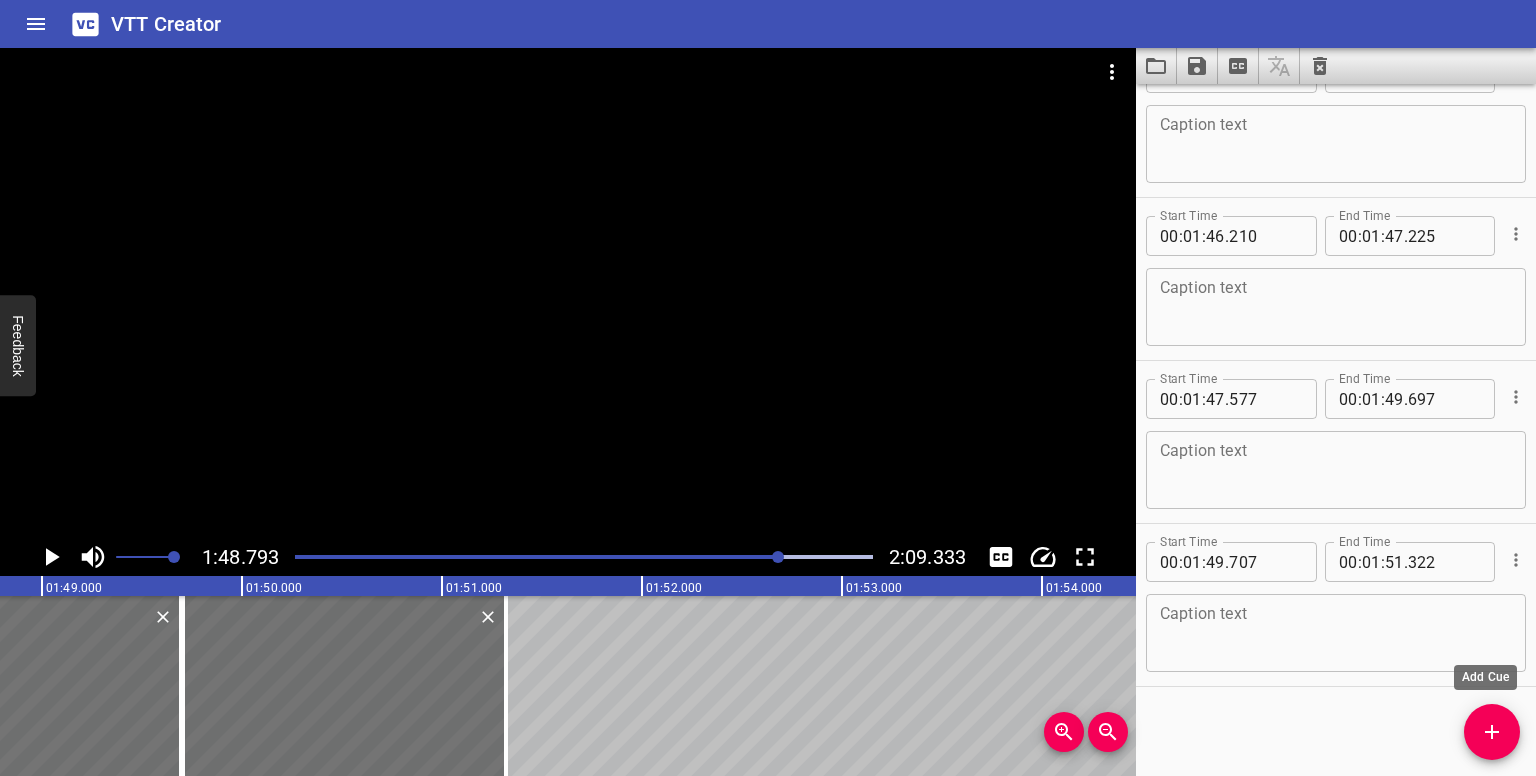 drag, startPoint x: 1496, startPoint y: 722, endPoint x: 1282, endPoint y: 709, distance: 214.3945 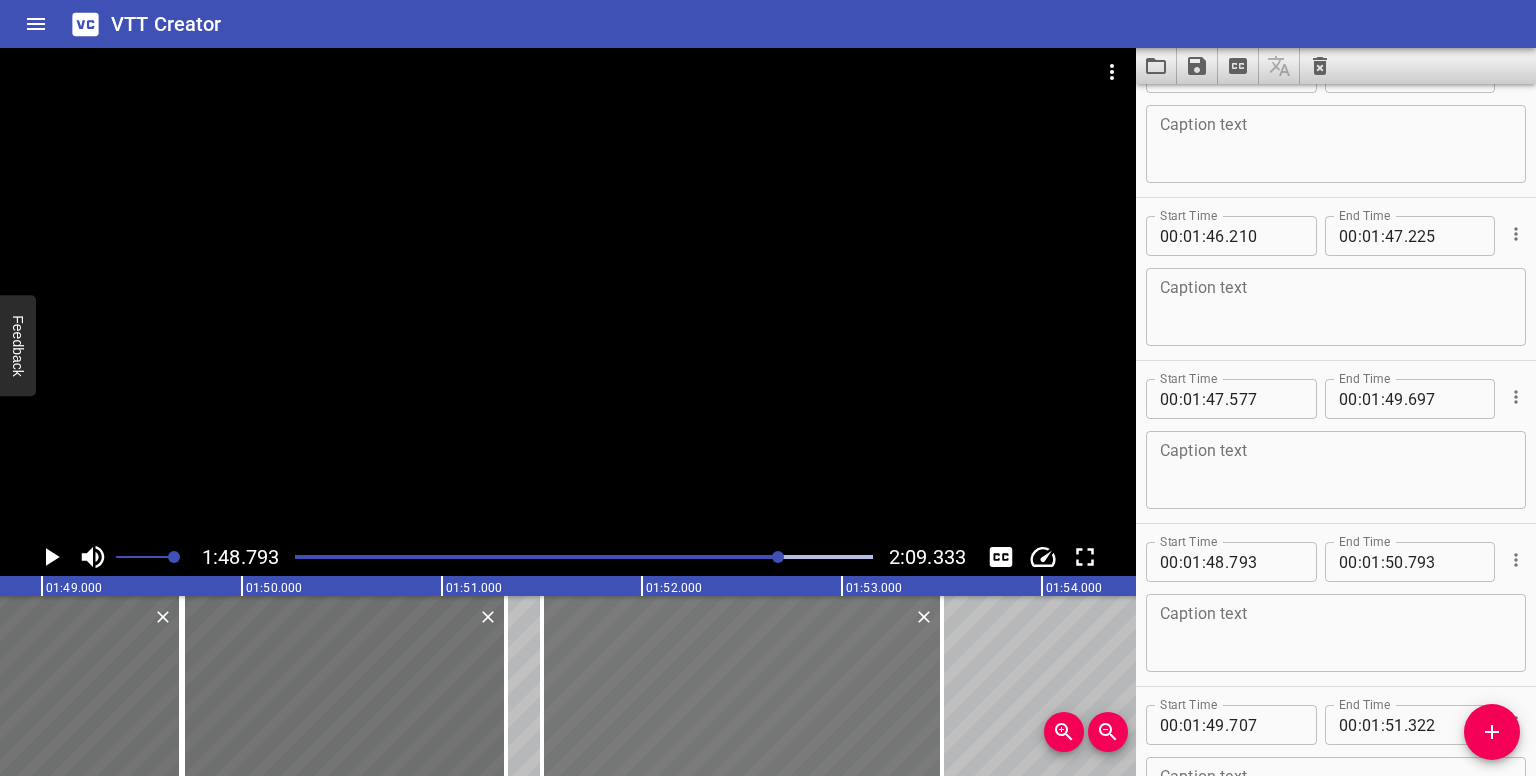 drag, startPoint x: 88, startPoint y: 669, endPoint x: 629, endPoint y: 680, distance: 541.1118 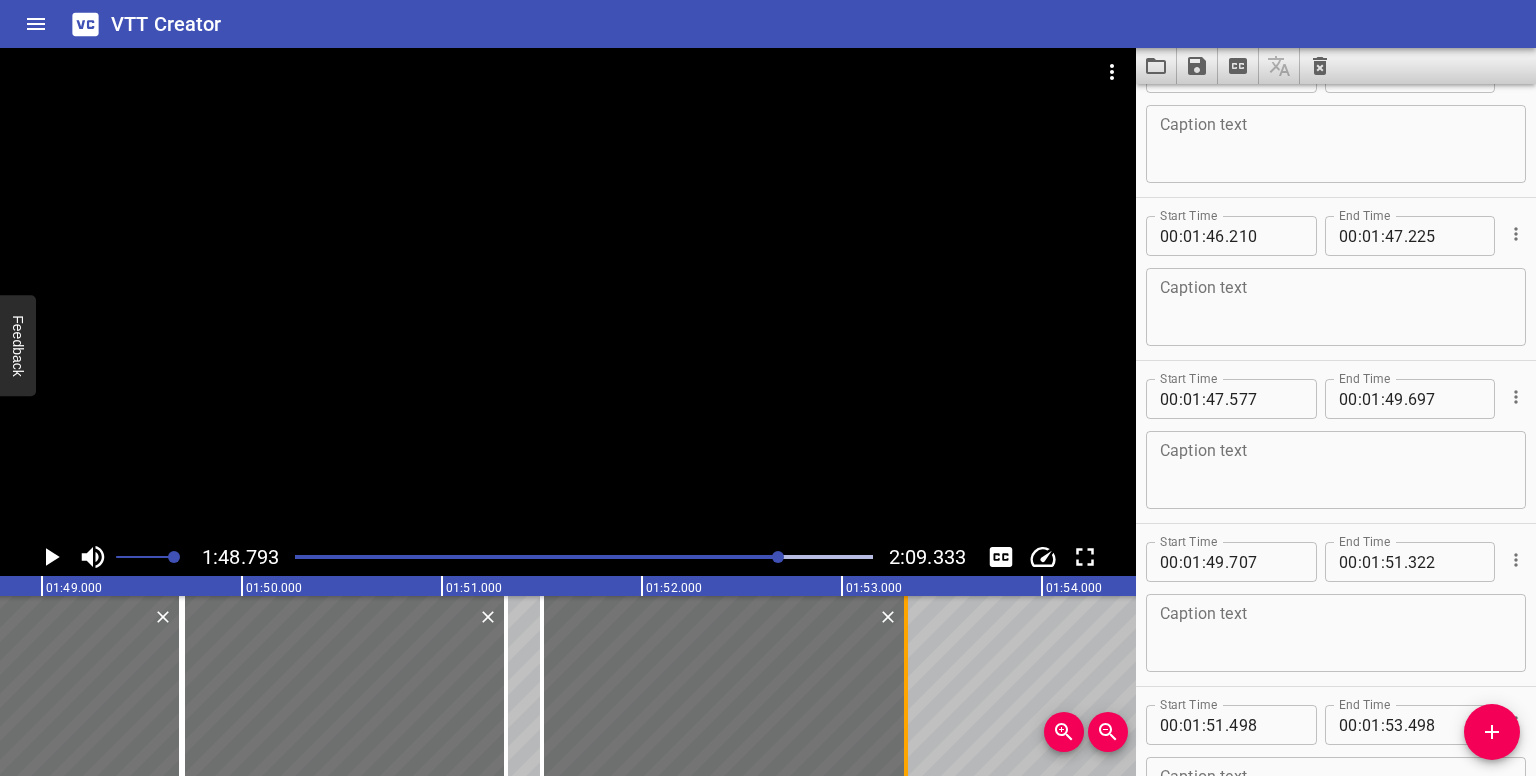 drag, startPoint x: 946, startPoint y: 705, endPoint x: 910, endPoint y: 713, distance: 36.878178 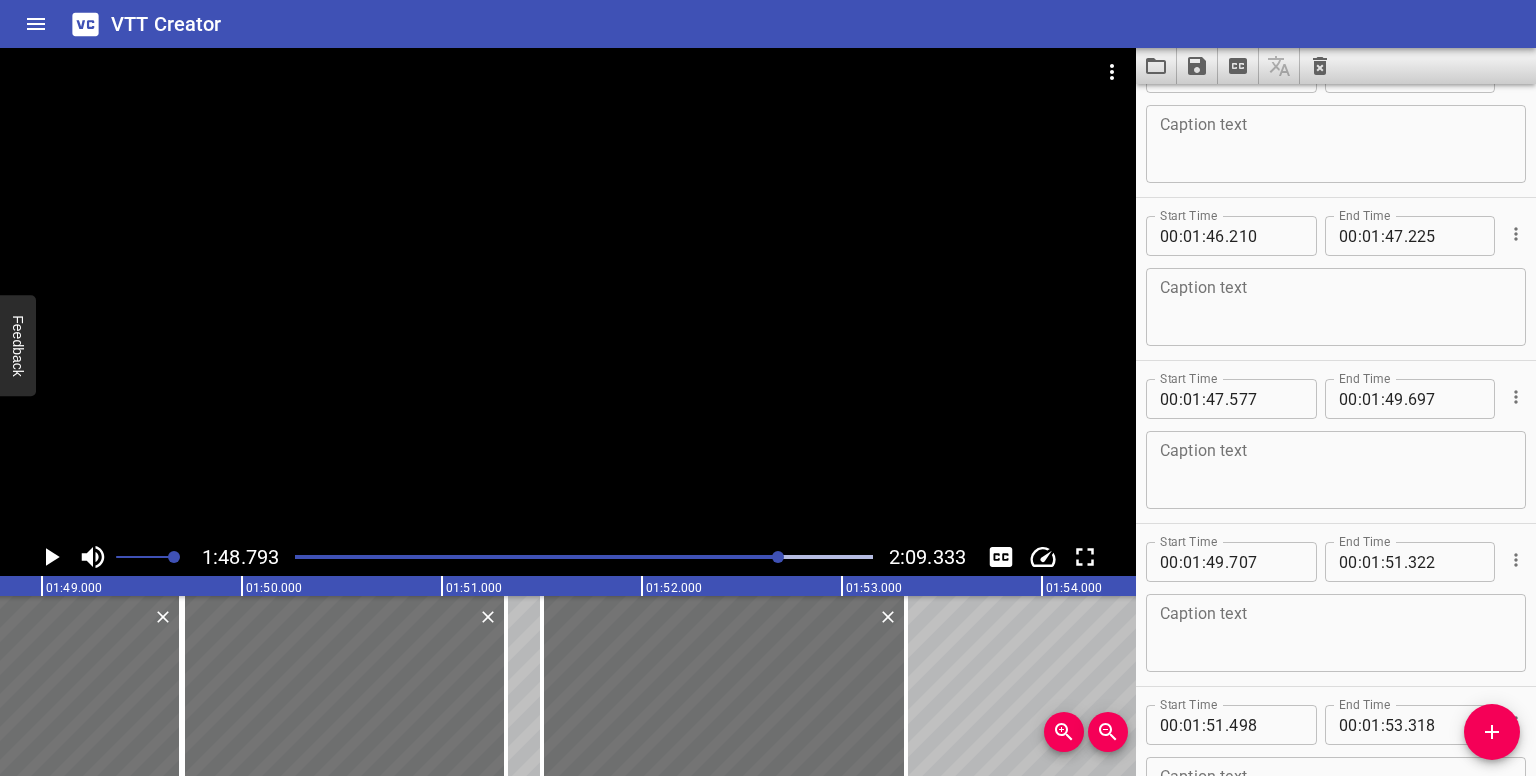click at bounding box center (584, 557) 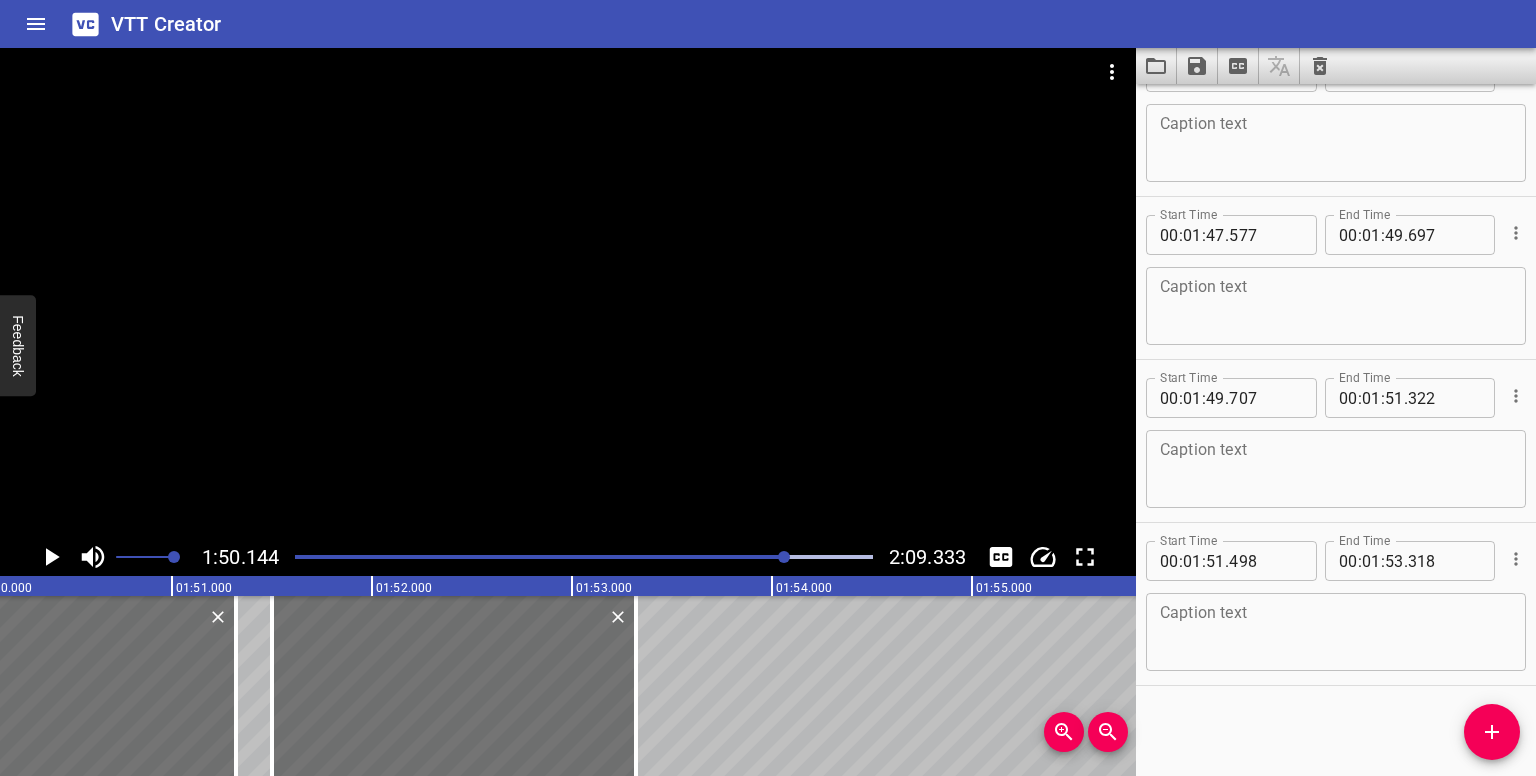 click at bounding box center (784, 557) 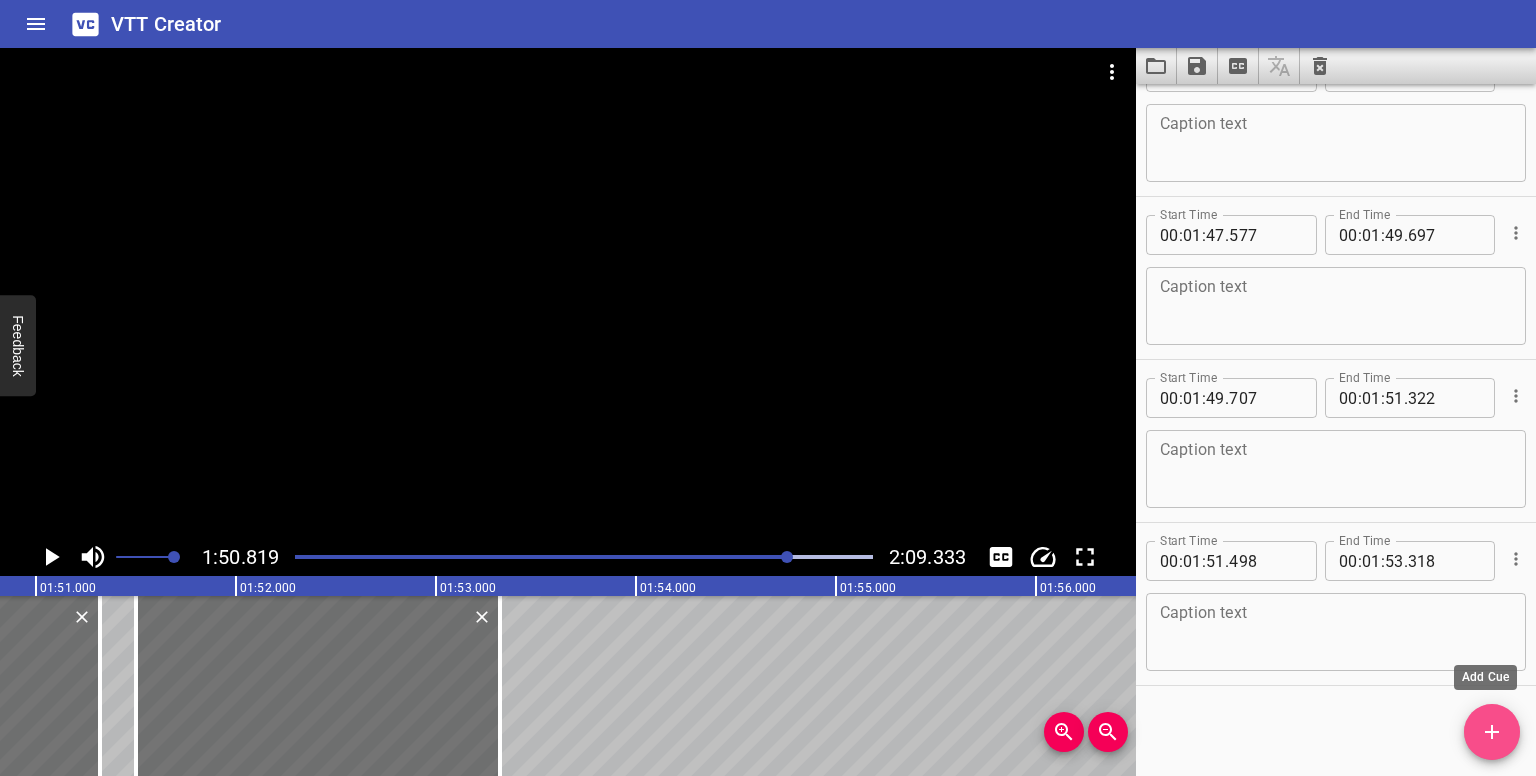 click 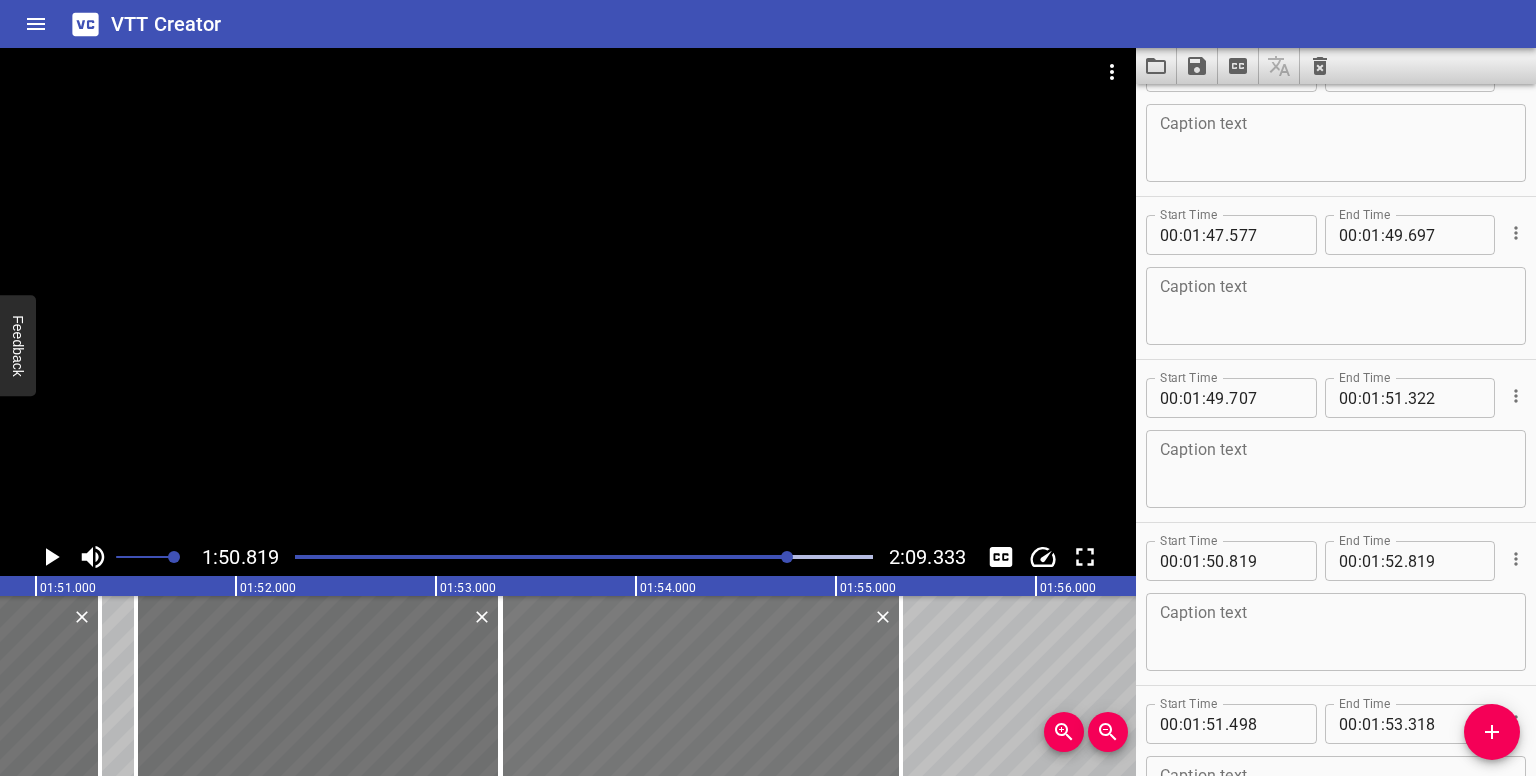 drag, startPoint x: 90, startPoint y: 680, endPoint x: 591, endPoint y: 683, distance: 501.00897 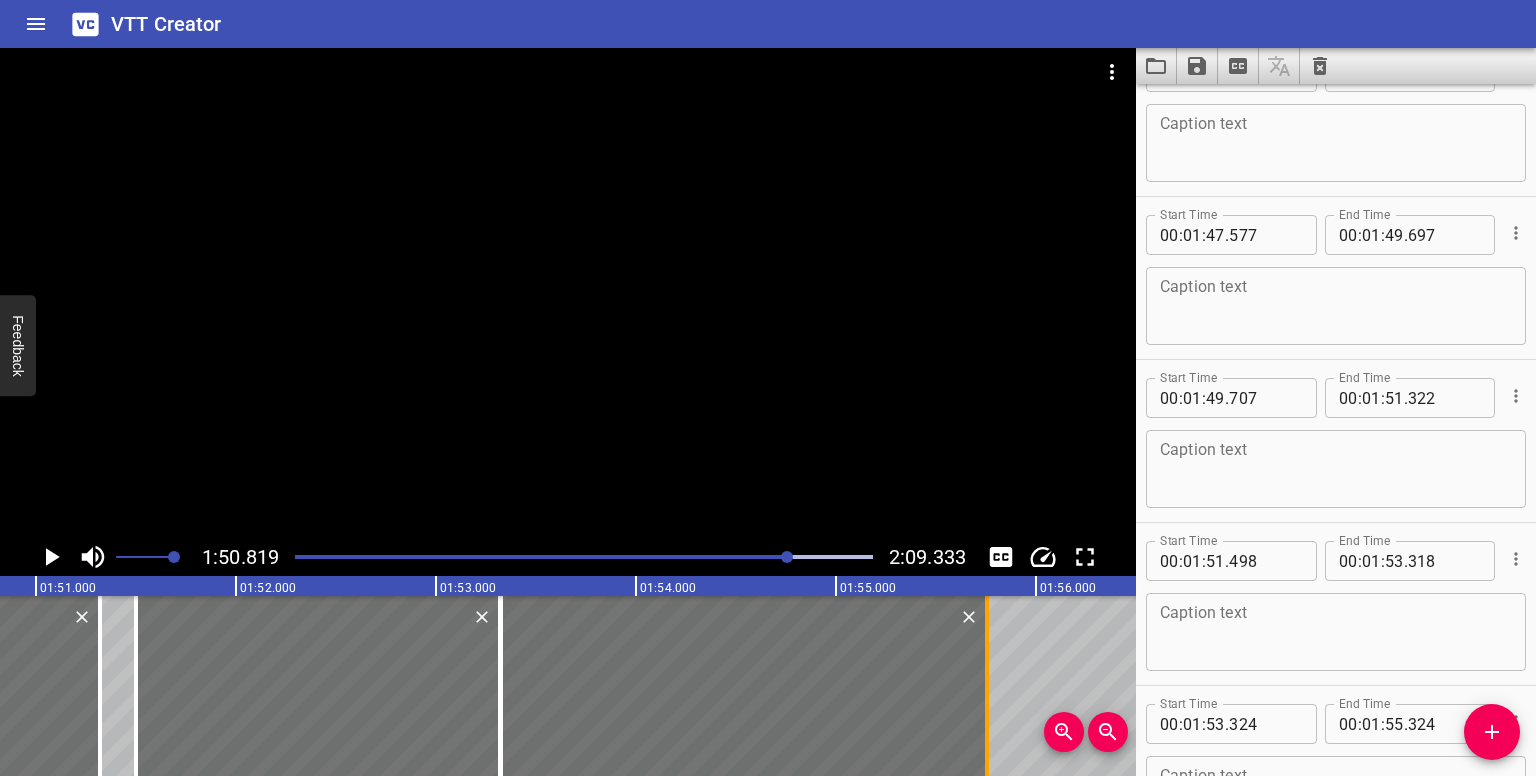 drag, startPoint x: 896, startPoint y: 711, endPoint x: 982, endPoint y: 693, distance: 87.86353 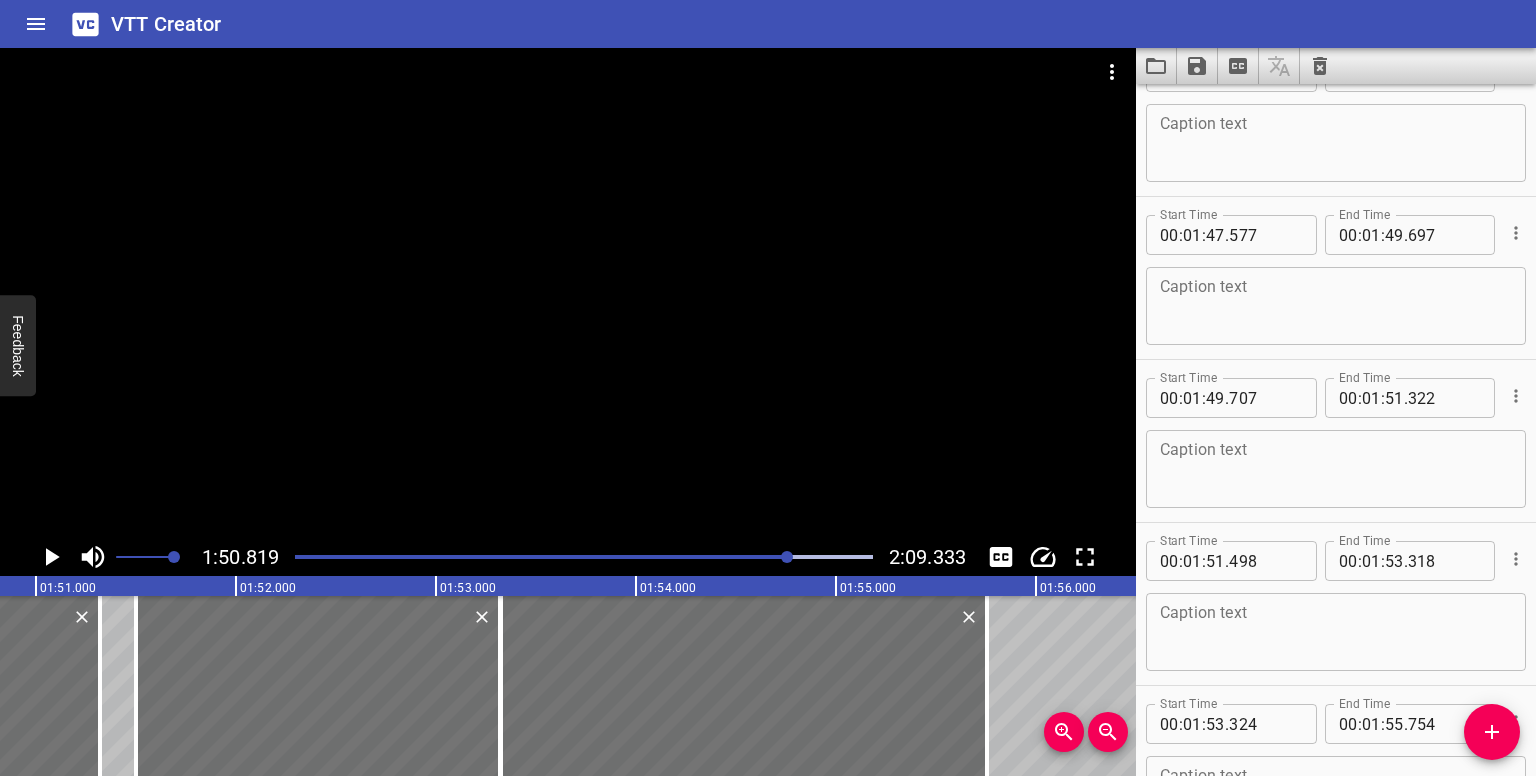 click at bounding box center [584, 557] 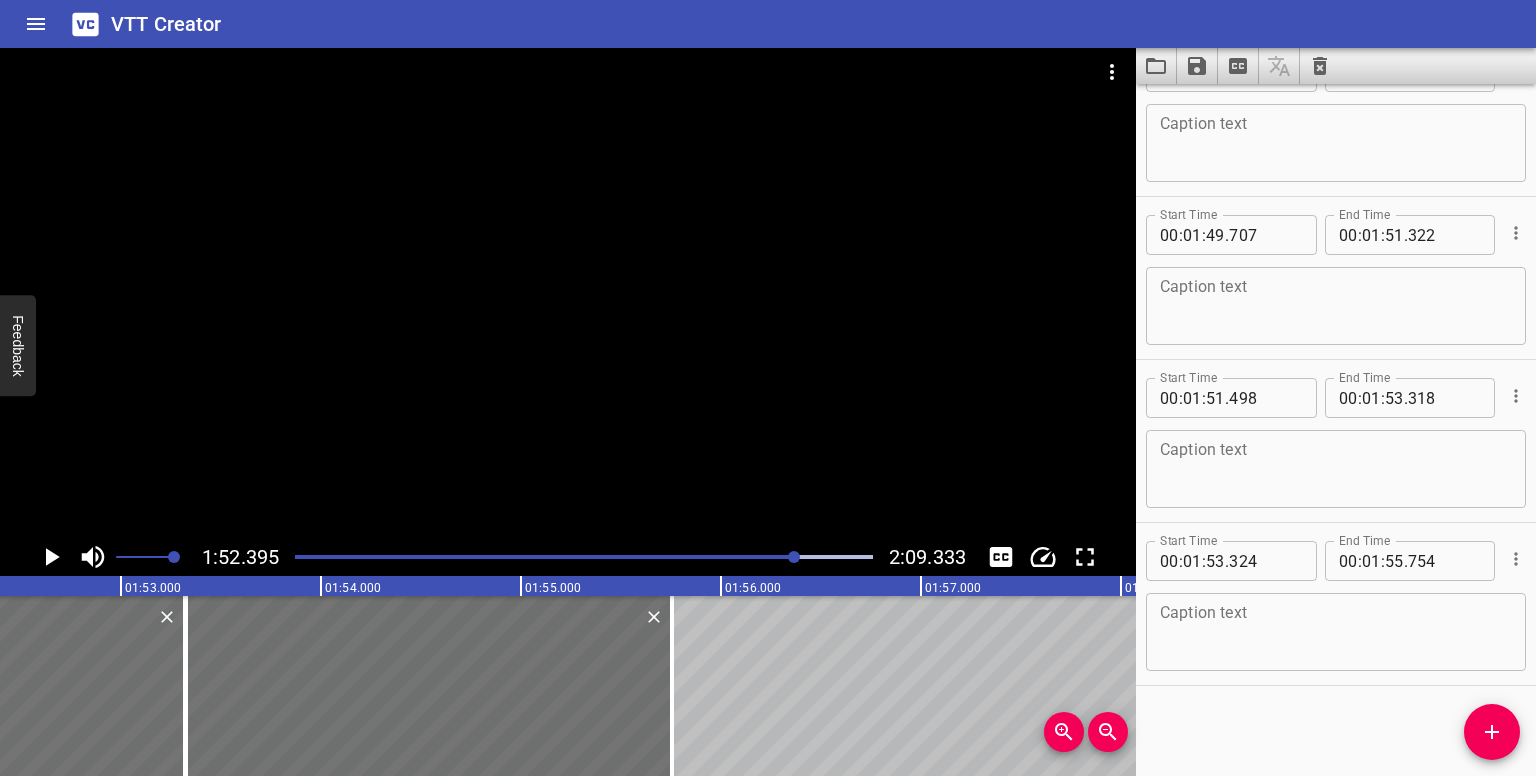 click at bounding box center (794, 557) 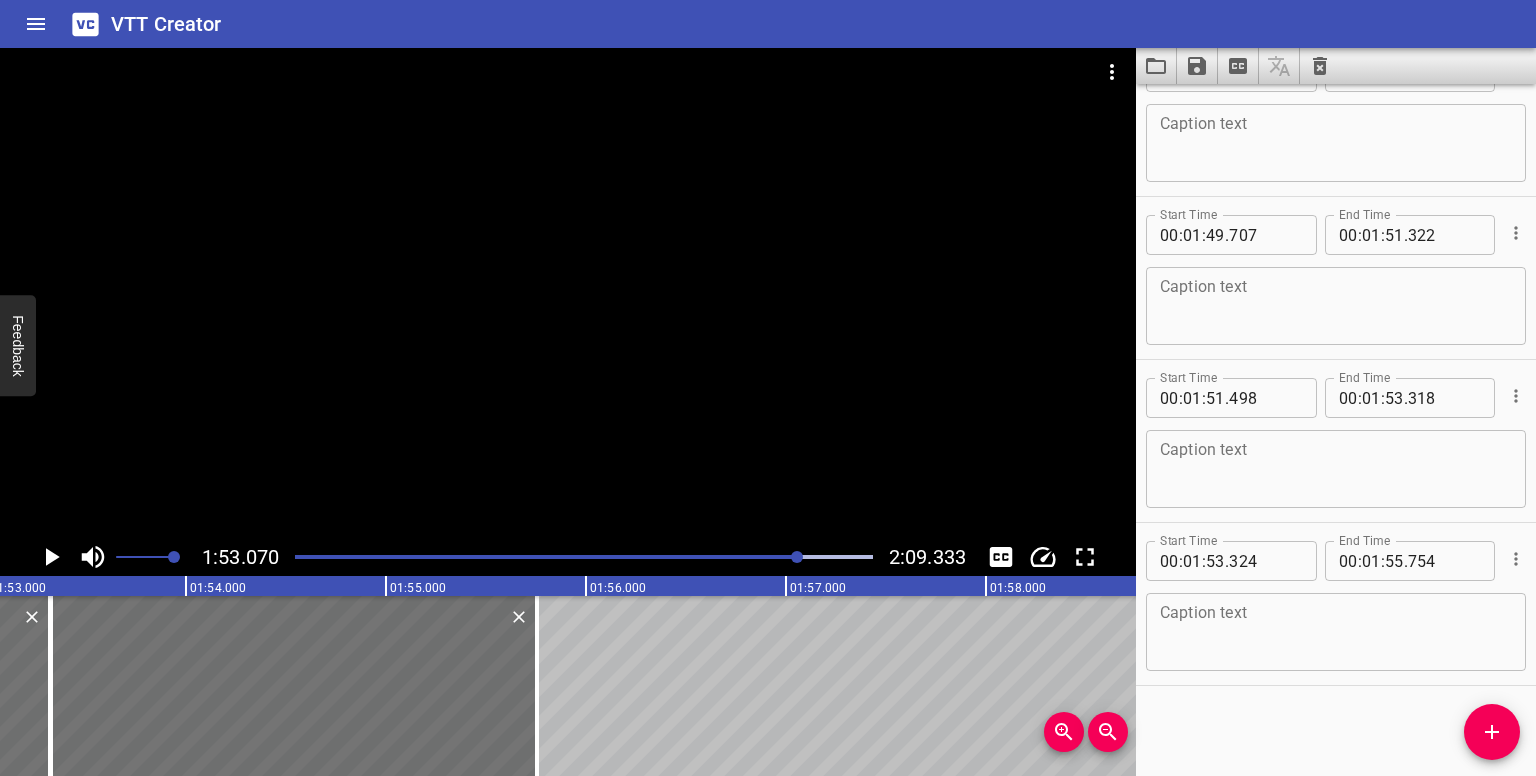 click at bounding box center [797, 557] 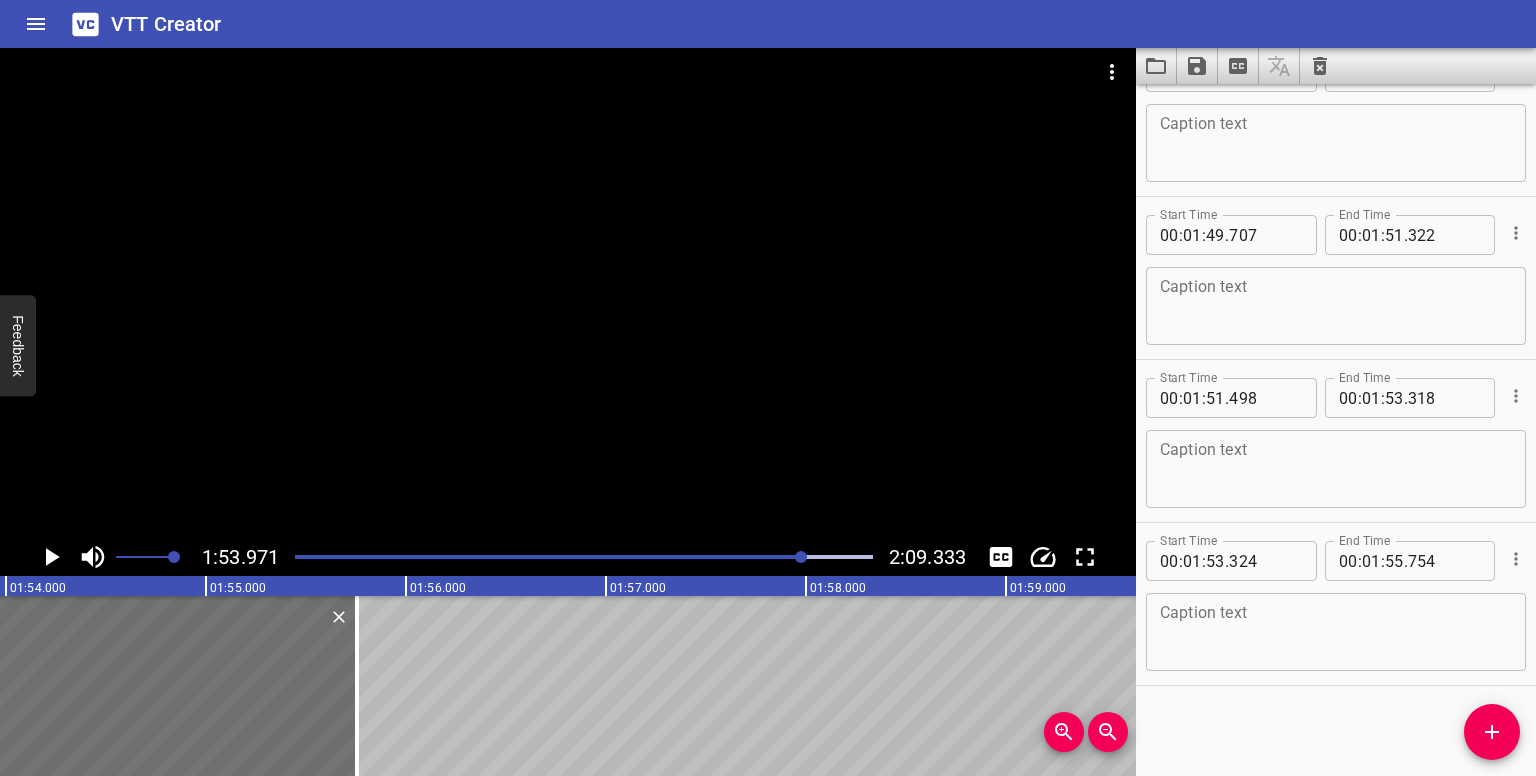 click 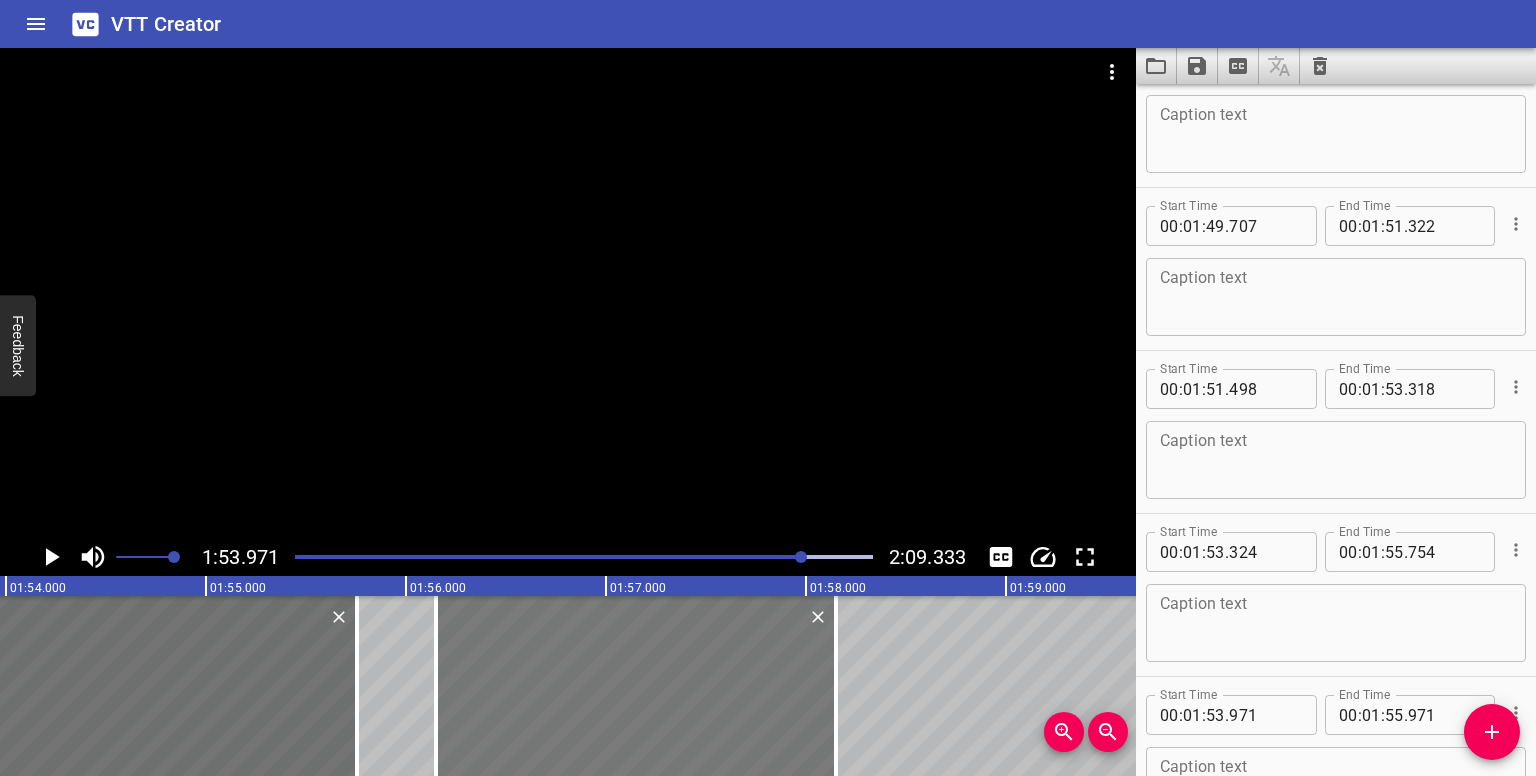 drag, startPoint x: 405, startPoint y: 678, endPoint x: 808, endPoint y: 673, distance: 403.031 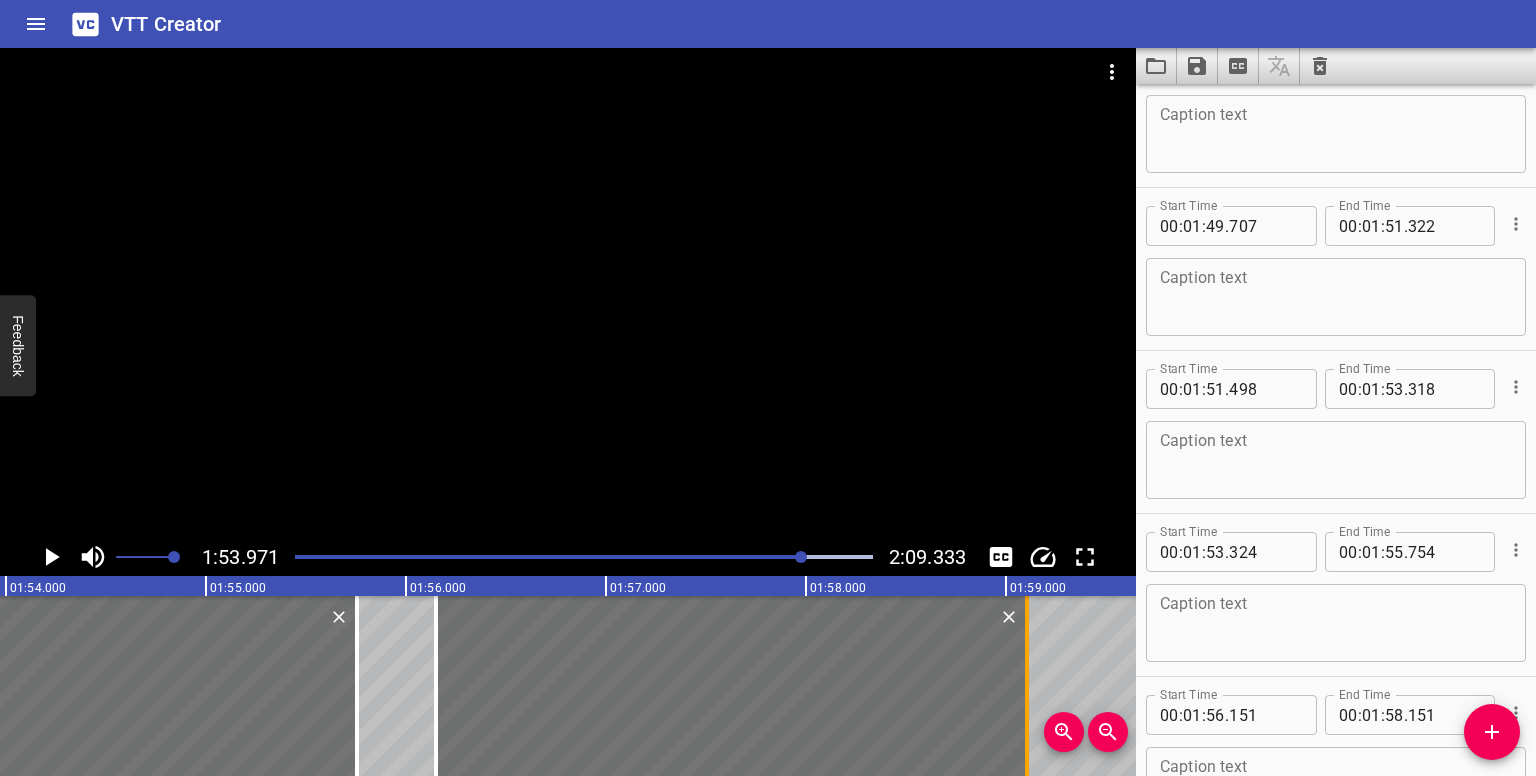 drag, startPoint x: 836, startPoint y: 692, endPoint x: 1033, endPoint y: 692, distance: 197 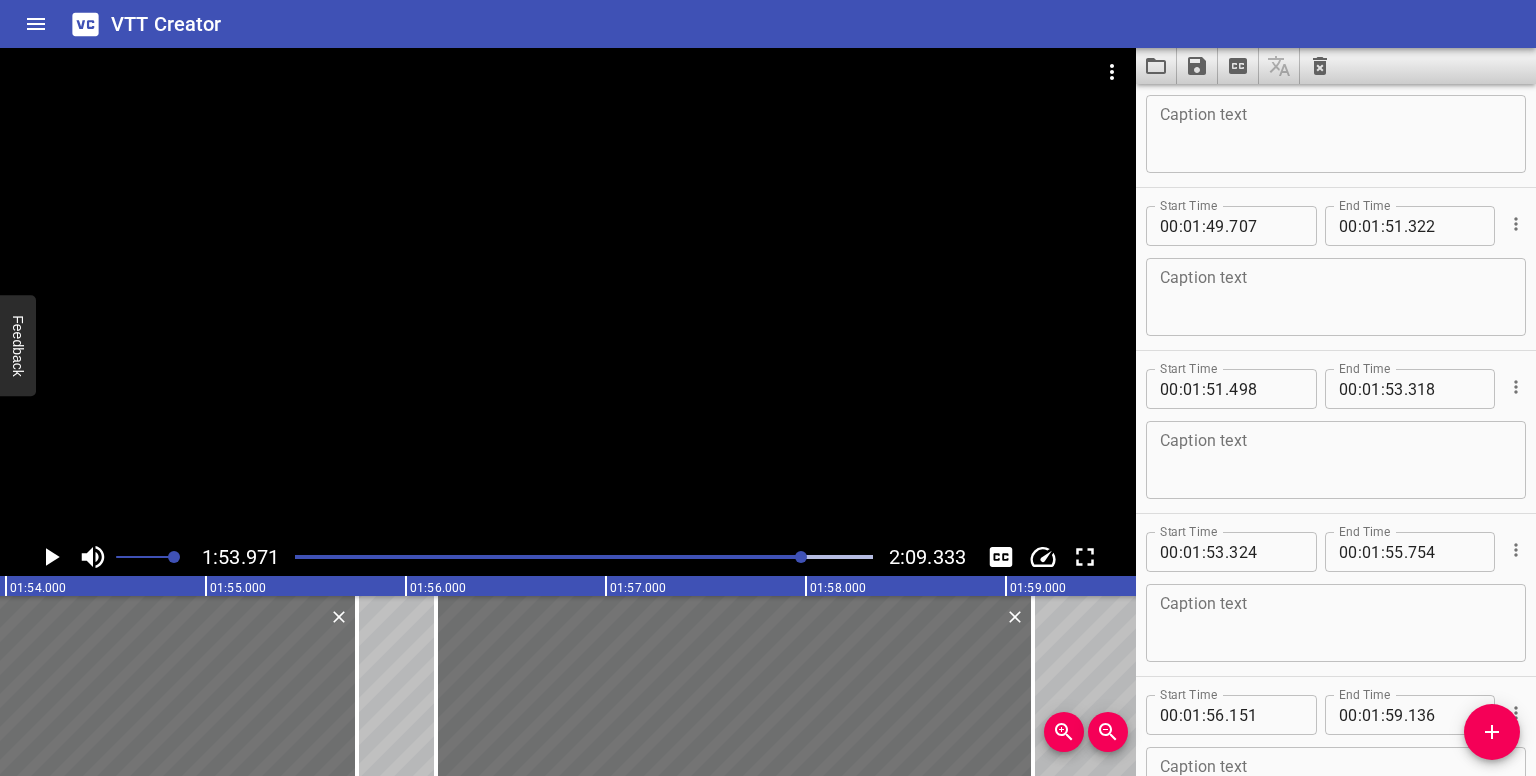 click at bounding box center [584, 557] 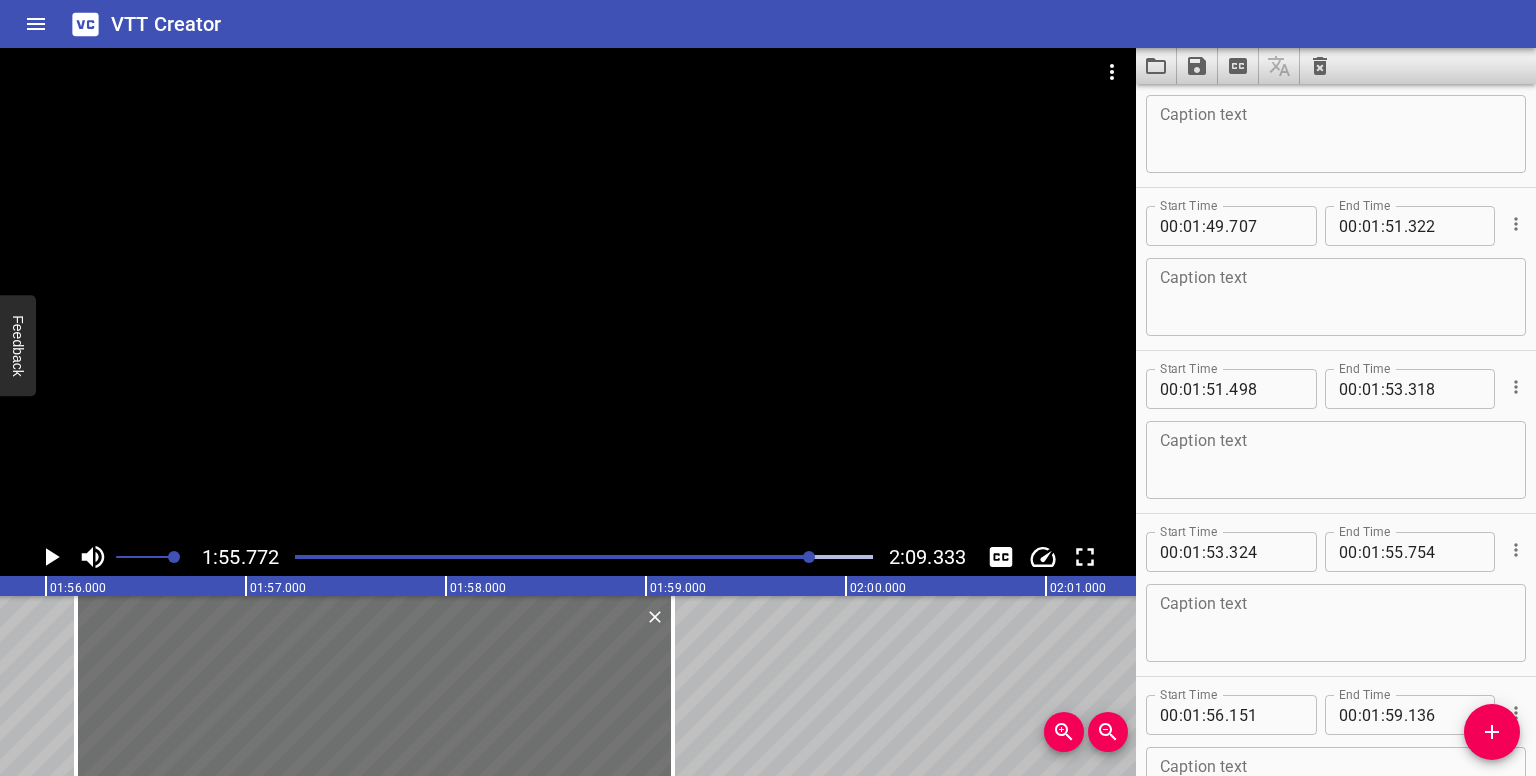 click at bounding box center (584, 557) 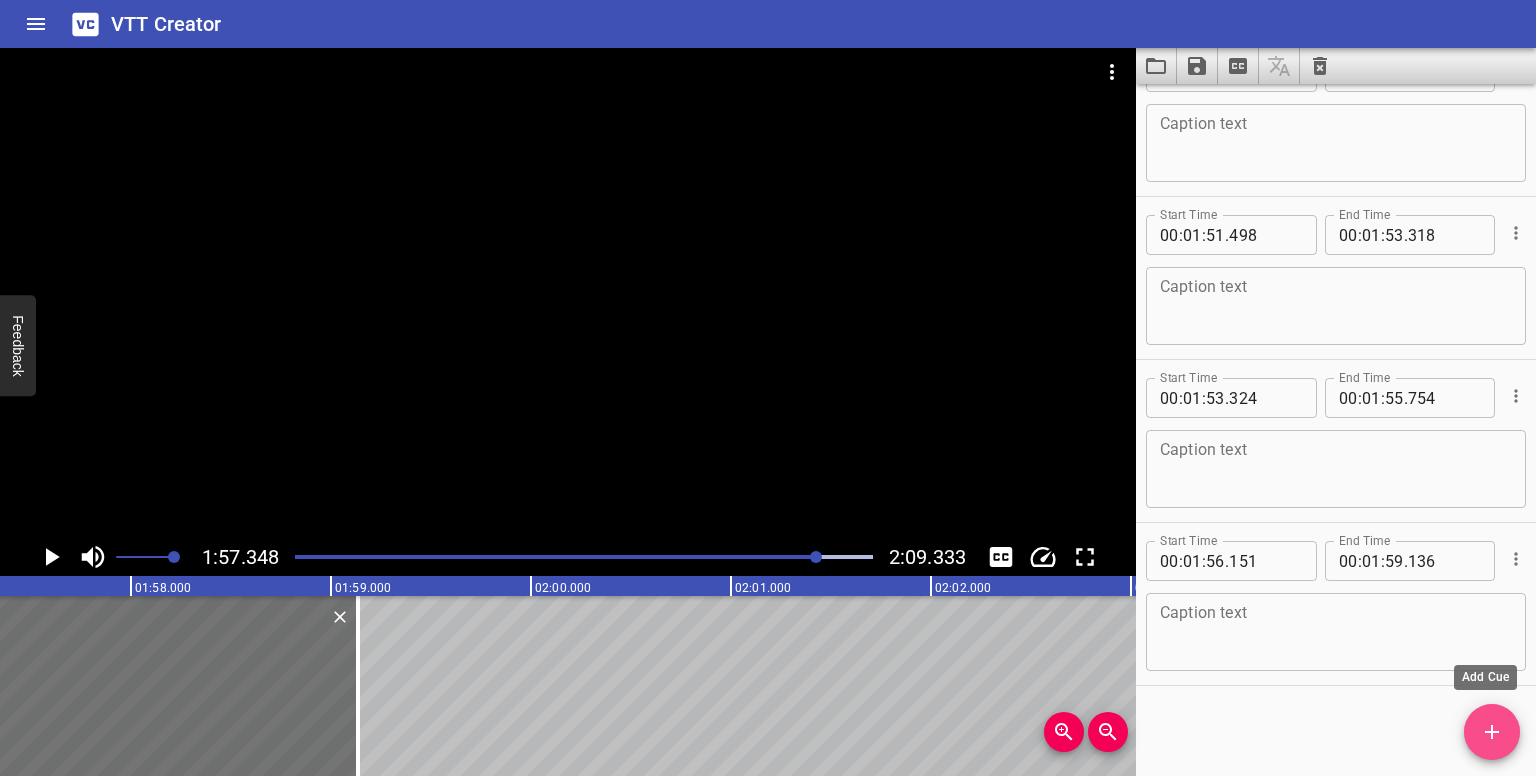 click 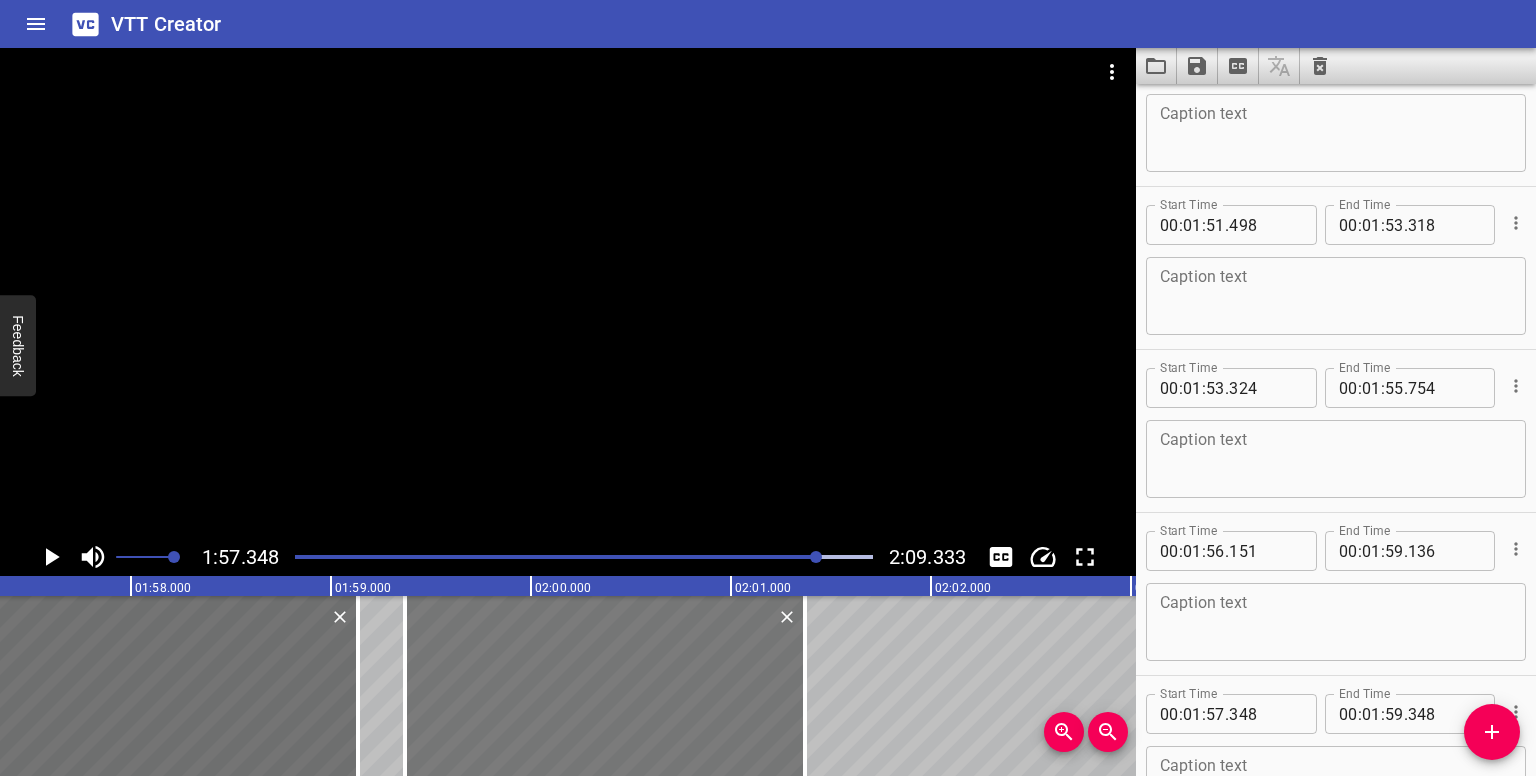 drag, startPoint x: 240, startPoint y: 682, endPoint x: 644, endPoint y: 666, distance: 404.3167 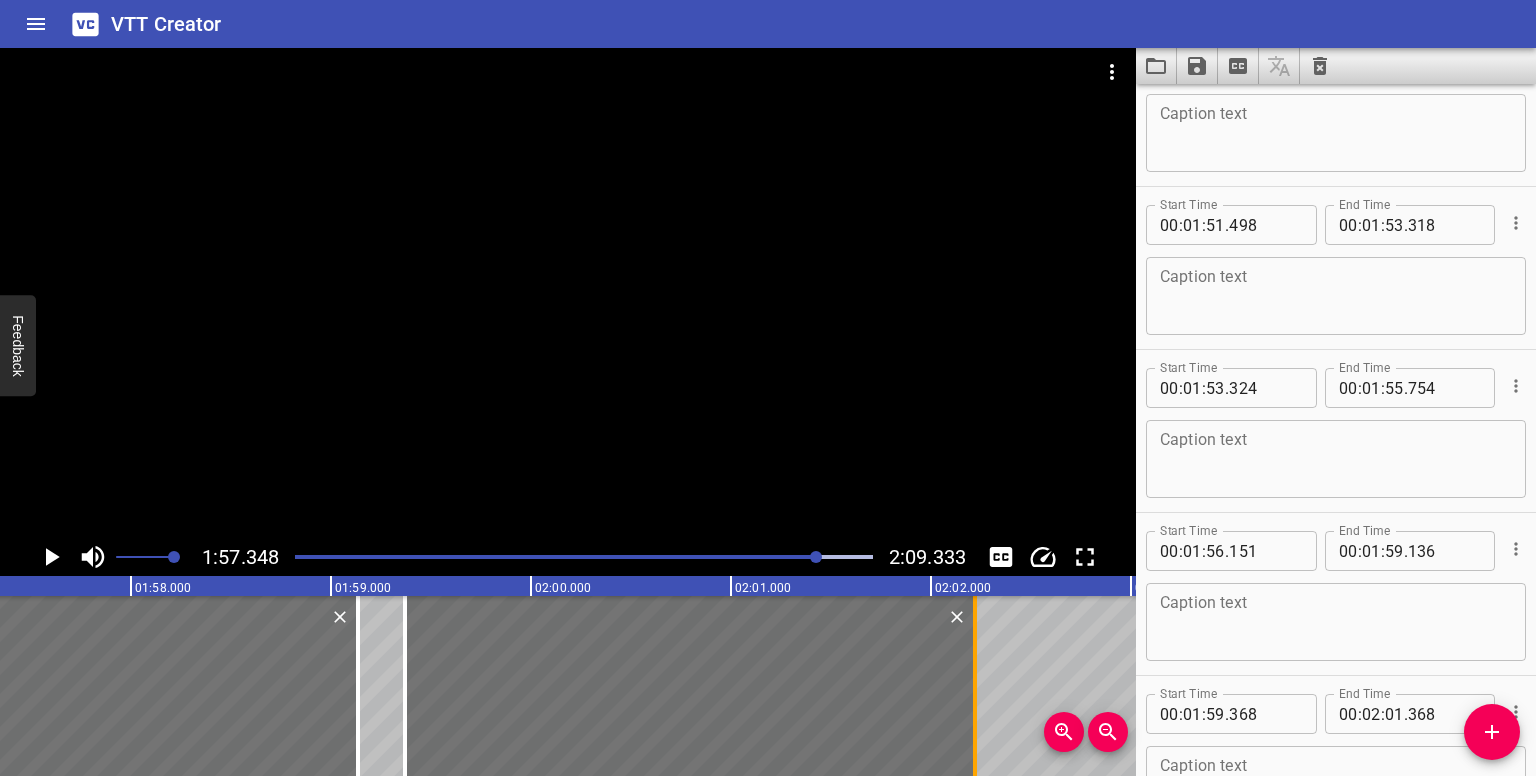 drag, startPoint x: 808, startPoint y: 689, endPoint x: 977, endPoint y: 685, distance: 169.04733 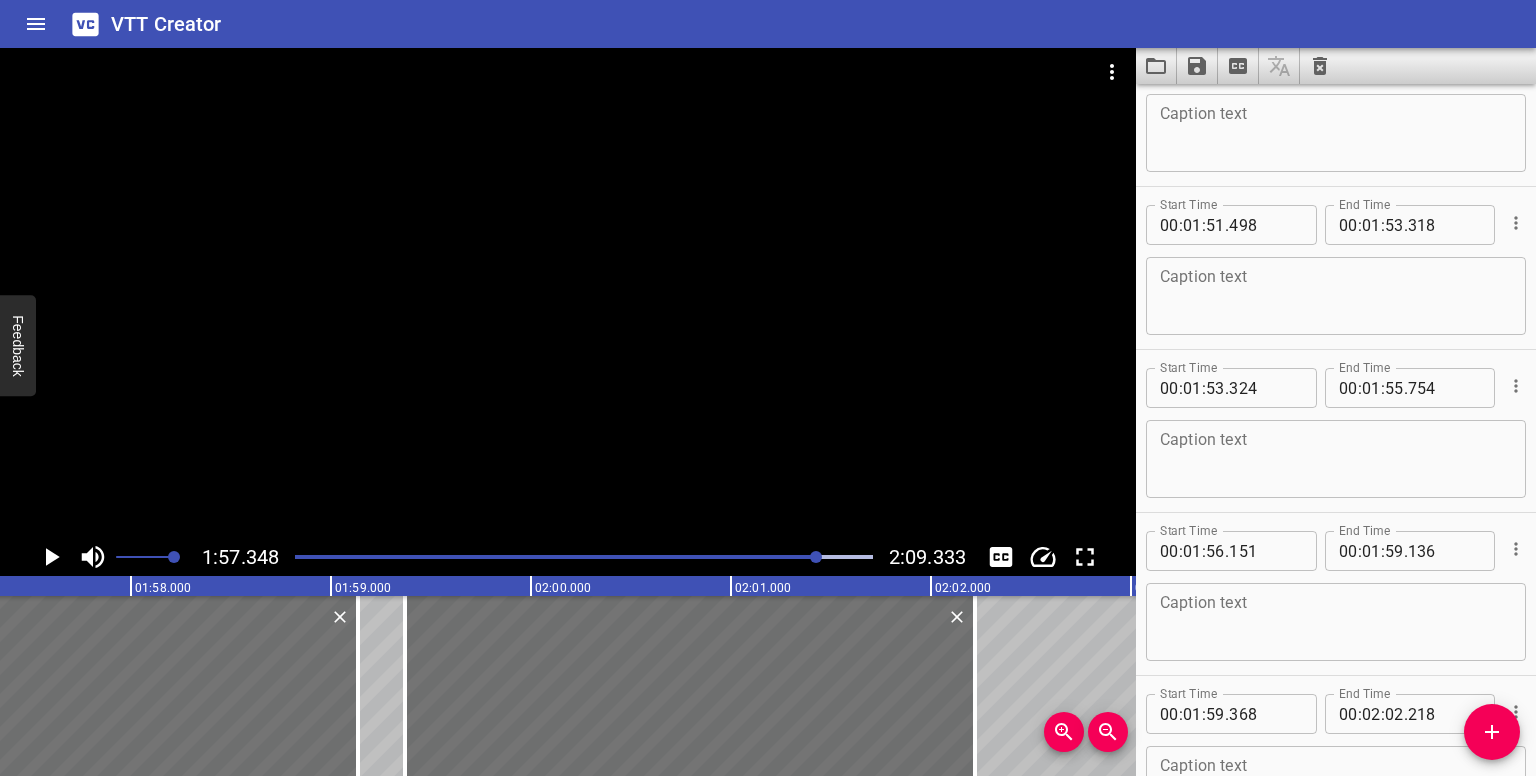 click at bounding box center (584, 557) 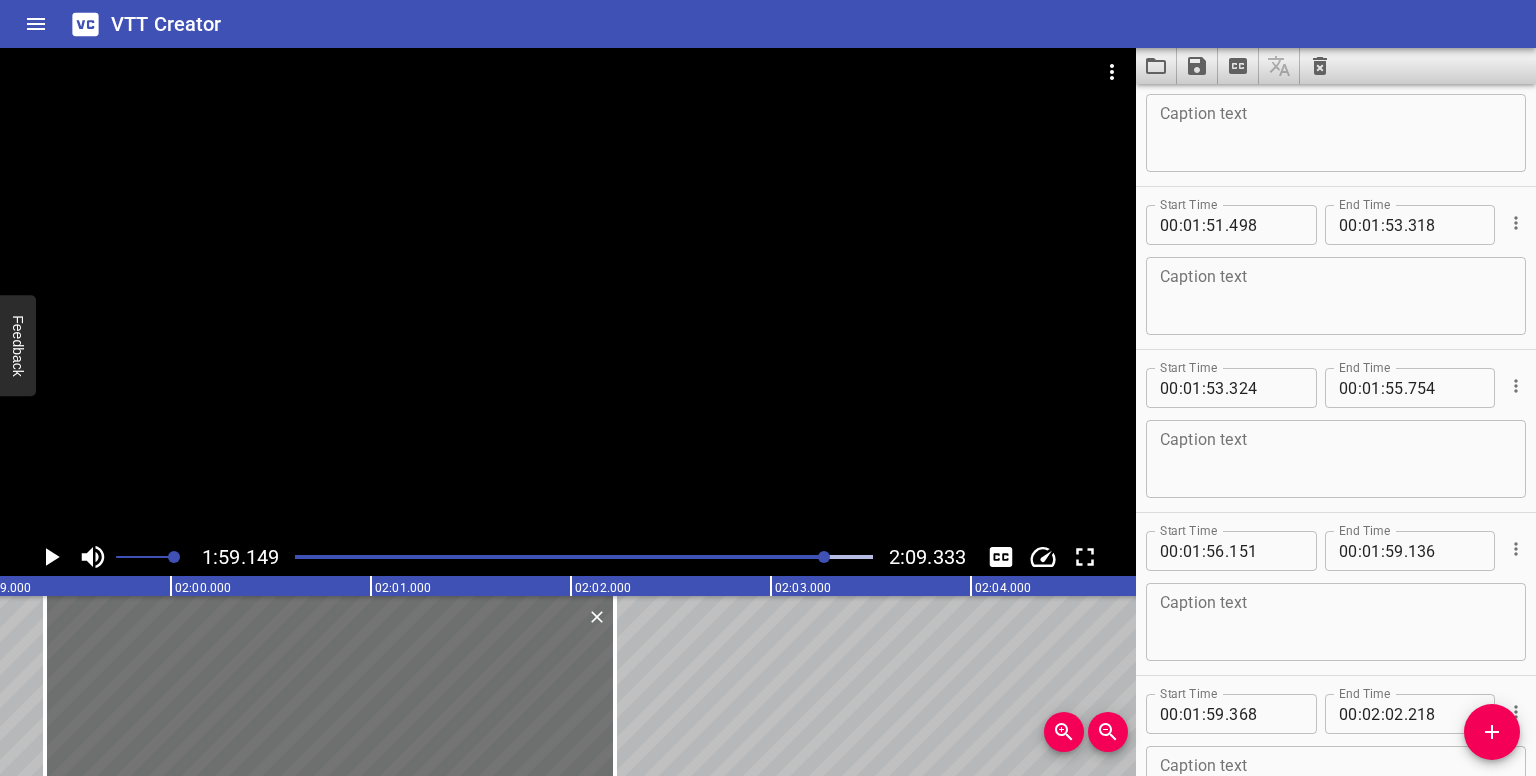 click at bounding box center [584, 557] 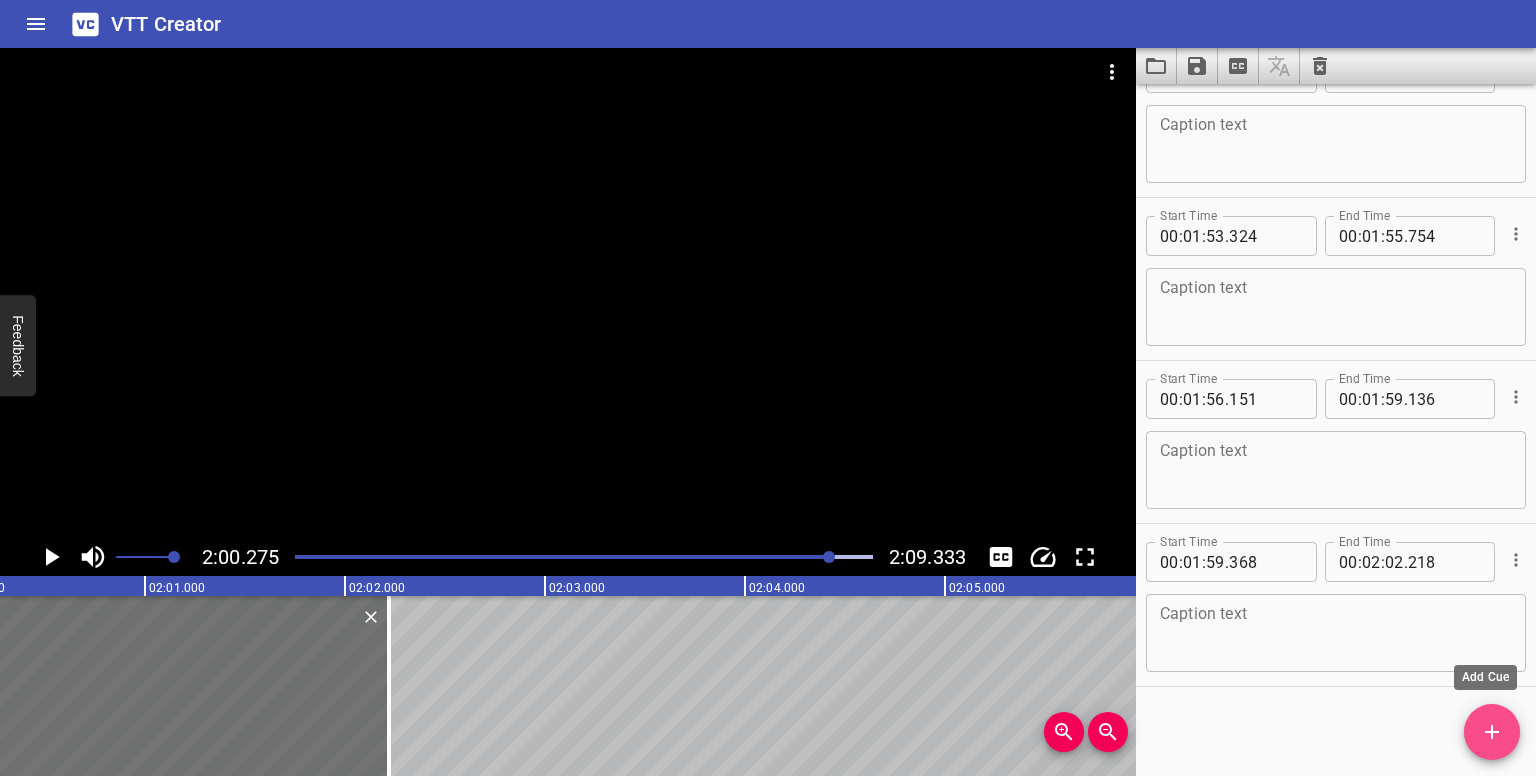 click at bounding box center (1492, 732) 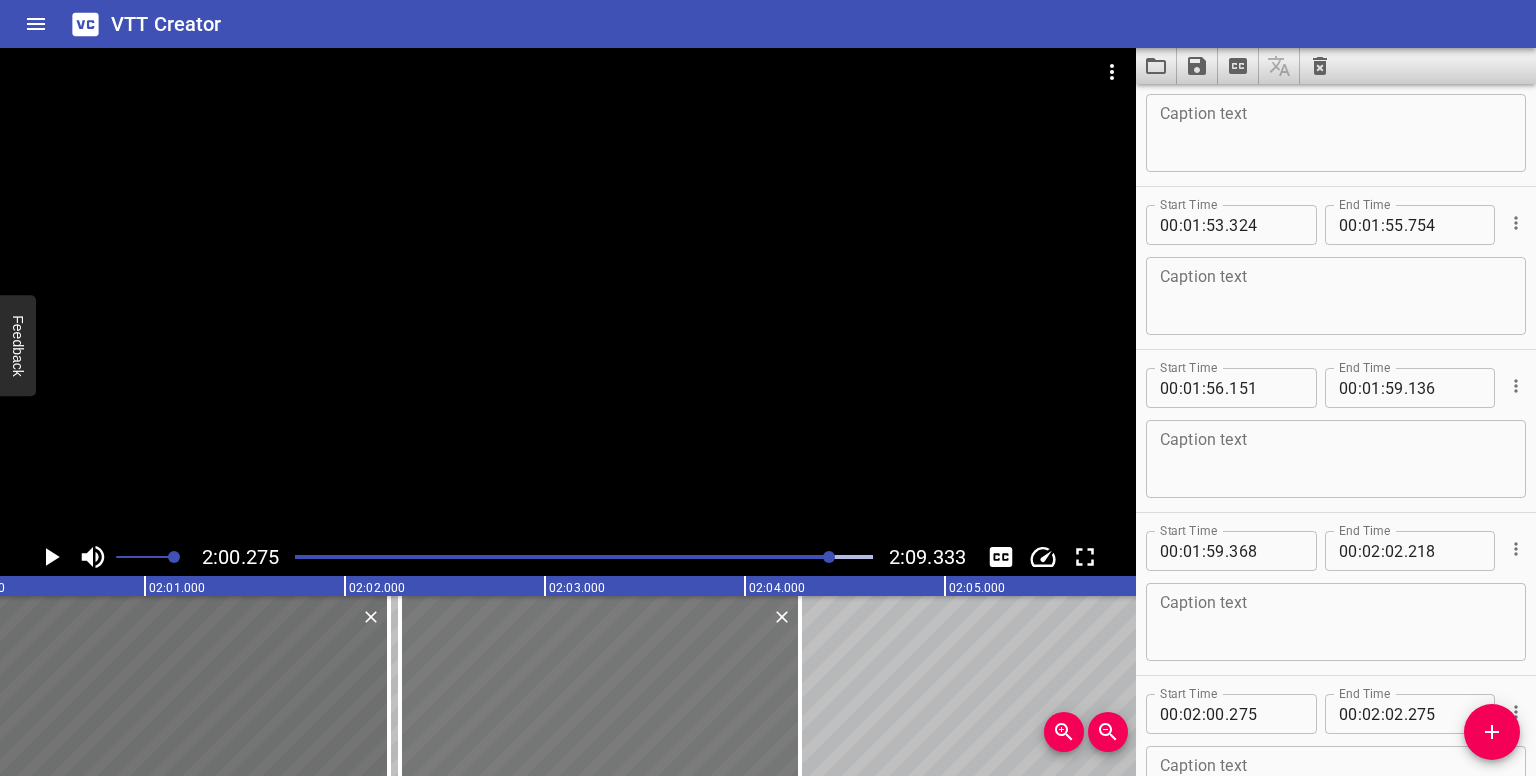 drag, startPoint x: 103, startPoint y: 703, endPoint x: 503, endPoint y: 680, distance: 400.6607 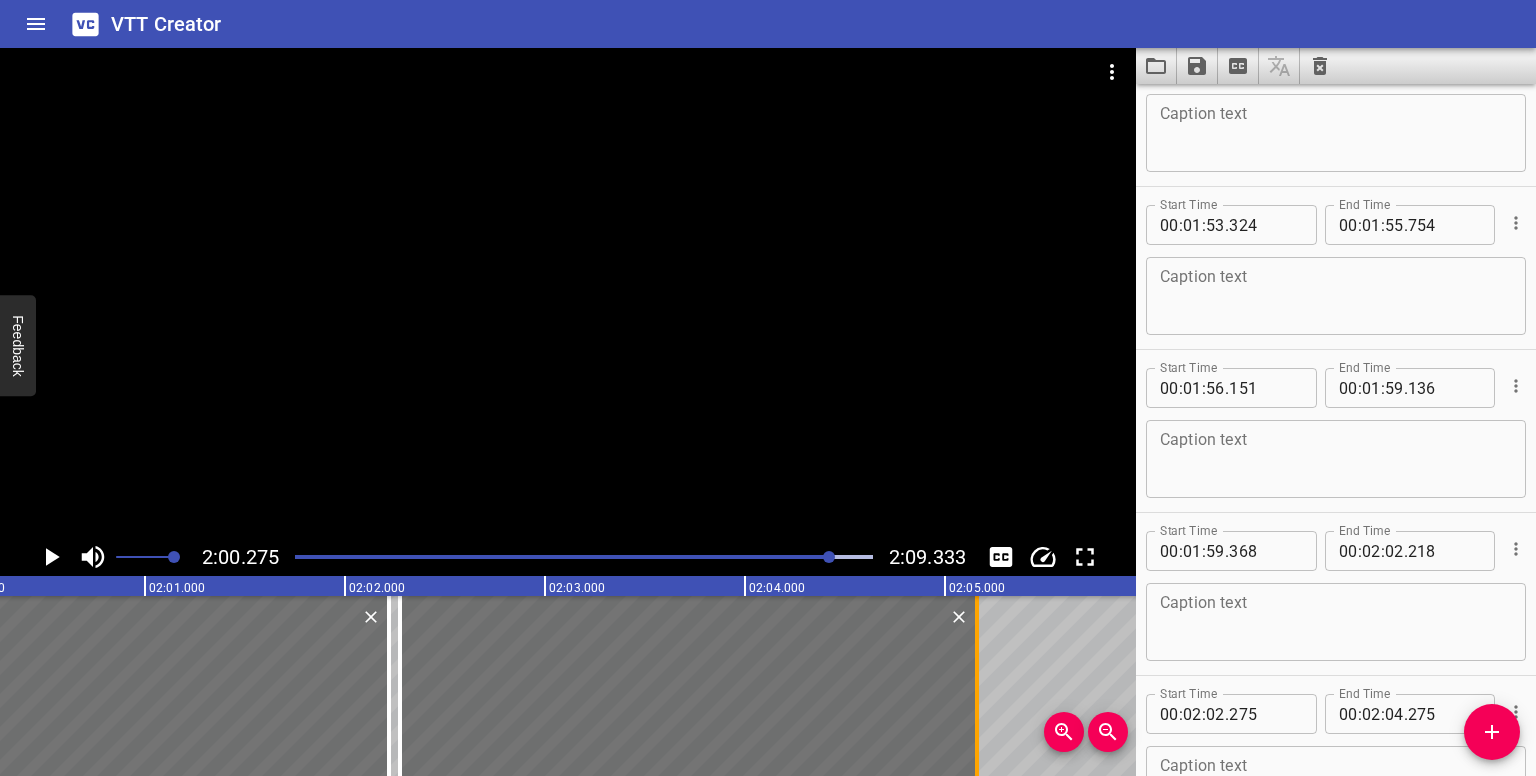 drag, startPoint x: 798, startPoint y: 685, endPoint x: 975, endPoint y: 687, distance: 177.01129 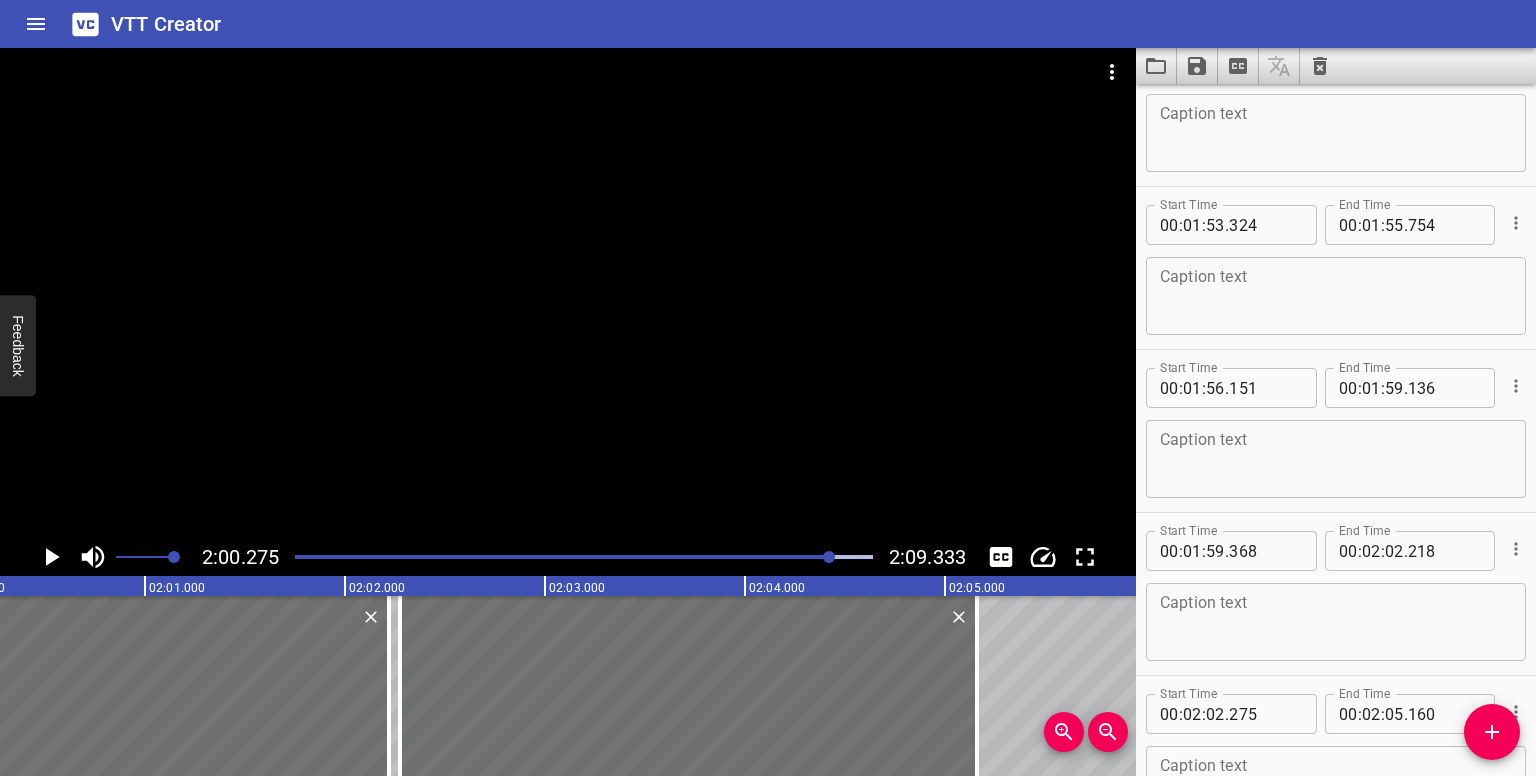 click at bounding box center [584, 557] 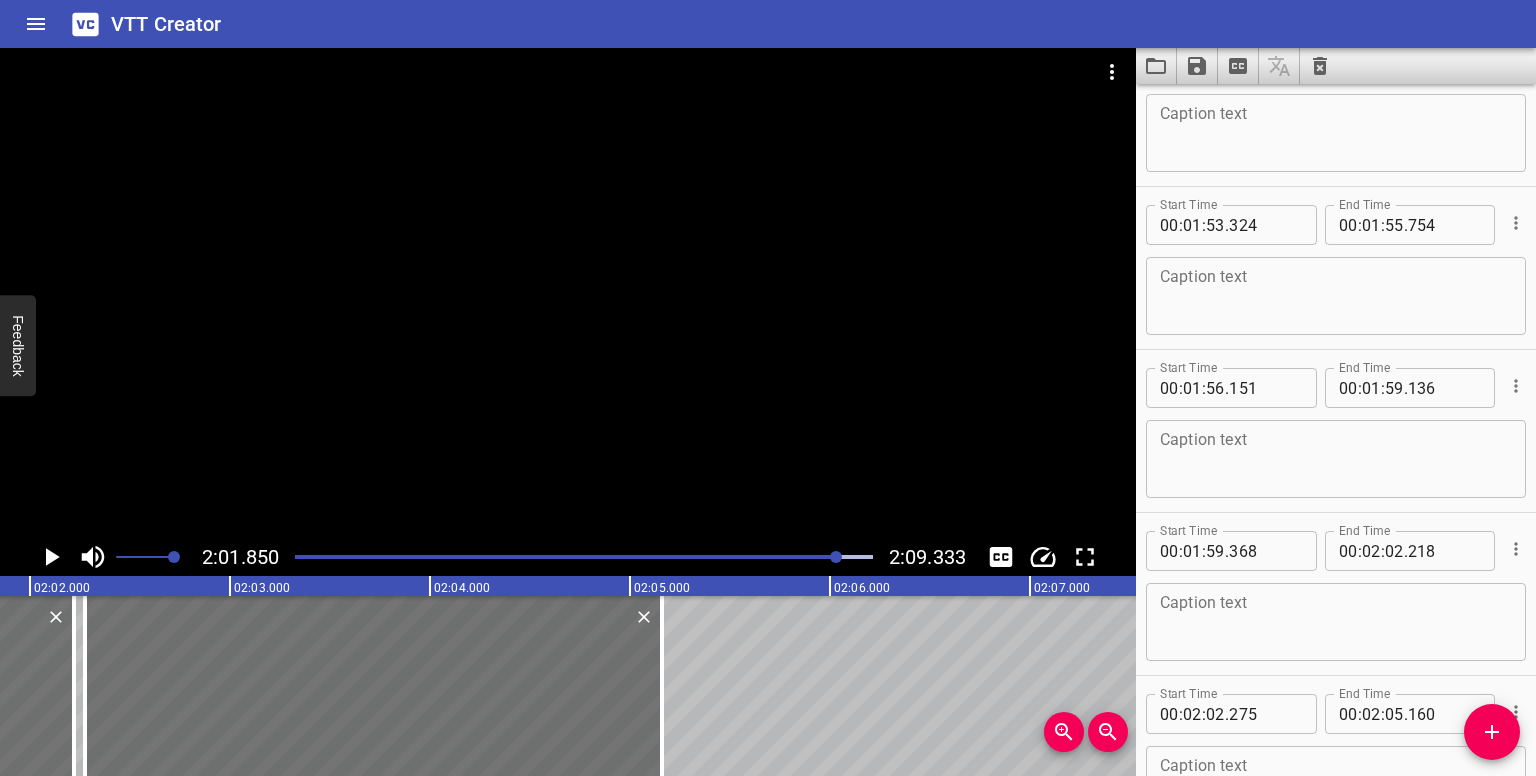 click at bounding box center (584, 557) 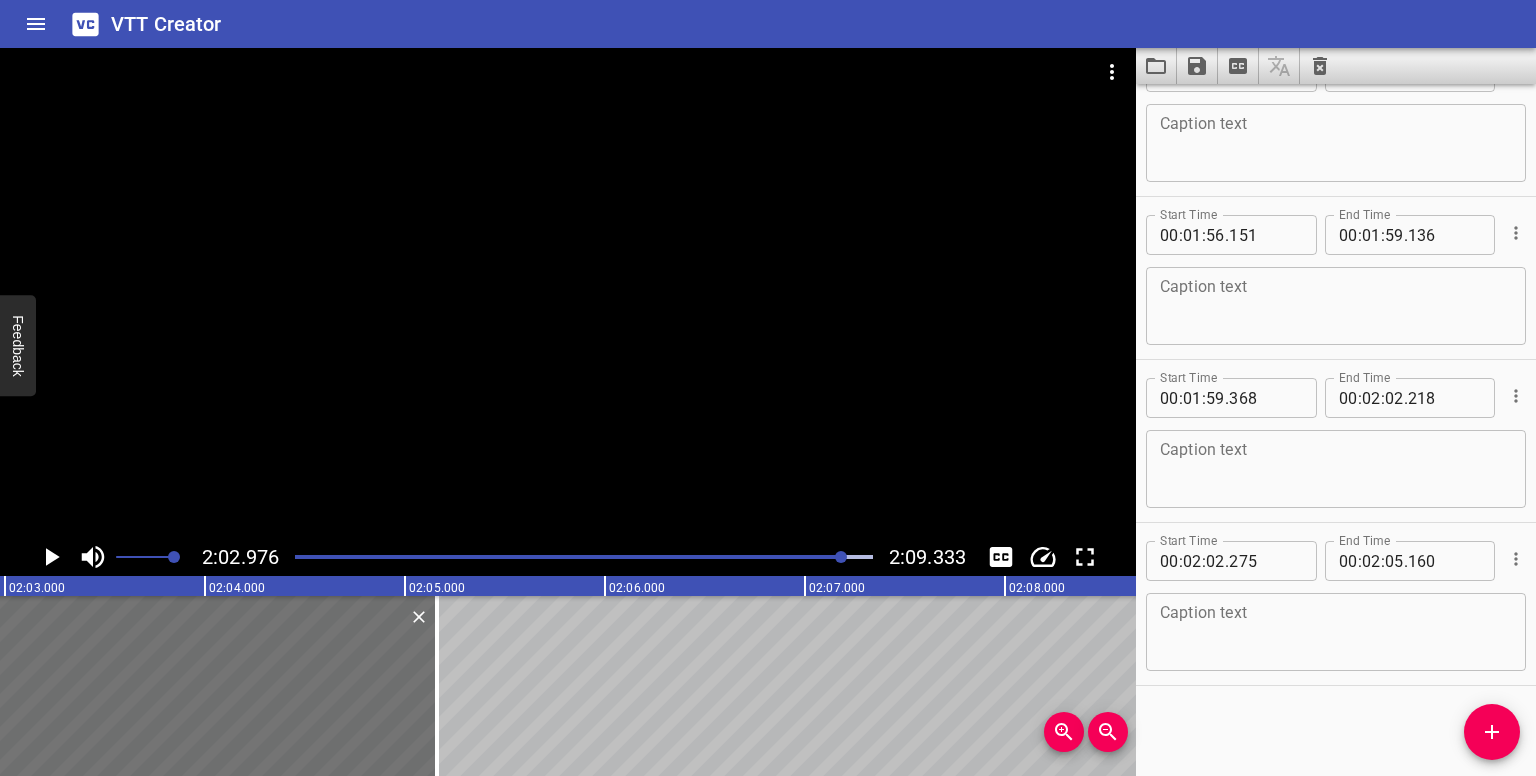 click at bounding box center (1492, 732) 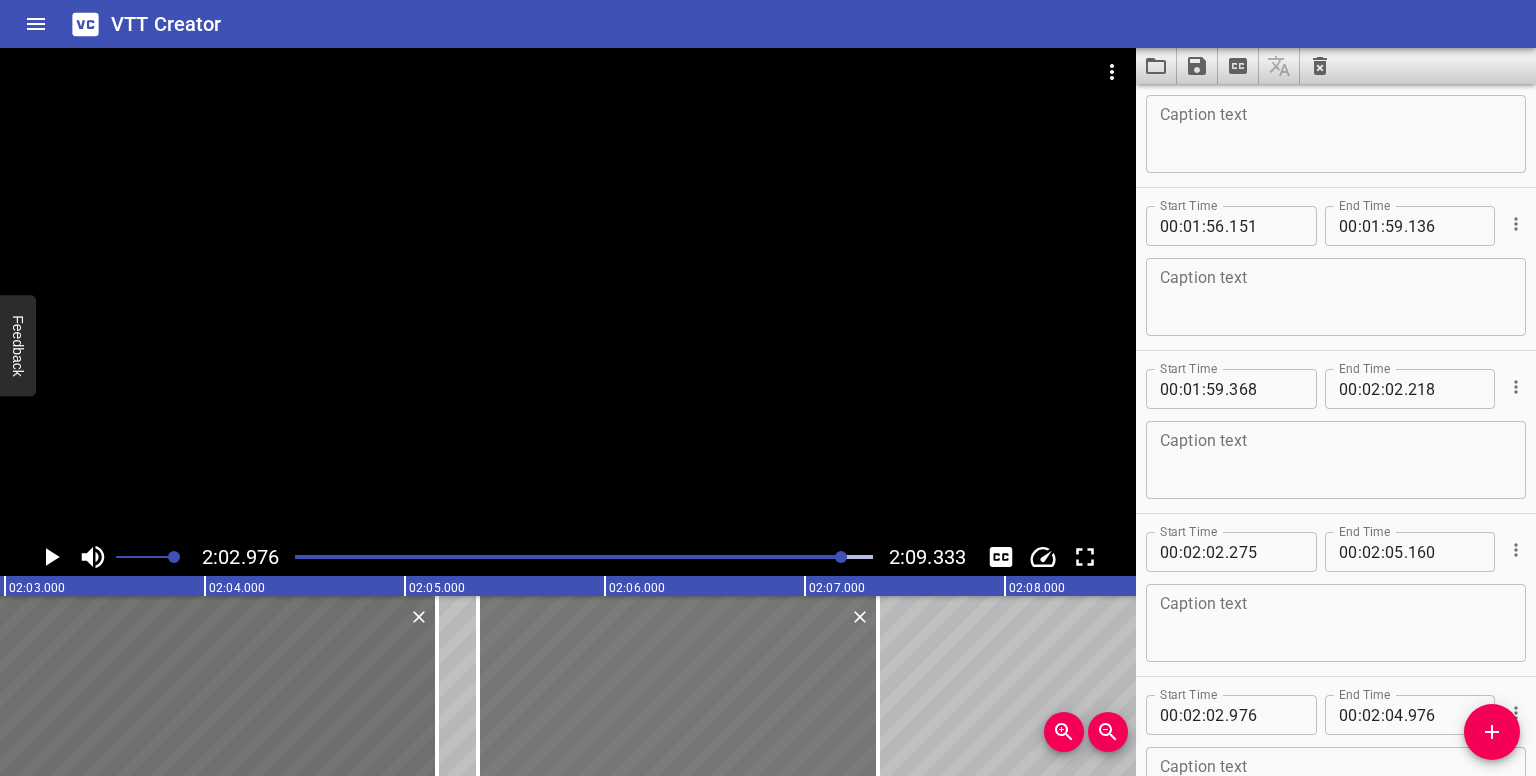 drag, startPoint x: 236, startPoint y: 681, endPoint x: 714, endPoint y: 665, distance: 478.2677 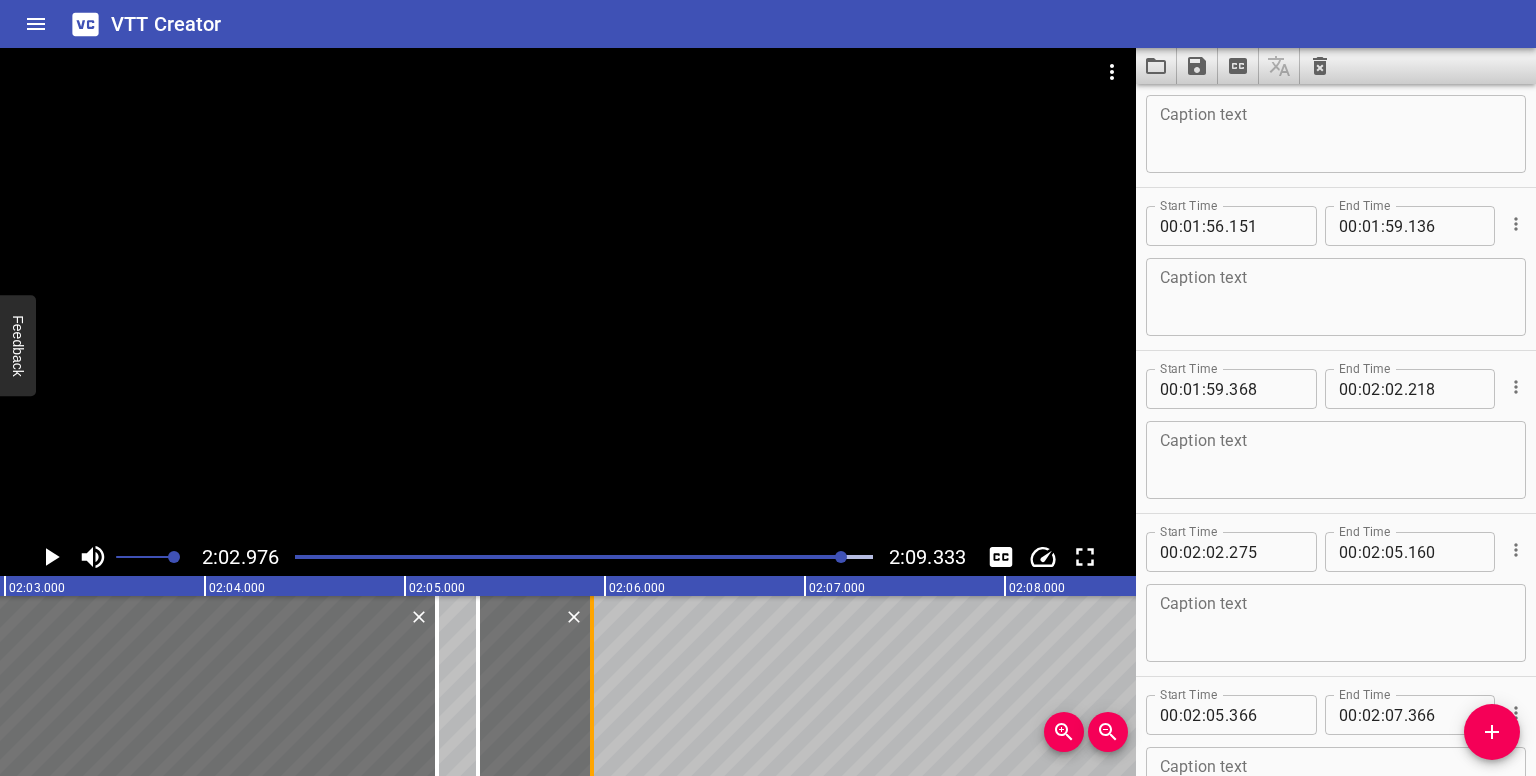 drag, startPoint x: 876, startPoint y: 686, endPoint x: 593, endPoint y: 694, distance: 283.11304 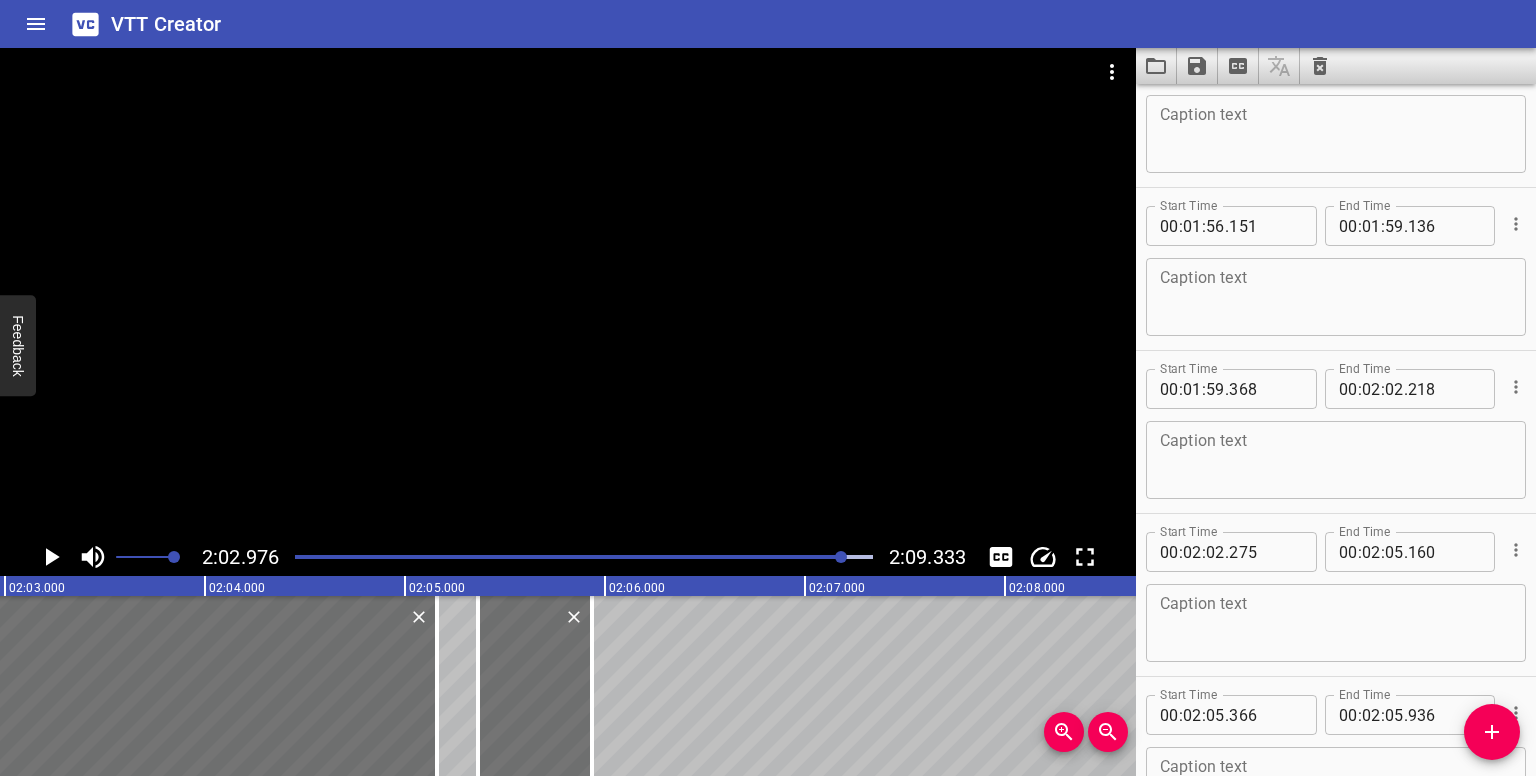 click at bounding box center [841, 557] 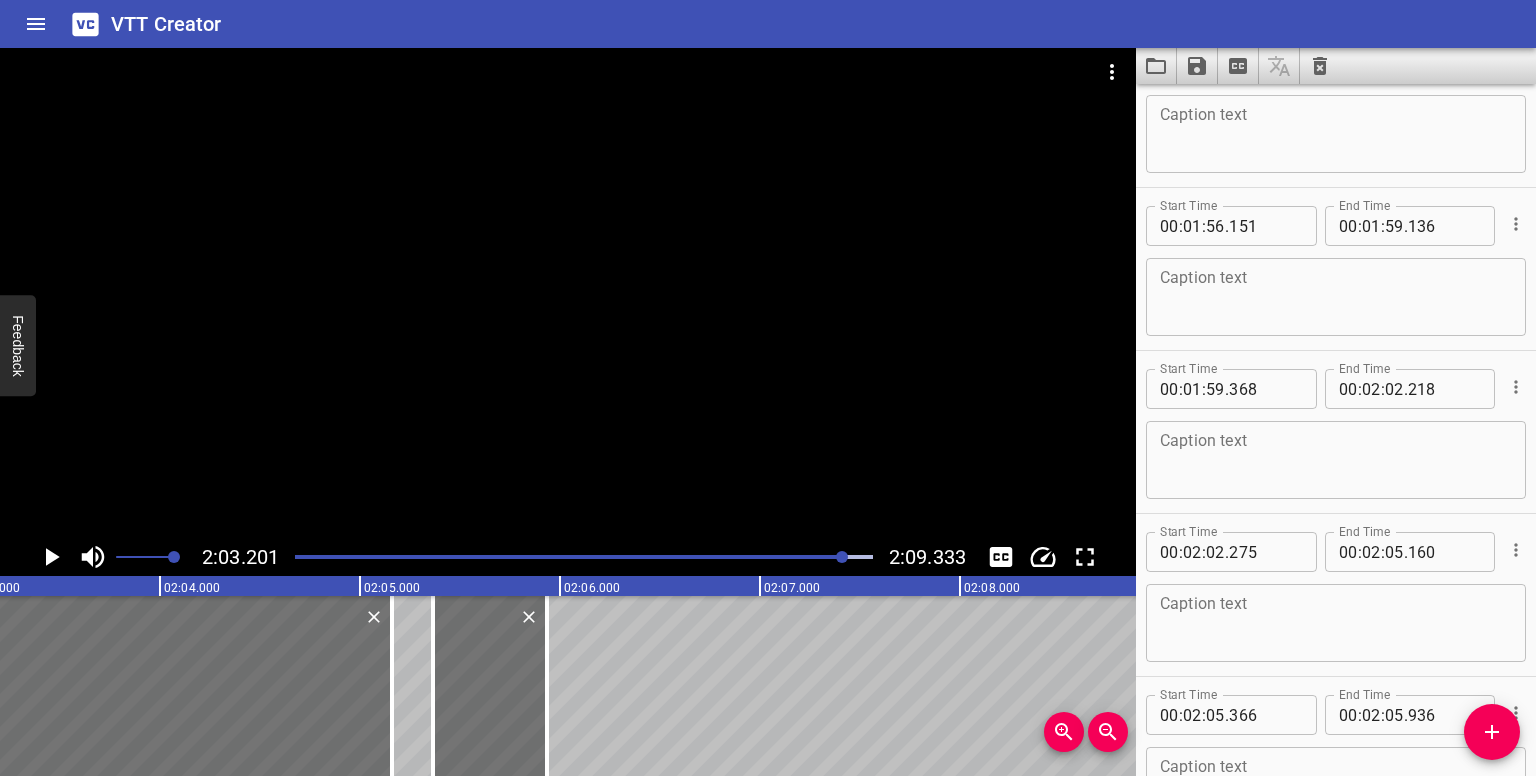 click at bounding box center [842, 557] 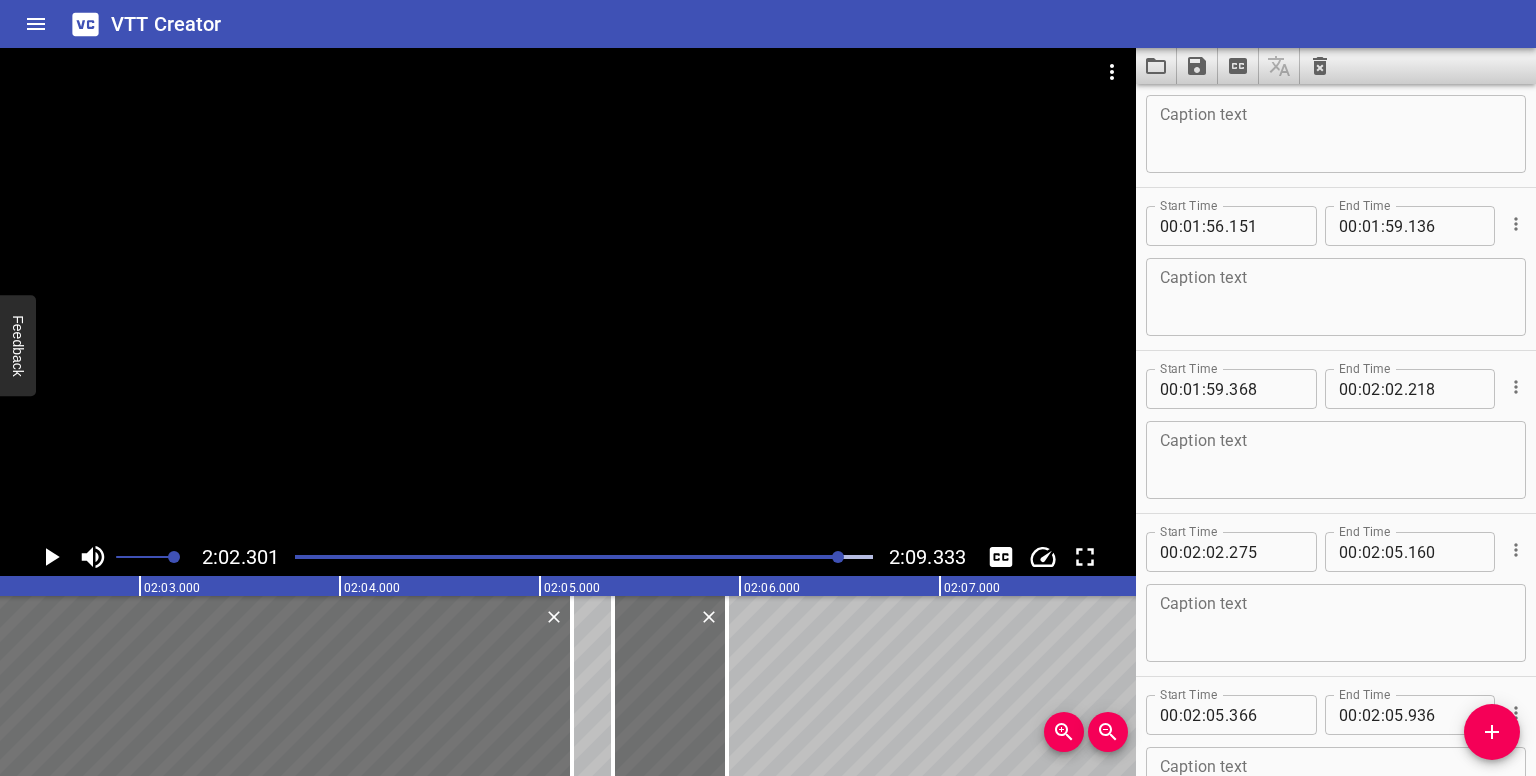 click at bounding box center (584, 557) 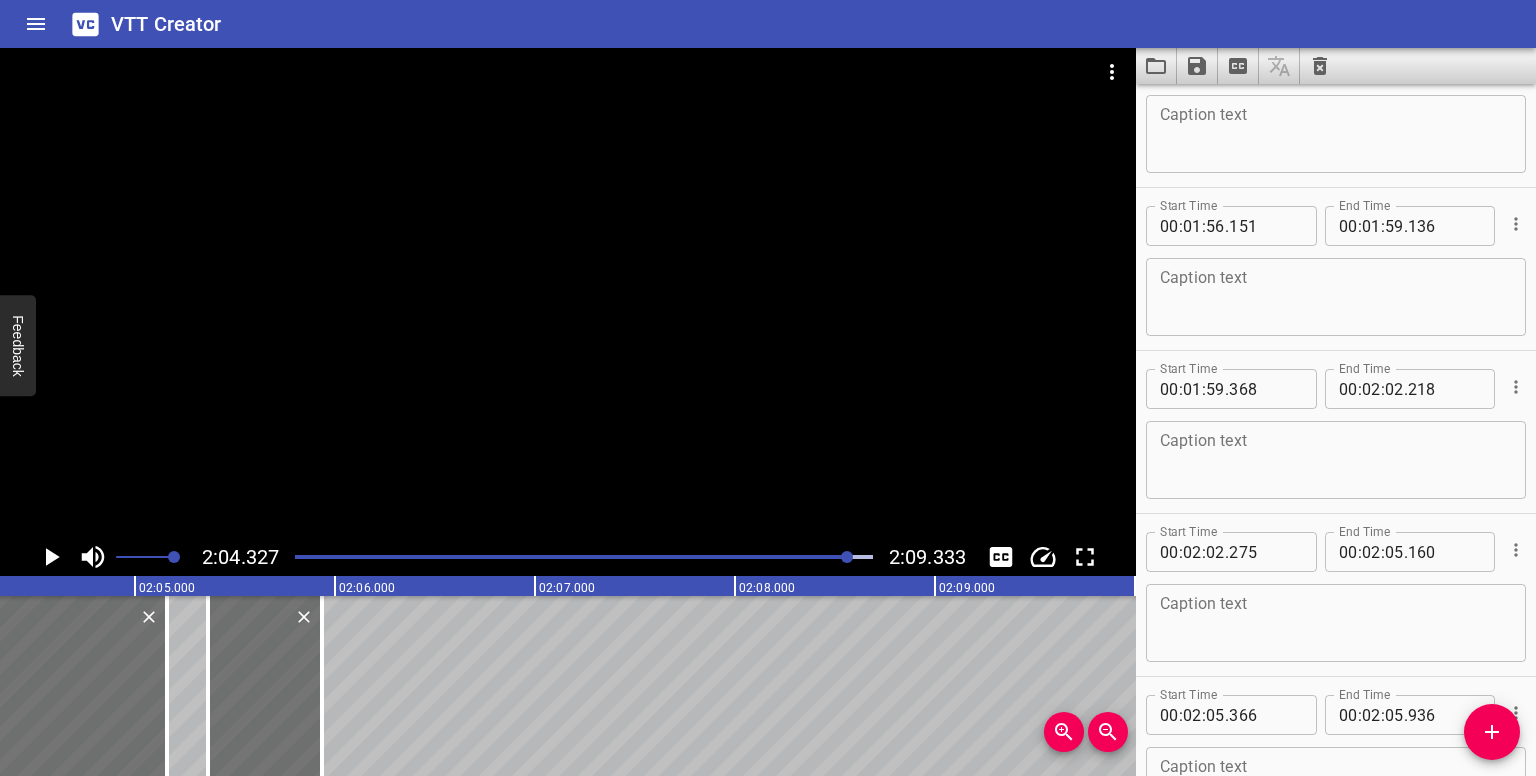 click at bounding box center (847, 557) 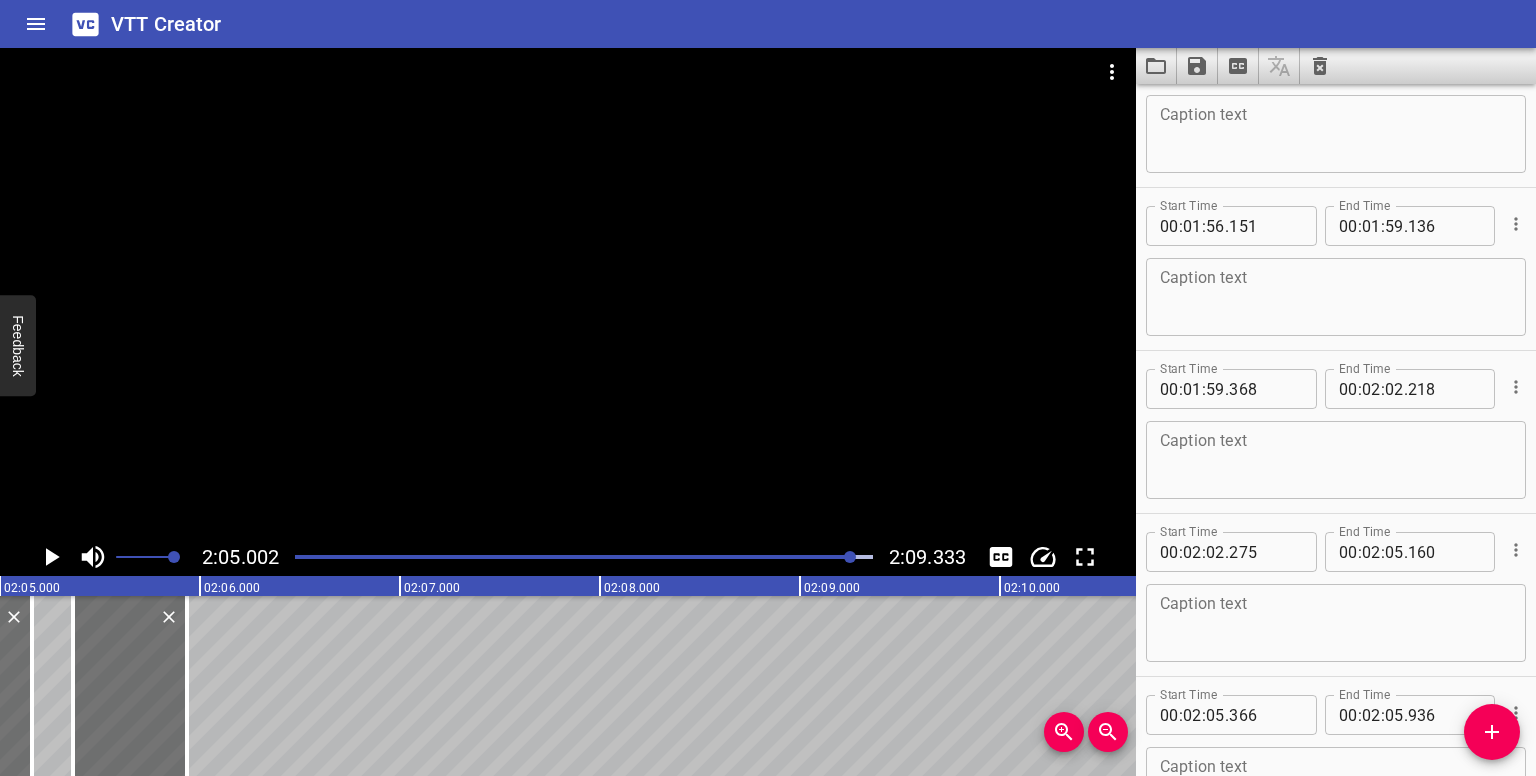 click at bounding box center (1492, 732) 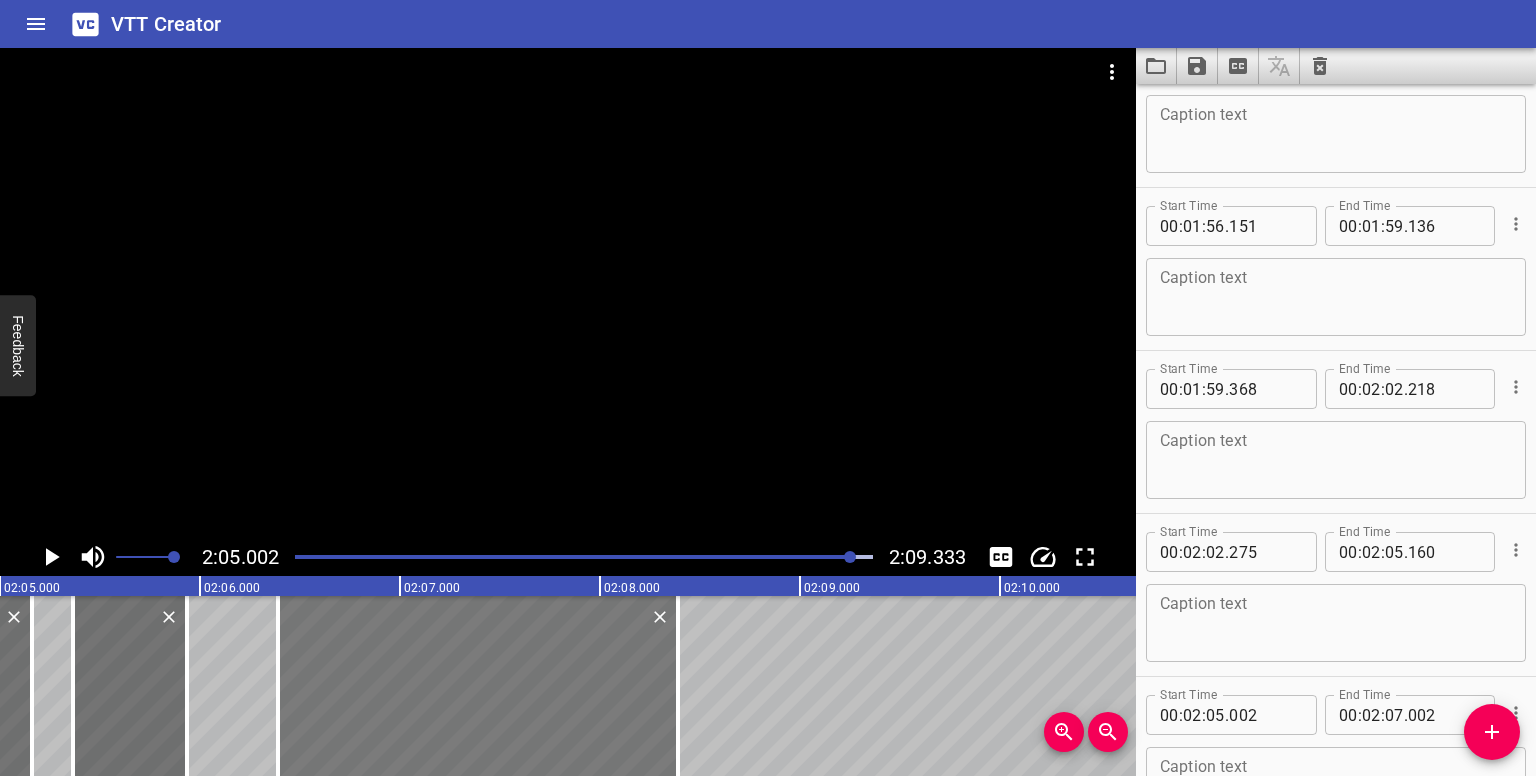 drag, startPoint x: 272, startPoint y: 695, endPoint x: 550, endPoint y: 691, distance: 278.02878 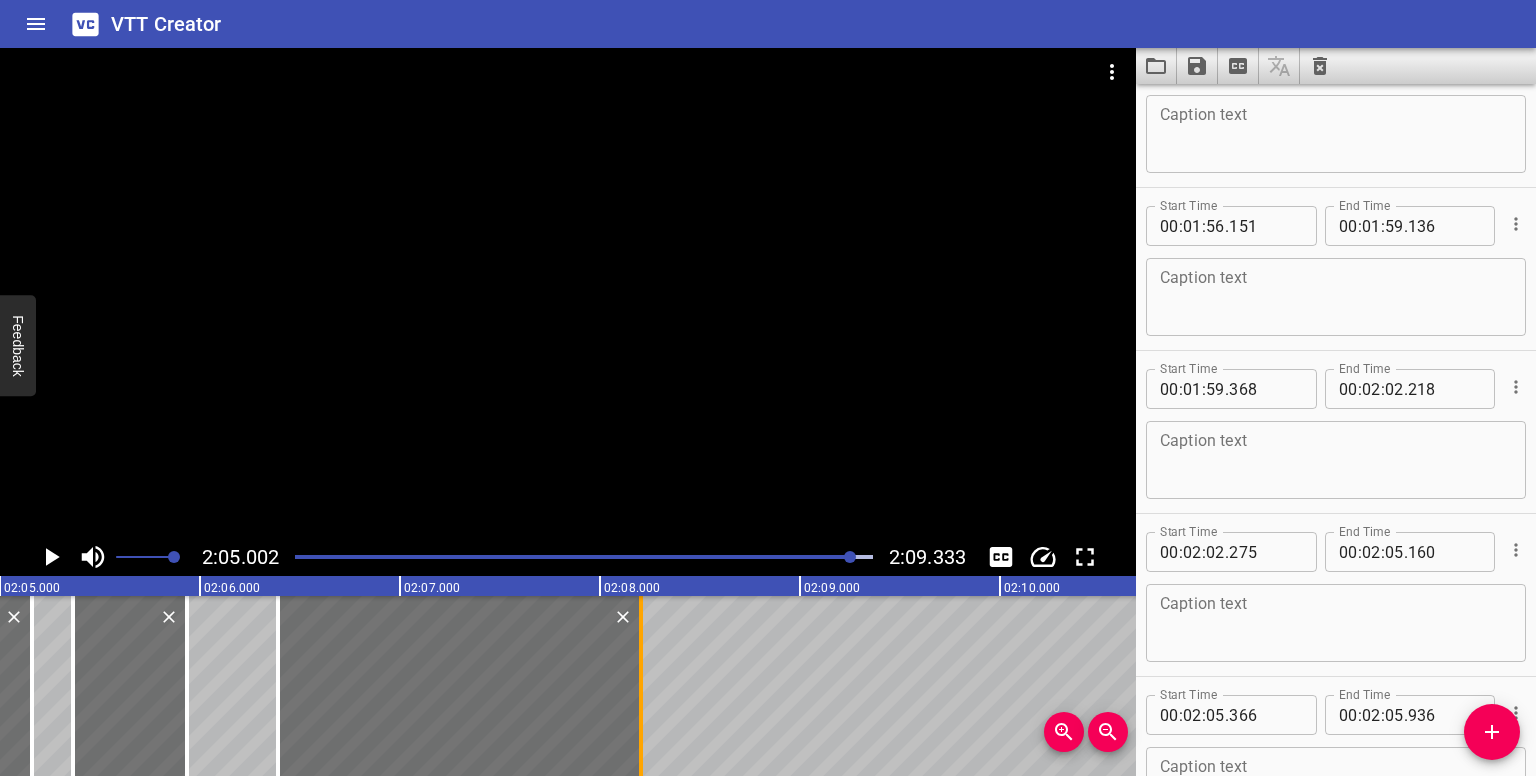 drag, startPoint x: 681, startPoint y: 693, endPoint x: 644, endPoint y: 695, distance: 37.054016 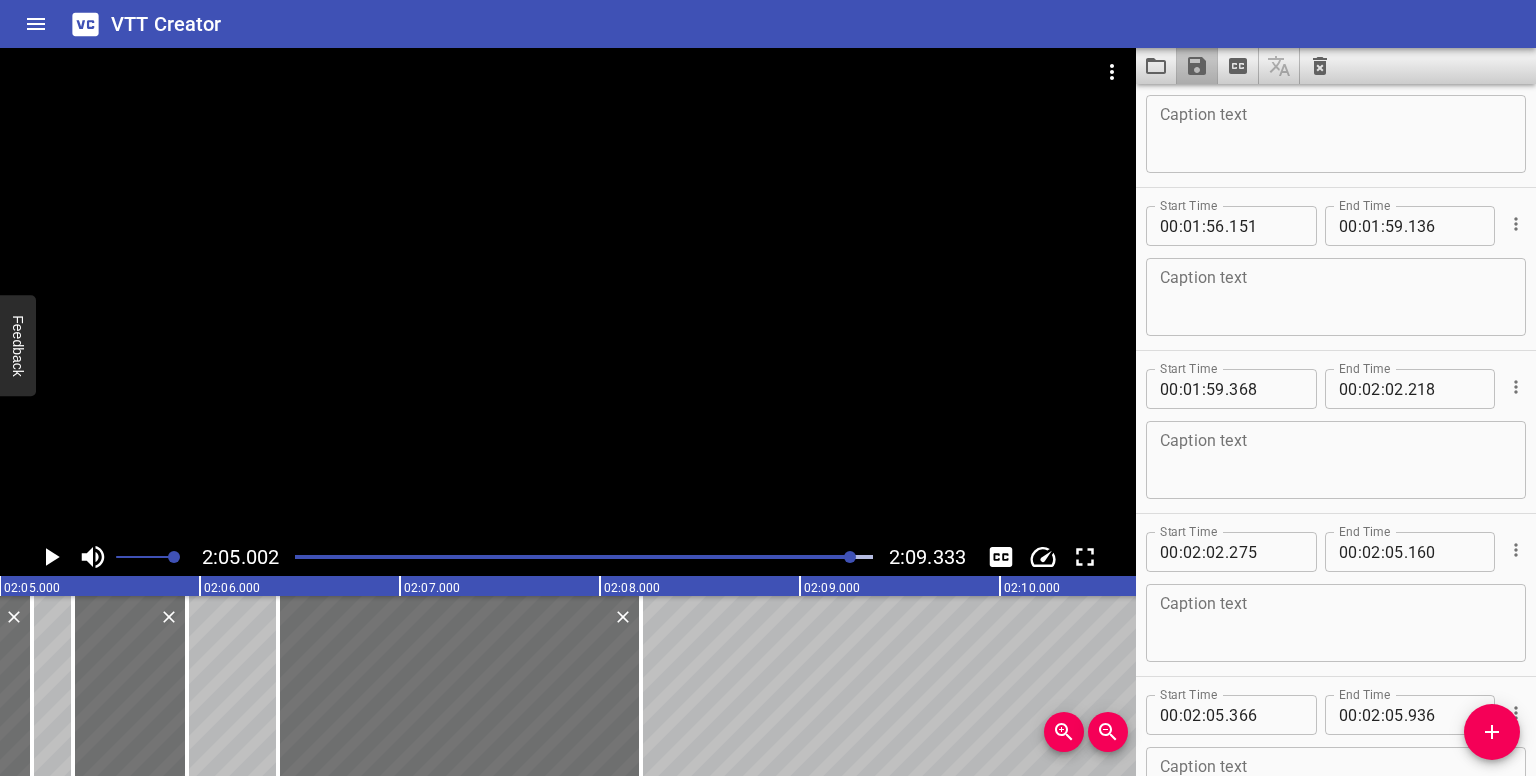 click 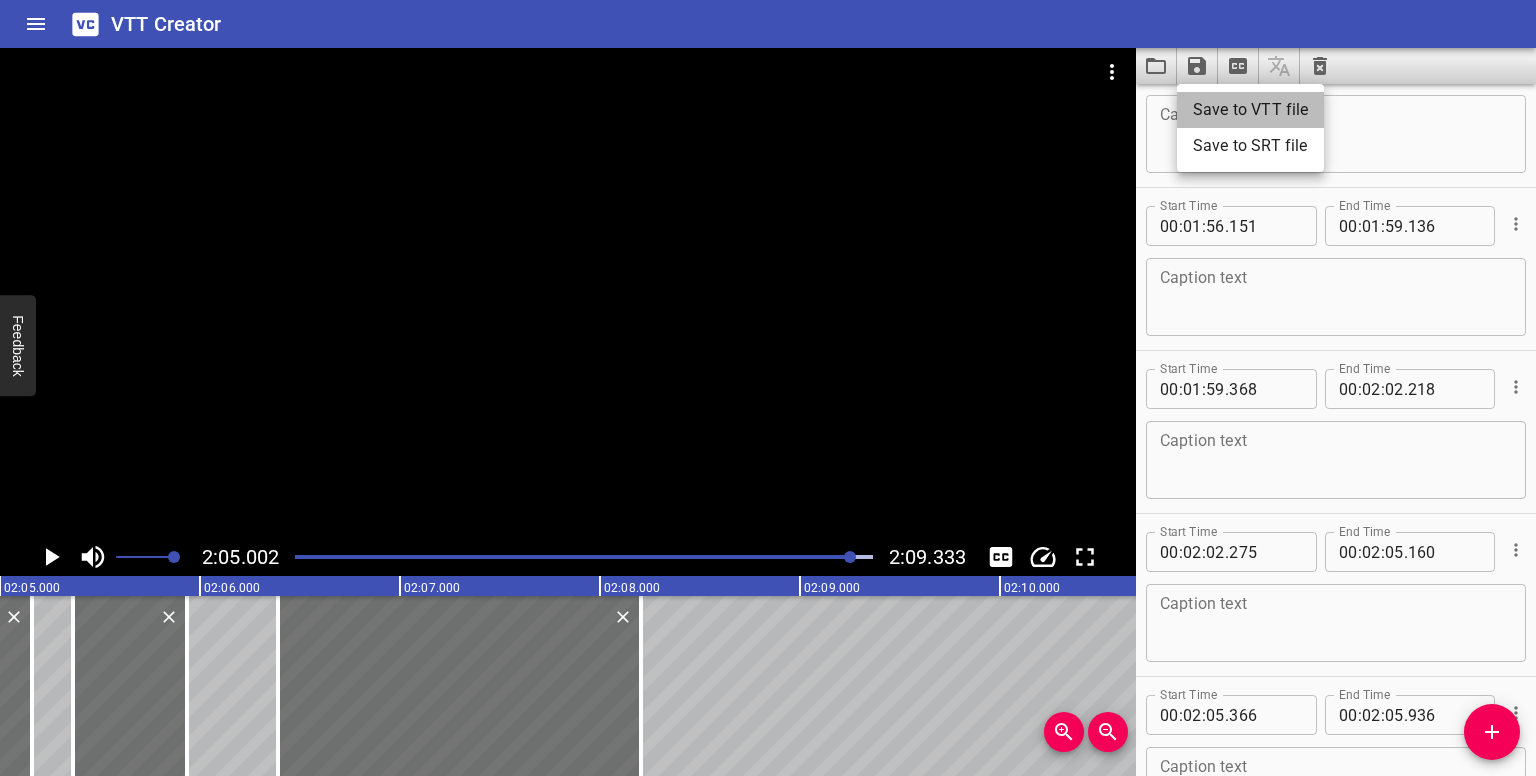 click on "Save to VTT file" at bounding box center (1250, 110) 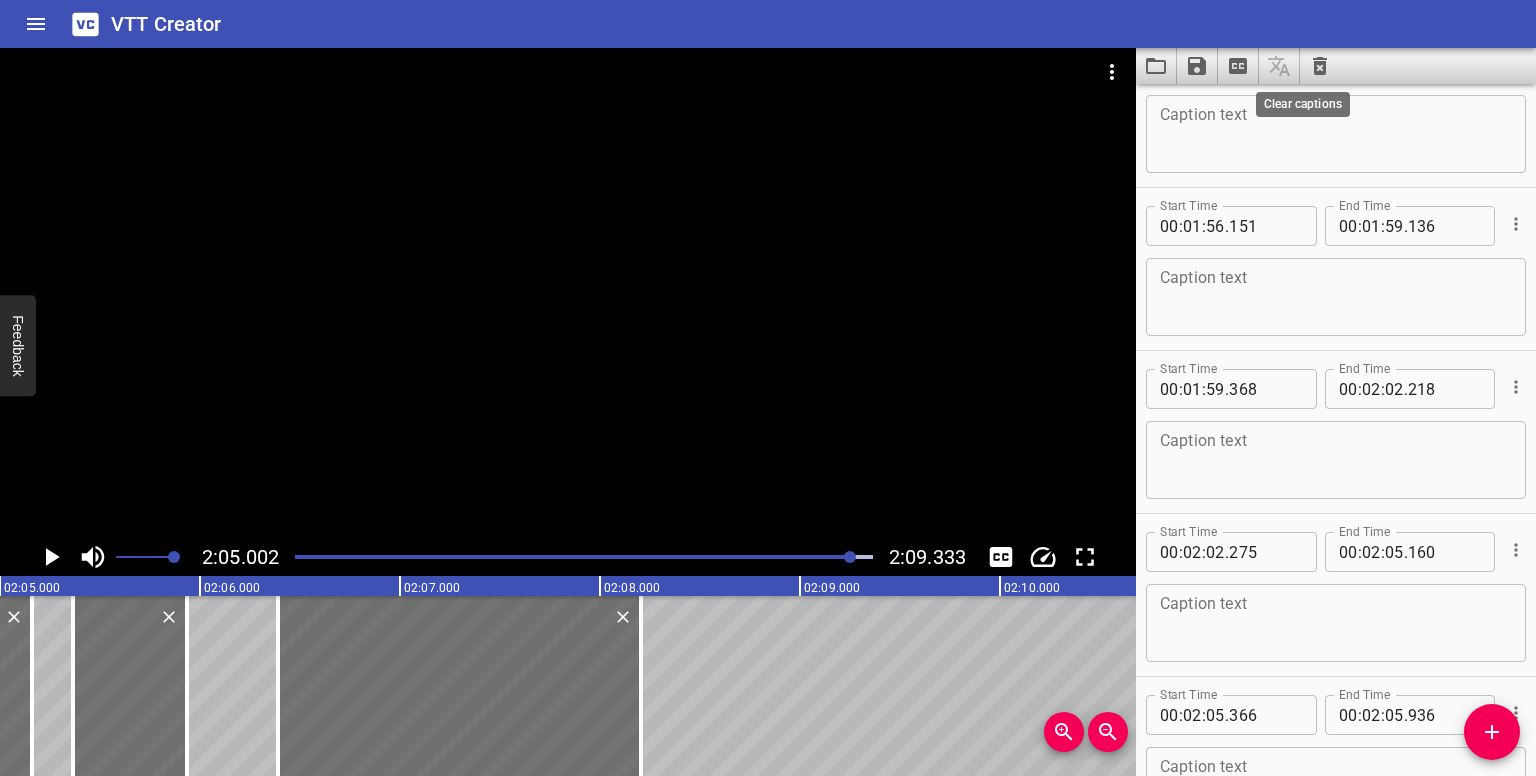 click 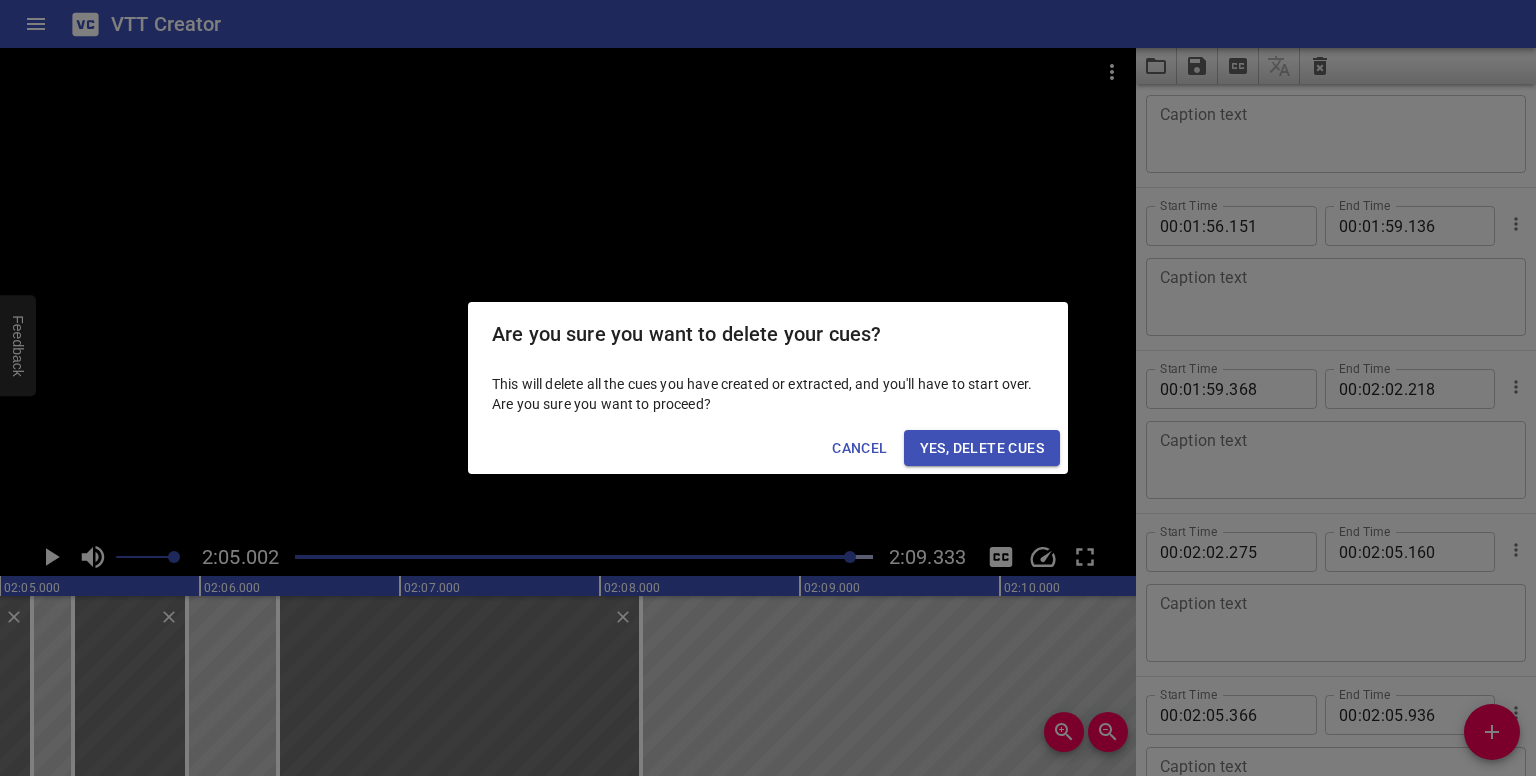drag, startPoint x: 984, startPoint y: 453, endPoint x: 912, endPoint y: 381, distance: 101.82338 